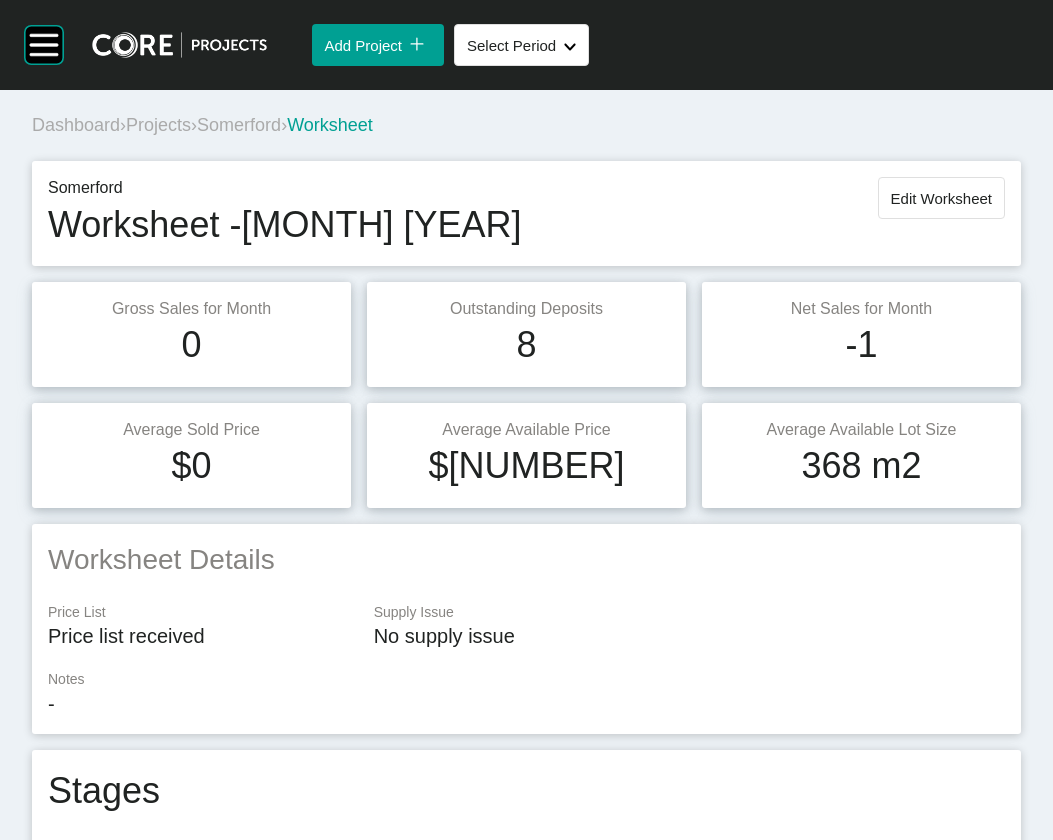 scroll, scrollTop: 0, scrollLeft: 0, axis: both 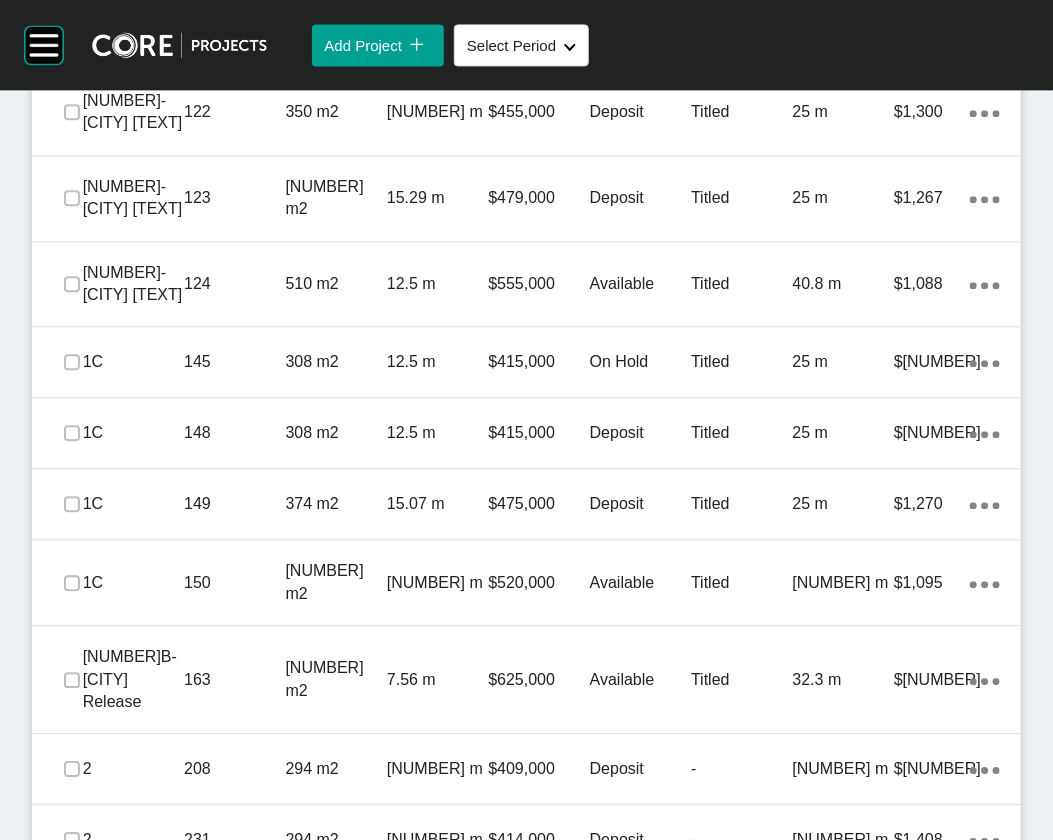 click at bounding box center [72, -98] 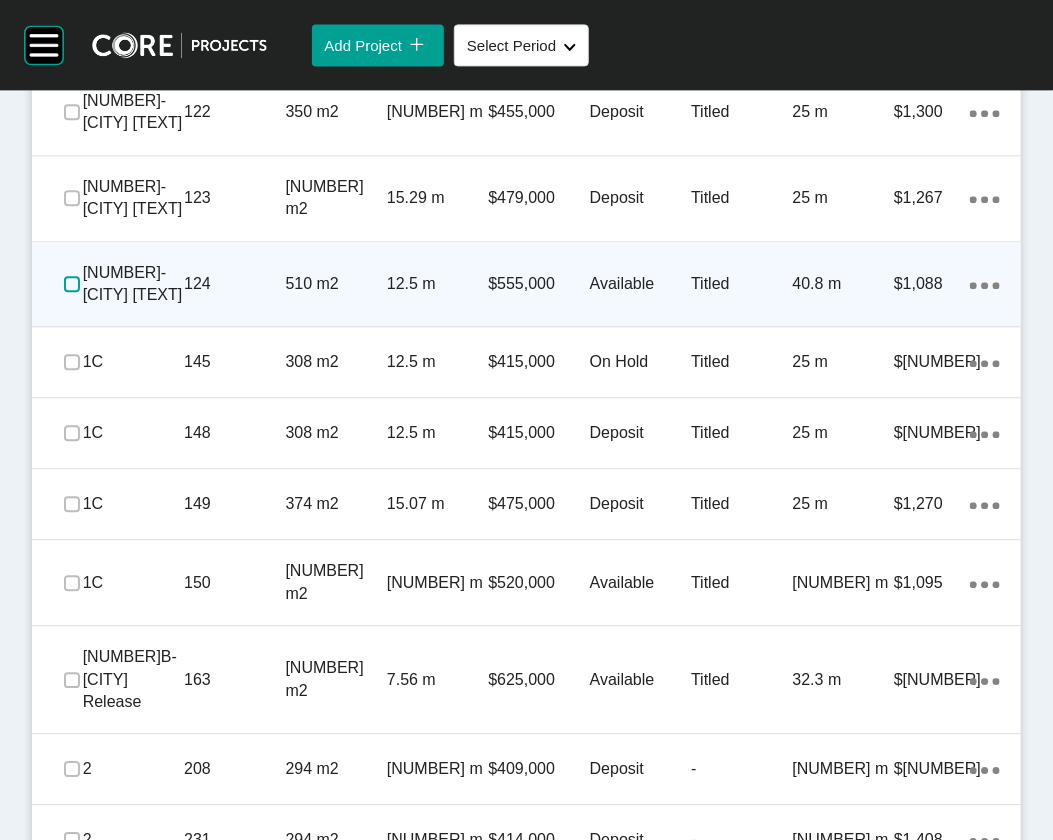 click at bounding box center (72, 284) 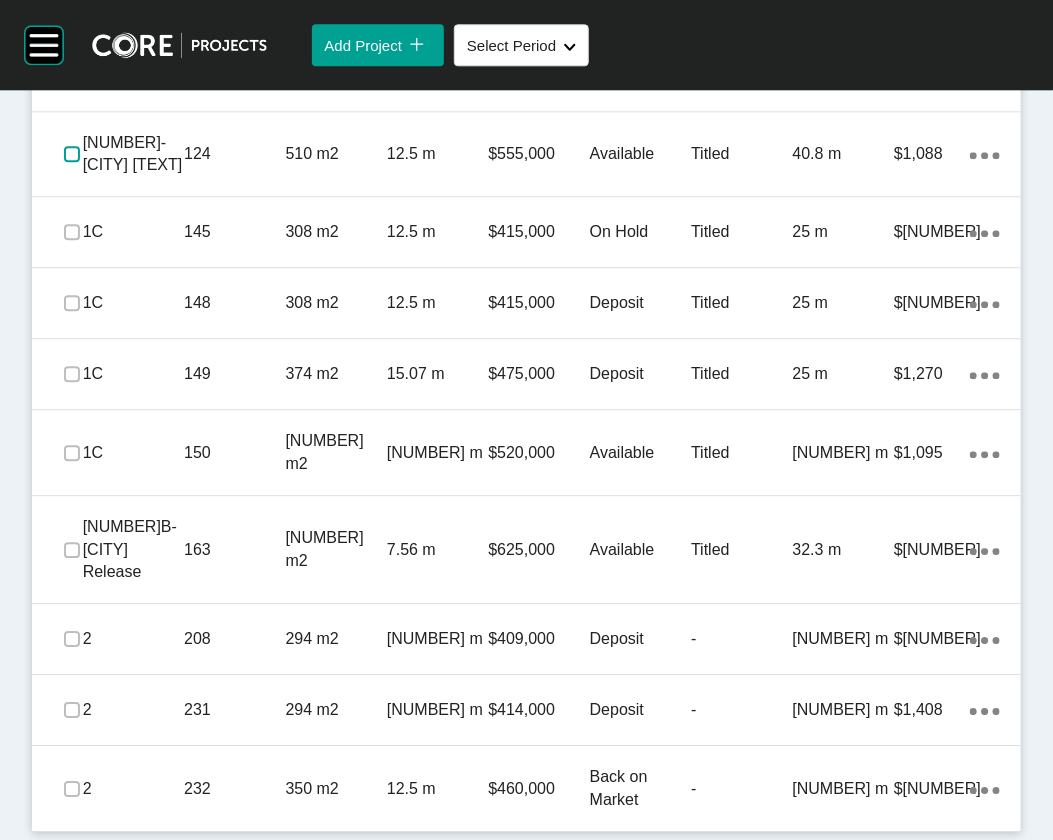 scroll, scrollTop: 1862, scrollLeft: 0, axis: vertical 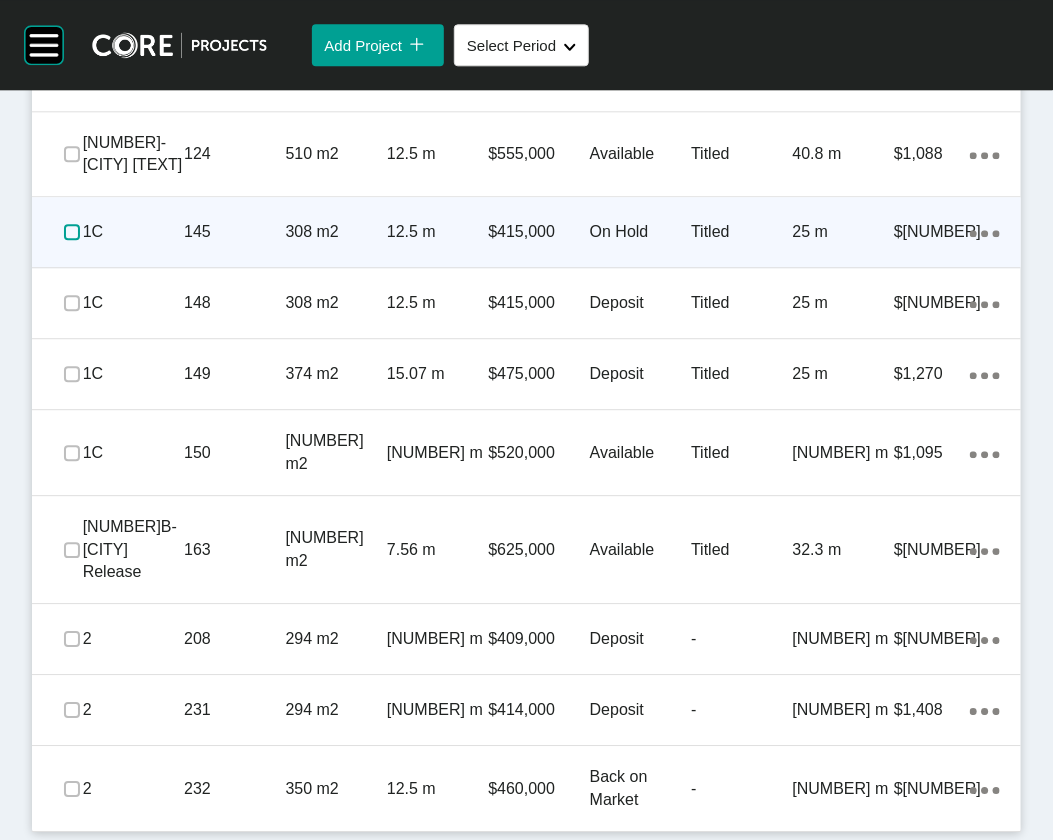click at bounding box center (72, 232) 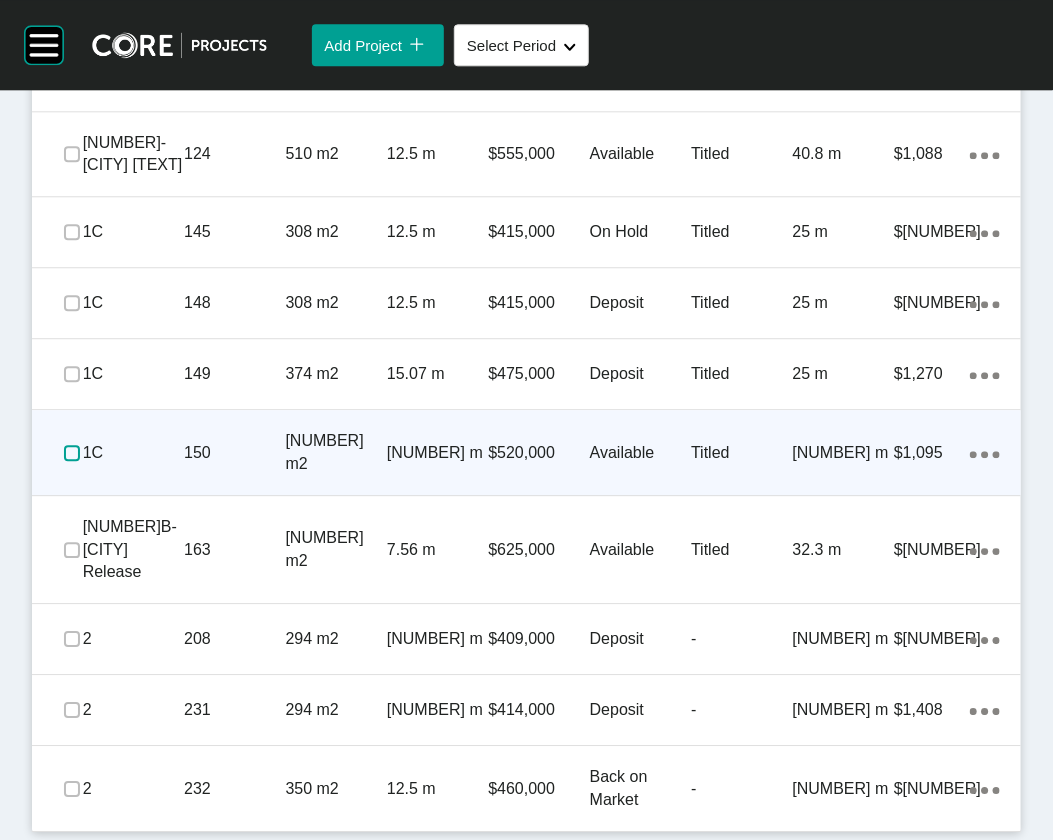click at bounding box center (72, 453) 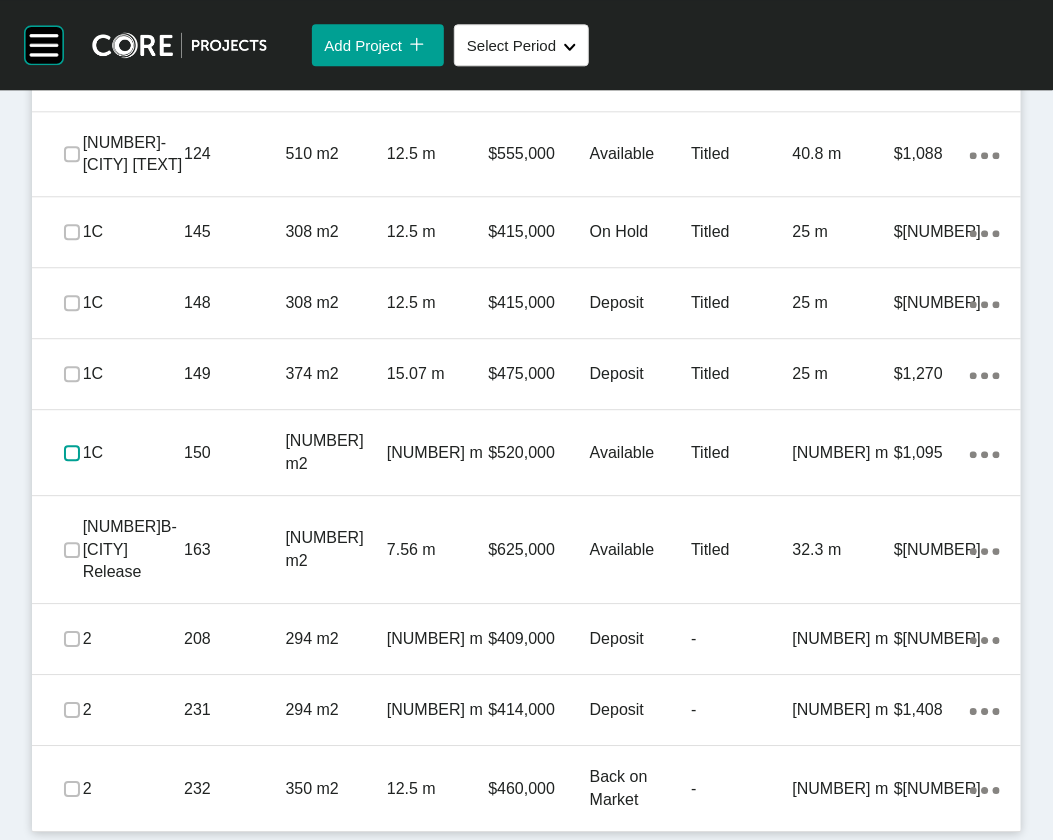 scroll, scrollTop: 2164, scrollLeft: 0, axis: vertical 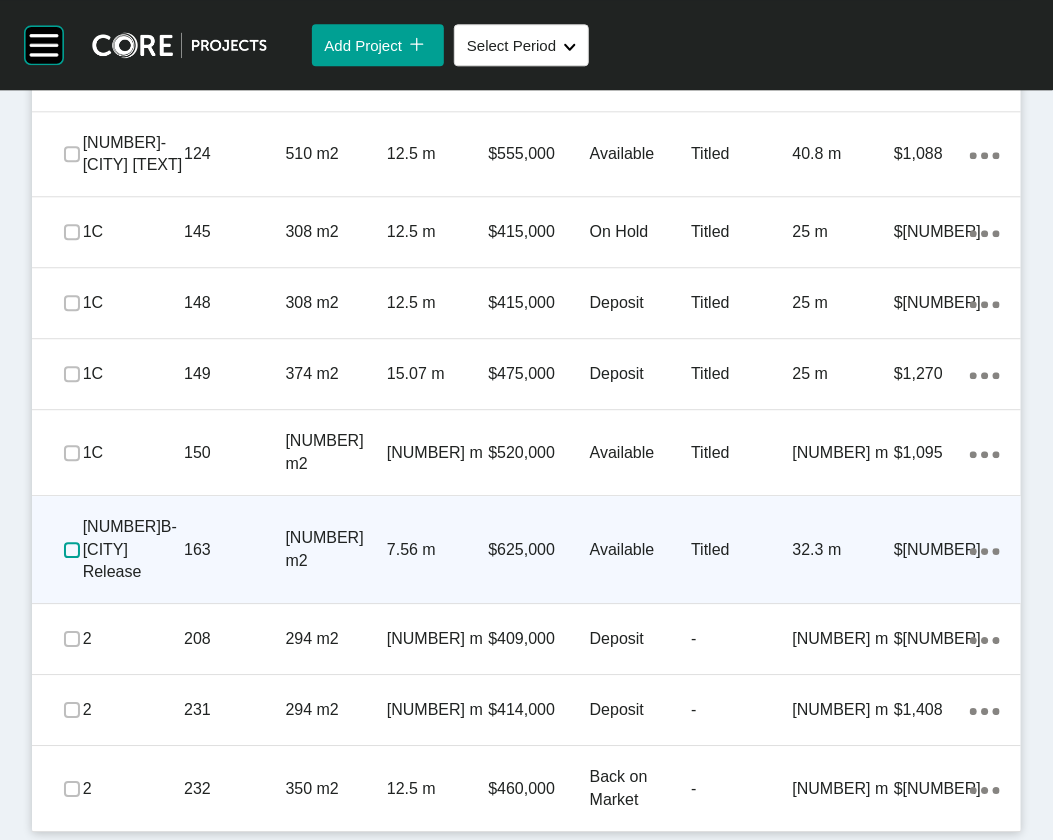 click at bounding box center [72, 550] 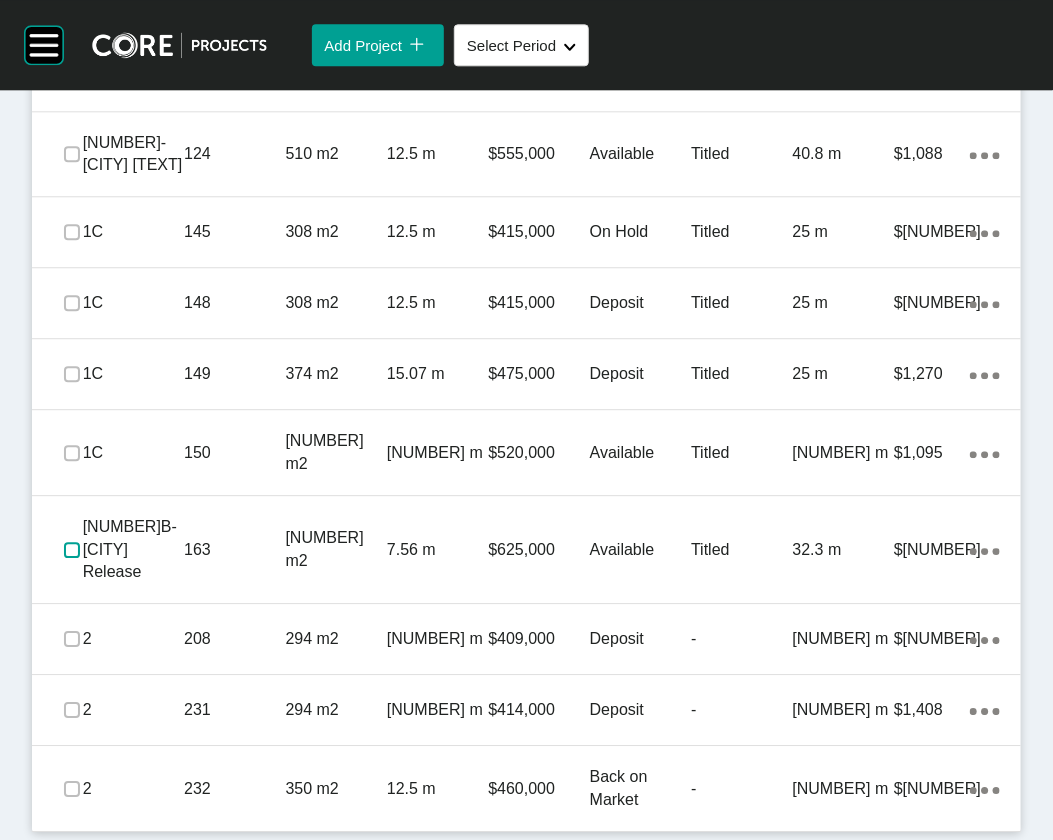 scroll, scrollTop: 2233, scrollLeft: 0, axis: vertical 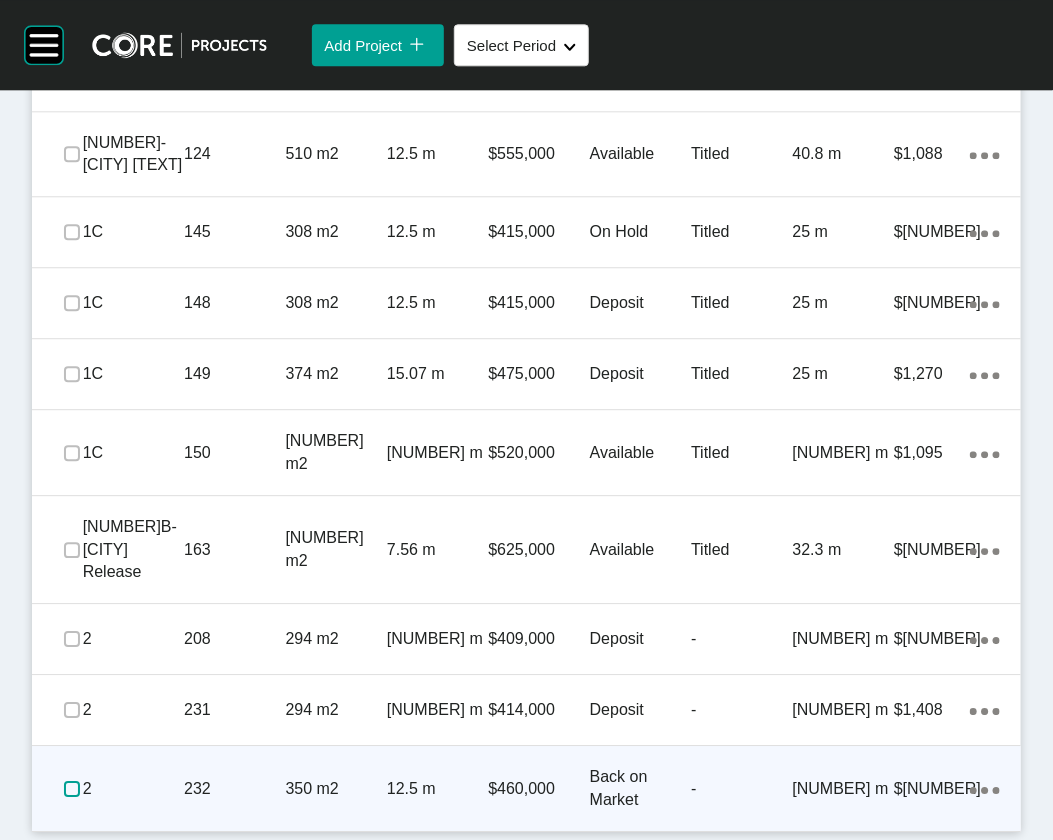 click at bounding box center [72, 789] 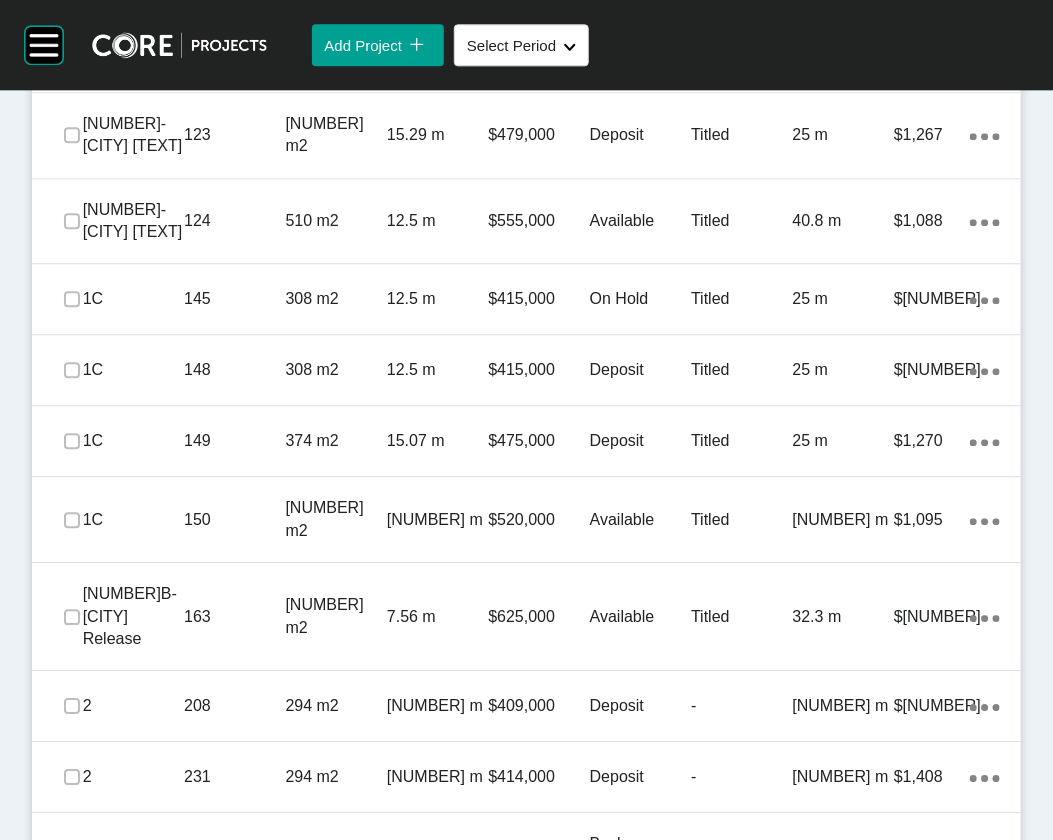 scroll, scrollTop: 1456, scrollLeft: 0, axis: vertical 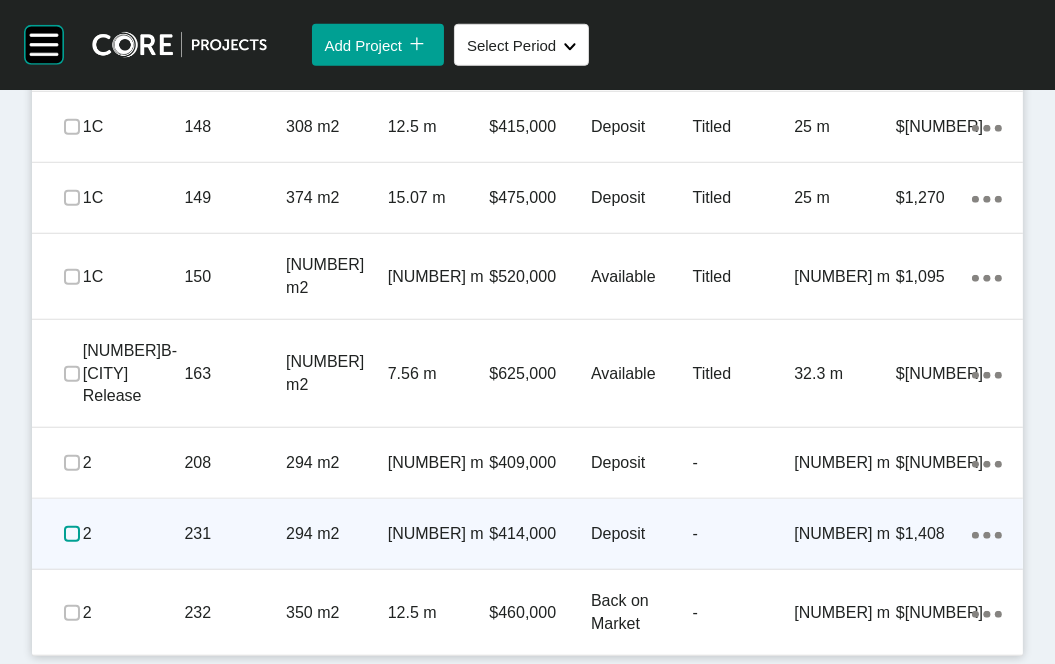 click at bounding box center [72, 534] 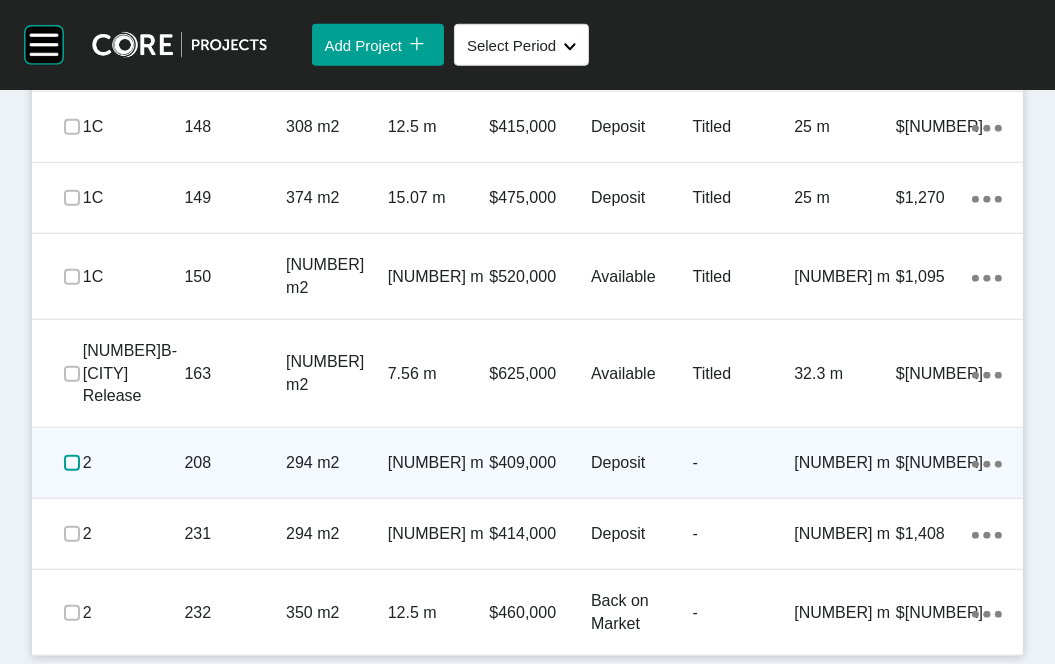 click at bounding box center (72, 463) 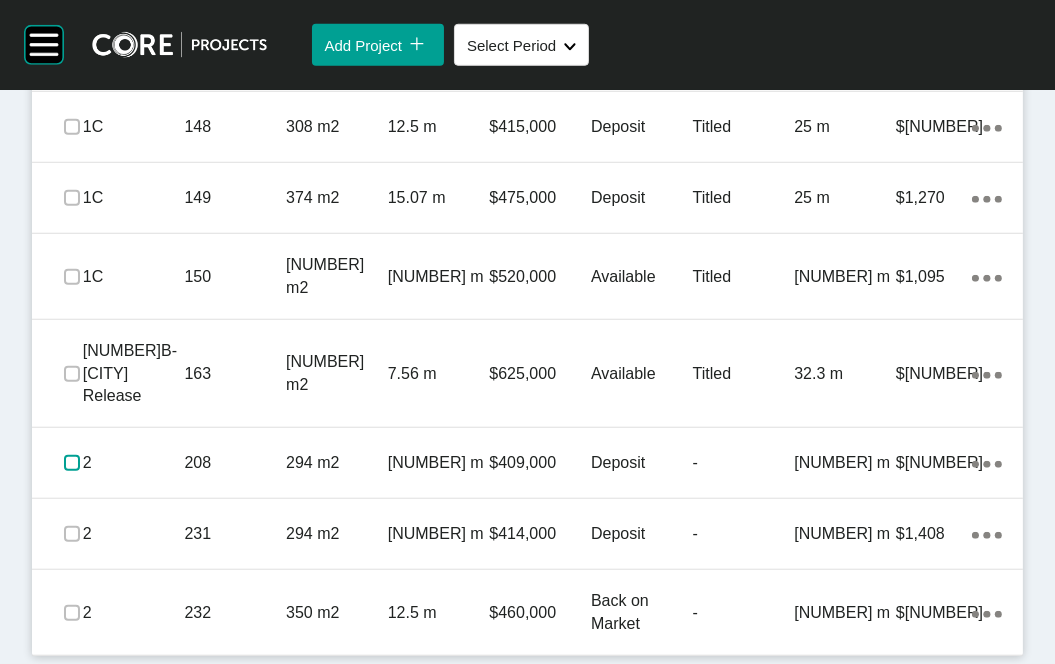 scroll, scrollTop: 2018, scrollLeft: 0, axis: vertical 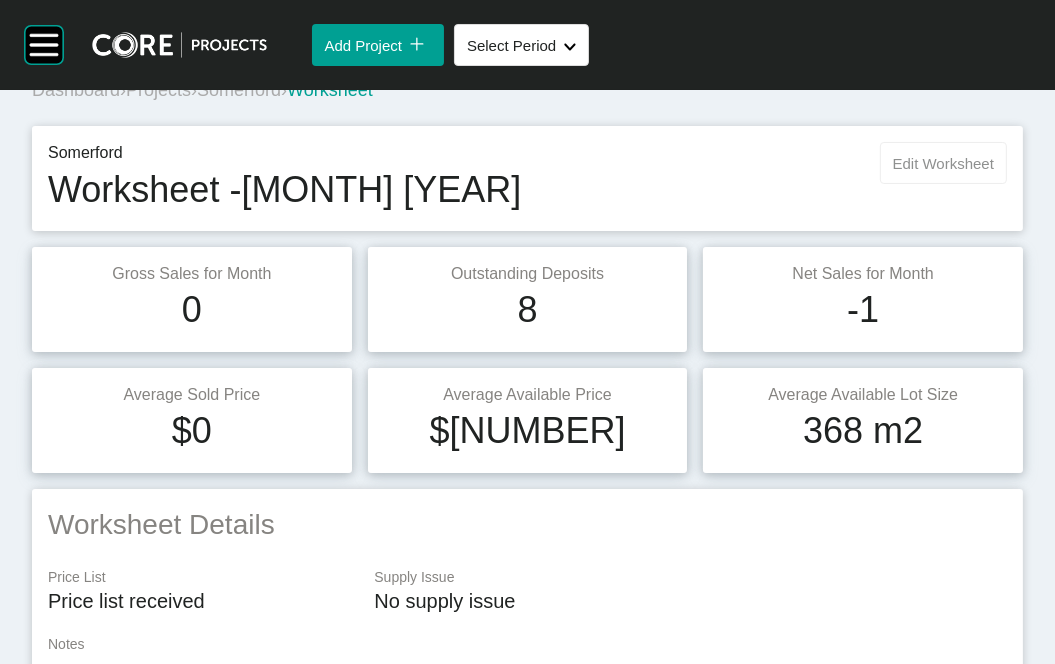 click on "Edit Worksheet" at bounding box center (943, 163) 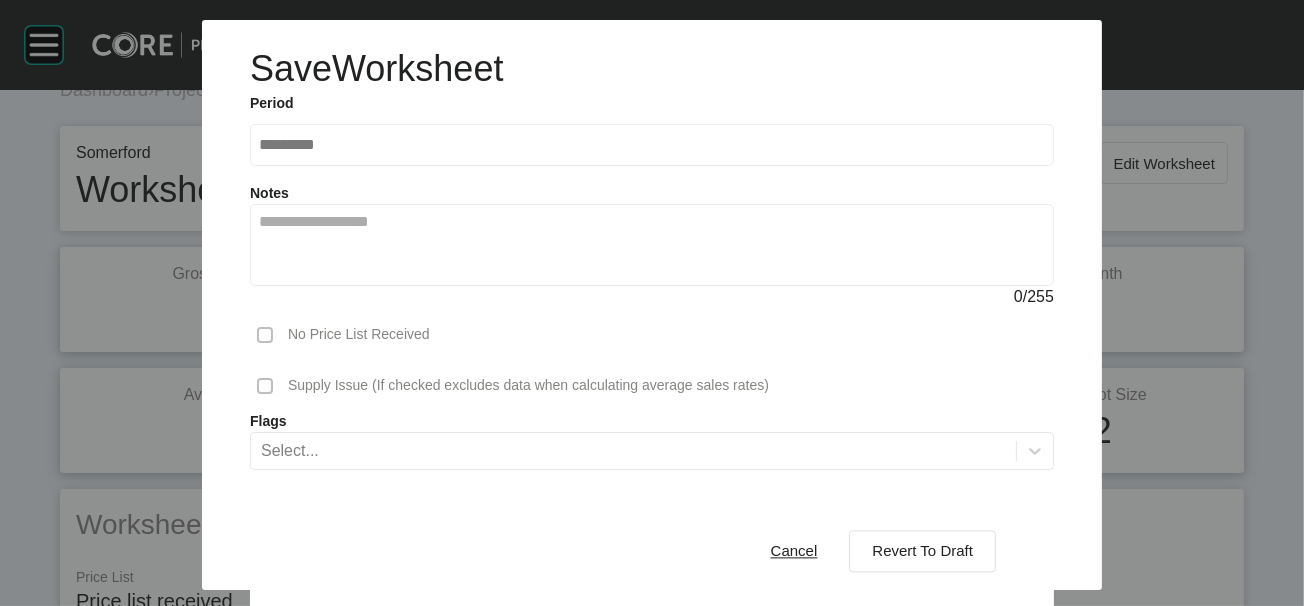 click on "Save  Worksheet Period ********* Notes
0 / 255 No Price List Received Supply Issue (If checked excludes data when calculating average sales rates) Flags Select... Cancel Revert To Draft" at bounding box center [652, 295] 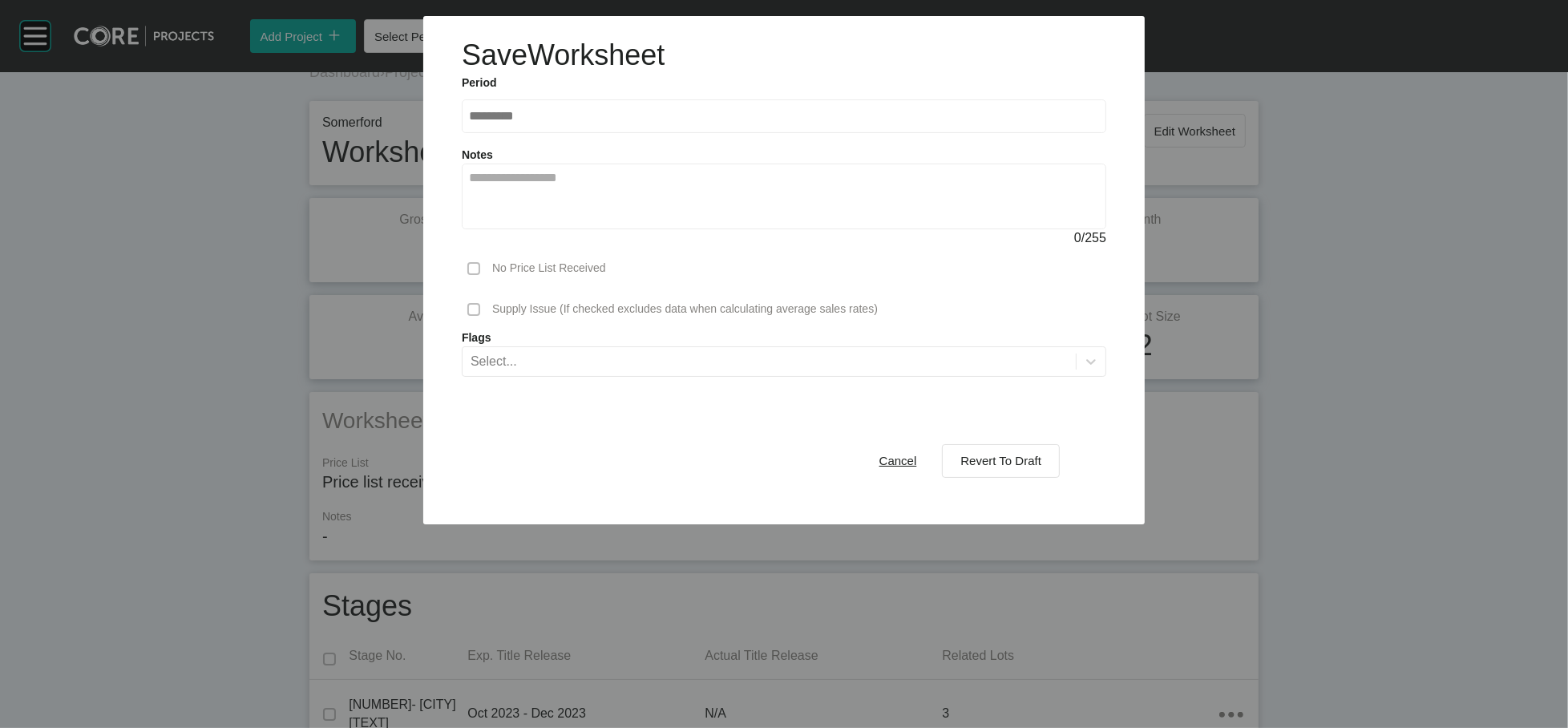 scroll, scrollTop: 28, scrollLeft: 0, axis: vertical 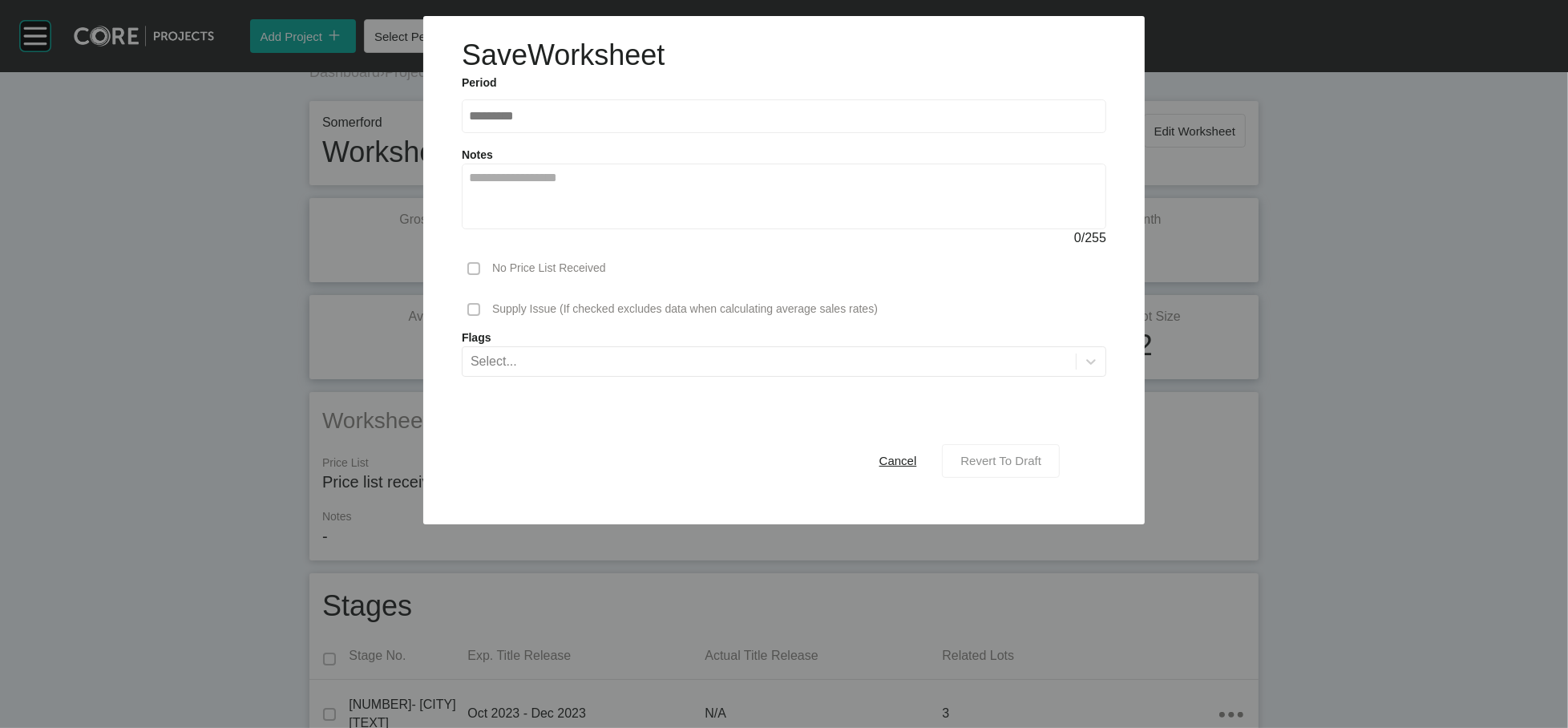 click on "Revert To Draft" at bounding box center (1000, 460) 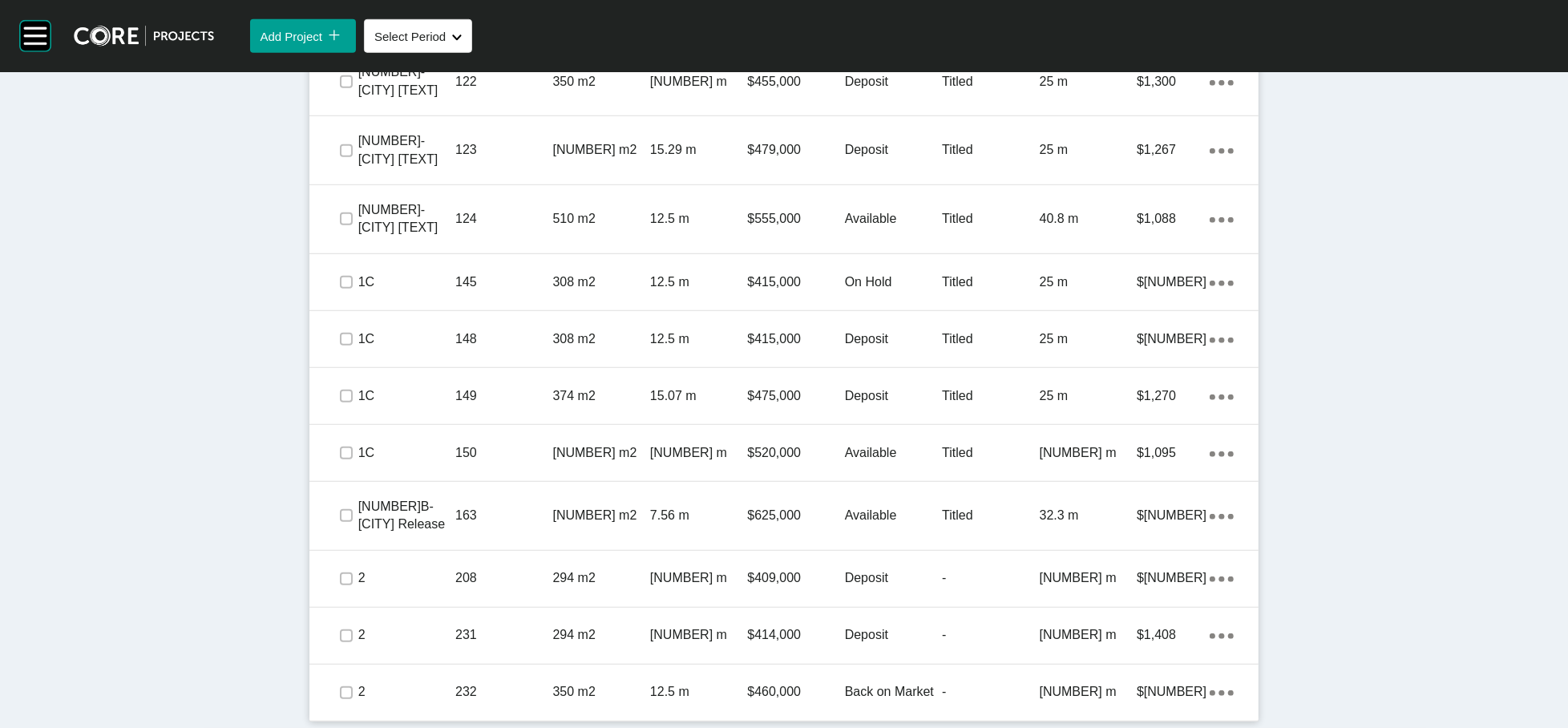 scroll, scrollTop: 1141, scrollLeft: 0, axis: vertical 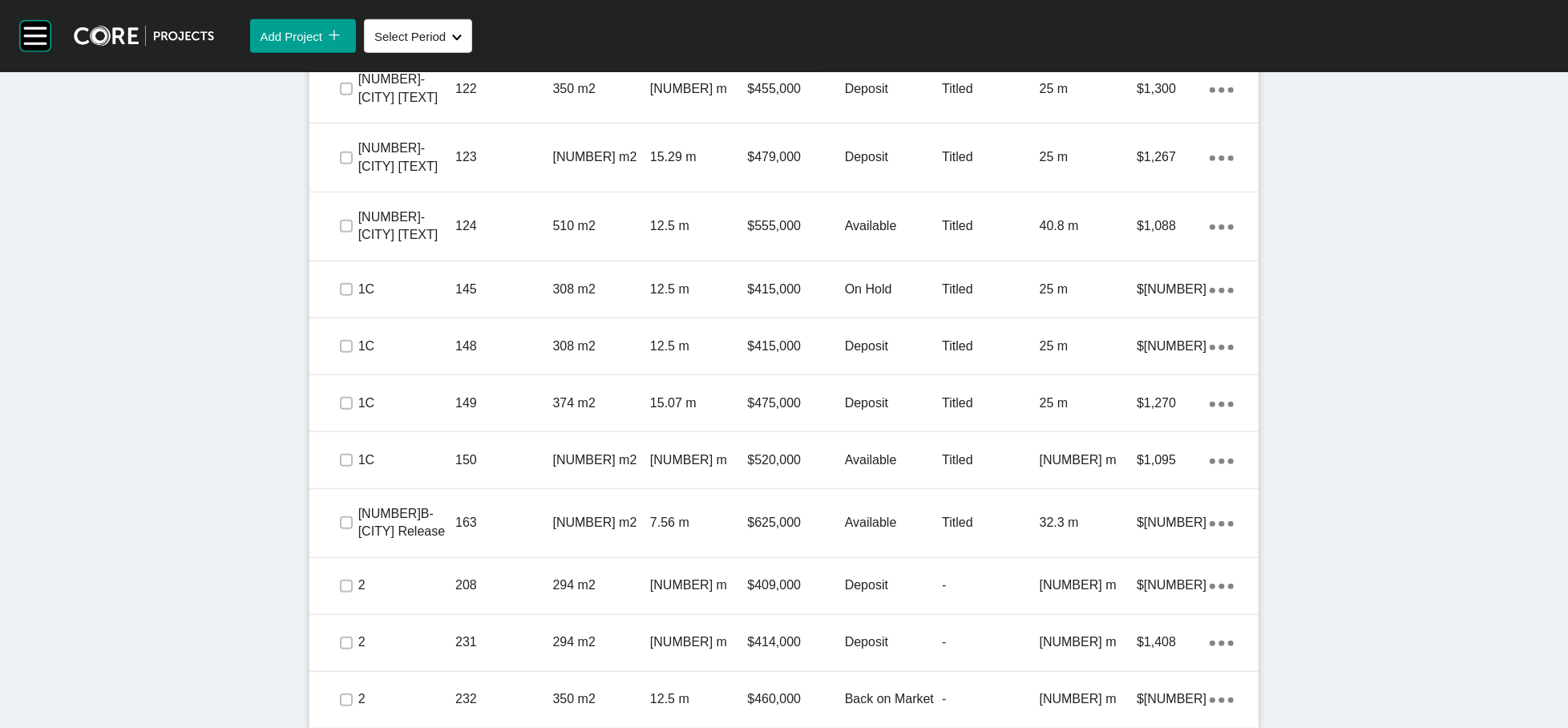 click on "$415,000" at bounding box center (795, -31) 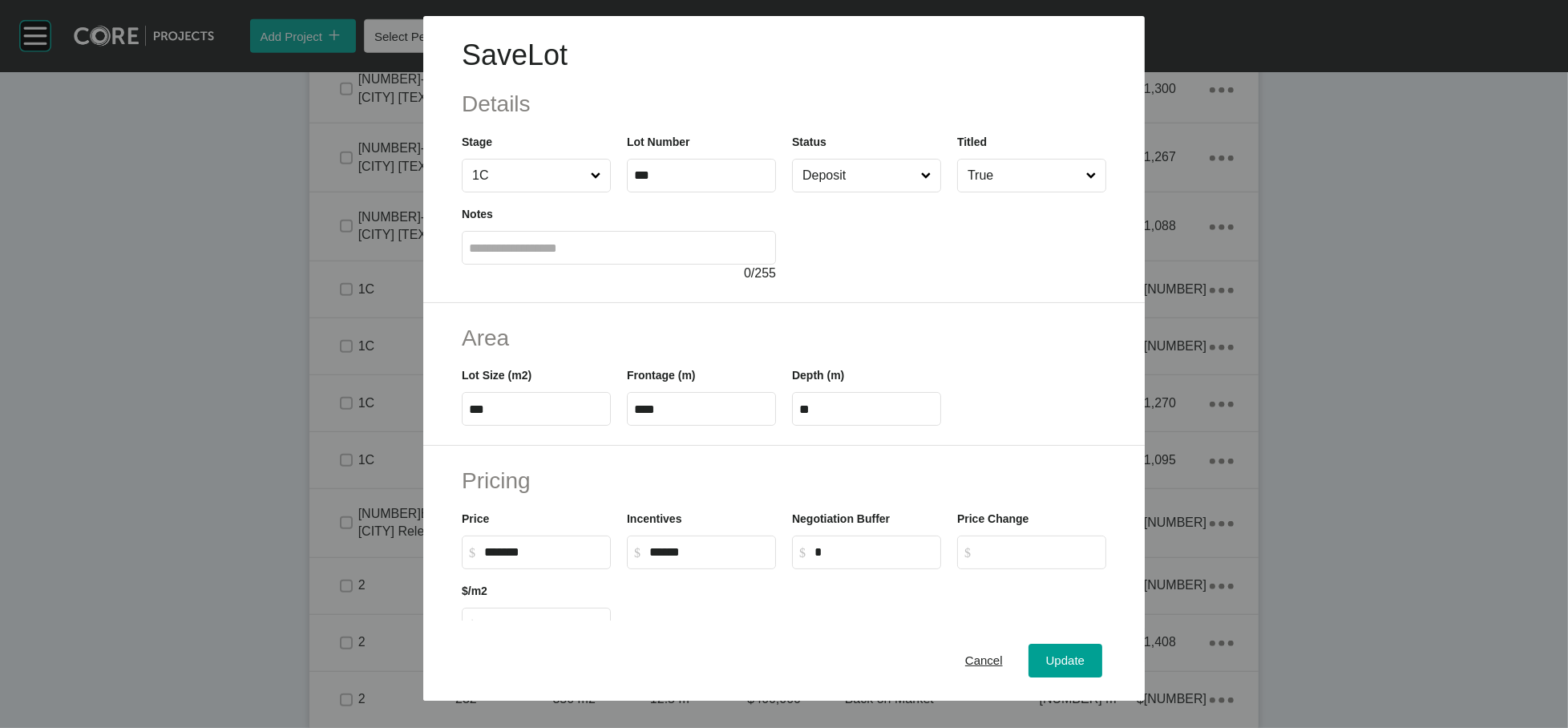 click on "Deposit" at bounding box center (859, 176) 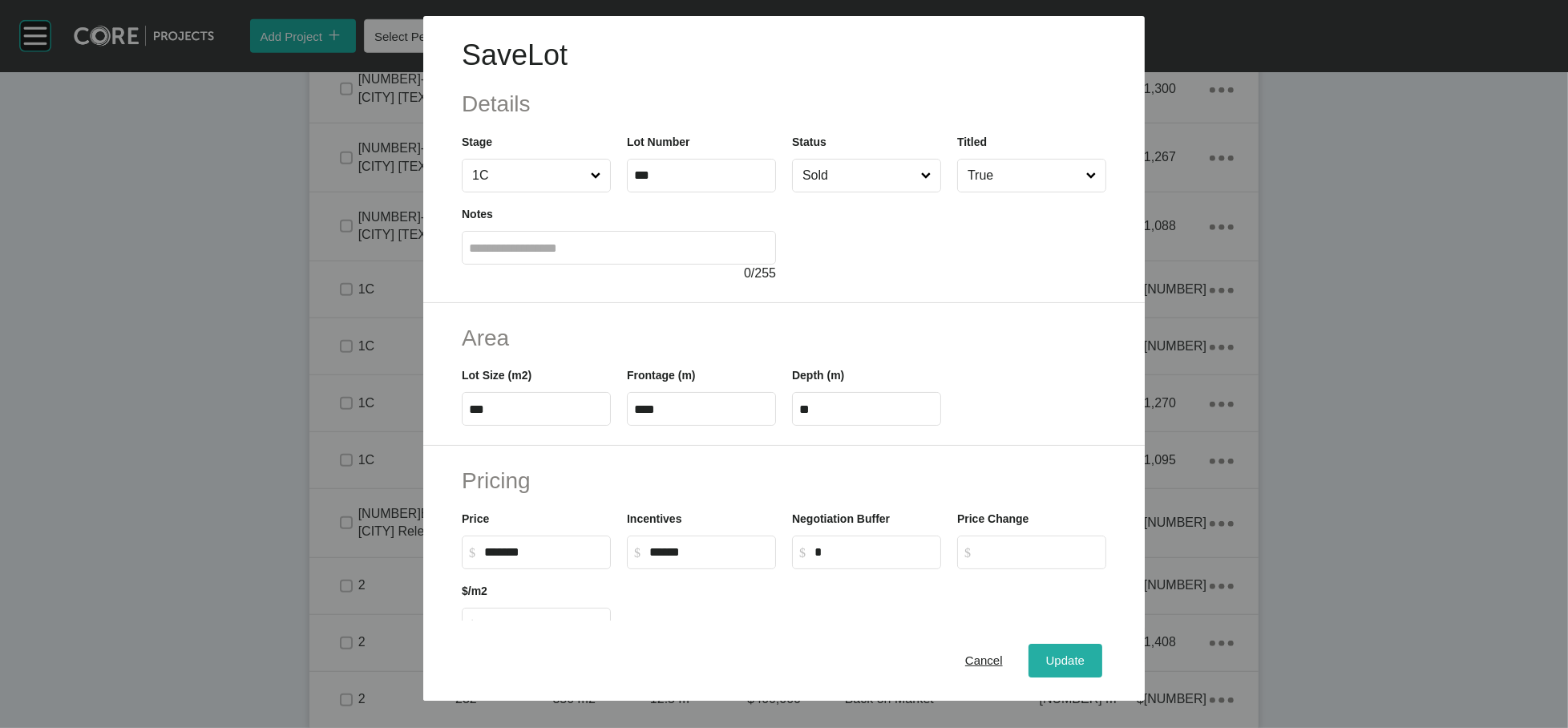 click on "Update" at bounding box center [1065, 661] 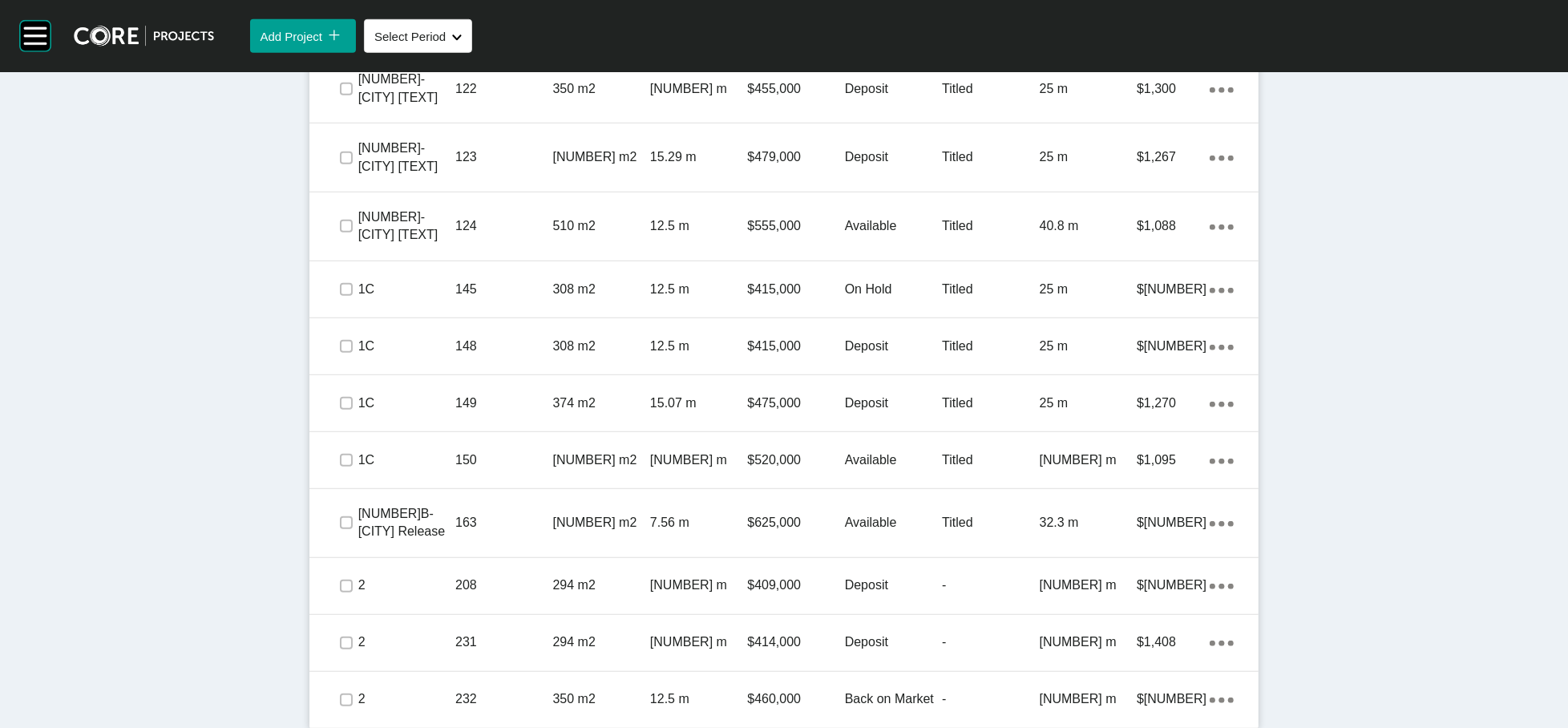 click on "Deposit" at bounding box center (893, 26) 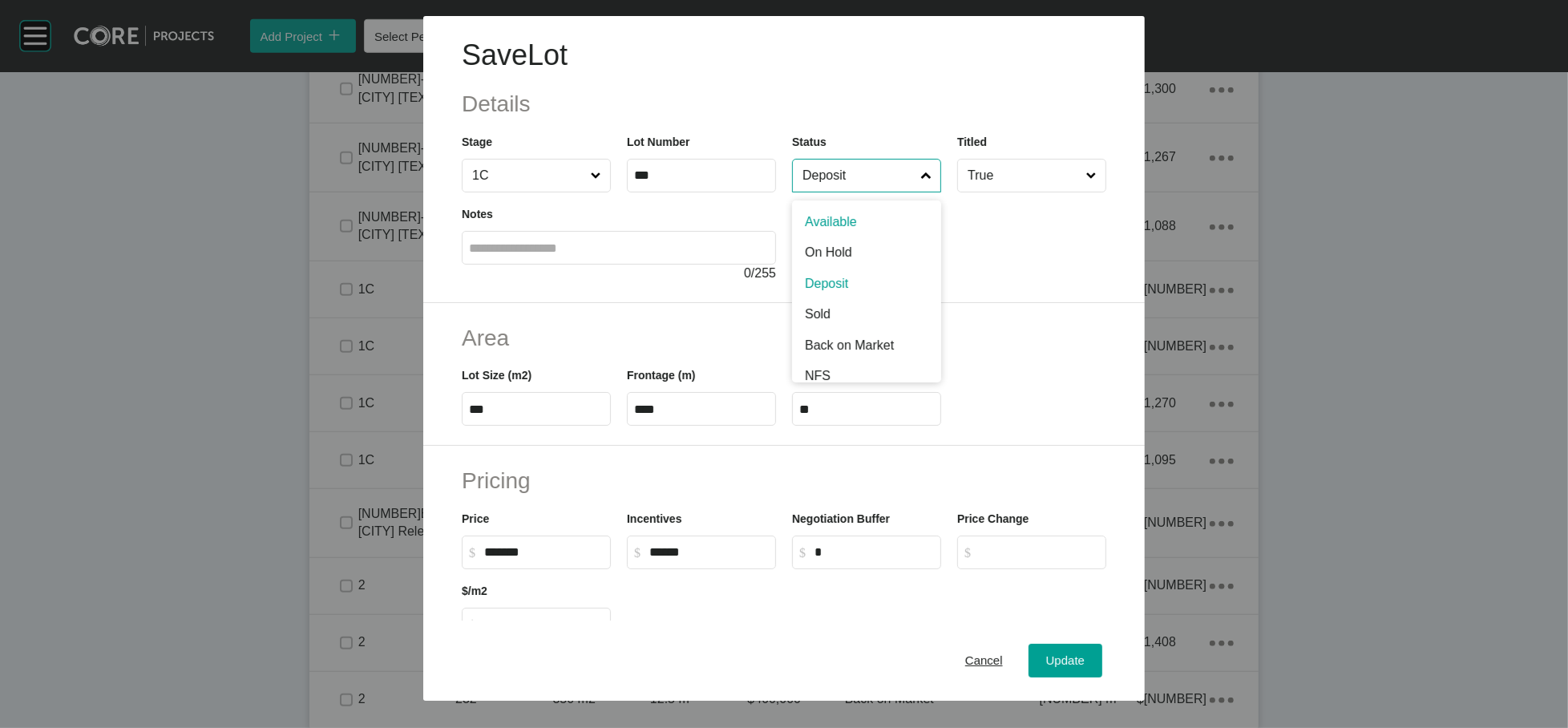 click on "Deposit" at bounding box center (859, 176) 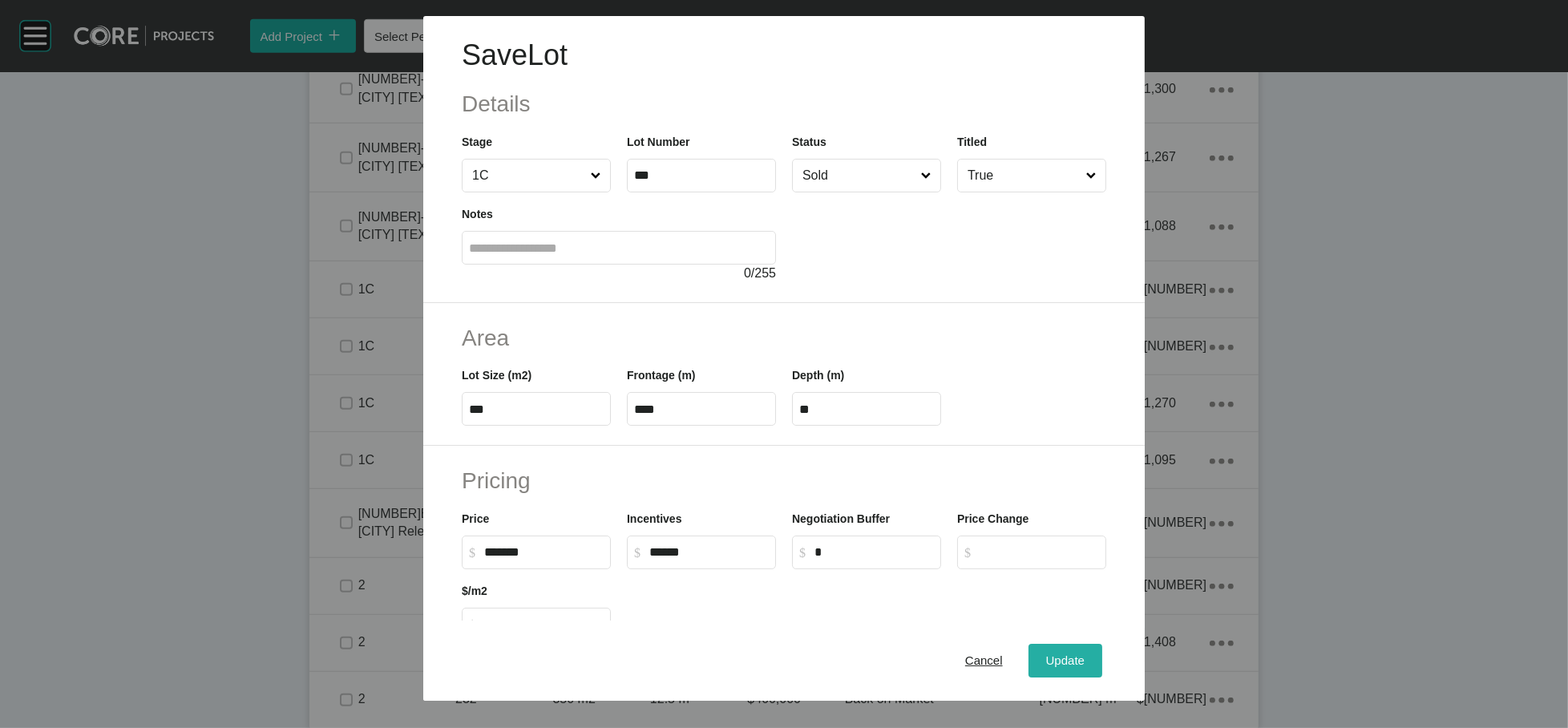 click on "Update" at bounding box center (1065, 661) 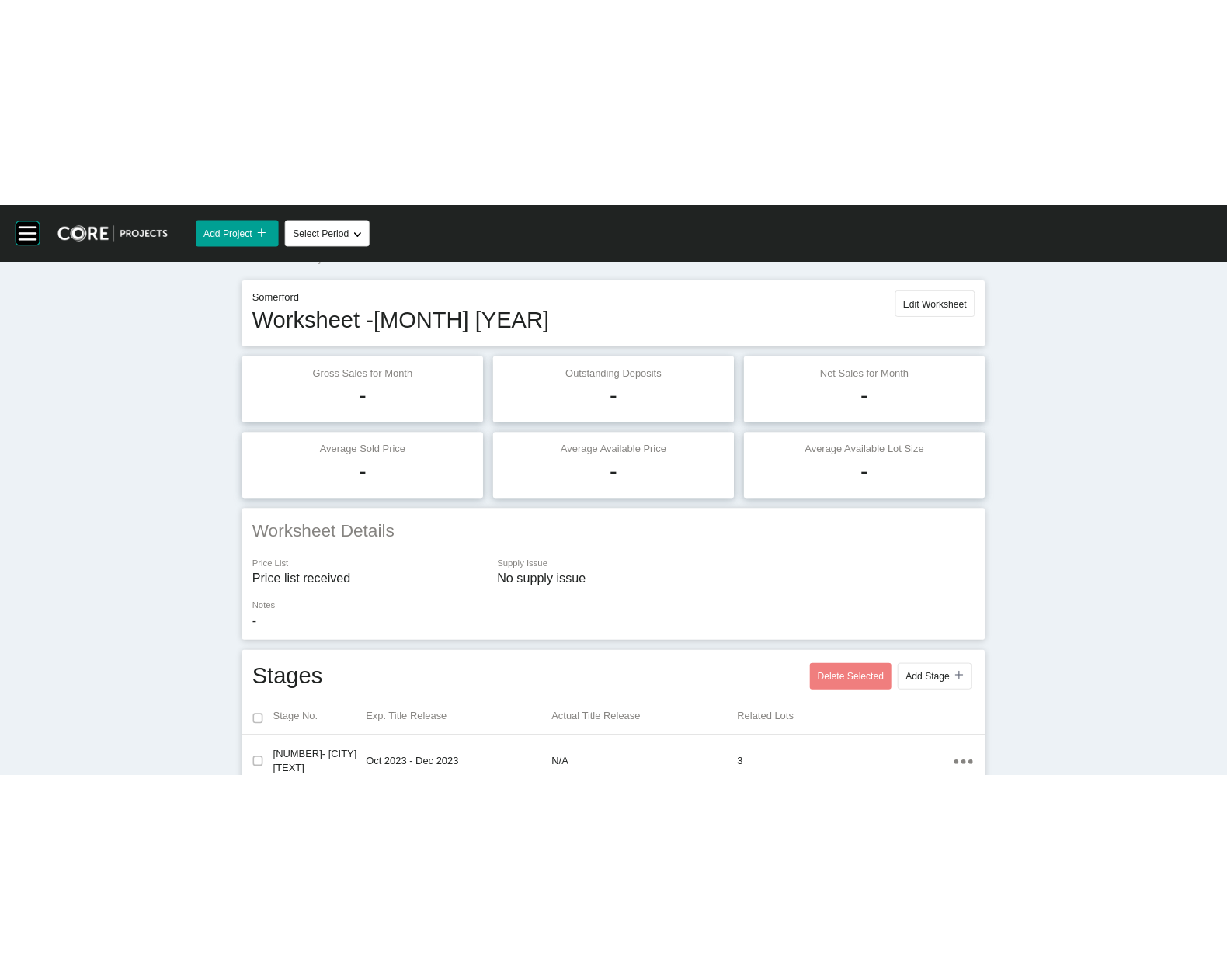 scroll, scrollTop: 0, scrollLeft: 0, axis: both 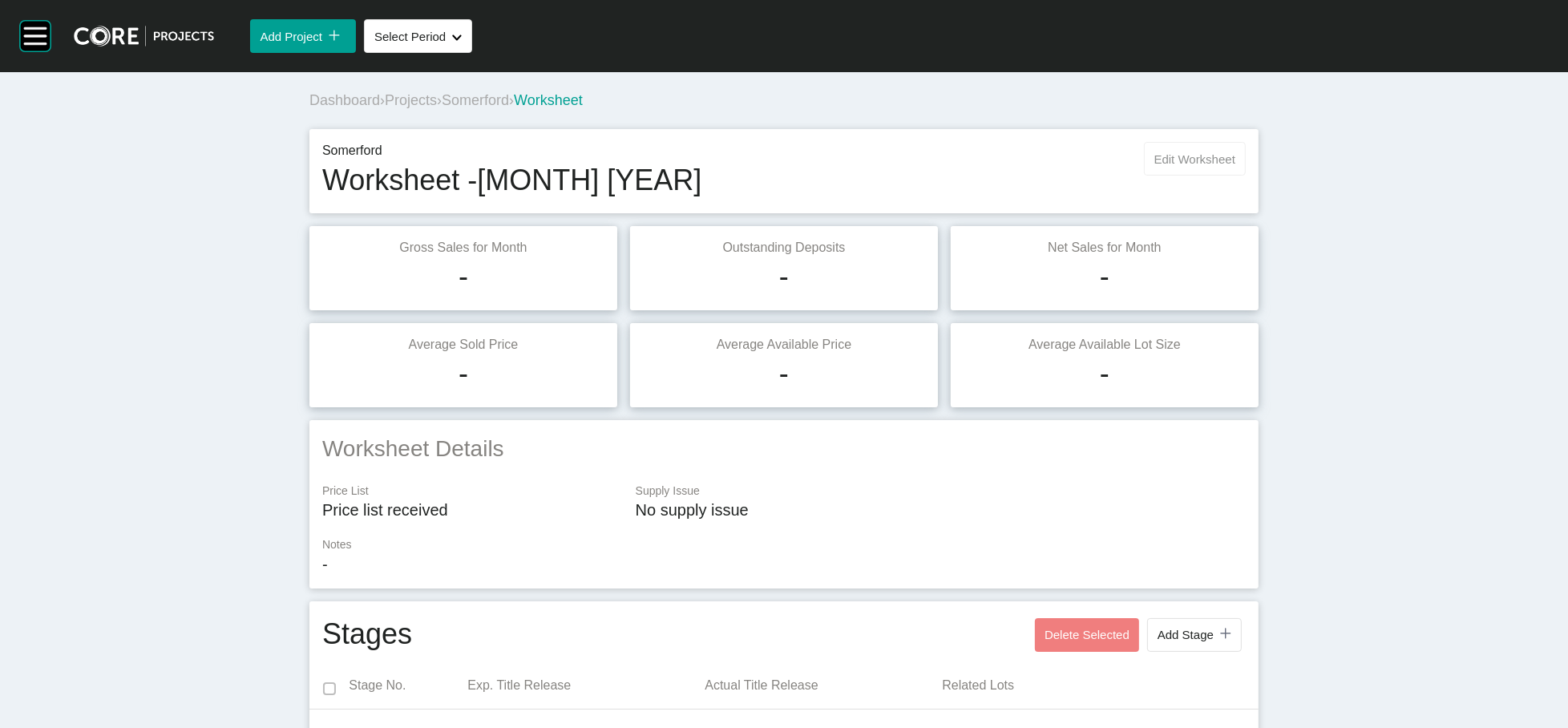 click on "Edit Worksheet" at bounding box center (1194, 159) 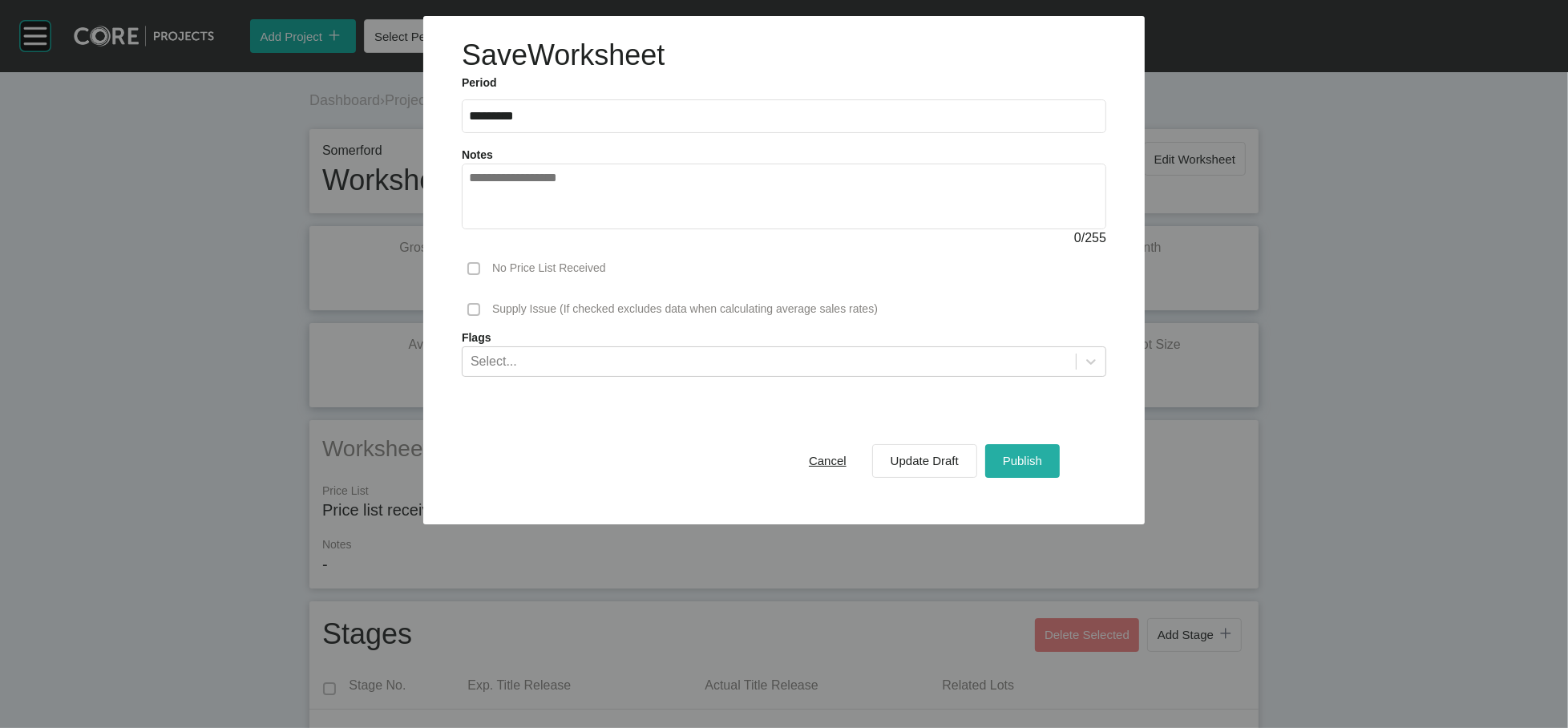 click on "Publish" at bounding box center [1022, 460] 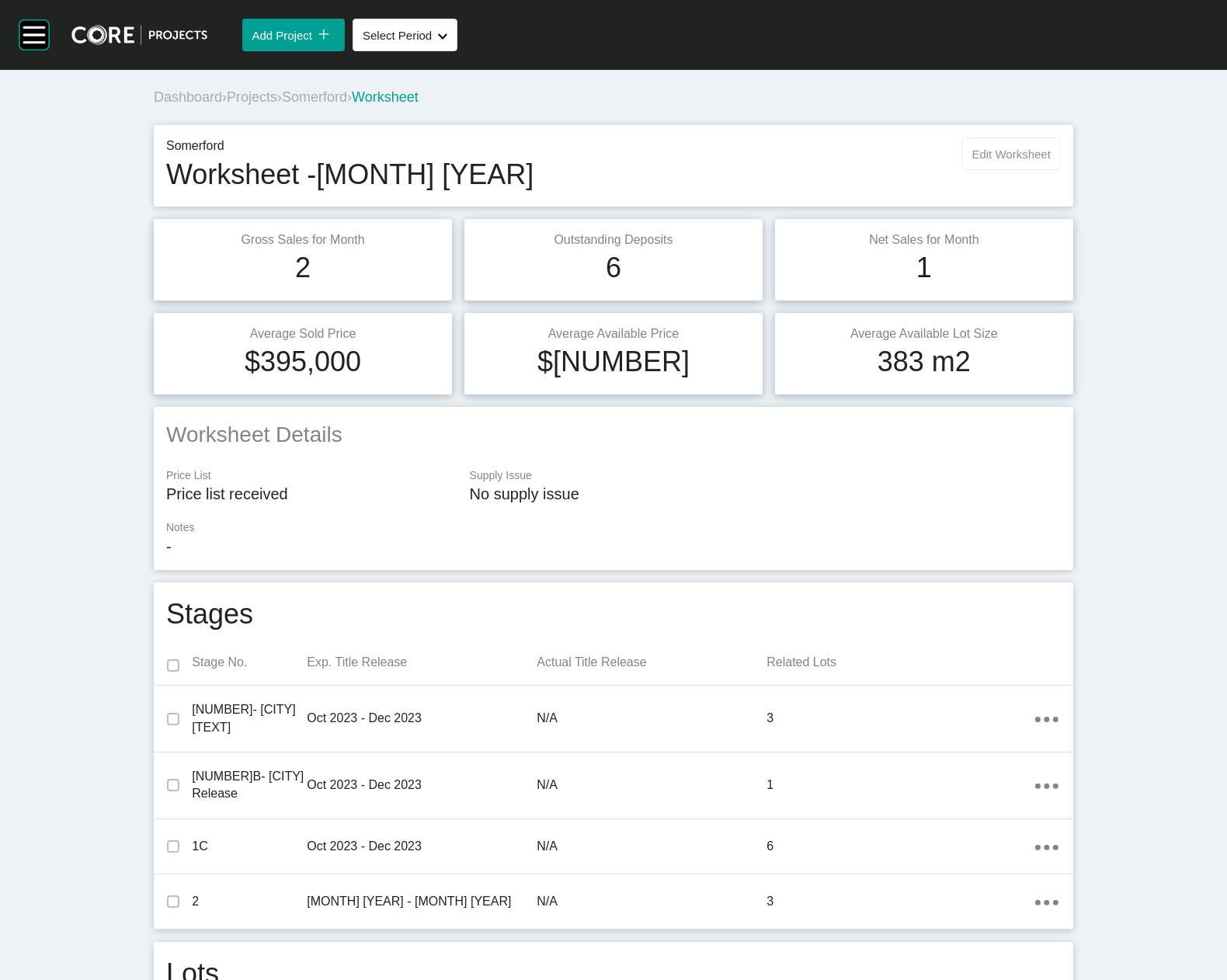 click on "Edit Worksheet" at bounding box center [1011, 154] 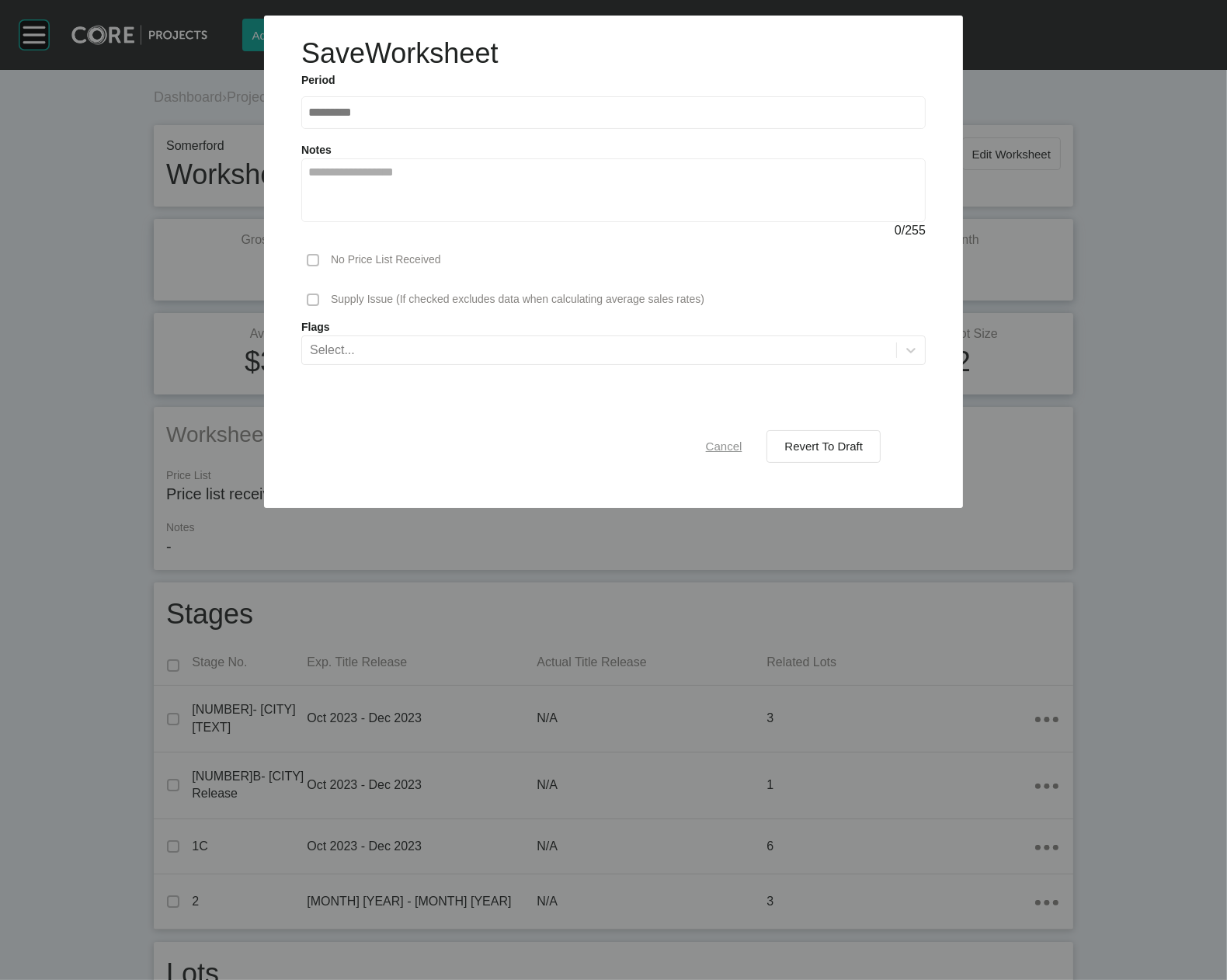 click on "Cancel" at bounding box center (724, 446) 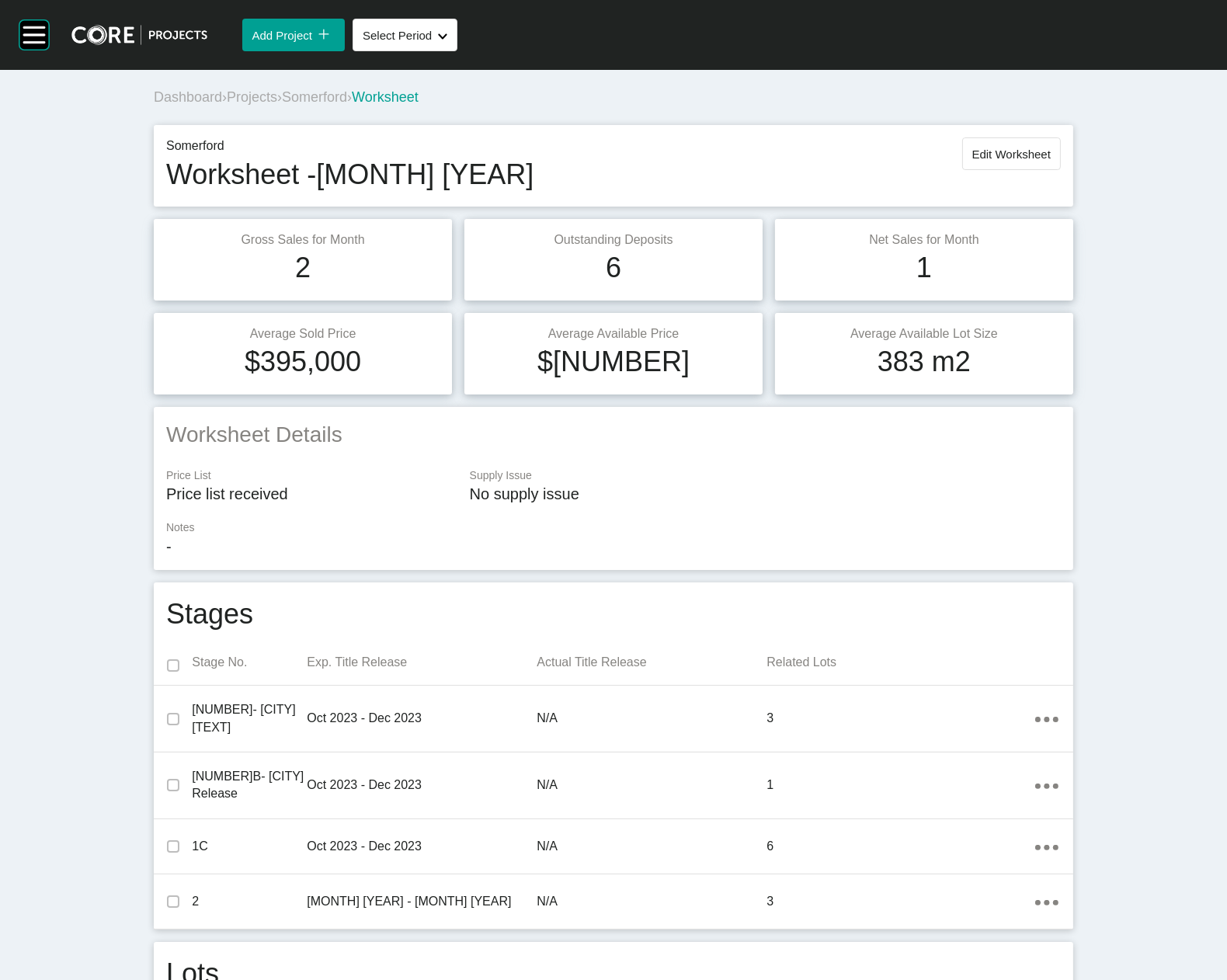 scroll, scrollTop: 857, scrollLeft: 0, axis: vertical 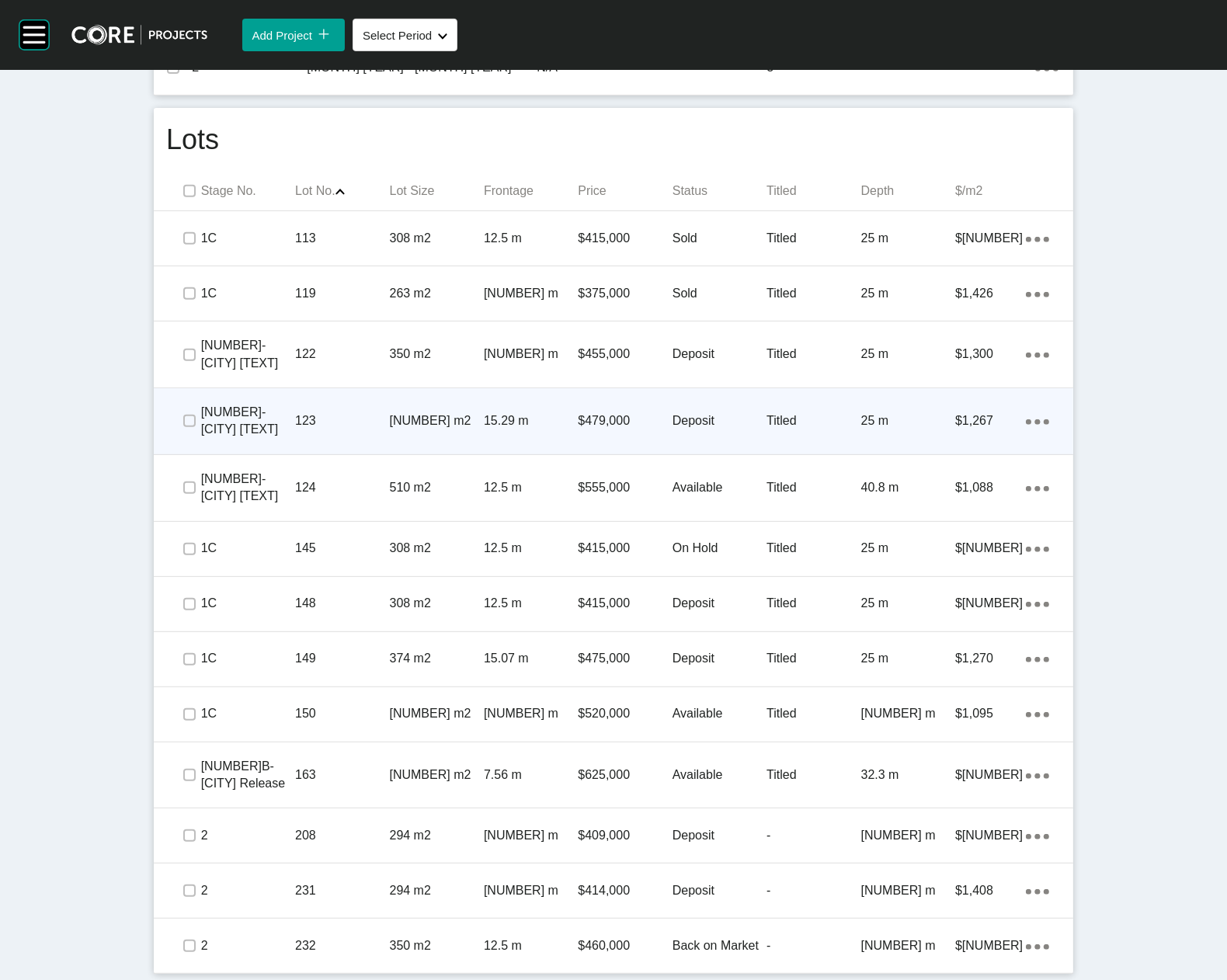 click on "$479,000" at bounding box center [624, 421] 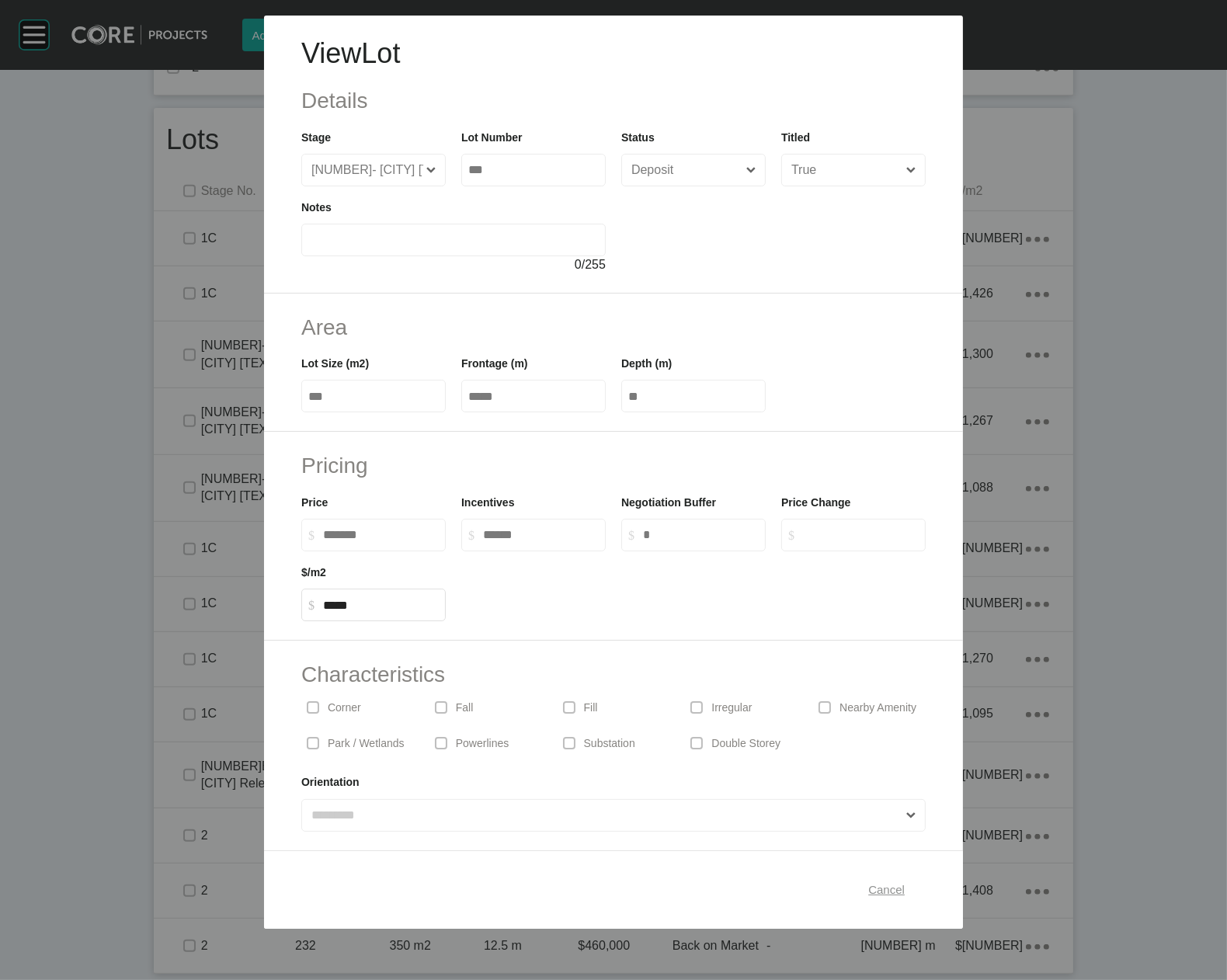 click on "Cancel" at bounding box center (886, 889) 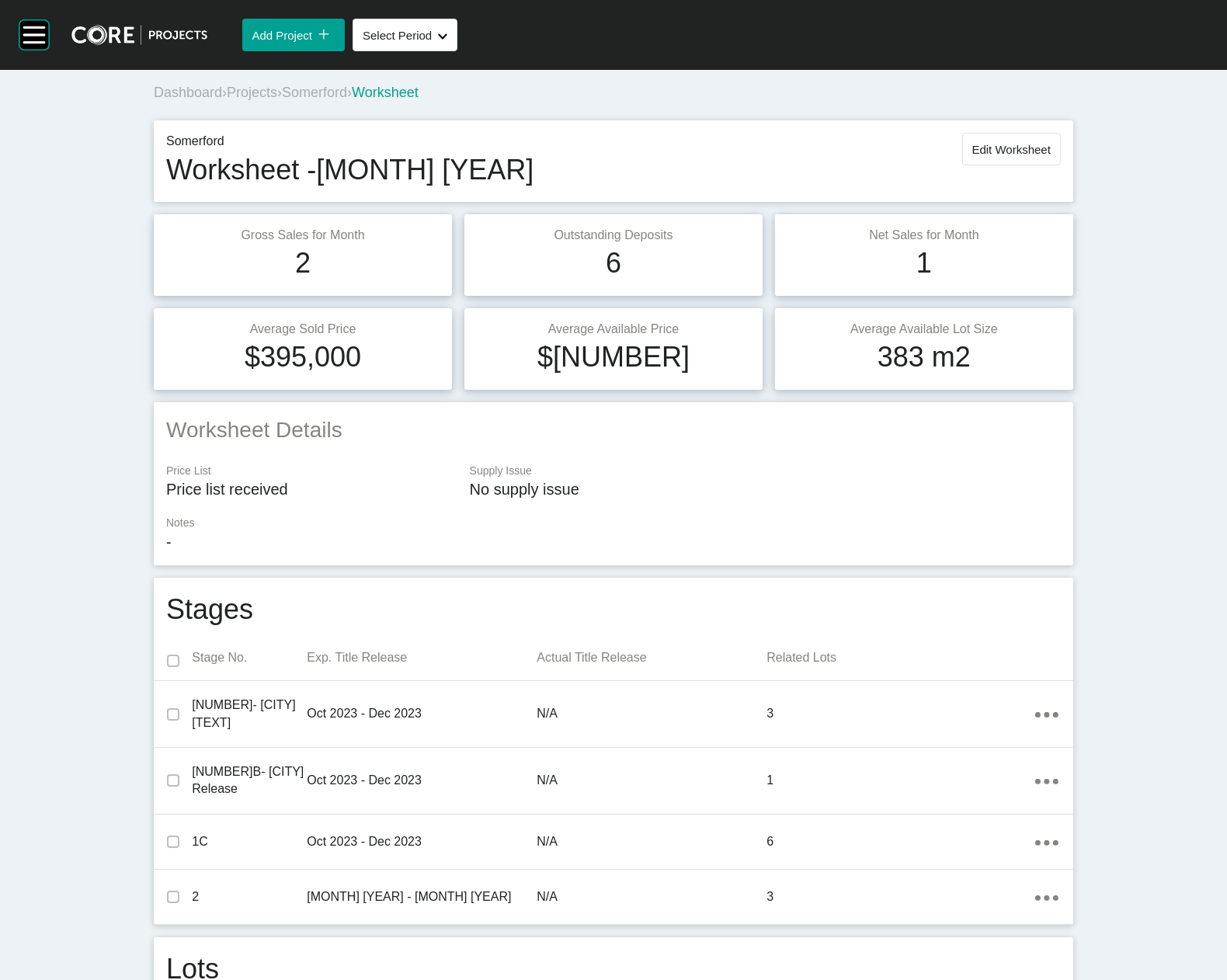scroll, scrollTop: 0, scrollLeft: 0, axis: both 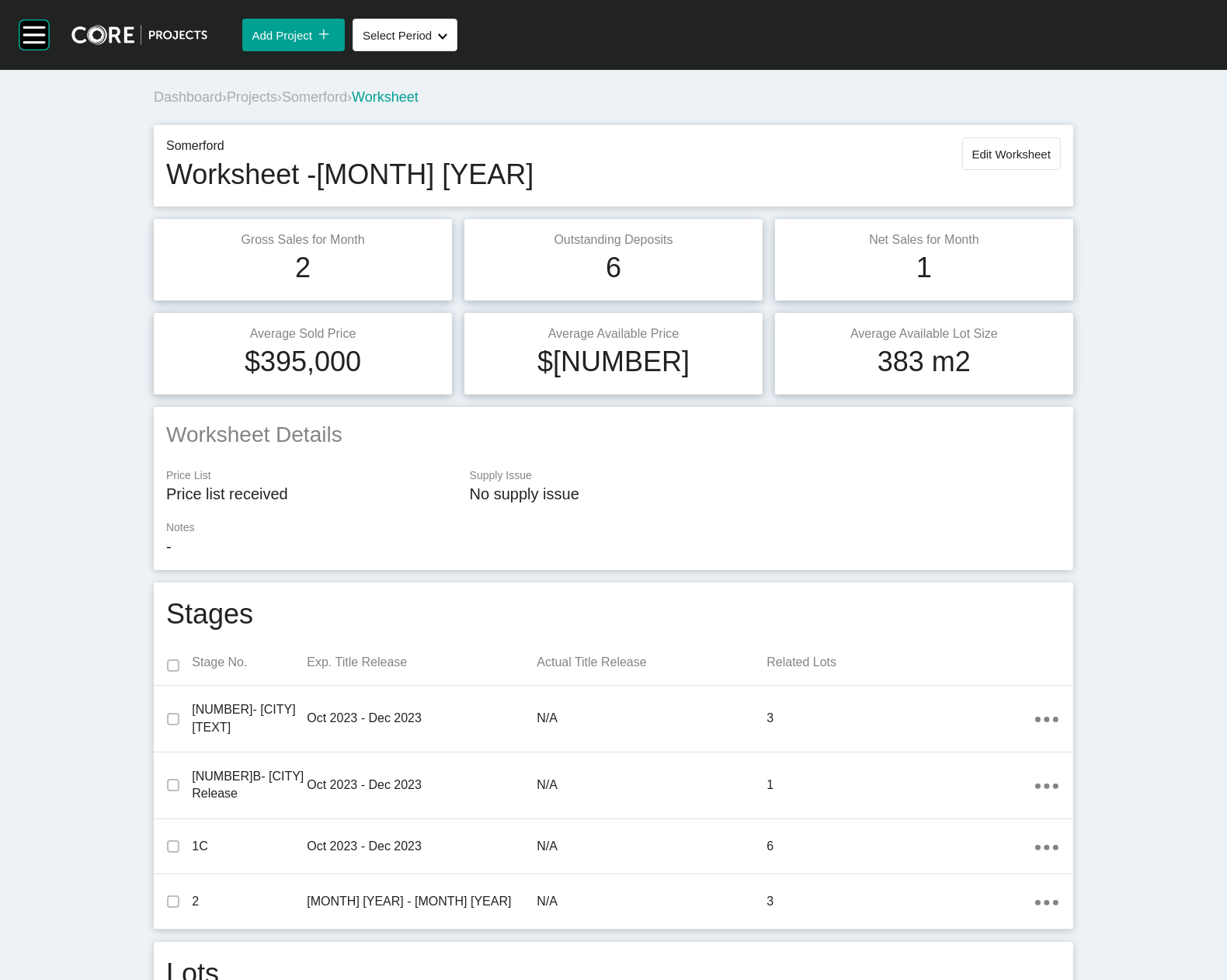 click on "Projects" at bounding box center [252, 97] 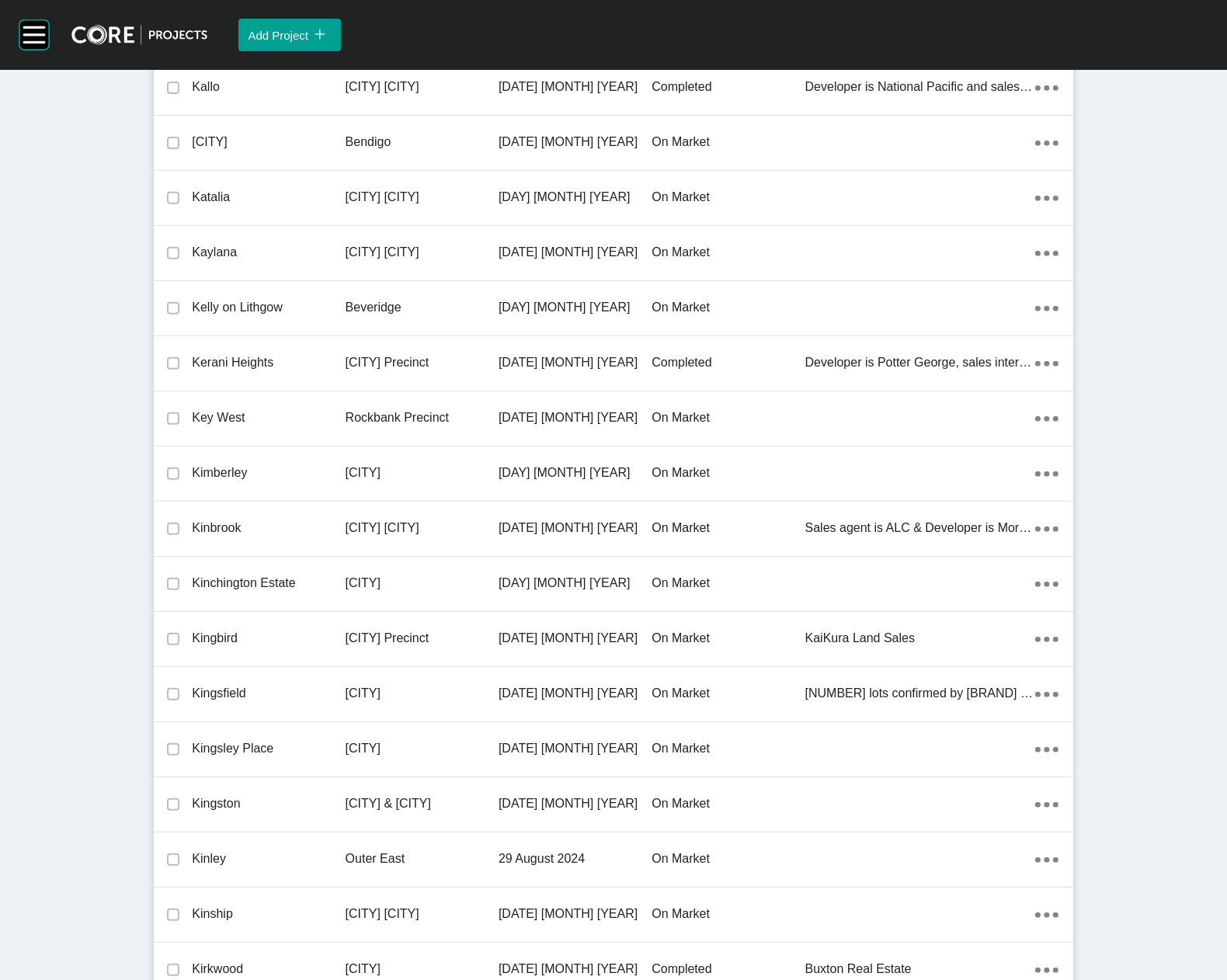 scroll, scrollTop: 29847, scrollLeft: 0, axis: vertical 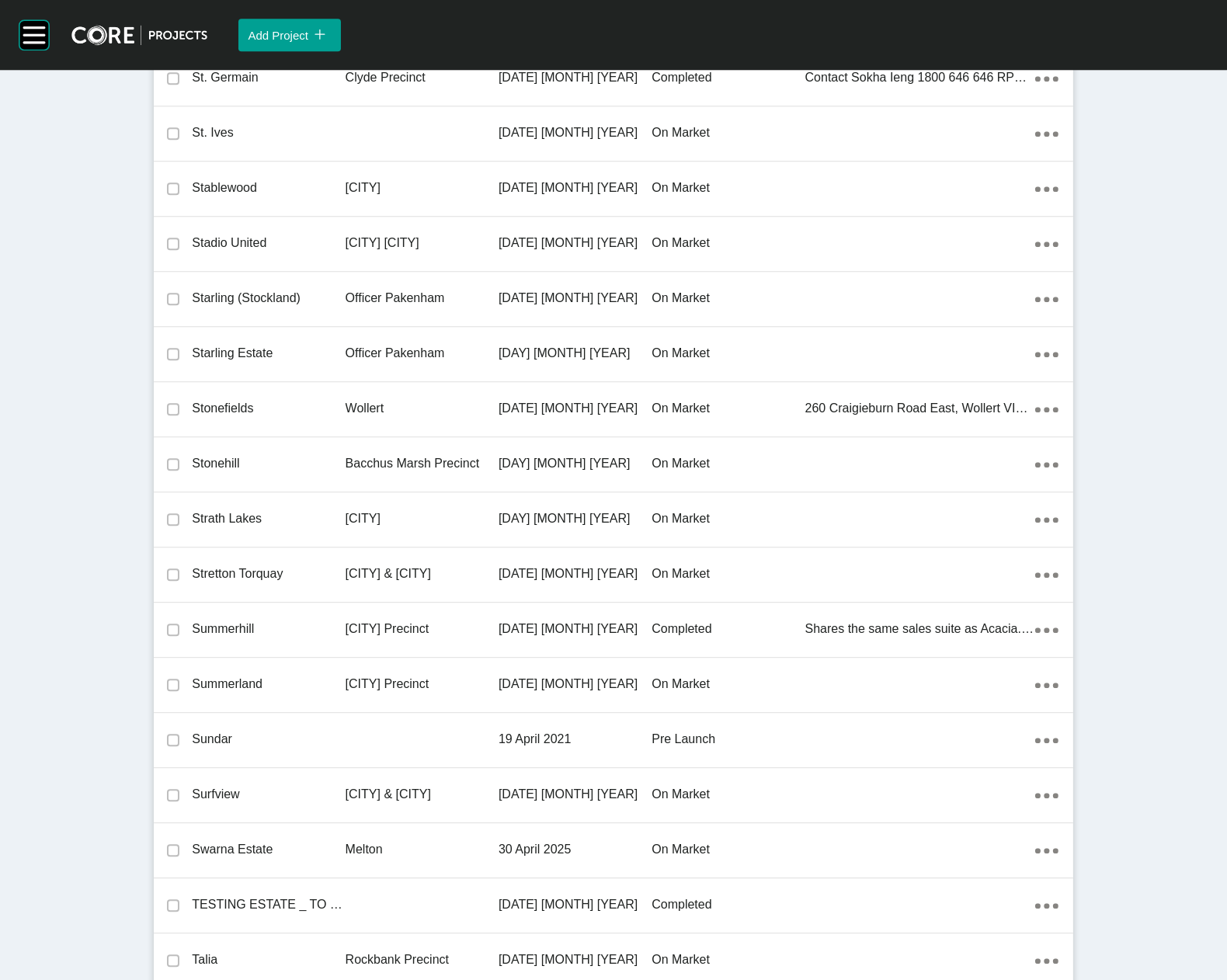 click on "[NAME]" at bounding box center (268, -5491) 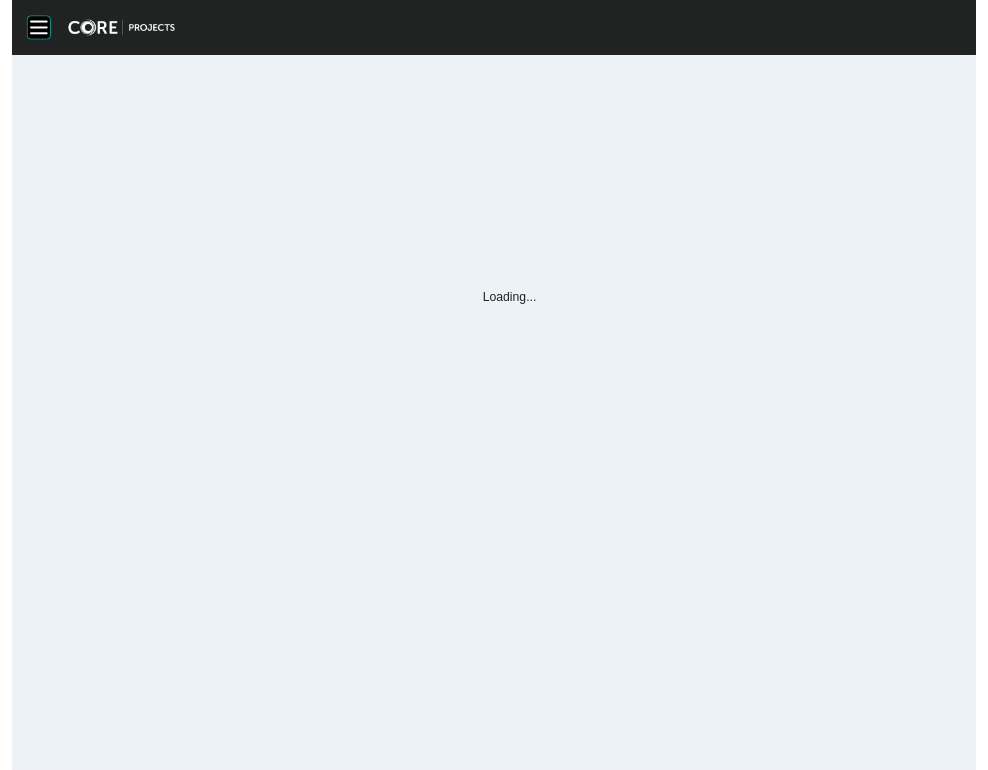 scroll, scrollTop: 0, scrollLeft: 0, axis: both 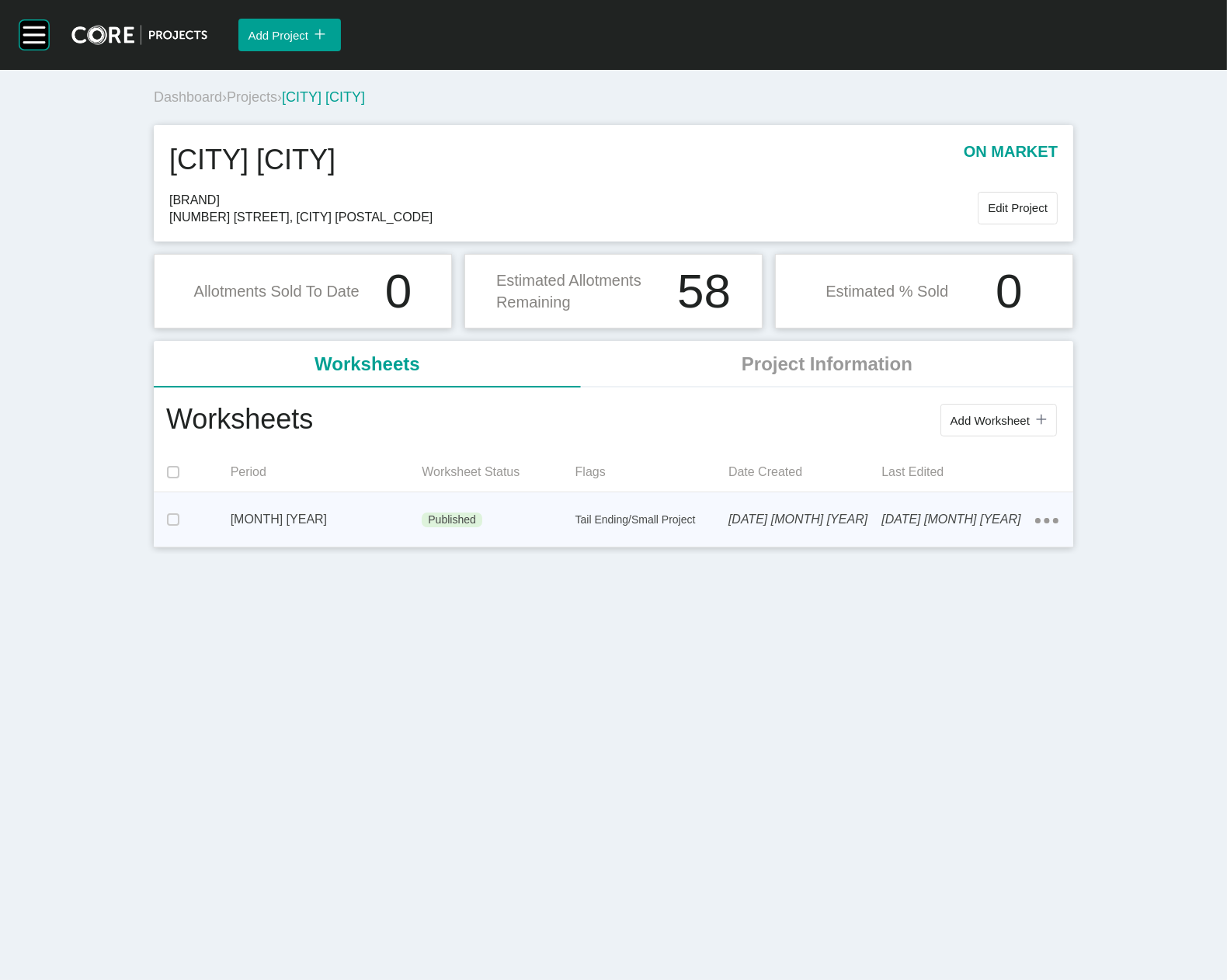 click on "[DATE]" at bounding box center [326, 520] 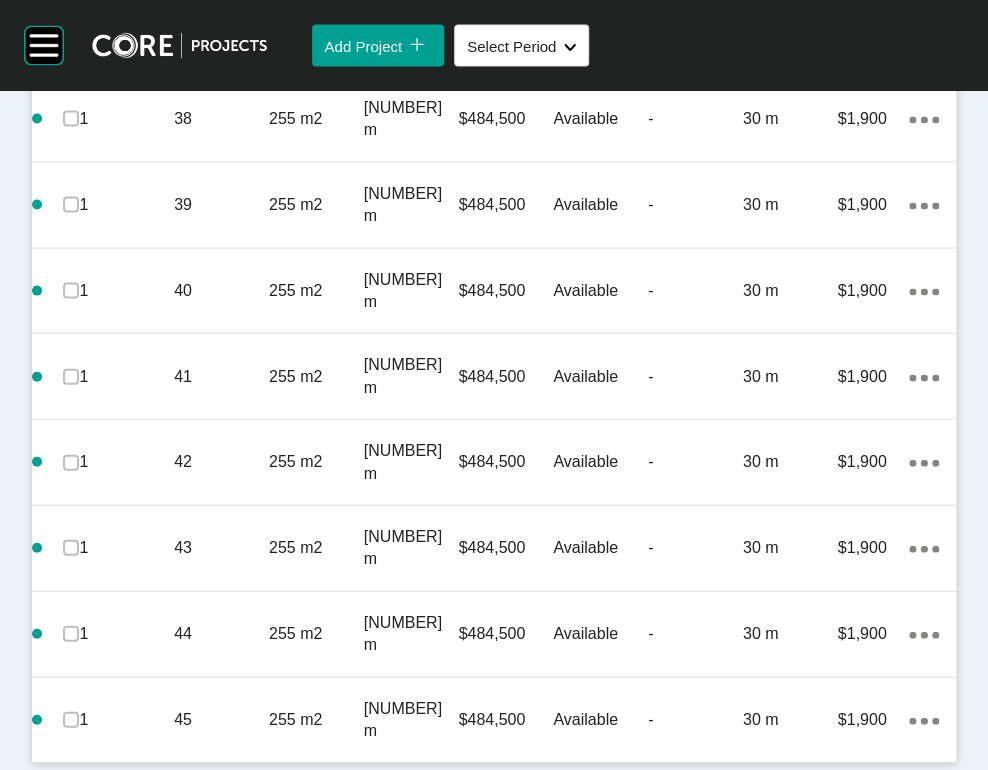 scroll, scrollTop: 1283, scrollLeft: 0, axis: vertical 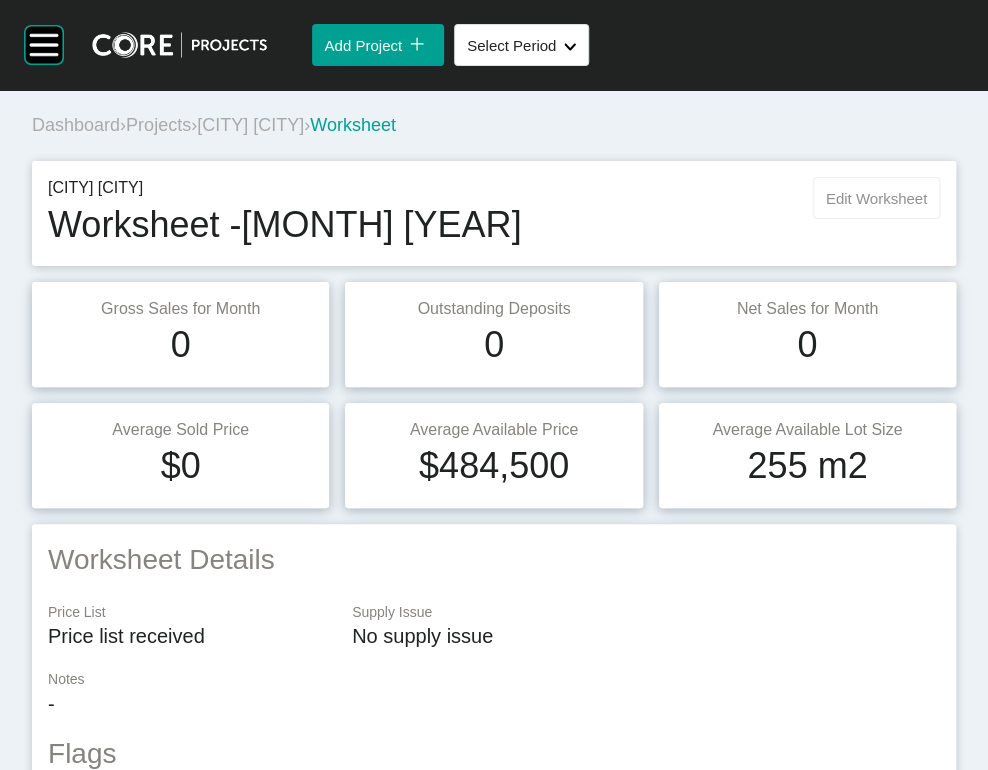click on "Edit Worksheet" at bounding box center (876, 198) 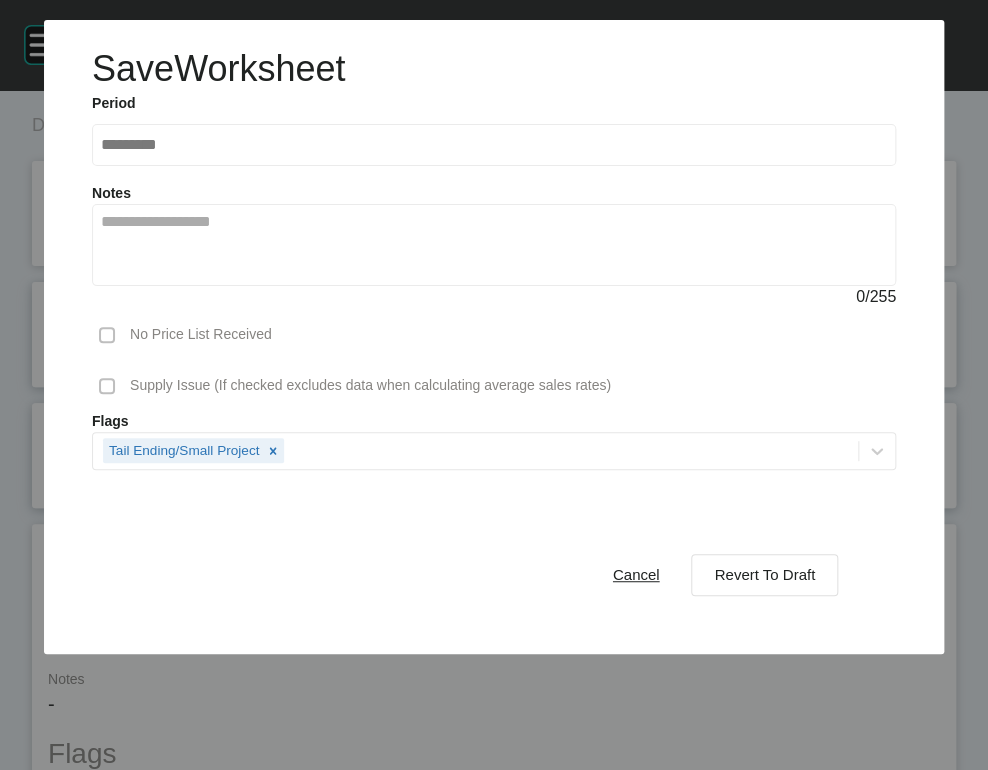drag, startPoint x: 774, startPoint y: 694, endPoint x: 831, endPoint y: 630, distance: 85.70297 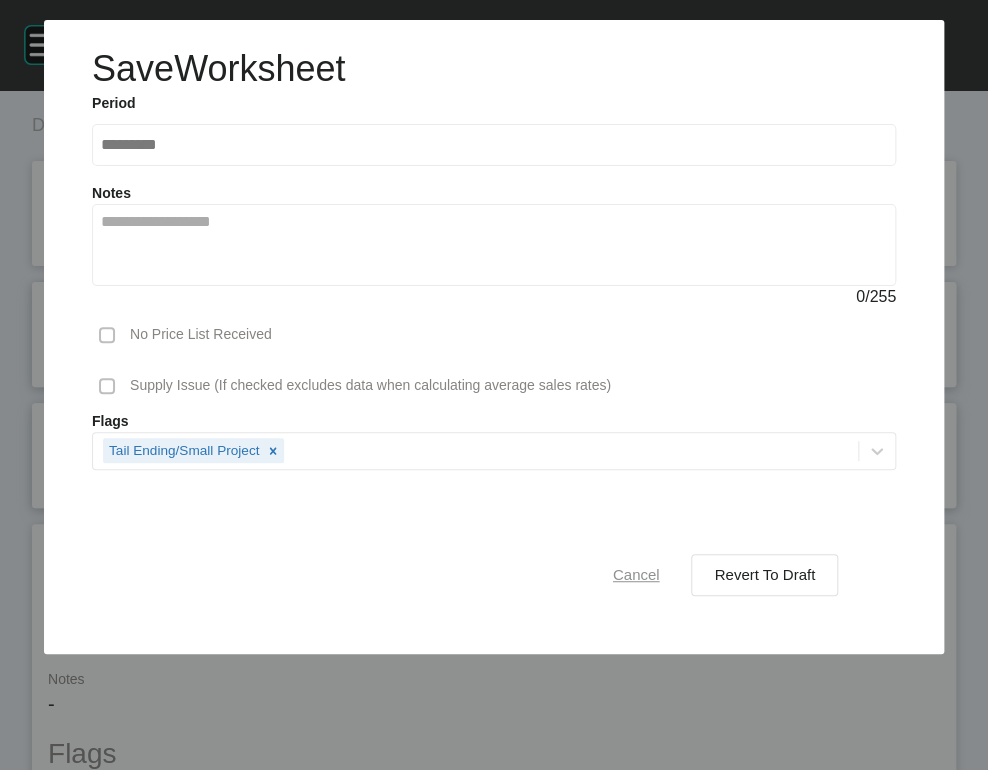 click on "Cancel" at bounding box center (636, 574) 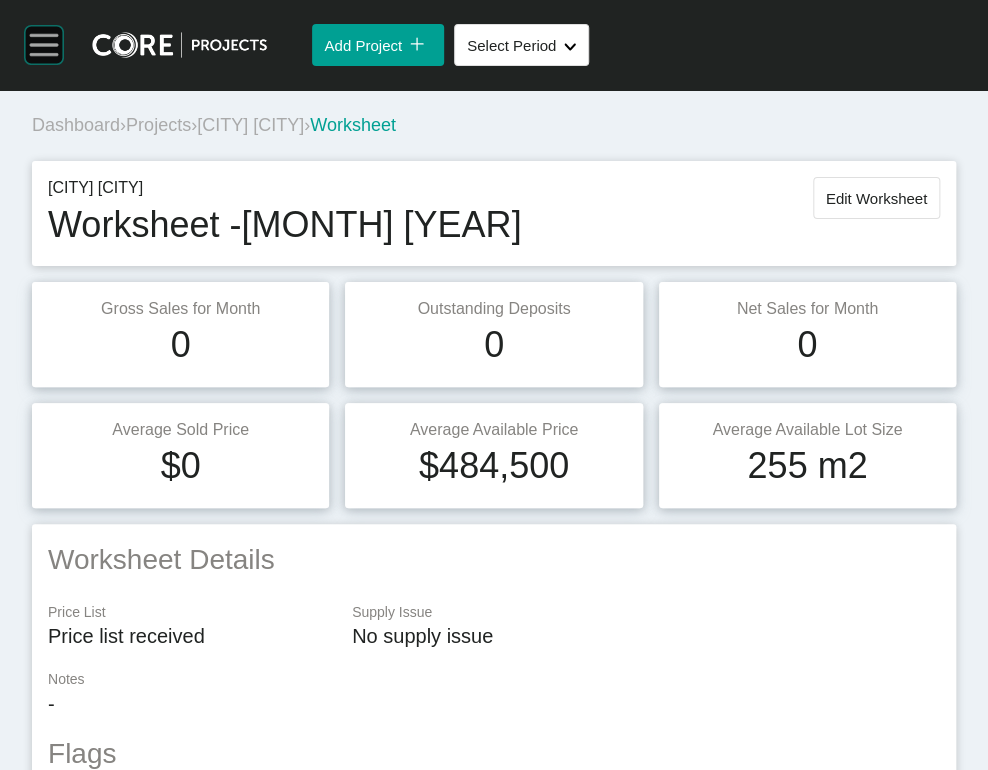 click 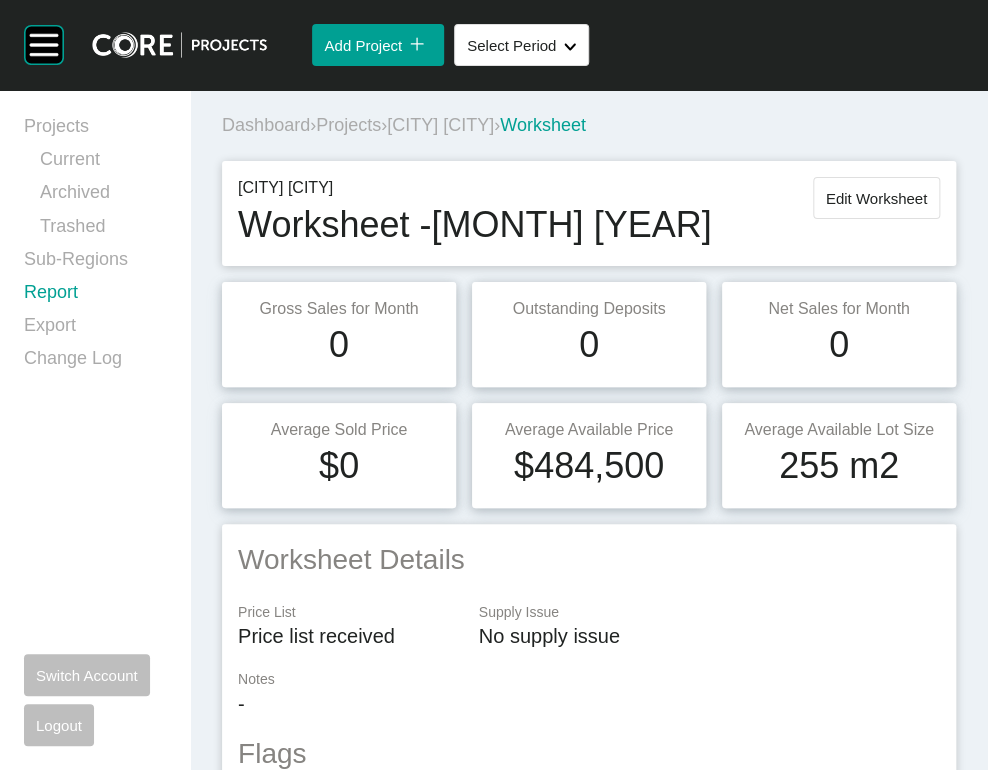 click on "Report" at bounding box center (95, 296) 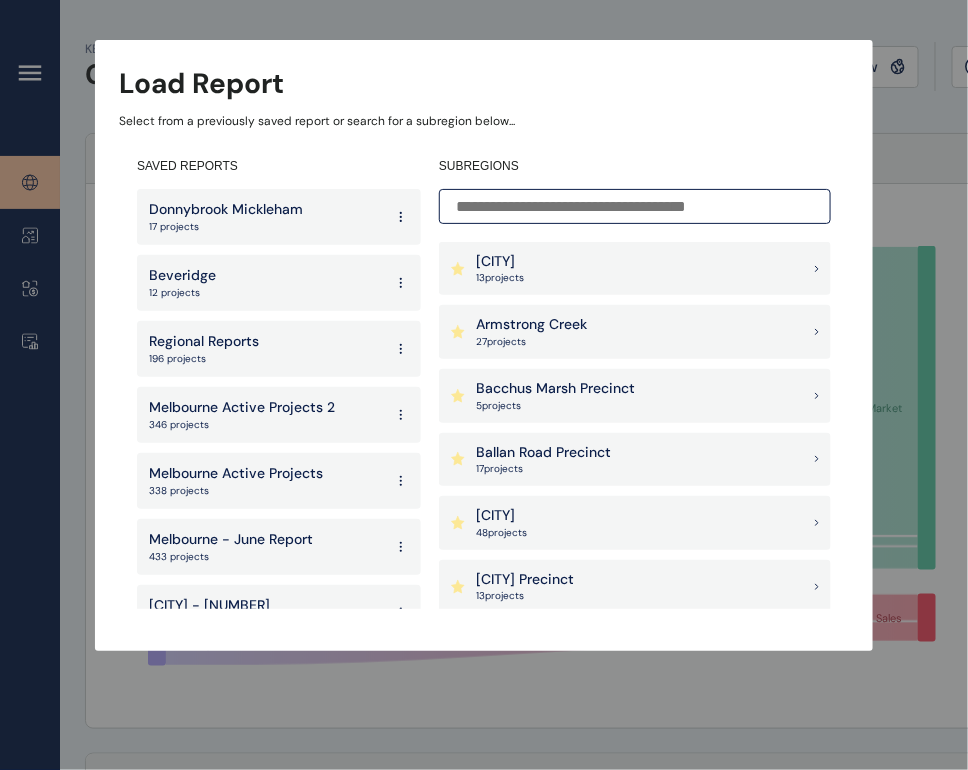 scroll, scrollTop: 320, scrollLeft: 0, axis: vertical 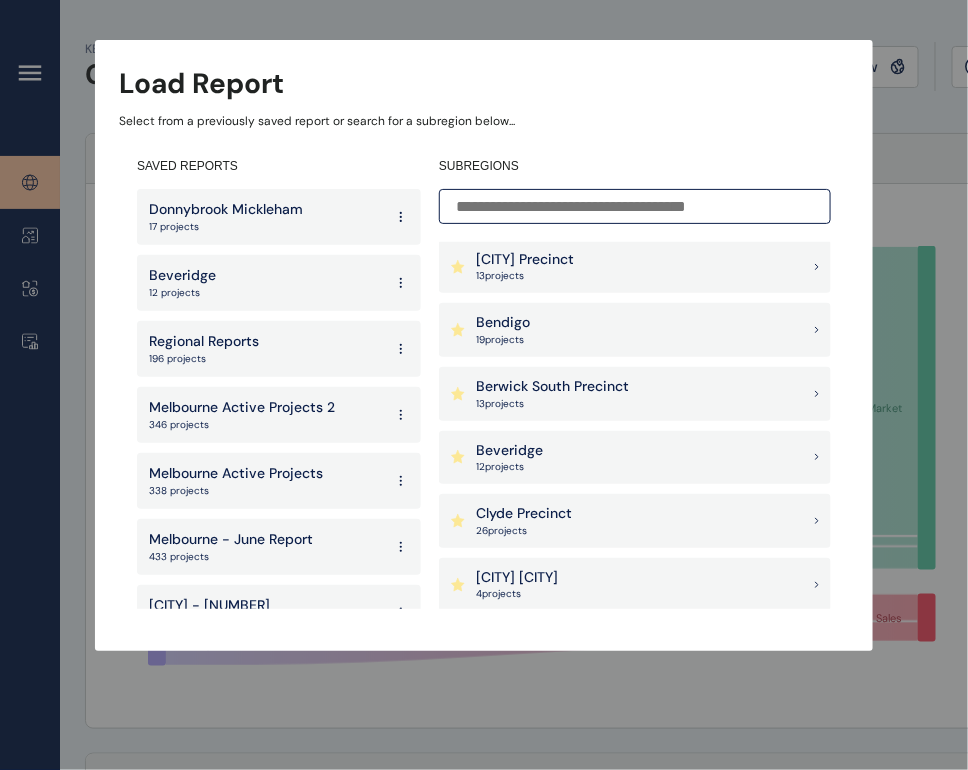 click on "Berwick South Precinct" at bounding box center (552, 387) 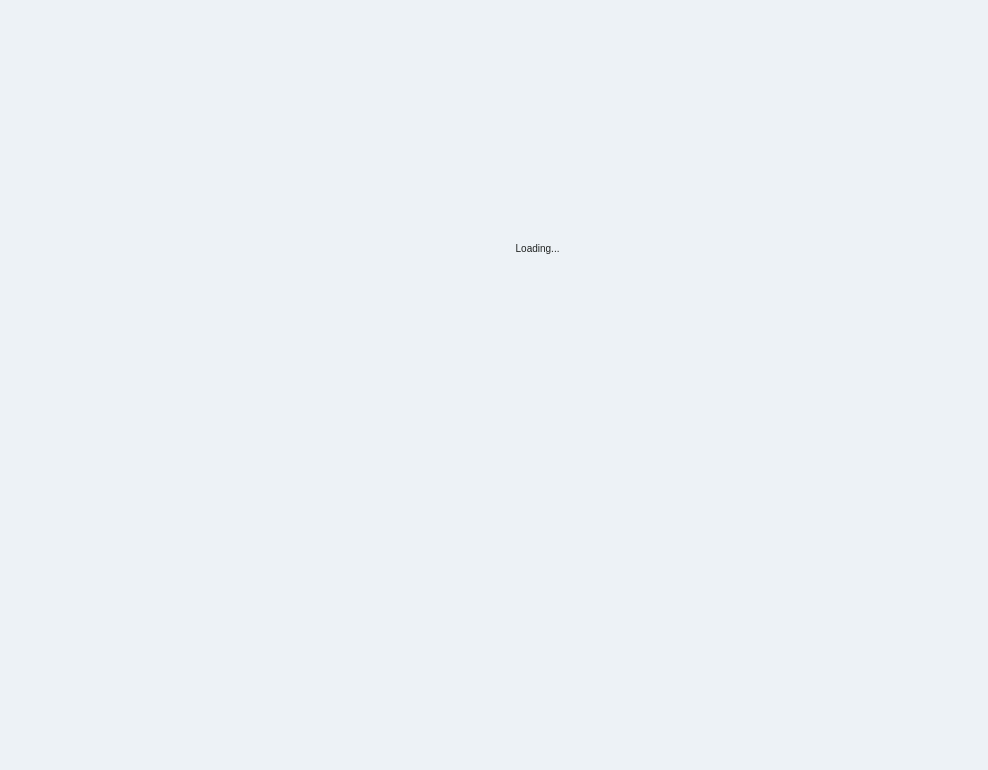 scroll, scrollTop: 0, scrollLeft: 0, axis: both 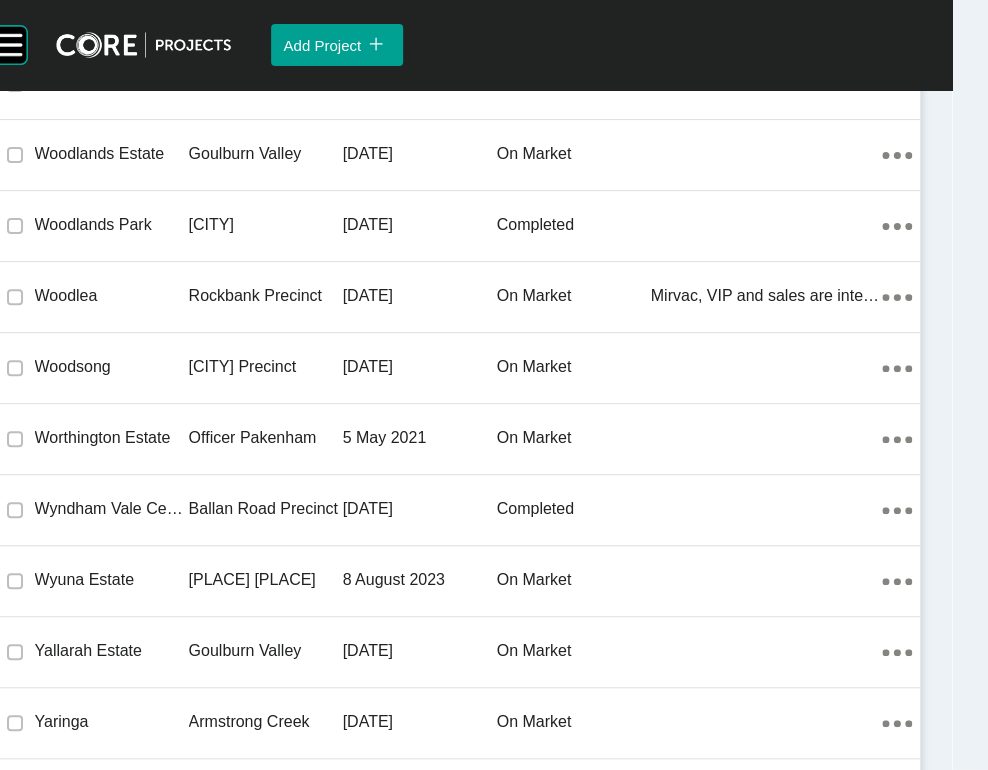 click on "[DAY] [MONTH] [YEAR]" at bounding box center [420, -10003] 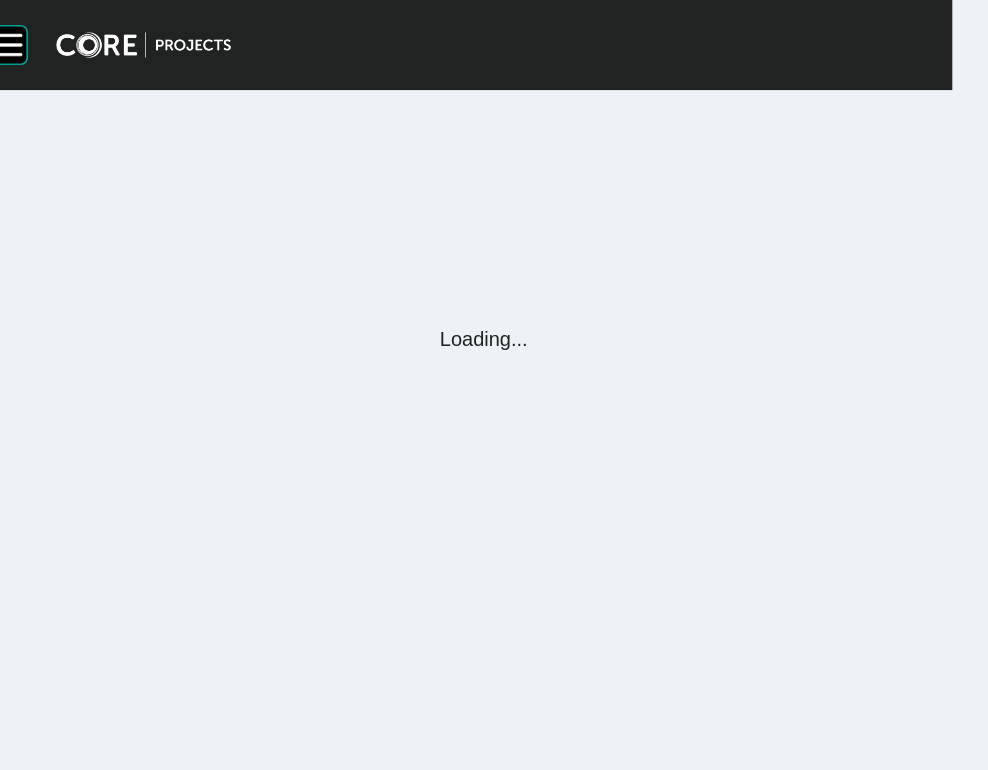 scroll, scrollTop: 0, scrollLeft: 0, axis: both 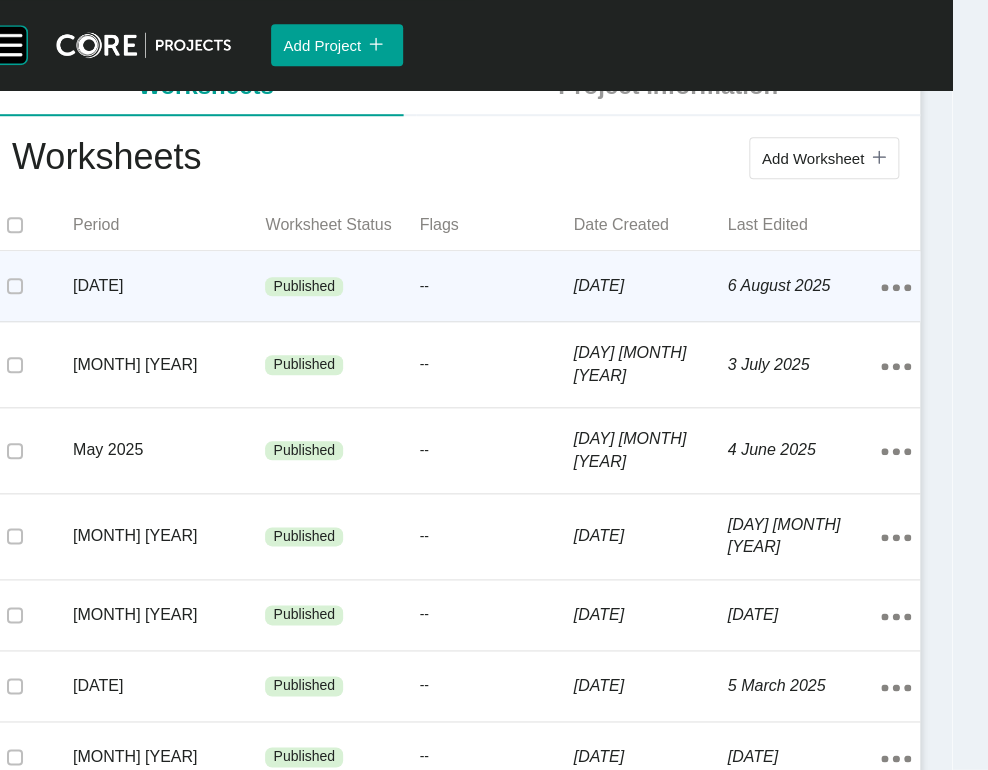 click on "--" at bounding box center [496, 287] 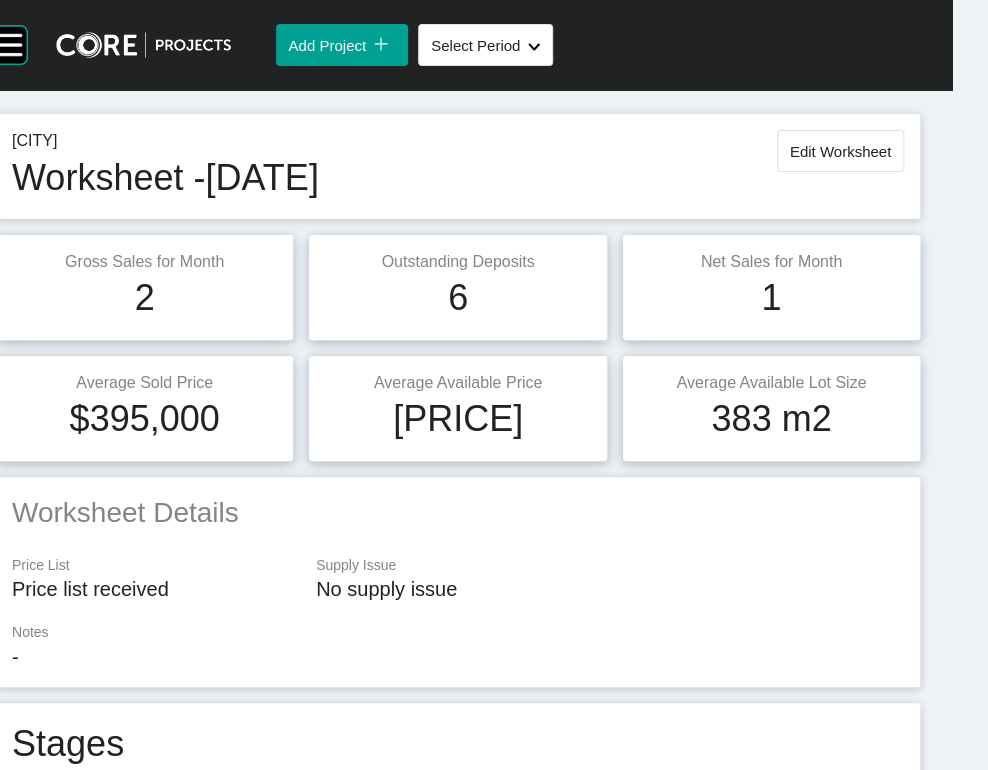 scroll, scrollTop: 0, scrollLeft: 0, axis: both 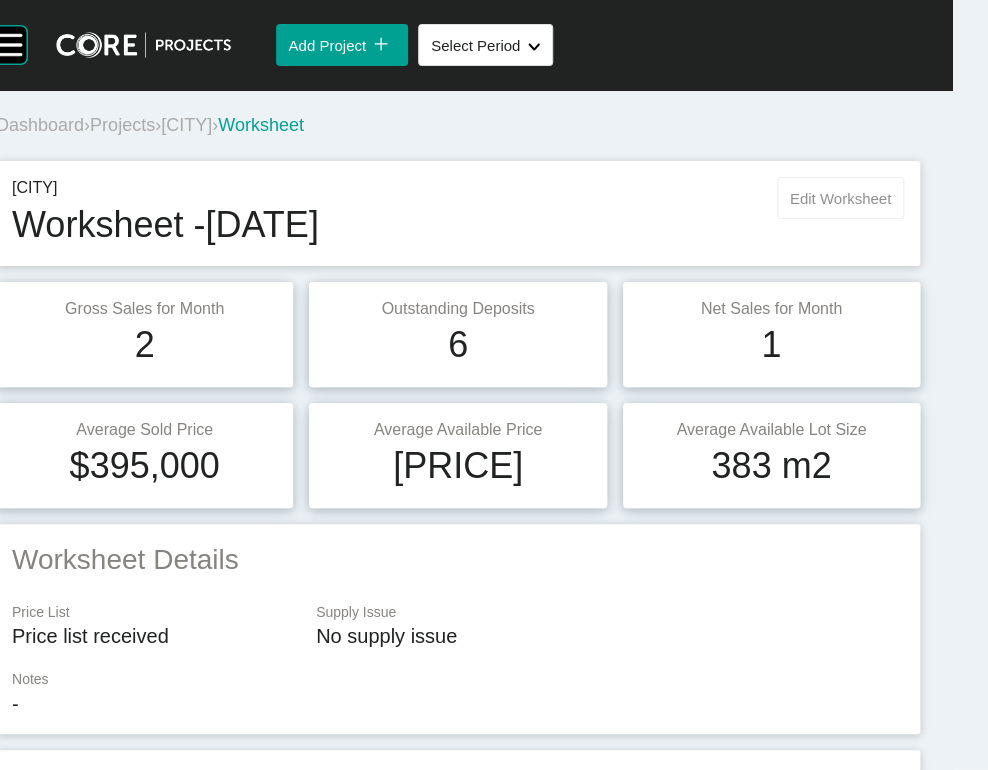click on "Edit Worksheet" at bounding box center (840, 198) 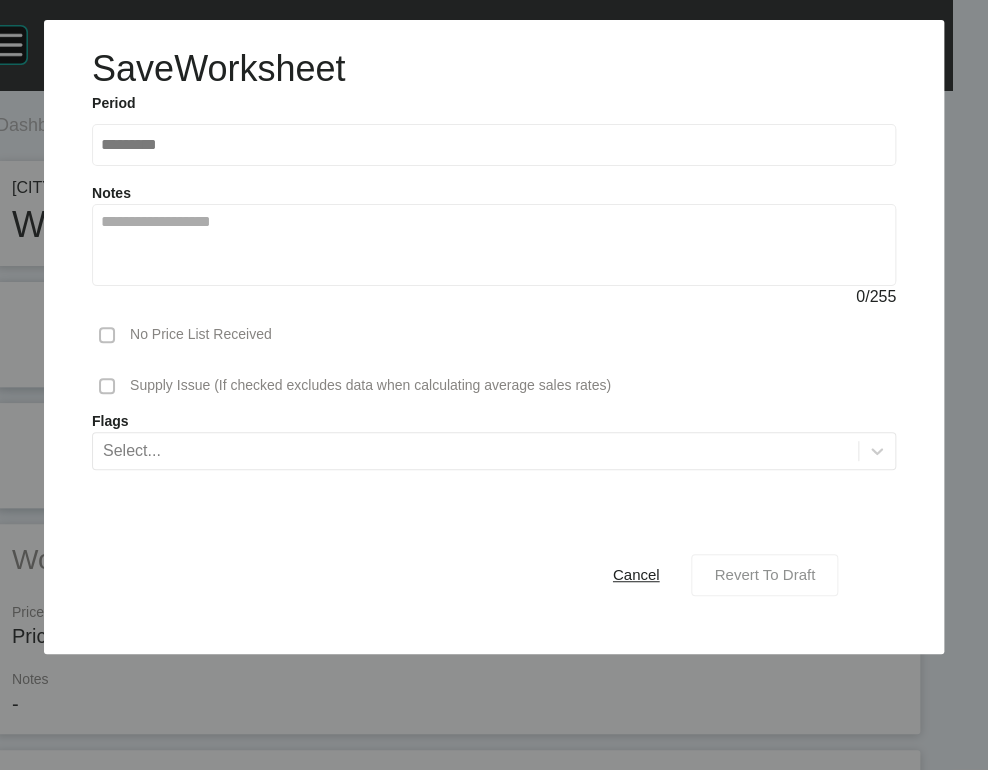 click on "Revert To Draft" at bounding box center [764, 574] 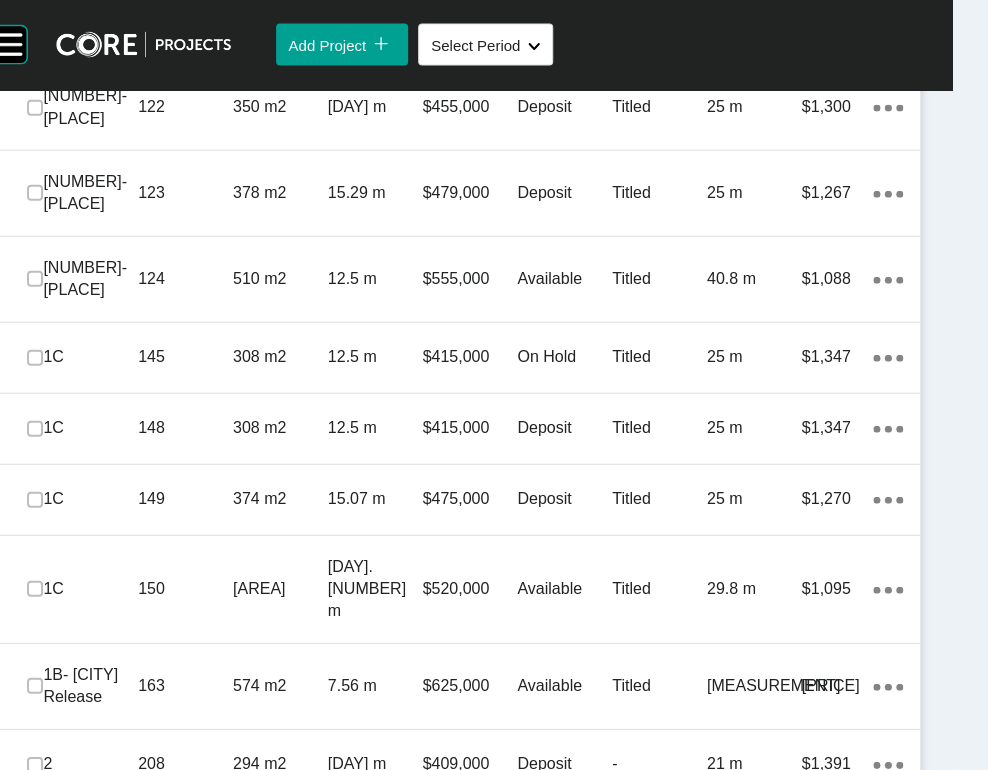 scroll, scrollTop: 1470, scrollLeft: 0, axis: vertical 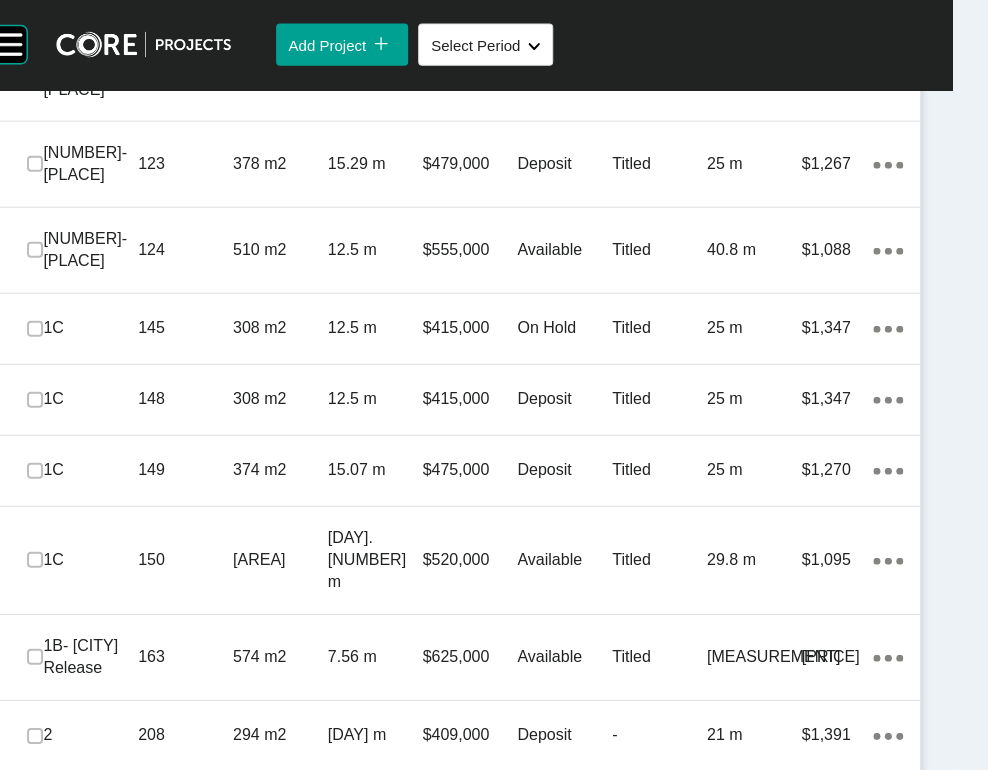 click at bounding box center (35, -71) 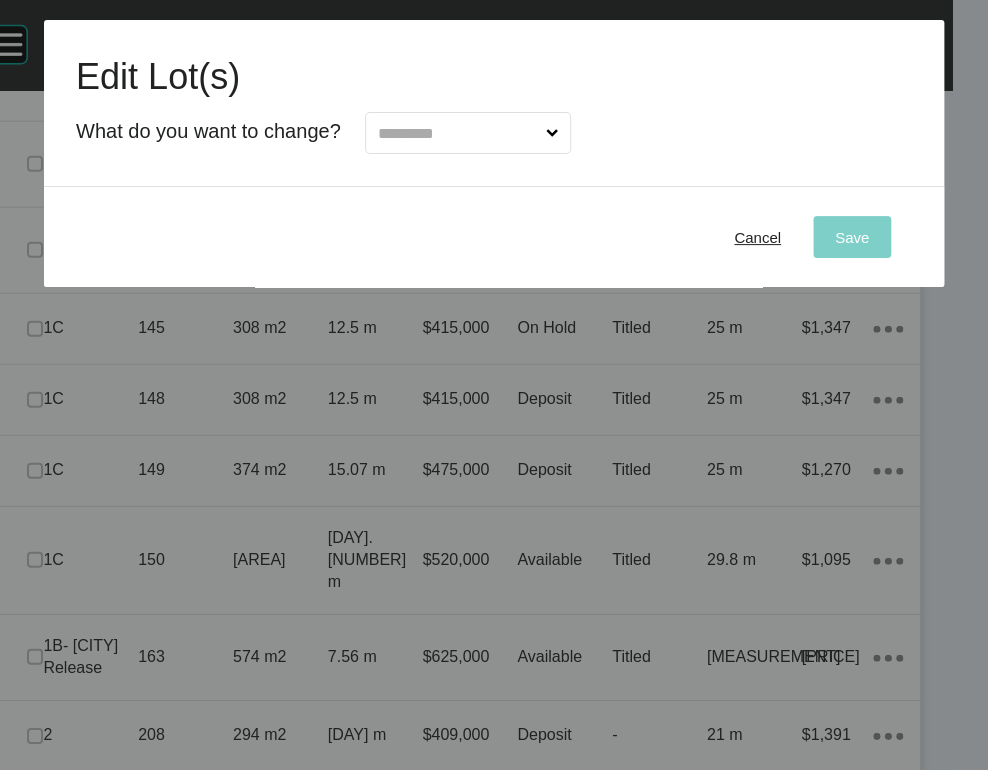 click at bounding box center [458, 133] 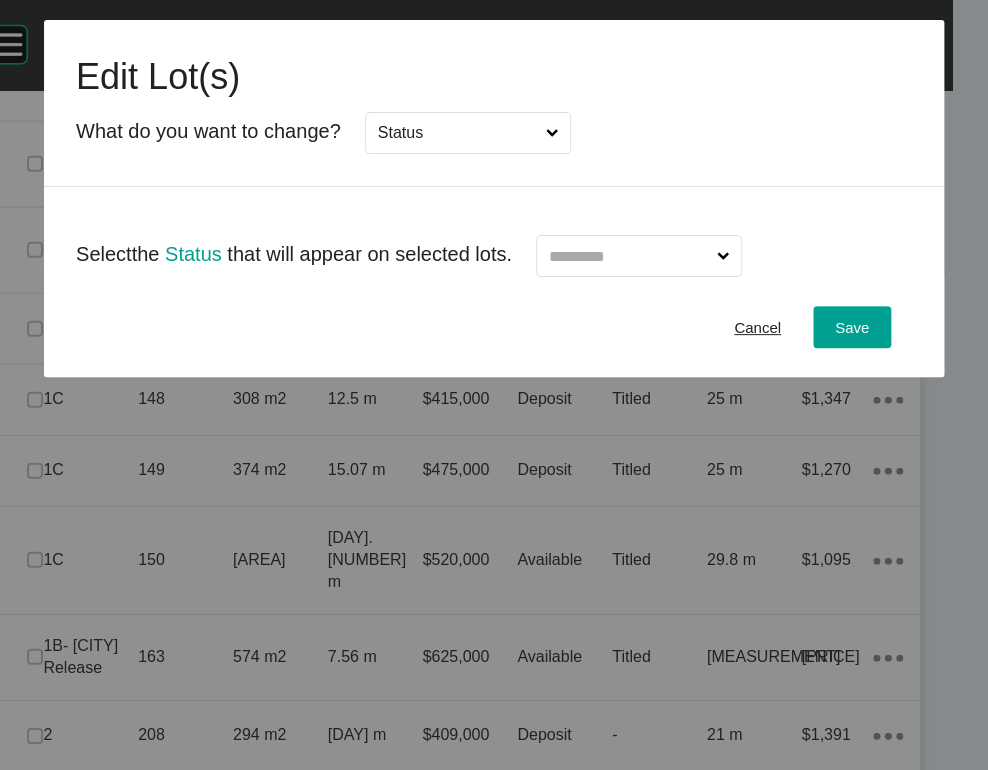 click at bounding box center (629, 256) 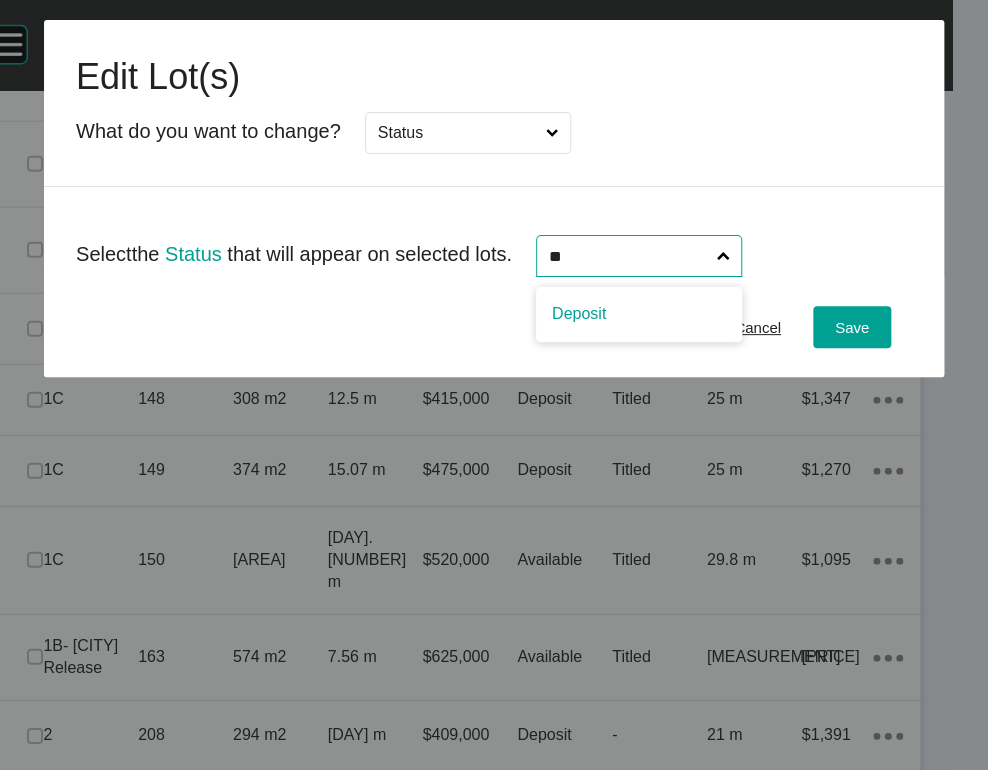type on "**" 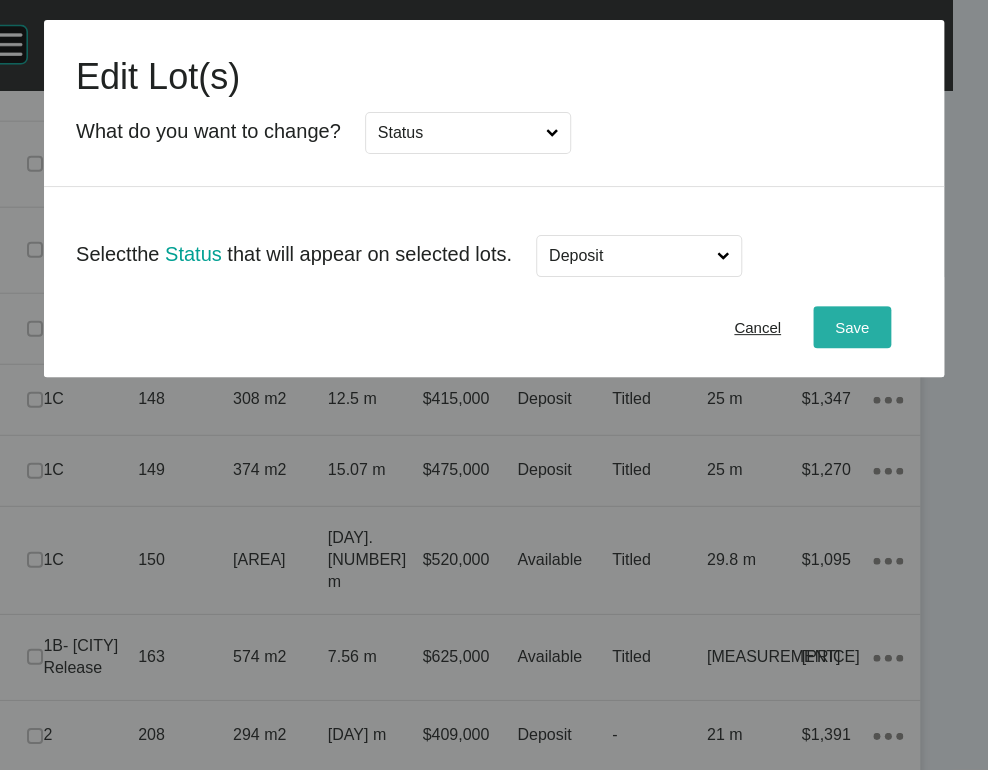 click on "Save" at bounding box center [852, 327] 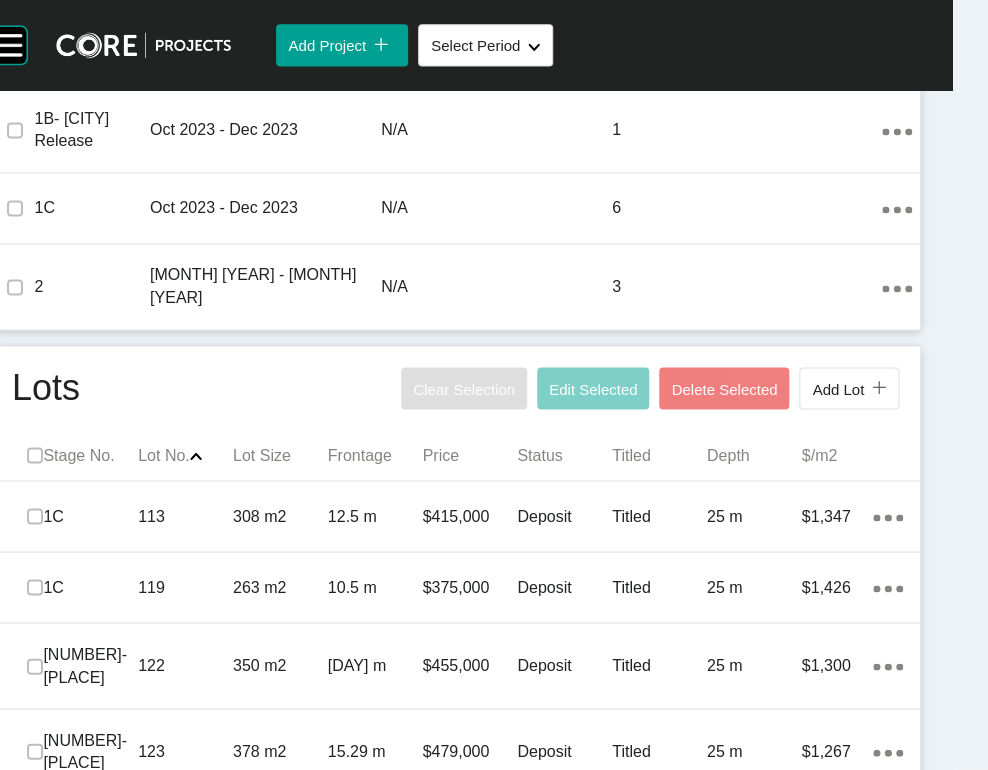 scroll, scrollTop: 0, scrollLeft: 0, axis: both 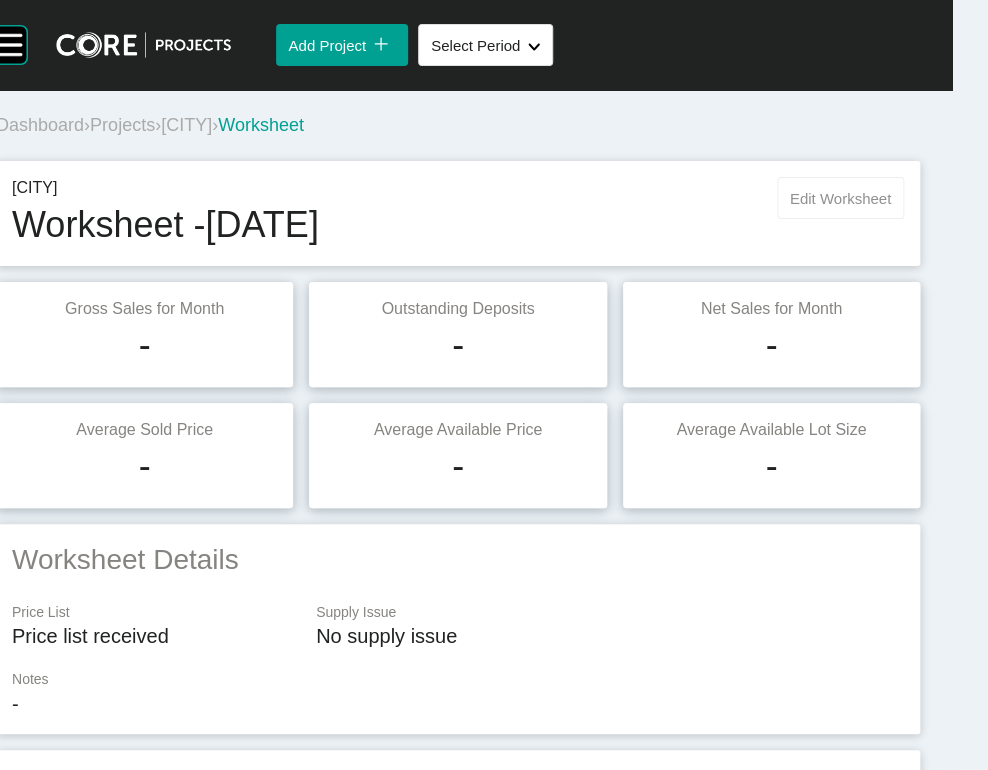 click on "Edit Worksheet" at bounding box center [840, 198] 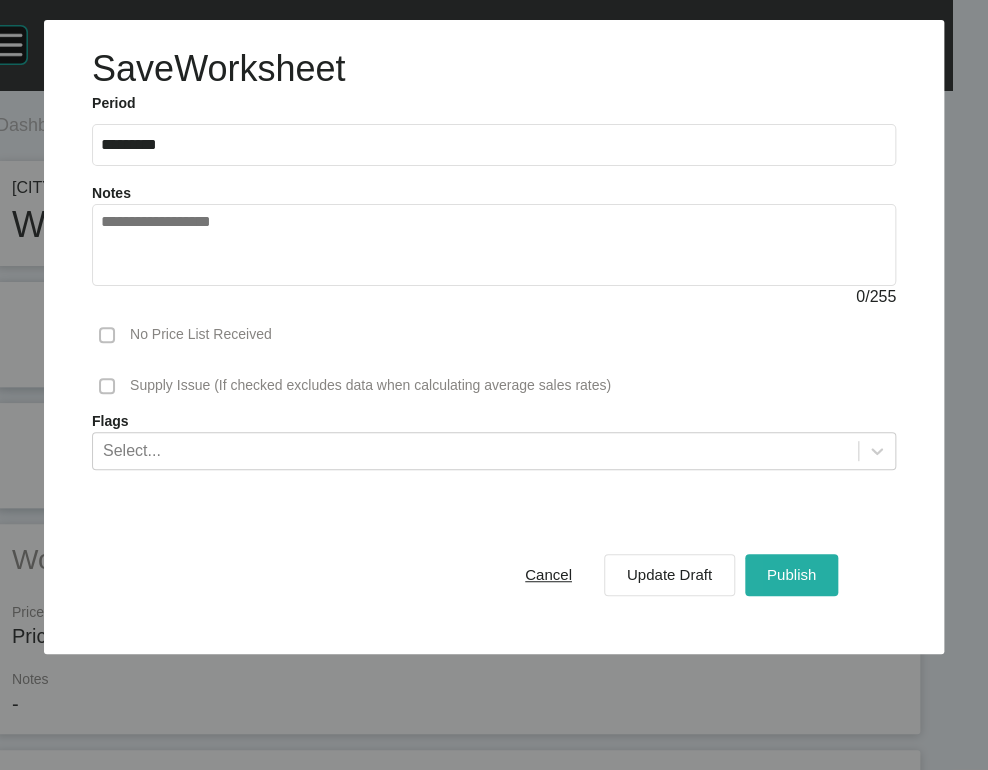 click on "Publish" at bounding box center (791, 574) 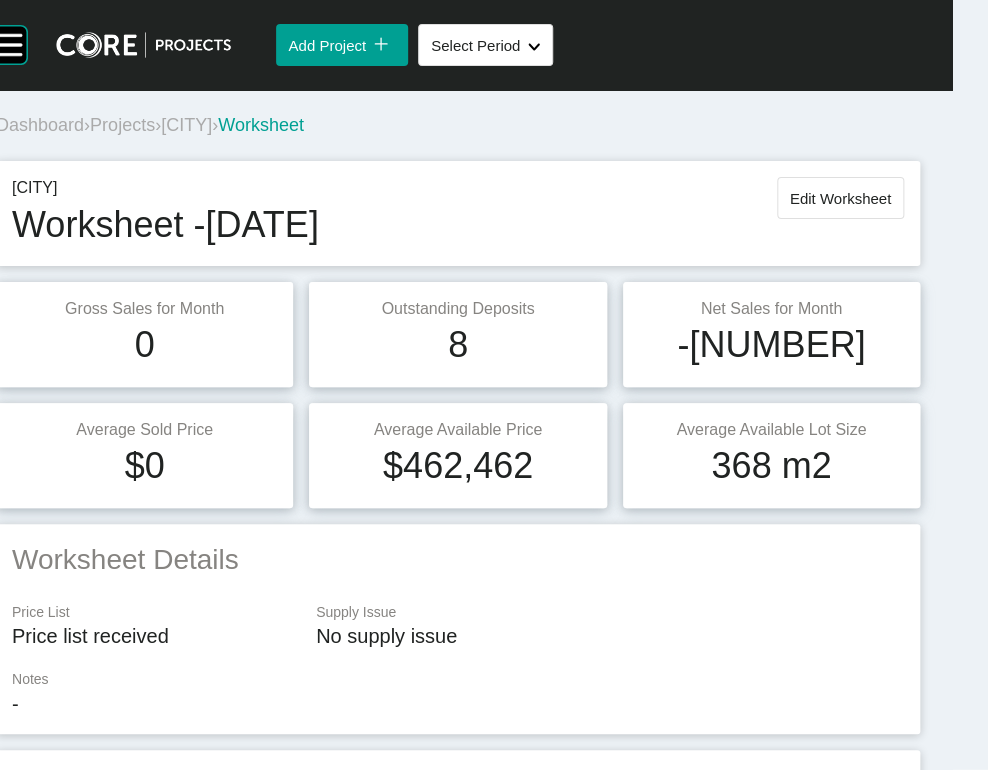 click on "Projects" at bounding box center (122, 125) 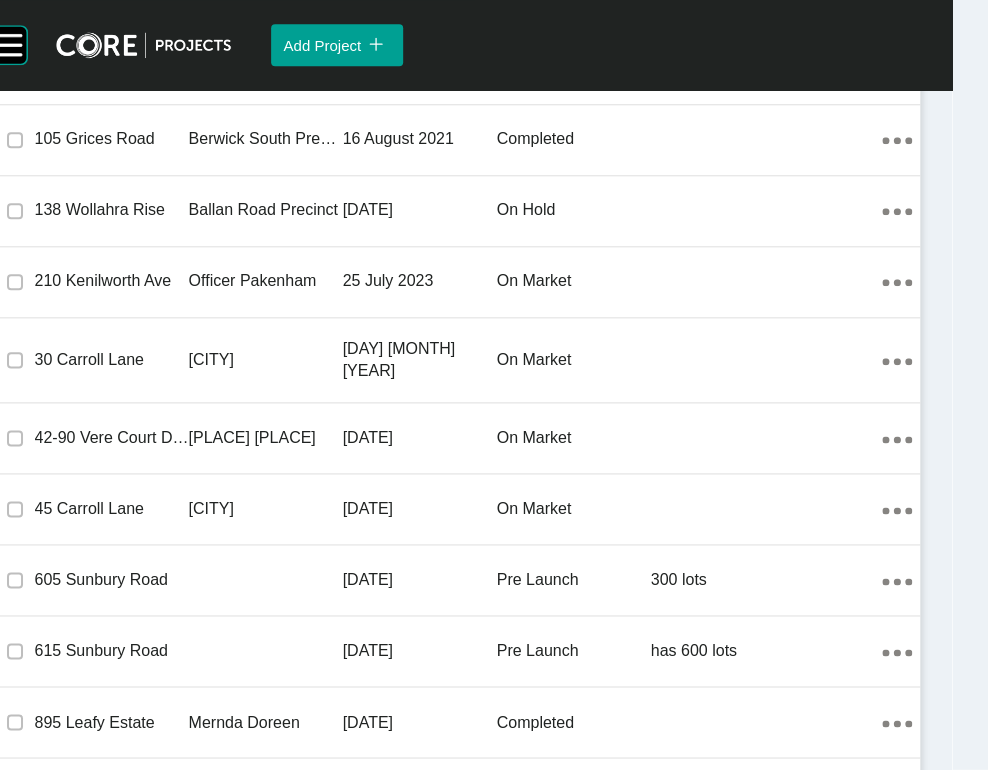 scroll, scrollTop: 8953, scrollLeft: 0, axis: vertical 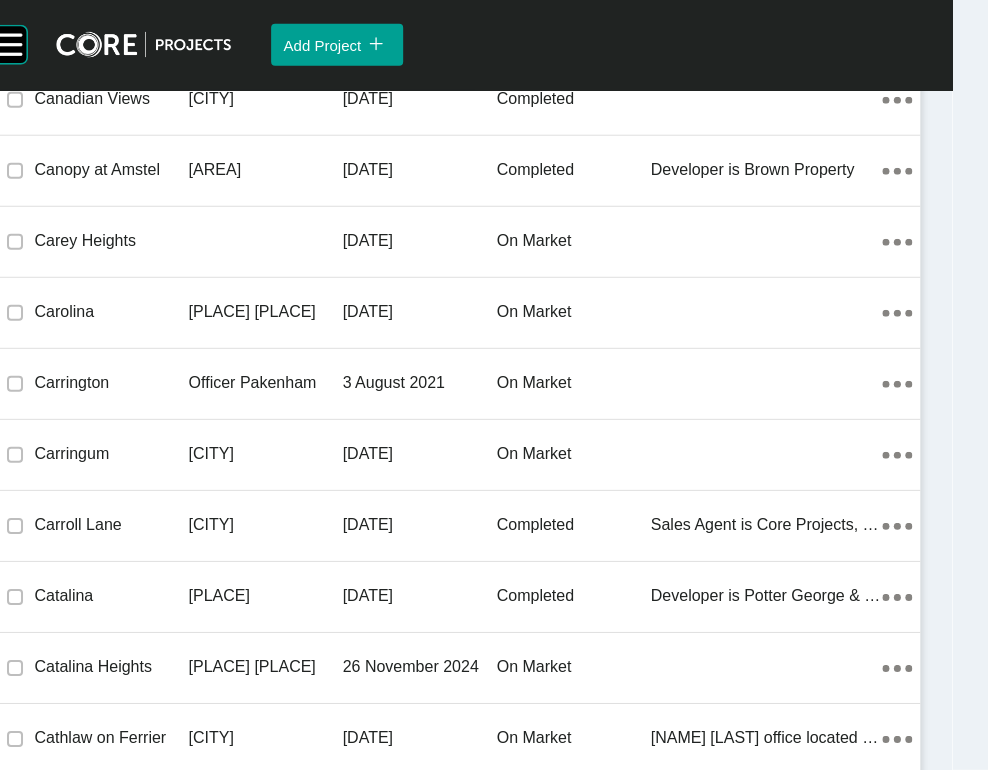 click on "[DATE]" at bounding box center (420, -1607) 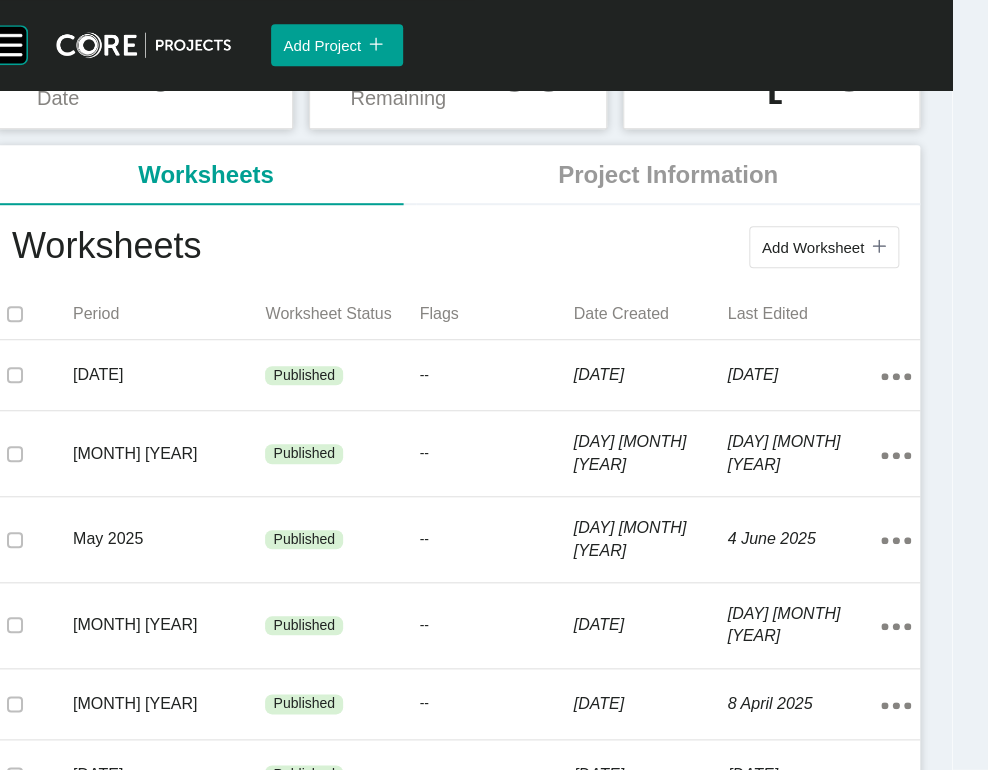 scroll, scrollTop: 378, scrollLeft: 0, axis: vertical 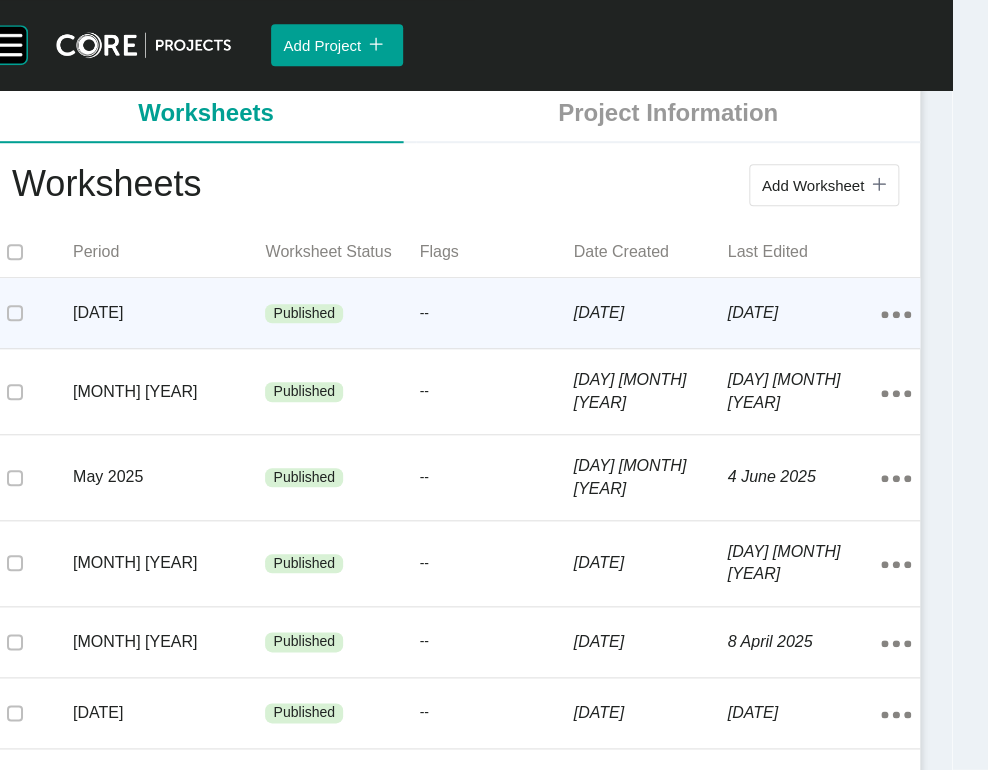 click on "Published" at bounding box center (342, 314) 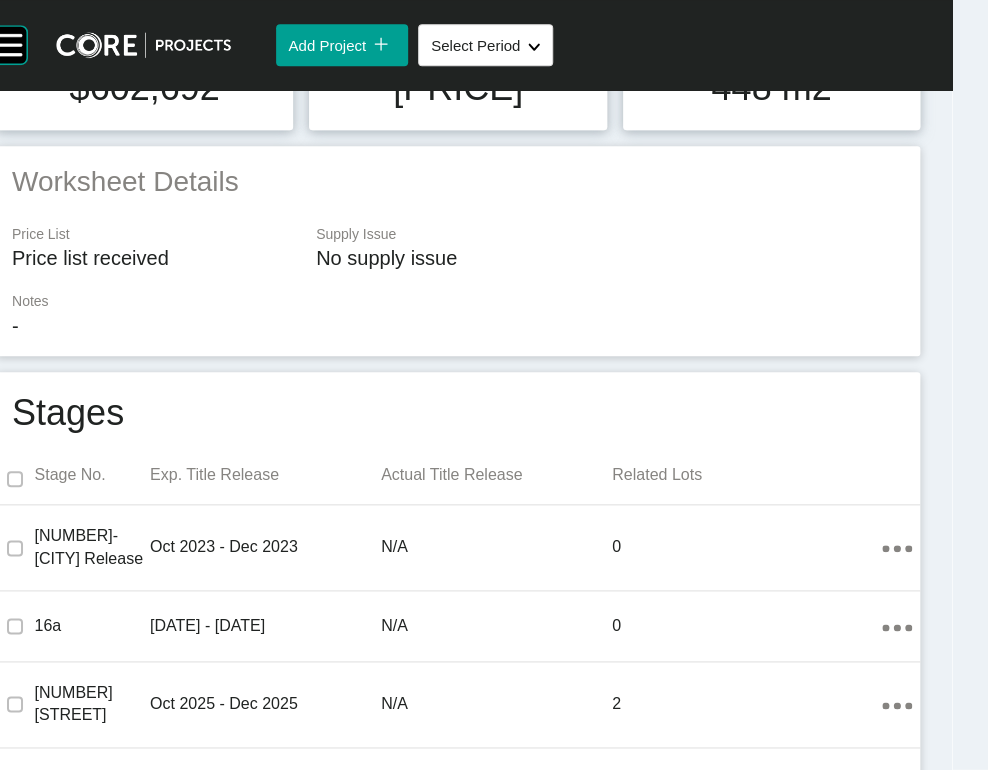 scroll, scrollTop: 0, scrollLeft: 0, axis: both 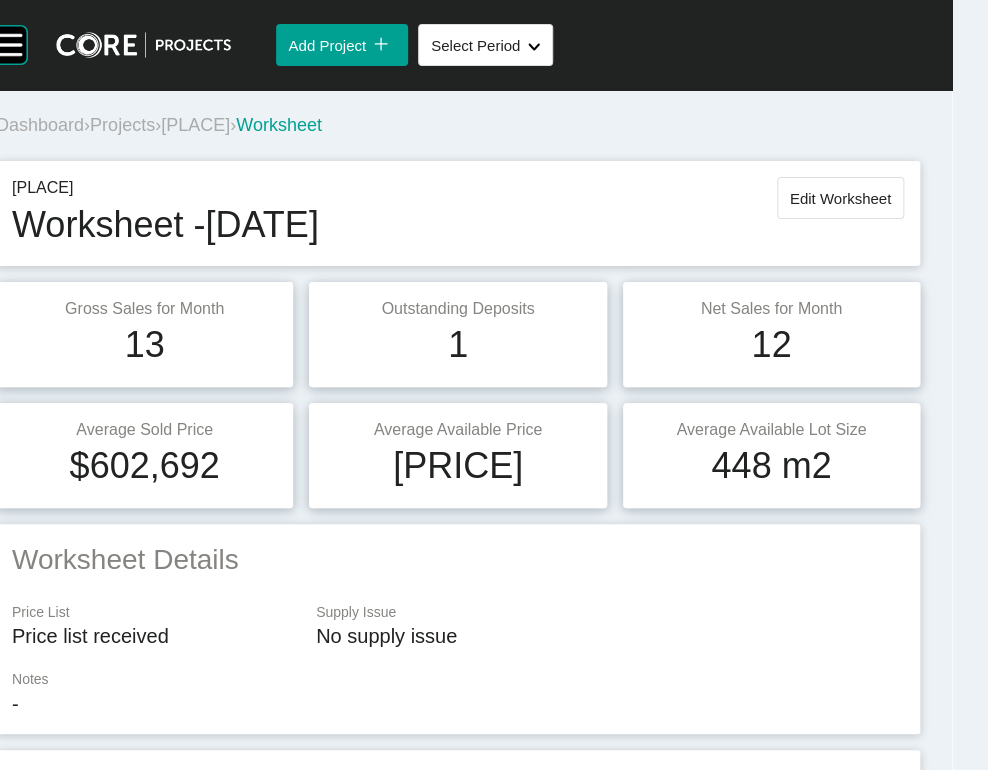 click on "Projects" at bounding box center (122, 125) 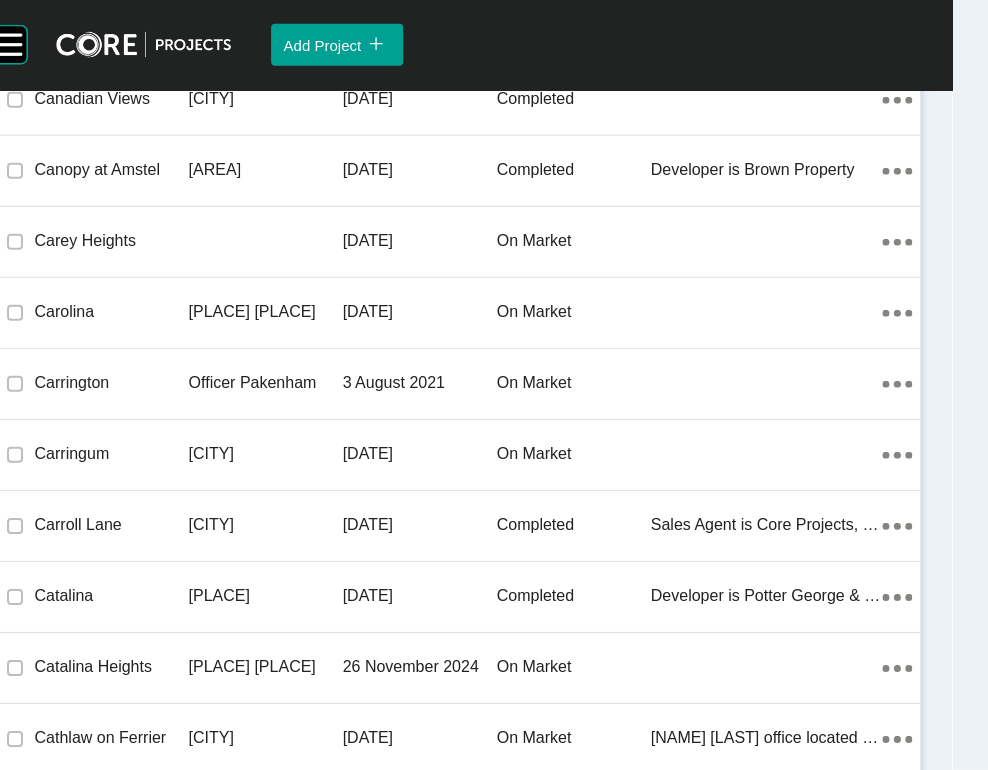scroll, scrollTop: 18906, scrollLeft: 0, axis: vertical 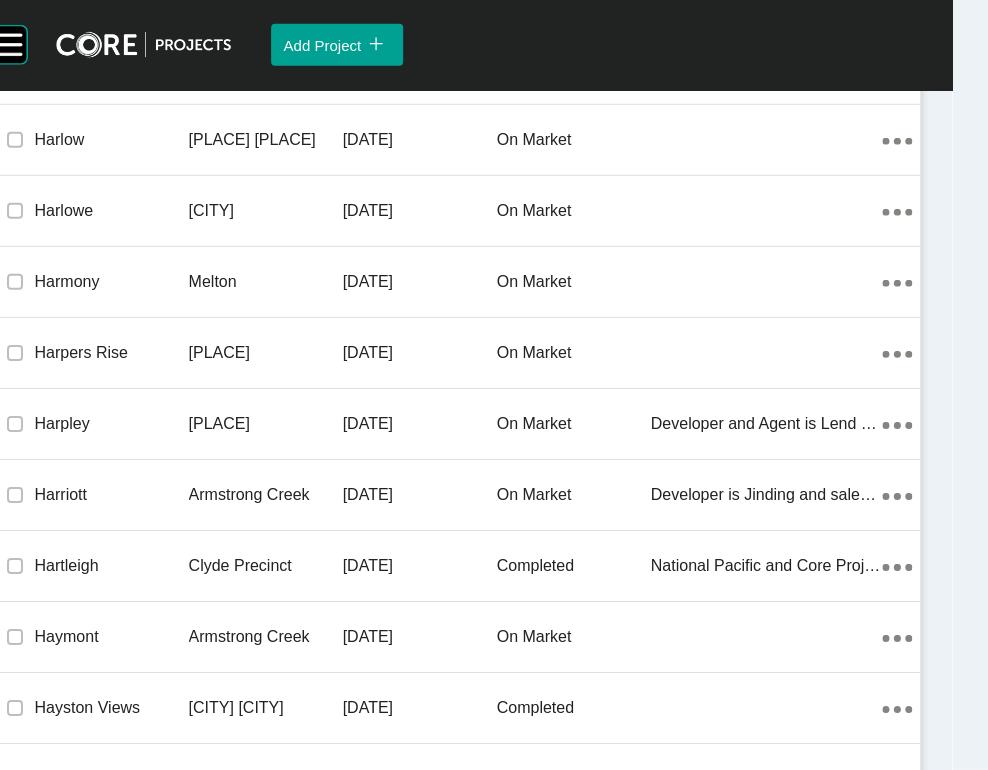 click on "[PLACE]" at bounding box center (266, -3720) 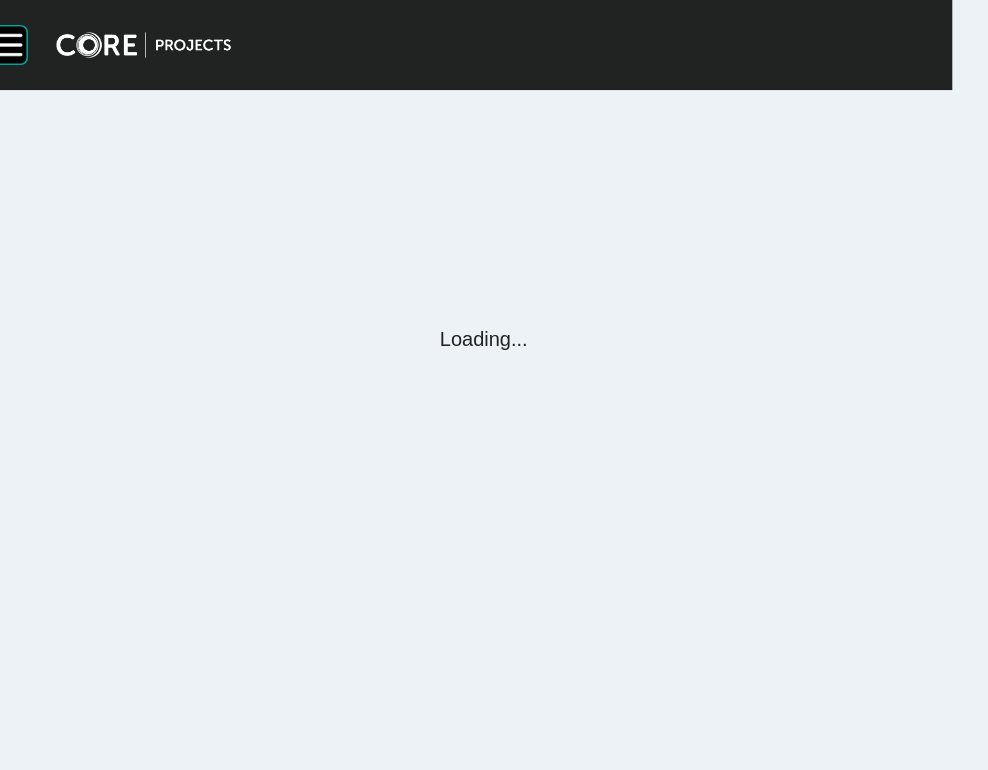 scroll, scrollTop: 0, scrollLeft: 0, axis: both 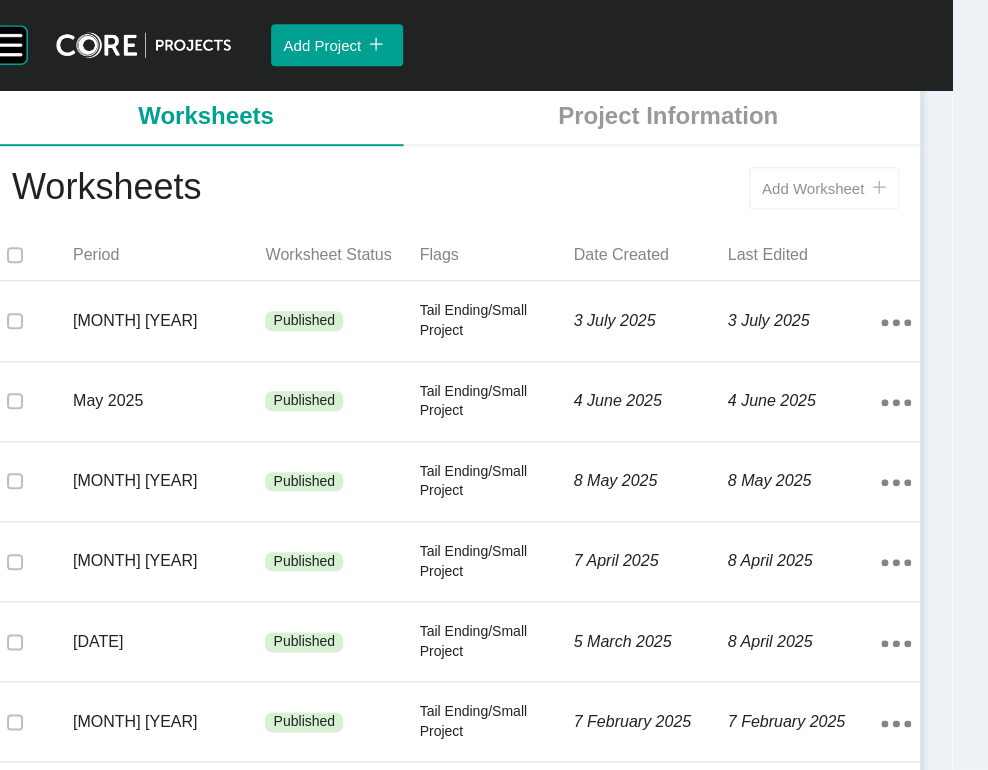 click on "Add Worksheet" at bounding box center [813, 188] 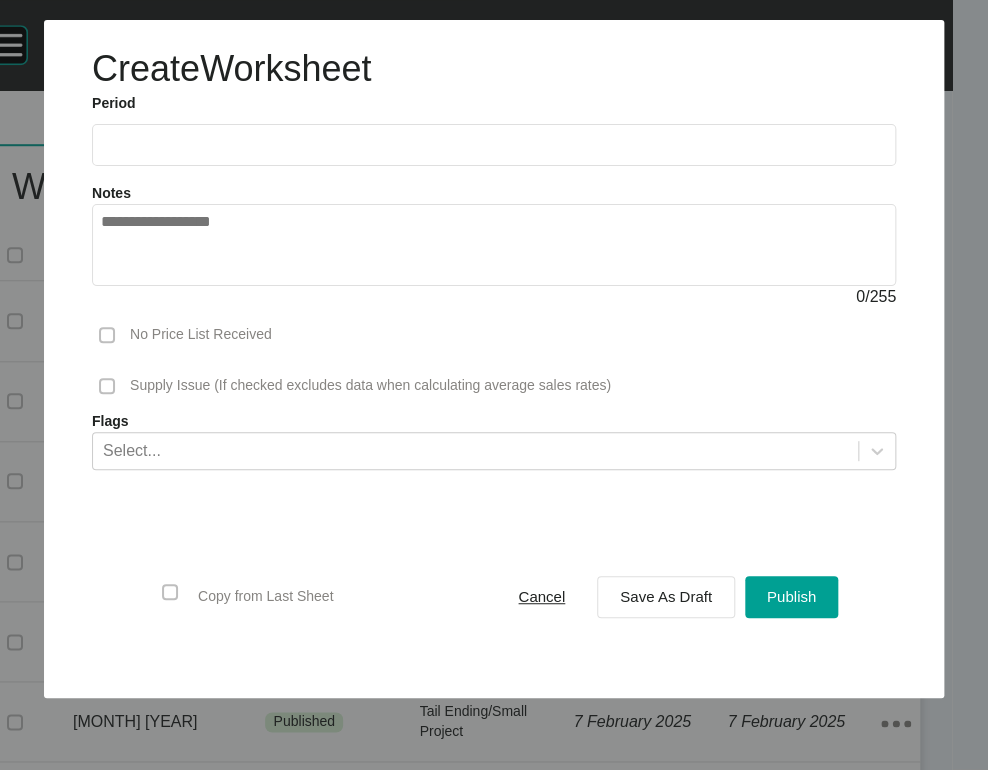 click at bounding box center (494, 144) 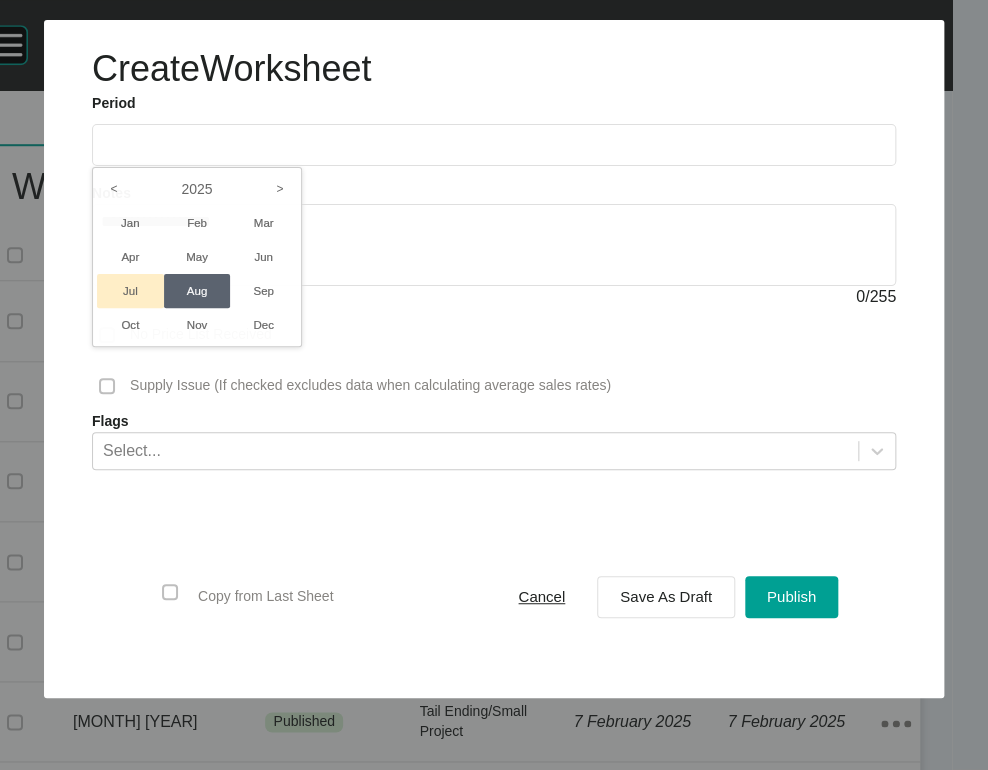 click on "Jul" at bounding box center [130, 291] 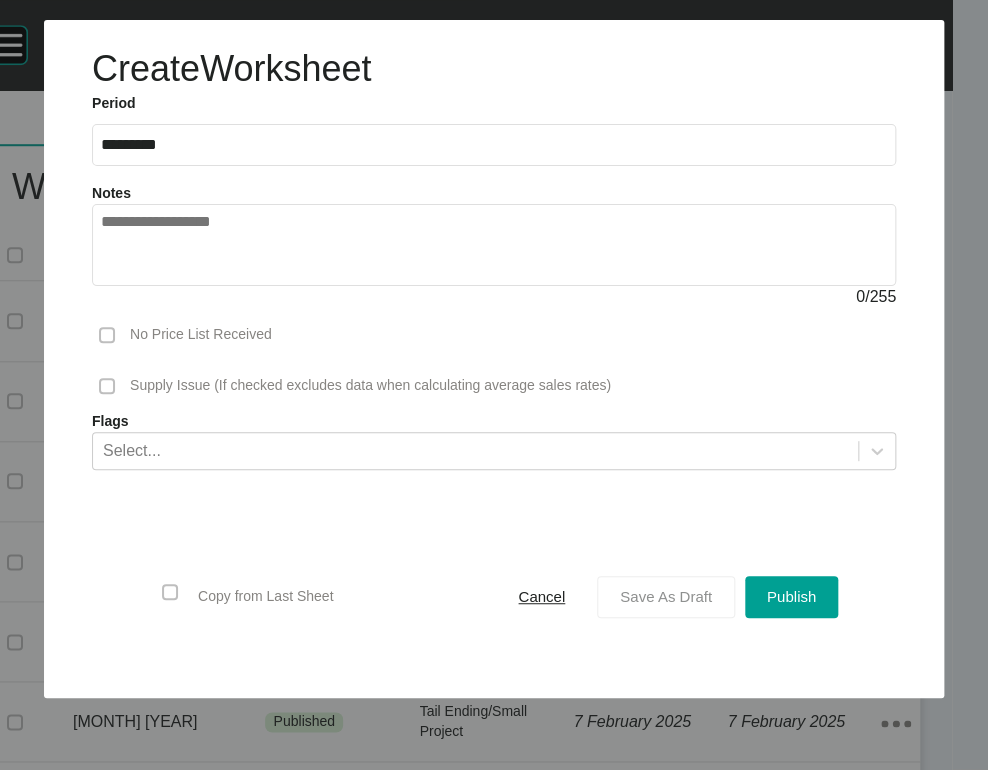 click on "Save As Draft" at bounding box center (666, 596) 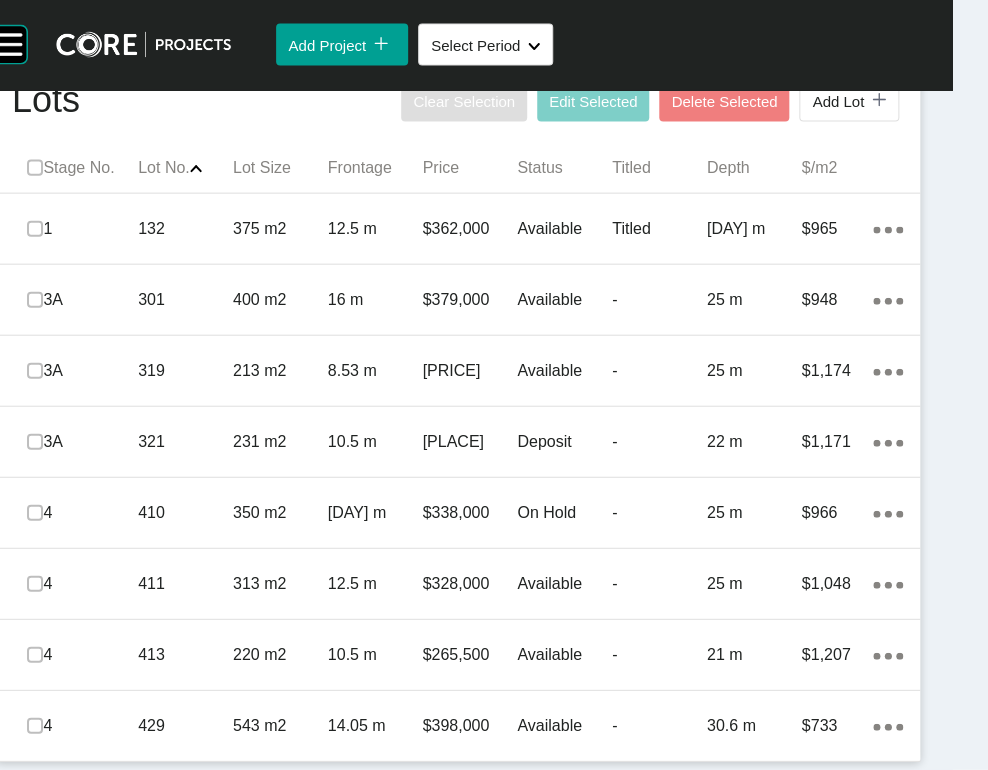 scroll, scrollTop: 1642, scrollLeft: 0, axis: vertical 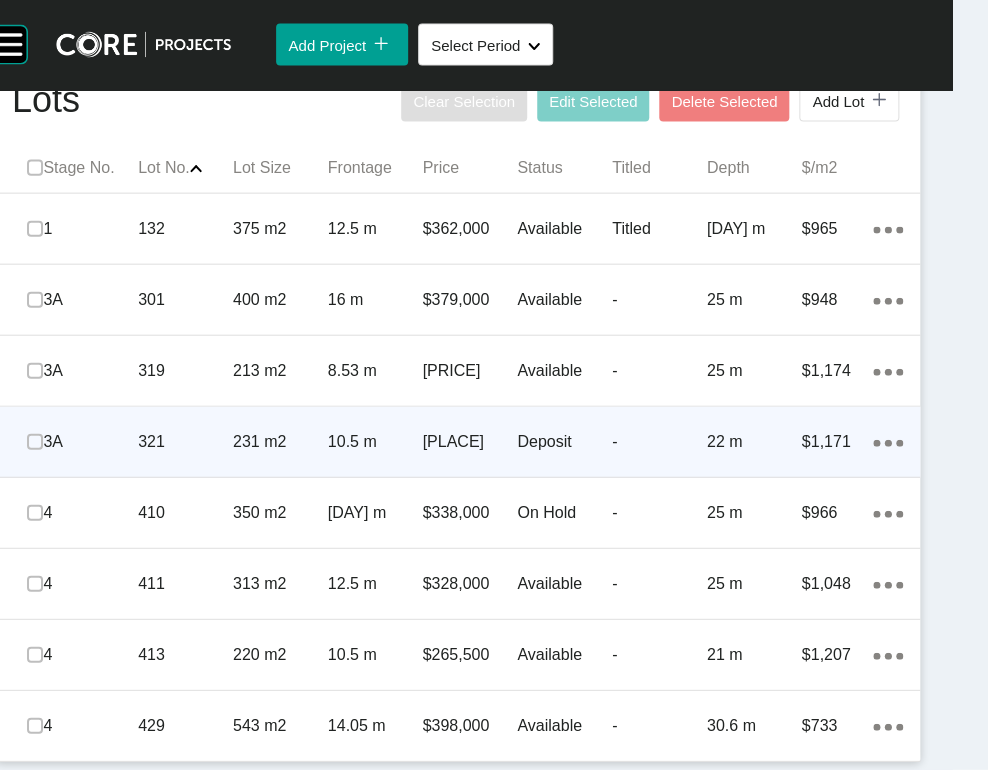 click on "Action Menu Dots Copy 6 Created with Sketch." at bounding box center (888, 442) 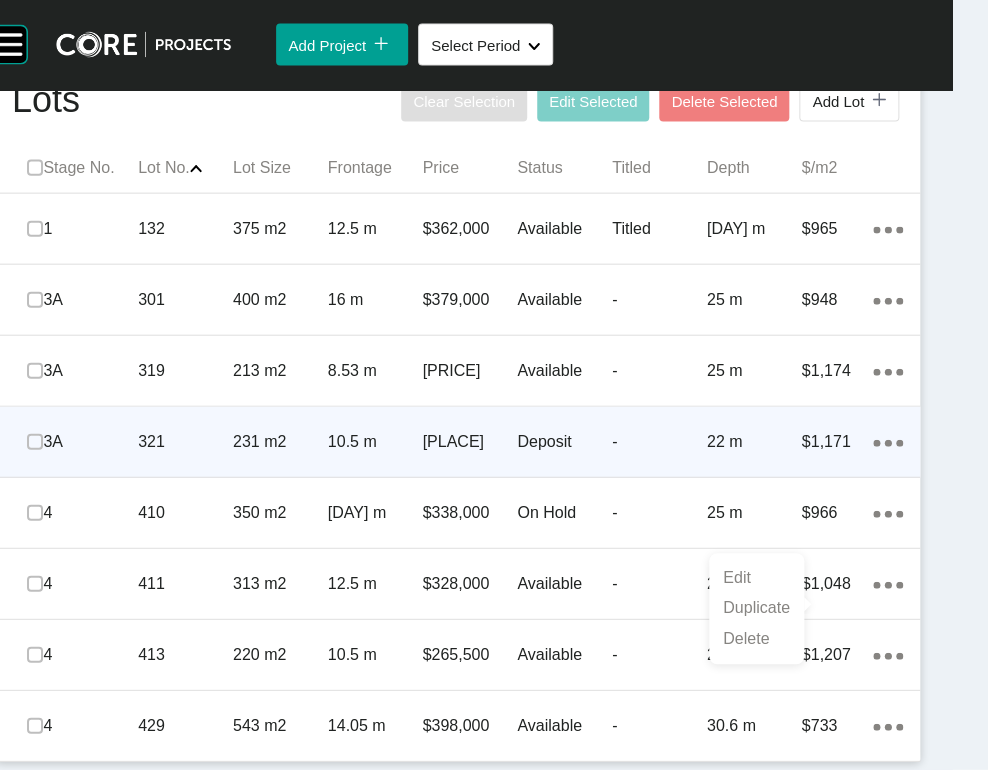click on "Deposit" at bounding box center [564, 442] 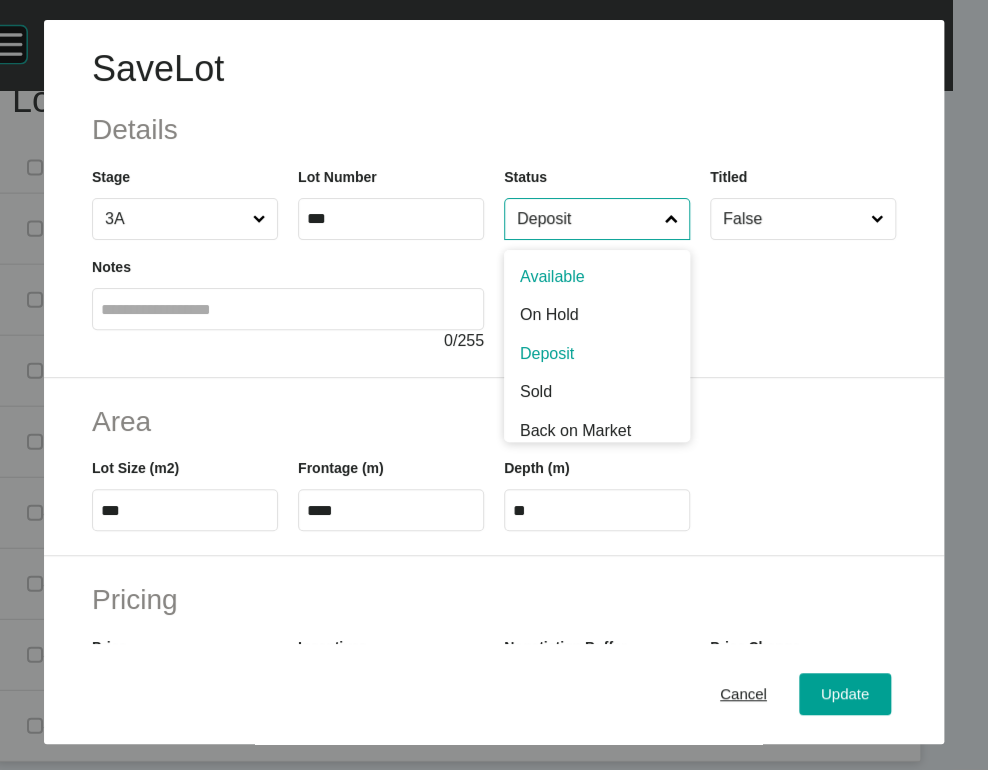 drag, startPoint x: 553, startPoint y: 288, endPoint x: 534, endPoint y: 324, distance: 40.706264 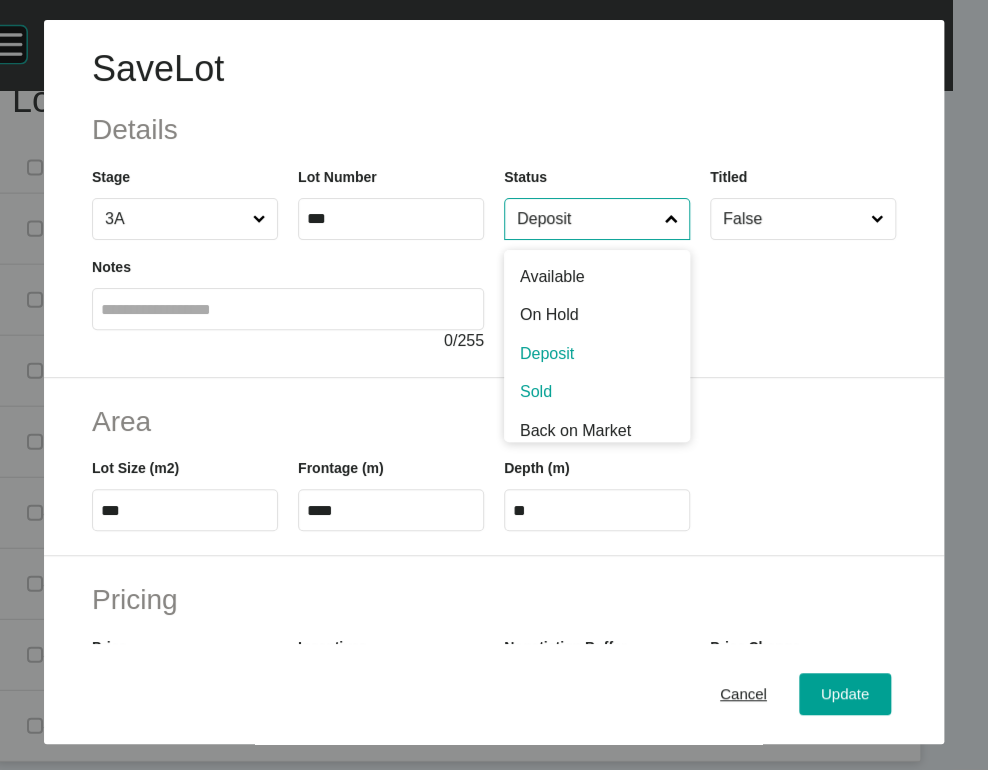 scroll, scrollTop: 4, scrollLeft: 0, axis: vertical 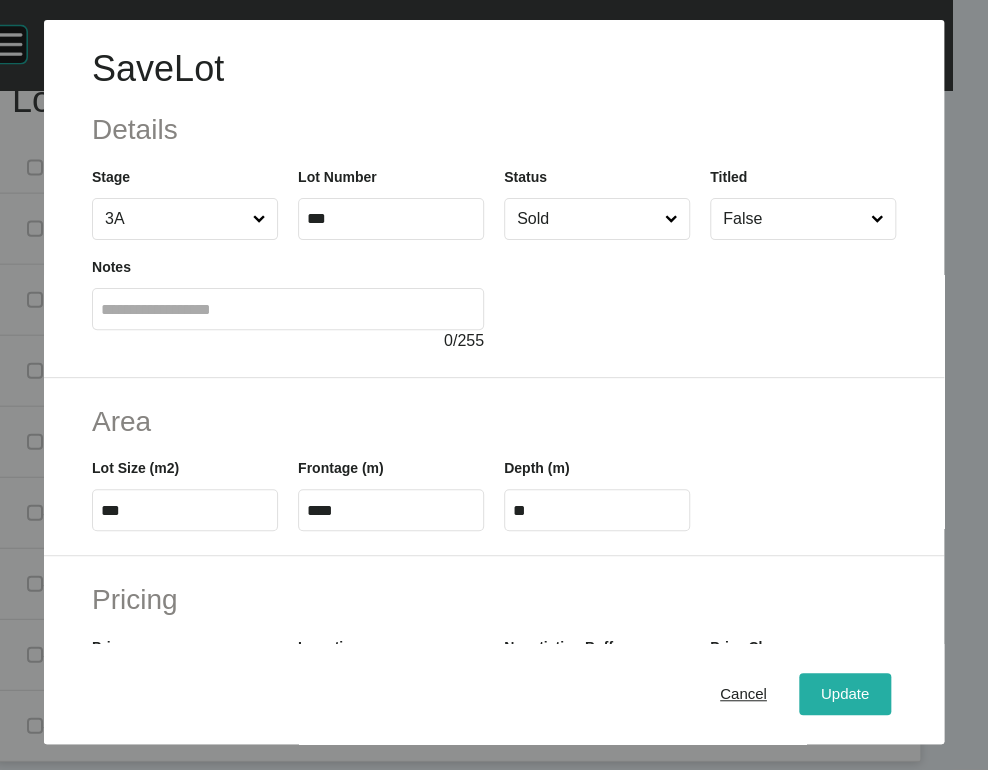 click on "Update" at bounding box center [845, 694] 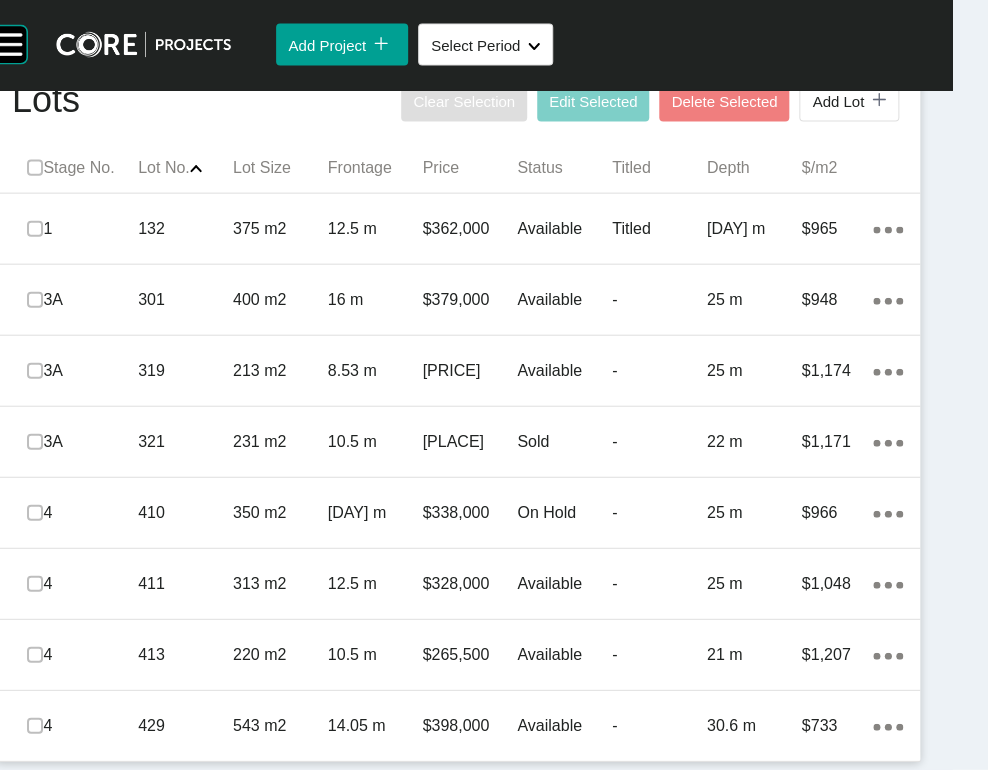 scroll, scrollTop: 1888, scrollLeft: 0, axis: vertical 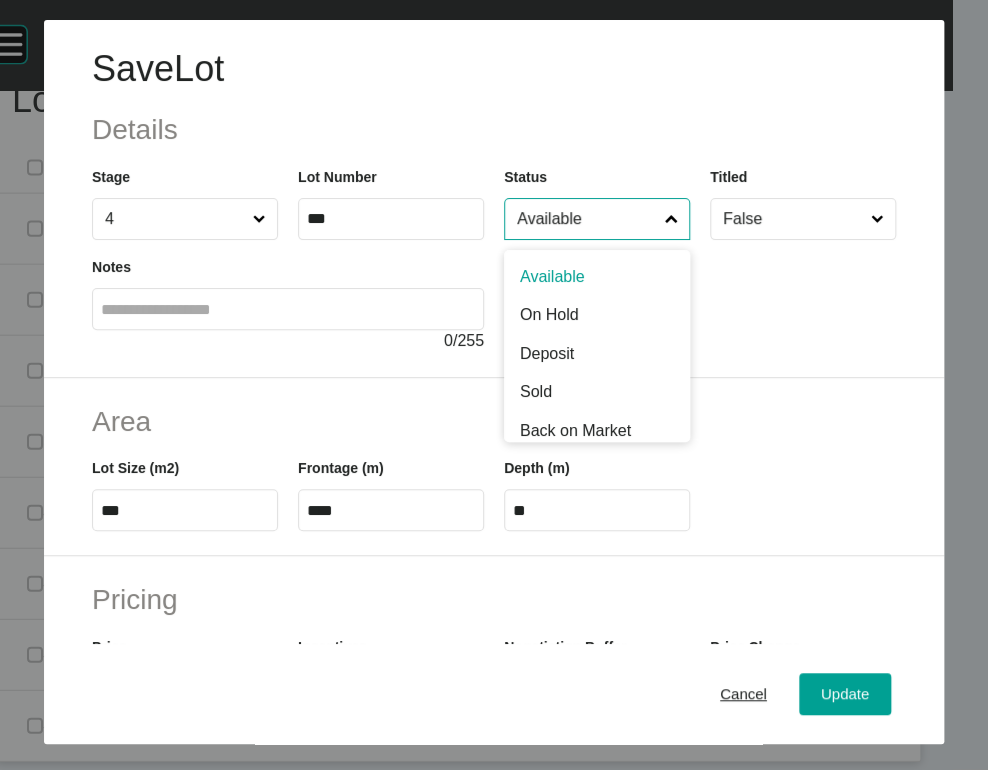 click on "Available" at bounding box center [587, 219] 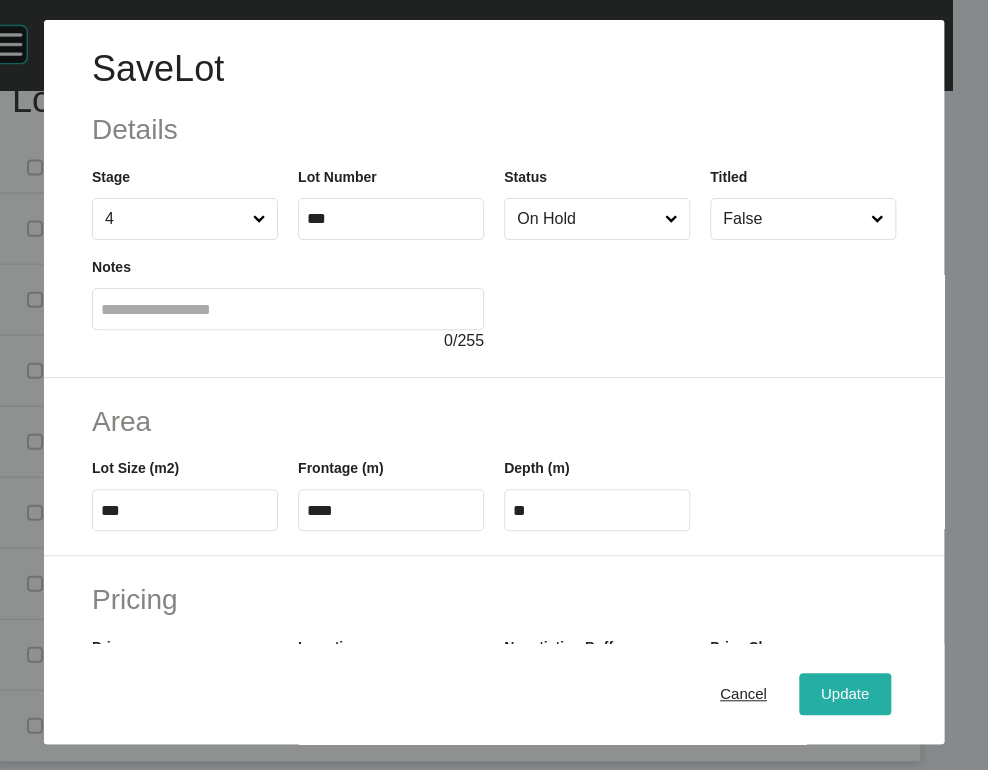 click on "Update" at bounding box center (845, 693) 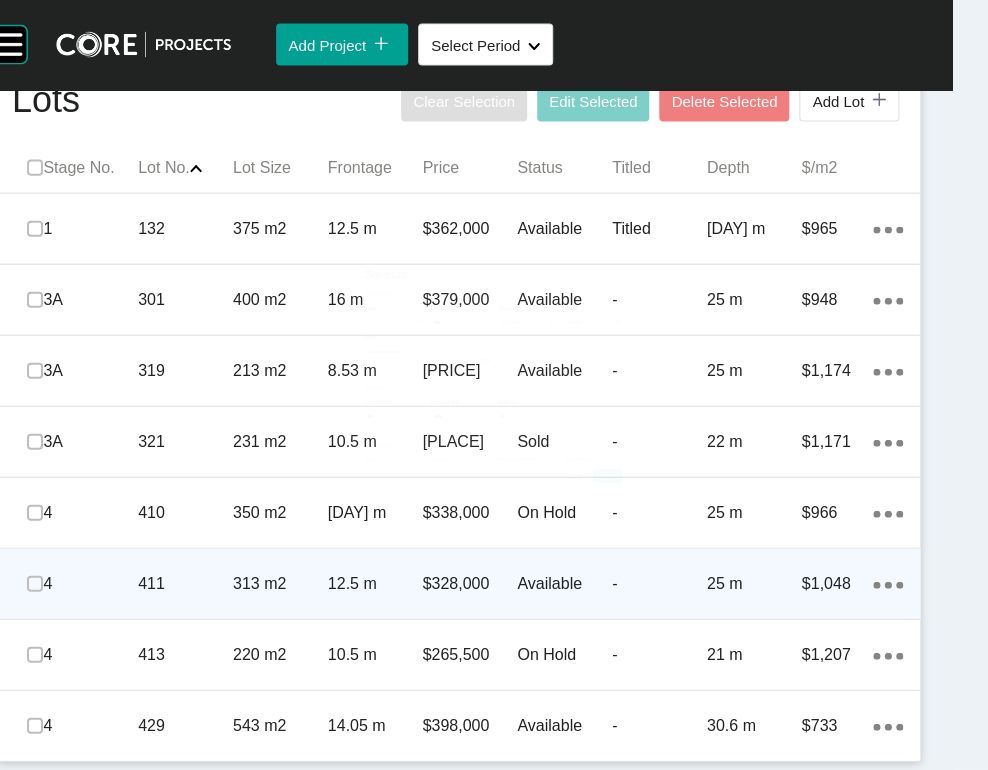 scroll, scrollTop: 1810, scrollLeft: 0, axis: vertical 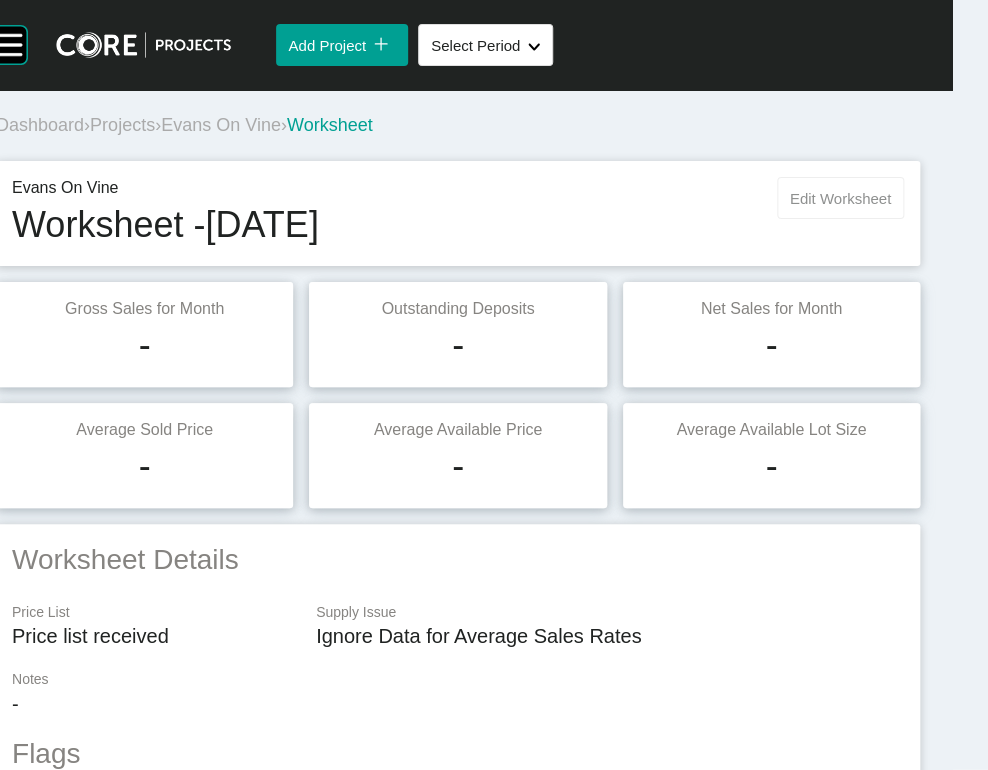 click on "Edit Worksheet" at bounding box center [840, 198] 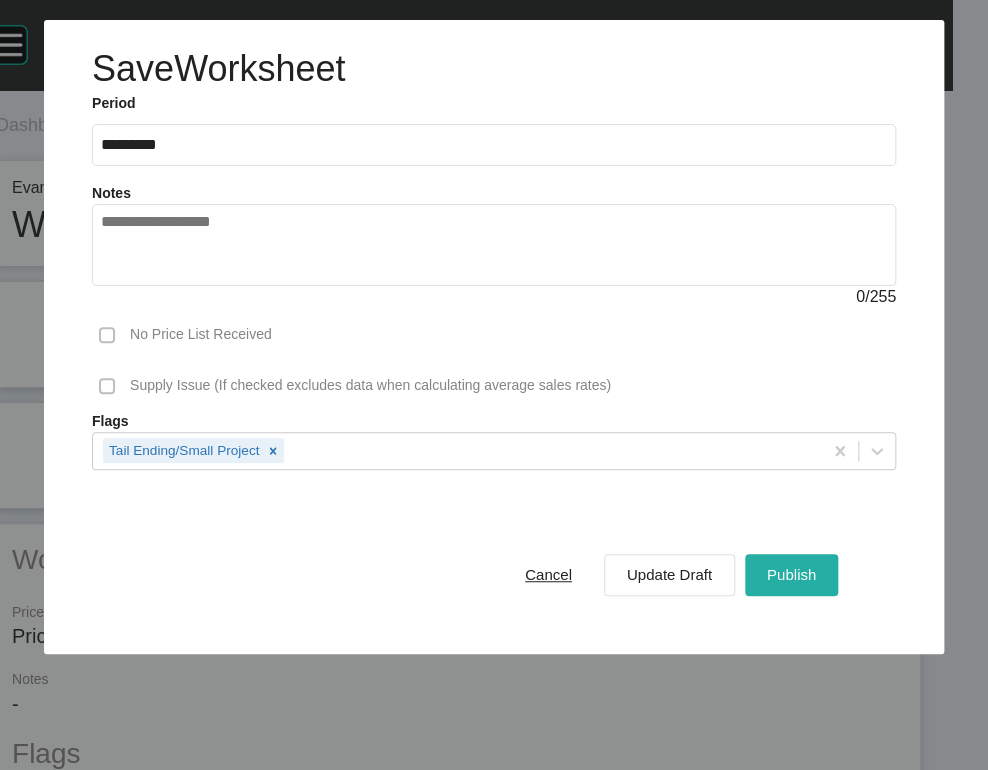 click on "Publish" at bounding box center (791, 574) 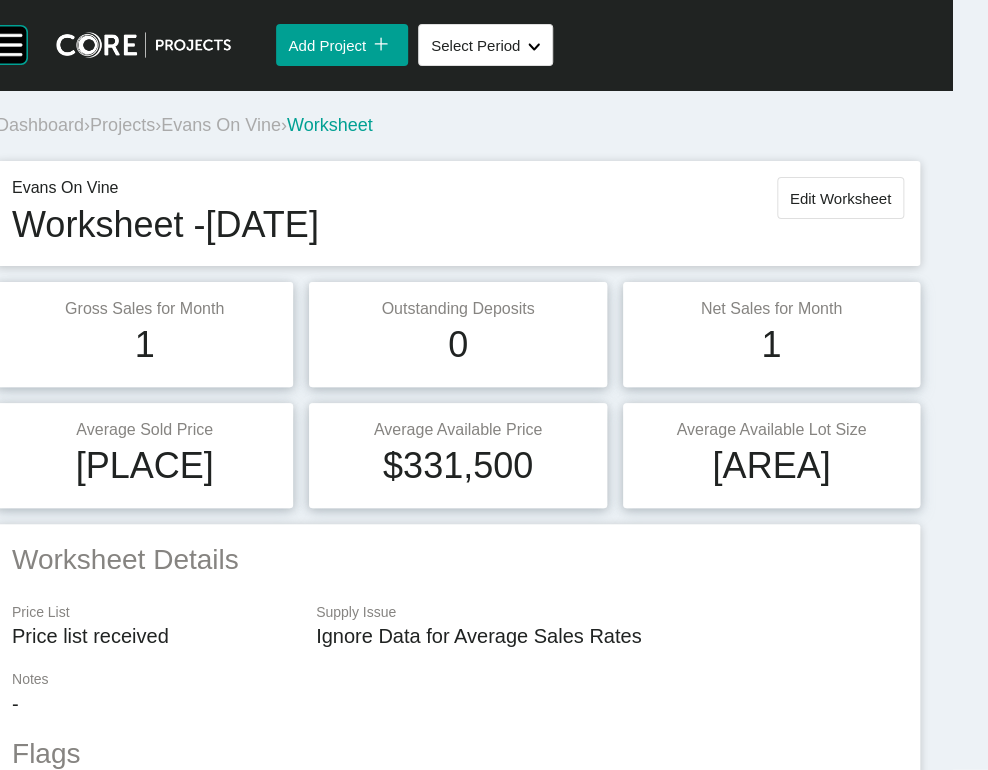 click on "›" at bounding box center [158, 125] 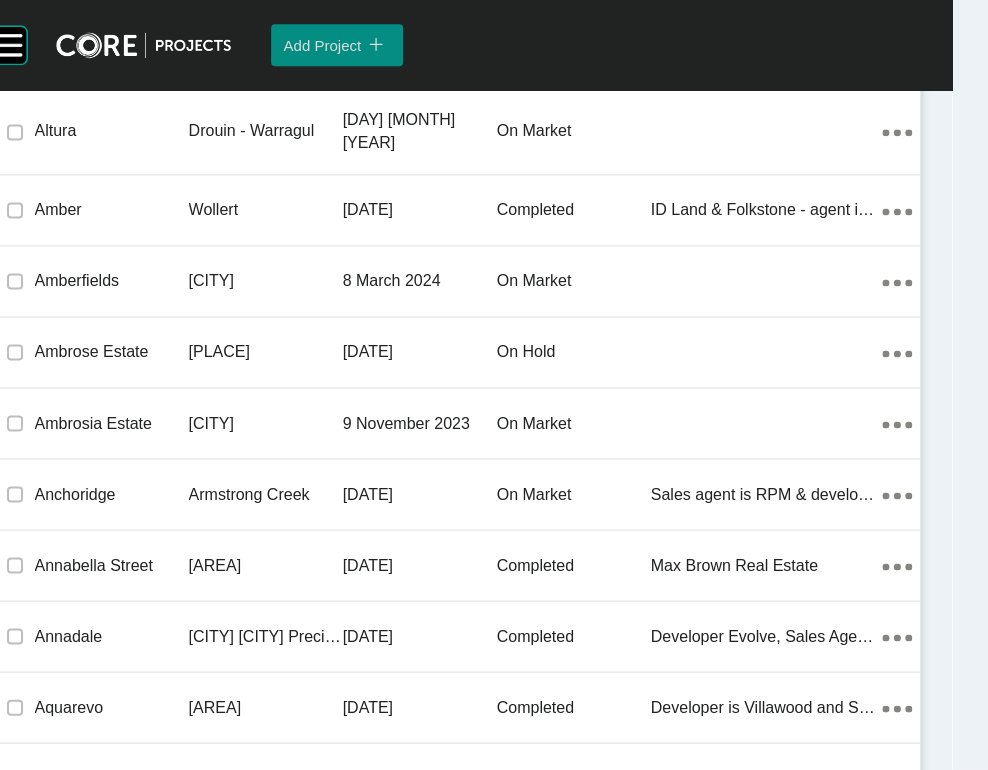 scroll, scrollTop: 19092, scrollLeft: 0, axis: vertical 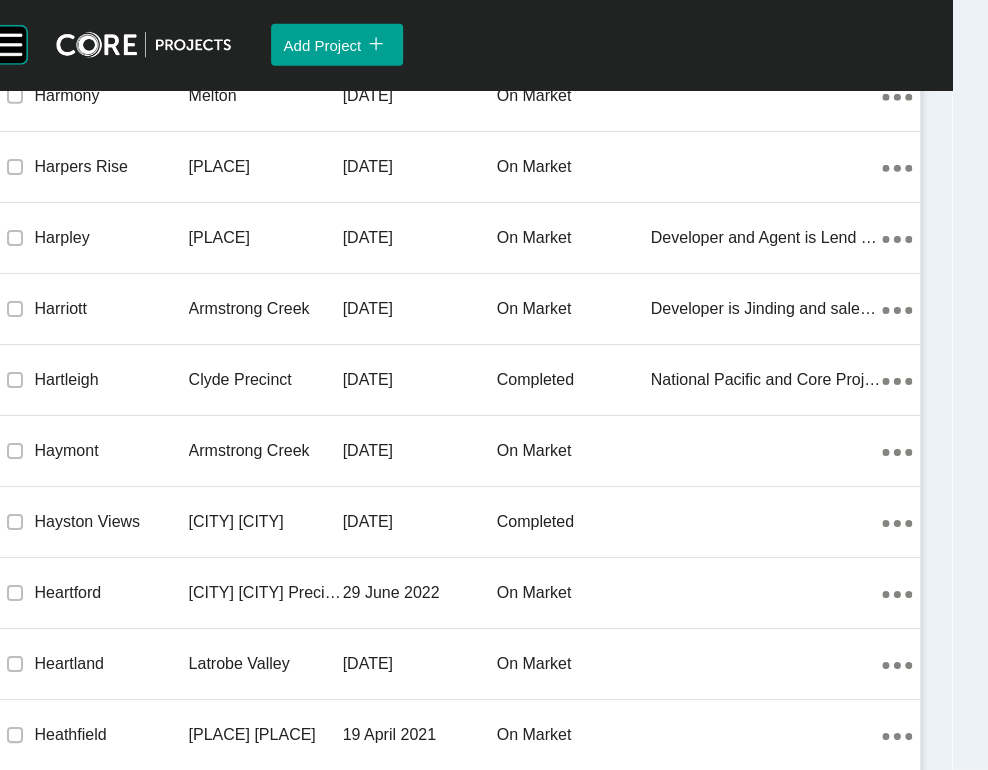 drag, startPoint x: 370, startPoint y: 373, endPoint x: 370, endPoint y: 397, distance: 24 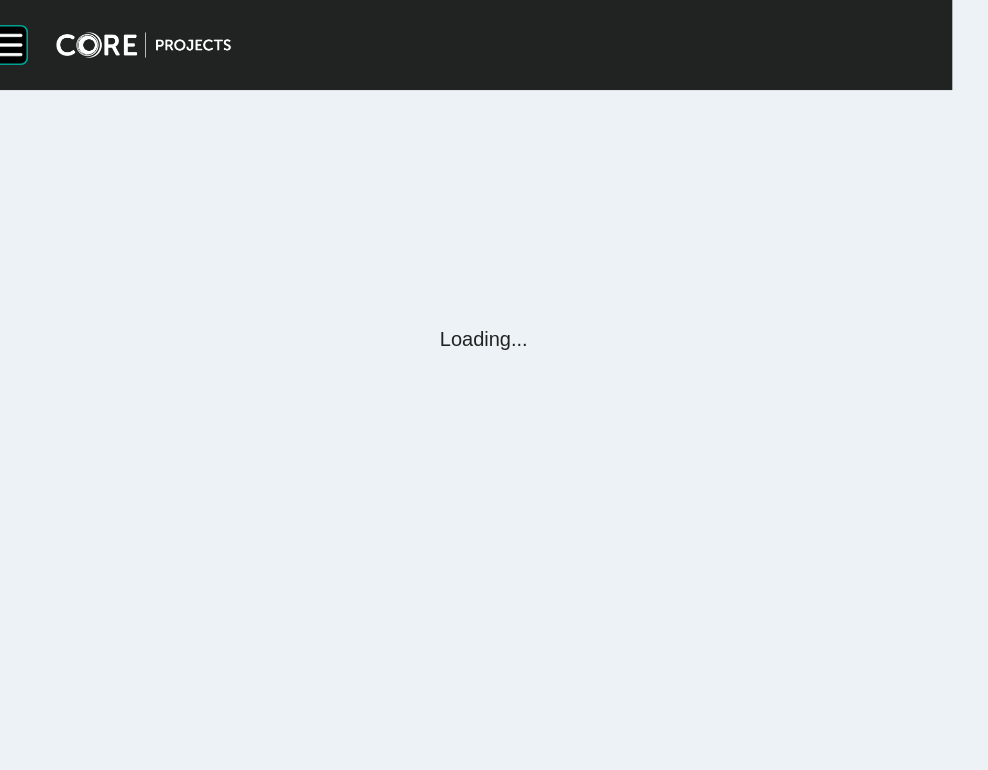 scroll, scrollTop: 0, scrollLeft: 0, axis: both 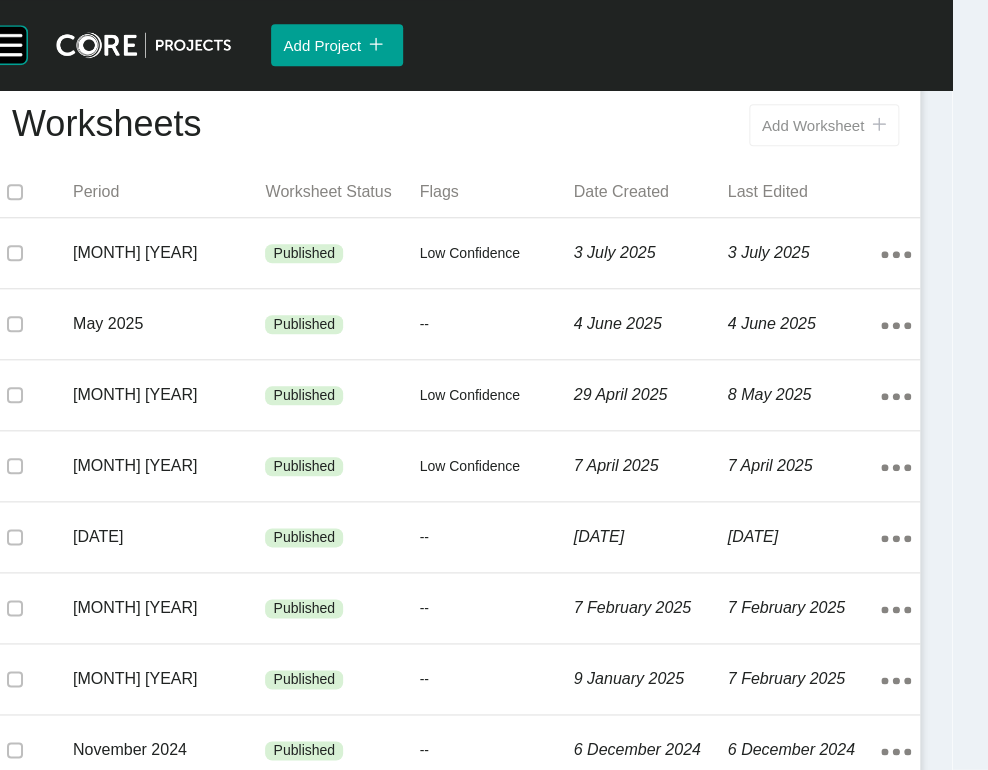 click on "Add Worksheet" at bounding box center [813, 125] 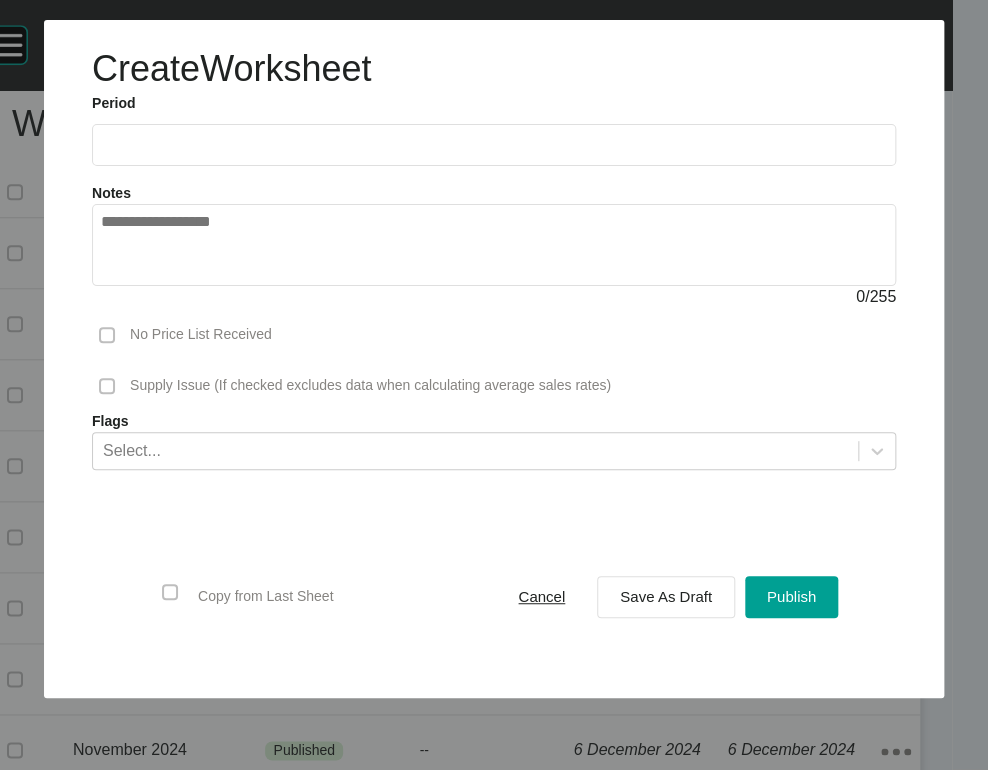 click at bounding box center [494, 145] 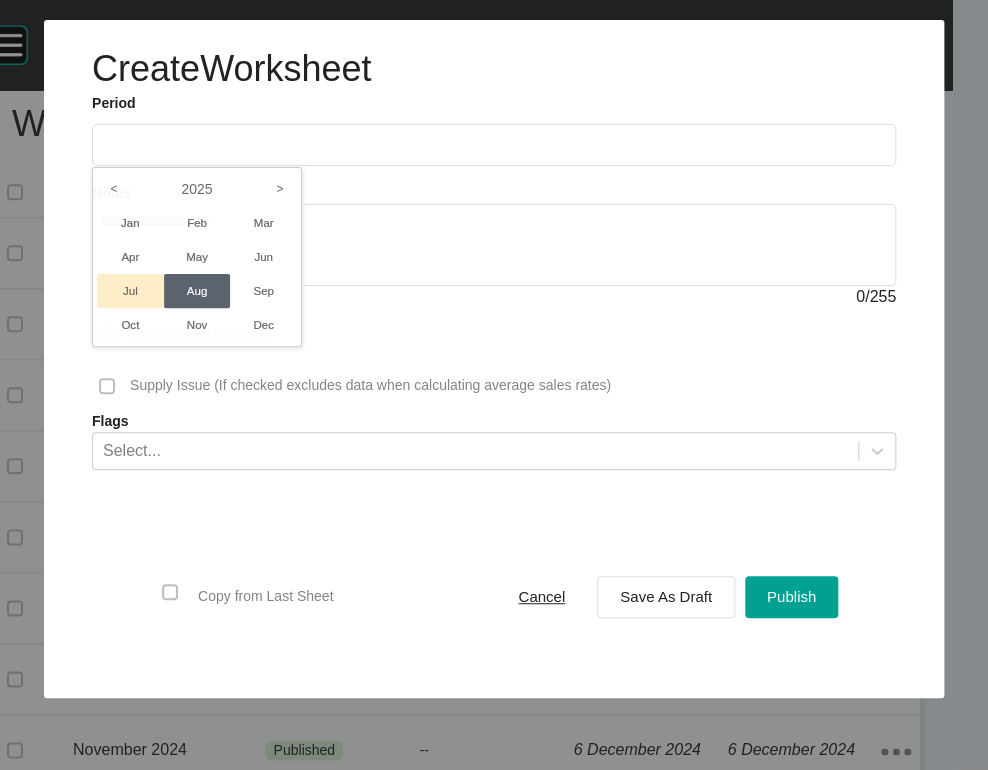 click on "Jul" at bounding box center (130, 291) 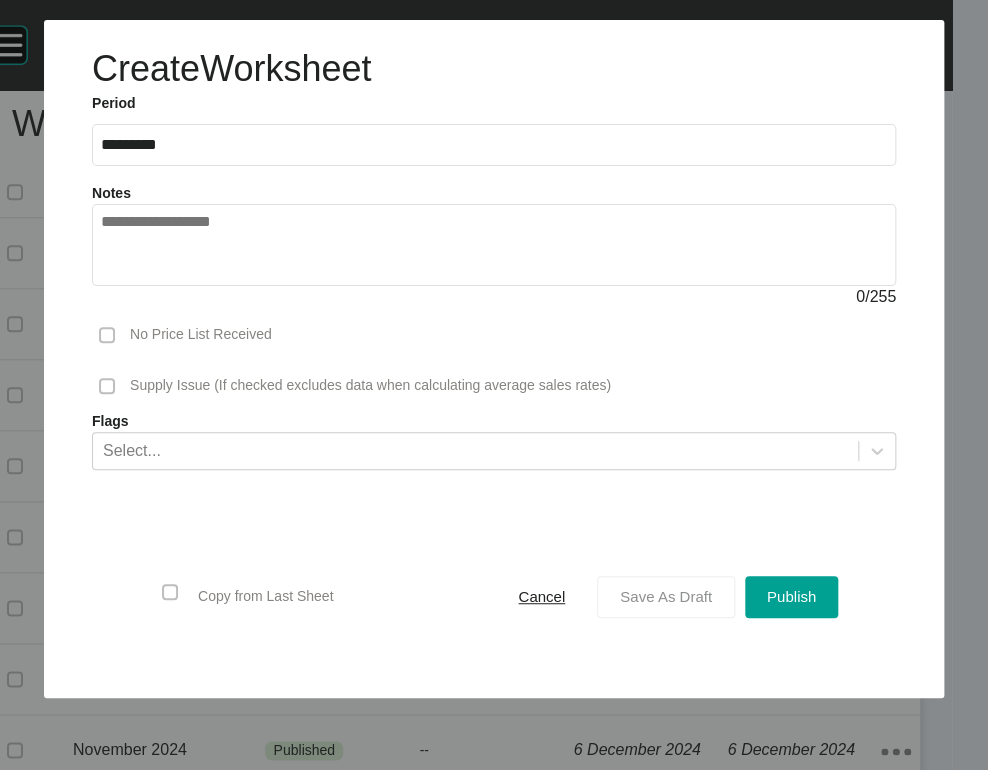 click on "Save As Draft" at bounding box center (666, 597) 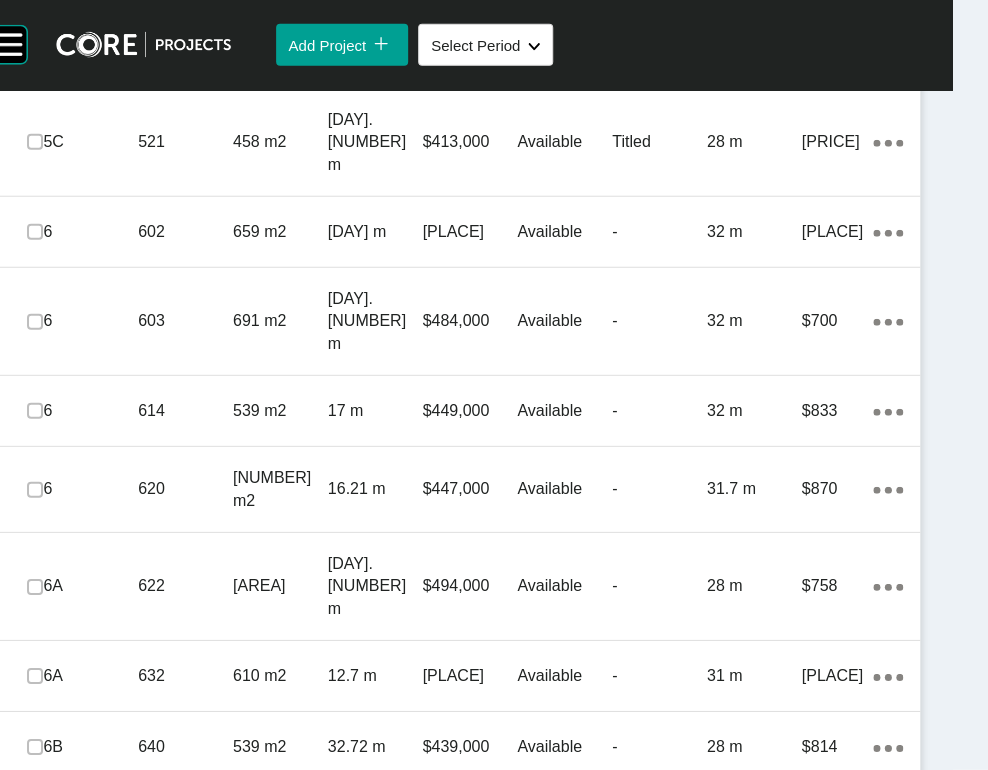 scroll, scrollTop: 1585, scrollLeft: 0, axis: vertical 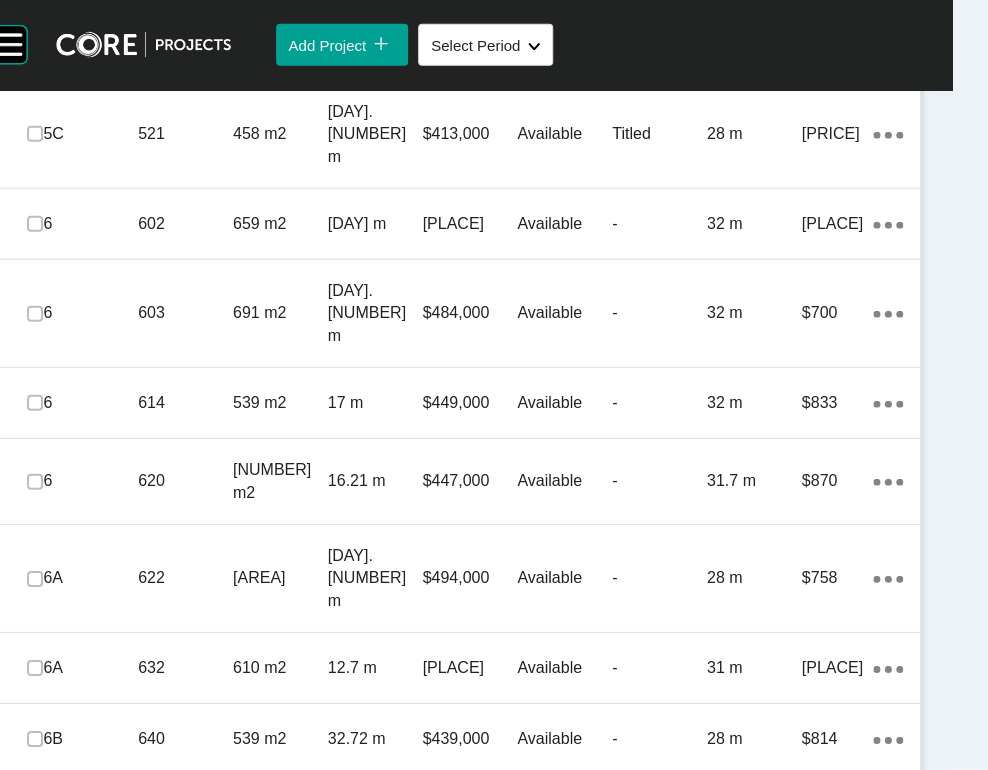 click at bounding box center (35, -158) 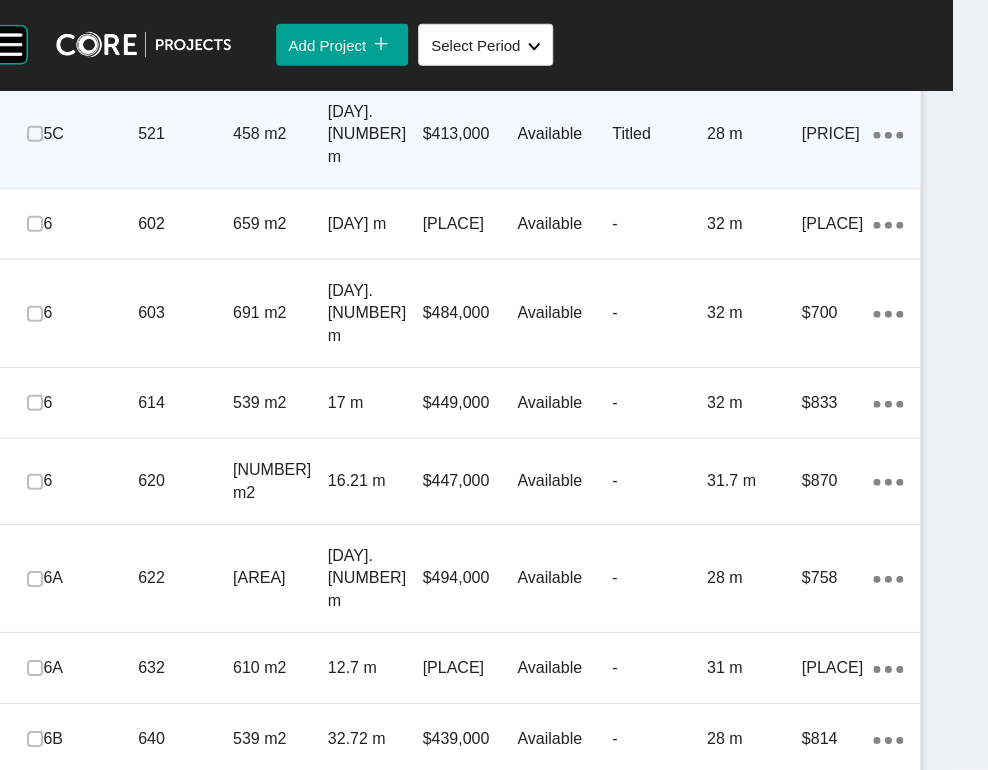 click on "[DAY].[NUMBER] m" at bounding box center [375, 134] 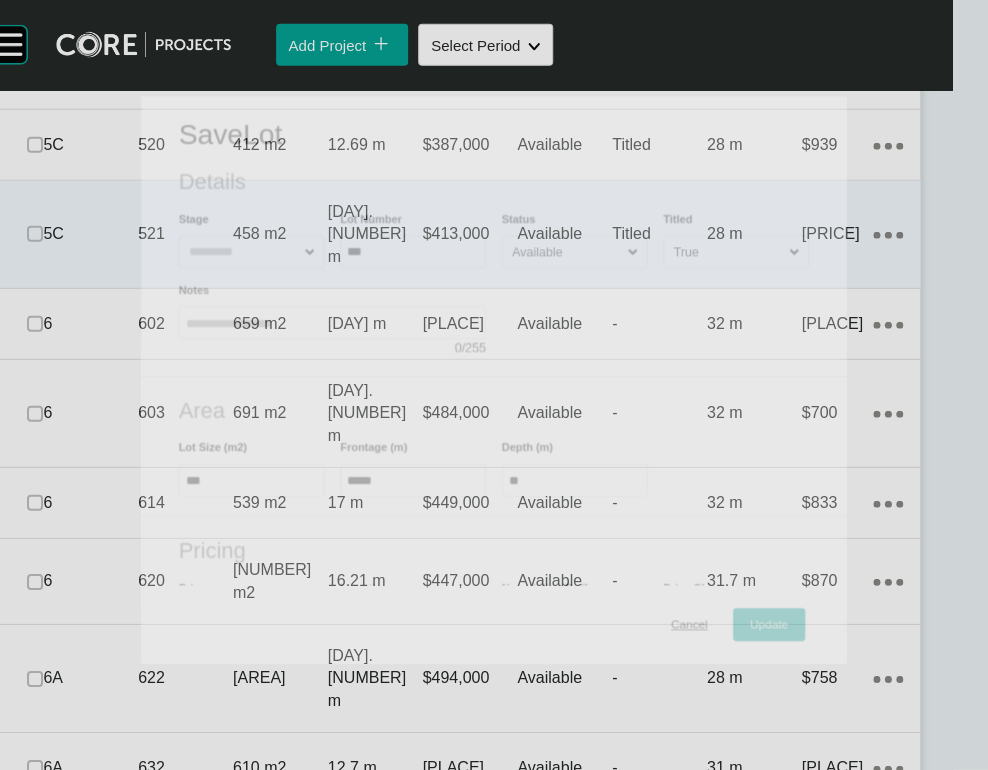 scroll, scrollTop: 1586, scrollLeft: 0, axis: vertical 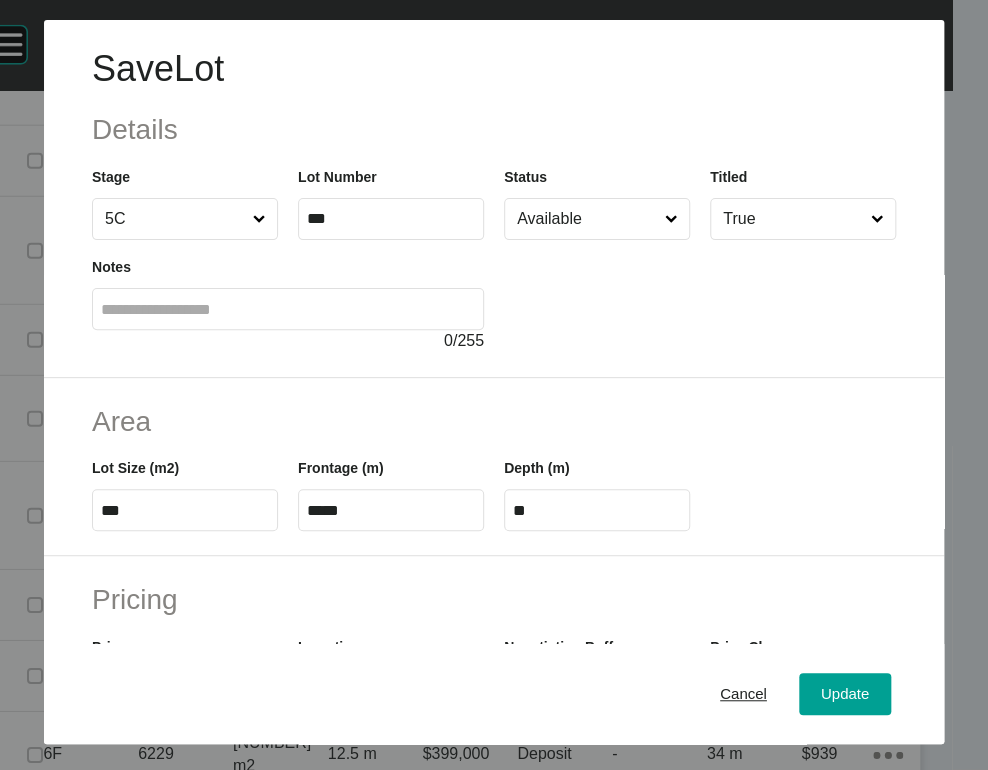 click on "Available" at bounding box center [587, 219] 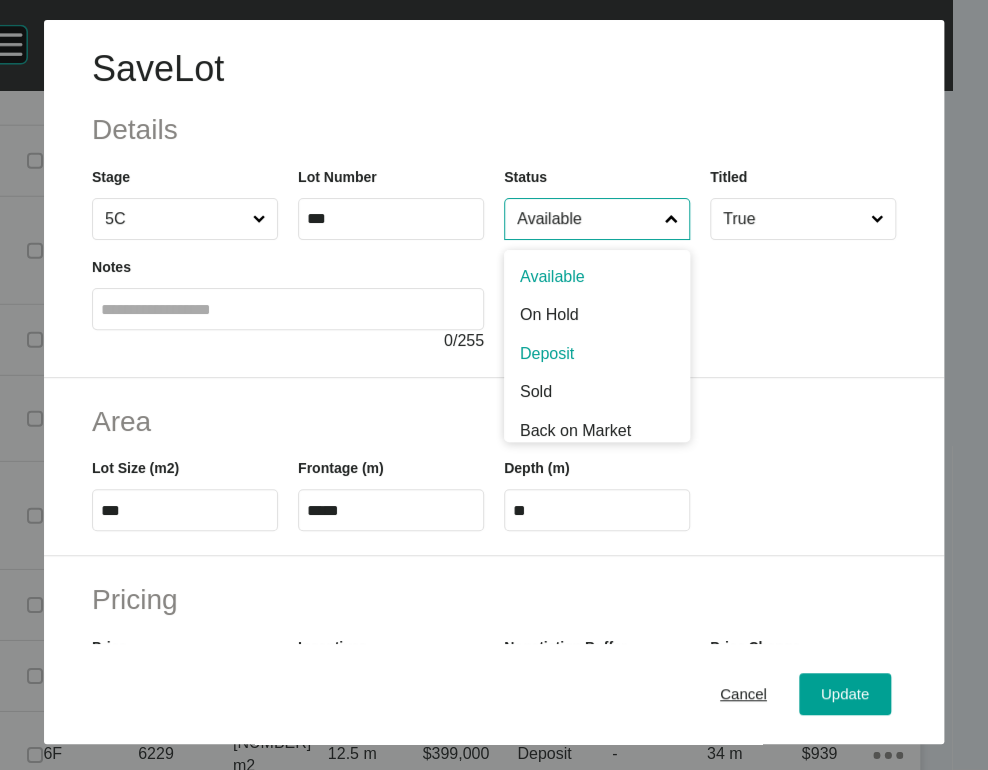 scroll, scrollTop: 4, scrollLeft: 0, axis: vertical 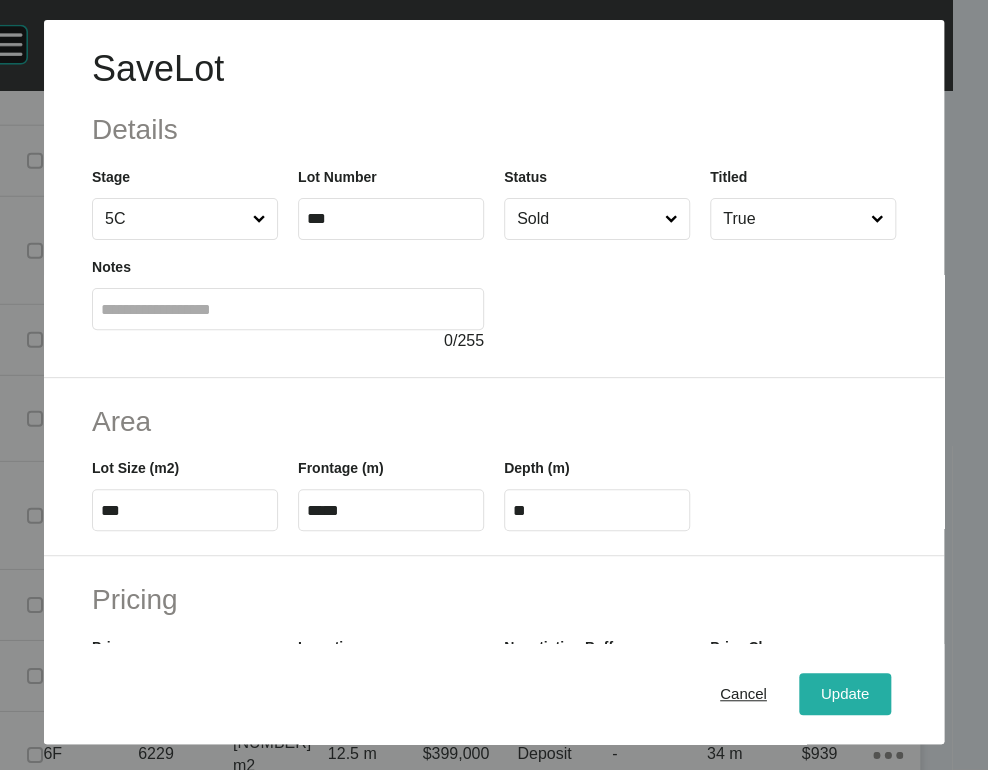 click on "Update" at bounding box center (845, 693) 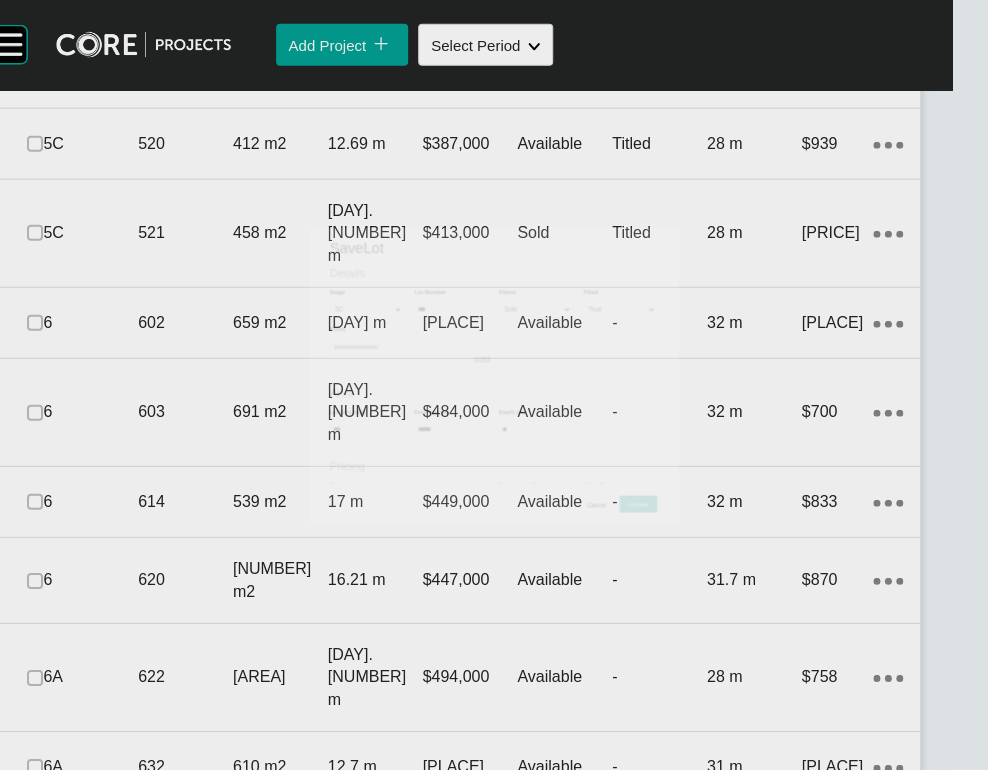 scroll, scrollTop: 1664, scrollLeft: 0, axis: vertical 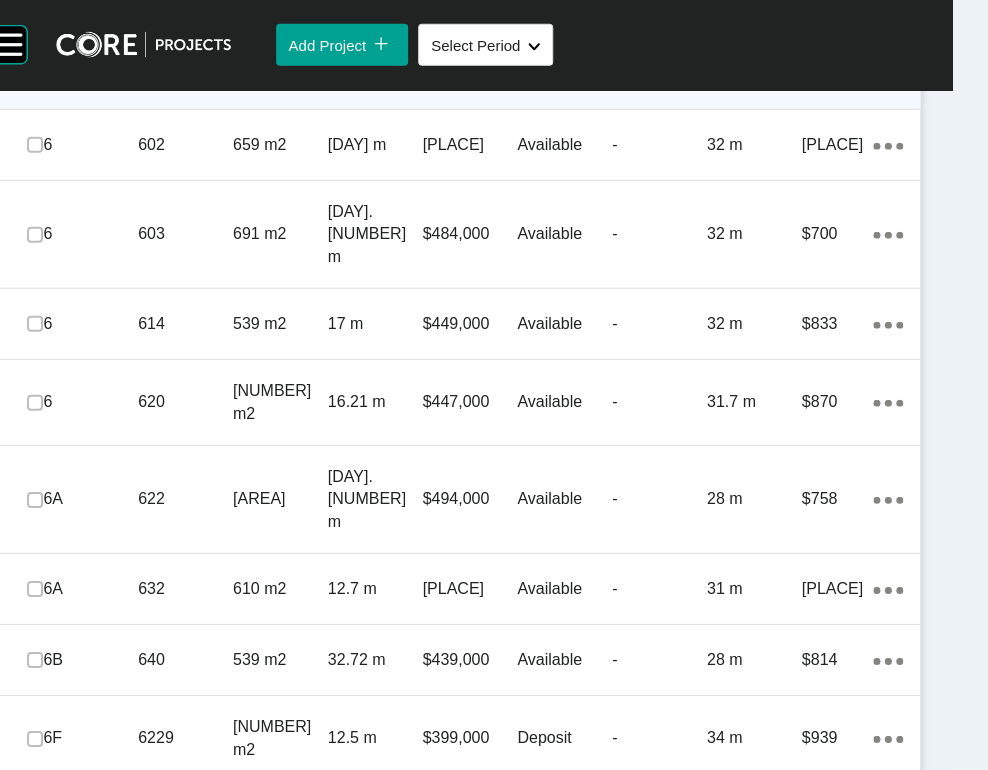 click at bounding box center (35, 55) 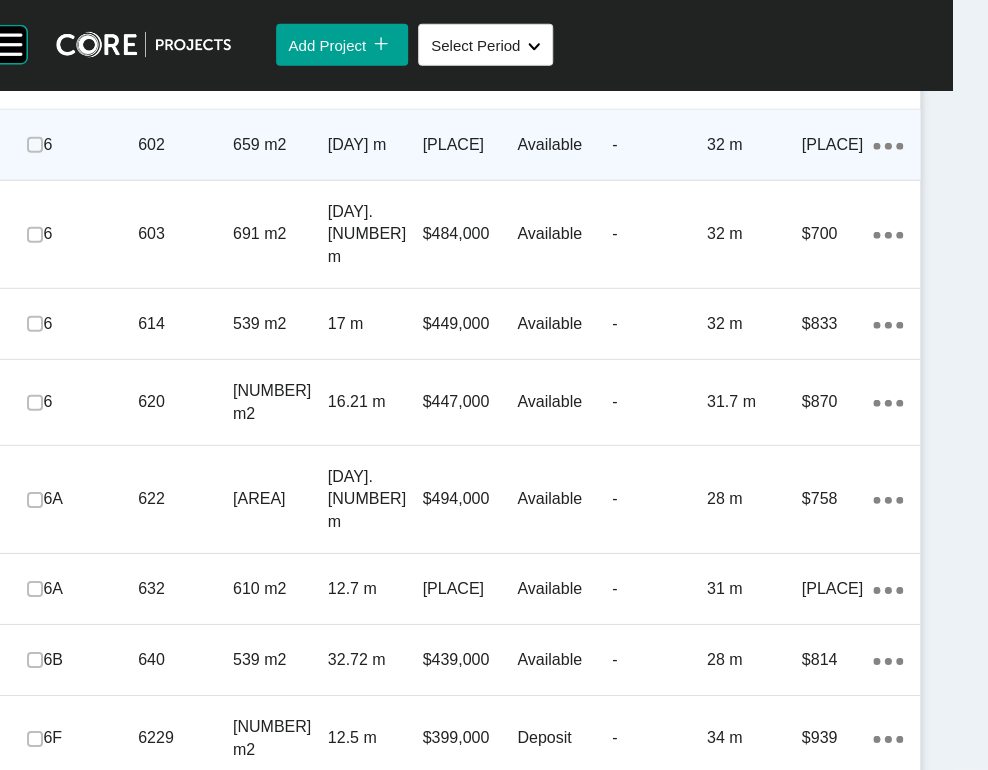 click on "[PLACE]" at bounding box center [469, 145] 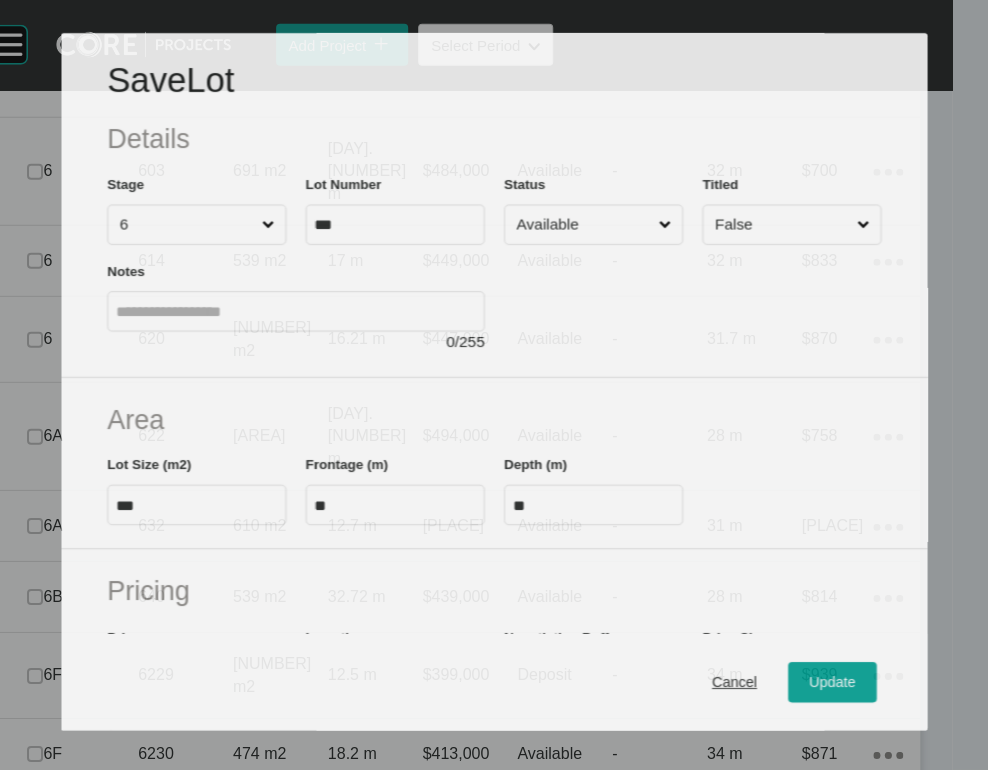 scroll, scrollTop: 1586, scrollLeft: 0, axis: vertical 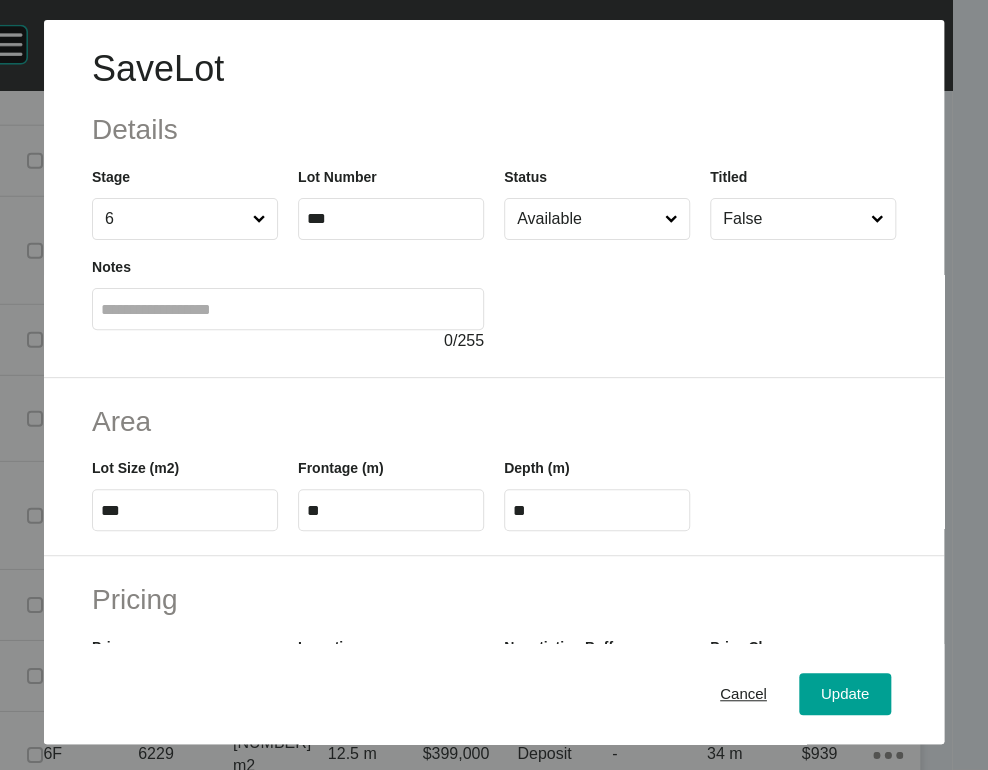click on "Available" at bounding box center (587, 219) 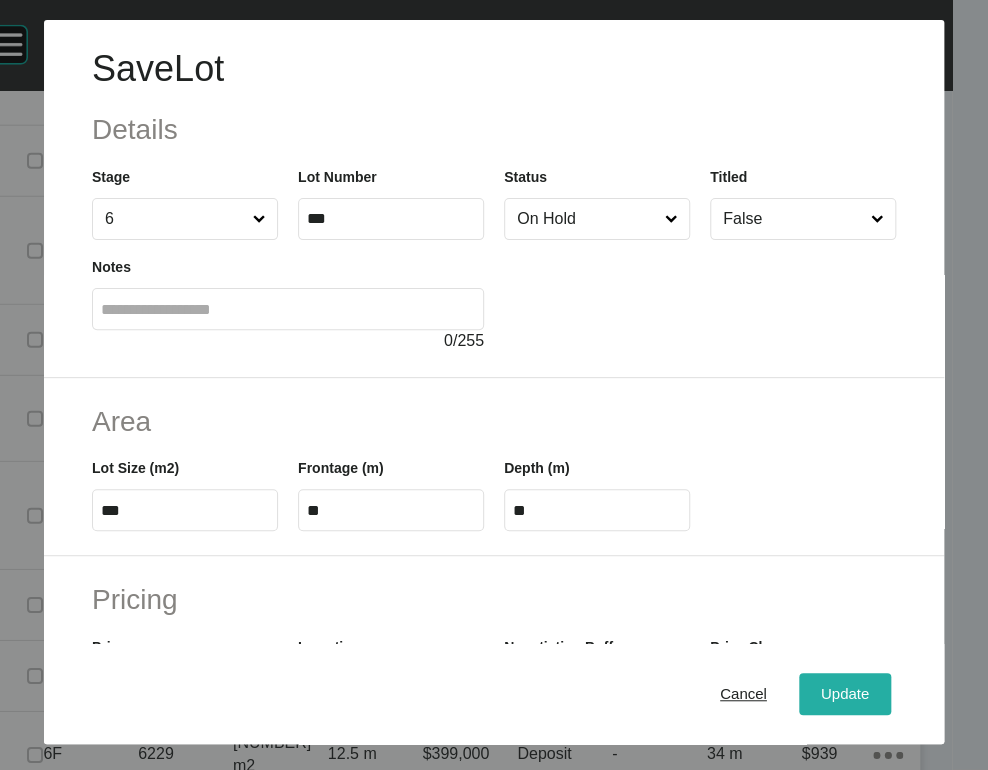 click on "Update" at bounding box center [845, 694] 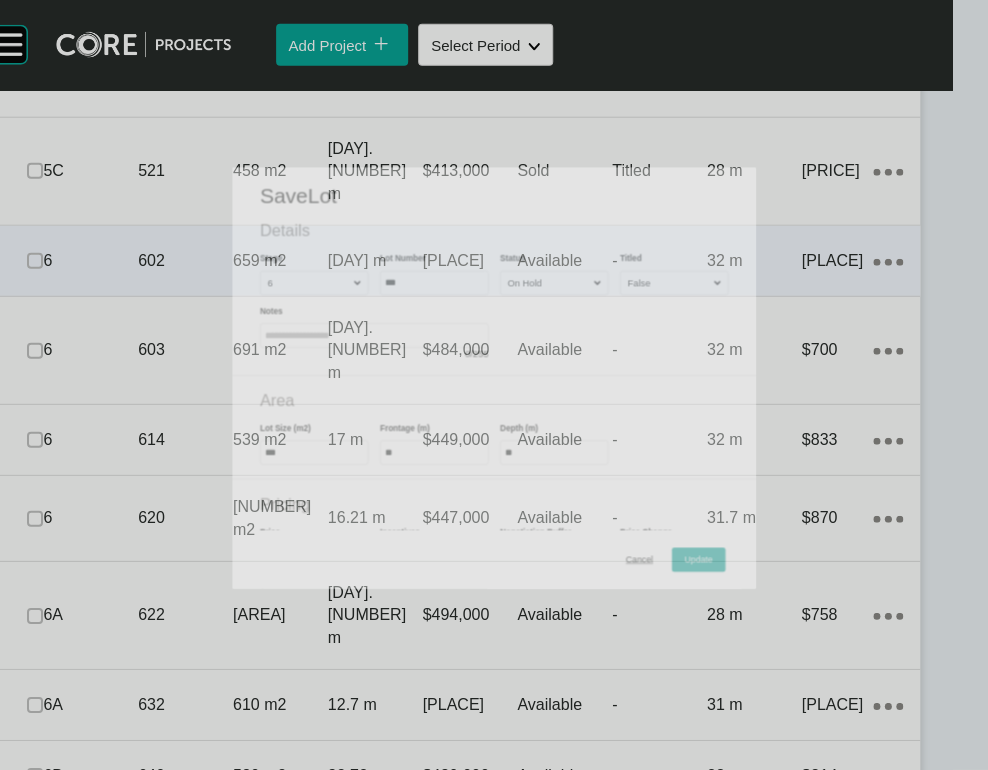 scroll, scrollTop: 1664, scrollLeft: 0, axis: vertical 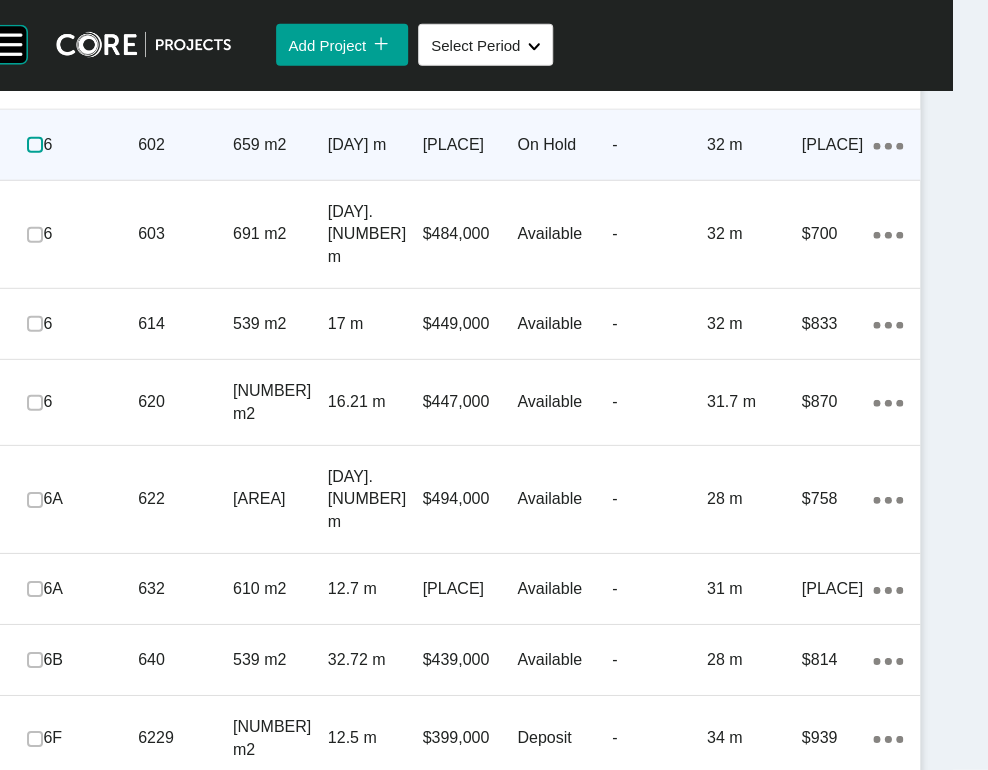 click at bounding box center (35, 145) 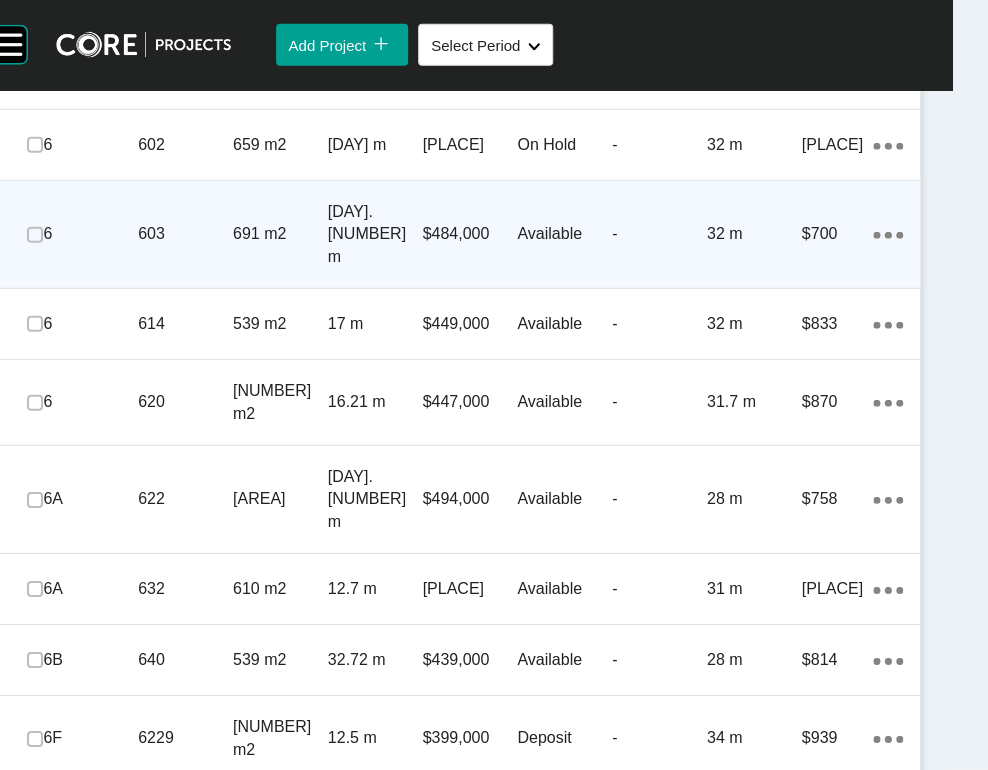 click on "$484,000" at bounding box center [469, 234] 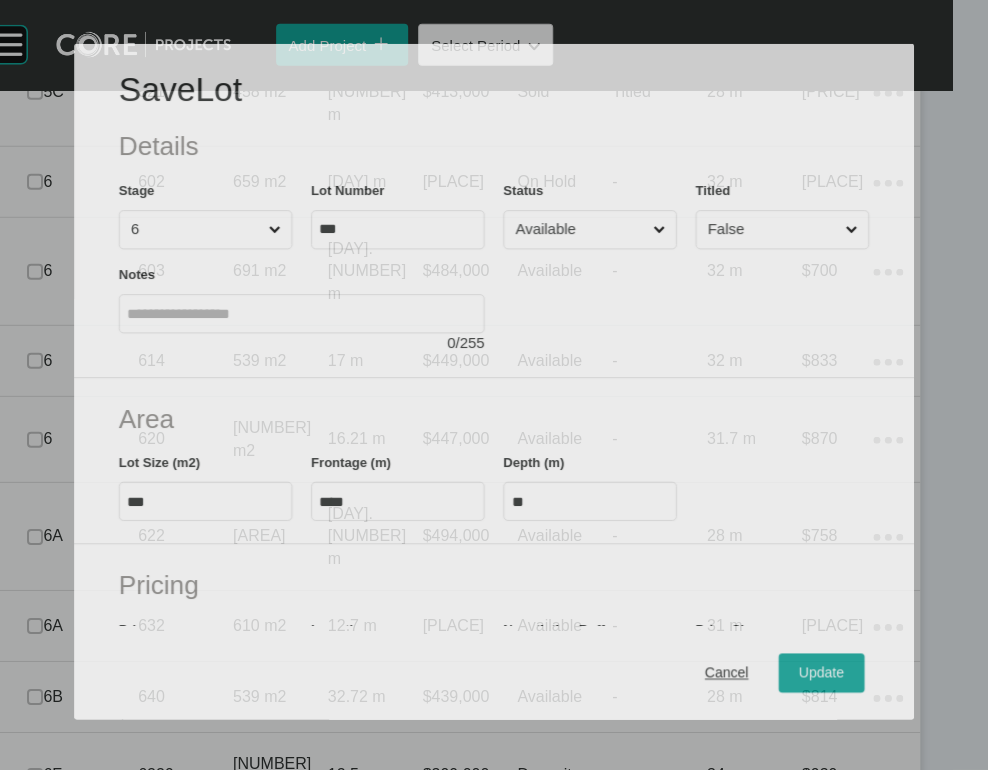 scroll, scrollTop: 1586, scrollLeft: 0, axis: vertical 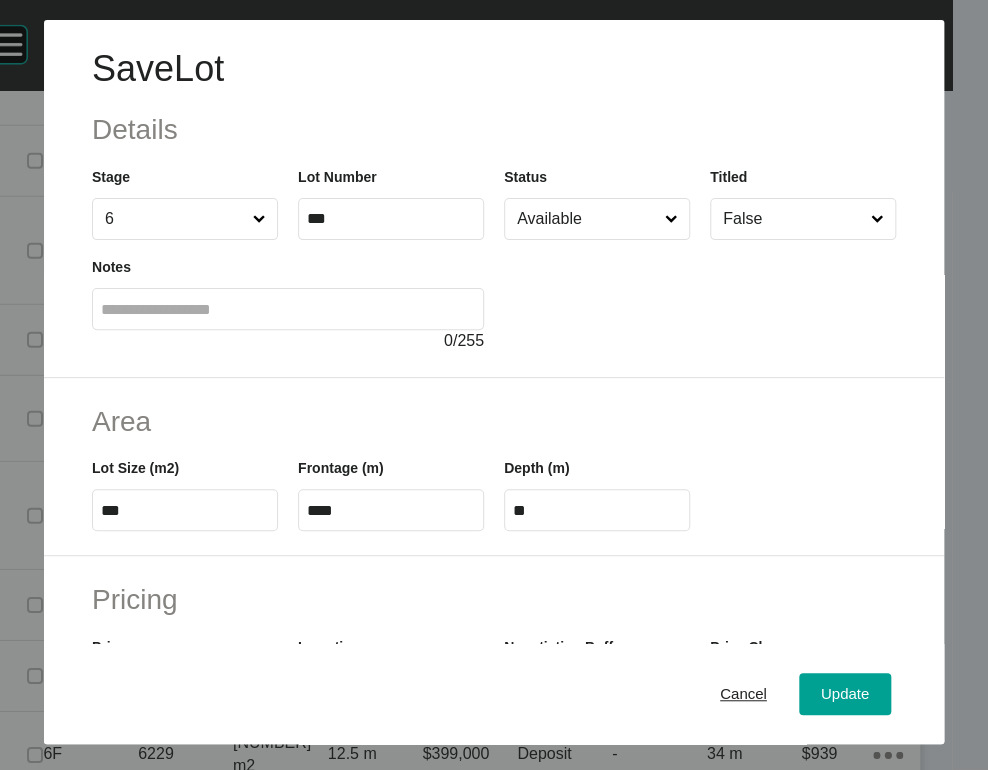 drag, startPoint x: 520, startPoint y: 280, endPoint x: 518, endPoint y: 305, distance: 25.079872 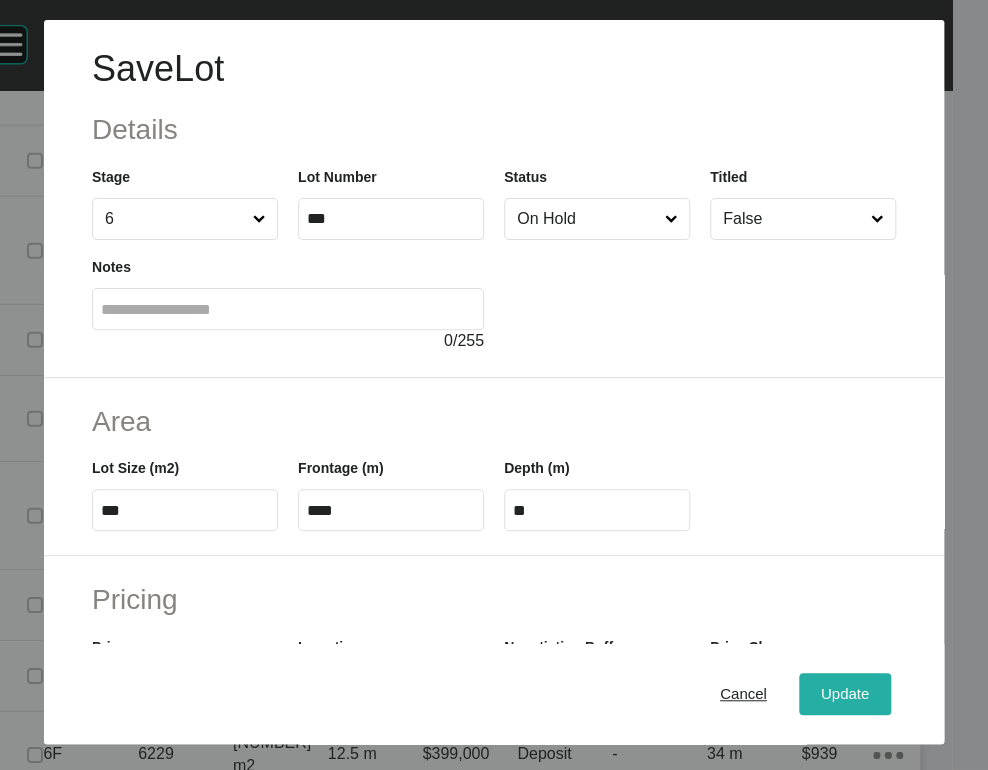 click on "Update" at bounding box center (845, 693) 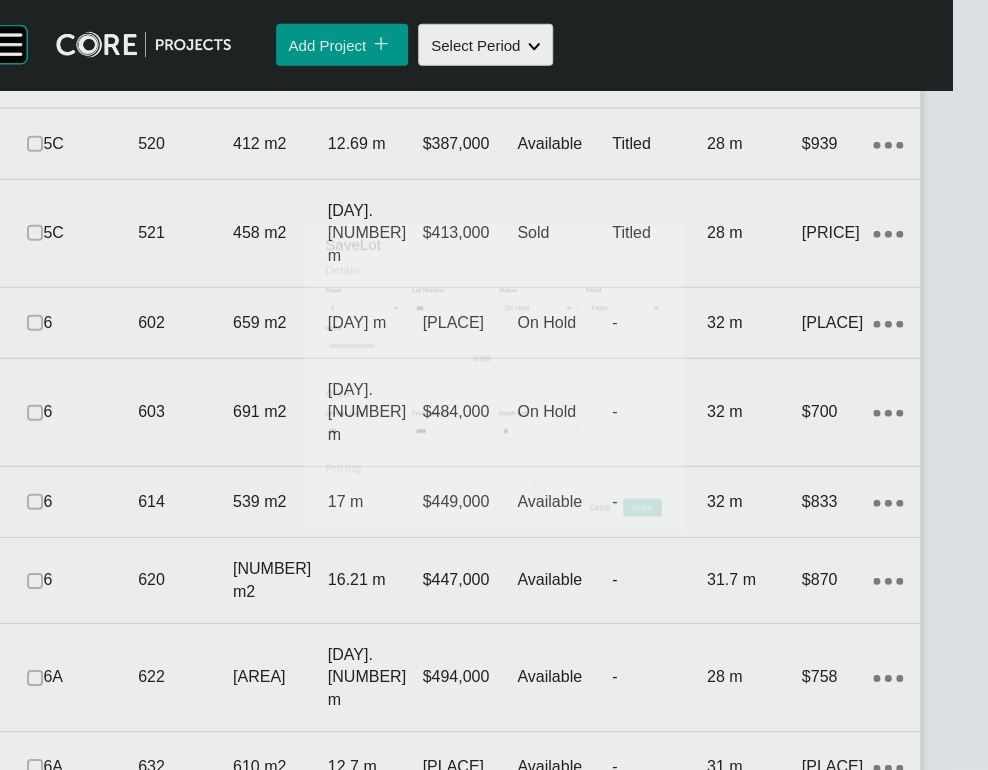 scroll, scrollTop: 1664, scrollLeft: 0, axis: vertical 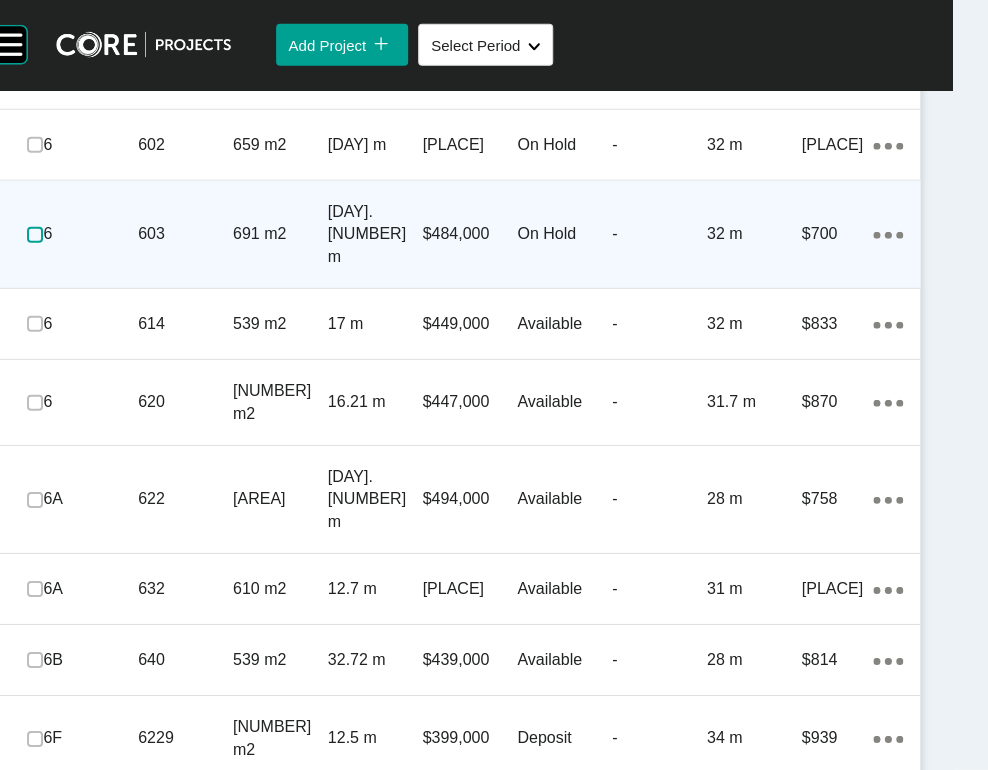 click at bounding box center (35, 235) 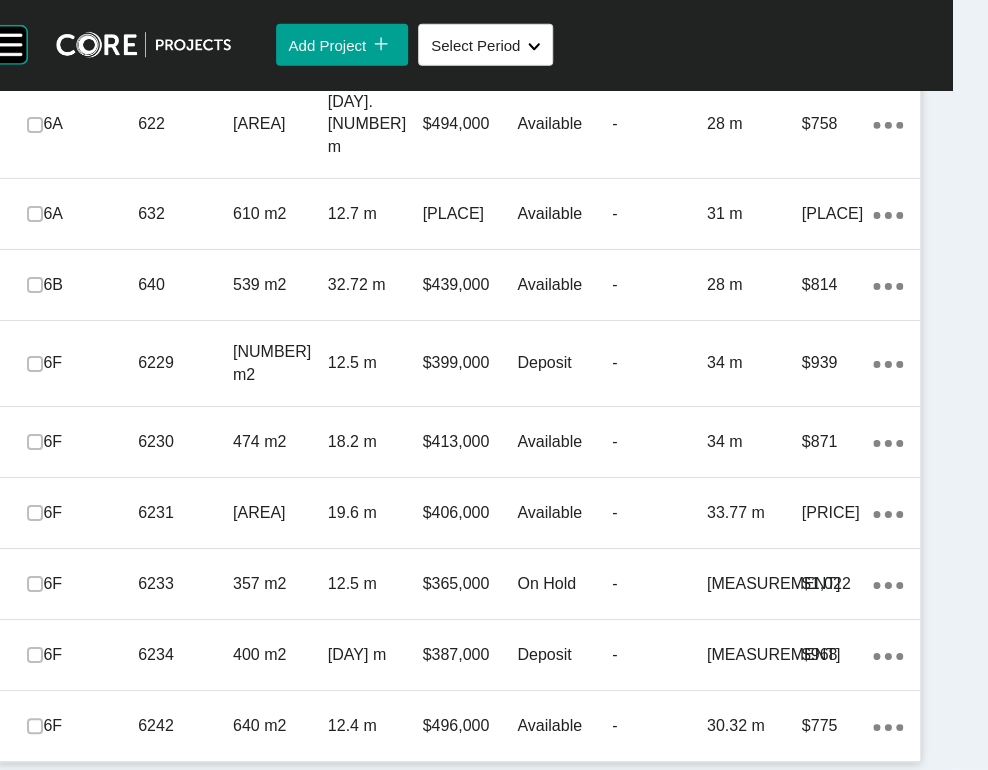 scroll, scrollTop: 2145, scrollLeft: 0, axis: vertical 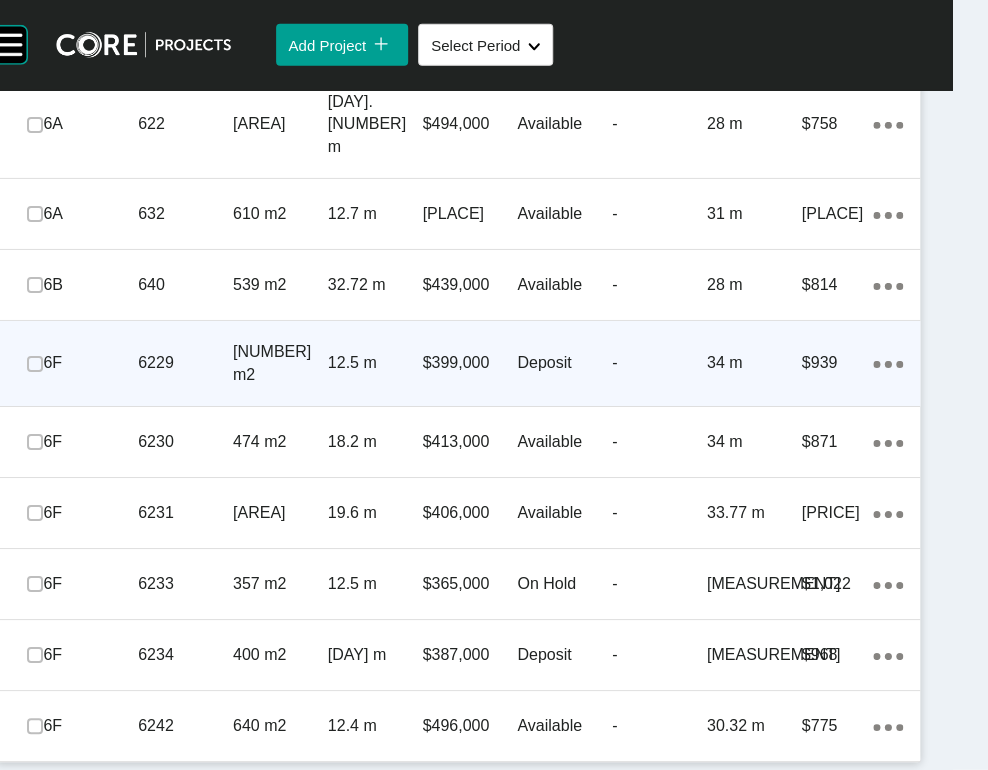click on "-" at bounding box center [659, 363] 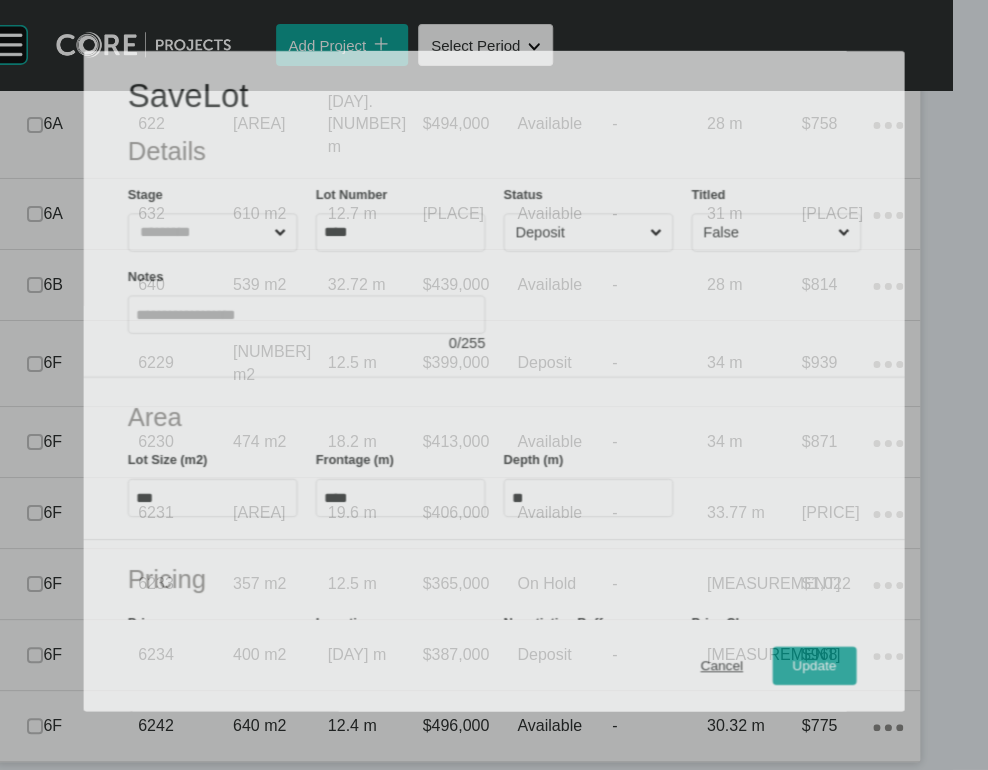 scroll, scrollTop: 2067, scrollLeft: 0, axis: vertical 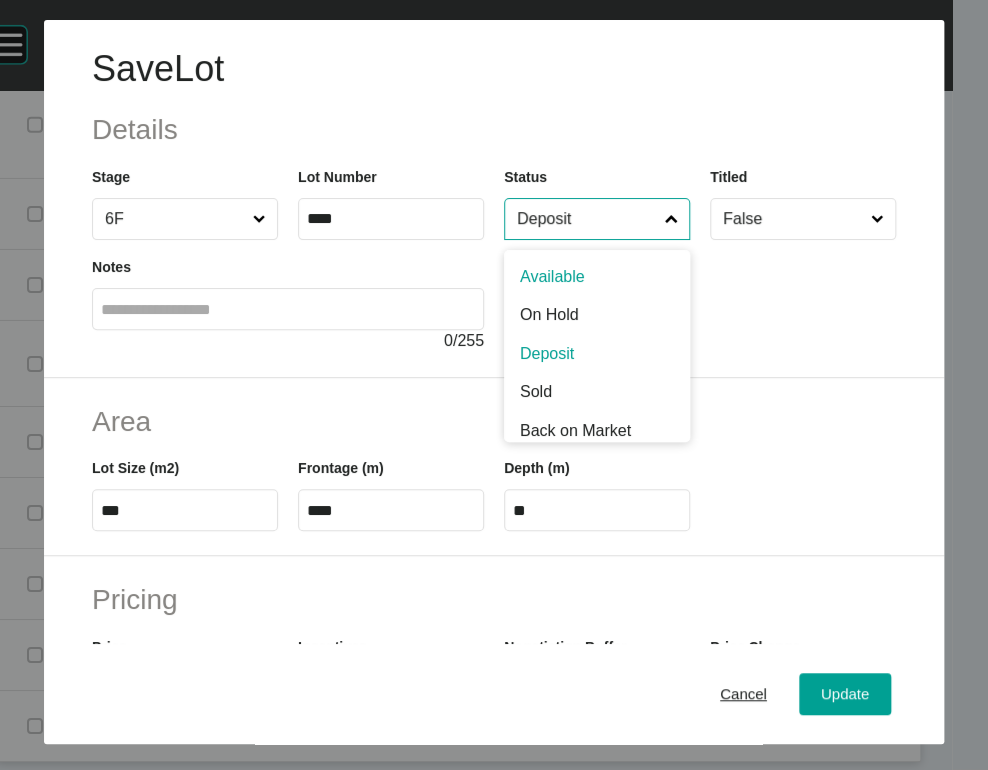 click on "Deposit" at bounding box center [587, 219] 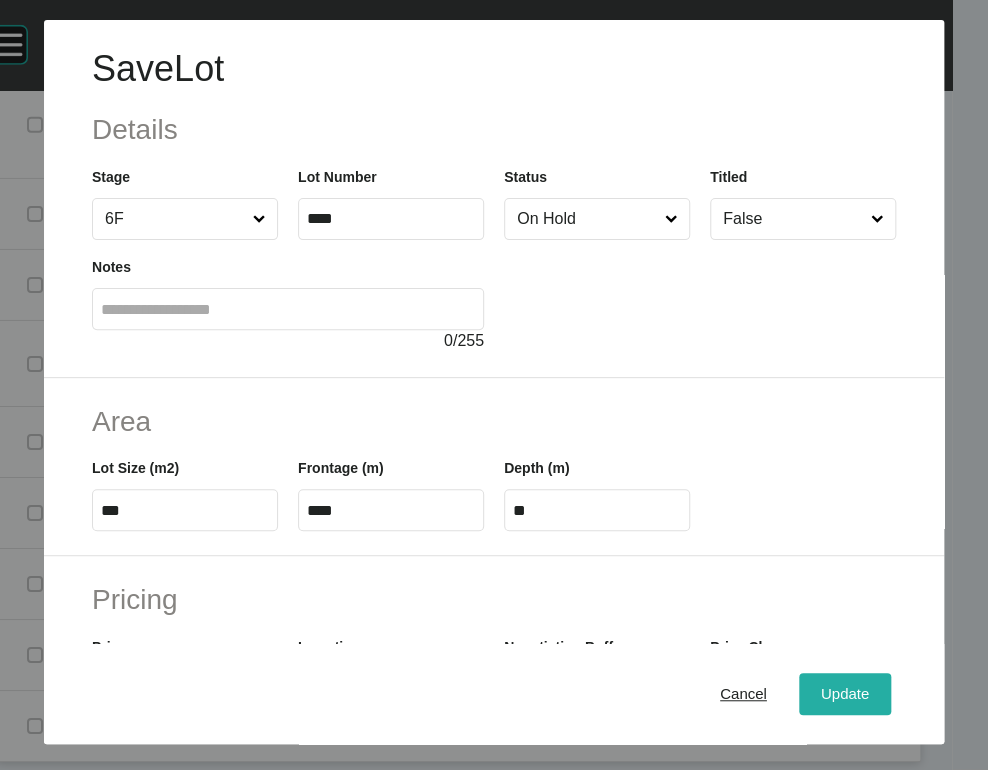 click on "Update" at bounding box center (845, 694) 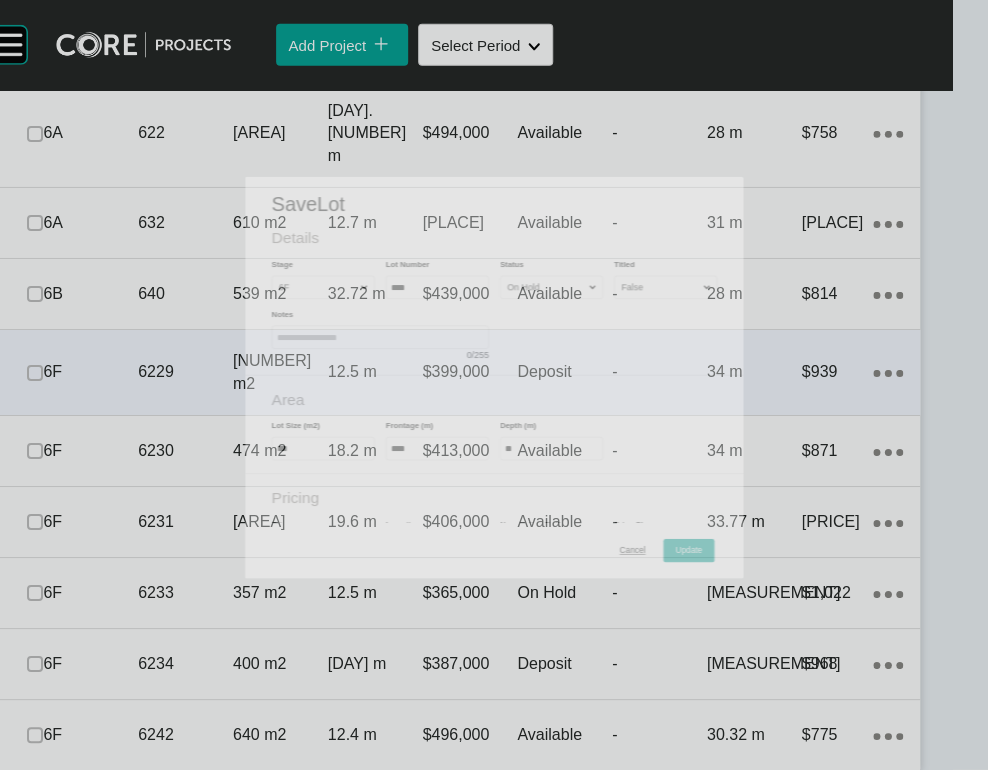 scroll, scrollTop: 2145, scrollLeft: 0, axis: vertical 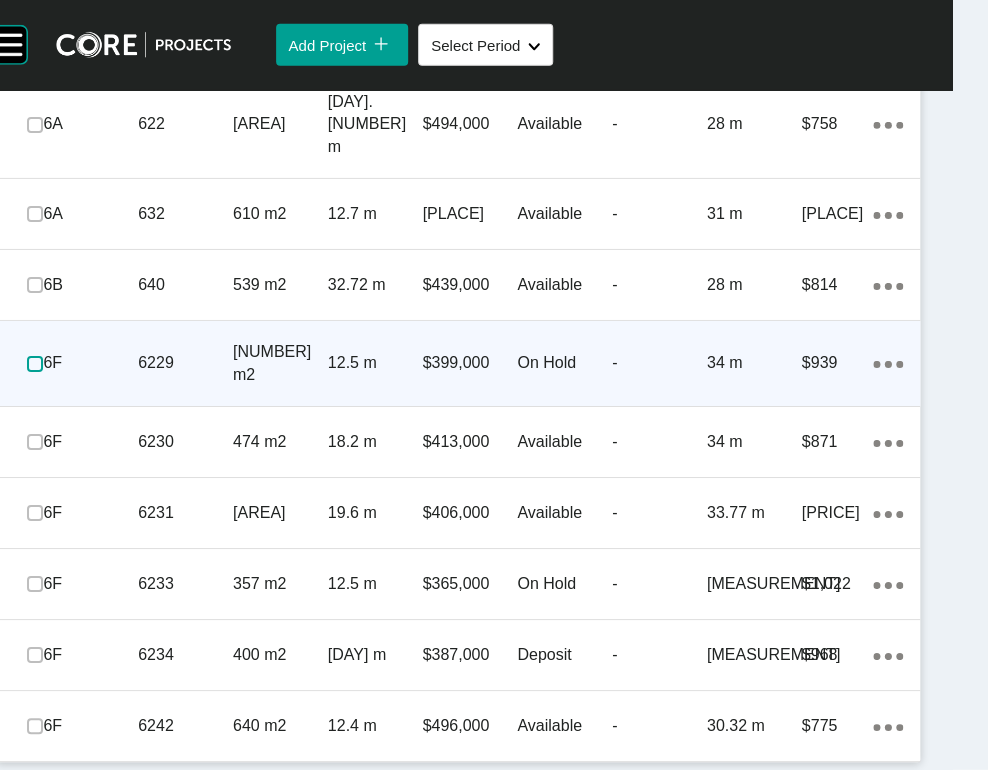 click at bounding box center [35, 364] 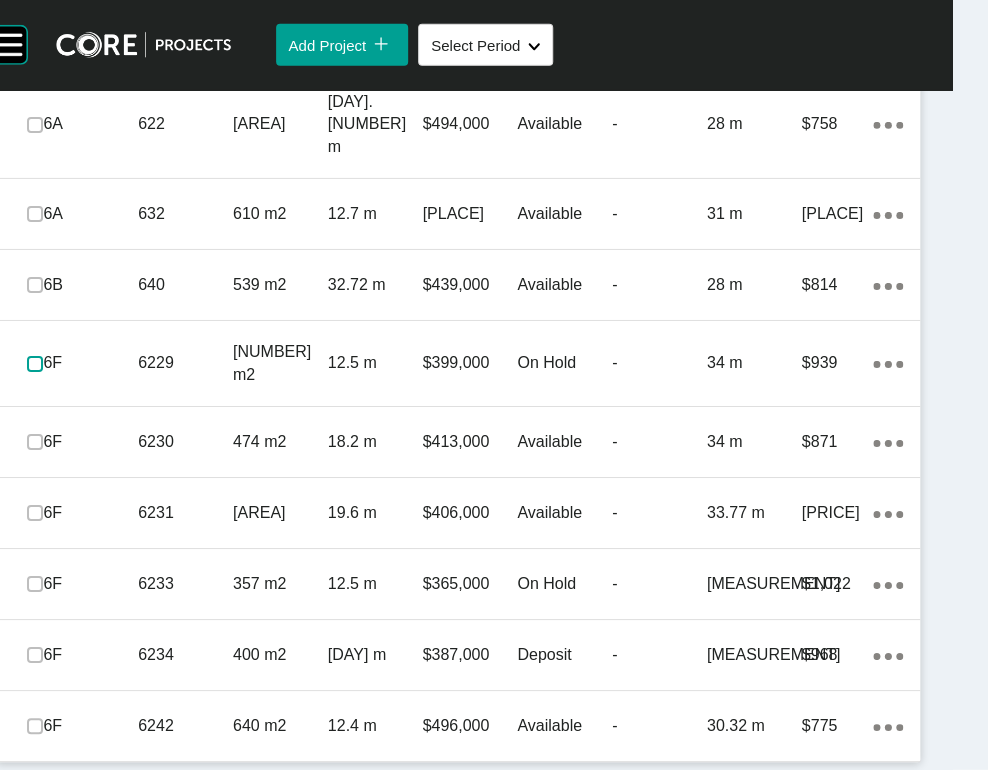 scroll, scrollTop: 2462, scrollLeft: 0, axis: vertical 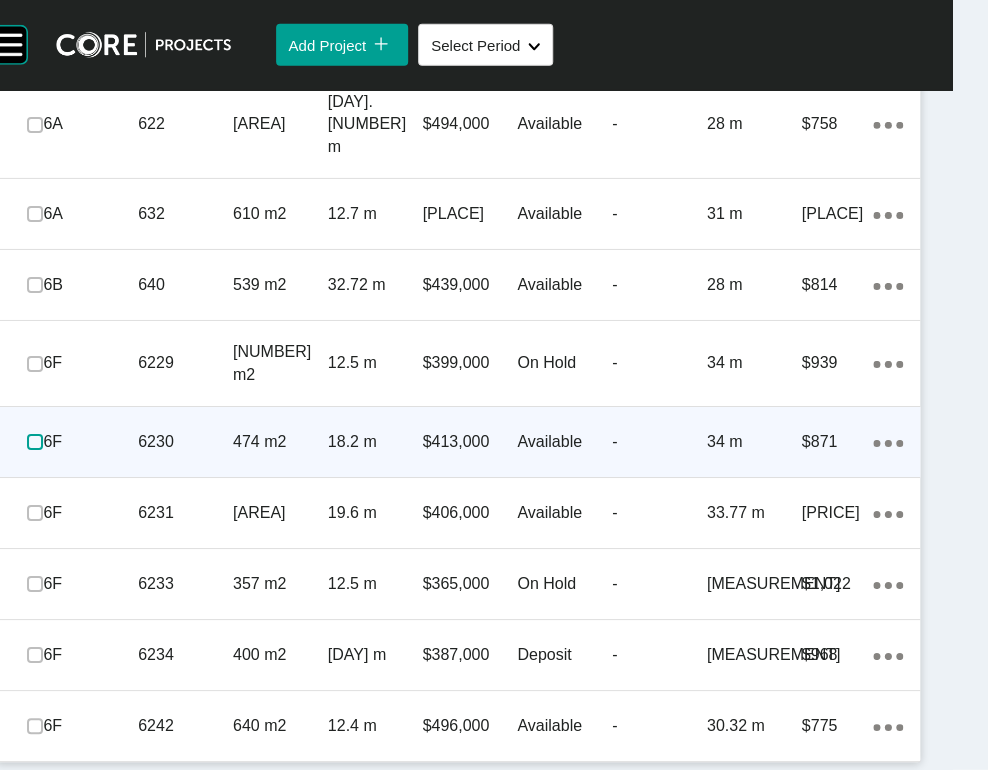 click at bounding box center (35, 442) 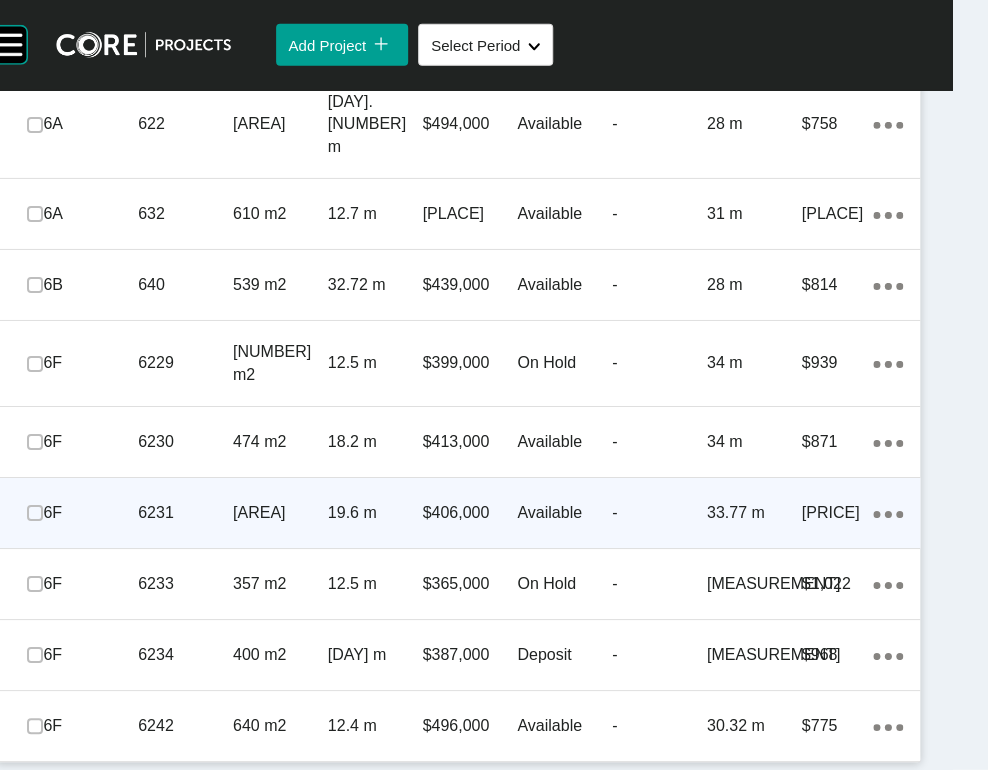 click on "6231" at bounding box center (185, 513) 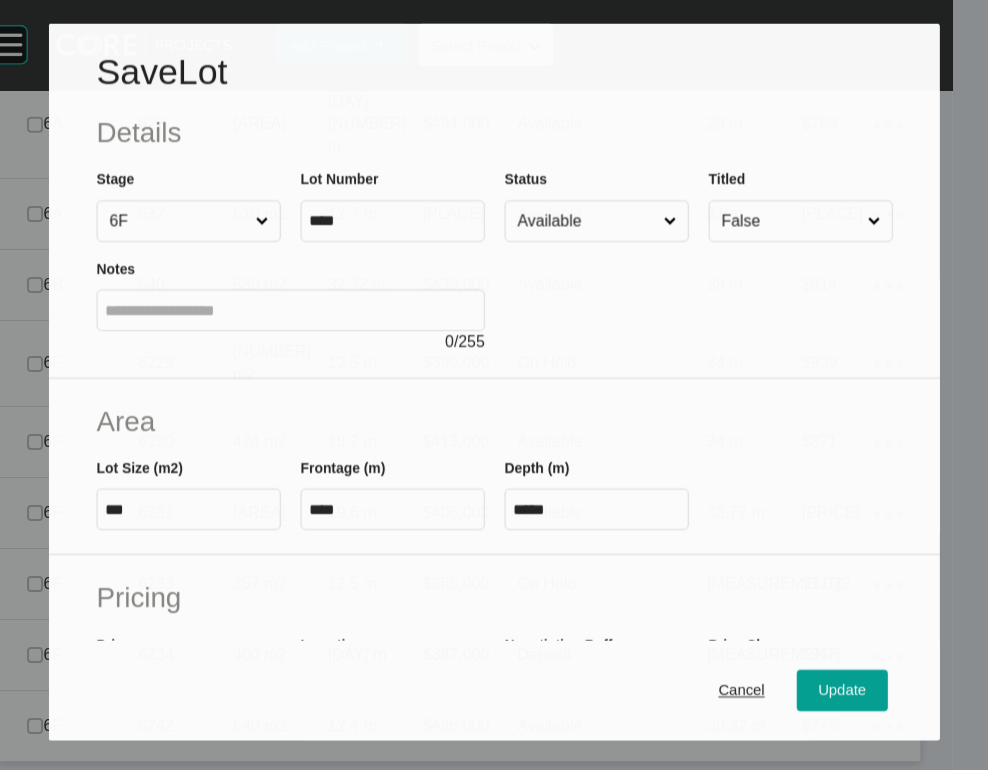 scroll, scrollTop: 2385, scrollLeft: 0, axis: vertical 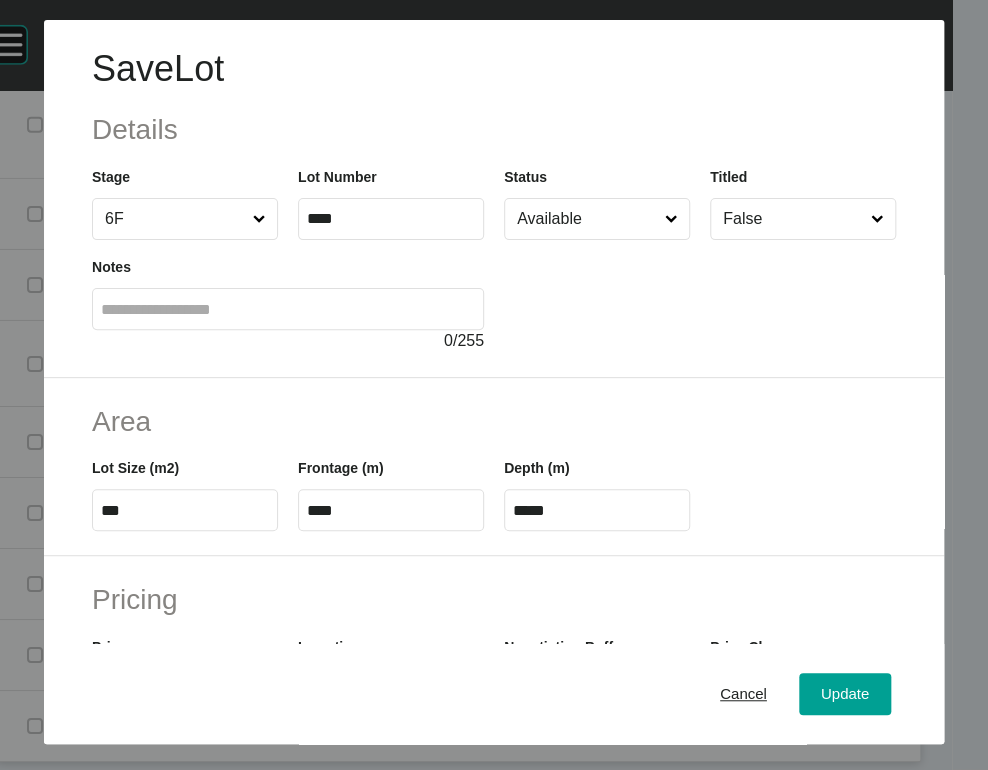 click on "Available" at bounding box center [587, 219] 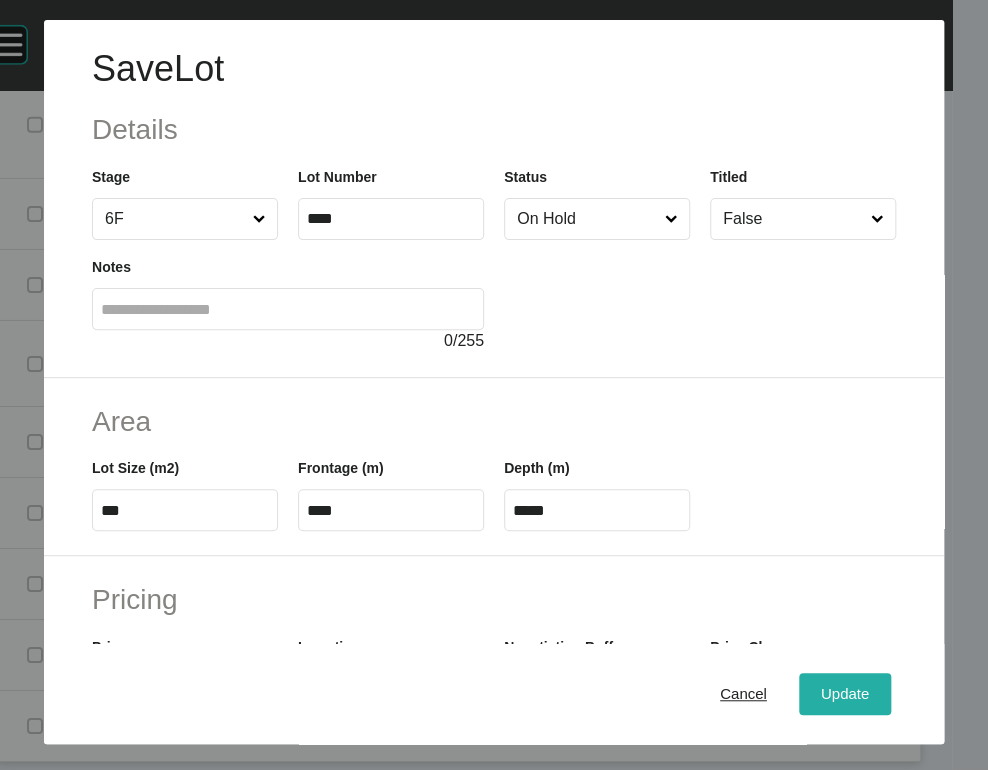 click on "Update" at bounding box center (845, 693) 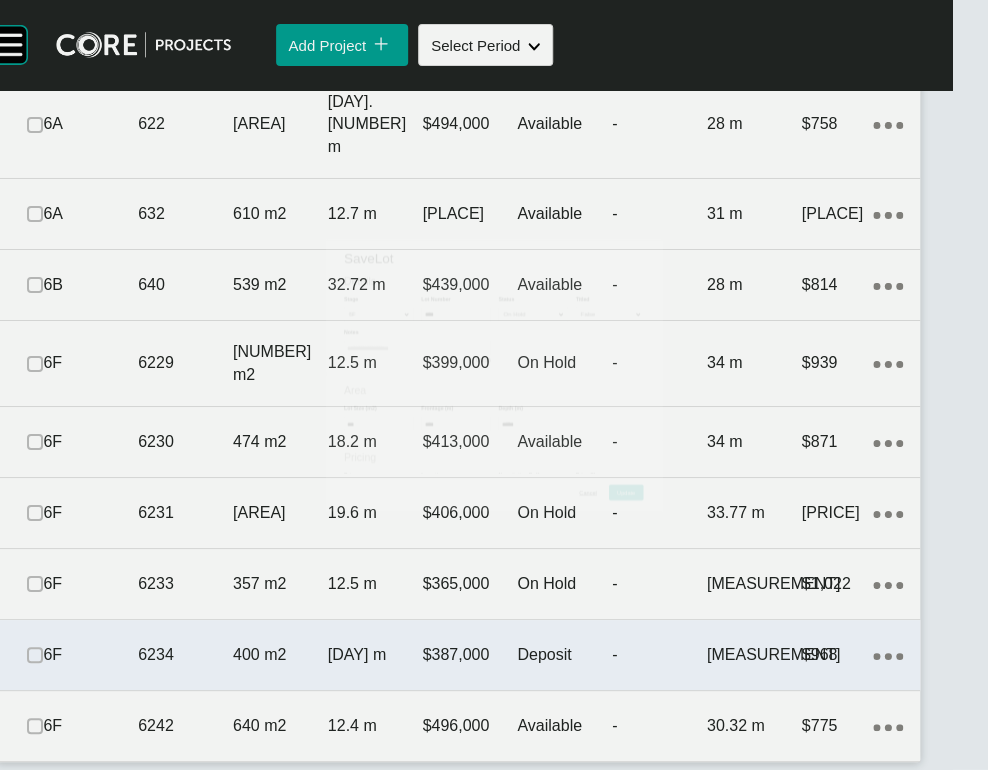 scroll, scrollTop: 2462, scrollLeft: 0, axis: vertical 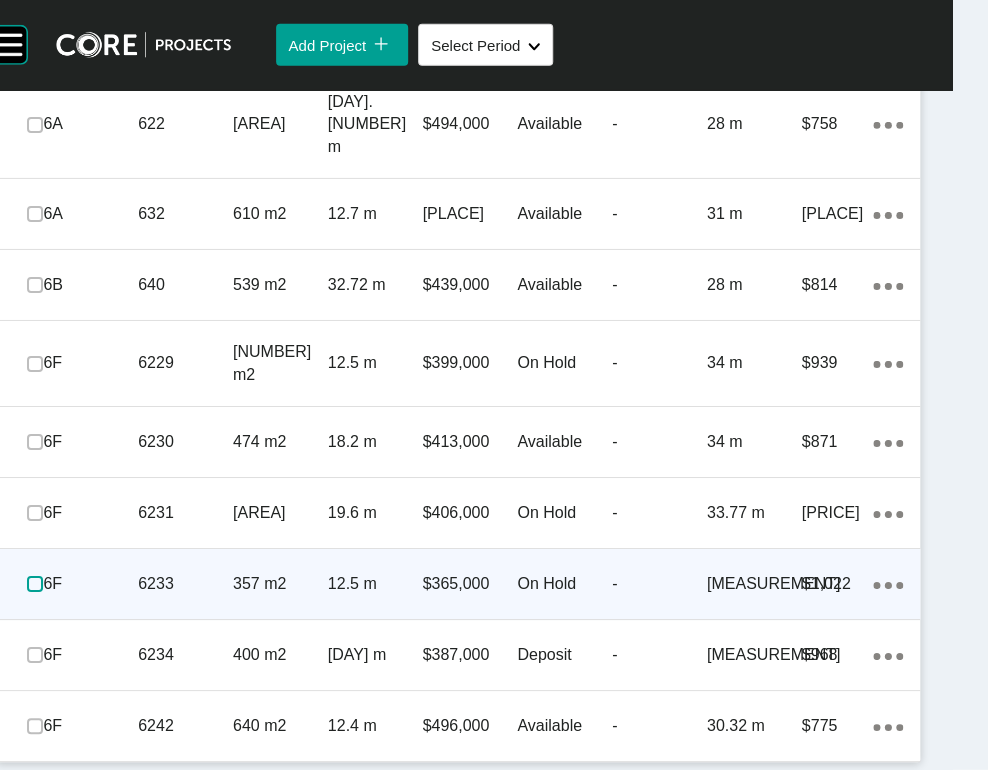click at bounding box center (35, 584) 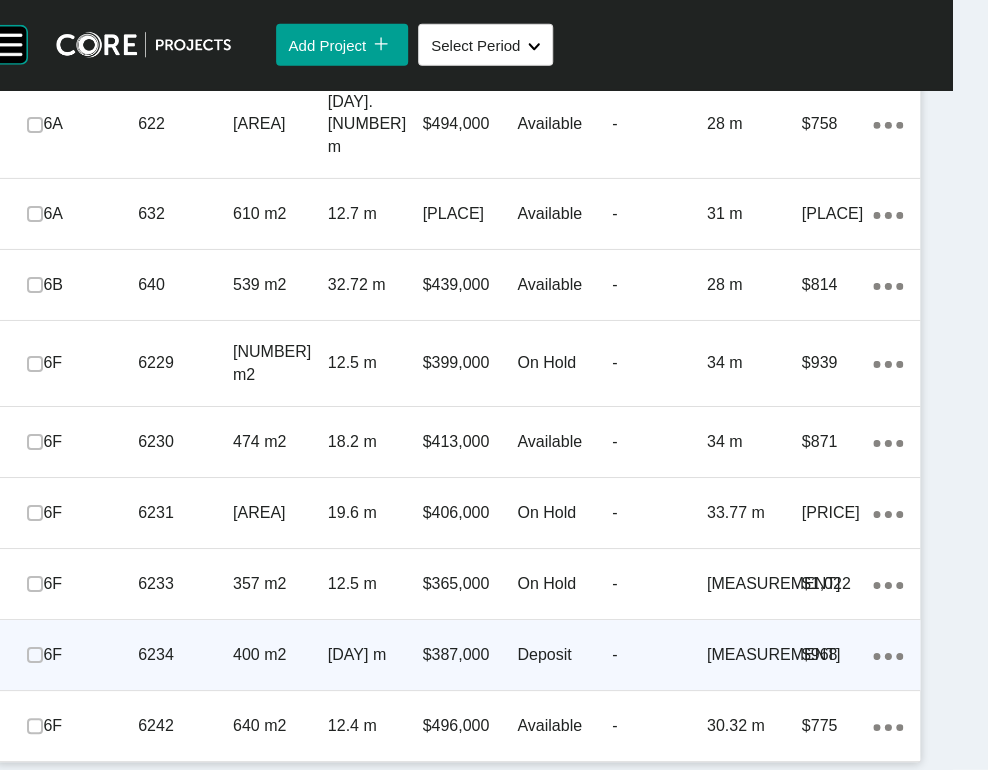click on "6234" at bounding box center (185, 655) 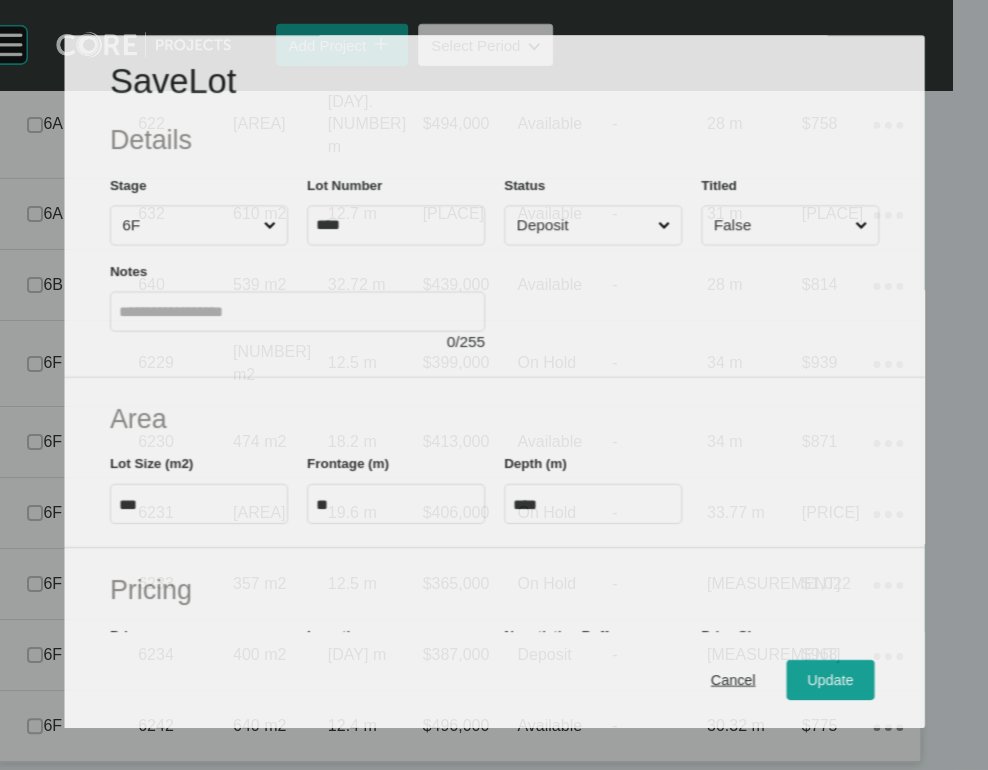 scroll, scrollTop: 2385, scrollLeft: 0, axis: vertical 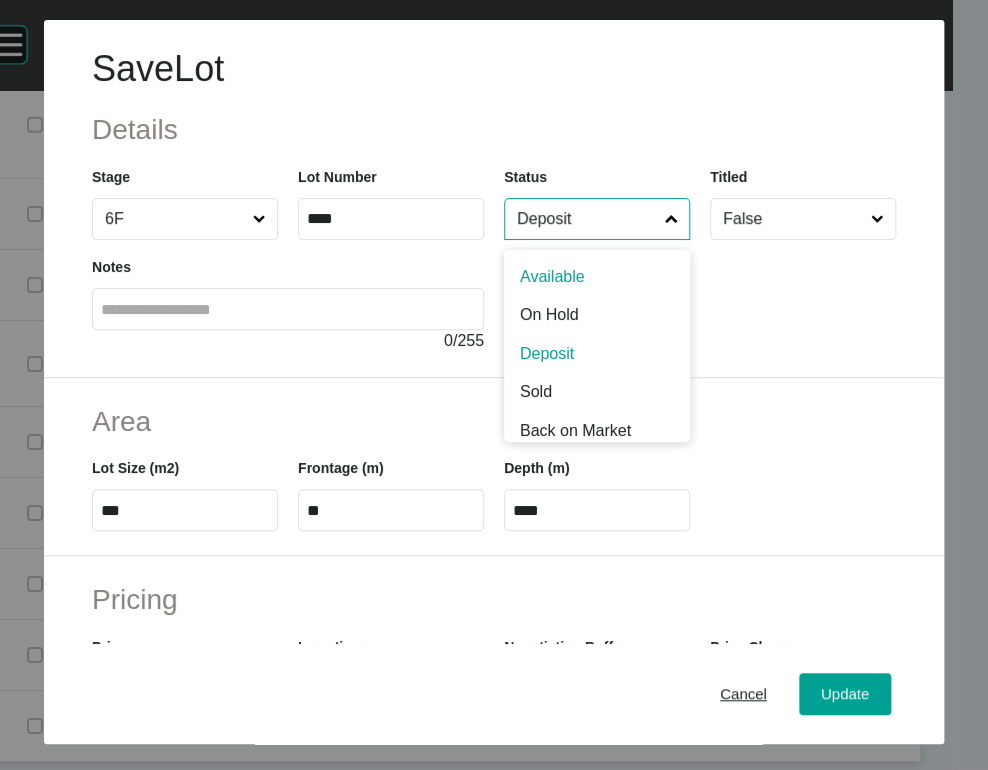 click on "Deposit" at bounding box center [587, 219] 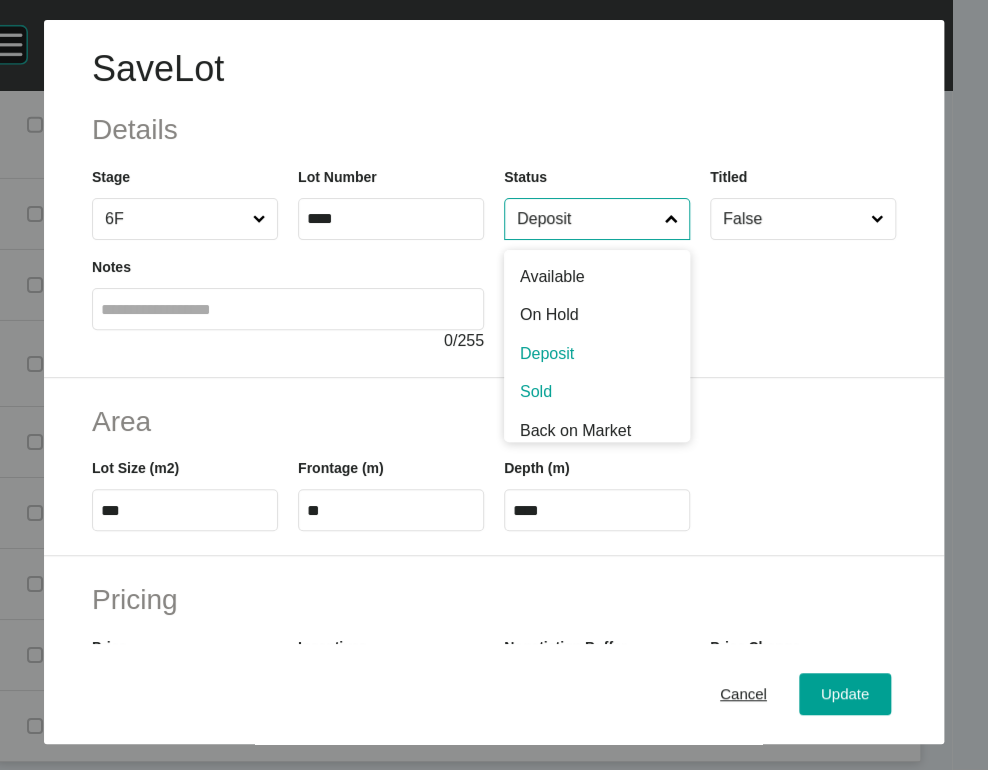 scroll, scrollTop: 4, scrollLeft: 0, axis: vertical 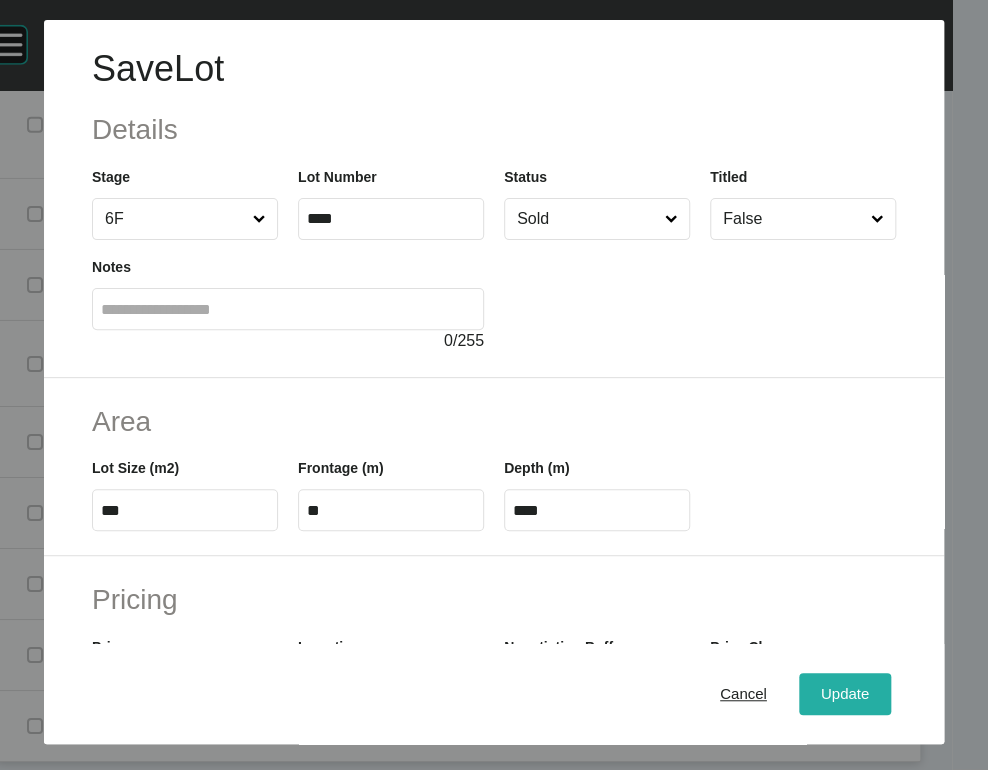 click on "Update" at bounding box center (845, 694) 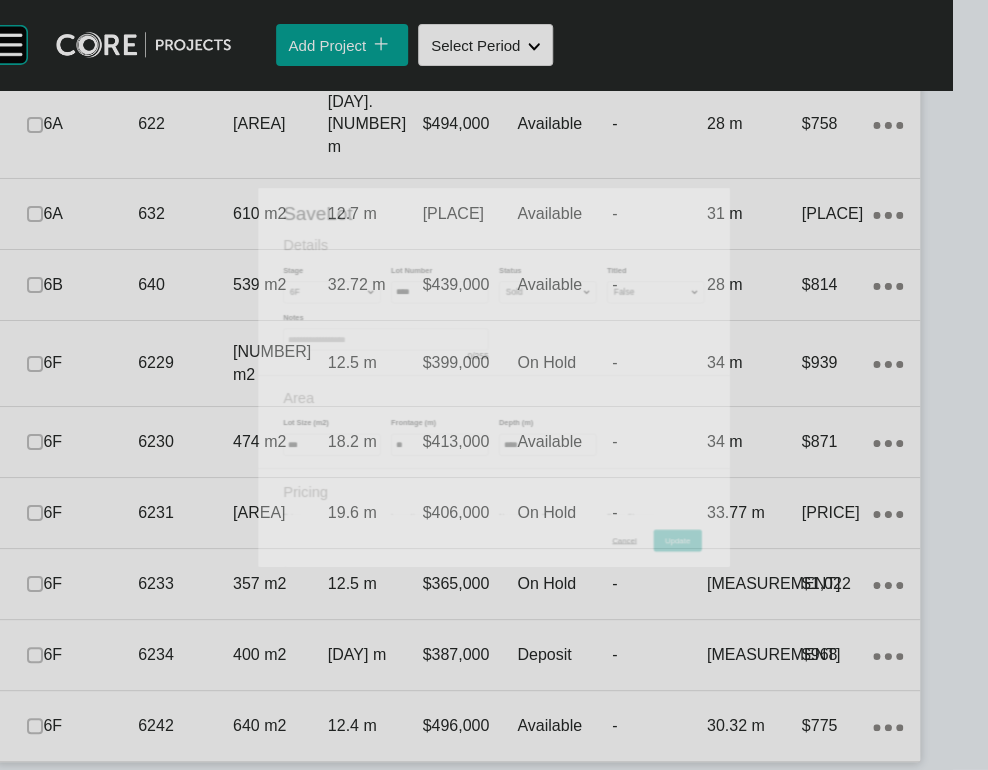 scroll, scrollTop: 2462, scrollLeft: 0, axis: vertical 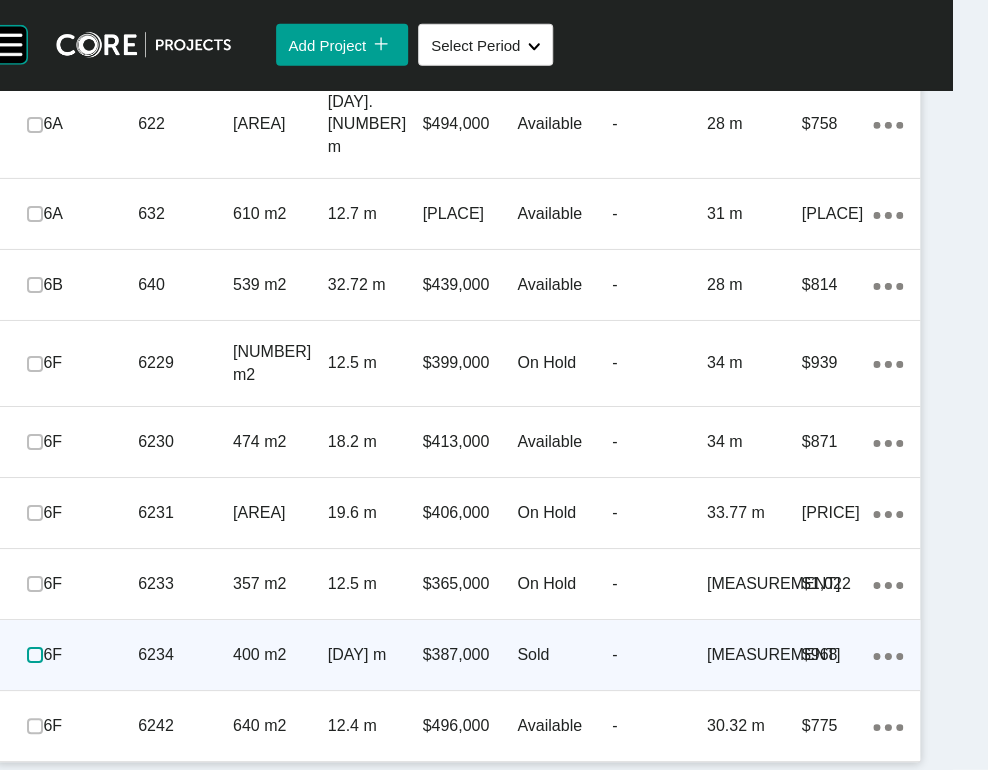 click at bounding box center (35, 655) 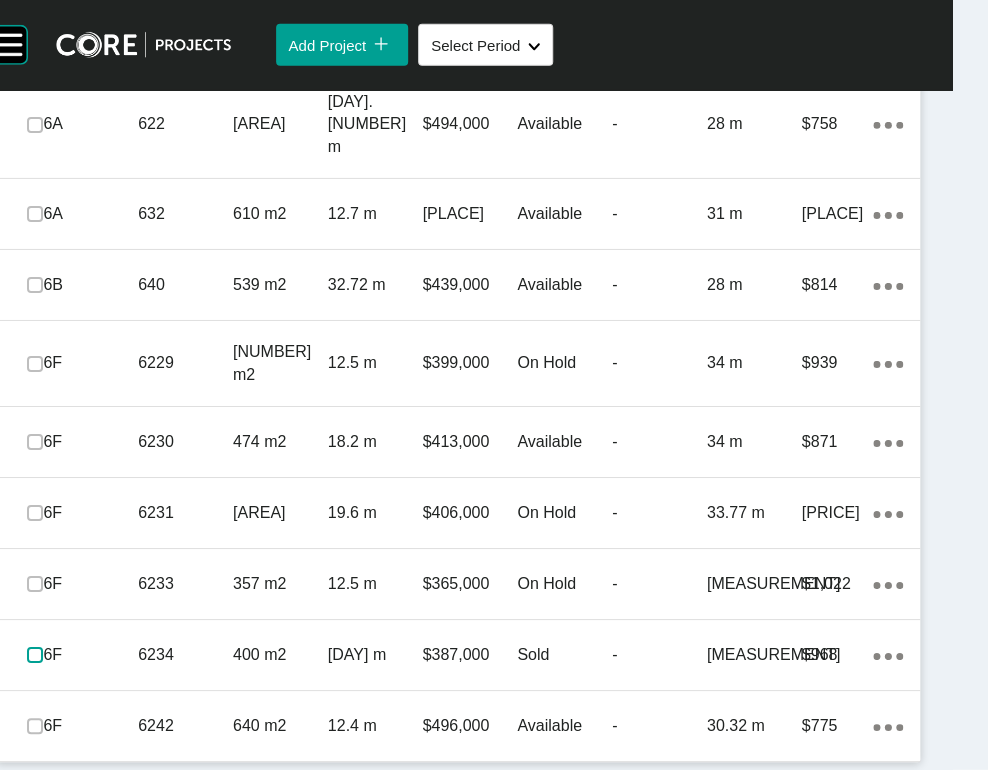 scroll, scrollTop: 2557, scrollLeft: 0, axis: vertical 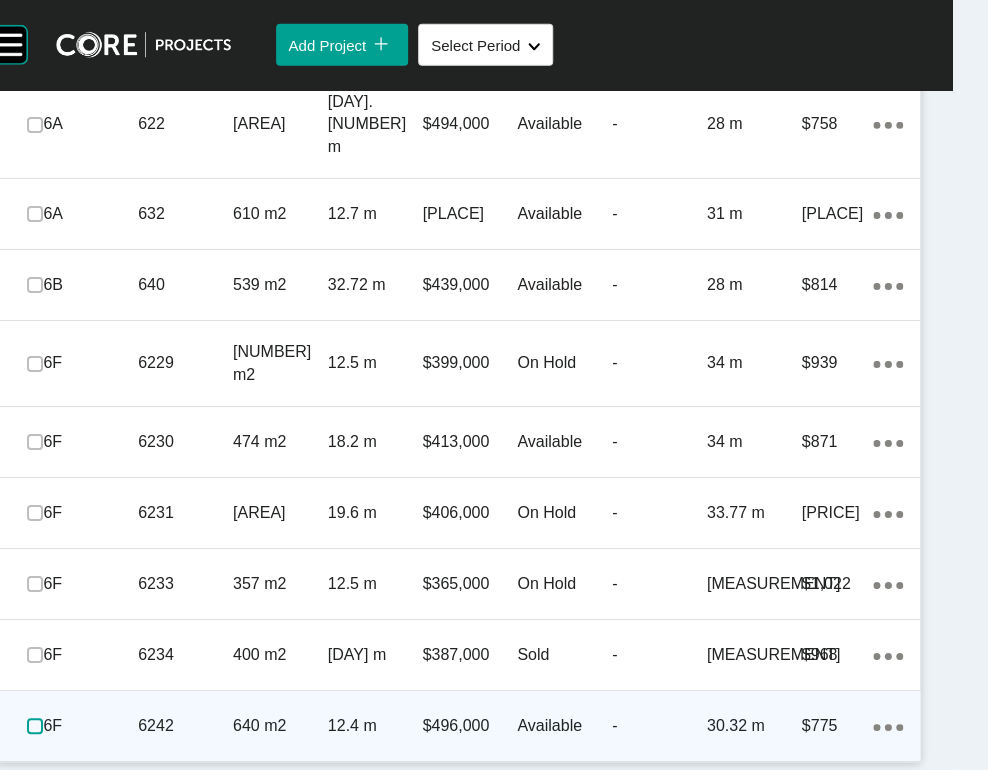 click at bounding box center (35, 726) 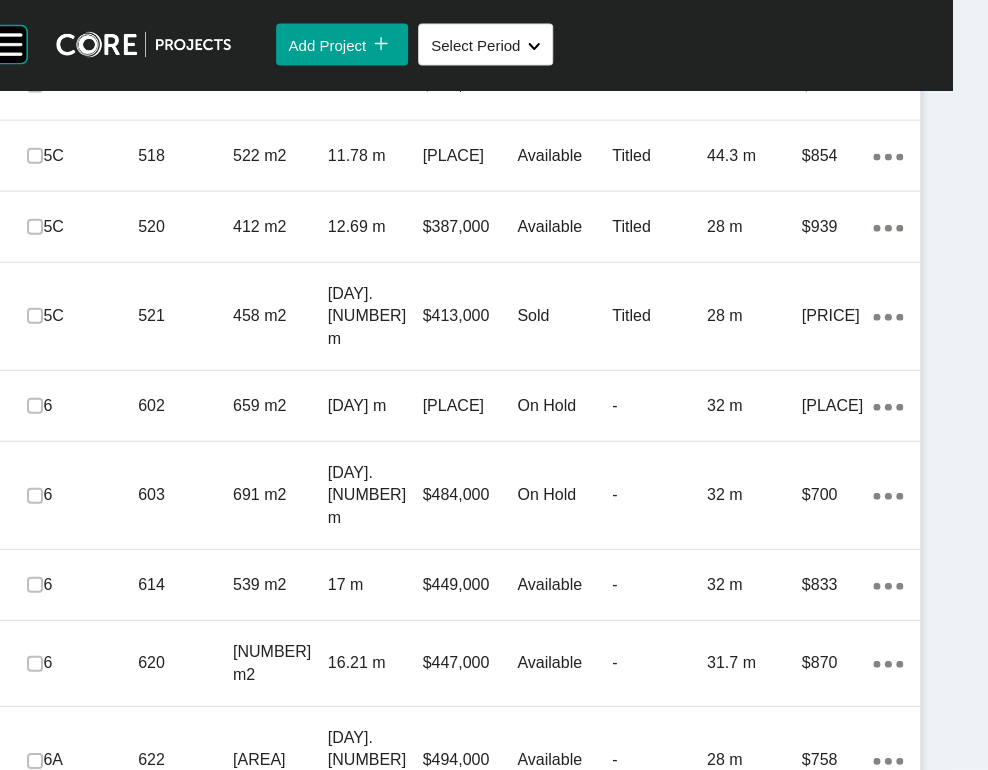 scroll, scrollTop: 1390, scrollLeft: 0, axis: vertical 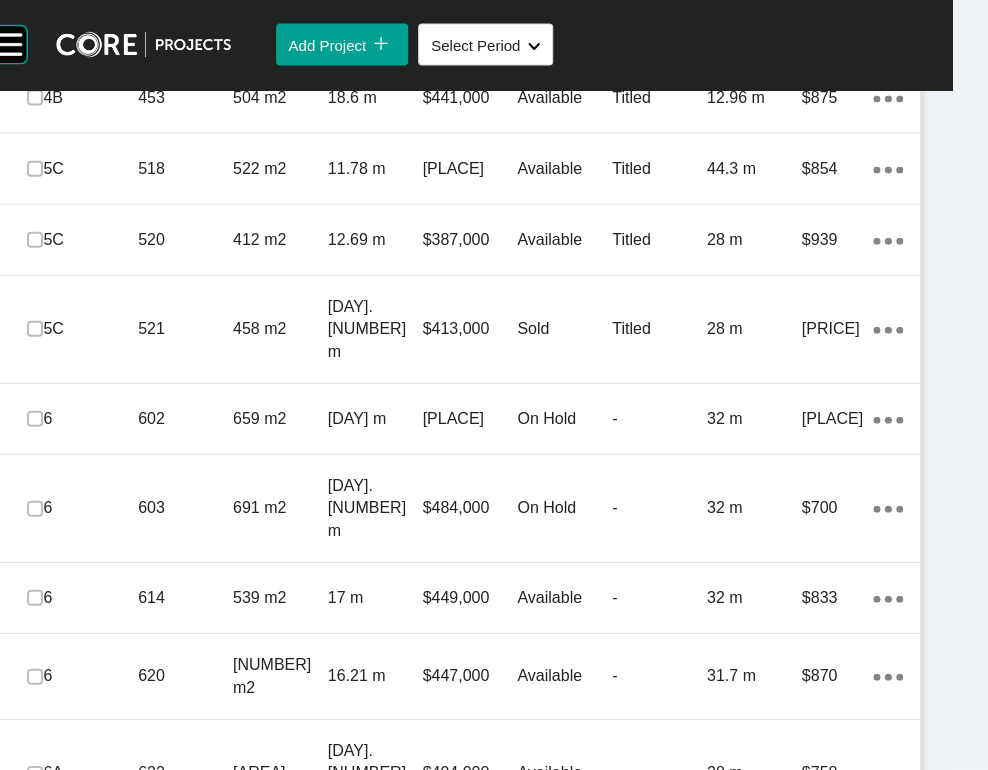 click on "Add Lot" at bounding box center (838, -31) 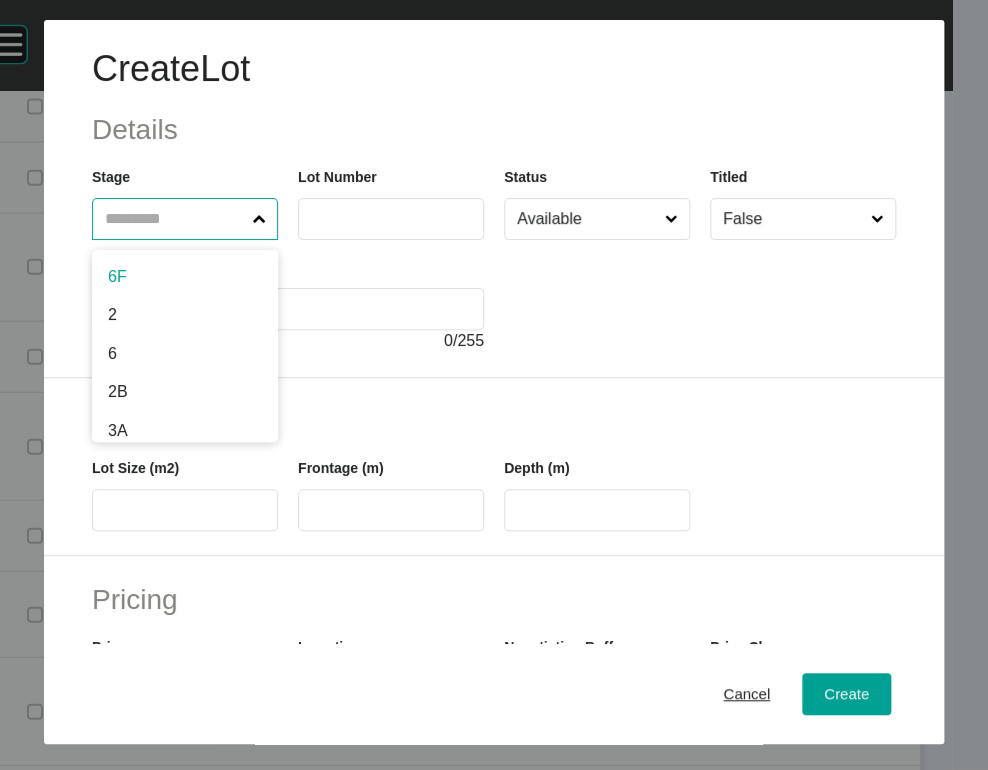 click at bounding box center [175, 219] 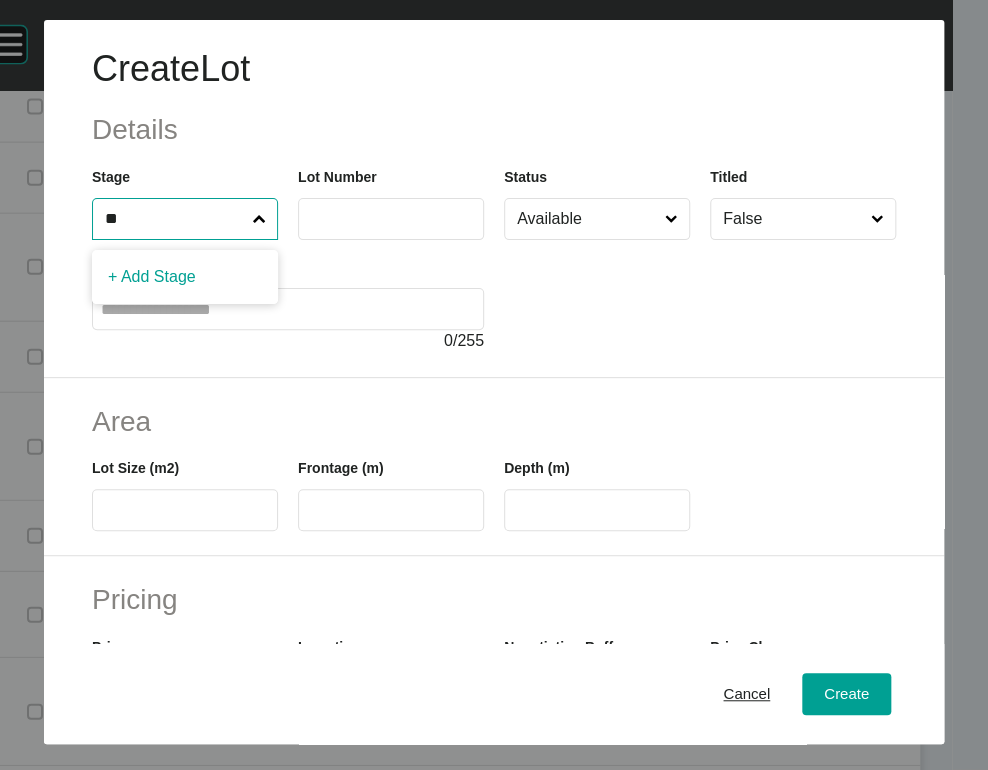 type on "**" 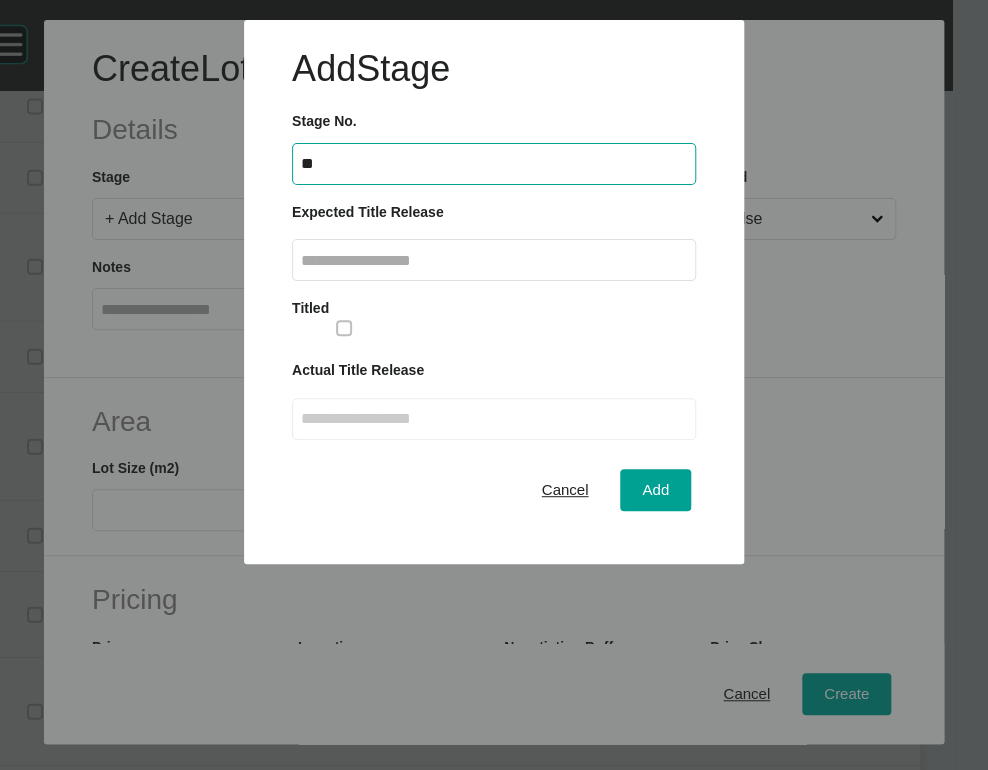 type on "**" 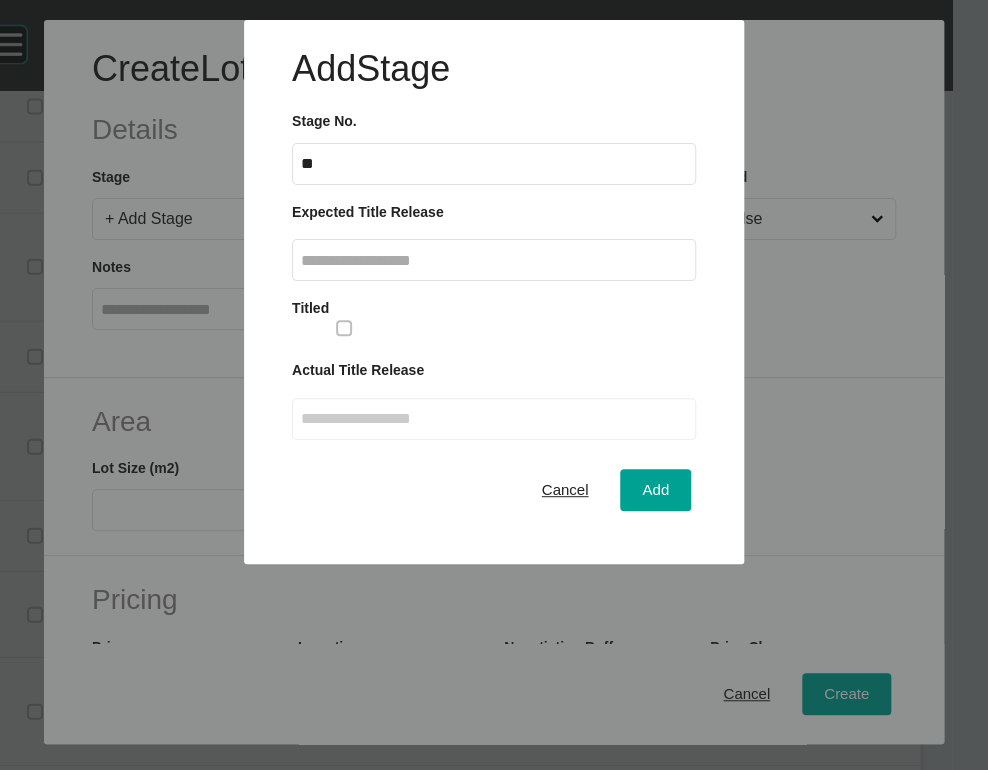 click at bounding box center (494, 260) 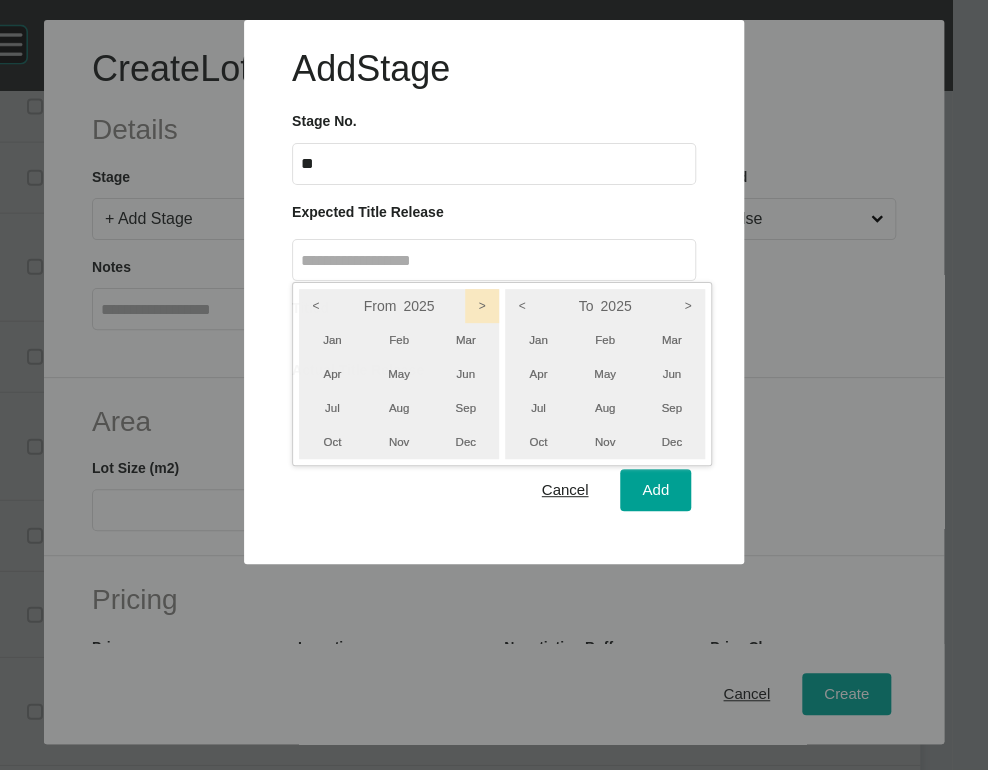 drag, startPoint x: 529, startPoint y: 378, endPoint x: 541, endPoint y: 368, distance: 15.6205 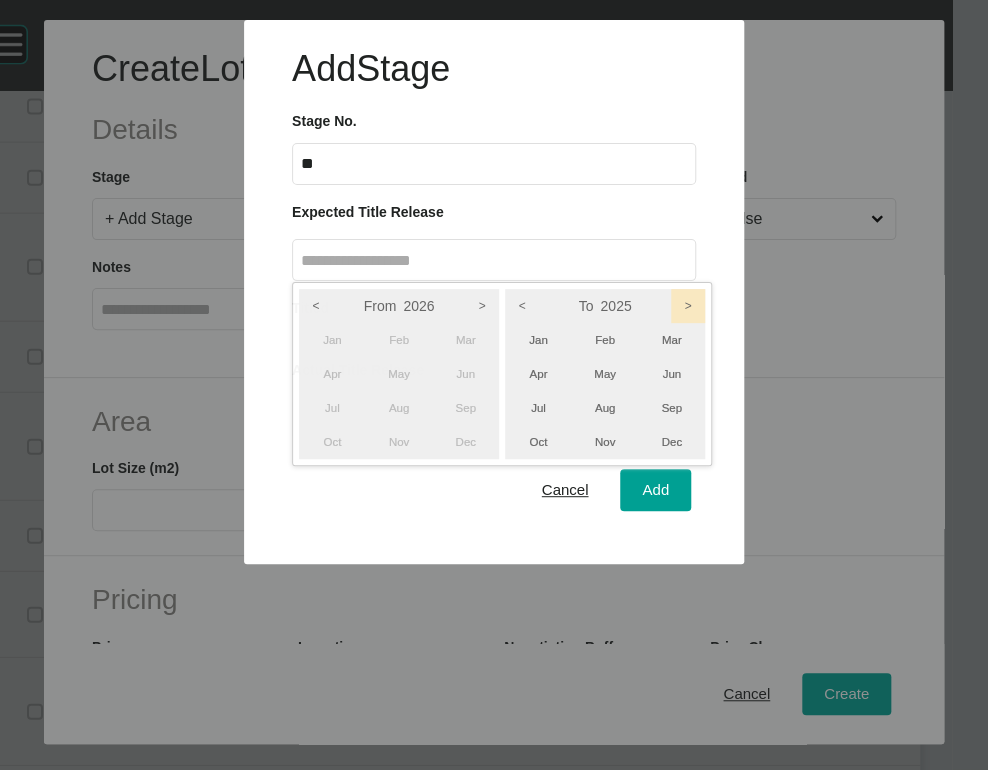 click on ">" at bounding box center (688, 306) 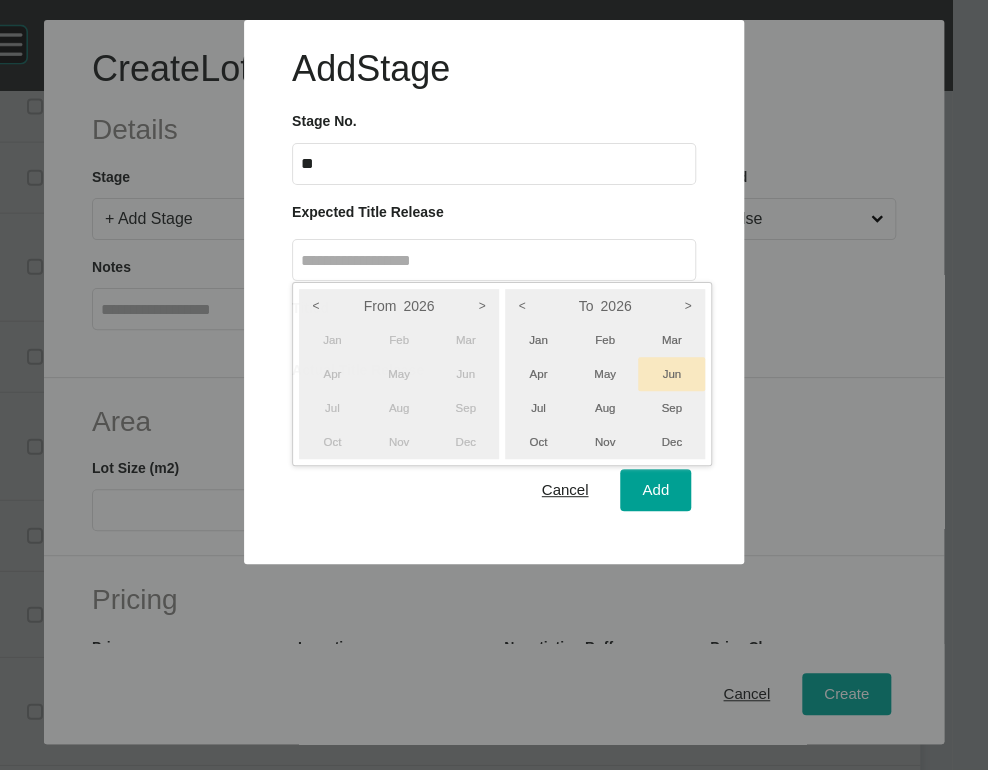 click on "Jun" at bounding box center [671, 374] 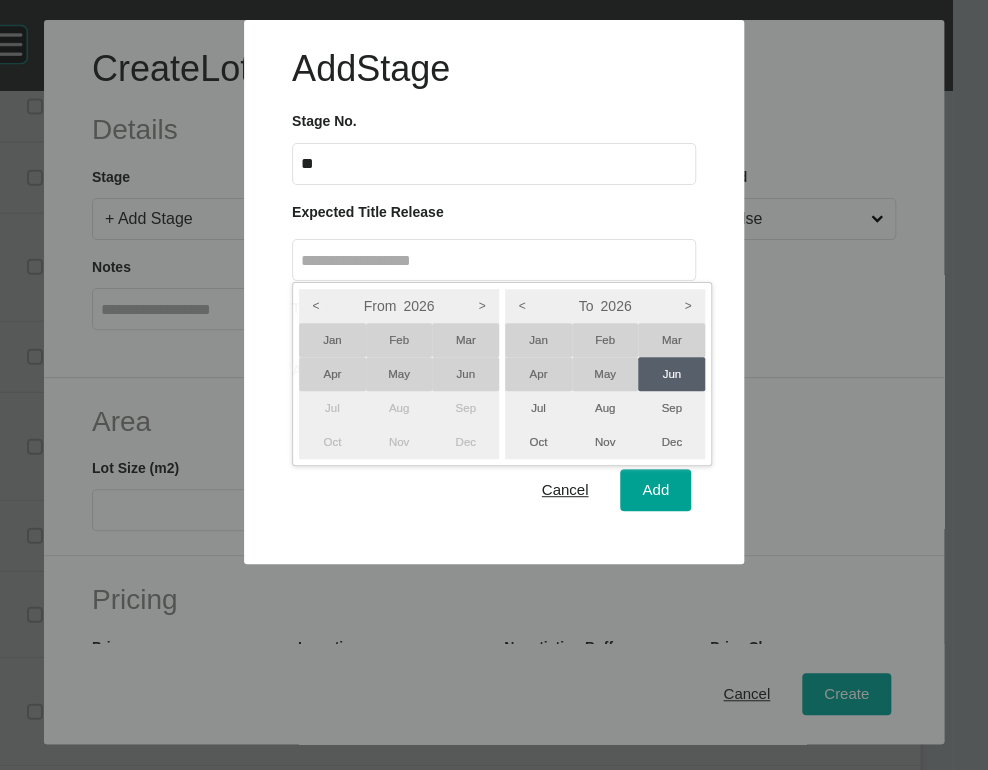 click on "Apr" at bounding box center [332, 374] 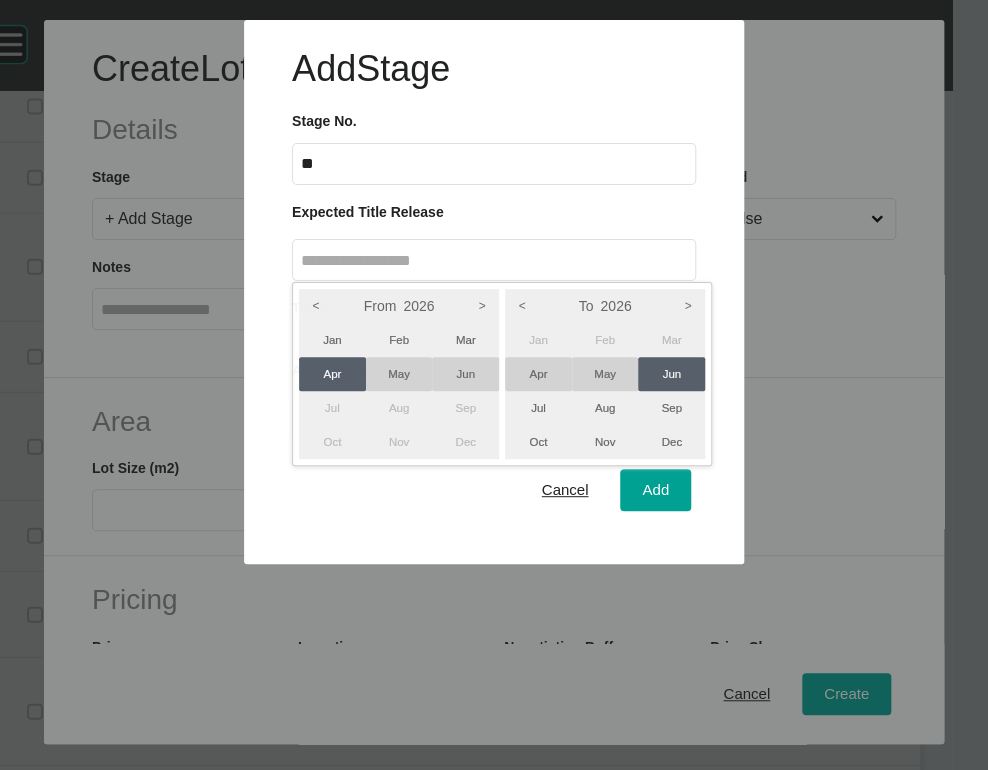 click at bounding box center (494, 282) 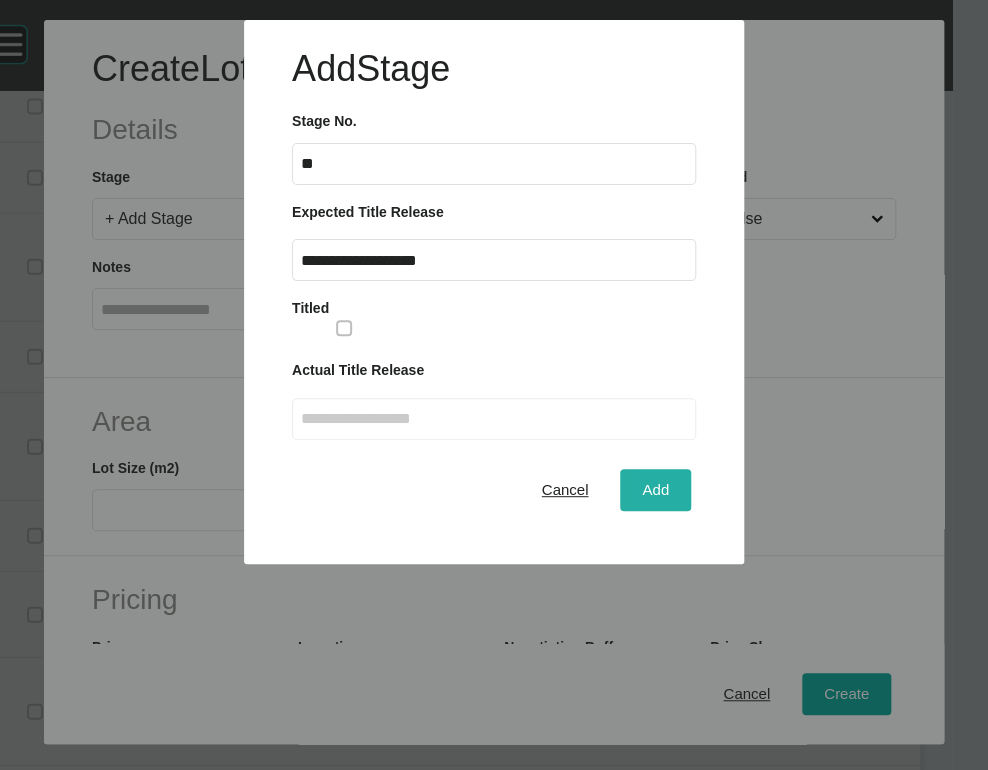 click on "Add" at bounding box center (655, 489) 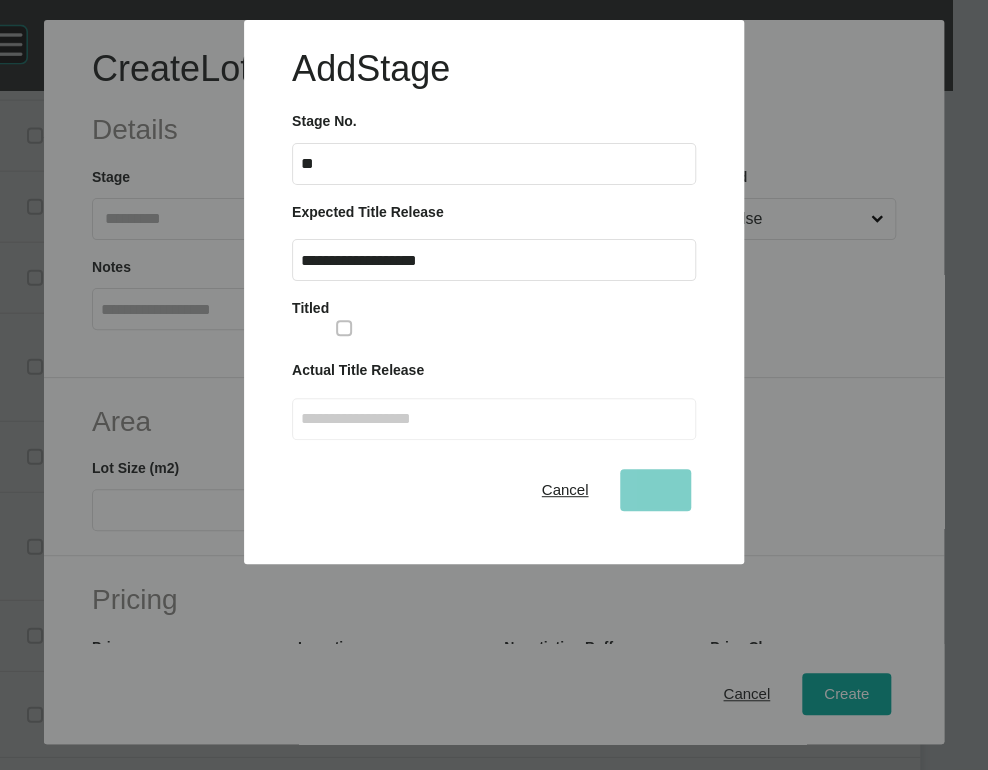scroll, scrollTop: 112, scrollLeft: 0, axis: vertical 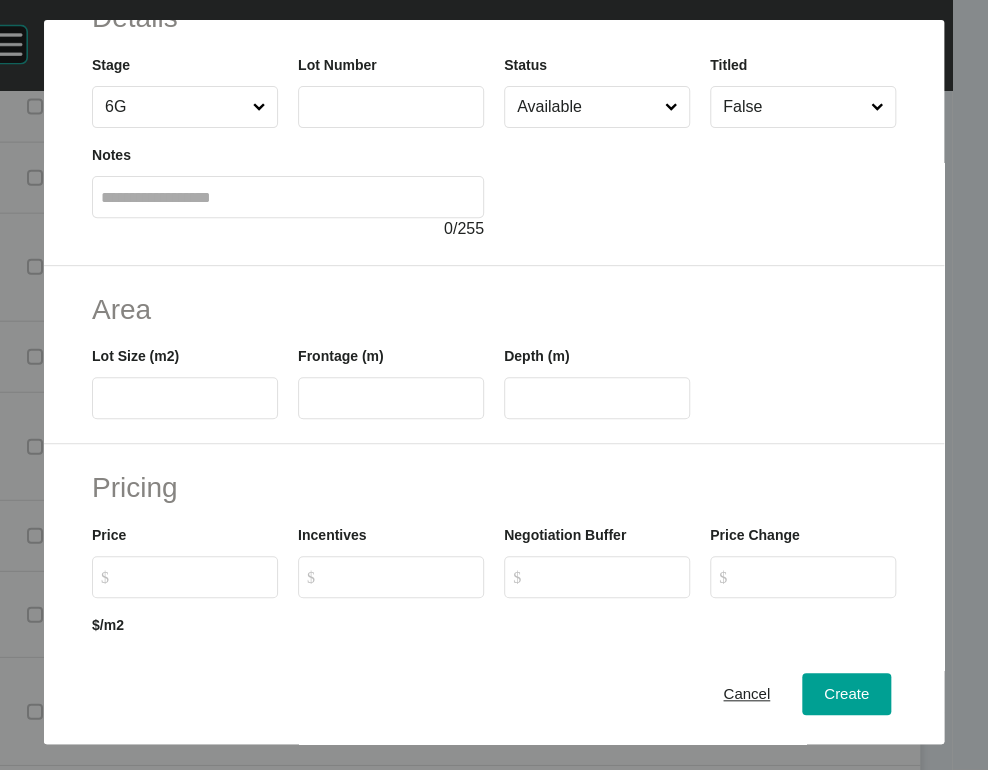click at bounding box center [391, 107] 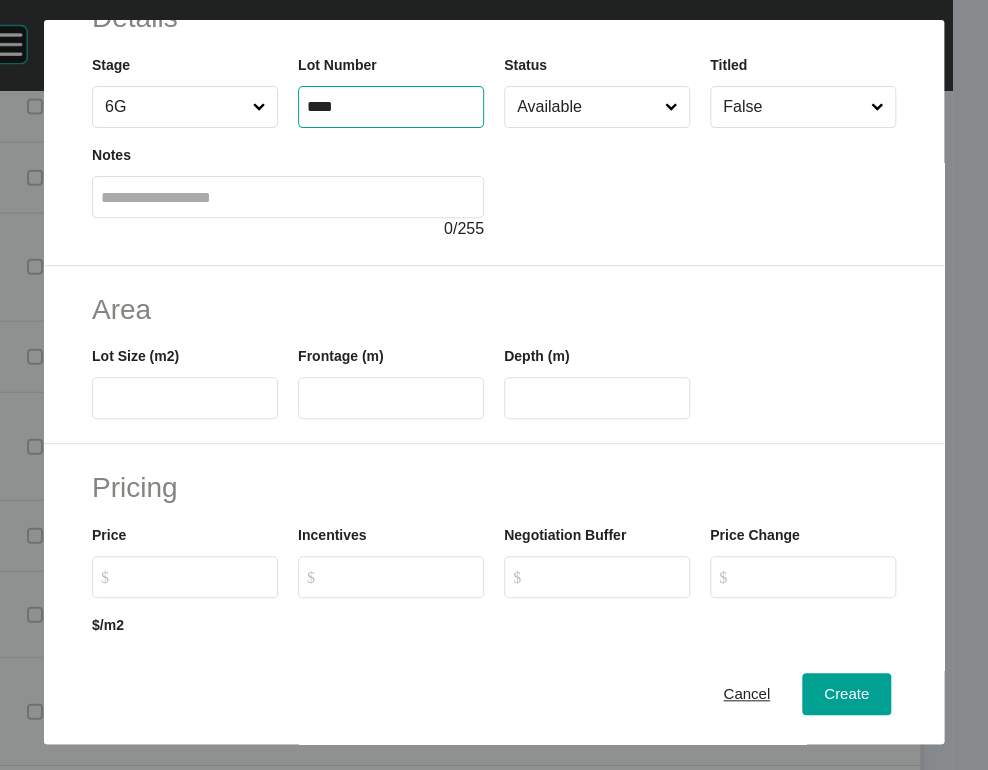 type on "****" 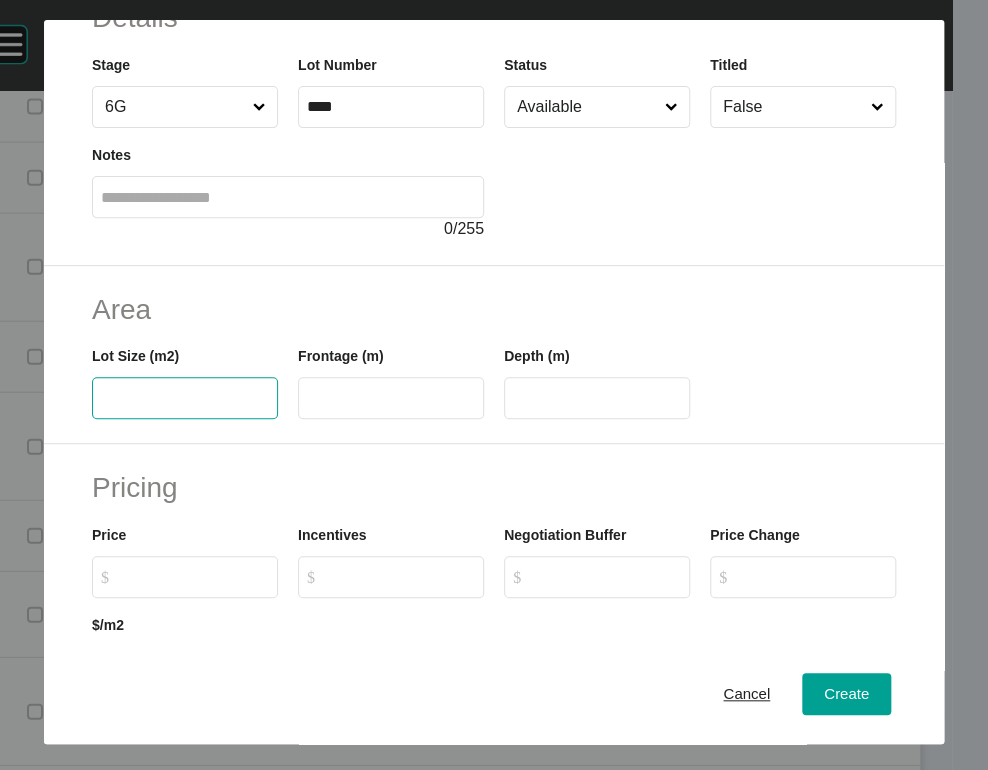 click at bounding box center (185, 398) 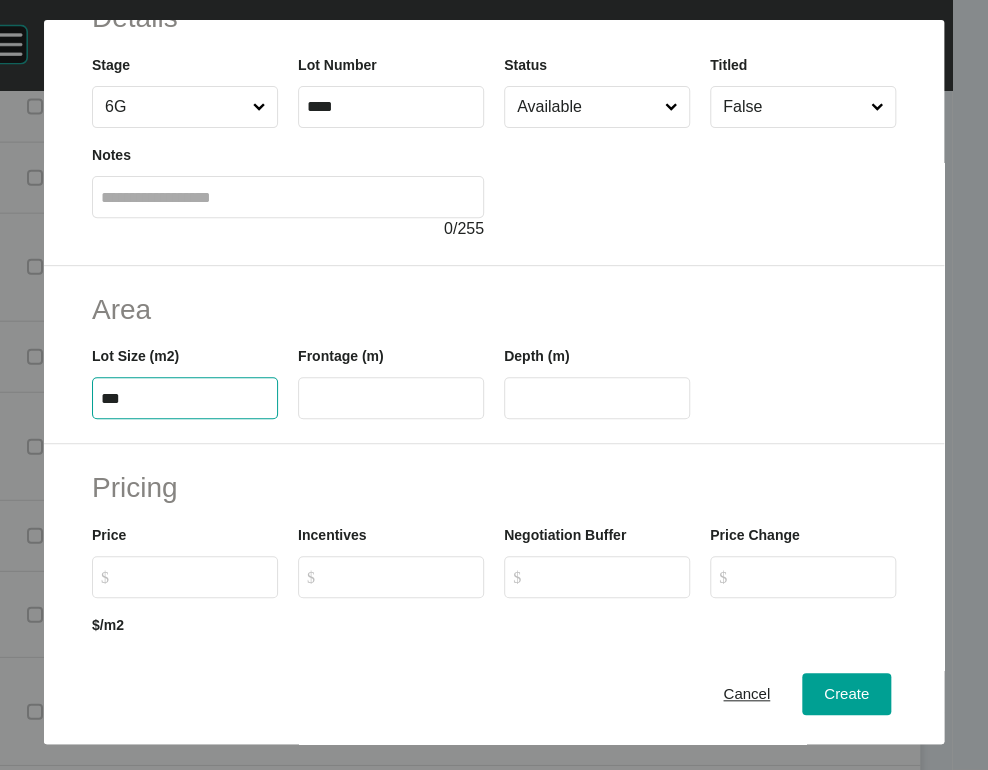 type on "***" 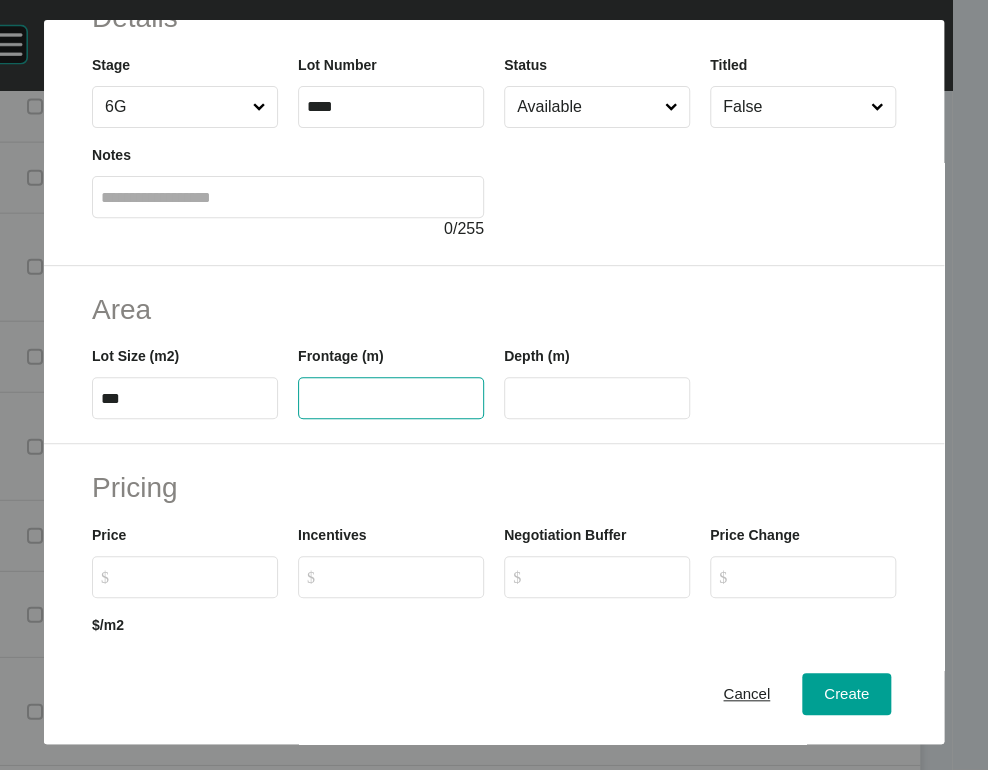 click at bounding box center (391, 398) 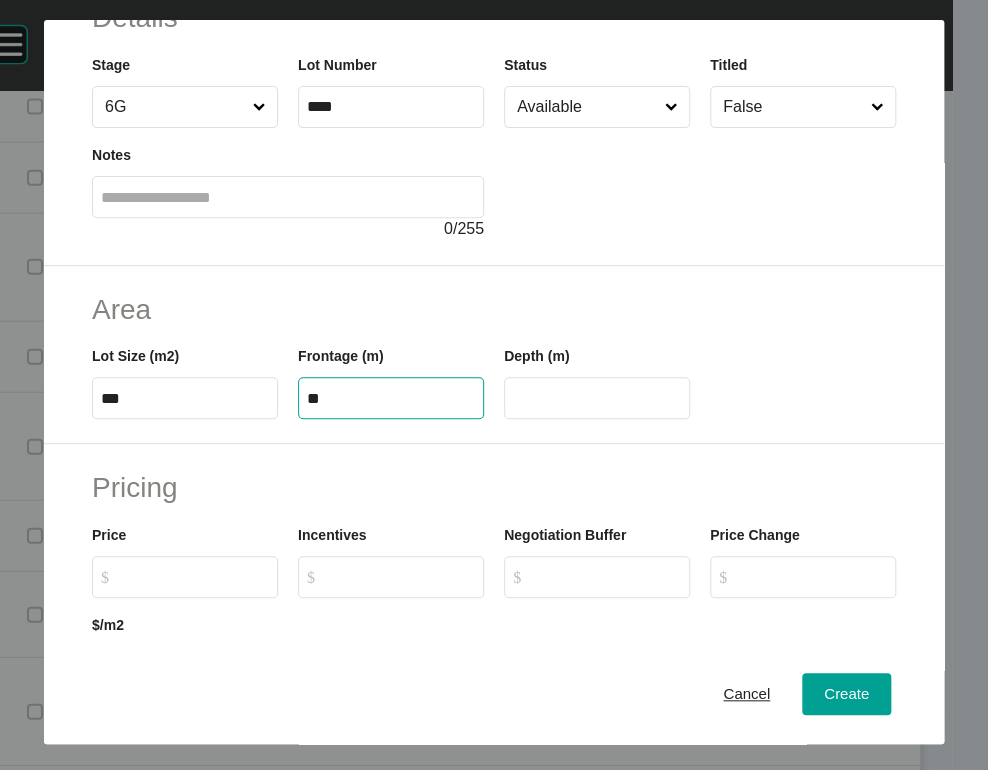 type on "**" 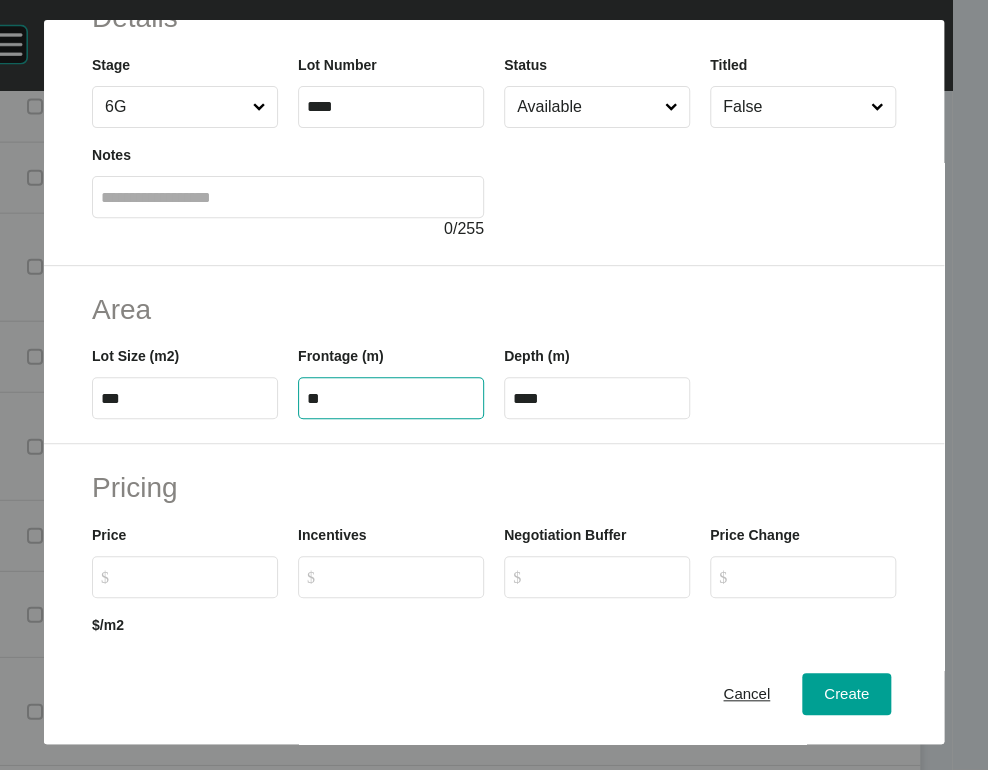 click on "****" at bounding box center (597, 398) 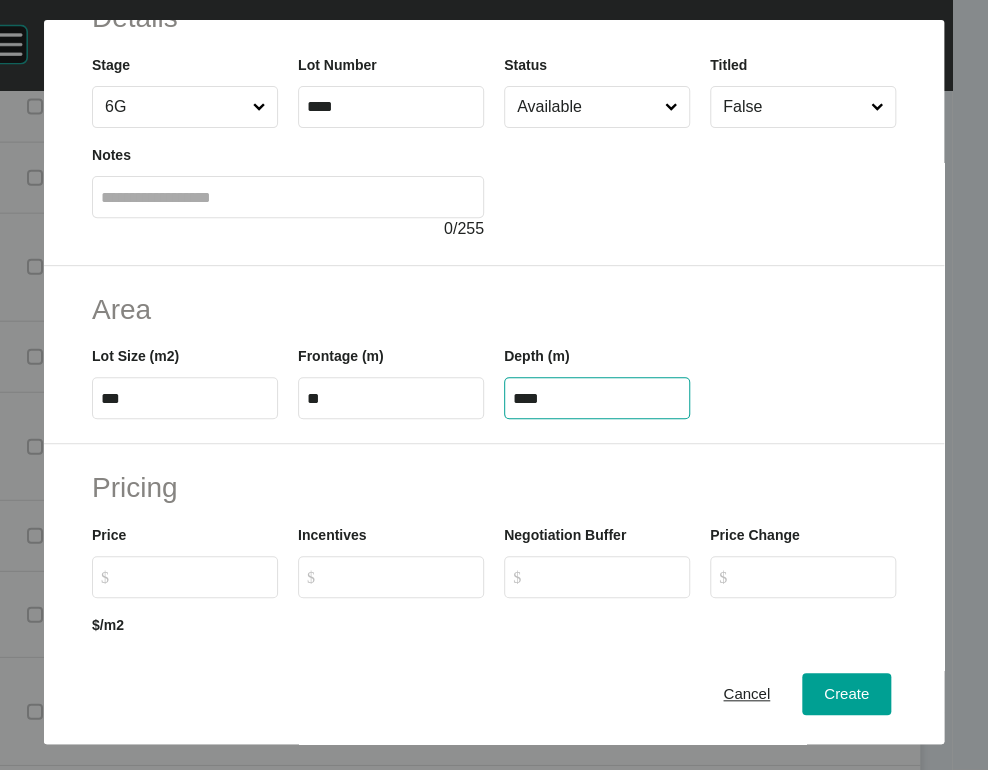 drag, startPoint x: 546, startPoint y: 520, endPoint x: 445, endPoint y: 520, distance: 101 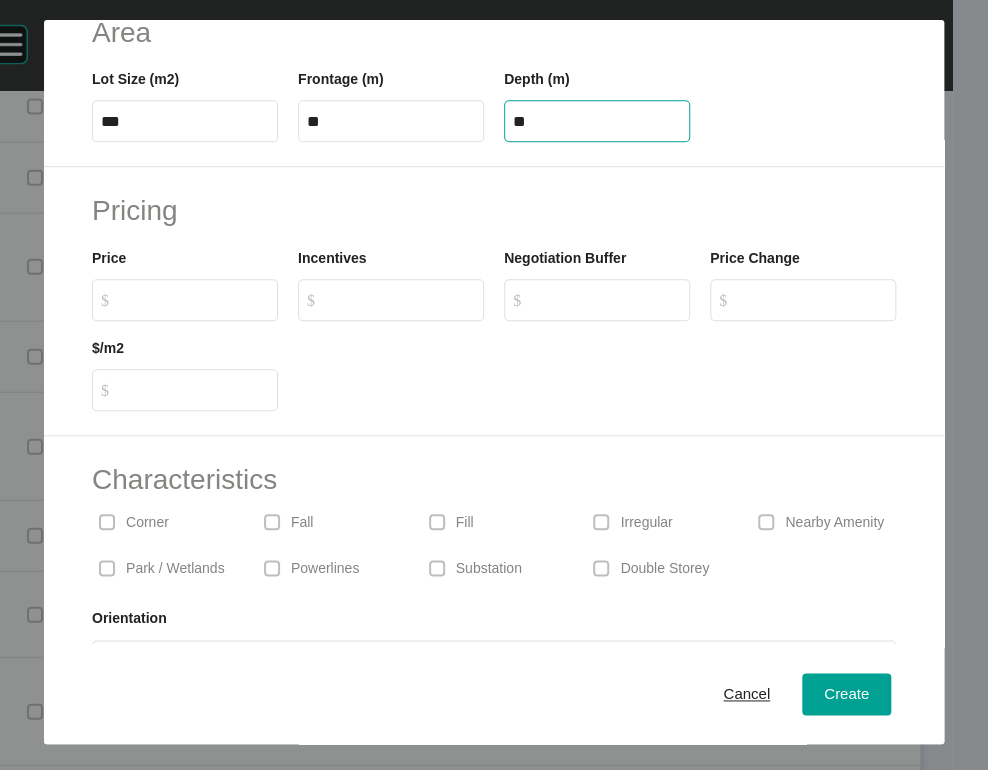 scroll, scrollTop: 404, scrollLeft: 0, axis: vertical 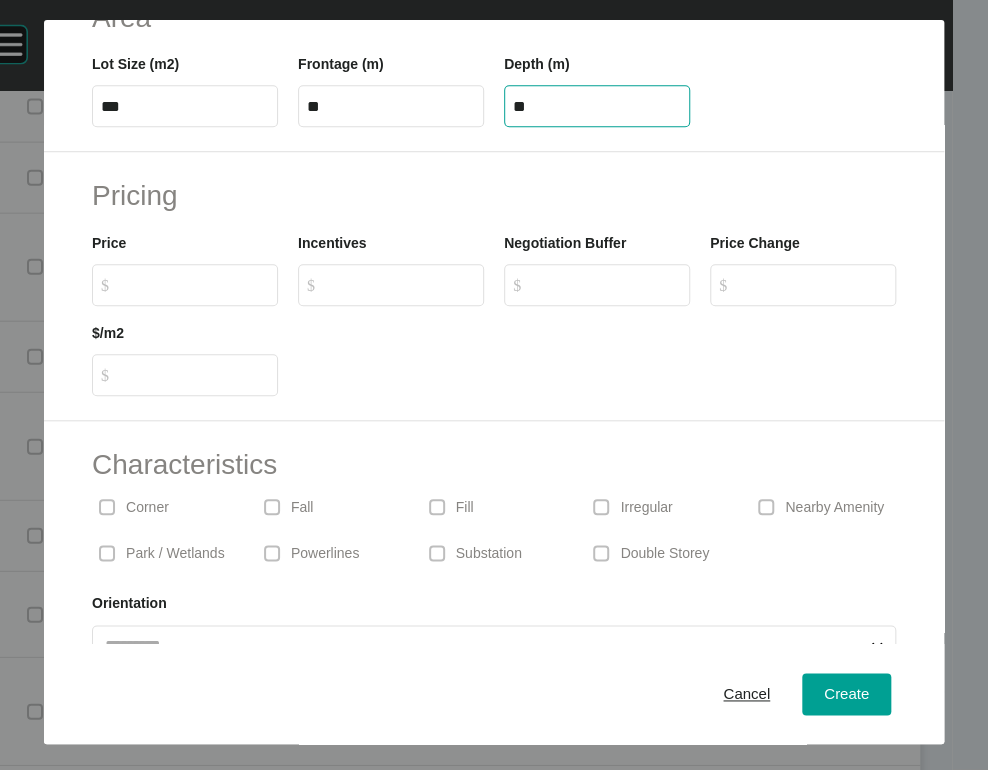 type on "**" 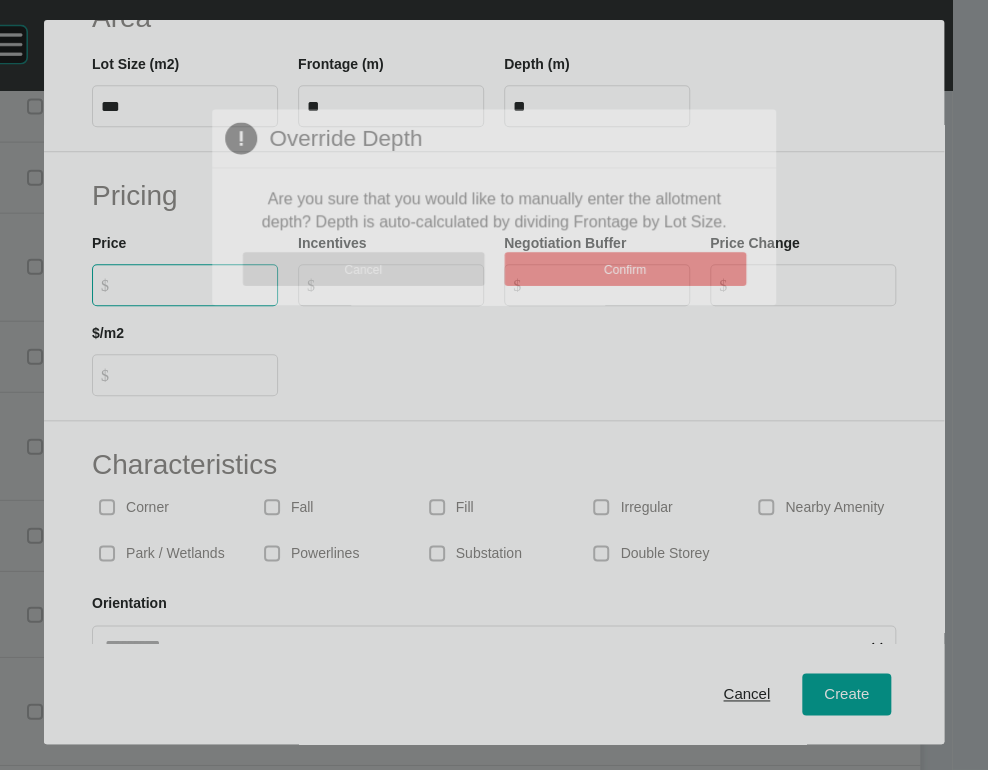 click on "Create  Lot Details Stage 6G Lot Number **** Status Available Titled False Notes 0 / 255 Area Lot Size (m2) *** Frontage (m) ** Depth (m) ** Pricing Price $ Created with Sketch. $ Incentives $ Created with Sketch. $ Negotiation Buffer $ Created with Sketch. $ Price Change $ Created with Sketch. $ $/m2 $ Created with Sketch. $ Characteristics Corner Fall Fill Irregular Nearby Amenity Park / Wetlands Powerlines Substation Double Storey Orientation Cancel Create Page 1 Created with Sketch.   Override Depth Are you sure that you would like to manually enter the allotment depth? Depth is auto-calculated by dividing Frontage by Lot Size. Cancel Confirm" at bounding box center (494, 385) 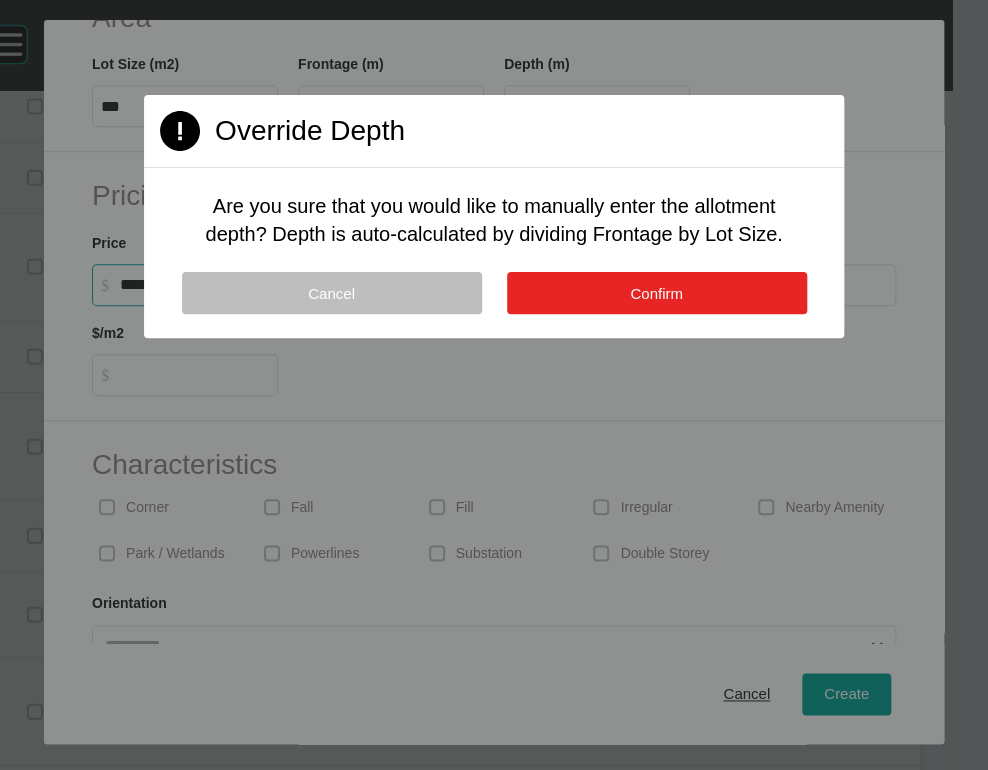 type on "*******" 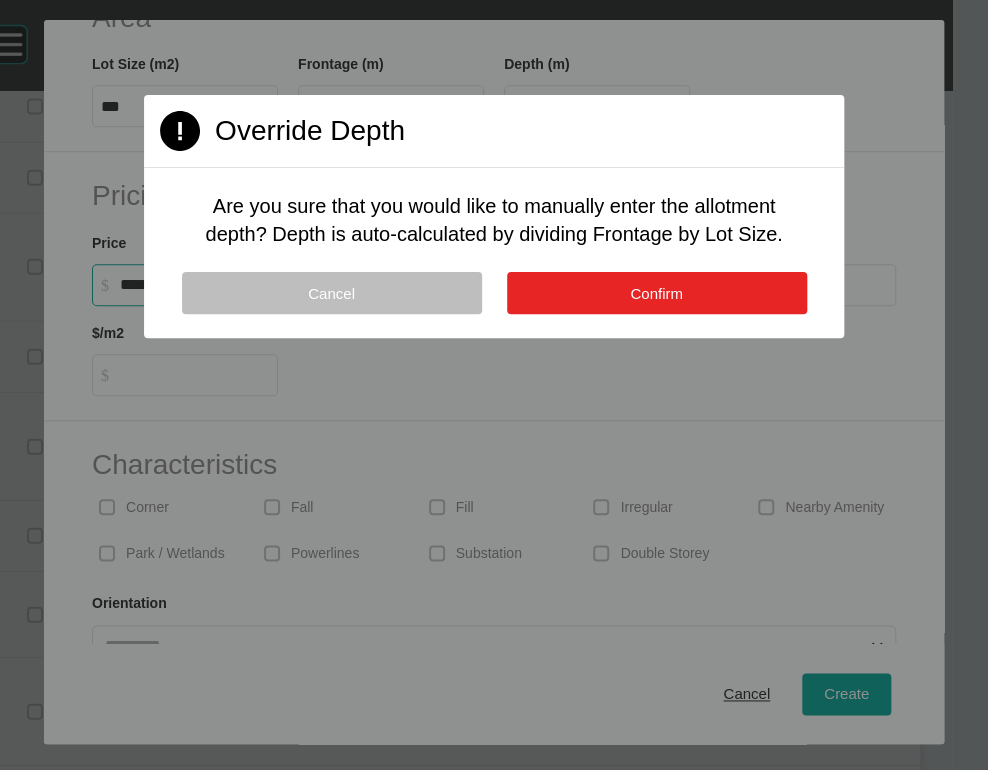 type on "***" 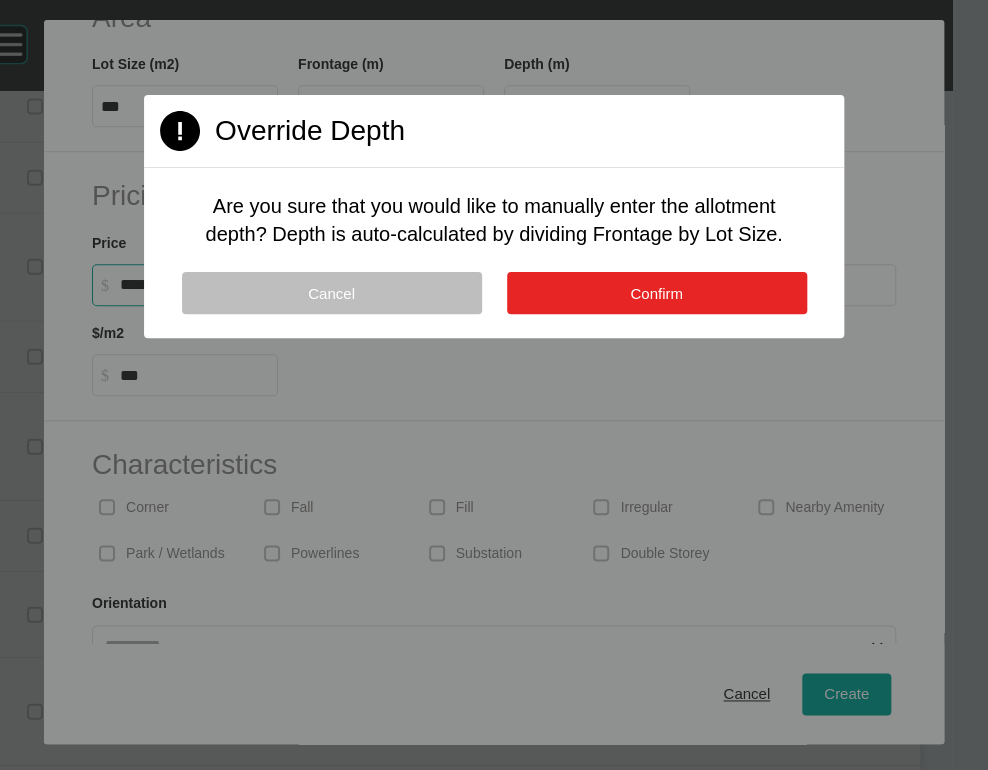 click on "Confirm" at bounding box center (657, 293) 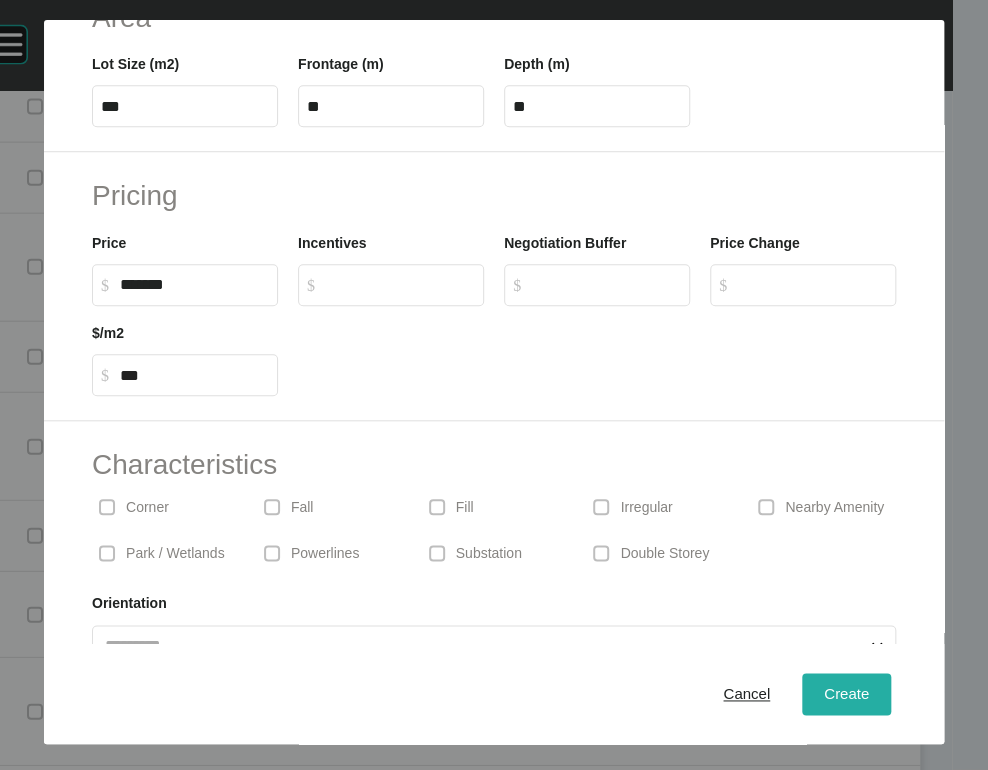 click on "Create" at bounding box center [846, 693] 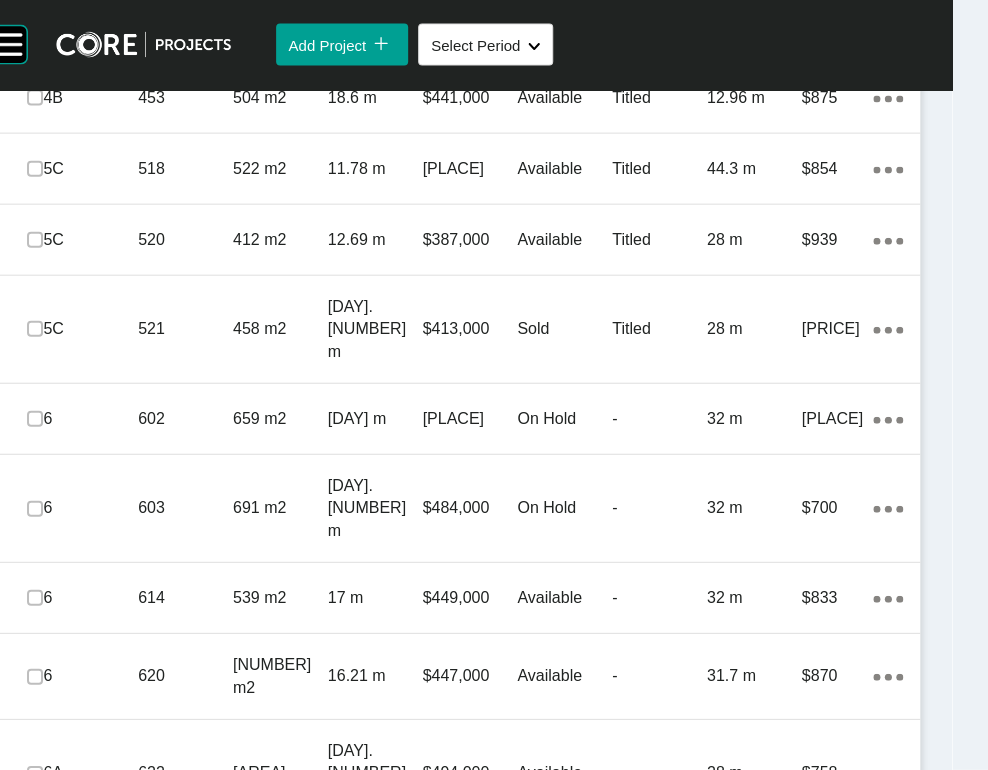 click on "Add Lot icon/tick copy 11 Created with Sketch." at bounding box center [849, -30] 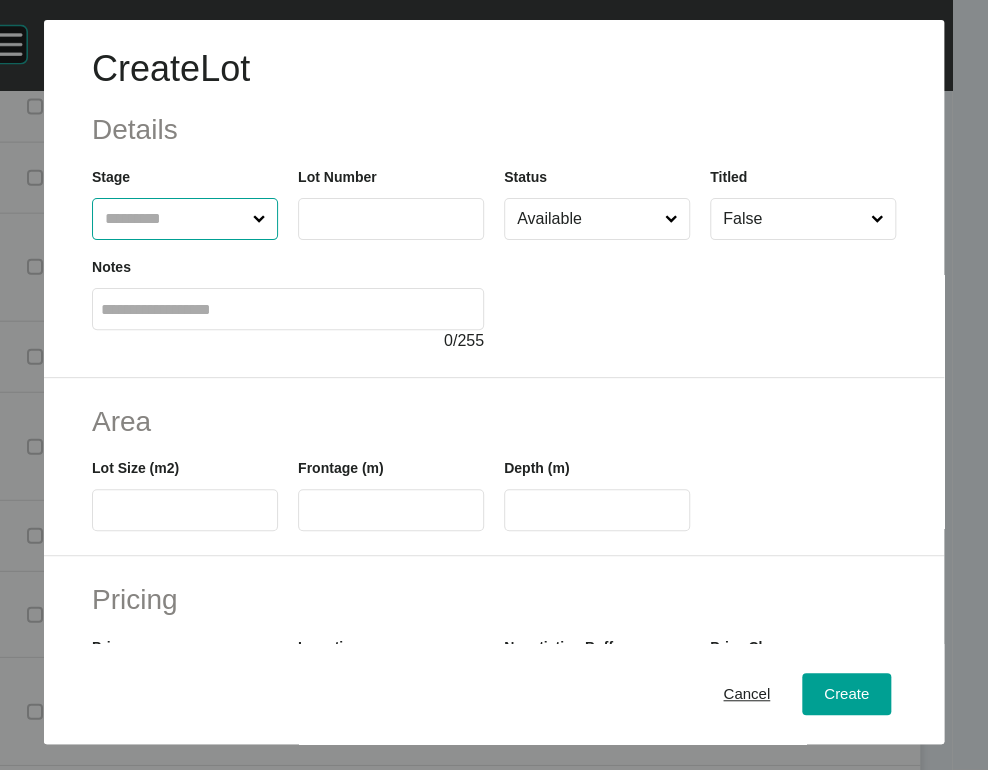 click at bounding box center [175, 219] 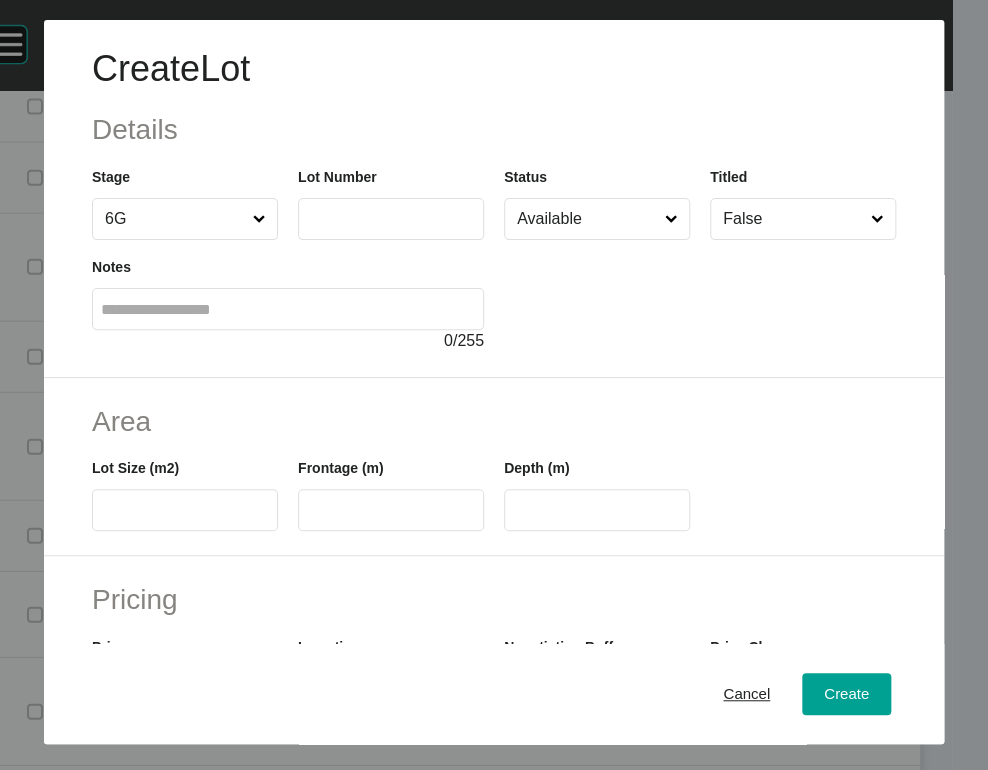 drag, startPoint x: 196, startPoint y: 323, endPoint x: 243, endPoint y: 278, distance: 65.06919 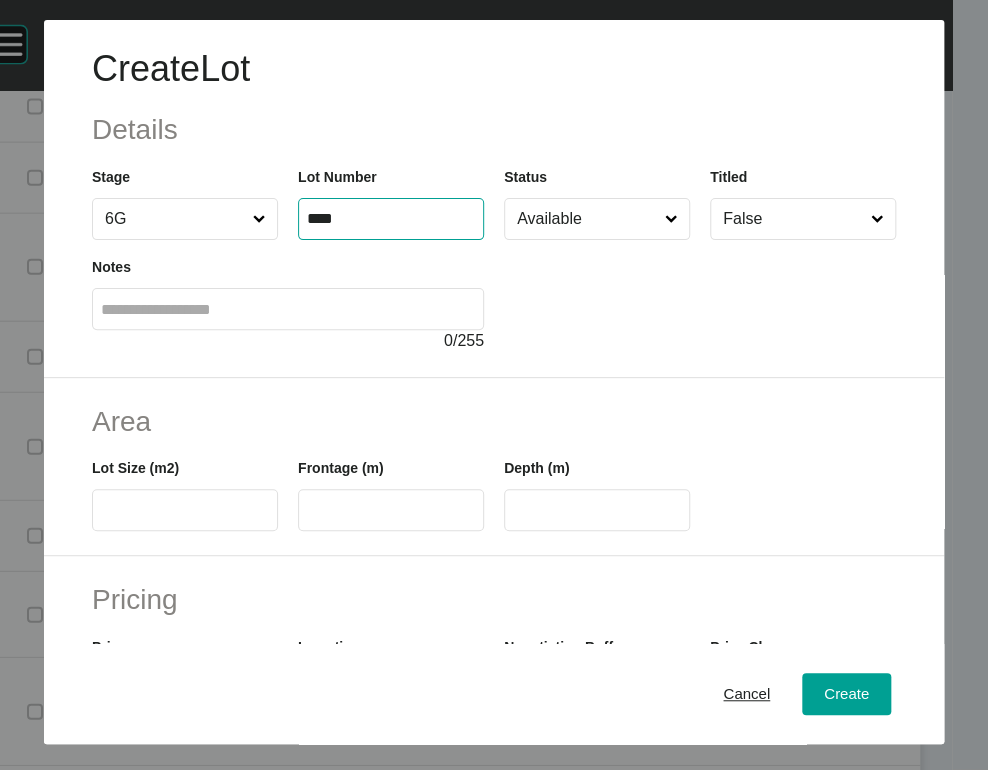 type on "****" 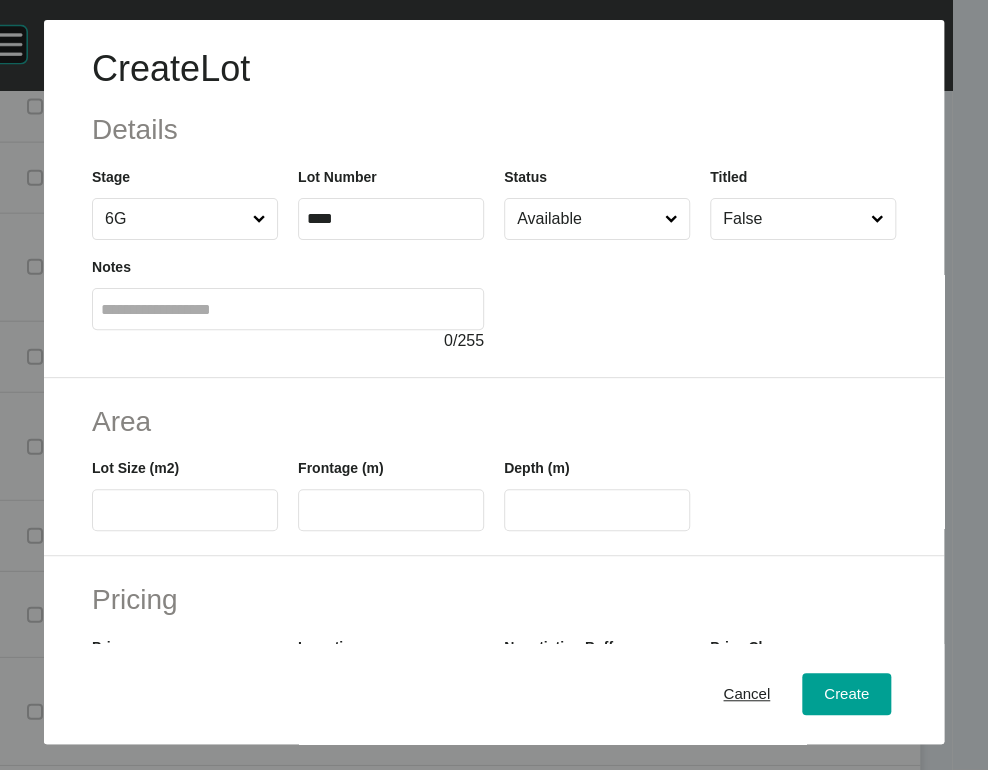 click at bounding box center (185, 510) 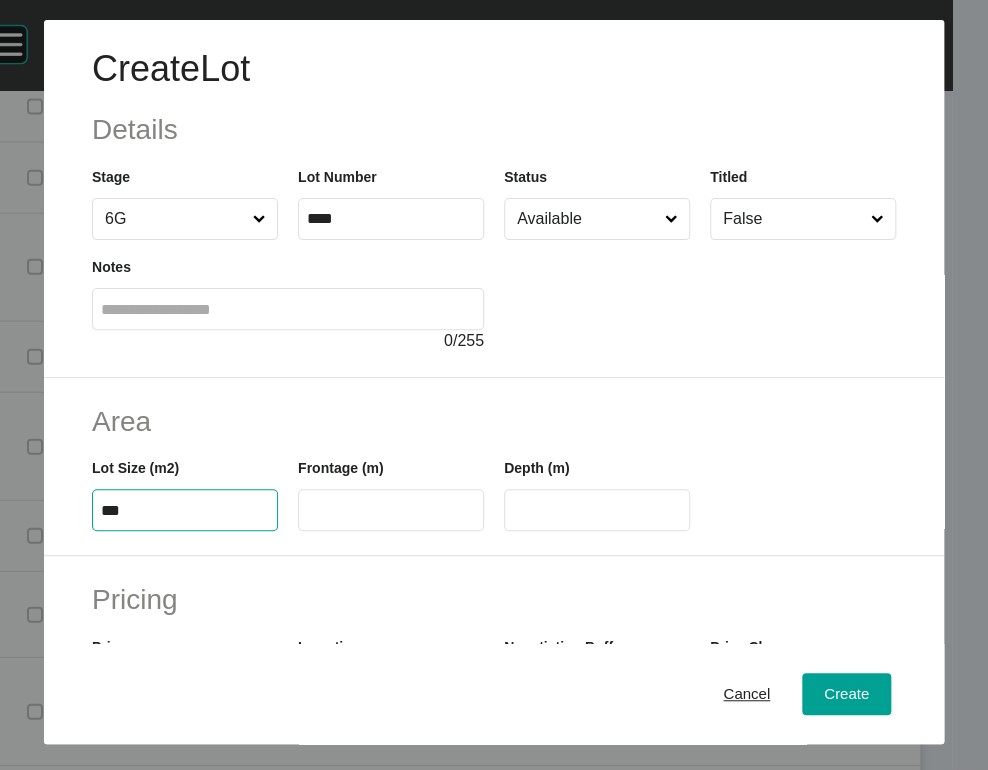 type on "***" 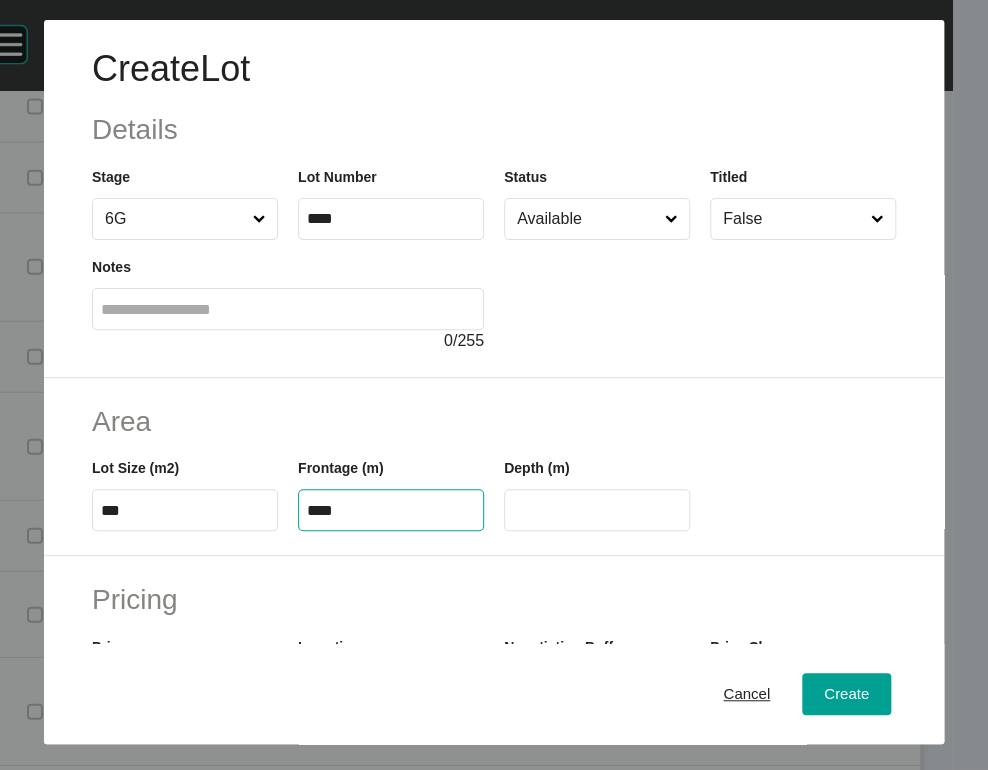 click on "Available" at bounding box center [597, 219] 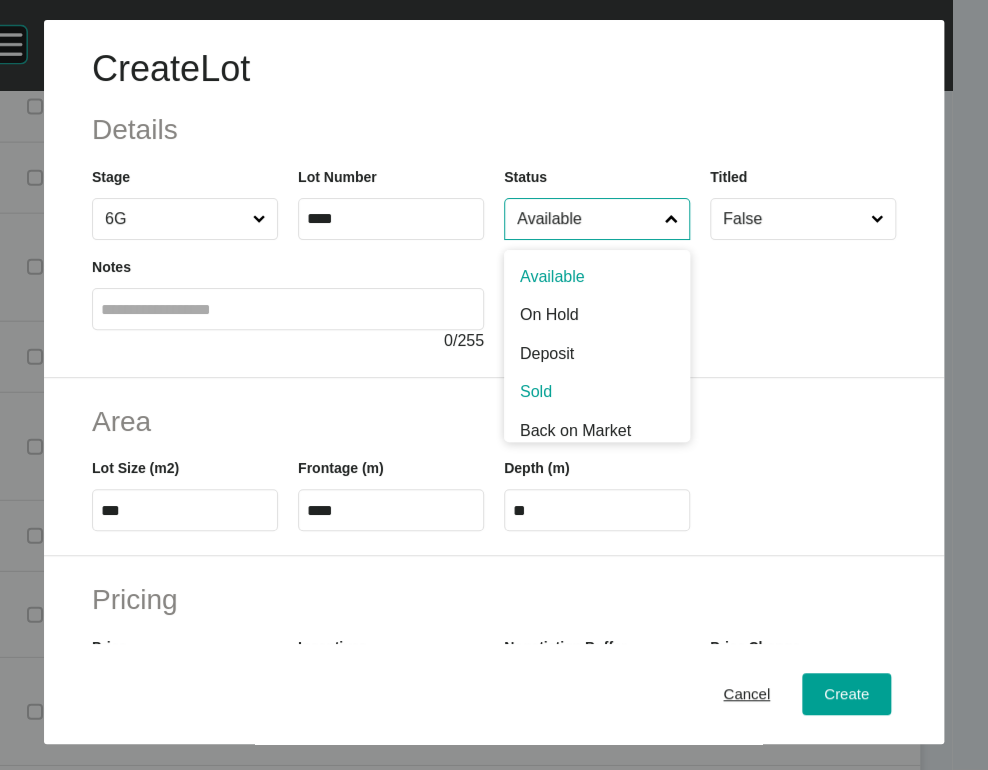 scroll, scrollTop: 4, scrollLeft: 0, axis: vertical 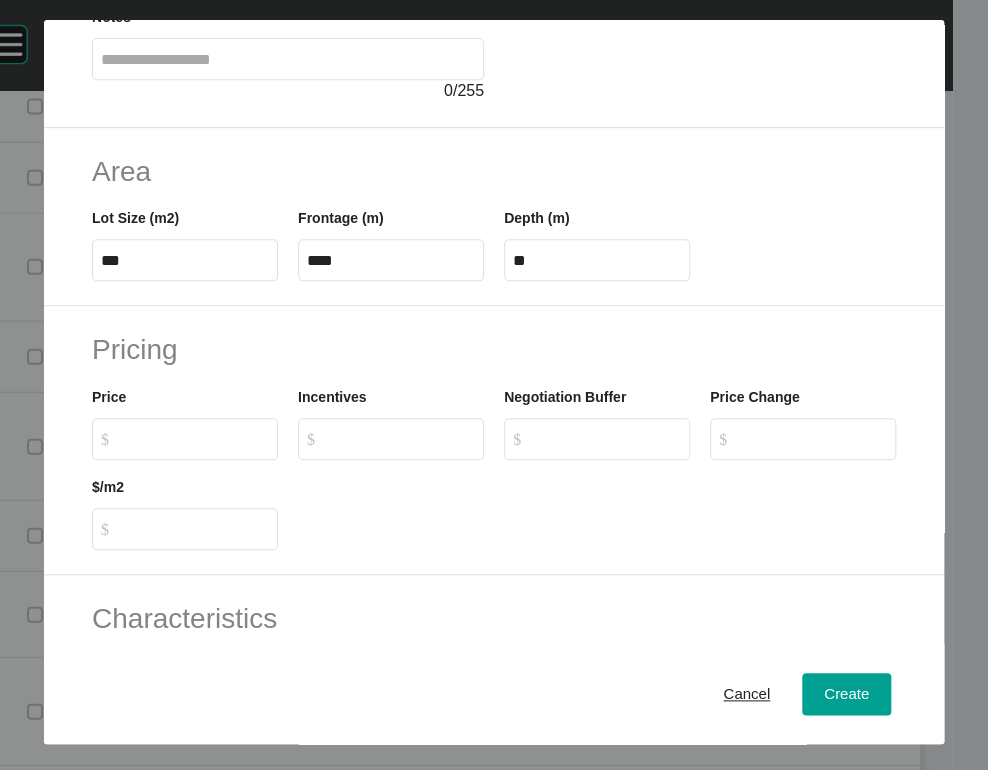 click on "$ Created with Sketch. $" at bounding box center [194, 438] 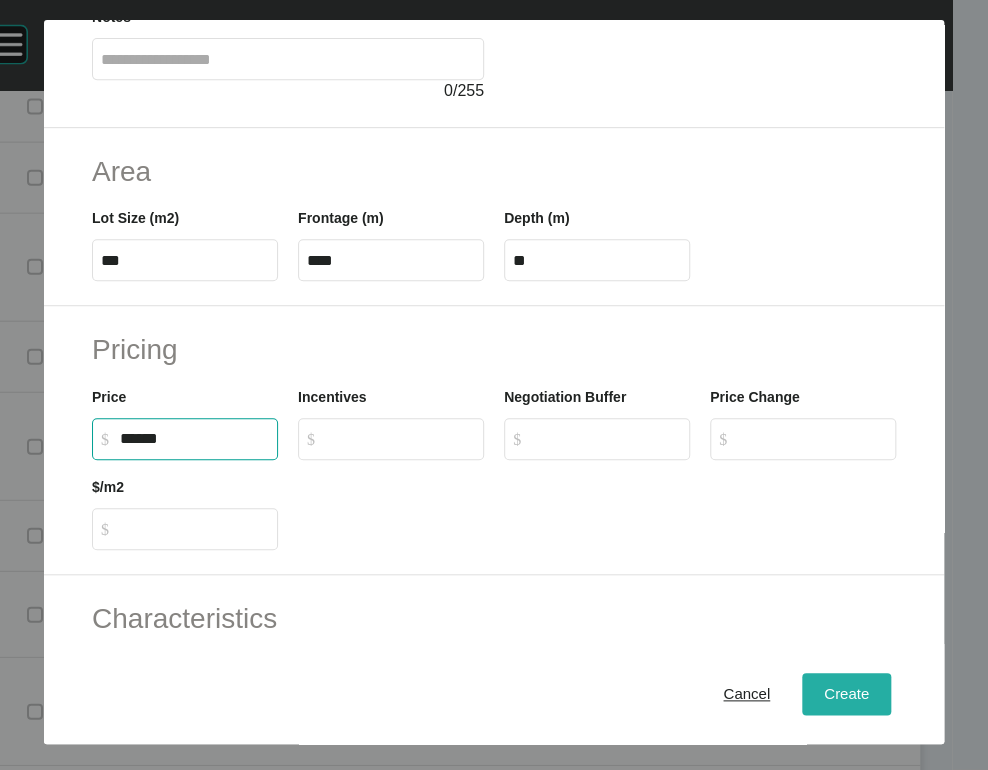 type on "*******" 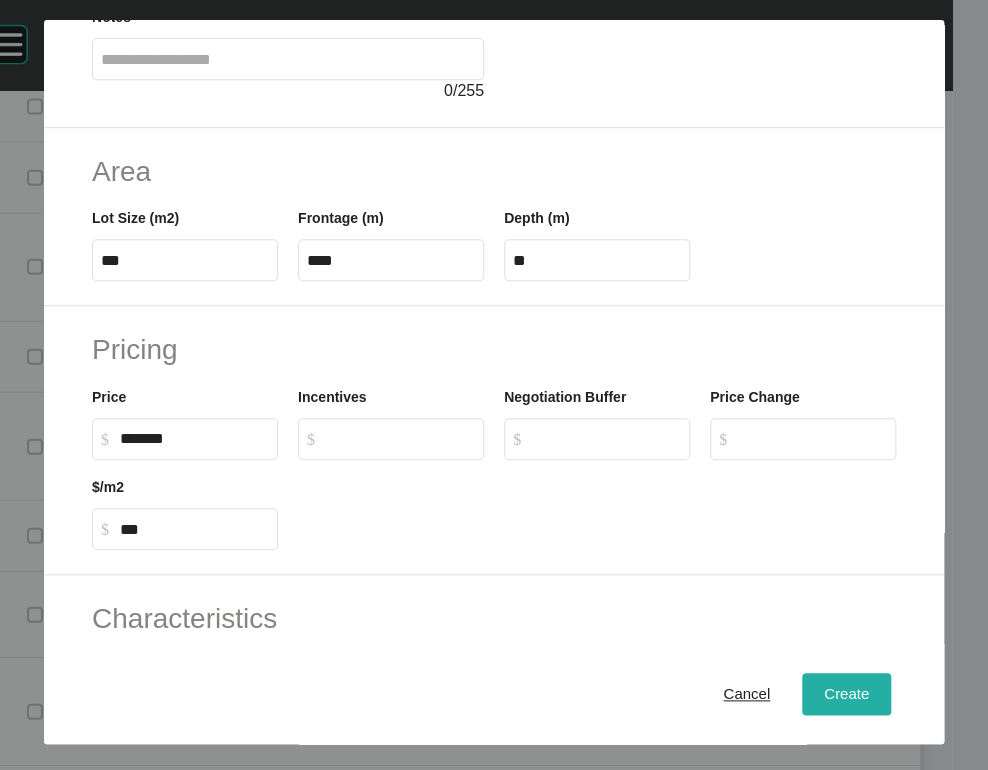 click on "Create" at bounding box center (846, 693) 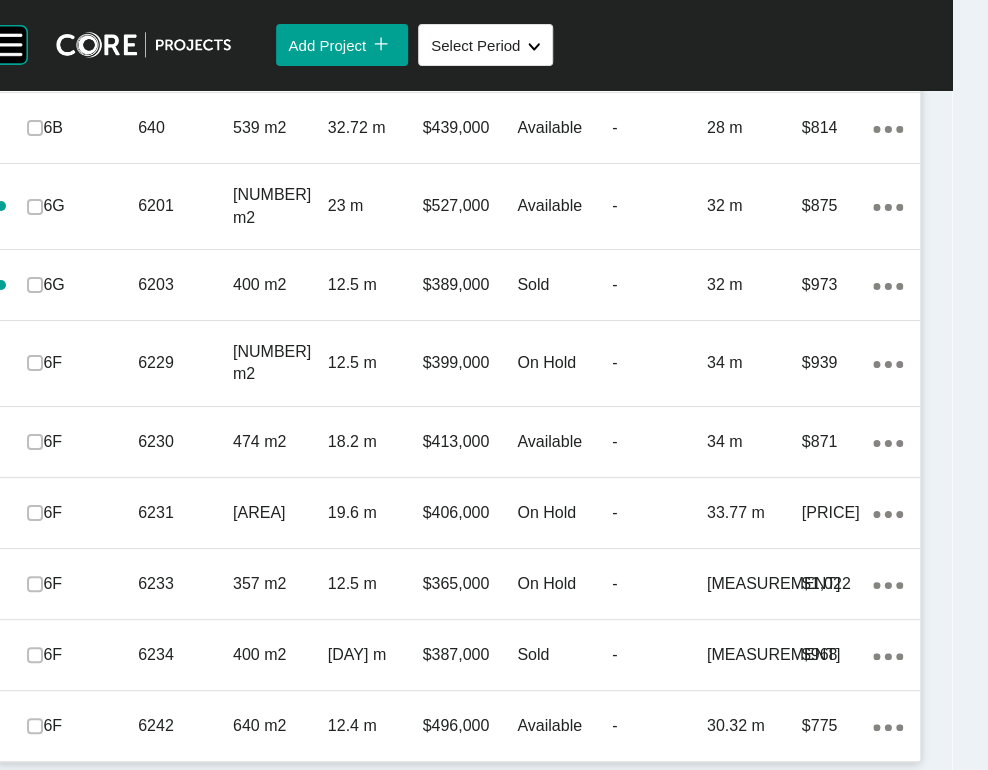scroll, scrollTop: 2733, scrollLeft: 0, axis: vertical 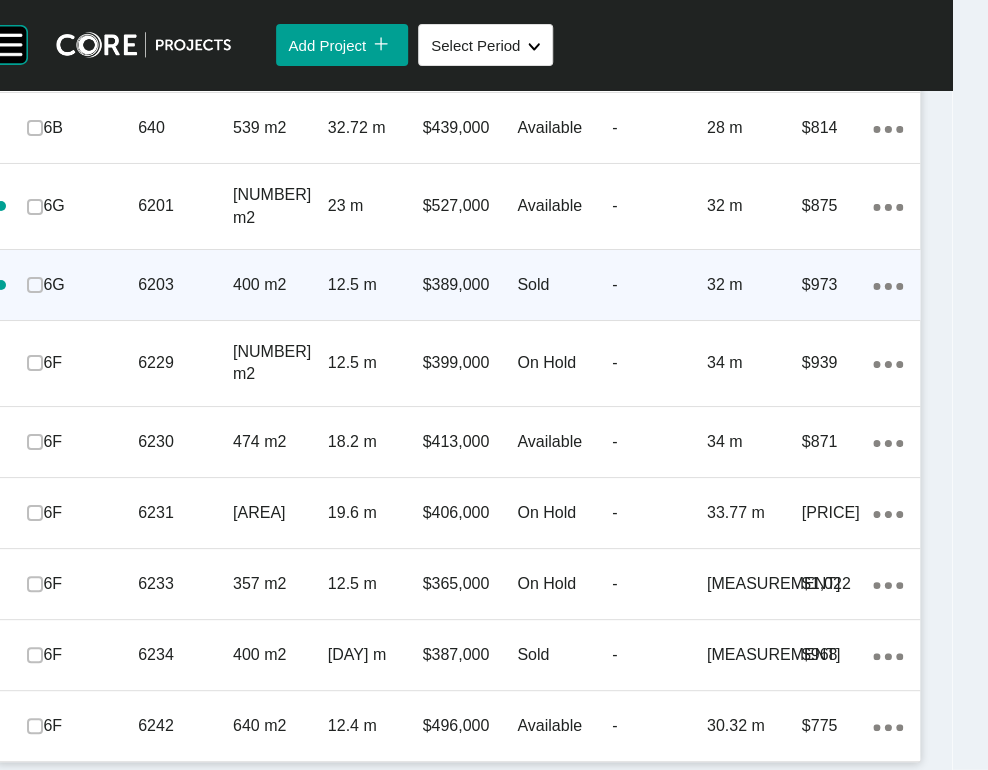 click on "Action Menu Dots Copy 6 Created with Sketch." 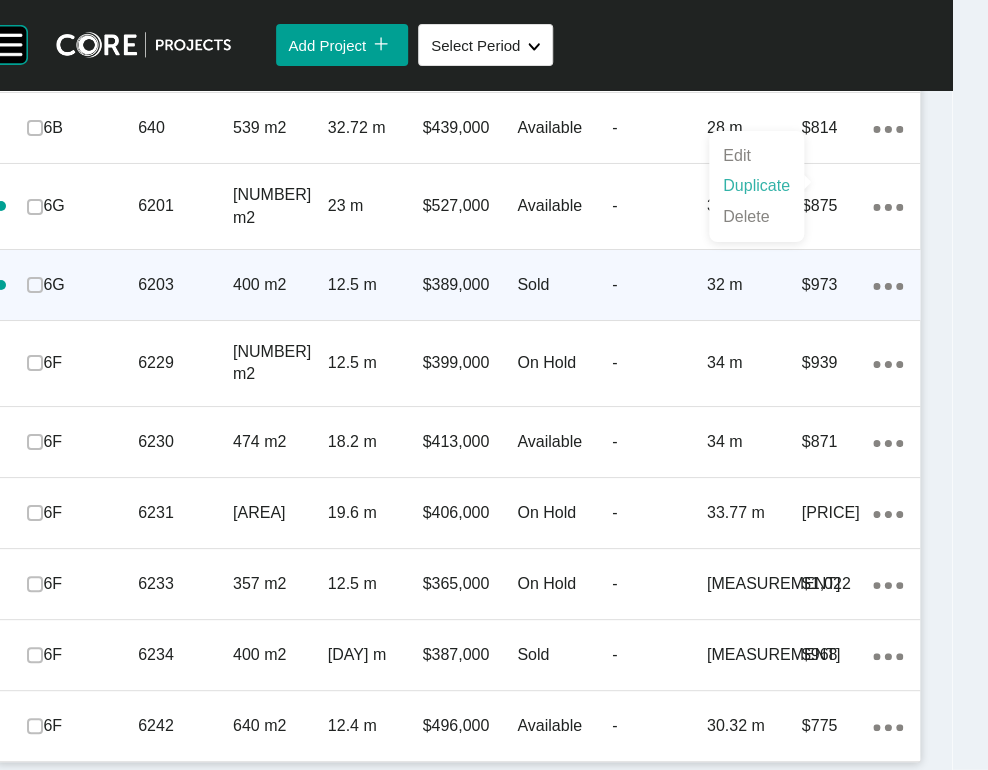 click on "Duplicate" at bounding box center (756, 186) 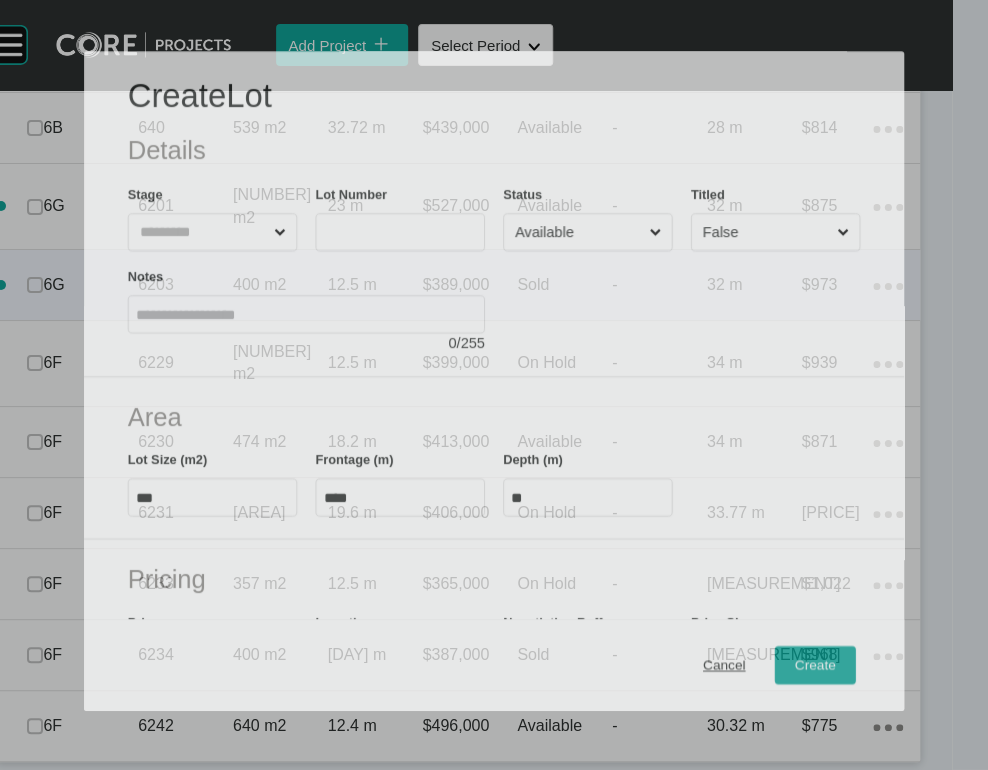 scroll, scrollTop: 2656, scrollLeft: 0, axis: vertical 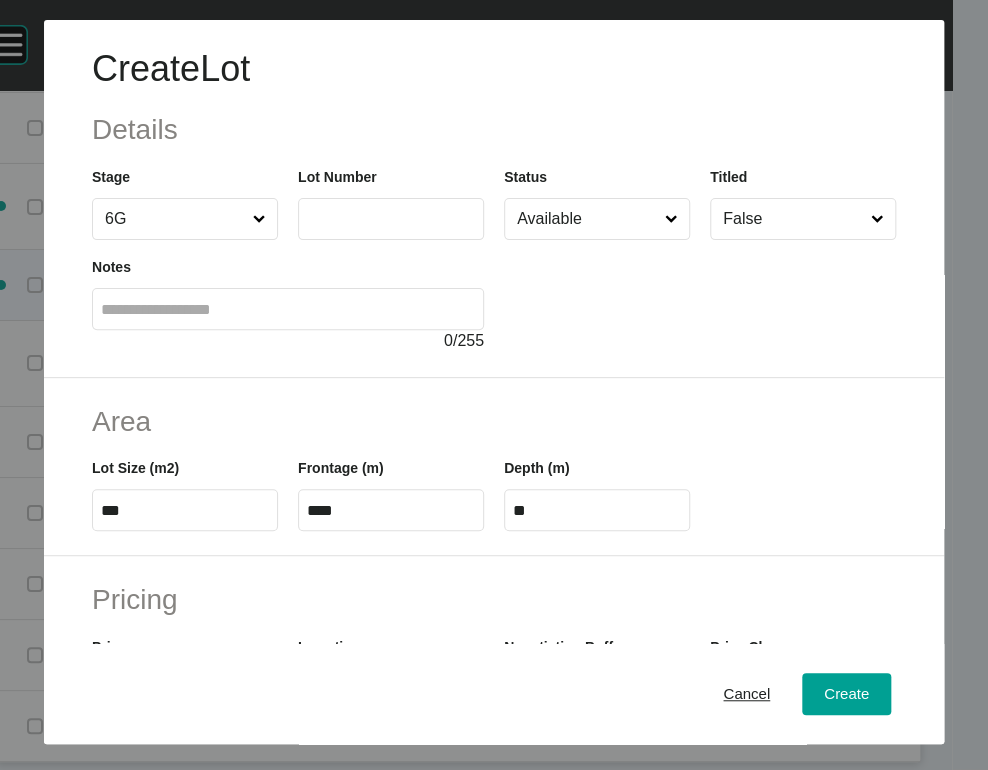 click at bounding box center (391, 219) 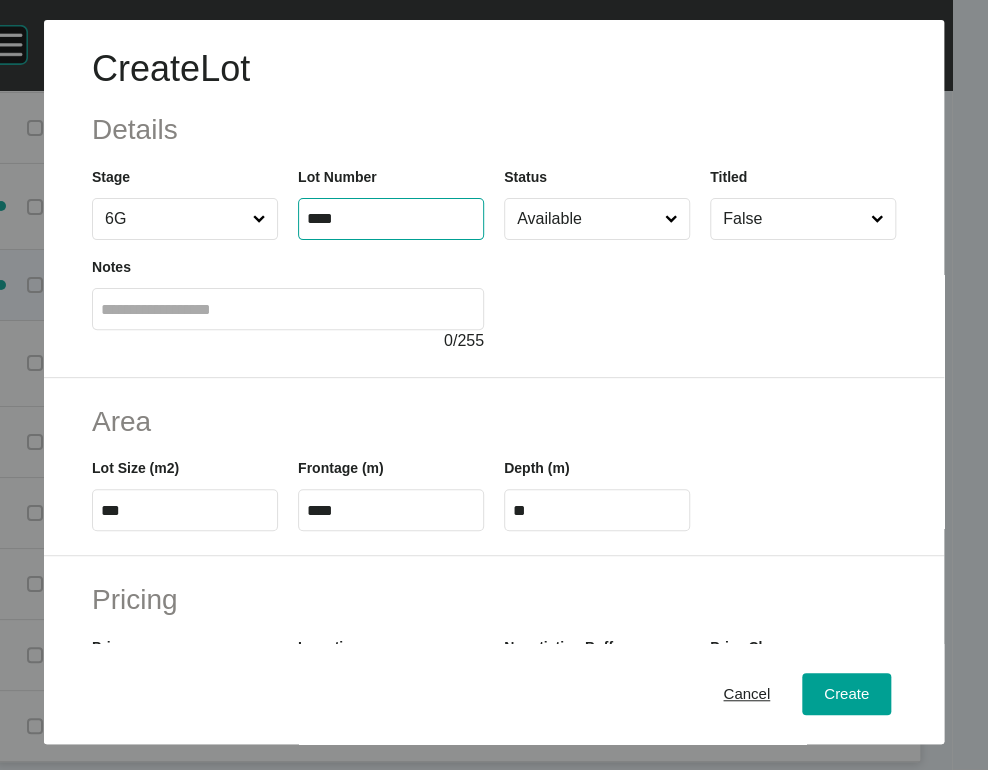 type on "****" 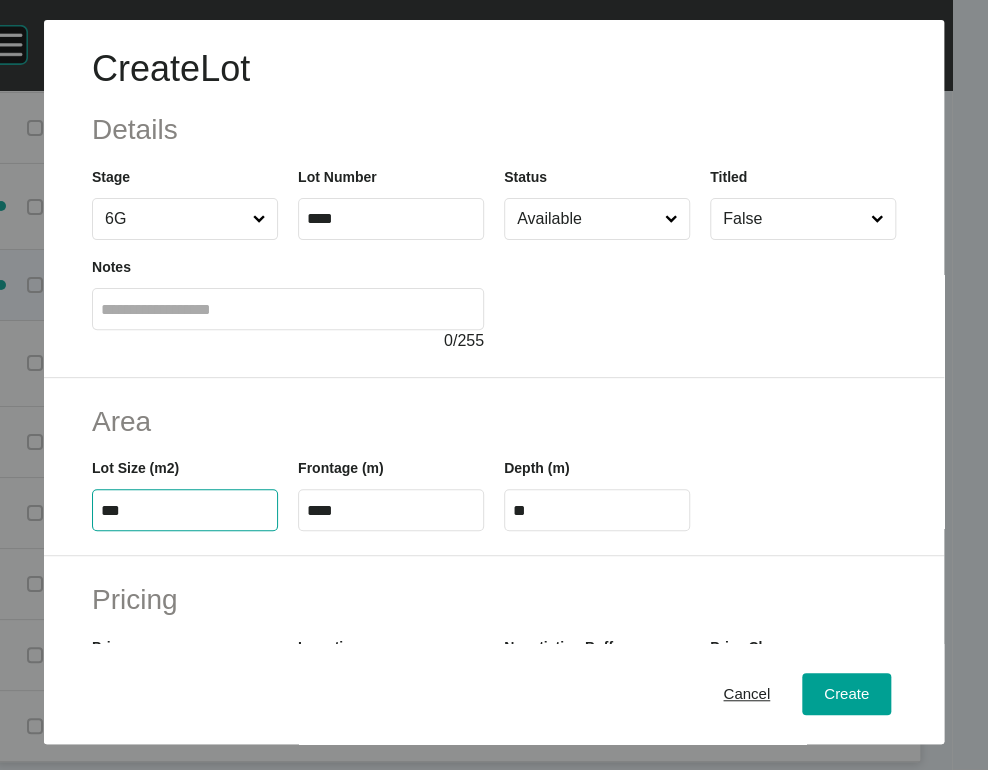 drag, startPoint x: 86, startPoint y: 633, endPoint x: 187, endPoint y: 628, distance: 101.12369 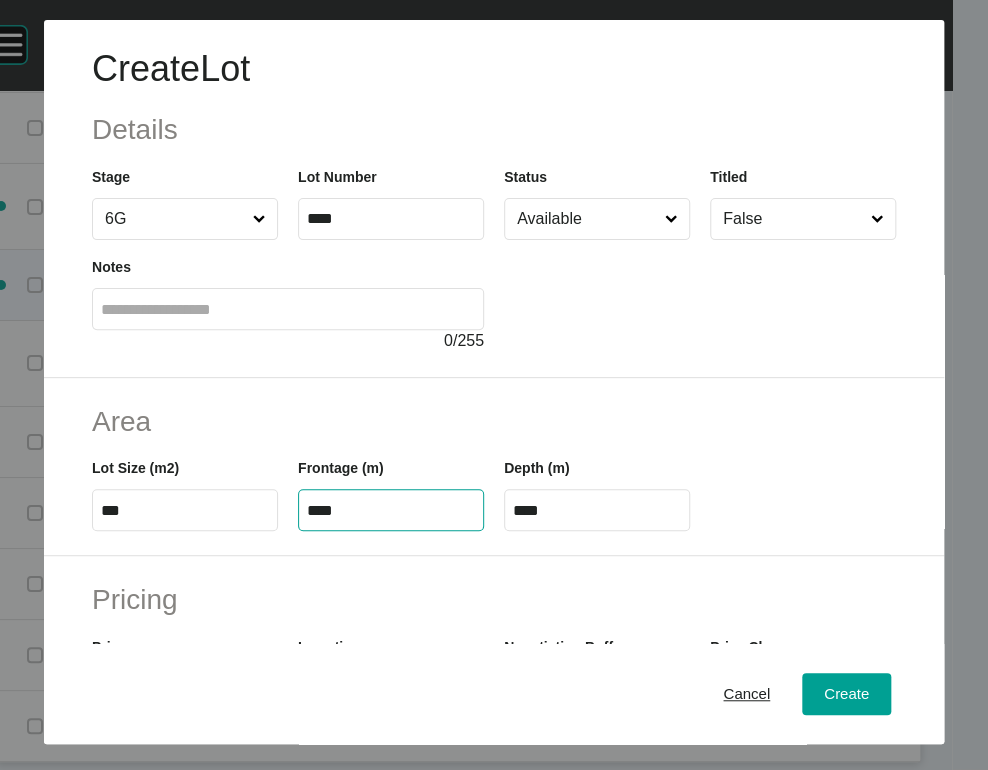 drag, startPoint x: 332, startPoint y: 635, endPoint x: 225, endPoint y: 654, distance: 108.67382 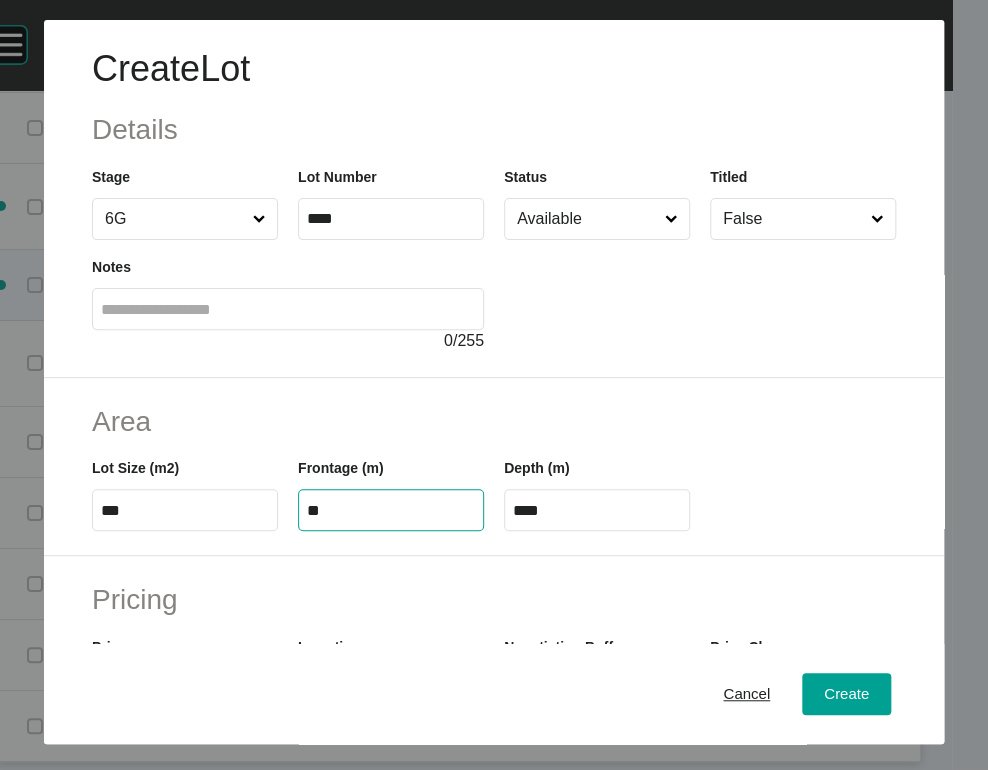 type on "**" 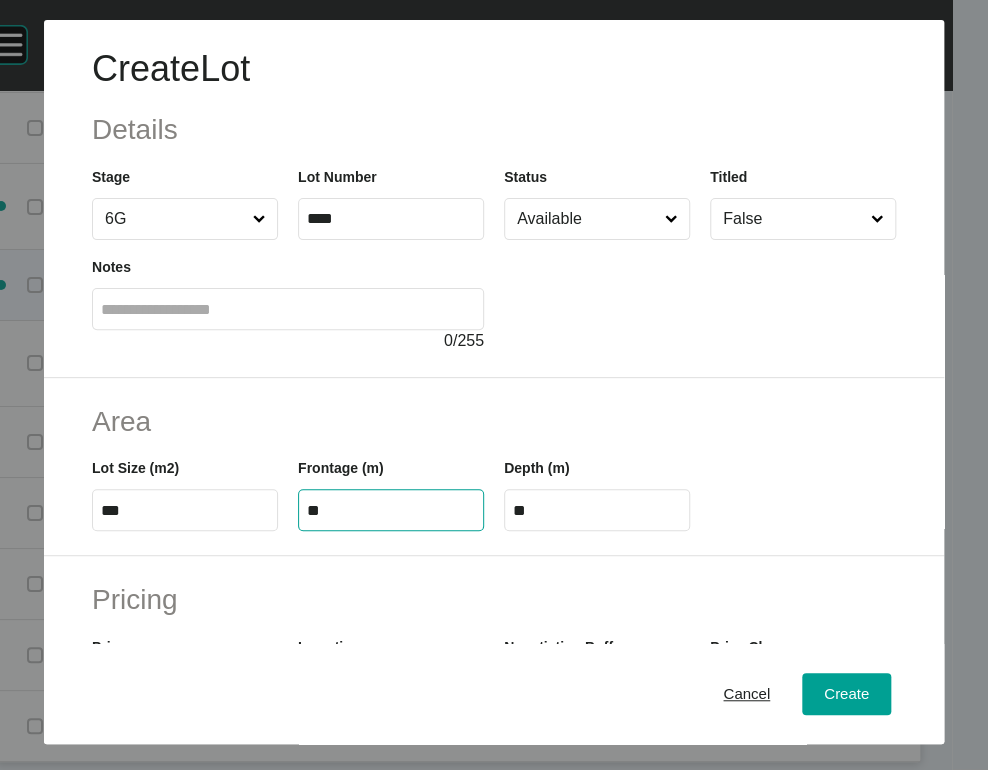 drag, startPoint x: 626, startPoint y: 282, endPoint x: 620, endPoint y: 291, distance: 10.816654 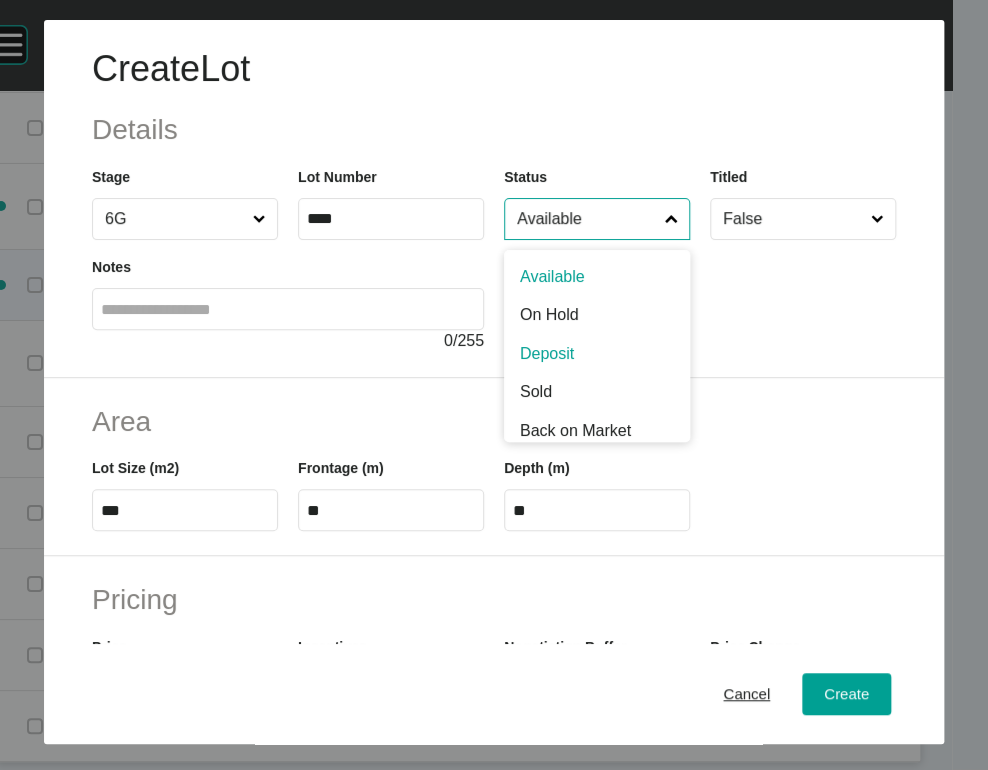 scroll, scrollTop: 4, scrollLeft: 0, axis: vertical 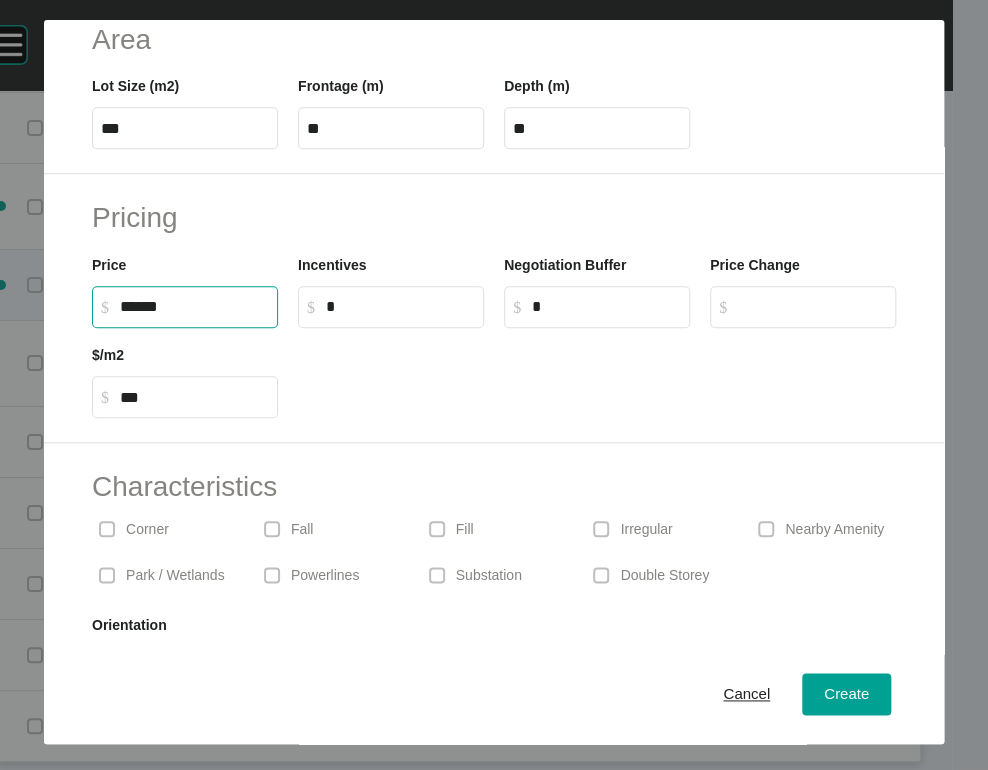 drag, startPoint x: 125, startPoint y: 472, endPoint x: -175, endPoint y: 475, distance: 300.015 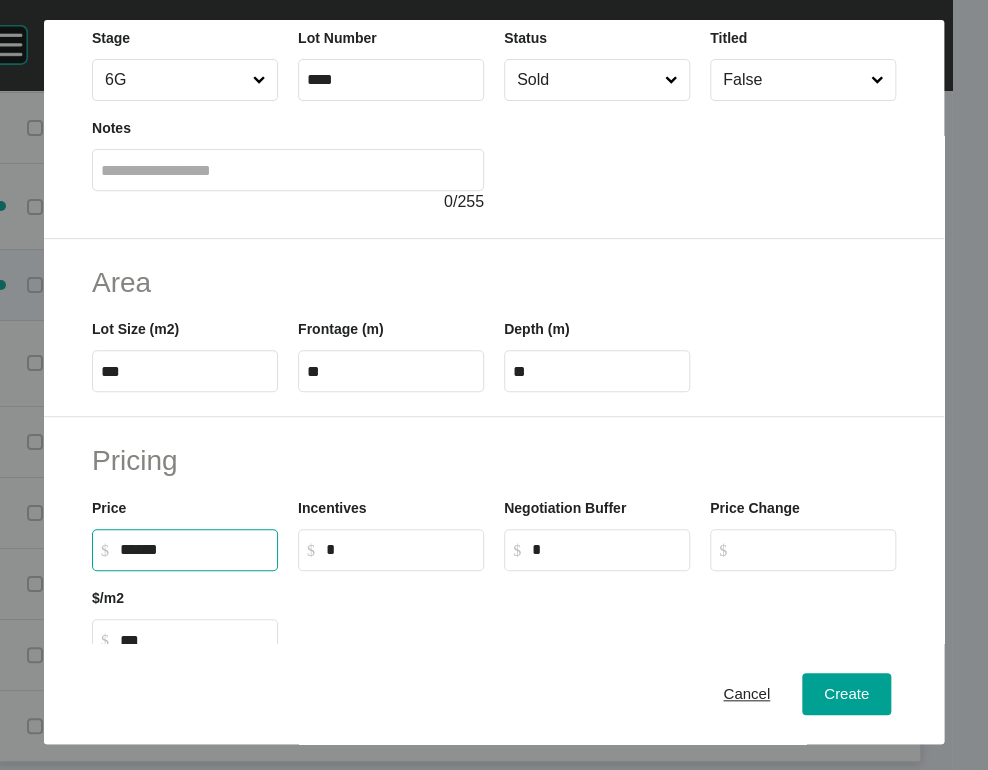 scroll, scrollTop: 122, scrollLeft: 0, axis: vertical 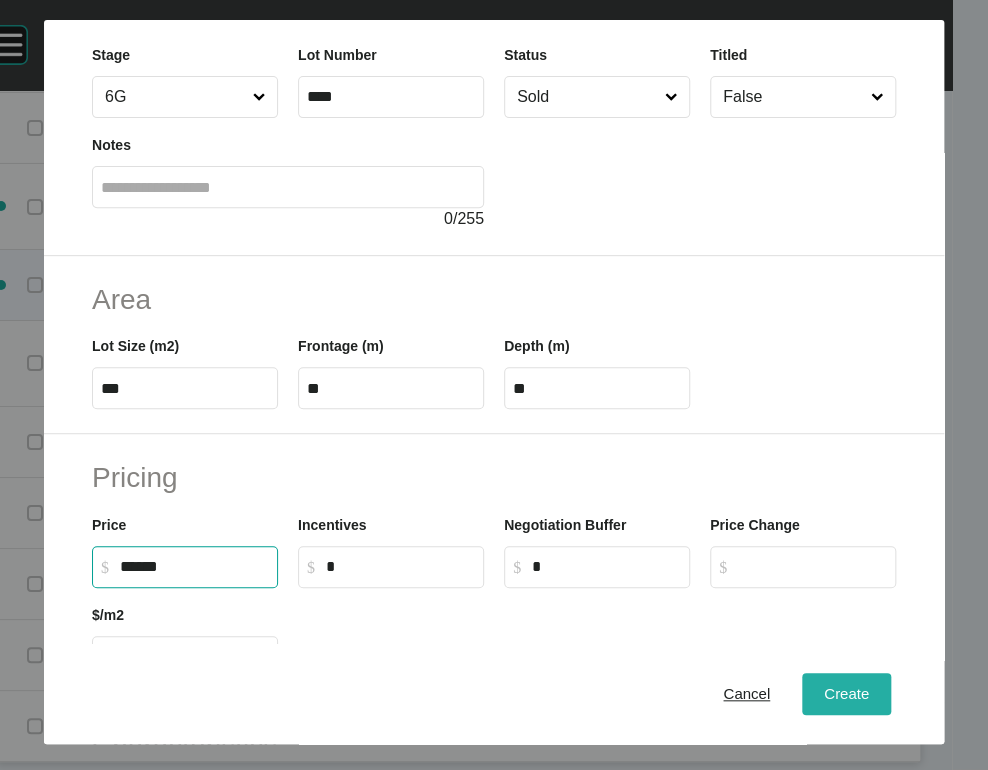type on "*******" 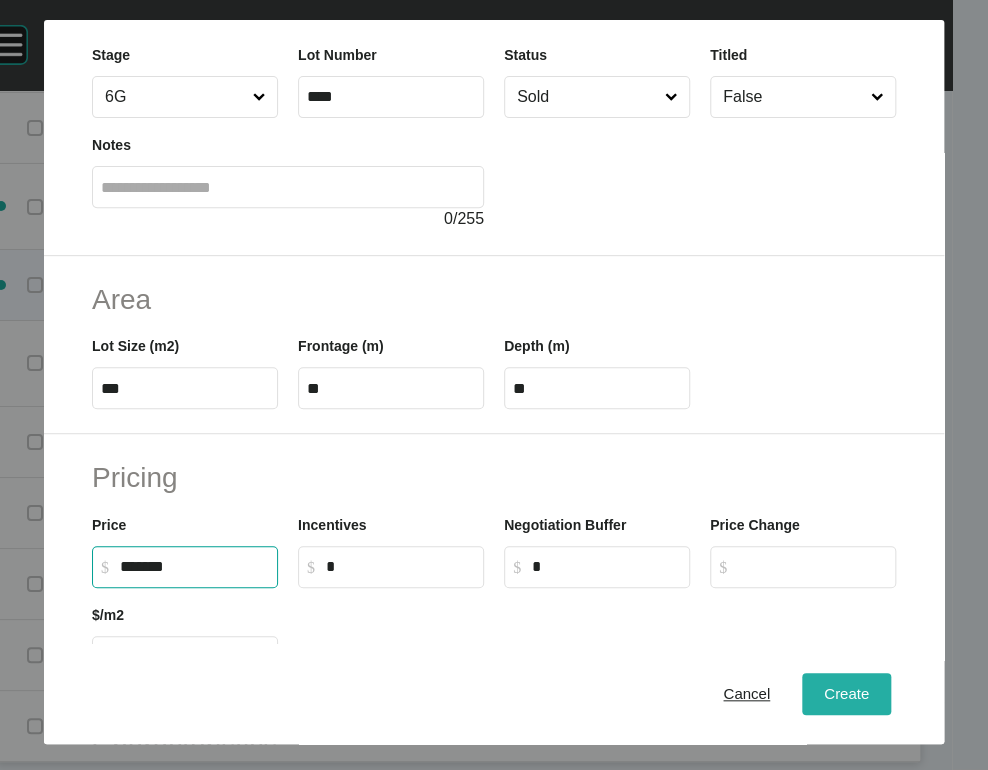 click on "Create" at bounding box center [846, 693] 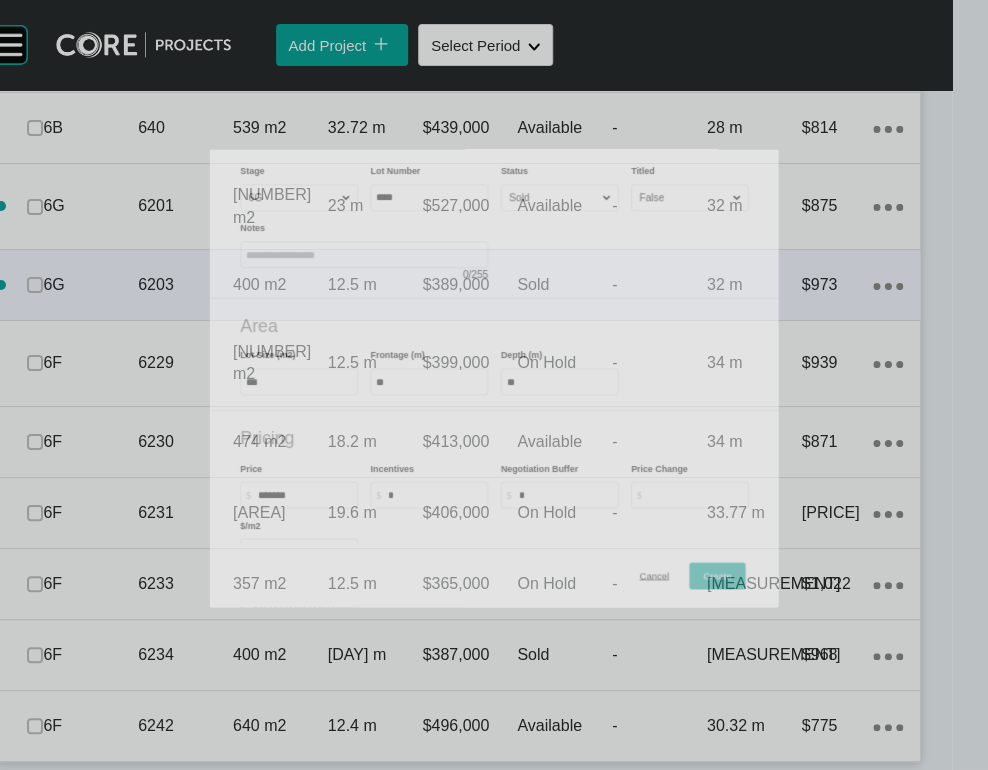 scroll, scrollTop: 2733, scrollLeft: 0, axis: vertical 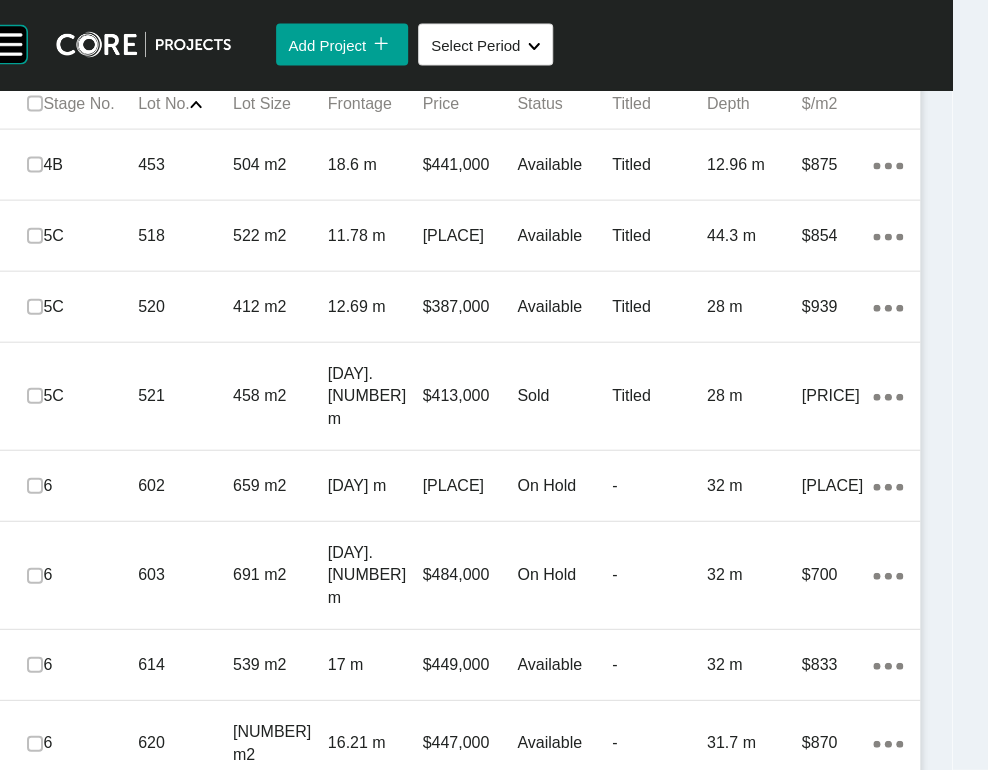 click on "Add Lot icon/tick copy 11 Created with Sketch." at bounding box center [849, 37] 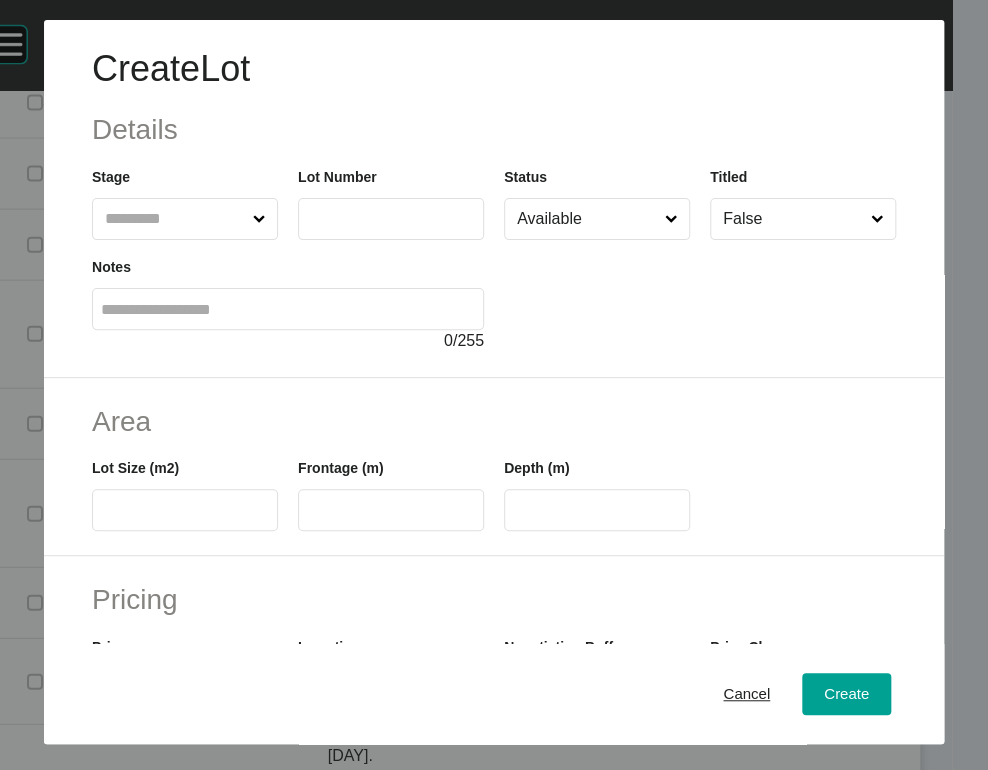 click at bounding box center (175, 219) 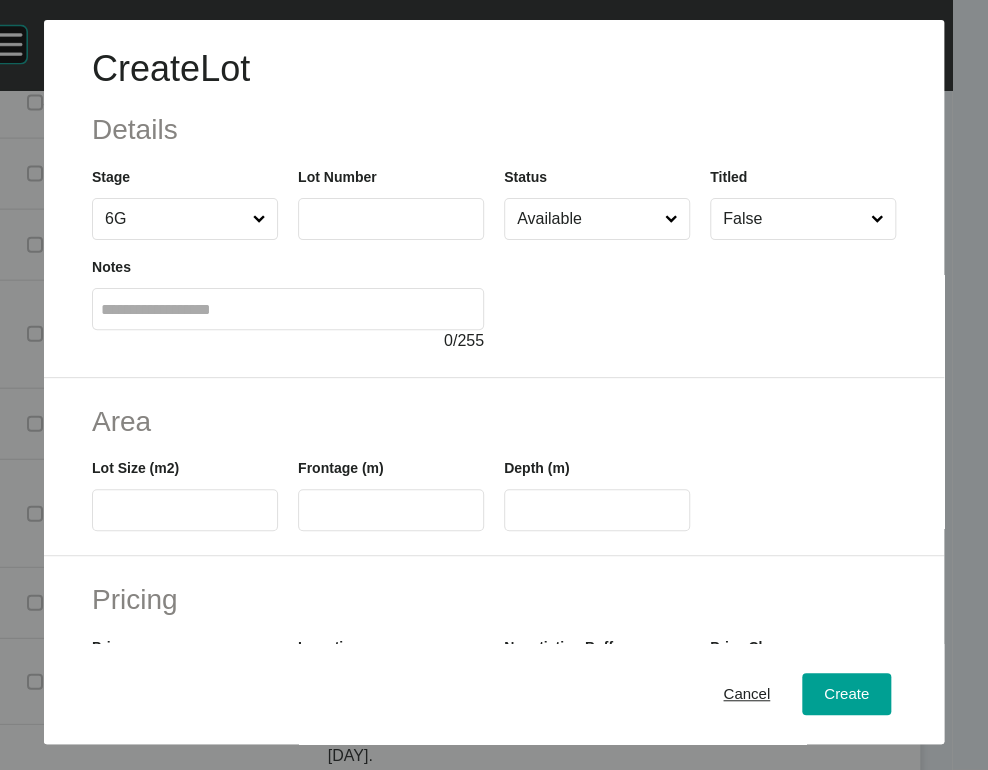 click at bounding box center (391, 219) 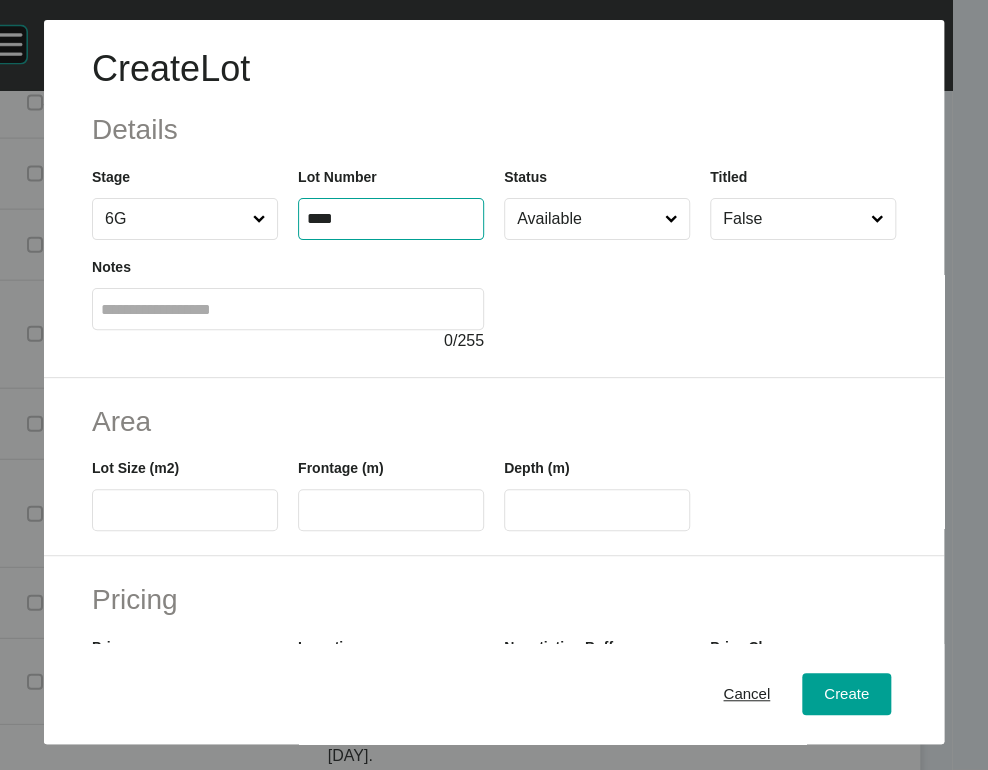 type on "****" 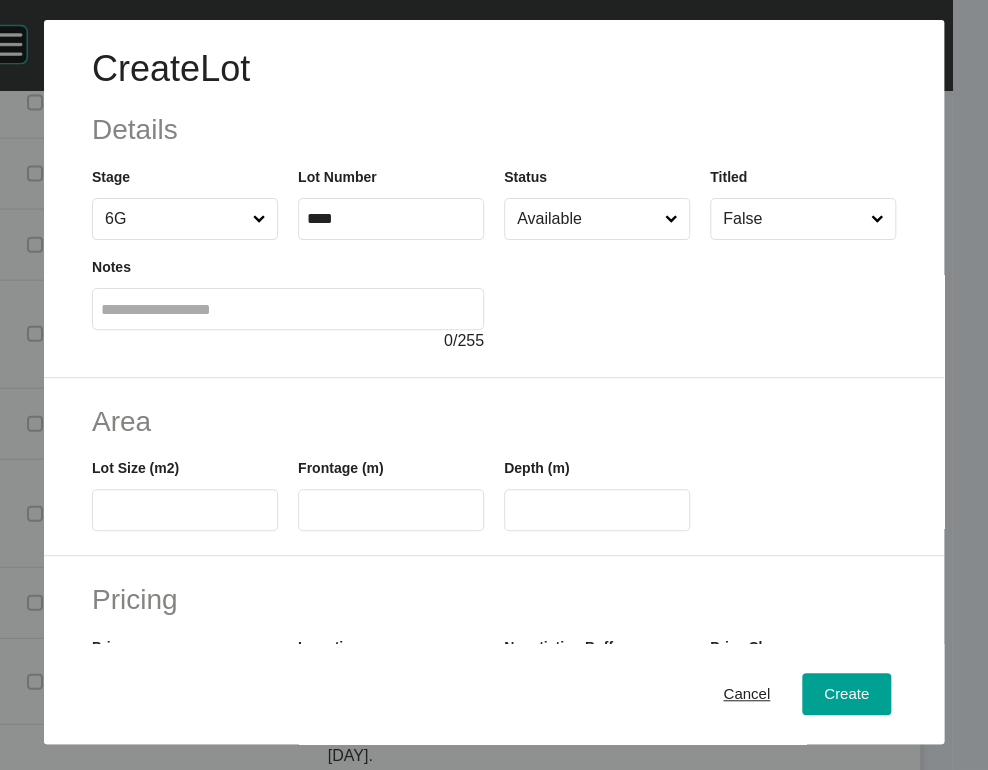click at bounding box center (185, 510) 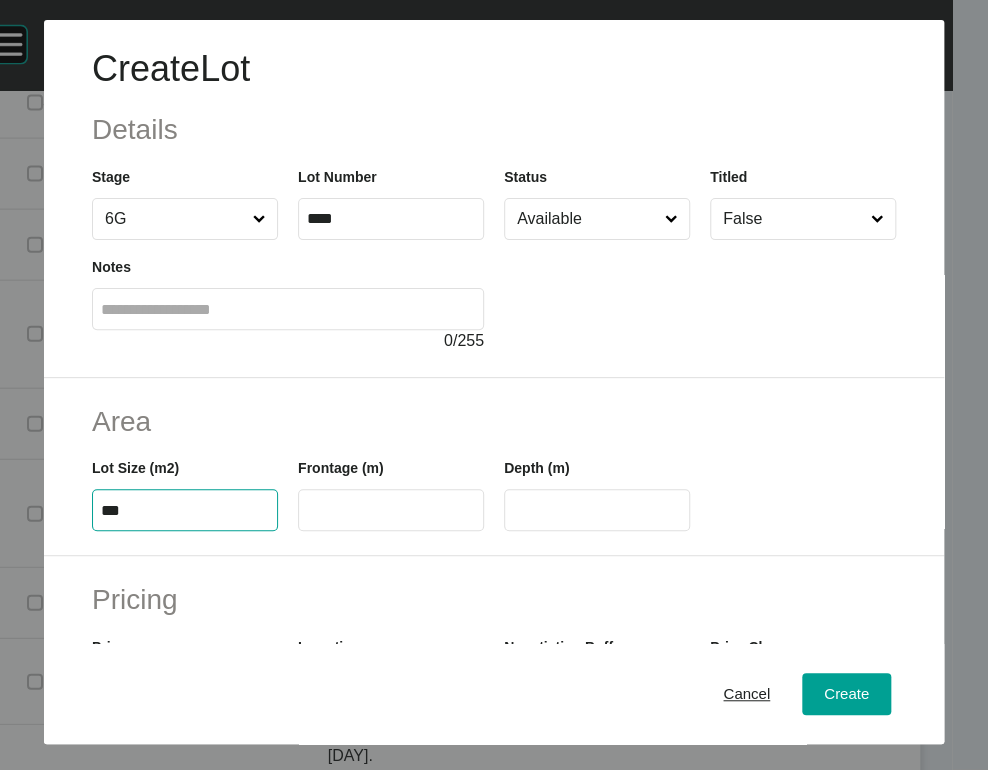 type on "***" 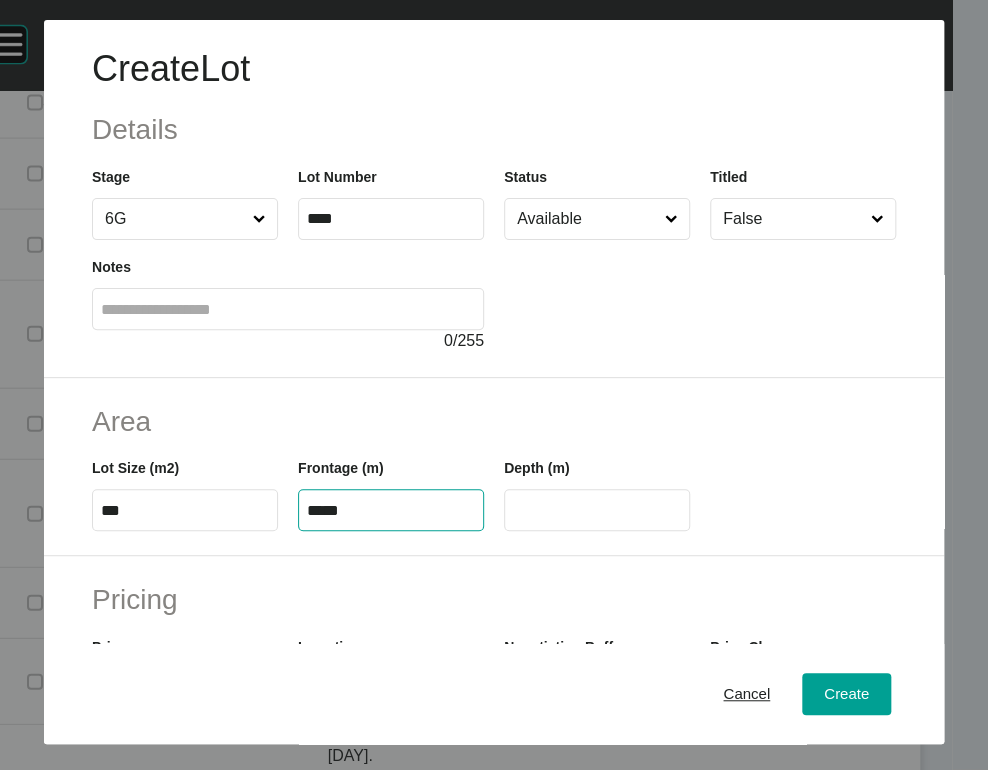 type on "*****" 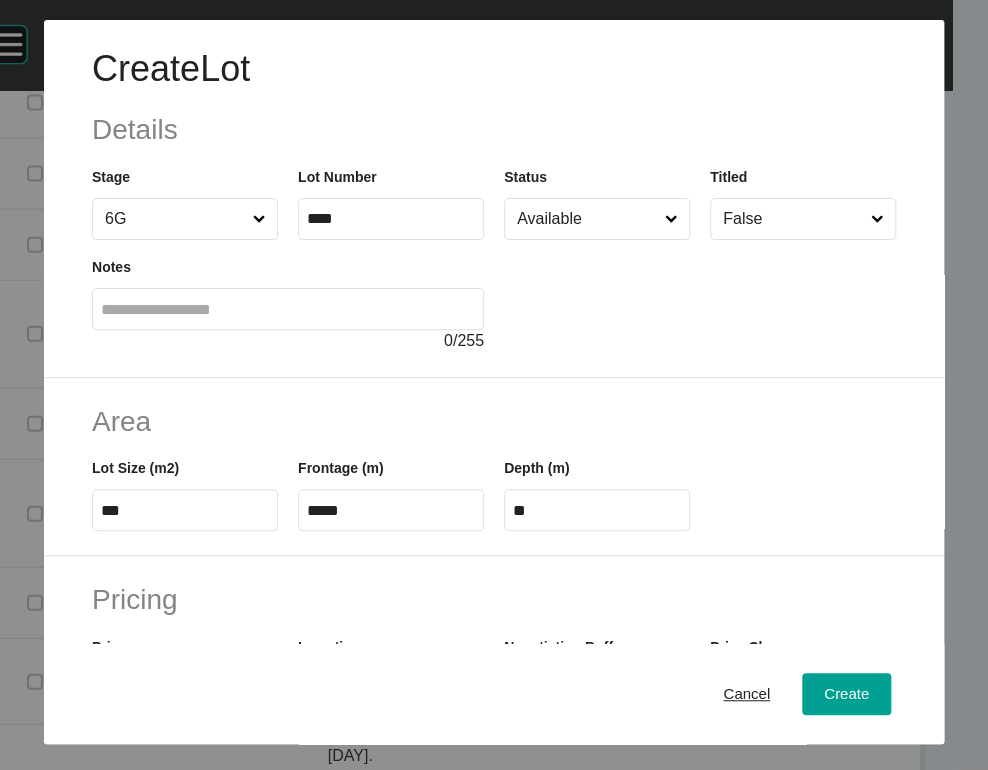 click on "**" at bounding box center [597, 510] 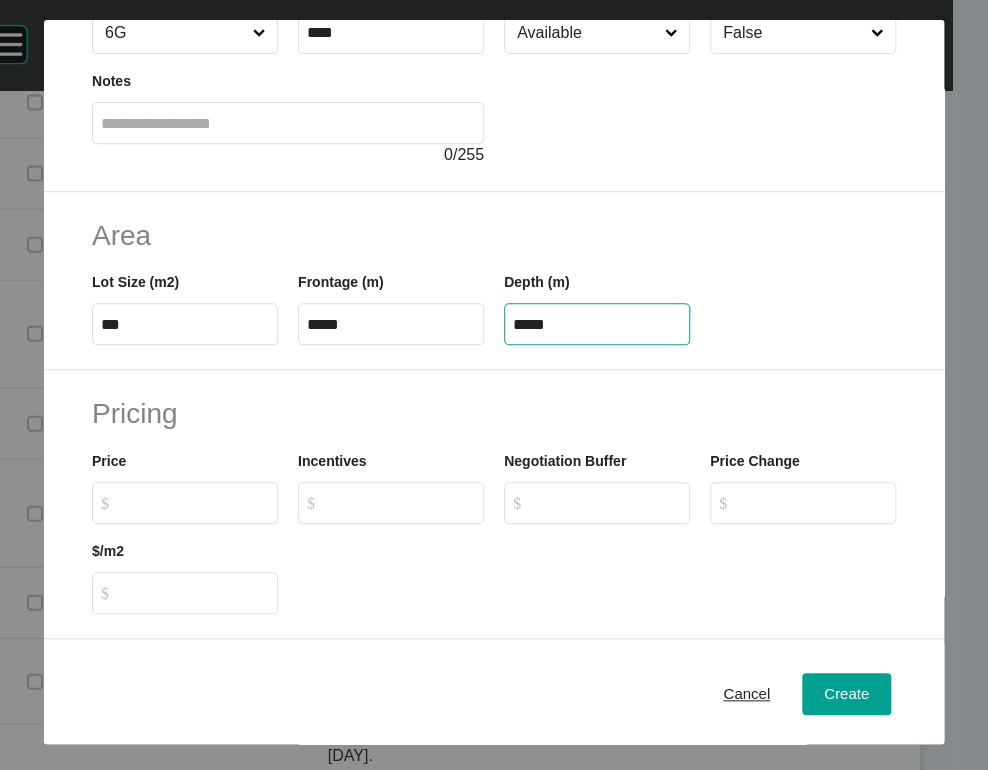 scroll, scrollTop: 101, scrollLeft: 0, axis: vertical 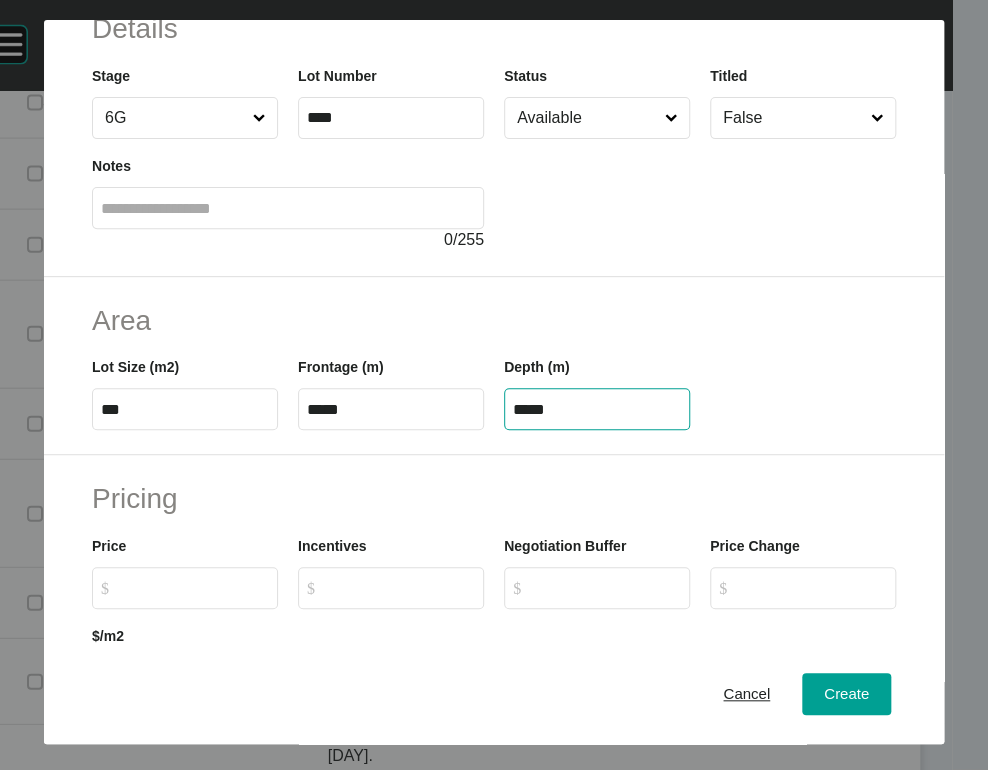 type on "*****" 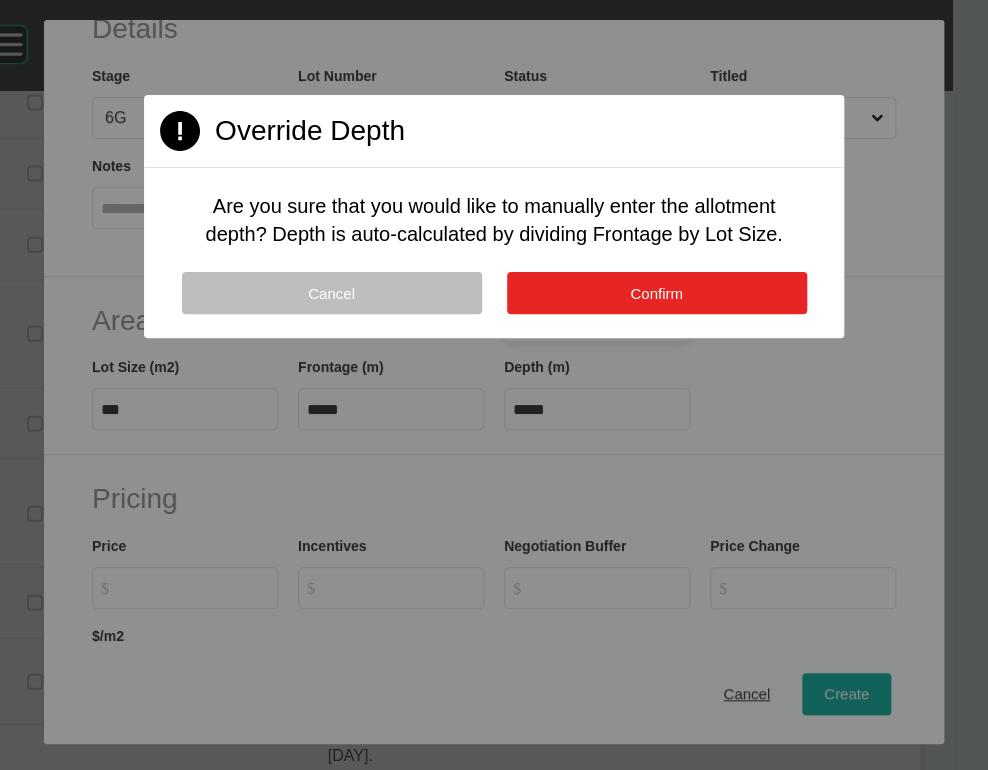 click on "Confirm" at bounding box center [657, 293] 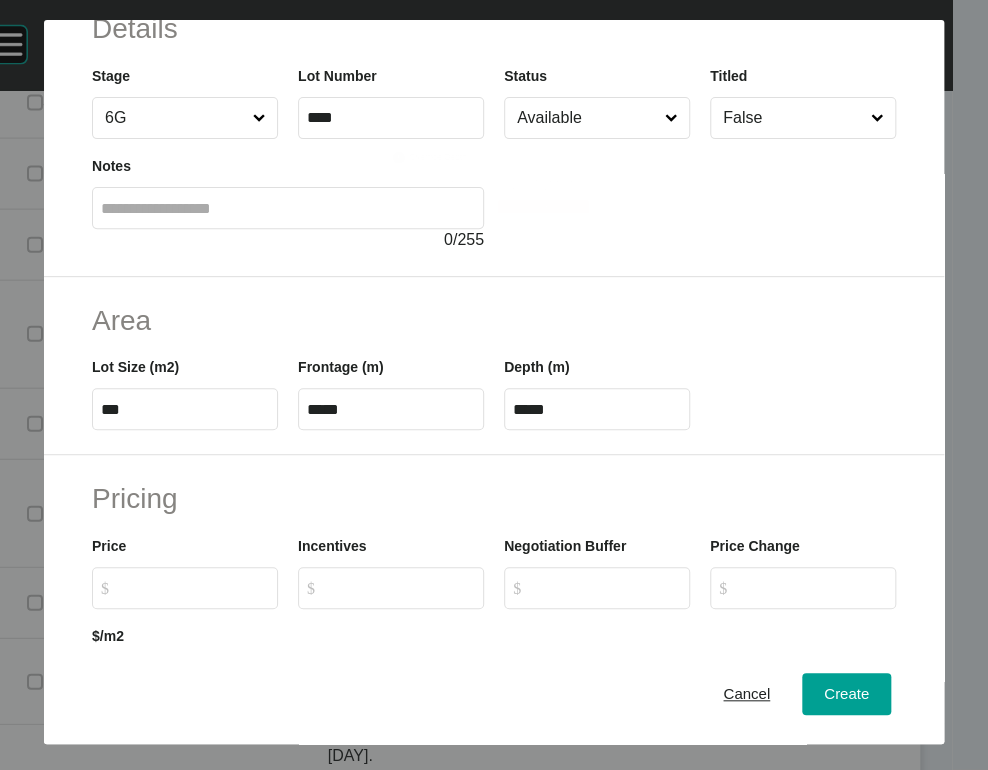 click on "Page 1 Created with Sketch.   Override Depth Are you sure that you would like to manually enter the allotment depth? Depth is auto-calculated by dividing Frontage by Lot Size. Cancel Confirm" at bounding box center (494, 169) 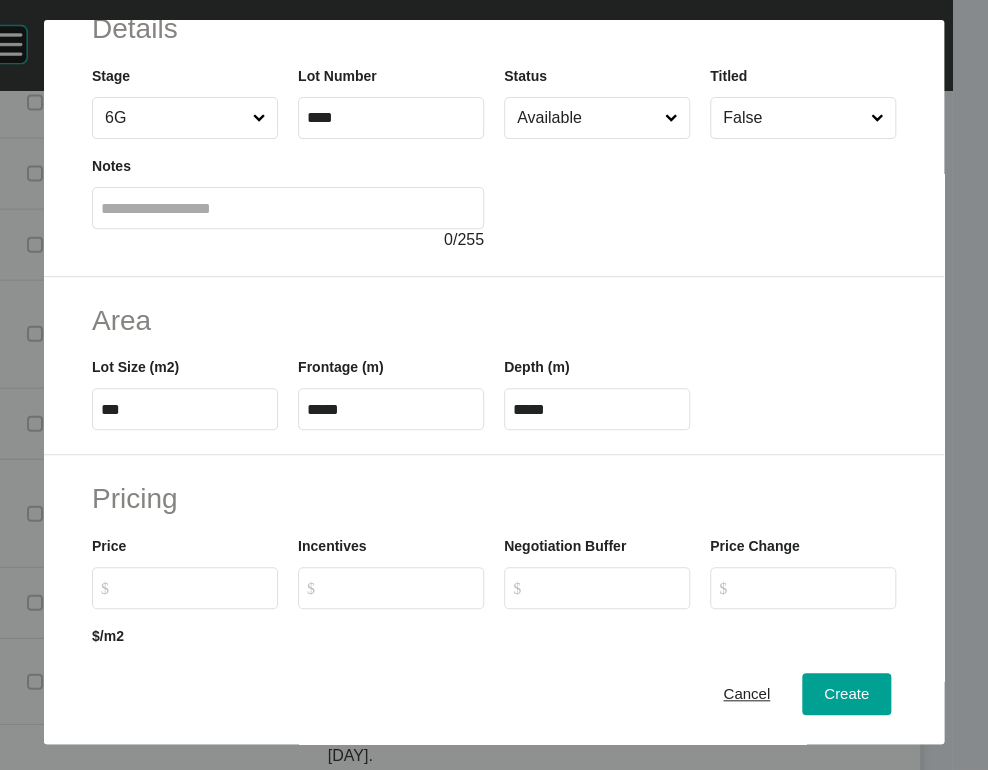 click on "Available" at bounding box center (587, 118) 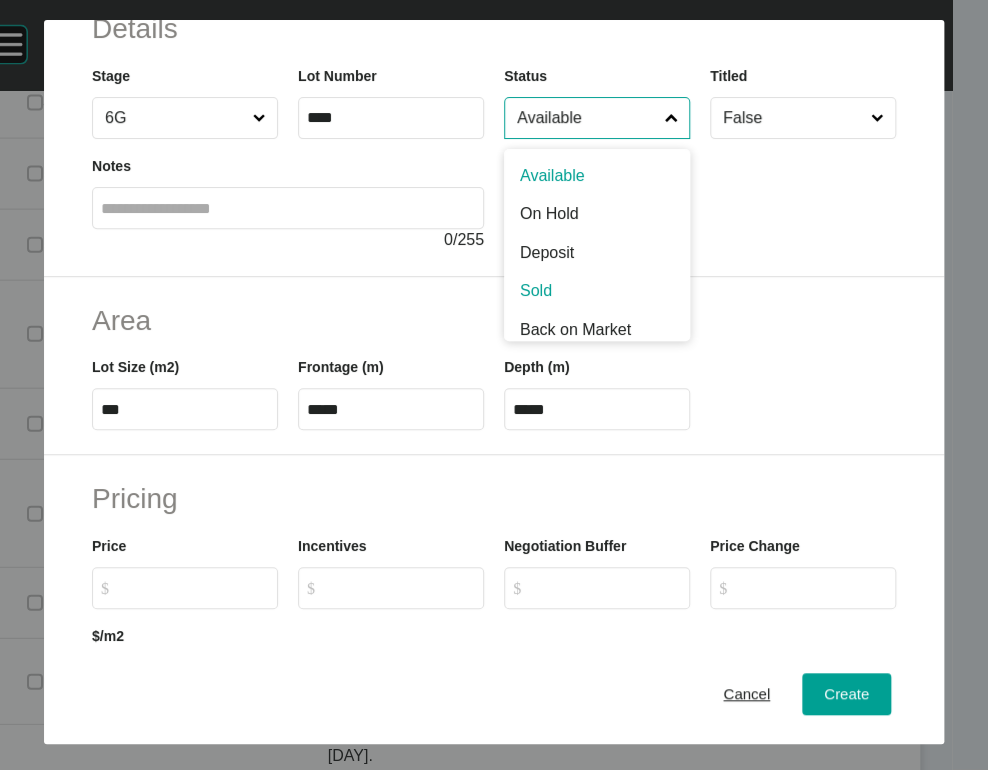 scroll, scrollTop: 4, scrollLeft: 0, axis: vertical 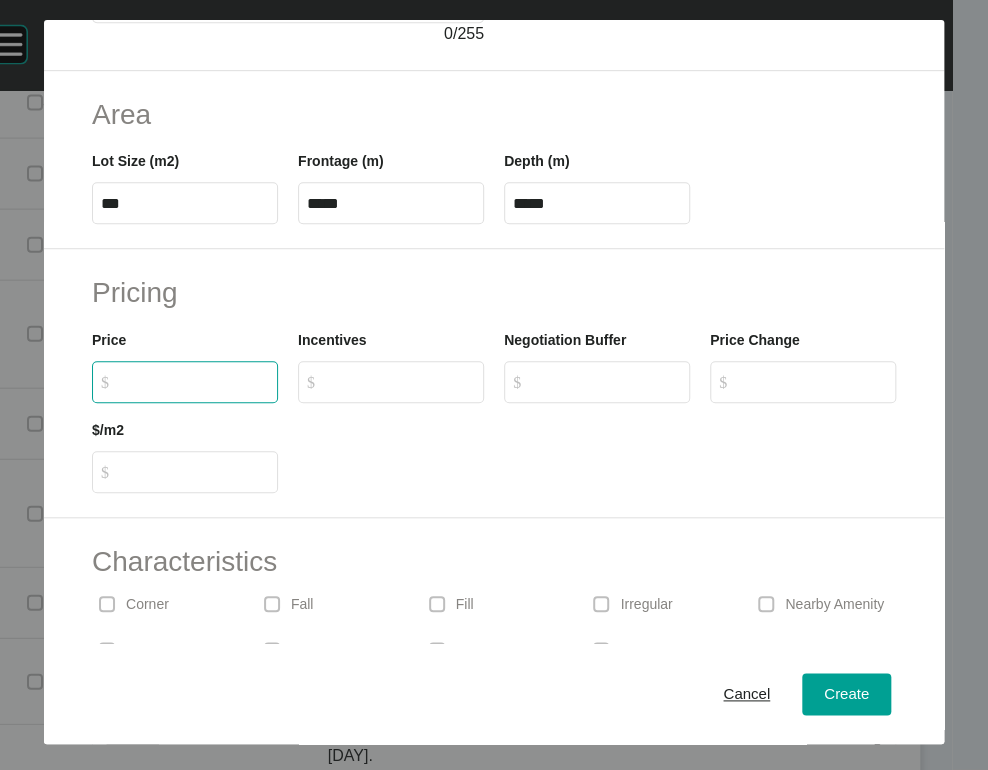 click on "$ Created with Sketch. $" at bounding box center [194, 381] 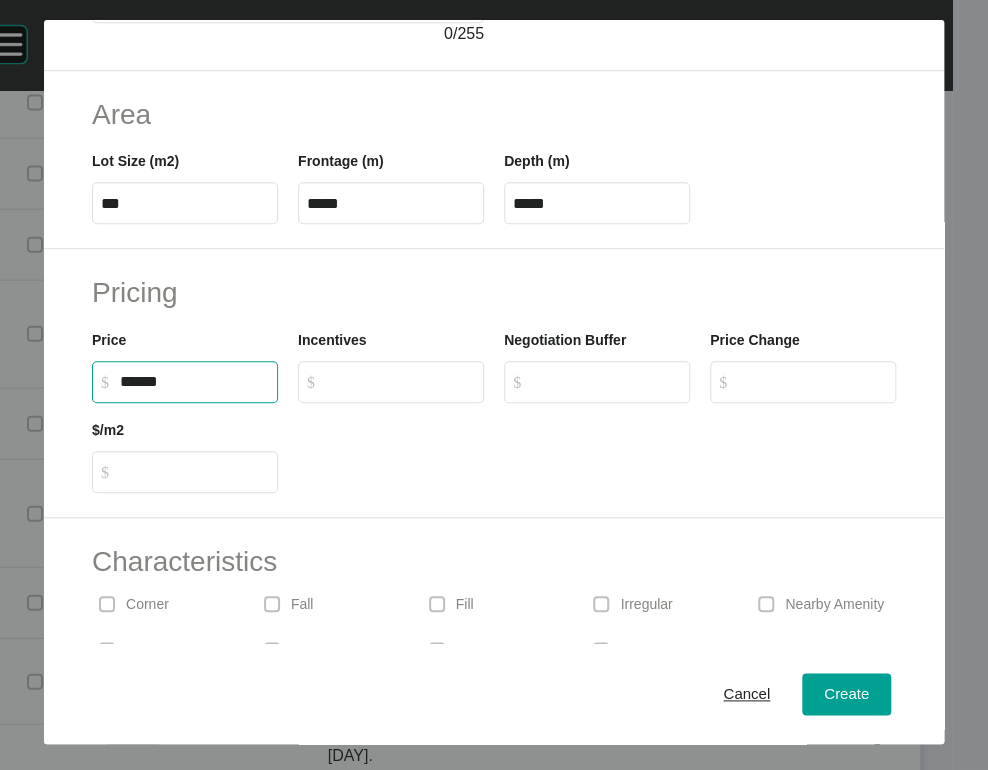 type on "*******" 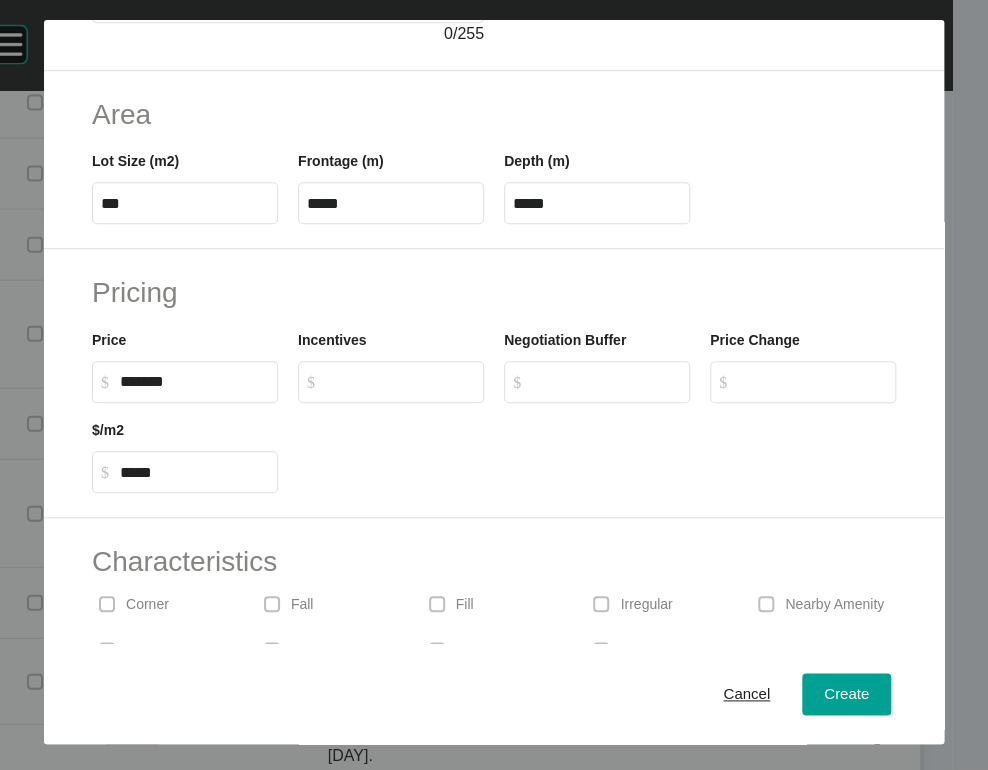 click on "Incentives $ Created with Sketch. $" at bounding box center [391, 366] 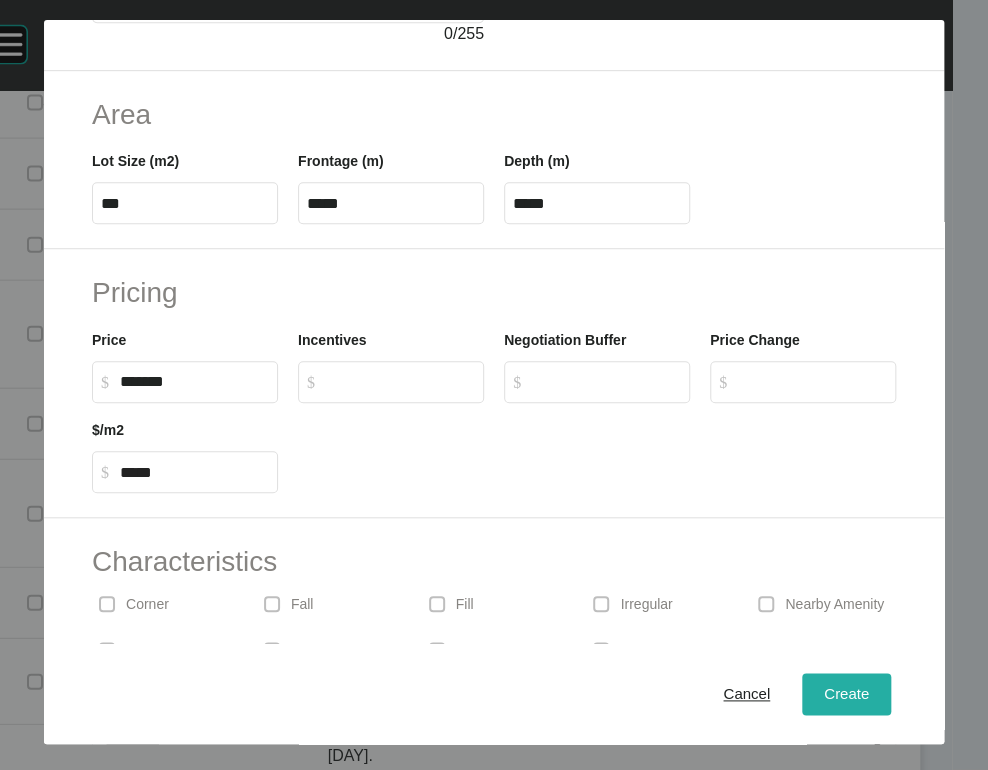 click on "Create" at bounding box center (846, 693) 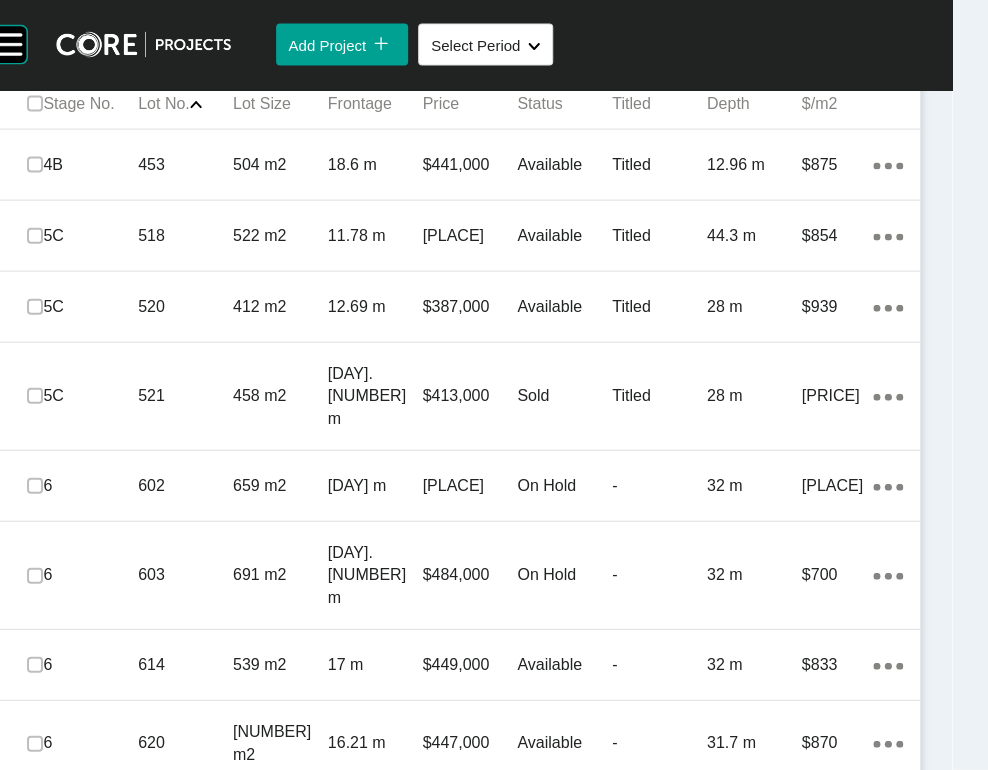 click on "Add Lot icon/tick copy 11 Created with Sketch." at bounding box center (849, 37) 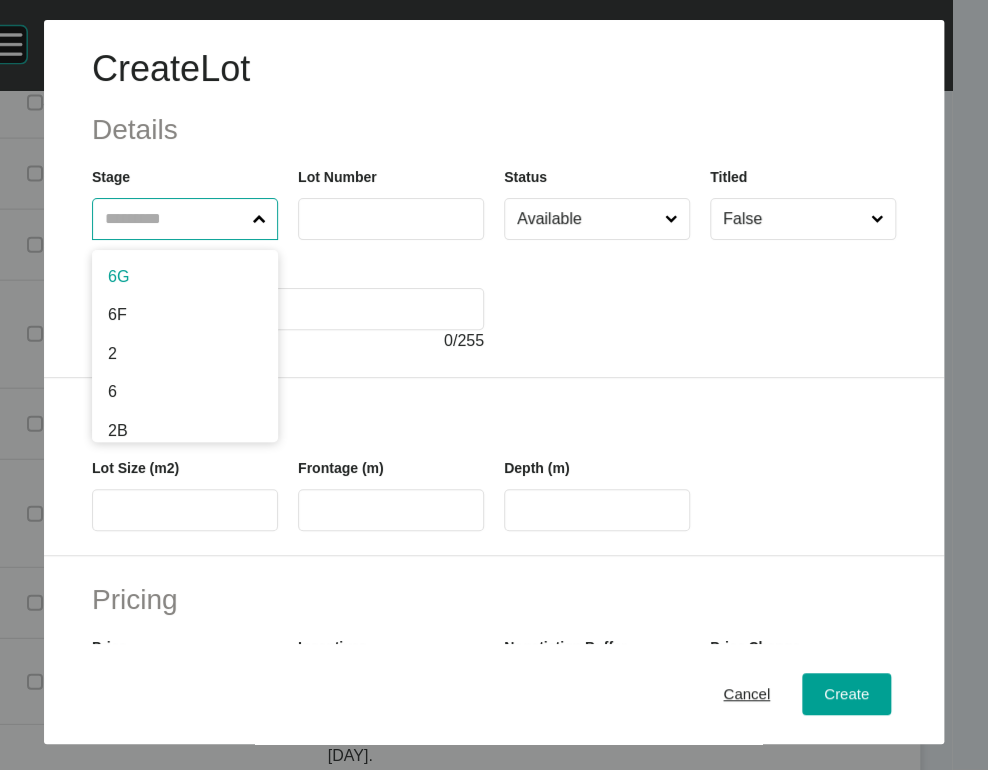 click at bounding box center (175, 219) 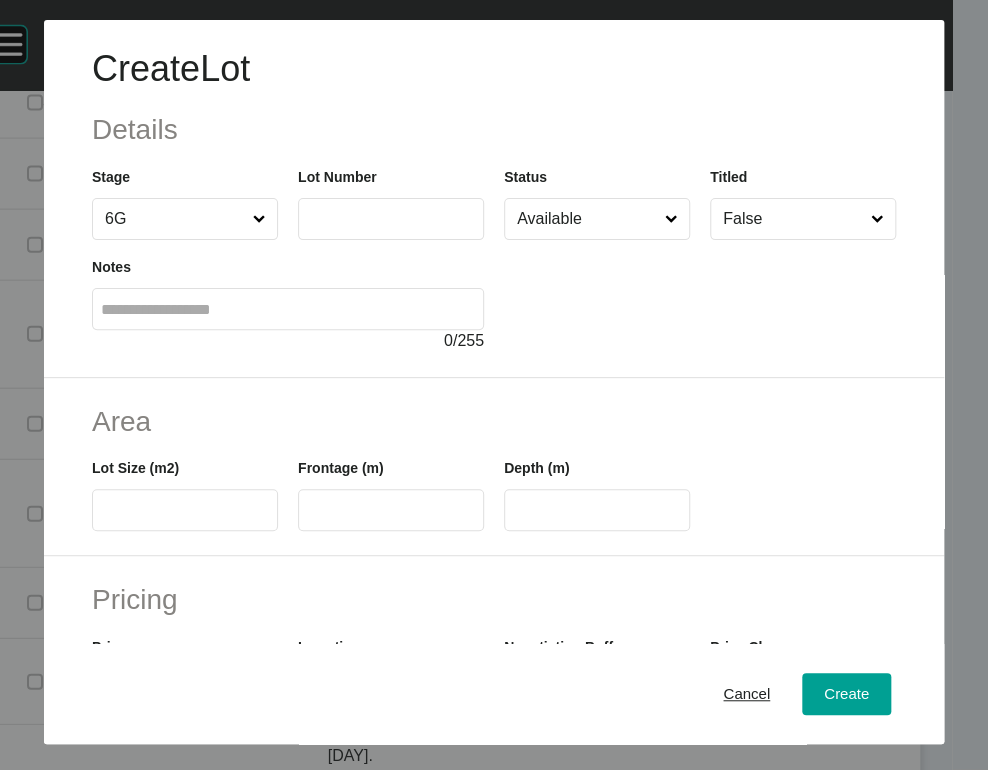 drag, startPoint x: 150, startPoint y: 322, endPoint x: 293, endPoint y: 294, distance: 145.71547 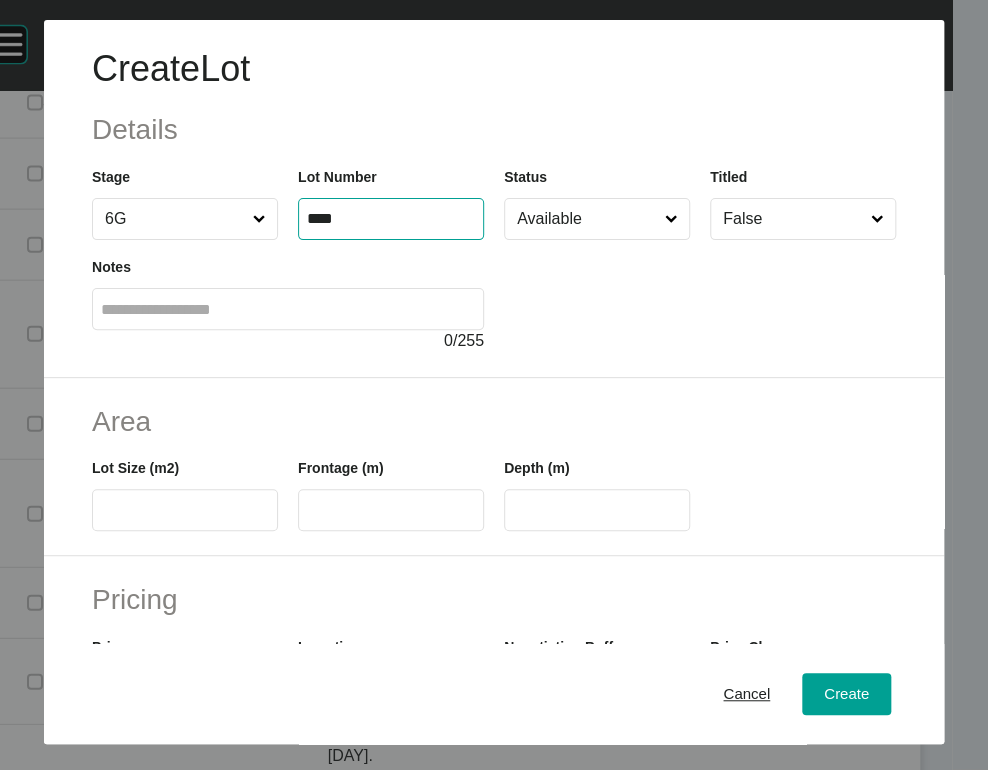 type on "****" 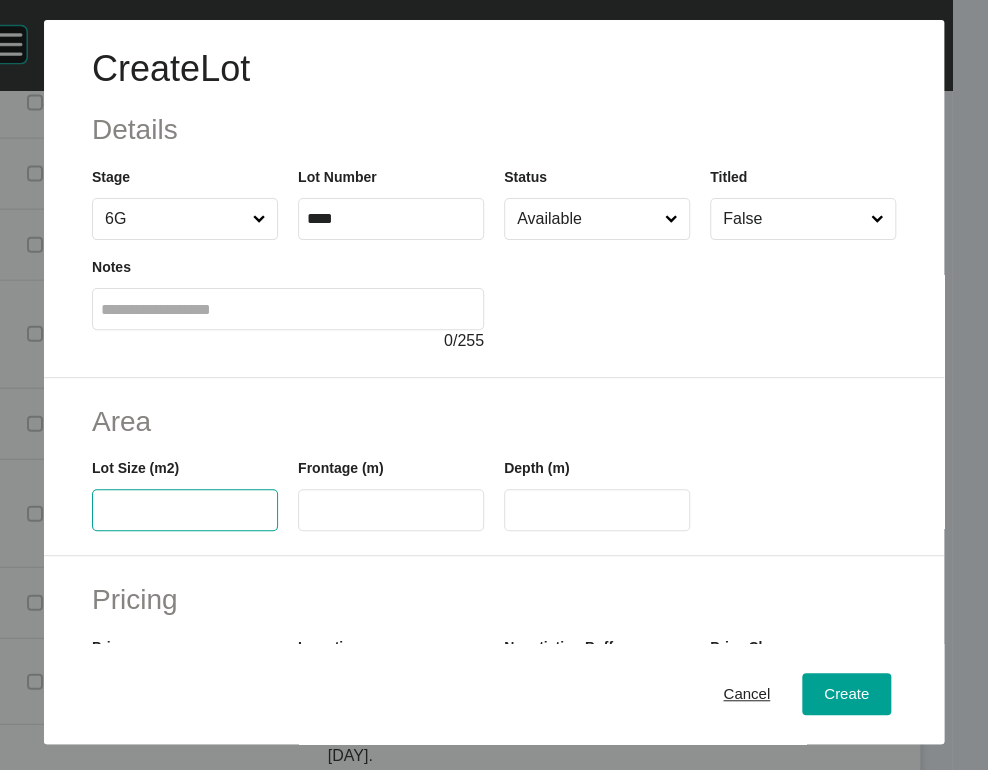 click at bounding box center [185, 510] 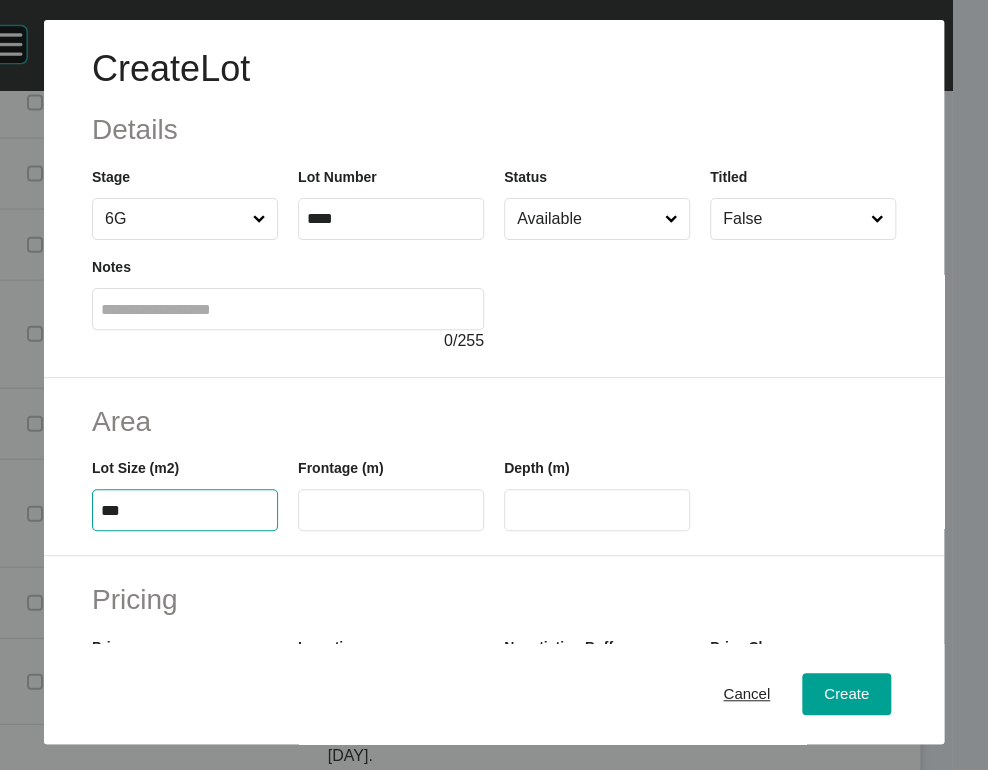 type on "***" 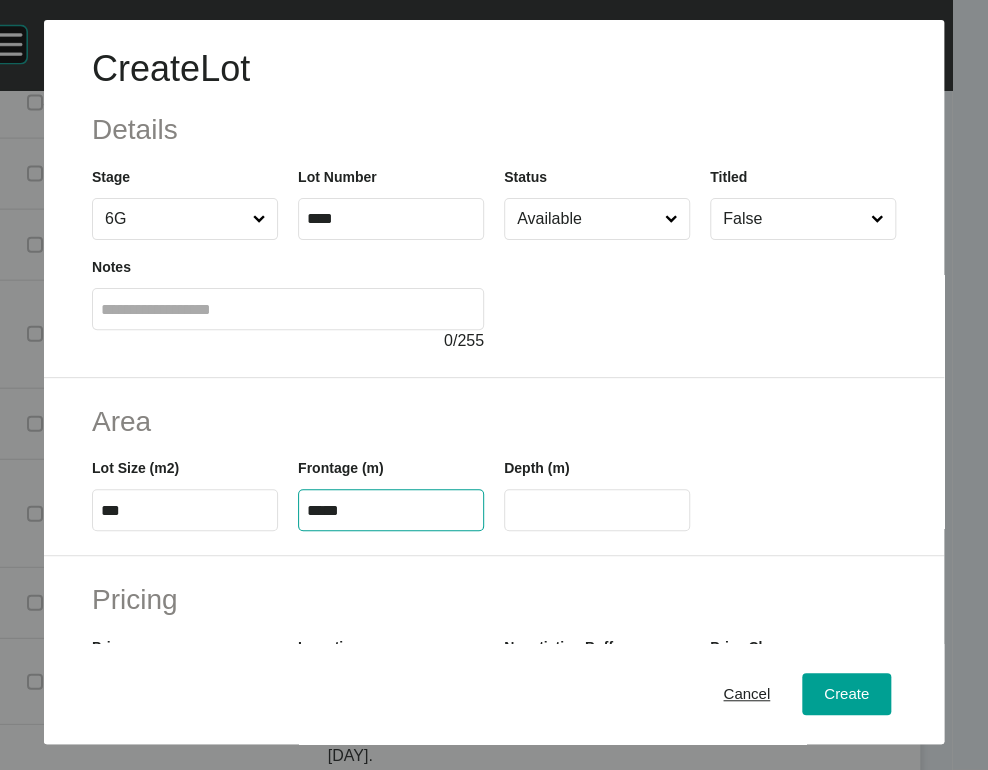 type on "*****" 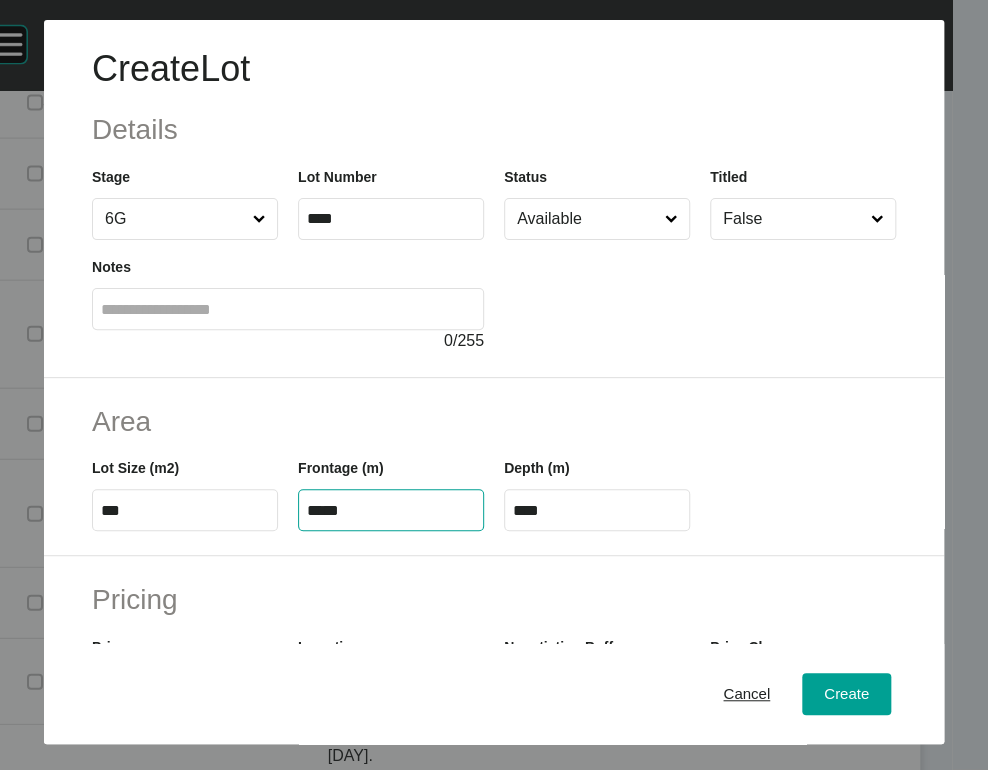 click on "Create  Lot Details Stage 6G Lot Number **** Status Available Titled False Notes 0 / 255 Area Lot Size (m2) *** Frontage (m) ***** Depth (m) **** Pricing Price $ Created with Sketch. $ Incentives $ Created with Sketch. $ Negotiation Buffer $ Created with Sketch. $ Price Change $ Created with Sketch. $ $/m2 $ Created with Sketch. $ Characteristics Corner Fall Fill Irregular Nearby Amenity Park / Wetlands Powerlines Substation Double Storey Orientation Cancel Create" at bounding box center (494, 608) 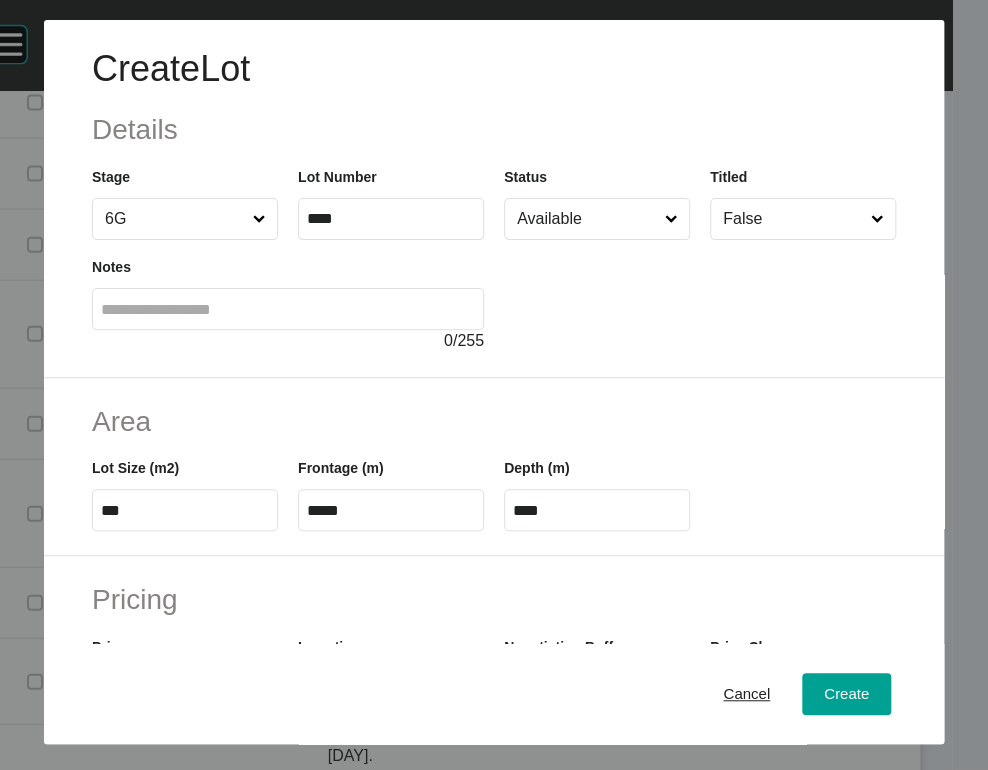 click on "****" at bounding box center [597, 510] 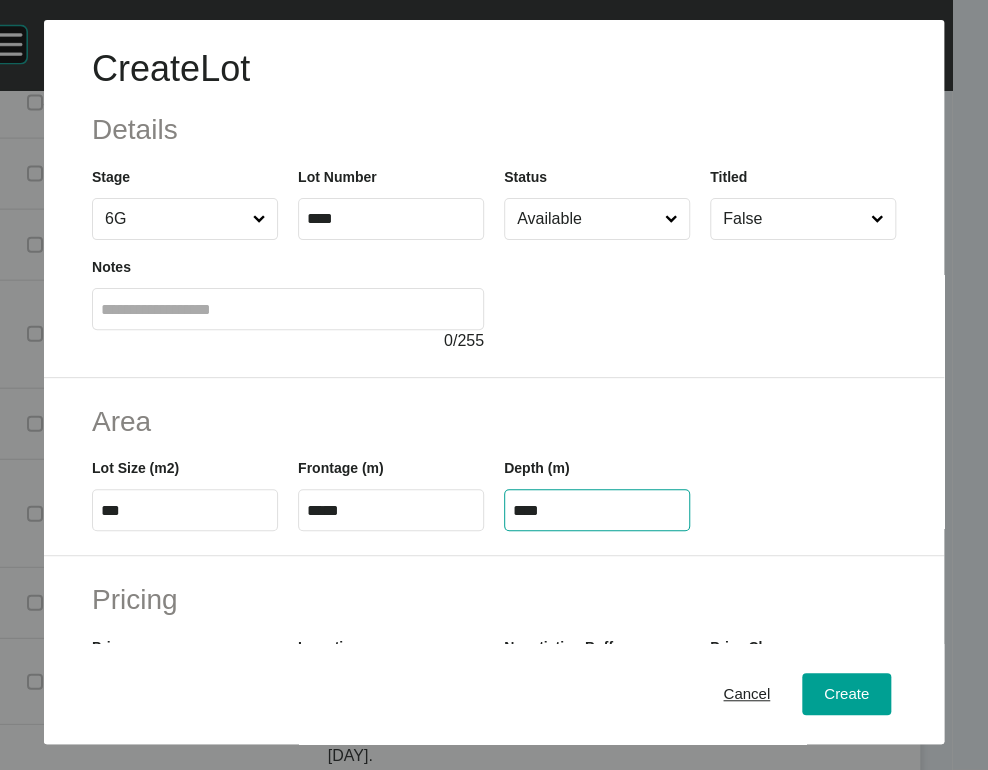 drag, startPoint x: 520, startPoint y: 625, endPoint x: 581, endPoint y: 625, distance: 61 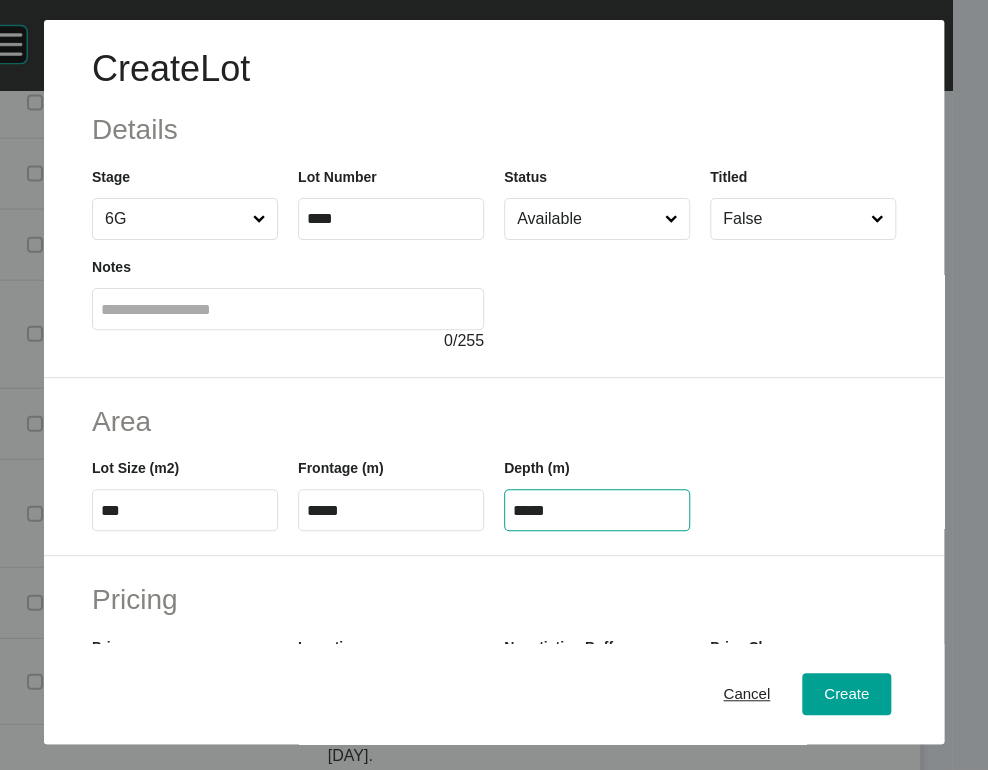 click 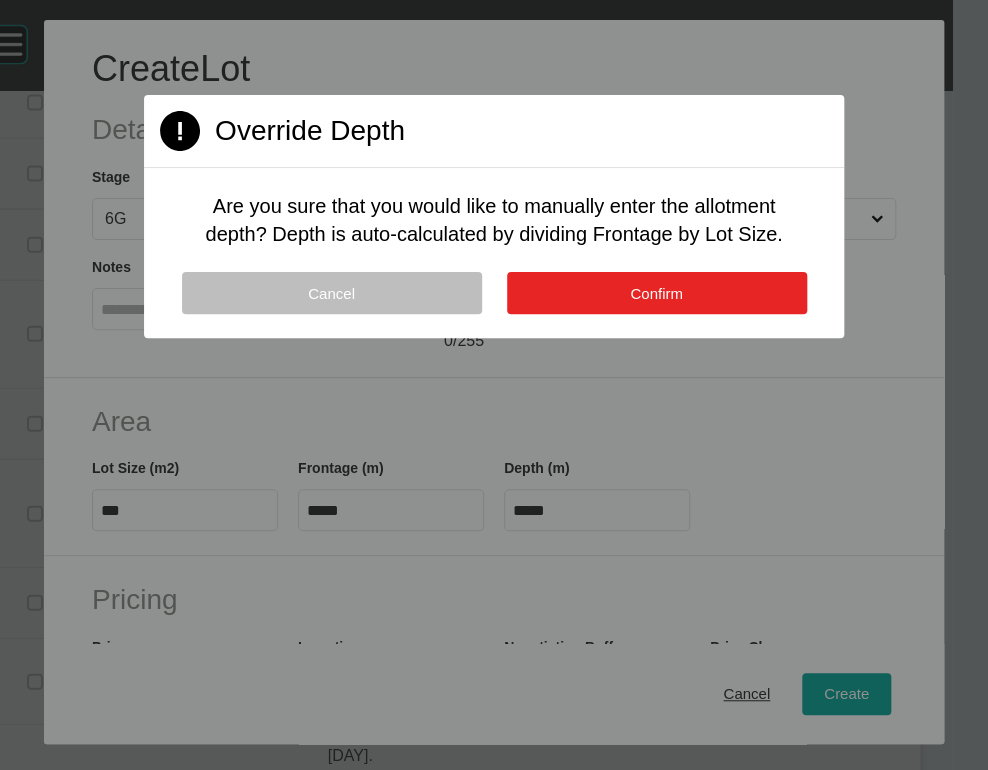 click on "Confirm" at bounding box center [657, 293] 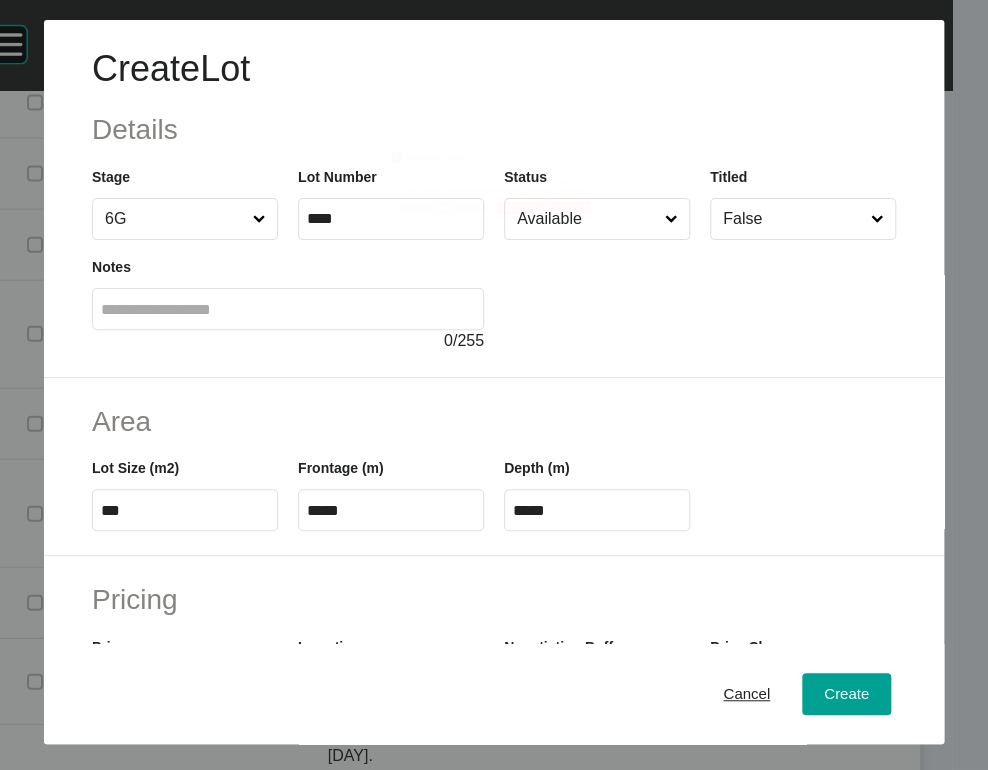 click on "Cancel Confirm" at bounding box center [494, 211] 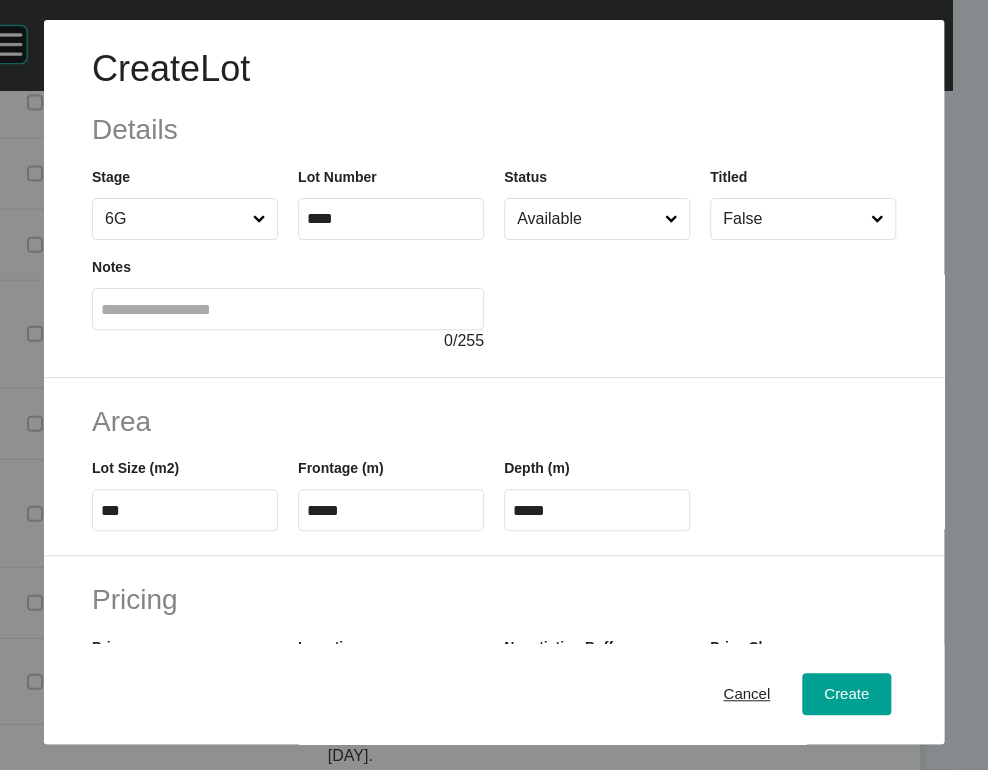 click on "Available" at bounding box center (587, 219) 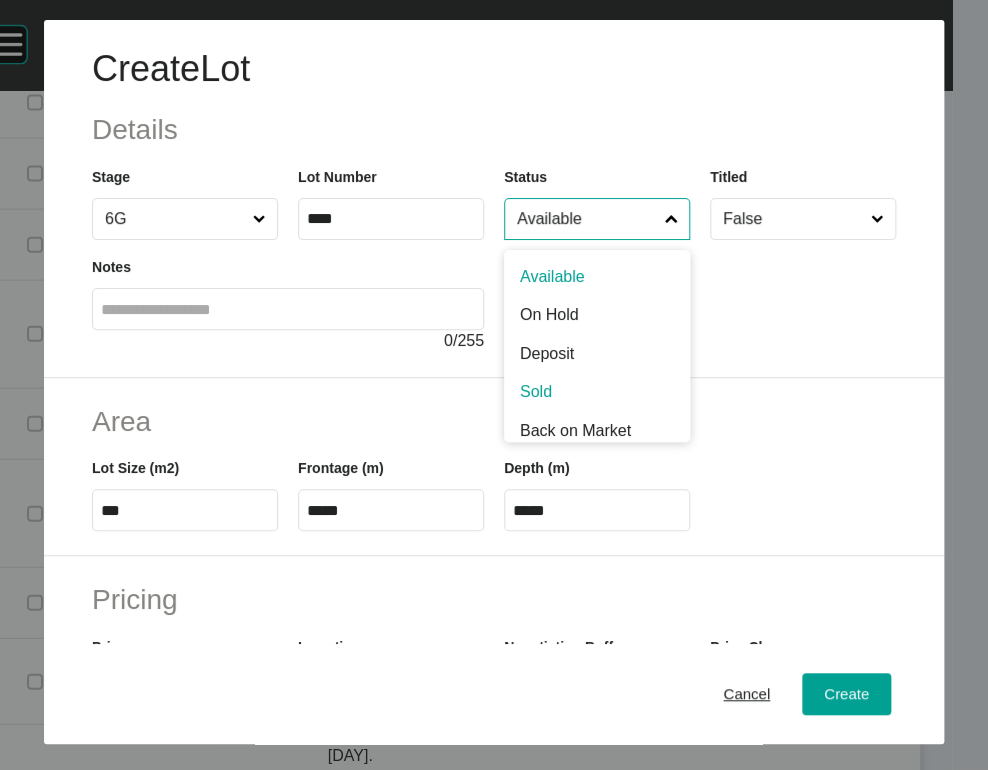 scroll, scrollTop: 4, scrollLeft: 0, axis: vertical 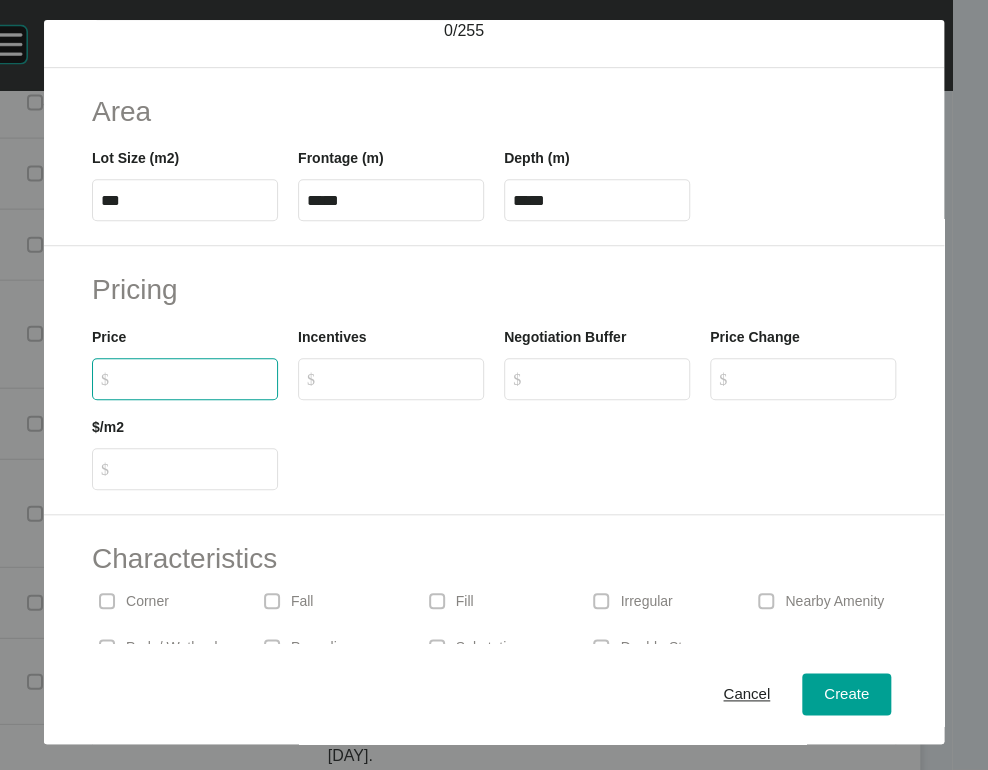 click on "$ Created with Sketch. $" at bounding box center [194, 378] 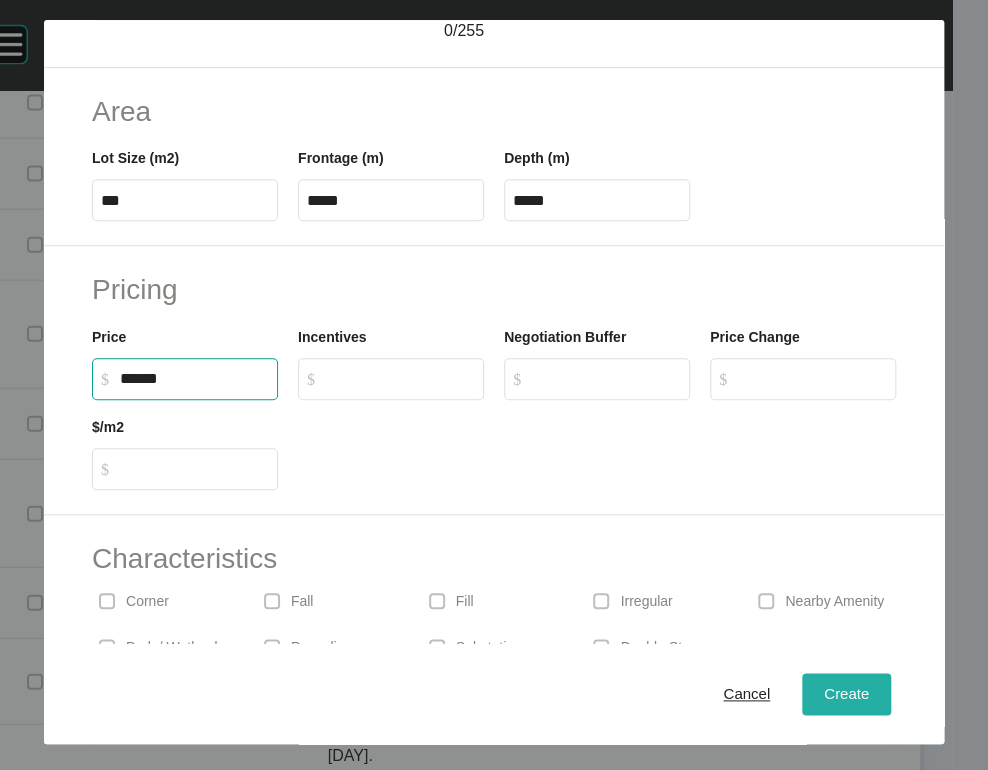 type on "*******" 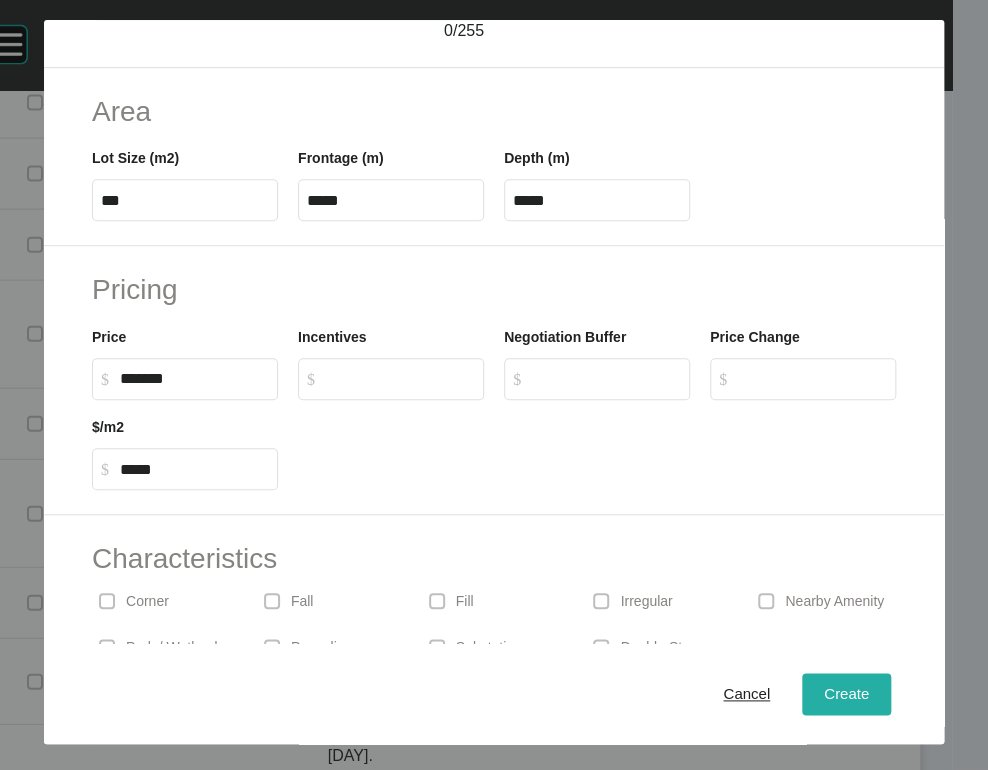 click on "Create" at bounding box center (846, 693) 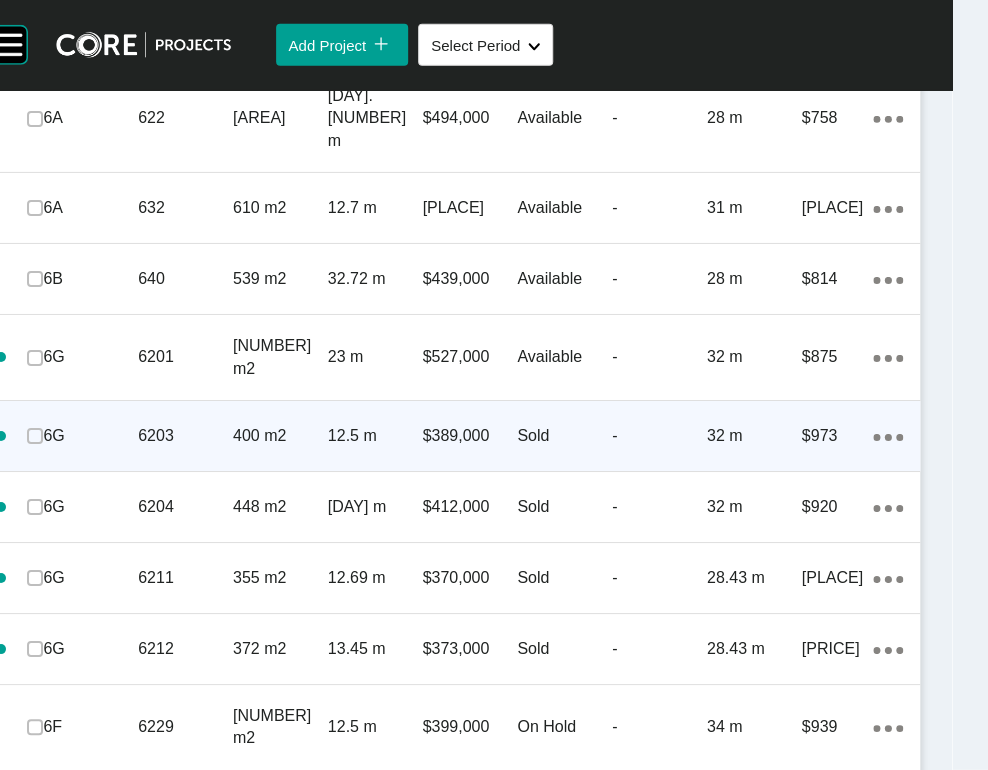 scroll, scrollTop: 2999, scrollLeft: 0, axis: vertical 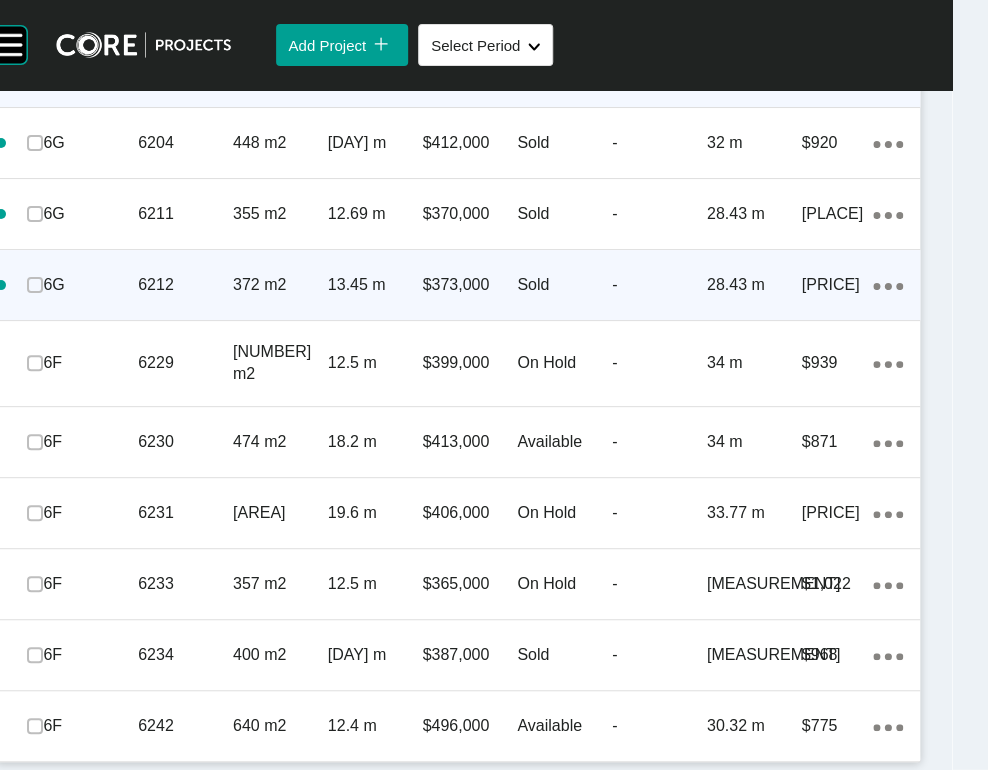 click on "Action Menu Dots Copy 6 Created with Sketch." 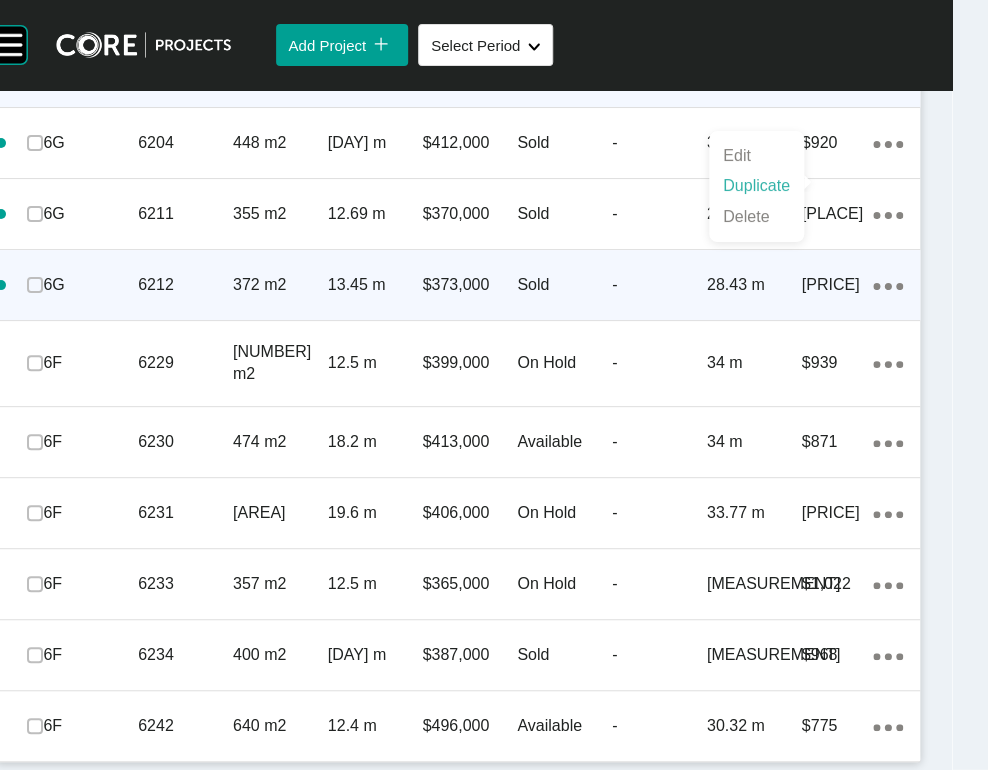 click on "Duplicate" at bounding box center (756, 186) 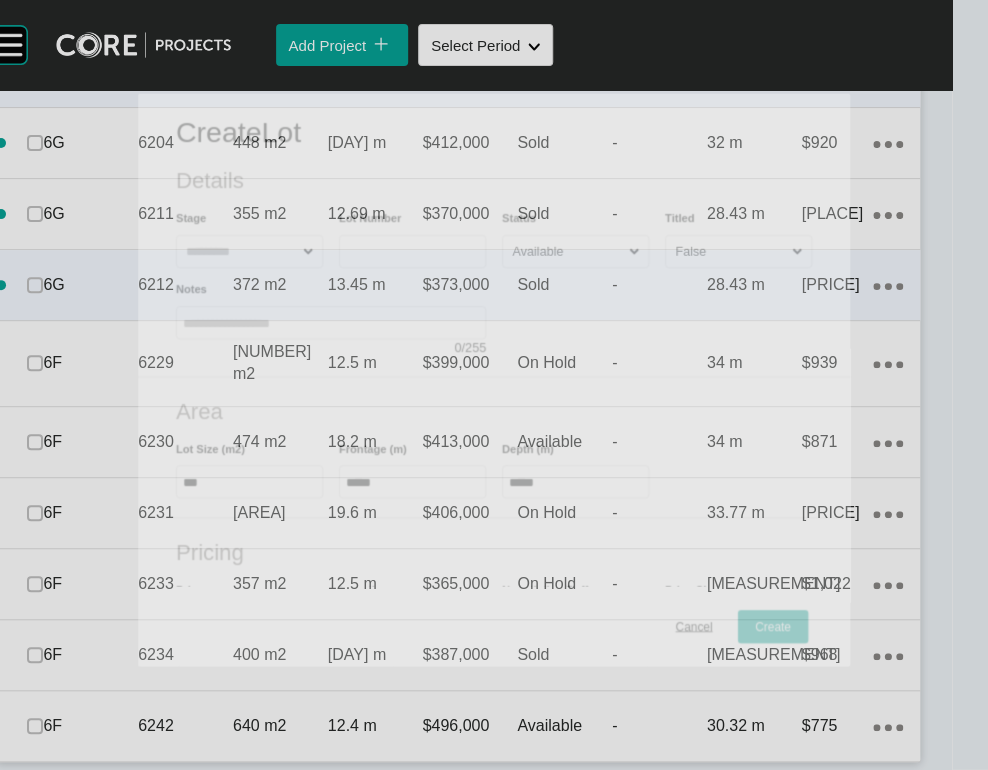 scroll, scrollTop: 2920, scrollLeft: 0, axis: vertical 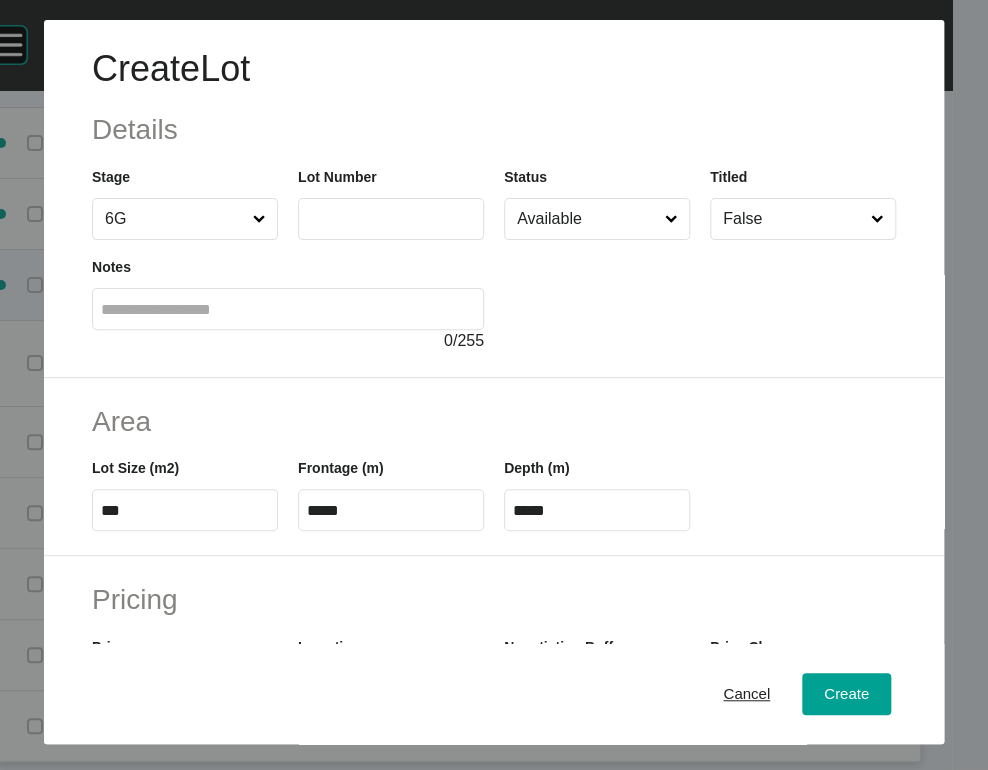 click at bounding box center (391, 219) 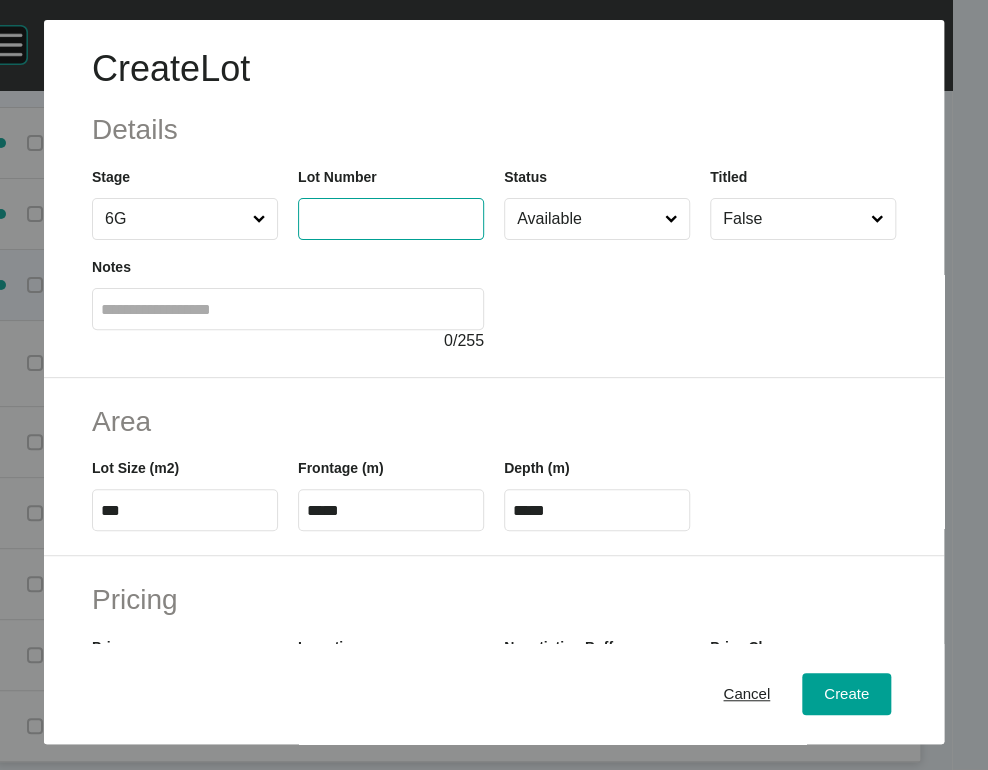 click on "Available" at bounding box center (587, 219) 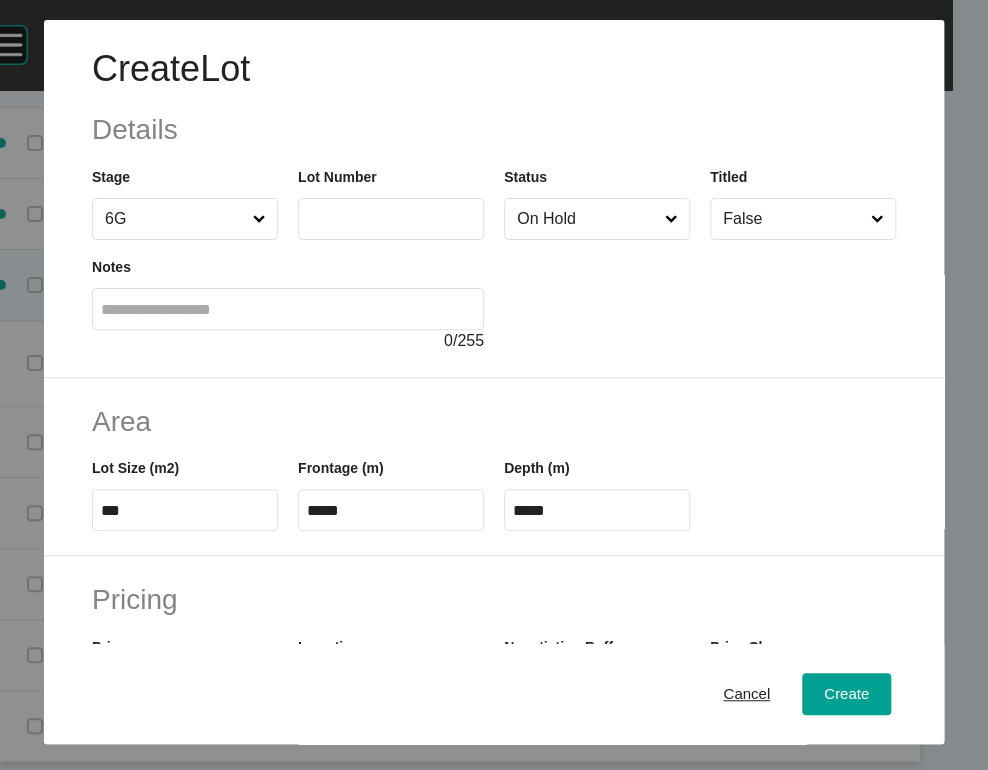 click at bounding box center [391, 218] 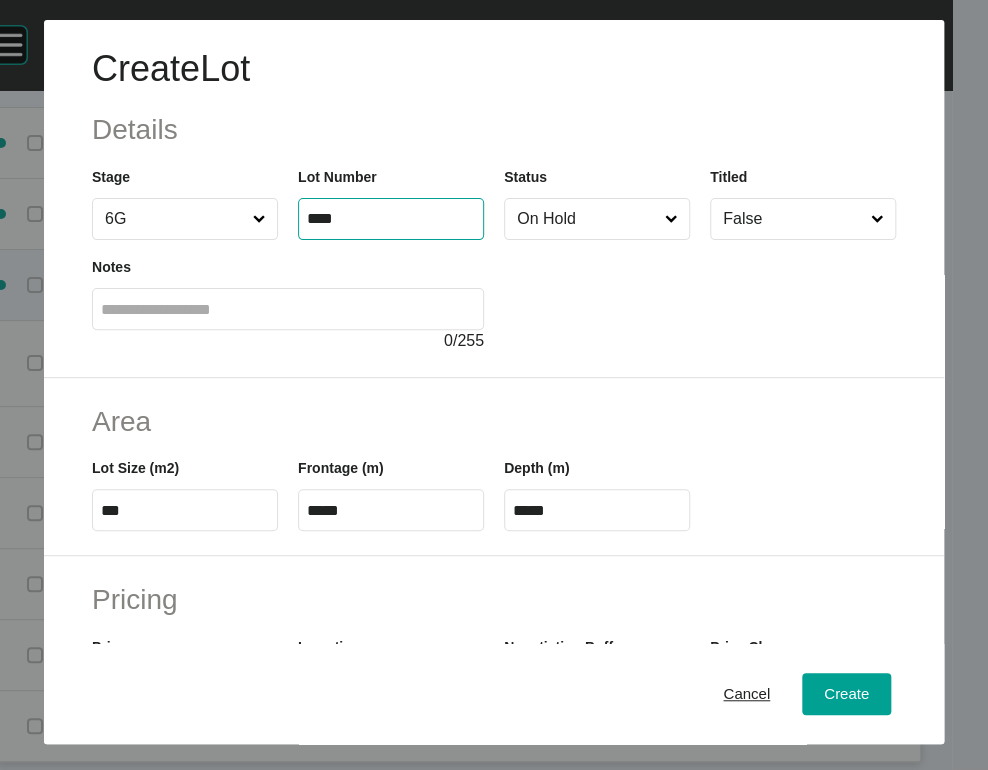 type on "****" 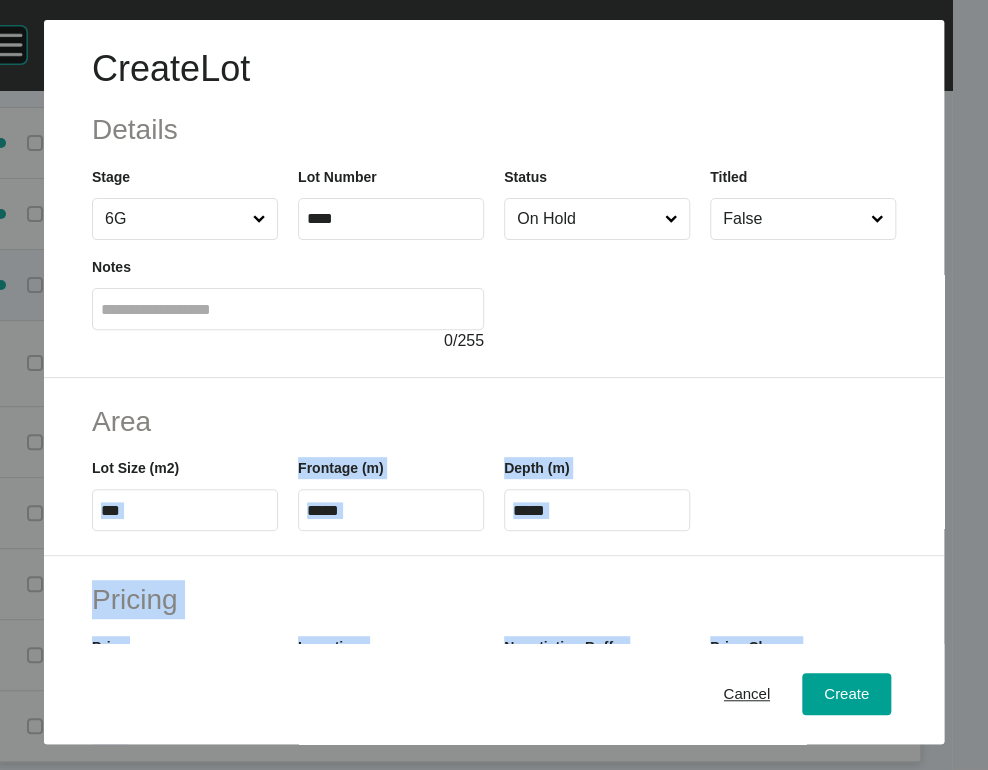 drag, startPoint x: 155, startPoint y: 613, endPoint x: 26, endPoint y: 636, distance: 131.03435 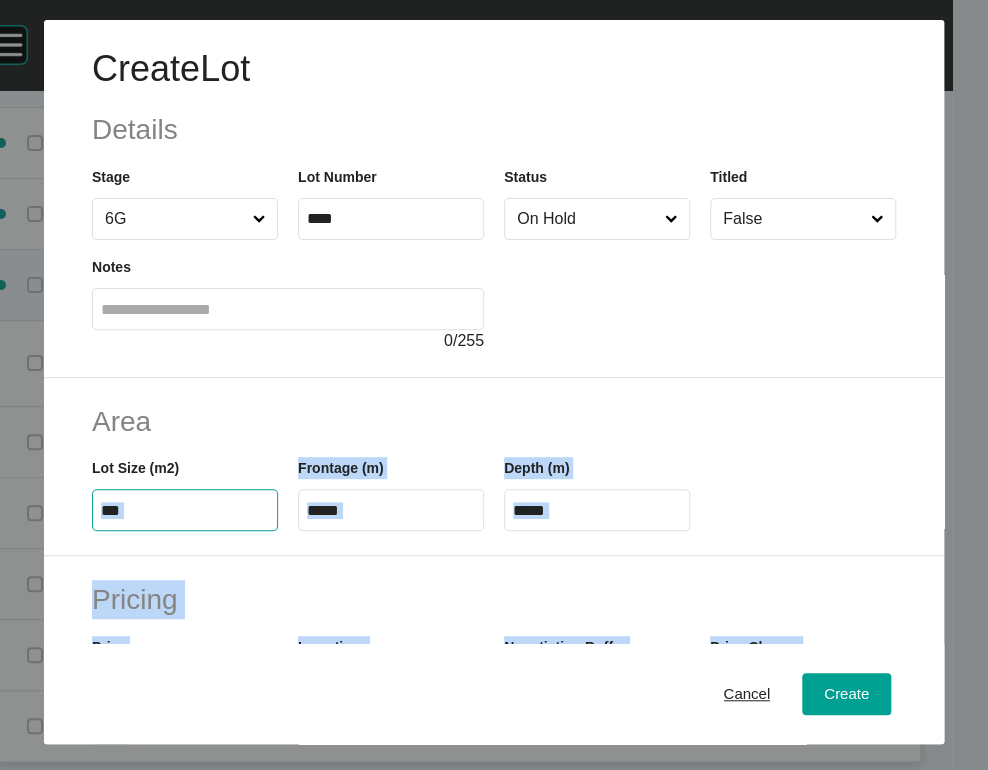 click on "***" at bounding box center (185, 510) 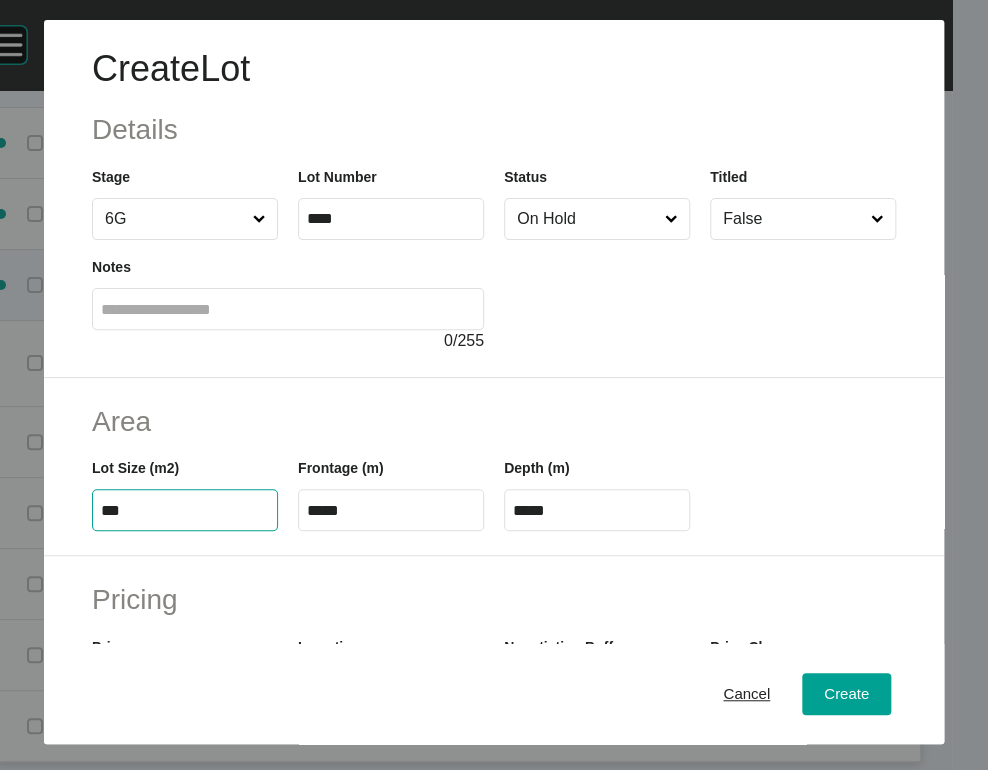click on "***" at bounding box center [185, 510] 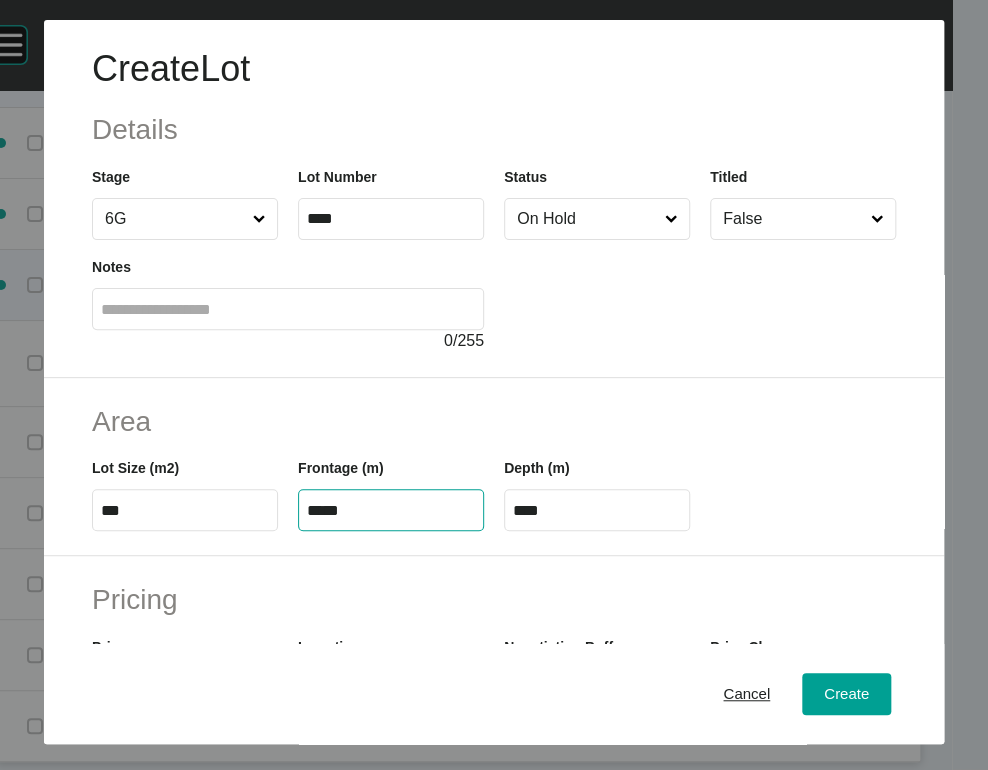 drag, startPoint x: 417, startPoint y: 623, endPoint x: 273, endPoint y: 646, distance: 145.82524 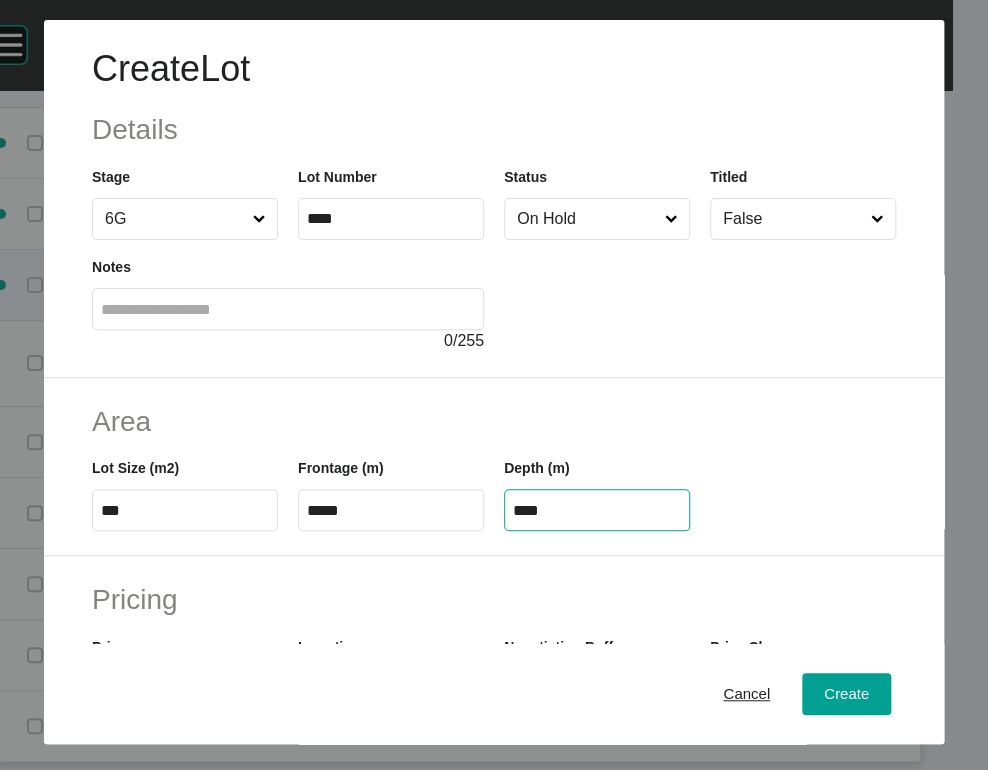drag, startPoint x: 568, startPoint y: 628, endPoint x: 430, endPoint y: 630, distance: 138.0145 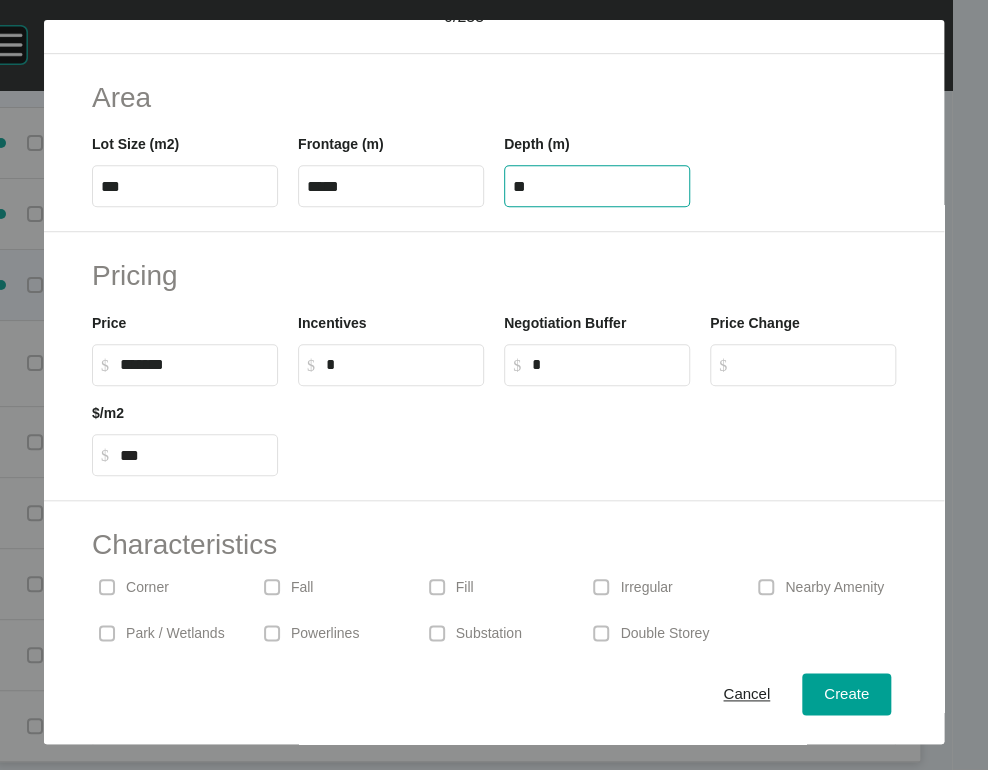 scroll, scrollTop: 336, scrollLeft: 0, axis: vertical 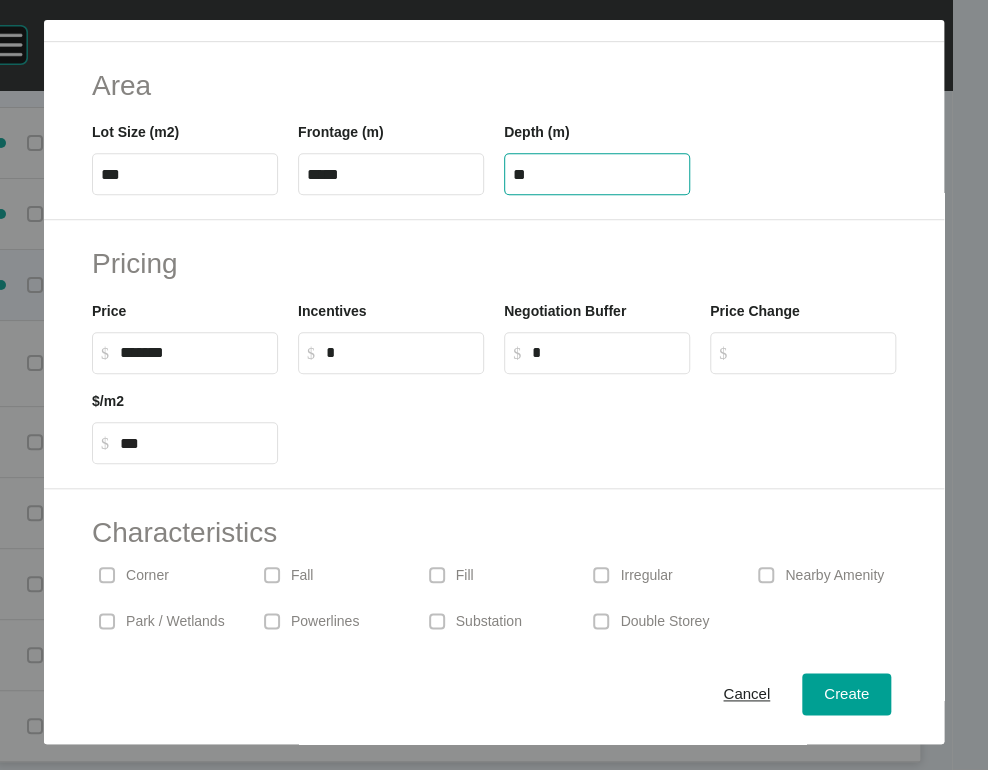 type on "**" 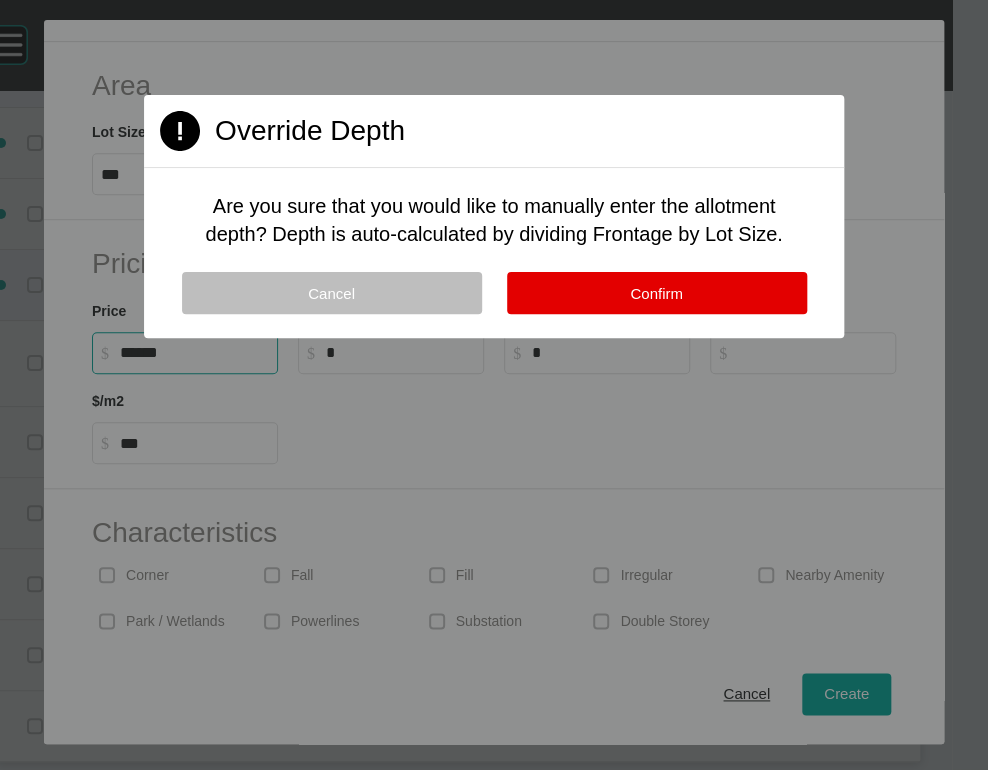drag, startPoint x: 120, startPoint y: 521, endPoint x: 89, endPoint y: 521, distance: 31 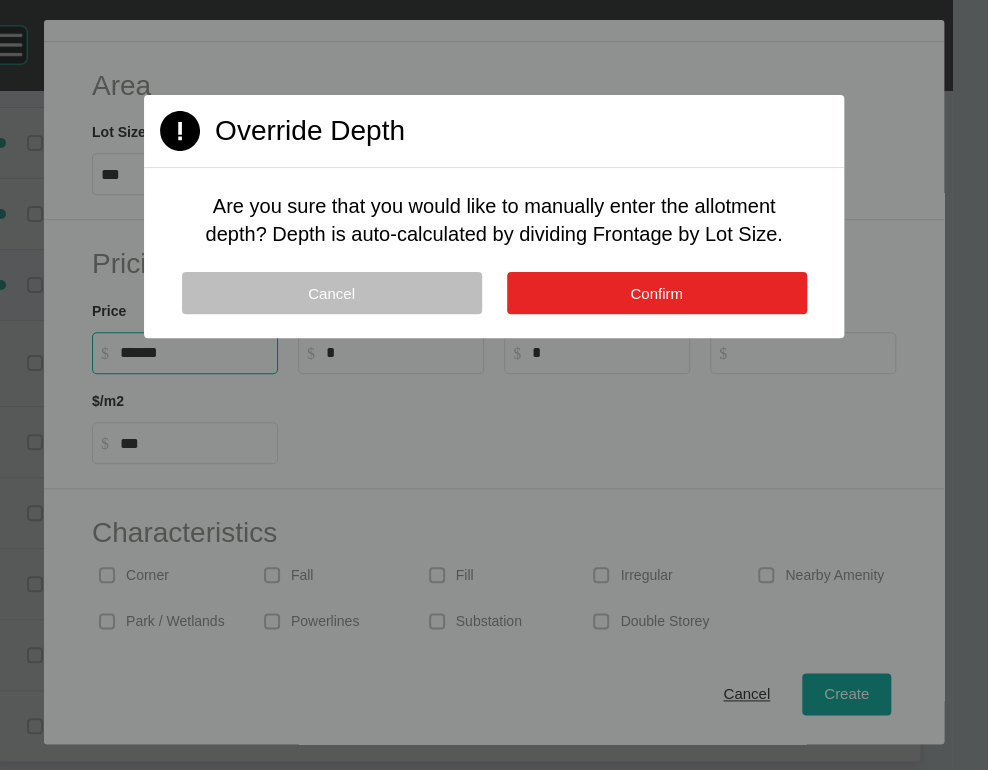 type on "*******" 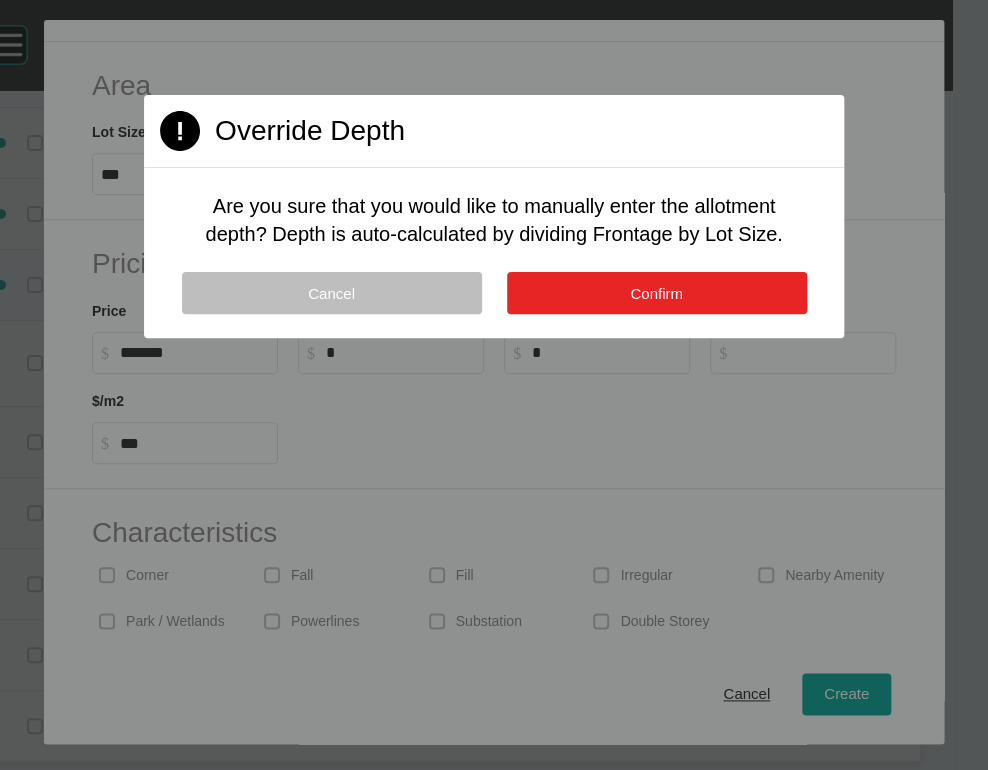 click on "Confirm" at bounding box center [656, 293] 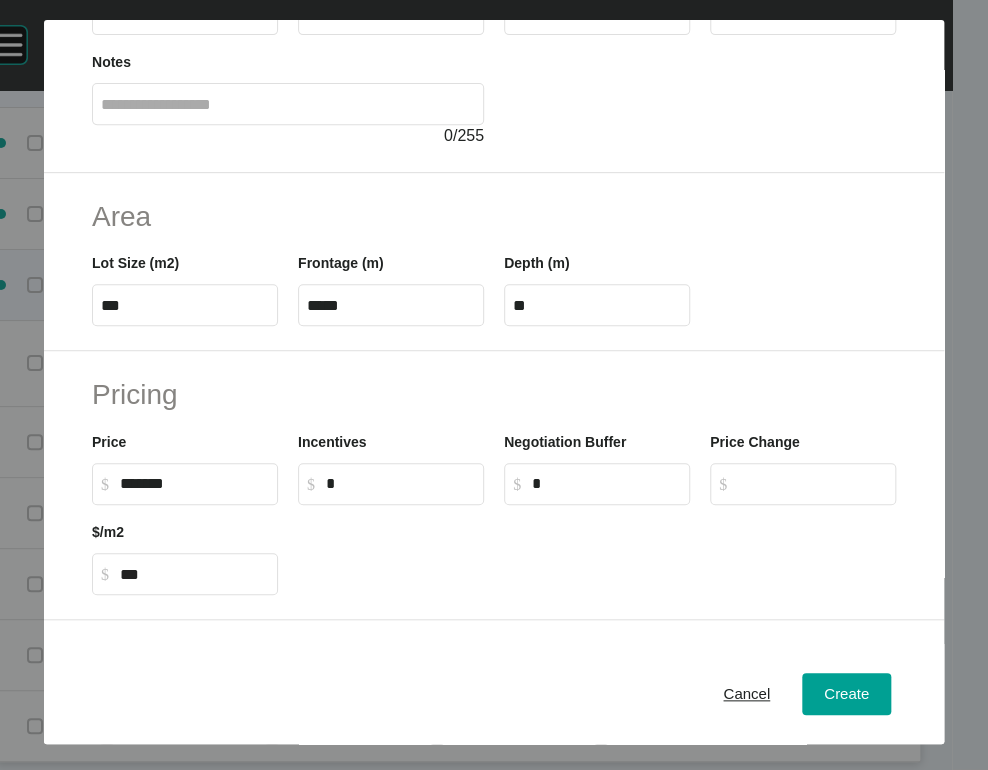 scroll, scrollTop: 213, scrollLeft: 0, axis: vertical 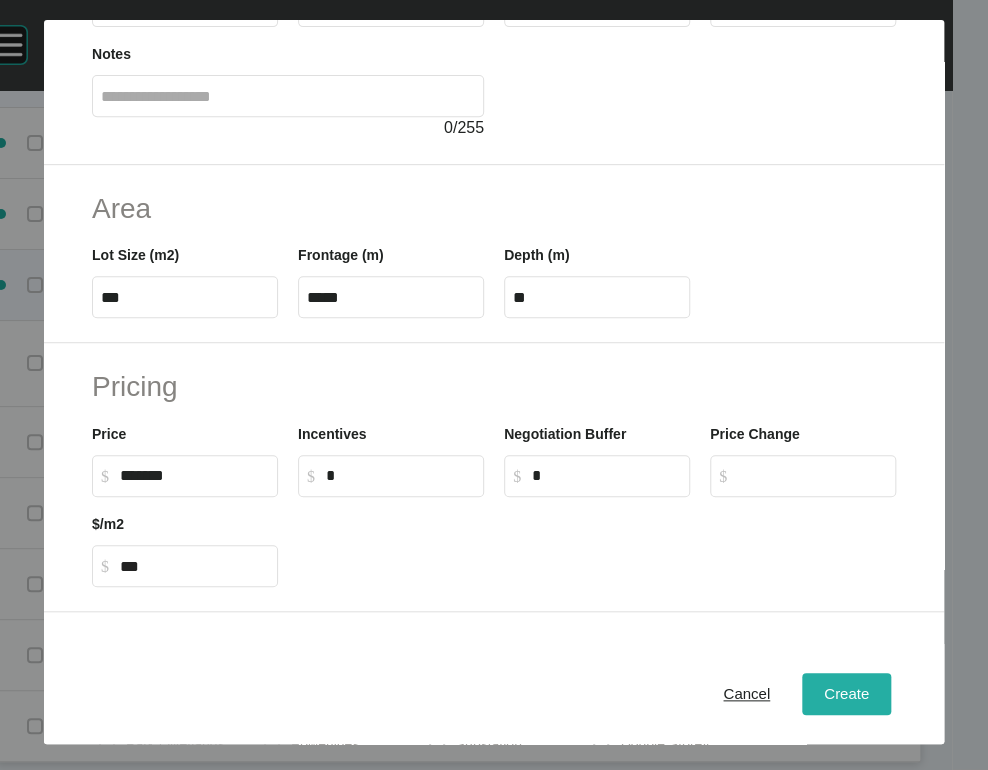 click on "Create" at bounding box center [846, 693] 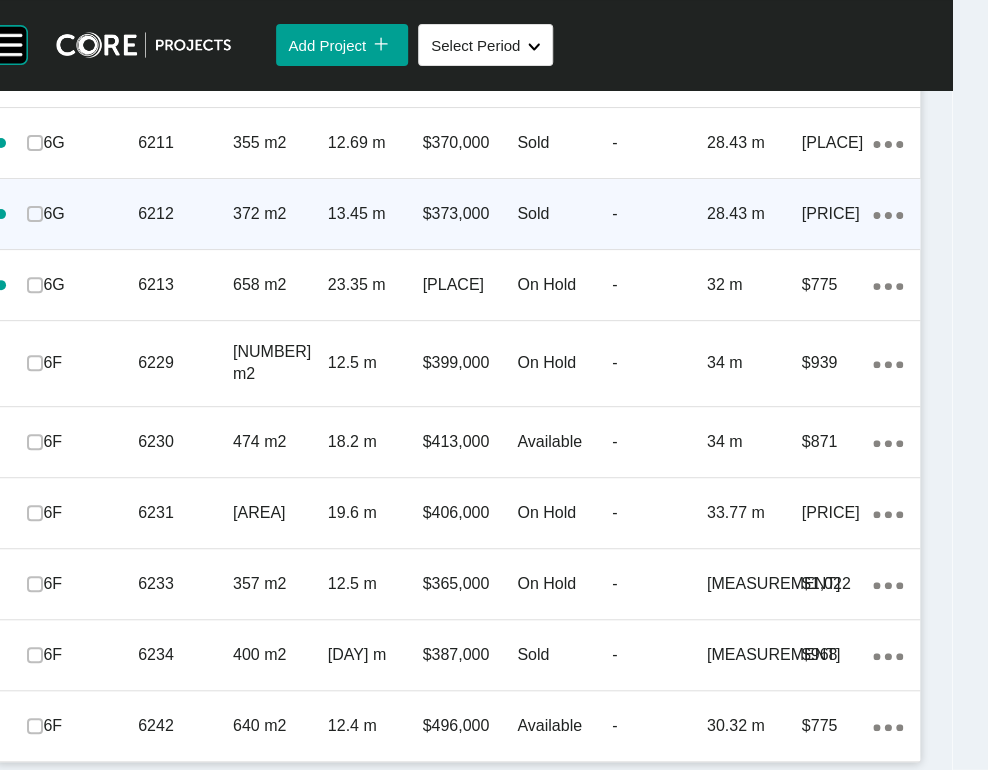 scroll, scrollTop: 2696, scrollLeft: 0, axis: vertical 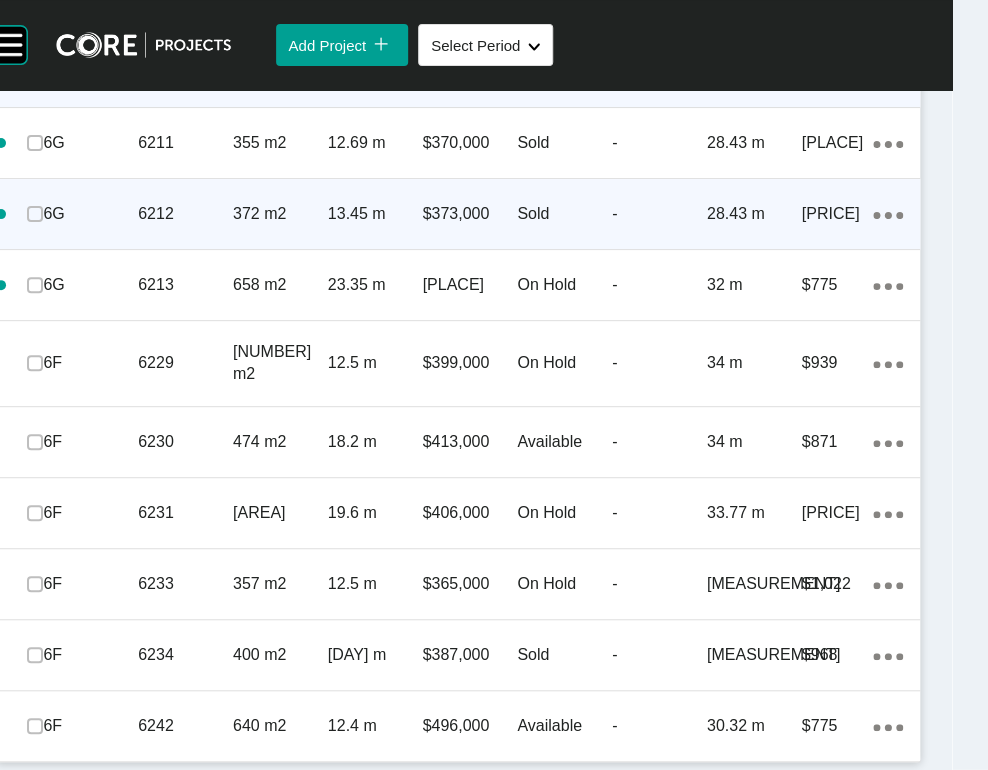 click on "Action Menu Dots Copy 6 Created with Sketch." at bounding box center (888, 72) 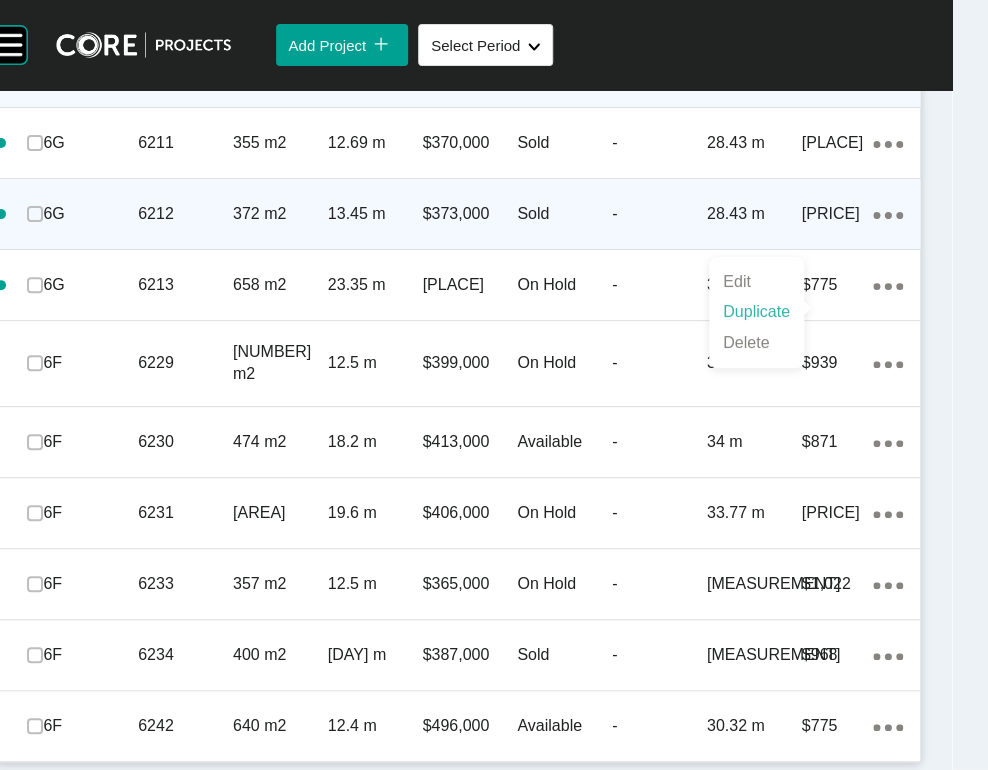 click on "Duplicate" at bounding box center (756, 312) 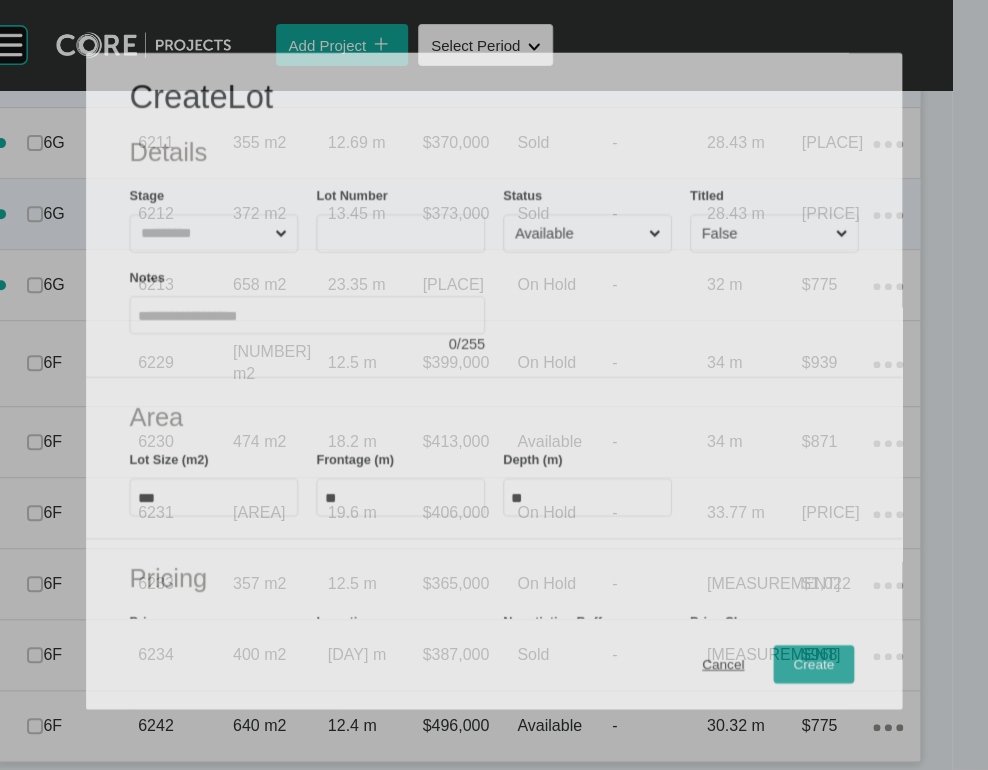 scroll, scrollTop: 2619, scrollLeft: 0, axis: vertical 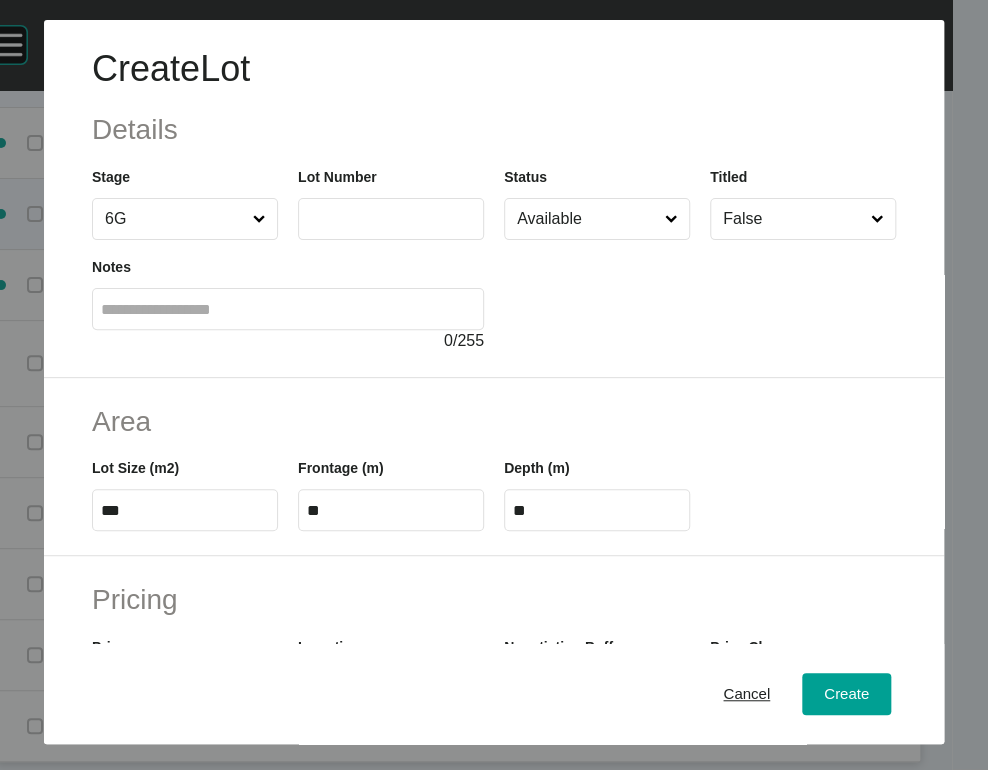 click at bounding box center [391, 218] 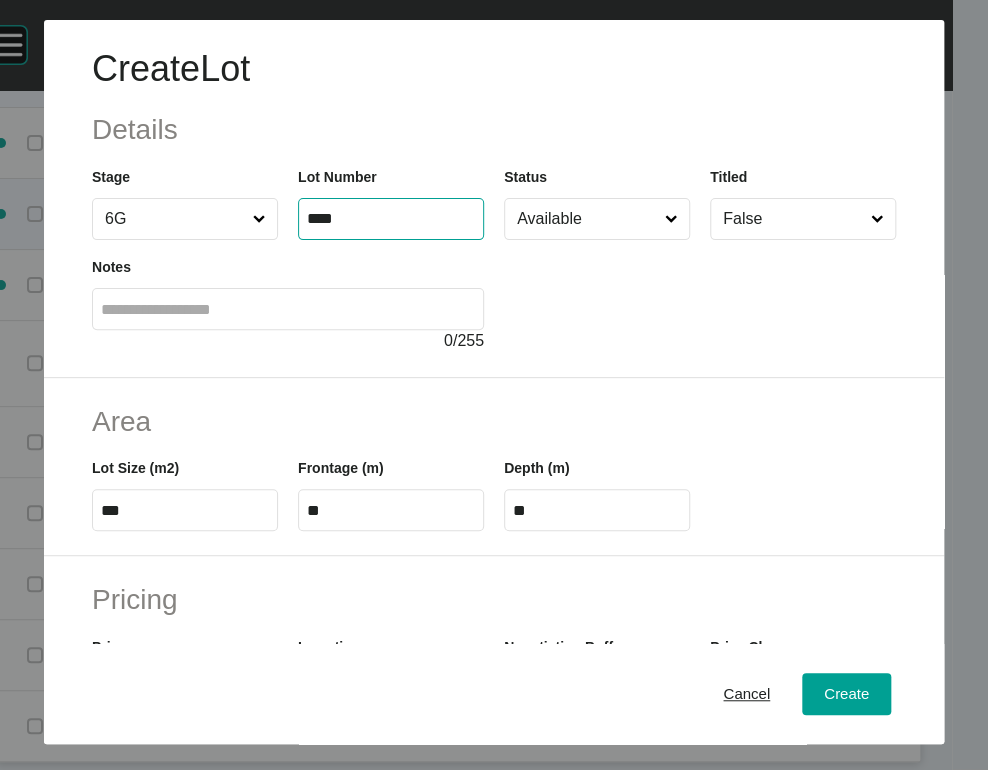 type on "****" 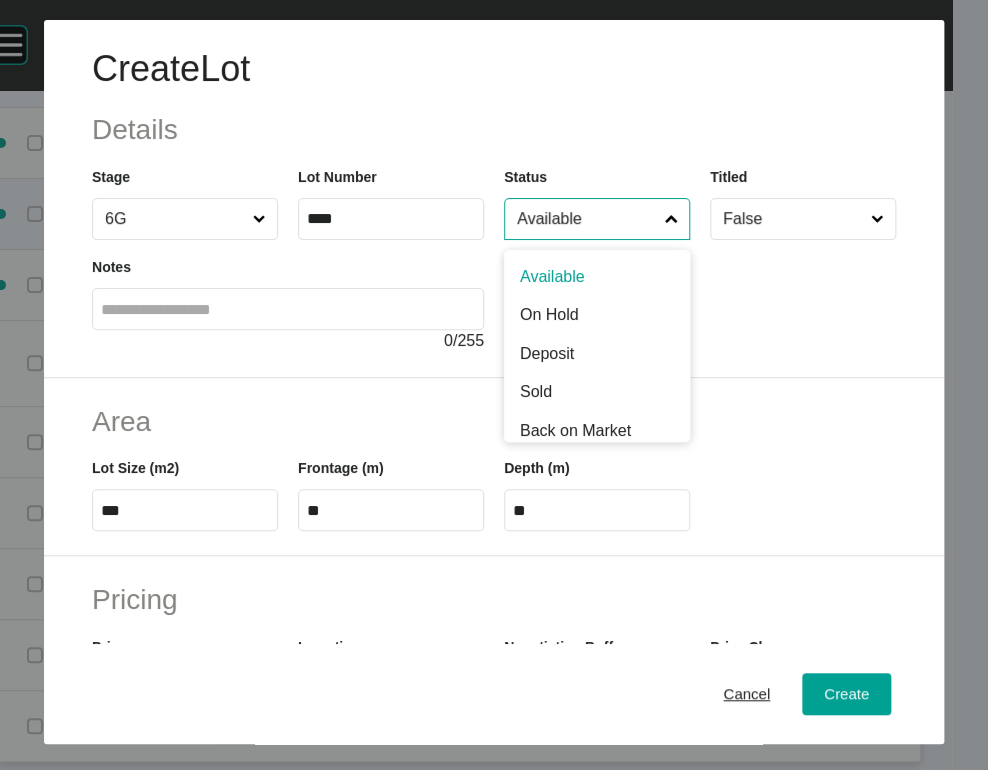 click on "Available" at bounding box center (587, 219) 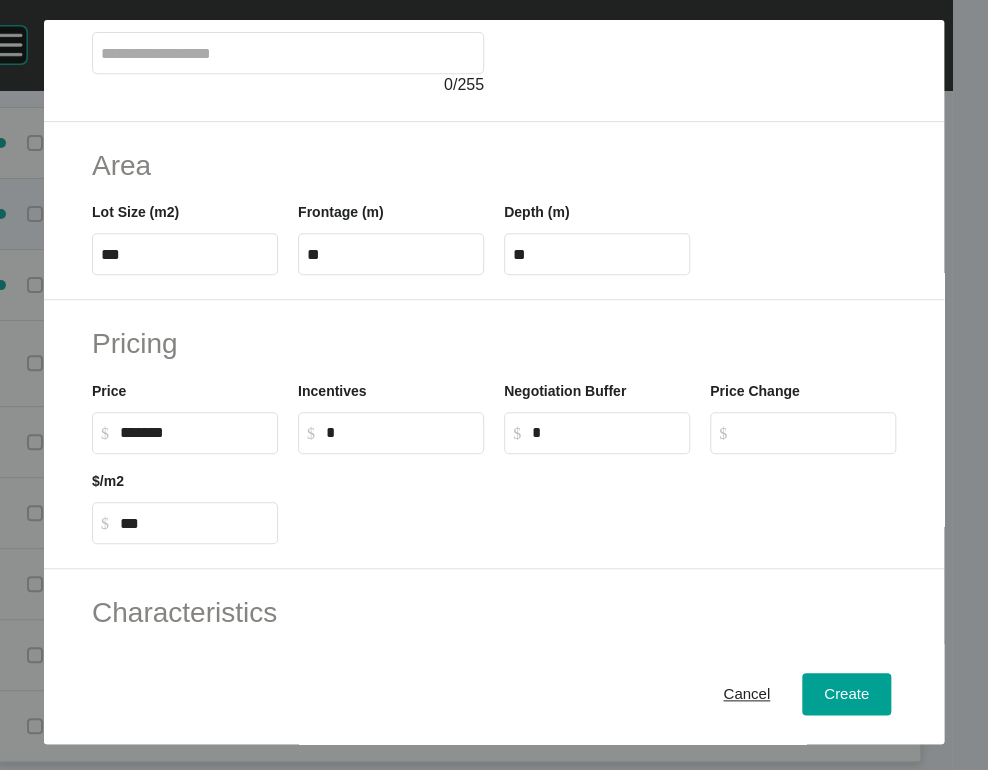 scroll, scrollTop: 262, scrollLeft: 0, axis: vertical 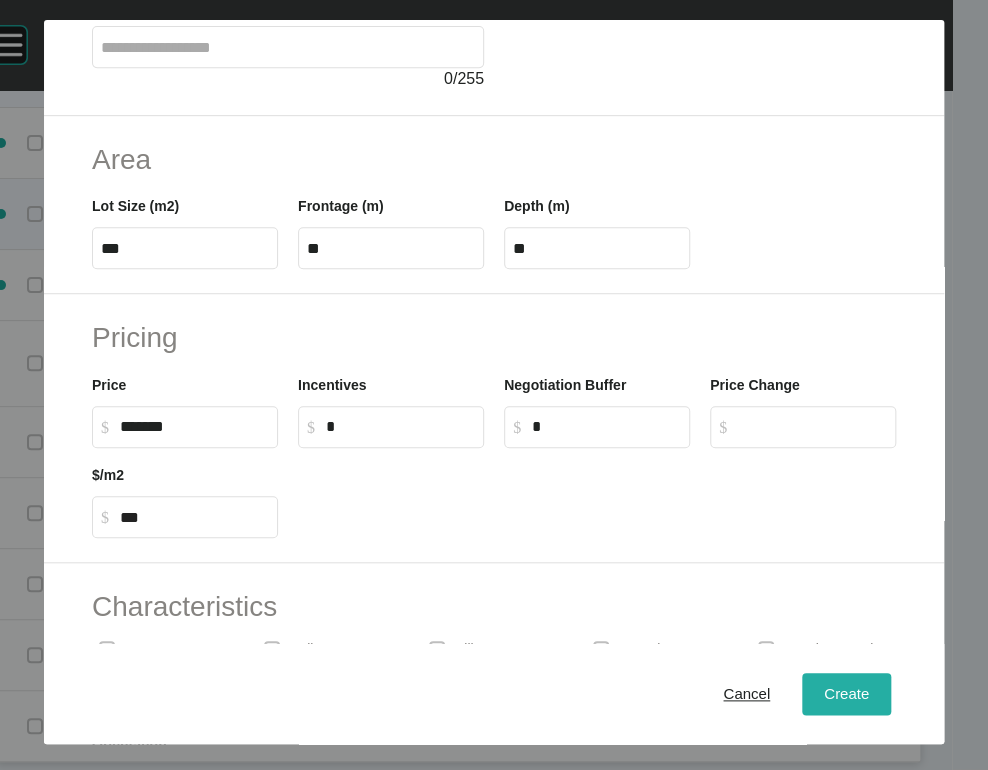 click on "Create" at bounding box center [846, 693] 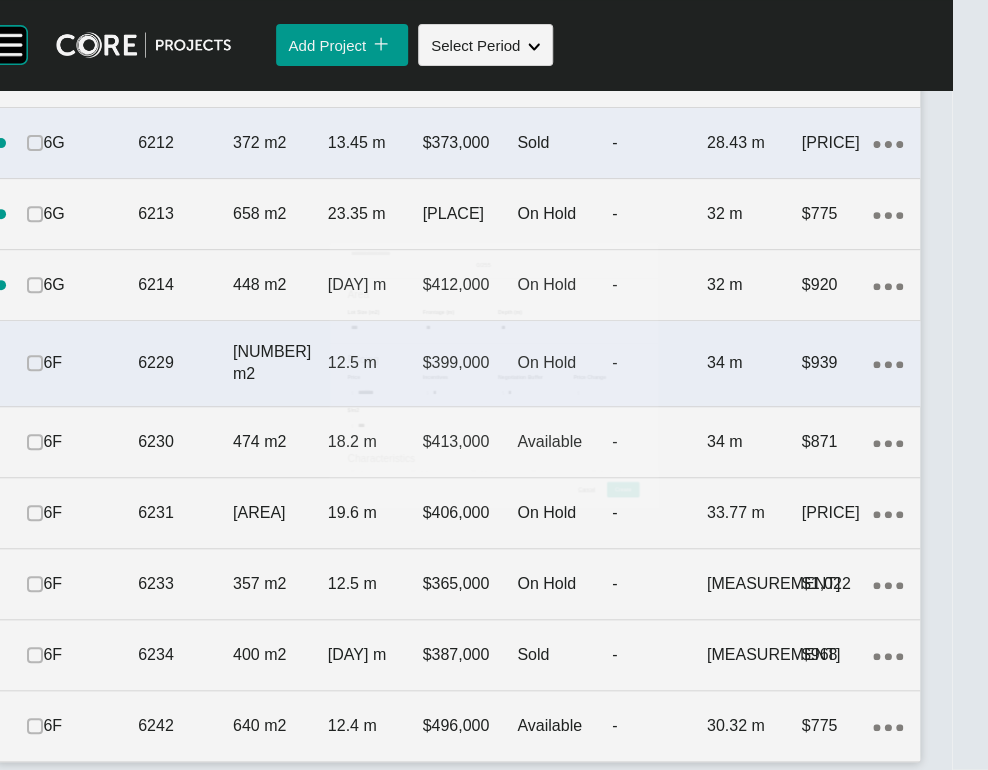 scroll, scrollTop: 2696, scrollLeft: 0, axis: vertical 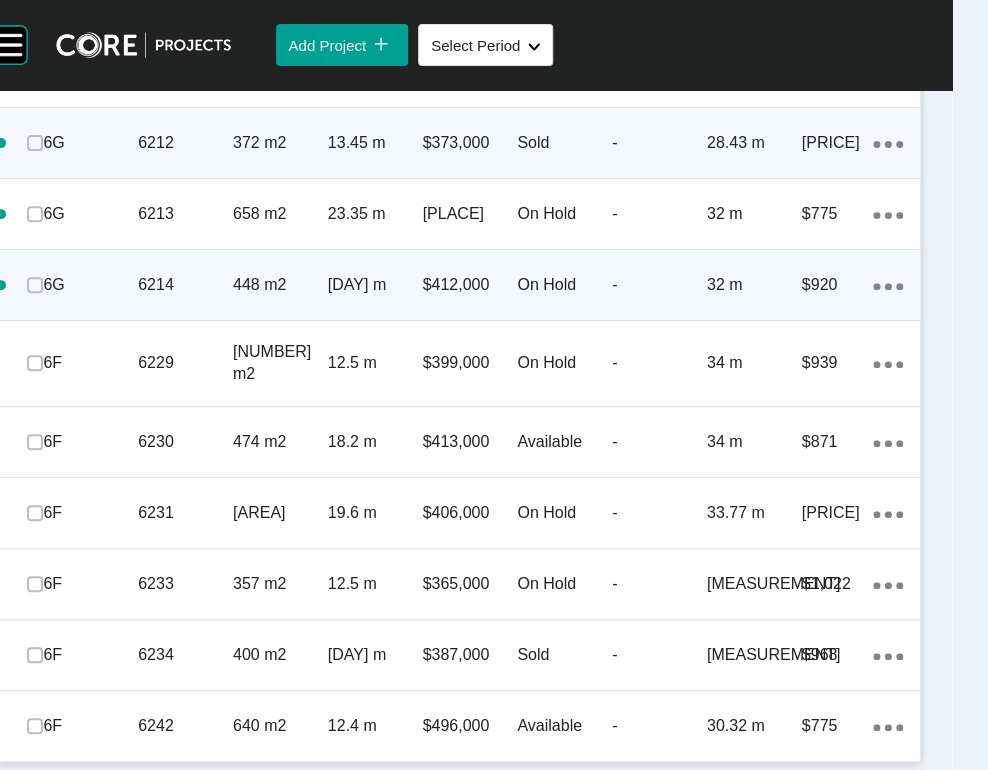 click on "Action Menu Dots Copy 6 Created with Sketch." 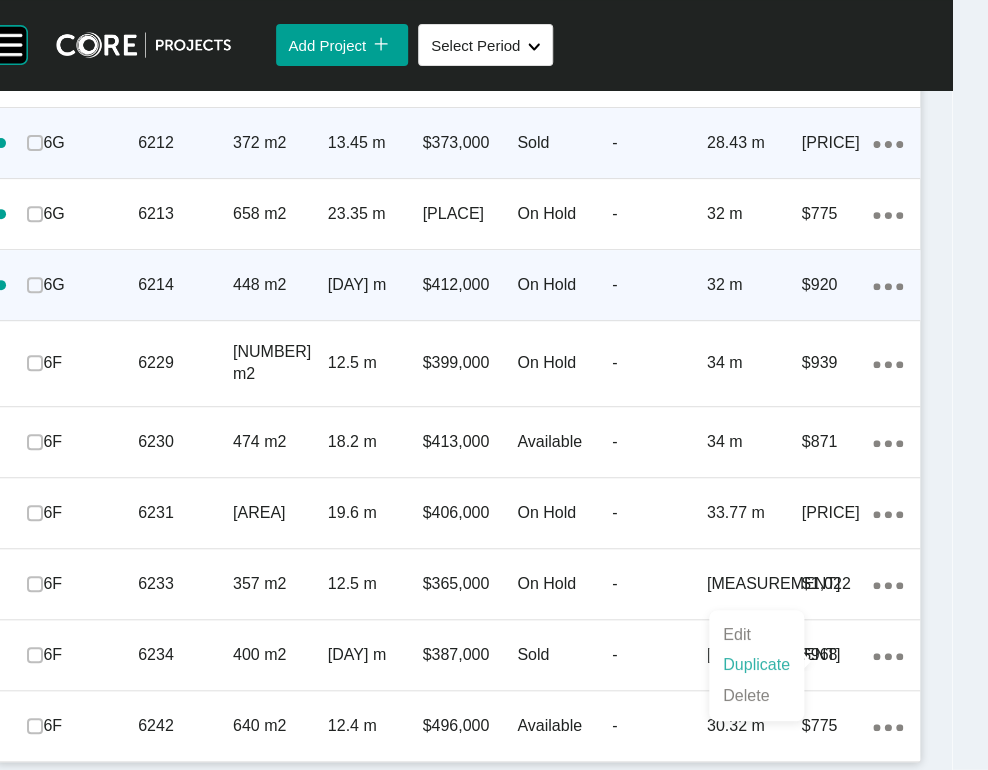 click on "Duplicate" at bounding box center [756, 665] 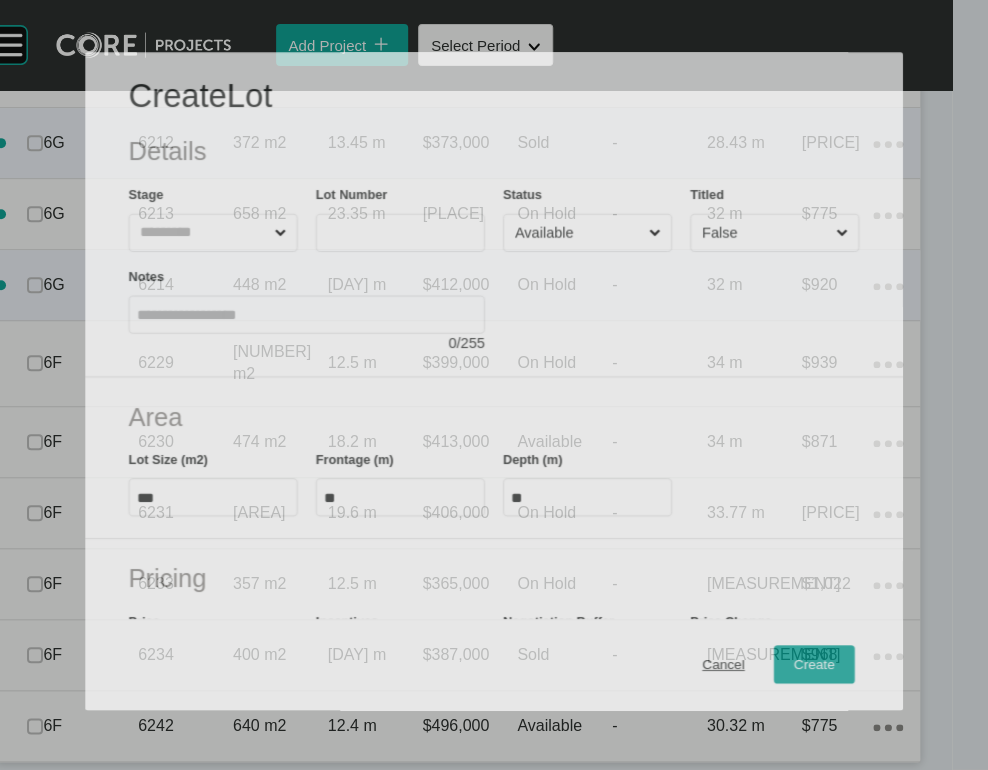scroll, scrollTop: 2619, scrollLeft: 0, axis: vertical 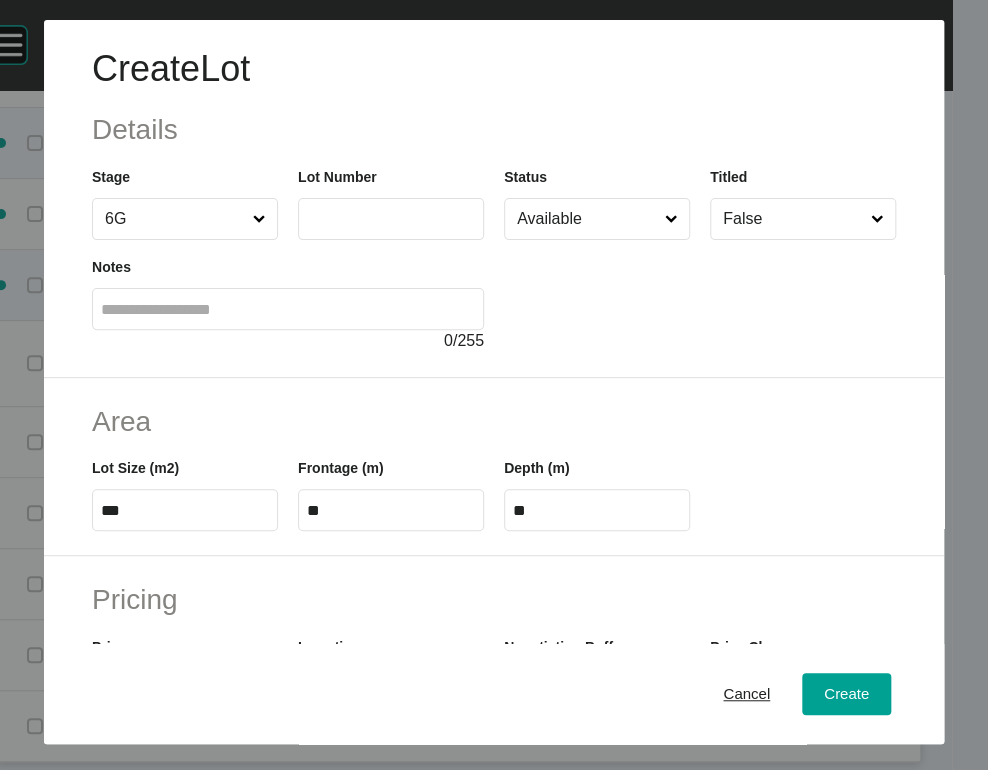 click at bounding box center [391, 218] 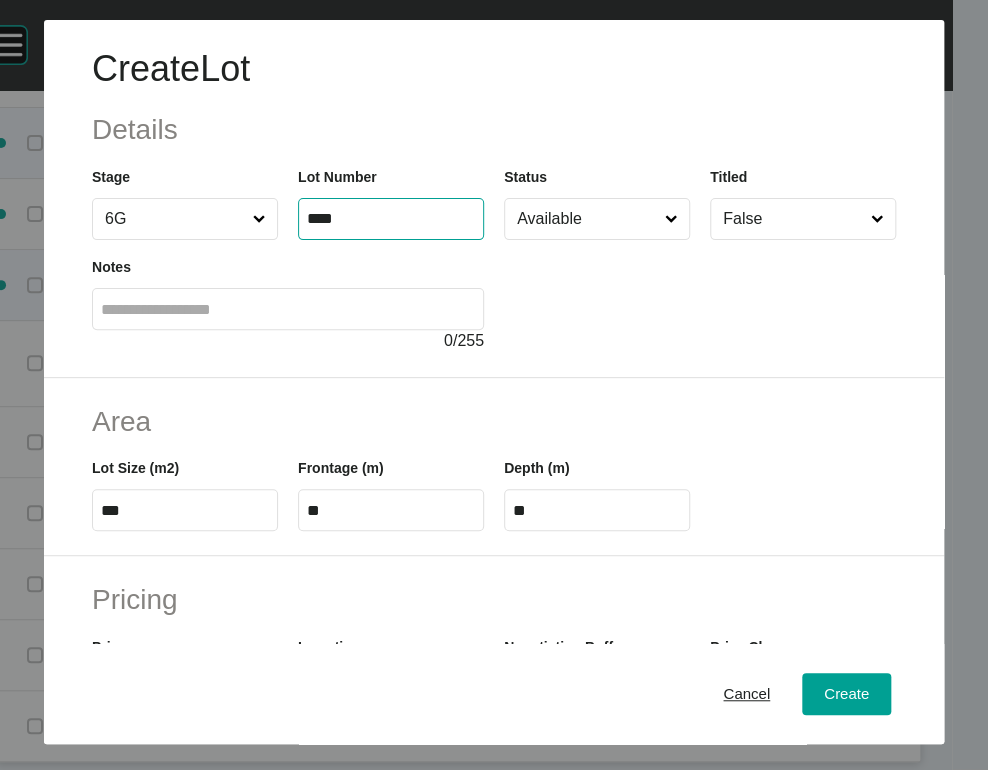 type on "****" 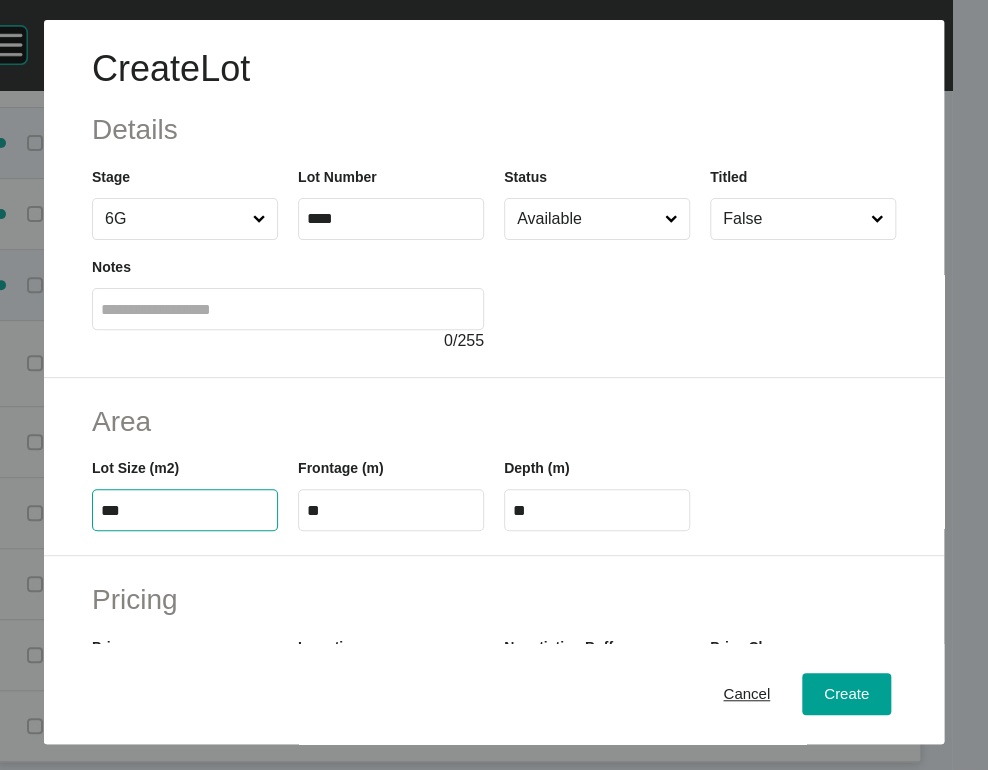 drag, startPoint x: 117, startPoint y: 624, endPoint x: 0, endPoint y: 631, distance: 117.20921 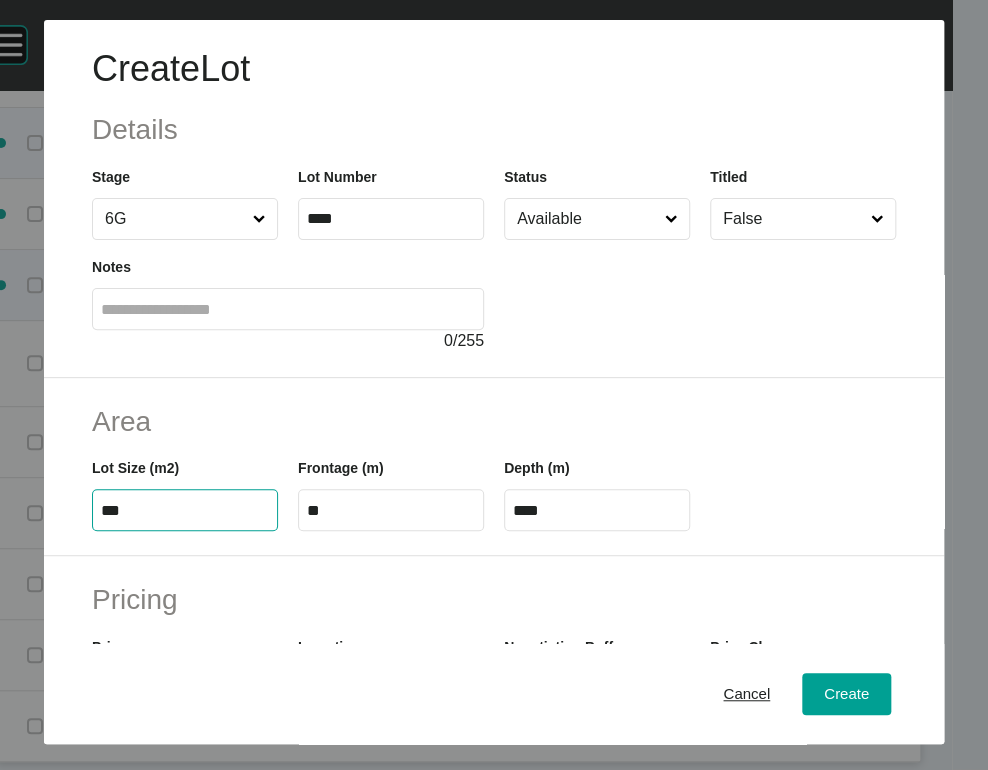 click on "**" at bounding box center (391, 510) 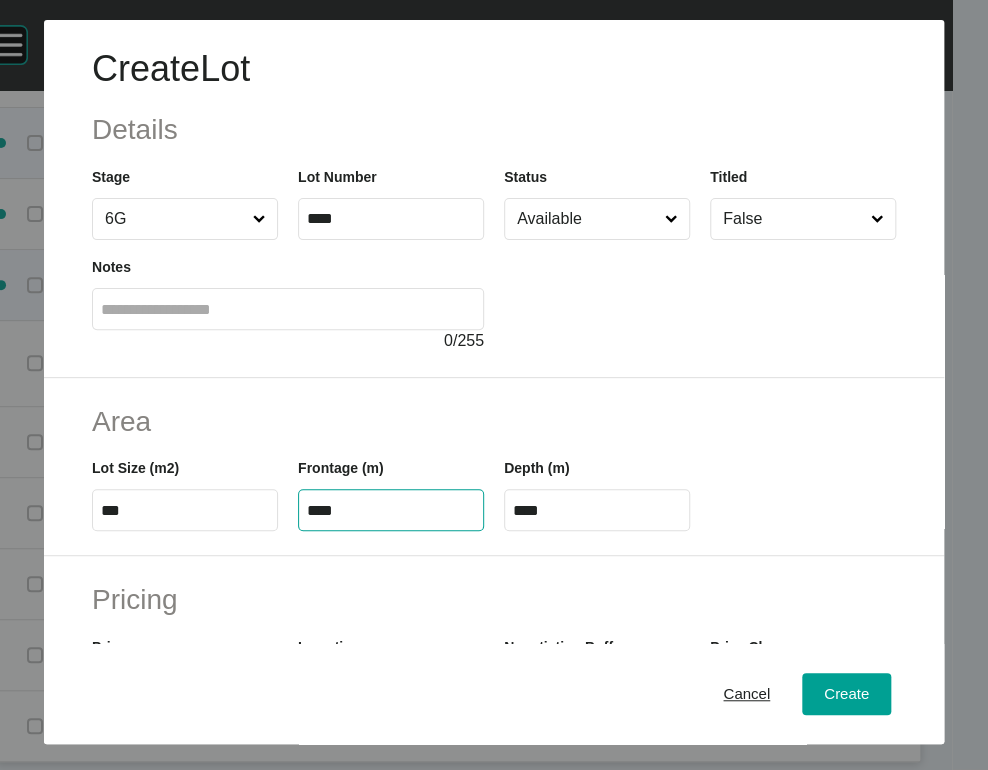 type on "****" 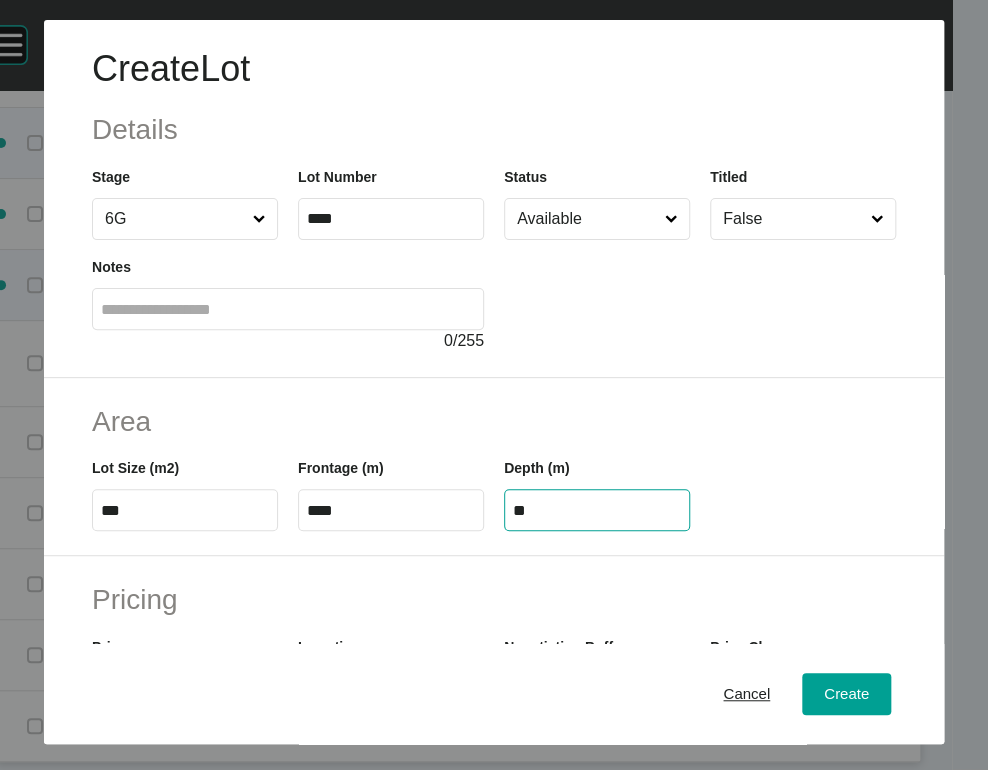 click on "**" at bounding box center [597, 510] 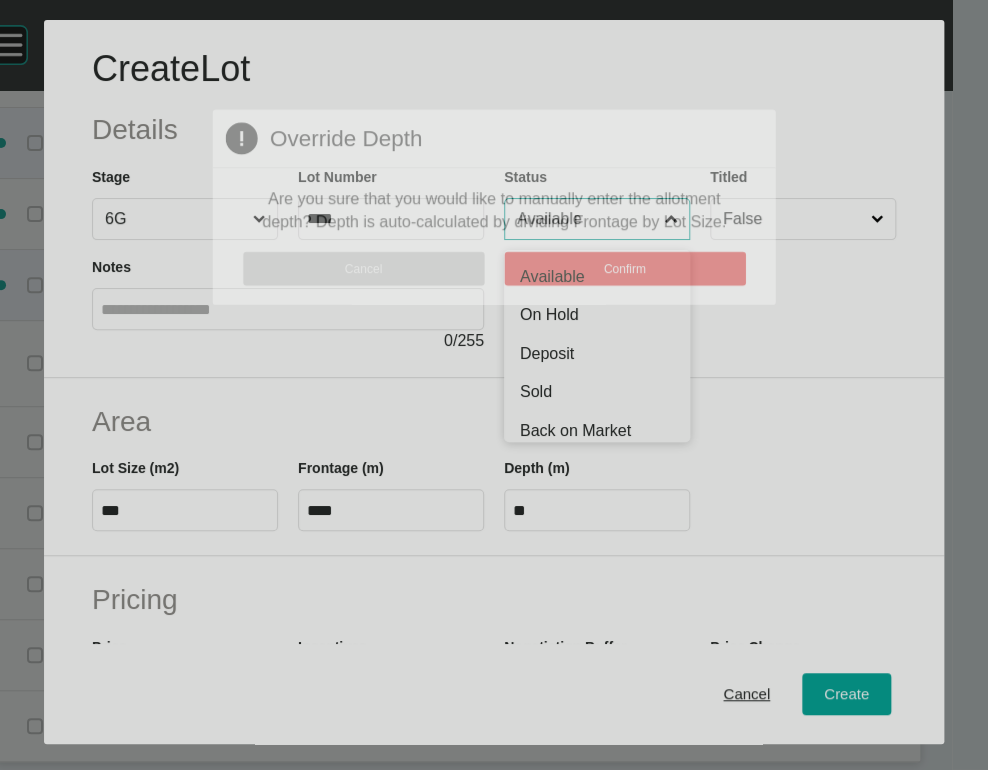 click on "Create  Lot Details Stage 6G Lot Number **** Status Available Available On Hold Deposit Sold Back on Market NFS BOM/Sold Titled False Notes 0 / 255 Area Lot Size (m2) *** Frontage (m) **** Depth (m) ** Pricing Price $ Created with Sketch. $ ******* Incentives $ Created with Sketch. $ * Negotiation Buffer $ Created with Sketch. $ * Price Change $ Created with Sketch. $ $/m2 $ Created with Sketch. $ *** Characteristics Corner Fall Fill Irregular Nearby Amenity Park / Wetlands Powerlines Substation Double Storey Orientation Cancel Create Page 1 Created with Sketch.   Override Depth Are you sure that you would like to manually enter the allotment depth? Depth is auto-calculated by dividing Frontage by Lot Size. Cancel Confirm" at bounding box center [494, 385] 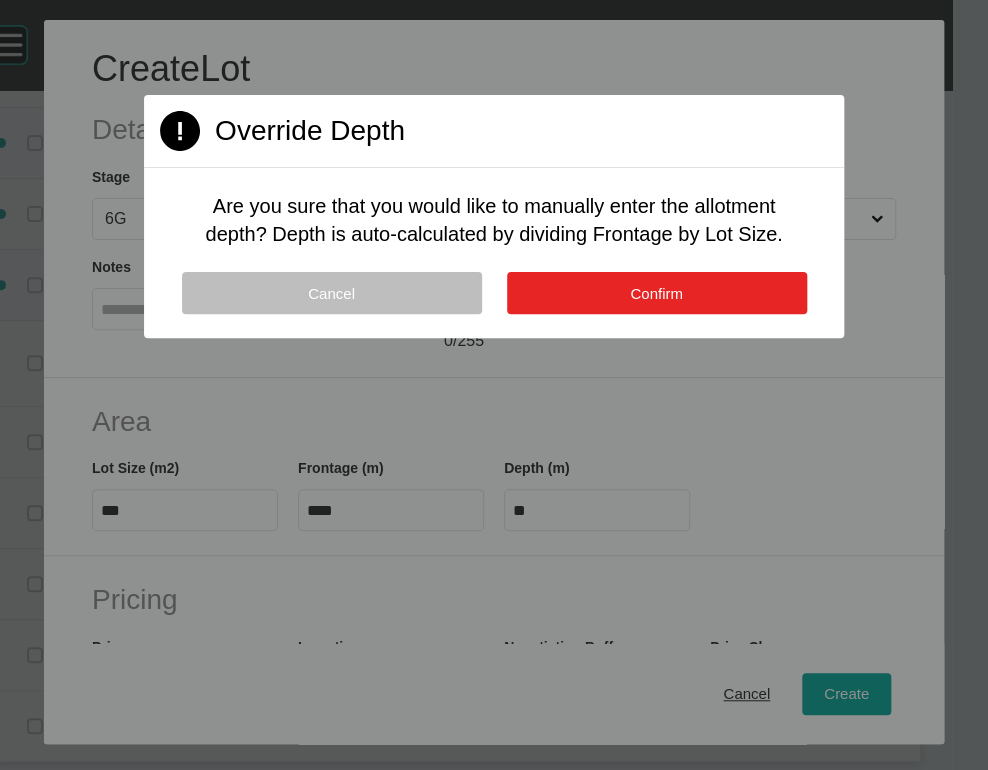 click on "Confirm" at bounding box center [657, 293] 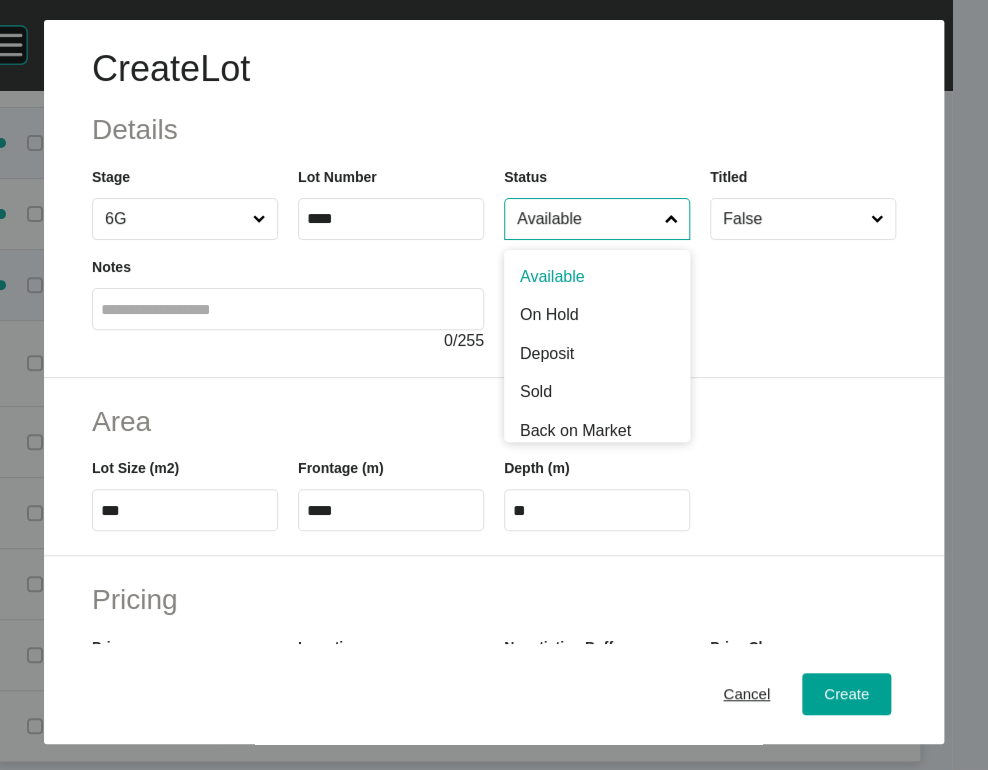 click on "Available" at bounding box center (587, 219) 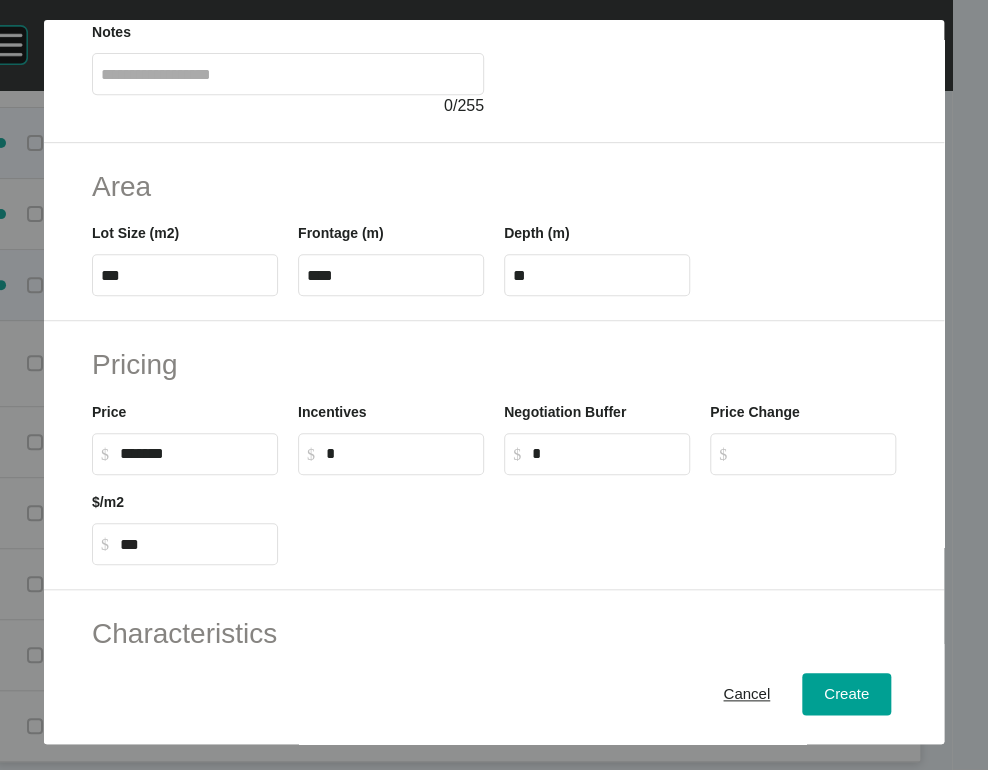 scroll, scrollTop: 248, scrollLeft: 0, axis: vertical 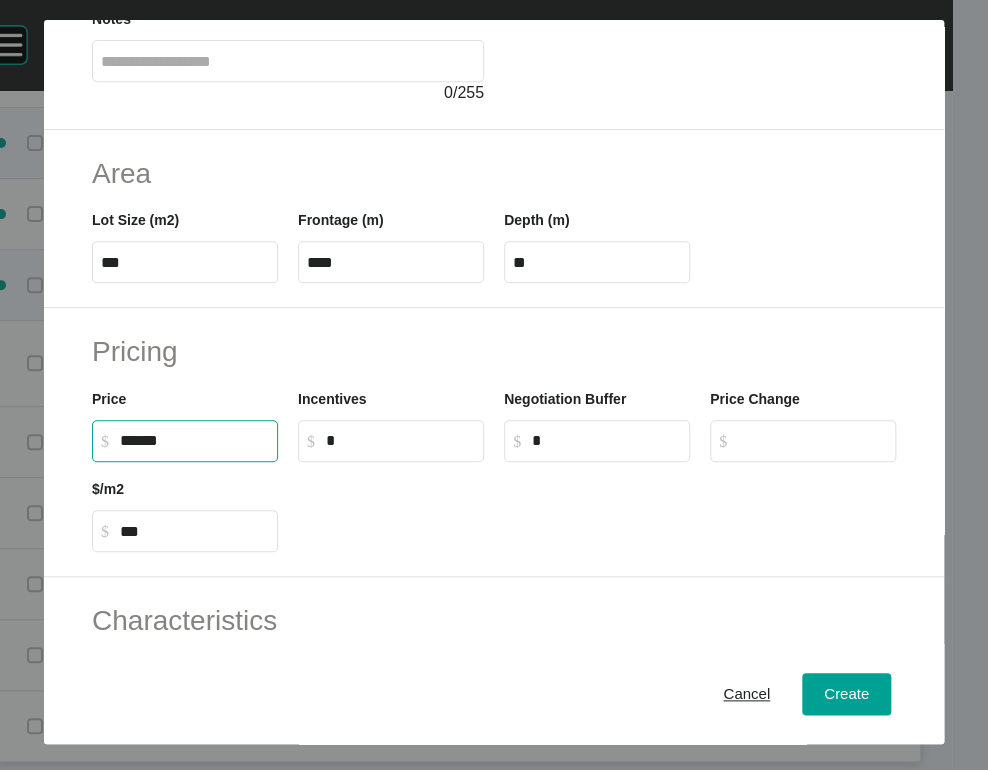click on "******" at bounding box center [194, 440] 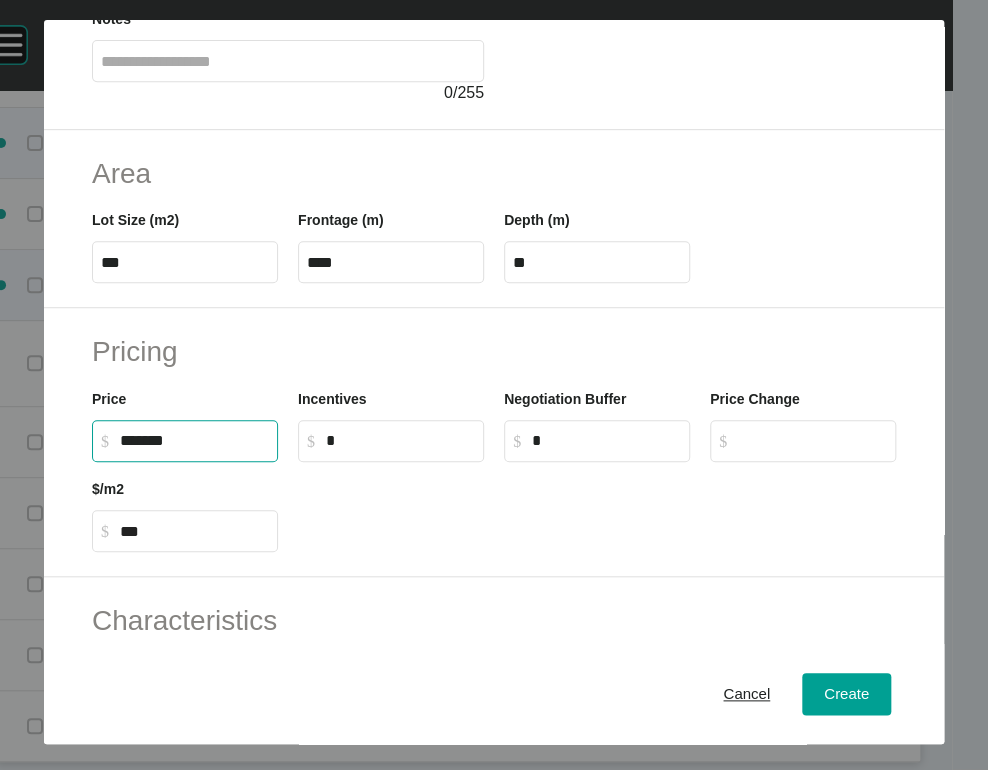 click on "$ Created with Sketch. $" at bounding box center (803, 441) 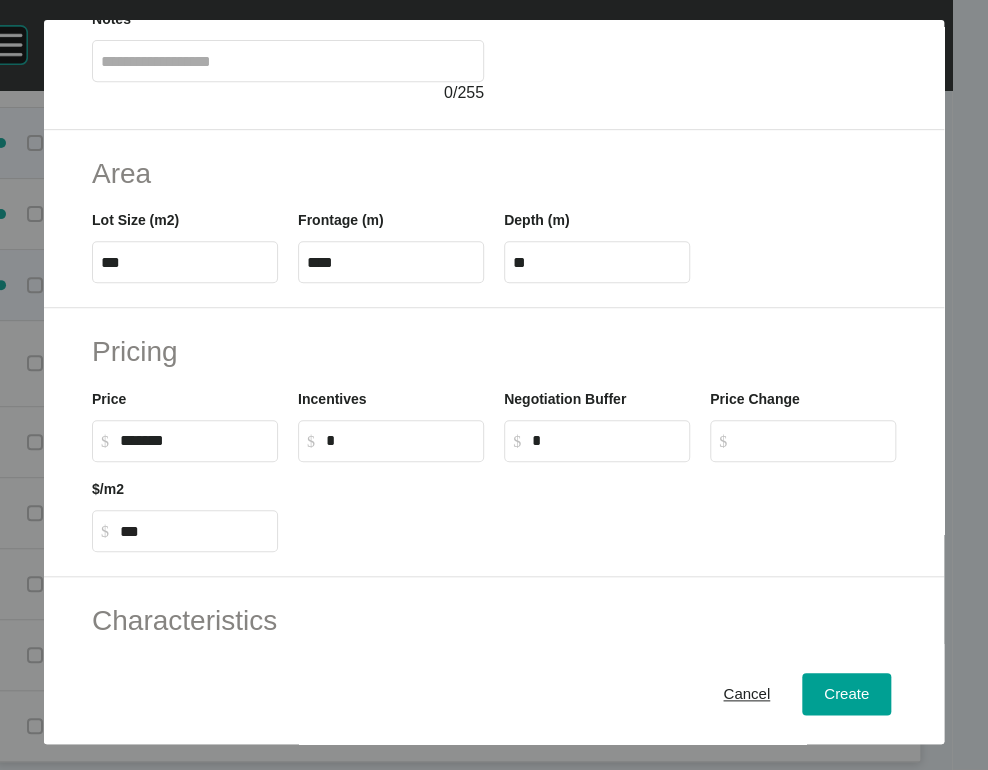 click on "Cancel Create" at bounding box center [494, 694] 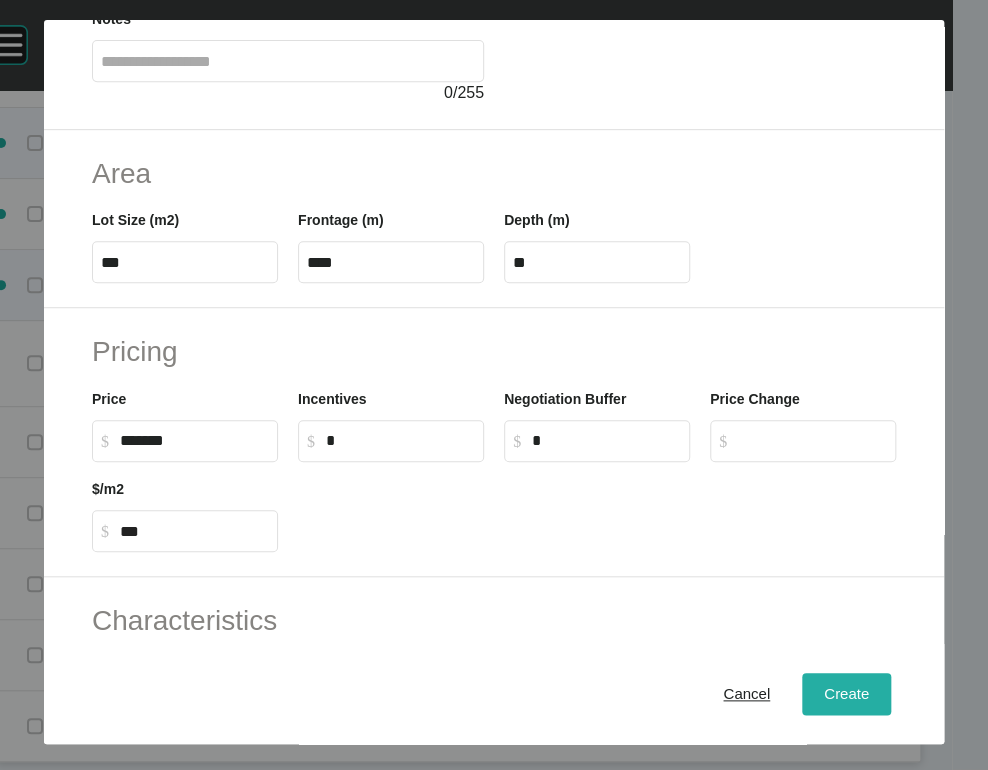click on "Create" at bounding box center (846, 694) 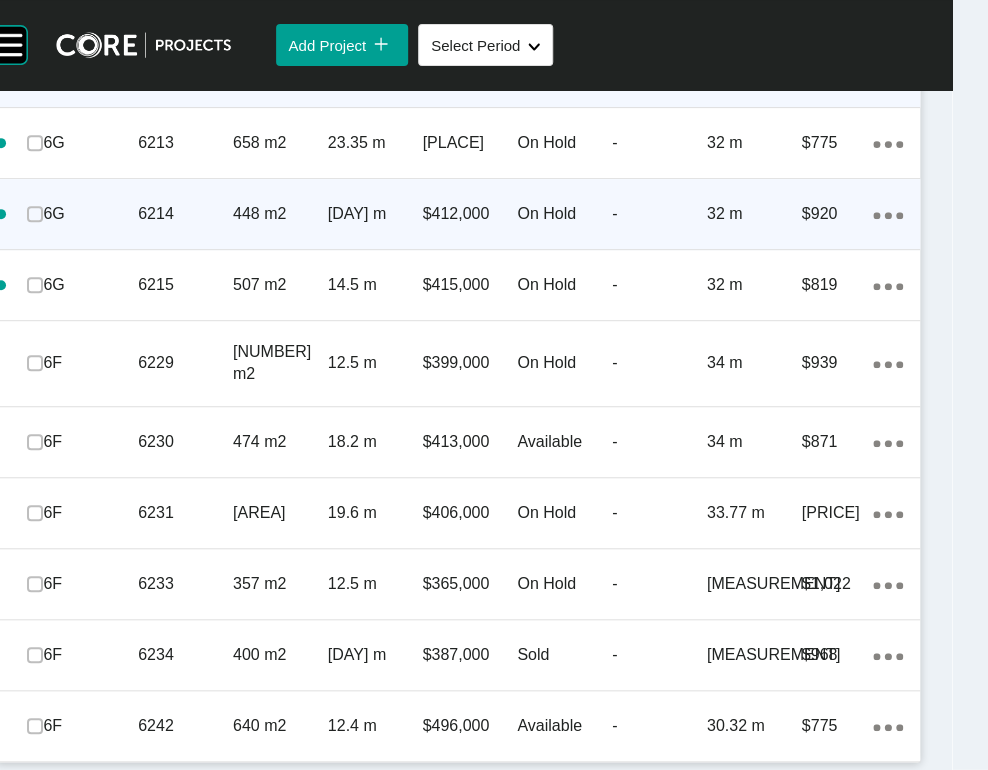 scroll, scrollTop: 2880, scrollLeft: 0, axis: vertical 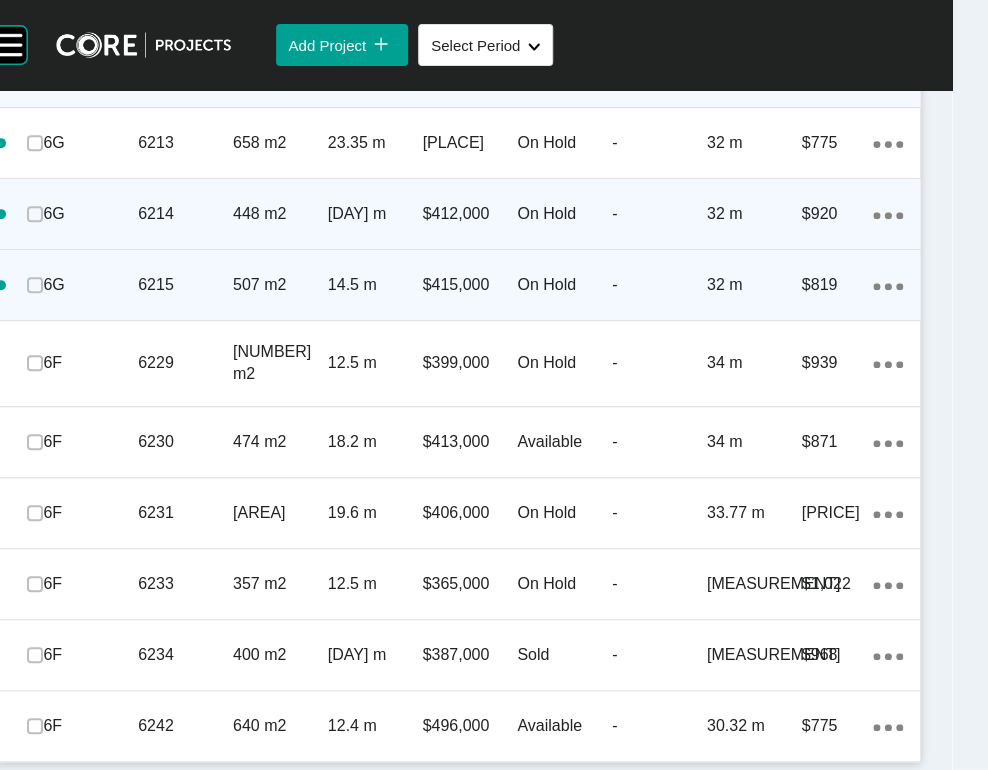 click 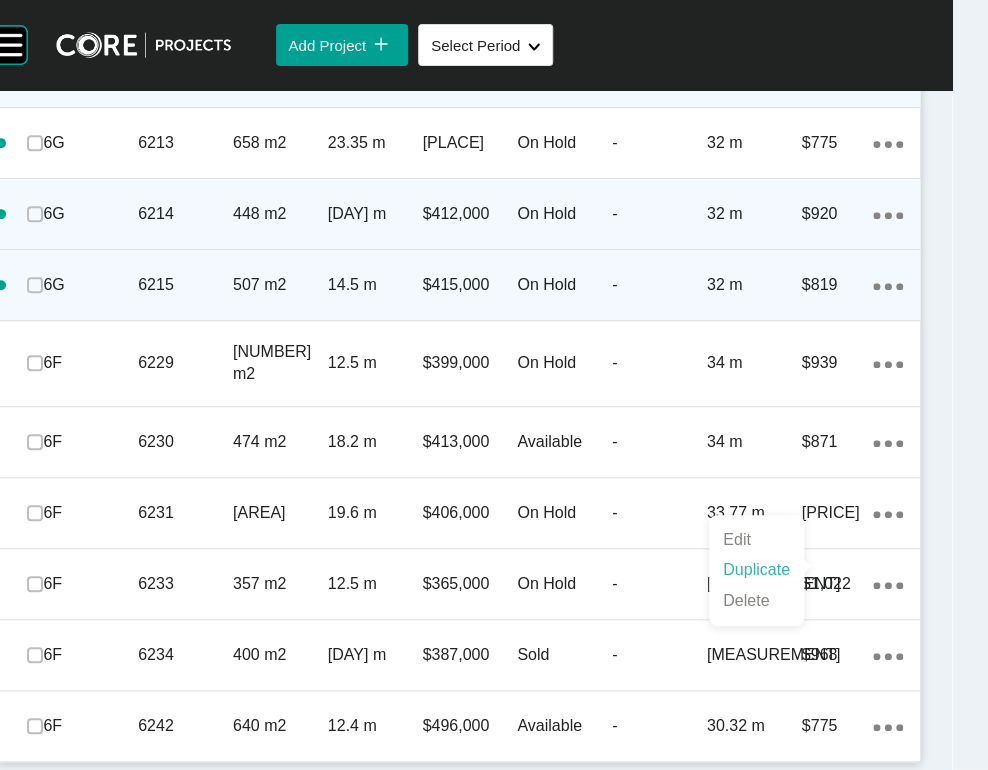 click on "Duplicate" at bounding box center [756, 570] 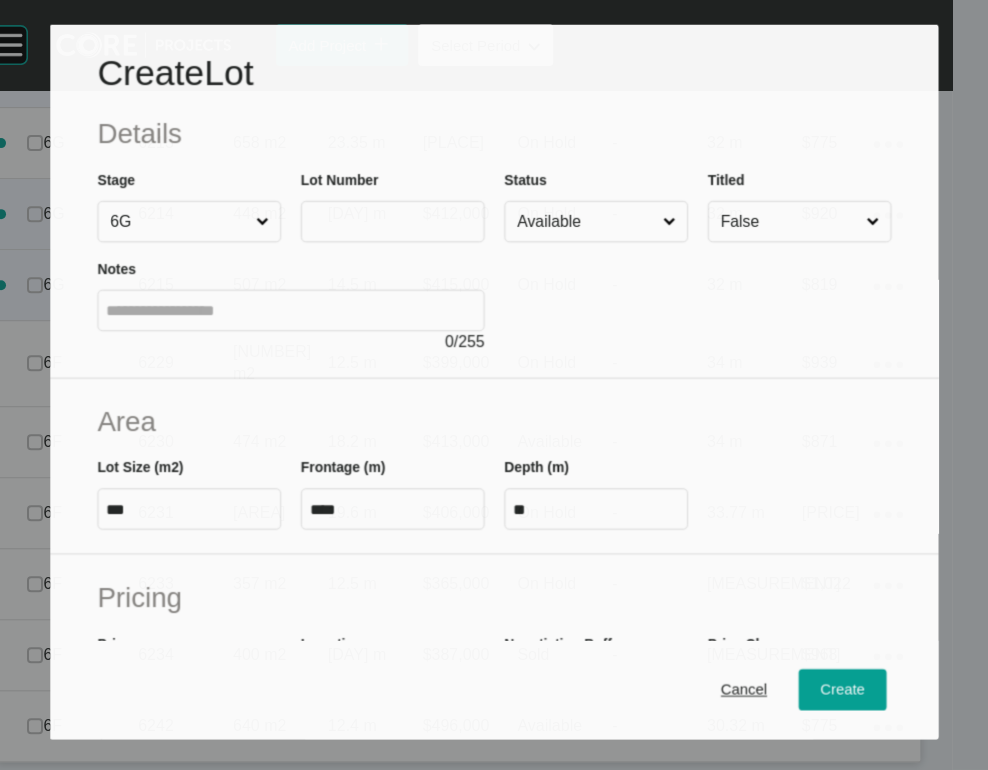 scroll, scrollTop: 2803, scrollLeft: 0, axis: vertical 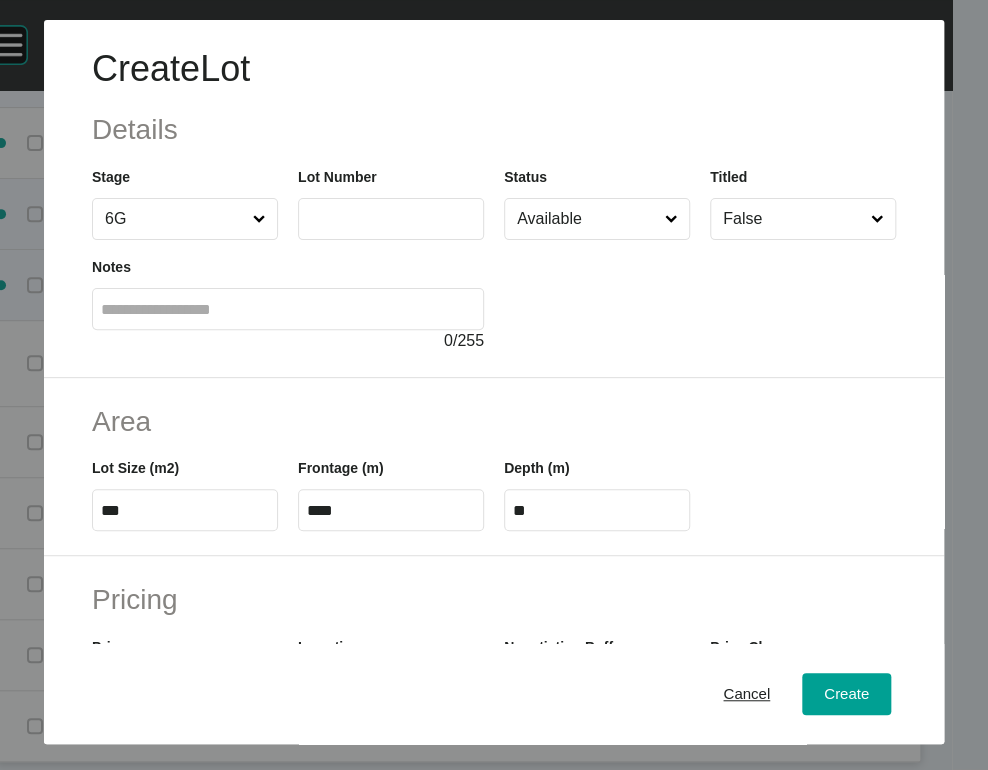 click at bounding box center (391, 219) 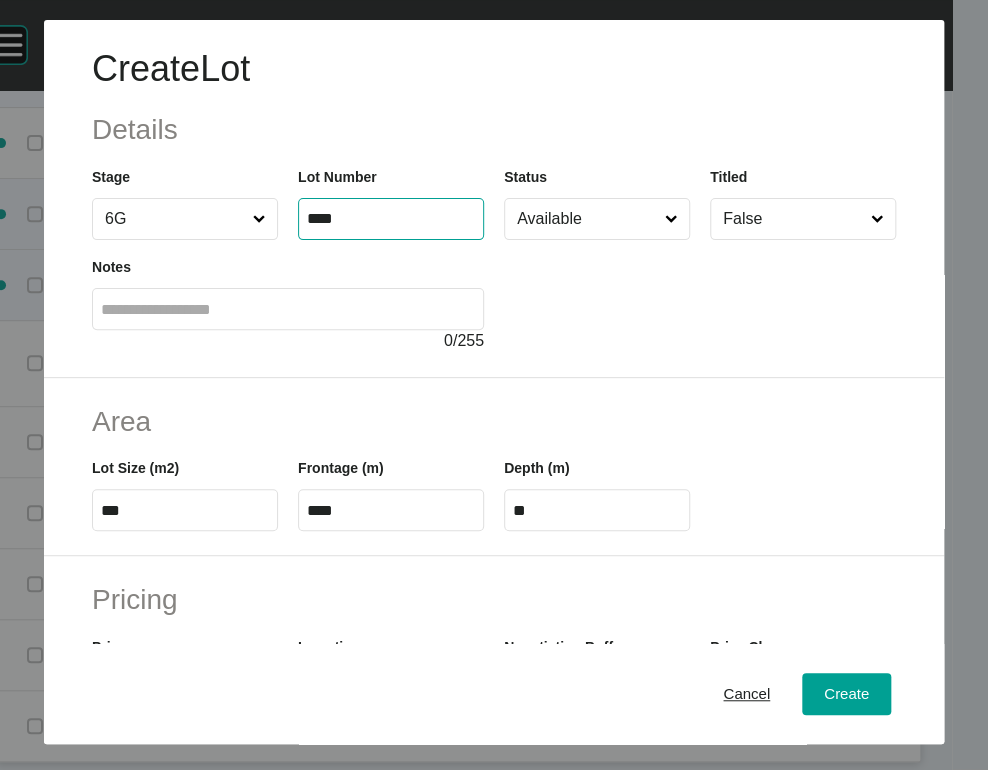 type on "****" 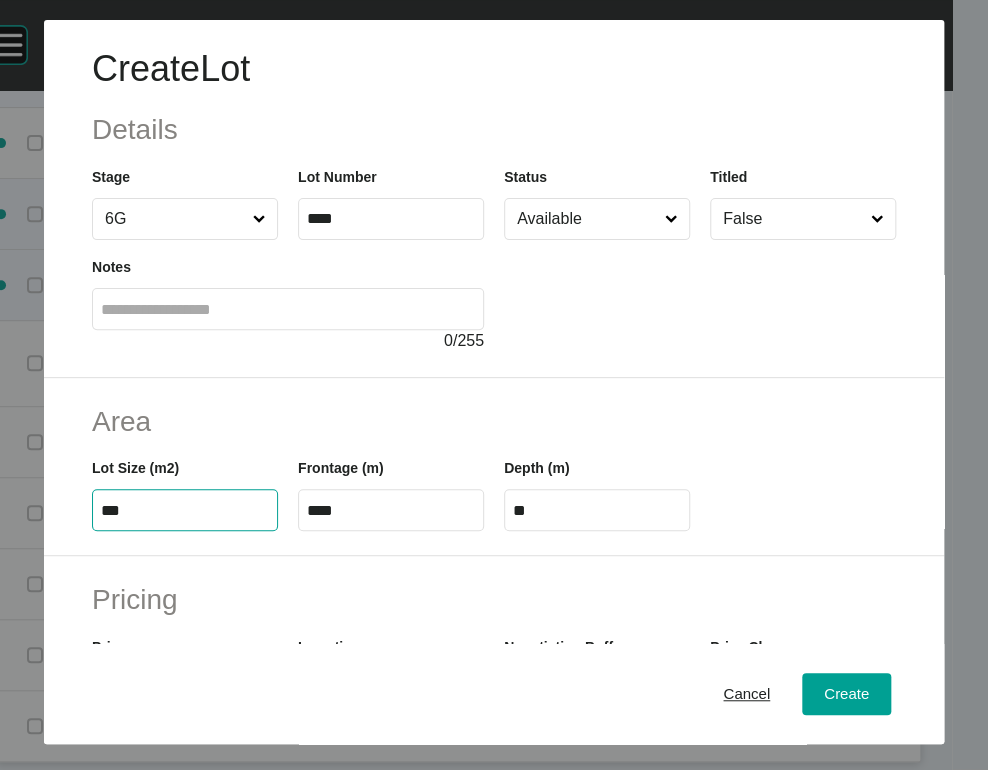 drag, startPoint x: 82, startPoint y: 627, endPoint x: 166, endPoint y: 631, distance: 84.095184 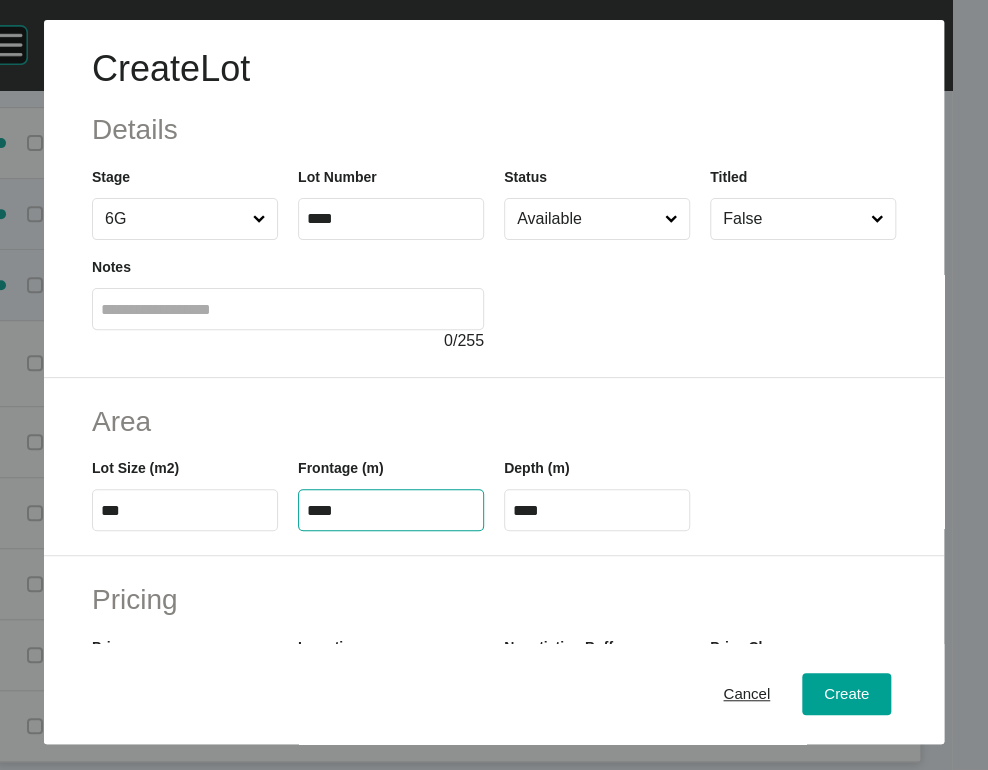drag, startPoint x: 312, startPoint y: 624, endPoint x: 400, endPoint y: 626, distance: 88.02273 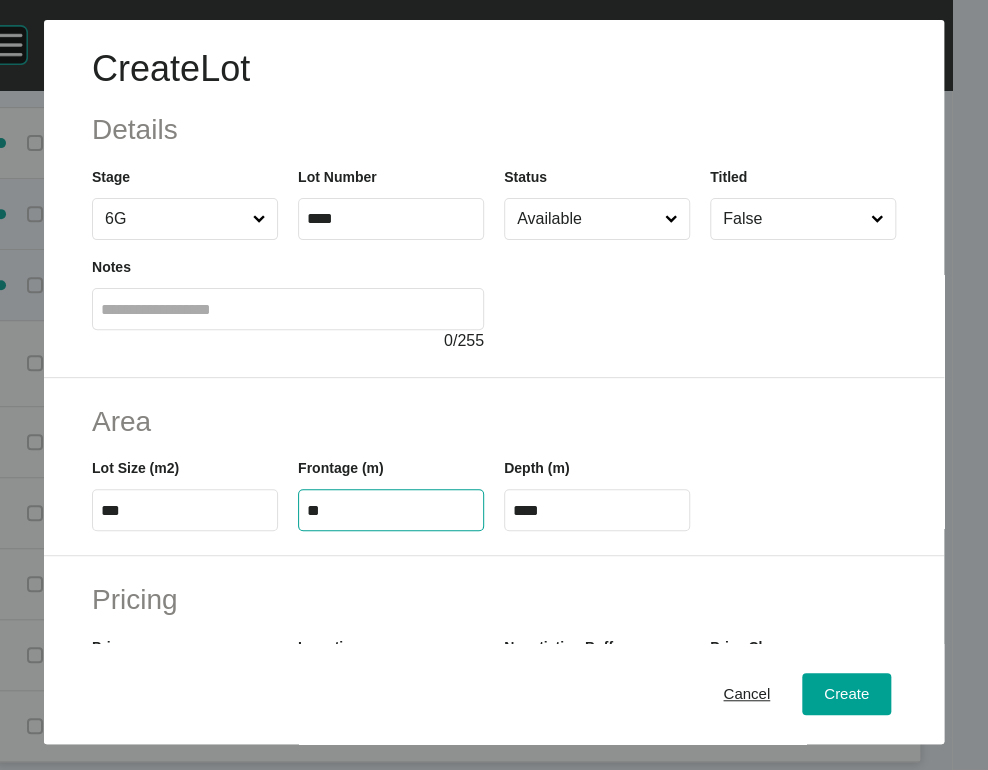type on "**" 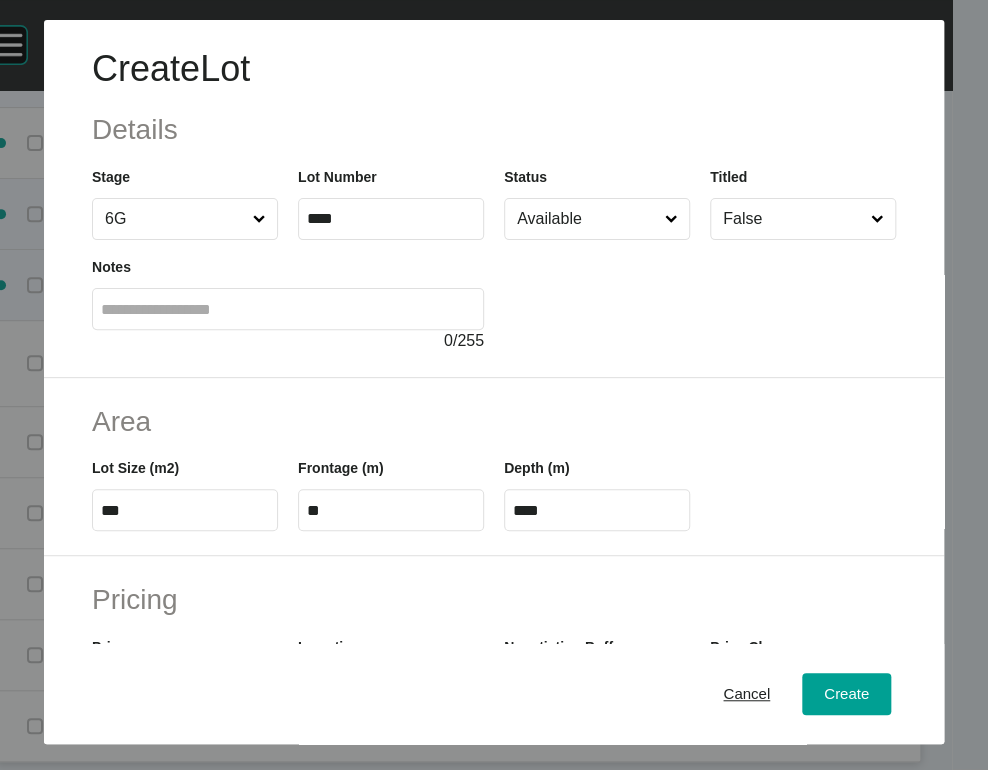 click on "****" at bounding box center (597, 510) 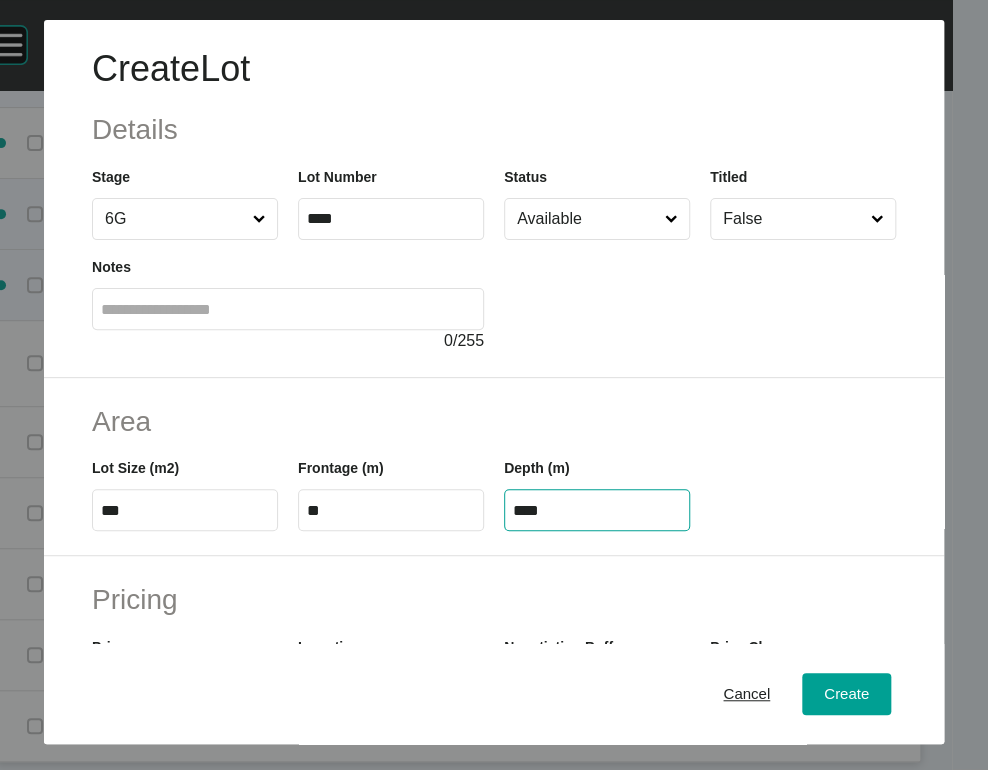 drag, startPoint x: 557, startPoint y: 626, endPoint x: 491, endPoint y: 625, distance: 66.007576 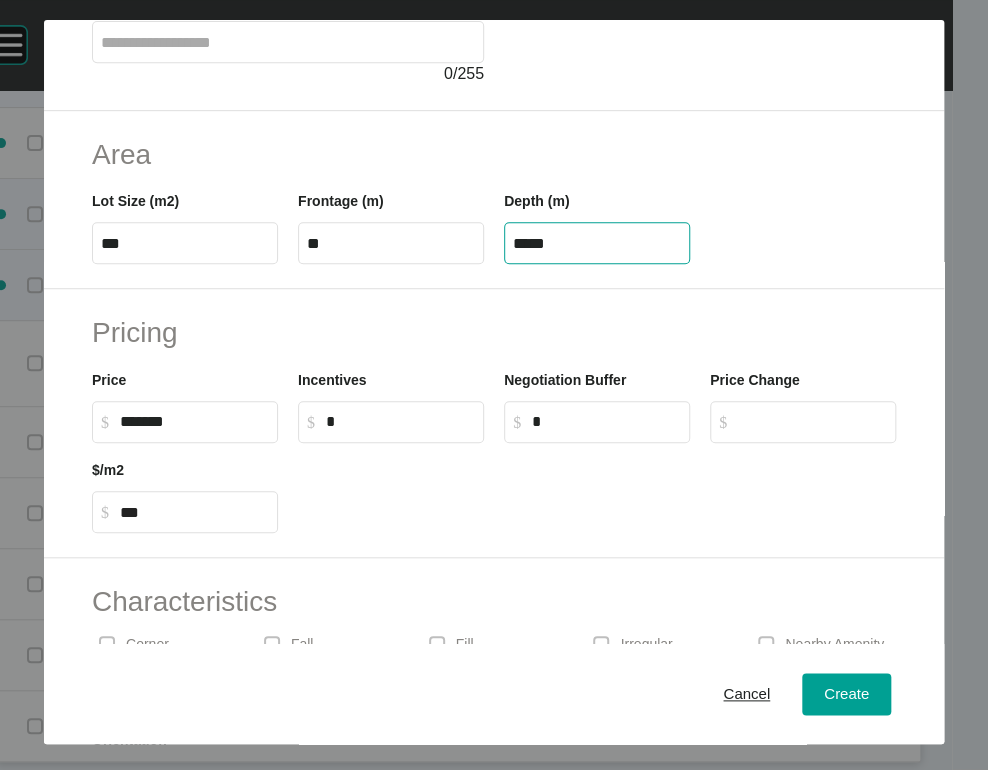 scroll, scrollTop: 283, scrollLeft: 0, axis: vertical 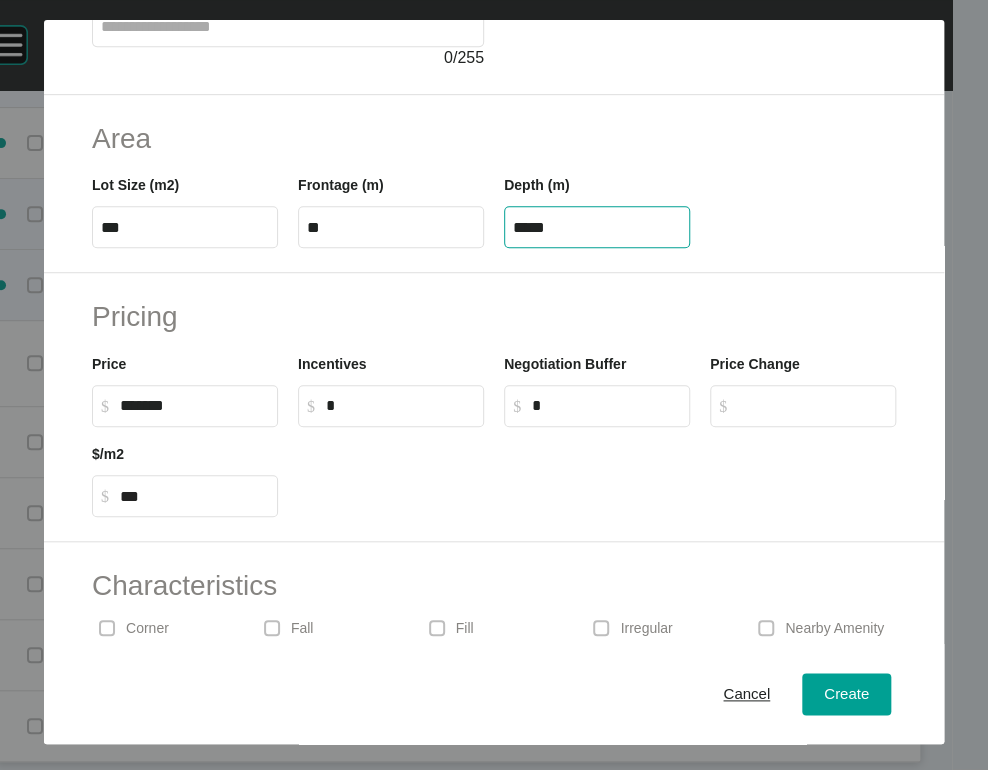 type on "*****" 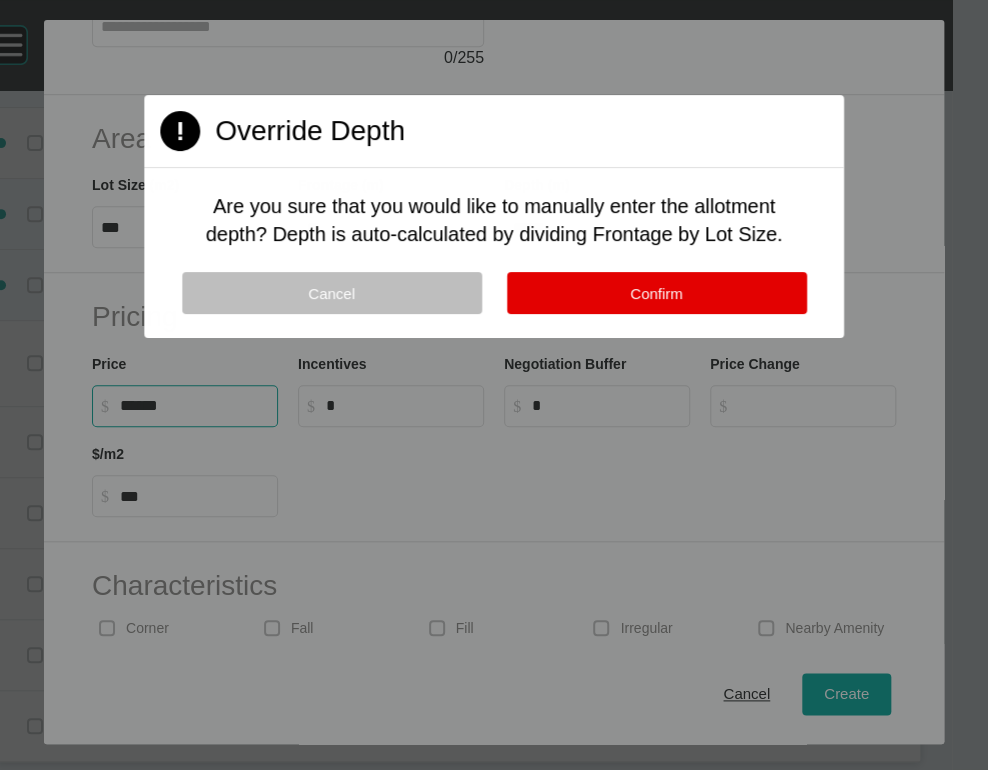 click on "Create  Lot Details Stage 6G Lot Number **** Status Available Titled False Notes 0 / 255 Area Lot Size (m2) *** Frontage (m) ** Depth (m) ***** Pricing Price $ Created with Sketch. $ ****** Incentives $ Created with Sketch. $ * Negotiation Buffer $ Created with Sketch. $ * Price Change $ Created with Sketch. $ $/m2 $ Created with Sketch. $ *** Characteristics Corner Fall Fill Irregular Nearby Amenity Park / Wetlands Powerlines Substation Double Storey Orientation Cancel Create Page 1 Created with Sketch.   Override Depth Are you sure that you would like to manually enter the allotment depth? Depth is auto-calculated by dividing Frontage by Lot Size. Cancel Confirm" at bounding box center [494, 385] 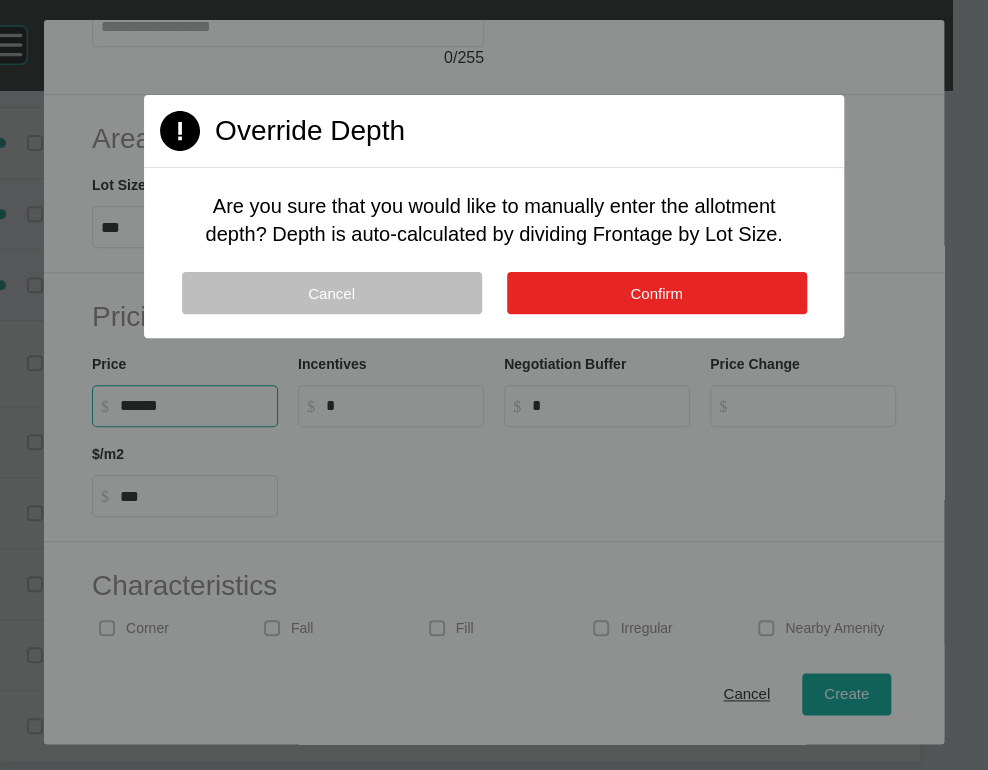 type on "*******" 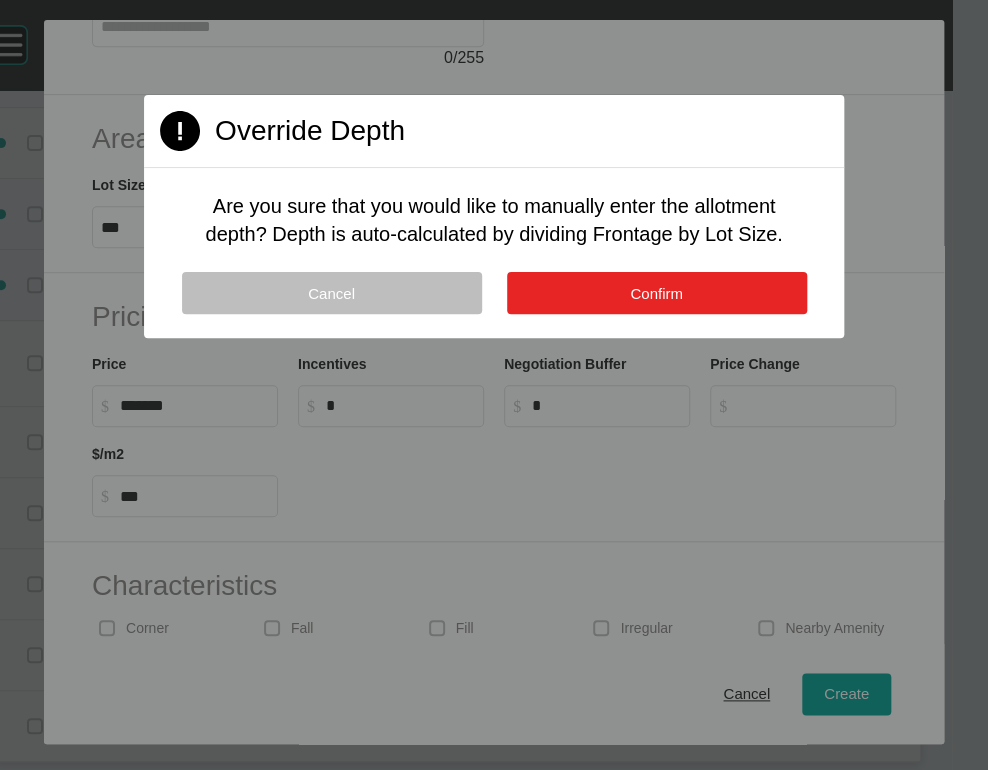 click on "Confirm" at bounding box center (657, 293) 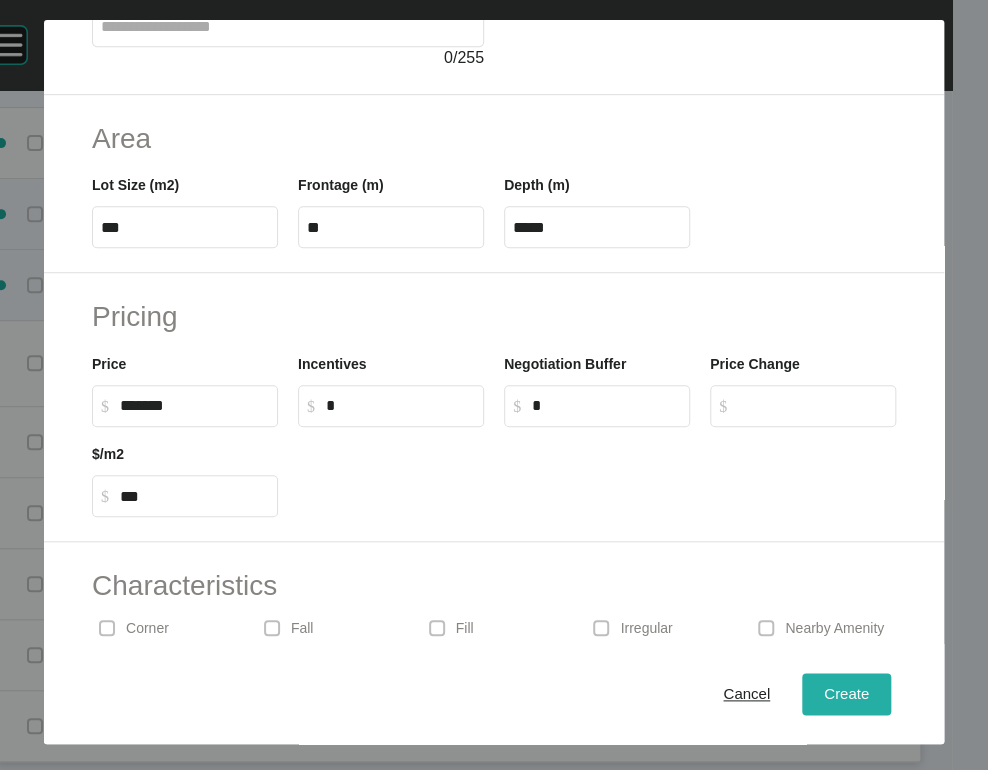 click on "Create" at bounding box center (846, 694) 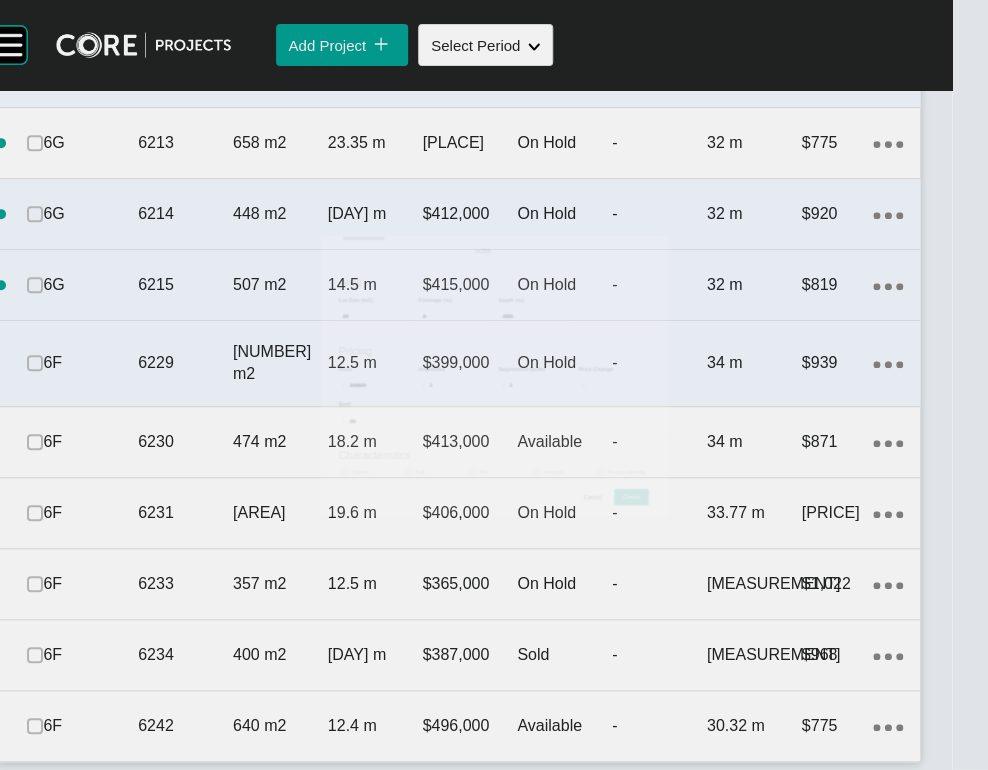 scroll, scrollTop: 2880, scrollLeft: 0, axis: vertical 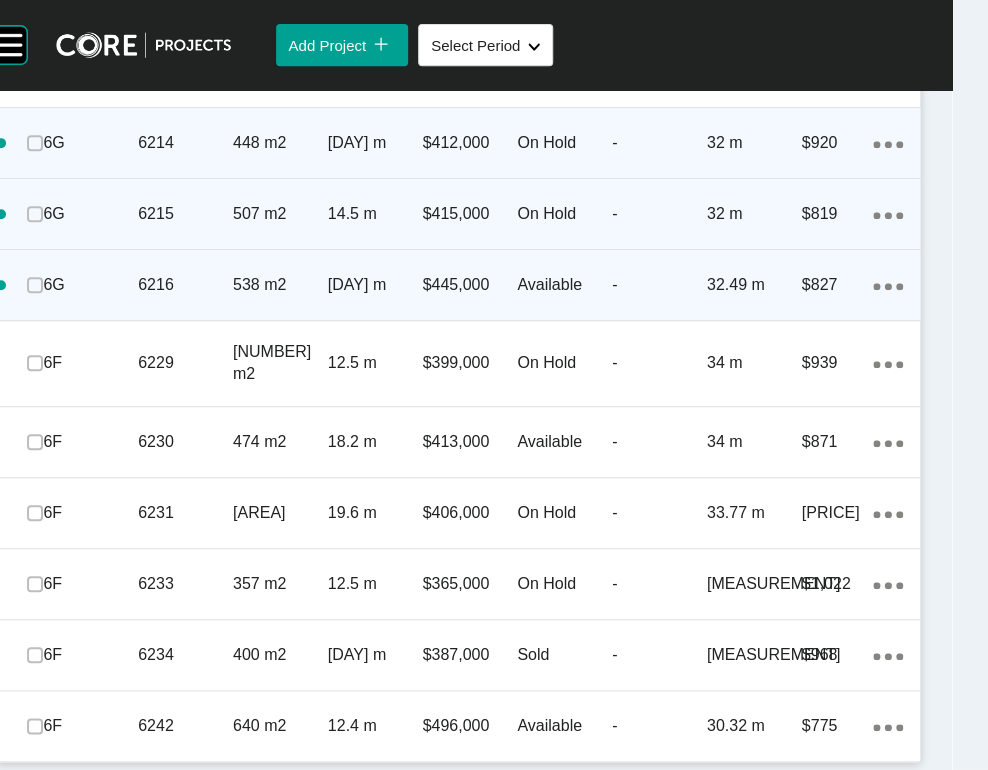 click on "Action Menu Dots Copy 6 Created with Sketch." 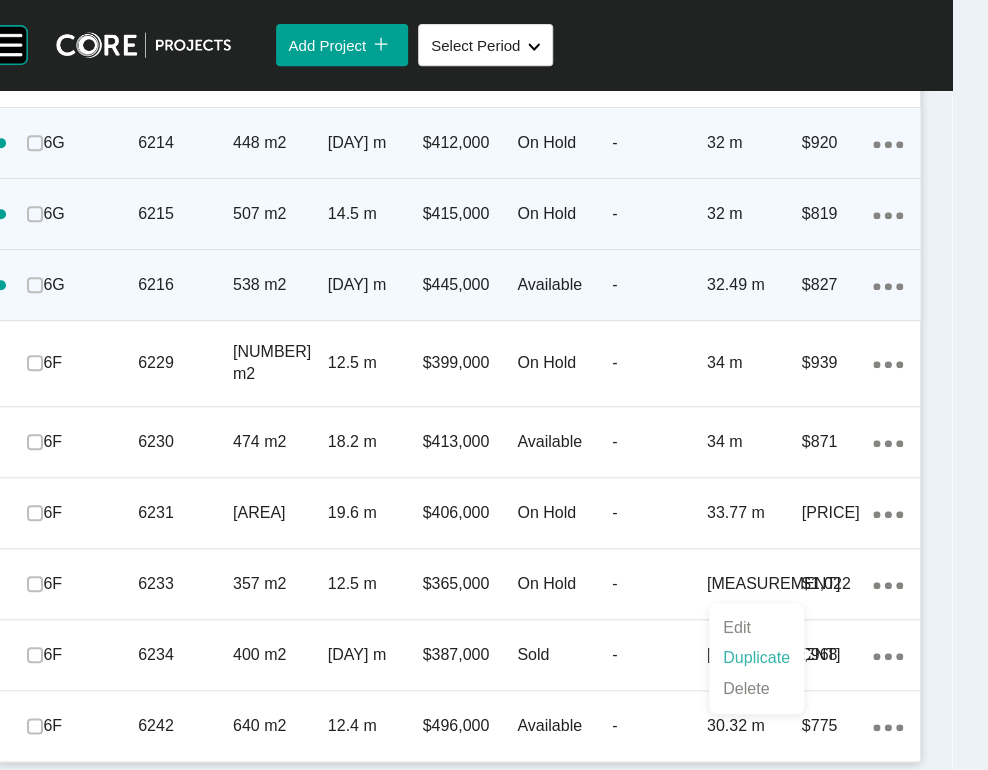 click on "Duplicate" at bounding box center [756, 658] 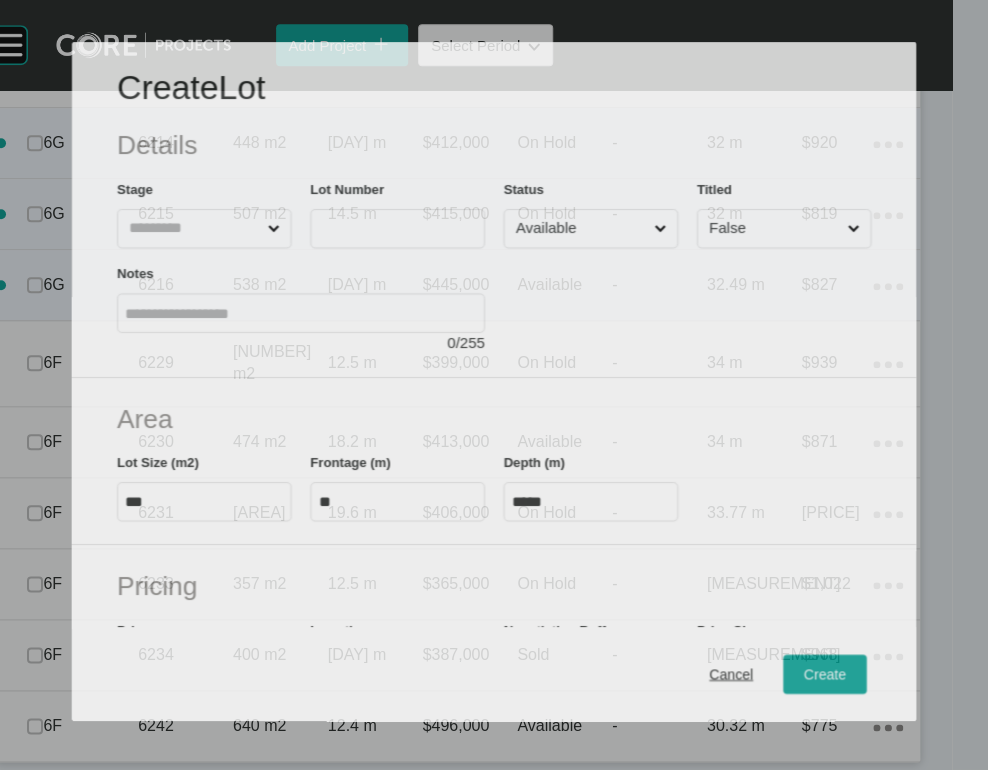 scroll, scrollTop: 2803, scrollLeft: 0, axis: vertical 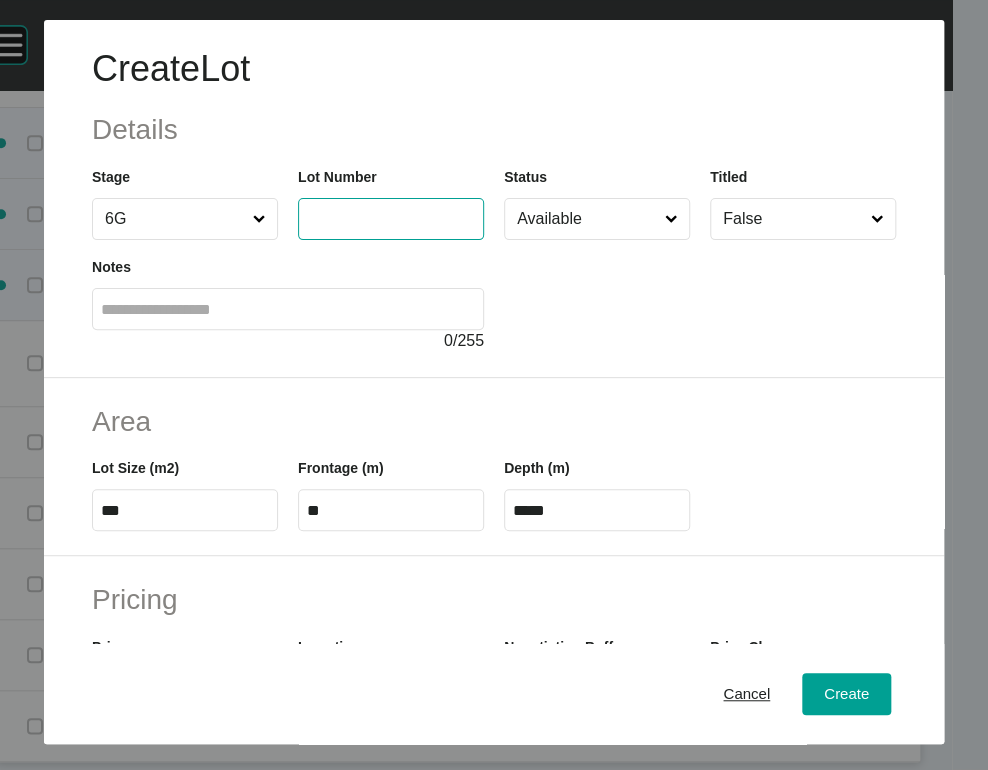 click at bounding box center (391, 218) 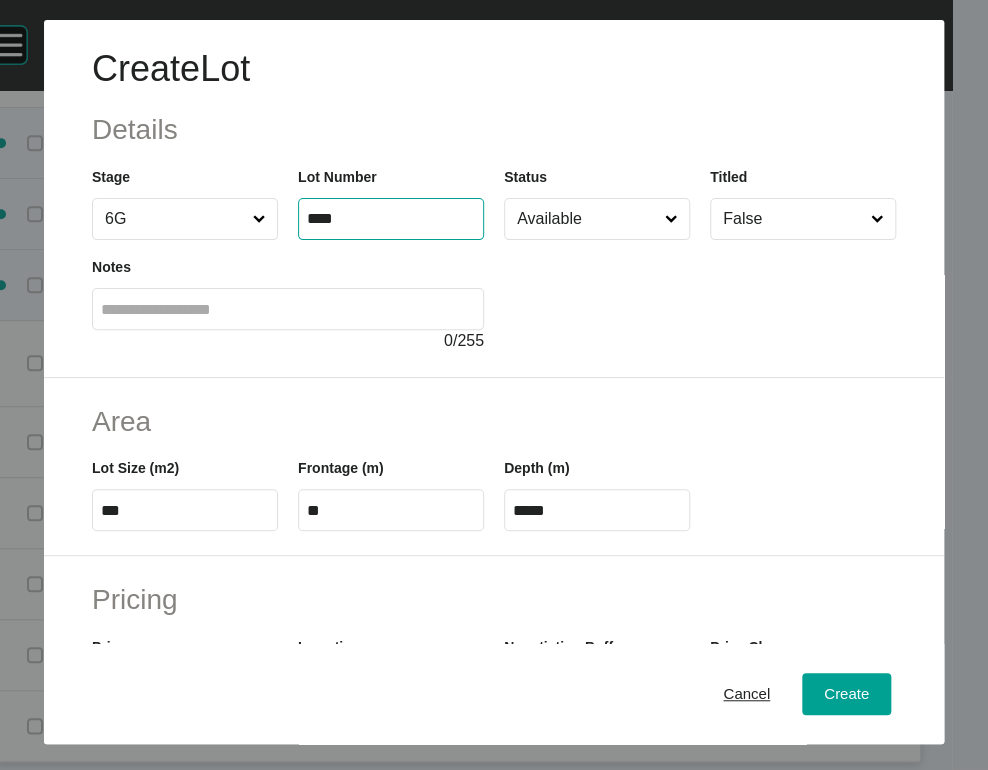 type on "****" 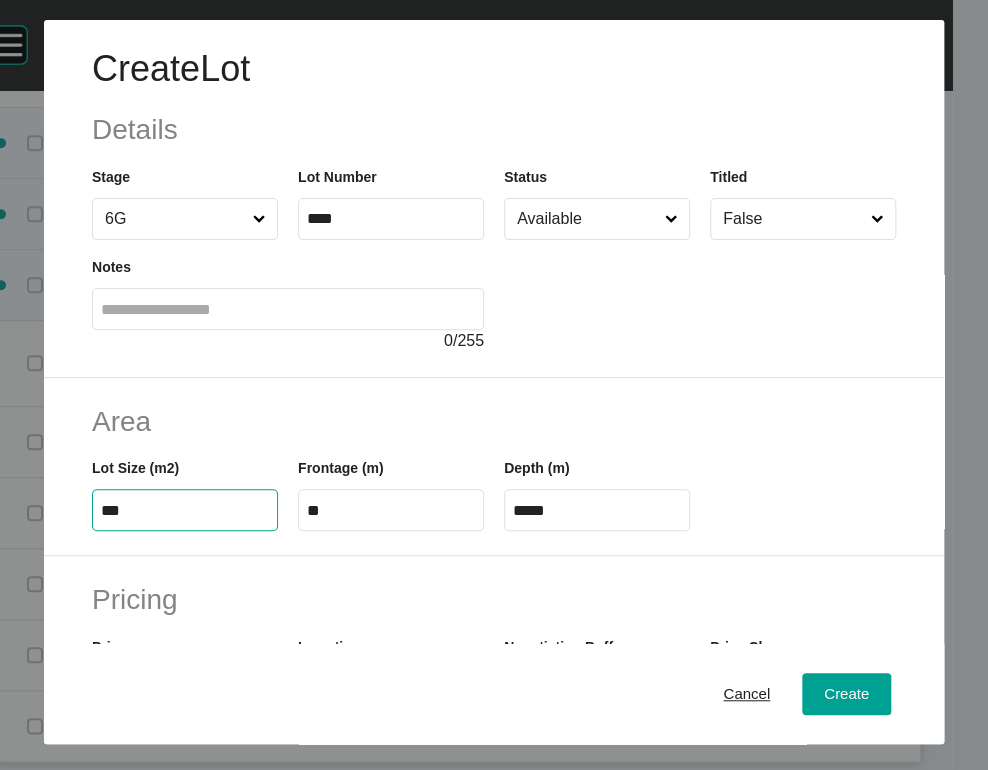 drag, startPoint x: 125, startPoint y: 624, endPoint x: -128, endPoint y: 612, distance: 253.28442 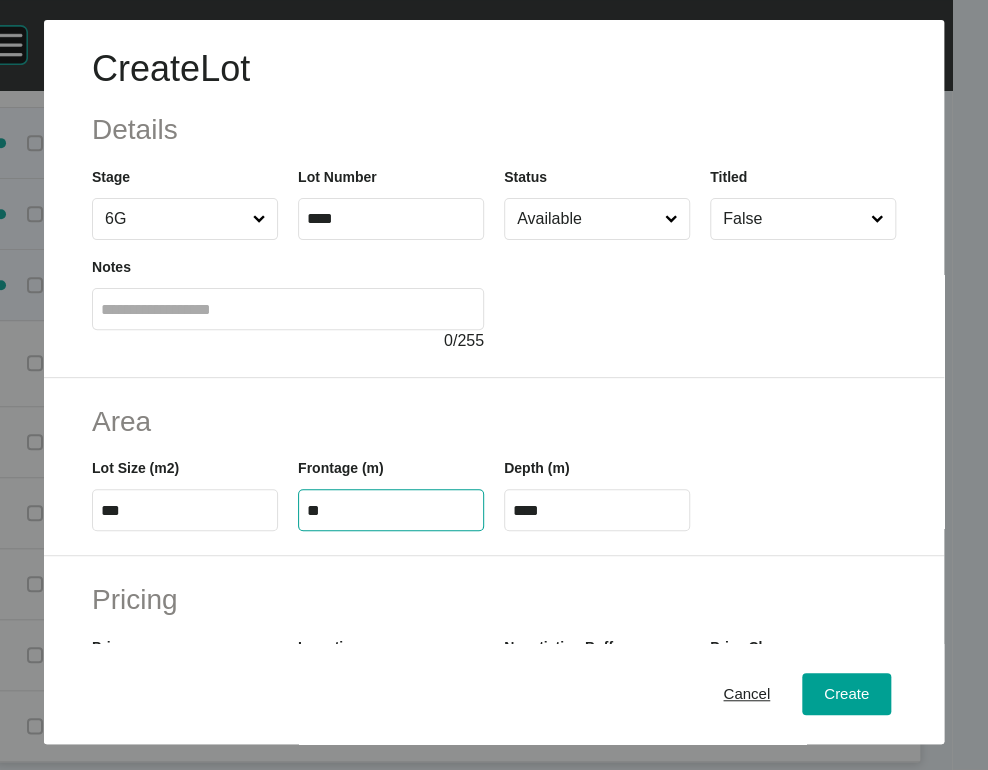 drag, startPoint x: 283, startPoint y: 644, endPoint x: 180, endPoint y: 655, distance: 103.58572 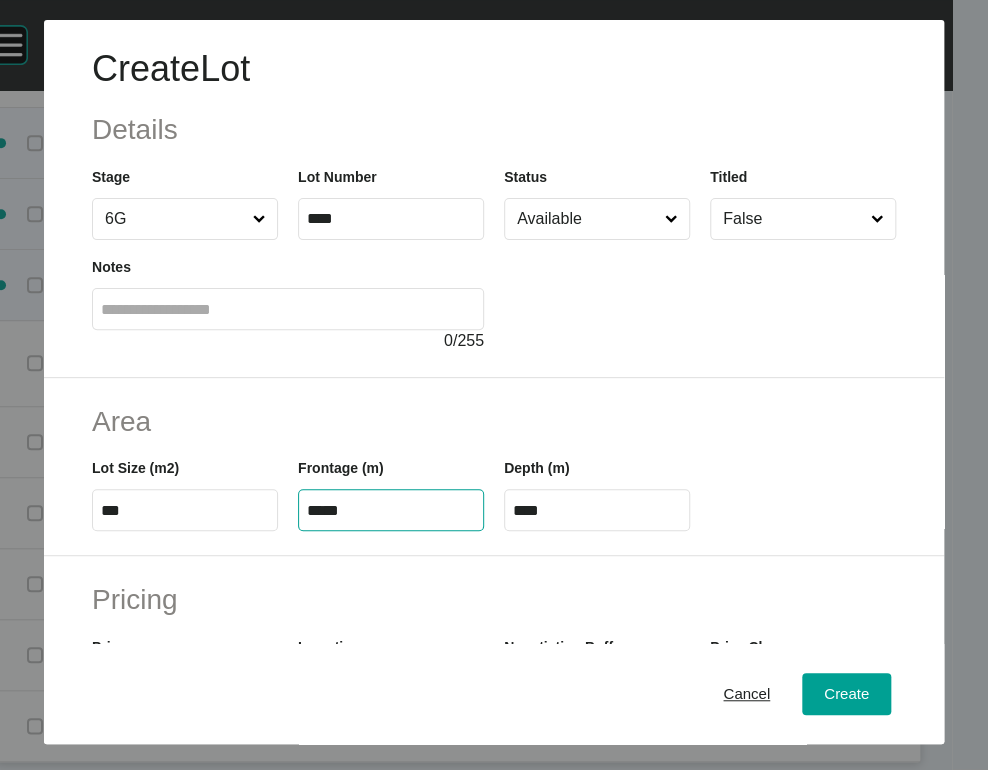 drag, startPoint x: 321, startPoint y: 633, endPoint x: 426, endPoint y: 650, distance: 106.36729 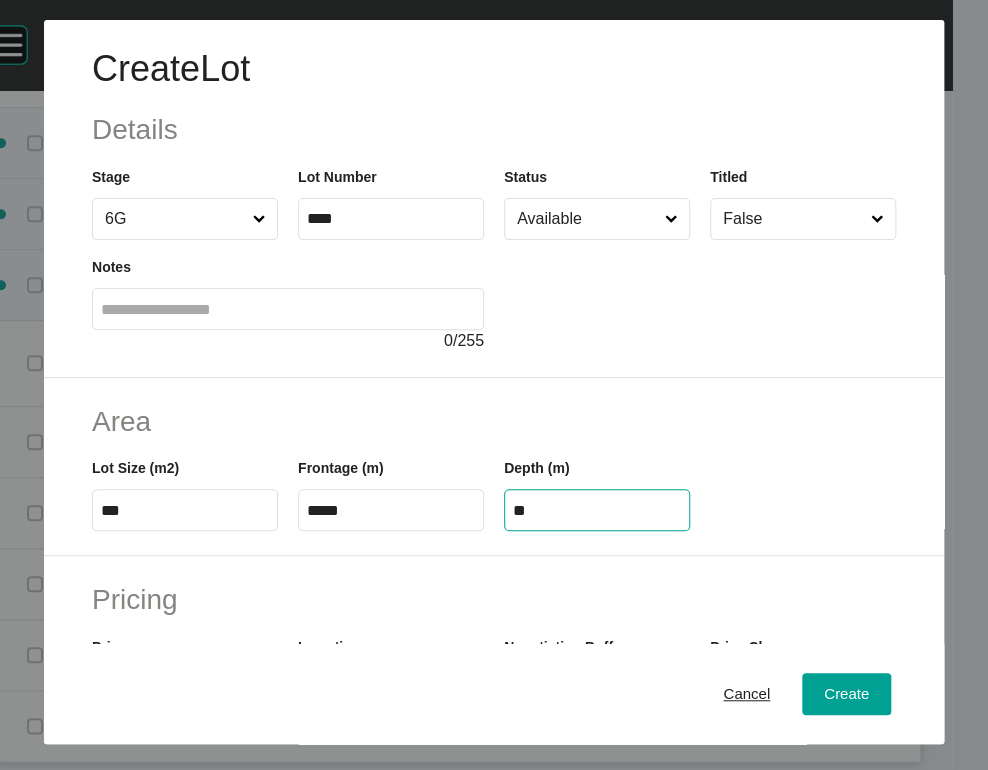 click on "**" at bounding box center [597, 510] 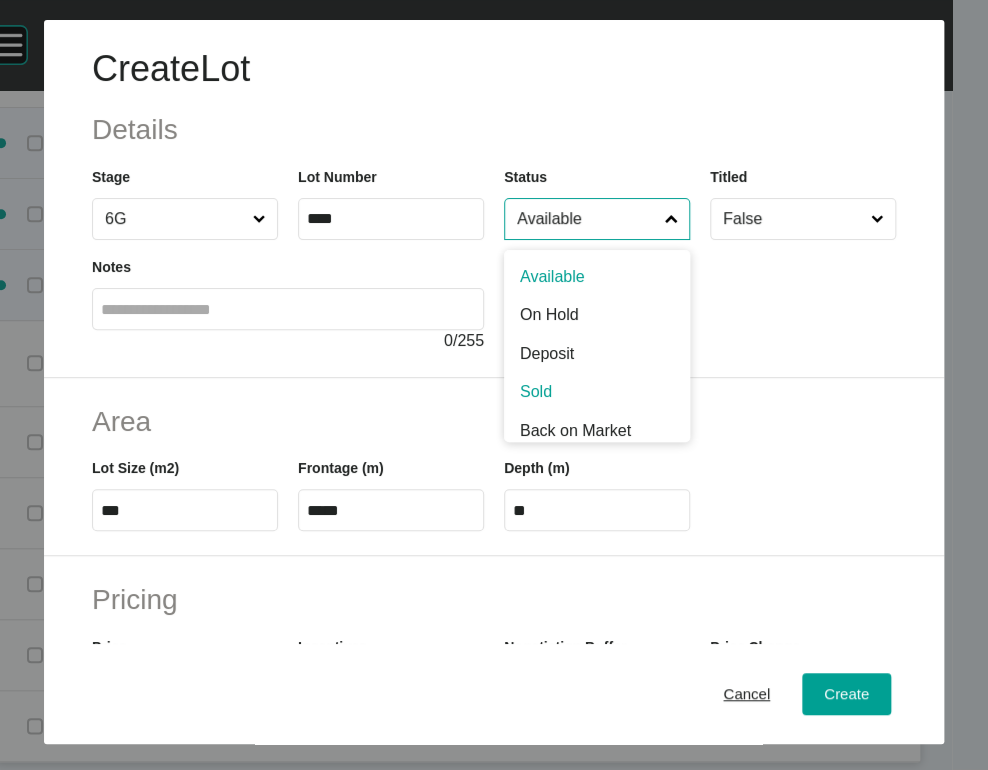 scroll, scrollTop: 4, scrollLeft: 0, axis: vertical 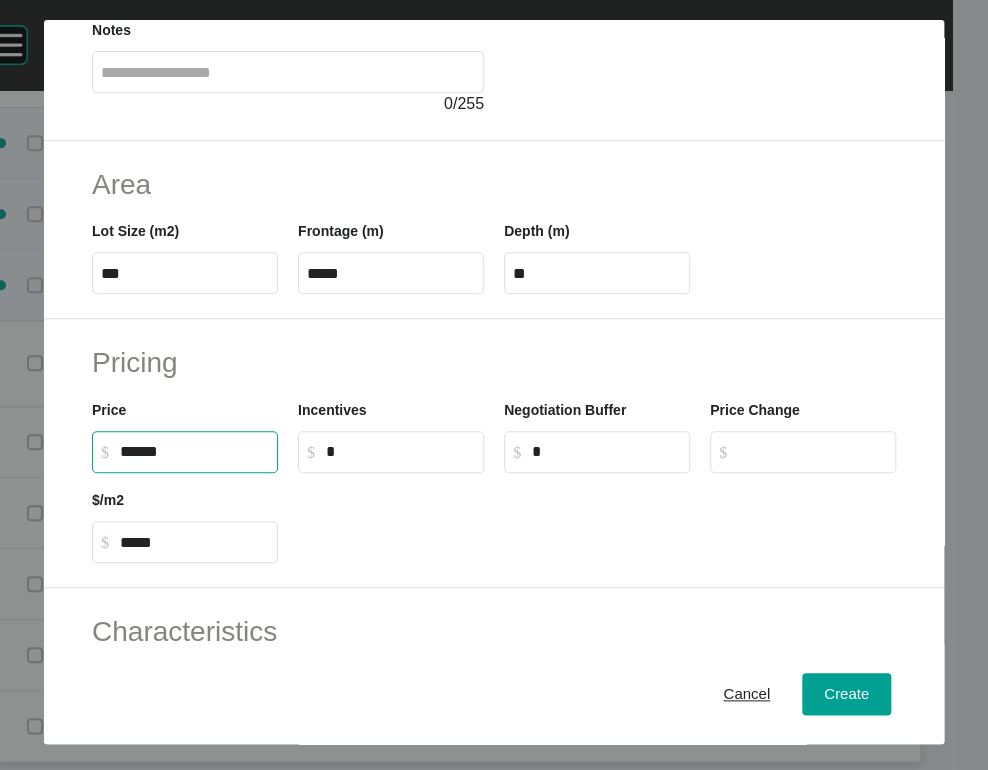 drag, startPoint x: 125, startPoint y: 623, endPoint x: -4, endPoint y: 608, distance: 129.86917 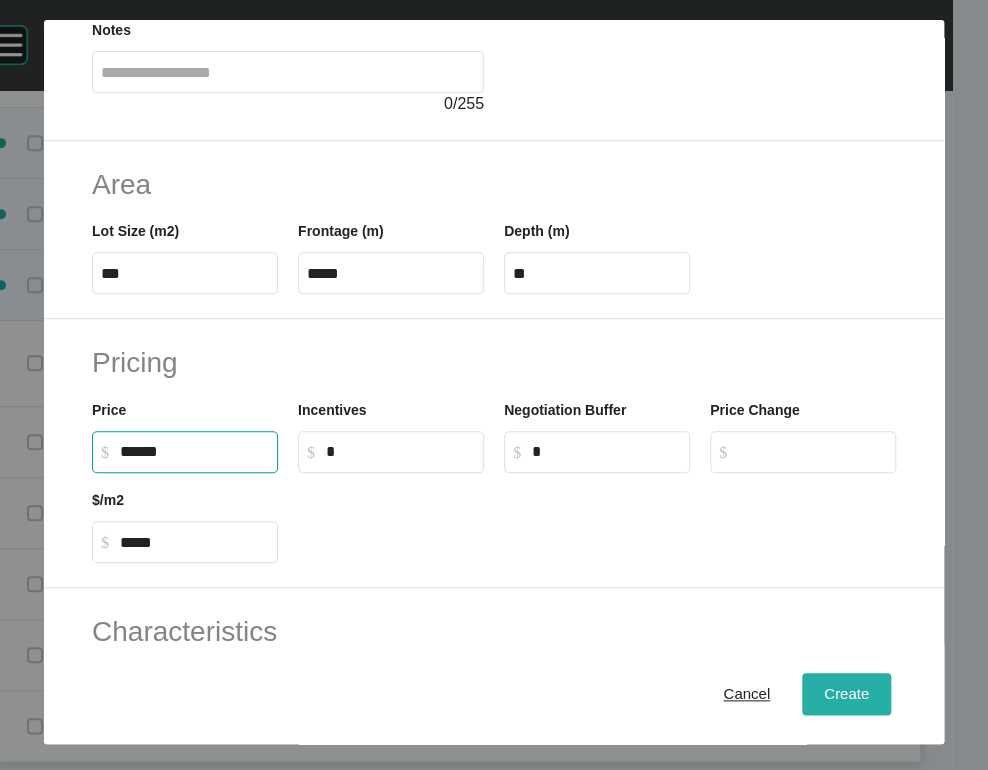 type on "*******" 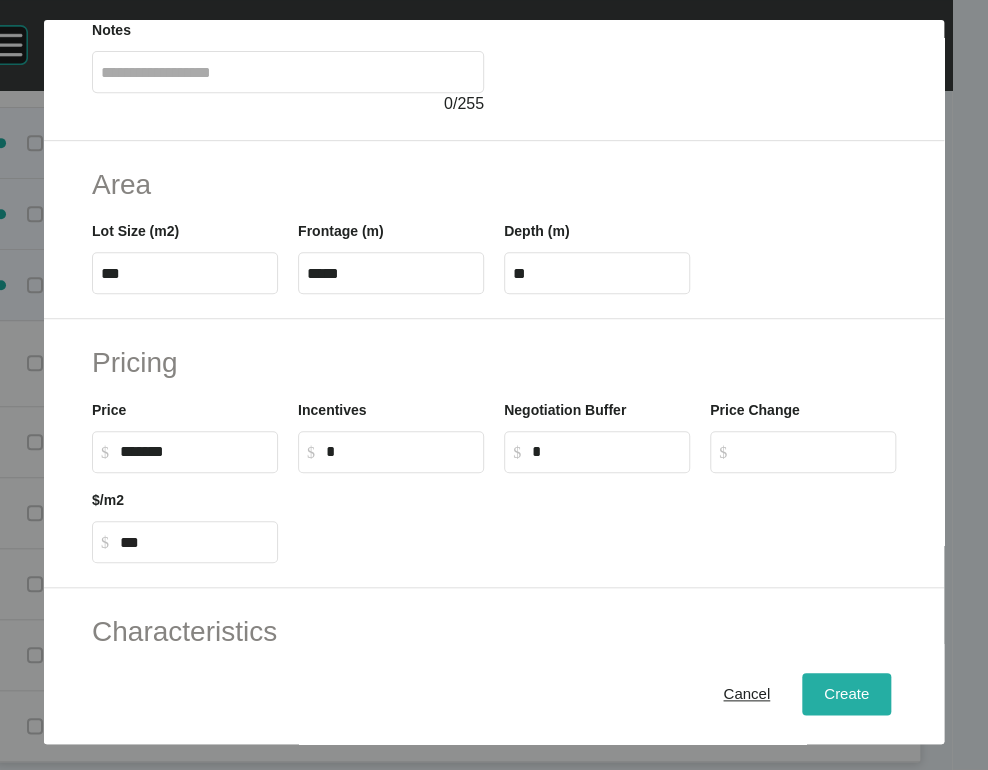 click on "Create" at bounding box center (846, 694) 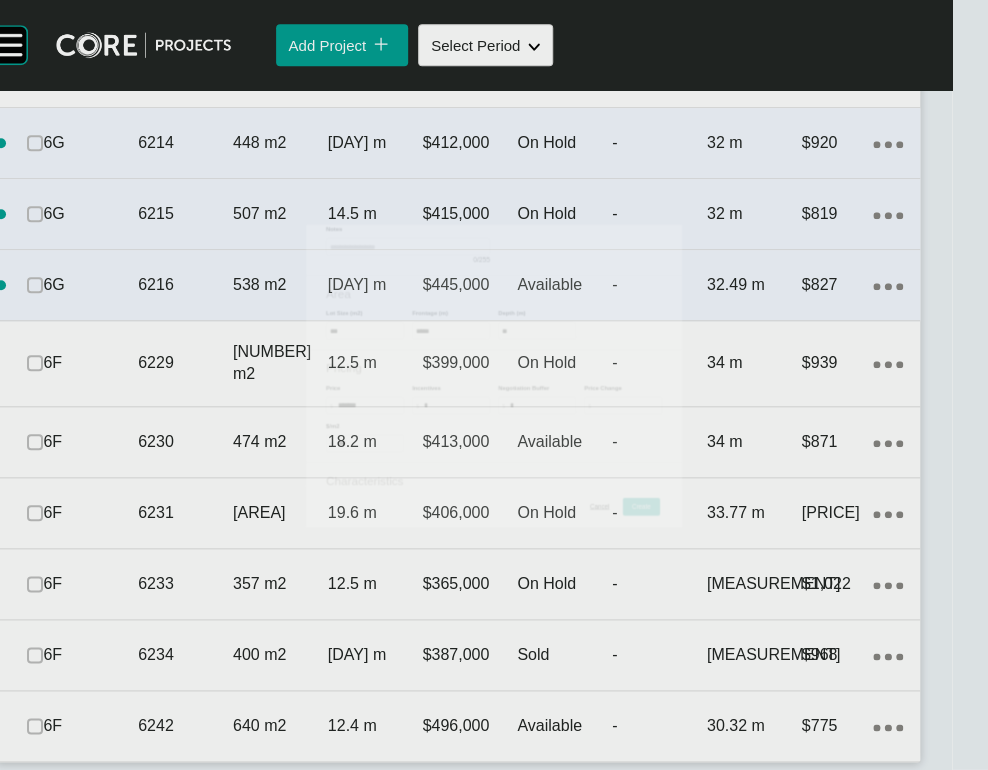 scroll, scrollTop: 2880, scrollLeft: 0, axis: vertical 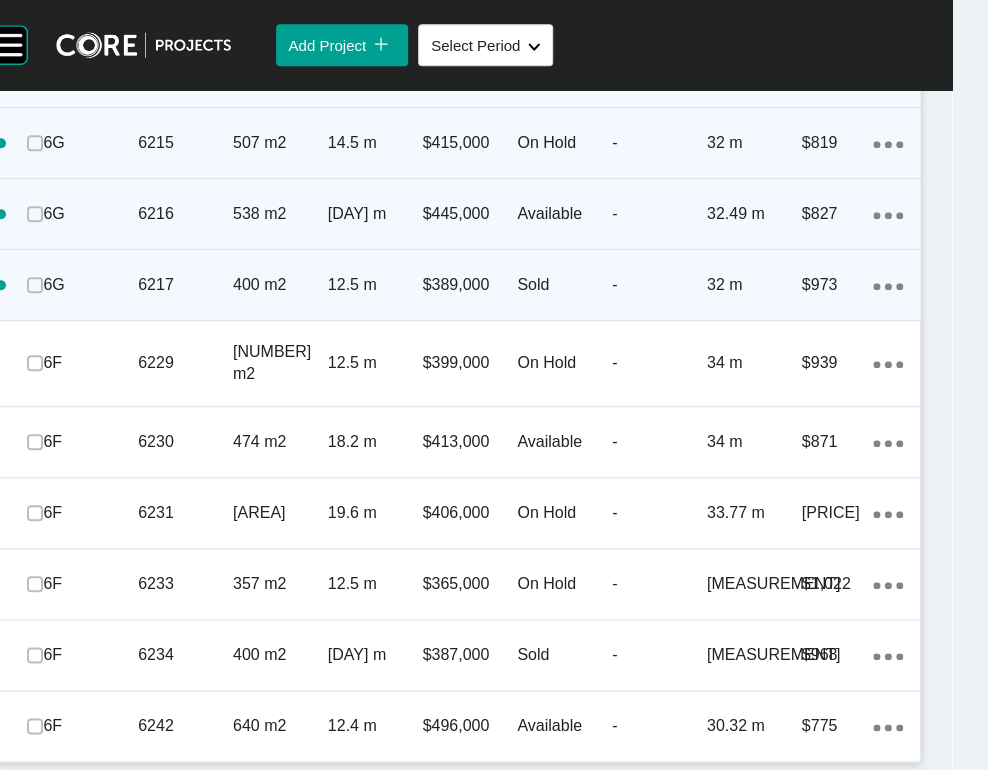 click on "Action Menu Dots Copy 6 Created with Sketch." 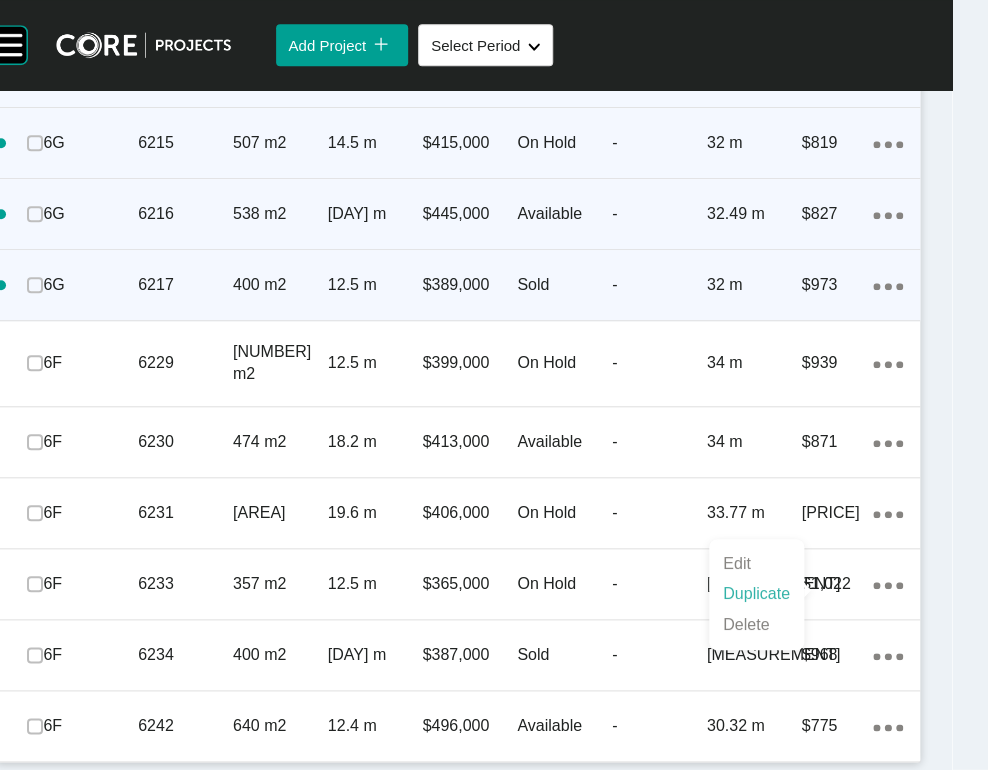 click on "Duplicate" at bounding box center (756, 594) 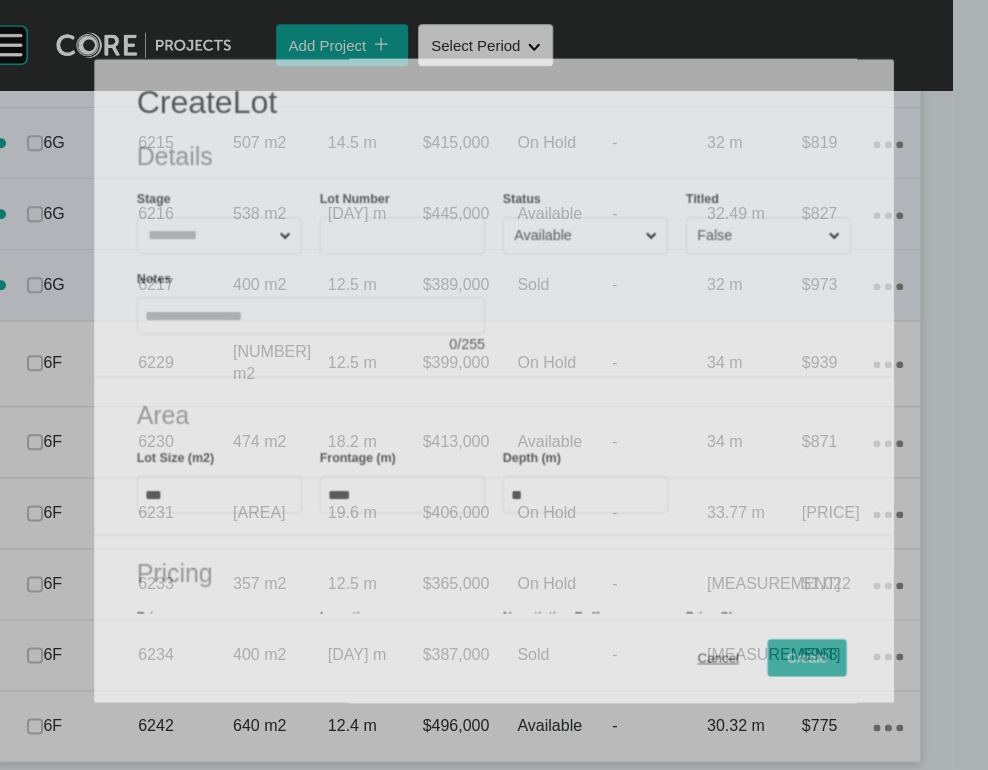 scroll, scrollTop: 2955, scrollLeft: 0, axis: vertical 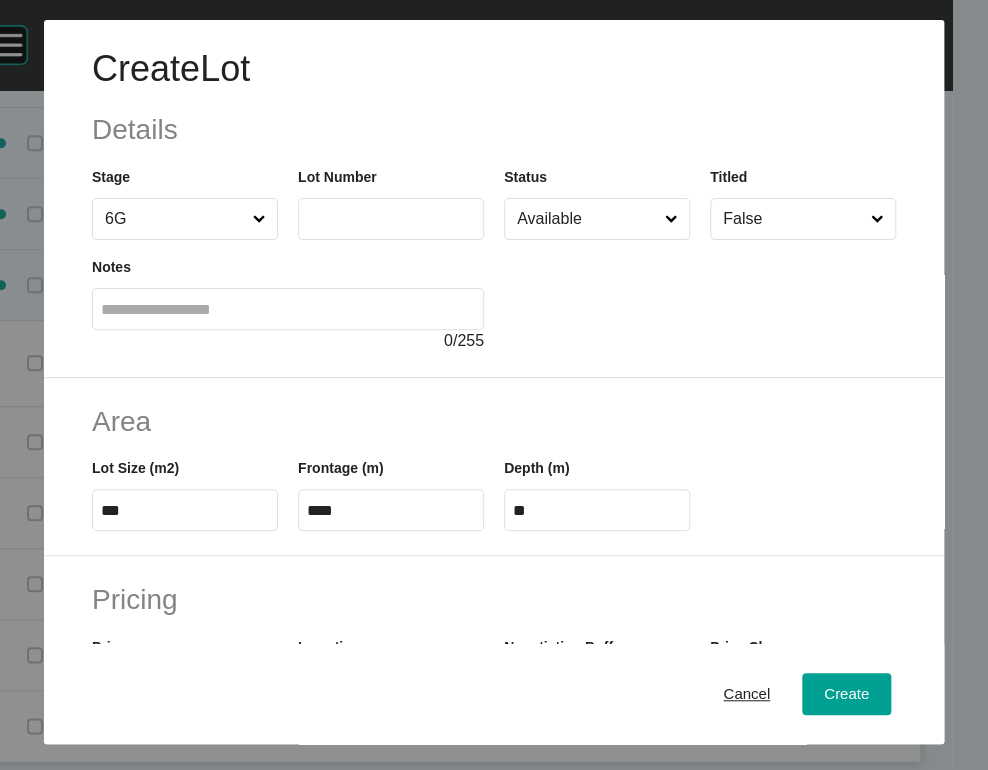 click on "Notes 0 / 255" at bounding box center [288, 296] 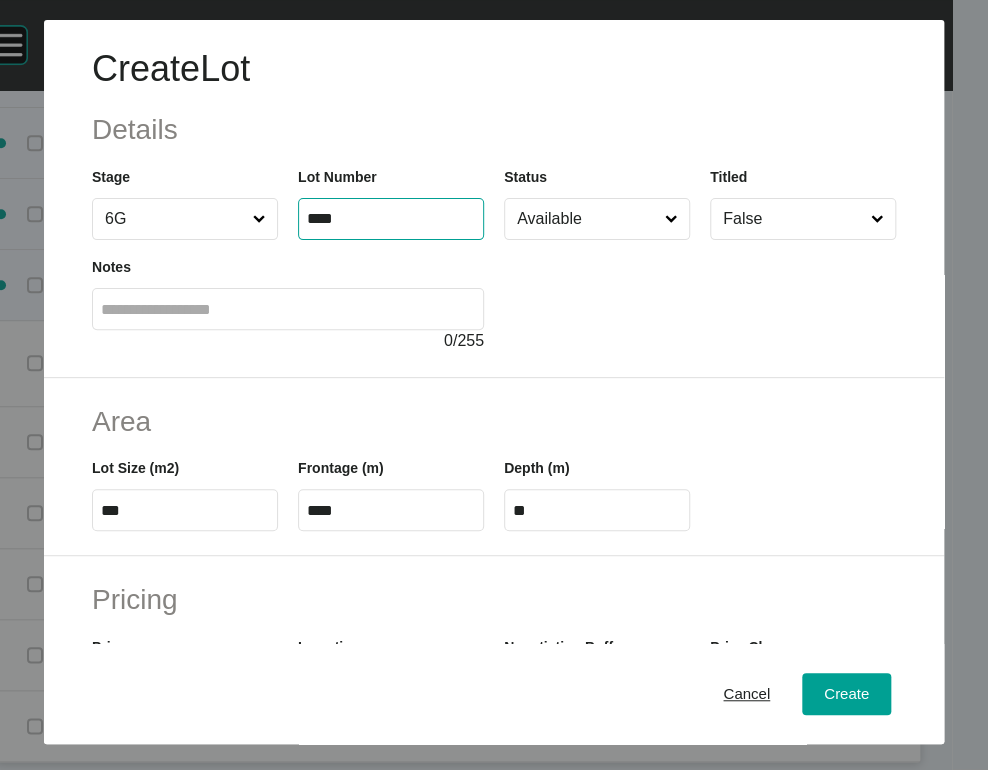 drag, startPoint x: 313, startPoint y: 271, endPoint x: 383, endPoint y: 271, distance: 70 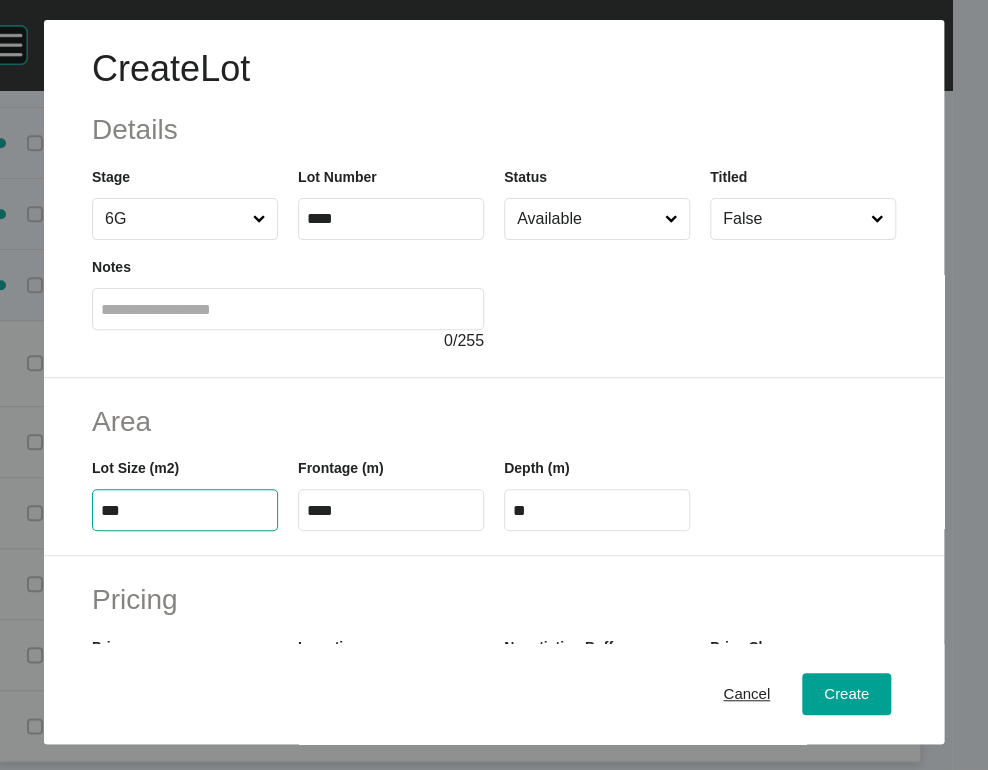 drag, startPoint x: 119, startPoint y: 627, endPoint x: 86, endPoint y: 632, distance: 33.37664 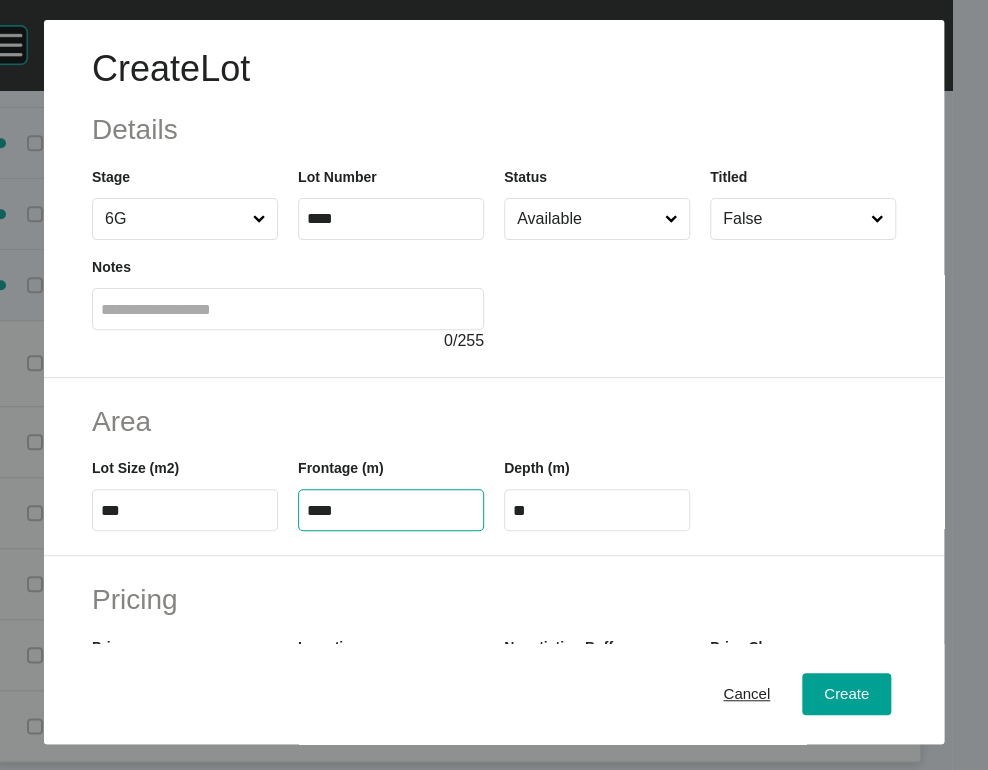 drag, startPoint x: 333, startPoint y: 625, endPoint x: 272, endPoint y: 635, distance: 61.81424 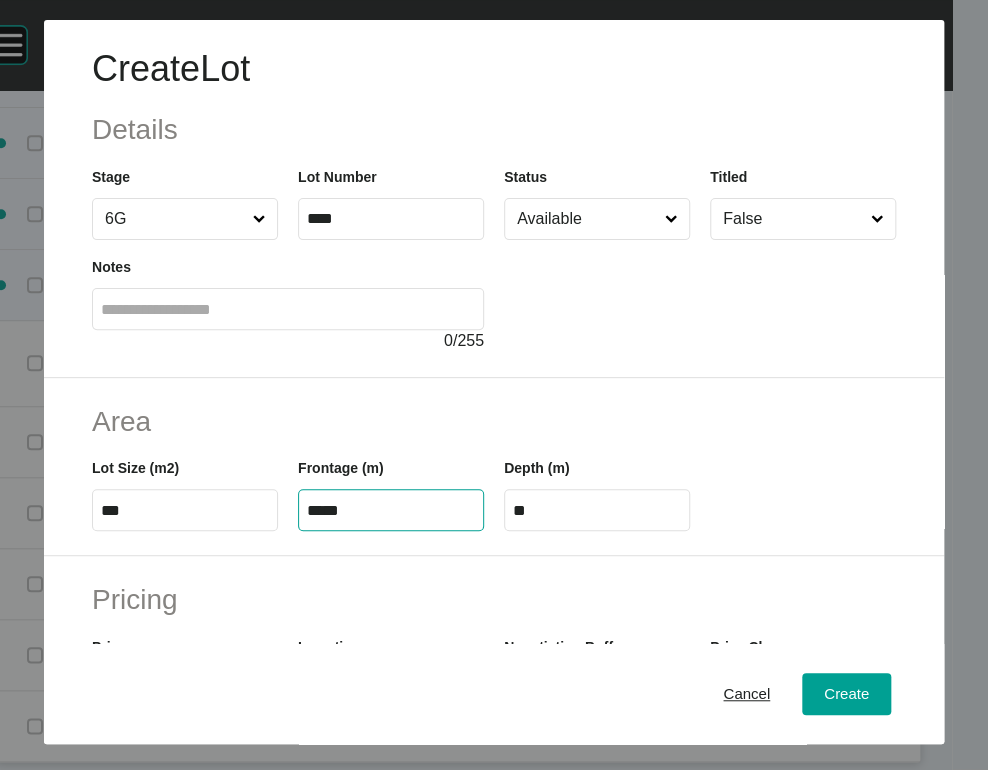 type on "*****" 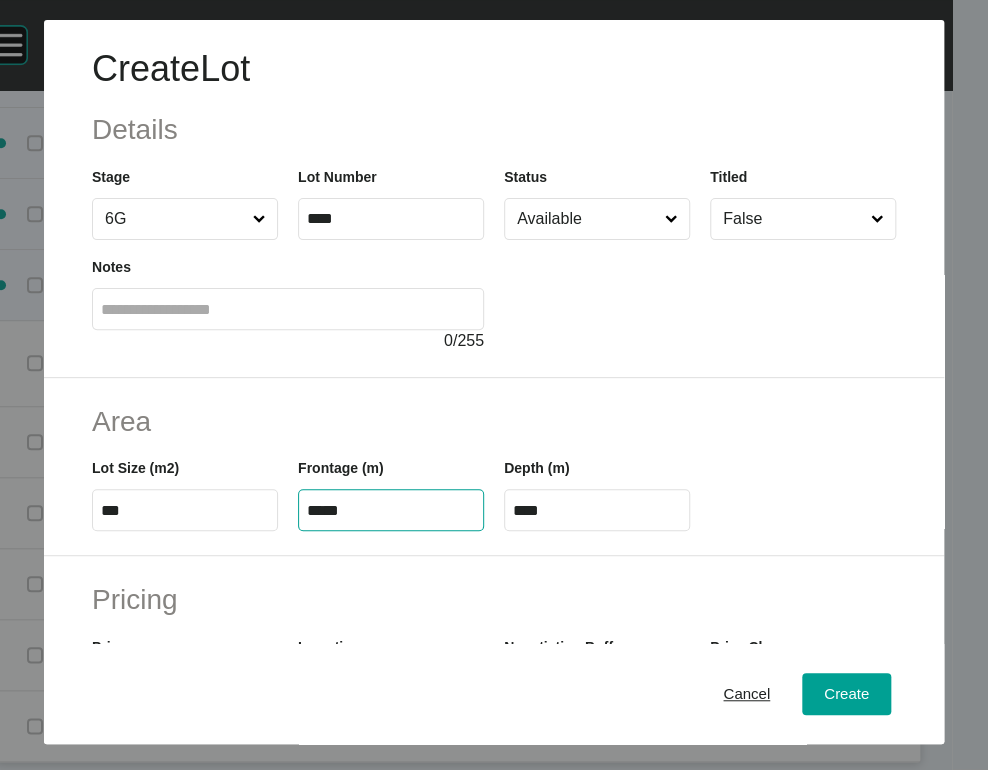click on "****" at bounding box center [597, 510] 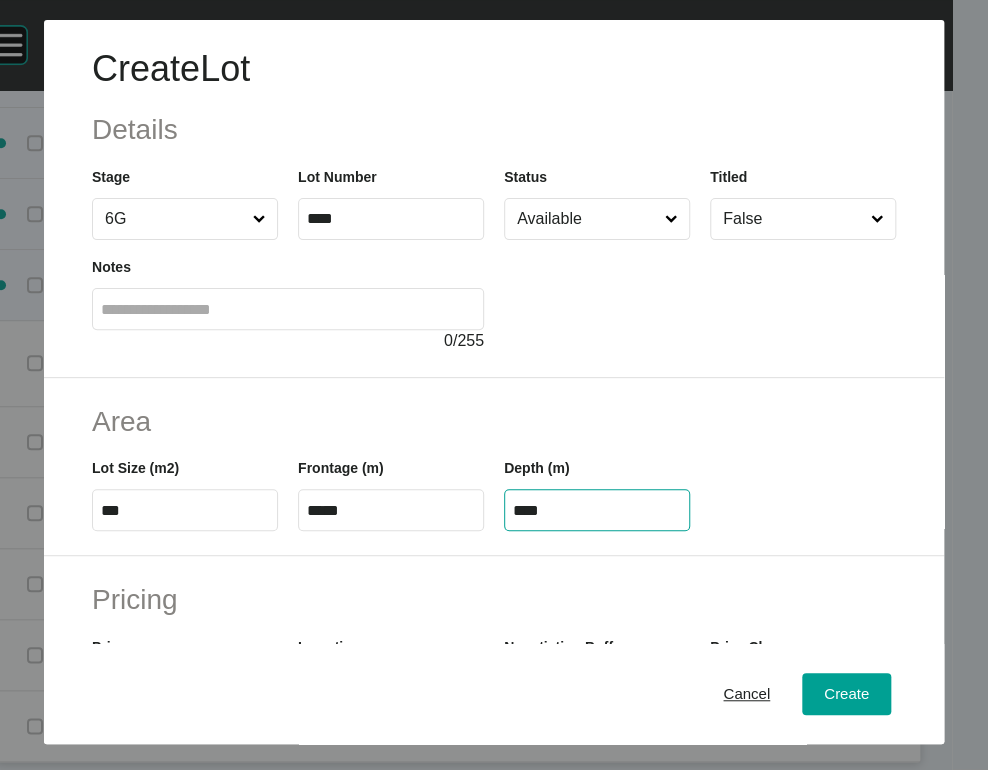 drag, startPoint x: 554, startPoint y: 629, endPoint x: 492, endPoint y: 631, distance: 62.03225 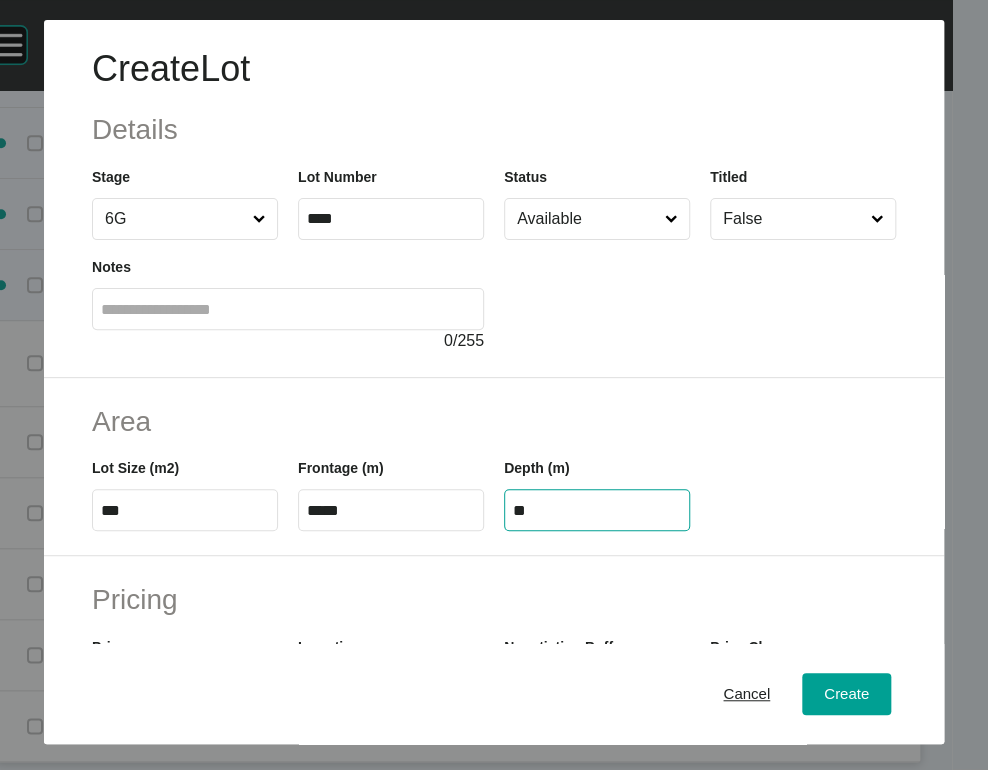 type on "**" 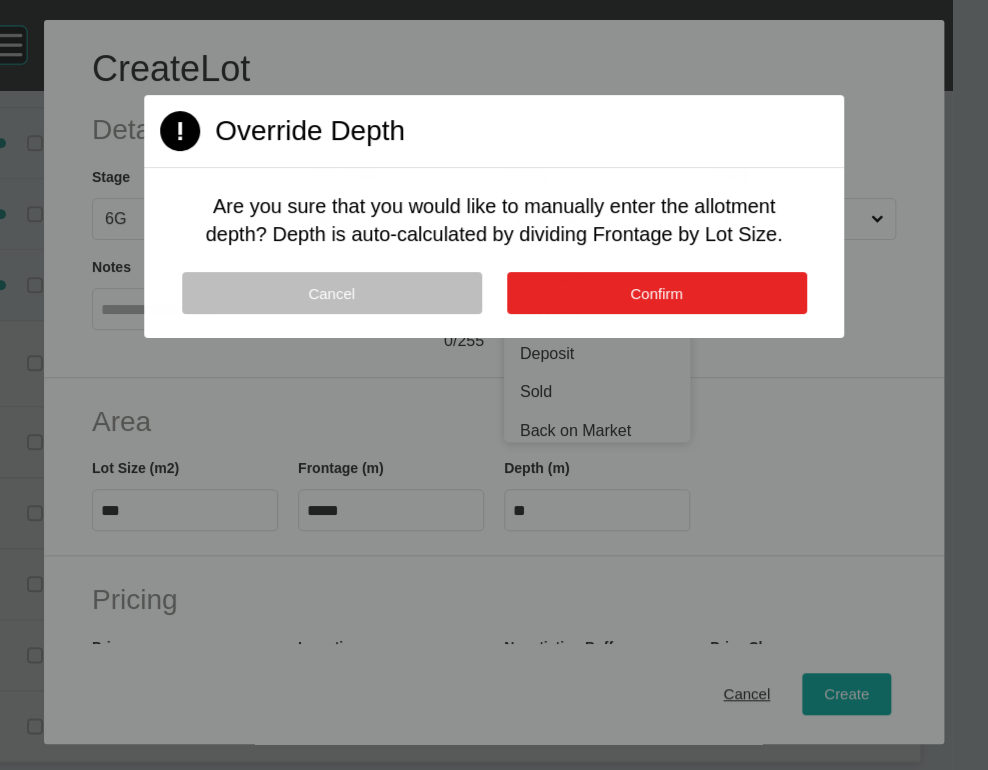 click on "Confirm" at bounding box center [656, 293] 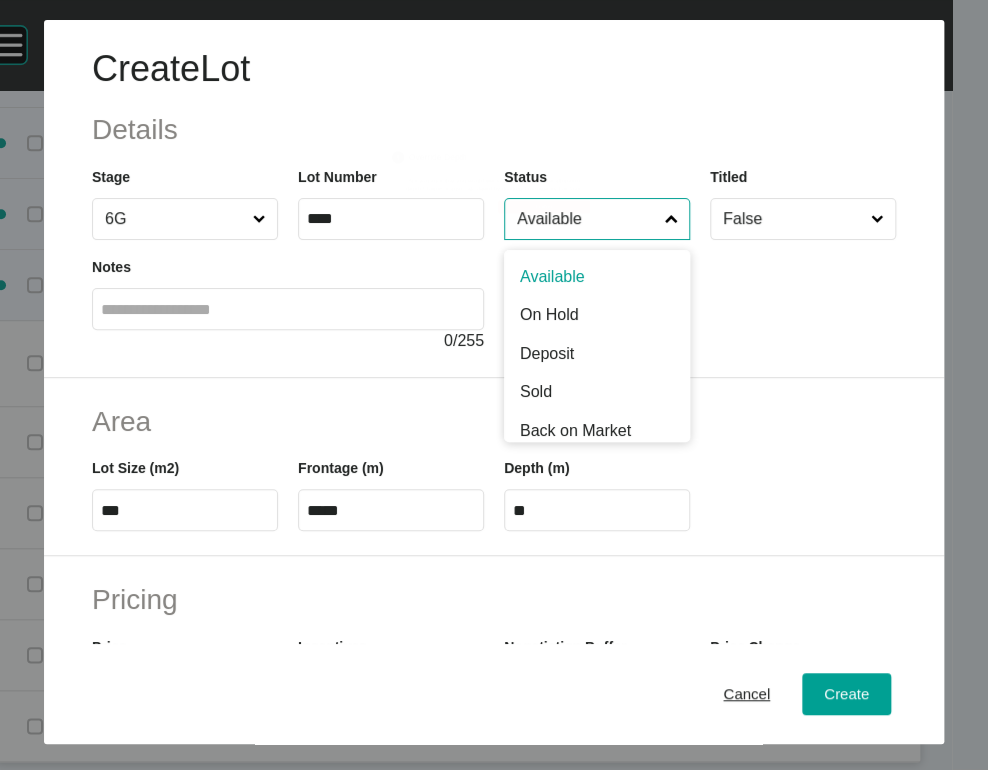 click on "Available" at bounding box center (587, 219) 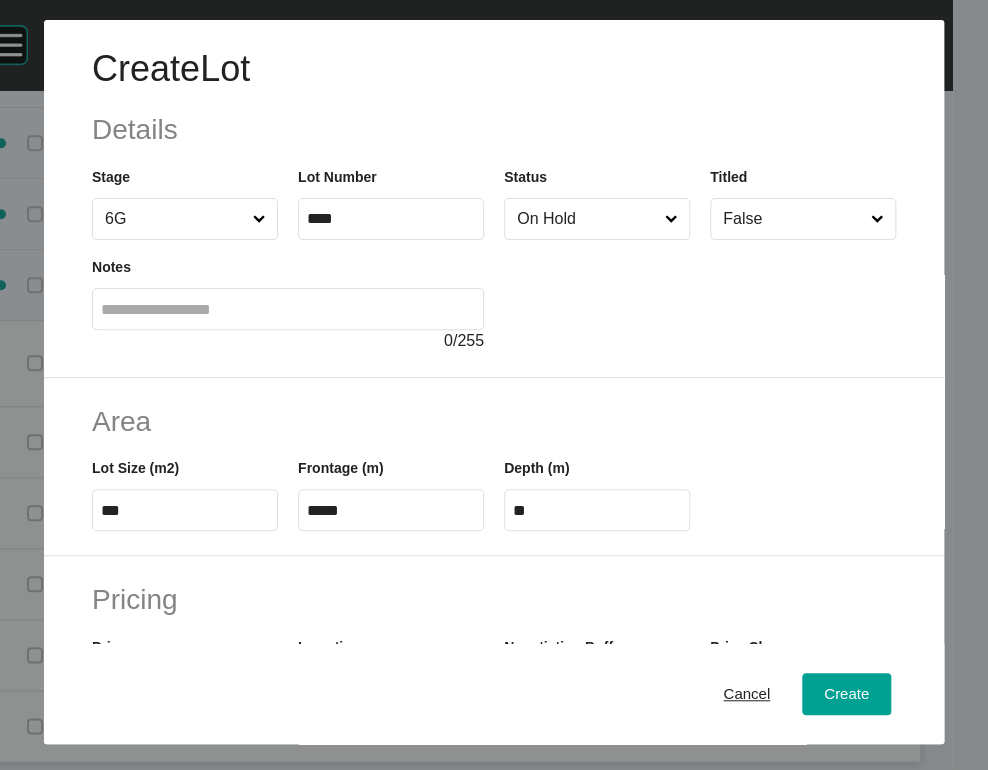 drag, startPoint x: 593, startPoint y: 375, endPoint x: 630, endPoint y: 410, distance: 50.931328 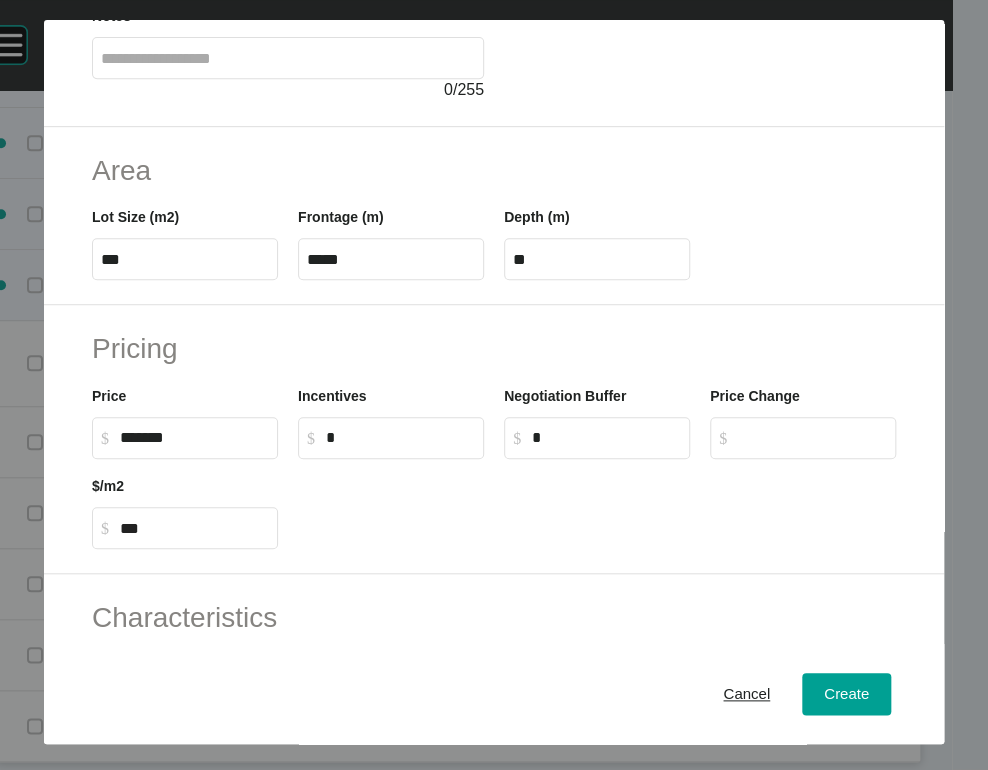 scroll, scrollTop: 260, scrollLeft: 0, axis: vertical 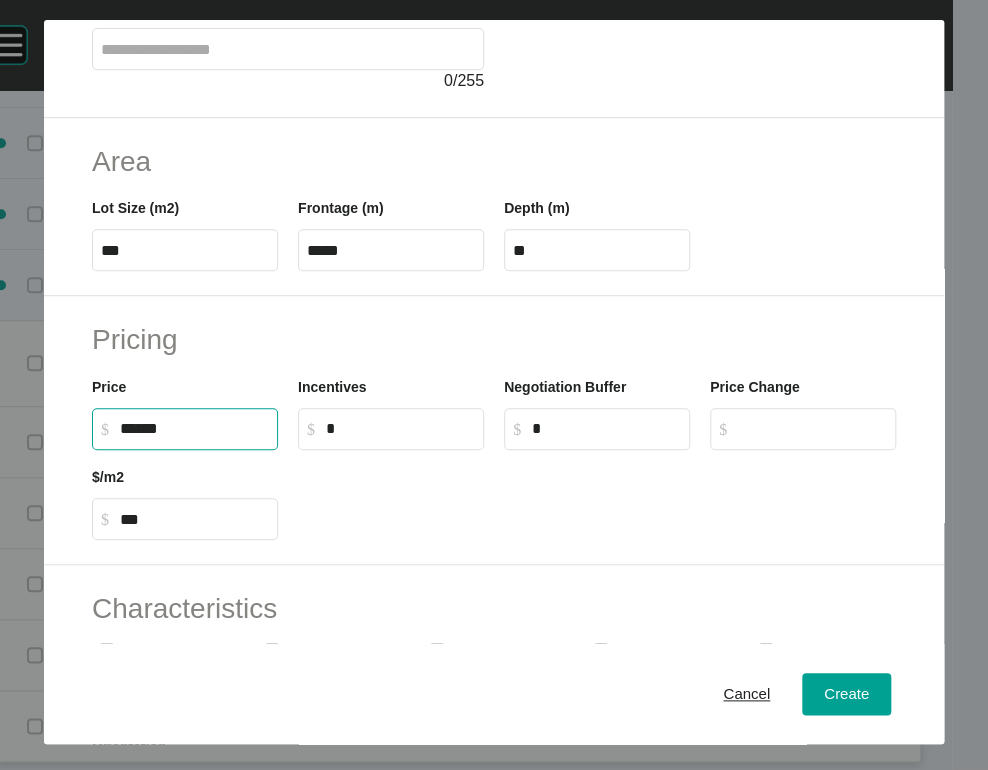 drag, startPoint x: 126, startPoint y: 601, endPoint x: 29, endPoint y: 580, distance: 99.24717 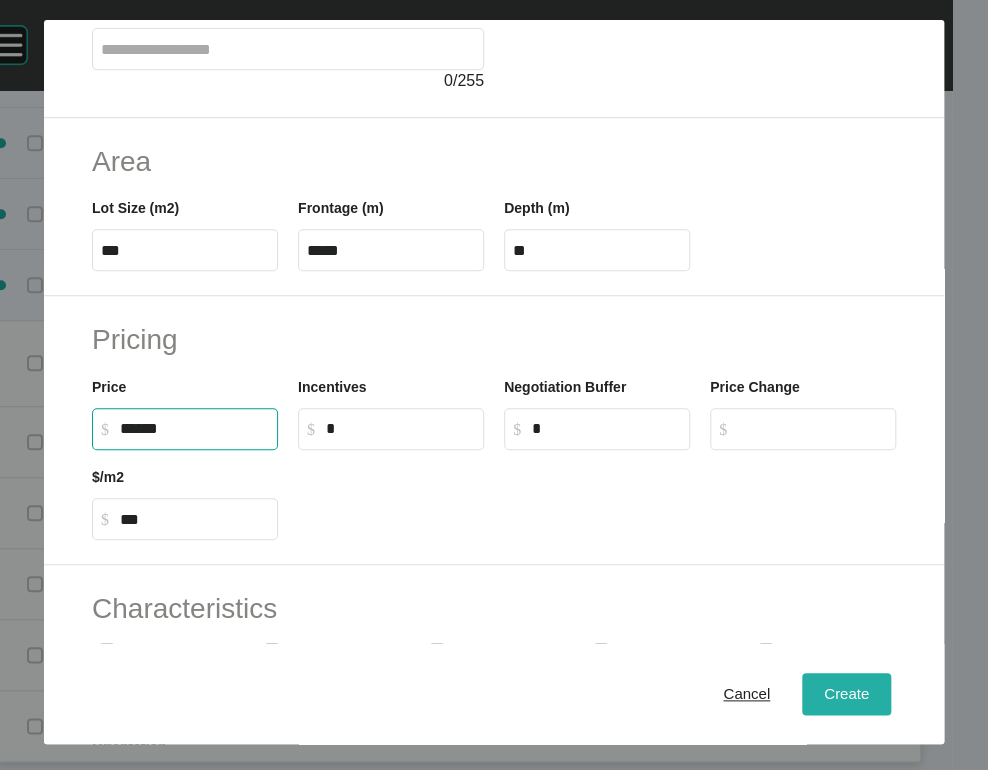 type on "*******" 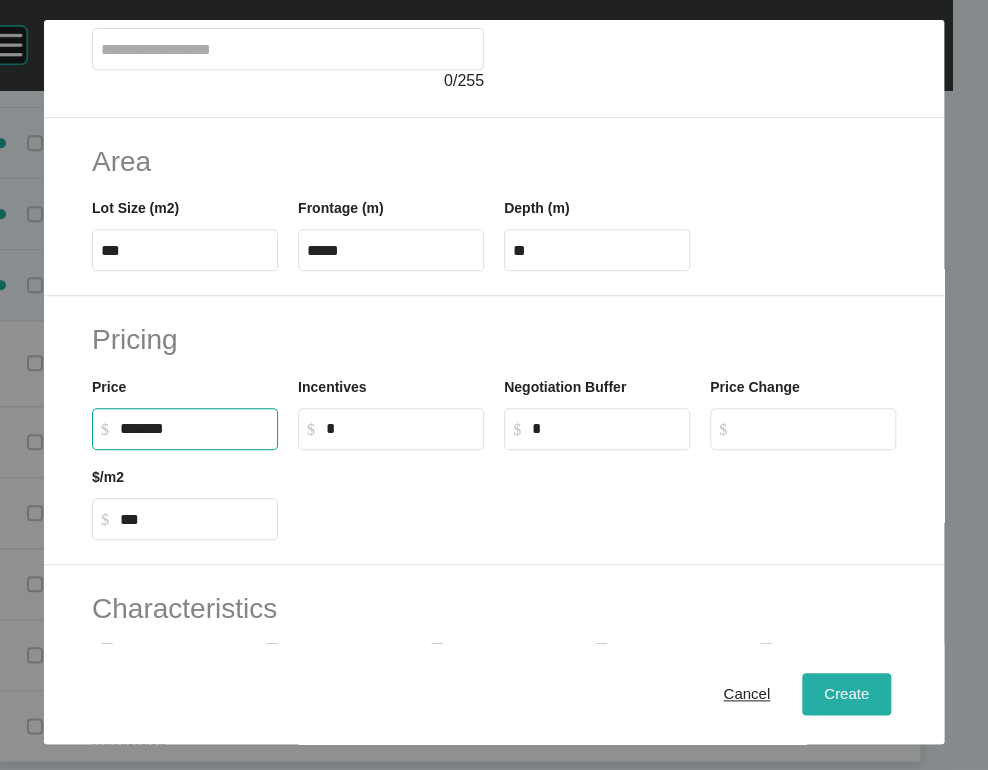 click on "Create" at bounding box center [846, 693] 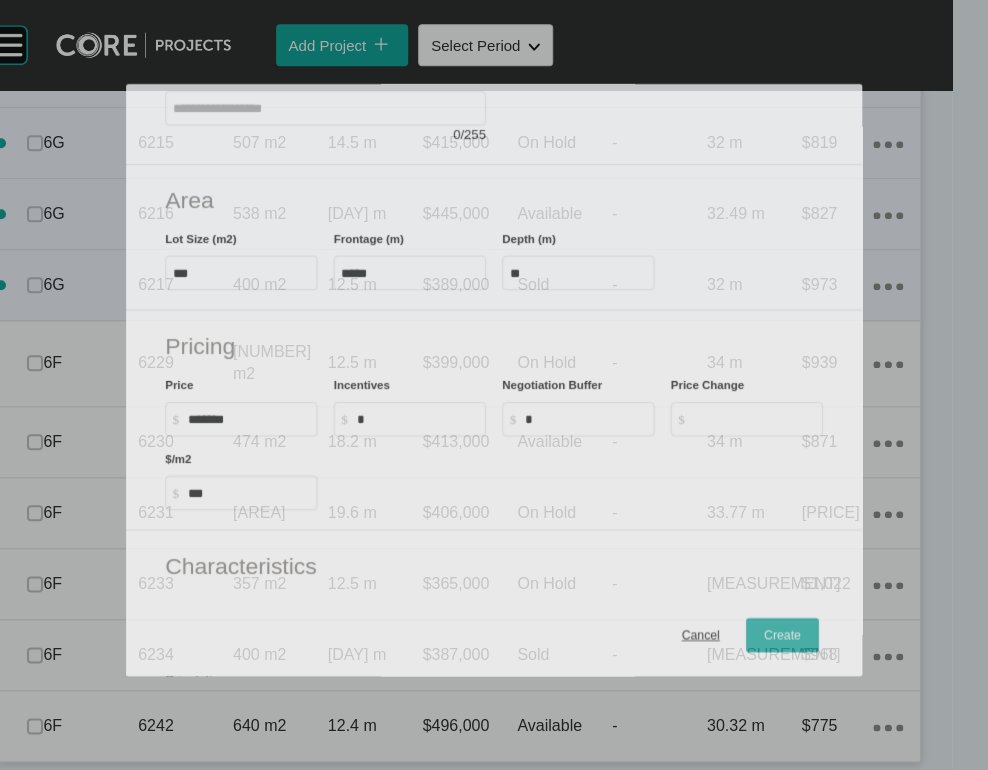 scroll, scrollTop: 3033, scrollLeft: 0, axis: vertical 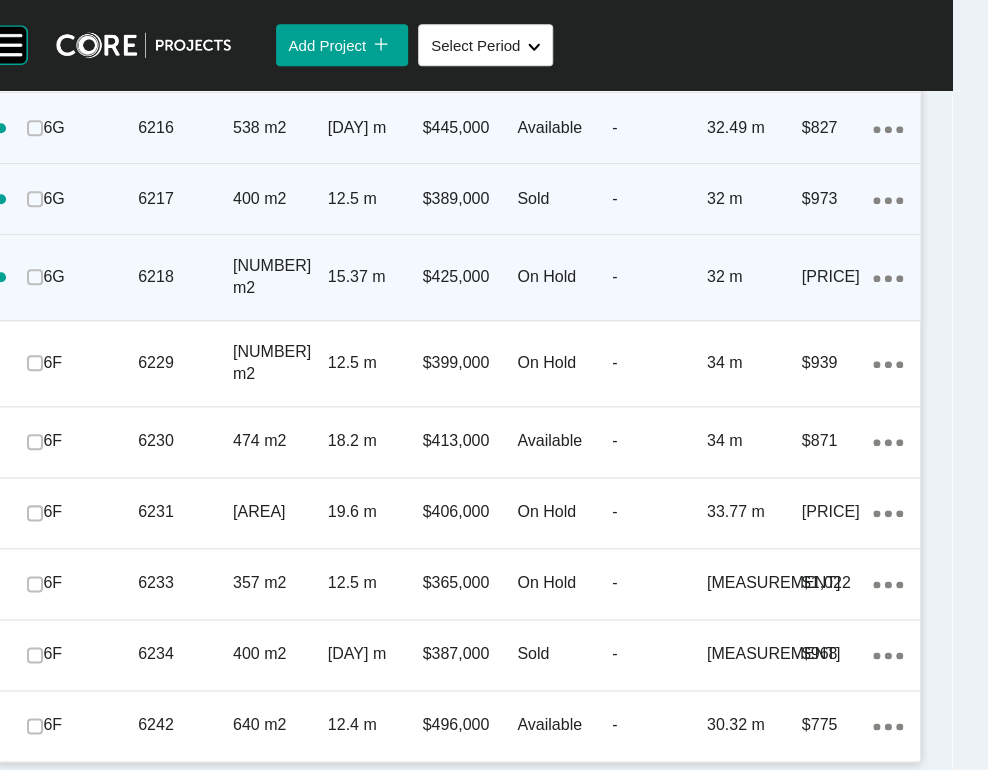click on "Action Menu Dots Copy 6 Created with Sketch." 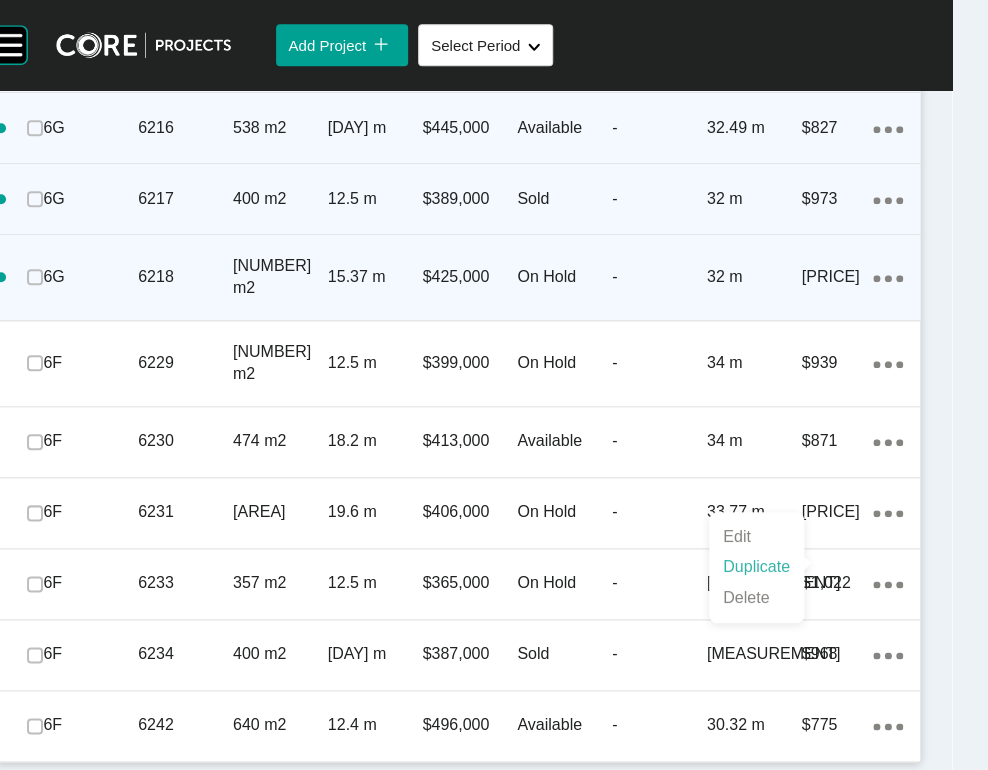 click on "Duplicate" at bounding box center [756, 567] 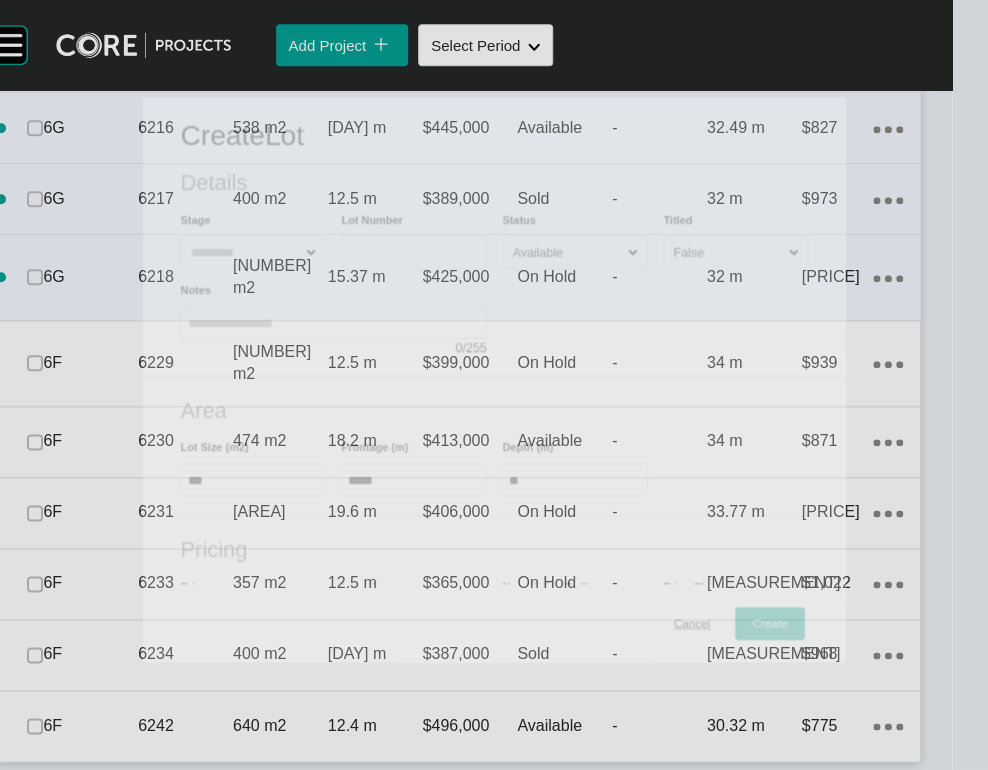 scroll, scrollTop: 3149, scrollLeft: 0, axis: vertical 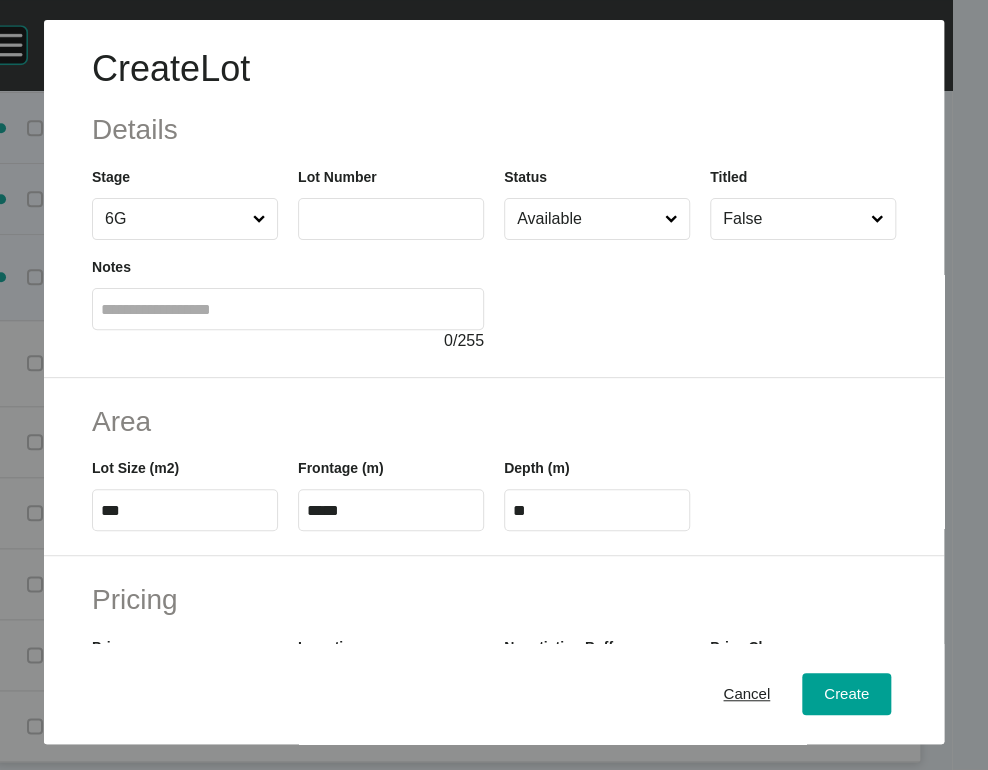 click at bounding box center [391, 219] 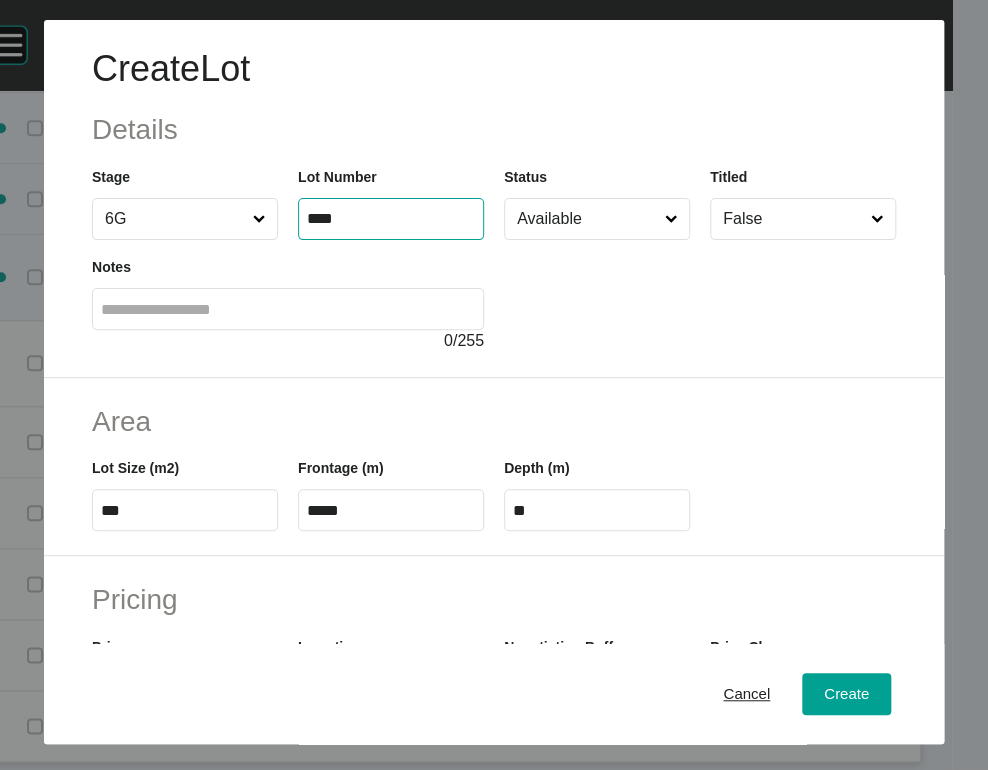 type on "****" 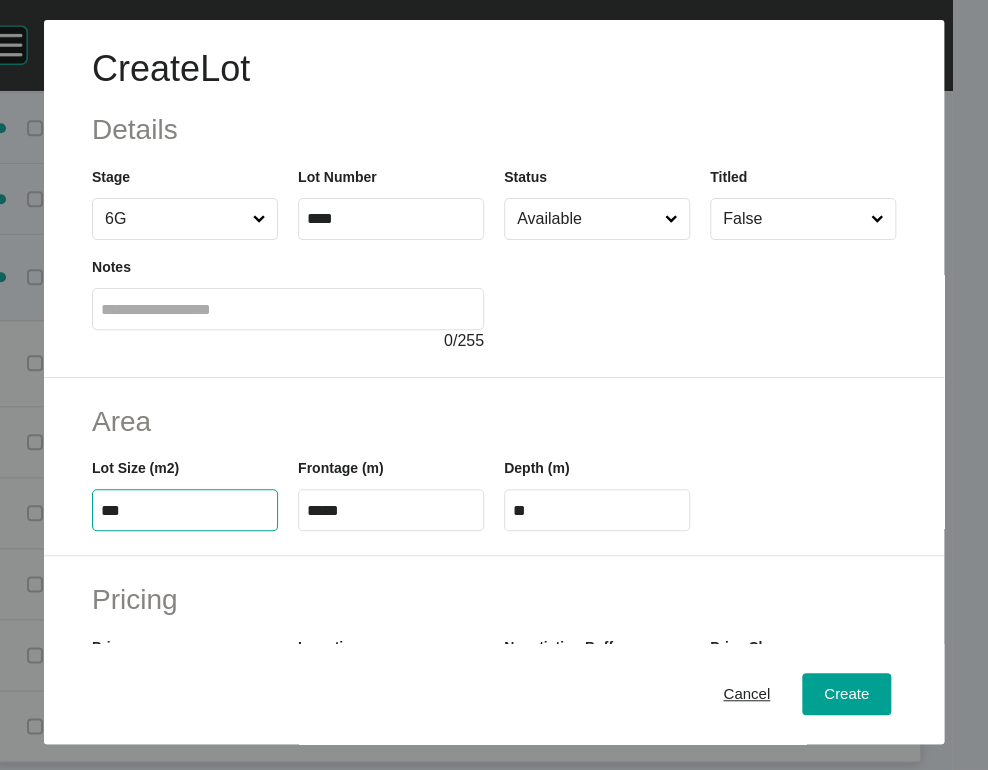 drag, startPoint x: 117, startPoint y: 621, endPoint x: 21, endPoint y: 618, distance: 96.04687 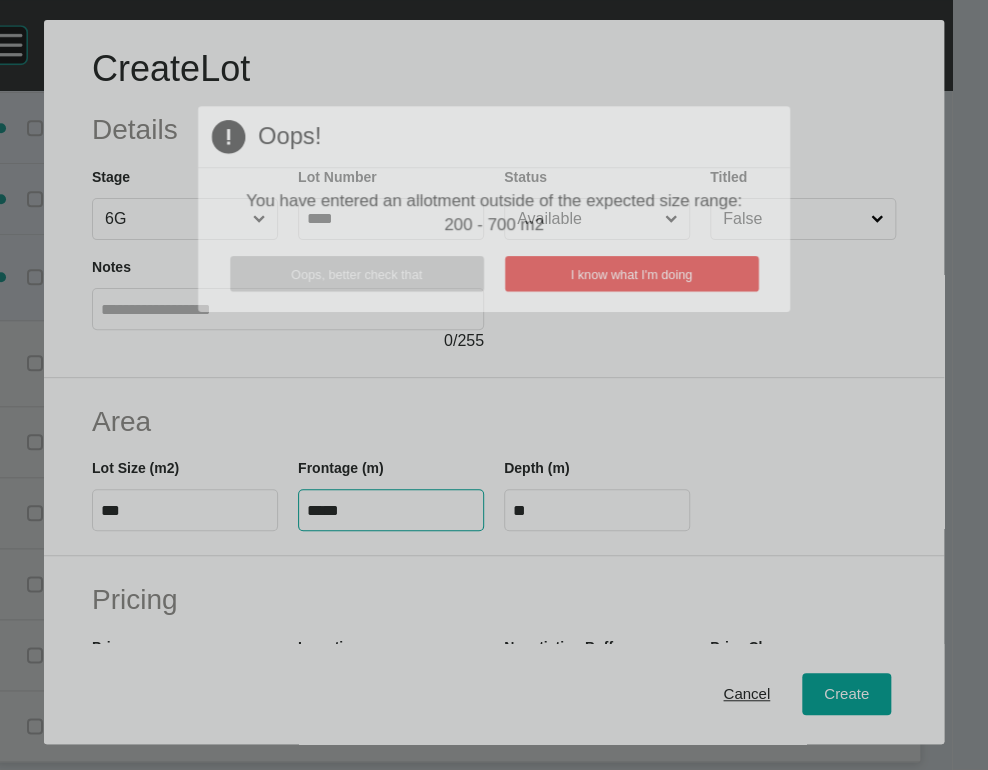 drag, startPoint x: 379, startPoint y: 629, endPoint x: 185, endPoint y: 614, distance: 194.57903 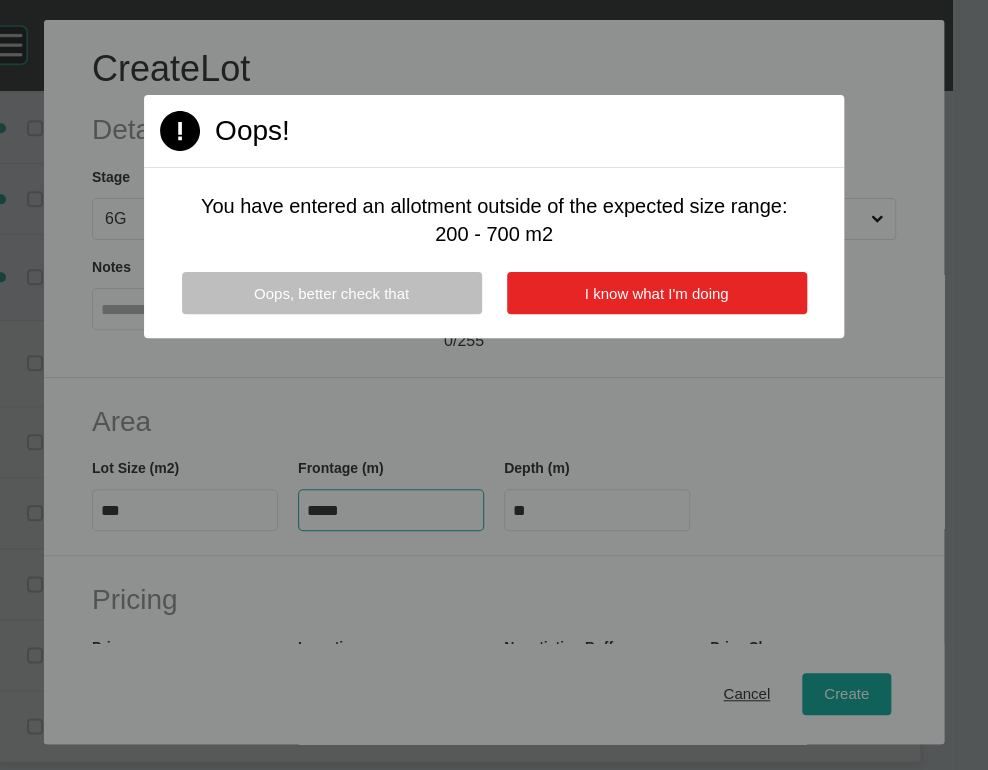 type on "**" 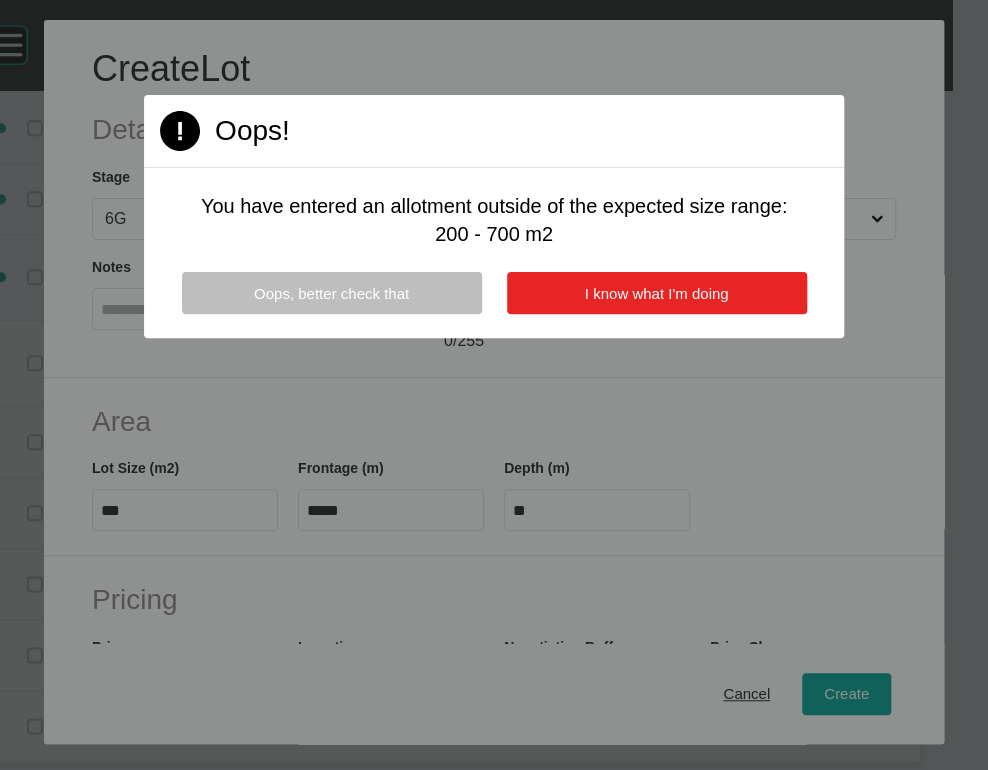 click on "I know what I'm doing" at bounding box center [657, 293] 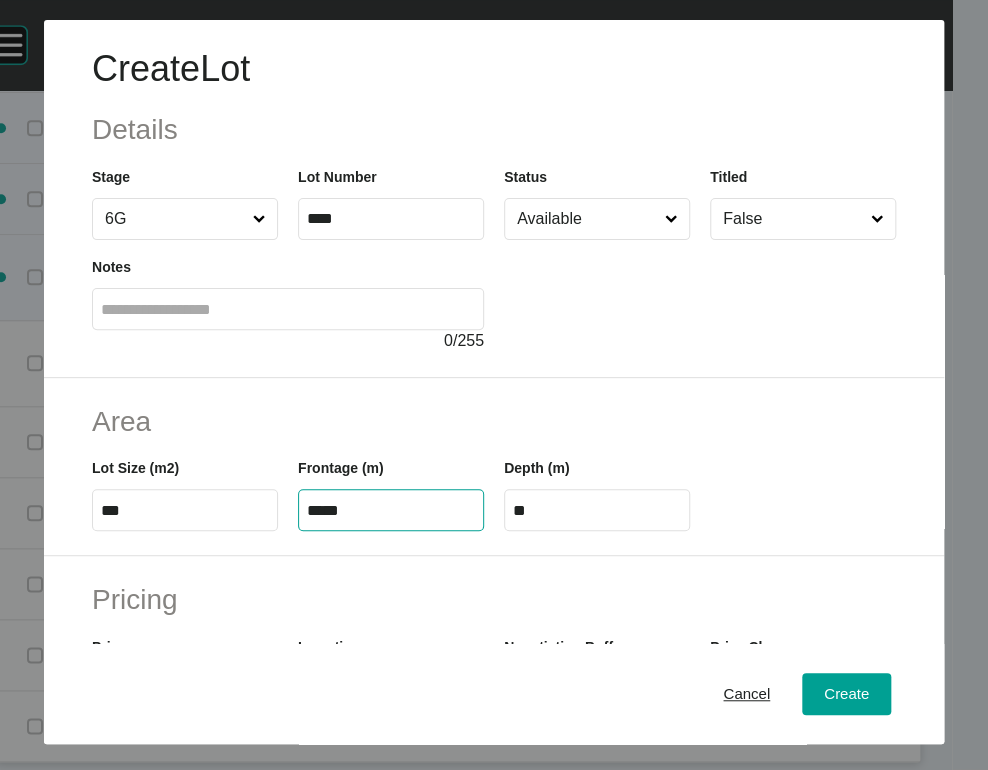 type 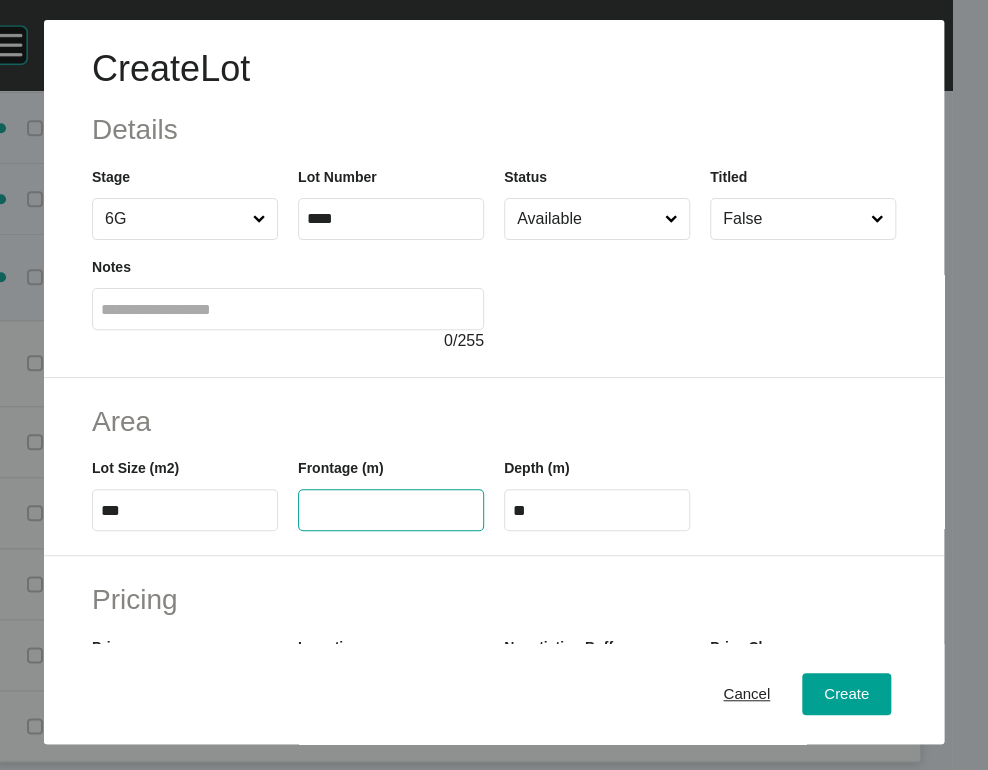 type on "********" 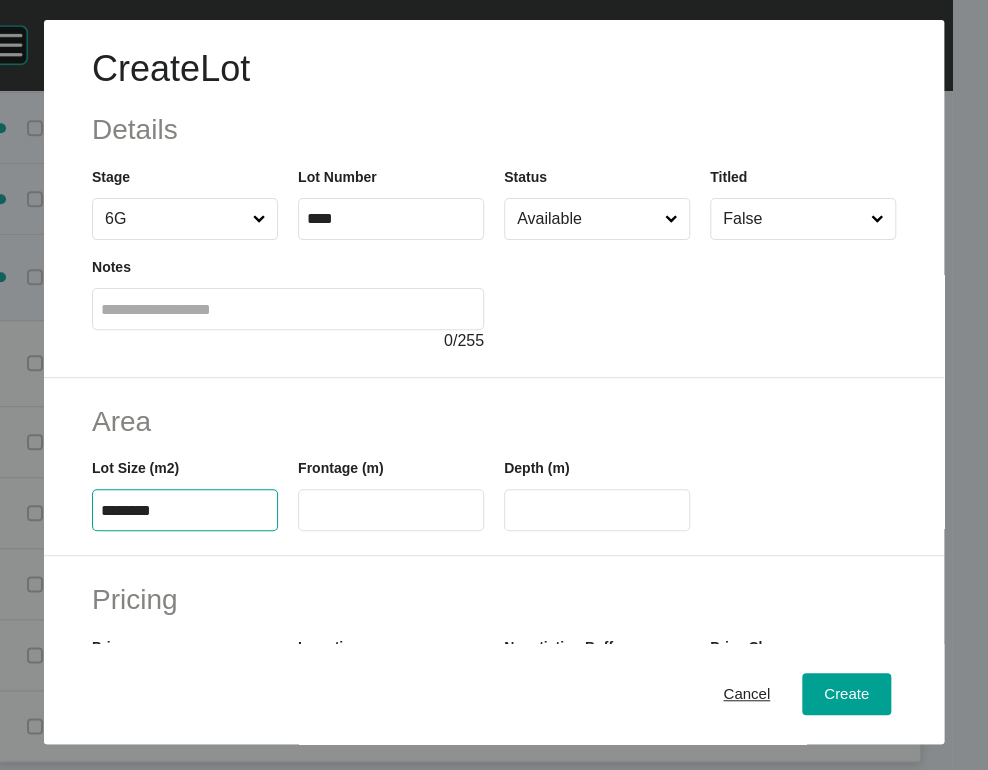 type on "***" 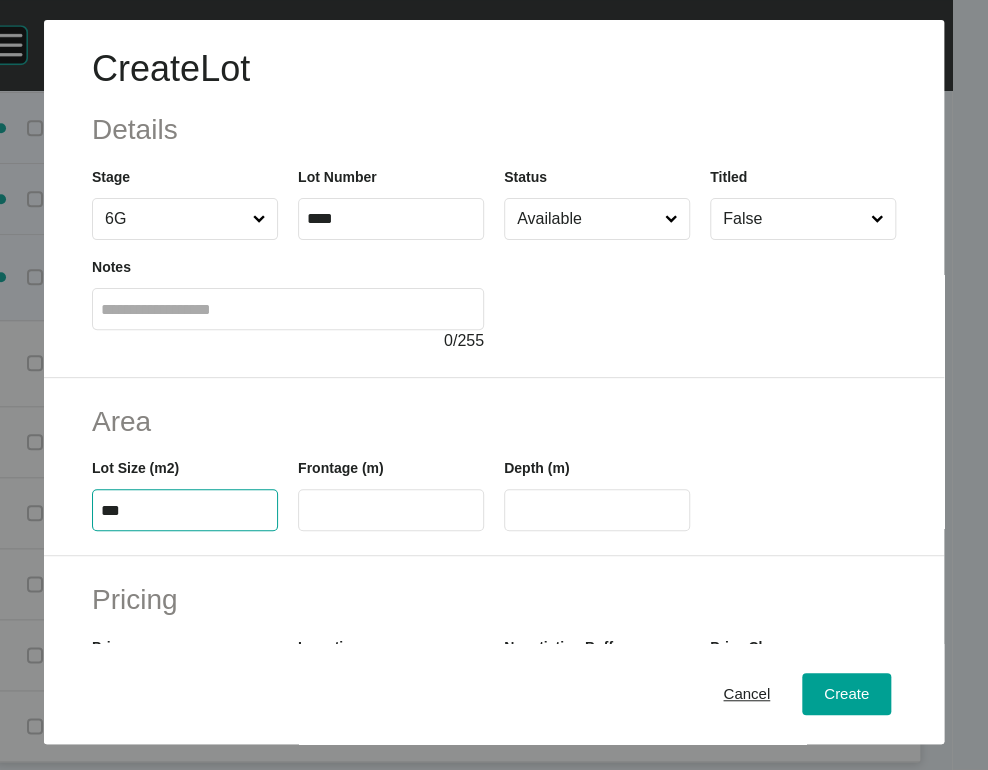 type on "***" 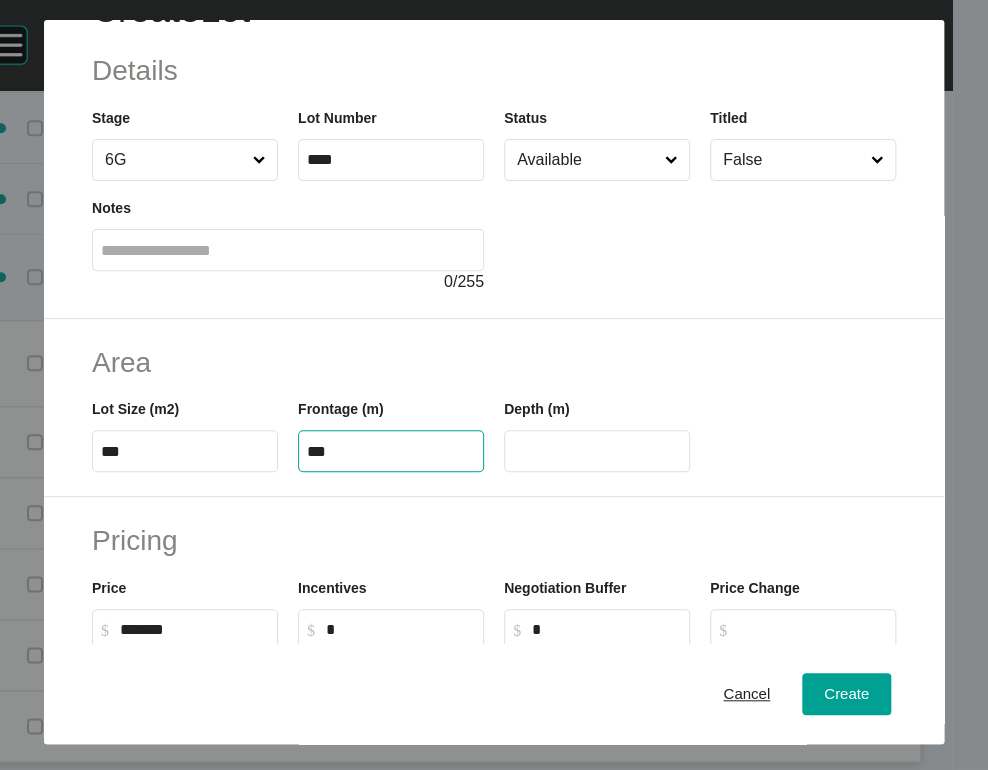 scroll, scrollTop: 73, scrollLeft: 0, axis: vertical 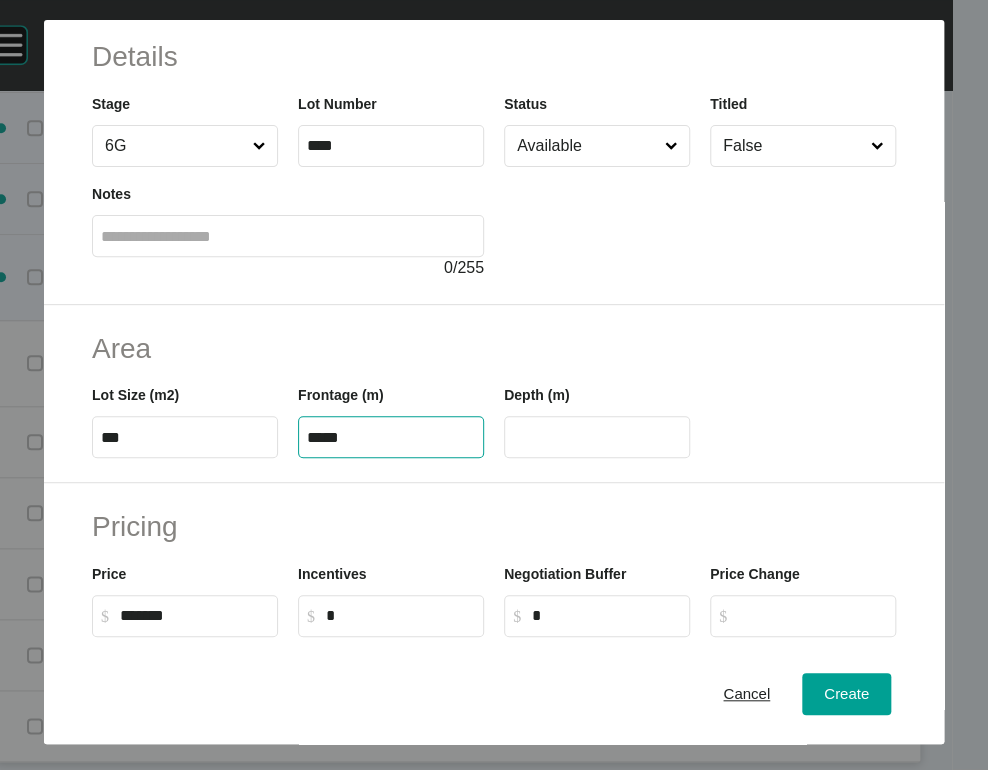 type on "*****" 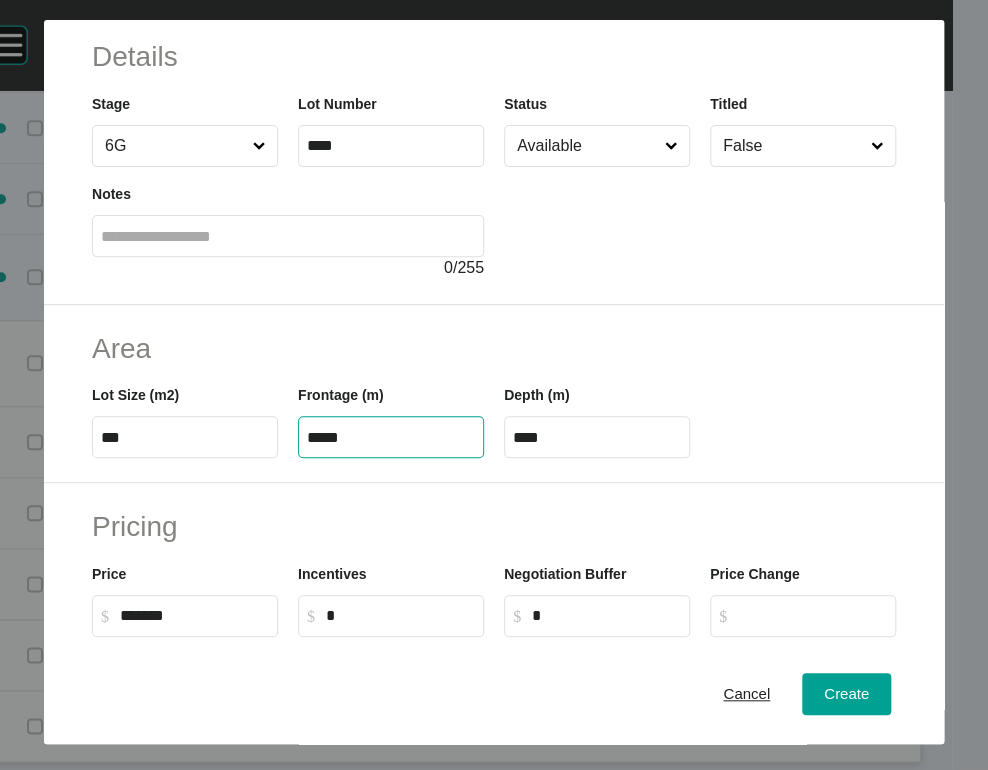 click on "****" at bounding box center [597, 437] 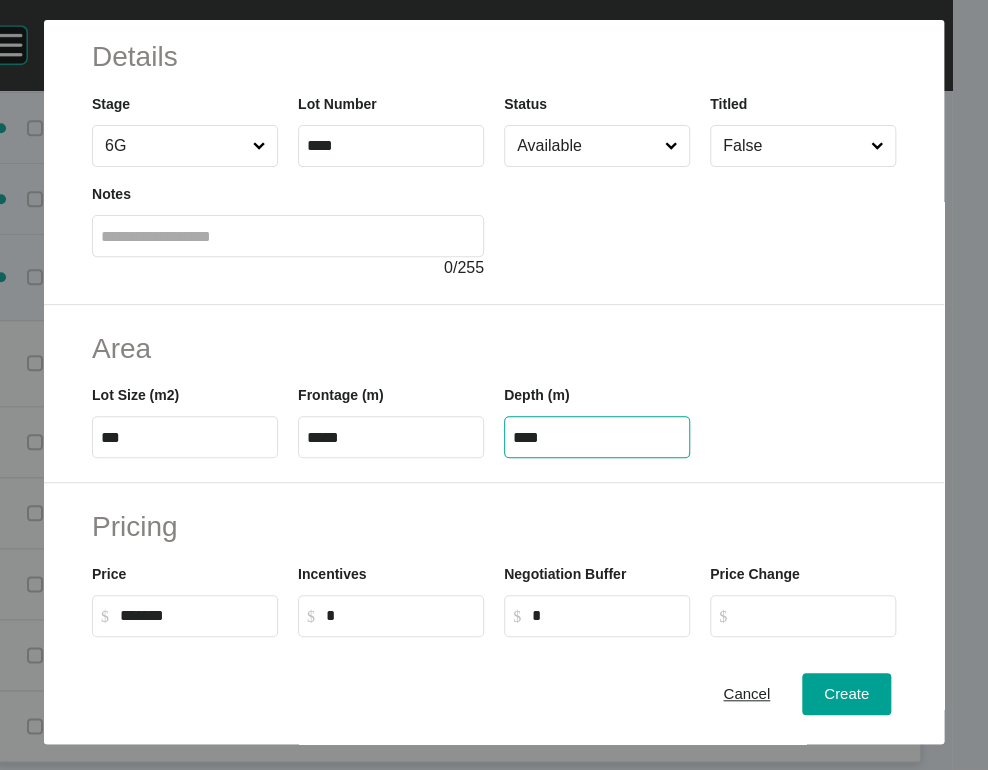 drag, startPoint x: 617, startPoint y: 554, endPoint x: 416, endPoint y: 554, distance: 201 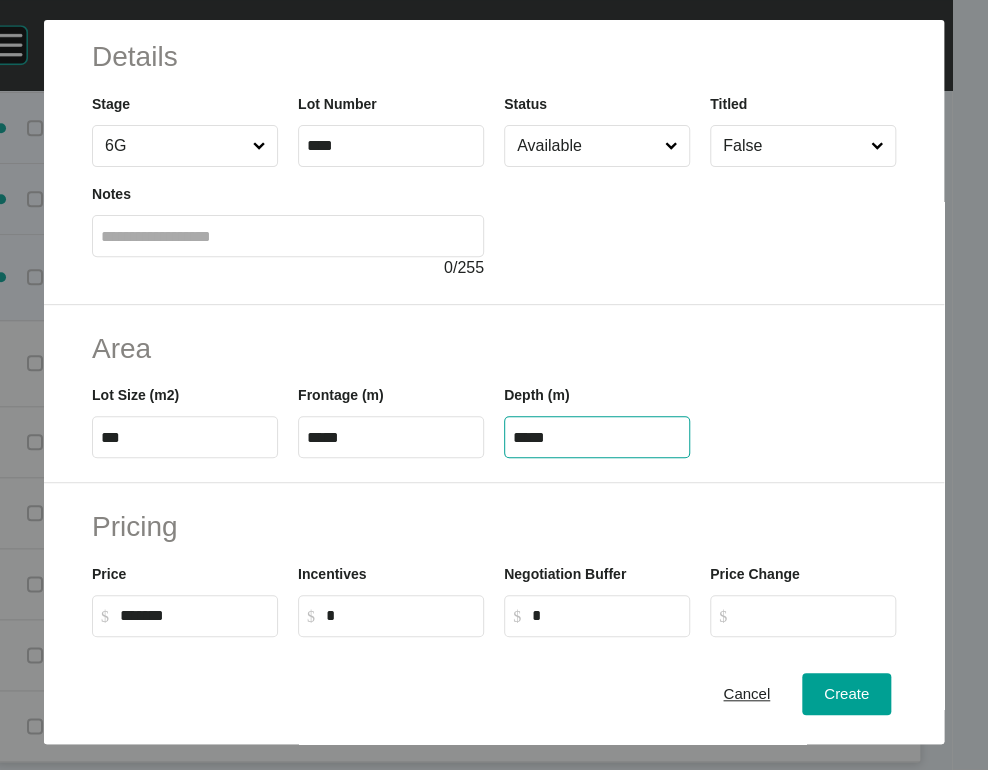 type on "*****" 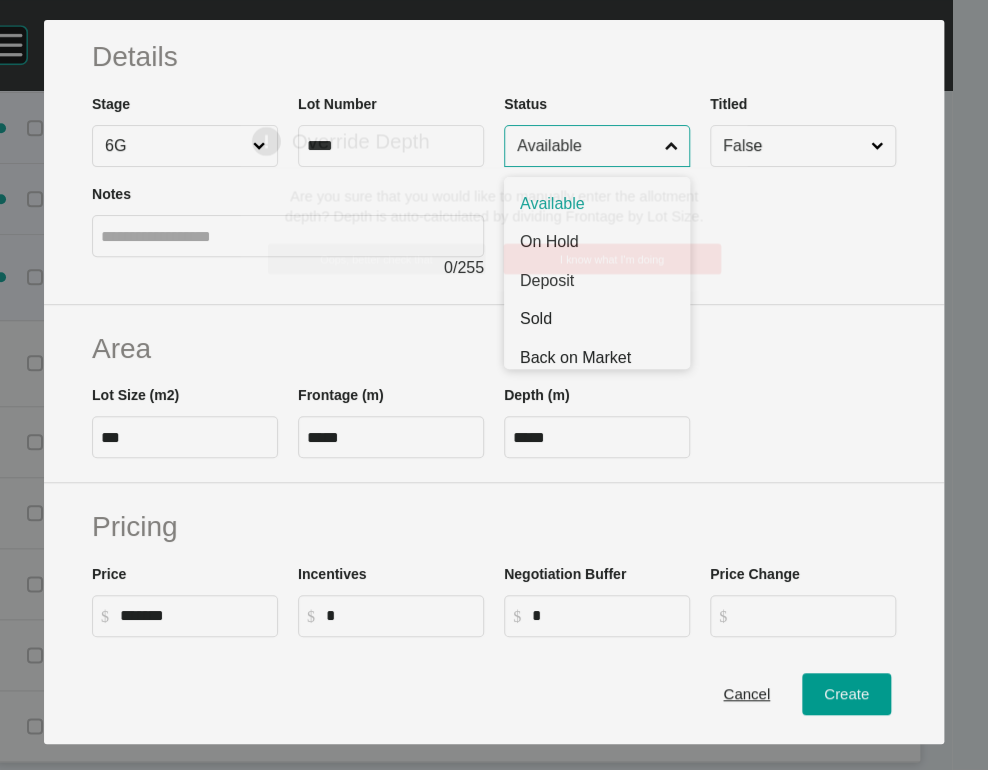 click on "Create  Lot Details Stage 6G Lot Number **** Status Available Available On Hold Deposit Sold Back on Market NFS BOM/Sold Titled False Notes 0 / 255 Area Lot Size (m2) *** Frontage (m) ***** Depth (m) ***** Pricing Price $ Created with Sketch. $ ******* Incentives $ Created with Sketch. $ * Negotiation Buffer $ Created with Sketch. $ * Price Change $ Created with Sketch. $ $/m2 $ Created with Sketch. $ *** Characteristics Corner Fall Fill Irregular Nearby Amenity Park / Wetlands Powerlines Substation Double Storey Orientation Cancel Create Page 1 Created with Sketch.   Override Depth Are you sure that you would like to manually enter the allotment depth? Depth is auto-calculated by dividing Frontage by Lot Size. Oops, better check that I know what I'm doing" at bounding box center [494, 385] 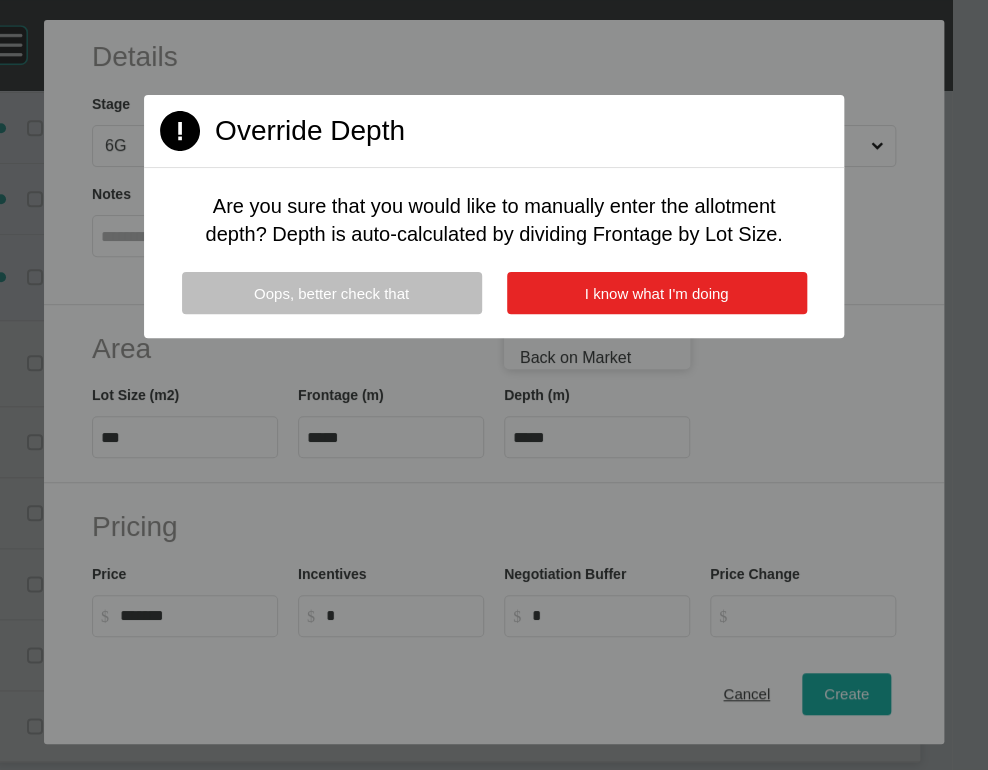 drag, startPoint x: 580, startPoint y: 380, endPoint x: 580, endPoint y: 367, distance: 13 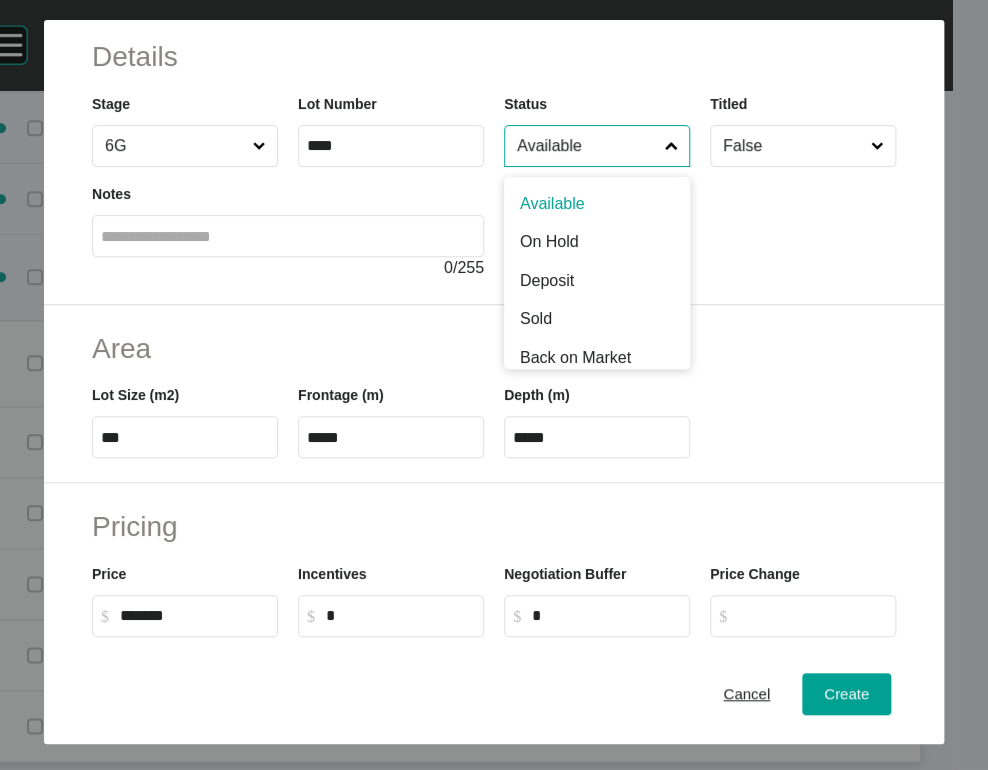 click on "Available" at bounding box center (587, 146) 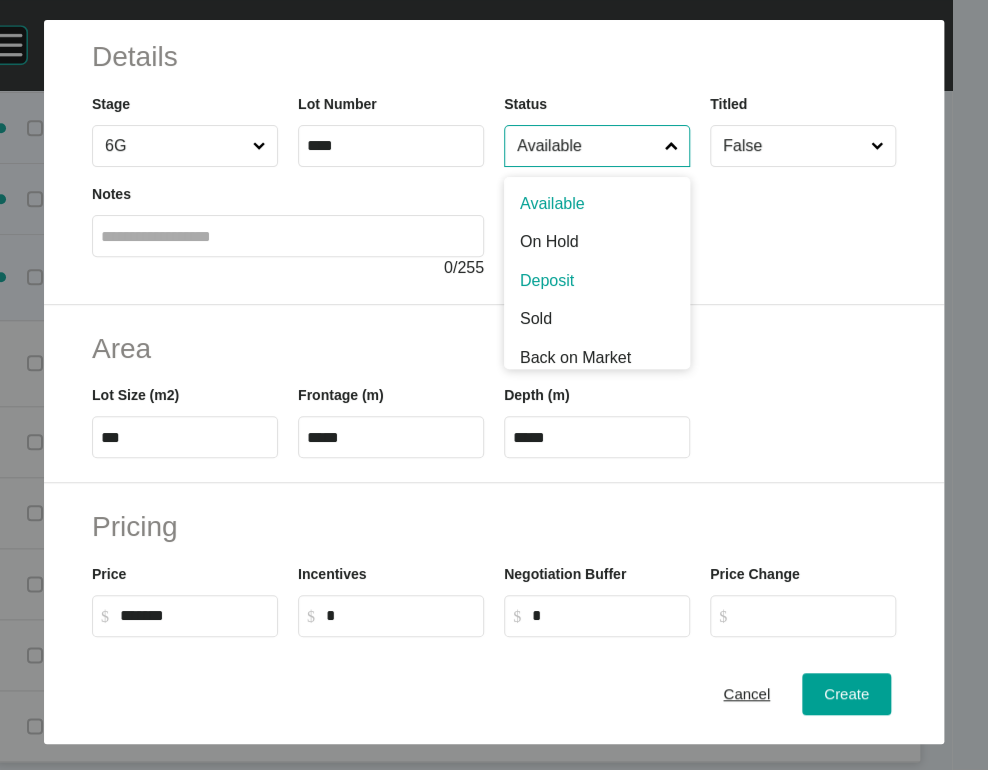 scroll, scrollTop: 4, scrollLeft: 0, axis: vertical 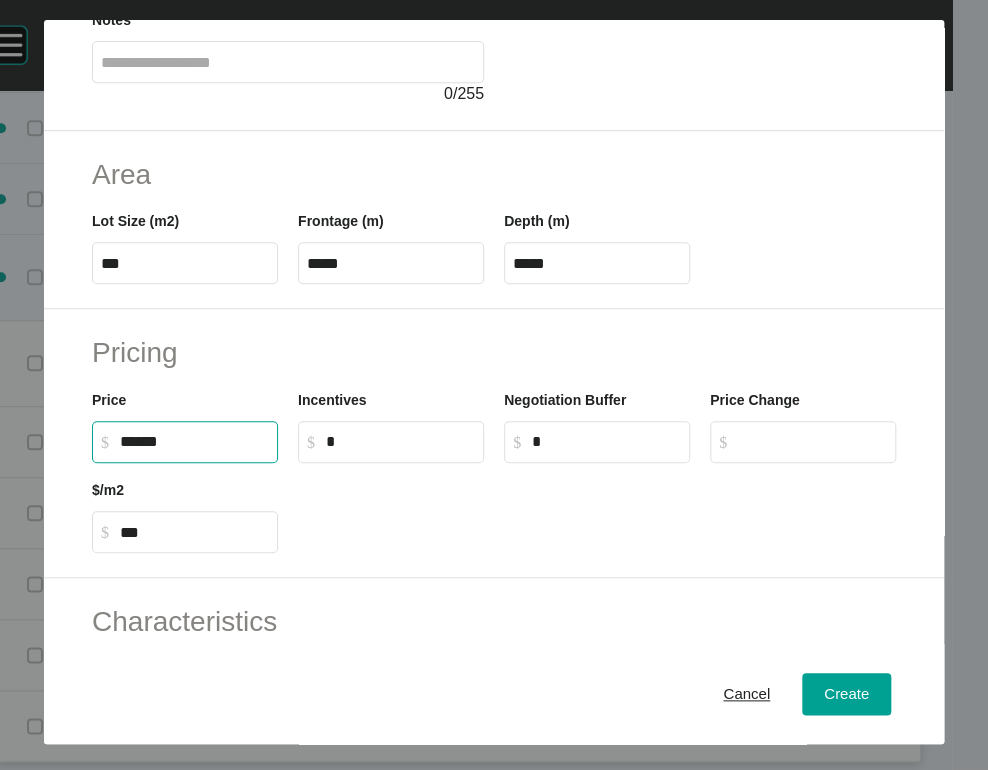 drag, startPoint x: 103, startPoint y: 605, endPoint x: 39, endPoint y: 601, distance: 64.12488 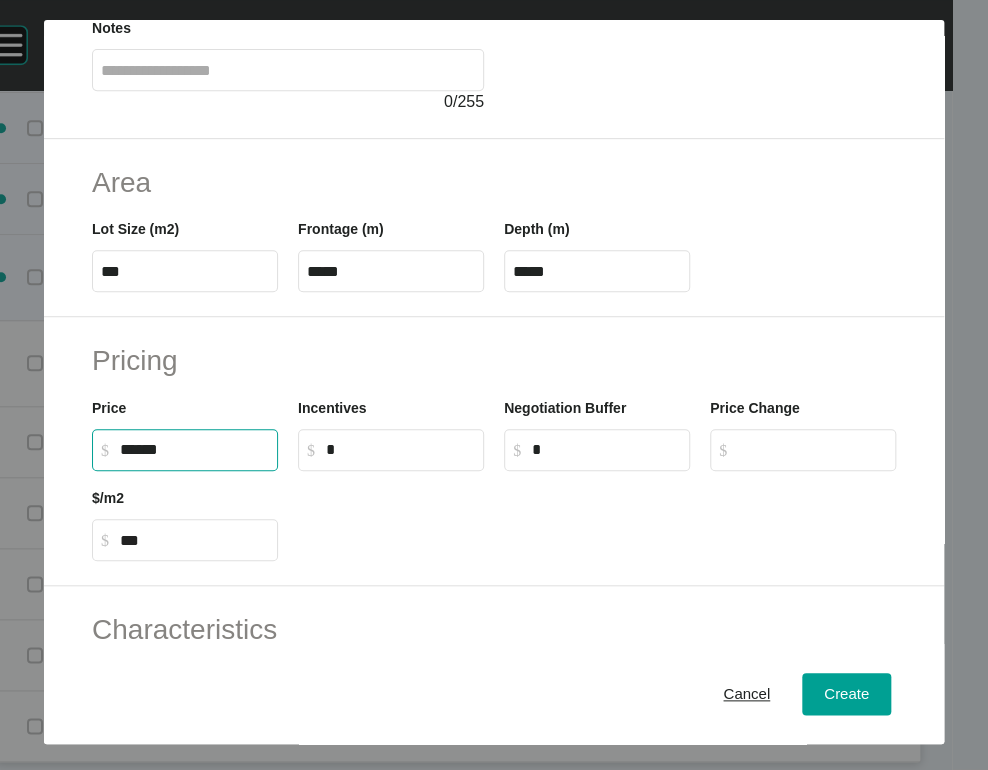 scroll, scrollTop: 231, scrollLeft: 0, axis: vertical 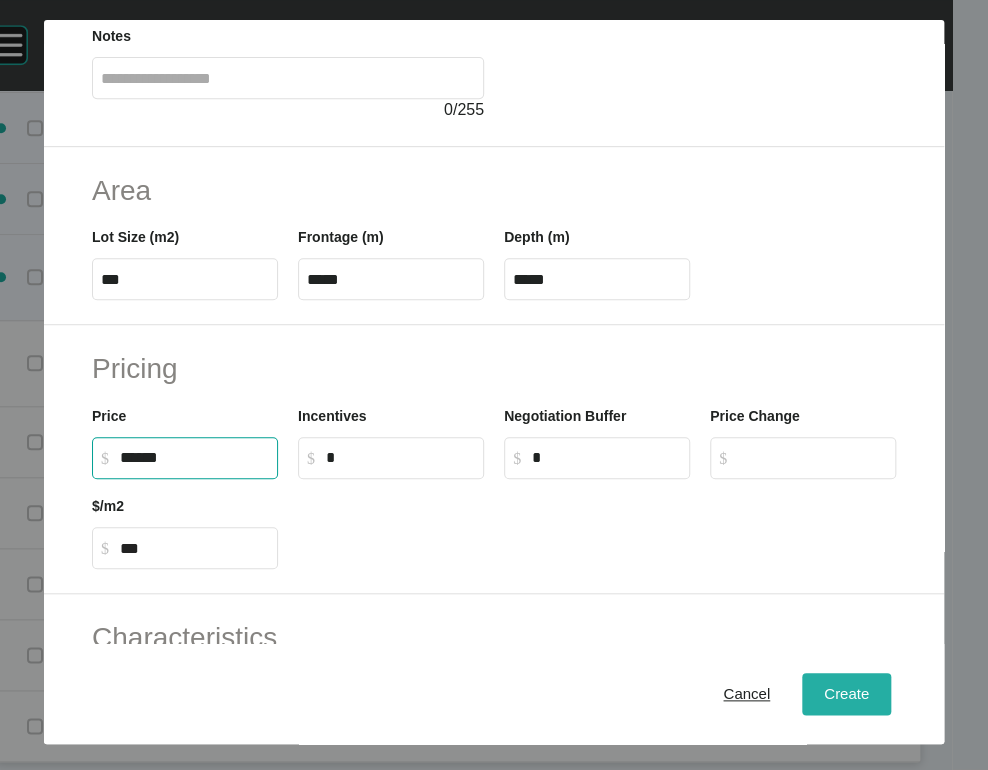 type on "******" 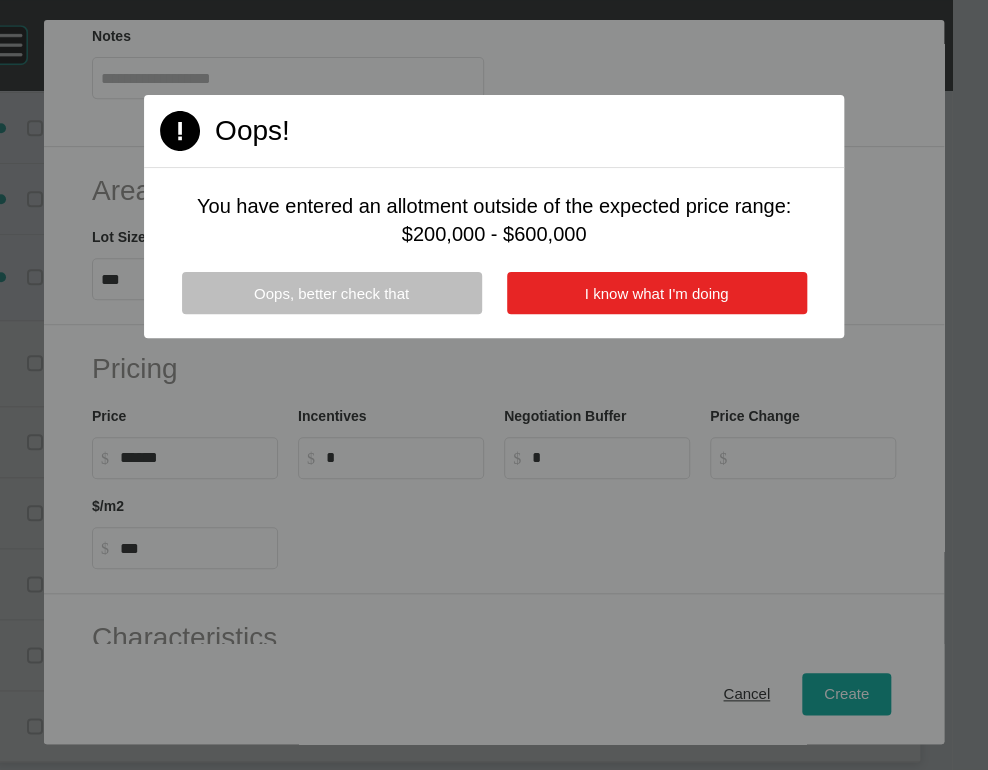 click on "I know what I'm doing" at bounding box center [657, 293] 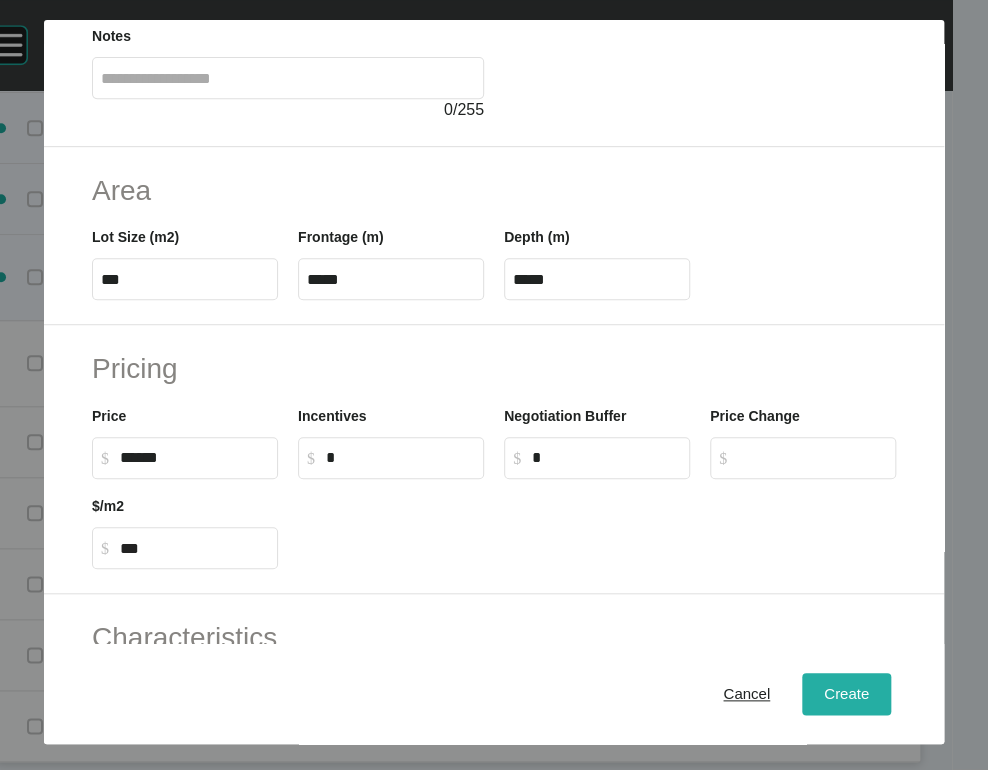 click on "Create" at bounding box center [846, 693] 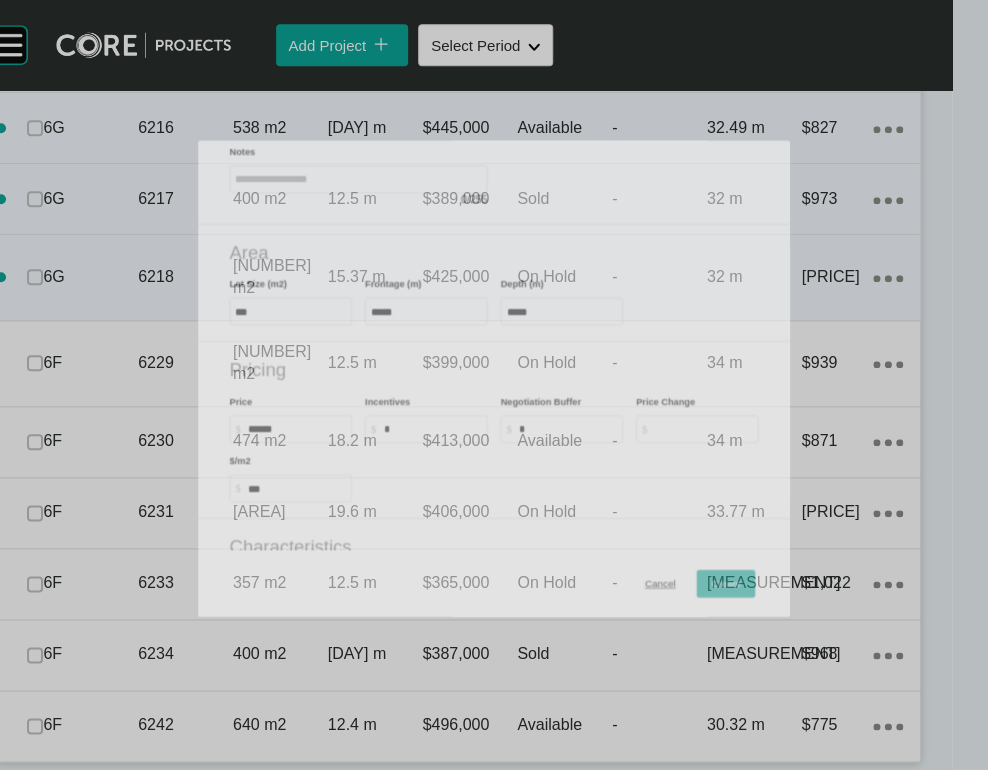 scroll, scrollTop: 3148, scrollLeft: 0, axis: vertical 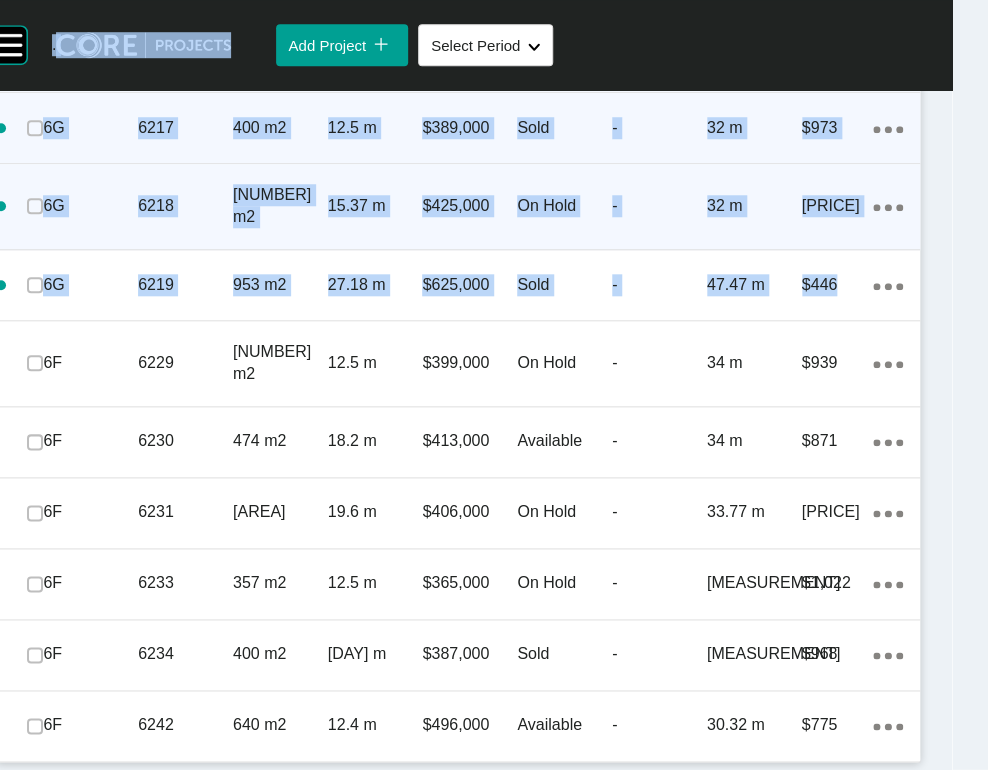 drag, startPoint x: 952, startPoint y: 642, endPoint x: 947, endPoint y: 656, distance: 14.866069 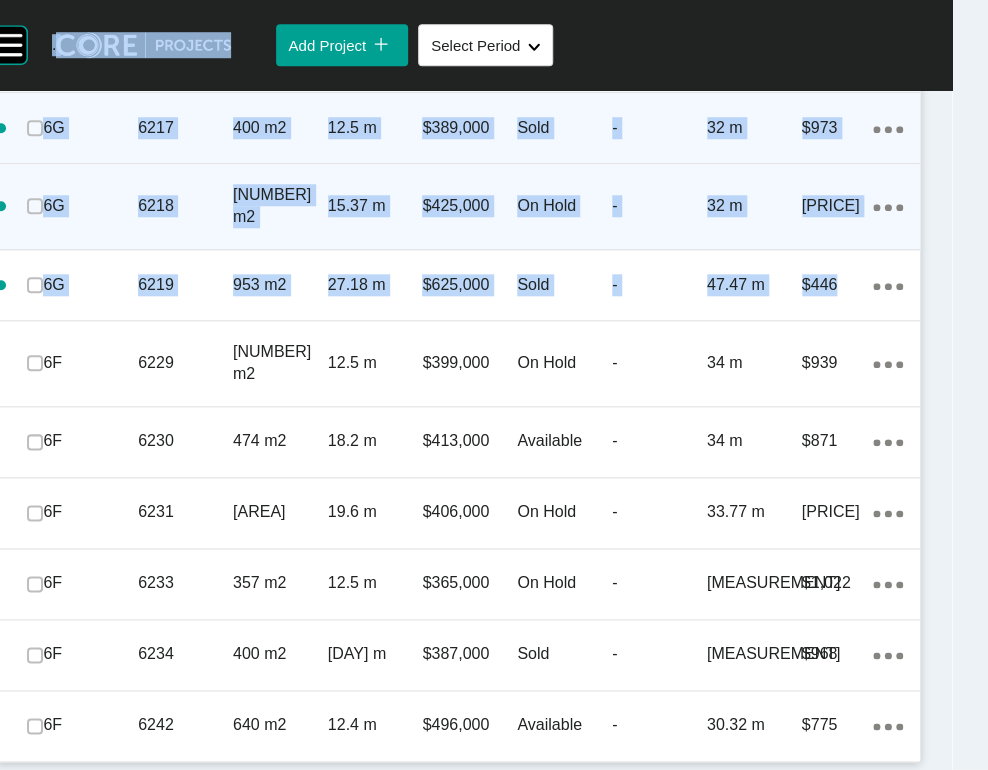 click on "Lots Clear Selection Edit Selected Delete Selected Add Lot icon/tick copy 11 Created with Sketch. Stage No.  Lot No.  Shape Created with Sketch. Lot Size  Frontage  Price  Status  Titled  Depth  $/m2  4B 453 504 m2 18.6 m $441,000 Available Titled 12.96 m $875 Action Menu Dots Copy 6 Created with Sketch. 5C 518 522 m2 11.78 m $446,000 Available Titled 44.3 m $854 Action Menu Dots Copy 6 Created with Sketch. 5C 520 412 m2 12.69 m $387,000 Available Titled 28 m $939 Action Menu Dots Copy 6 Created with Sketch. 5C 521 458 m2 14.02 m $413,000 Sold Titled 28 m $902 Action Menu Dots Copy 6 Created with Sketch. 6 602 659 m2 14 m $482,000 On Hold - 32 m $731 Action Menu Dots Copy 6 Created with Sketch. 6 603 691 m2 17.4 m $484,000 On Hold - 32 m $700 Action Menu Dots Copy 6 Created with Sketch. 6 614 539 m2 17 m $449,000 Available - 32 m $833 Action Menu Dots Copy 6 Created with Sketch. 6 620 514 m2 16.21 m $447,000 Available - 31.7 m $870 Action Menu Dots Copy 6 Created with Sketch. 6A 622 652 m2 36.4 m $494,000 - -" at bounding box center (458, -421) 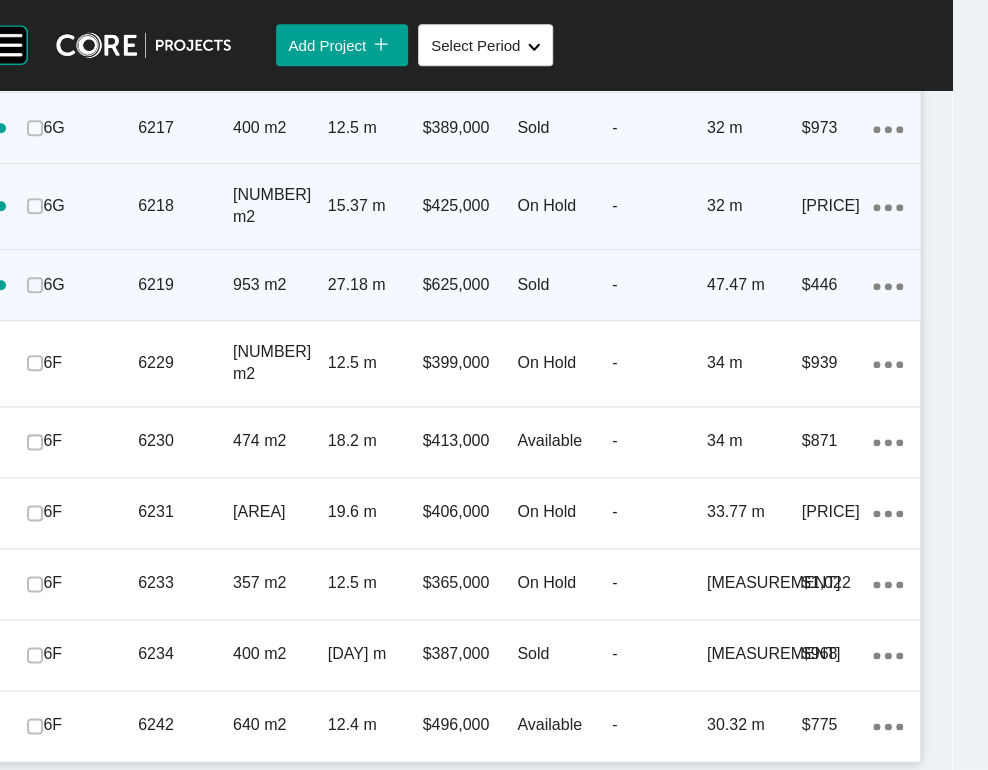 click on "Action Menu Dots Copy 6 Created with Sketch." 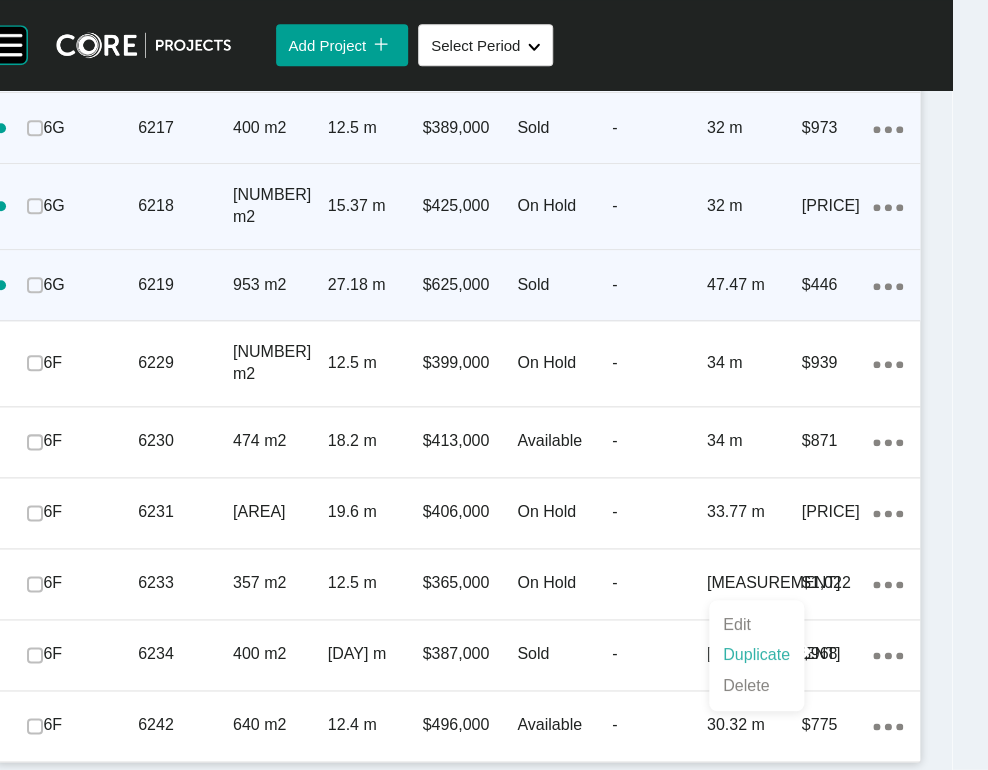 click on "Duplicate" at bounding box center (756, 655) 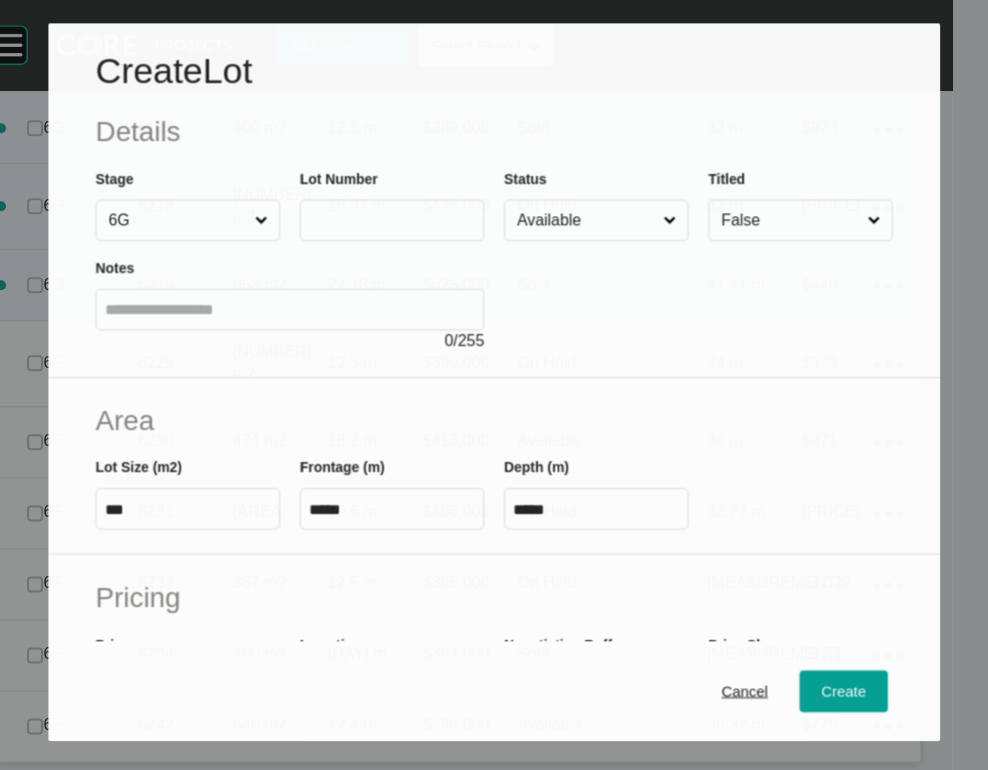 scroll, scrollTop: 3071, scrollLeft: 0, axis: vertical 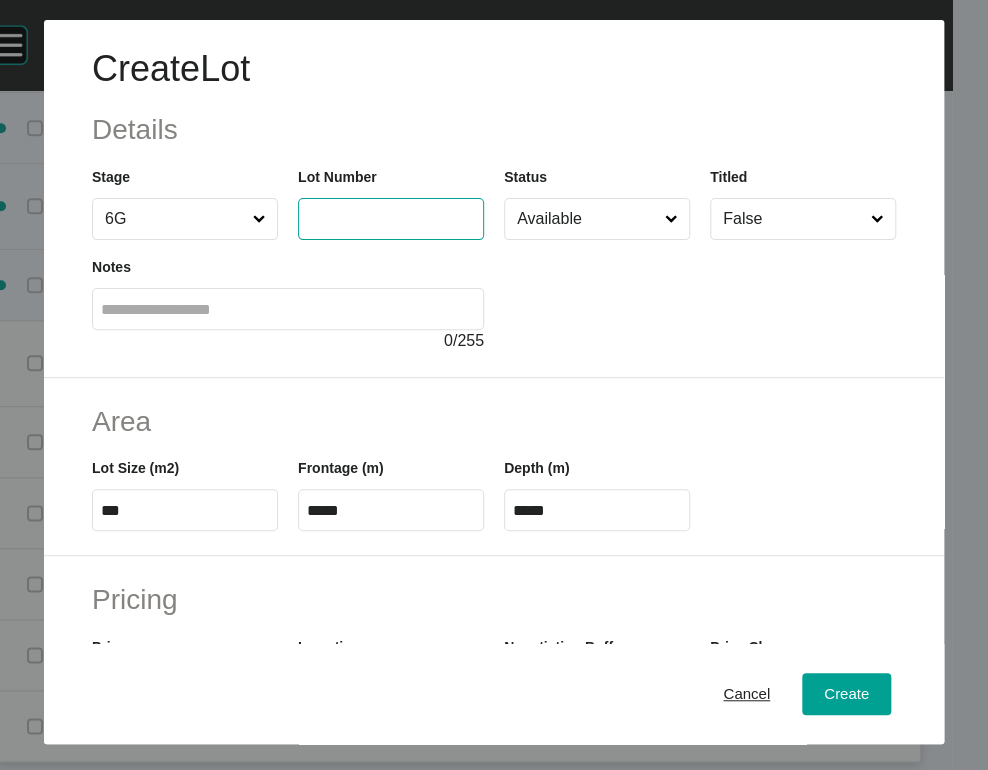 click at bounding box center [391, 218] 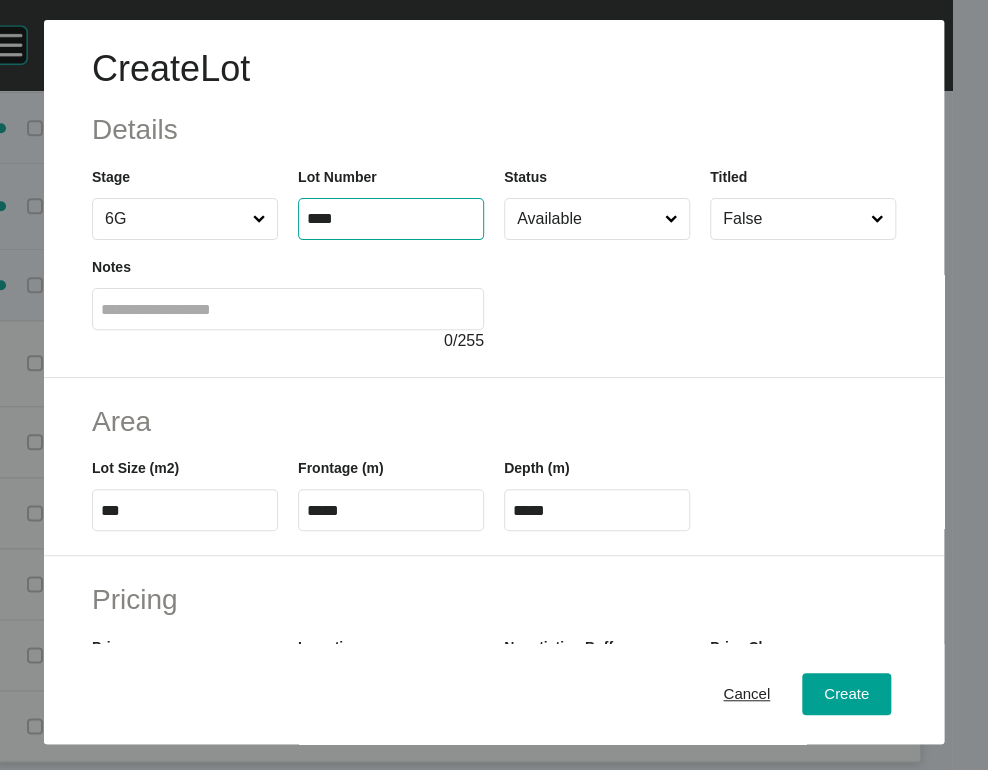 type on "****" 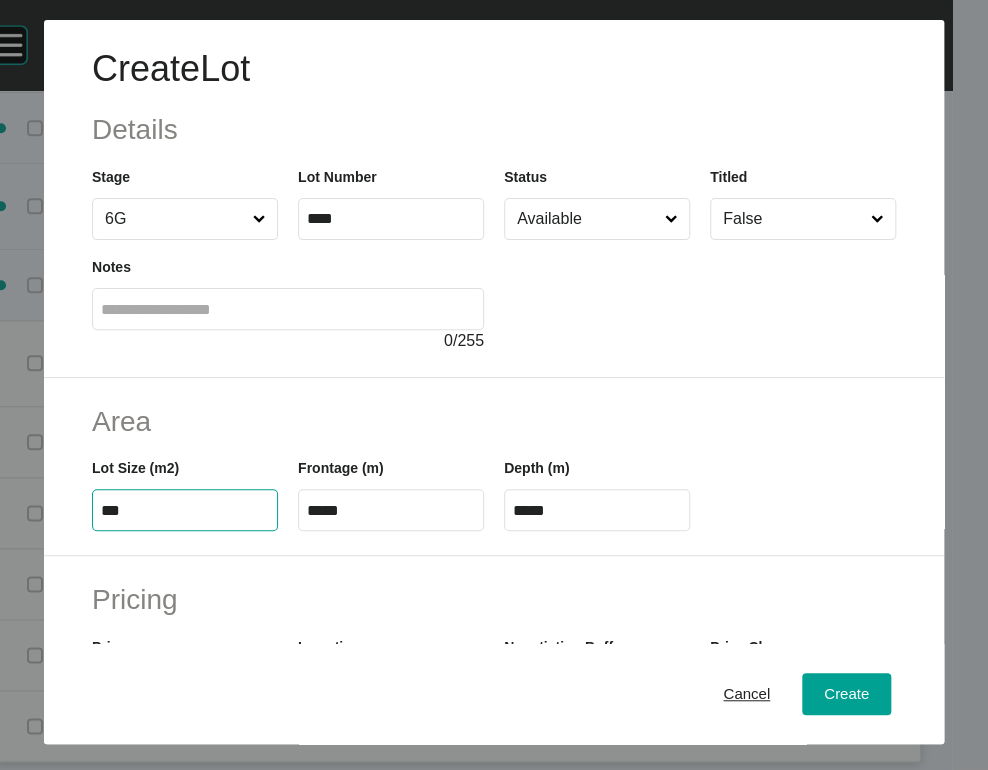 drag, startPoint x: 119, startPoint y: 626, endPoint x: 31, endPoint y: 609, distance: 89.62701 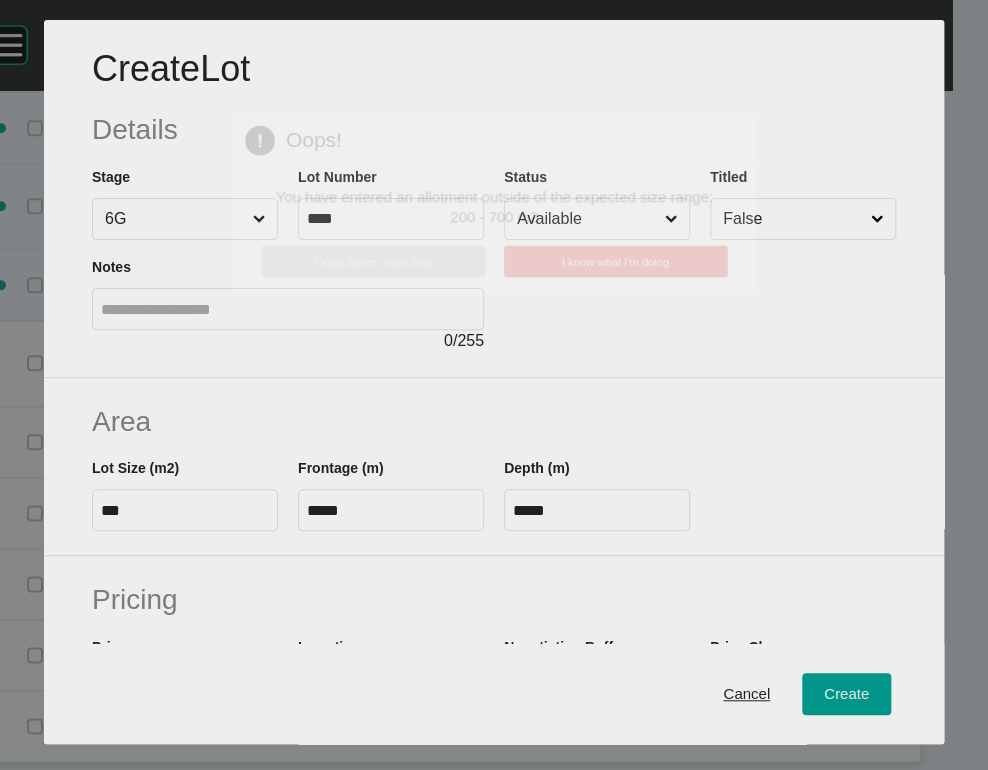 click on "Create  Lot Details Stage 6G Lot Number **** Status Available Titled False Notes 0 / 255 Area Lot Size (m2) *** Frontage (m) ***** Depth (m) ***** Pricing Price $ Created with Sketch. $ ******* Incentives $ Created with Sketch. $ * Negotiation Buffer $ Created with Sketch. $ * Price Change $ Created with Sketch. $ $/m2 $ Created with Sketch. $ *** Characteristics Corner Fall Fill Irregular Nearby Amenity Park / Wetlands Powerlines Substation Double Storey Orientation Cancel Create Page 1 Created with Sketch.   Oops! You have entered an allotment outside of the expected size range: 200 - 700 m2 Oops, better check that I know what I'm doing" at bounding box center [494, 385] 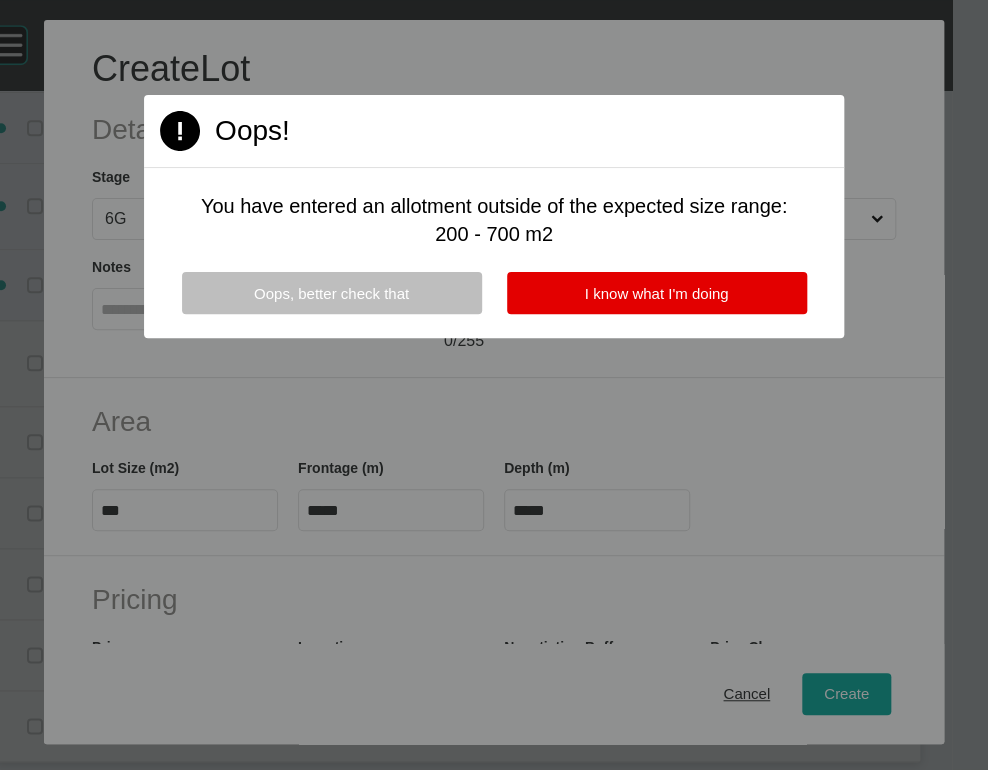 click on "I know what I'm doing" at bounding box center (657, 293) 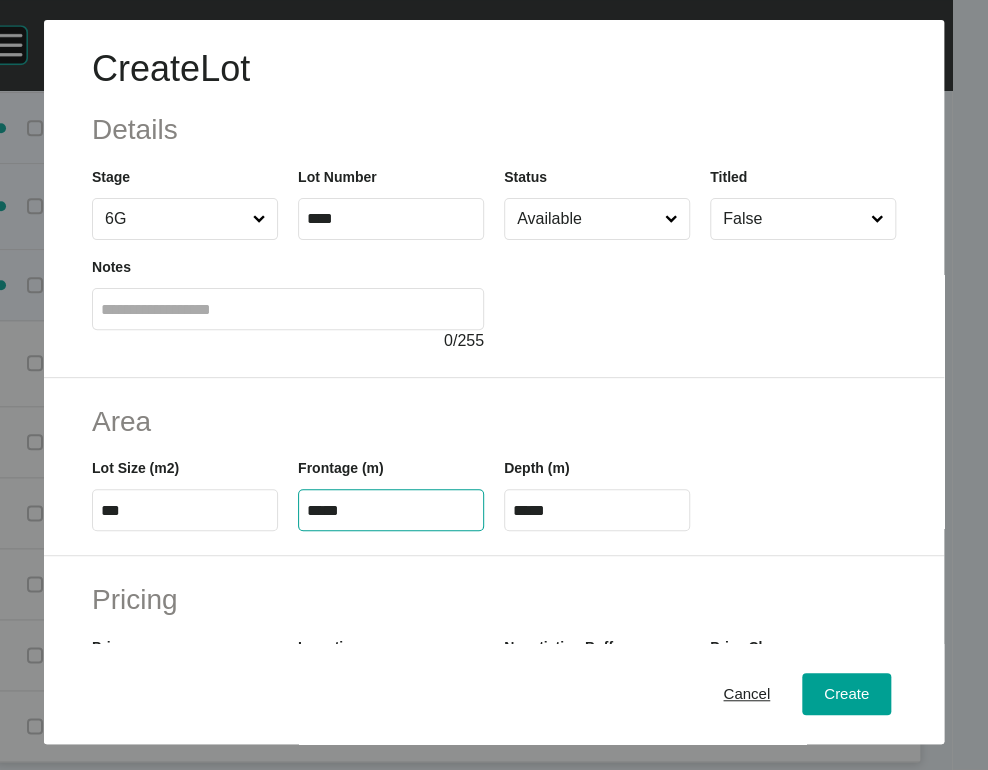 drag, startPoint x: 319, startPoint y: 623, endPoint x: 341, endPoint y: 629, distance: 22.803509 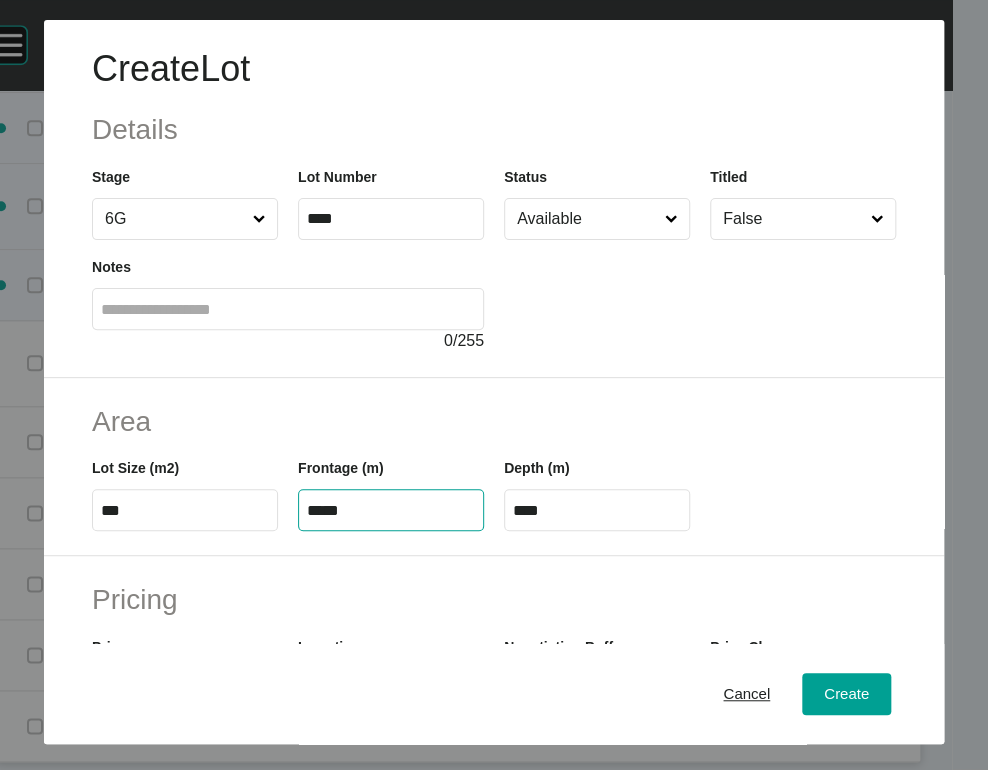 click on "****" at bounding box center [597, 510] 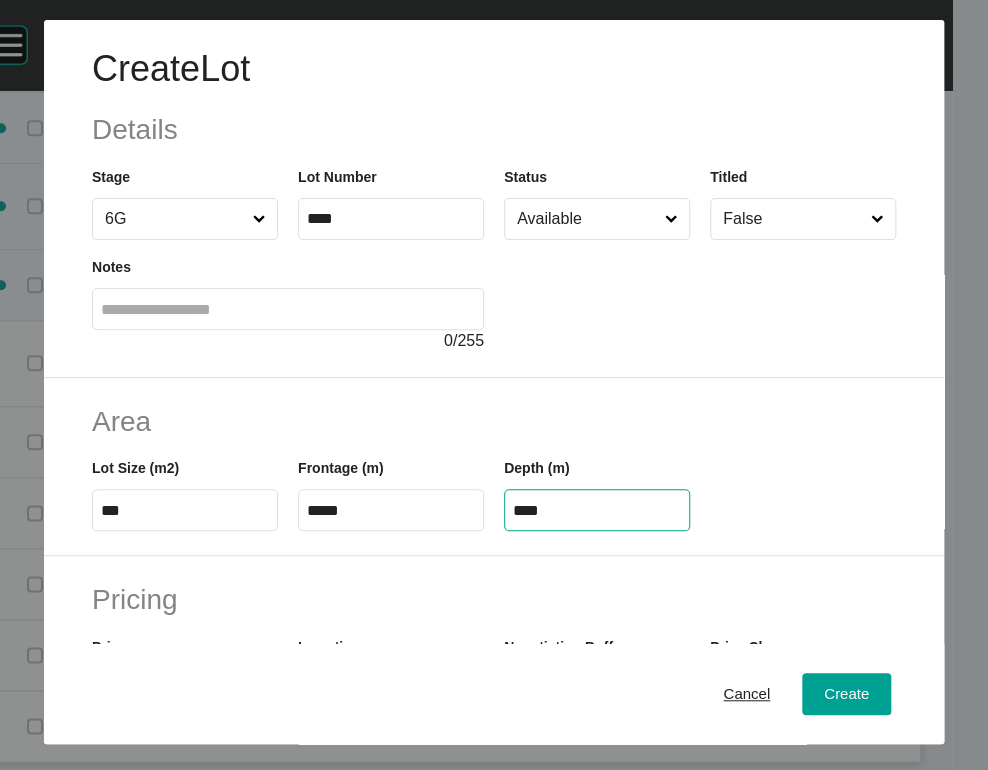 drag, startPoint x: 564, startPoint y: 627, endPoint x: 453, endPoint y: 630, distance: 111.040535 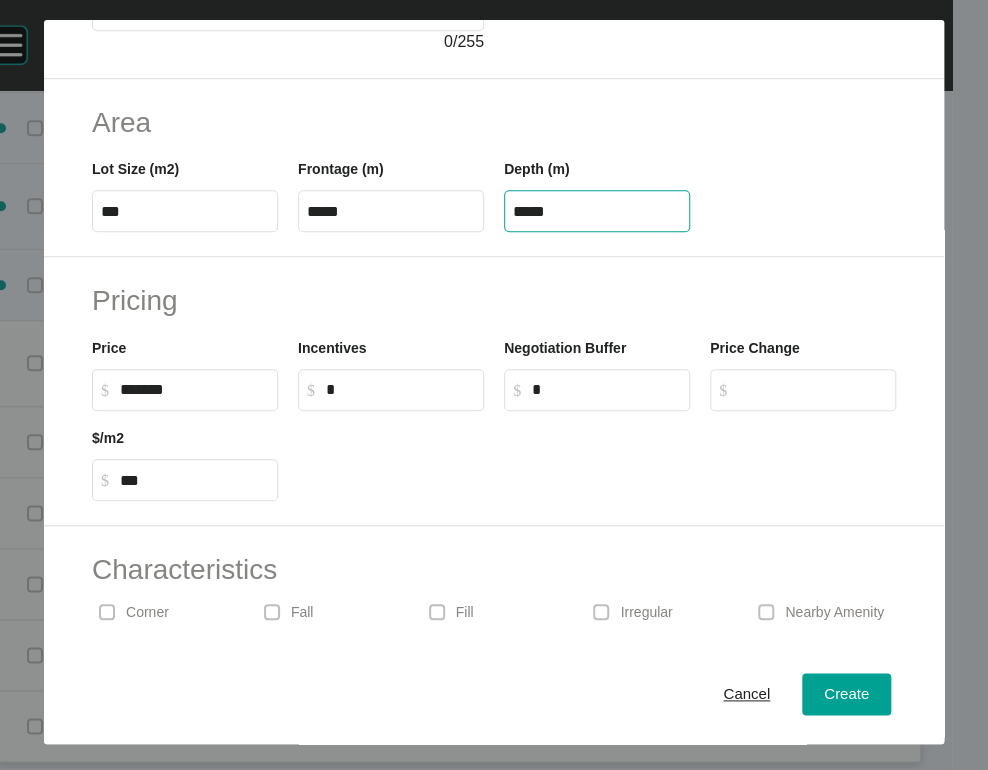 scroll, scrollTop: 304, scrollLeft: 0, axis: vertical 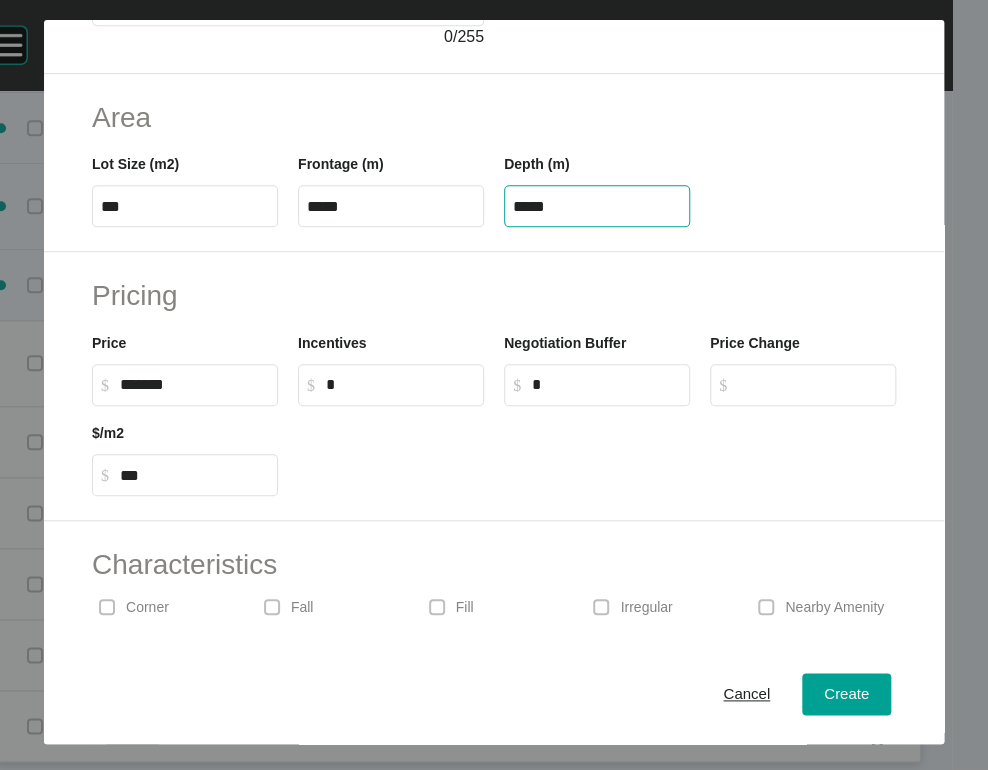 type on "*****" 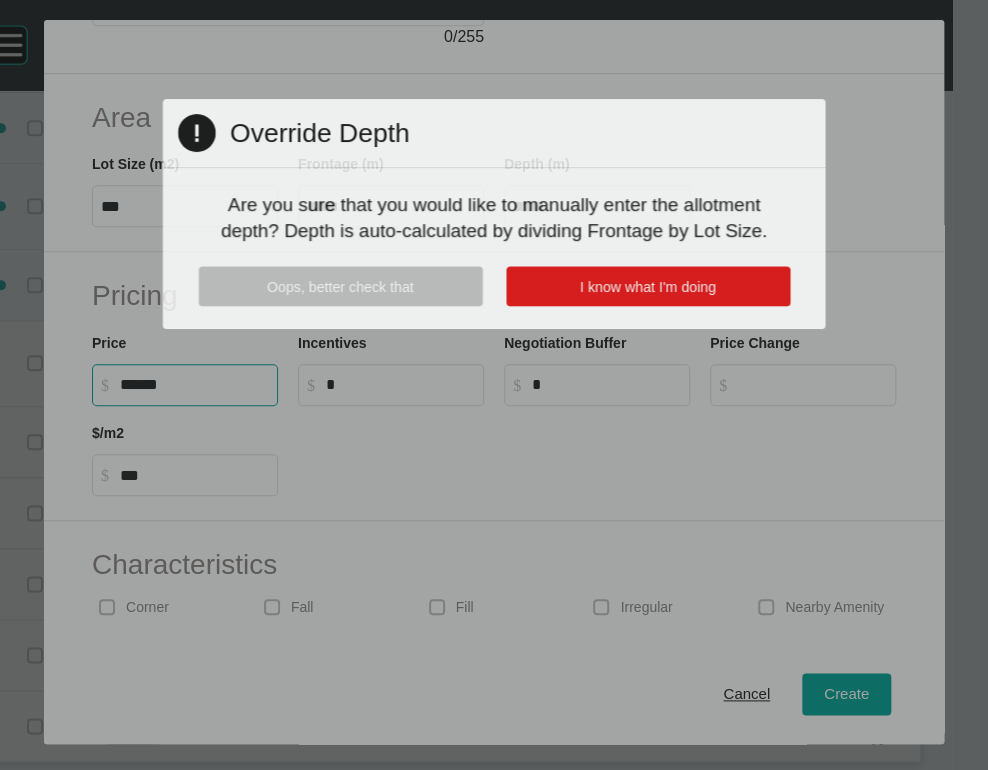 drag, startPoint x: 125, startPoint y: 549, endPoint x: 12, endPoint y: 554, distance: 113.110565 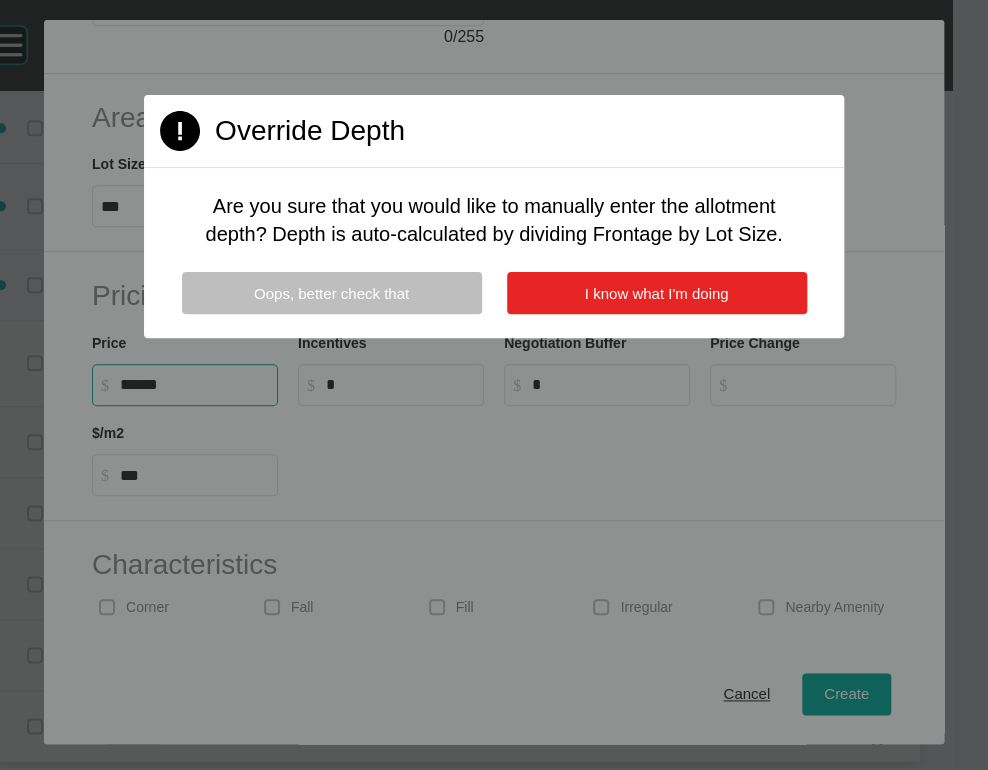 type on "*******" 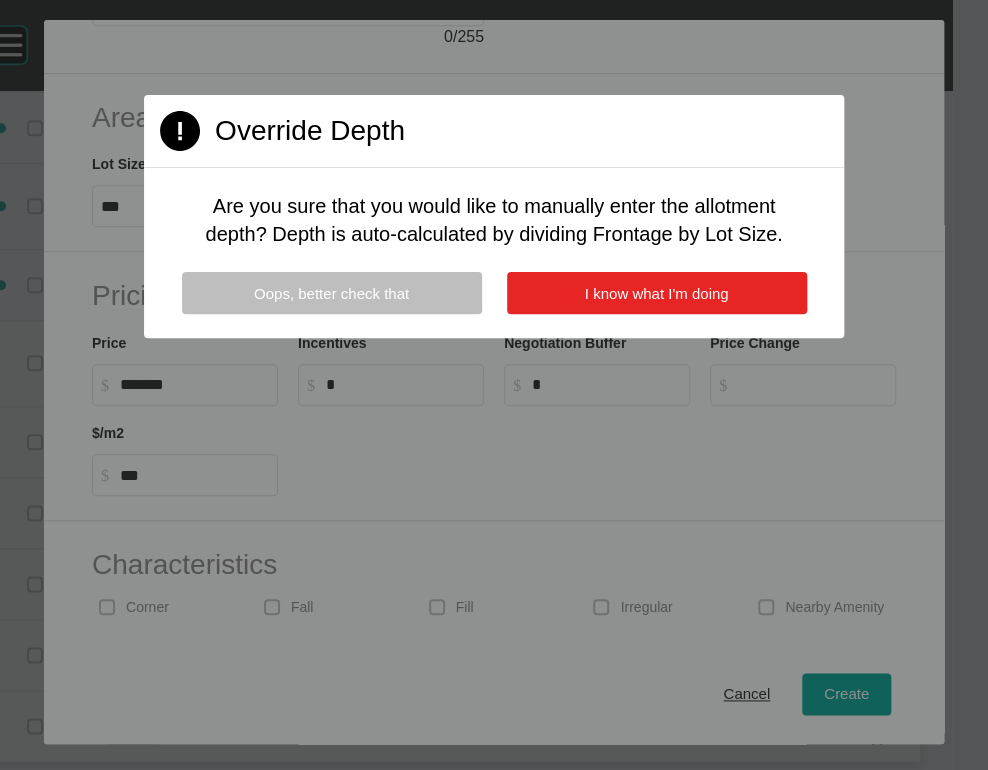 click on "I know what I'm doing" at bounding box center [657, 293] 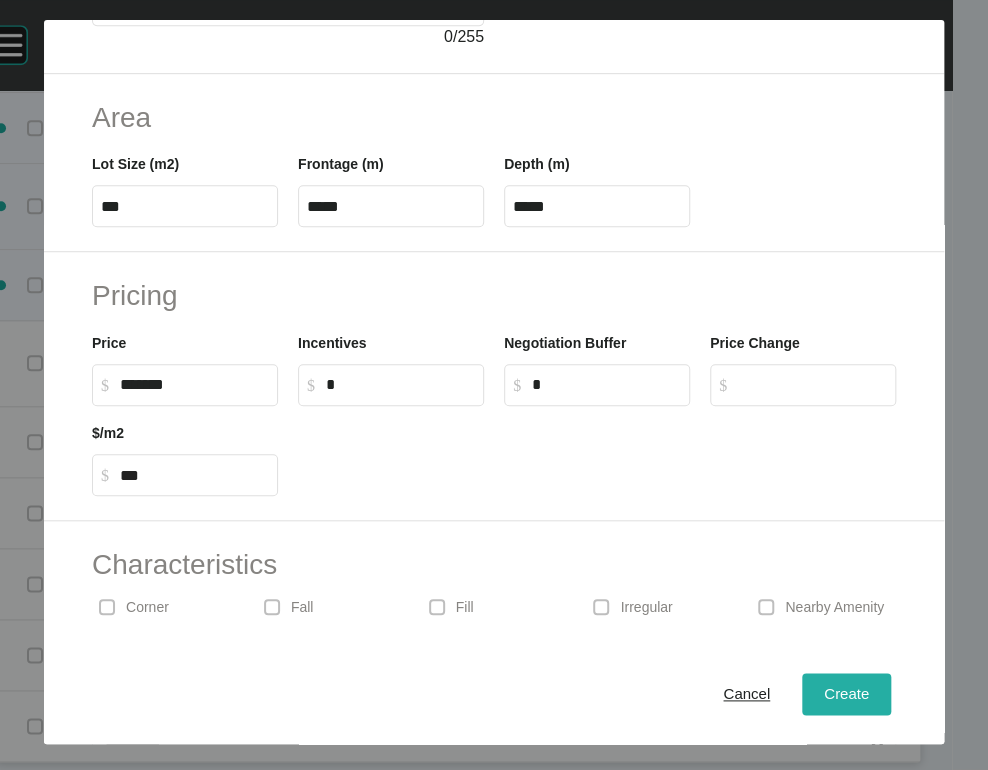 click on "Create" at bounding box center [846, 694] 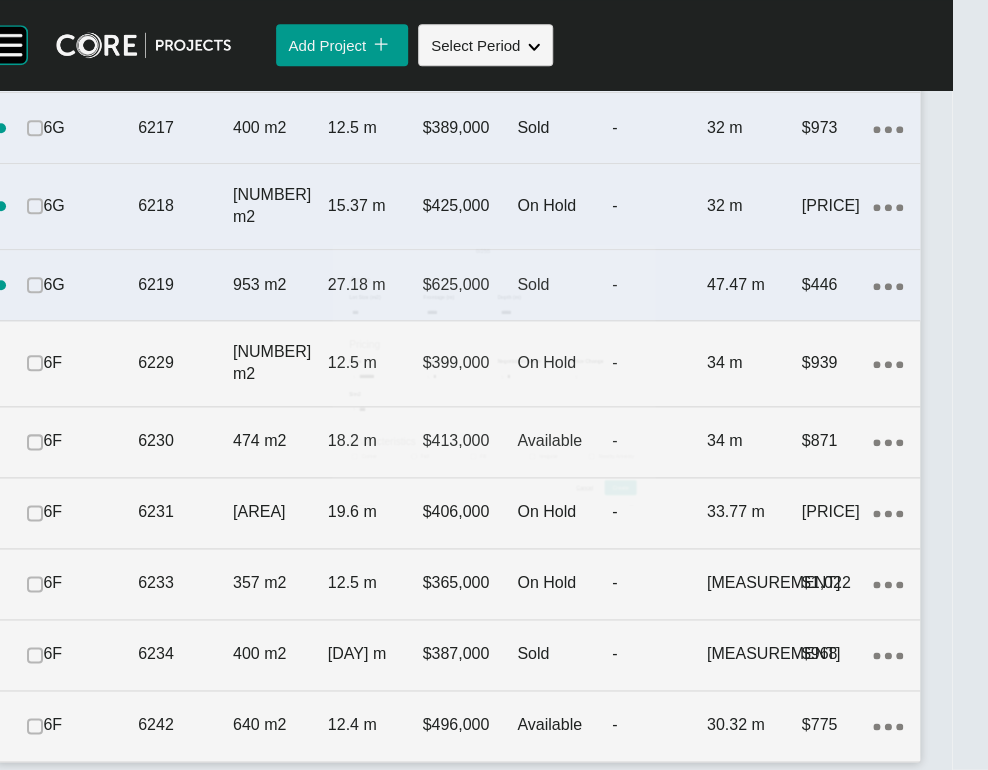 scroll, scrollTop: 3148, scrollLeft: 0, axis: vertical 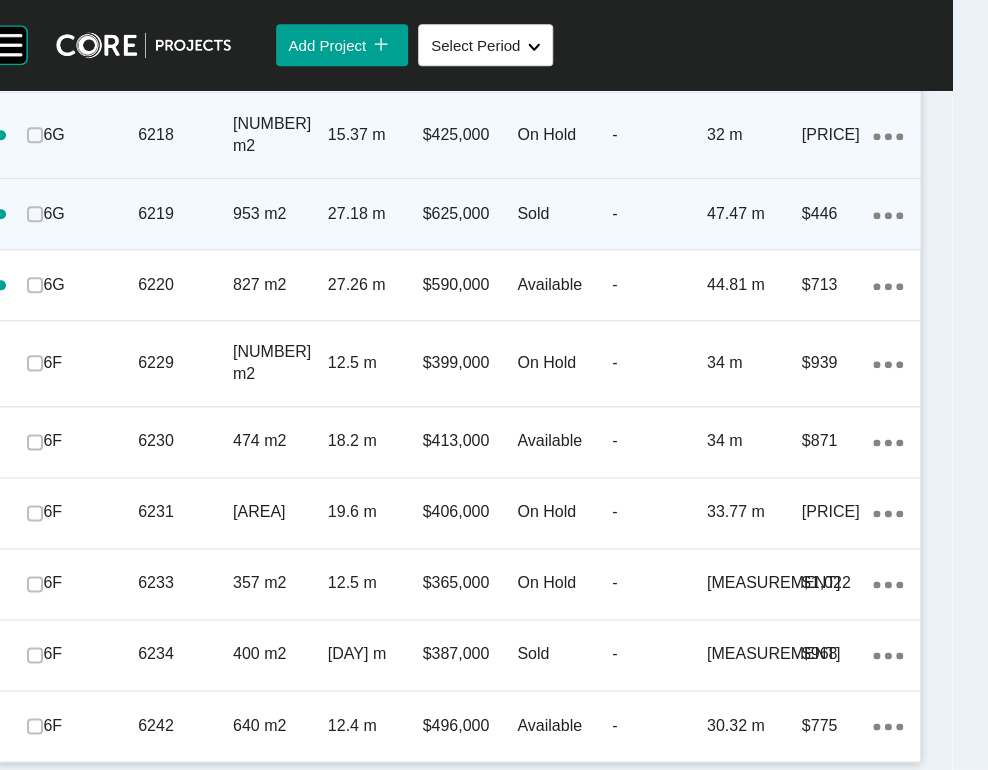 click on "Action Menu Dots Copy 6 Created with Sketch." 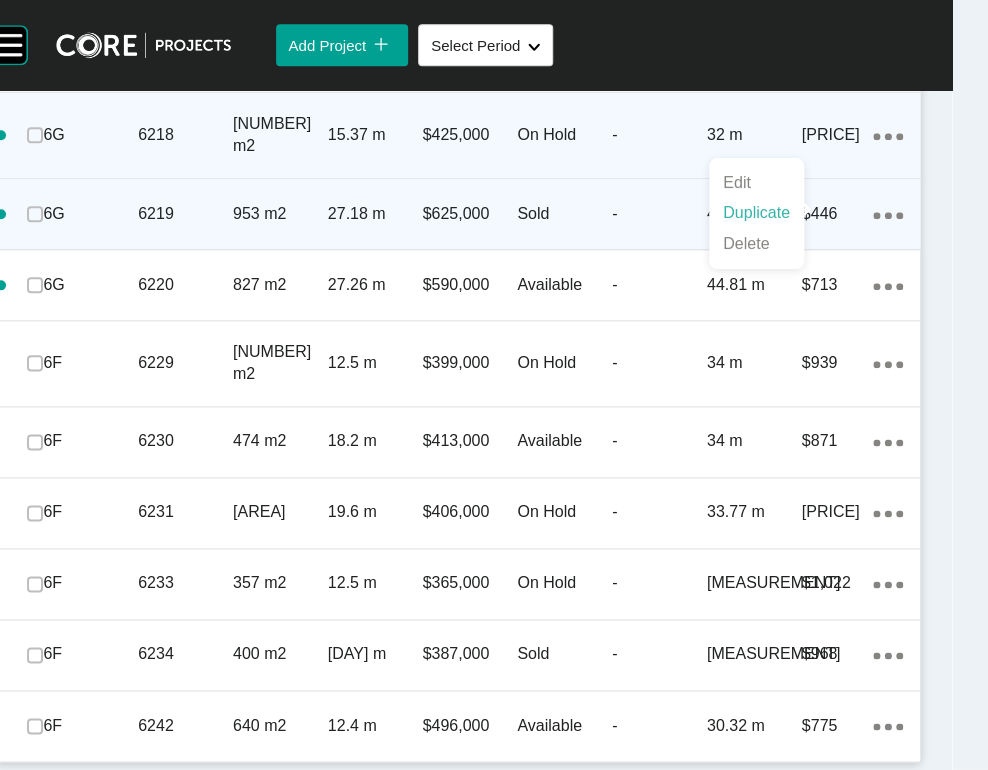 click on "Duplicate" at bounding box center [756, 213] 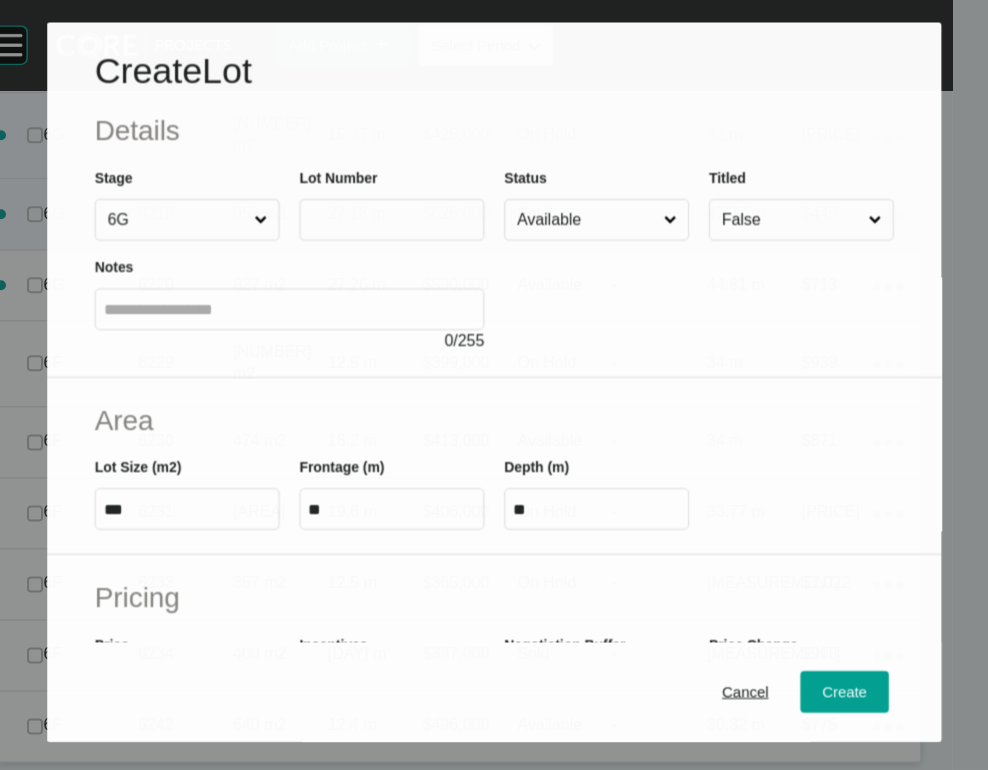scroll, scrollTop: 3071, scrollLeft: 0, axis: vertical 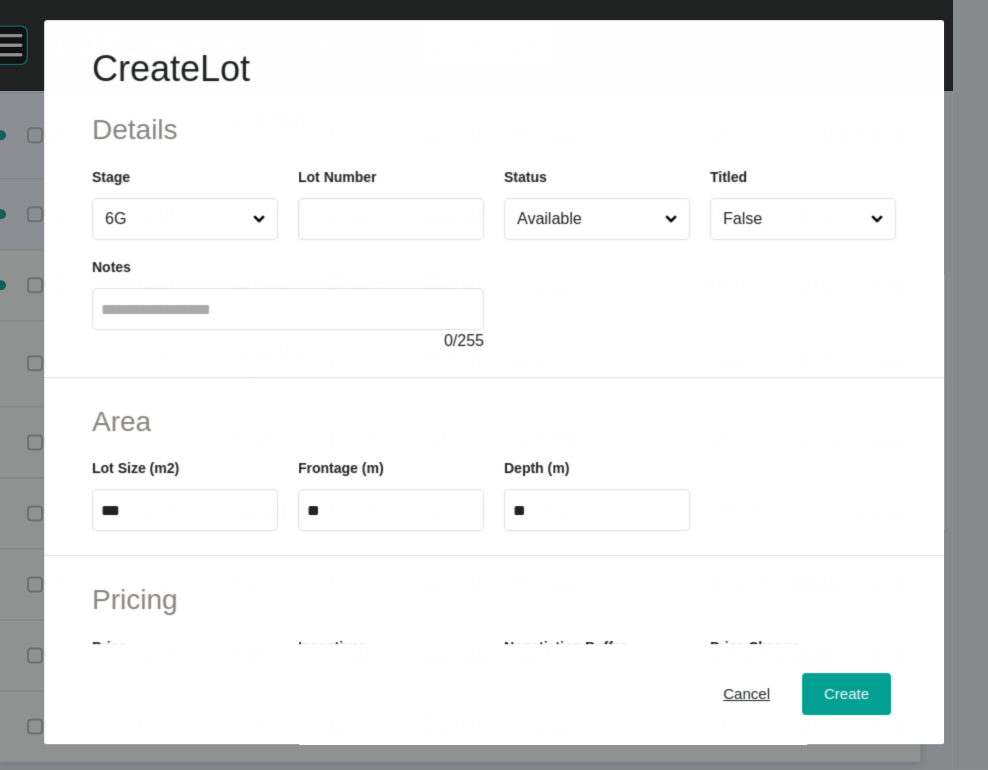 click at bounding box center [391, 219] 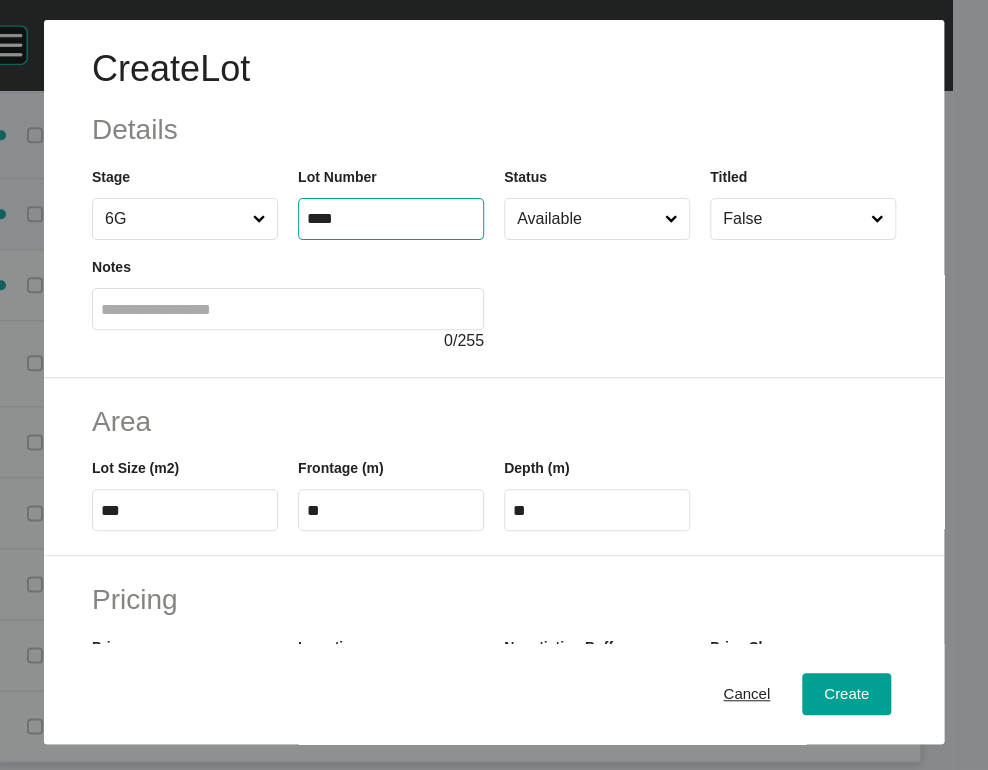 type on "****" 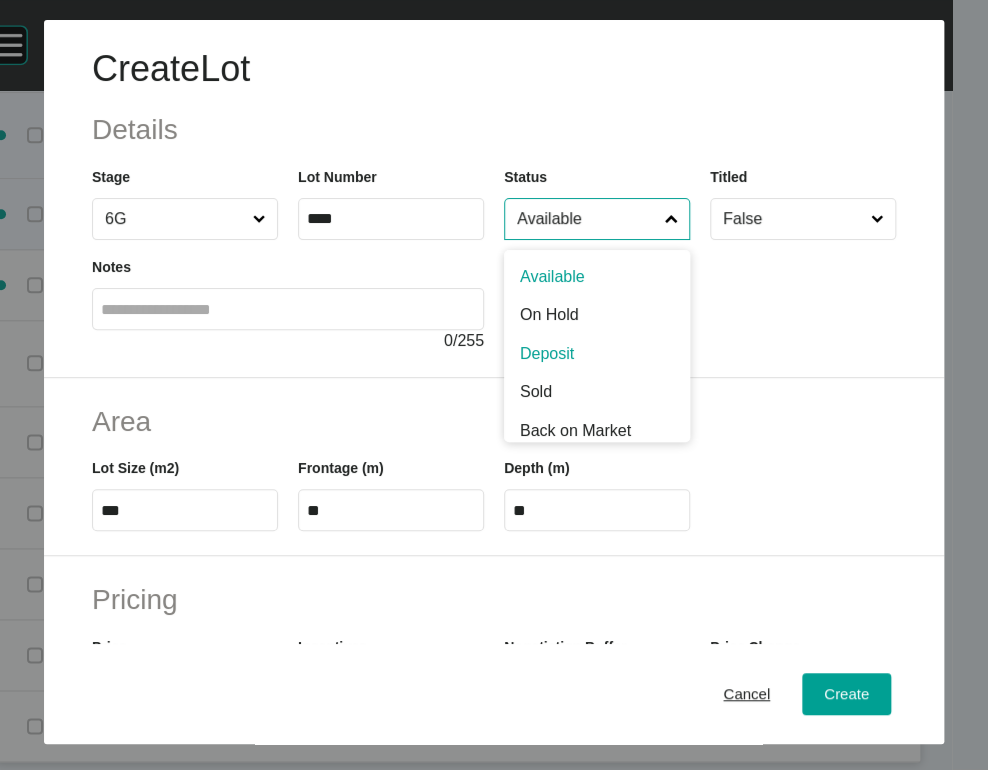 scroll, scrollTop: 4, scrollLeft: 0, axis: vertical 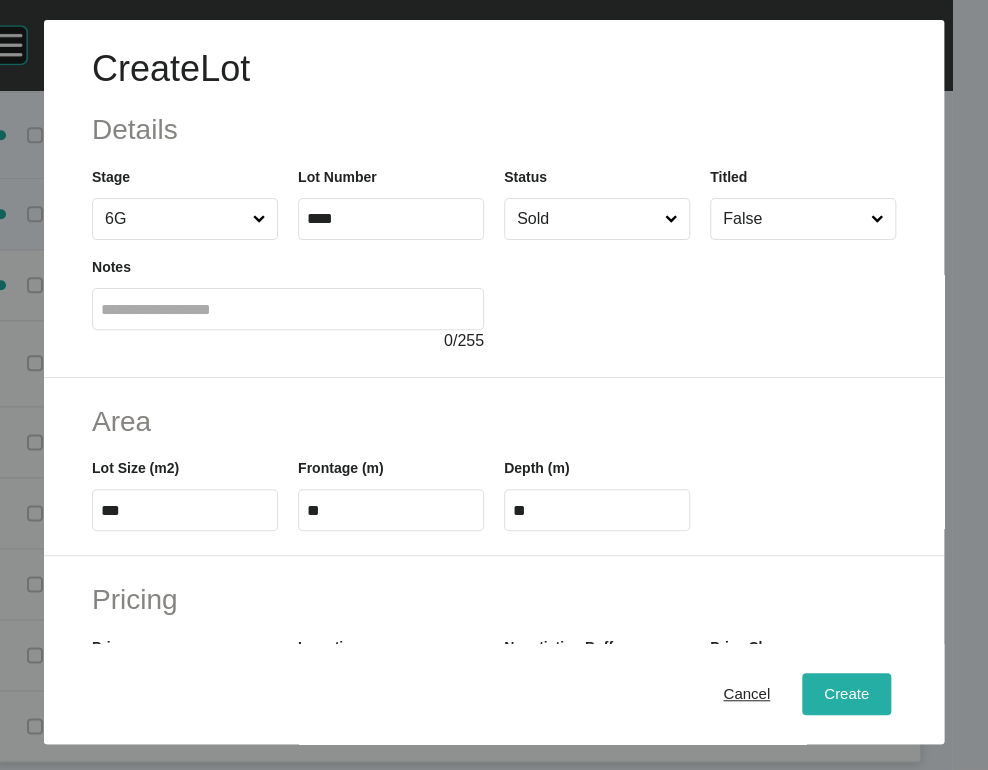 click on "Create" at bounding box center (846, 693) 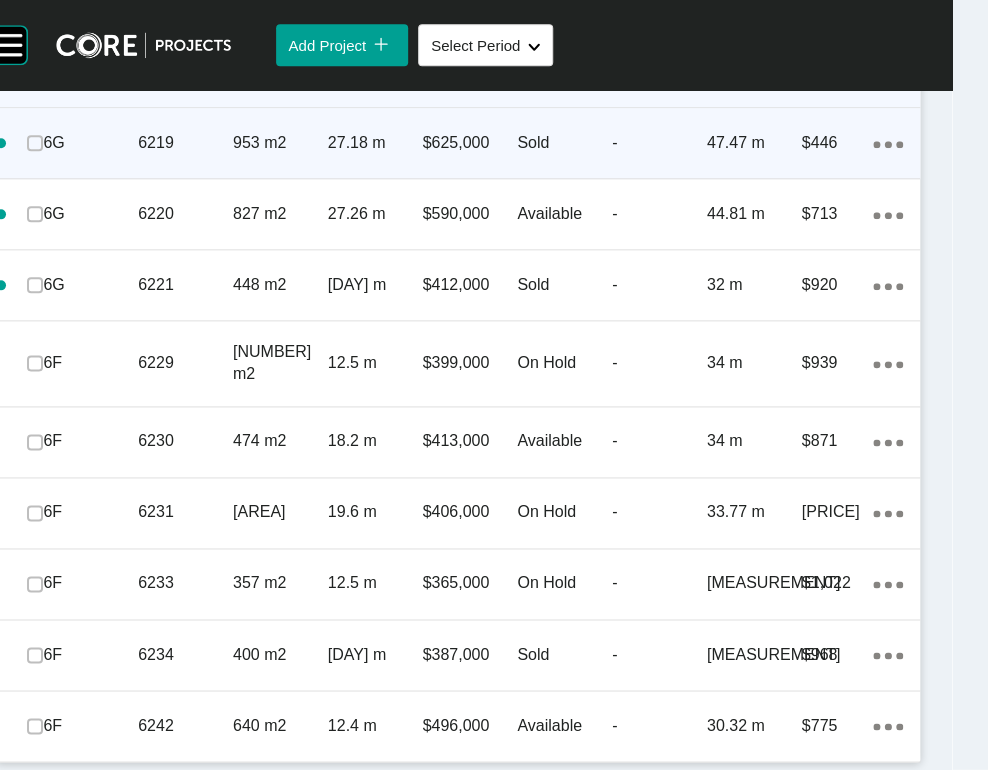 scroll, scrollTop: 3393, scrollLeft: 0, axis: vertical 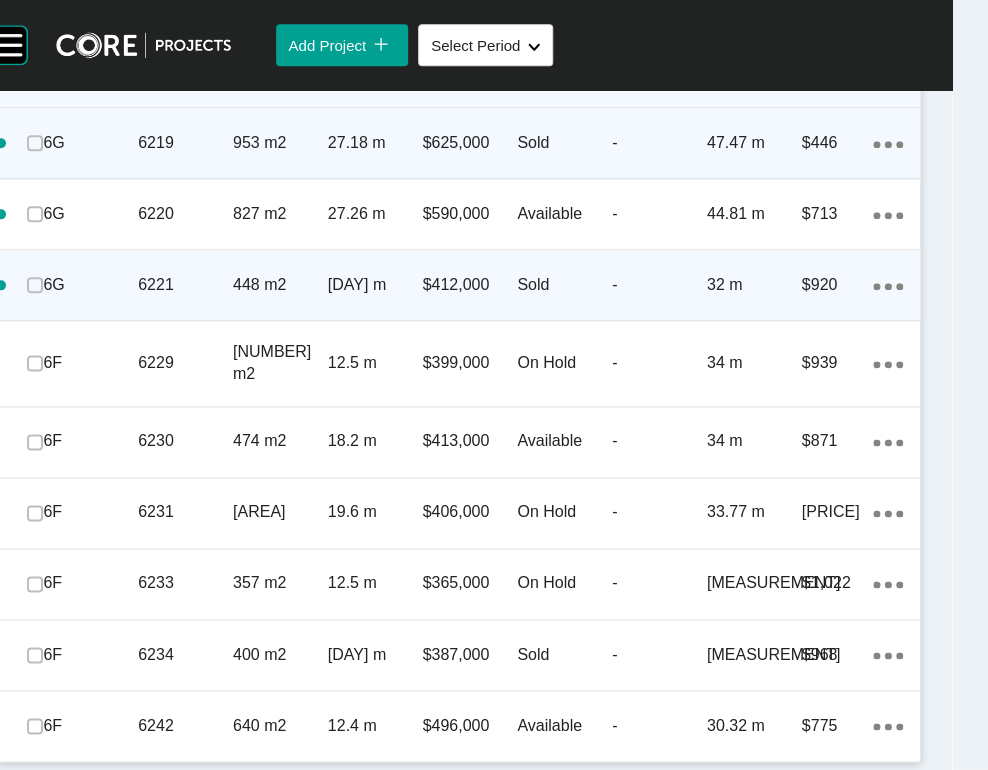 click on "Action Menu Dots Copy 6 Created with Sketch." 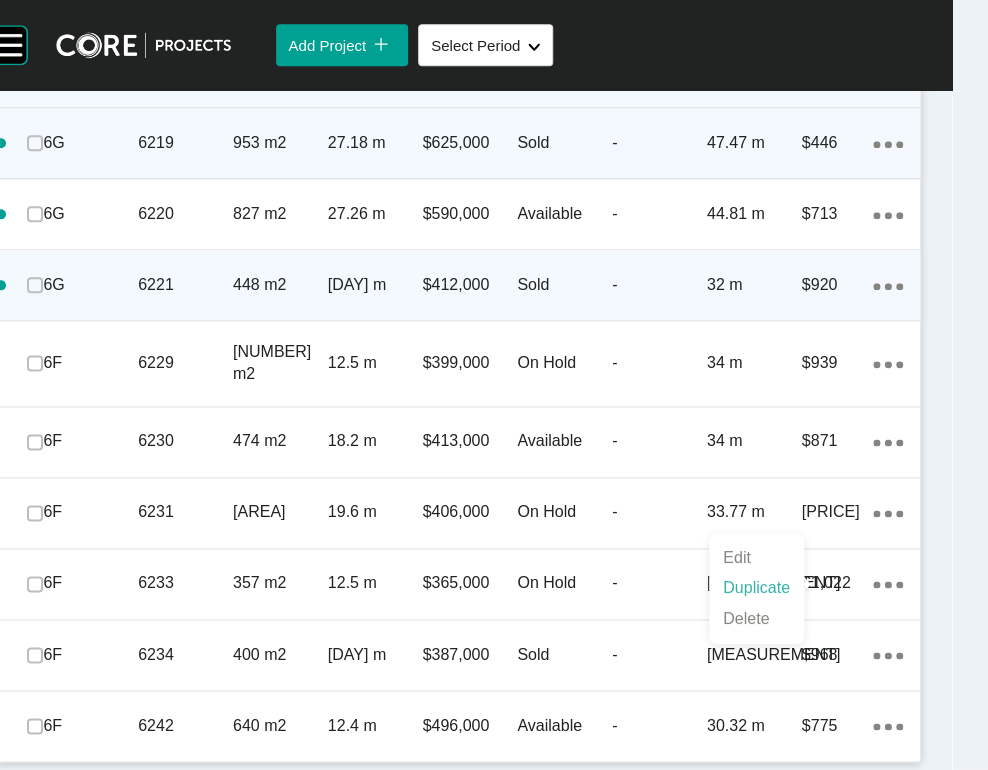 click on "Duplicate" at bounding box center [756, 588] 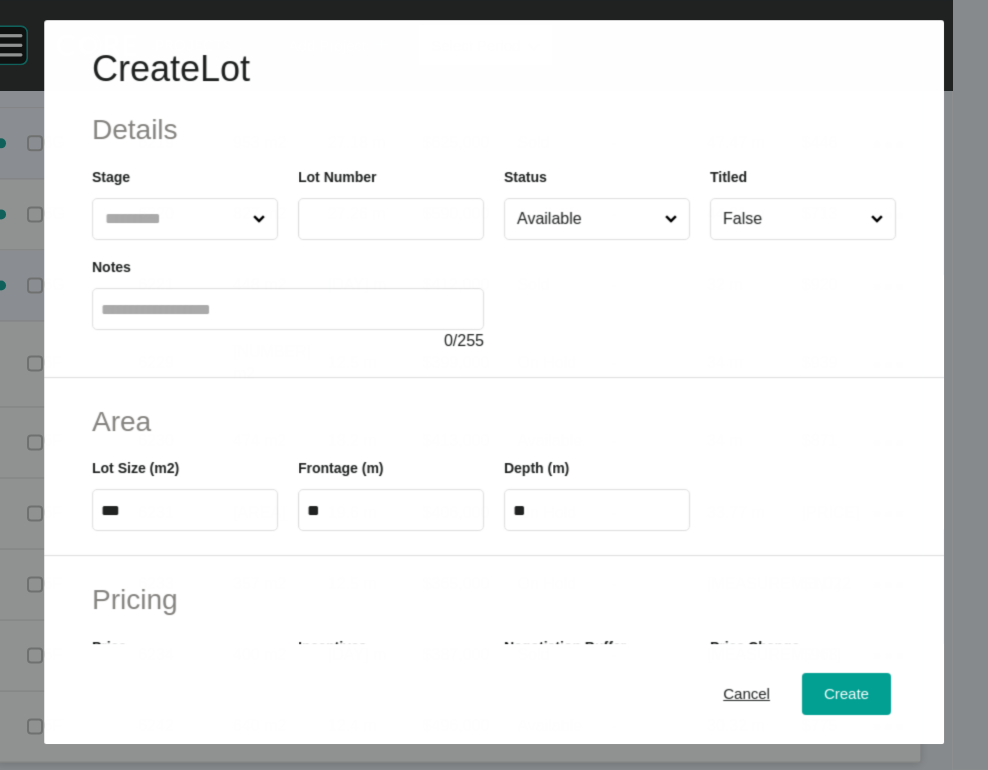 scroll, scrollTop: 3315, scrollLeft: 0, axis: vertical 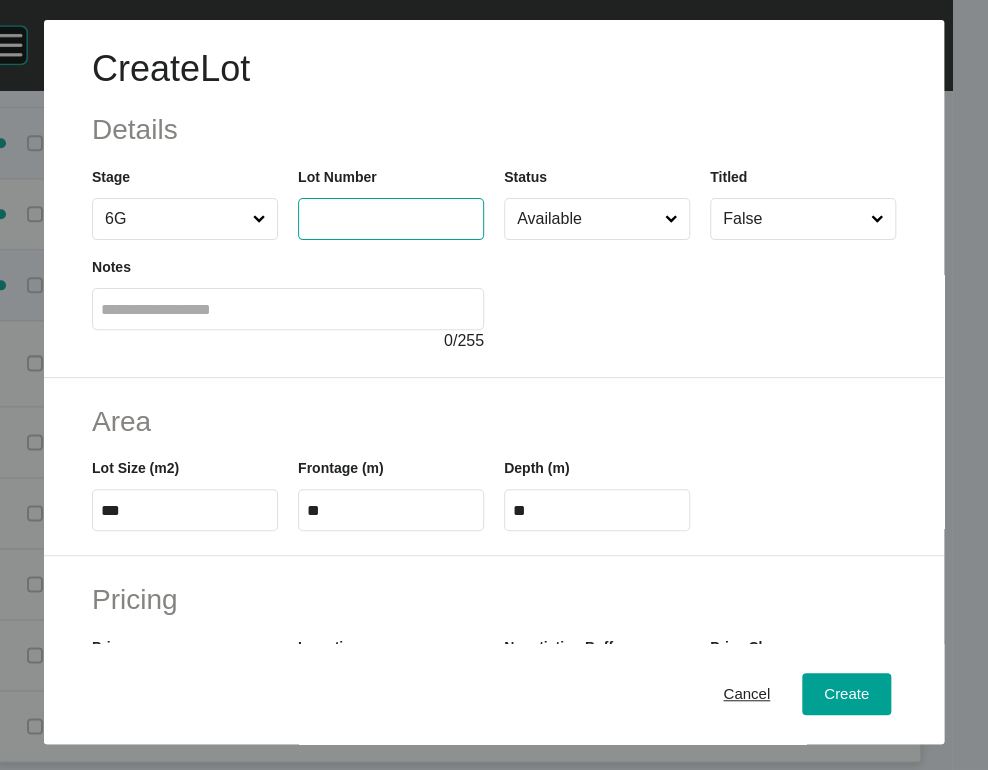 click at bounding box center [391, 218] 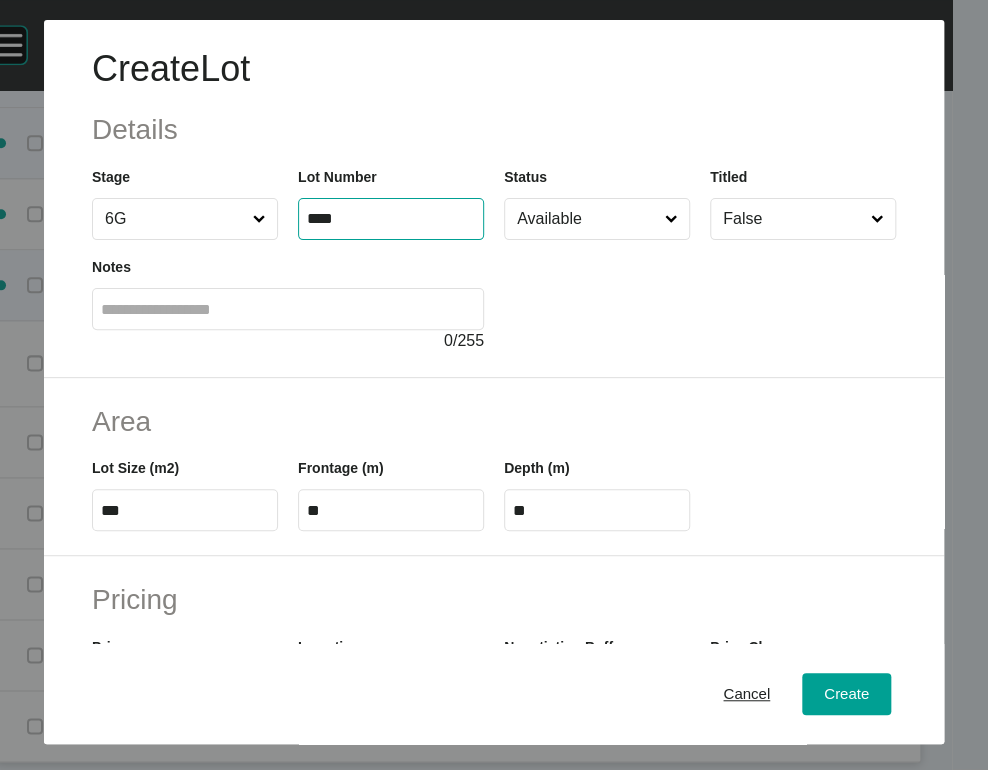 type on "****" 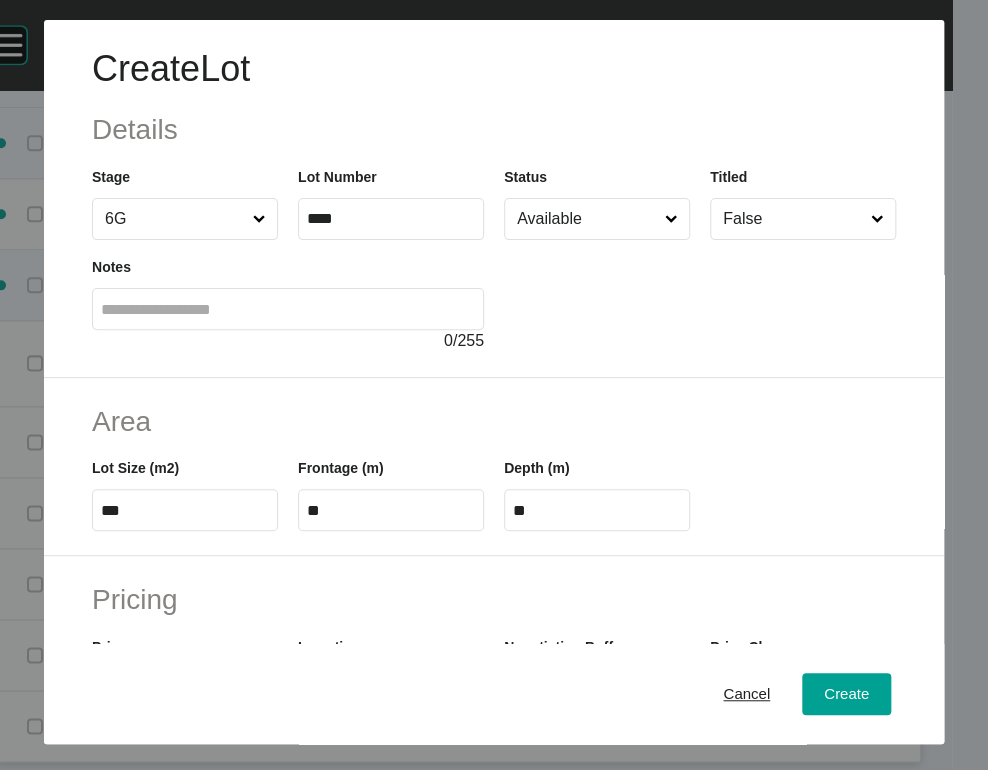 drag, startPoint x: 128, startPoint y: 617, endPoint x: 52, endPoint y: 621, distance: 76.105194 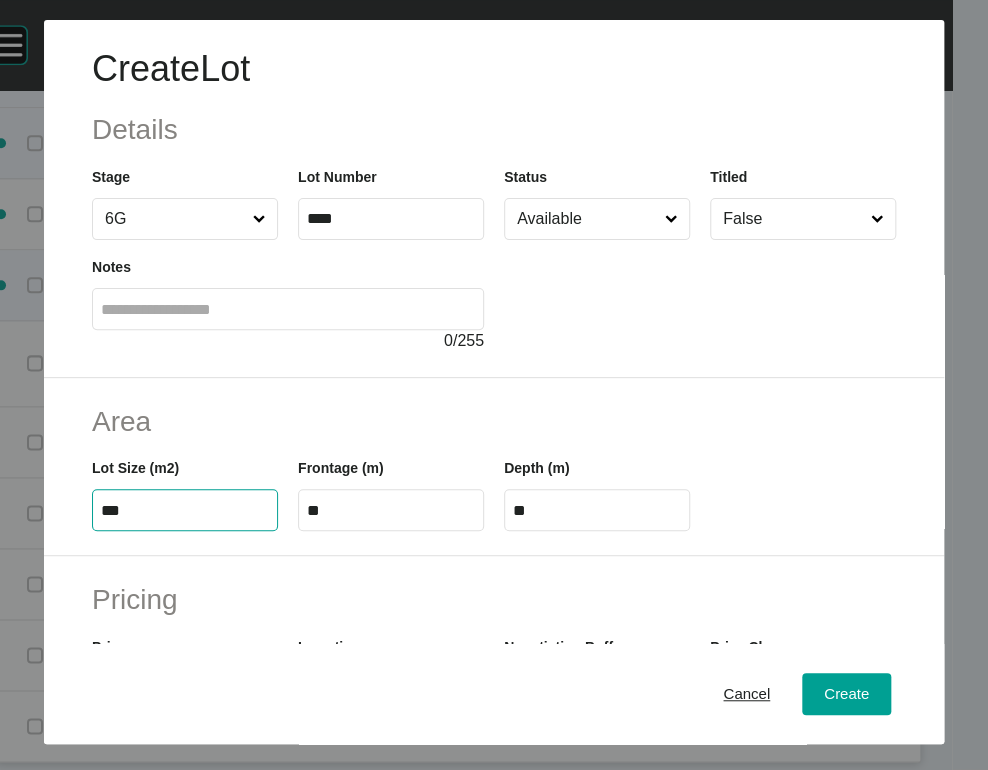 drag, startPoint x: 118, startPoint y: 625, endPoint x: 3, endPoint y: 619, distance: 115.15642 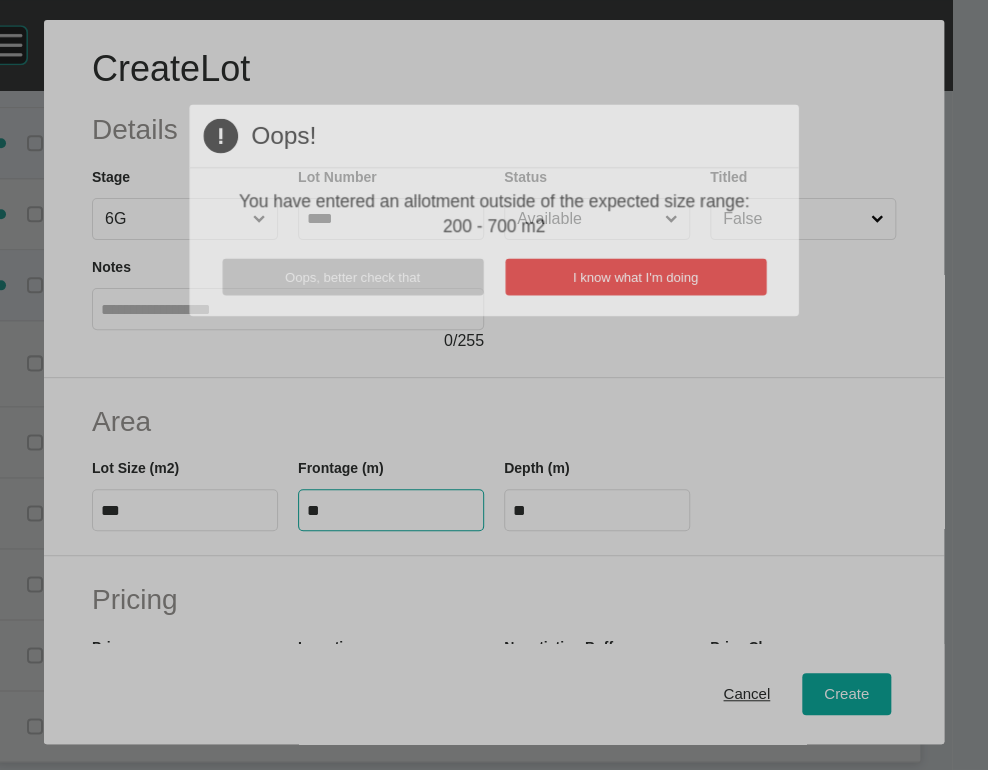 drag, startPoint x: 335, startPoint y: 629, endPoint x: 227, endPoint y: 640, distance: 108.55874 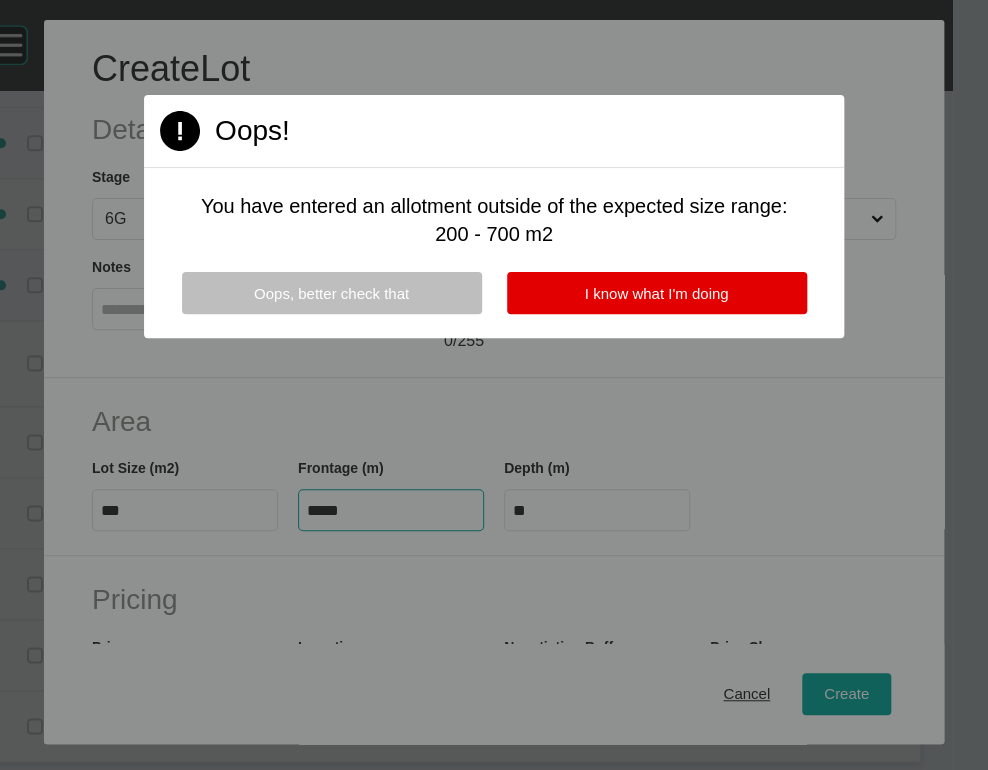 type on "*****" 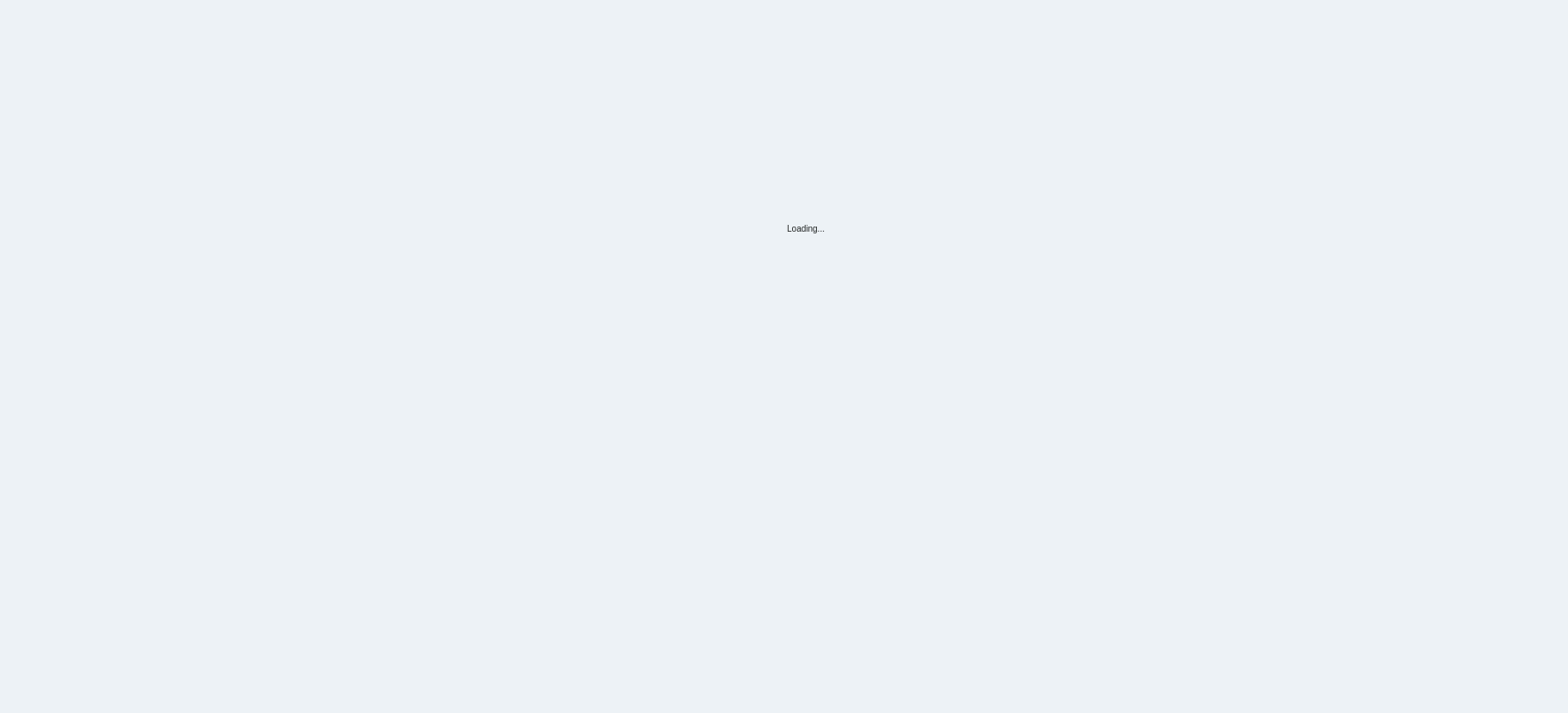 scroll, scrollTop: 0, scrollLeft: 0, axis: both 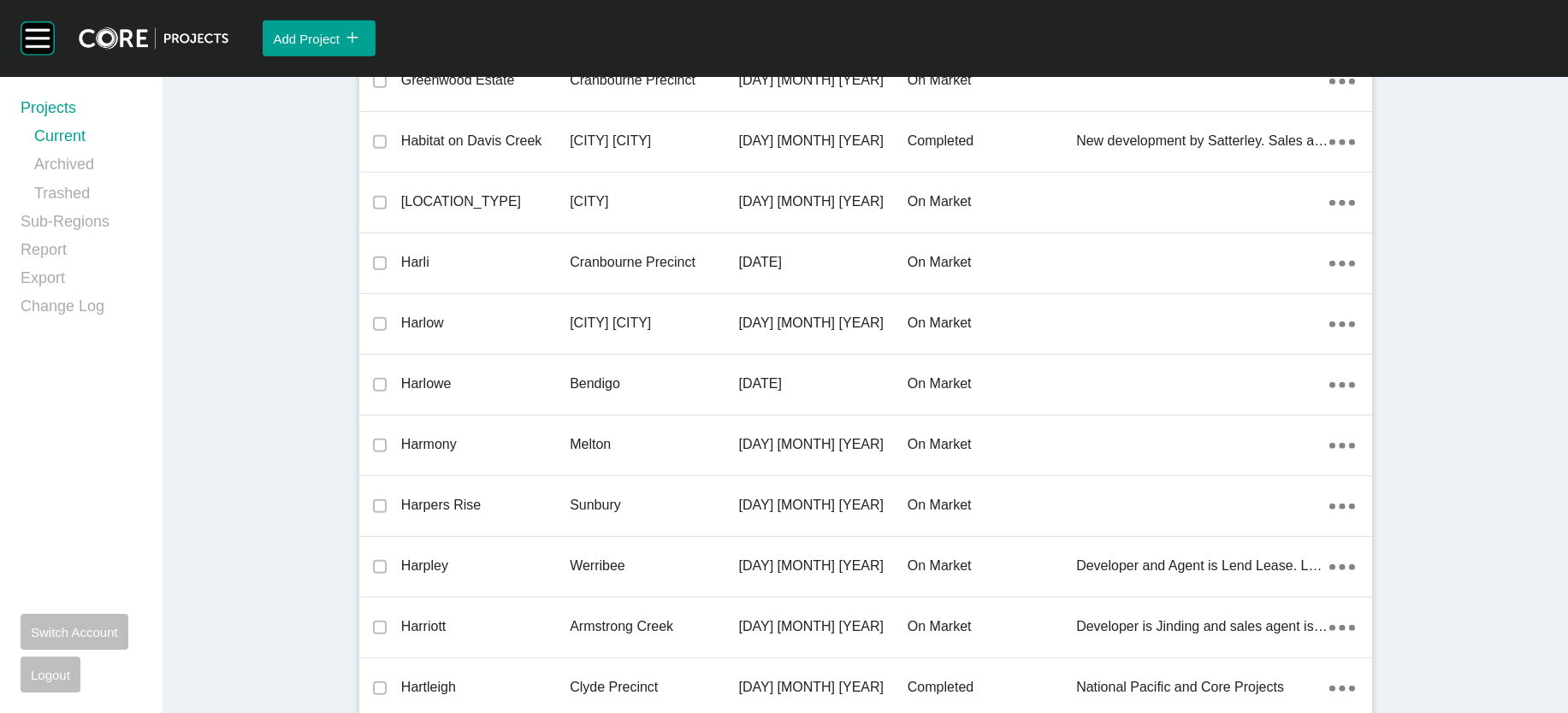 click on "Everley" at bounding box center [485, -2772] 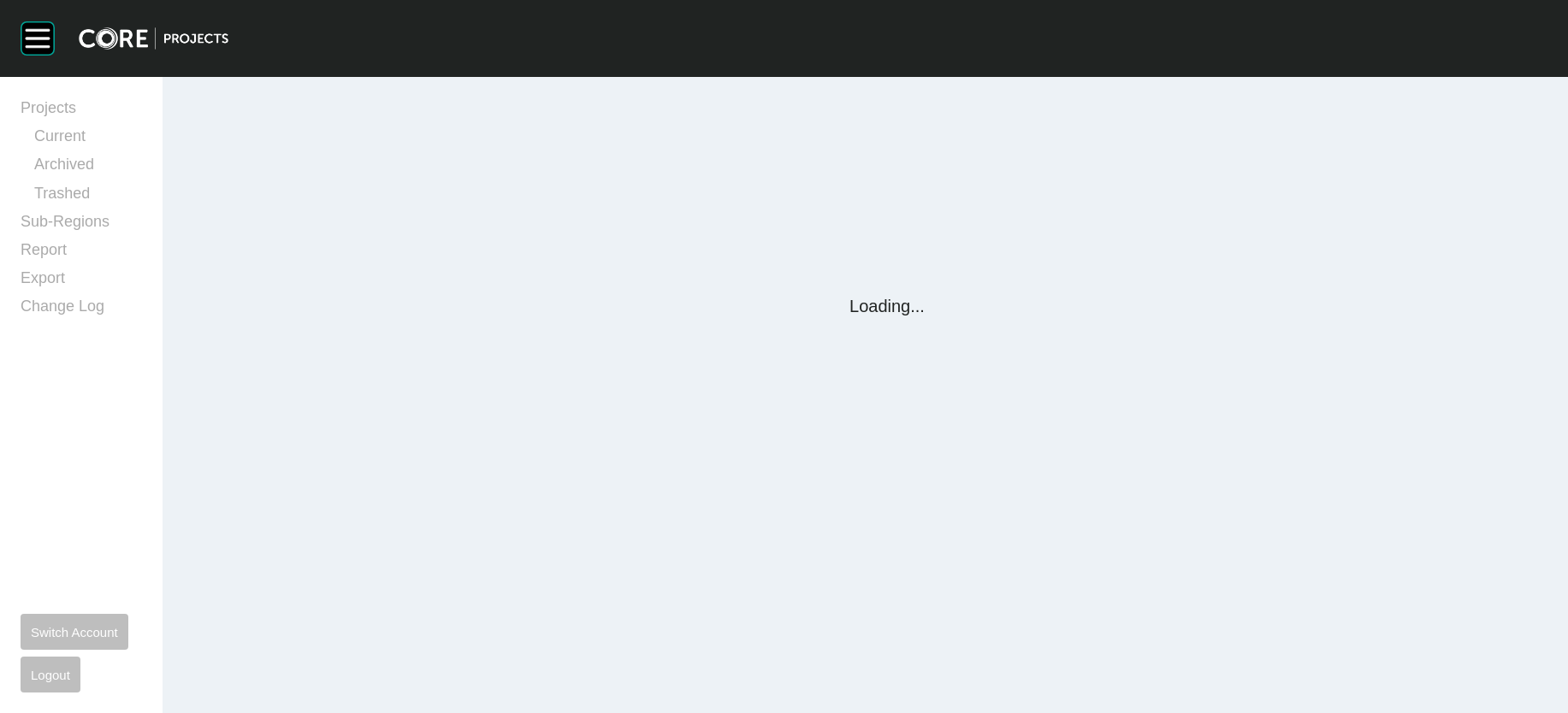 scroll, scrollTop: 0, scrollLeft: 0, axis: both 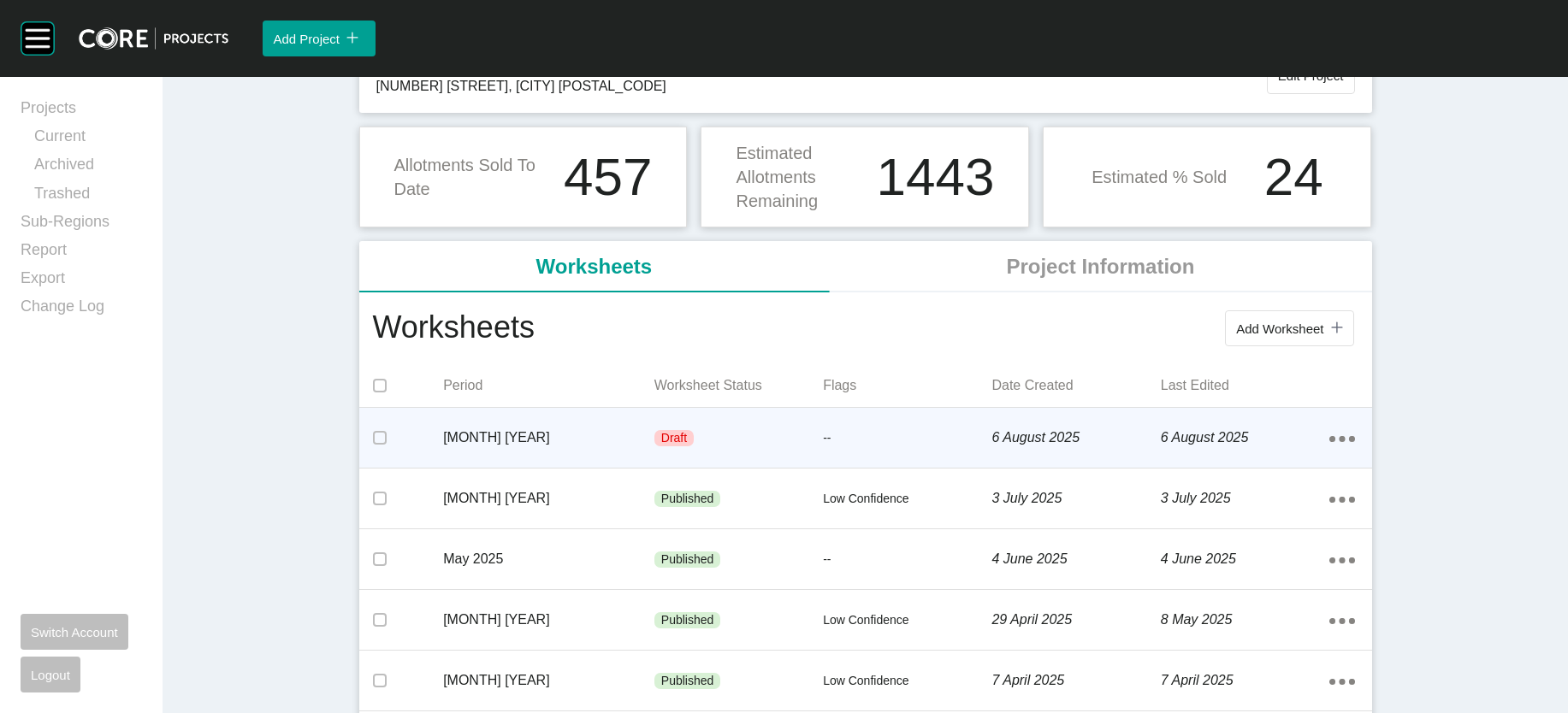 click on "--" at bounding box center (907, 439) 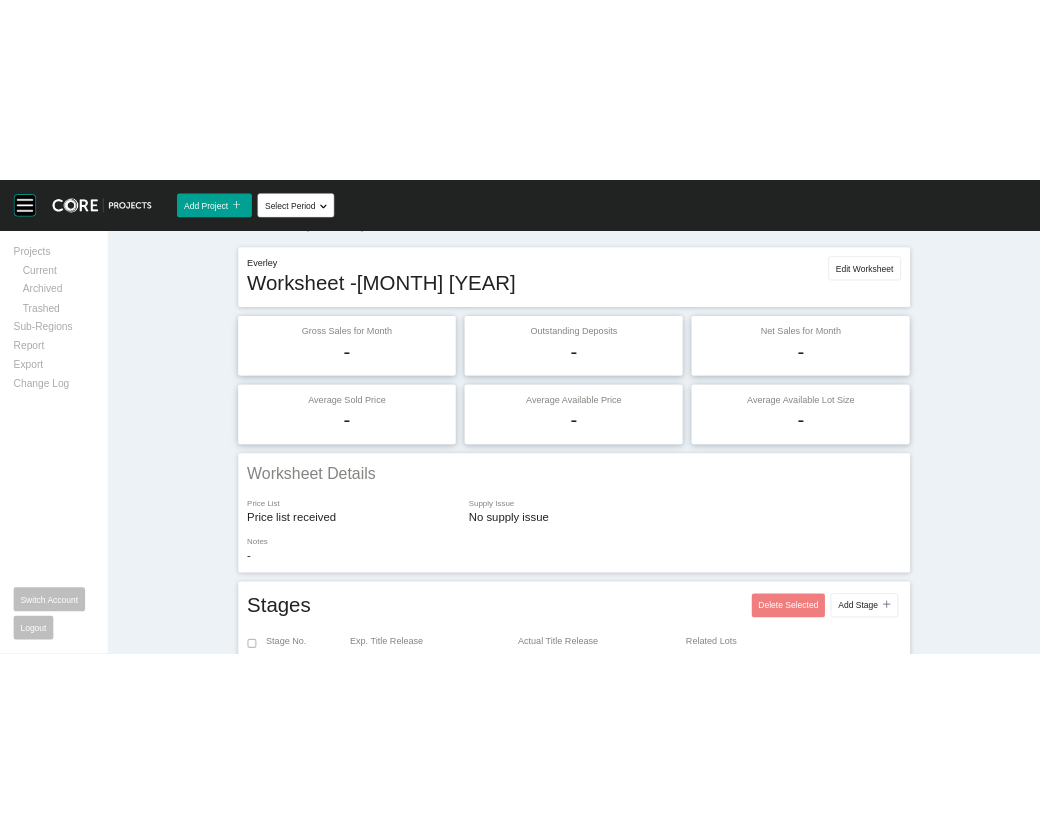 scroll, scrollTop: 0, scrollLeft: 0, axis: both 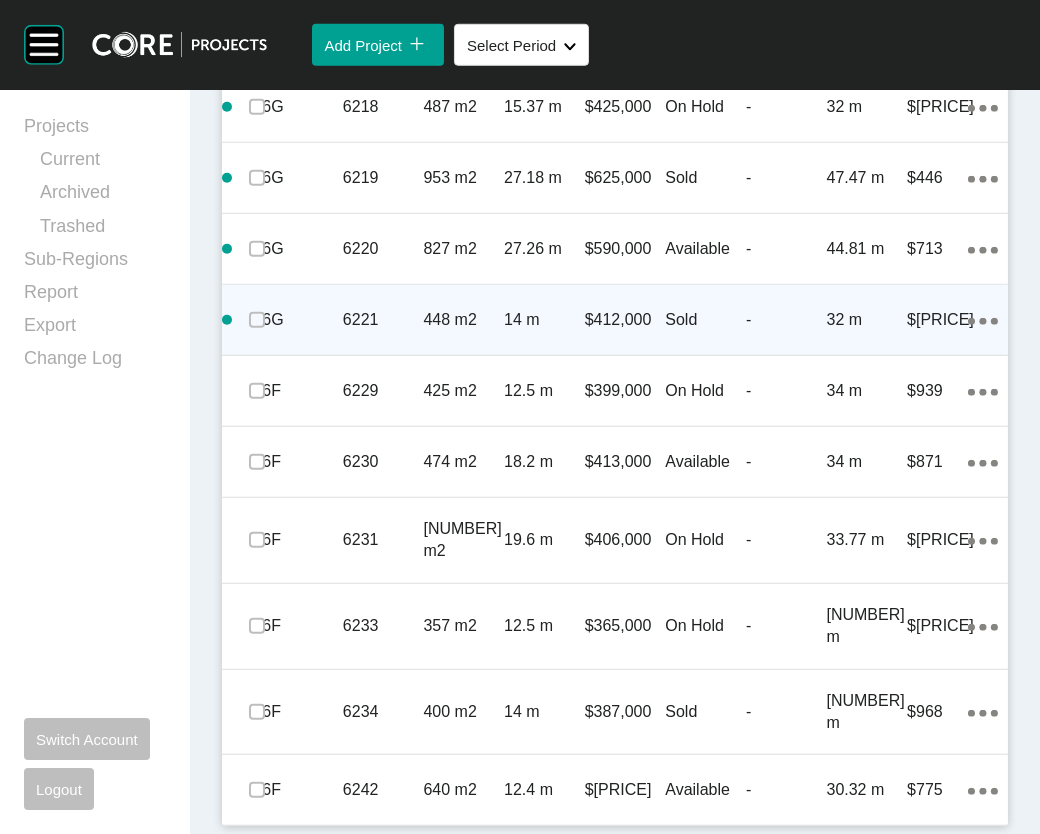 click on "Action Menu Dots Copy 6 Created with Sketch." 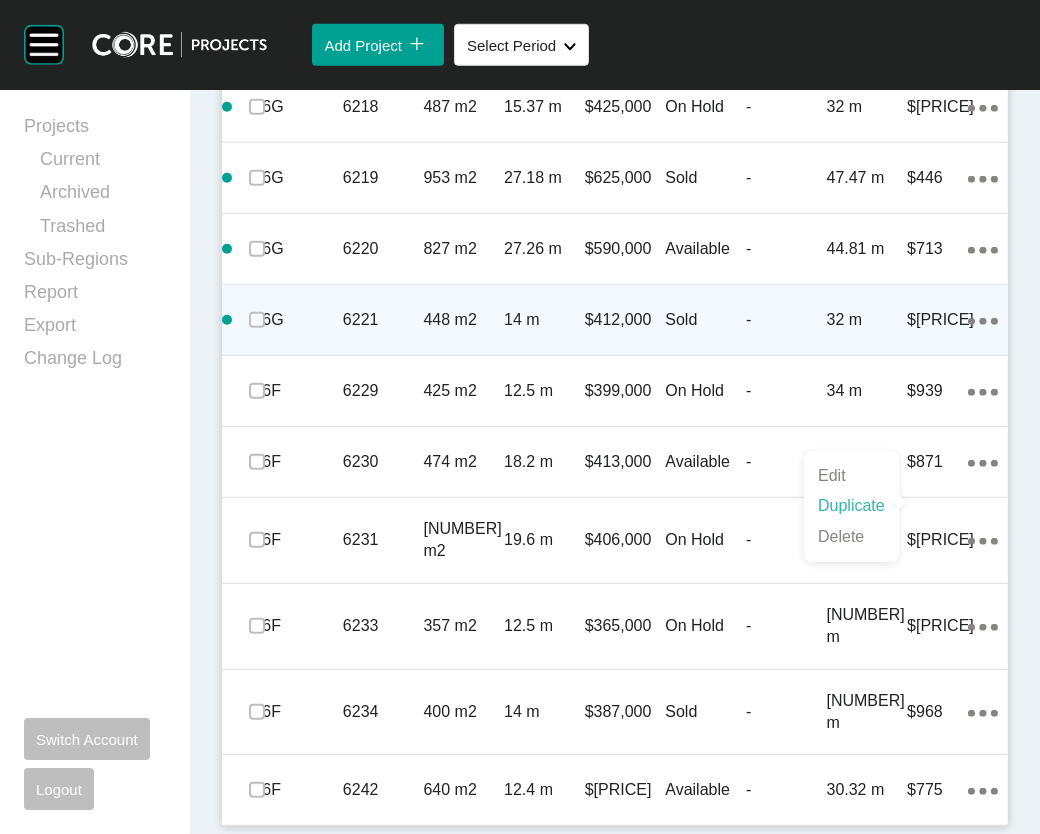 click on "Duplicate" at bounding box center (851, 506) 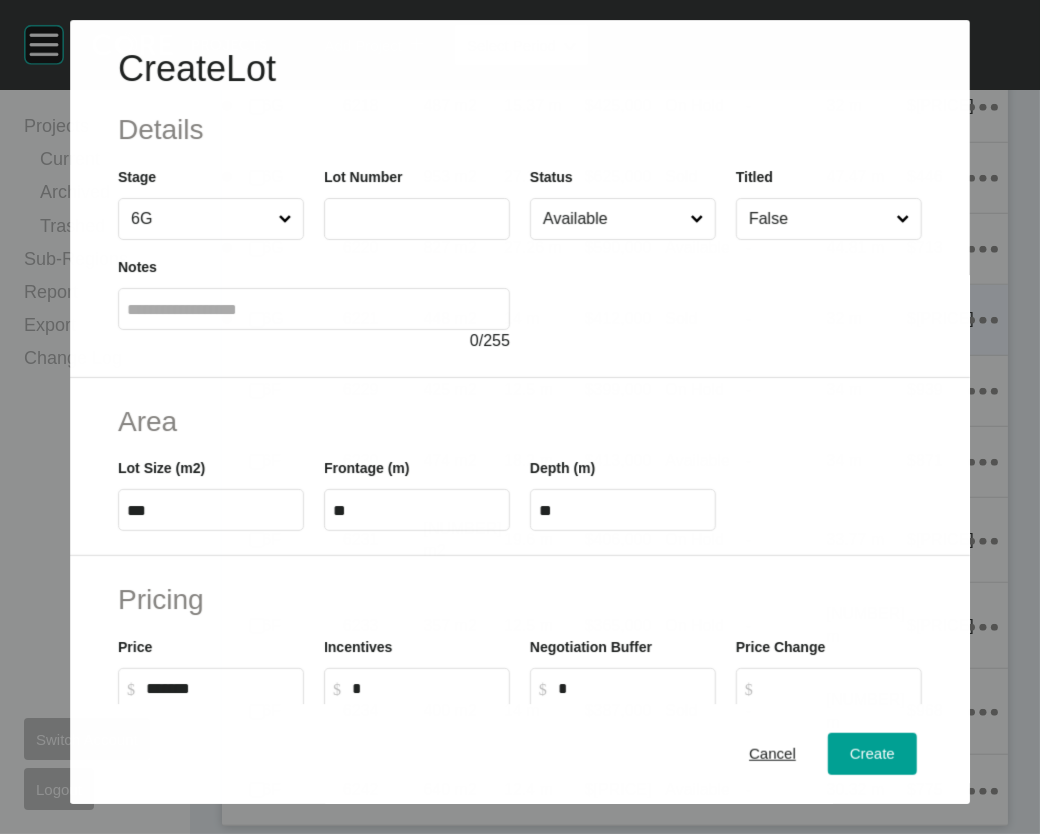 scroll, scrollTop: 3472, scrollLeft: 0, axis: vertical 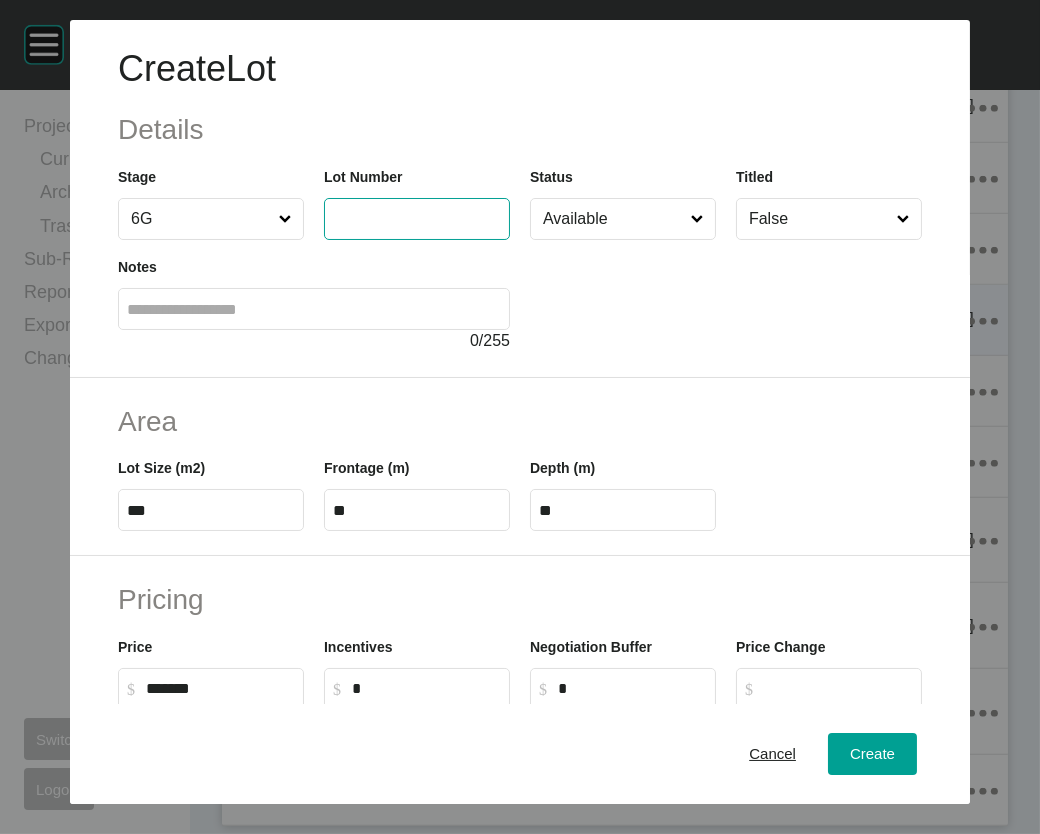 click at bounding box center (417, 218) 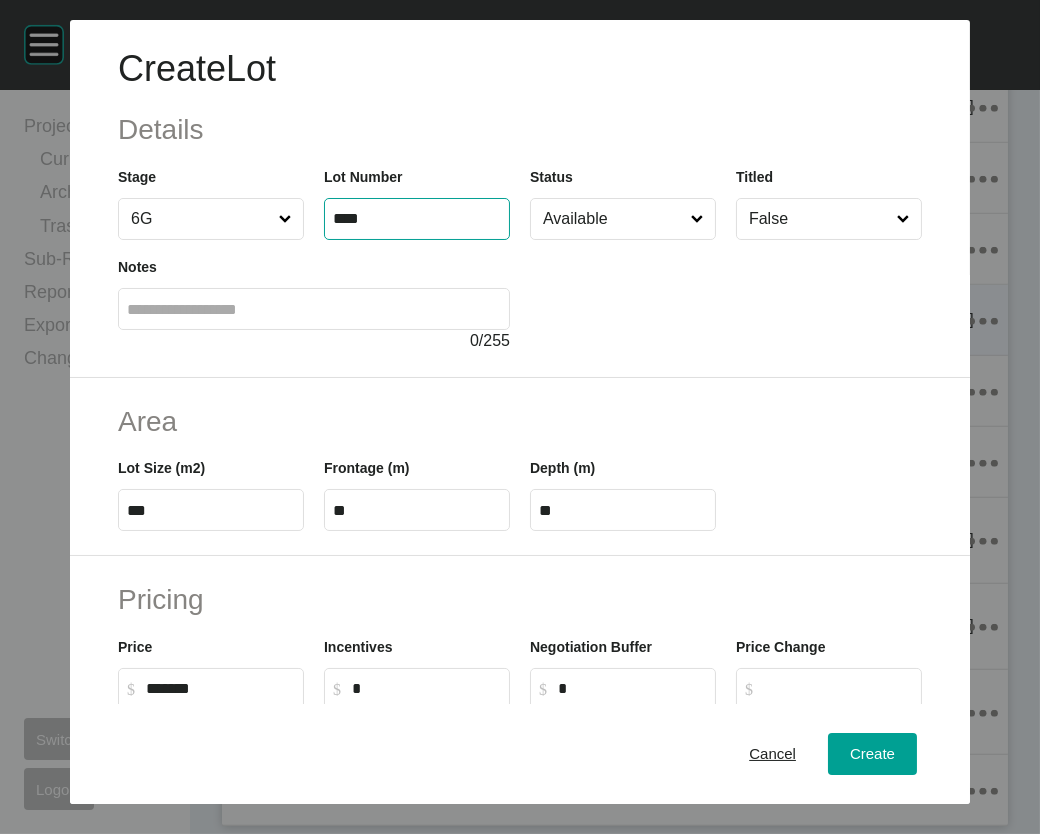type on "****" 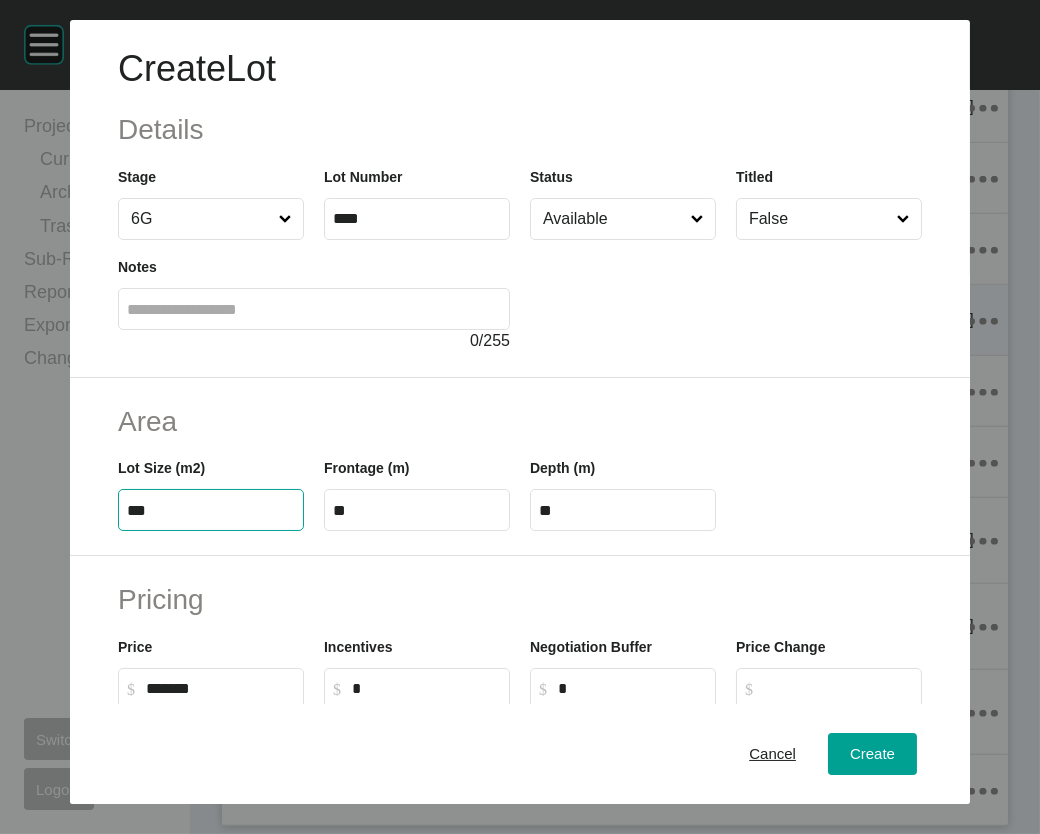 drag, startPoint x: 114, startPoint y: 630, endPoint x: 41, endPoint y: 638, distance: 73.43705 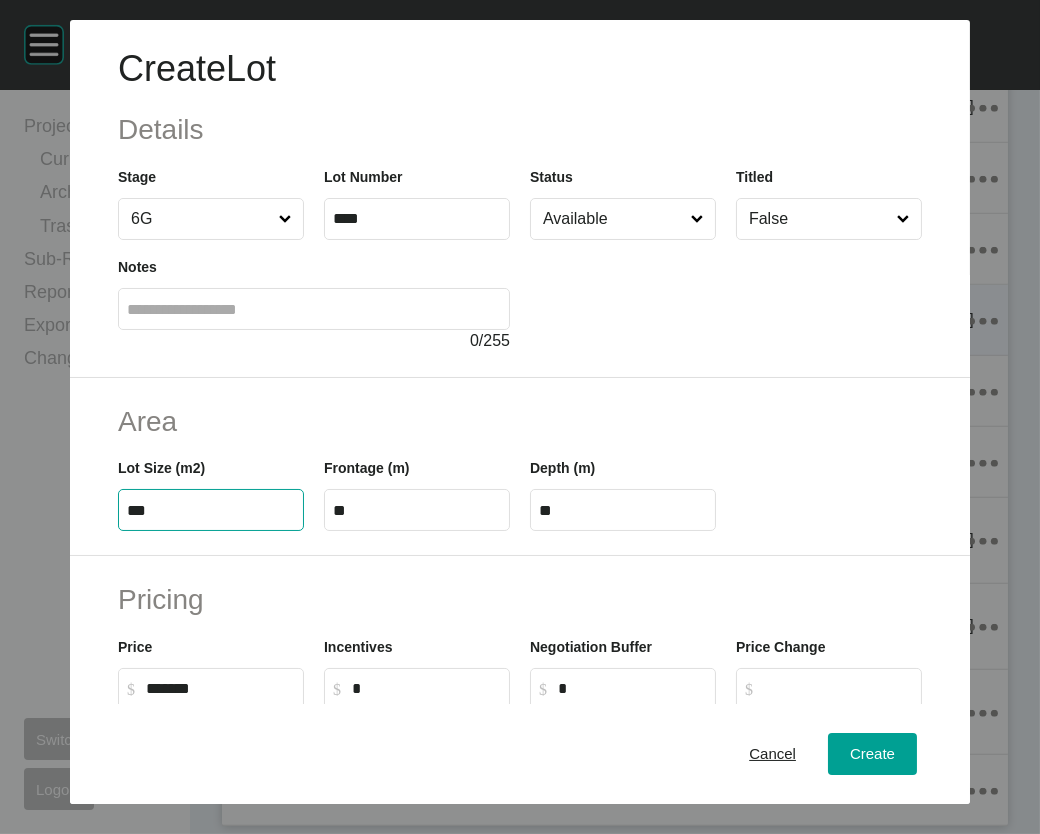 type on "***" 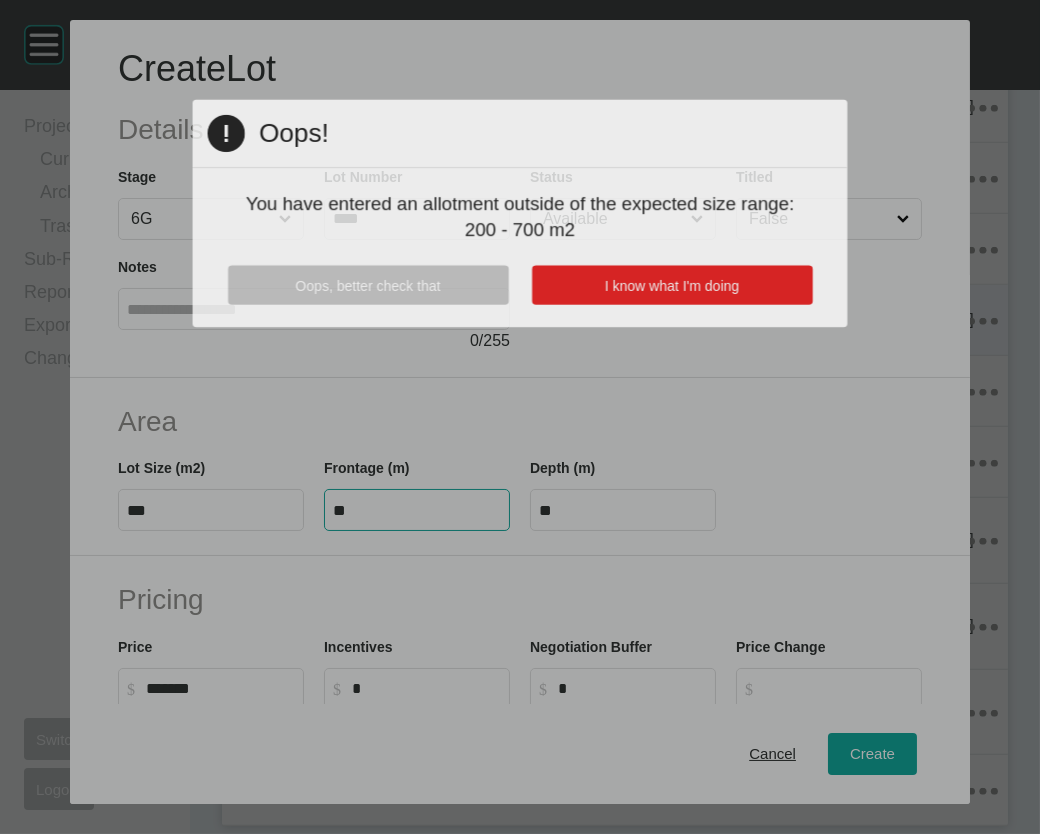click on "Create  Lot Details Stage 6G Lot Number **** Status Available Titled False Notes 0 / 255 Area Lot Size (m2) *** Frontage (m) ** Depth (m) ** Pricing Price $ Created with Sketch. $ ******* Incentives $ Created with Sketch. $ * Negotiation Buffer $ Created with Sketch. $ * Price Change $ Created with Sketch. $ $/m2 $ Created with Sketch. $ *** Characteristics Corner Fall Fill Irregular Nearby Amenity Park / Wetlands Powerlines Substation Double Storey Orientation Cancel Create Page 1 Created with Sketch.   Oops! You have entered an allotment outside of the expected size range: 200 - 700 m2 Oops, better check that I know what I'm doing" at bounding box center [520, 417] 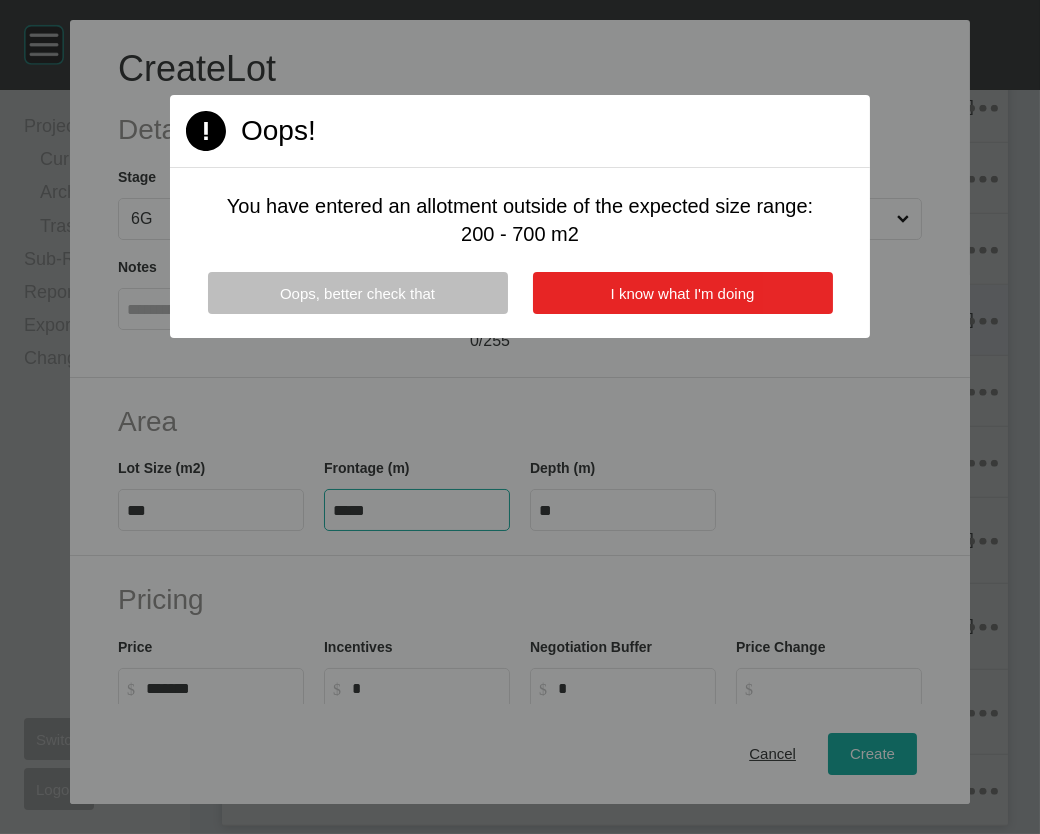 type on "*****" 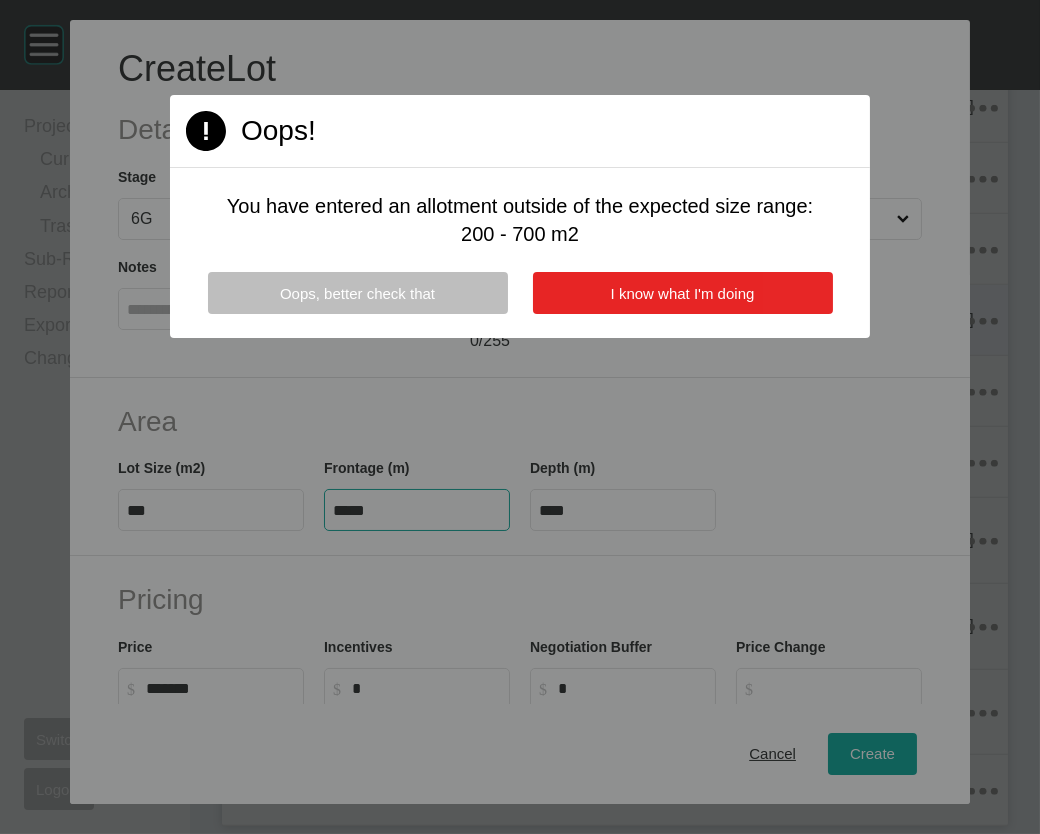 click on "I know what I'm doing" at bounding box center [683, 293] 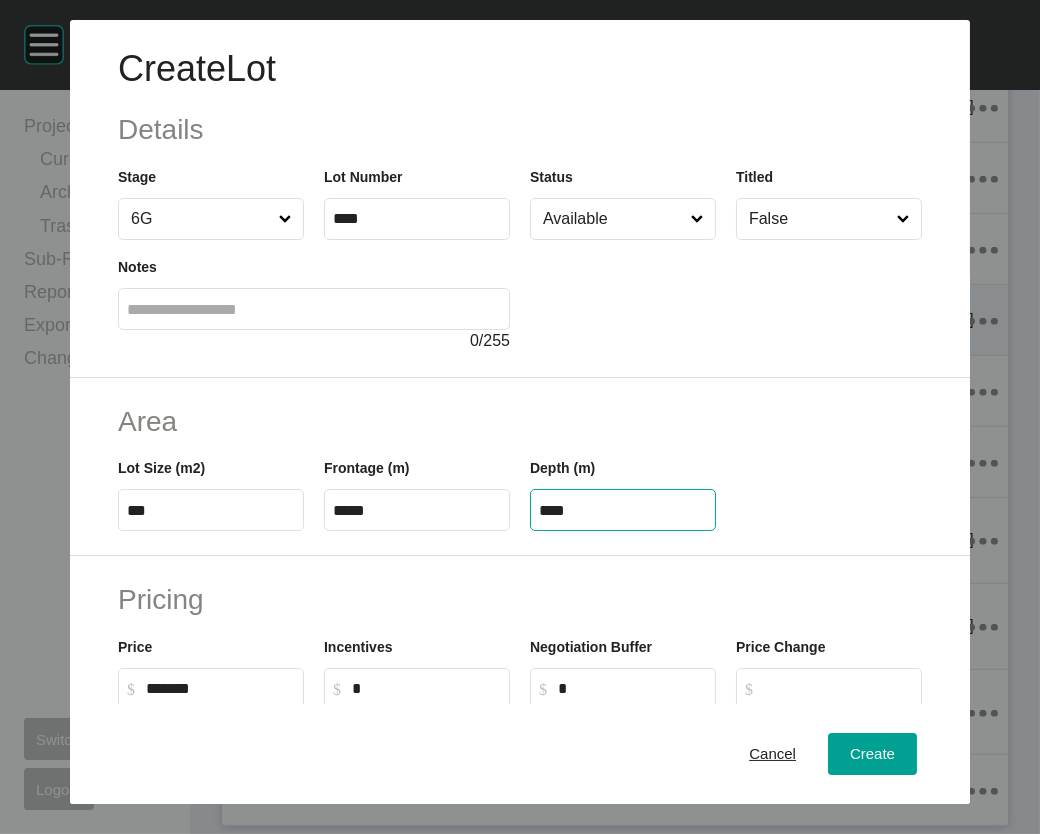 drag, startPoint x: 629, startPoint y: 636, endPoint x: 485, endPoint y: 638, distance: 144.01389 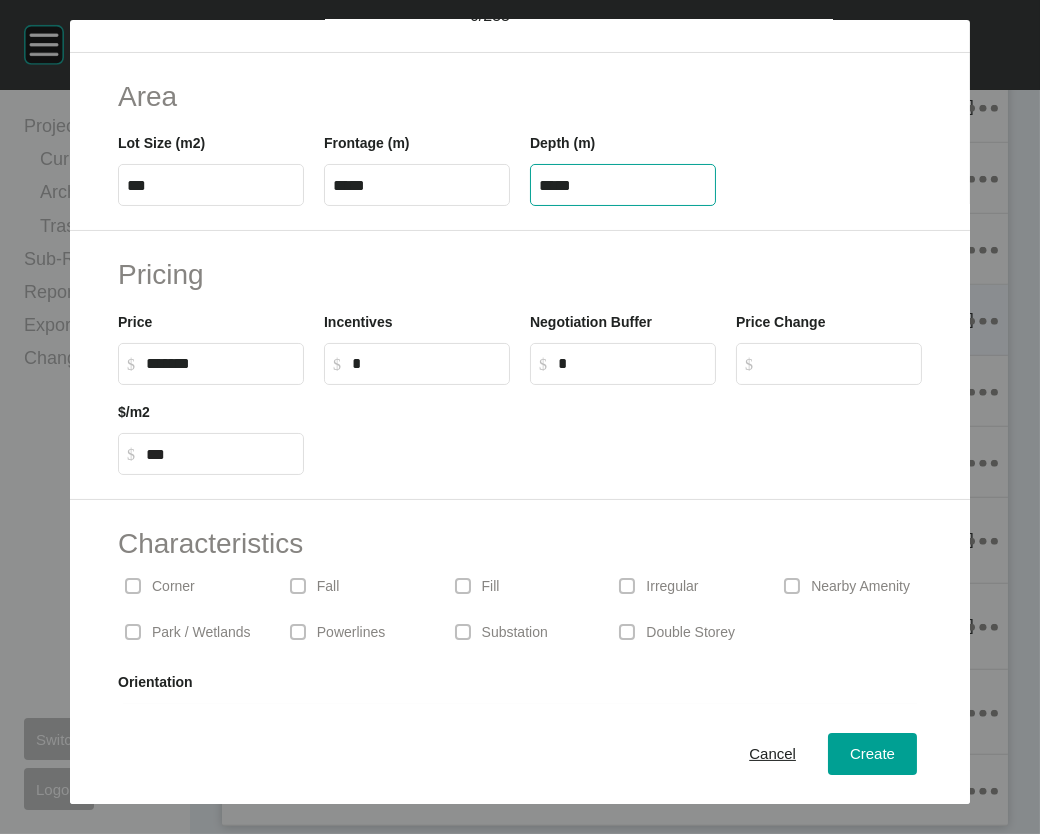 scroll, scrollTop: 343, scrollLeft: 0, axis: vertical 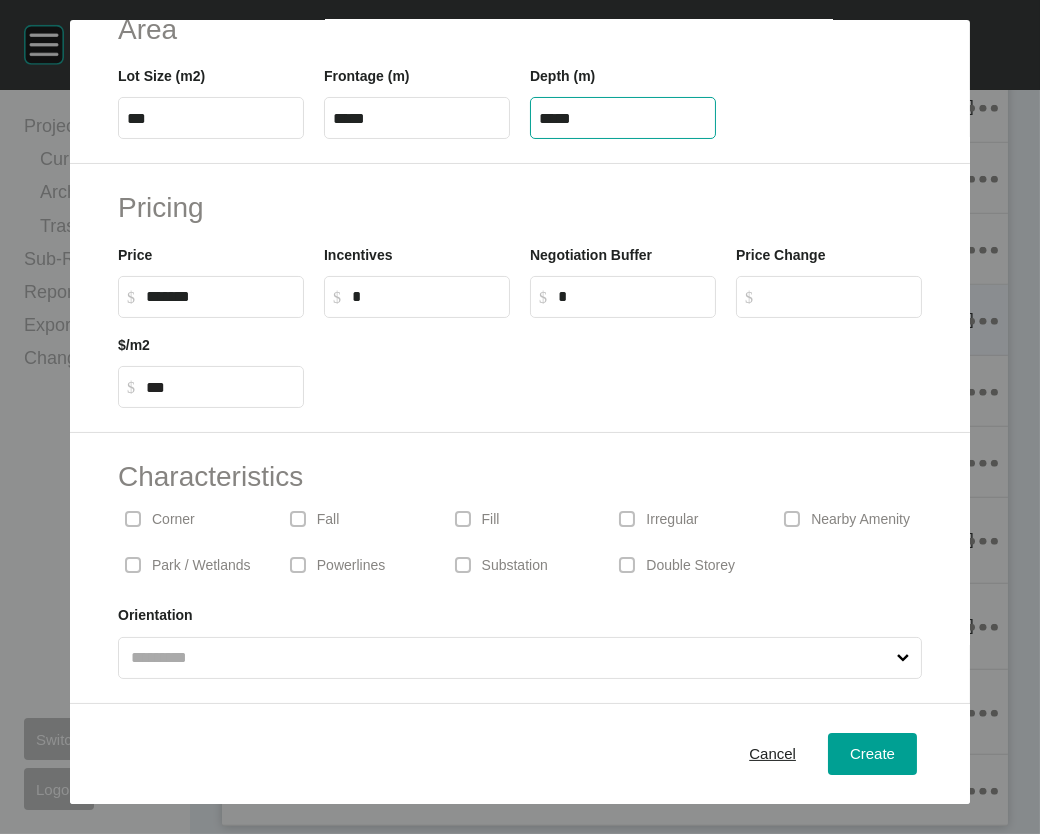 type on "*****" 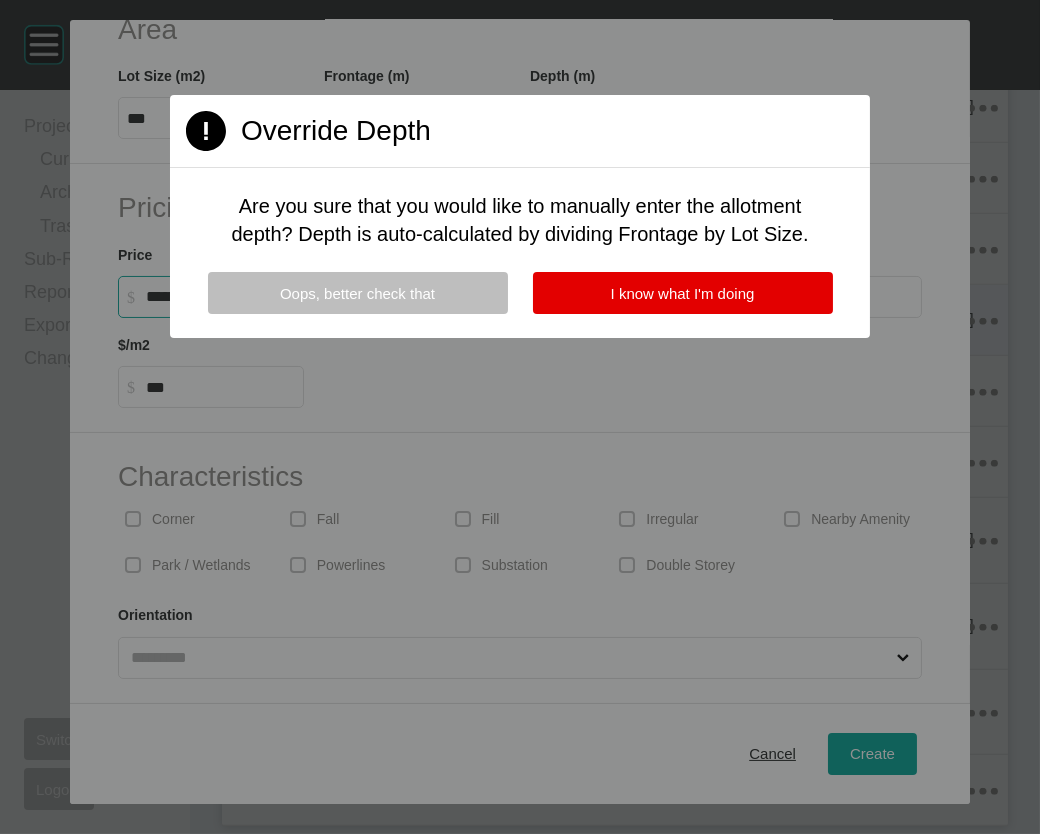 drag, startPoint x: 118, startPoint y: 381, endPoint x: 221, endPoint y: 393, distance: 103.69667 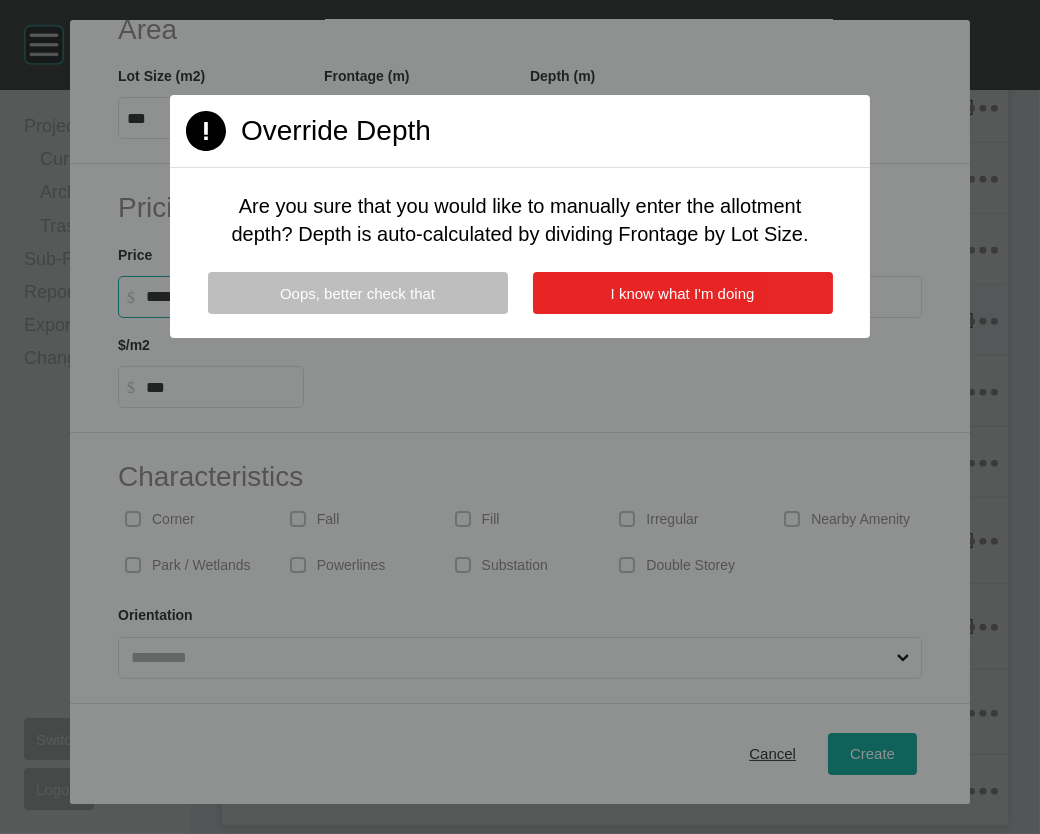 type on "*******" 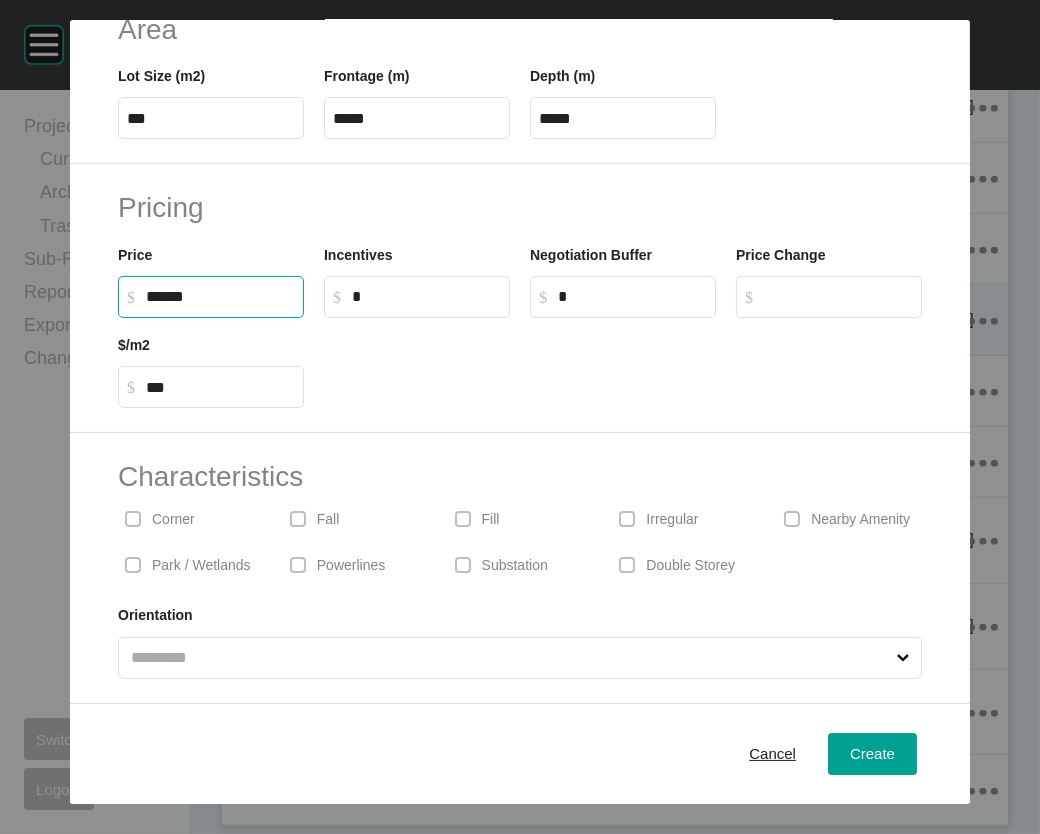 drag, startPoint x: 122, startPoint y: 368, endPoint x: 85, endPoint y: 385, distance: 40.718548 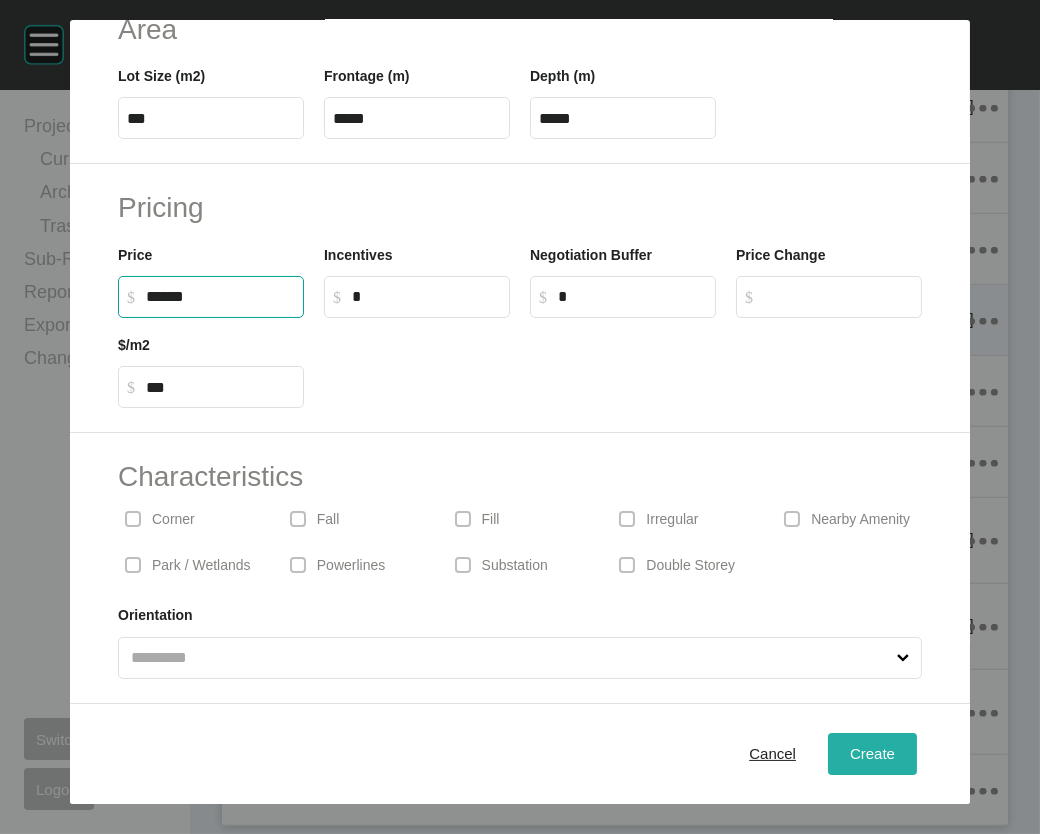 type on "*******" 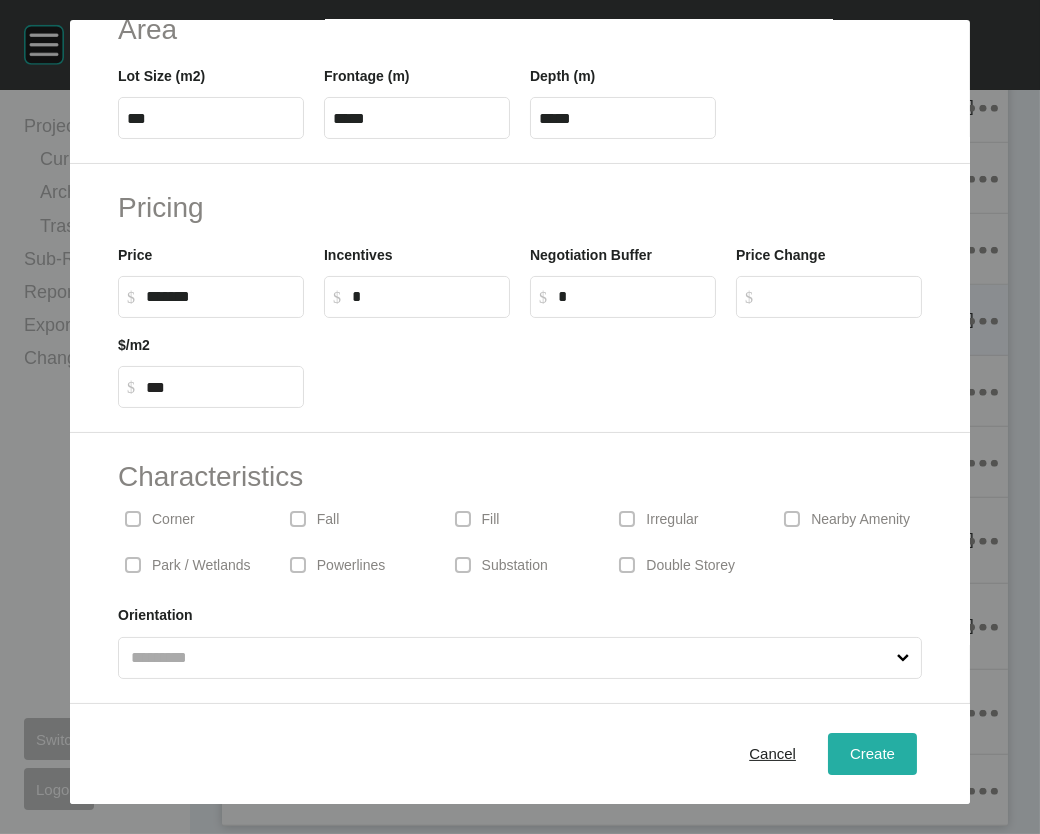 click on "Create" at bounding box center (872, 753) 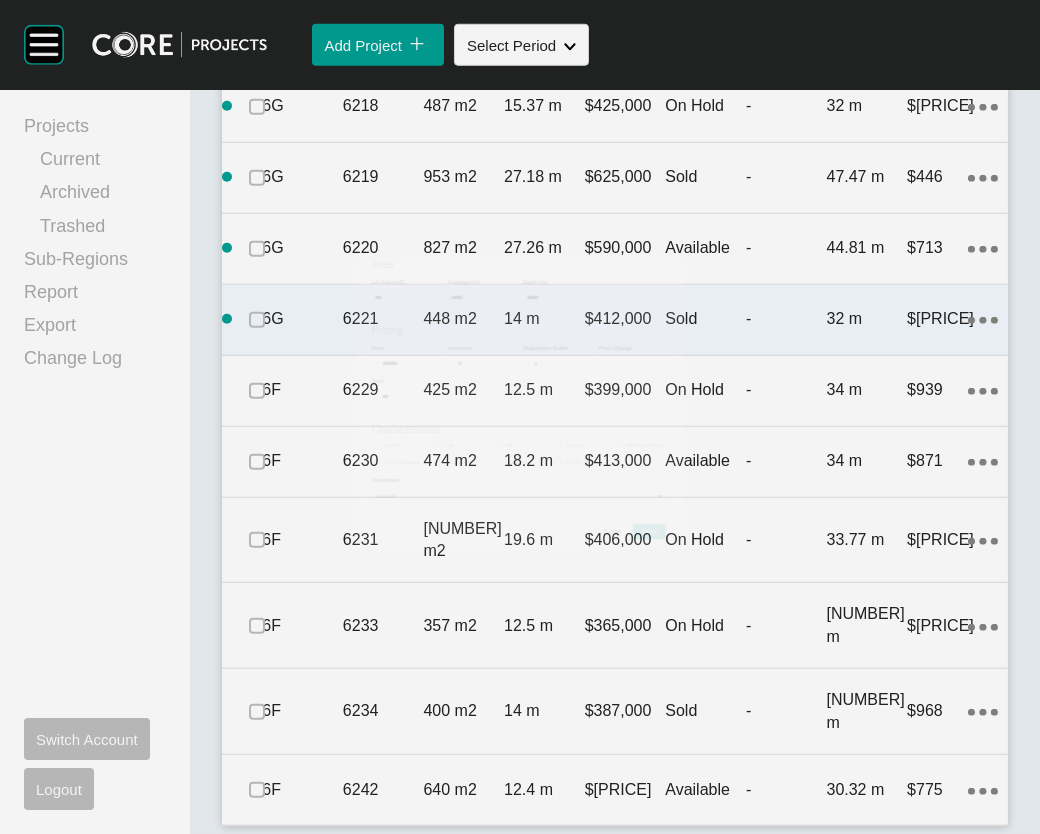 scroll, scrollTop: 3549, scrollLeft: 0, axis: vertical 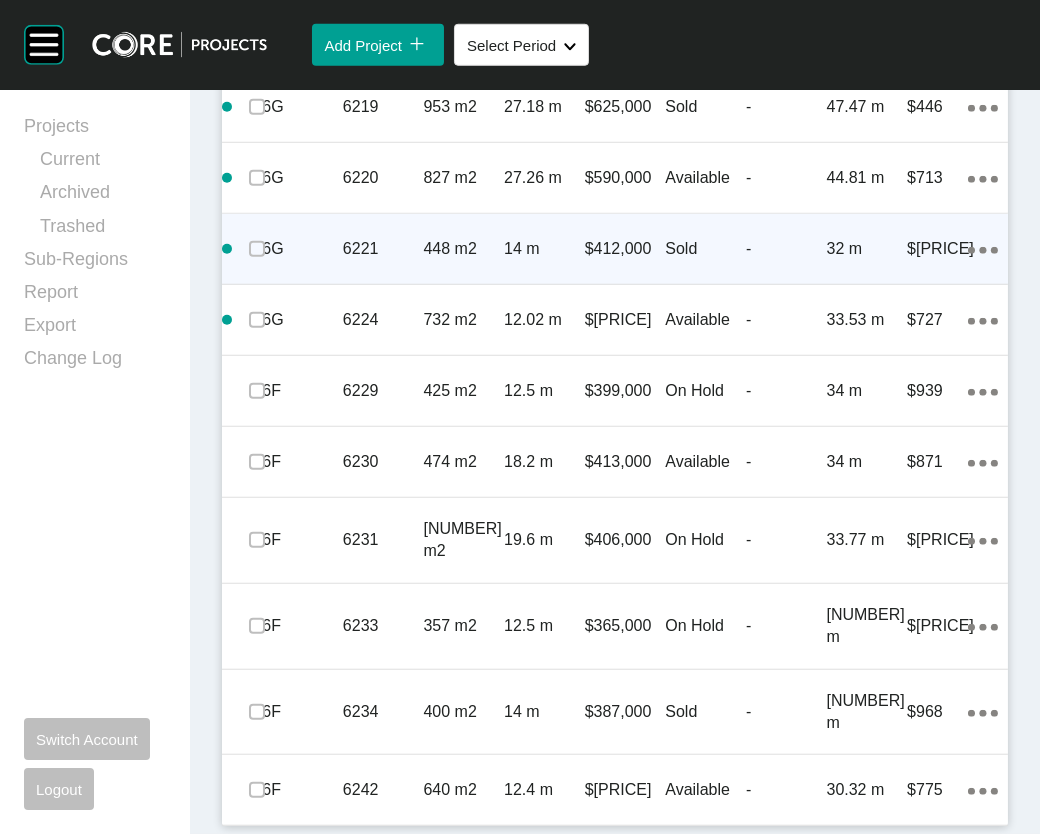 click on "Action Menu Dots Copy 6 Created with Sketch." 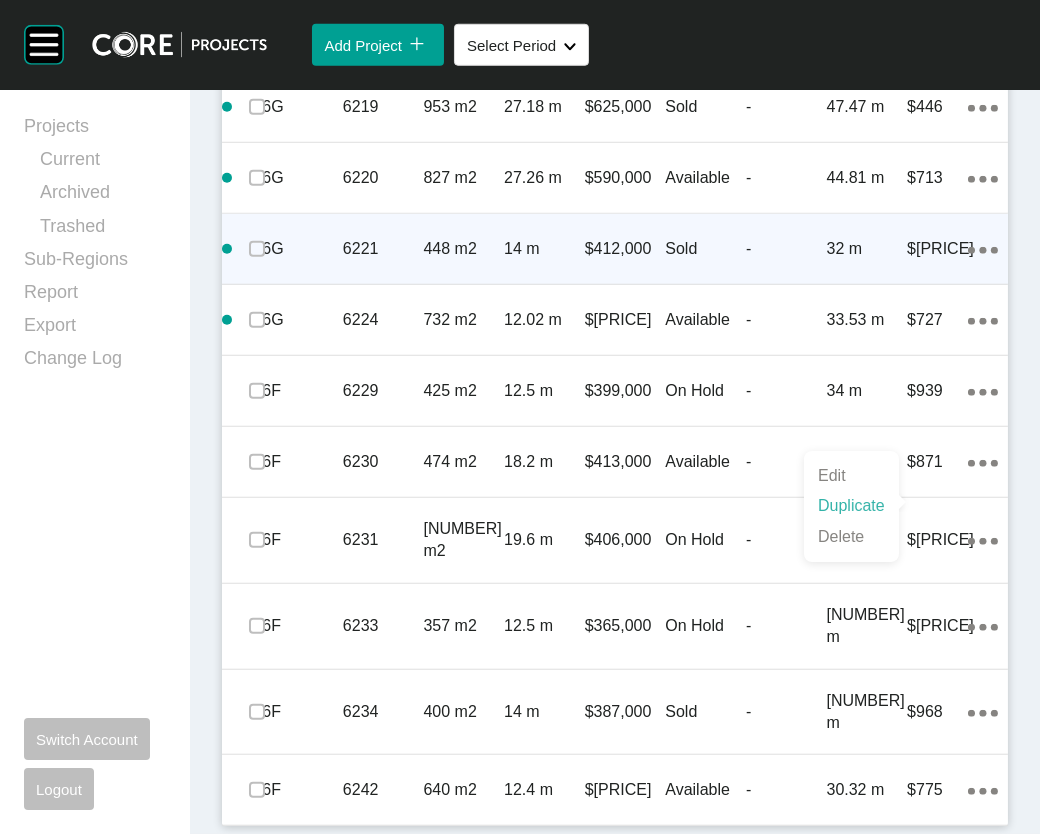 click on "Duplicate" at bounding box center [851, 506] 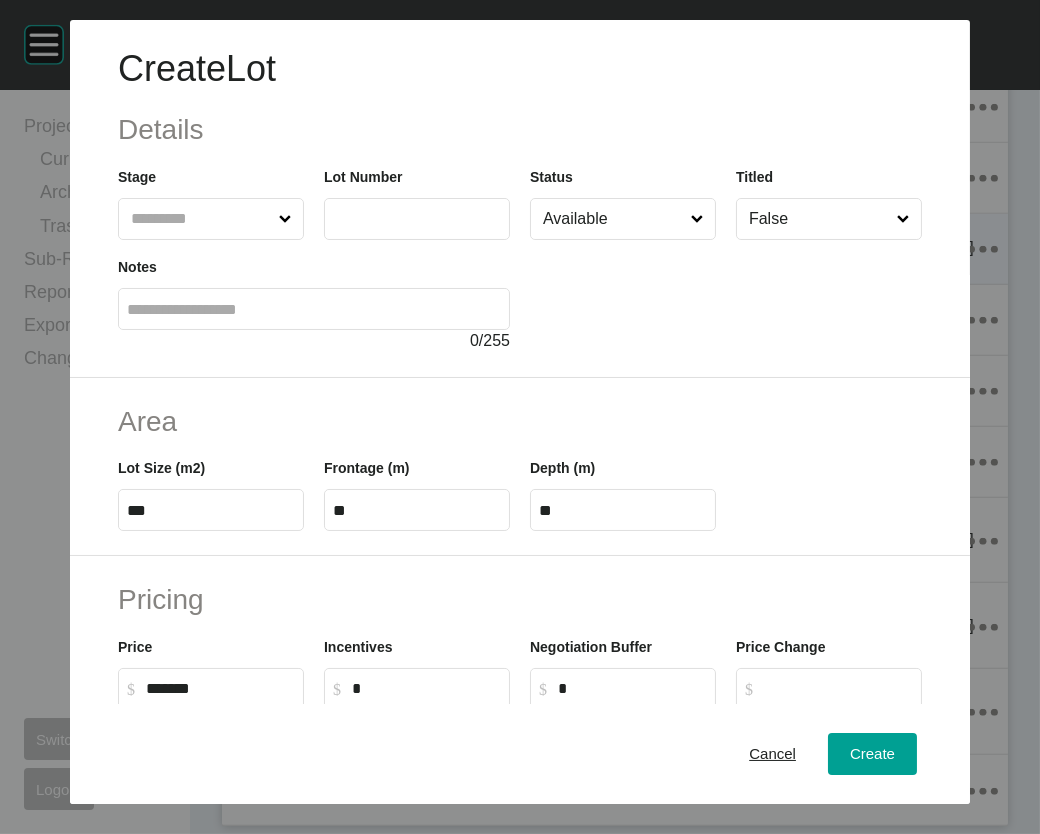 click at bounding box center (417, 219) 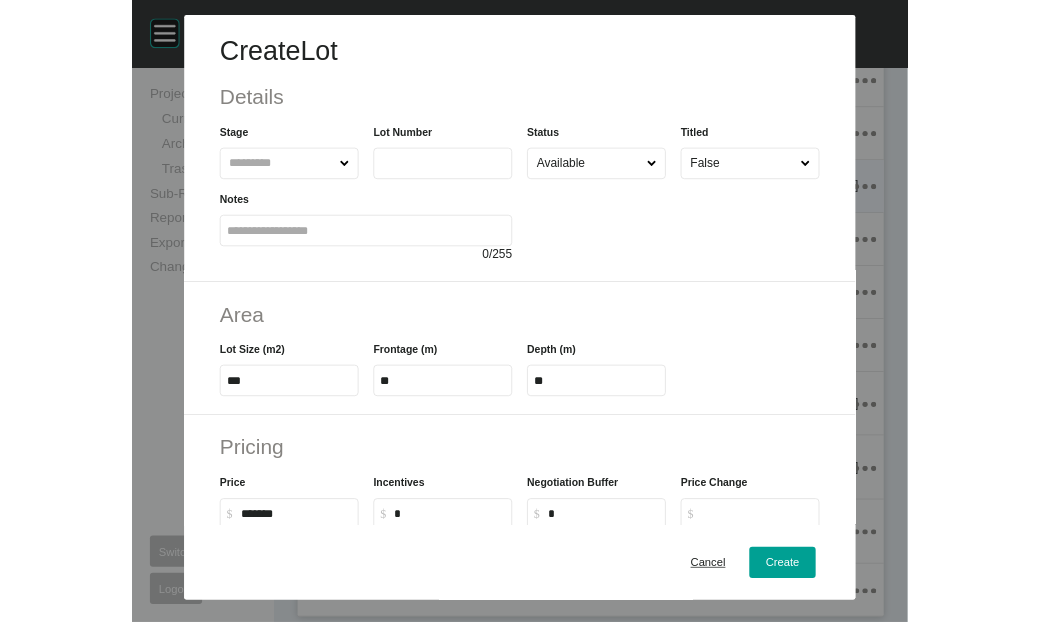 scroll, scrollTop: 3472, scrollLeft: 0, axis: vertical 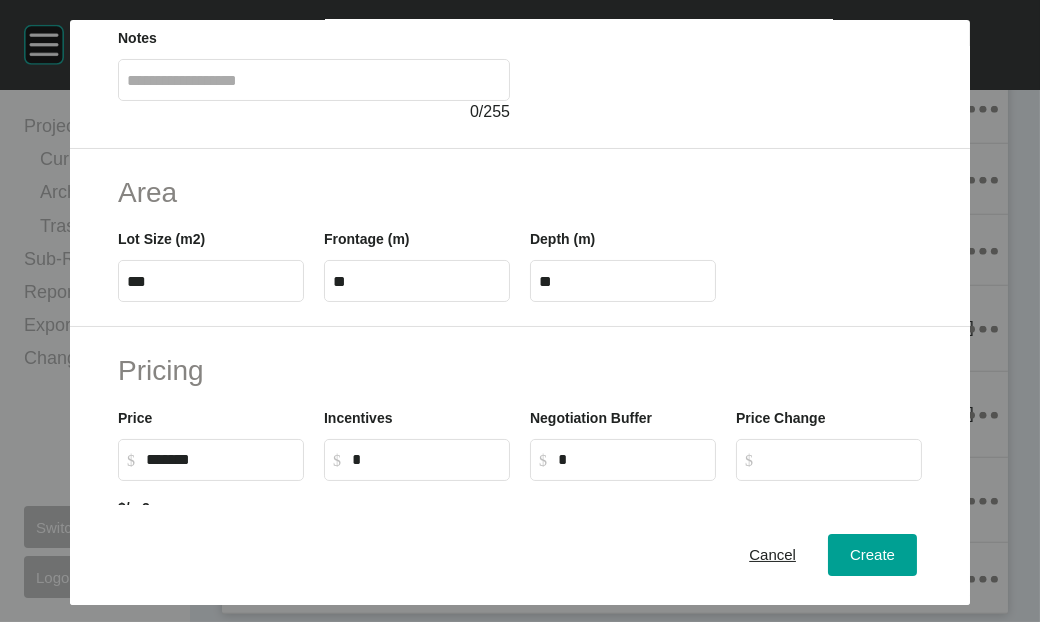 type on "****" 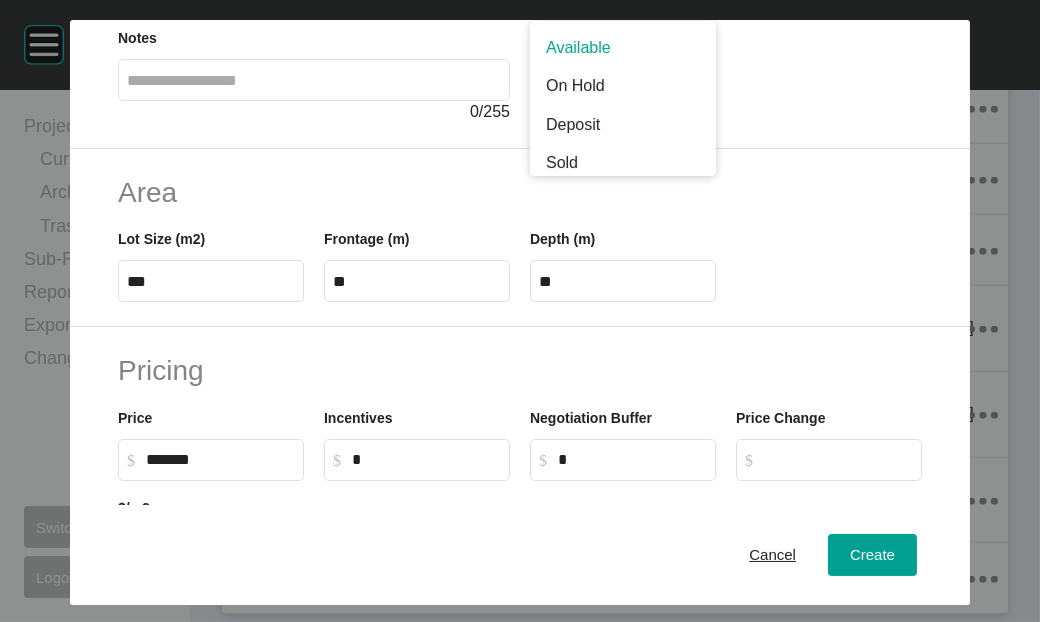 click on "Available" at bounding box center (613, -10) 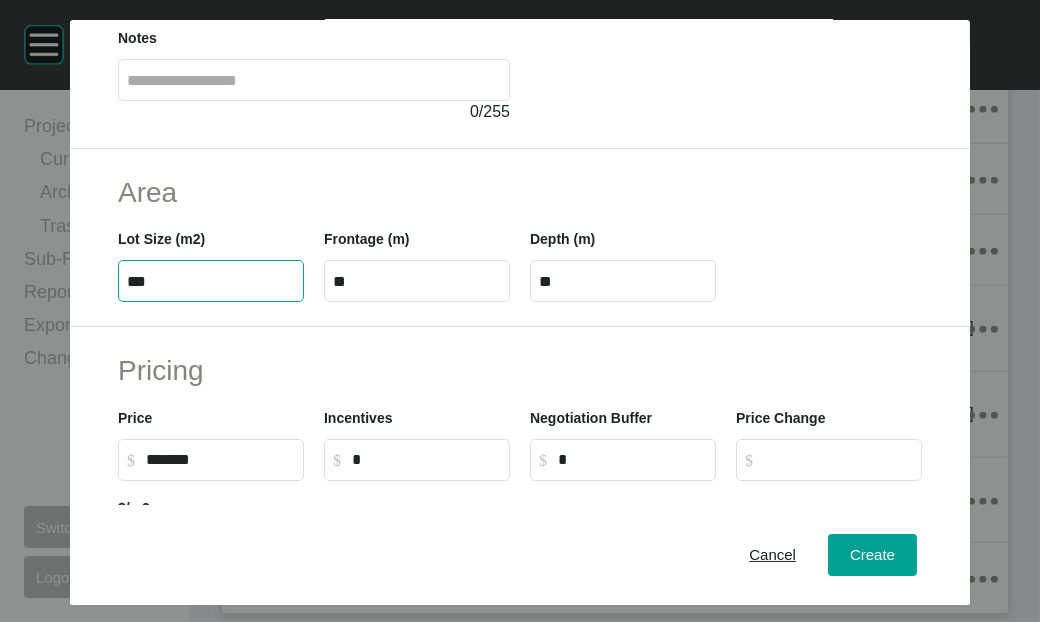 drag, startPoint x: 95, startPoint y: 396, endPoint x: 157, endPoint y: 408, distance: 63.15061 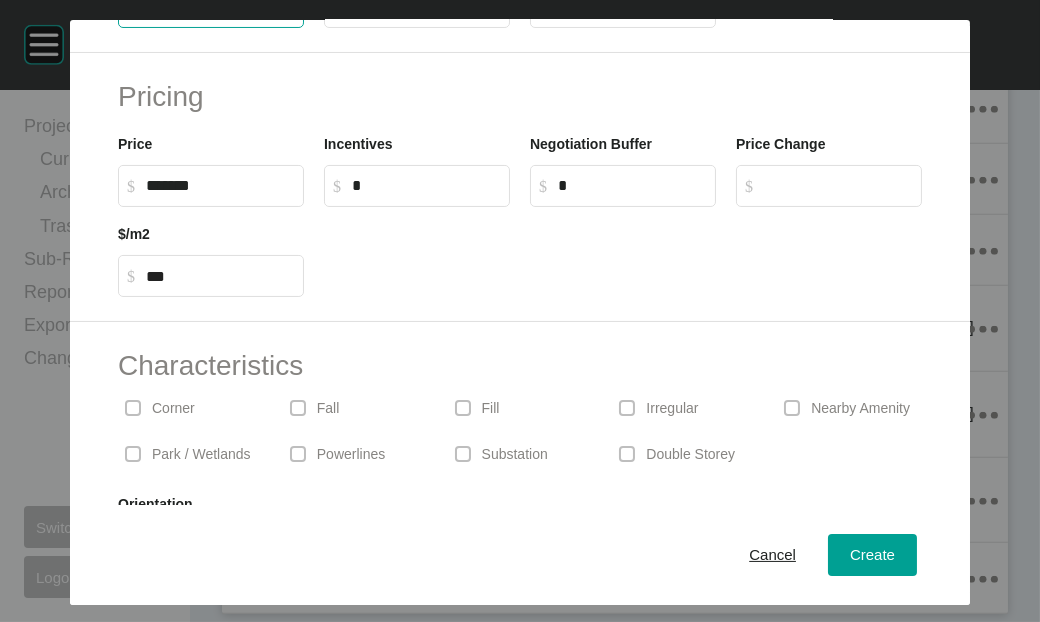 scroll, scrollTop: 498, scrollLeft: 0, axis: vertical 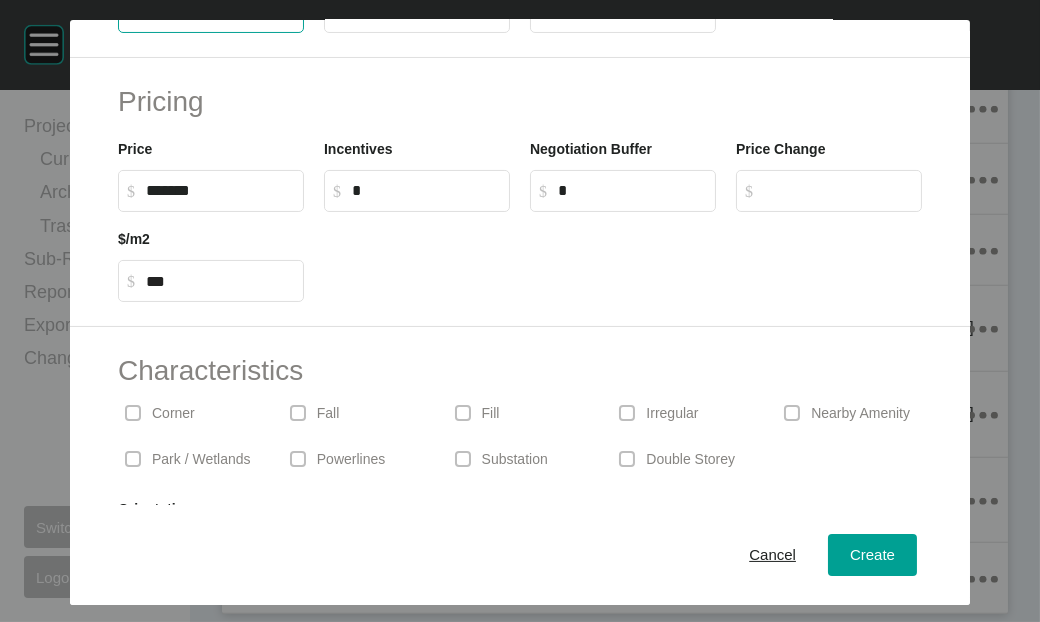 type on "***" 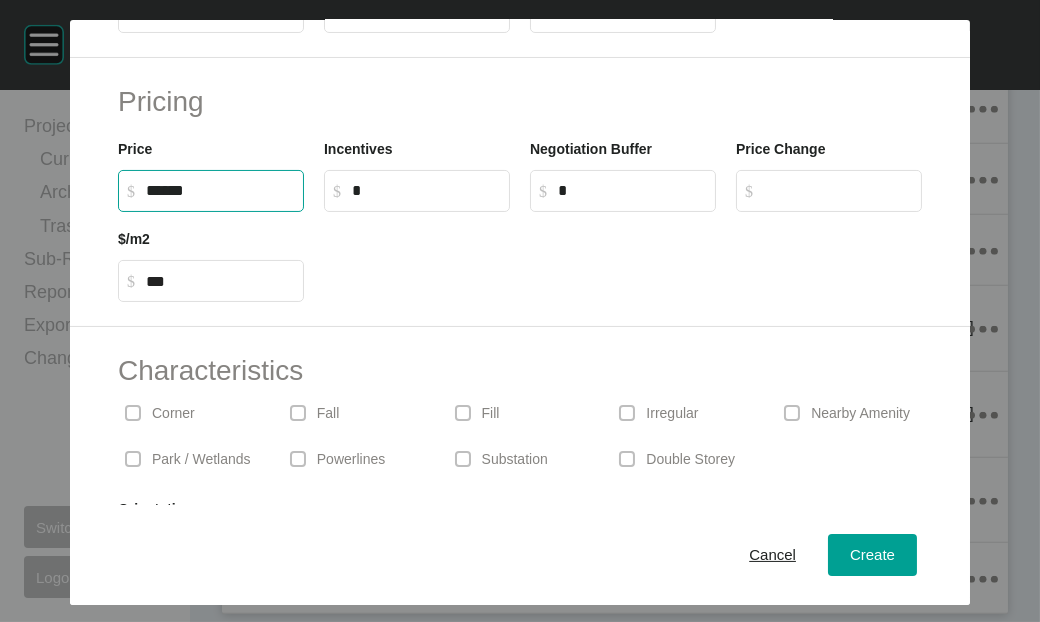drag, startPoint x: 113, startPoint y: 362, endPoint x: 121, endPoint y: 352, distance: 12.806249 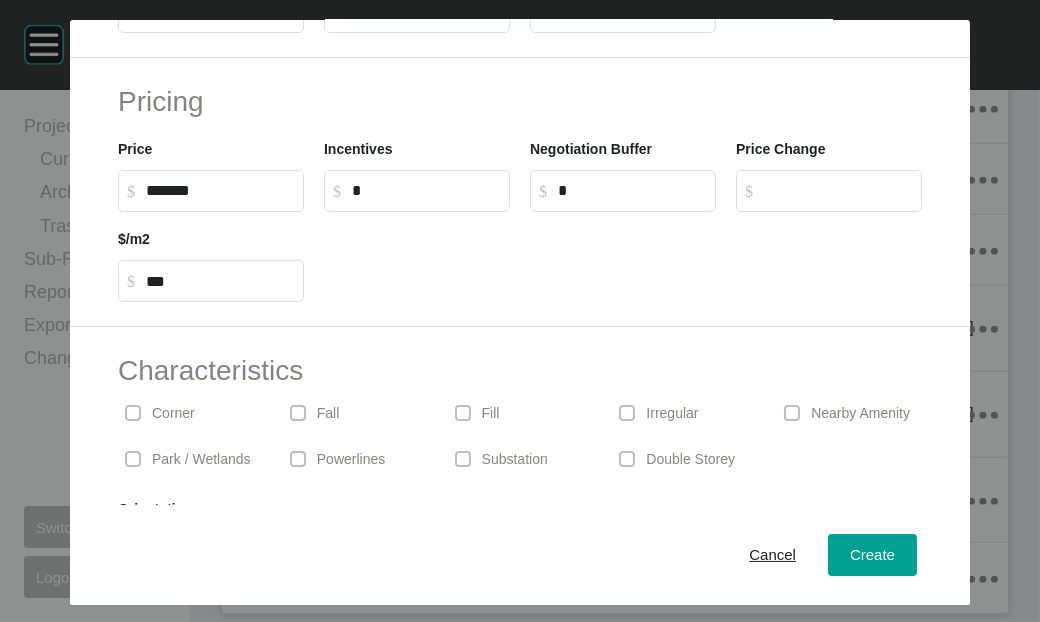 drag, startPoint x: 390, startPoint y: 376, endPoint x: 436, endPoint y: 390, distance: 48.08326 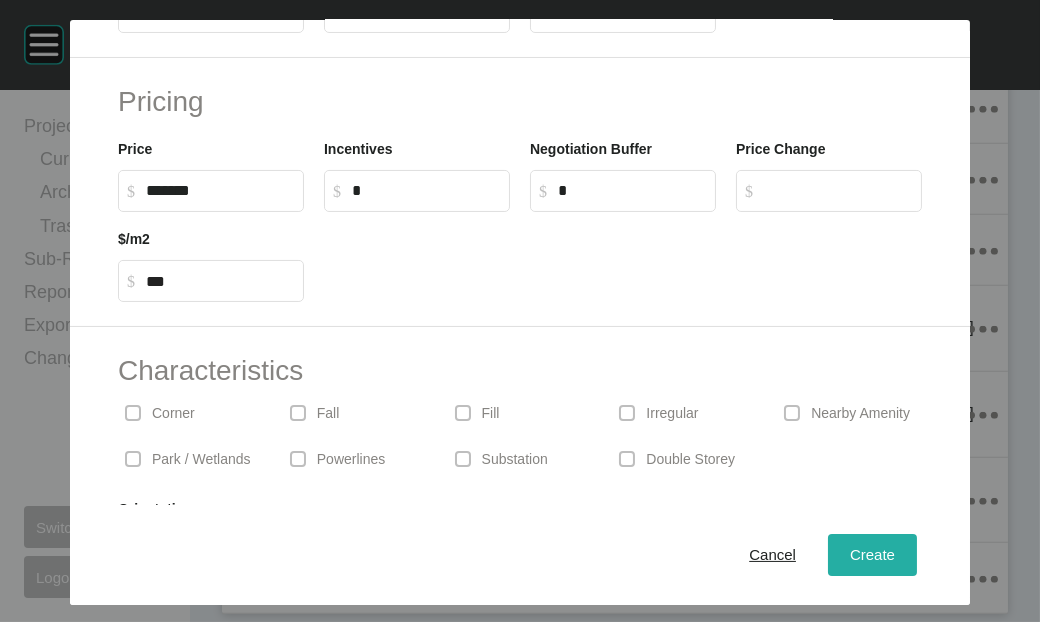 click on "Create" at bounding box center (872, 554) 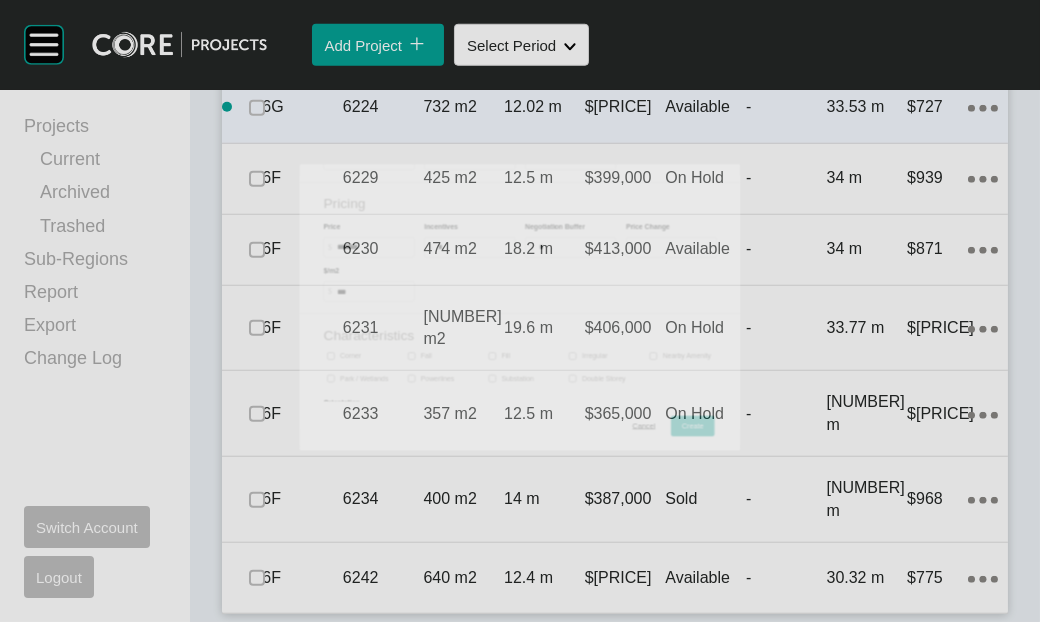 scroll, scrollTop: 3549, scrollLeft: 0, axis: vertical 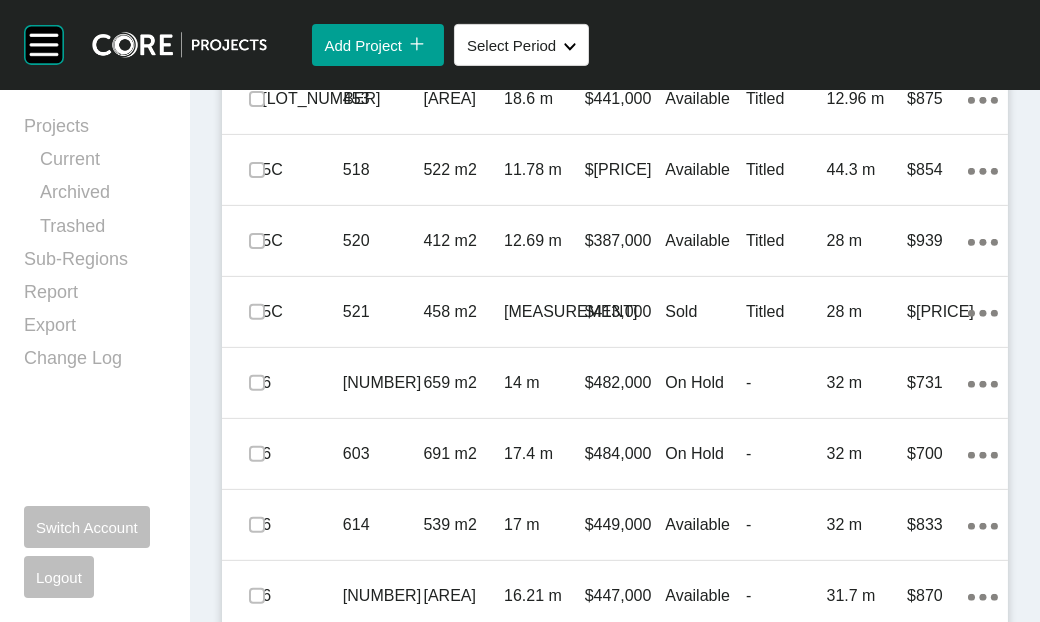 click on "Add Lot icon/tick copy 11 Created with Sketch." at bounding box center (937, -29) 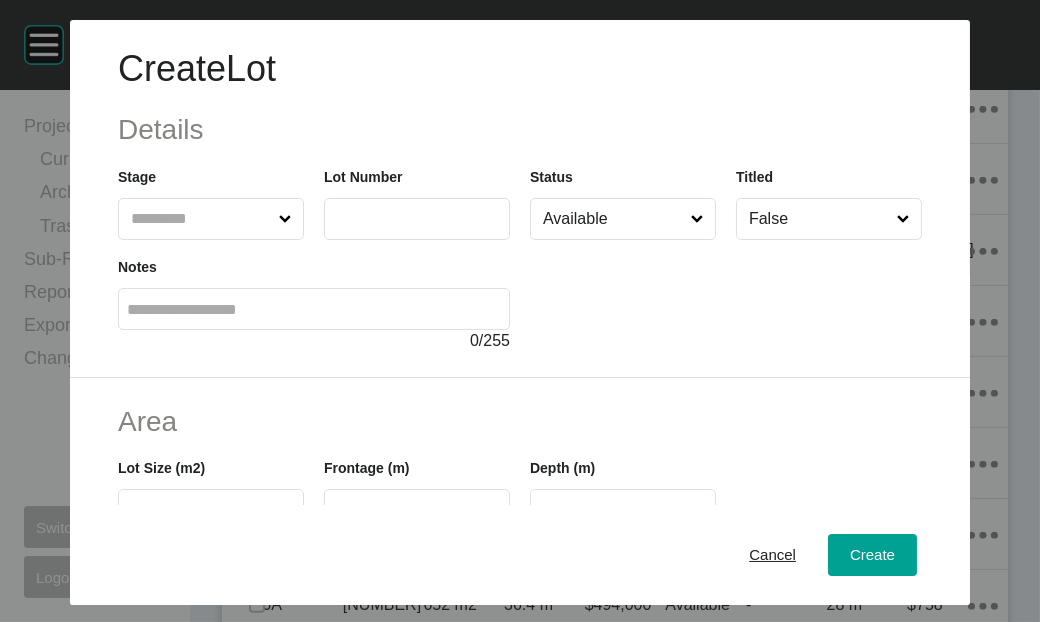click at bounding box center (201, 219) 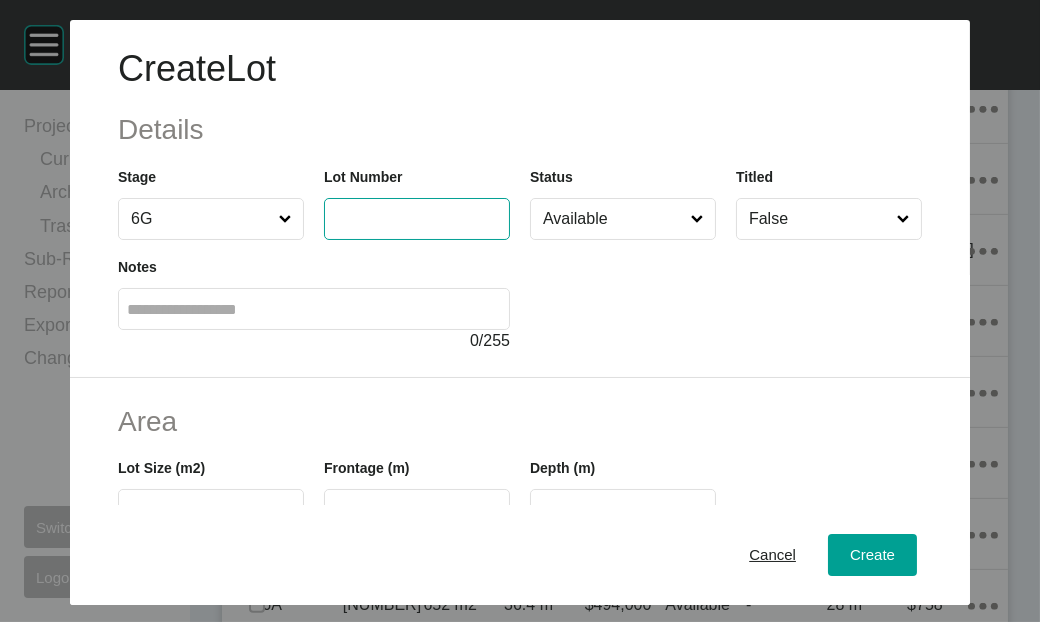 click at bounding box center [417, 218] 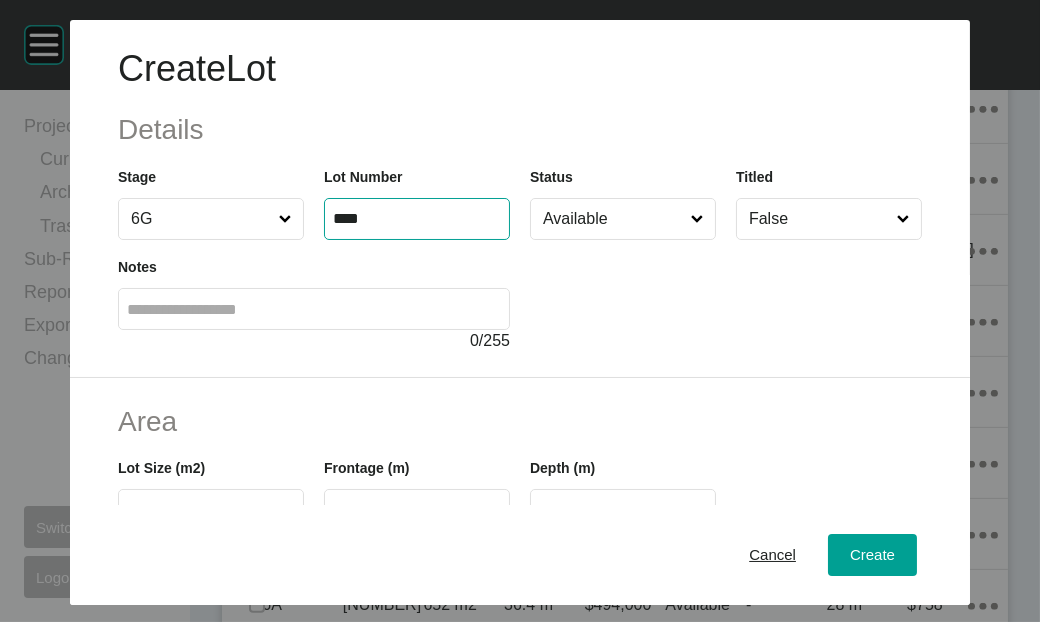 type on "****" 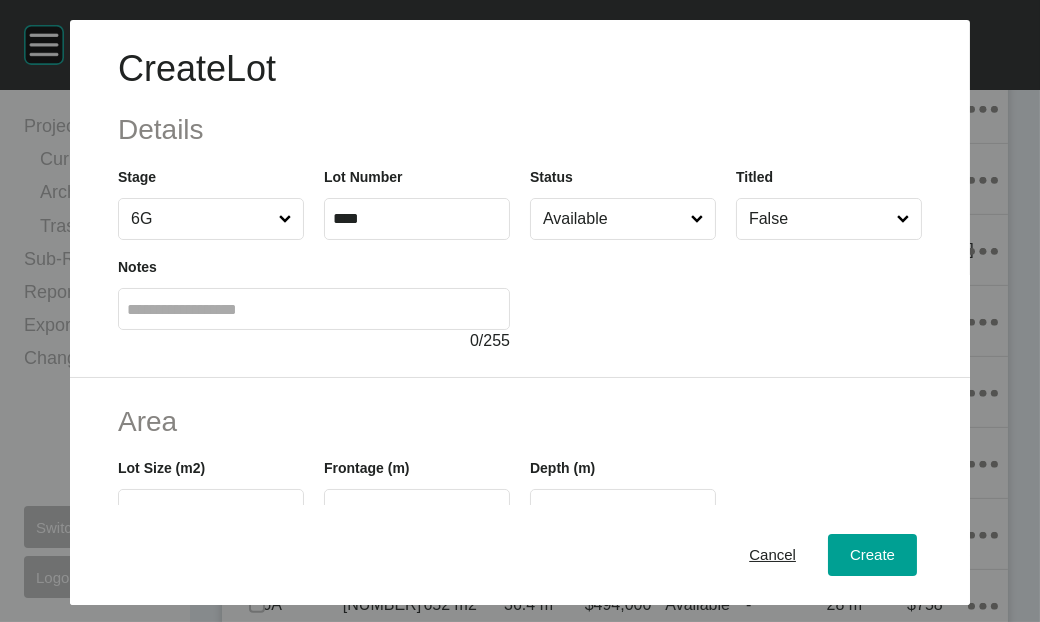click at bounding box center [314, 309] 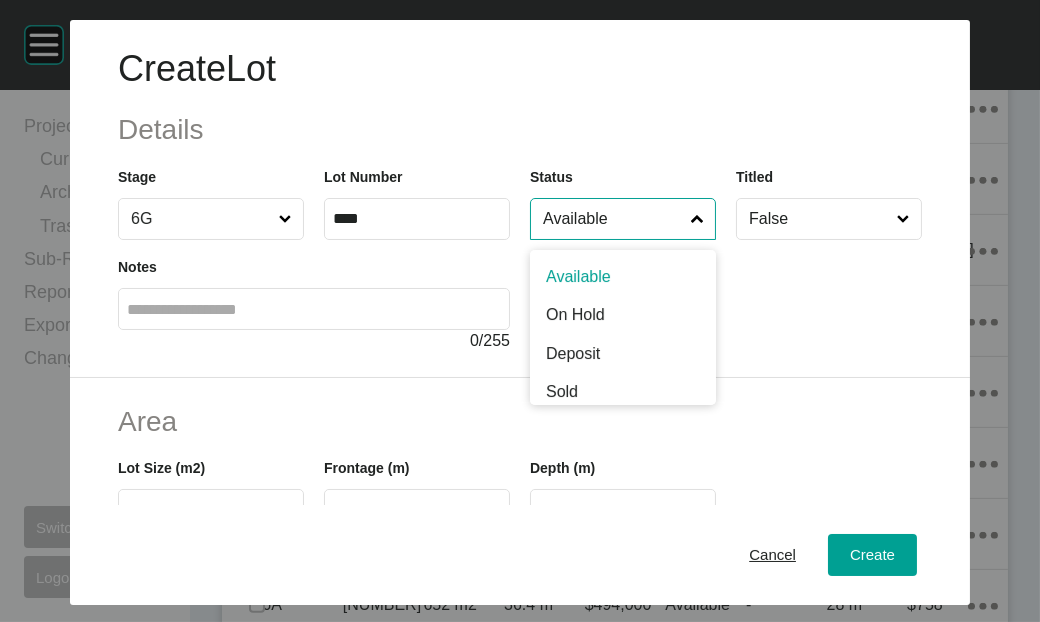 click on "Available" at bounding box center [613, 219] 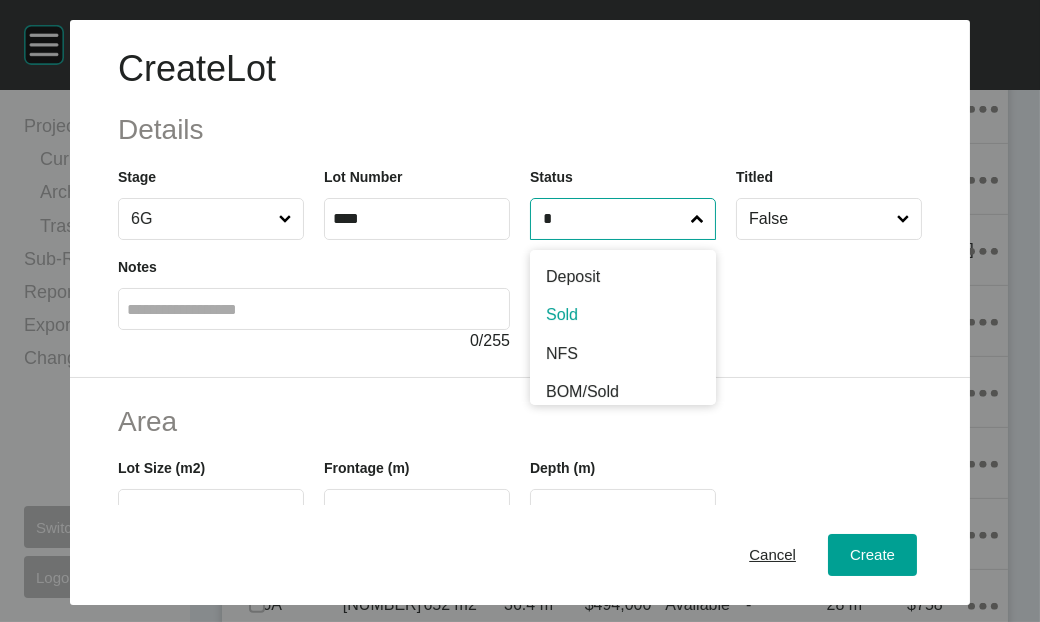 type on "*" 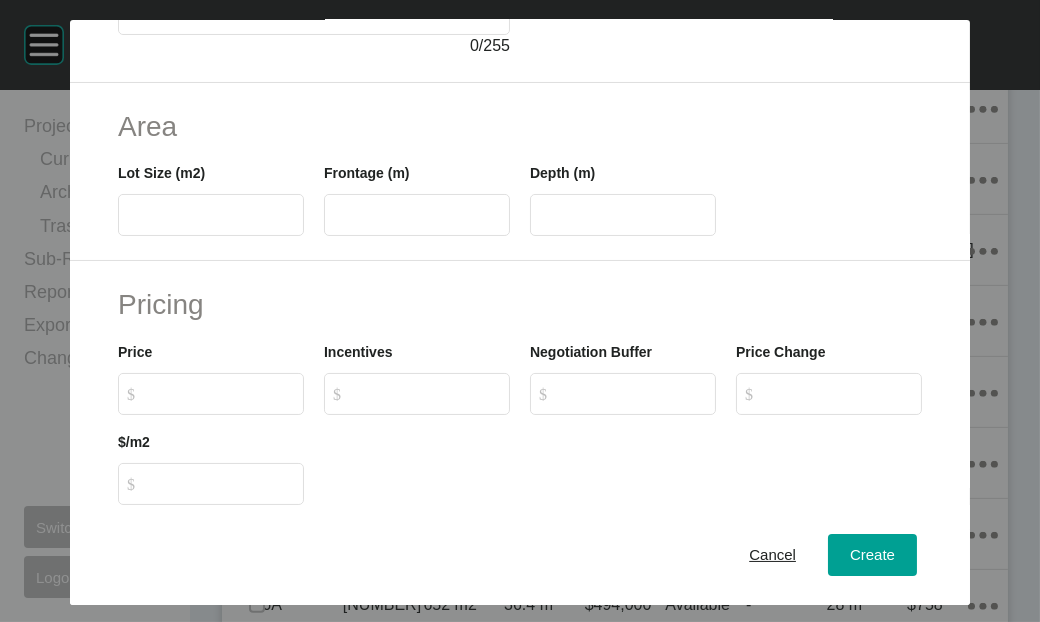 scroll, scrollTop: 395, scrollLeft: 0, axis: vertical 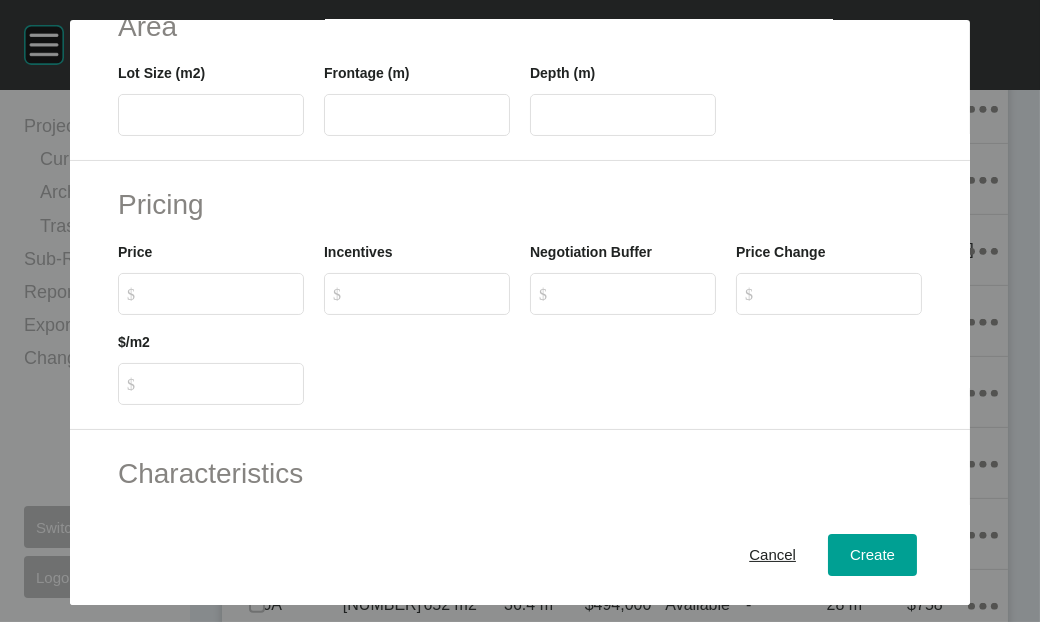 click at bounding box center [211, 115] 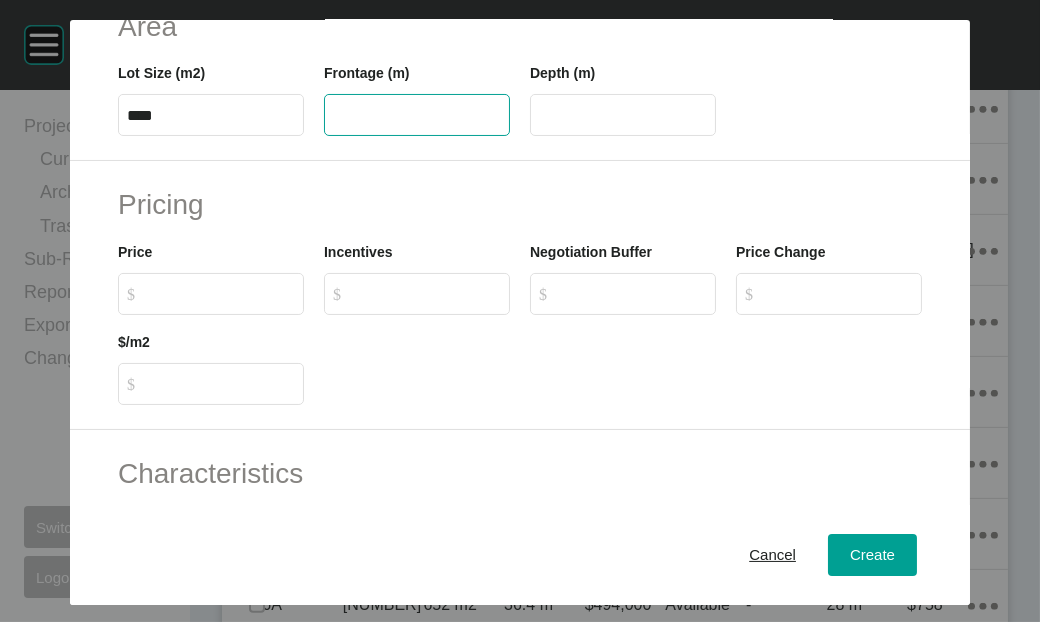 click on "Create  Lot Details Stage 6G Lot Number **** Status Sold Titled False Notes 0 / 255 Area Lot Size (m2) **** Frontage (m) Depth (m) Pricing Price $ Created with Sketch. $ Incentives $ Created with Sketch. $ Negotiation Buffer $ Created with Sketch. $ Price Change $ Created with Sketch. $ $/m2 $ Created with Sketch. $ Characteristics Corner Fall Fill Irregular Nearby Amenity Park / Wetlands Powerlines Substation Double Storey Orientation Cancel Create Page 1 Created with Sketch.   Oops! You have entered an allotment outside of the expected size range: 200 - 700 m2 Oops, better check that I know what I'm doing" at bounding box center [520, 311] 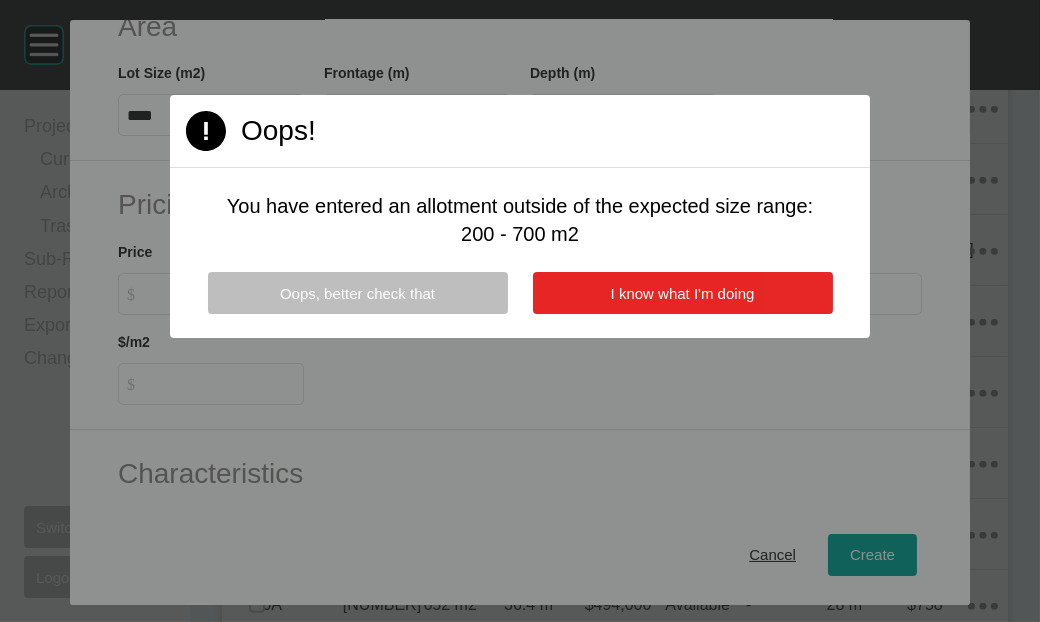 click on "I know what I'm doing" at bounding box center (683, 293) 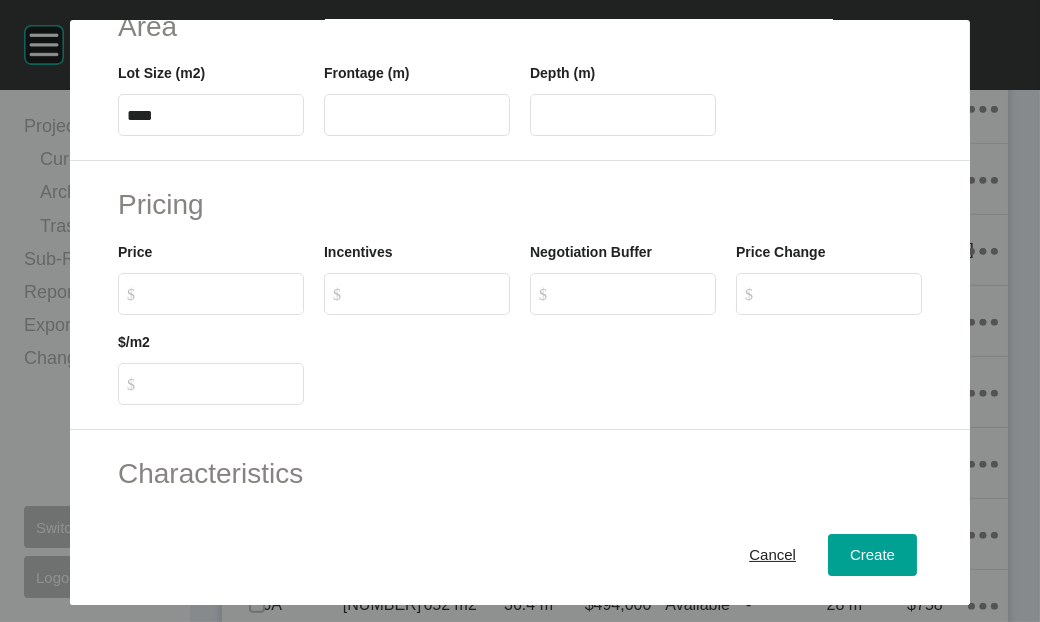 click on "****" at bounding box center [211, 115] 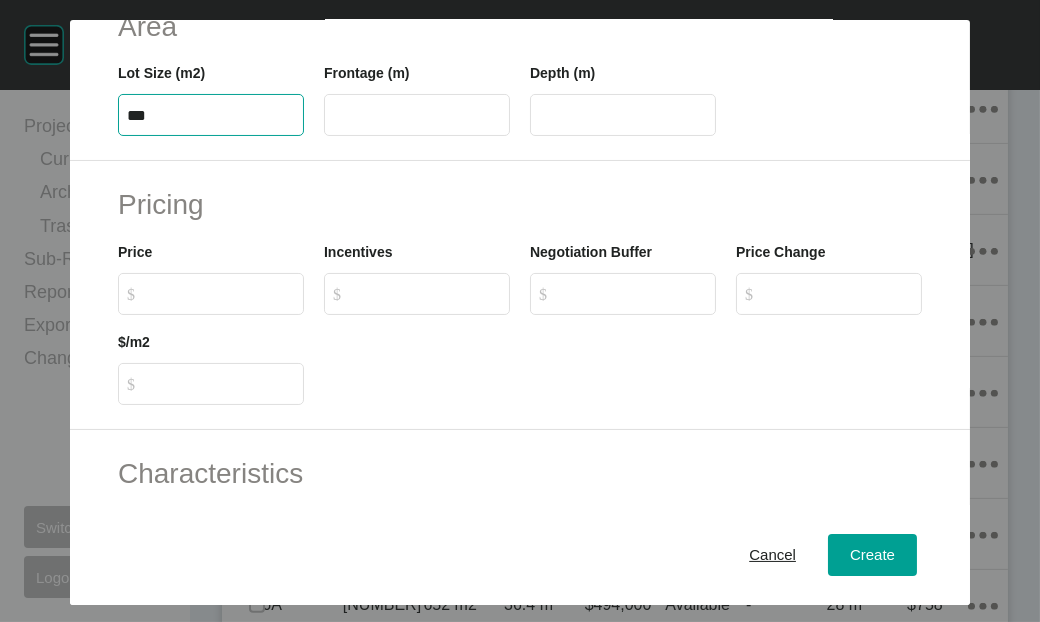 type on "***" 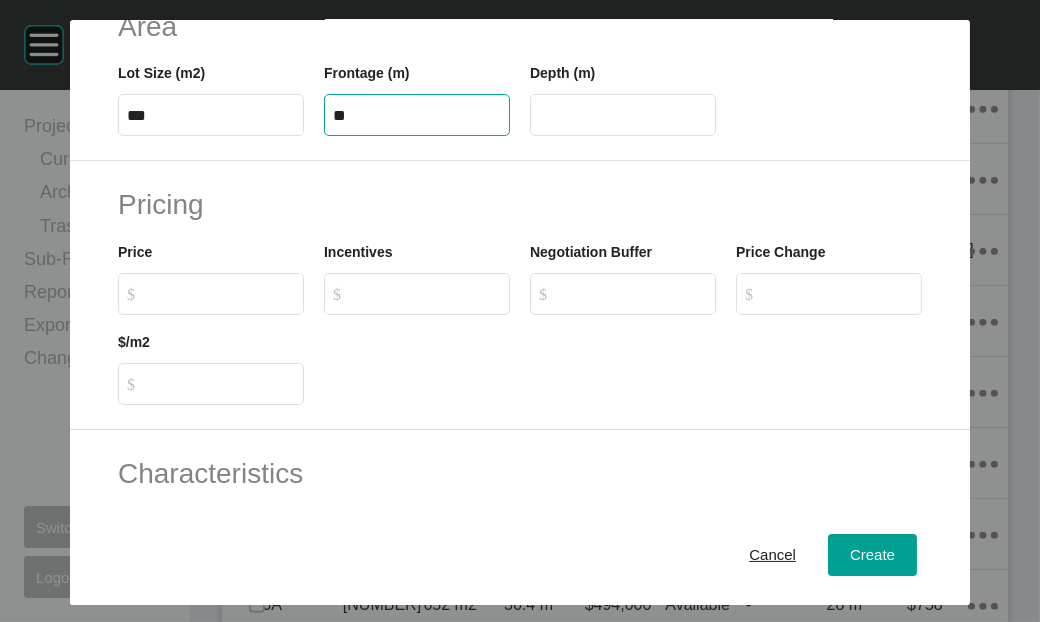 type on "**" 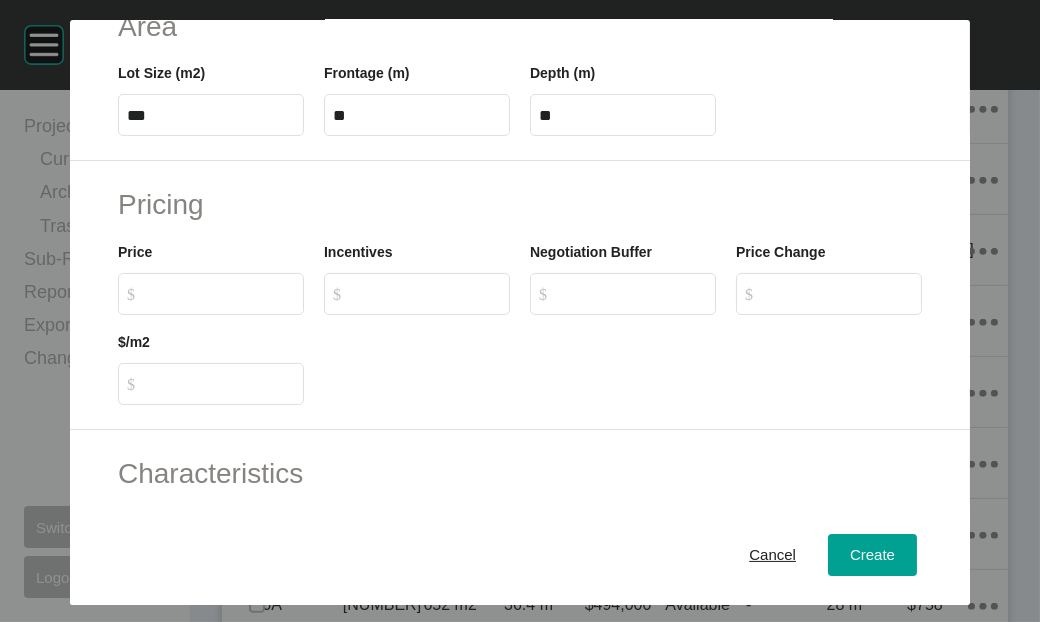 click on "$ Created with Sketch. $" at bounding box center [211, 294] 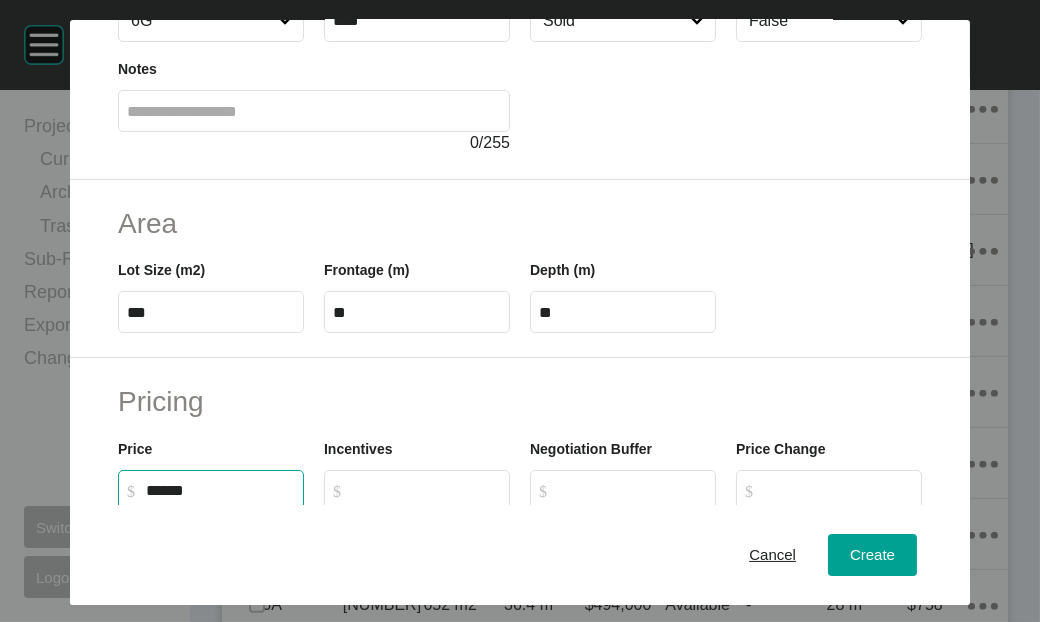 scroll, scrollTop: 189, scrollLeft: 0, axis: vertical 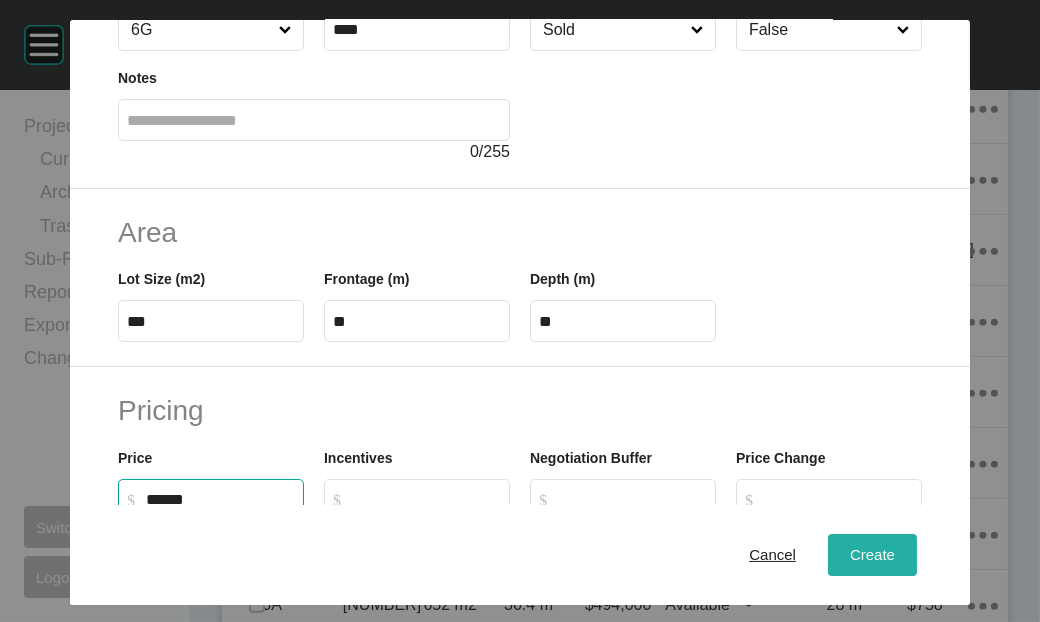 type on "*******" 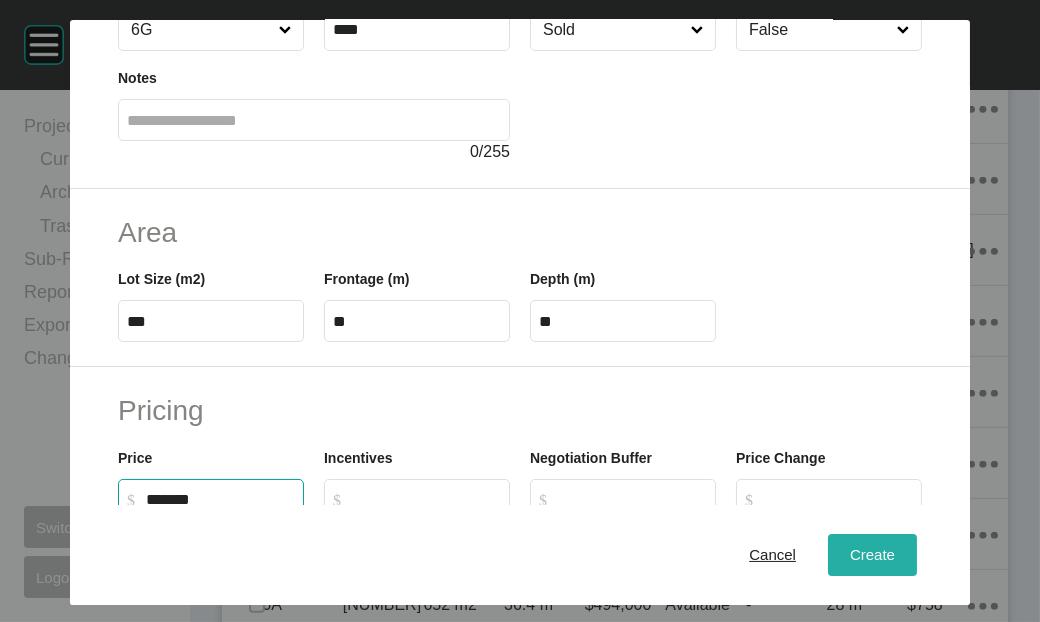 click on "Create" at bounding box center (872, 555) 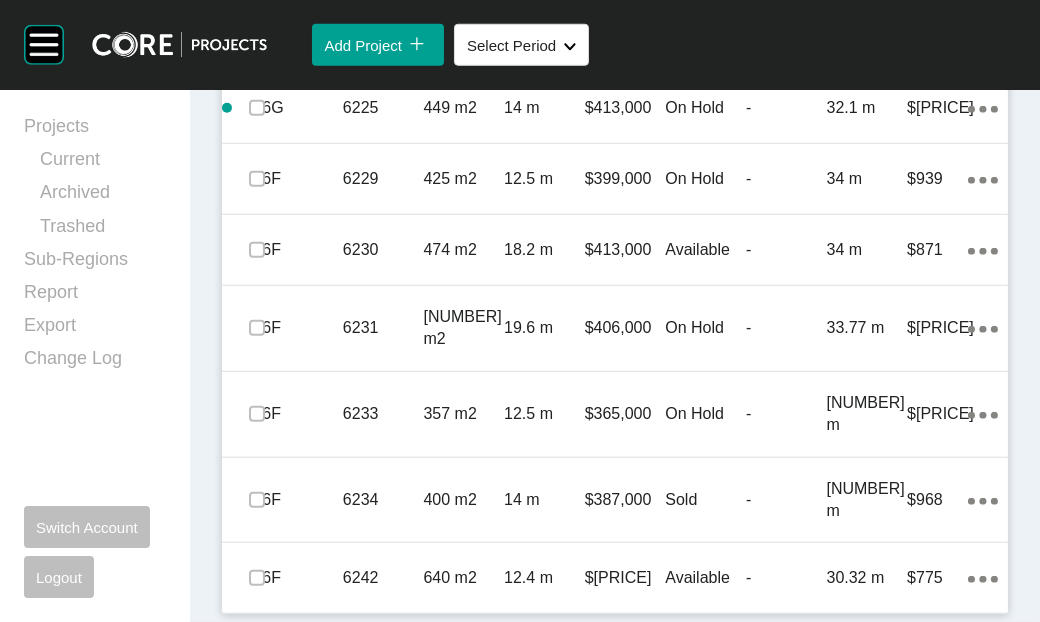 scroll, scrollTop: 3629, scrollLeft: 0, axis: vertical 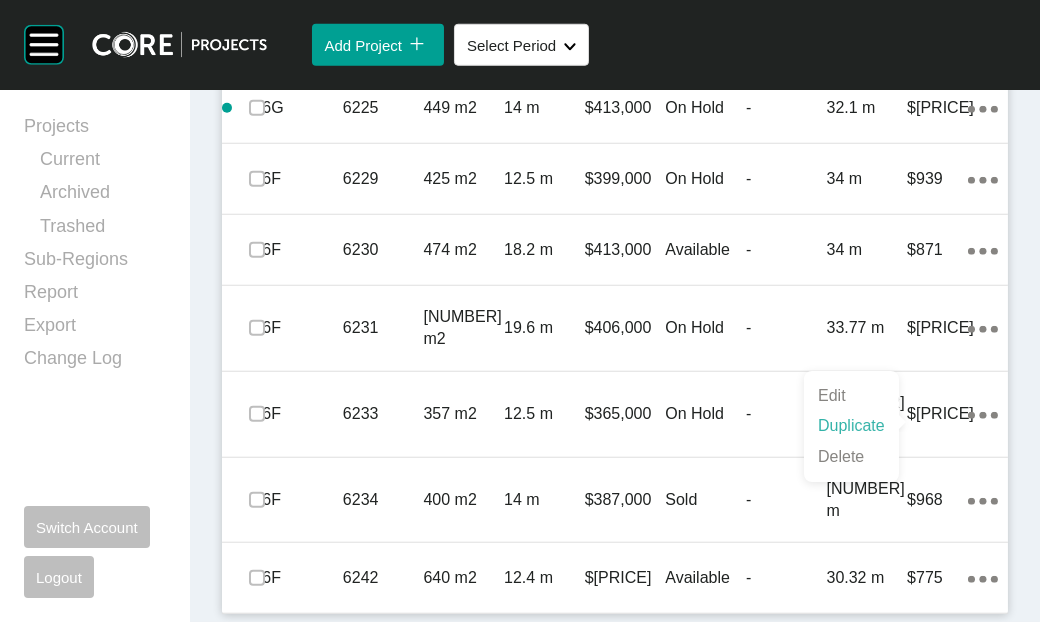 click on "Duplicate" at bounding box center (851, 426) 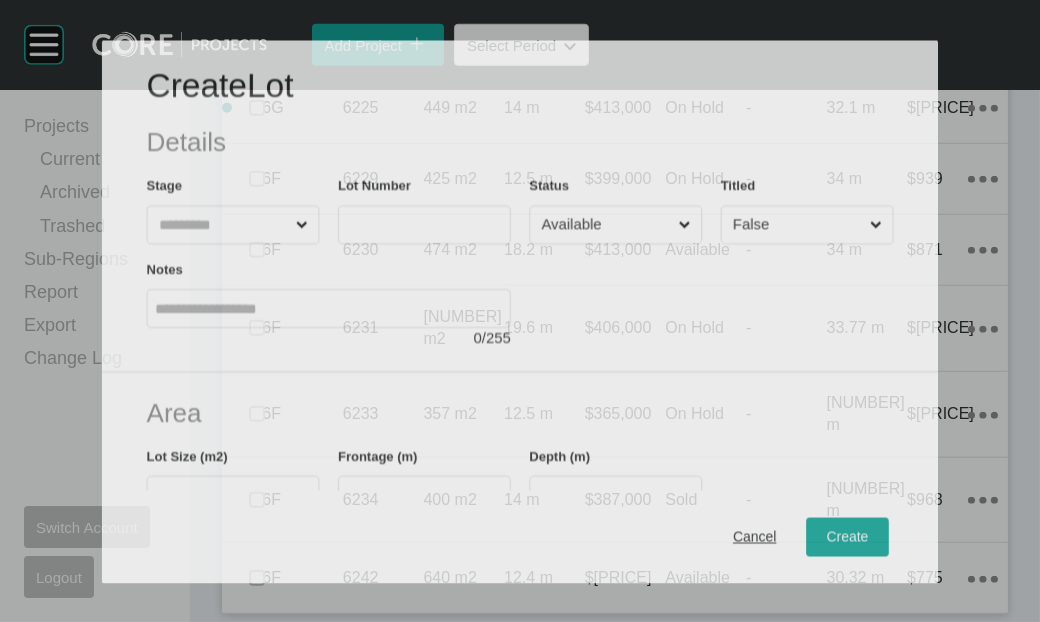 scroll, scrollTop: 3552, scrollLeft: 0, axis: vertical 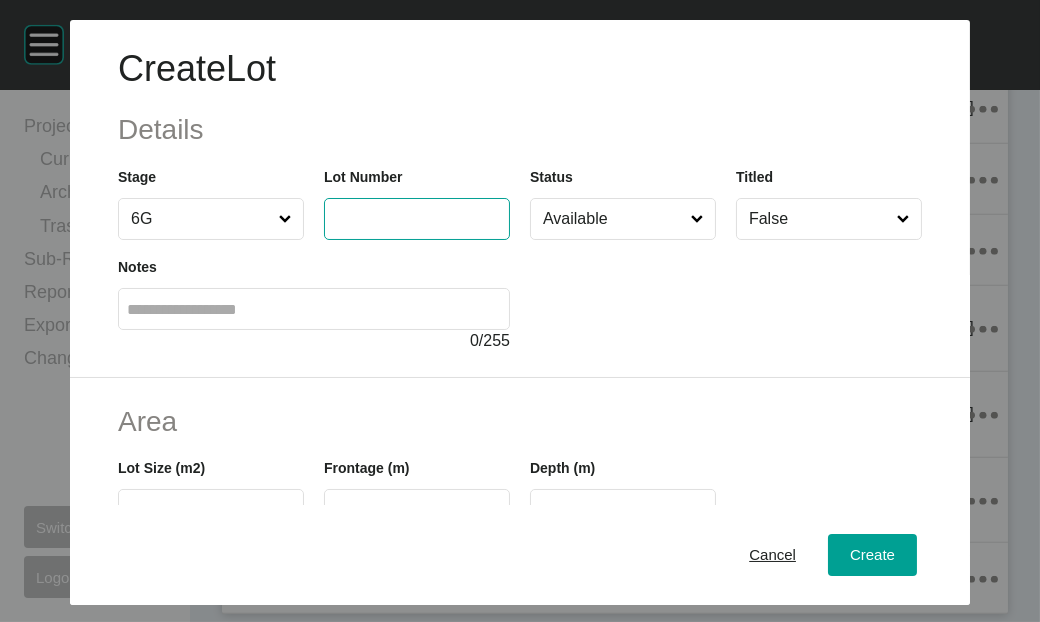 click at bounding box center [417, 218] 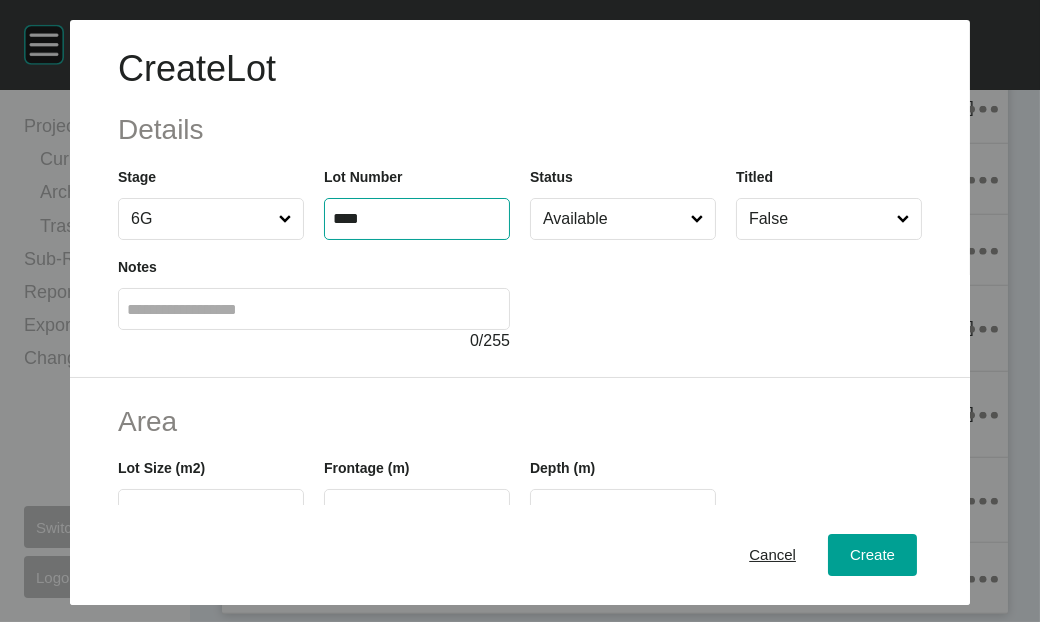 type on "****" 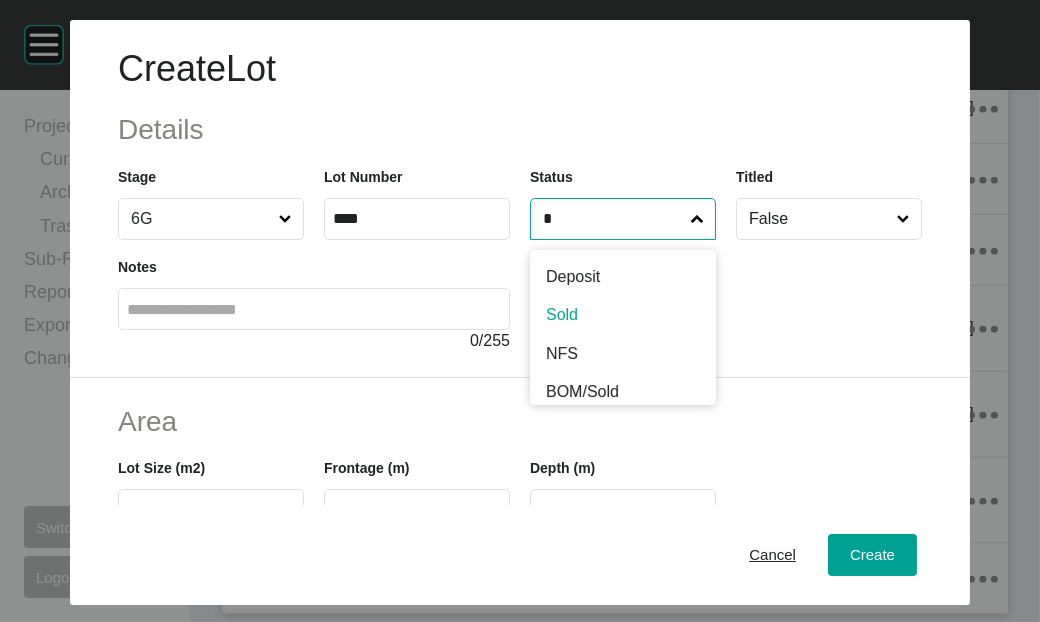 type on "*" 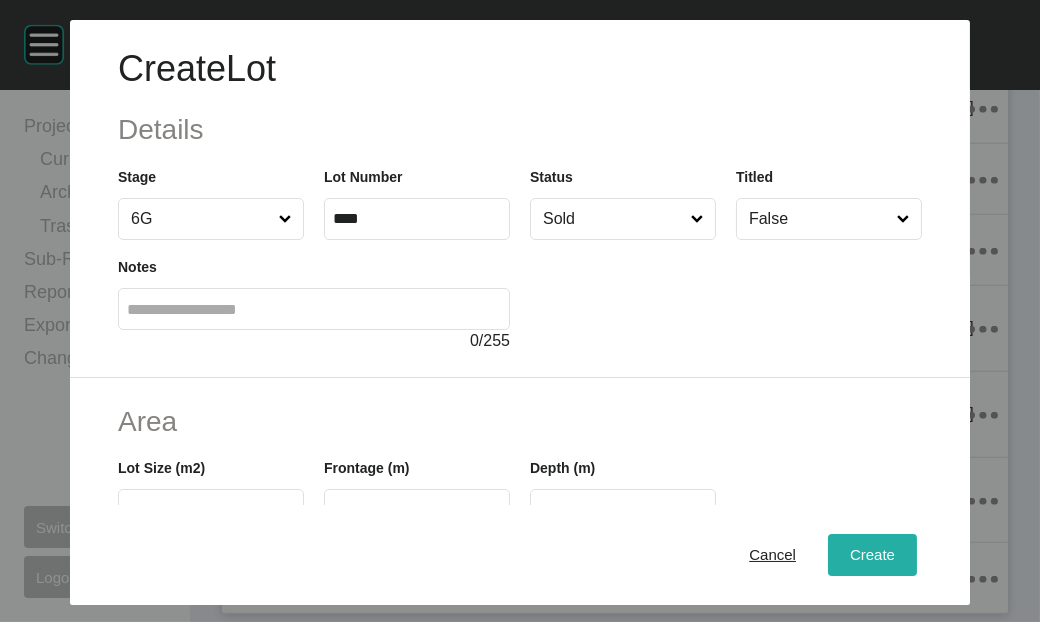 click on "Create" at bounding box center (872, 554) 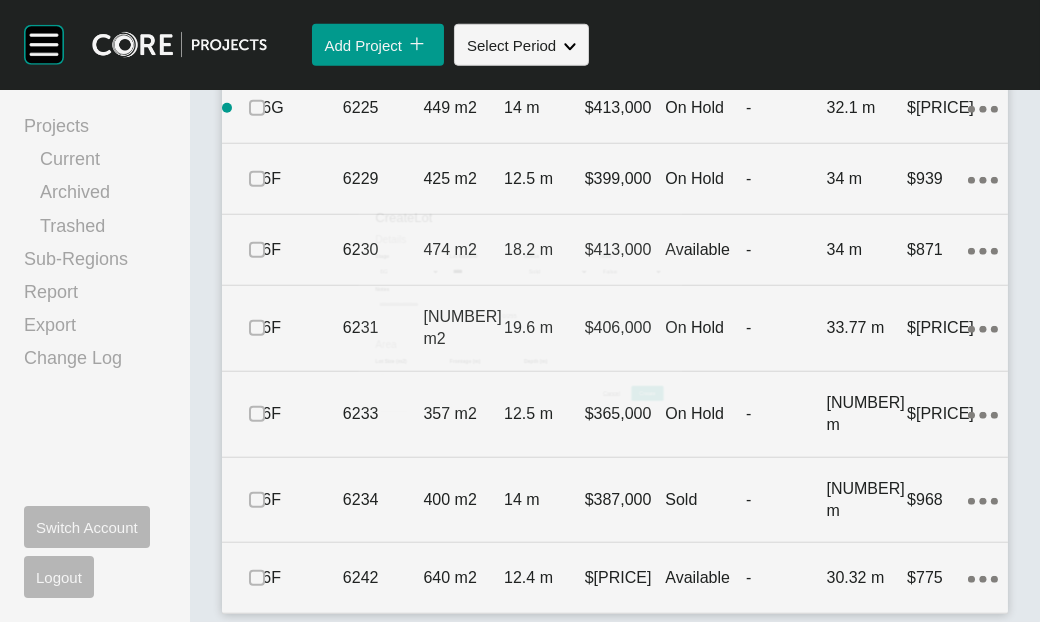 scroll, scrollTop: 3629, scrollLeft: 0, axis: vertical 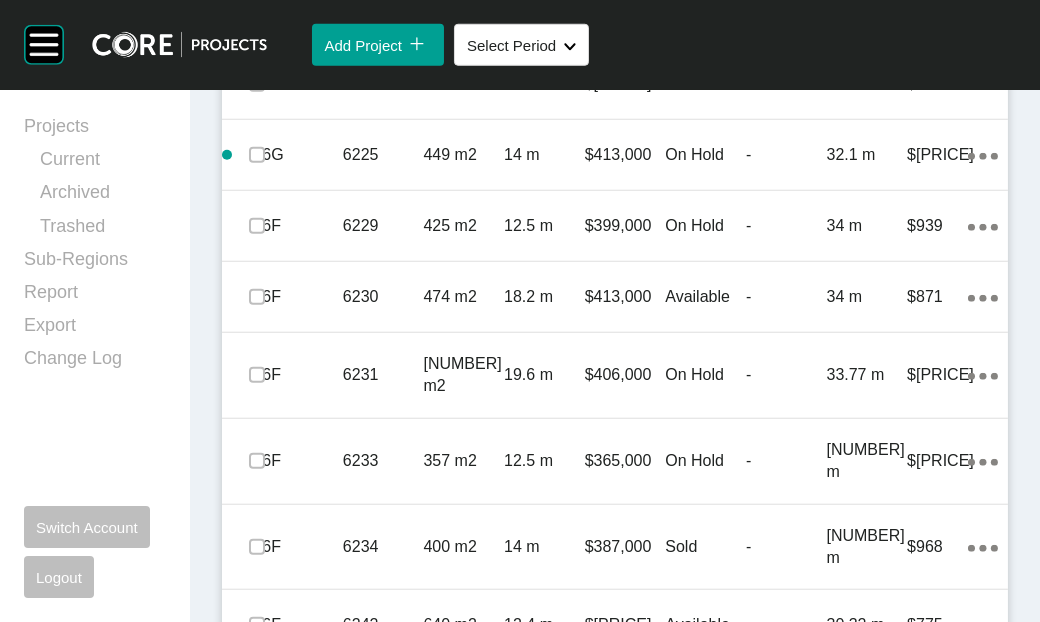 click on "Action Menu Dots Copy 6 Created with Sketch." at bounding box center [983, -342] 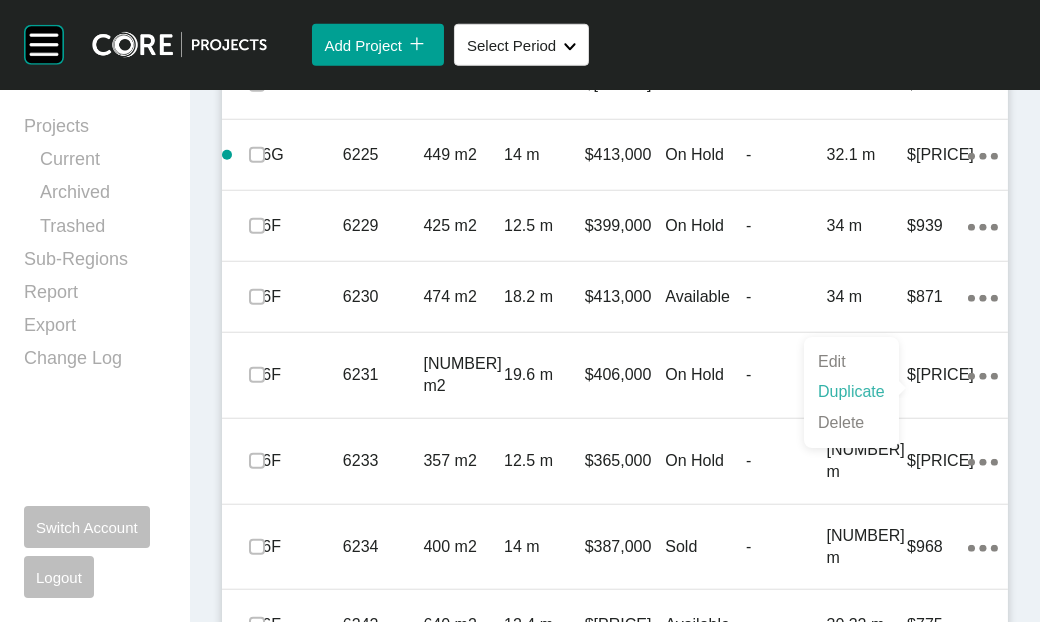 click on "Duplicate" at bounding box center [851, 392] 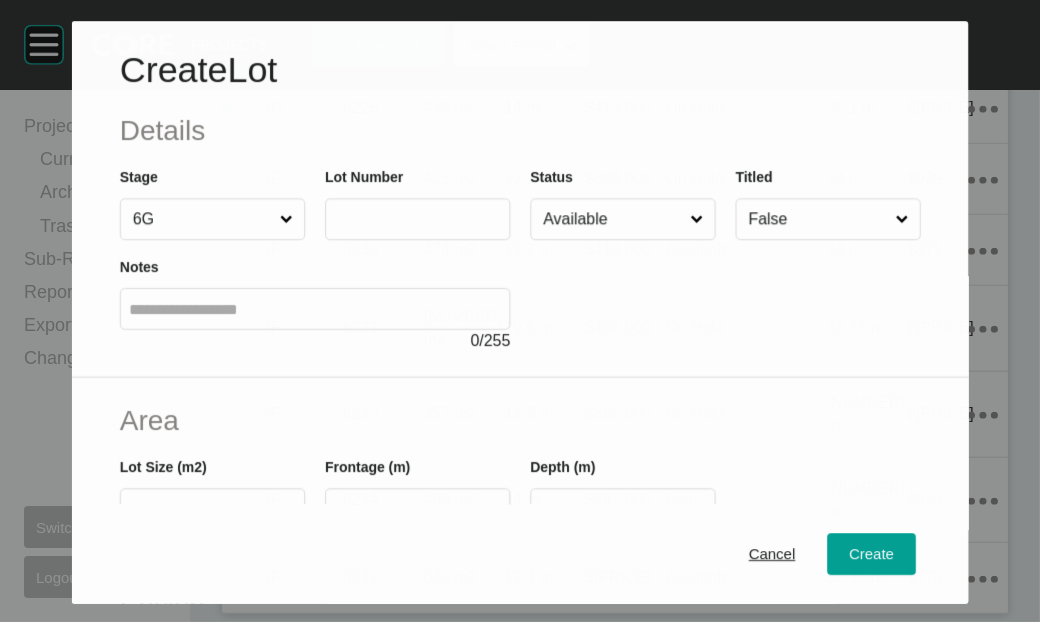 scroll, scrollTop: 3231, scrollLeft: 0, axis: vertical 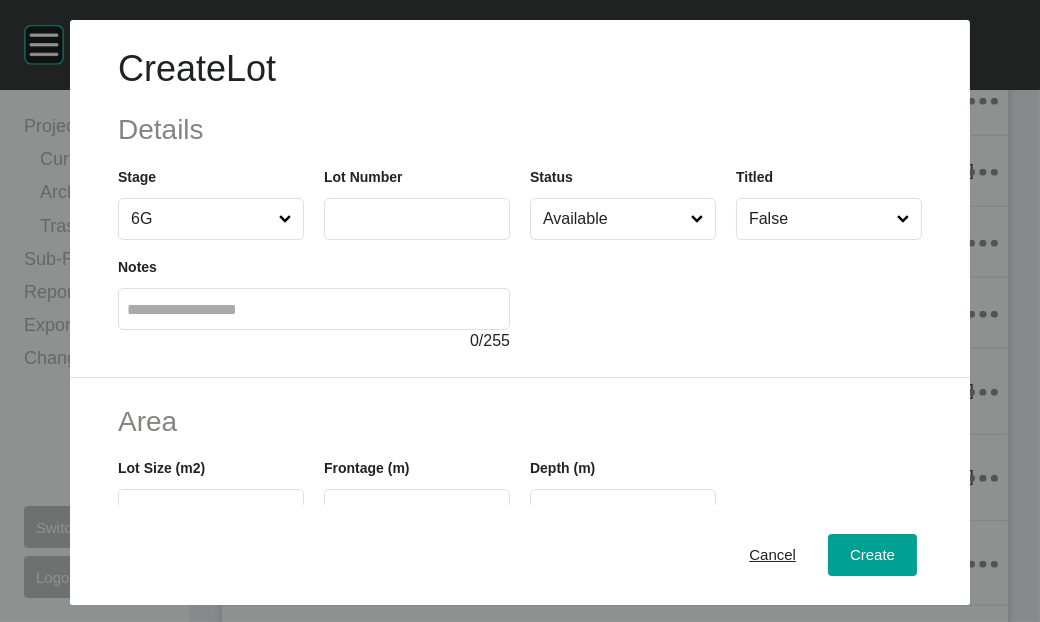 click at bounding box center (417, 218) 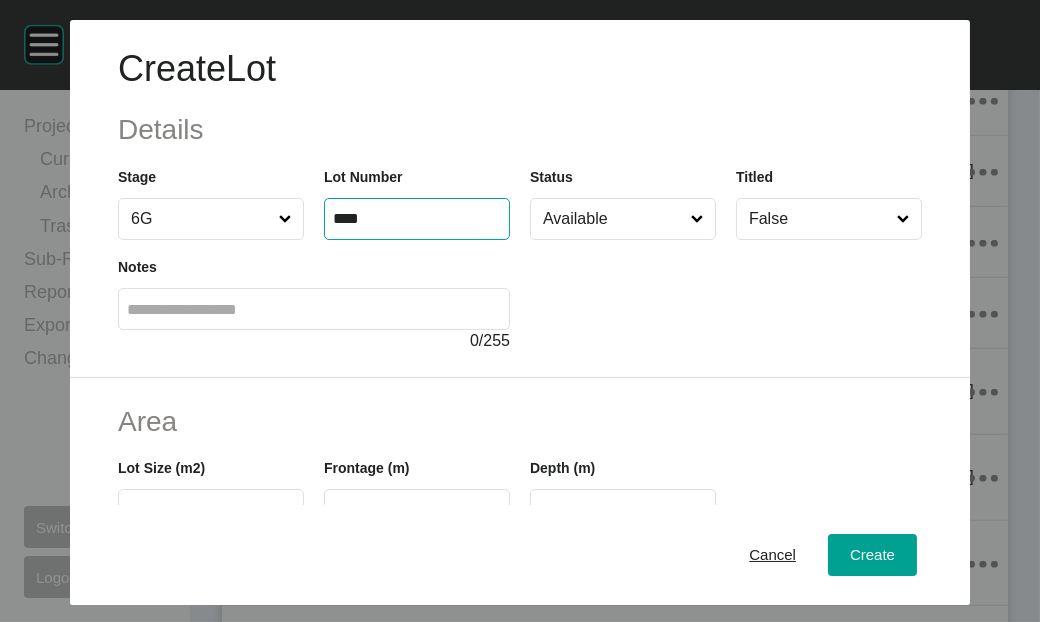 type on "****" 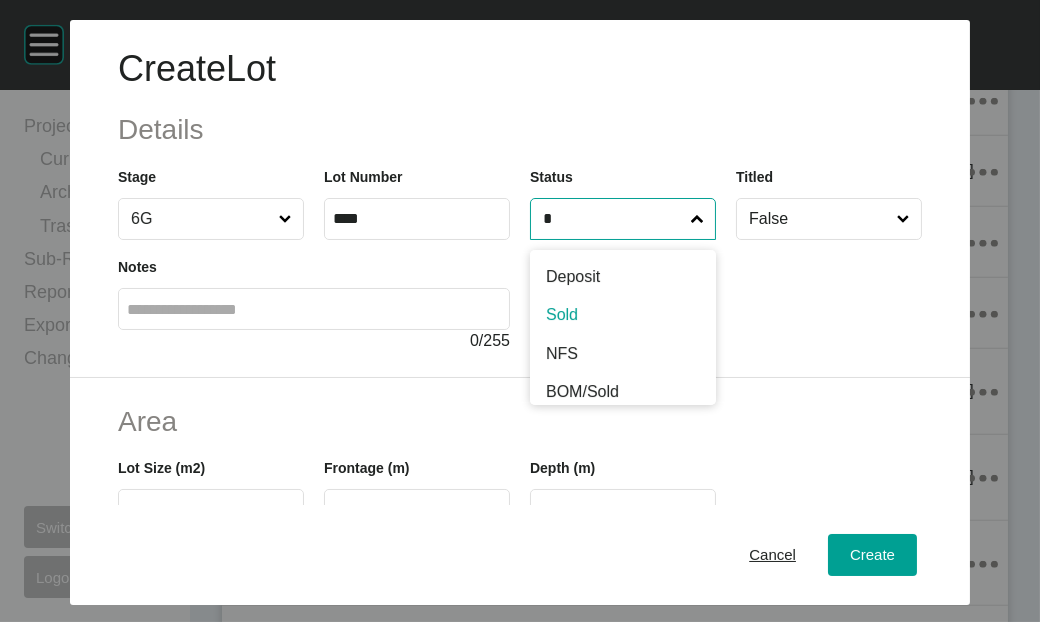 type on "*" 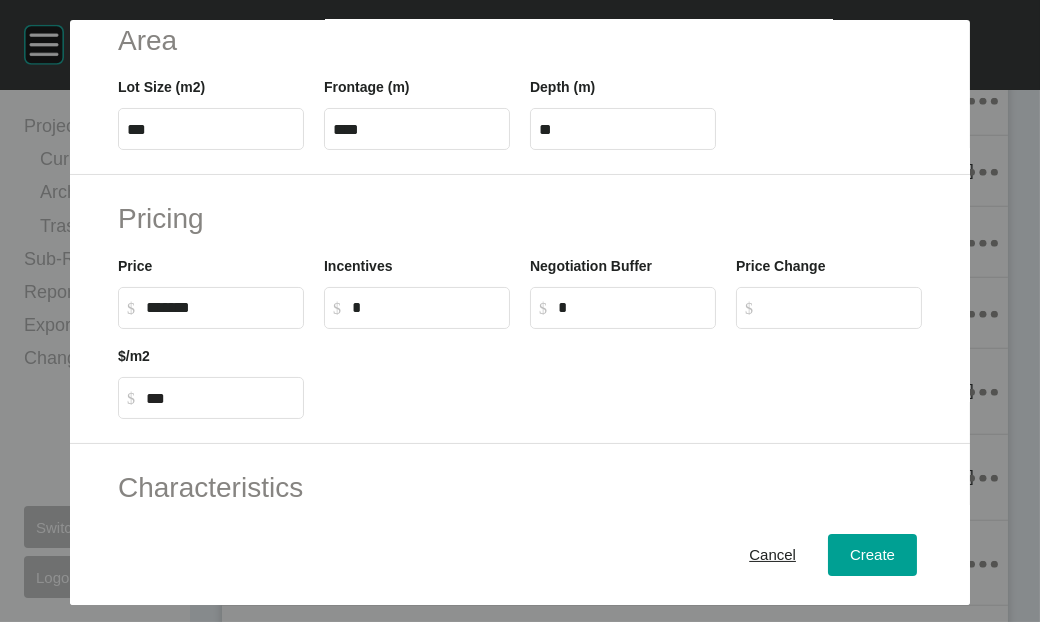 scroll, scrollTop: 389, scrollLeft: 0, axis: vertical 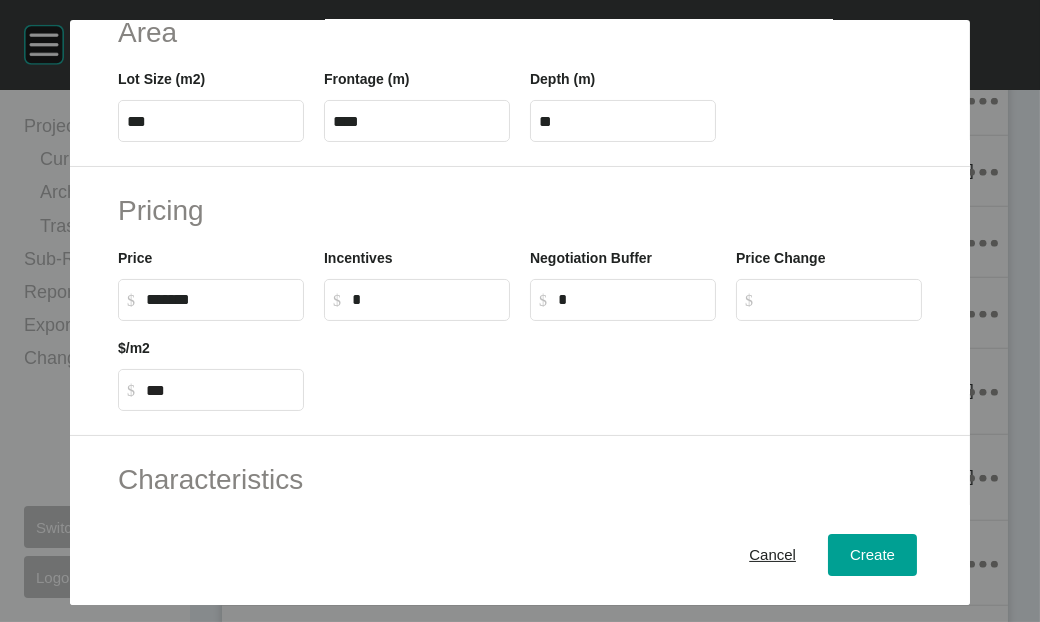 type on "******" 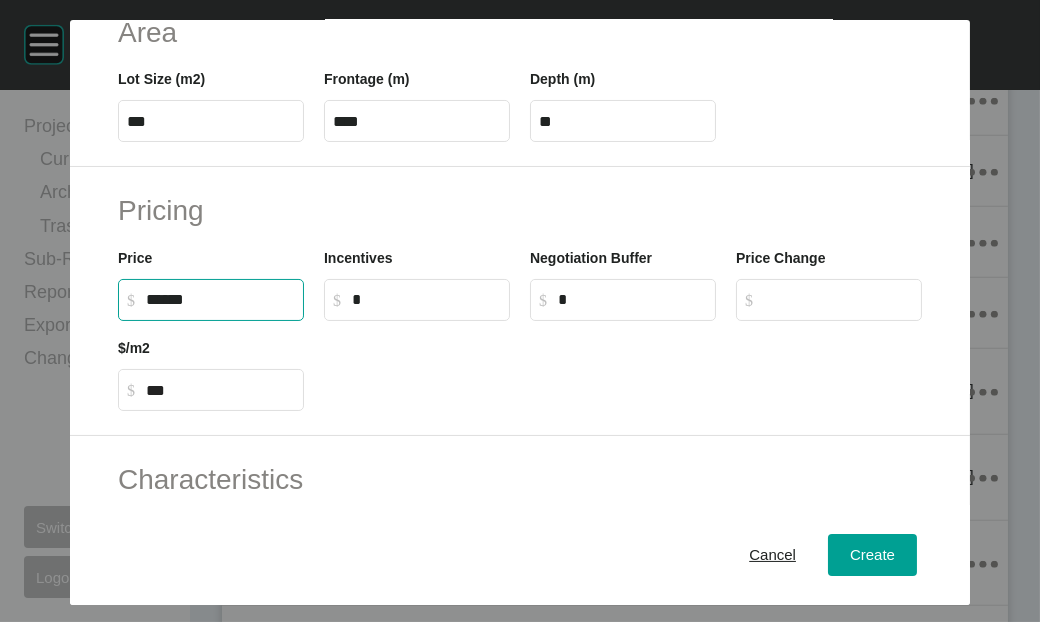 drag, startPoint x: 194, startPoint y: 463, endPoint x: -50, endPoint y: 430, distance: 246.22145 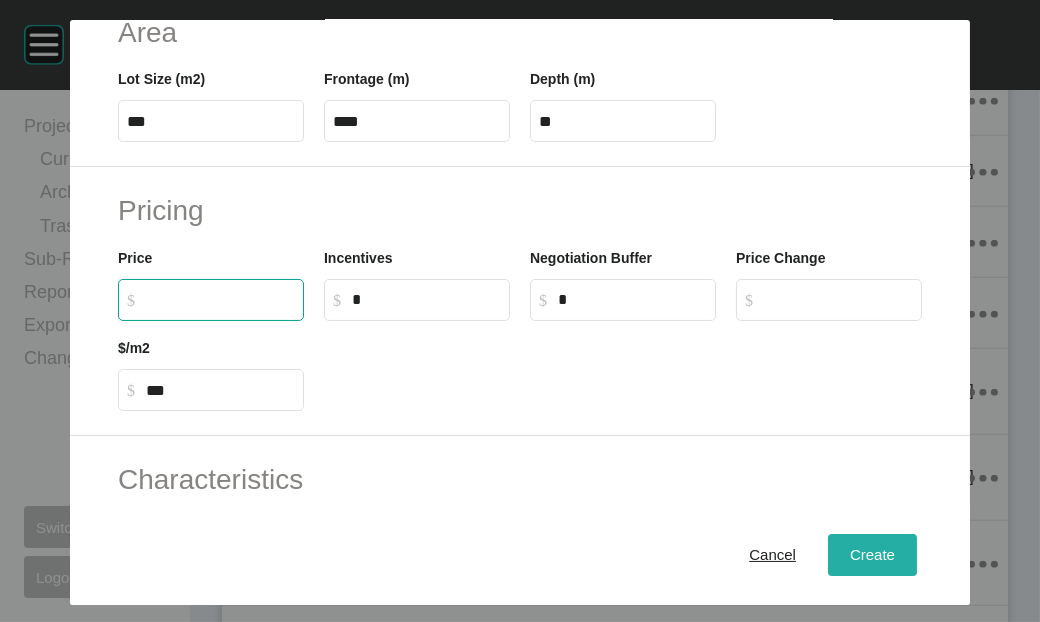 type 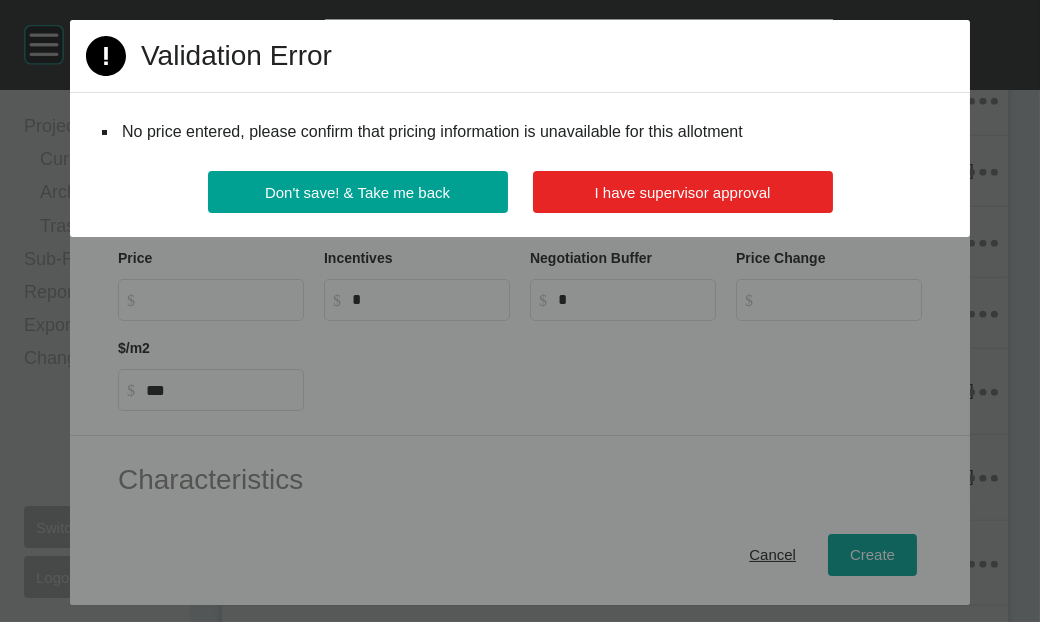 click on "I have supervisor approval" at bounding box center (683, 192) 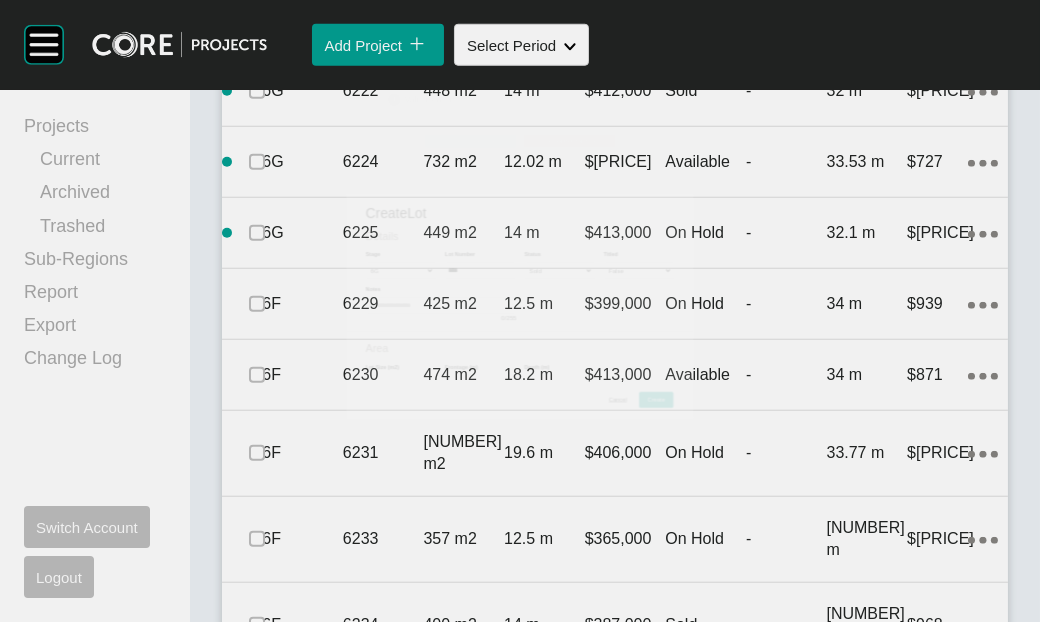 scroll, scrollTop: 3309, scrollLeft: 0, axis: vertical 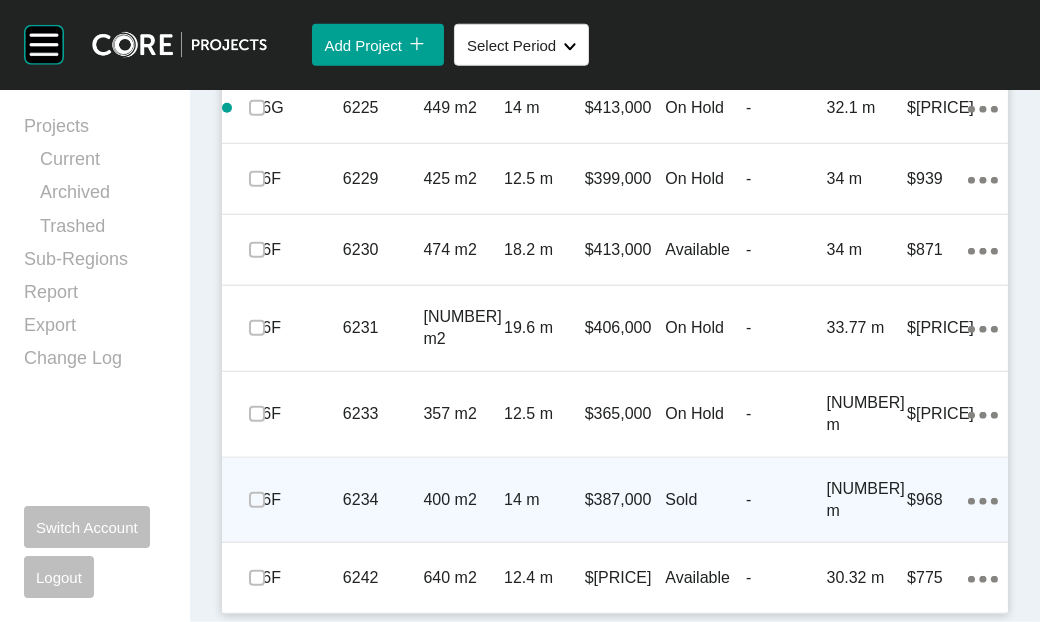 click on "Action Menu Dots Copy 6 Created with Sketch." 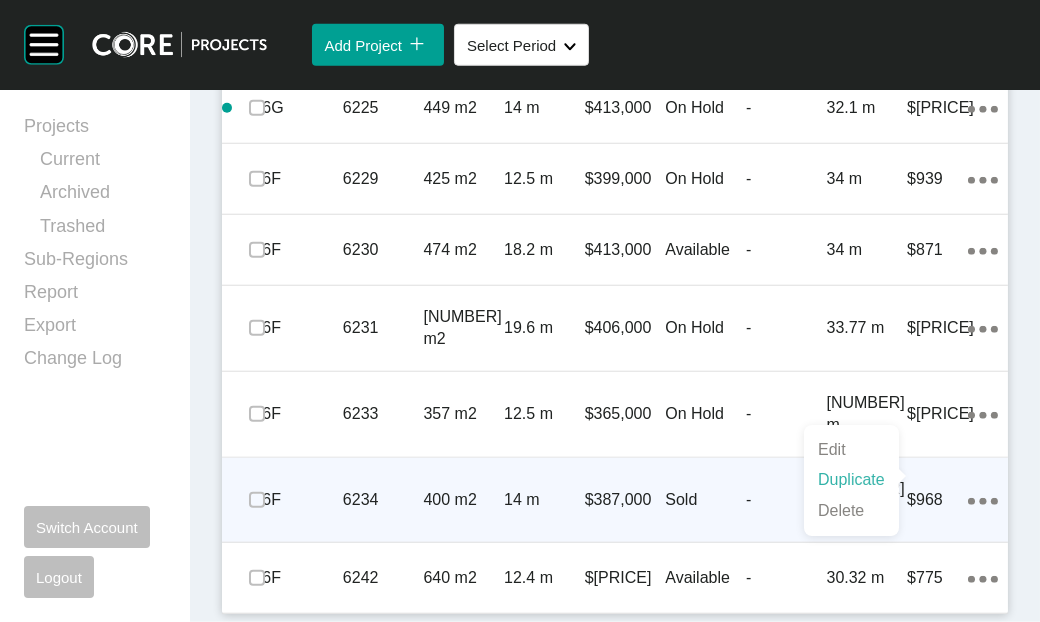 click on "Duplicate" at bounding box center (851, 480) 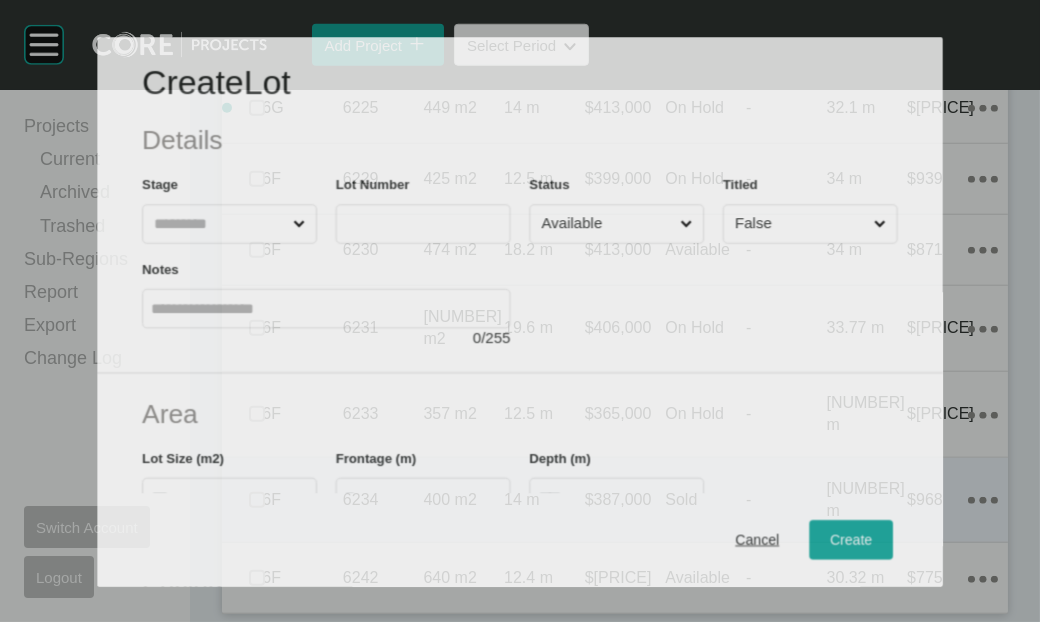 scroll, scrollTop: 4293, scrollLeft: 0, axis: vertical 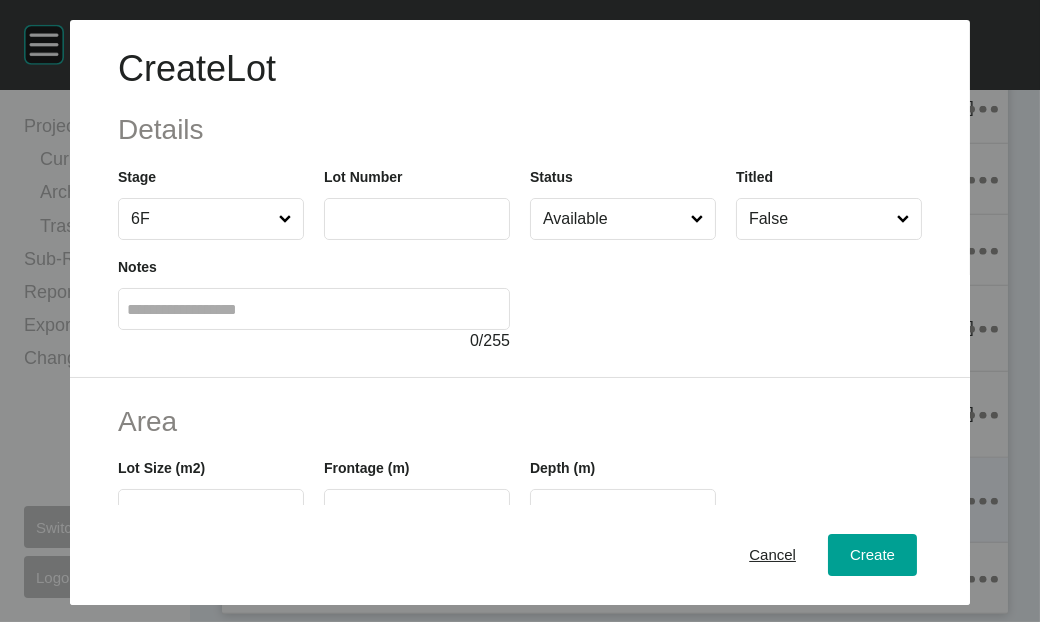 click at bounding box center [417, 219] 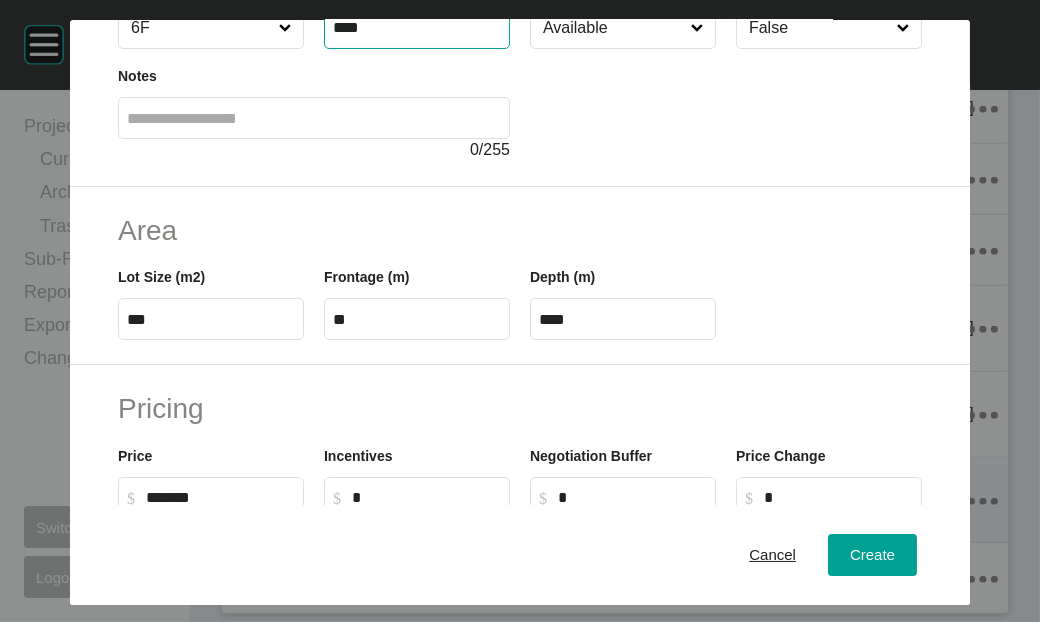 scroll, scrollTop: 175, scrollLeft: 0, axis: vertical 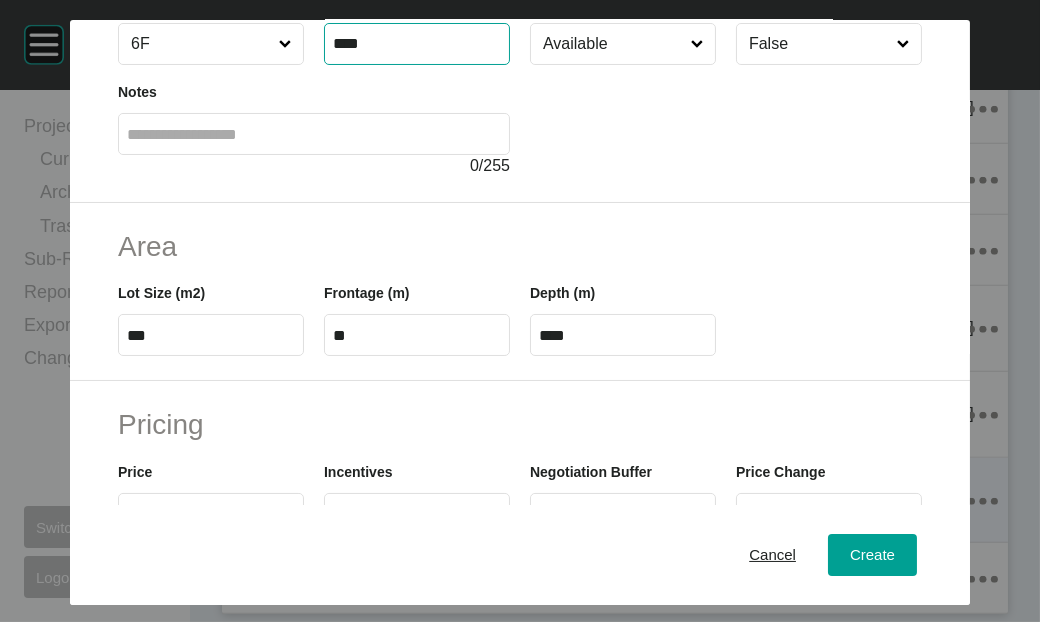 type on "****" 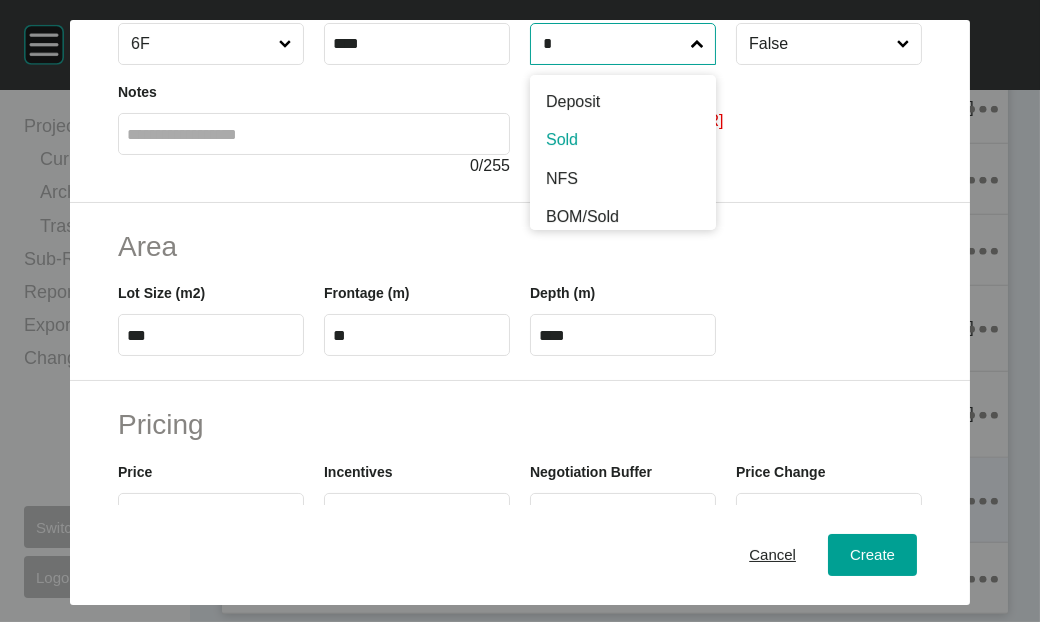 type on "*" 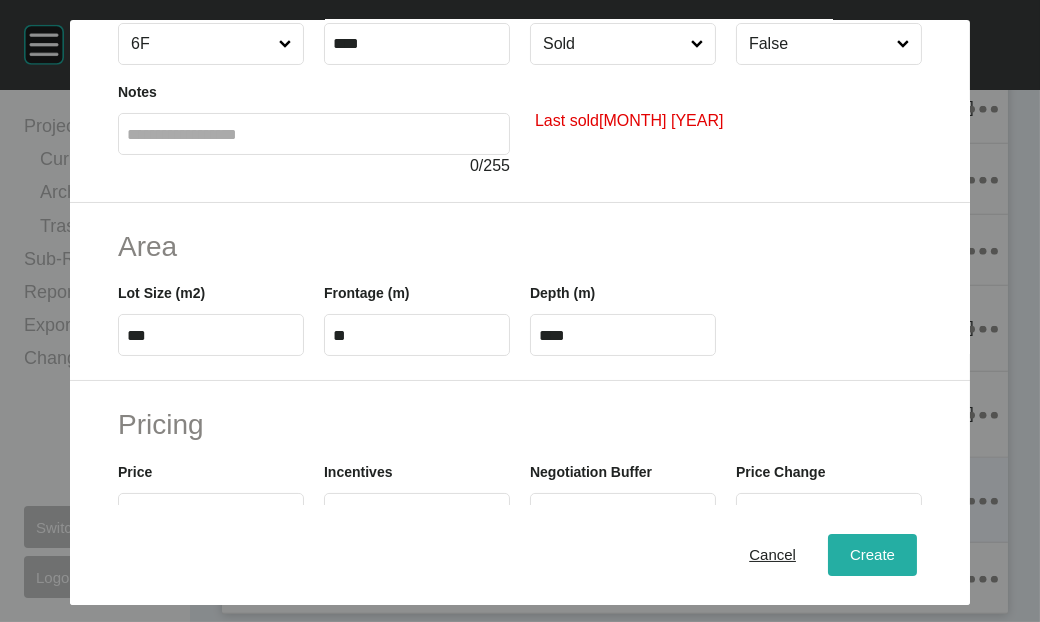 click on "Create" at bounding box center (872, 554) 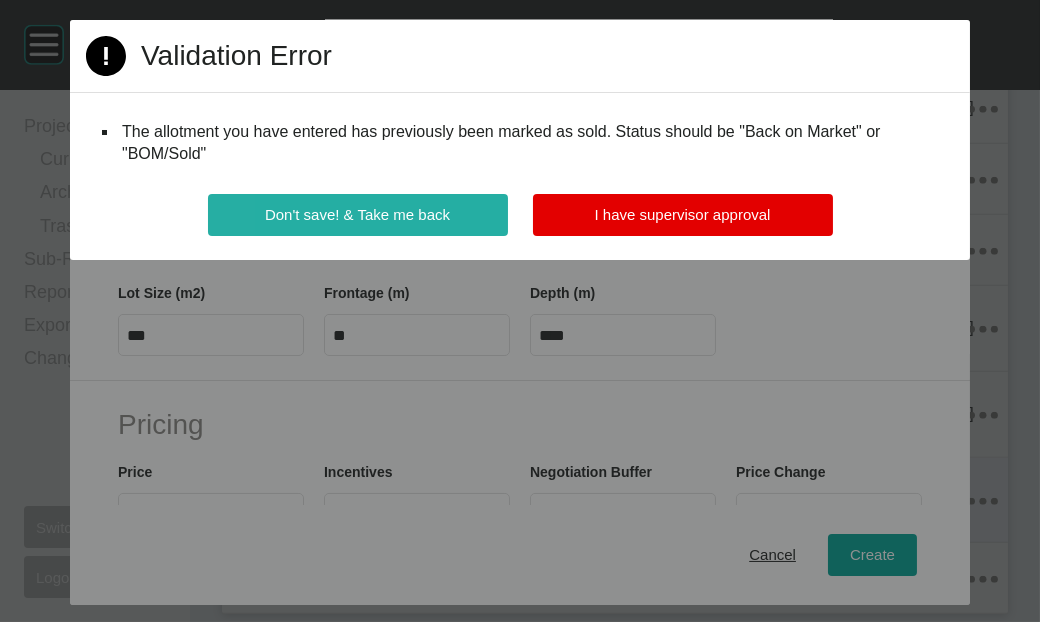 click on "Don't save! & Take me back" at bounding box center (358, 215) 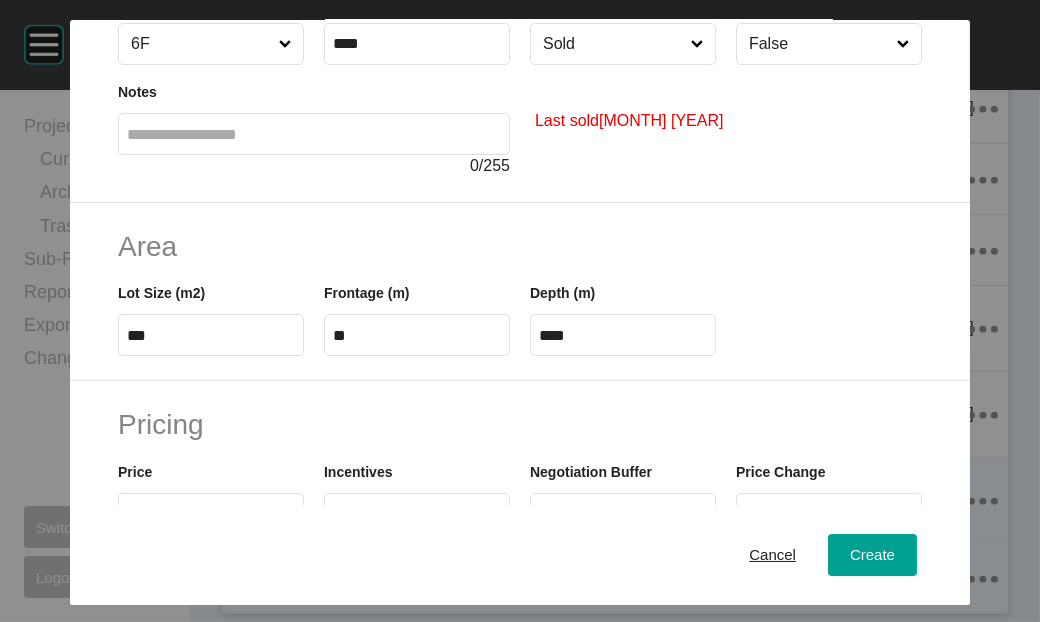 click on "Cancel" at bounding box center (772, 555) 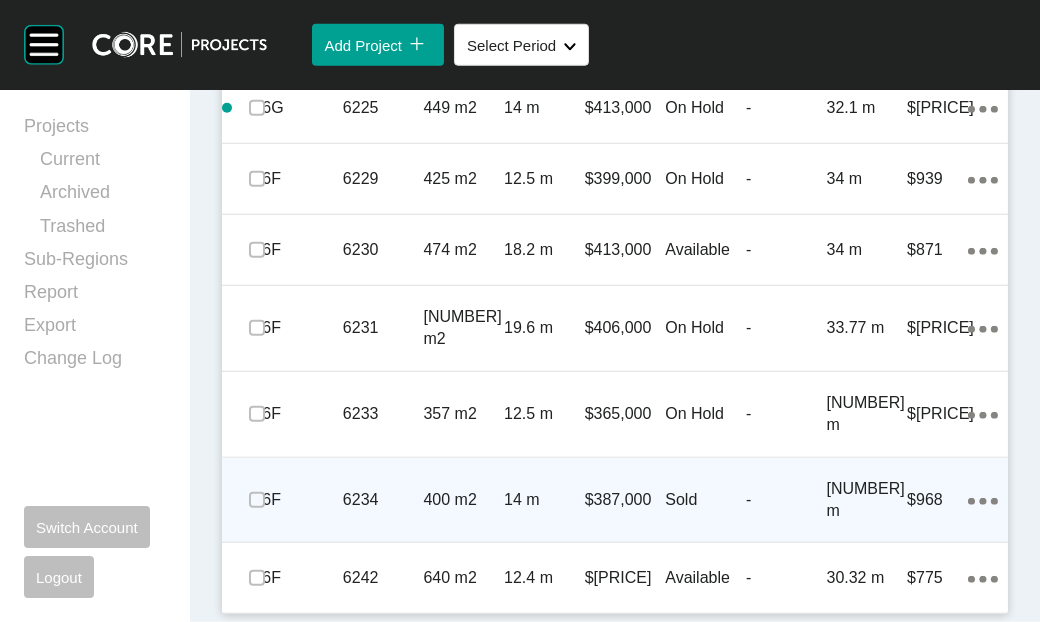 scroll, scrollTop: 3720, scrollLeft: 0, axis: vertical 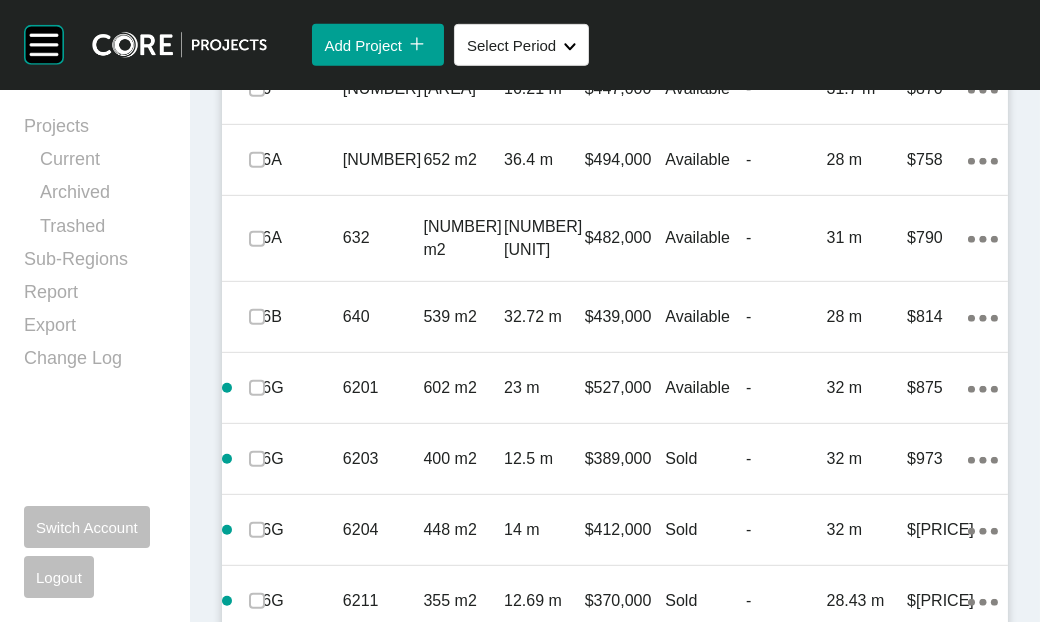 click at bounding box center [257, 18] 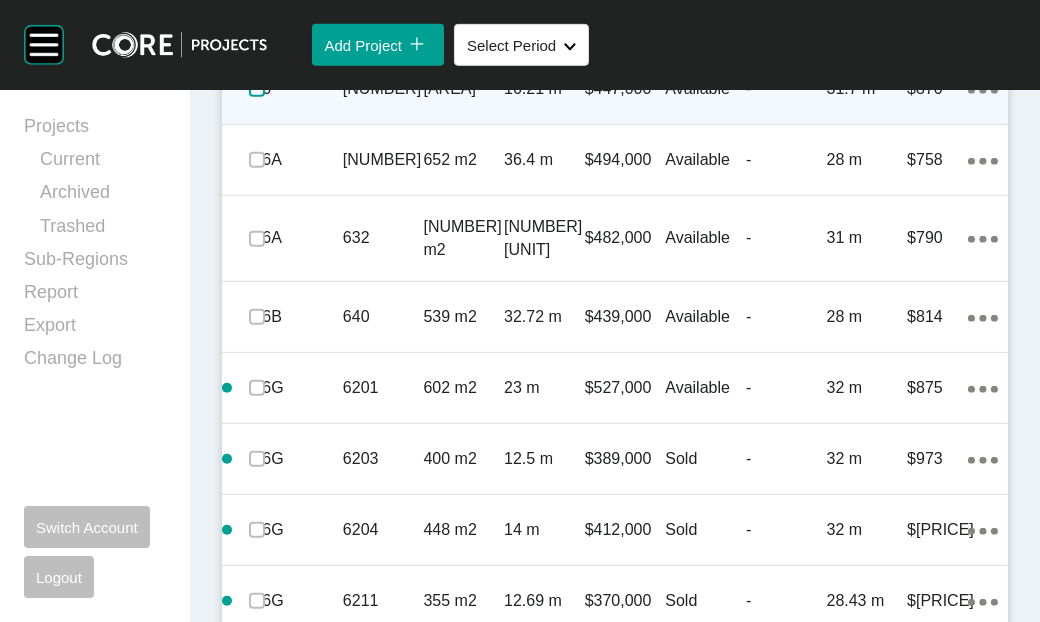 click at bounding box center (257, 89) 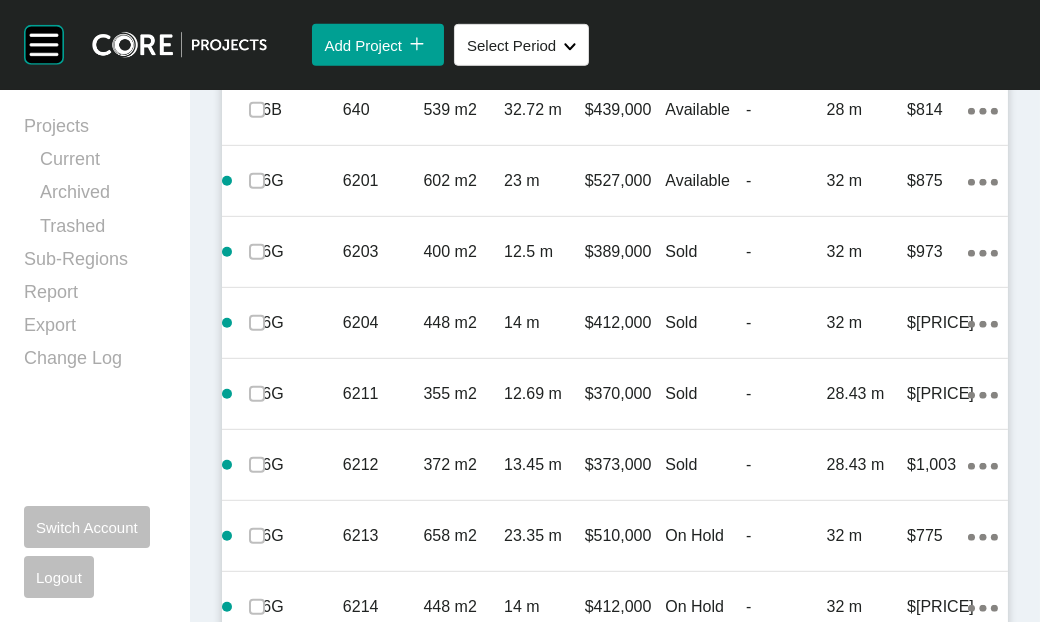 scroll, scrollTop: 2175, scrollLeft: 0, axis: vertical 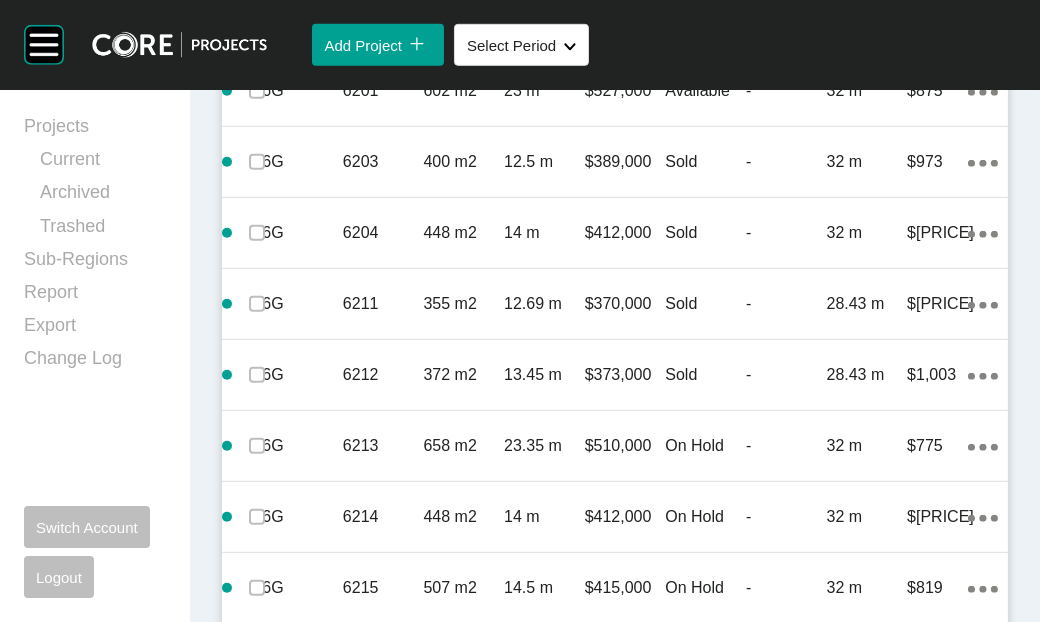 click on "Available" at bounding box center [705, -137] 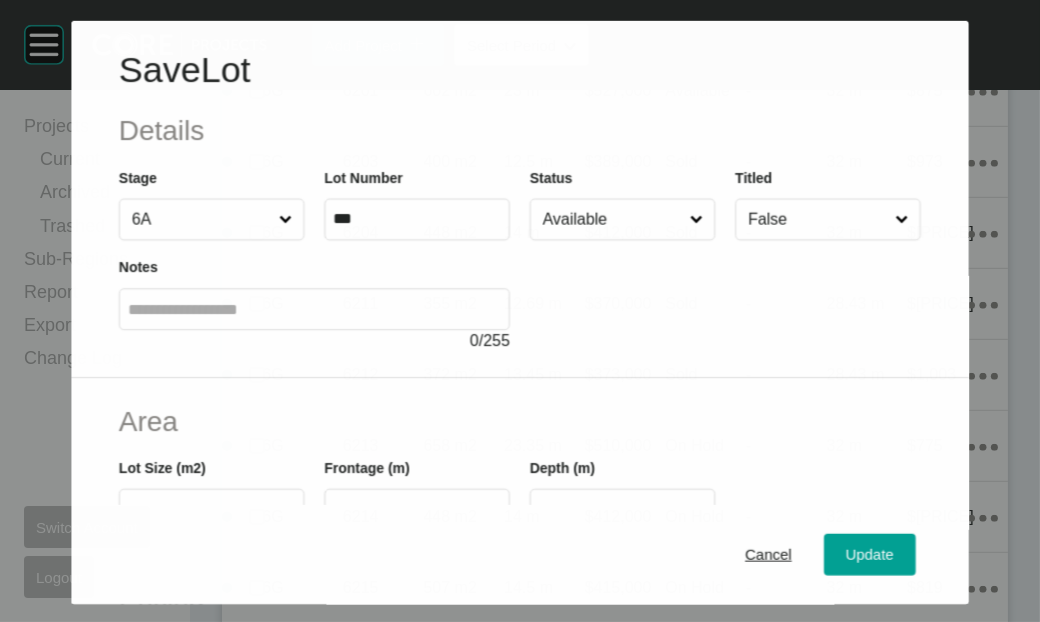 click on "Available" at bounding box center (612, 219) 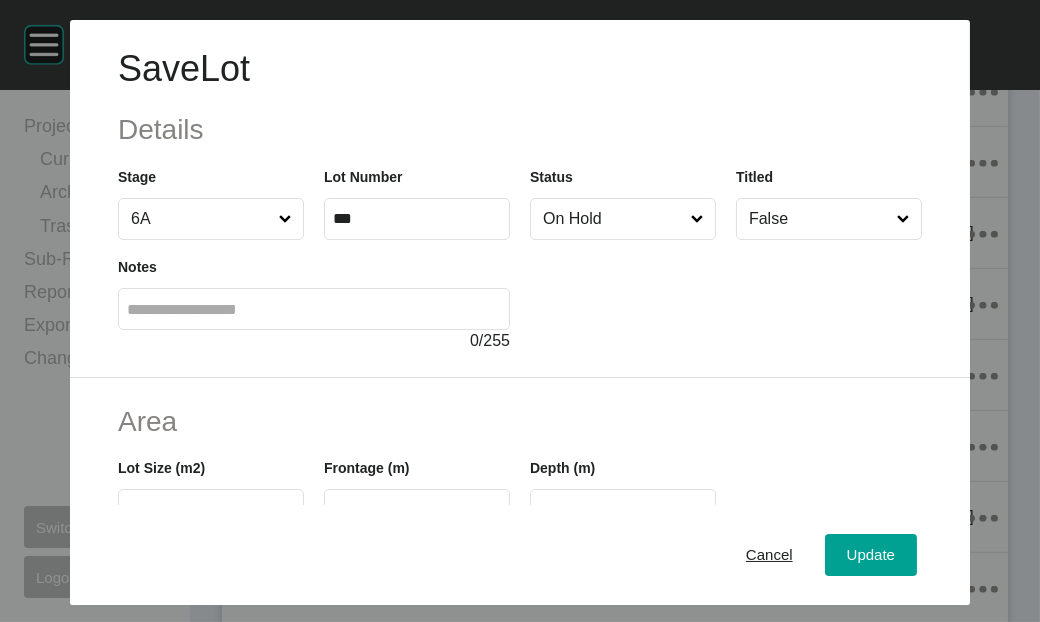 drag, startPoint x: 550, startPoint y: 385, endPoint x: 706, endPoint y: 464, distance: 174.86281 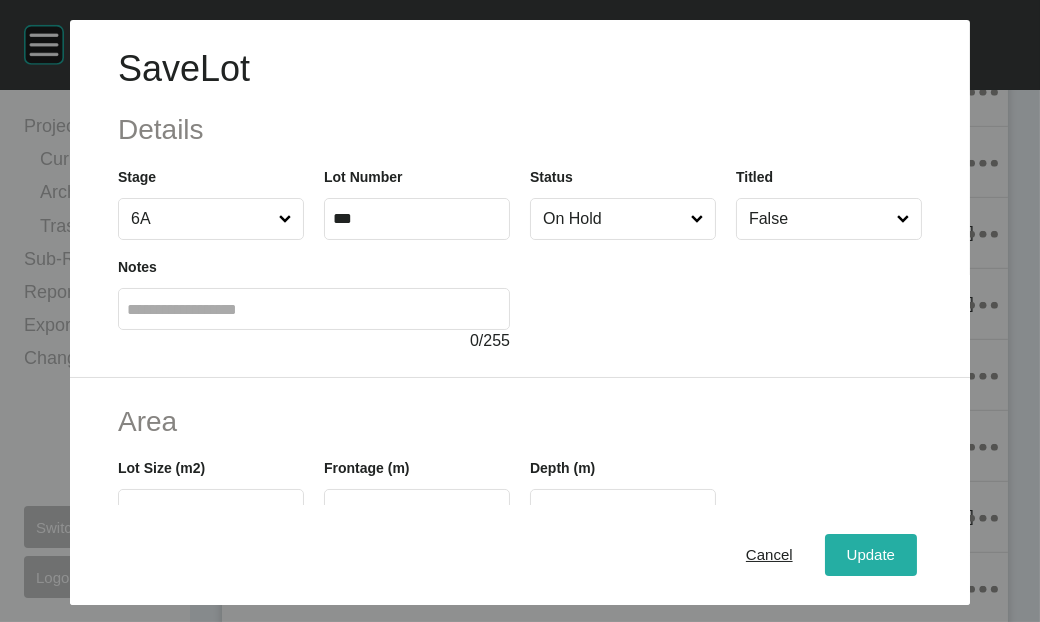 click on "Update" at bounding box center [871, 554] 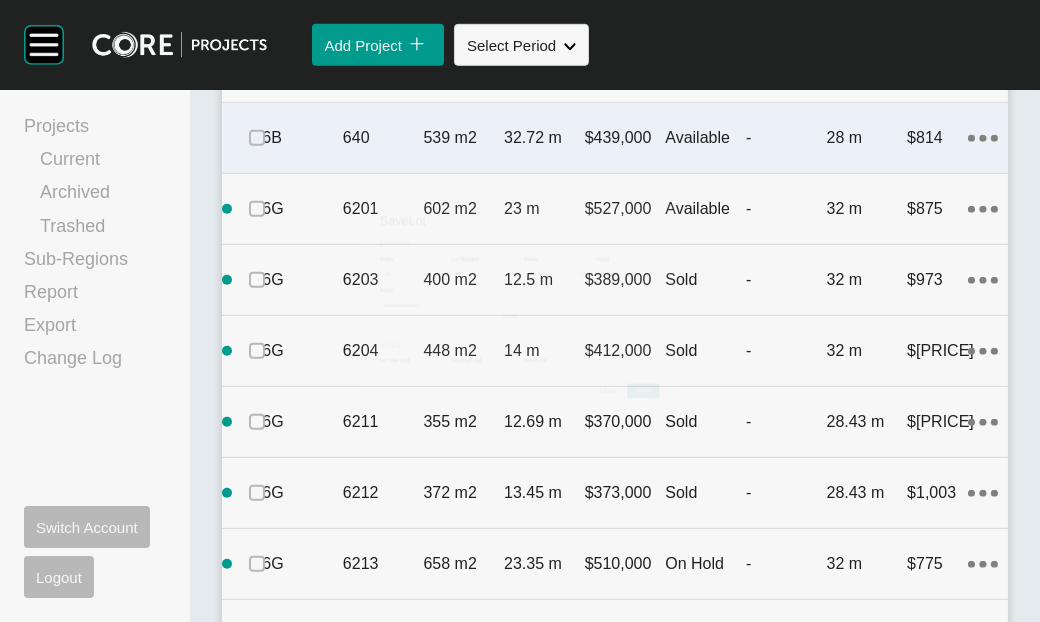 scroll, scrollTop: 2252, scrollLeft: 0, axis: vertical 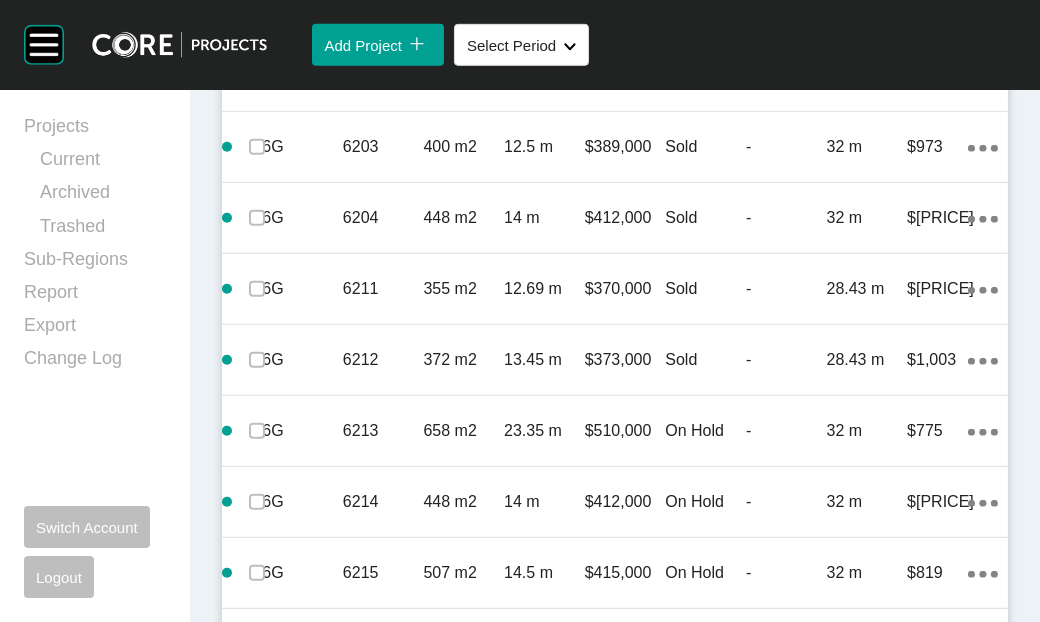 click on "31 m" at bounding box center [867, -74] 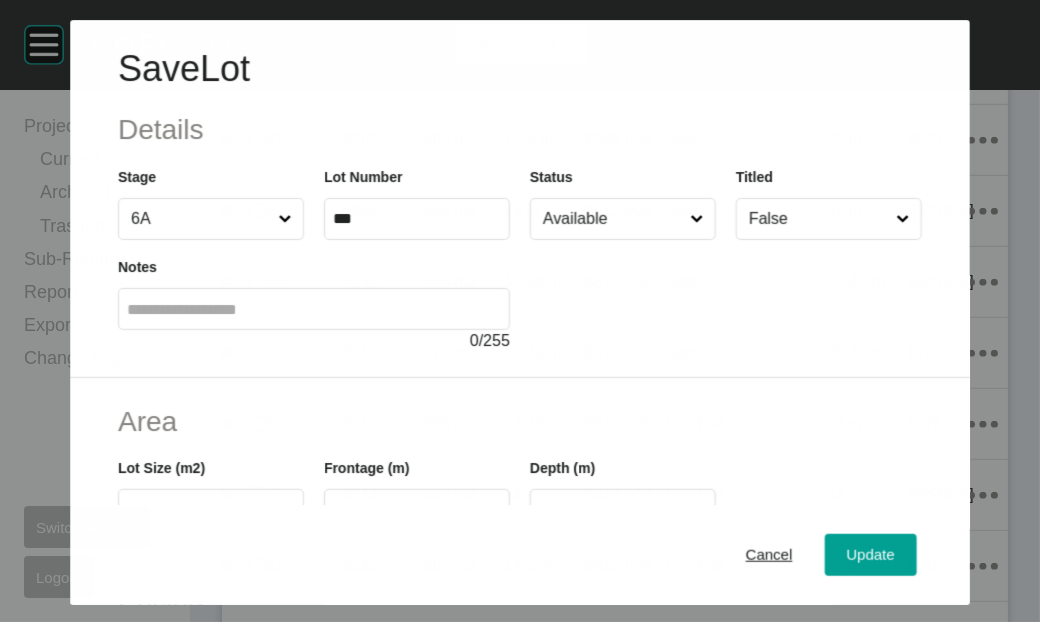 scroll, scrollTop: 2175, scrollLeft: 0, axis: vertical 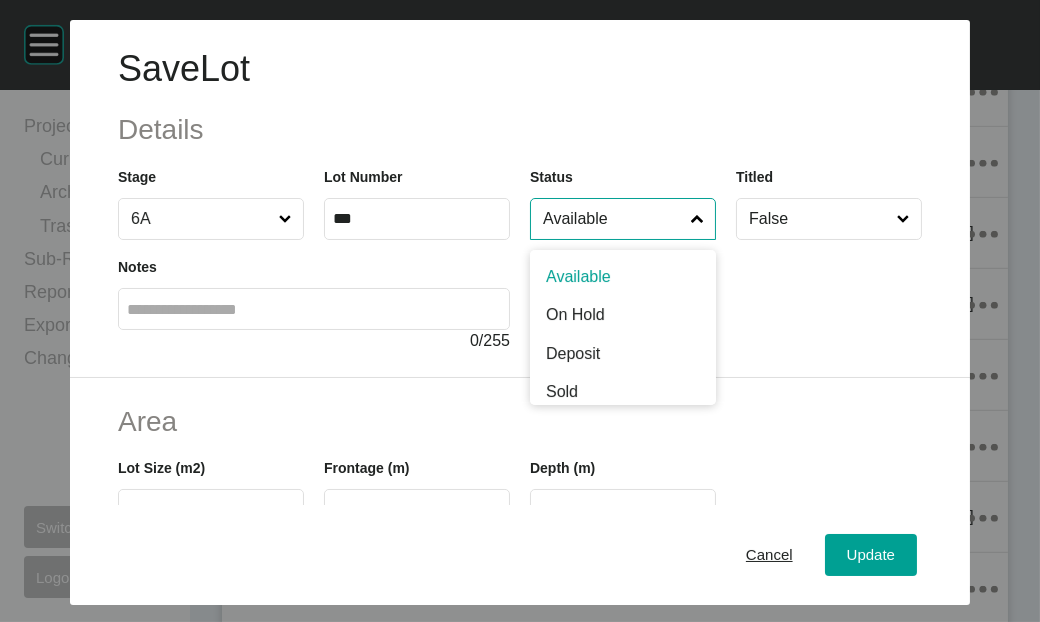click on "Available" at bounding box center (613, 219) 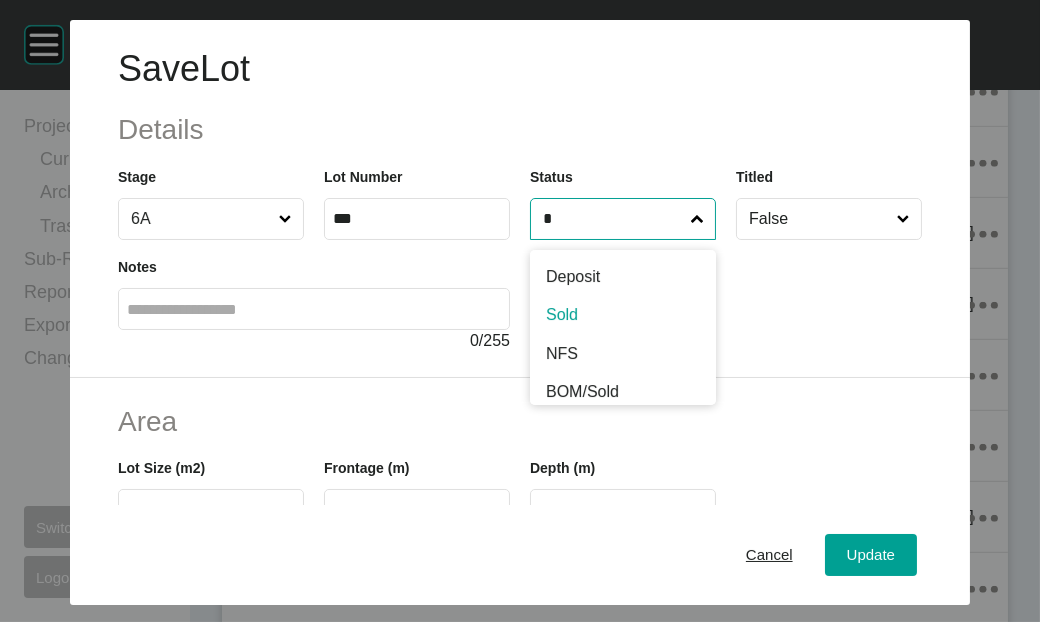 type on "*" 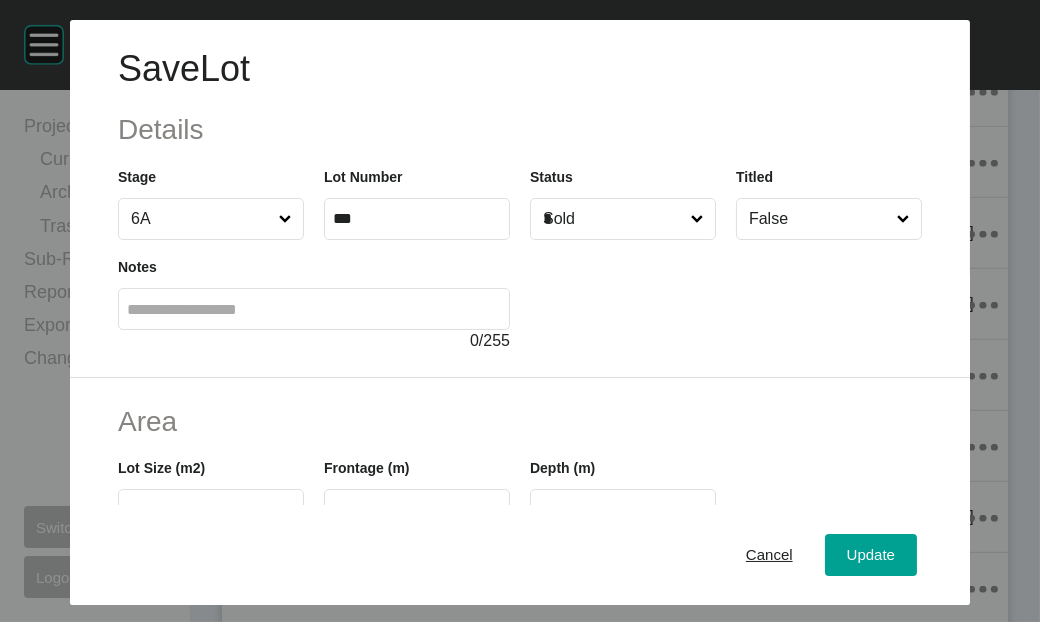 type 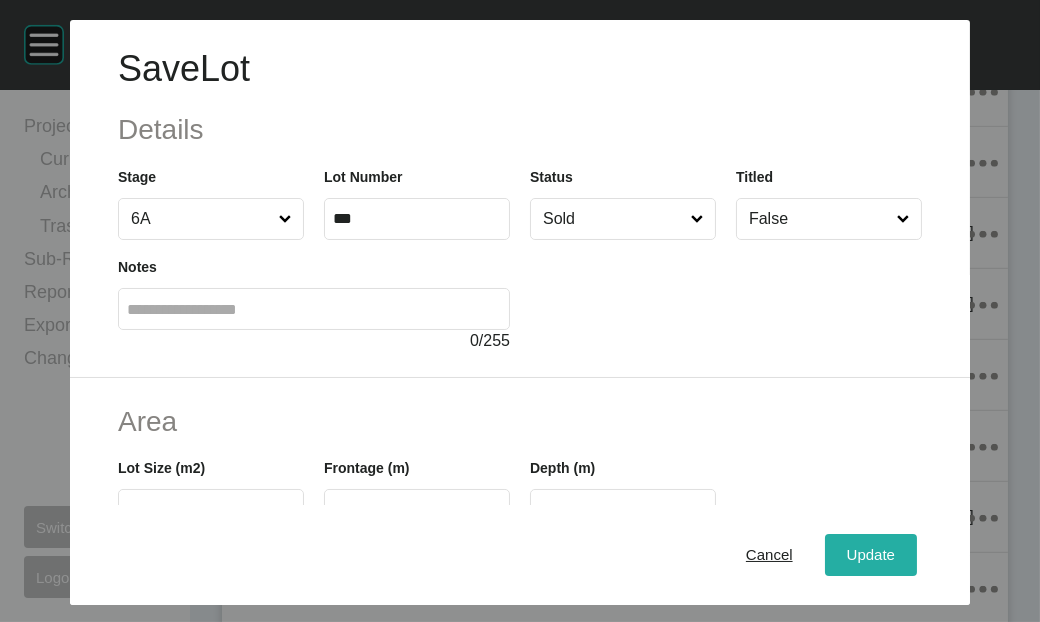 click on "Update" at bounding box center [871, 554] 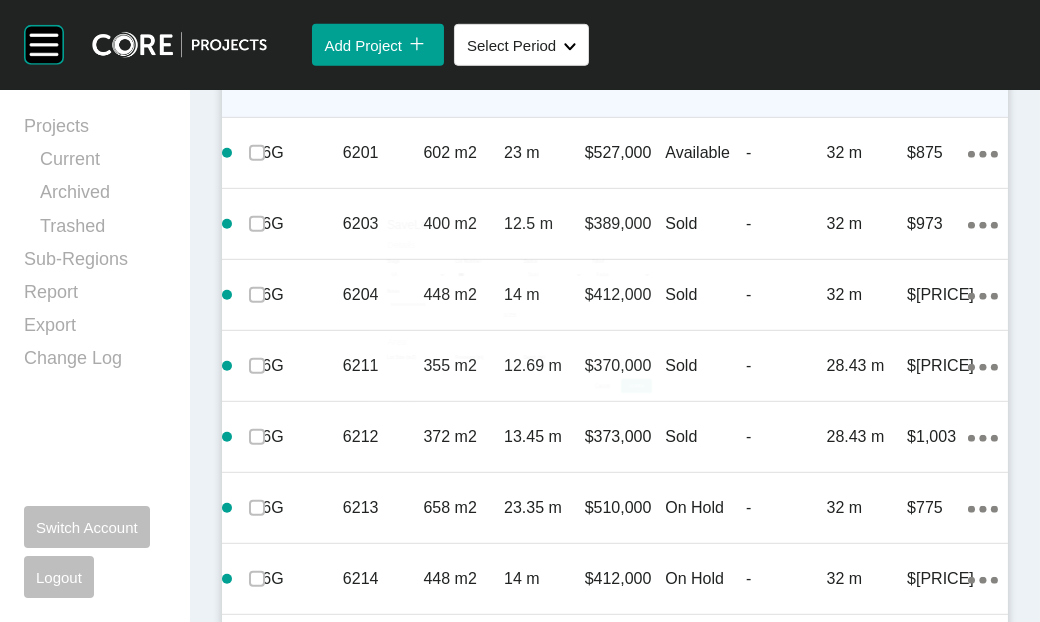 scroll, scrollTop: 2252, scrollLeft: 0, axis: vertical 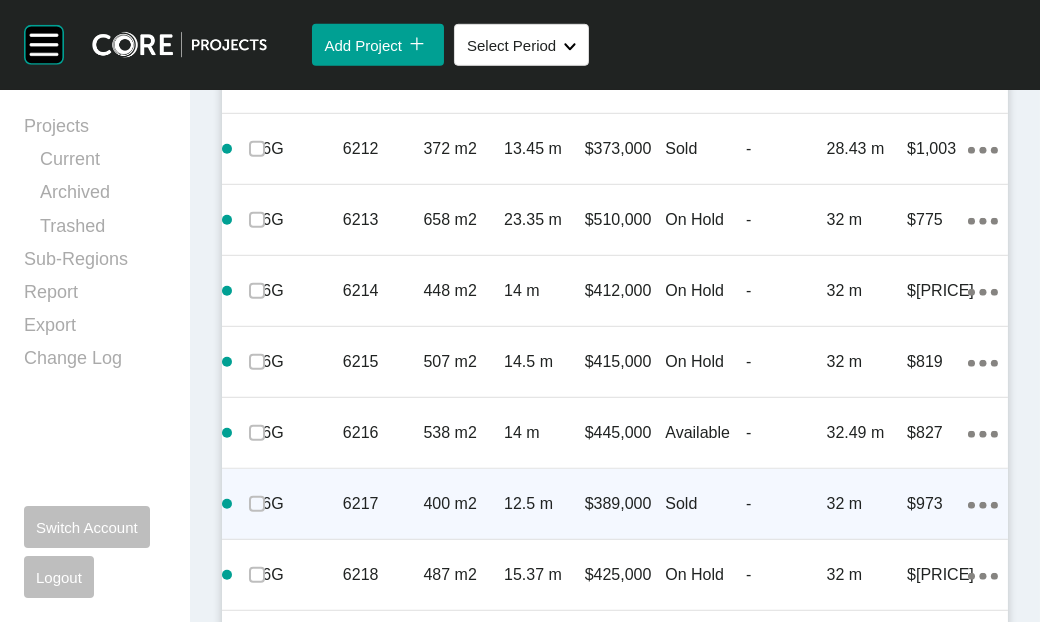 click on "Action Menu Dots Copy 6 Created with Sketch." 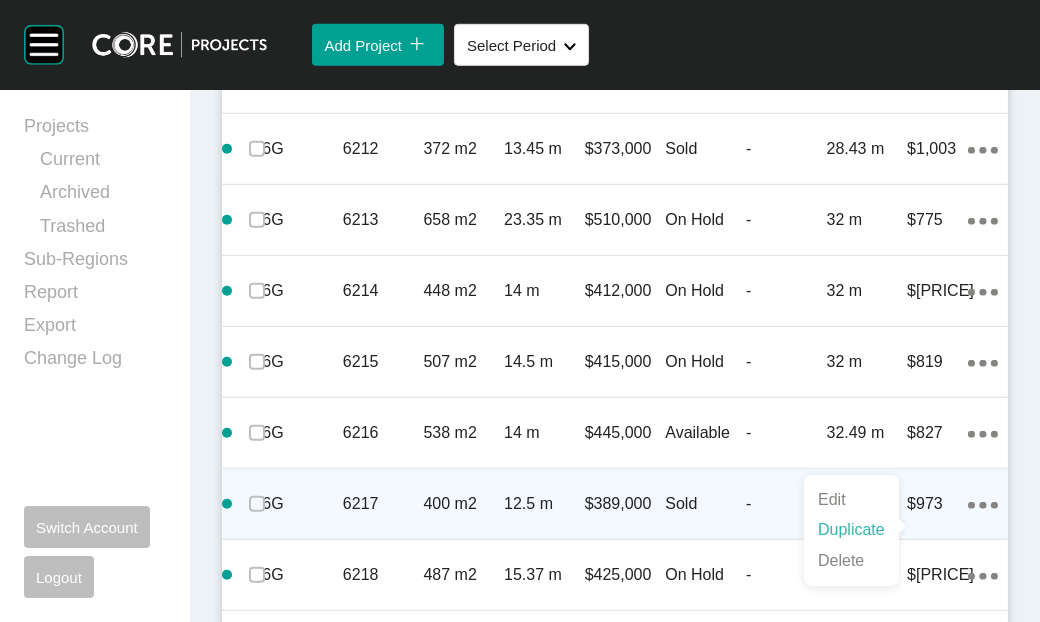 click on "Duplicate" at bounding box center [851, 530] 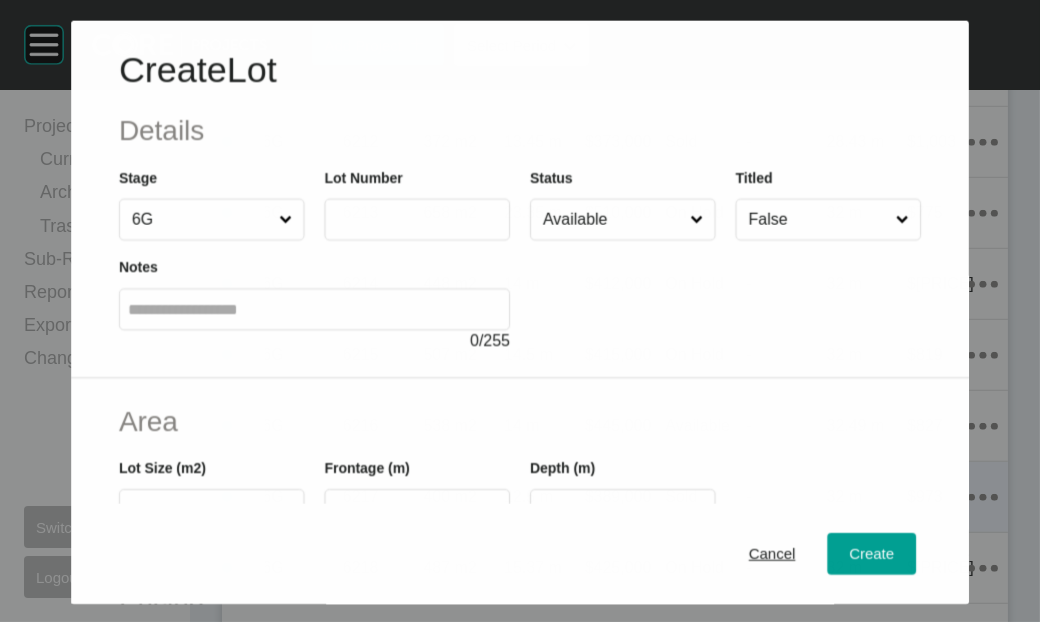 scroll, scrollTop: 2386, scrollLeft: 0, axis: vertical 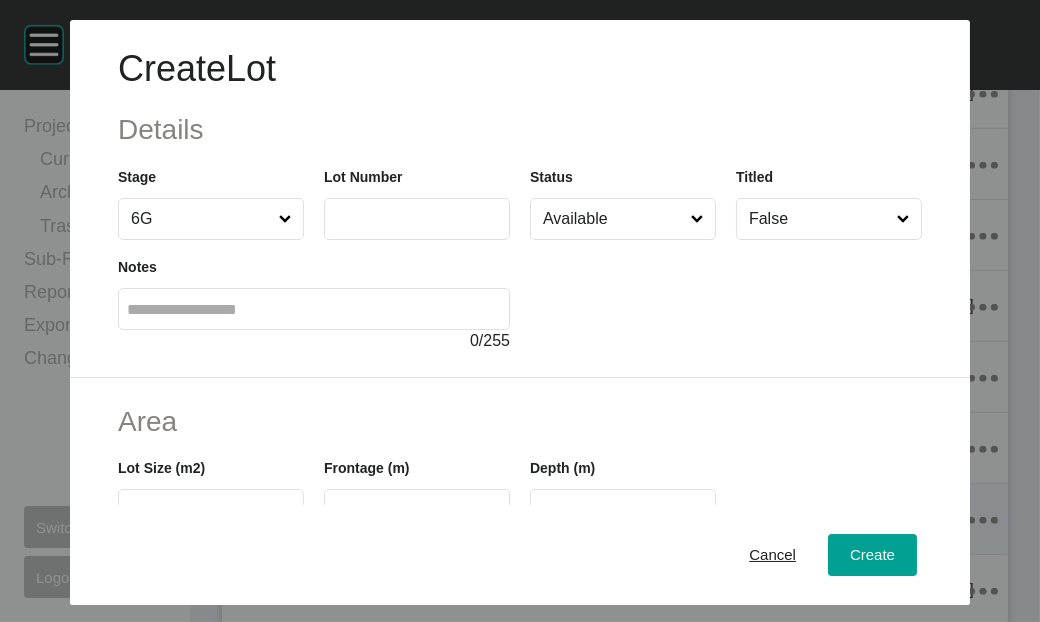 click at bounding box center (417, 218) 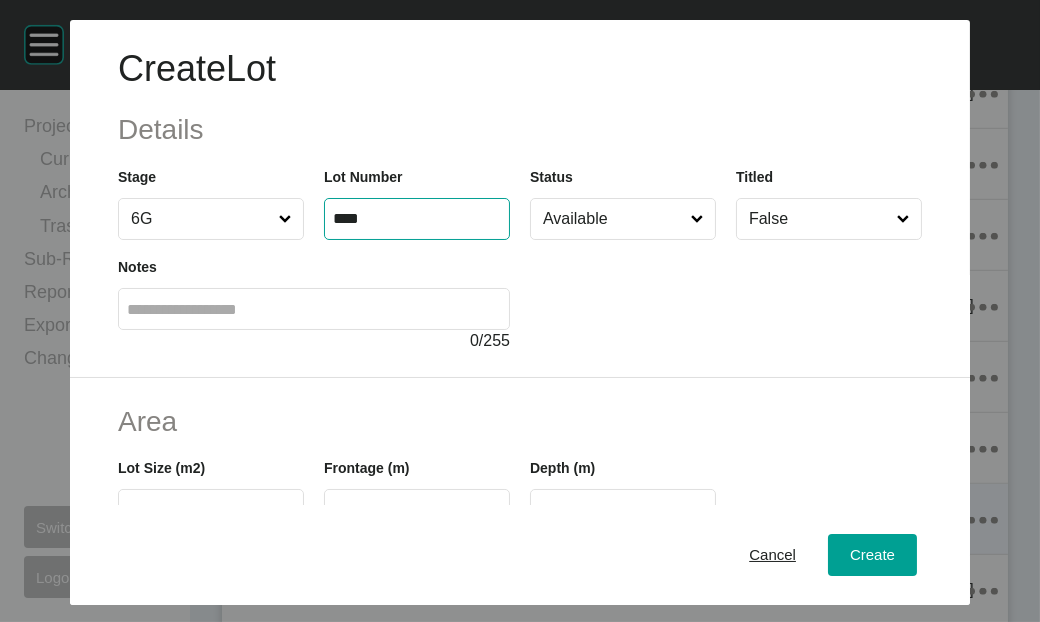 type on "****" 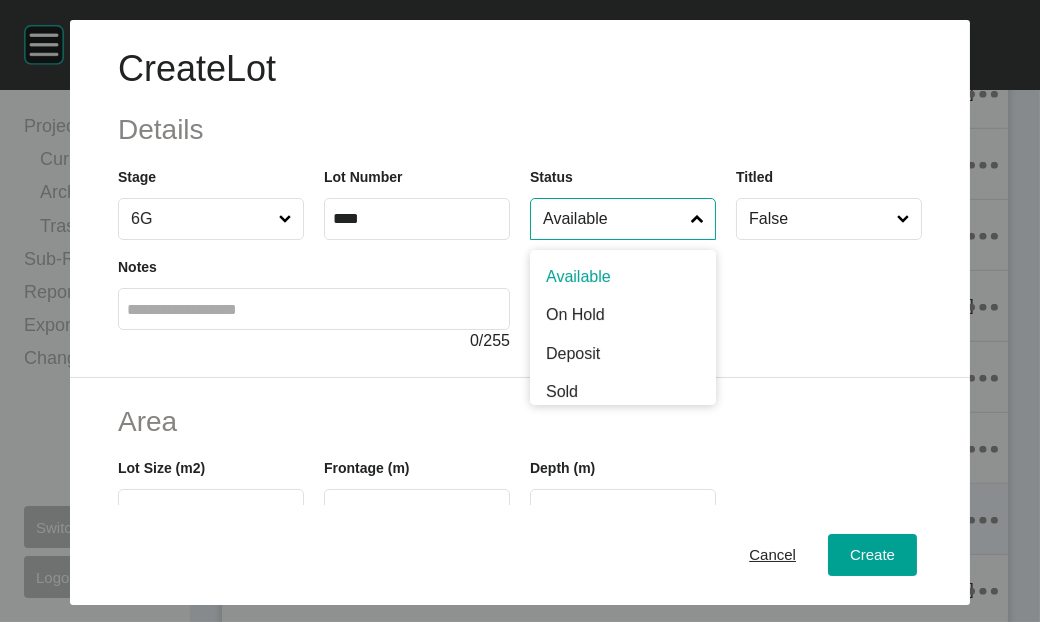 click on "Available" at bounding box center (613, 219) 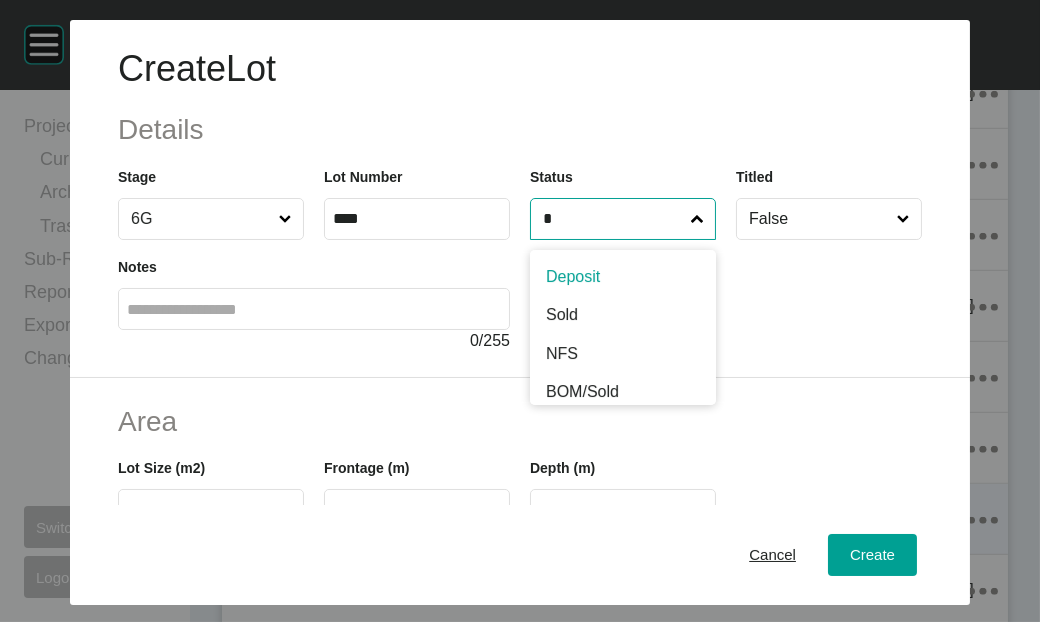 type on "*" 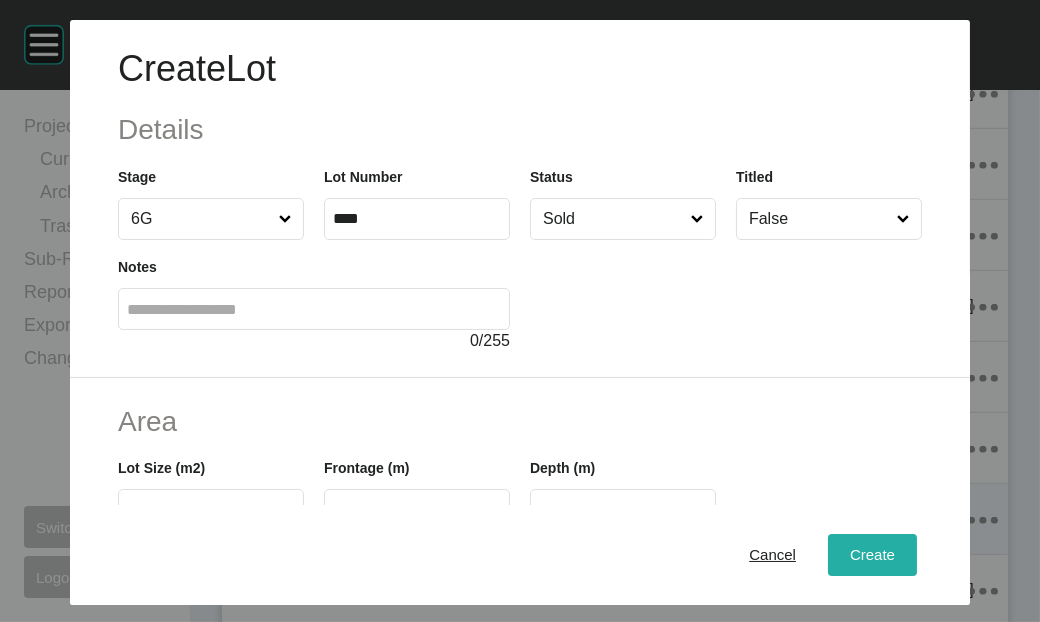 click on "Create" at bounding box center [872, 555] 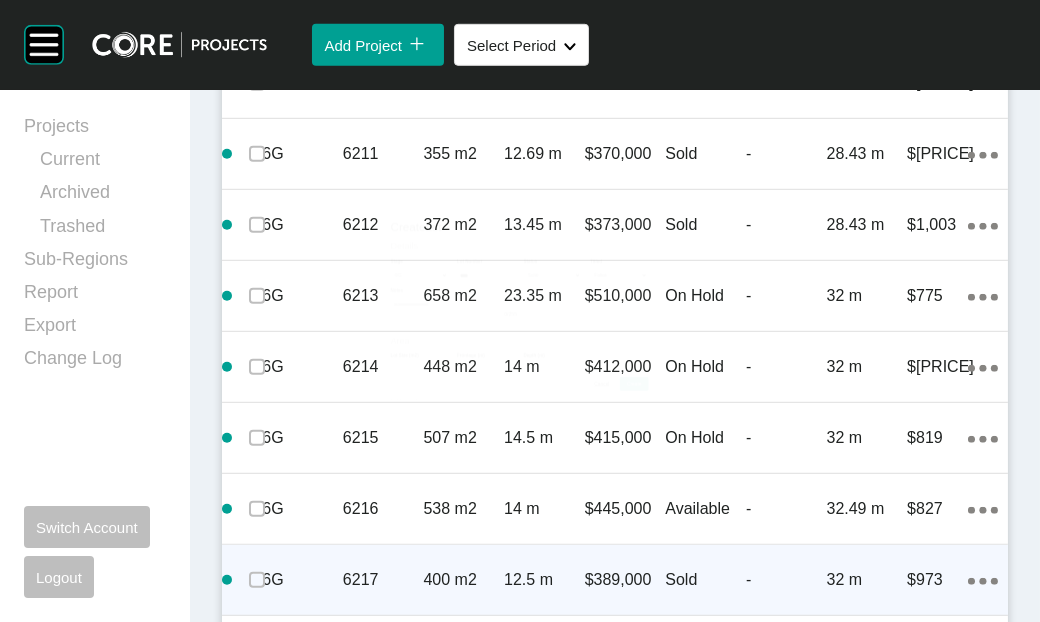 scroll, scrollTop: 2463, scrollLeft: 0, axis: vertical 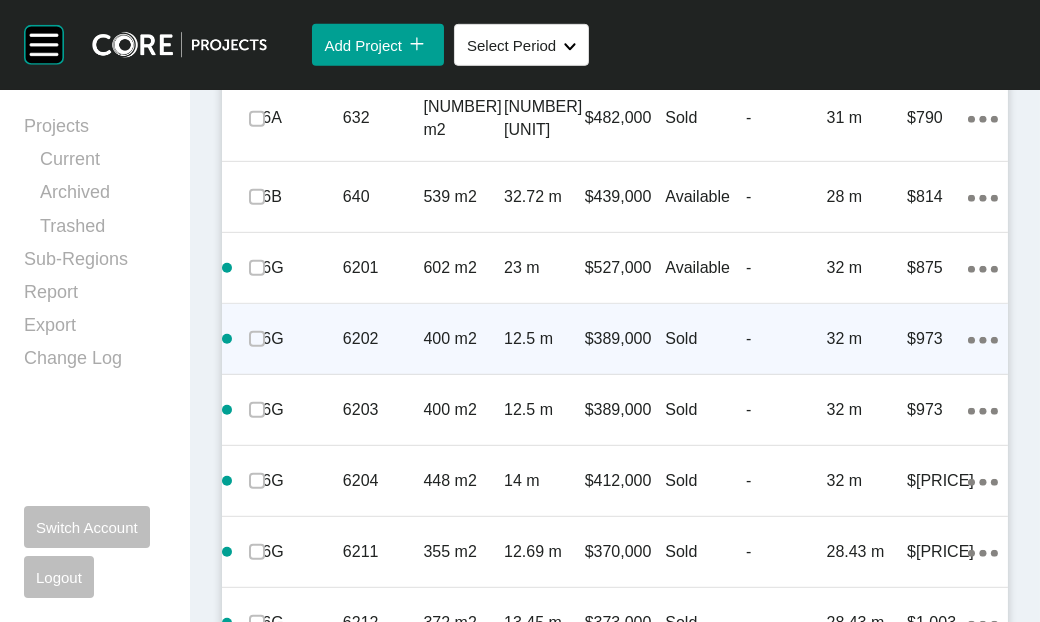 click on "Available" at bounding box center [705, -102] 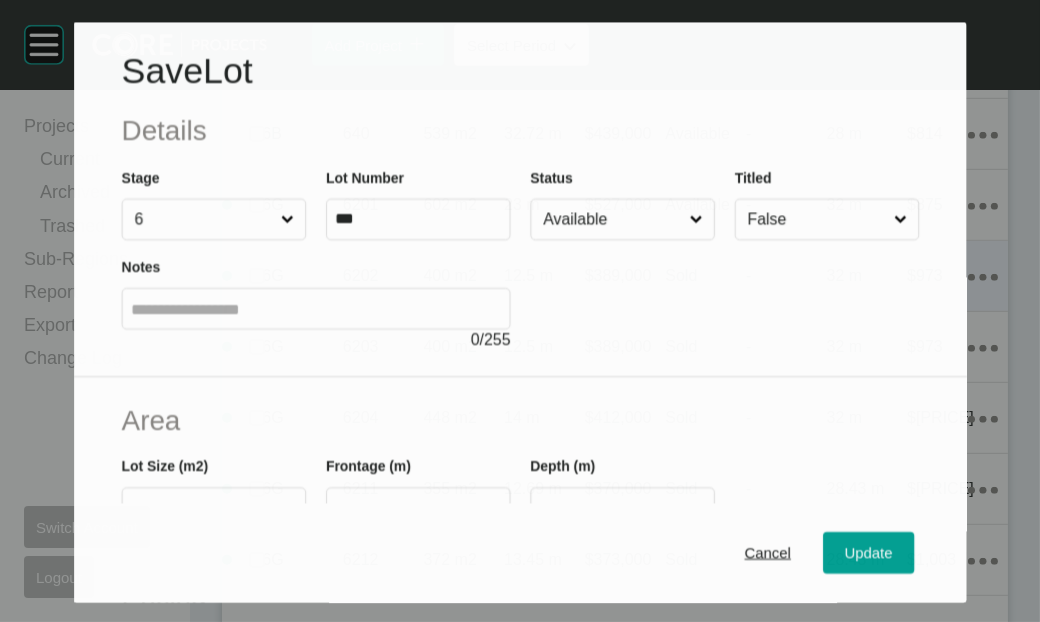 scroll, scrollTop: 1982, scrollLeft: 0, axis: vertical 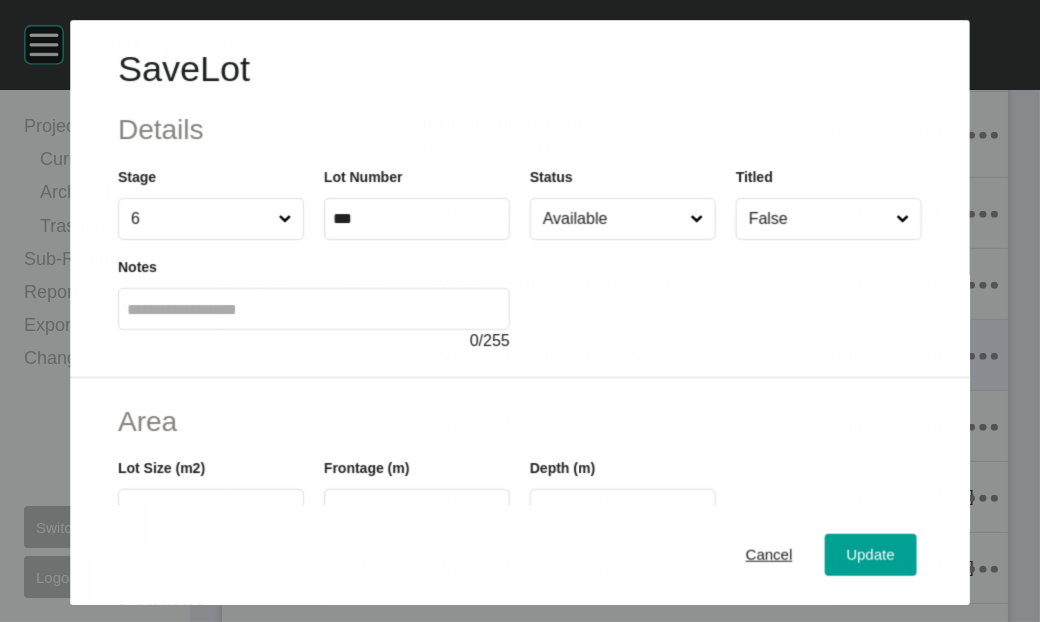 click at bounding box center (696, 219) 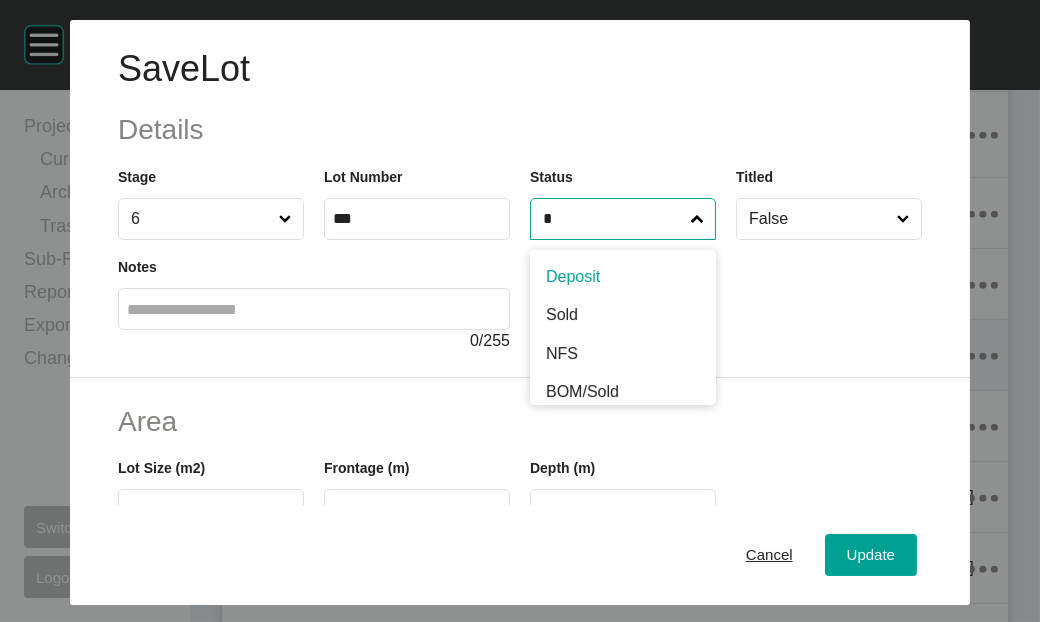 type on "*" 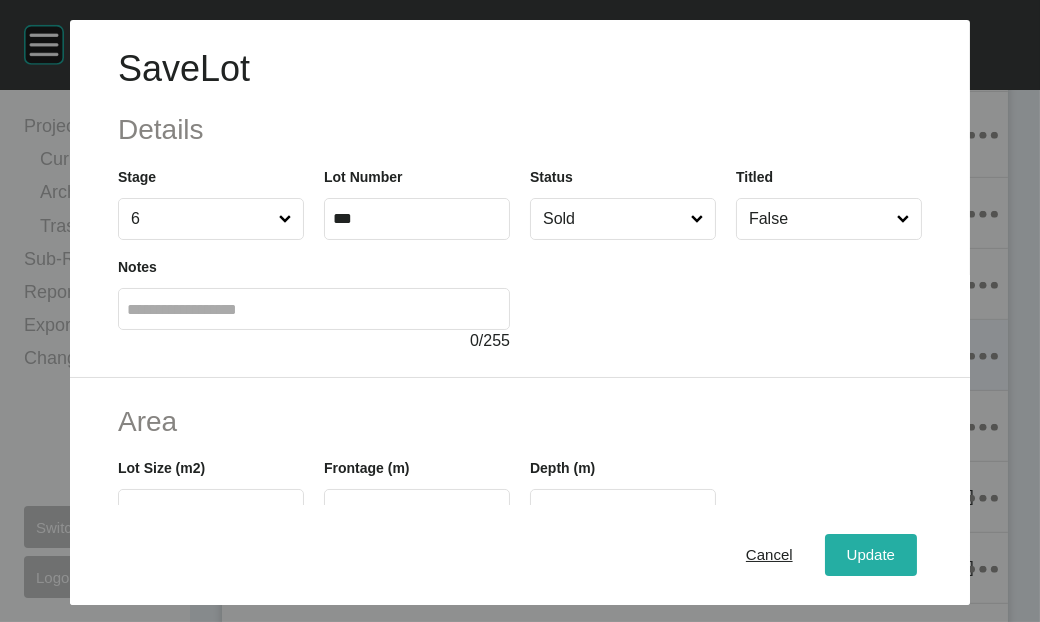 click on "Update" at bounding box center [871, 555] 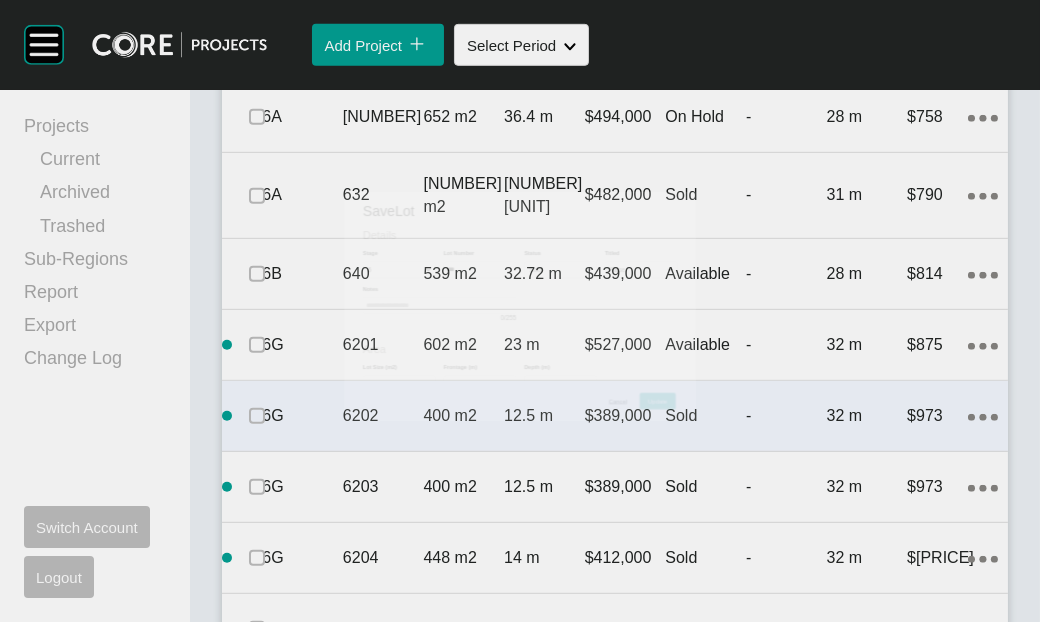 scroll, scrollTop: 2060, scrollLeft: 0, axis: vertical 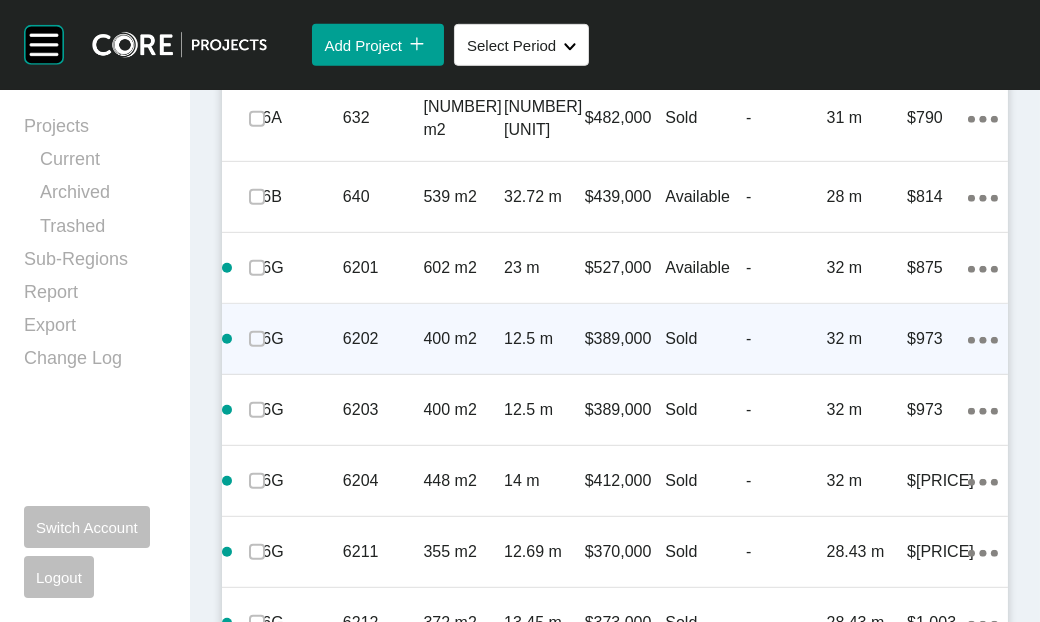 click at bounding box center [257, -102] 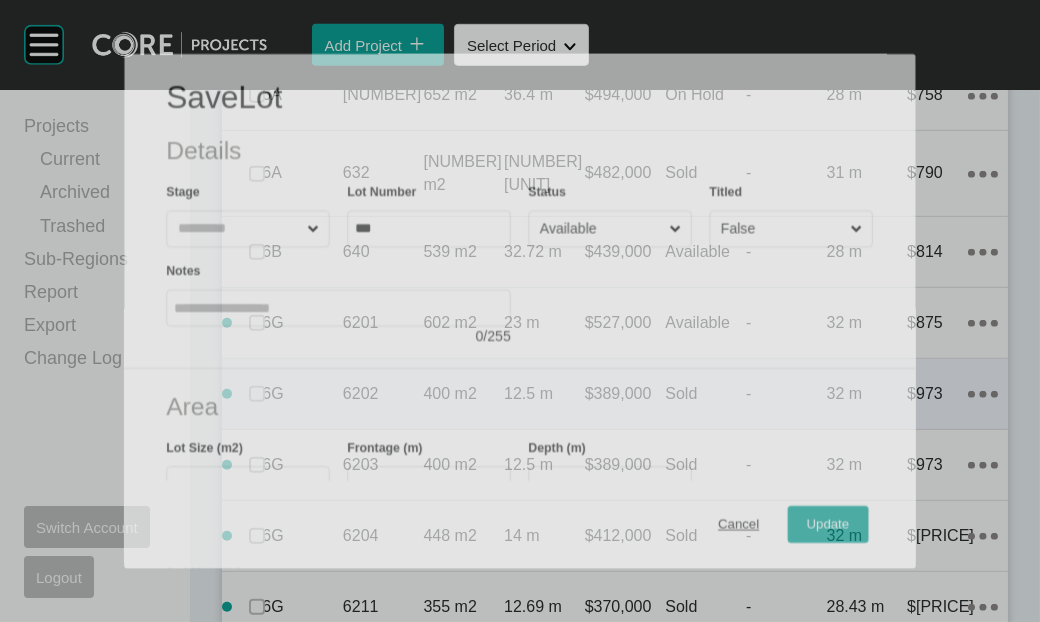 scroll, scrollTop: 1982, scrollLeft: 0, axis: vertical 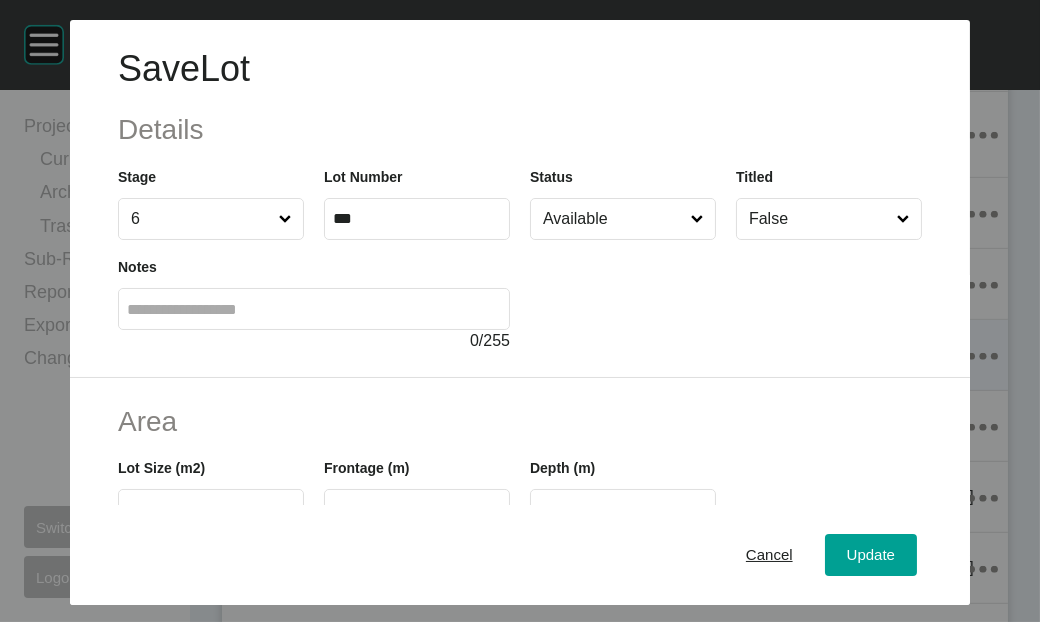 click on "Available" at bounding box center [613, 219] 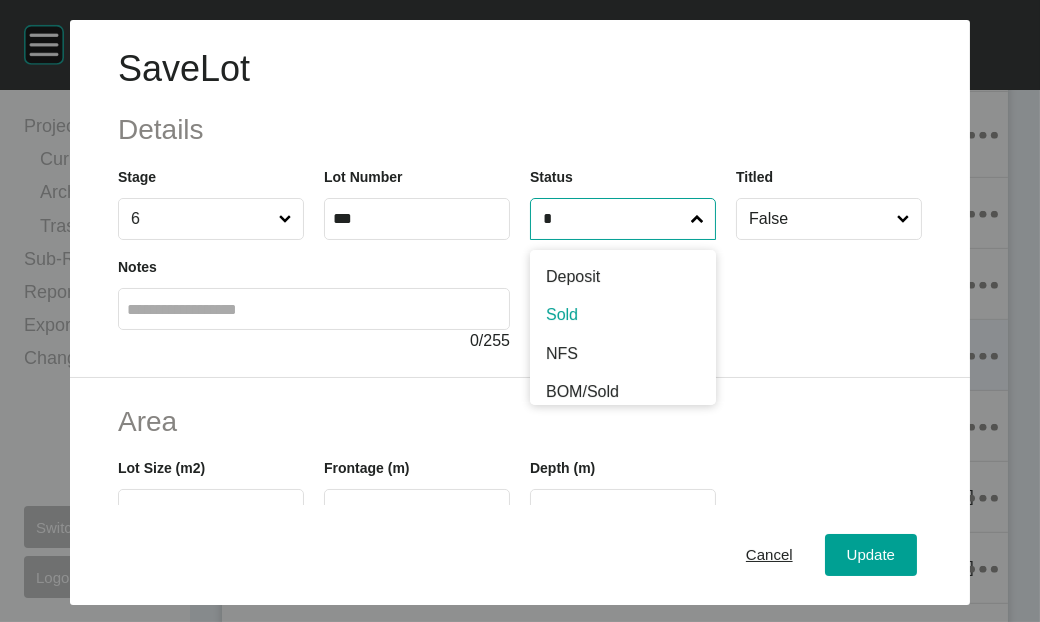 type on "*" 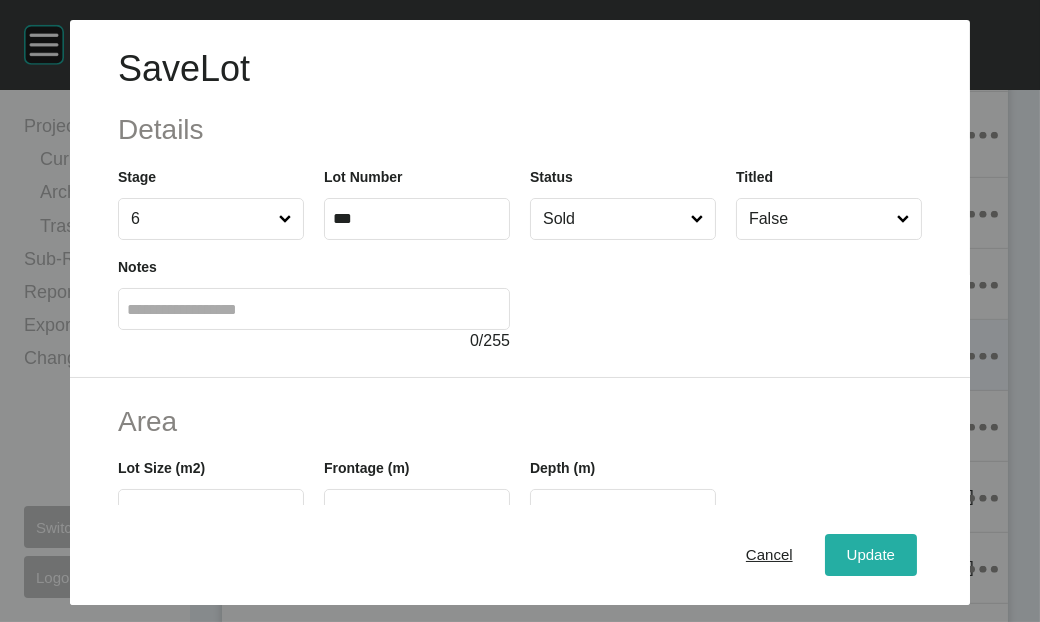 click on "Update" at bounding box center (871, 555) 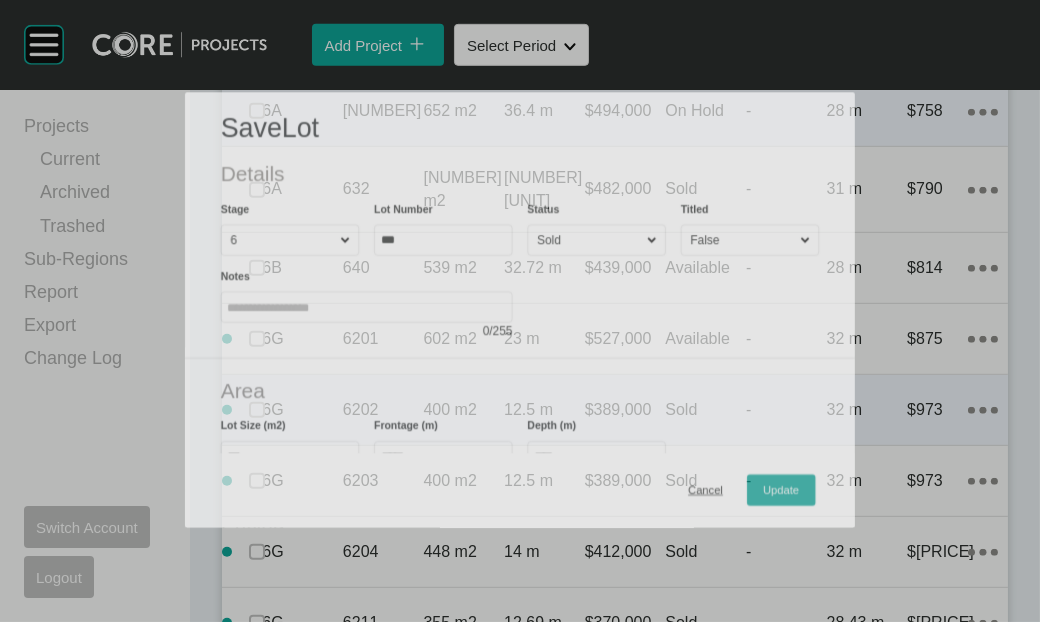 scroll, scrollTop: 2060, scrollLeft: 0, axis: vertical 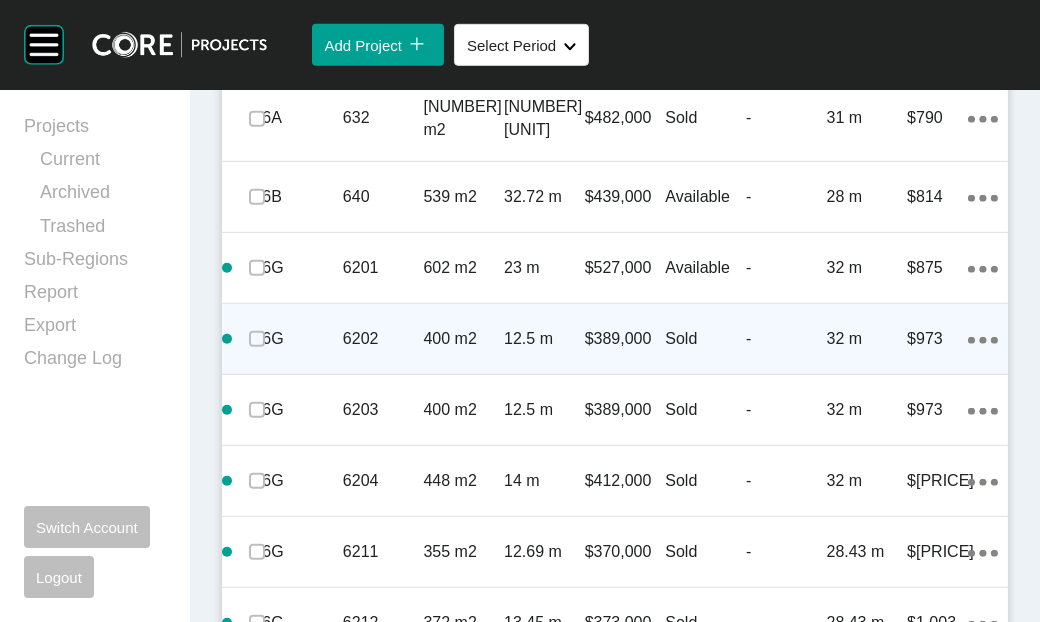 click at bounding box center [257, -31] 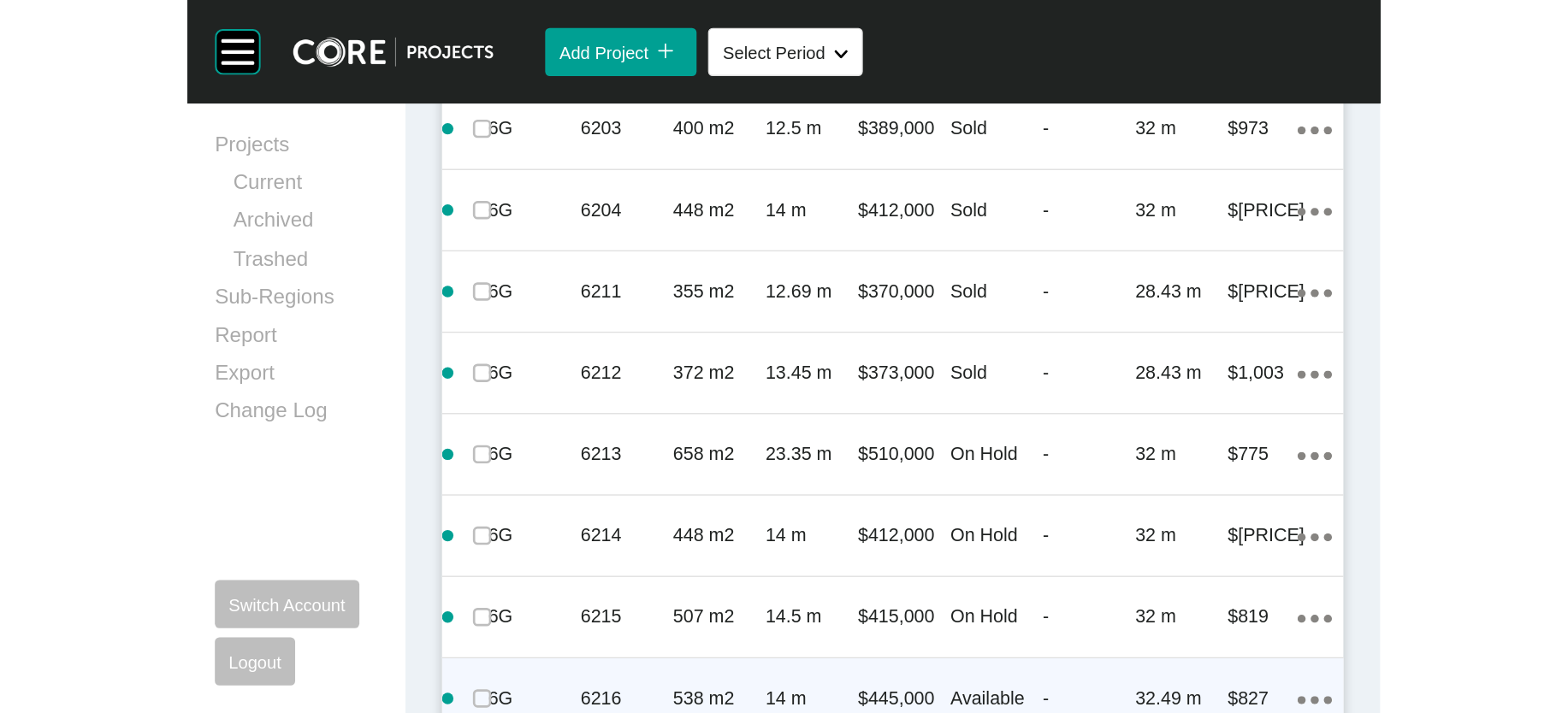 scroll, scrollTop: 0, scrollLeft: 0, axis: both 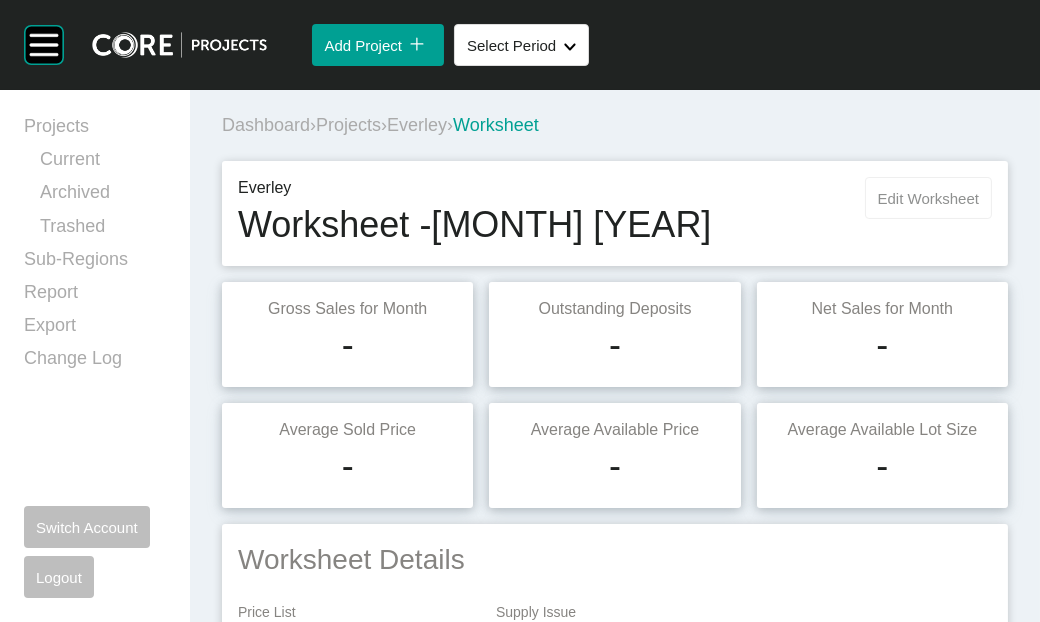click on "Edit Worksheet" at bounding box center (928, 198) 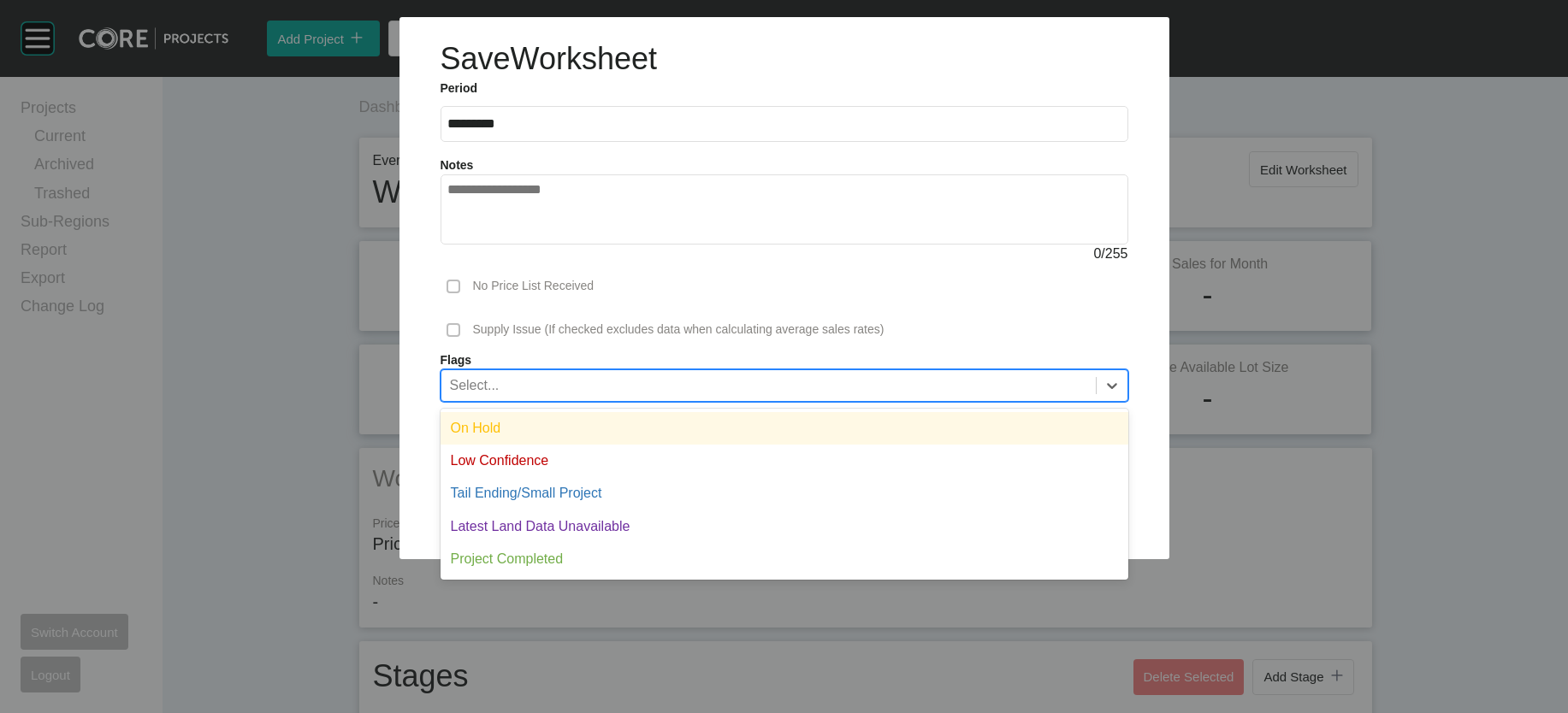 click on "Select..." at bounding box center [768, 385] 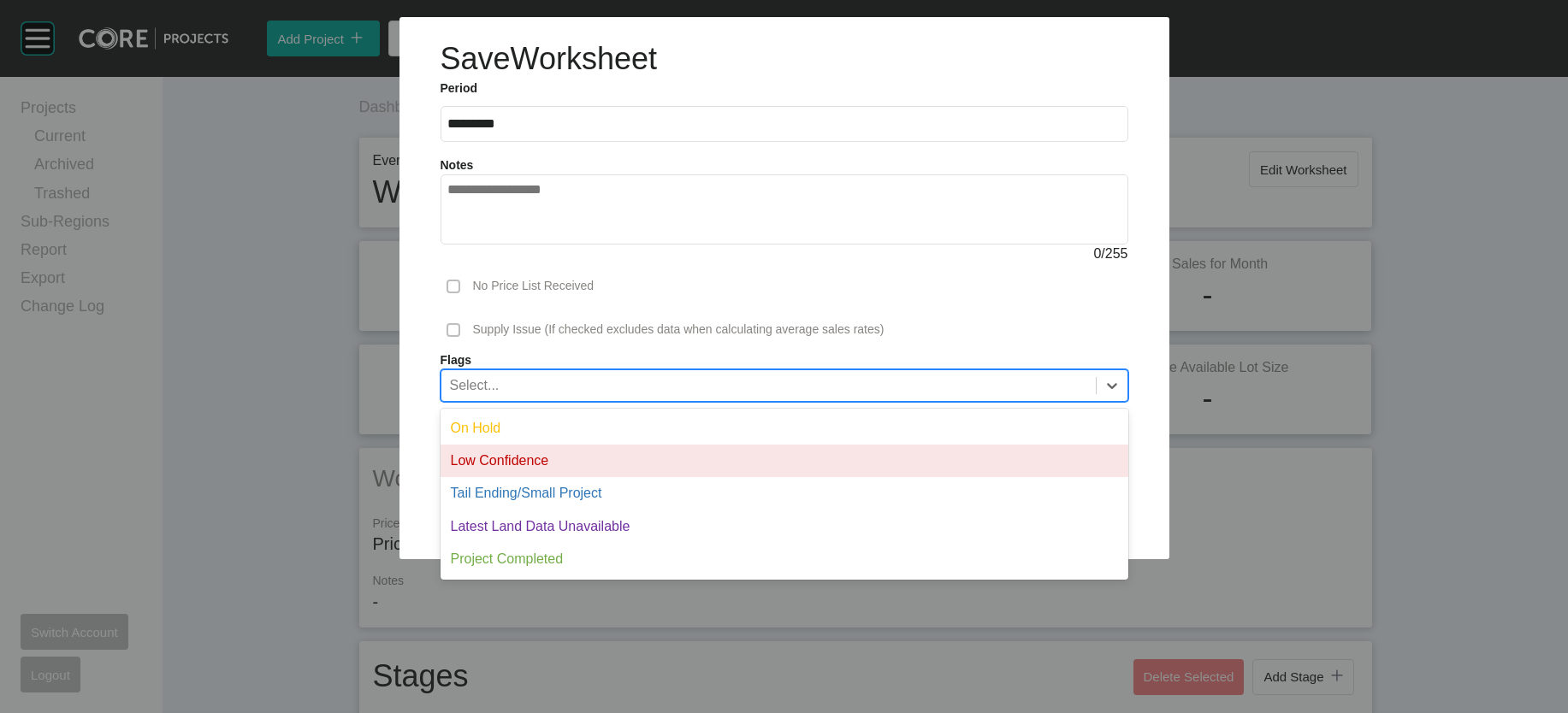 click on "Low Confidence" at bounding box center [784, 461] 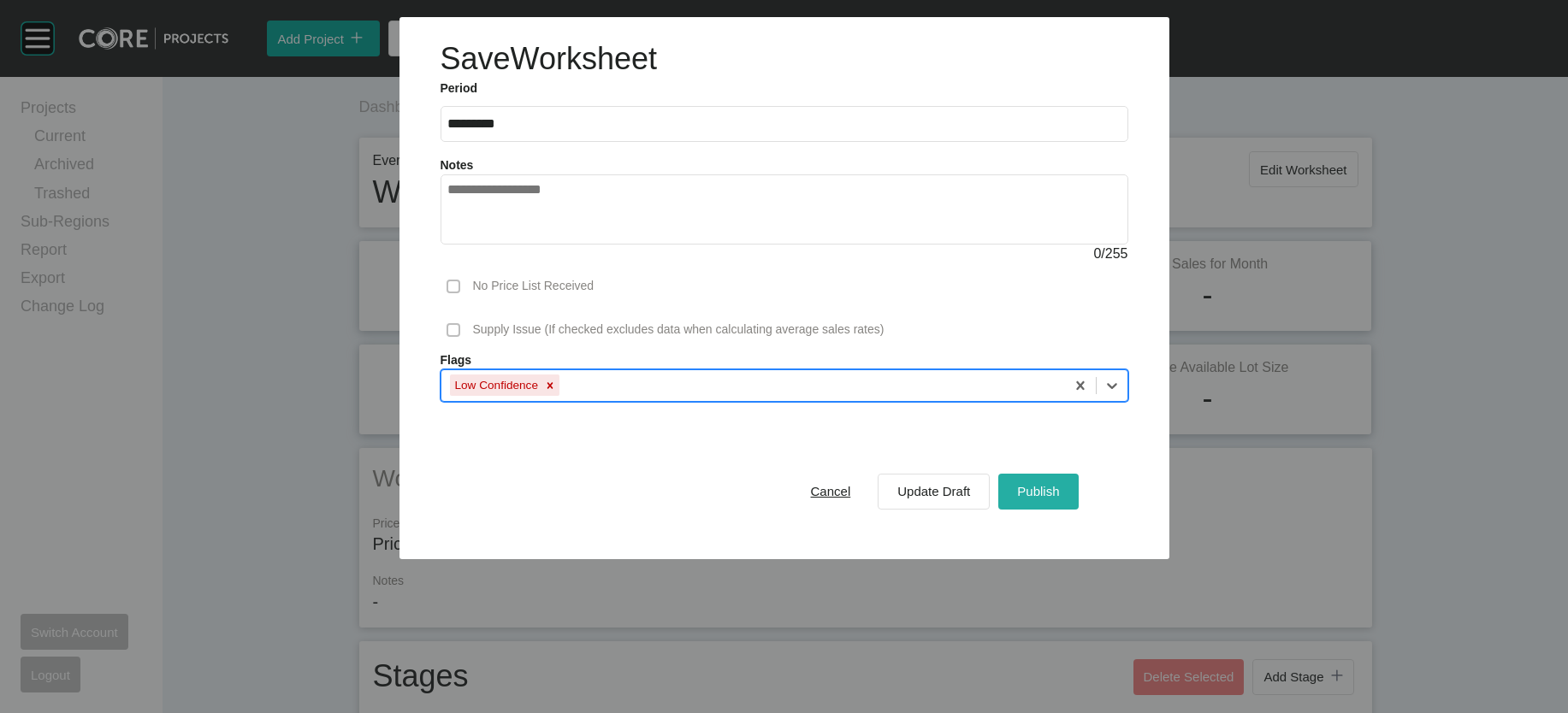 click on "Publish" at bounding box center [1038, 491] 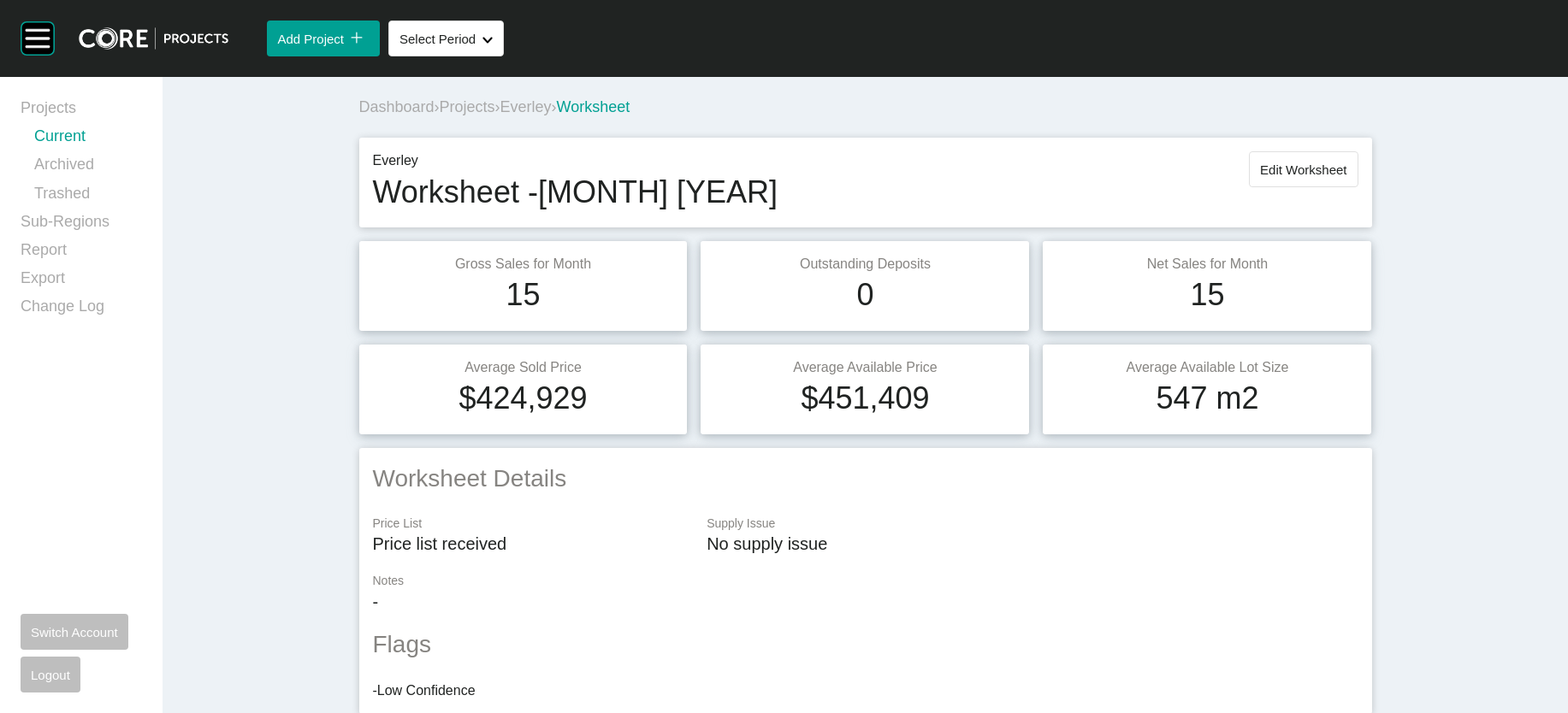 click on "Current" at bounding box center (88, 139) 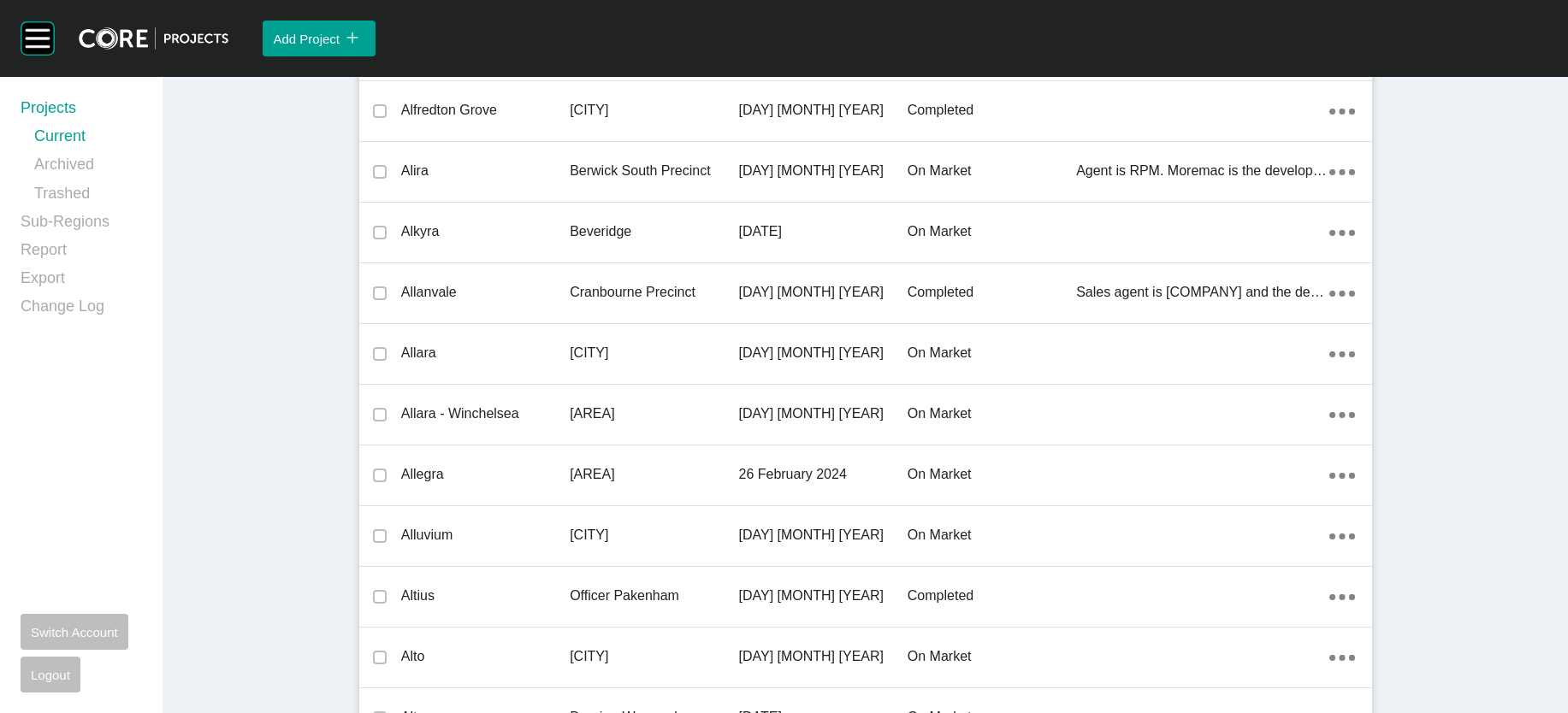 scroll, scrollTop: 19587, scrollLeft: 0, axis: vertical 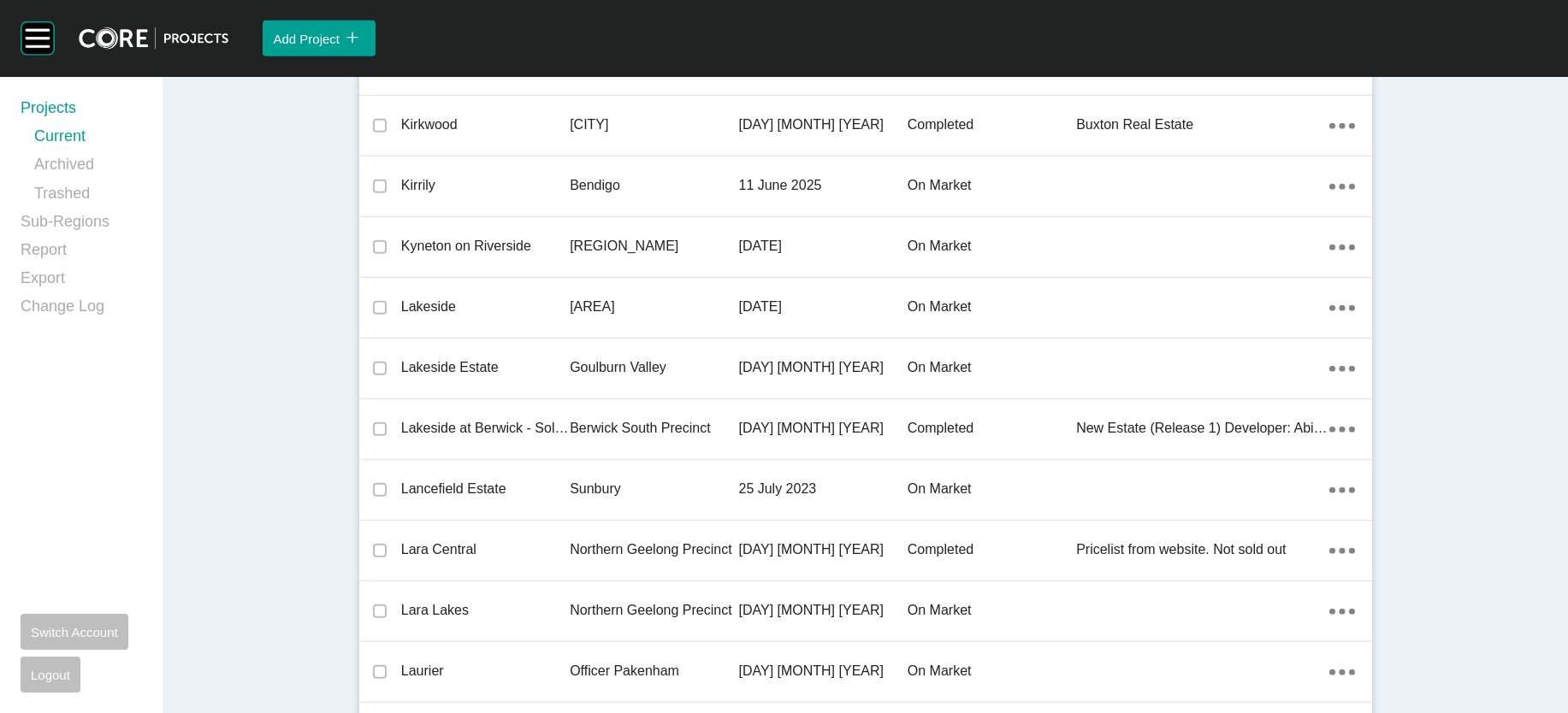 click on "[PLACE]" at bounding box center [654, -3578] 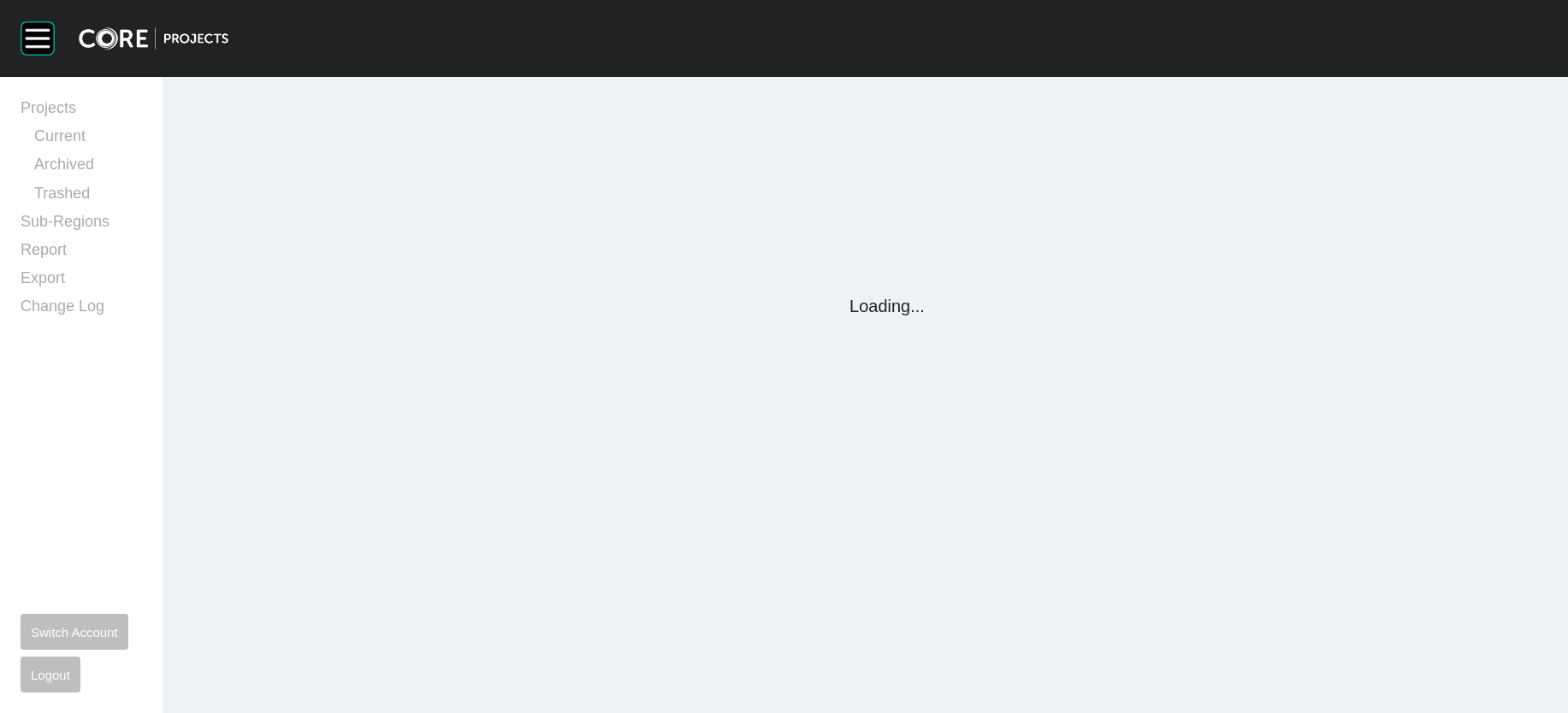 scroll, scrollTop: 0, scrollLeft: 0, axis: both 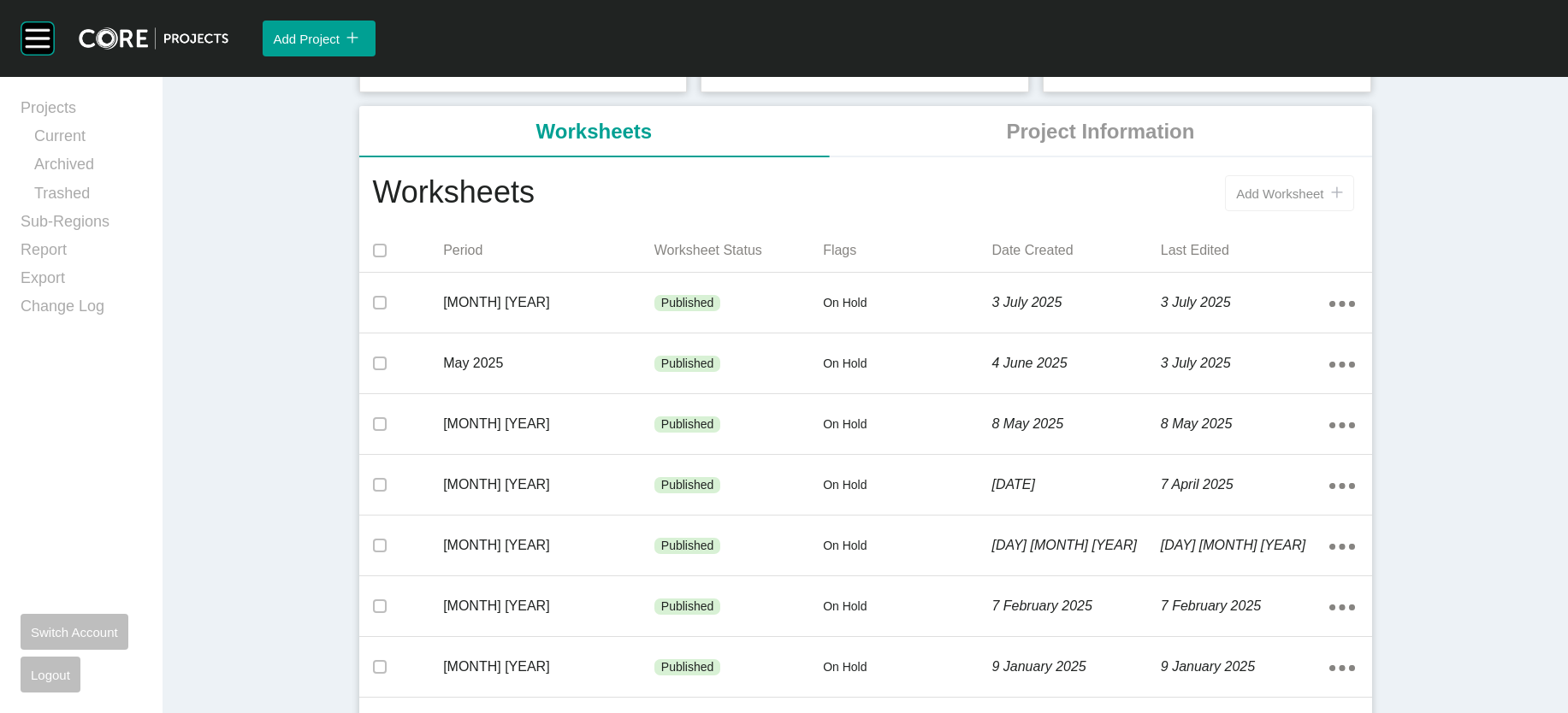 click on "Add Worksheet" at bounding box center [1280, 193] 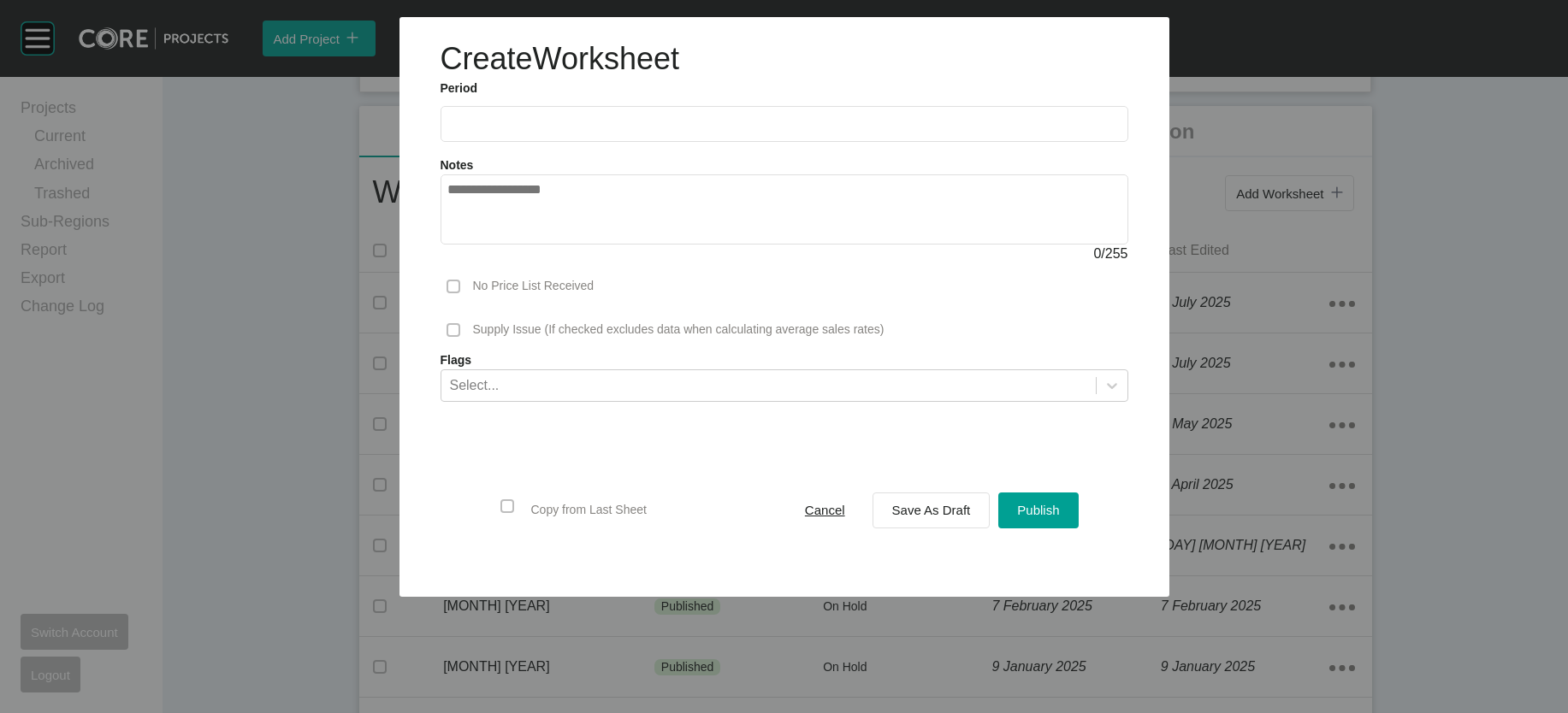 click at bounding box center [784, 123] 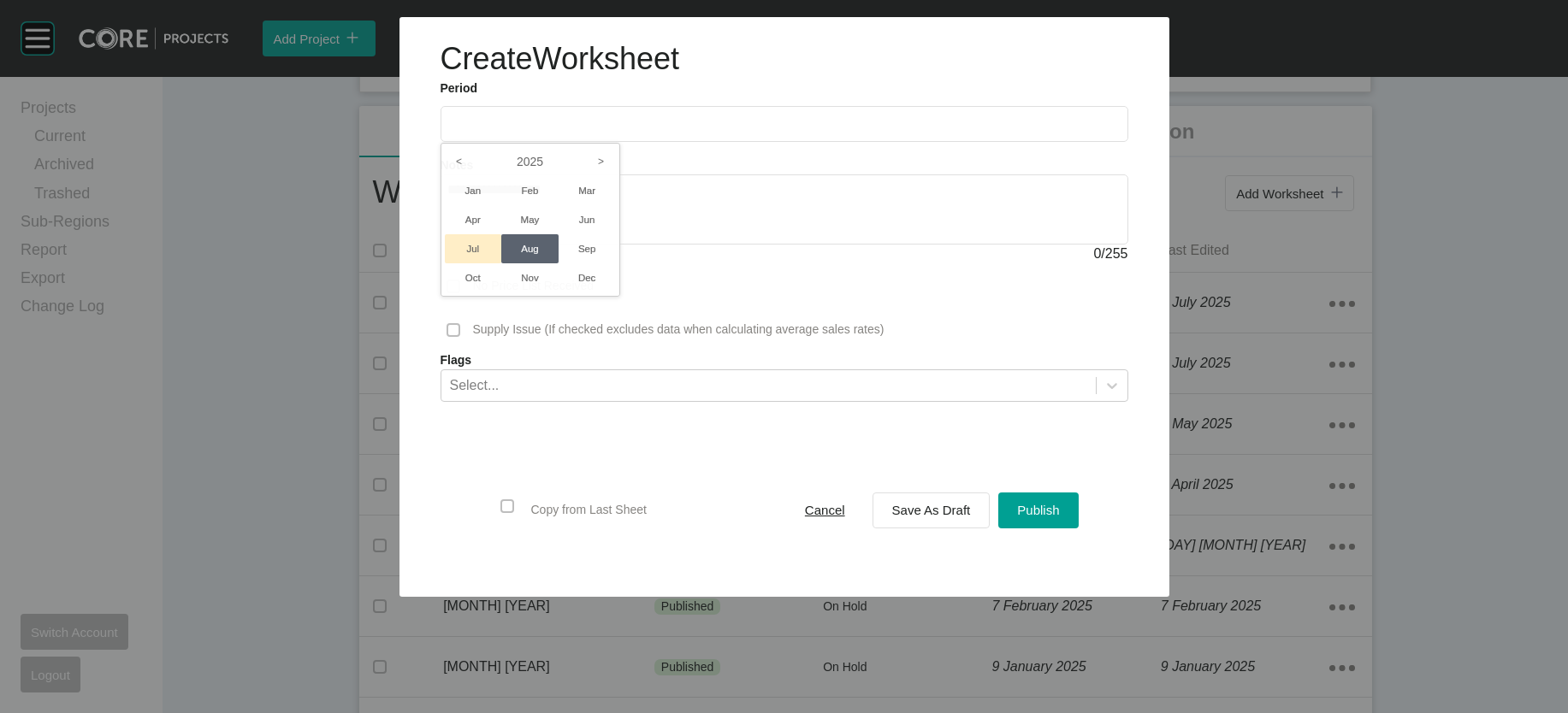 click on "Jul" at bounding box center [473, 249] 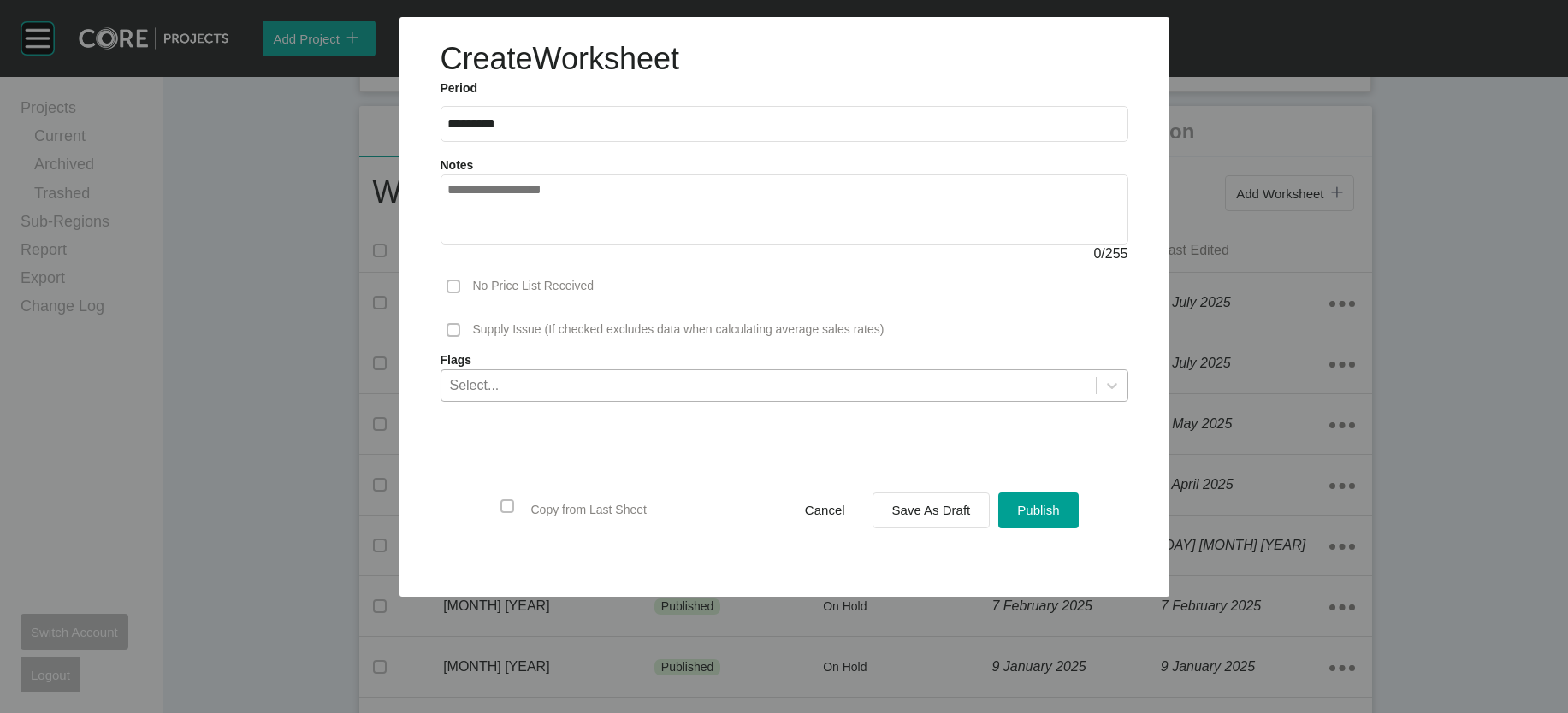 click on "Select..." at bounding box center (768, 385) 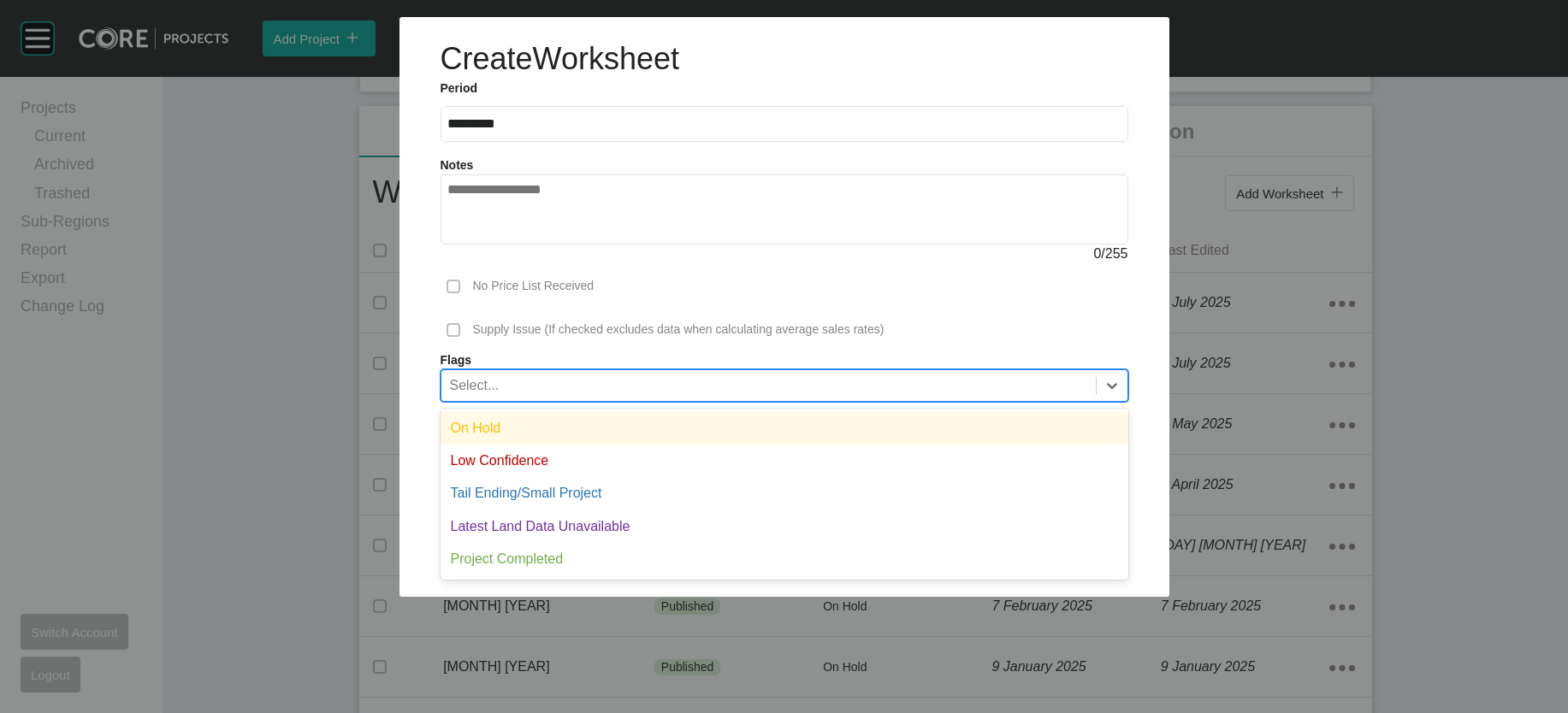 click on "On Hold" at bounding box center (784, 428) 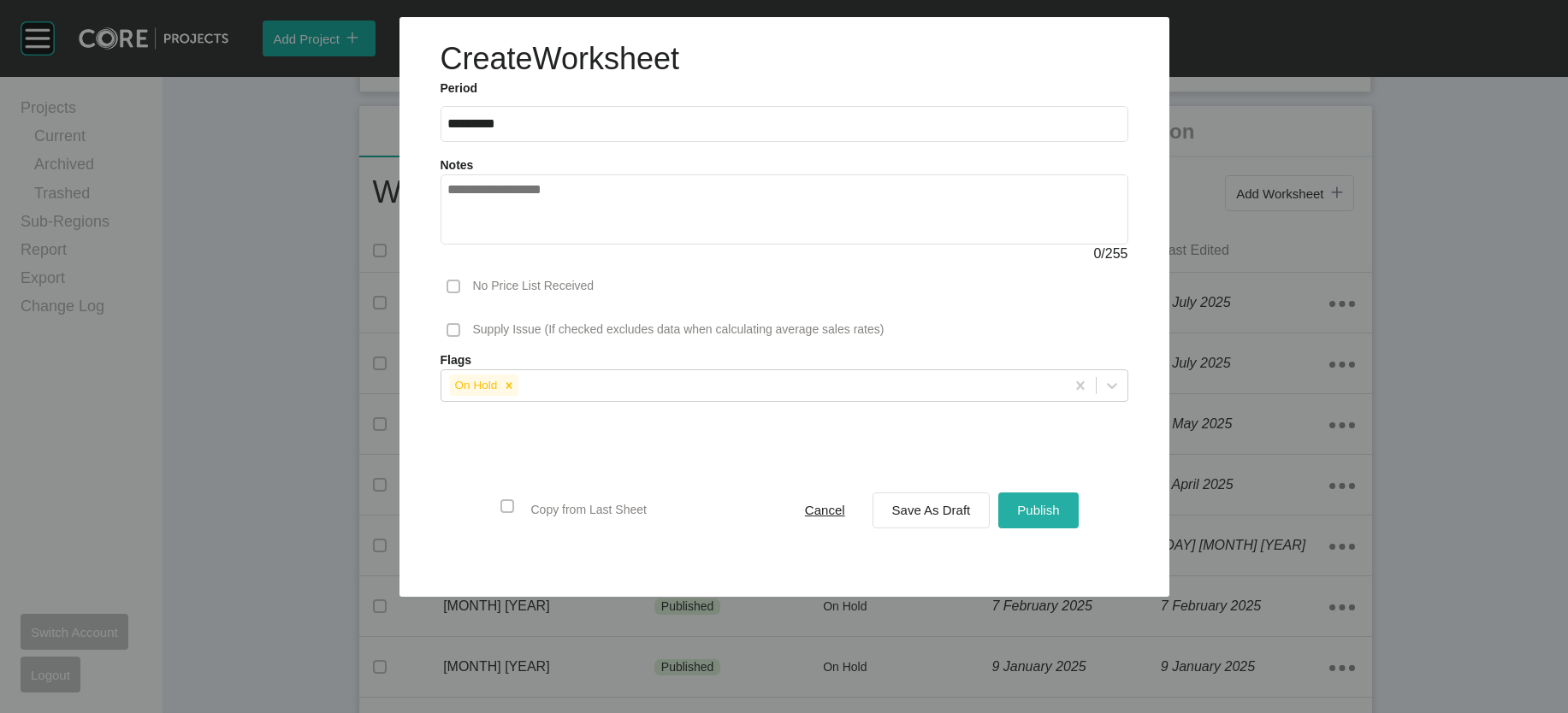 click on "Publish" at bounding box center [1038, 510] 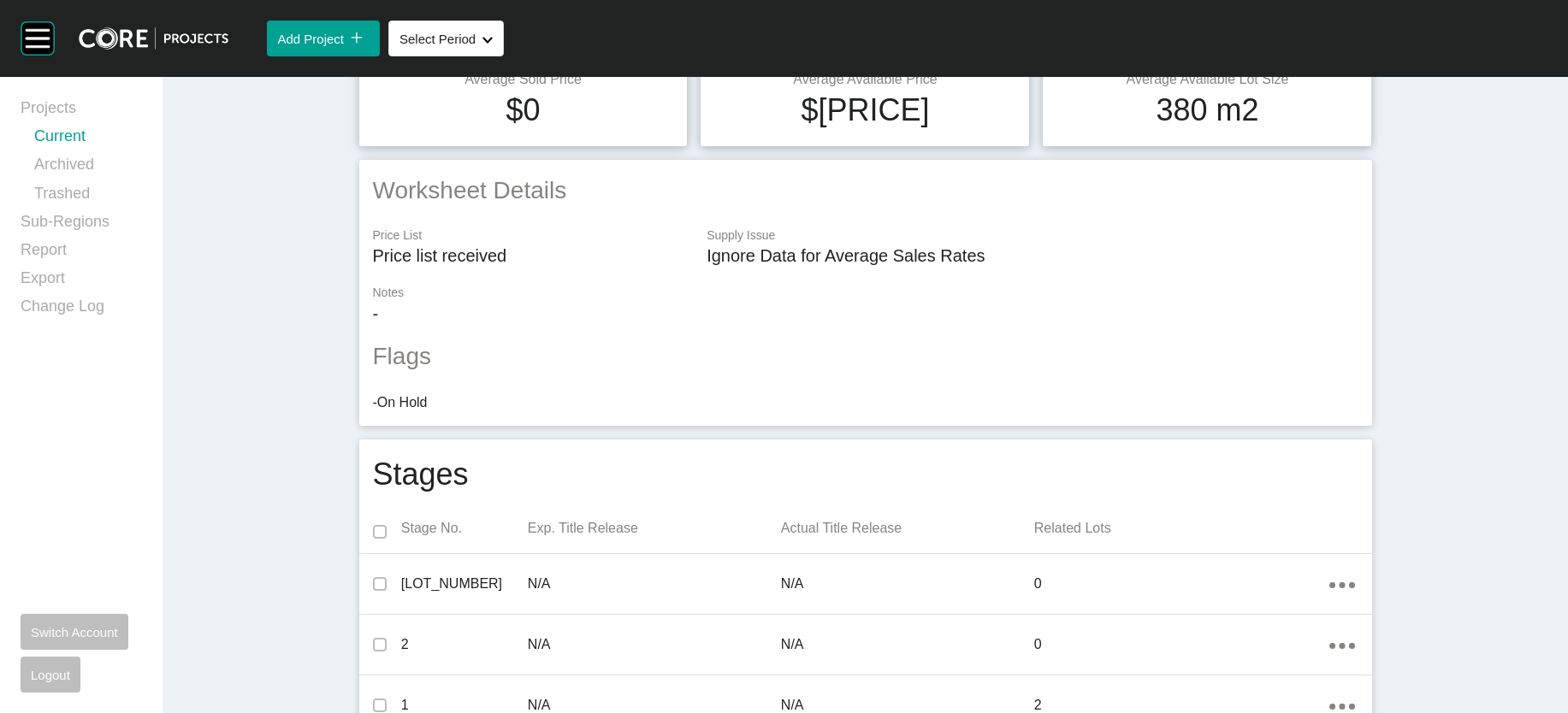 click on "Current" at bounding box center [88, 139] 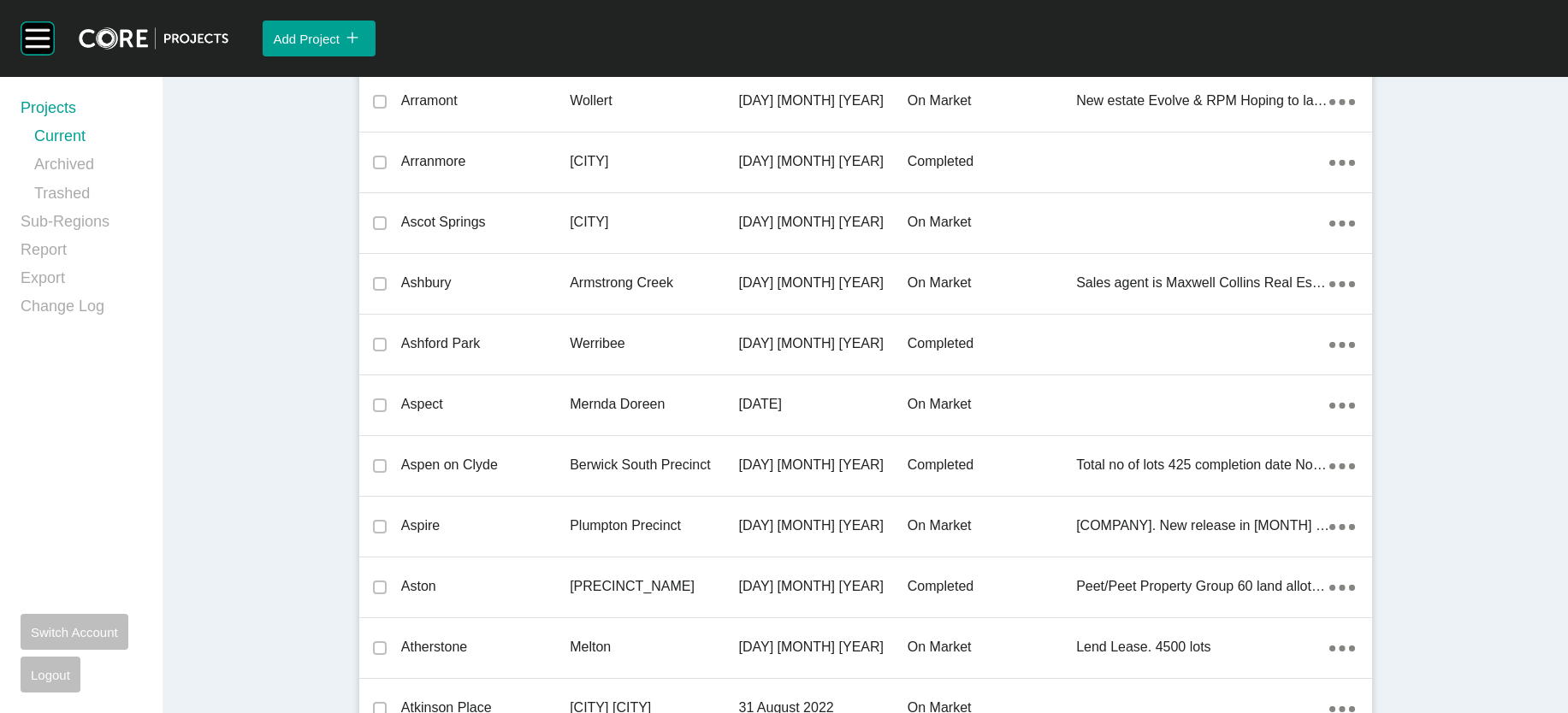 scroll, scrollTop: 23821, scrollLeft: 0, axis: vertical 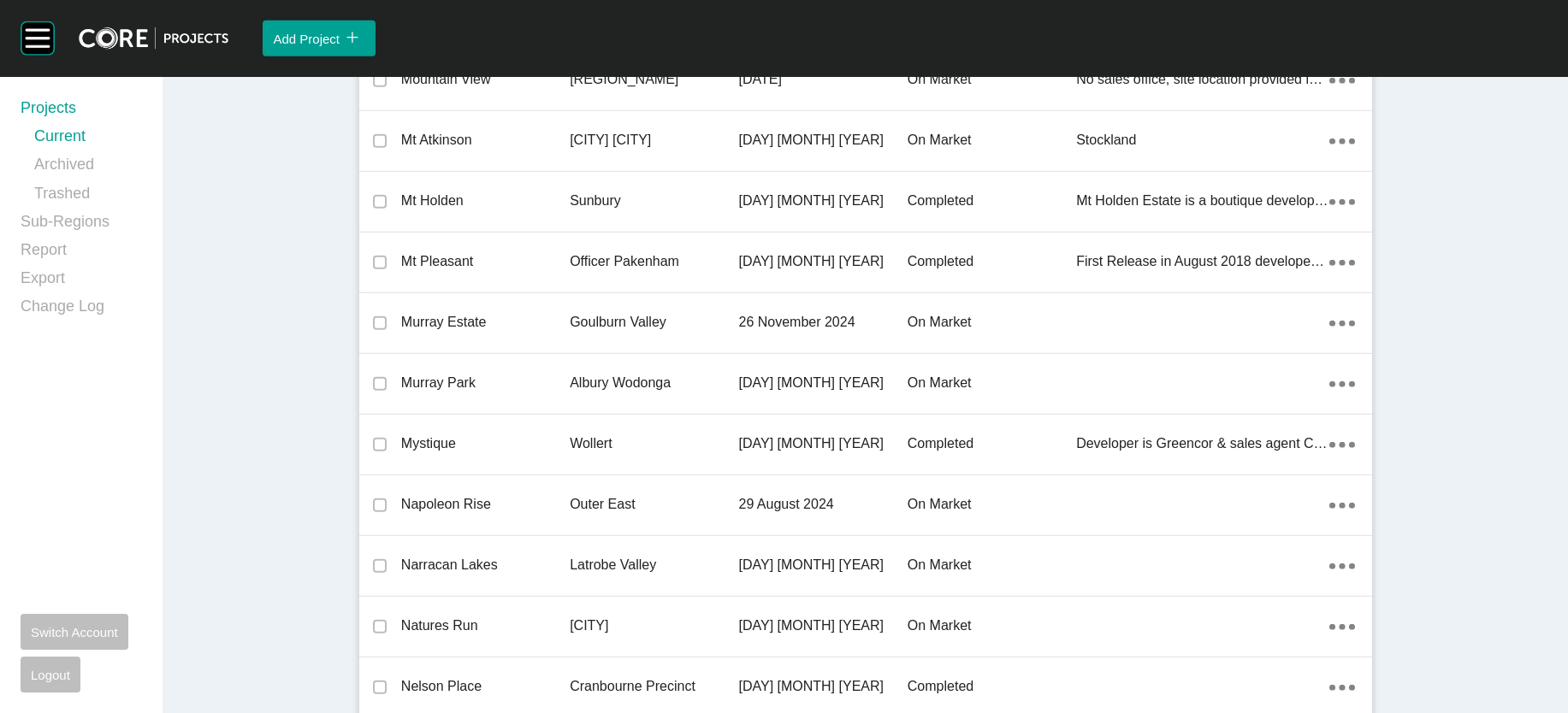 click on "[DATE]" at bounding box center [822, -4412] 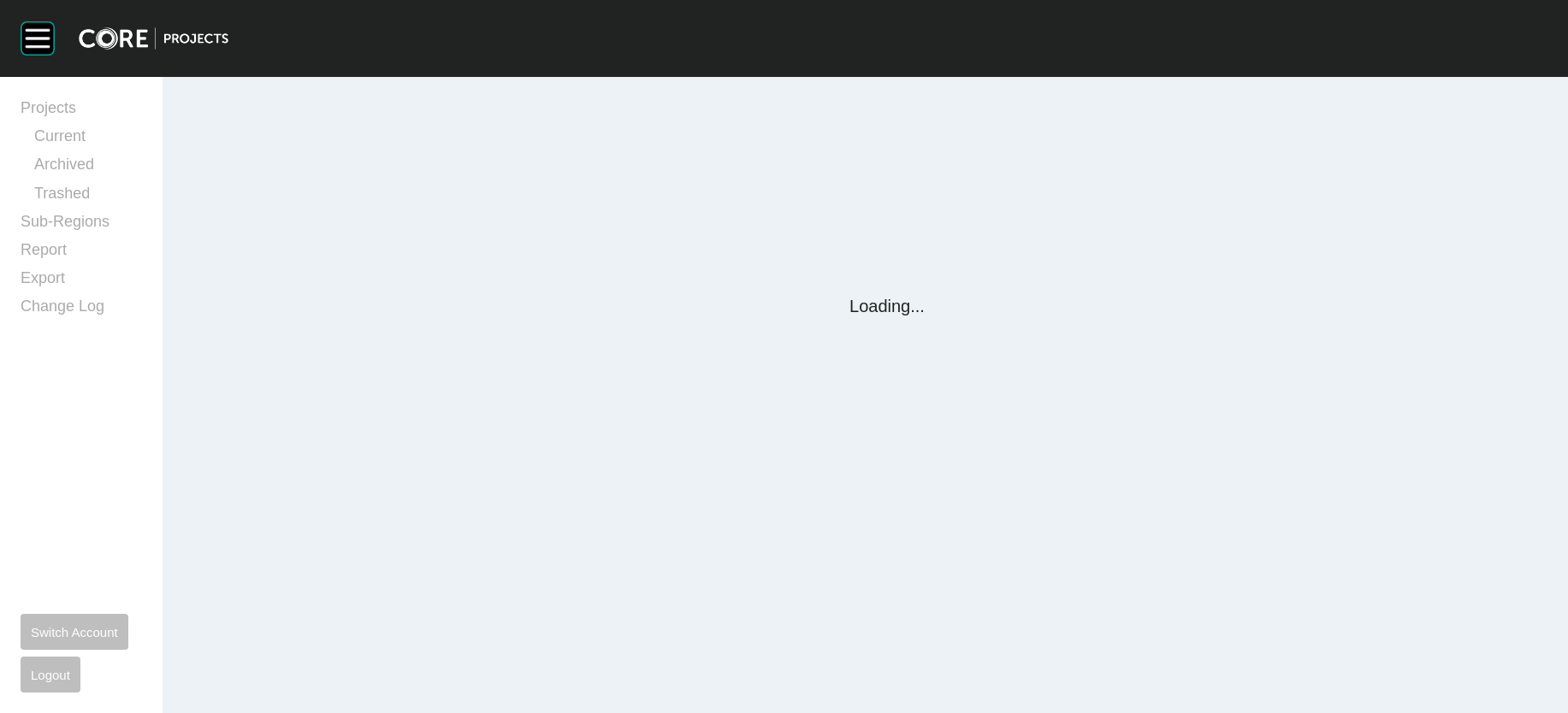 scroll, scrollTop: 0, scrollLeft: 0, axis: both 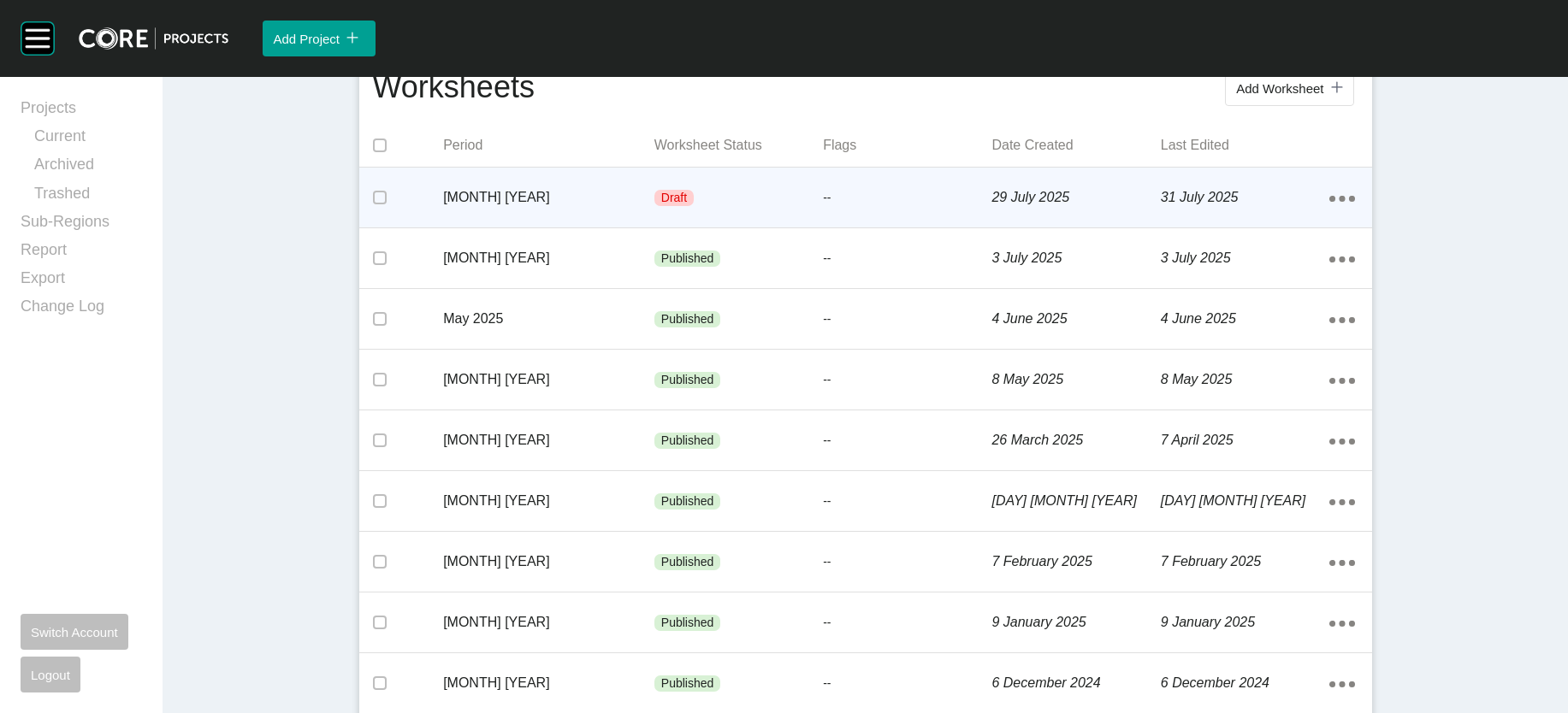 click on "[DATE]" at bounding box center [548, 197] 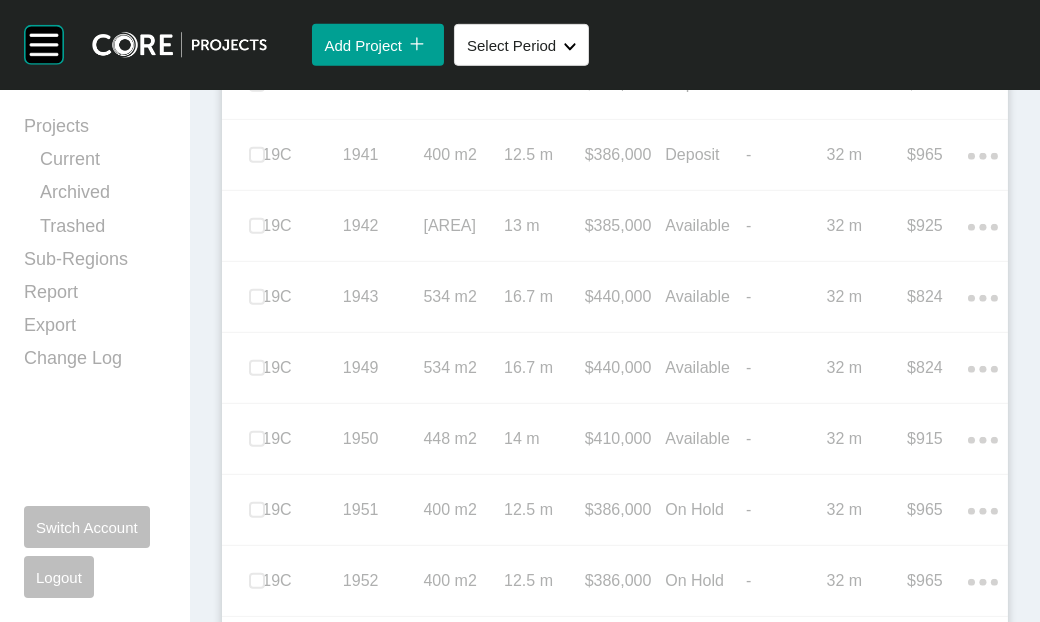 scroll, scrollTop: 1741, scrollLeft: 0, axis: vertical 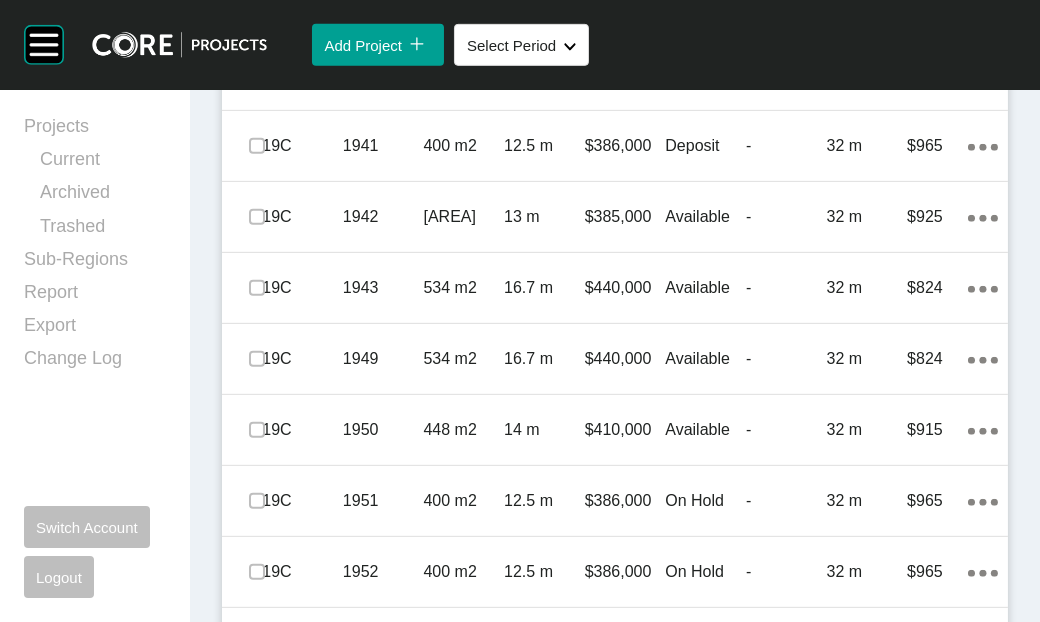 click at bounding box center (257, -67) 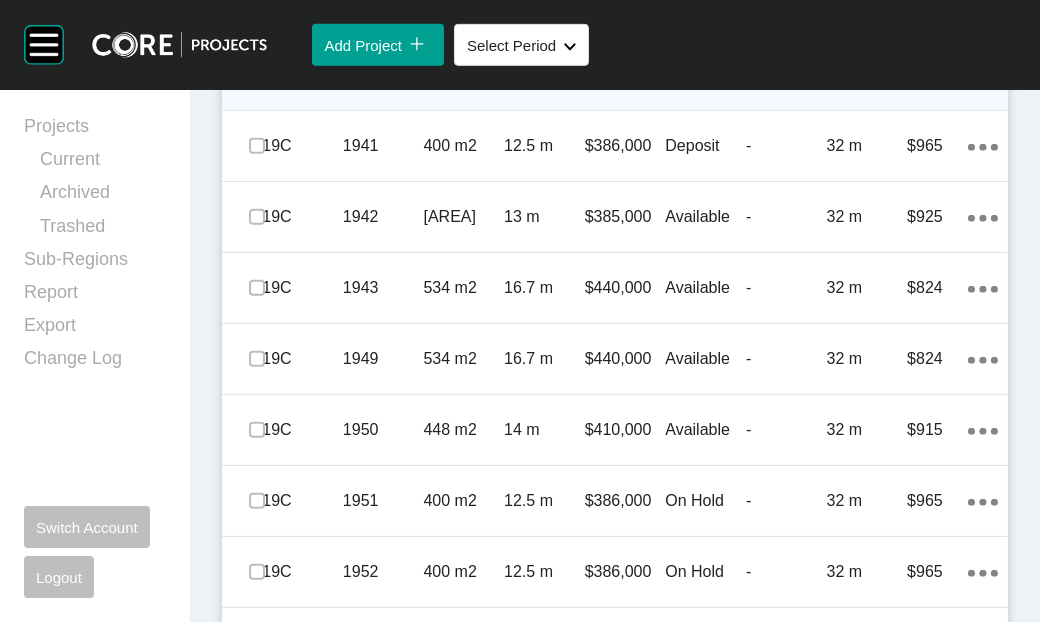 click at bounding box center (257, 75) 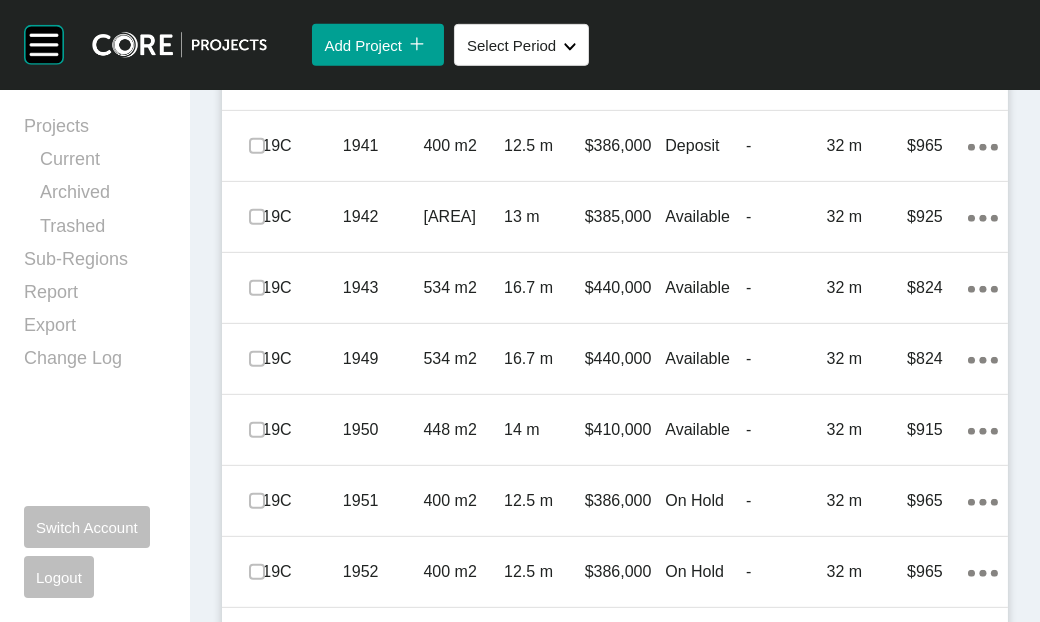 click at bounding box center [257, -138] 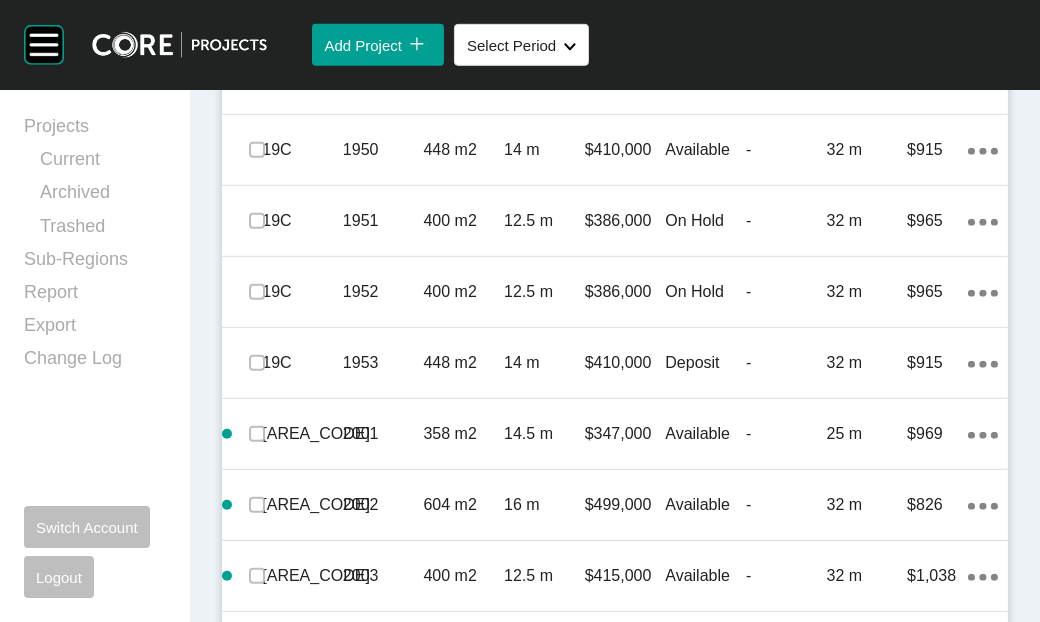 scroll, scrollTop: 2070, scrollLeft: 0, axis: vertical 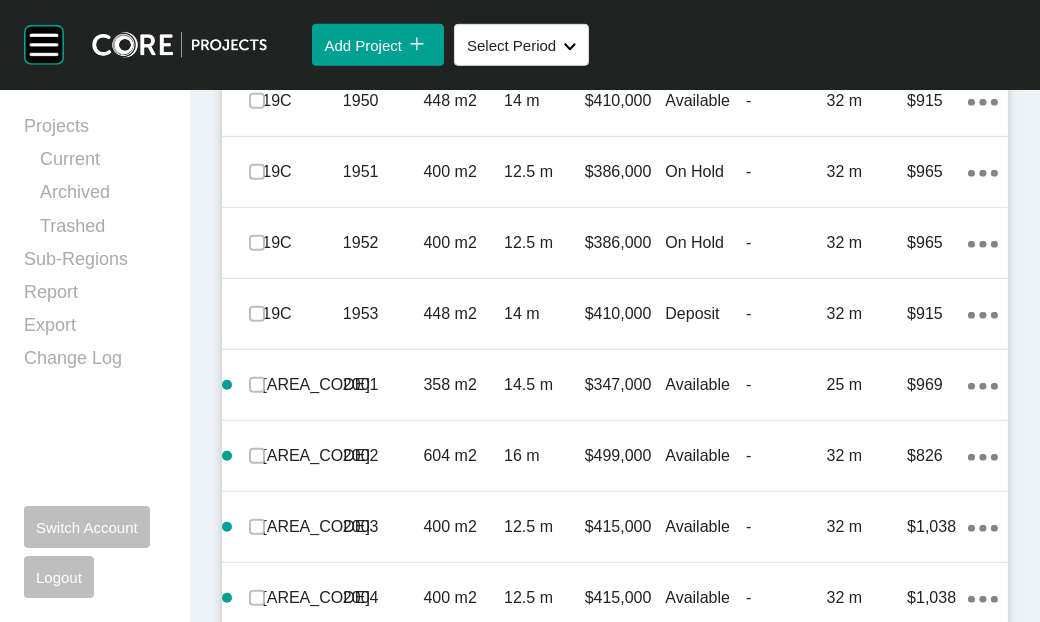 click at bounding box center (257, -183) 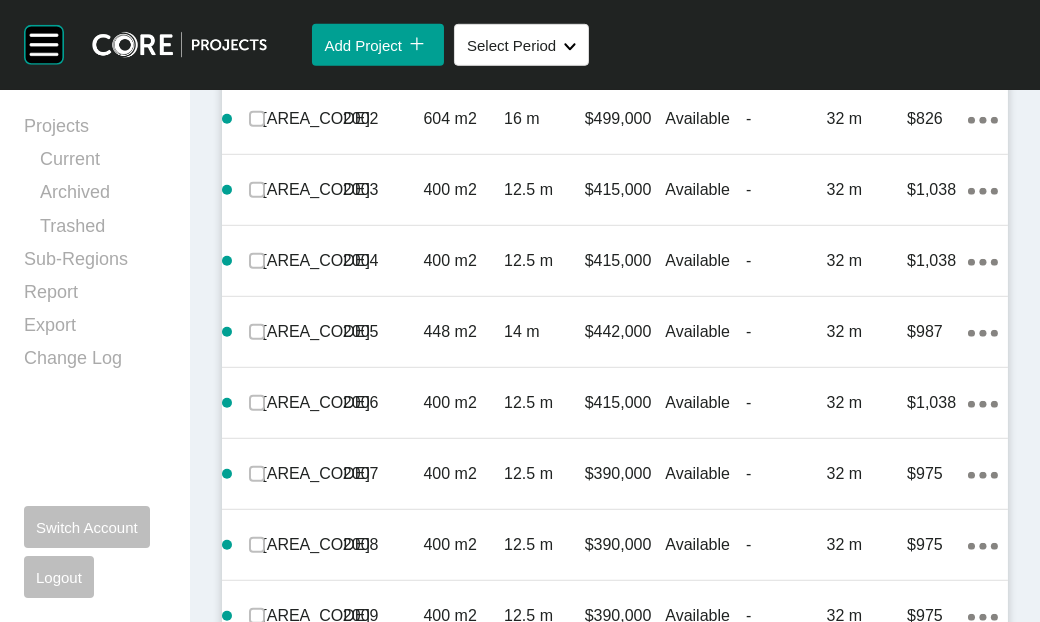 scroll, scrollTop: 2423, scrollLeft: 0, axis: vertical 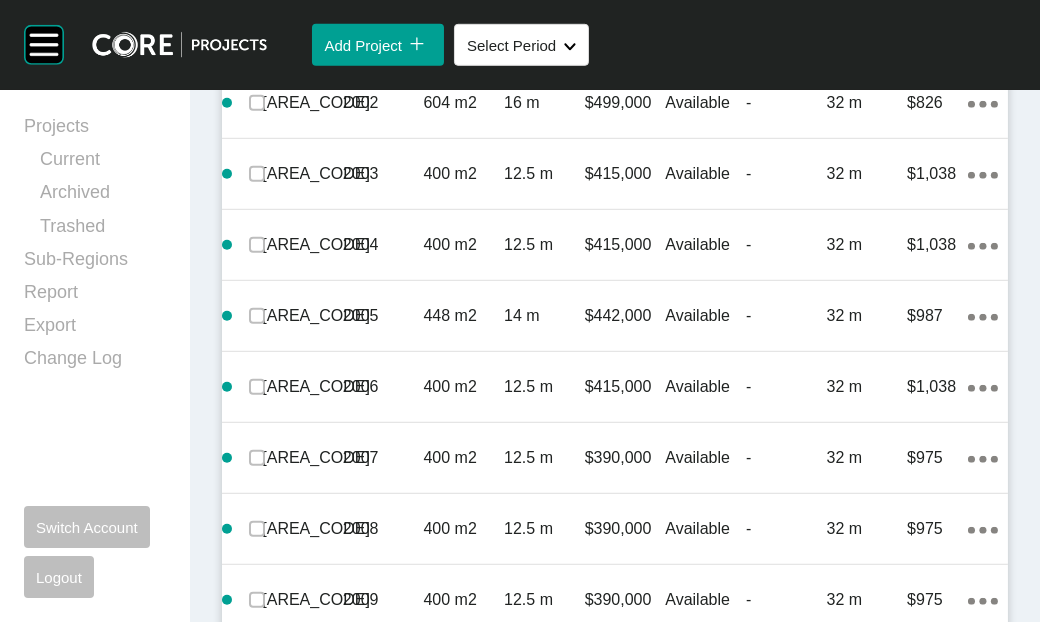 click at bounding box center (257, -252) 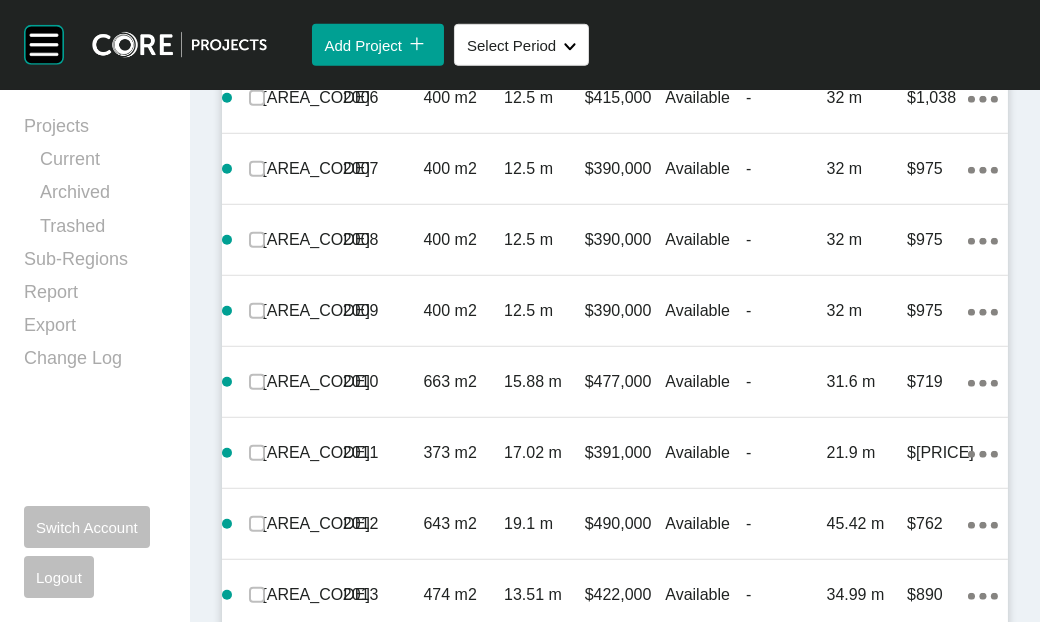 scroll, scrollTop: 2729, scrollLeft: 0, axis: vertical 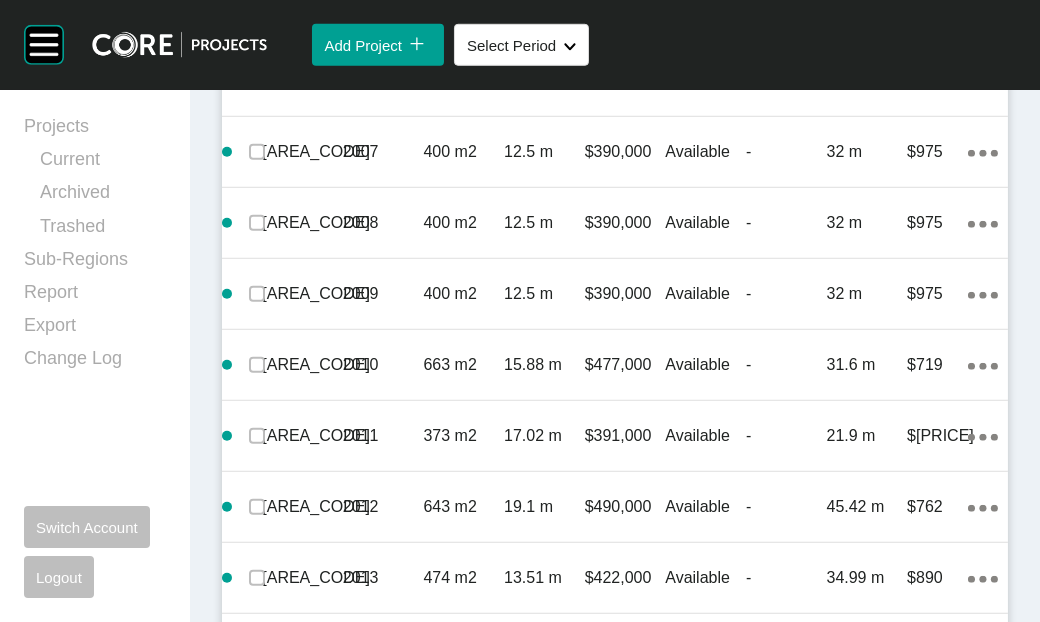 click at bounding box center (257, -274) 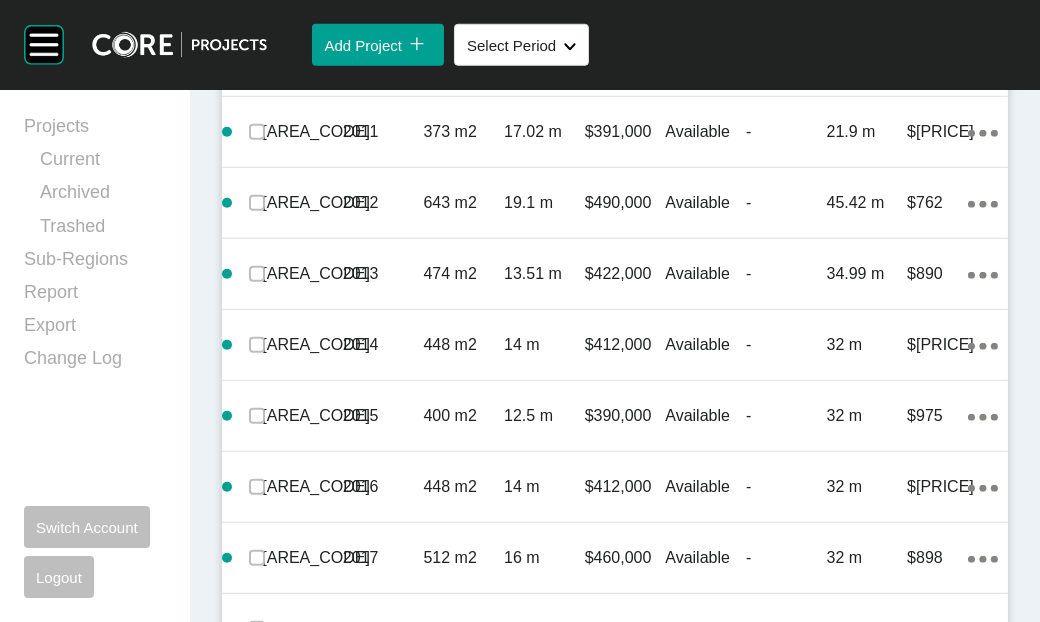 scroll, scrollTop: 3049, scrollLeft: 0, axis: vertical 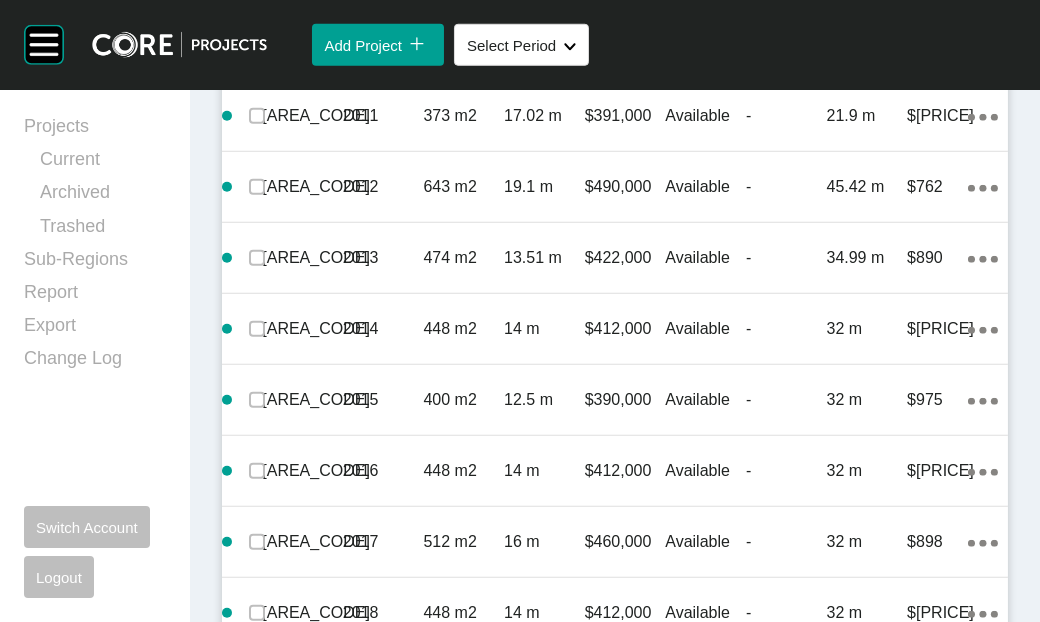 click at bounding box center (257, -168) 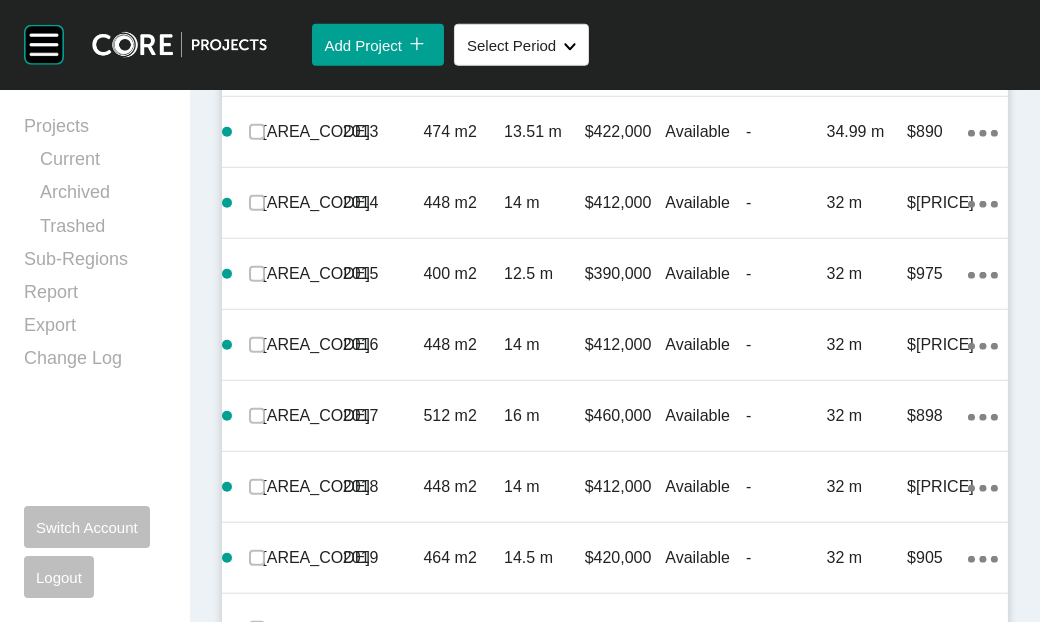 scroll, scrollTop: 3191, scrollLeft: 0, axis: vertical 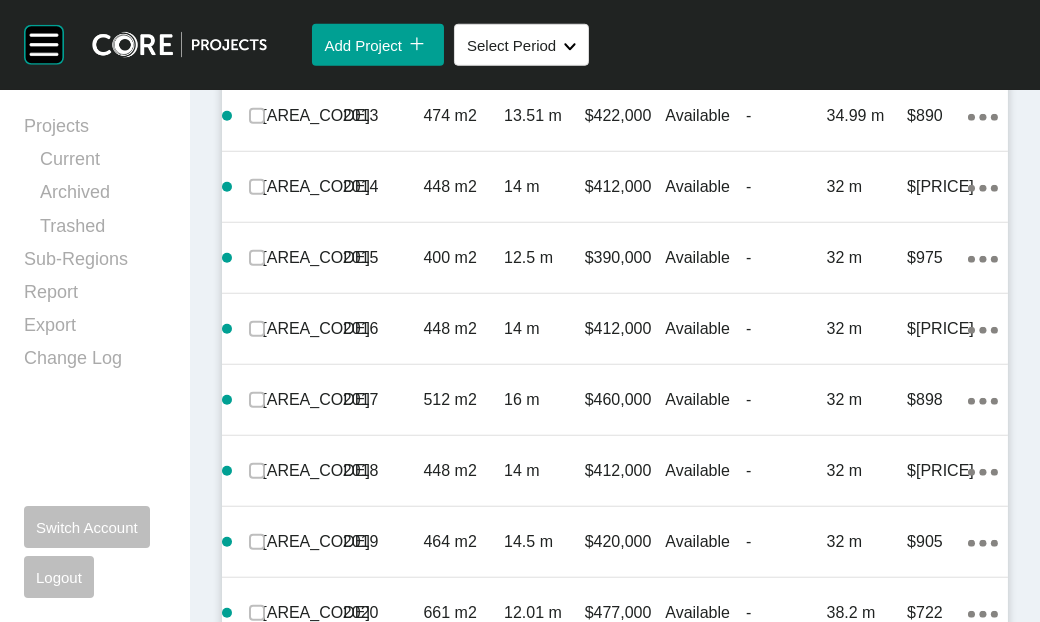 click at bounding box center [257, -239] 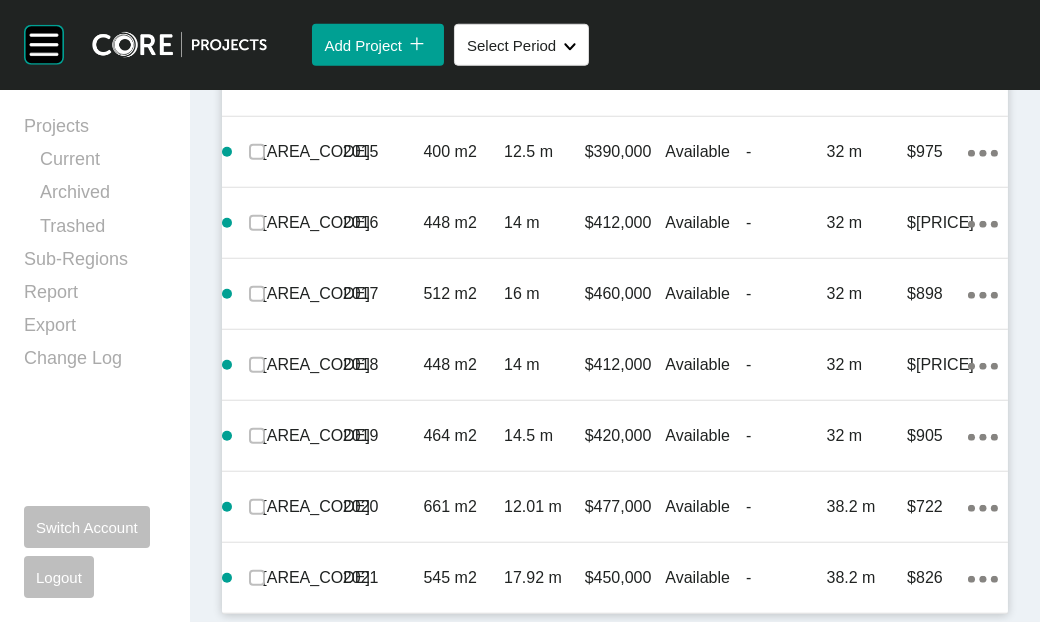 scroll, scrollTop: 3367, scrollLeft: 0, axis: vertical 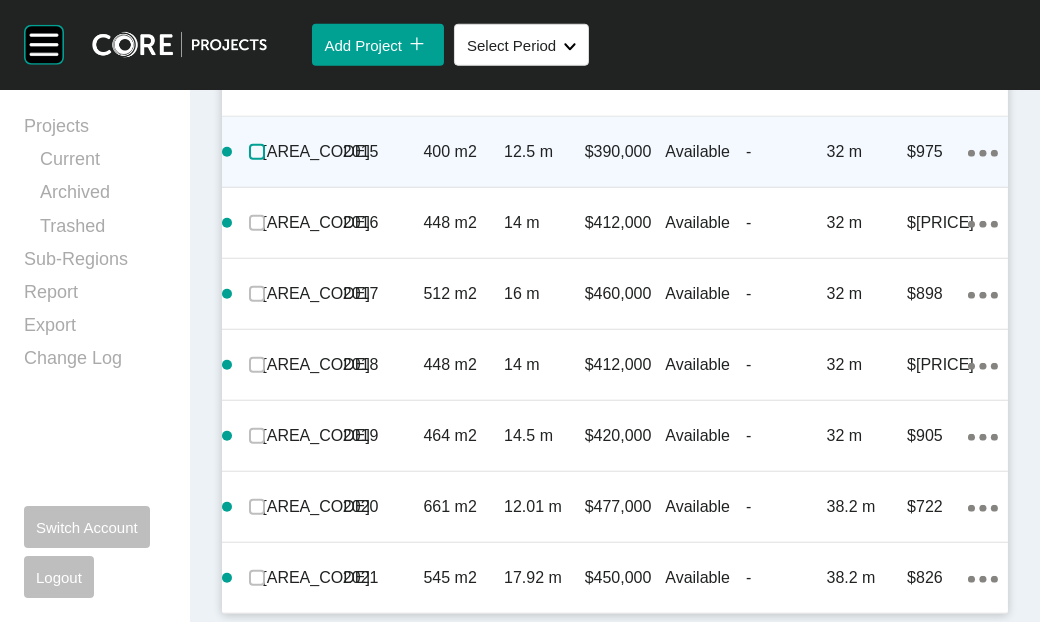 click at bounding box center [257, 152] 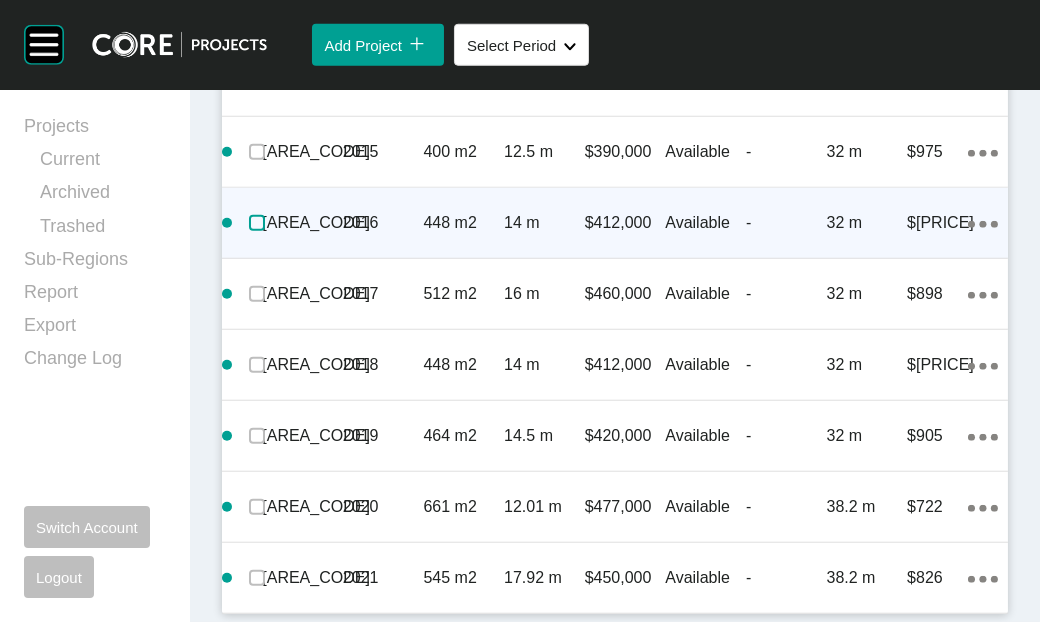 click at bounding box center (257, 223) 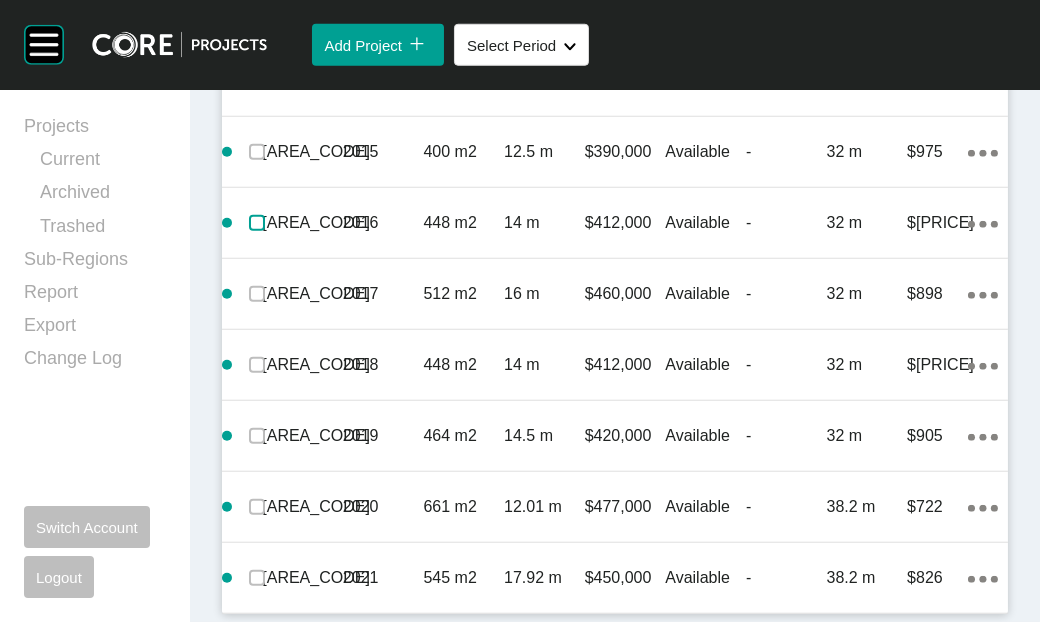 scroll, scrollTop: 4283, scrollLeft: 0, axis: vertical 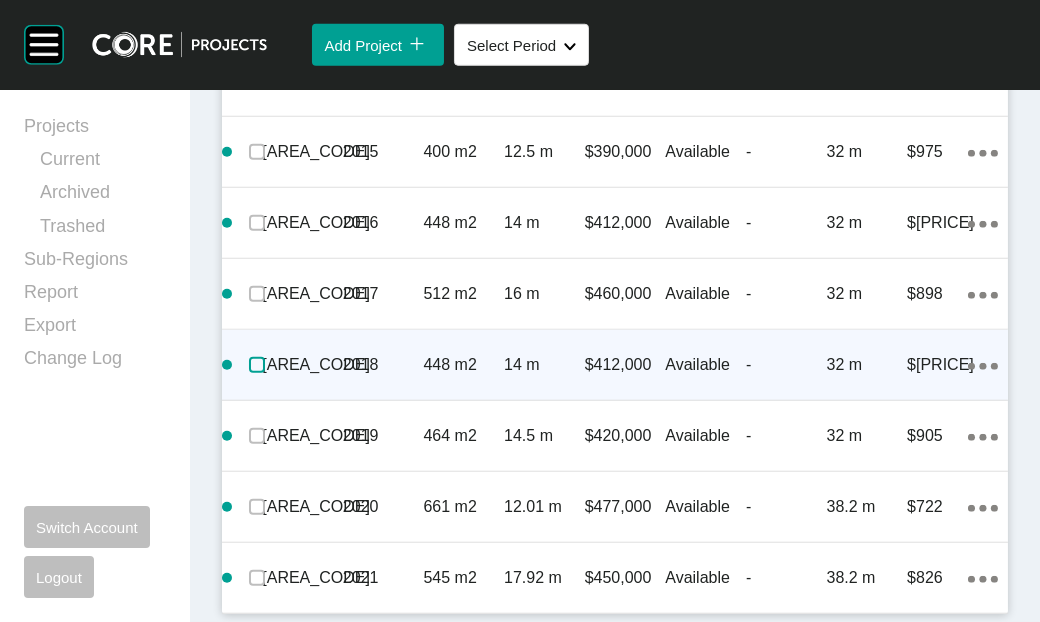 click at bounding box center [257, 365] 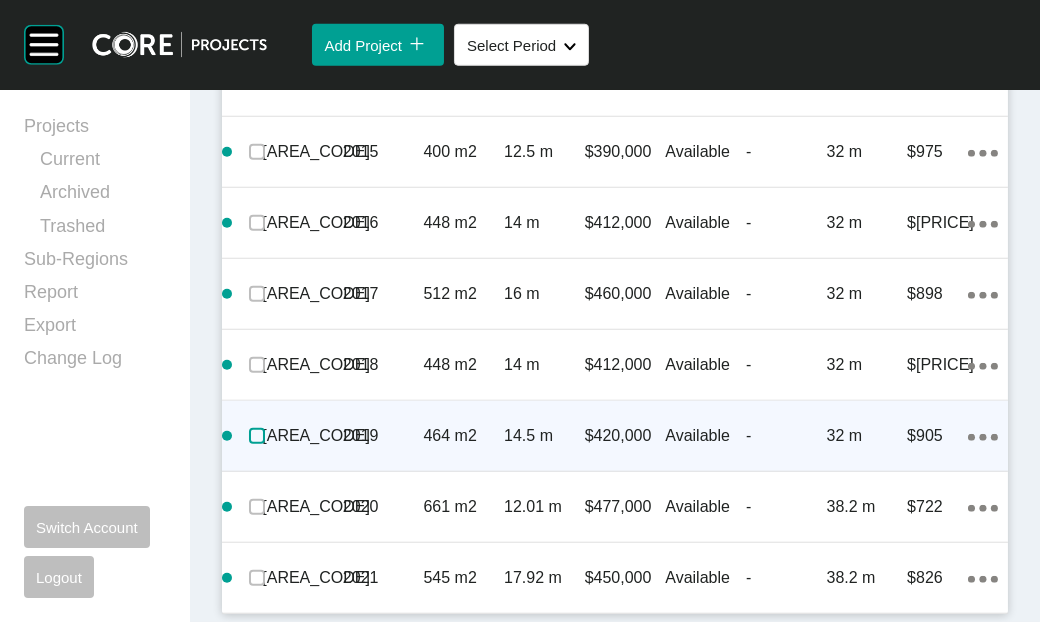 click at bounding box center (257, 436) 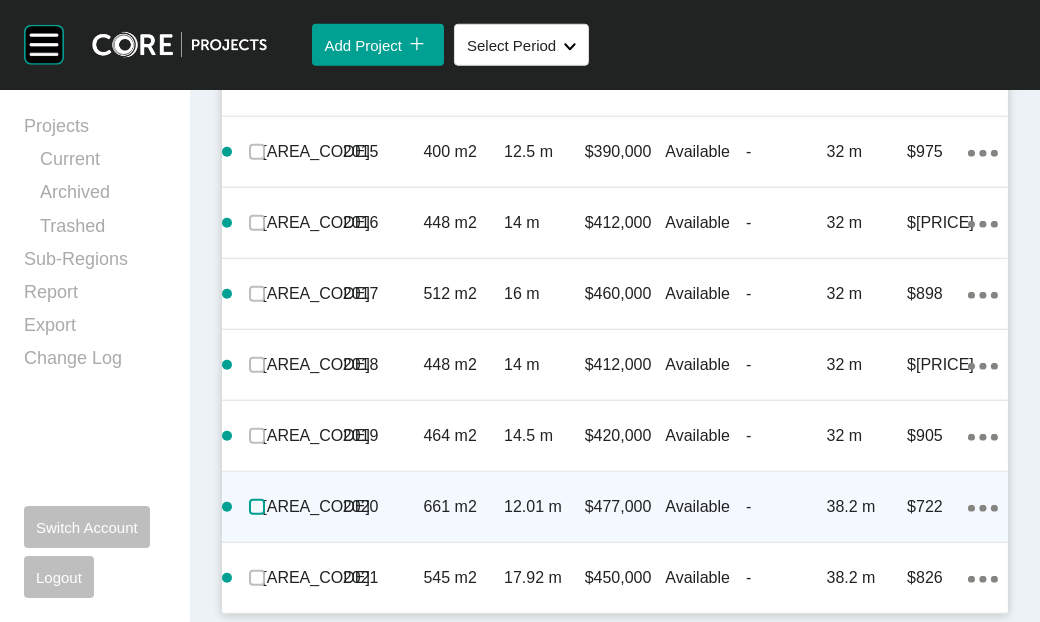 click at bounding box center (257, 507) 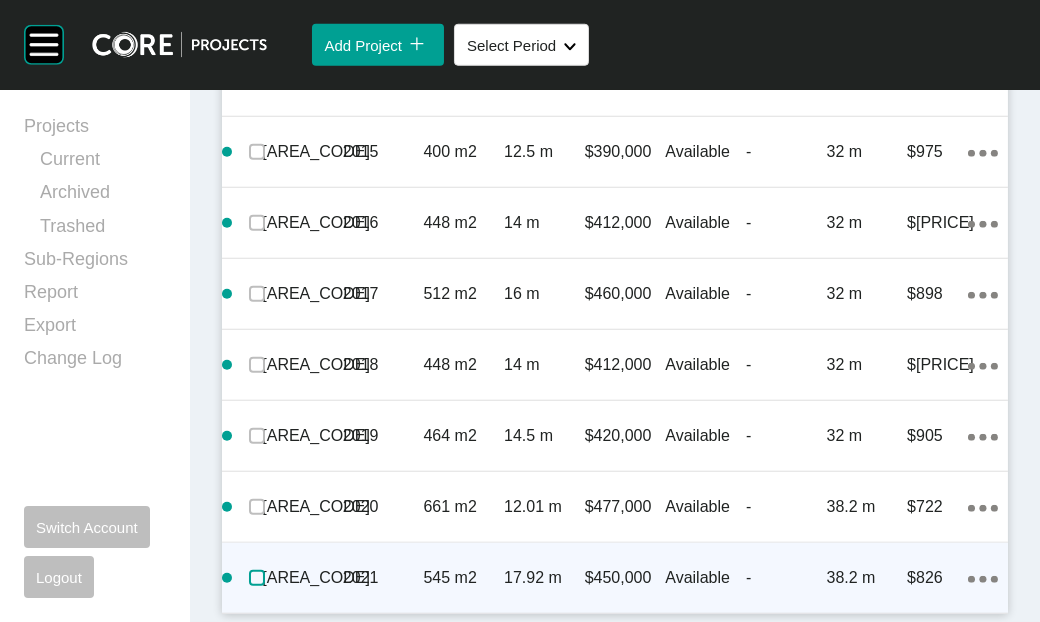 click at bounding box center [257, 578] 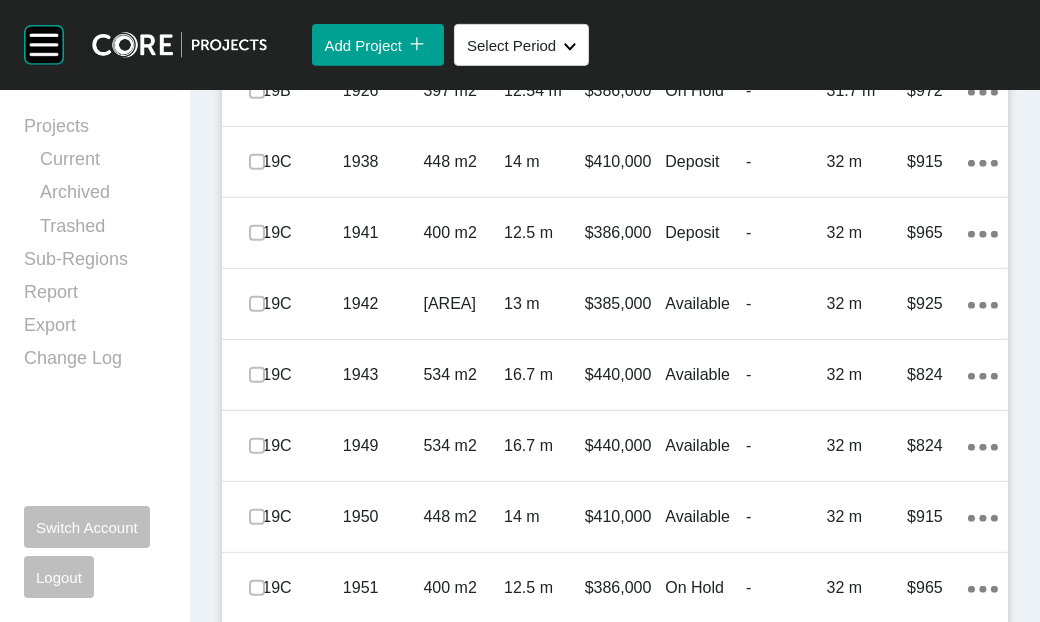 scroll, scrollTop: 1662, scrollLeft: 0, axis: vertical 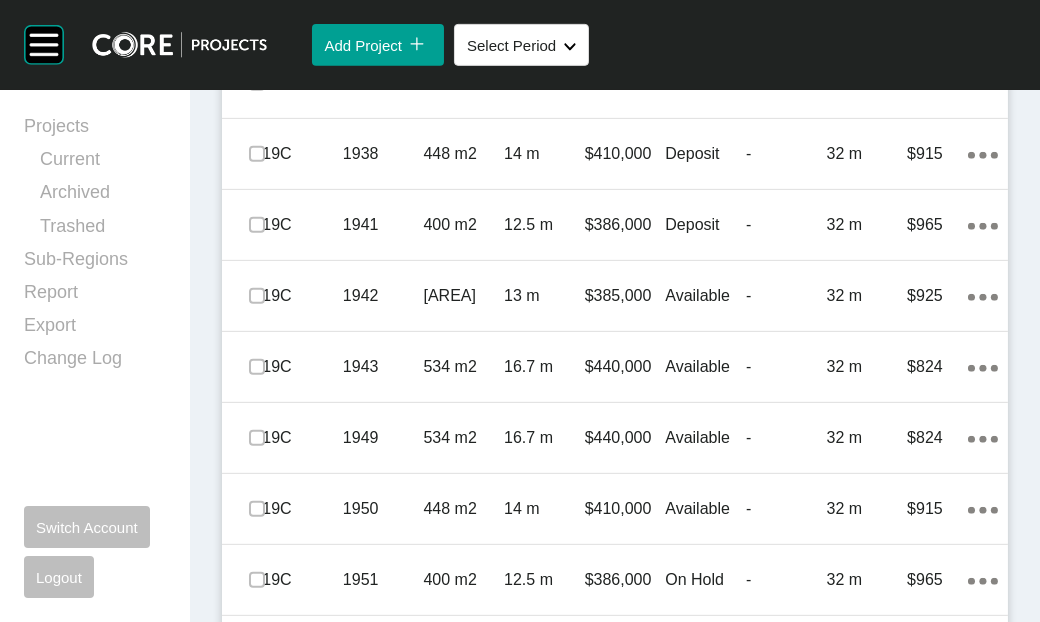 click on "Available" at bounding box center (705, -59) 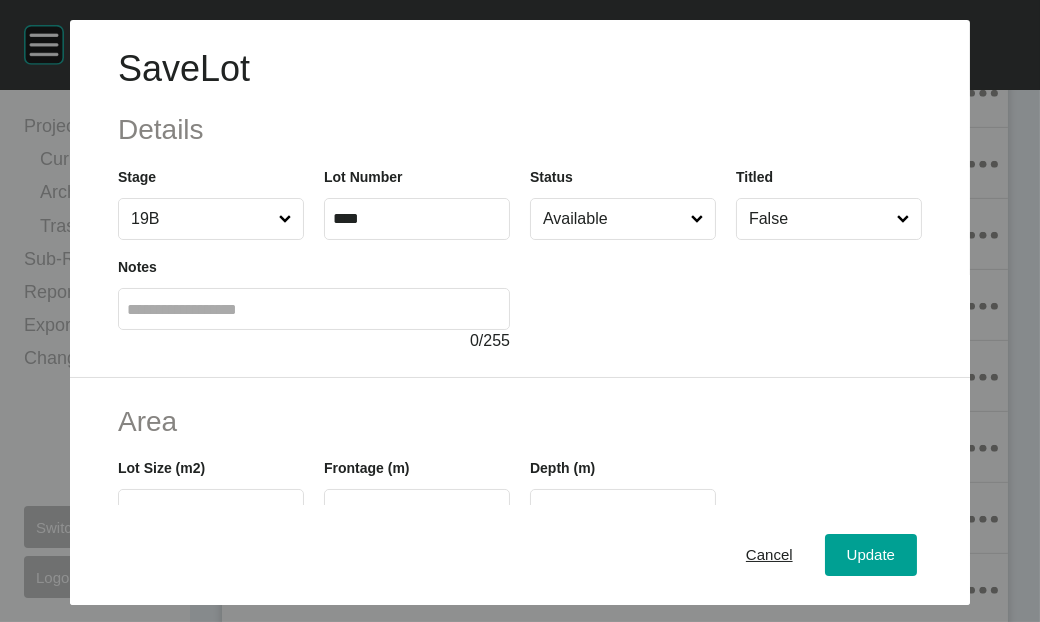 click on "Available" at bounding box center [613, 219] 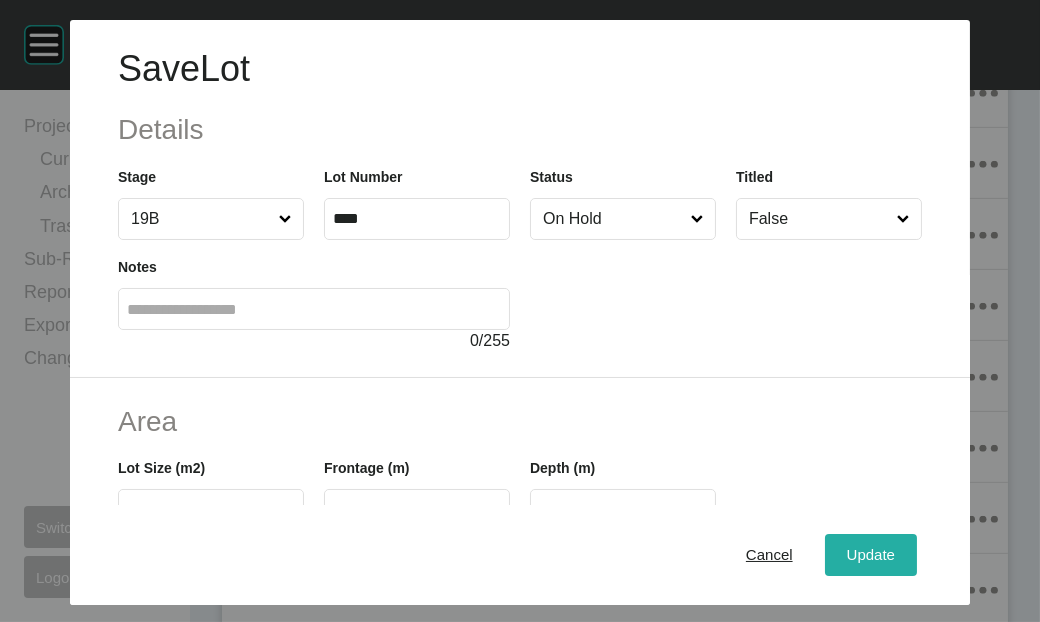 click on "Update" at bounding box center [871, 555] 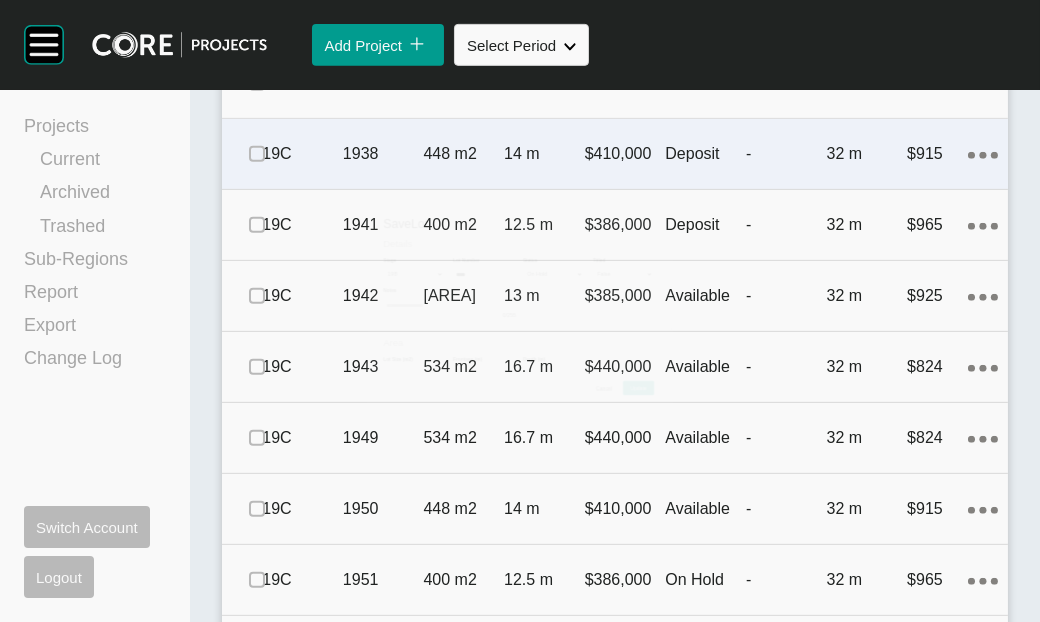 scroll, scrollTop: 1739, scrollLeft: 0, axis: vertical 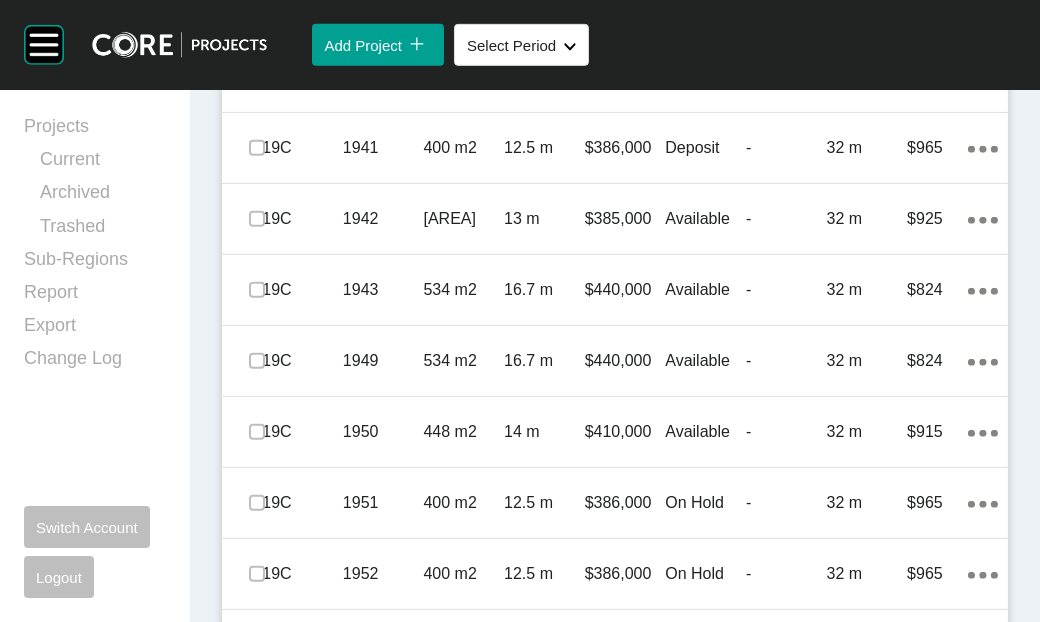 click at bounding box center (257, -136) 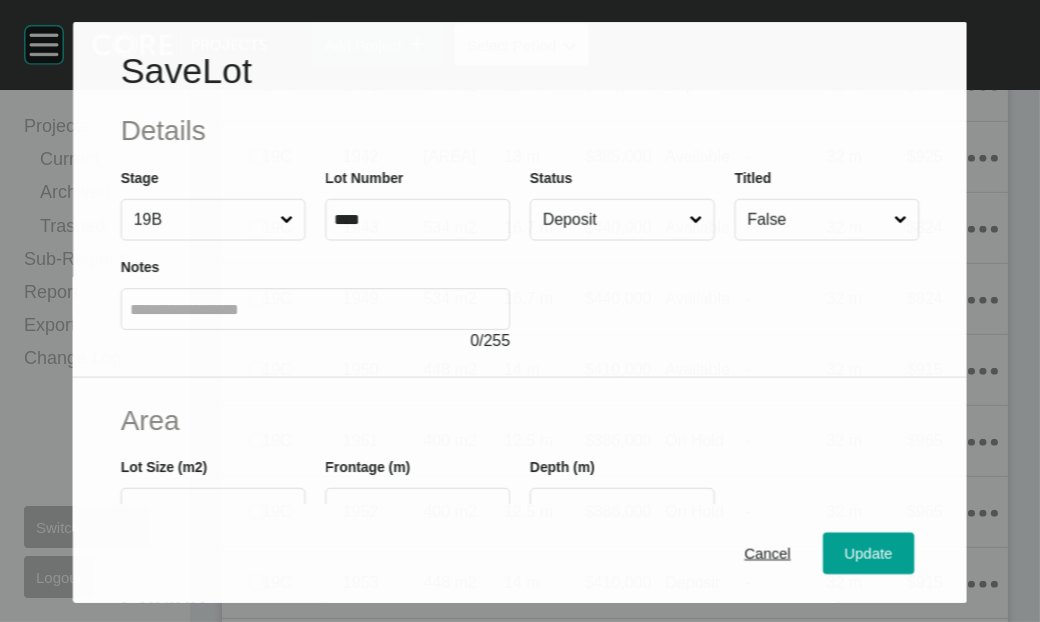 scroll, scrollTop: 1662, scrollLeft: 0, axis: vertical 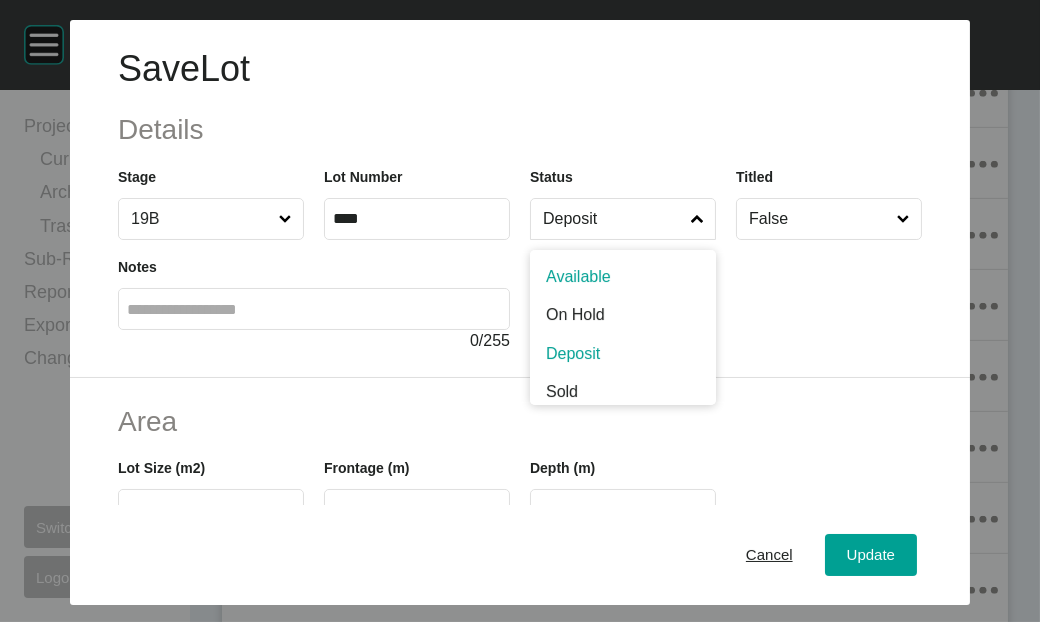click at bounding box center [697, 219] 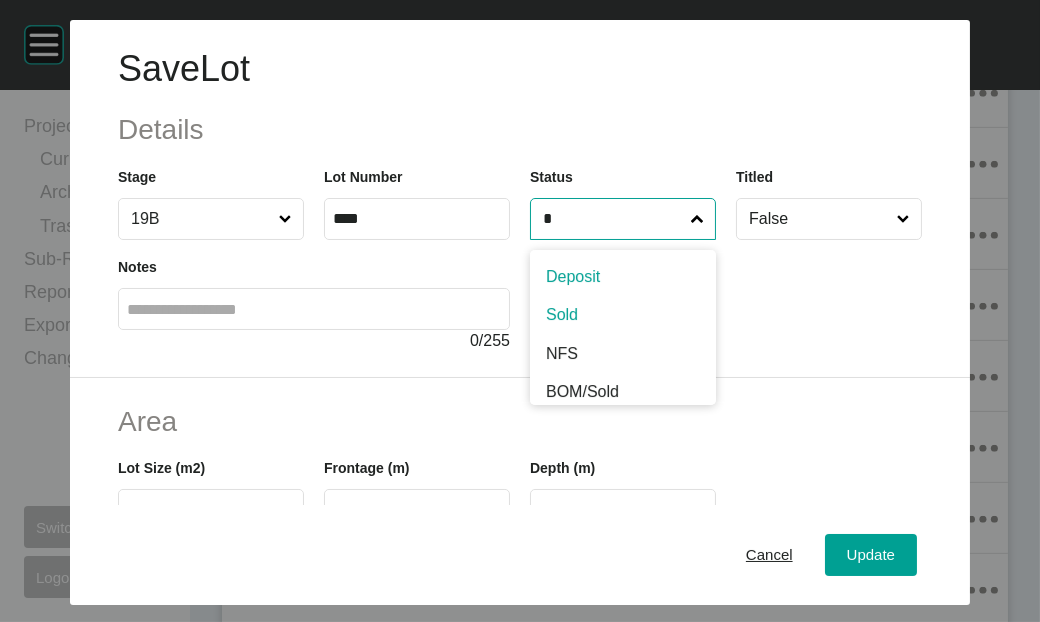 type on "*" 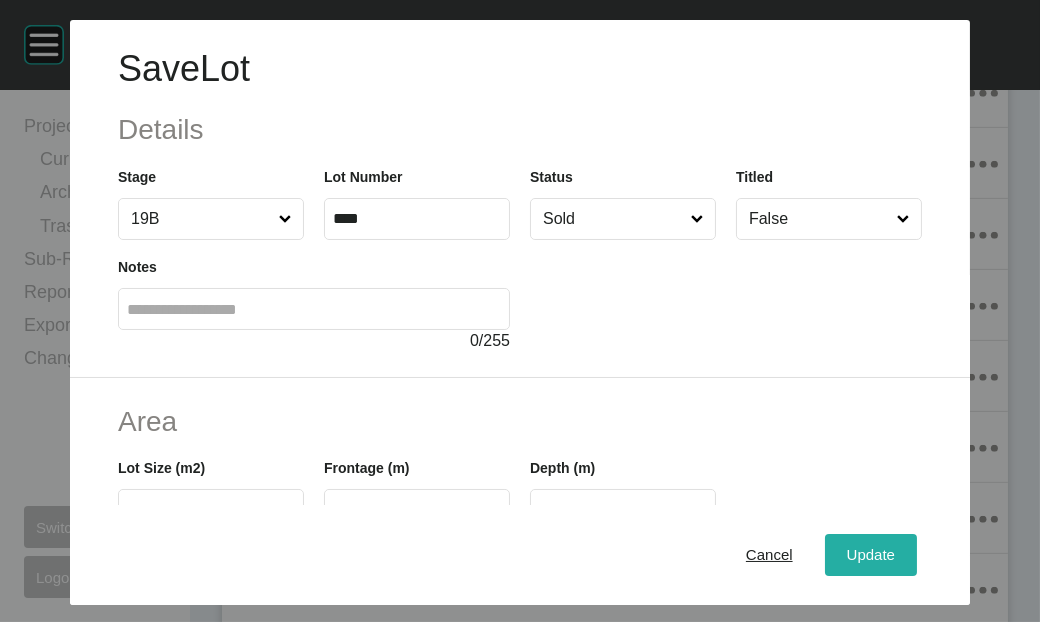 click on "Update" at bounding box center [871, 554] 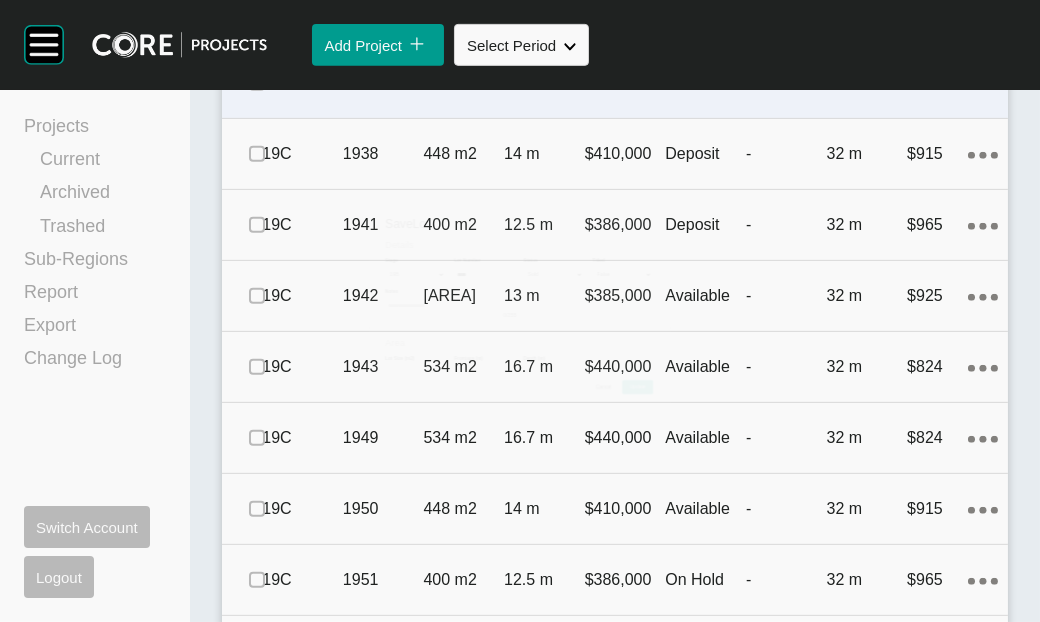 scroll, scrollTop: 1739, scrollLeft: 0, axis: vertical 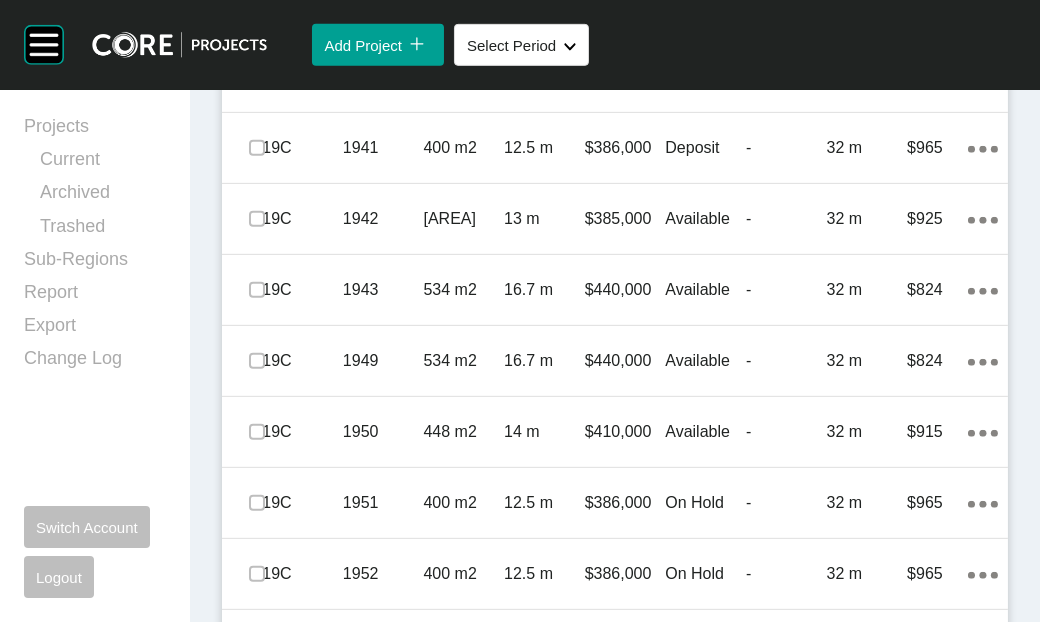 click at bounding box center [257, 6] 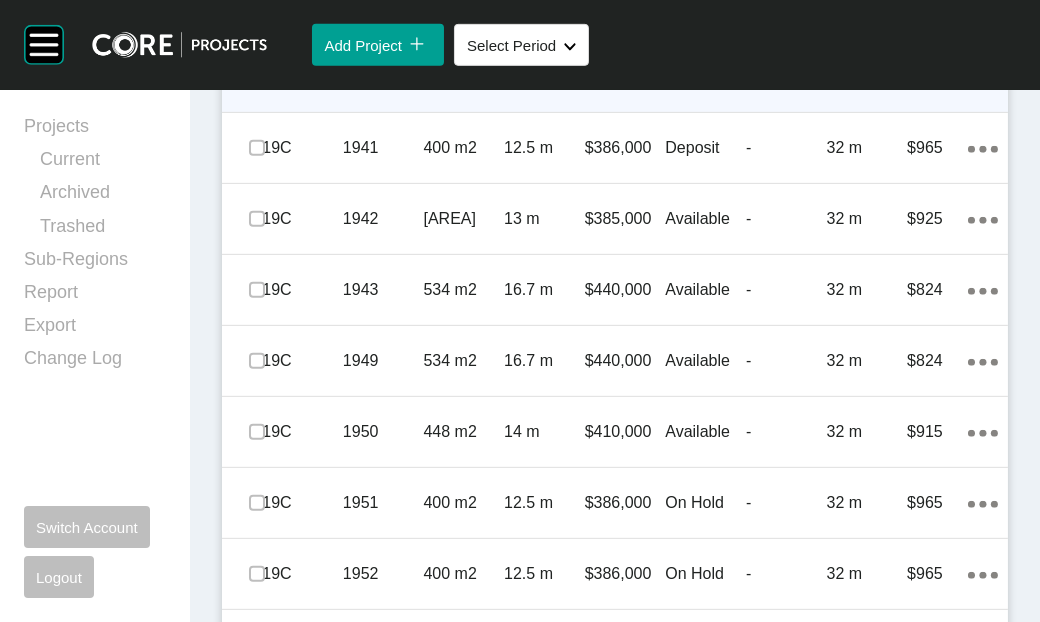 click on "Deposit" at bounding box center (705, 77) 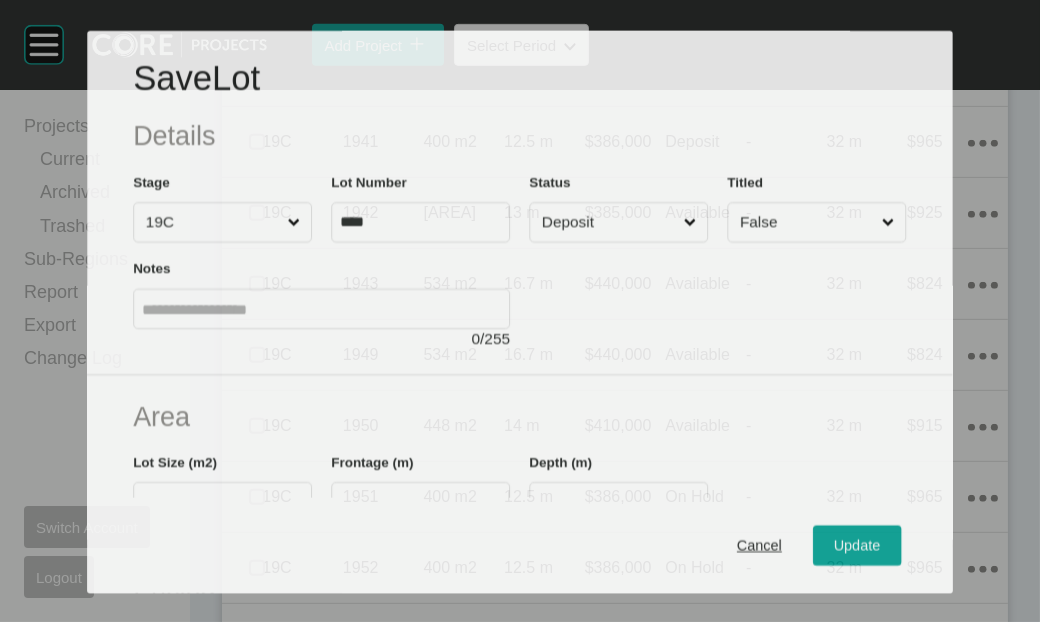 scroll, scrollTop: 1662, scrollLeft: 0, axis: vertical 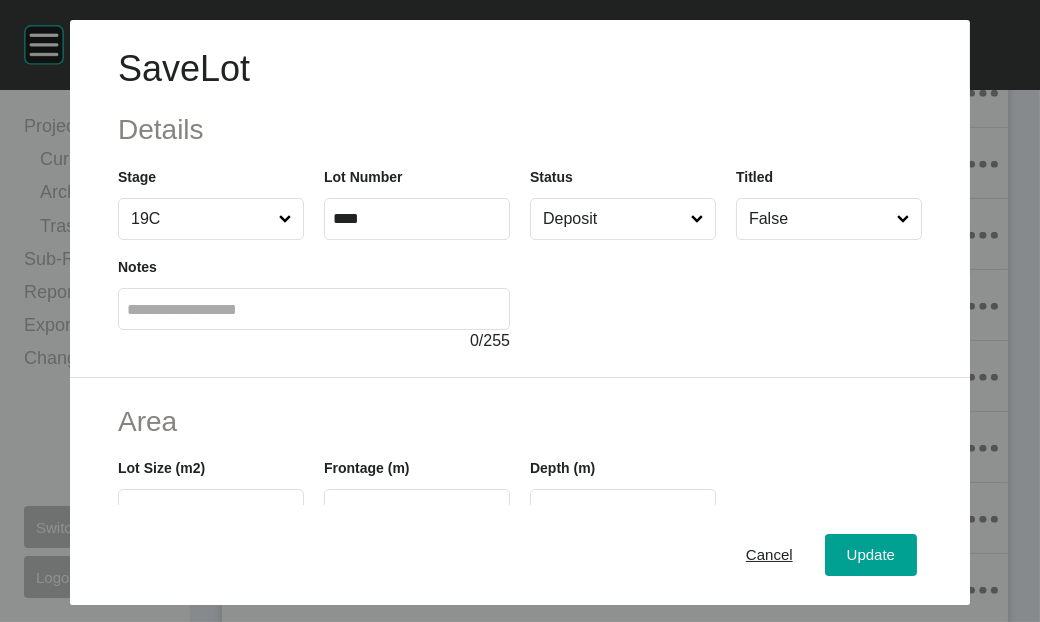 click on "Deposit" at bounding box center (613, 219) 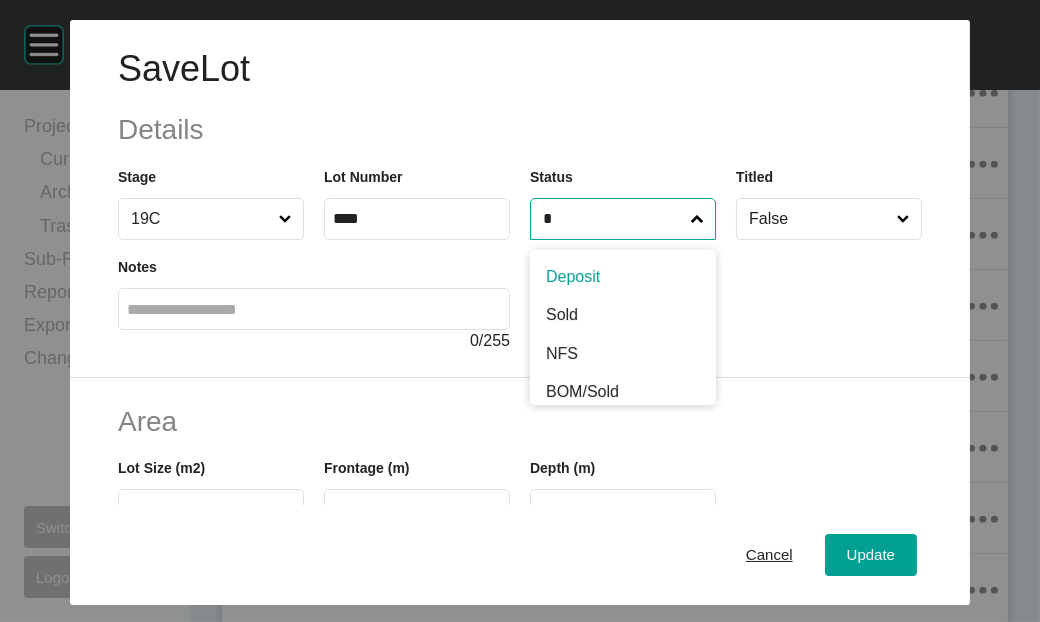 type on "*" 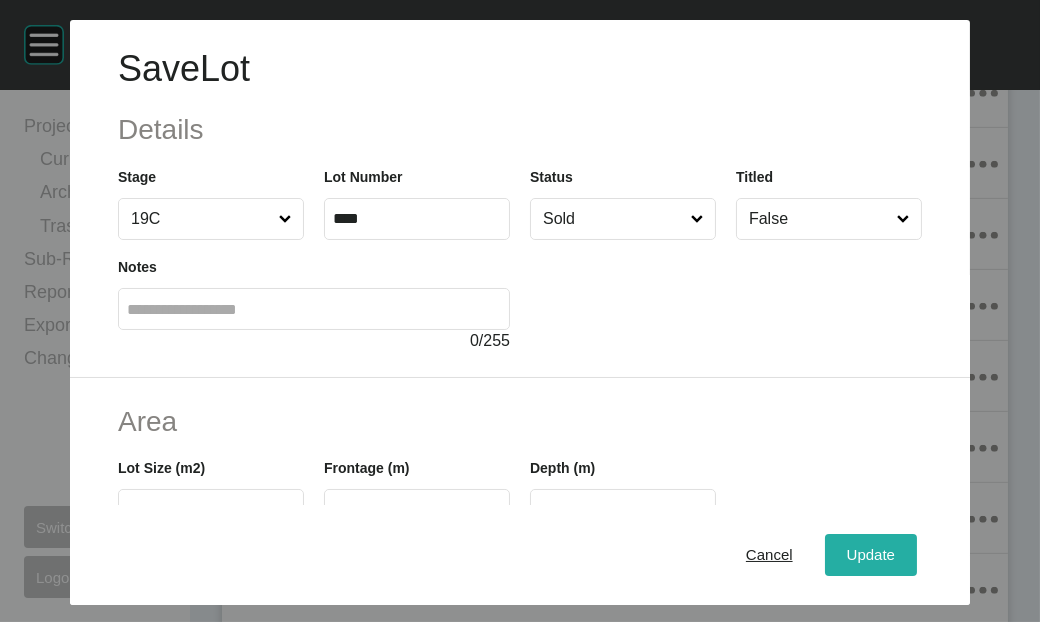 click on "Update" at bounding box center (871, 554) 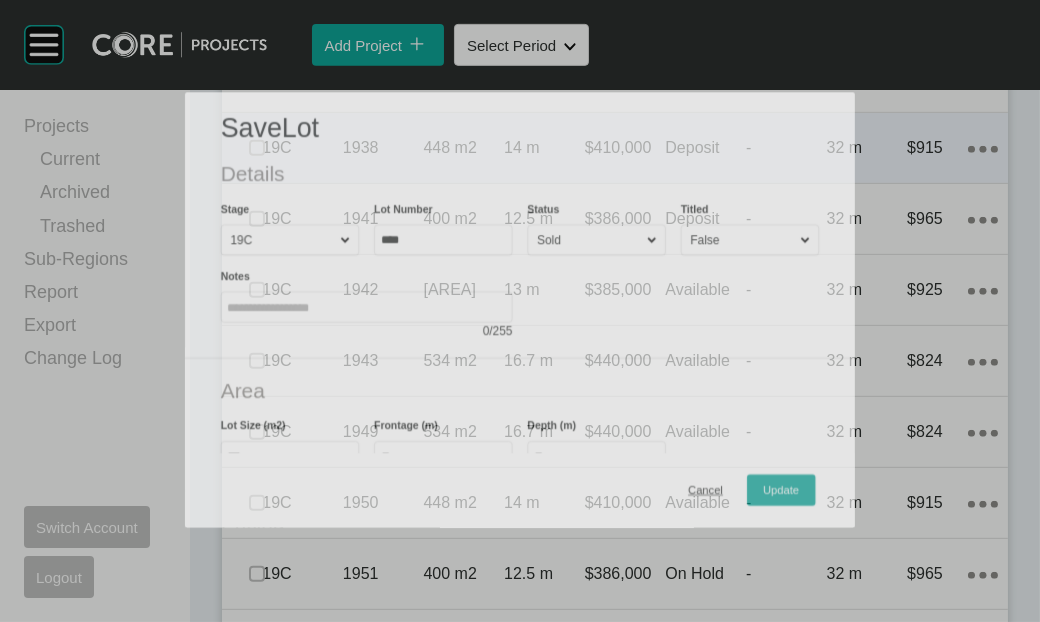 scroll, scrollTop: 1739, scrollLeft: 0, axis: vertical 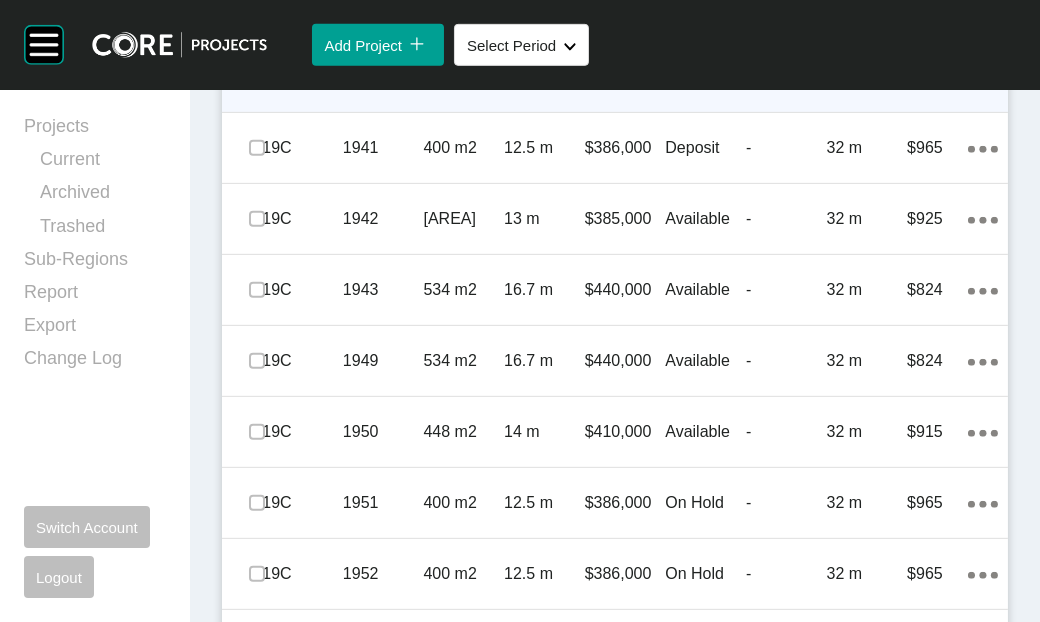 click at bounding box center (257, 77) 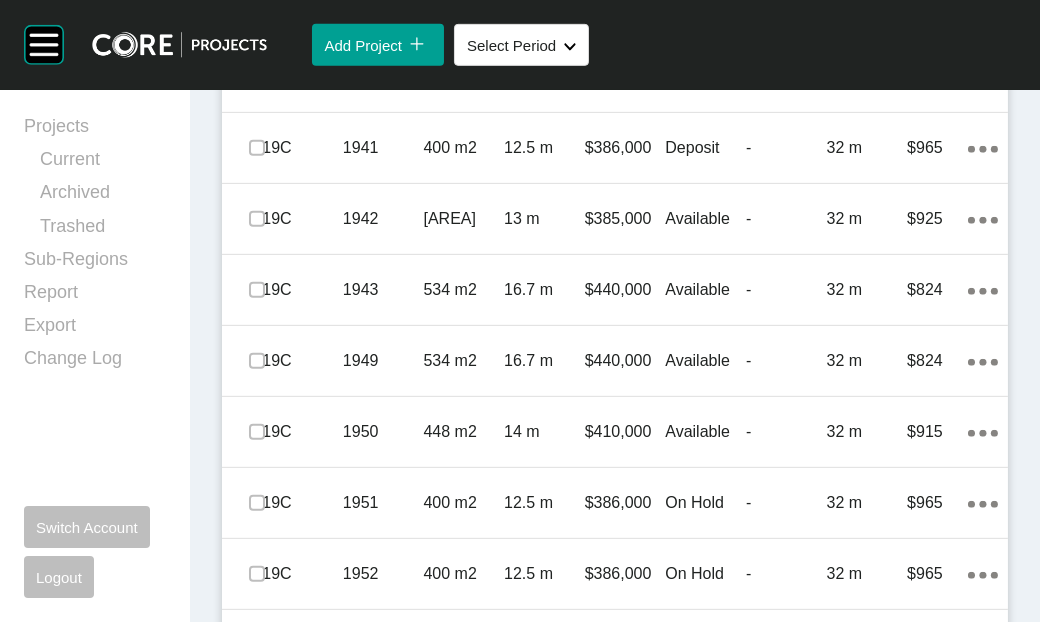 click at bounding box center (257, -65) 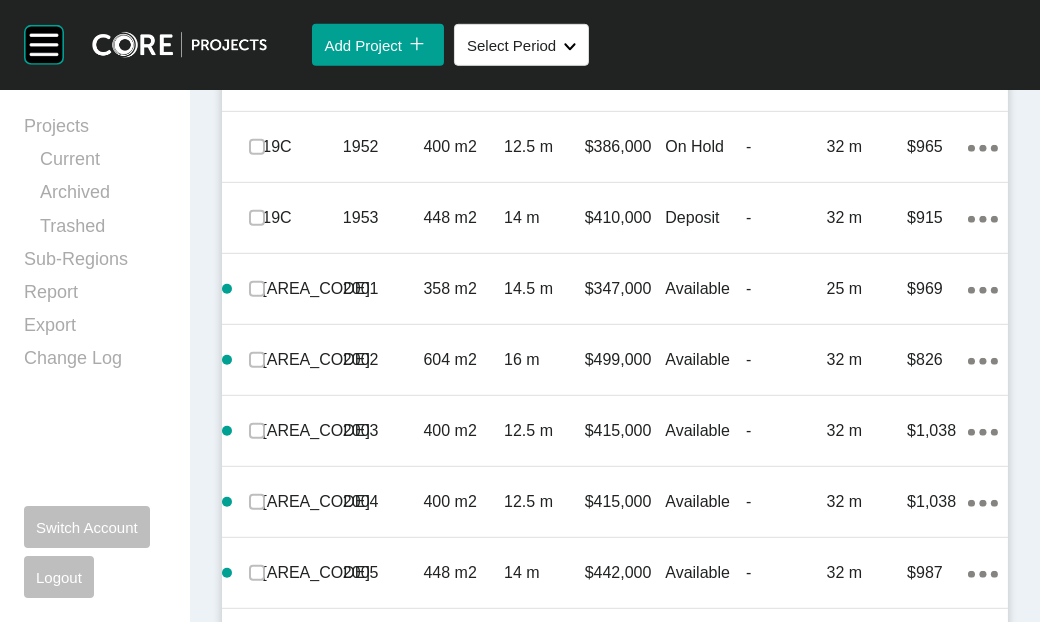 scroll, scrollTop: 2182, scrollLeft: 0, axis: vertical 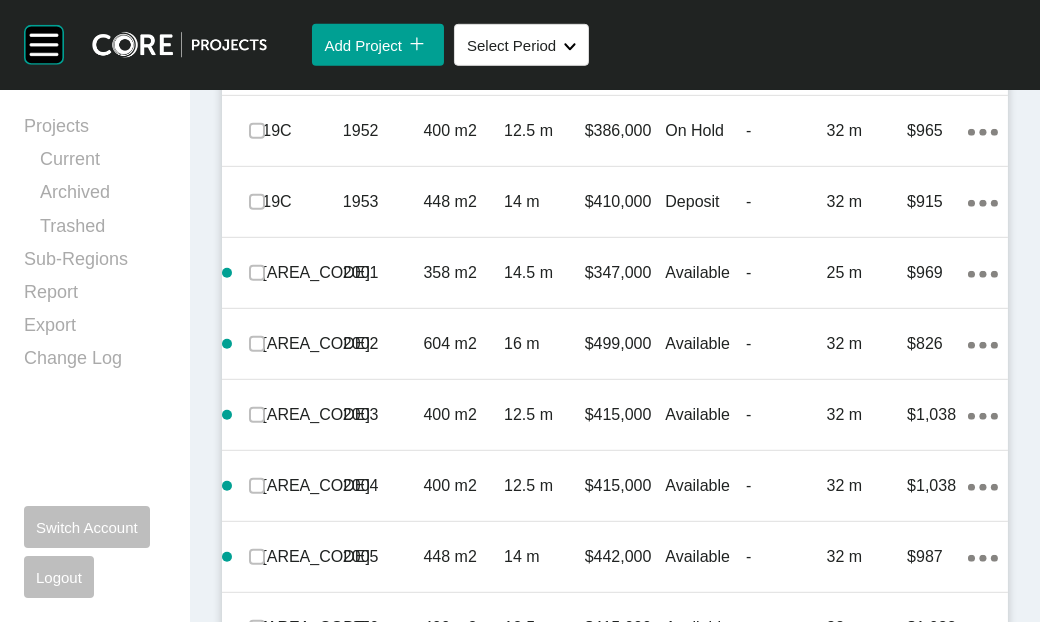 click on "19C 1941 400 m2 12.5 m $386,000 Deposit - 32 m $965 Action Menu Dots Copy 6 Created with Sketch." at bounding box center (615, -295) 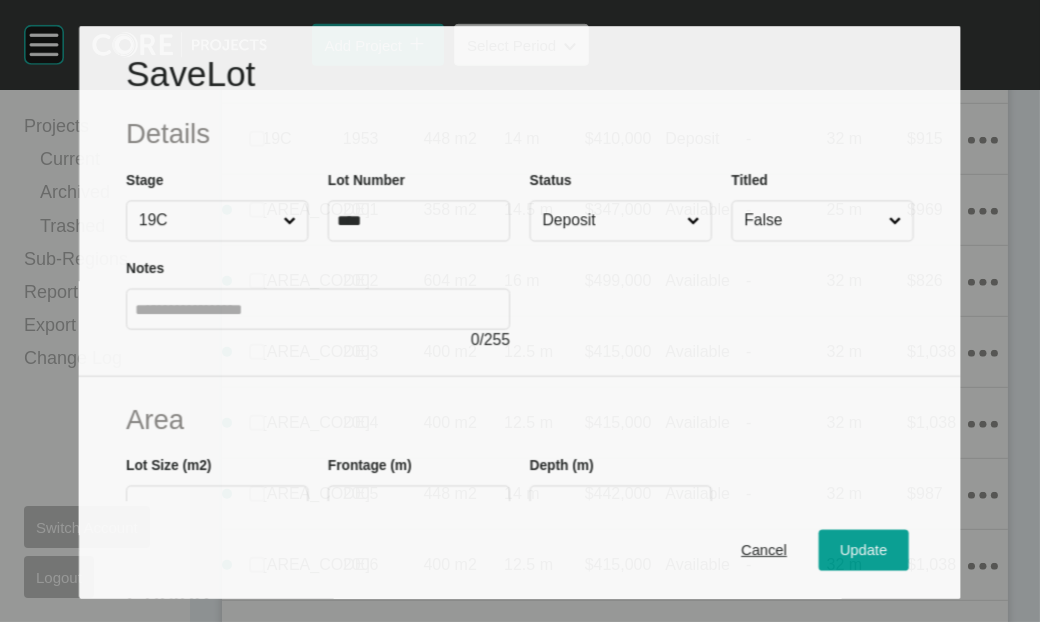 scroll, scrollTop: 2104, scrollLeft: 0, axis: vertical 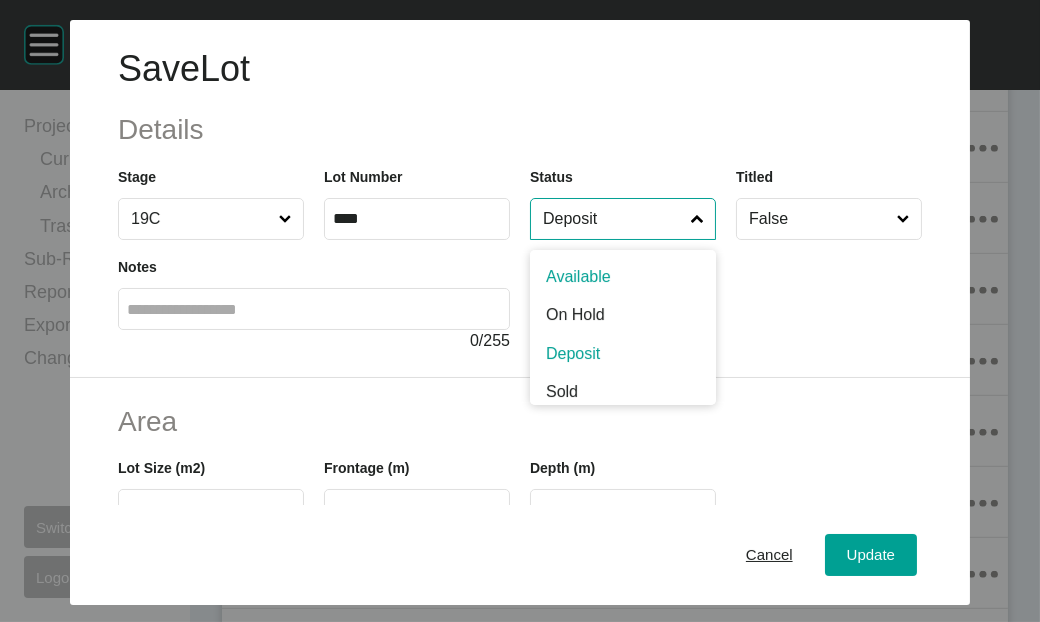 click on "Deposit" at bounding box center [613, 219] 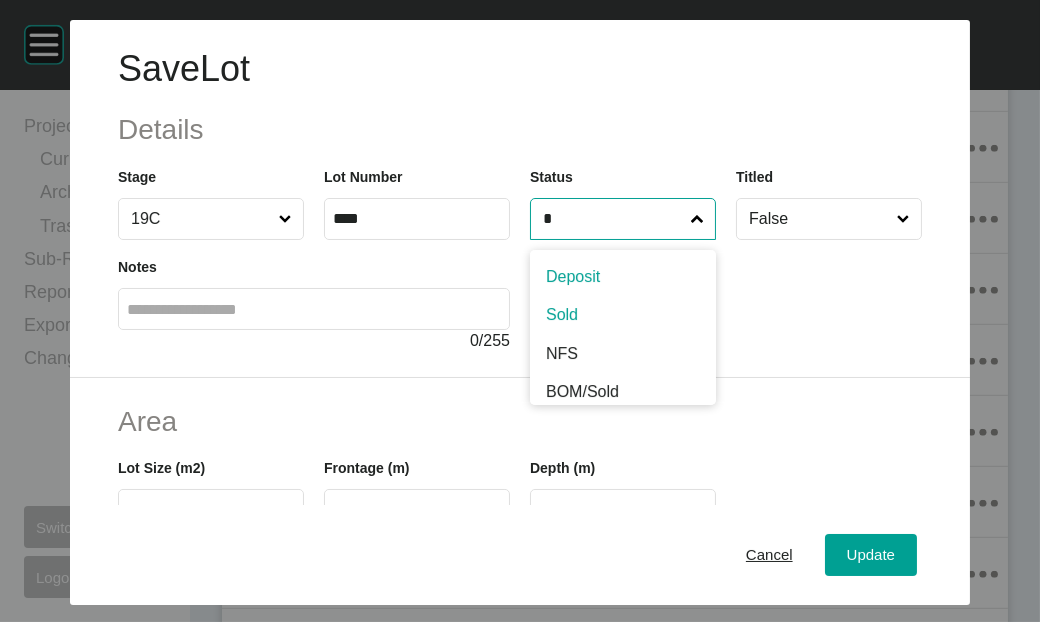 type on "*" 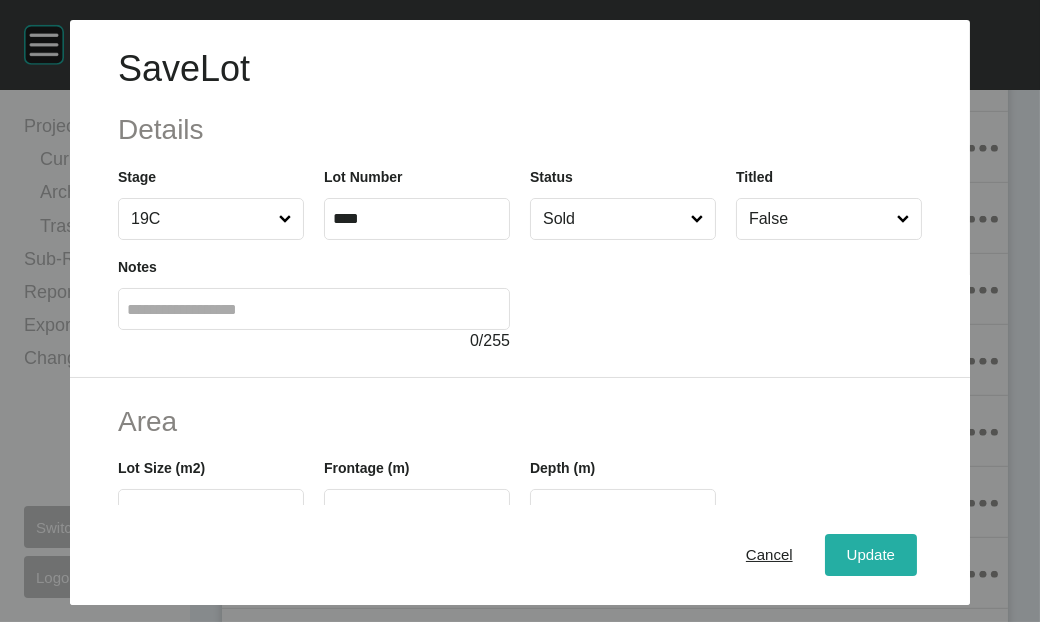 click on "Update" at bounding box center (871, 554) 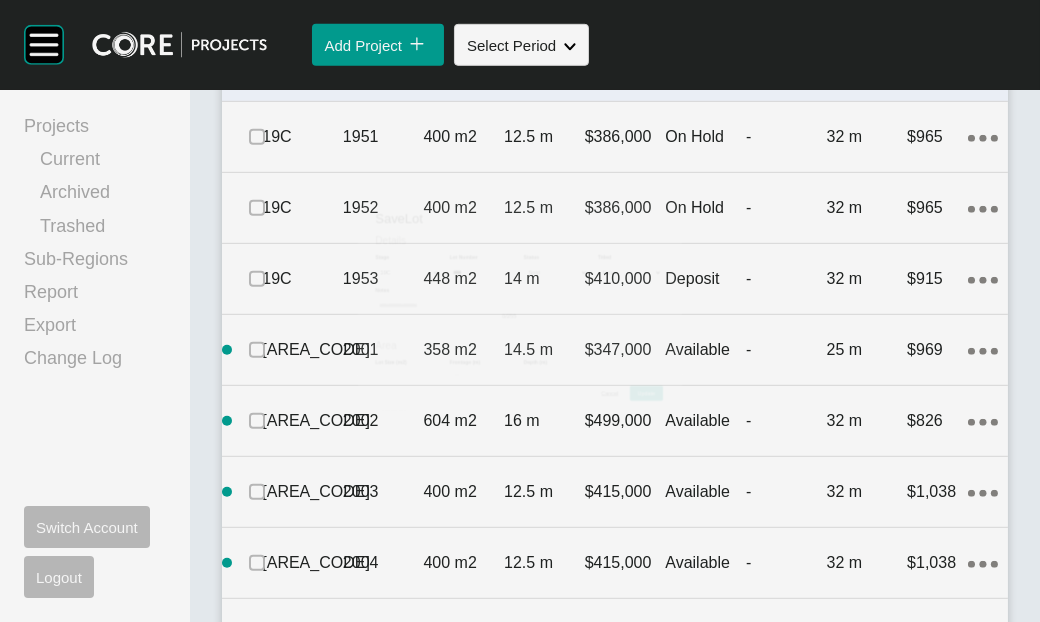 scroll, scrollTop: 2182, scrollLeft: 0, axis: vertical 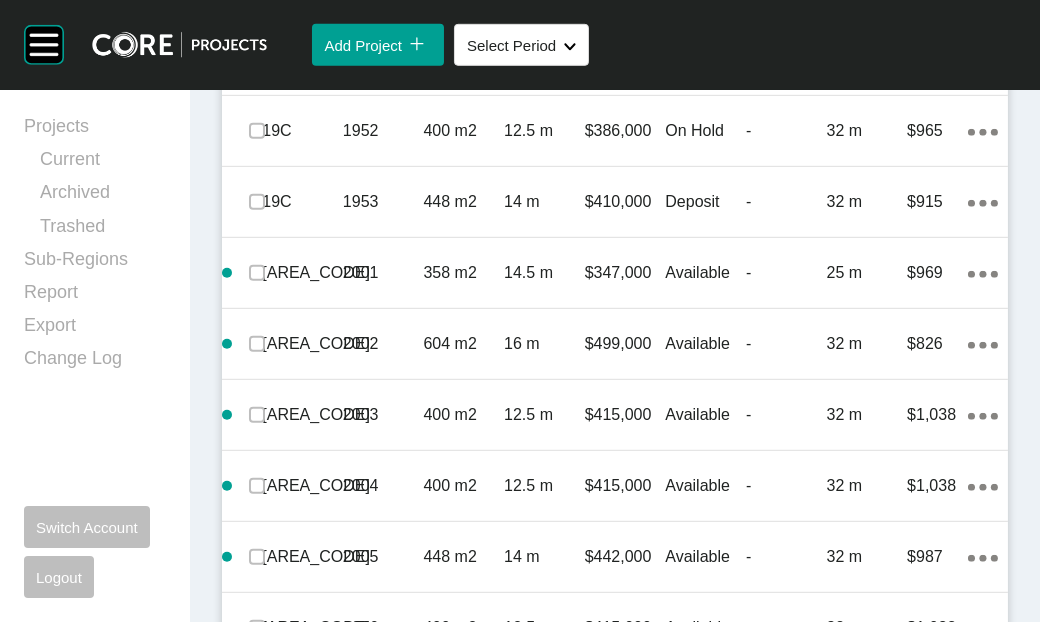 click on "416 m2" at bounding box center (464, -224) 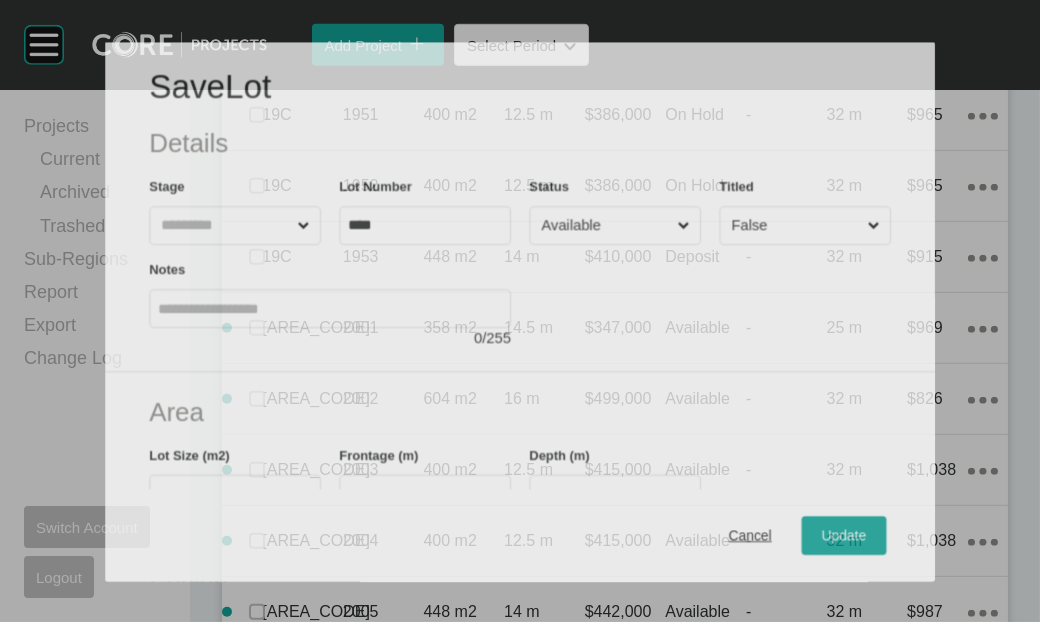 scroll, scrollTop: 2104, scrollLeft: 0, axis: vertical 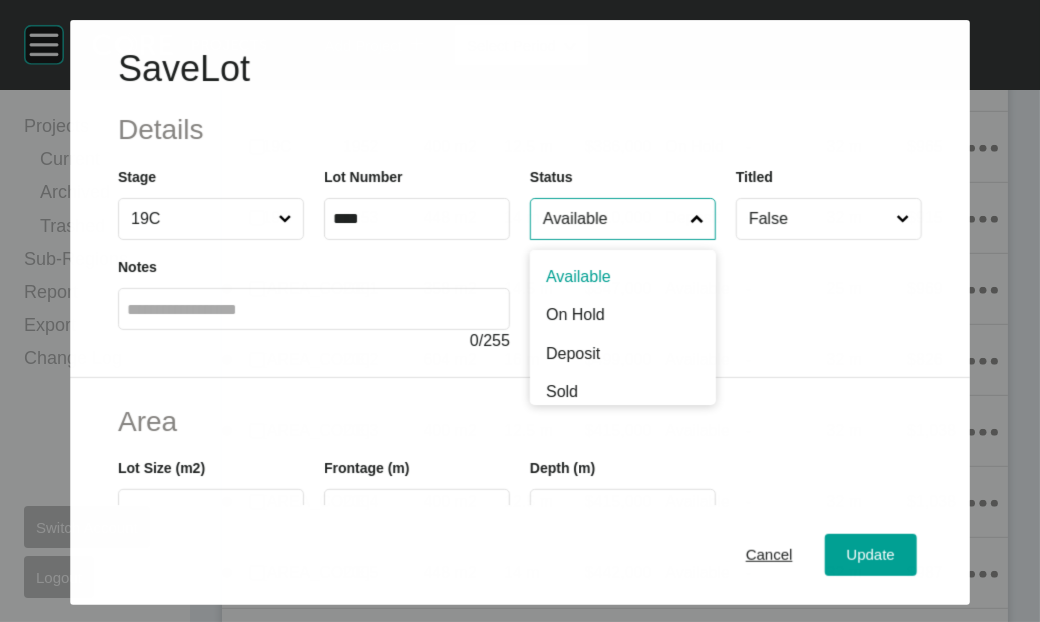 drag, startPoint x: 613, startPoint y: 245, endPoint x: 612, endPoint y: 275, distance: 30.016663 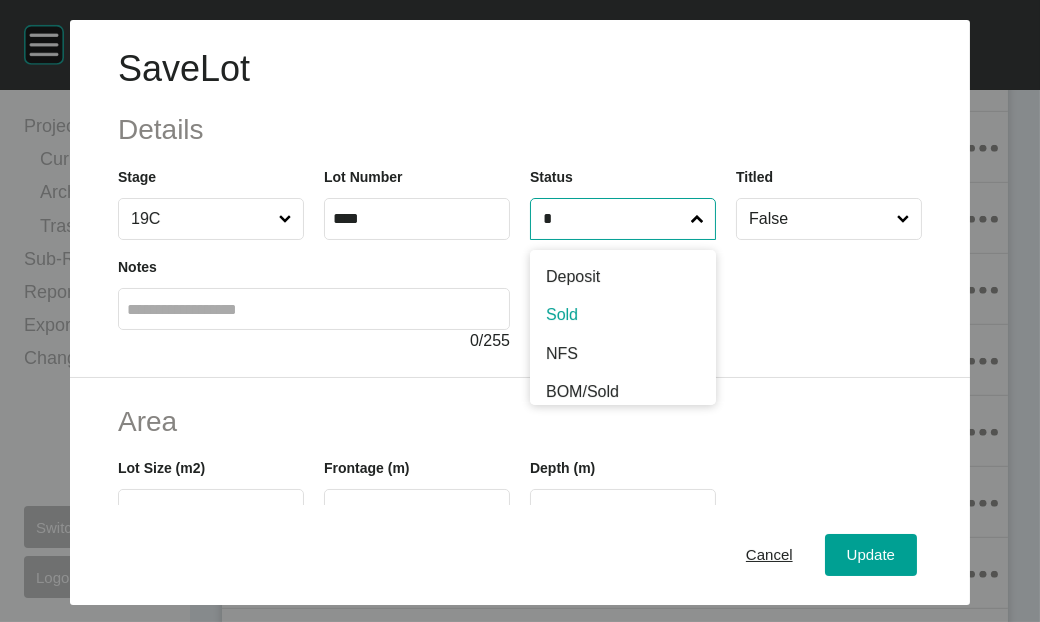 type on "*" 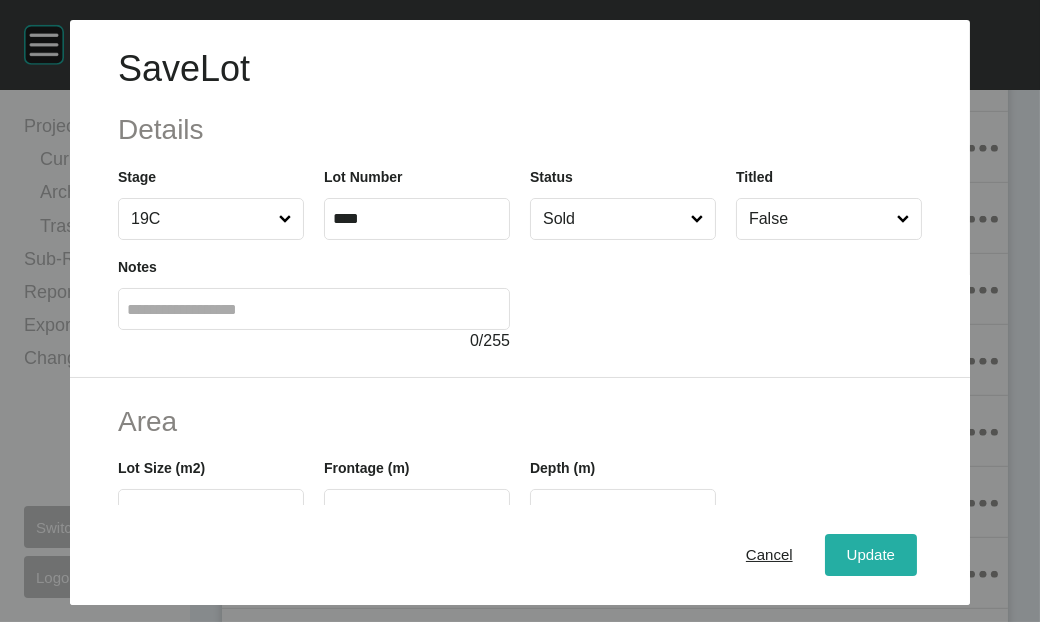 click on "Update" at bounding box center [871, 554] 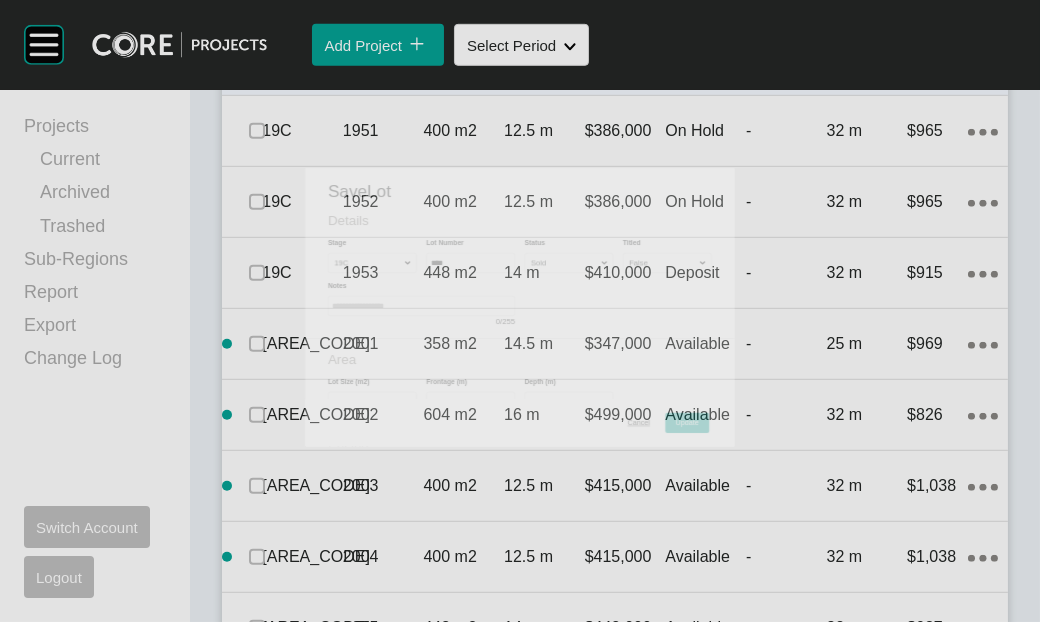 scroll, scrollTop: 2182, scrollLeft: 0, axis: vertical 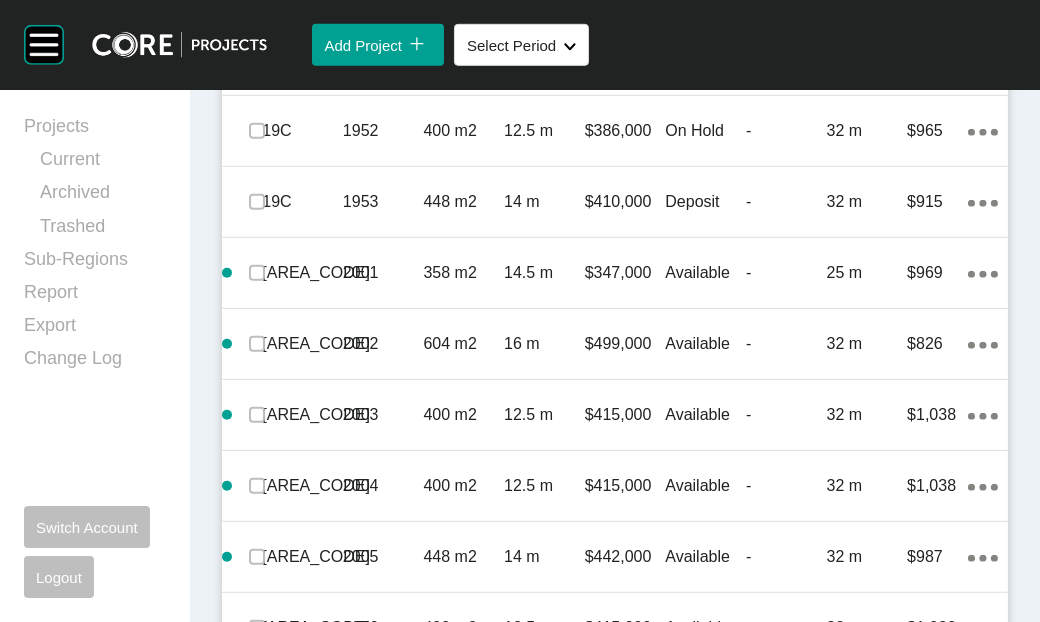 drag, startPoint x: 261, startPoint y: 195, endPoint x: 261, endPoint y: 225, distance: 30 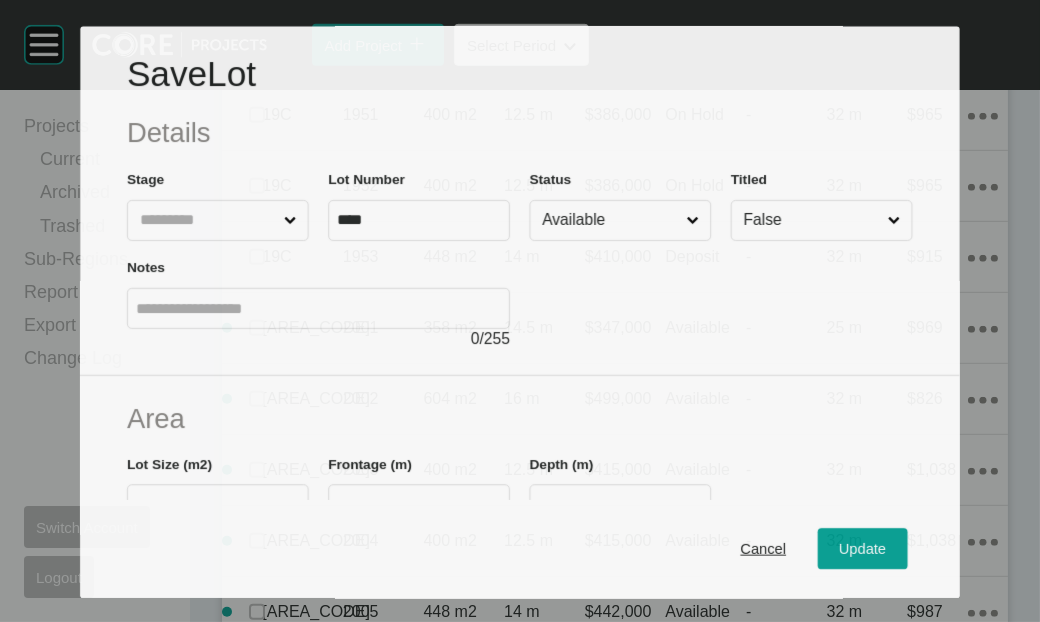 scroll, scrollTop: 2104, scrollLeft: 0, axis: vertical 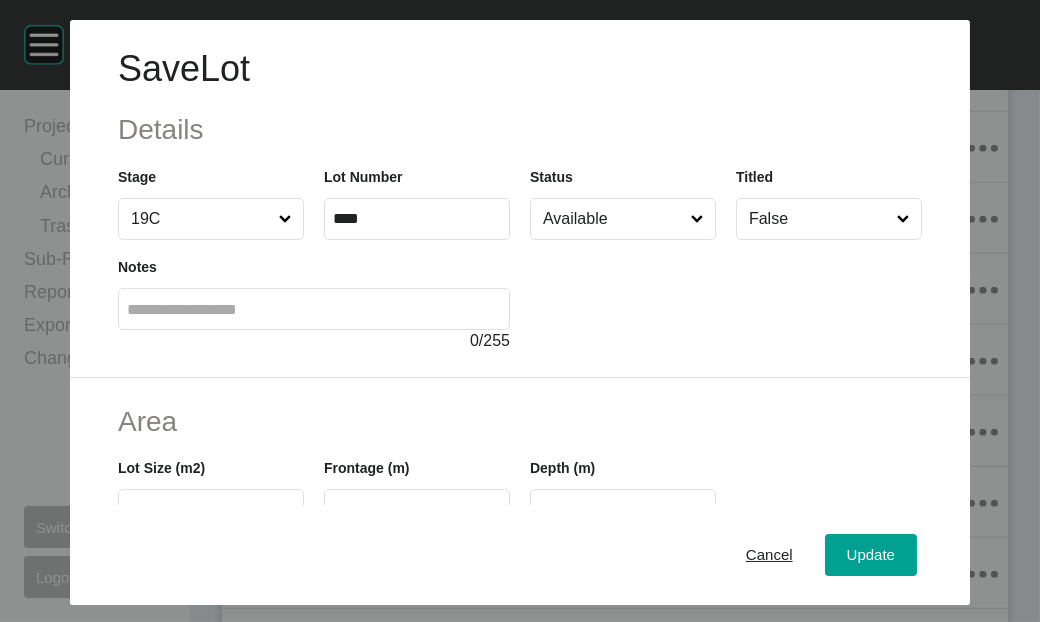 click on "Available" at bounding box center [613, 219] 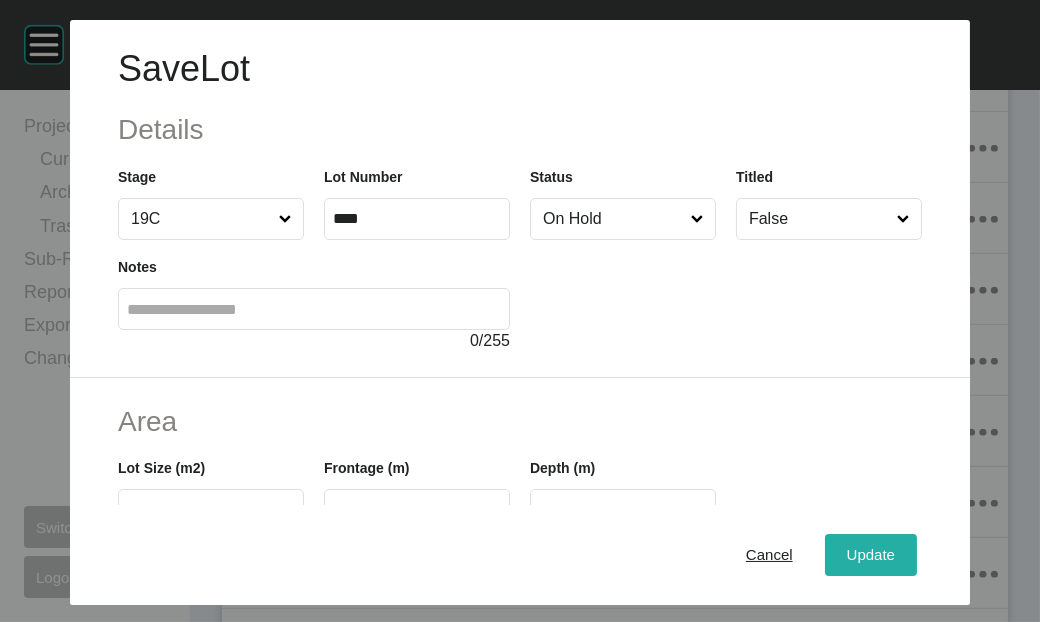 click on "Update" at bounding box center (871, 554) 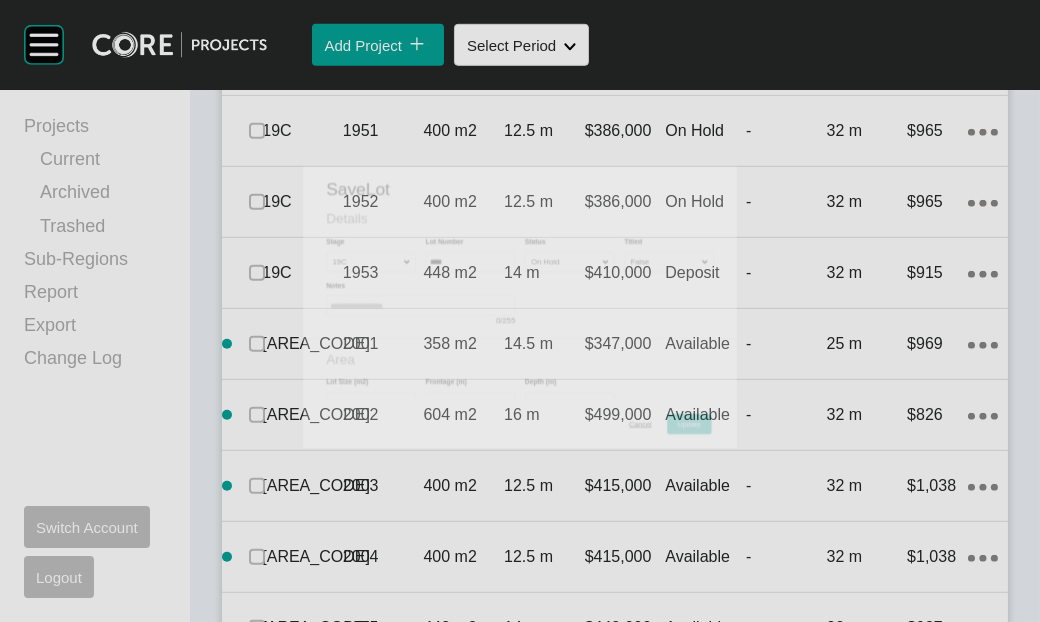 scroll, scrollTop: 2182, scrollLeft: 0, axis: vertical 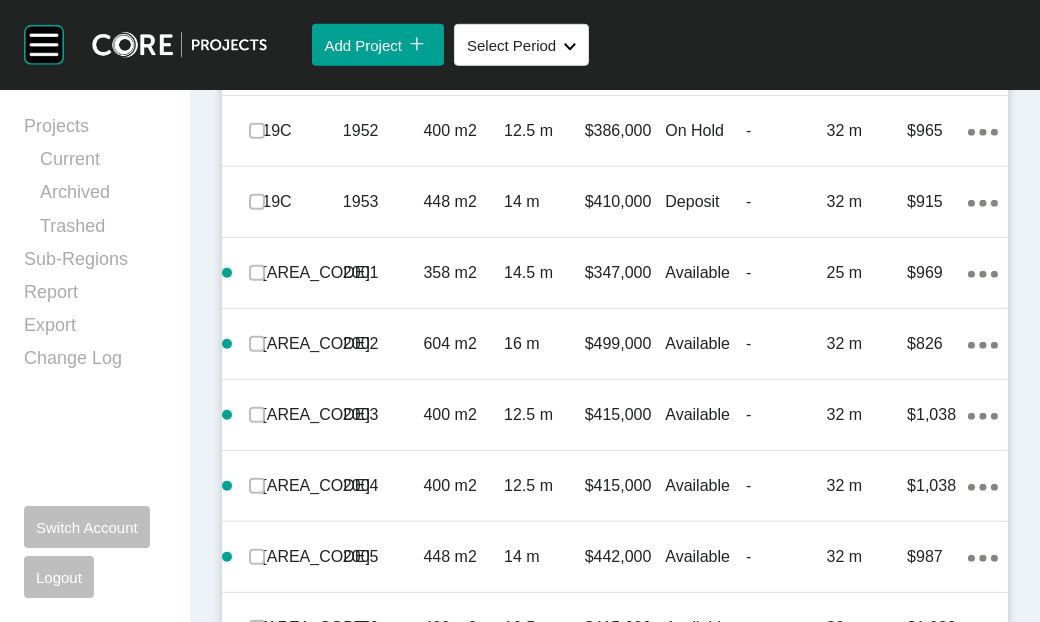 click at bounding box center (257, -11) 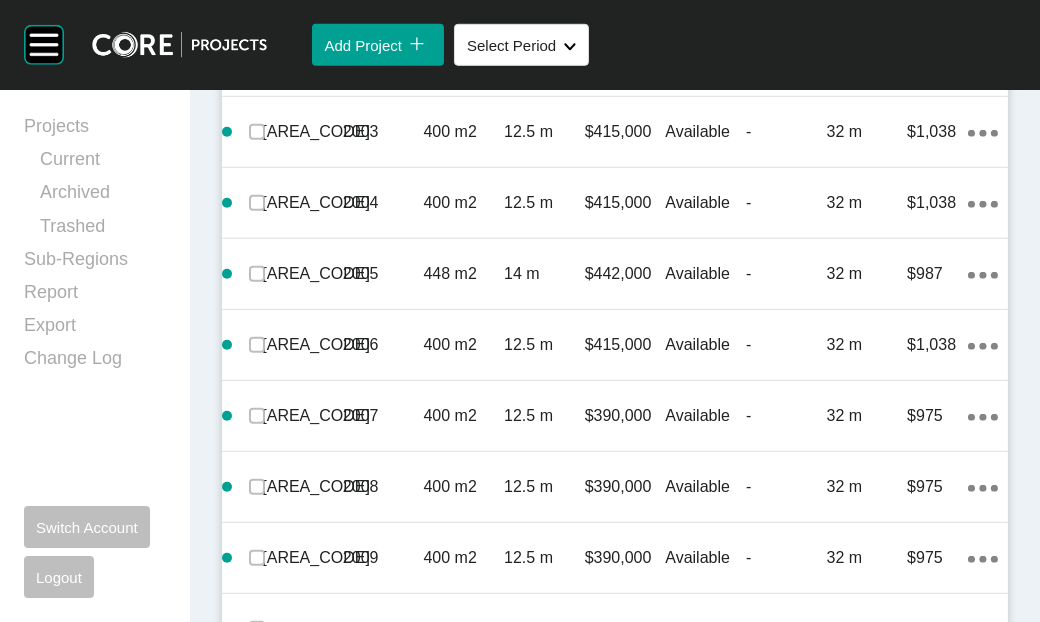 scroll, scrollTop: 2548, scrollLeft: 0, axis: vertical 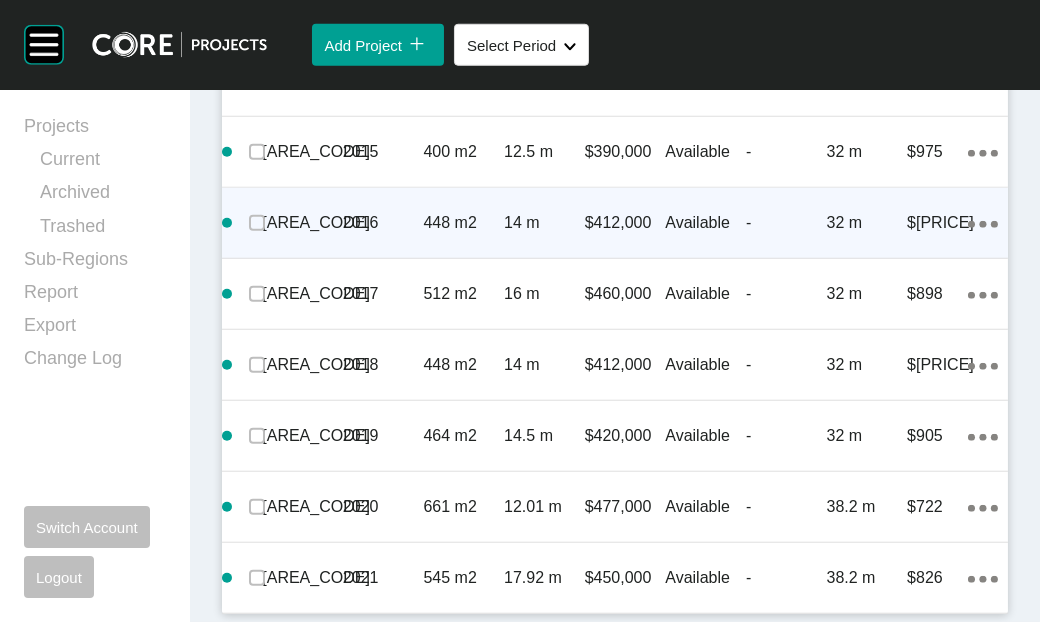 click on "[DAY] m" at bounding box center (544, 223) 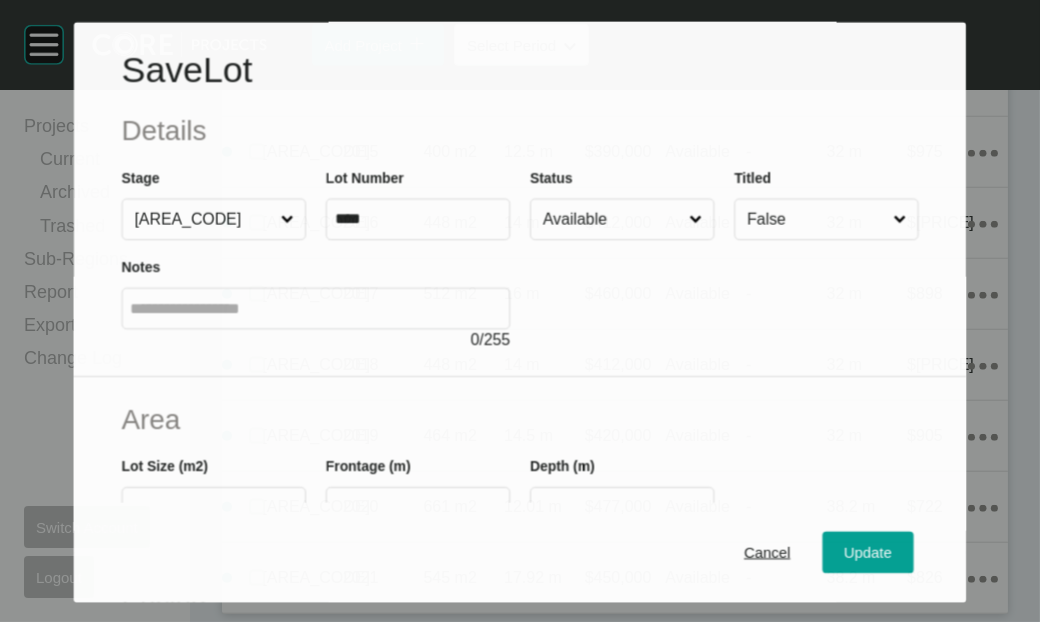 scroll, scrollTop: 3821, scrollLeft: 0, axis: vertical 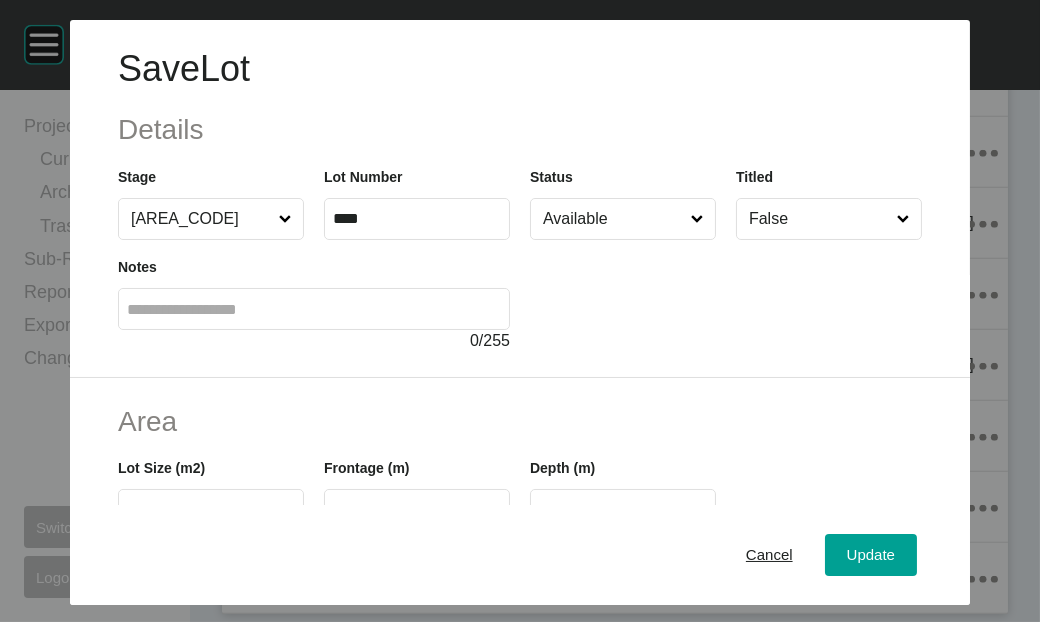 click on "Available" at bounding box center [613, 219] 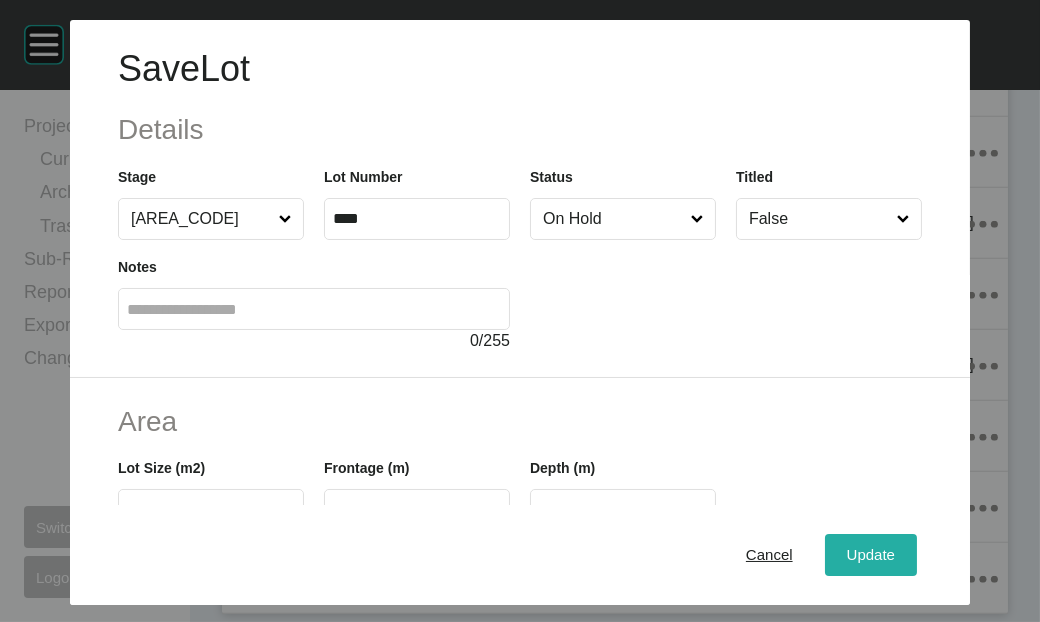 click on "Update" at bounding box center (871, 554) 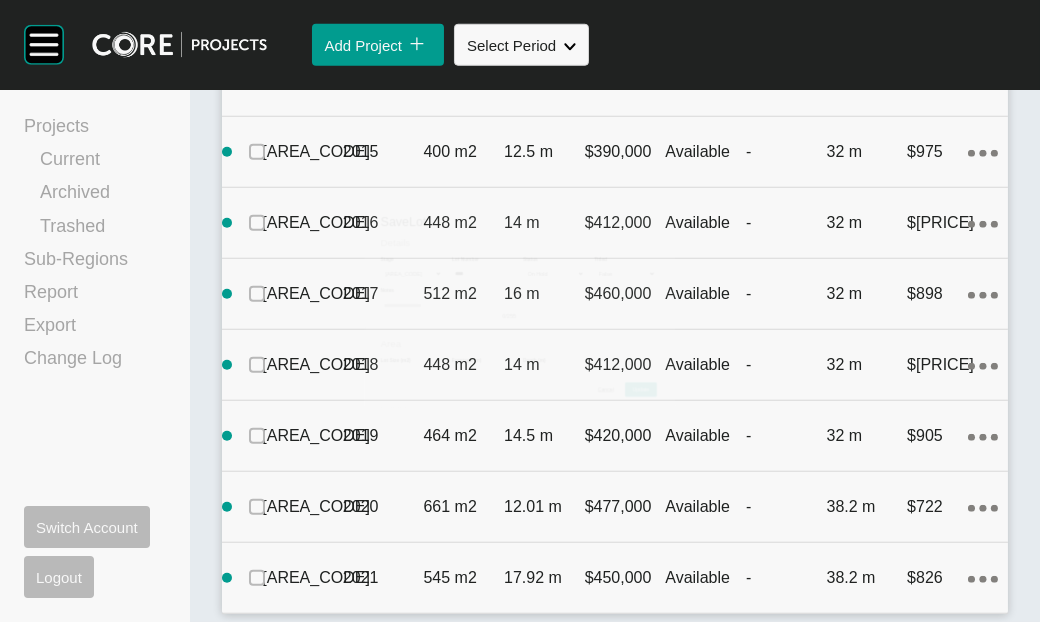 scroll, scrollTop: 3898, scrollLeft: 0, axis: vertical 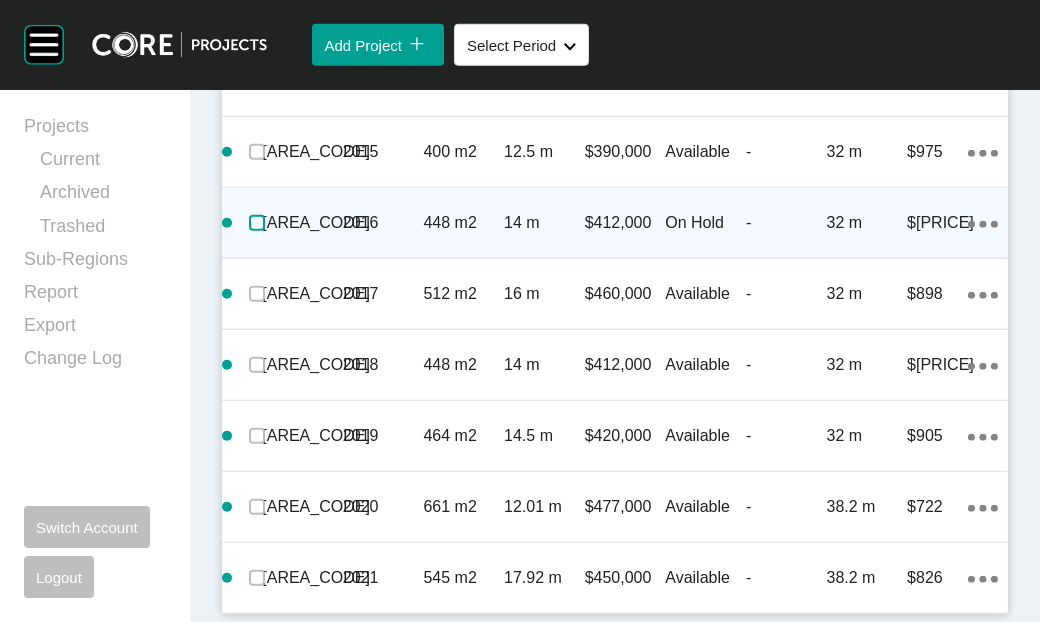 click at bounding box center [257, 223] 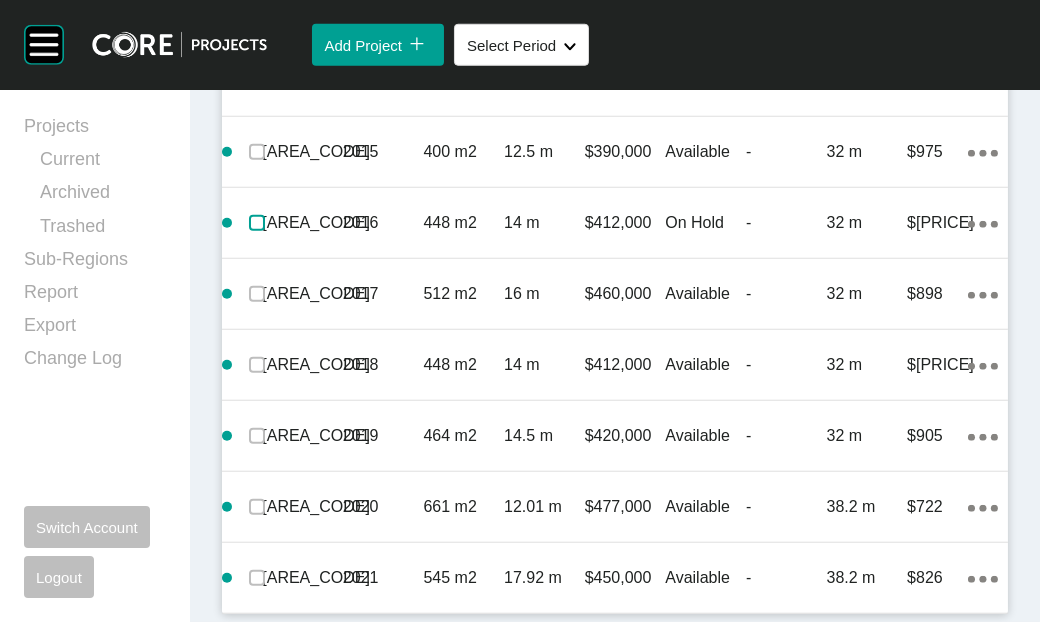 scroll, scrollTop: 4089, scrollLeft: 0, axis: vertical 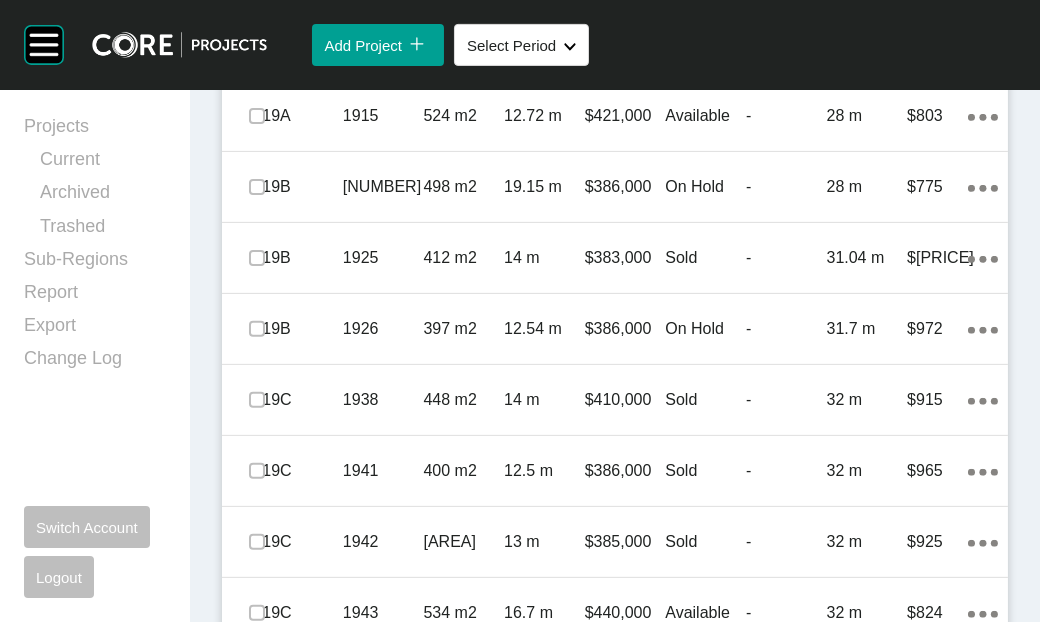 click on "Edit Selected" at bounding box center (681, -12) 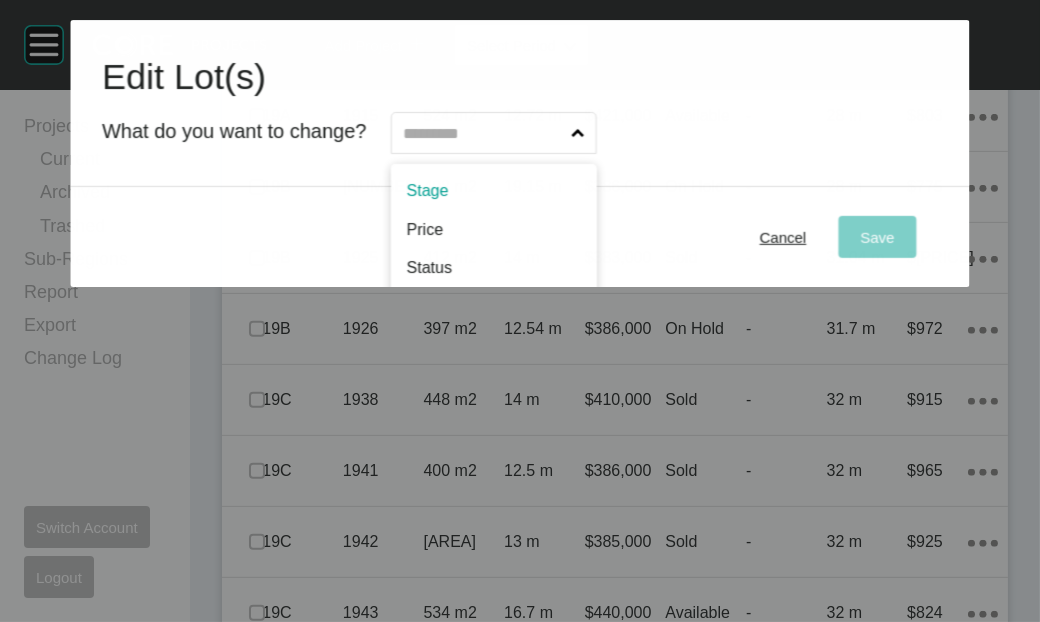 click at bounding box center (484, 133) 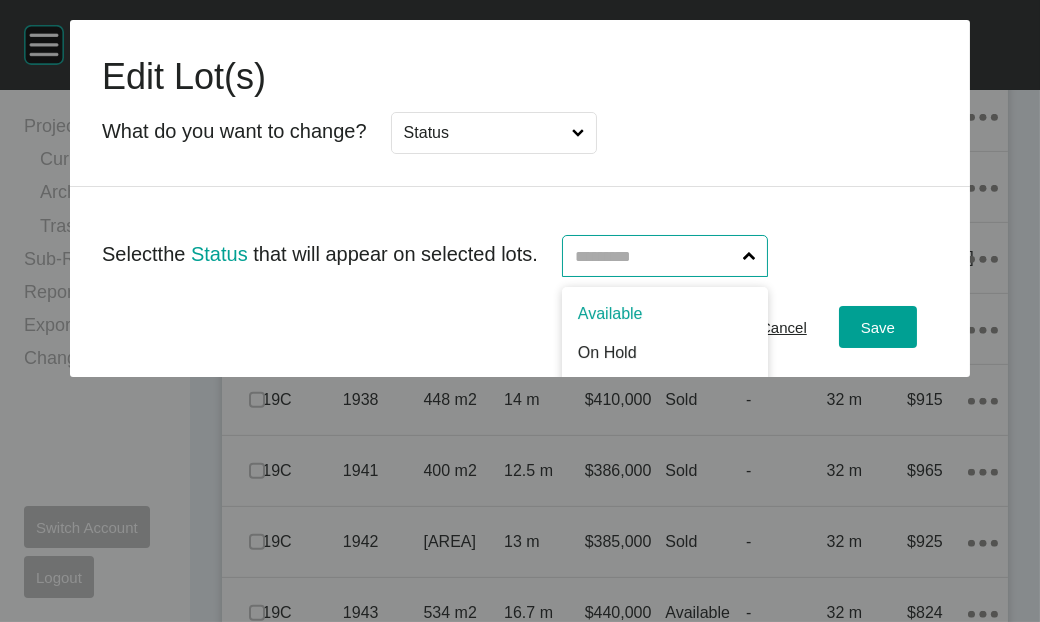 click at bounding box center (655, 256) 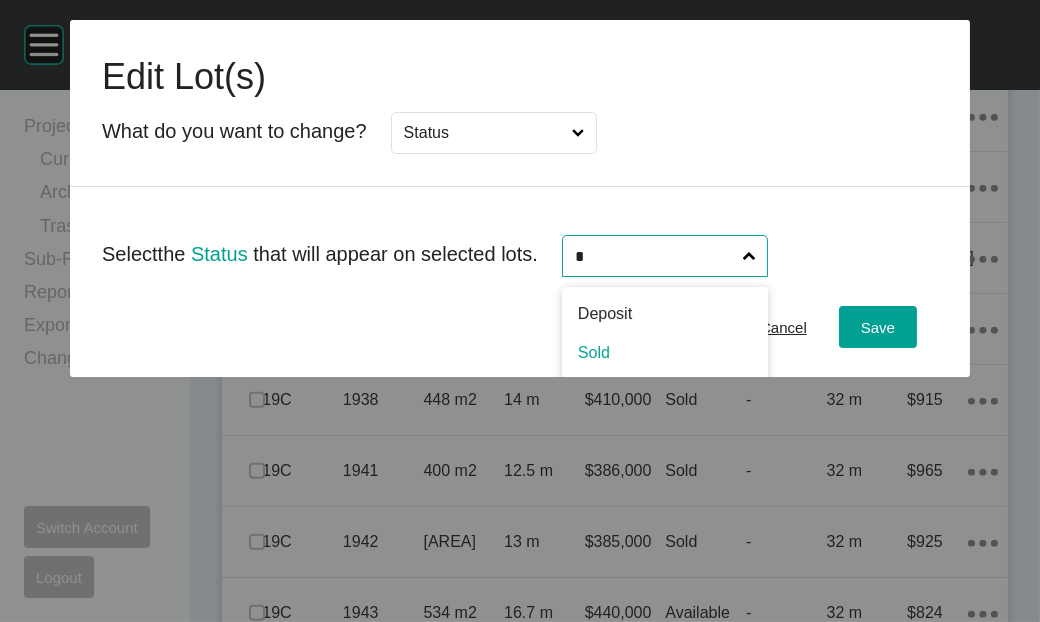 type on "*" 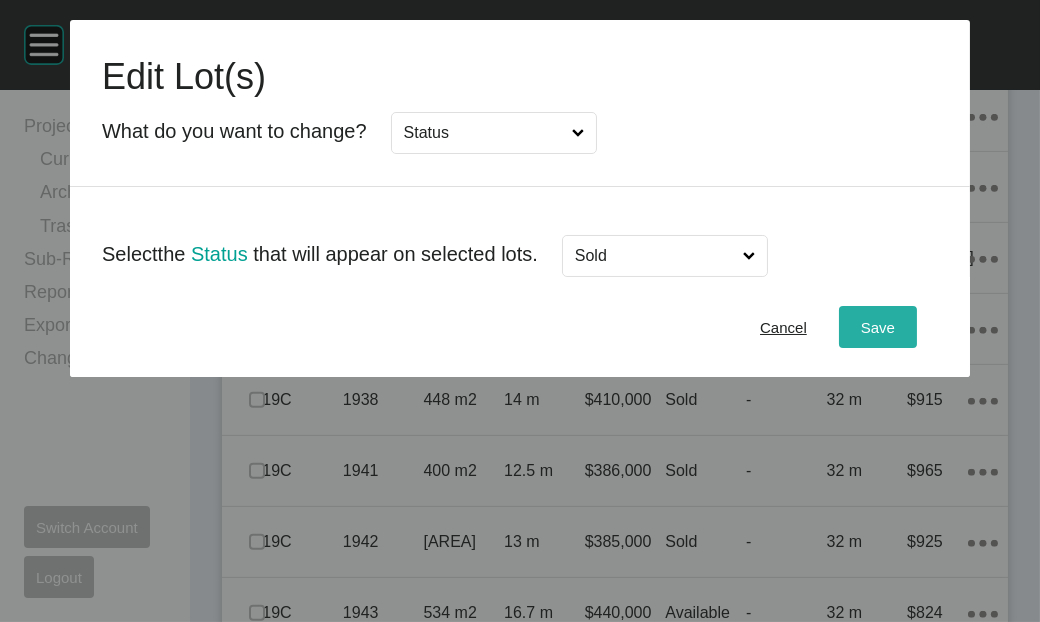 click on "Save" at bounding box center [878, 327] 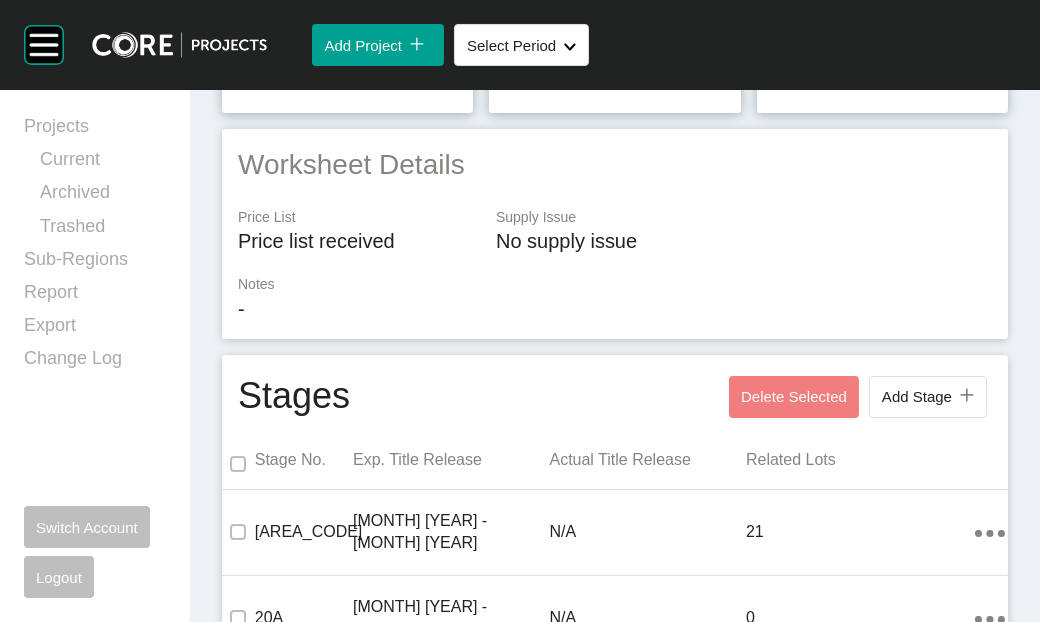 scroll, scrollTop: 79, scrollLeft: 0, axis: vertical 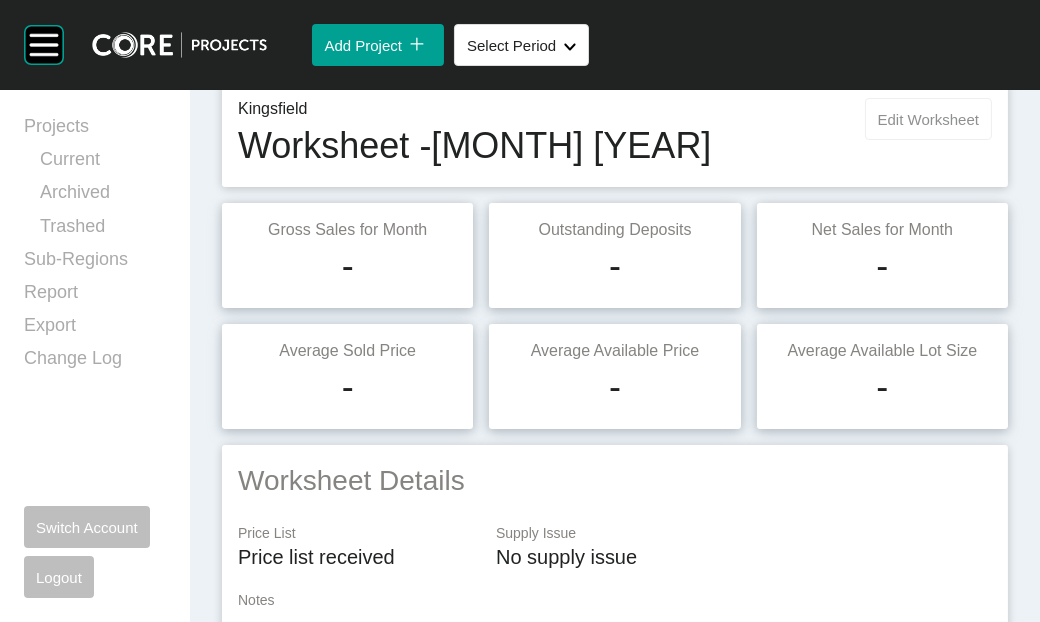 click on "Edit Worksheet" at bounding box center (928, 119) 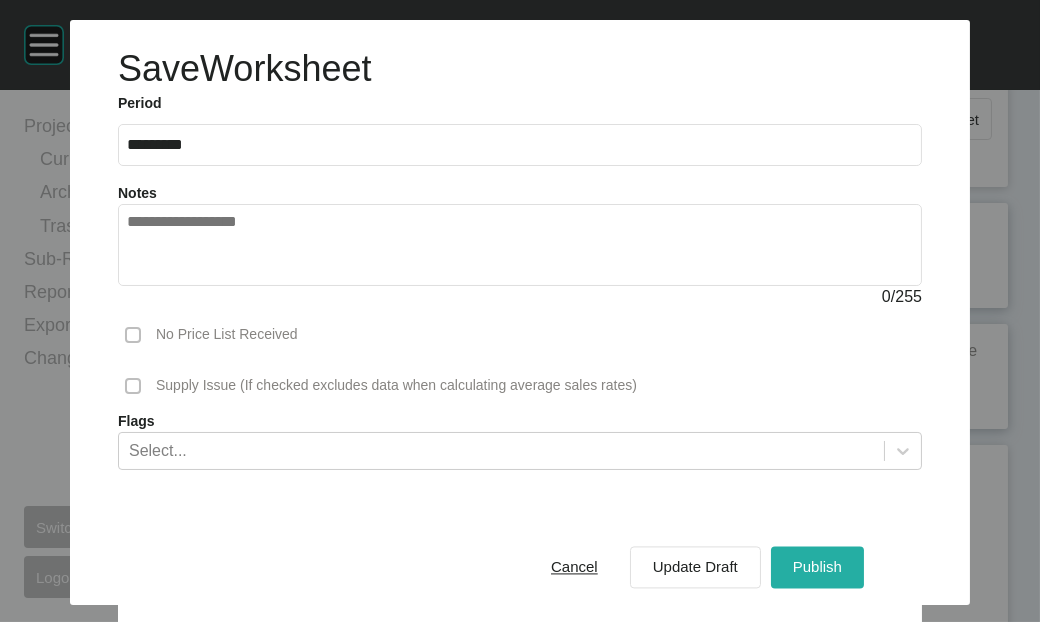 click on "Publish" at bounding box center [817, 567] 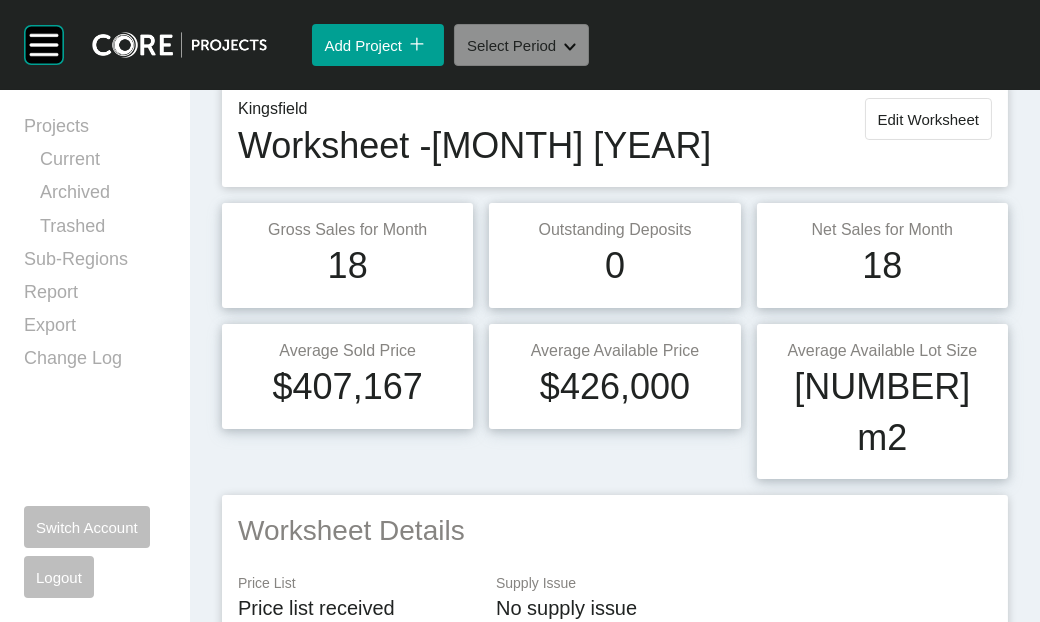 click on "Select Period Shape Created with Sketch." at bounding box center (521, 45) 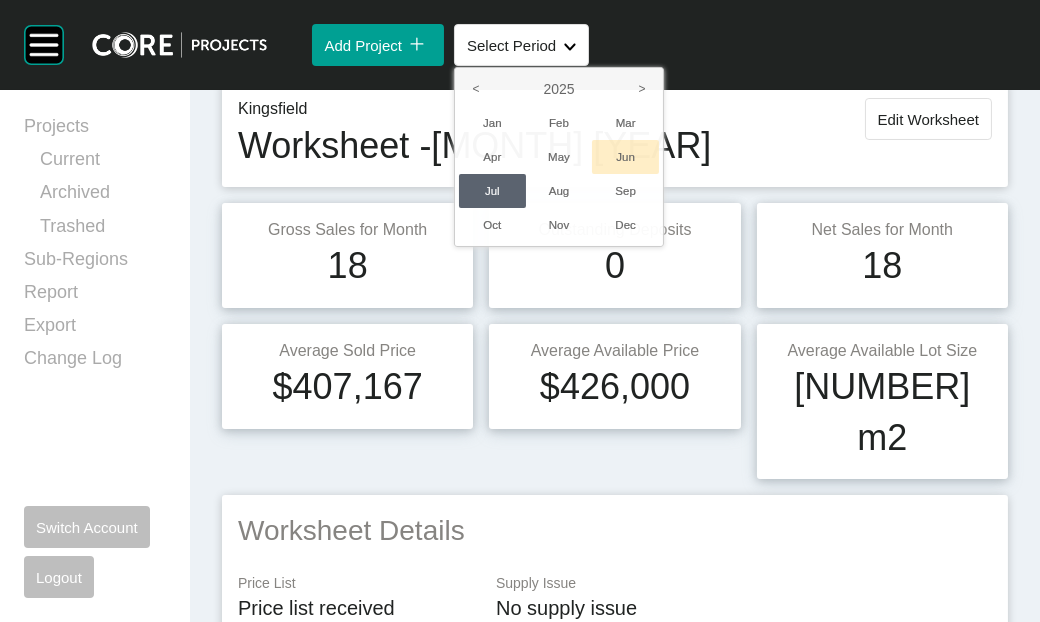 click on "Jun" at bounding box center [625, 157] 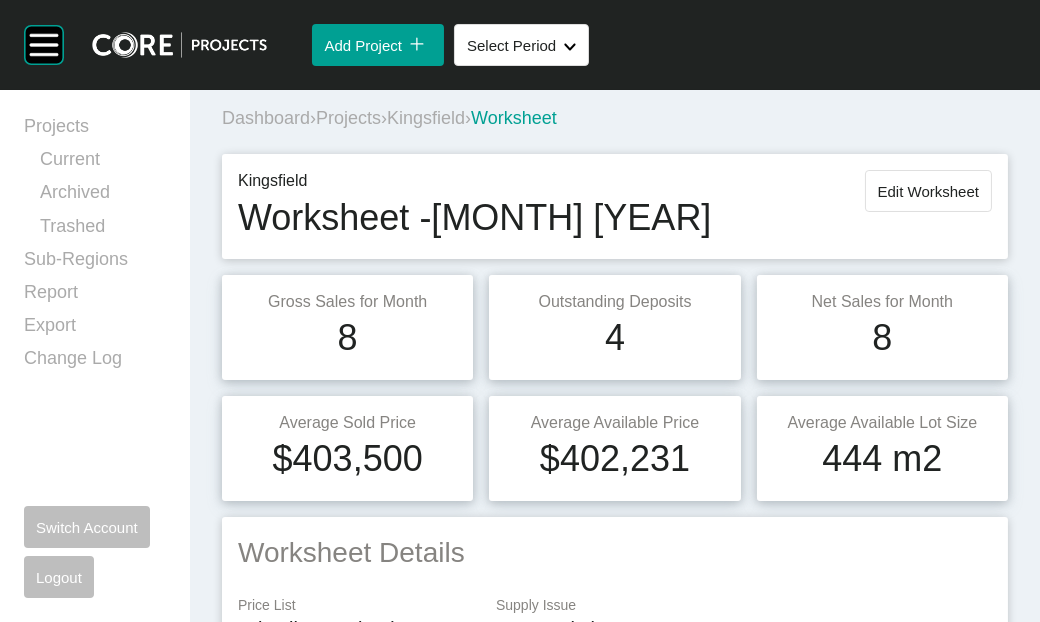 scroll, scrollTop: 0, scrollLeft: 0, axis: both 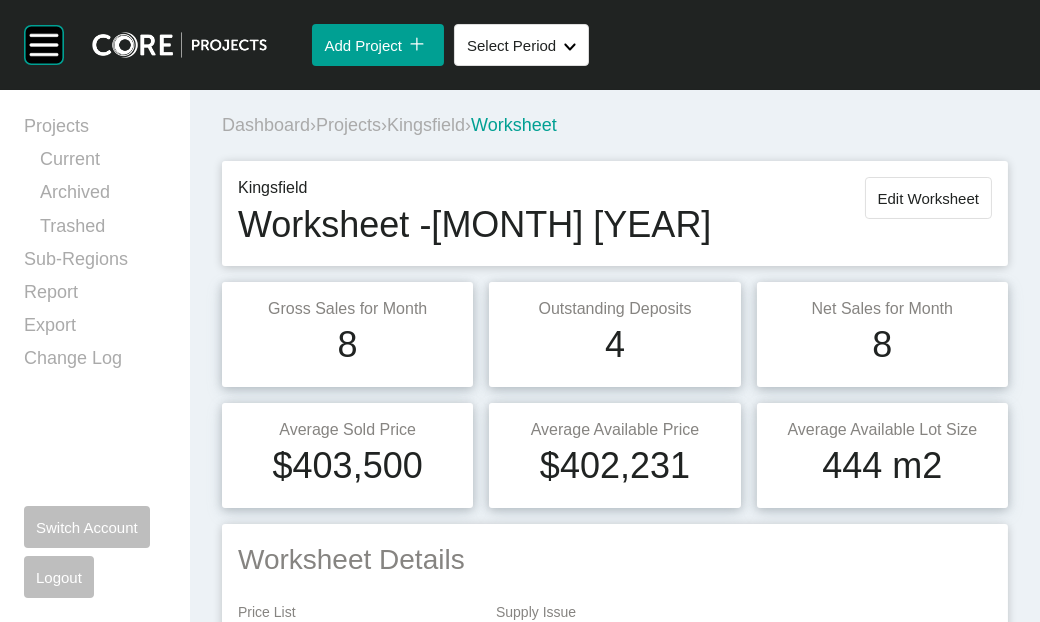 click on "Projects" at bounding box center (348, 125) 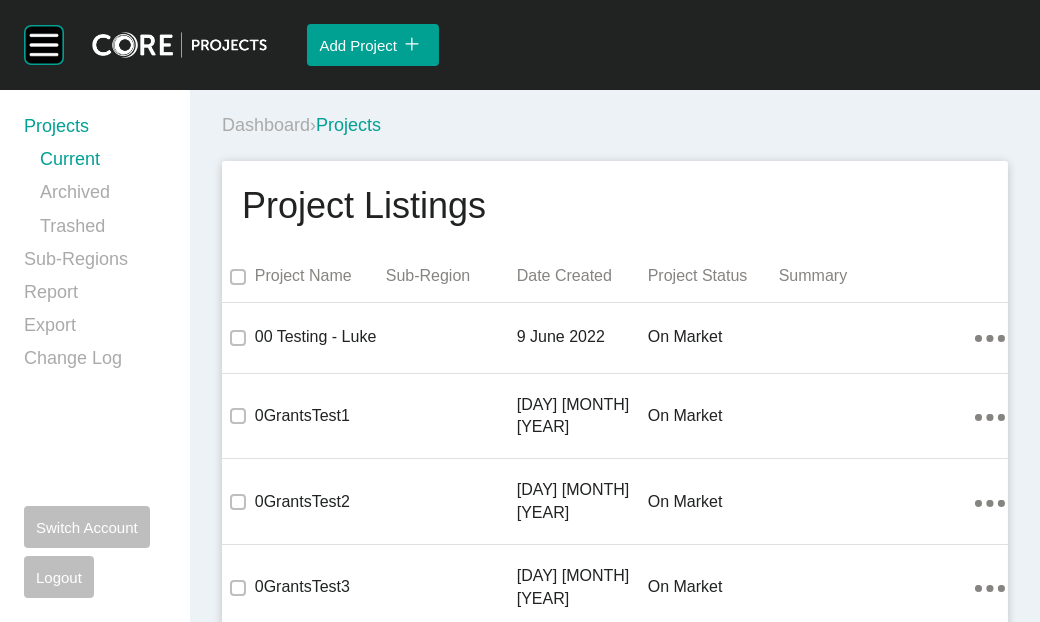 scroll, scrollTop: 35051, scrollLeft: 0, axis: vertical 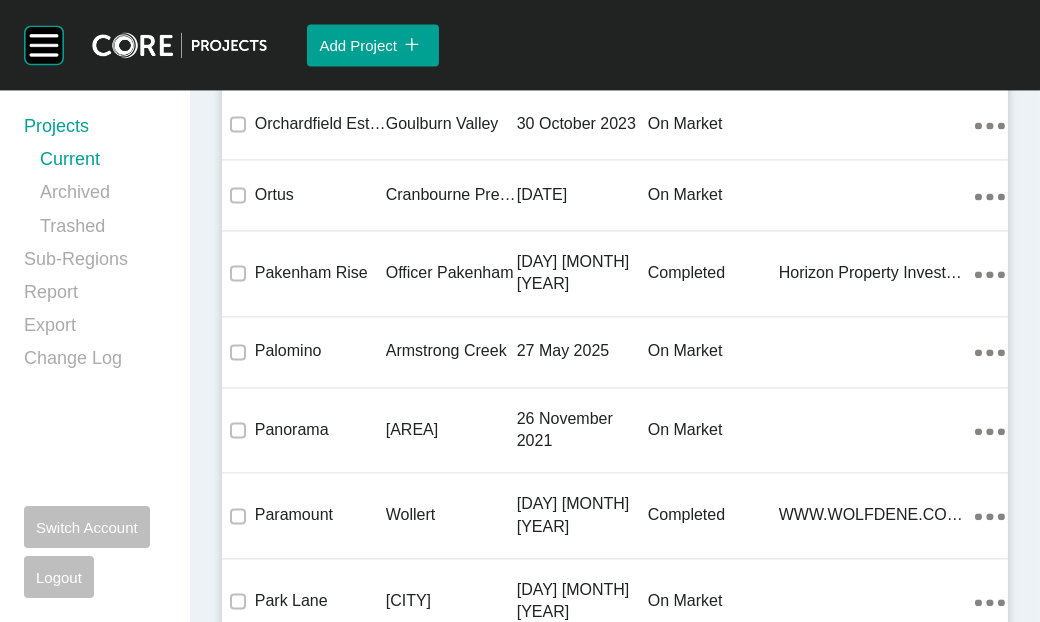 click on "24 March 2021" at bounding box center (582, -5544) 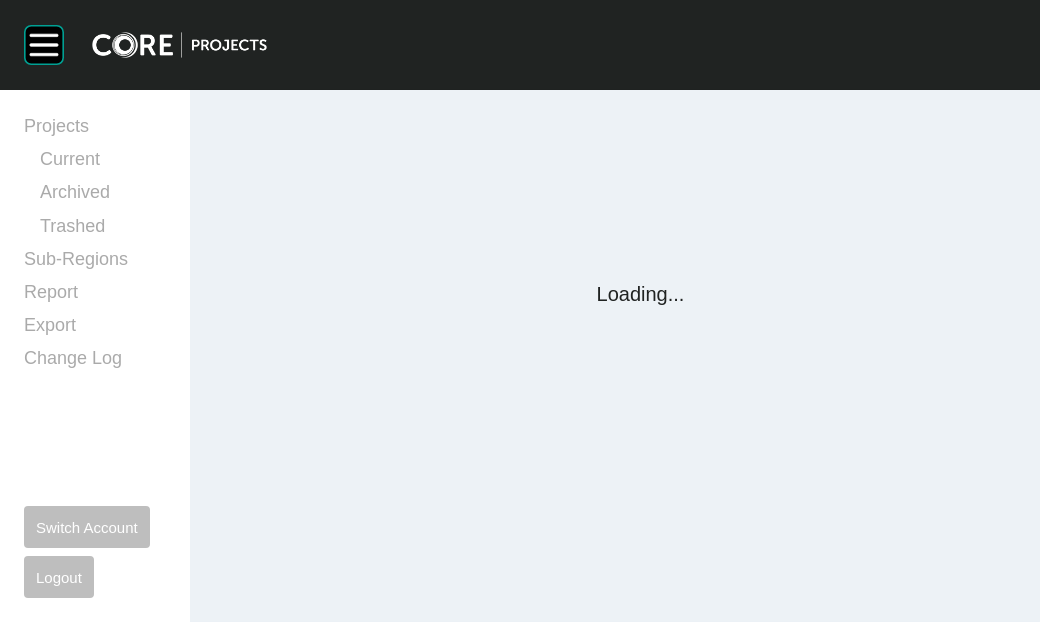 scroll, scrollTop: 0, scrollLeft: 0, axis: both 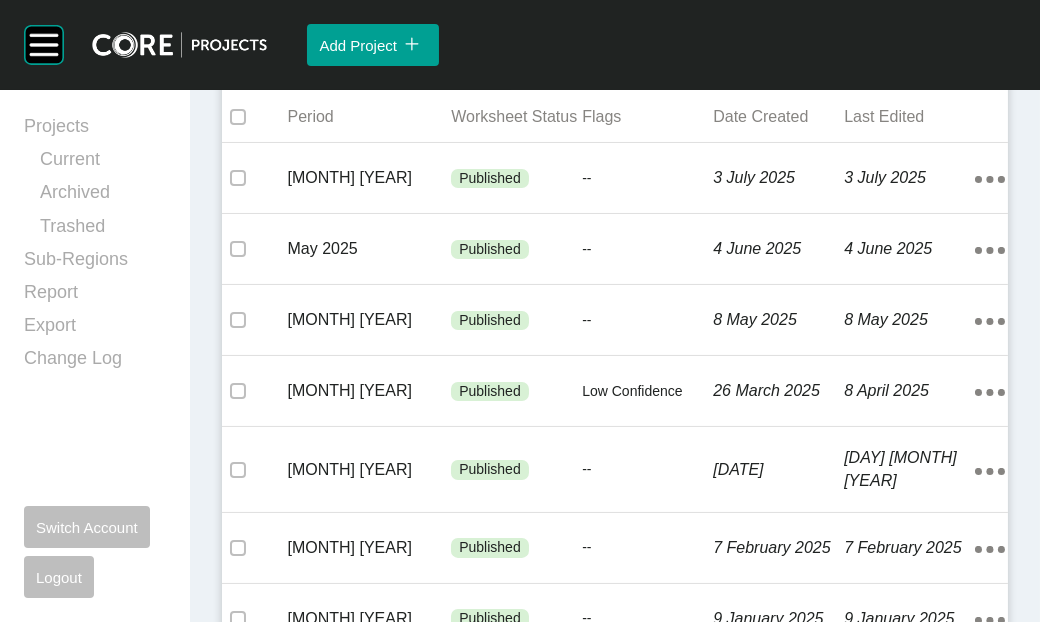 click on "Add Worksheet" at bounding box center [901, 50] 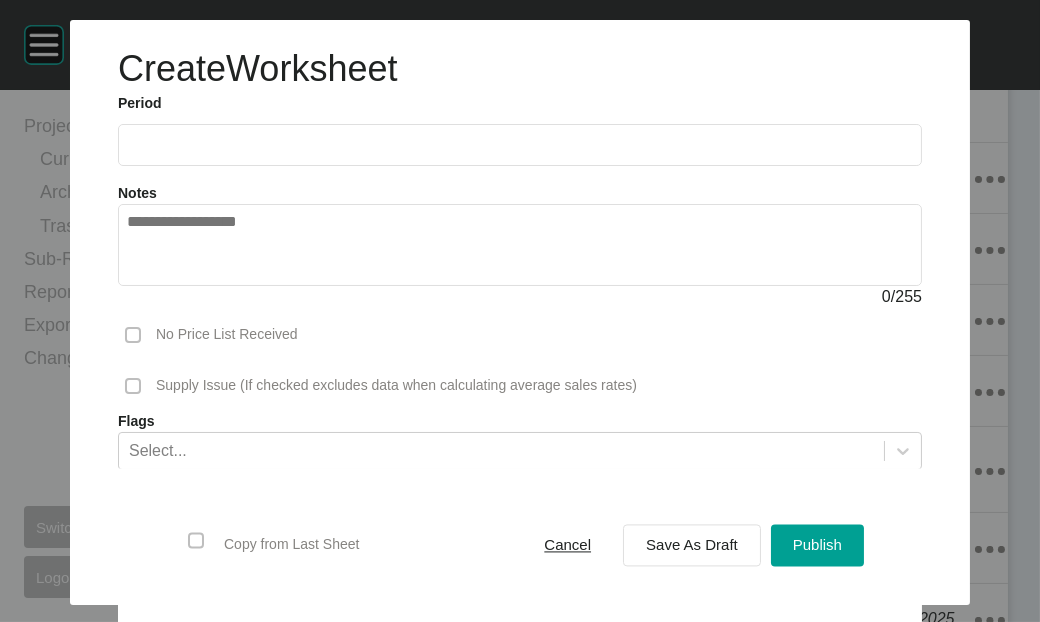 click at bounding box center [520, 145] 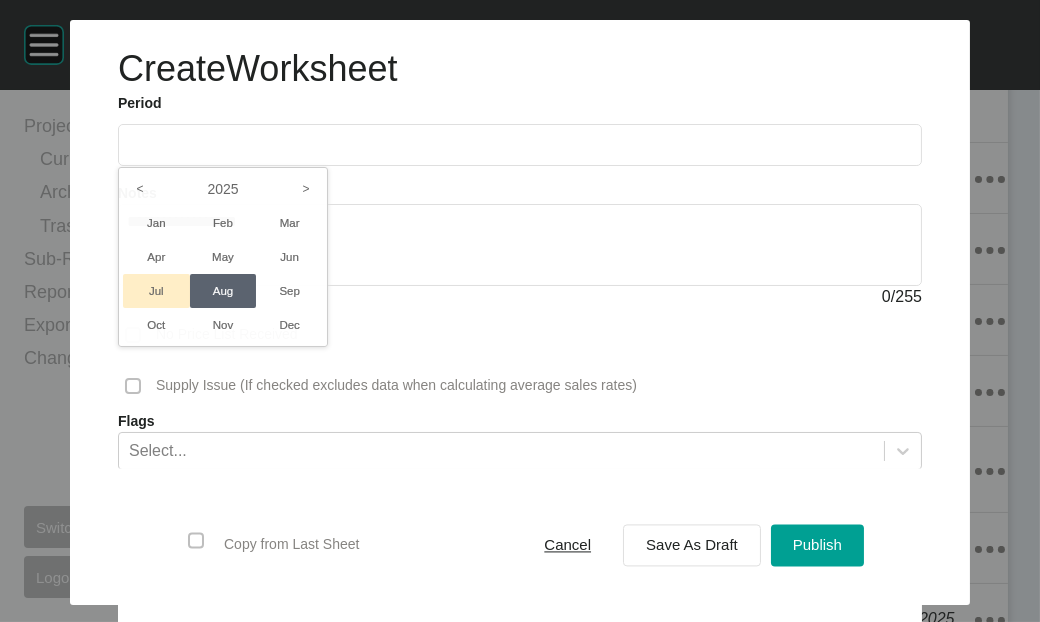 click on "Jul" at bounding box center (156, 291) 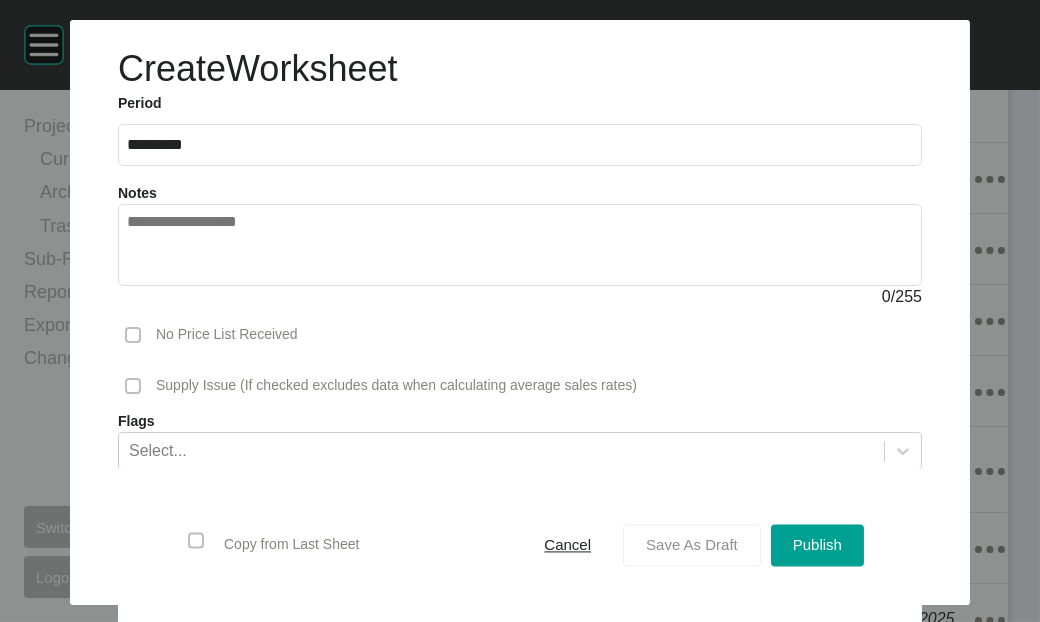 click on "Save As Draft" at bounding box center (692, 545) 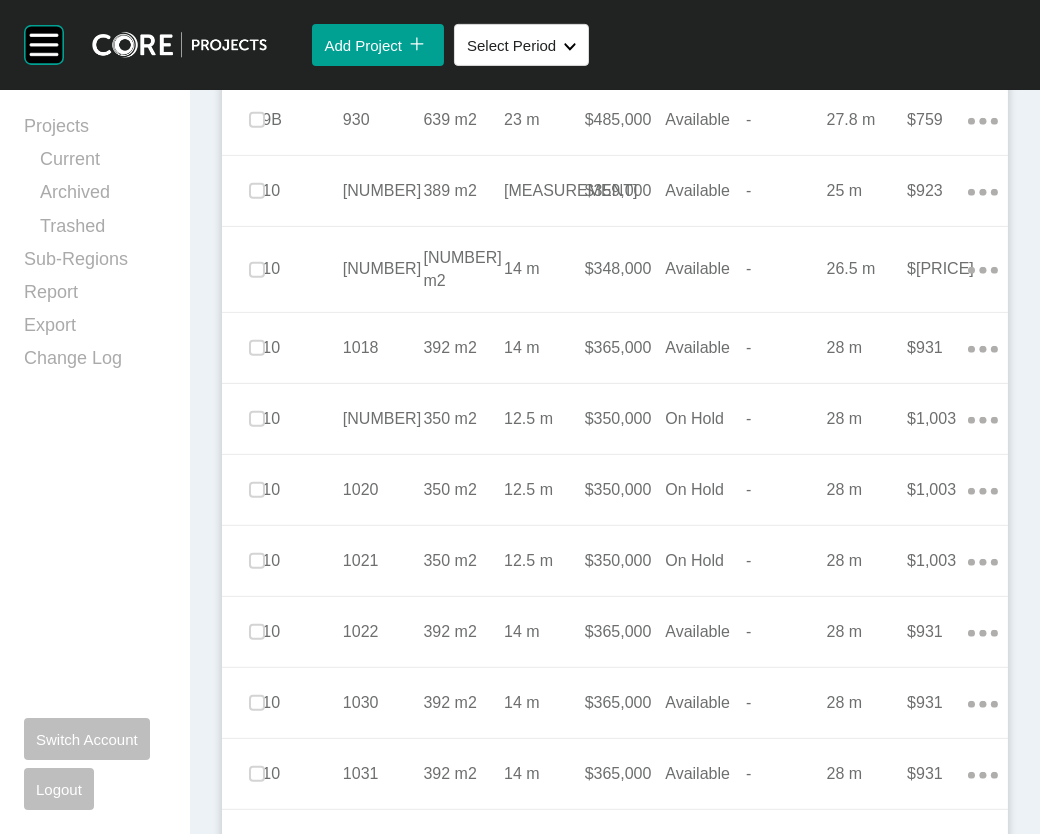 scroll, scrollTop: 1663, scrollLeft: 0, axis: vertical 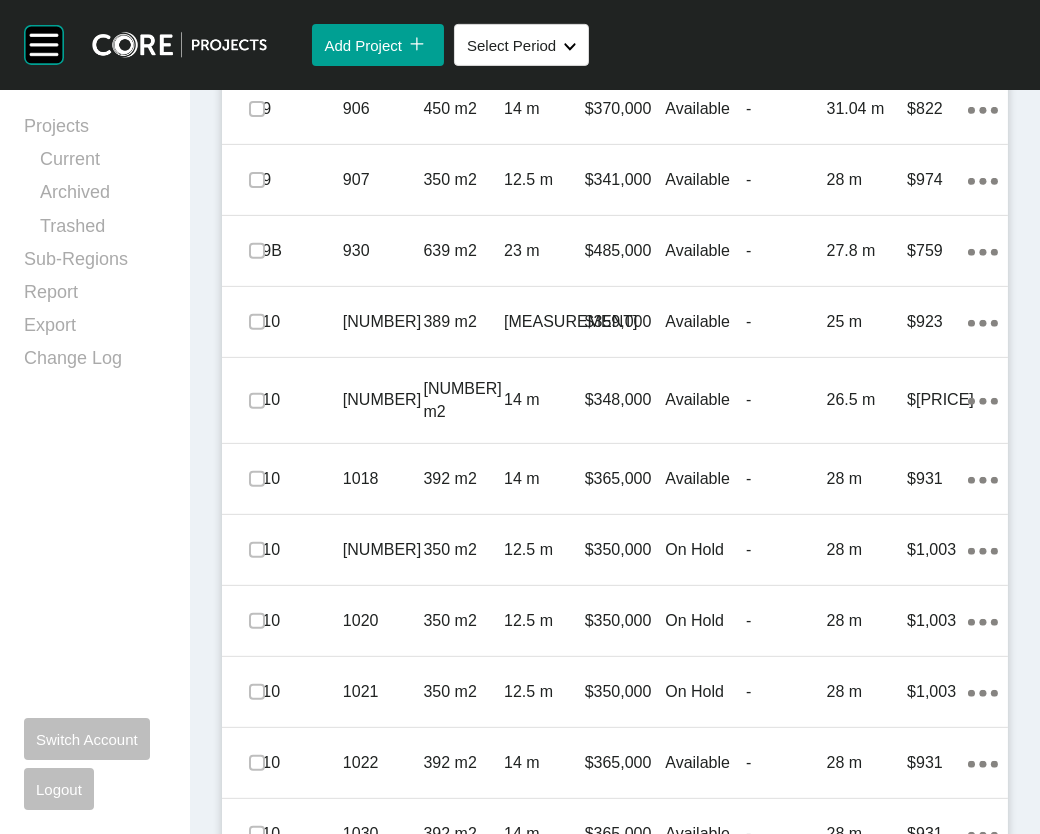 click on "Add Lot icon/tick copy 11 Created with Sketch." at bounding box center (937, -90) 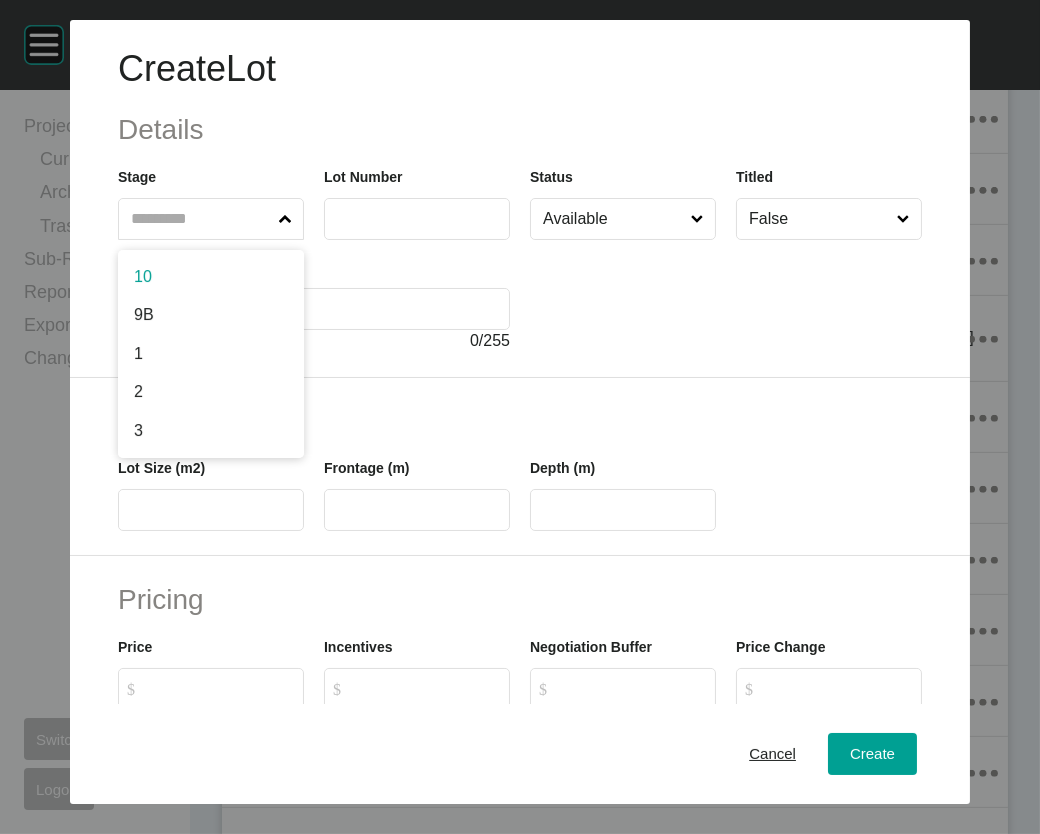 click 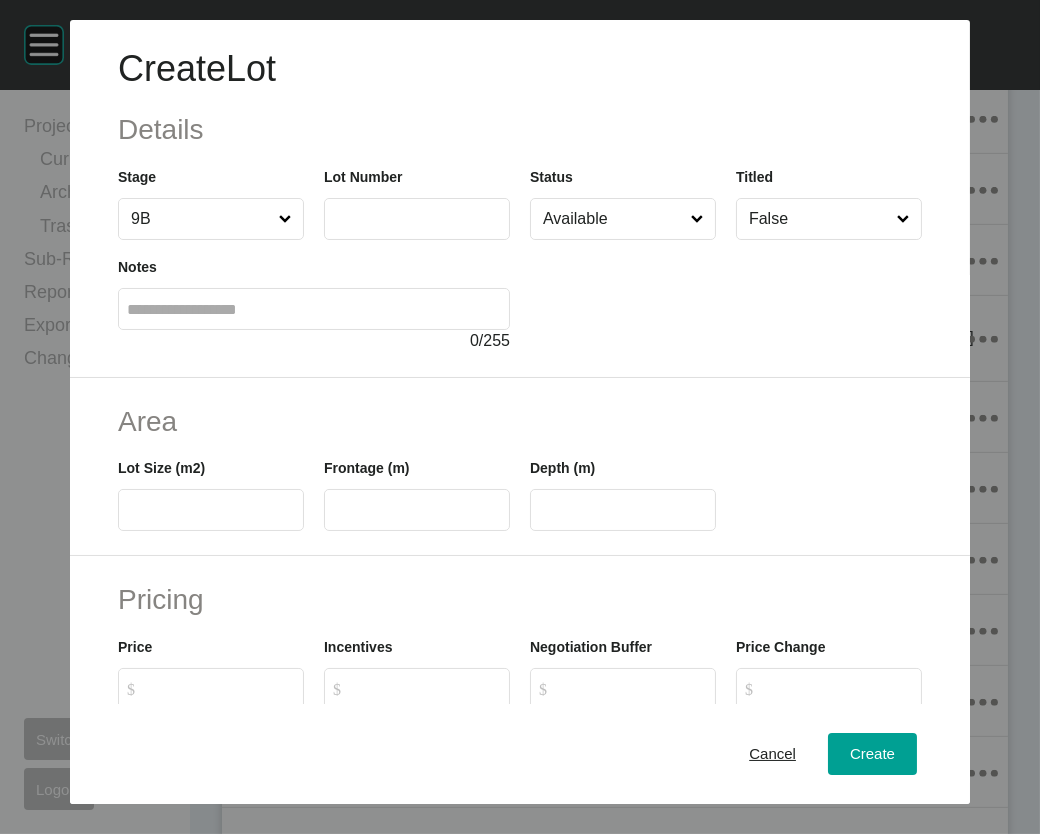 click at bounding box center (417, 219) 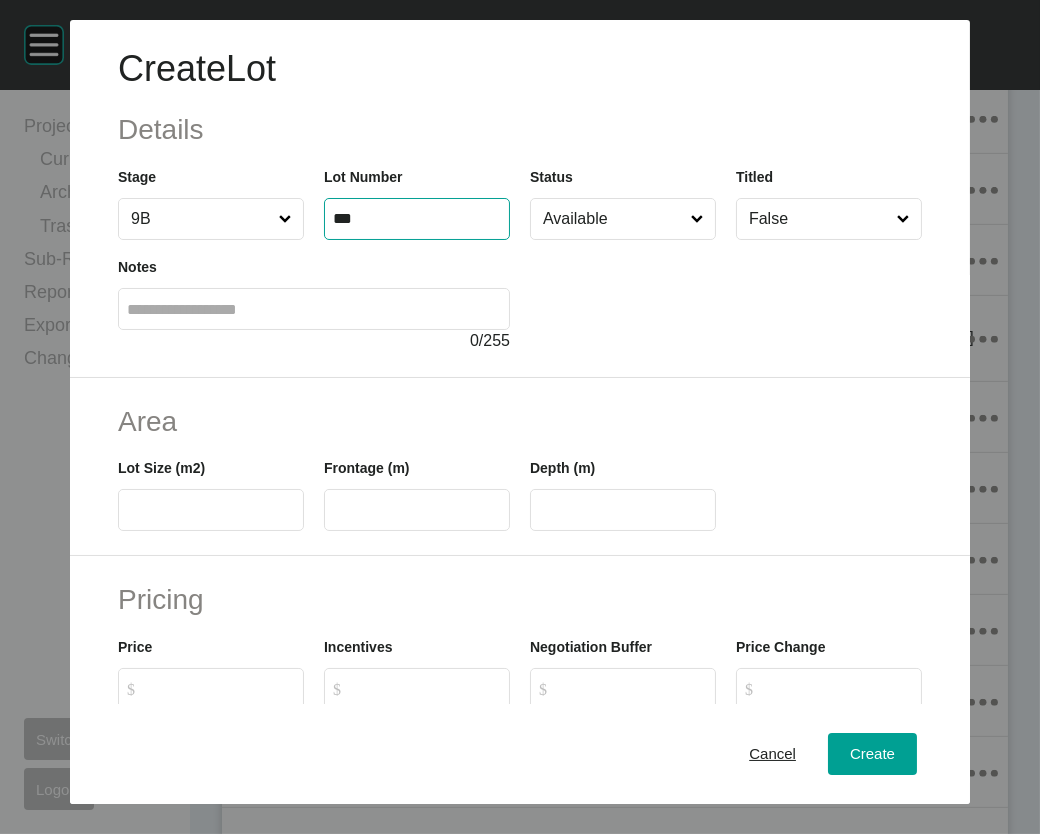 type on "***" 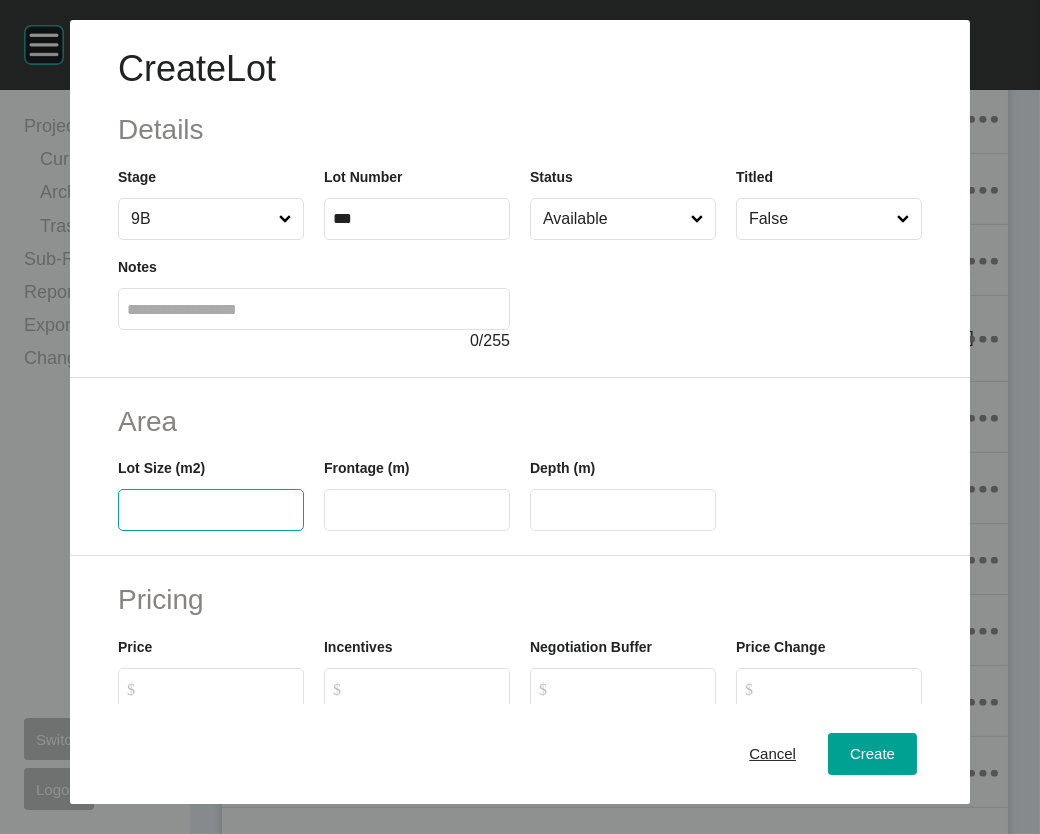 click at bounding box center (211, 510) 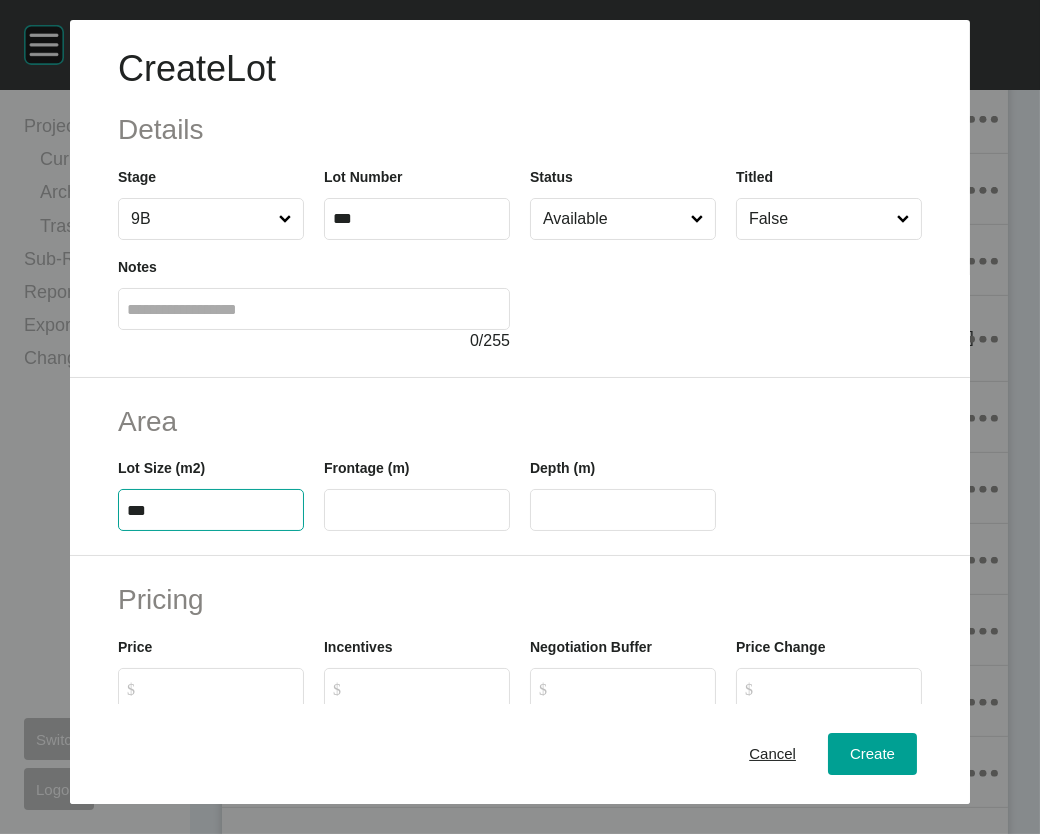 type on "***" 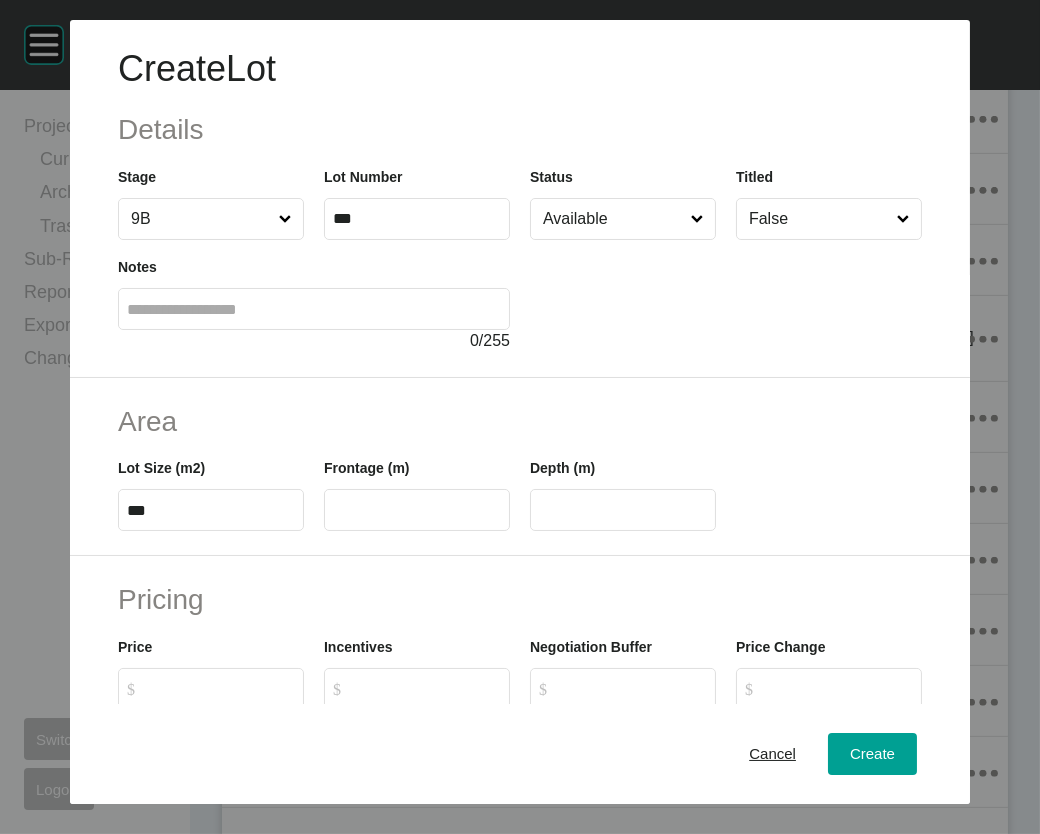 click on "***" at bounding box center [211, 510] 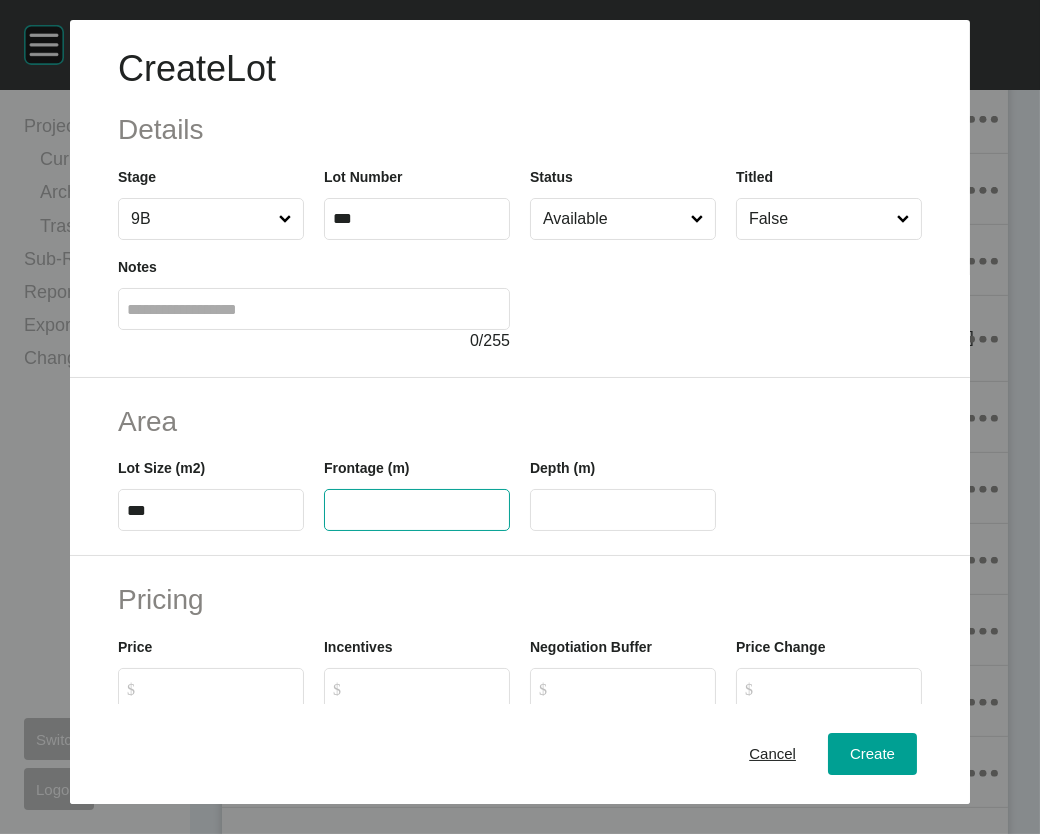 click at bounding box center [417, 510] 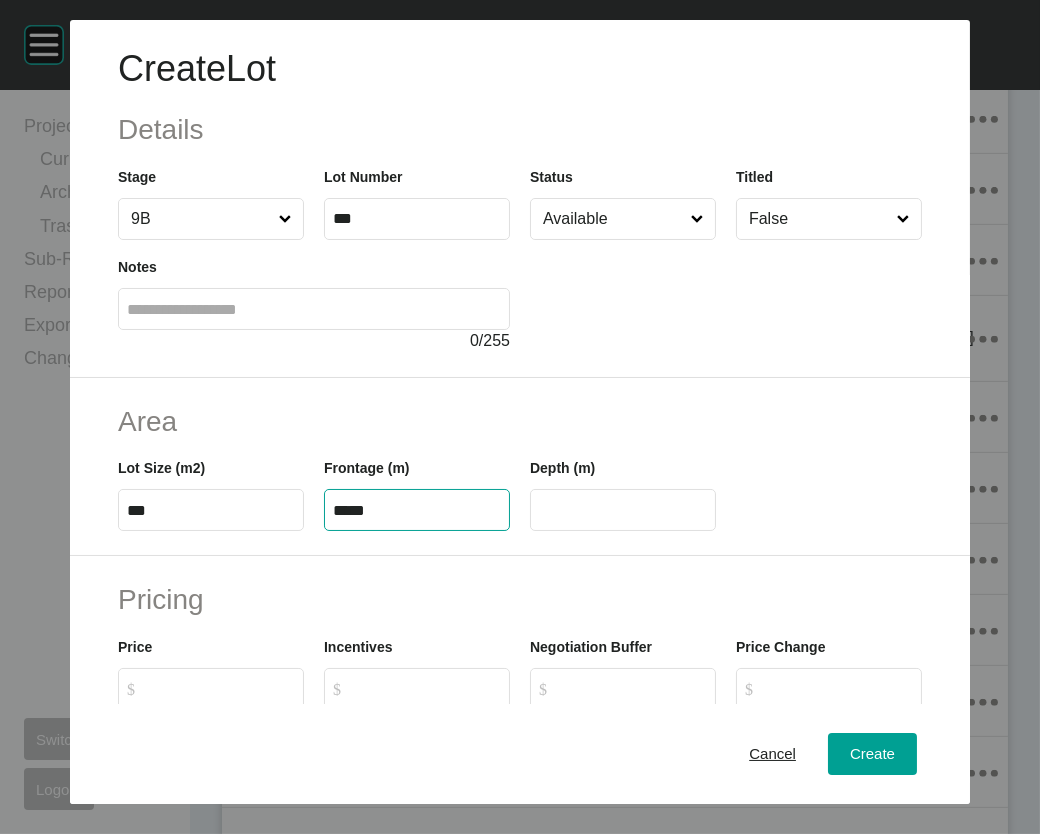 type on "*****" 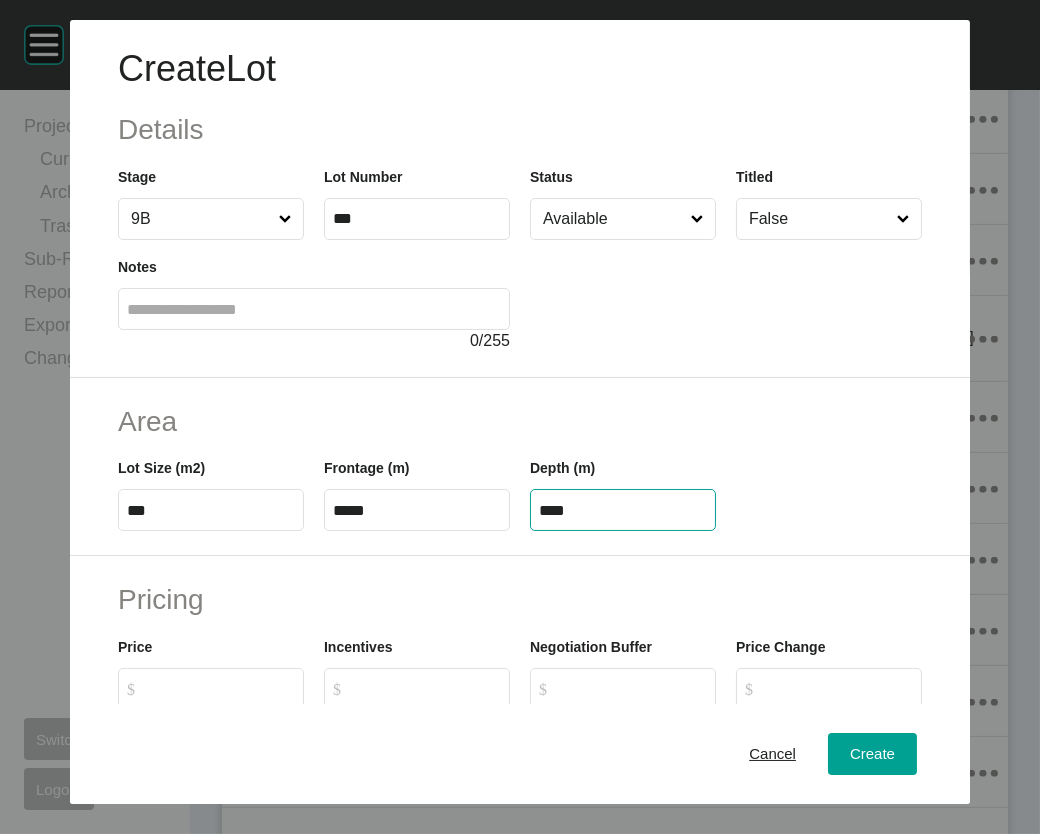 click on "****" at bounding box center (623, 510) 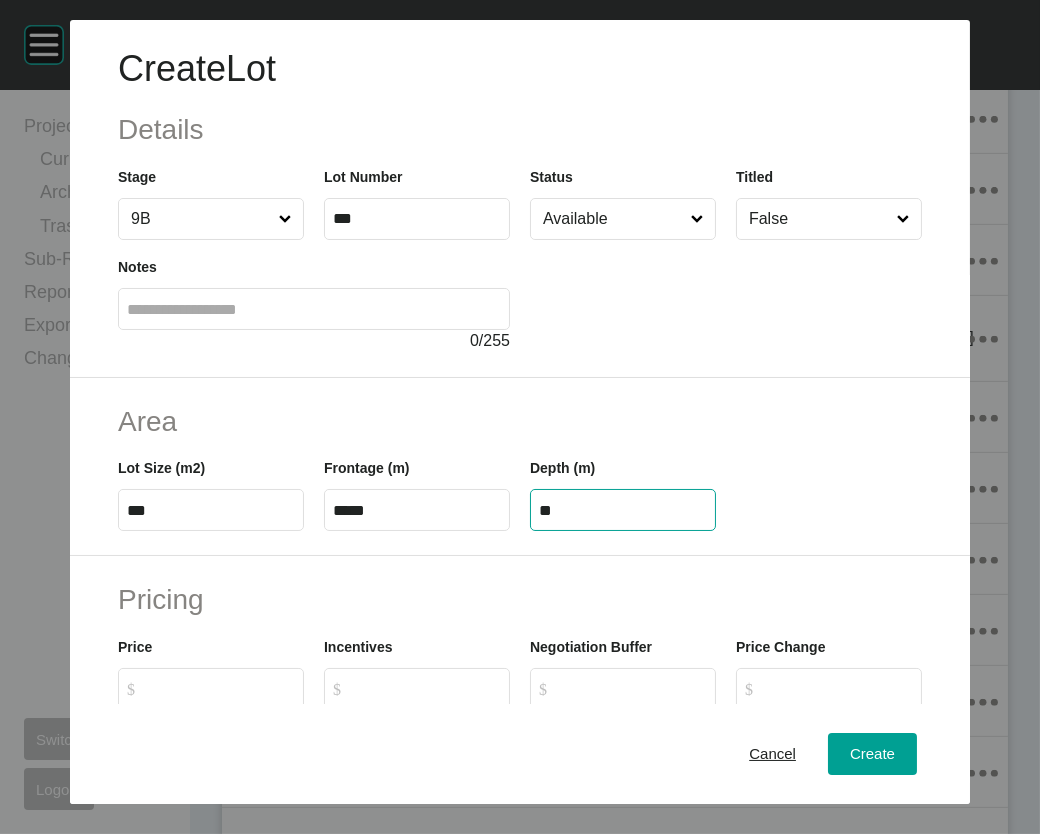 type on "**" 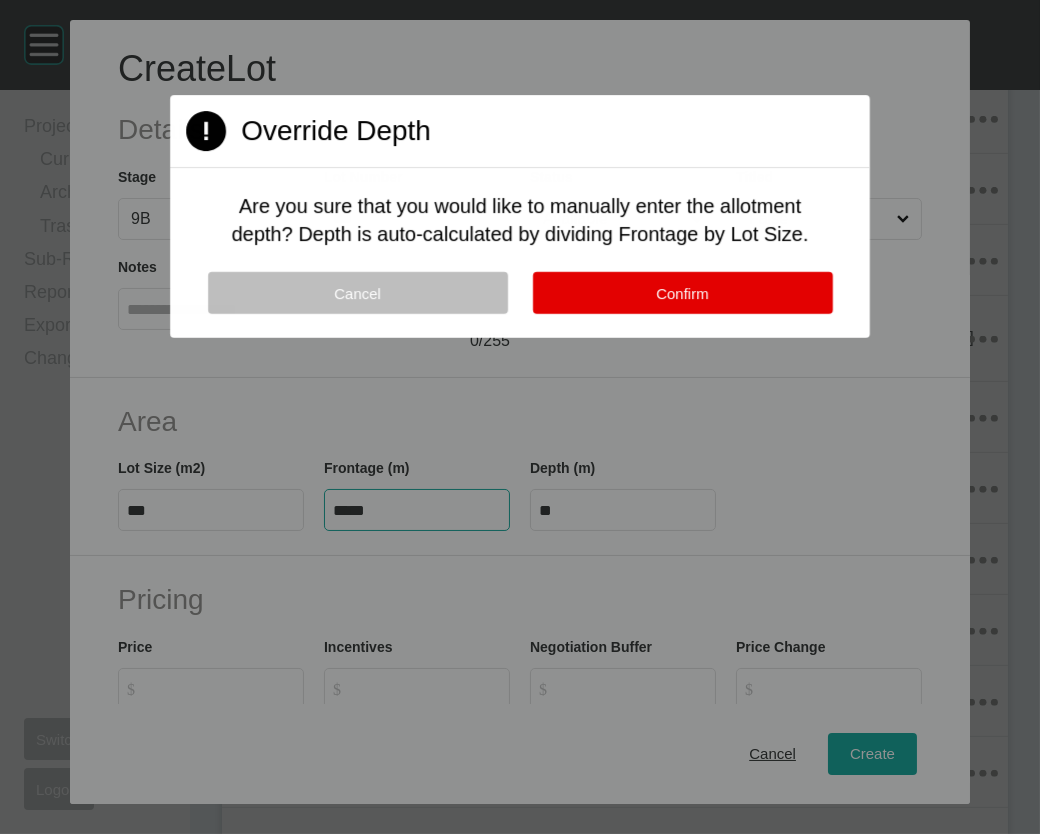 drag, startPoint x: 395, startPoint y: 634, endPoint x: 291, endPoint y: 646, distance: 104.69002 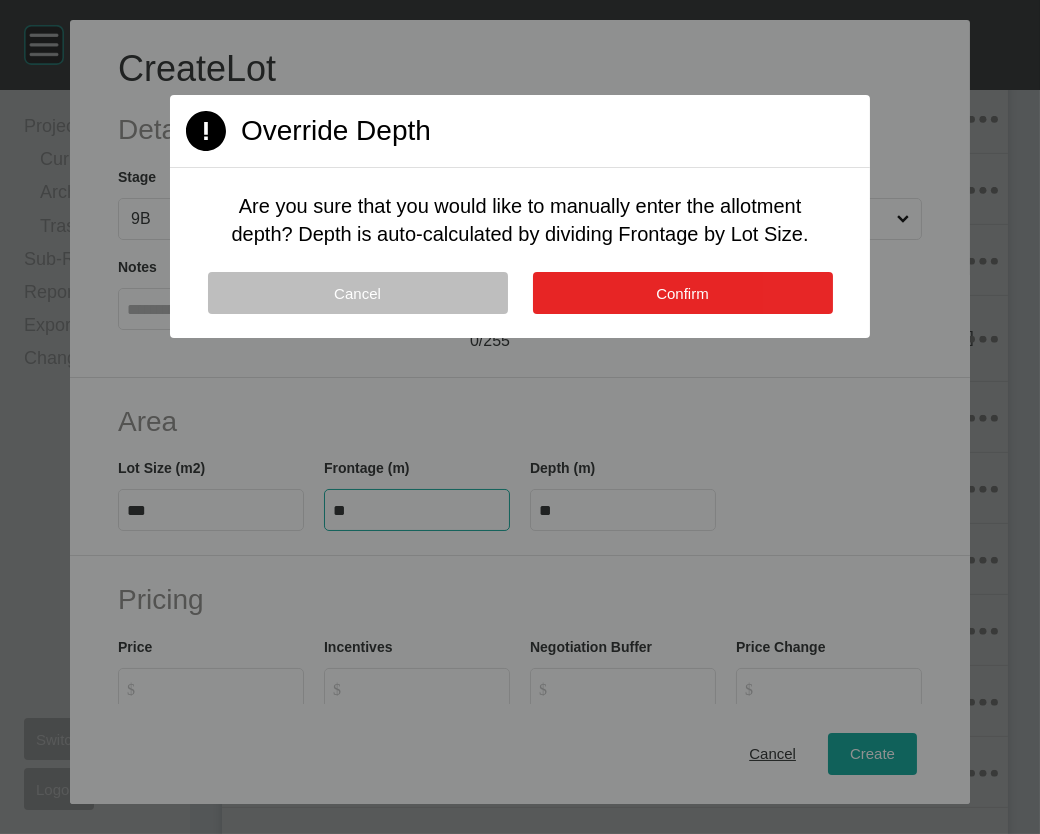 type on "**" 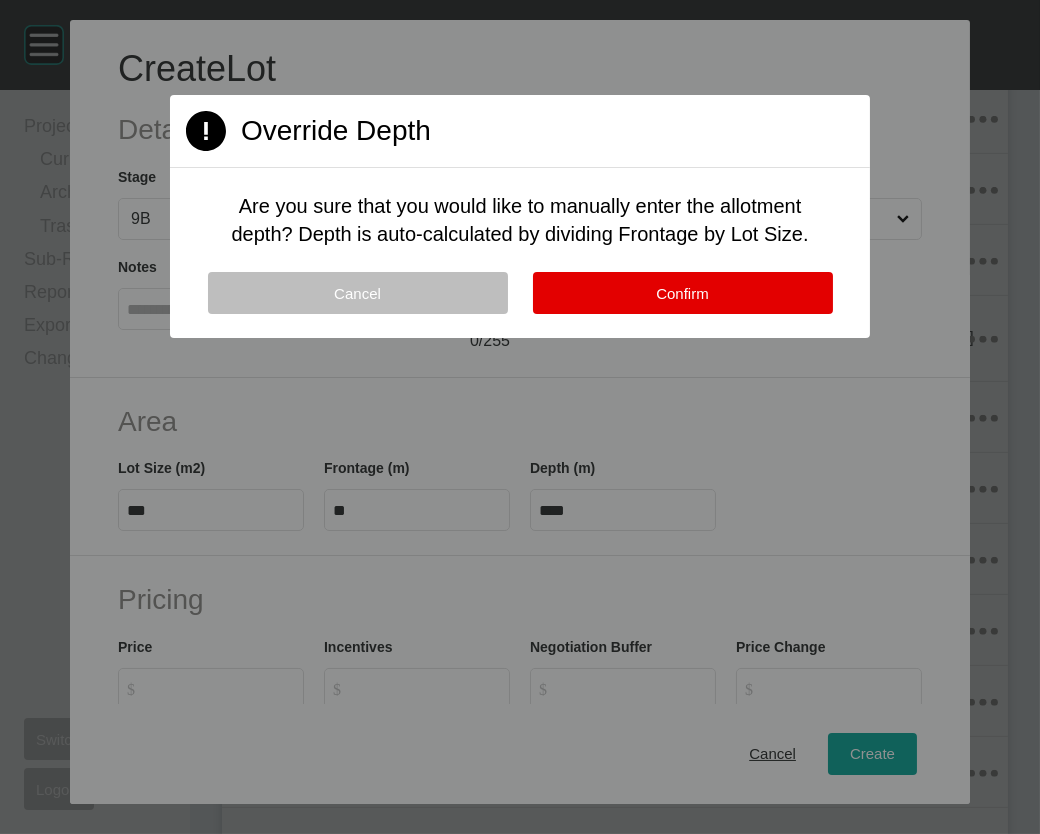 drag, startPoint x: 659, startPoint y: 366, endPoint x: 648, endPoint y: 398, distance: 33.83785 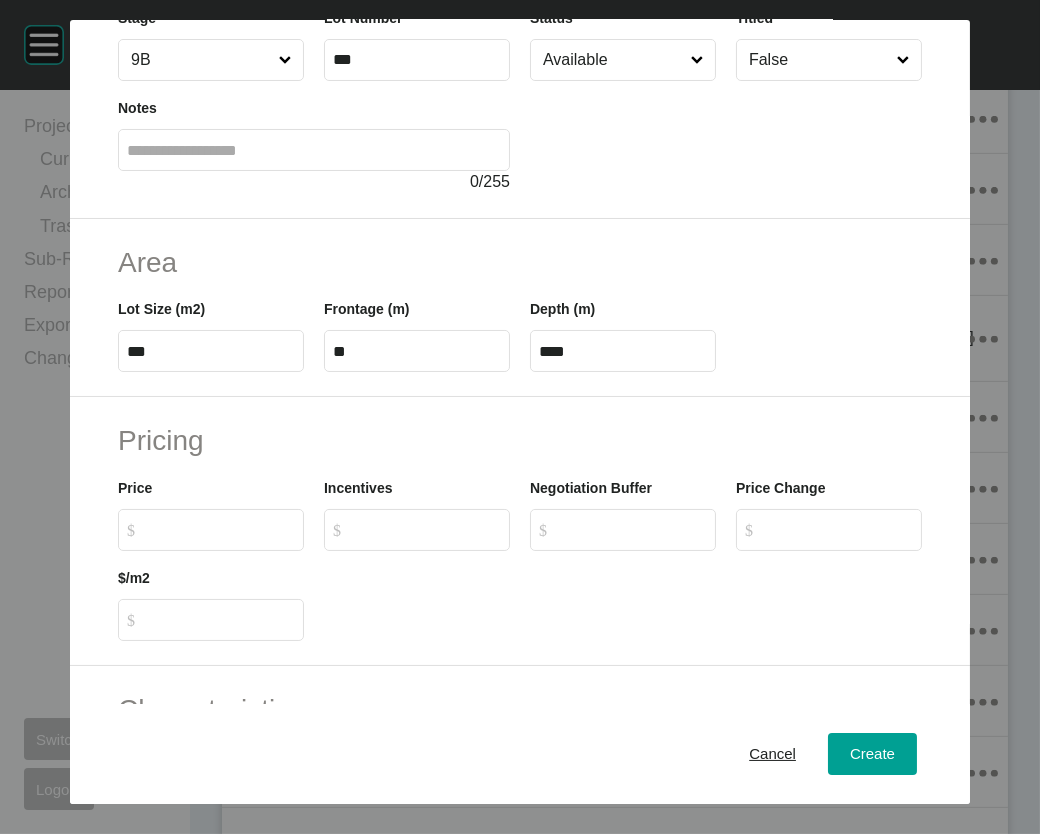 scroll, scrollTop: 247, scrollLeft: 0, axis: vertical 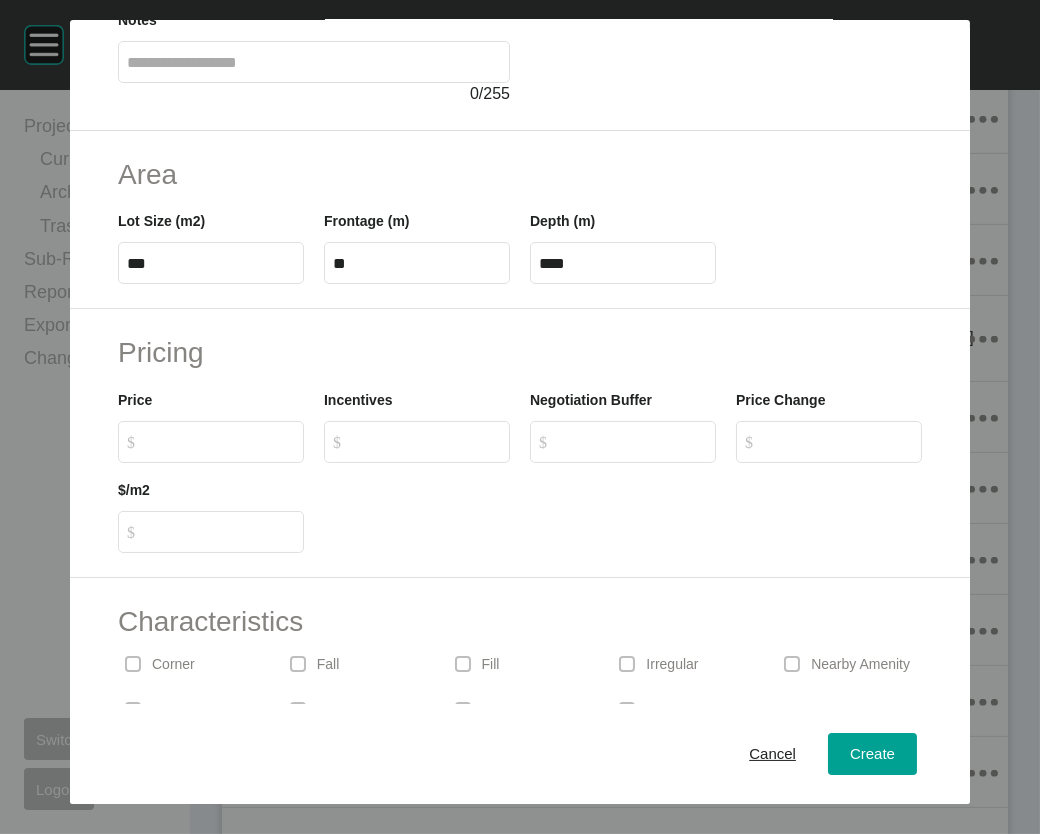 click on "$ Created with Sketch. $" at bounding box center (220, 441) 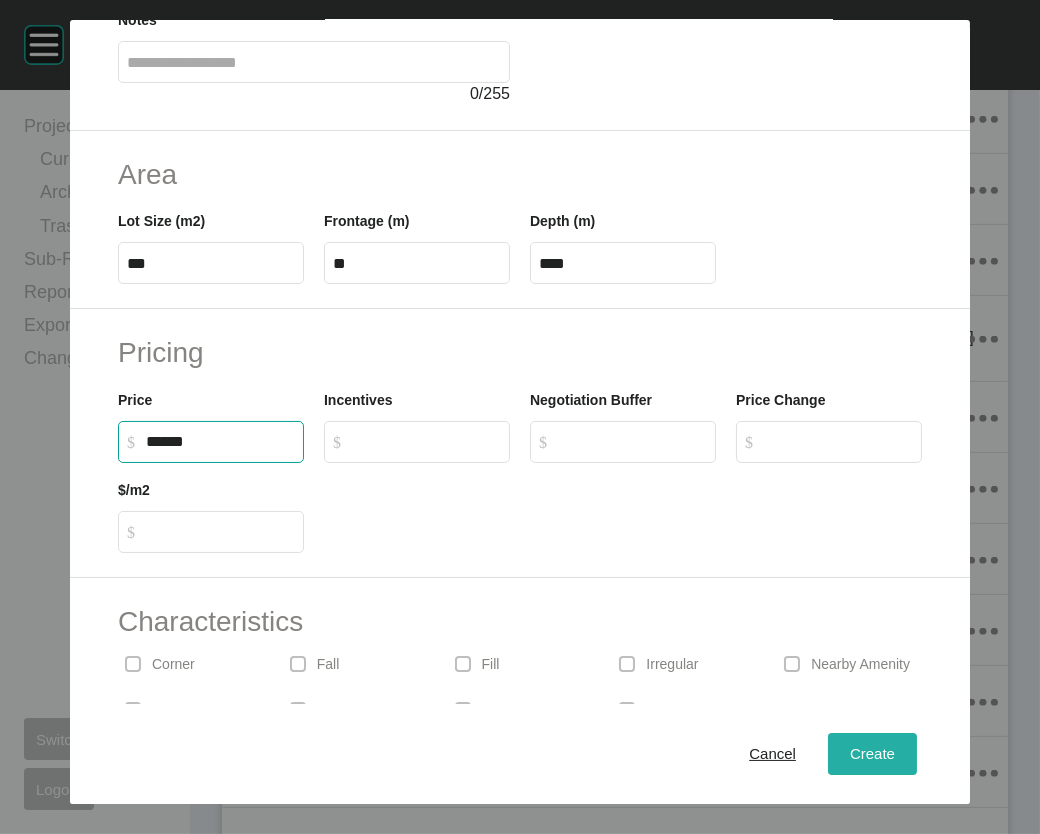 type on "*******" 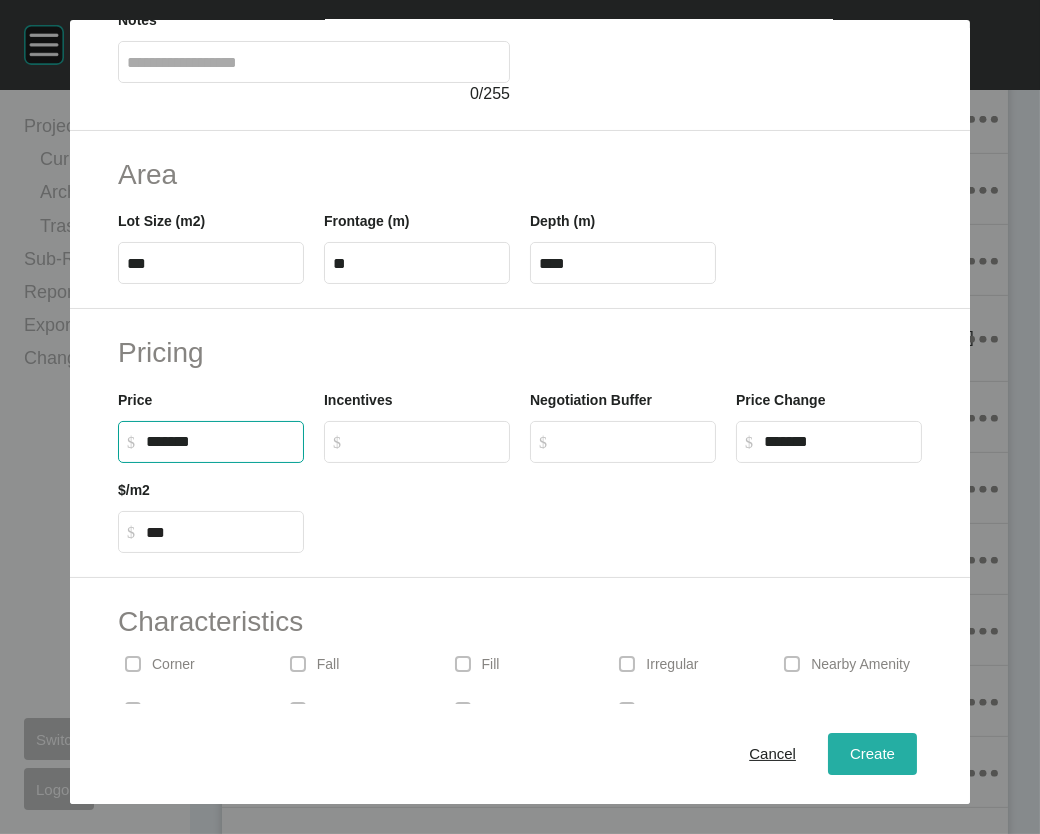 click on "Create" at bounding box center (872, 753) 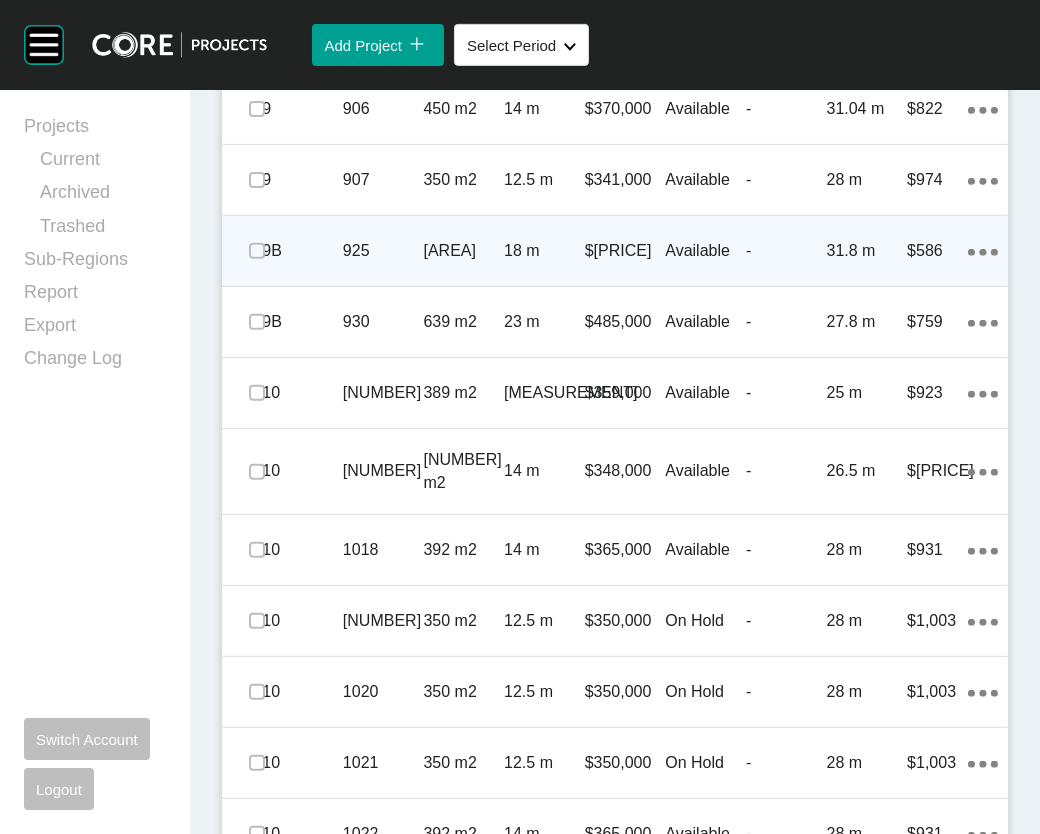 click on "31.8 m" at bounding box center (867, 251) 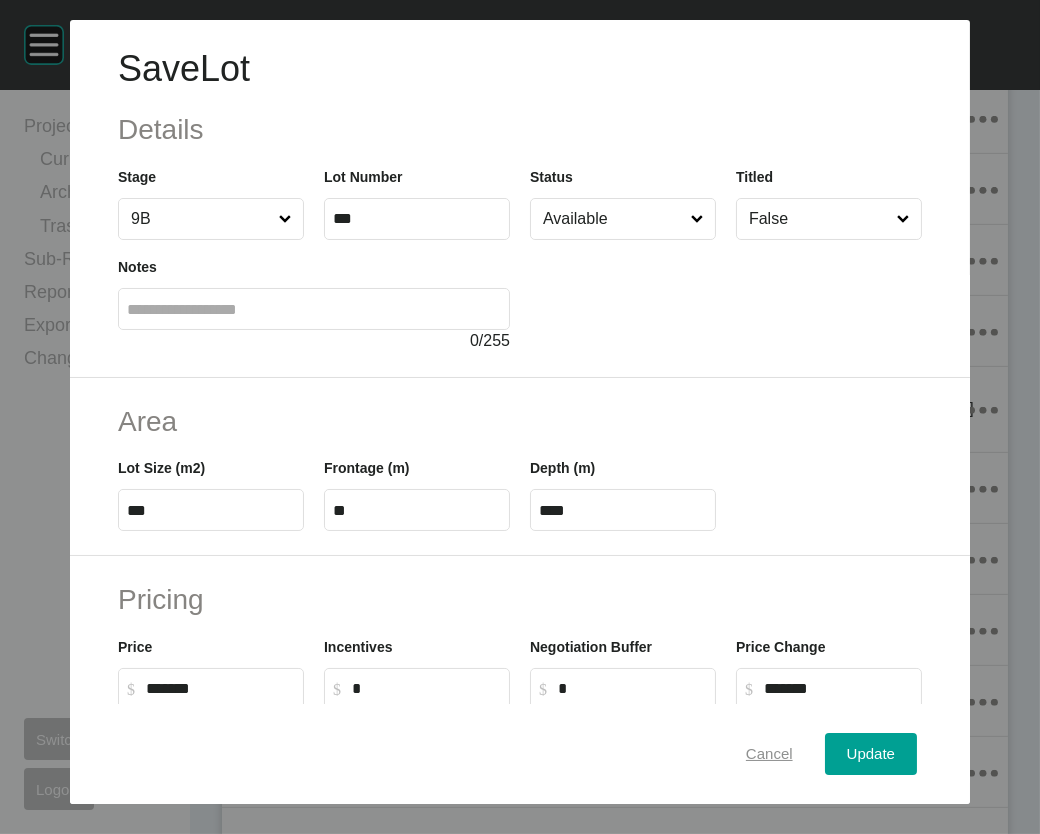 click on "Cancel" at bounding box center [769, 753] 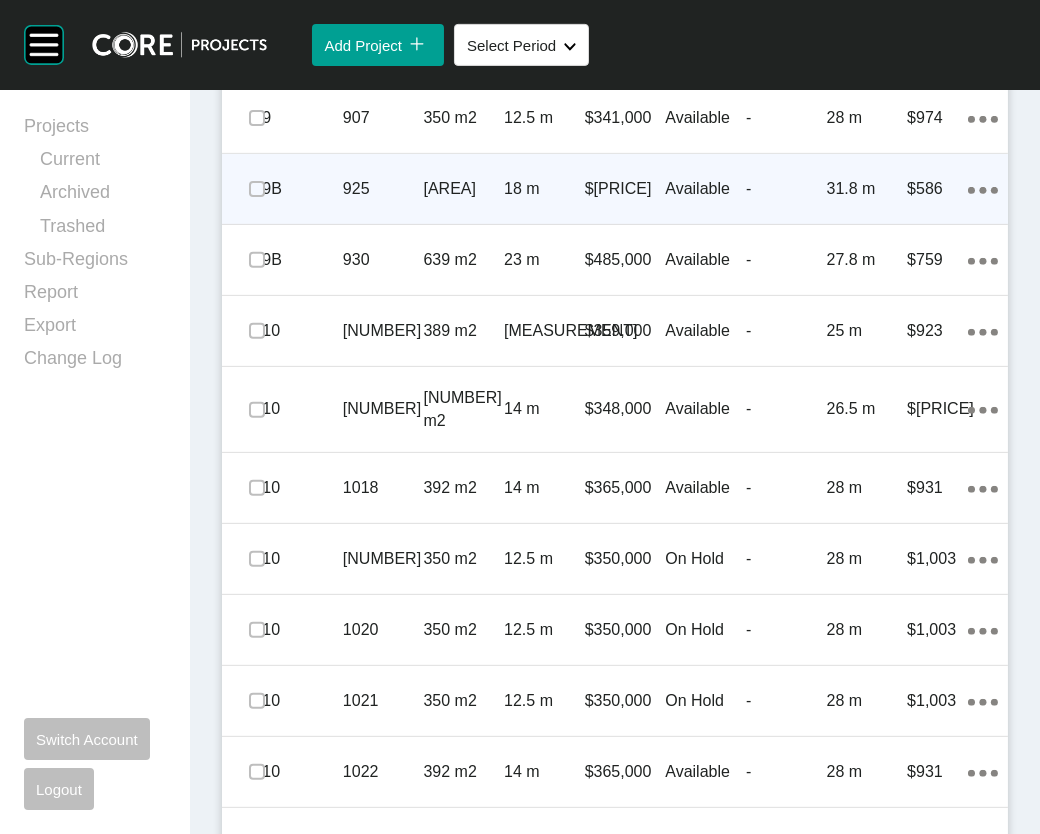 click on "Available" at bounding box center (705, 189) 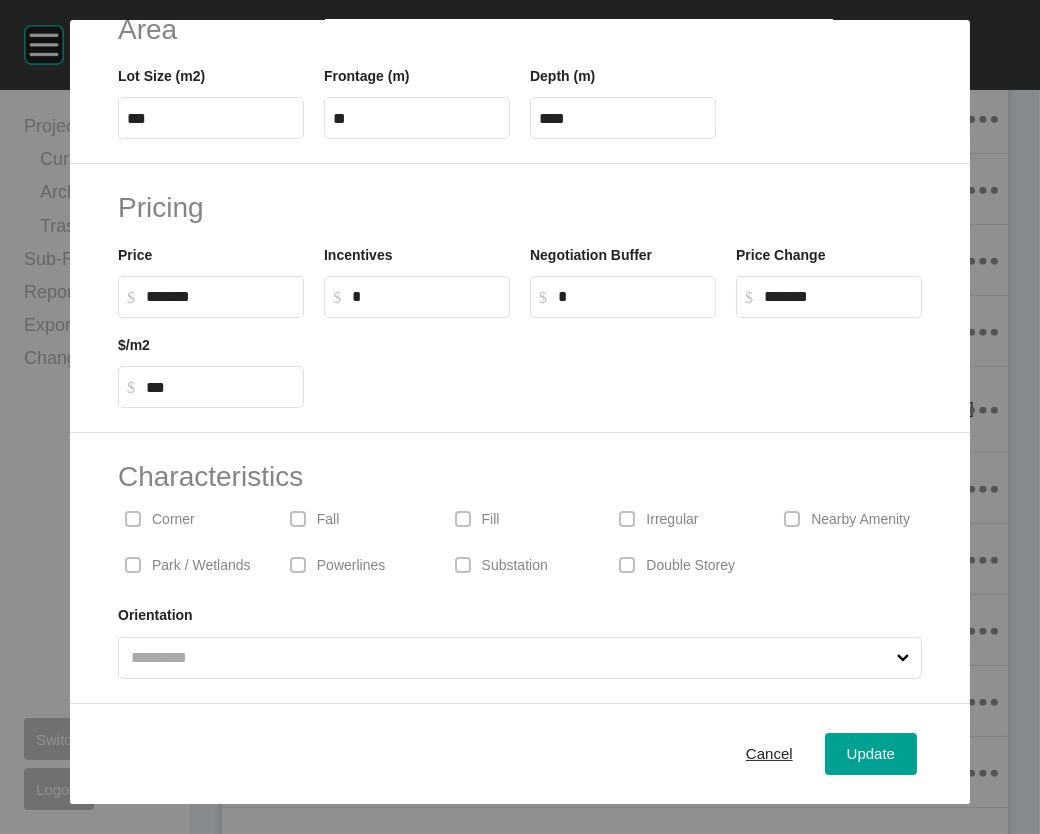 scroll, scrollTop: 686, scrollLeft: 0, axis: vertical 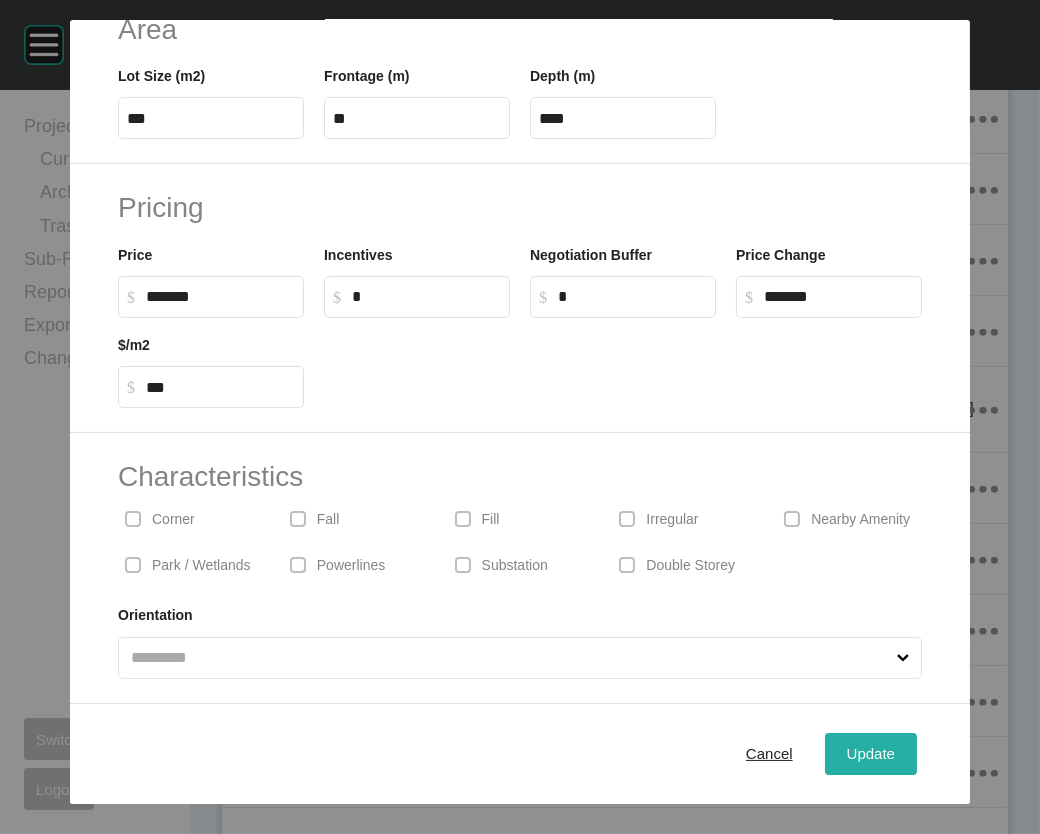 click on "Update" at bounding box center (871, 753) 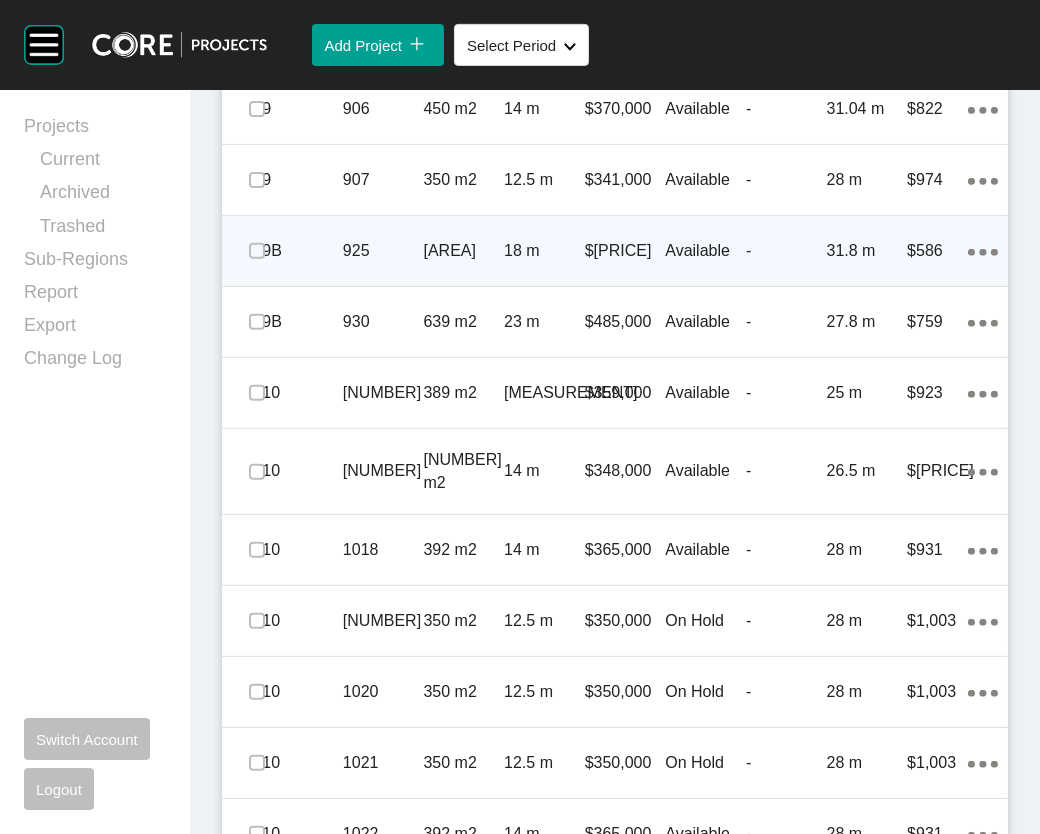 click on "Action Menu Dots Copy 6 Created with Sketch." at bounding box center (983, 251) 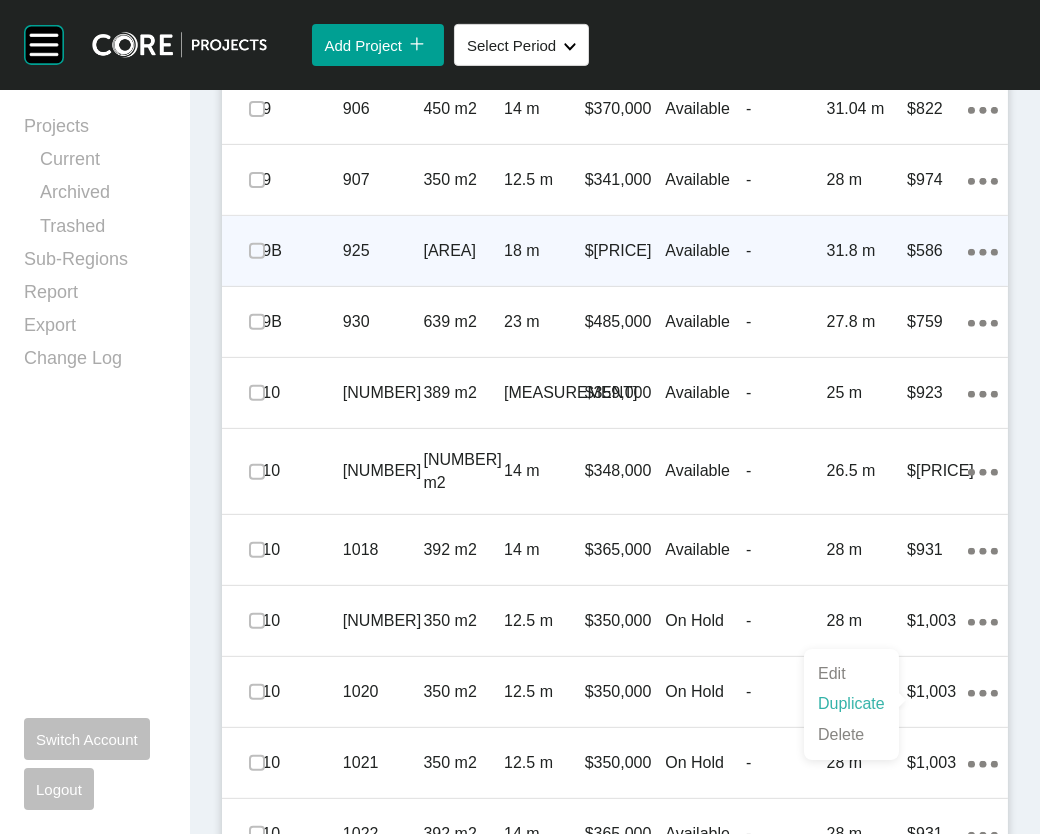 click on "Duplicate" at bounding box center (851, 704) 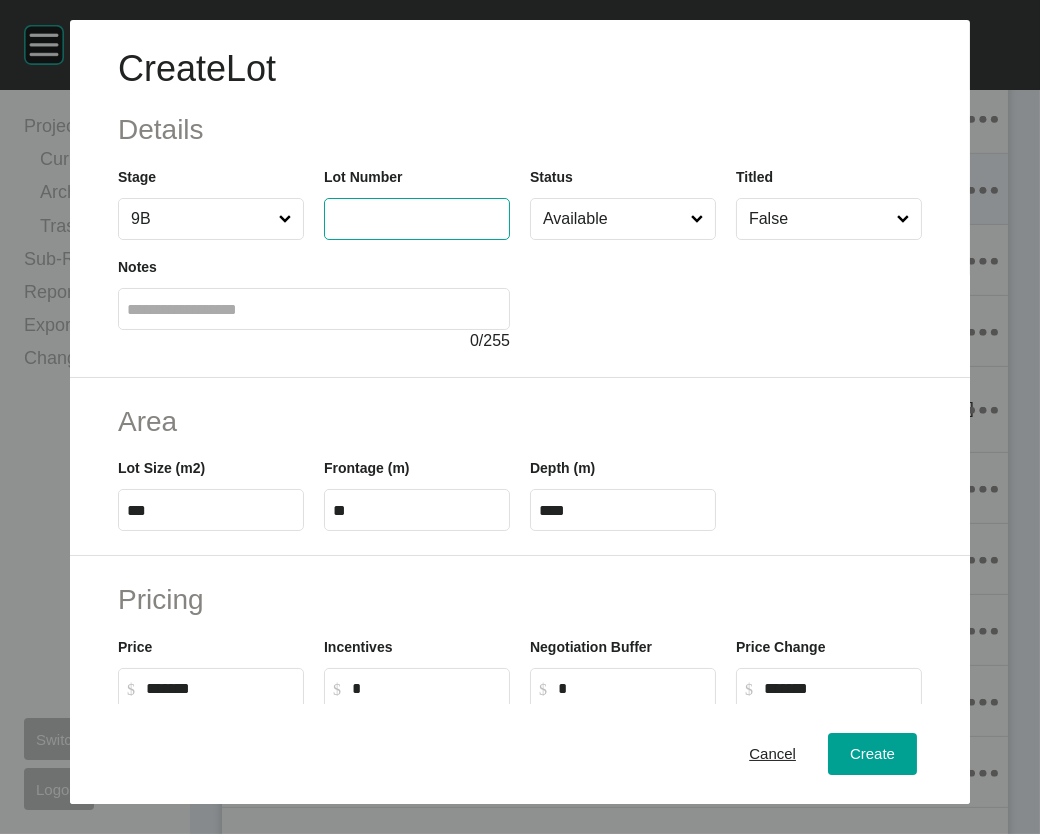 click at bounding box center (417, 218) 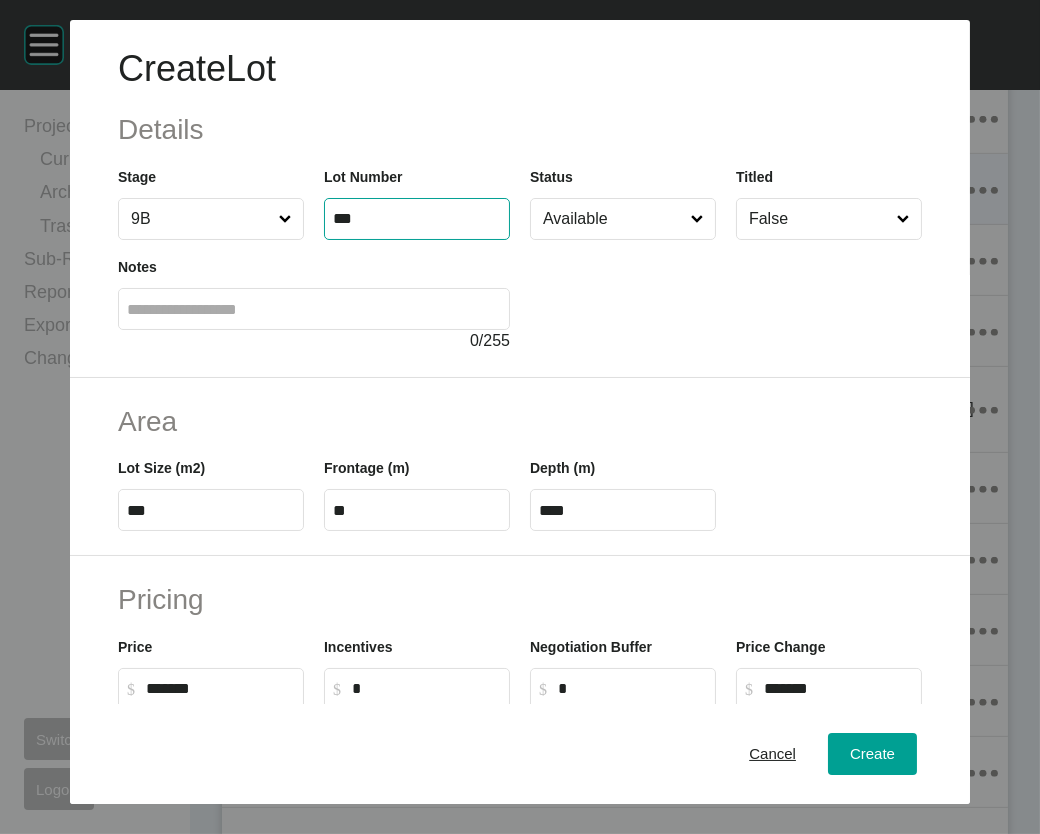 type on "***" 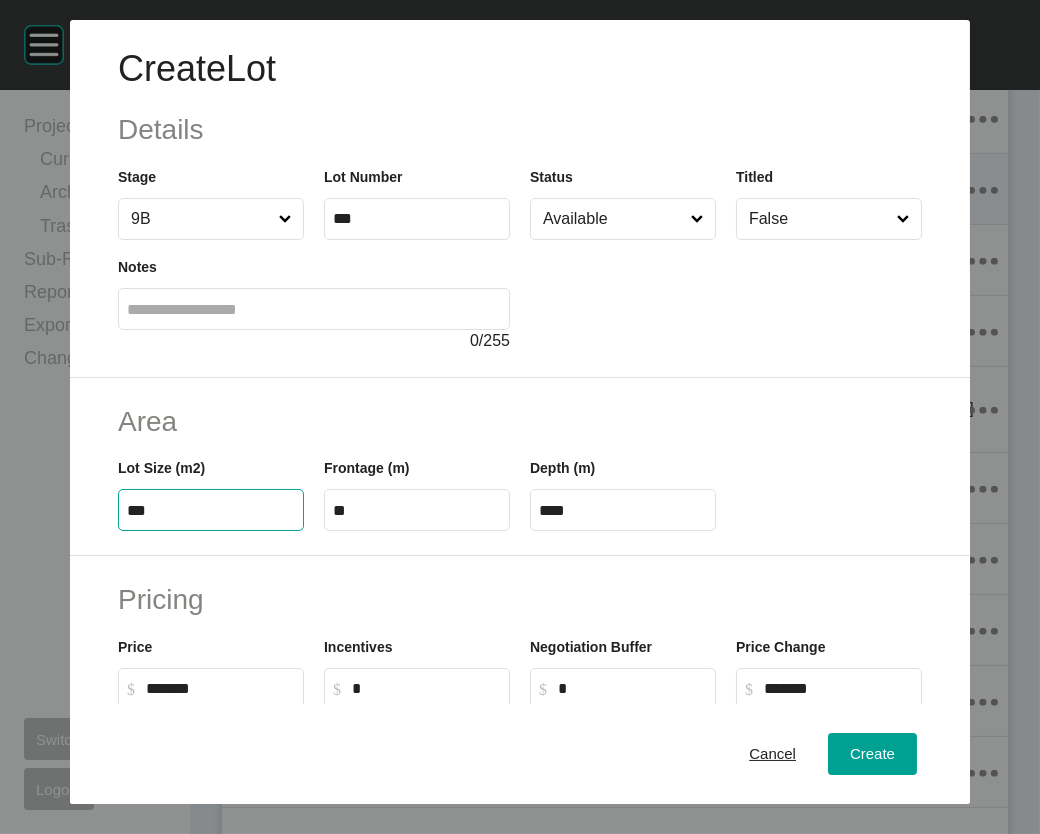 type on "*******" 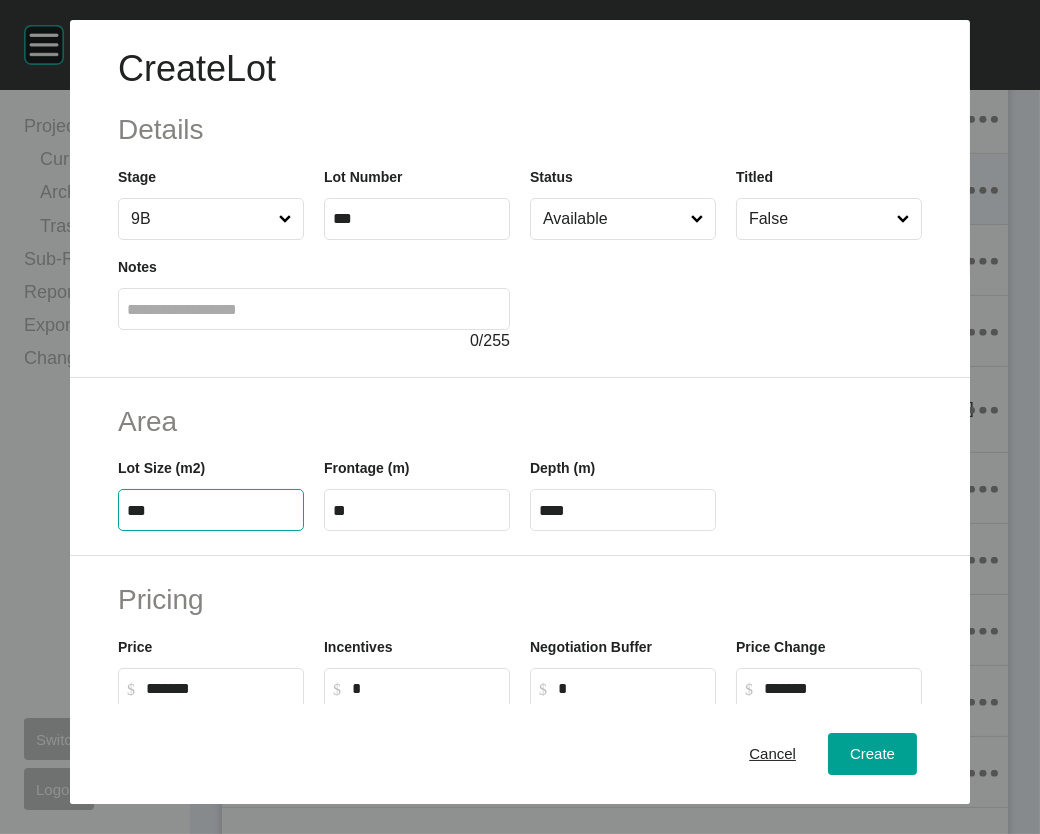 type on "***" 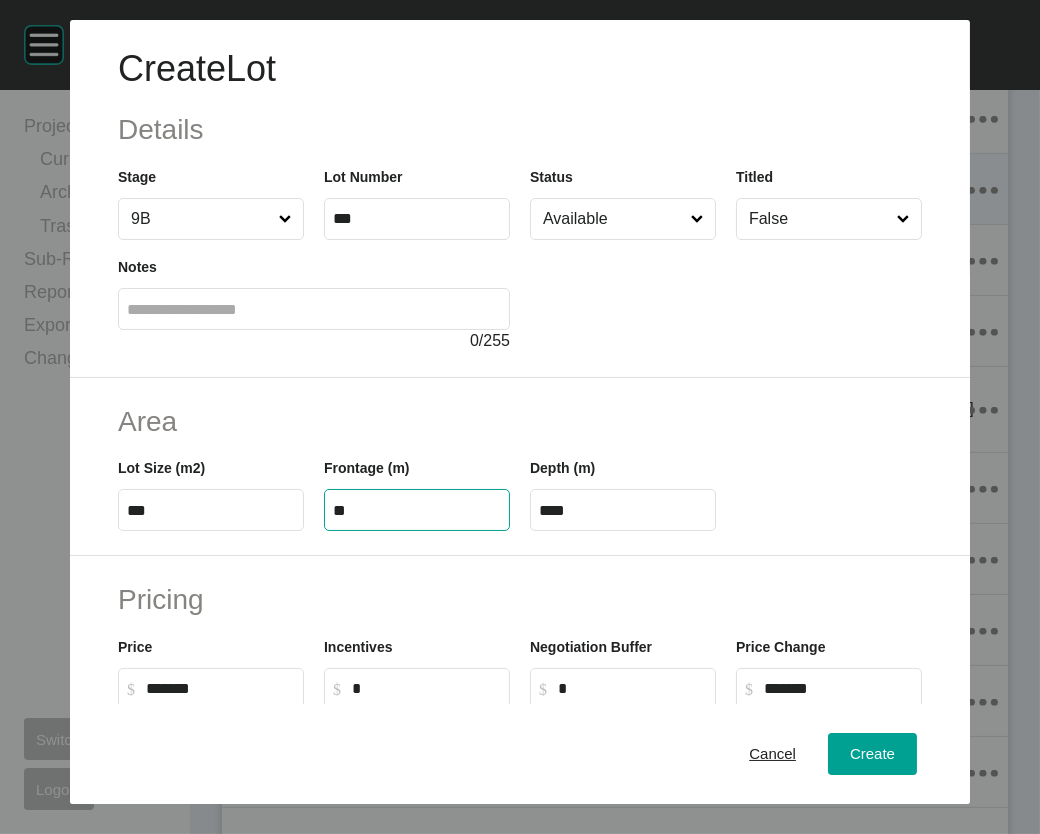 drag, startPoint x: 334, startPoint y: 631, endPoint x: 284, endPoint y: 634, distance: 50.08992 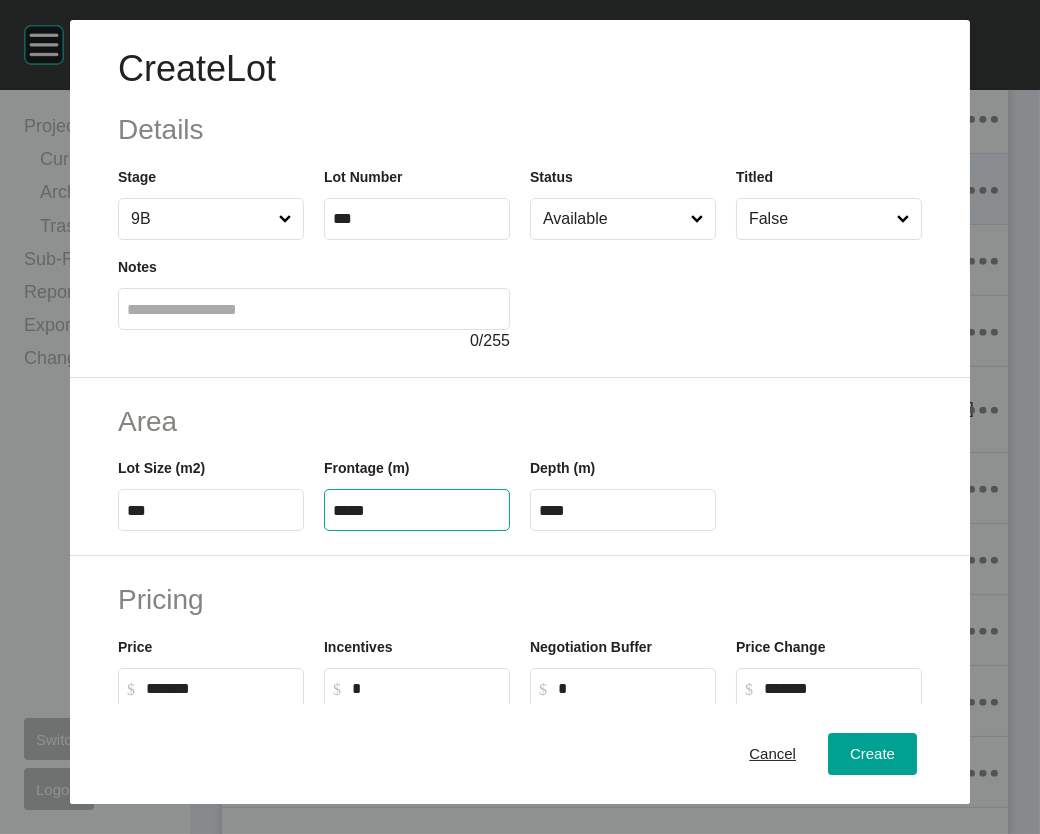 type on "*****" 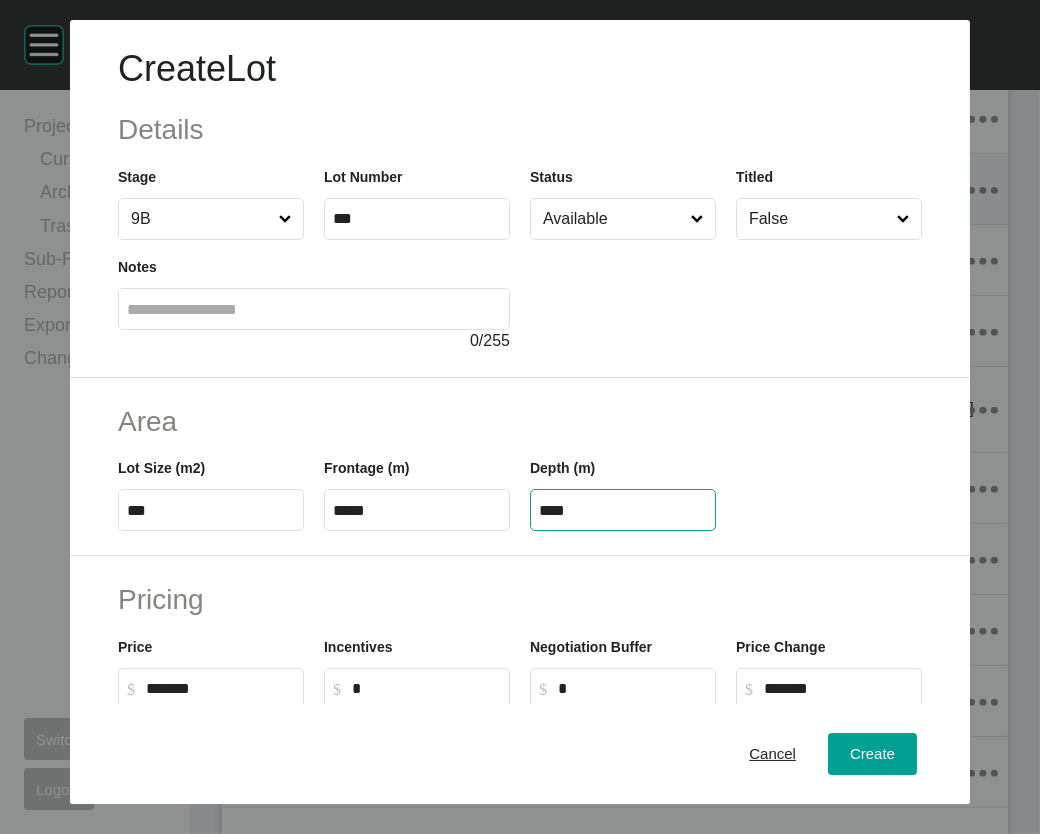 click on "****" at bounding box center (623, 510) 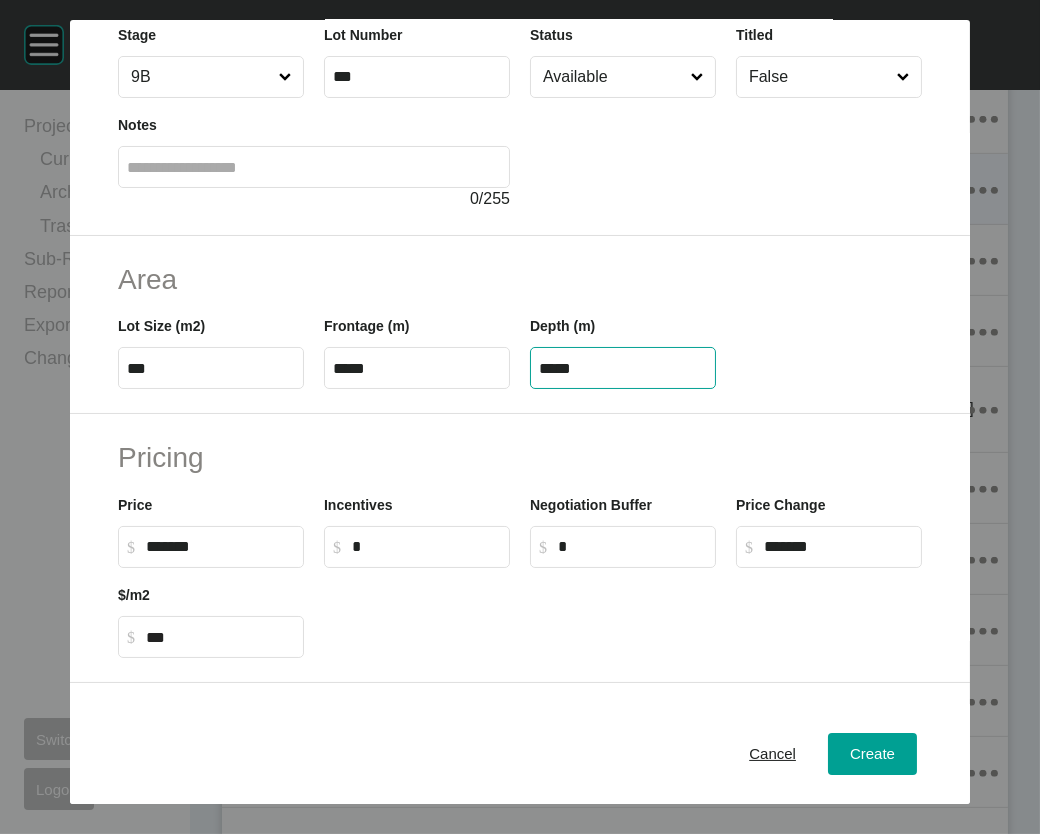 scroll, scrollTop: 237, scrollLeft: 0, axis: vertical 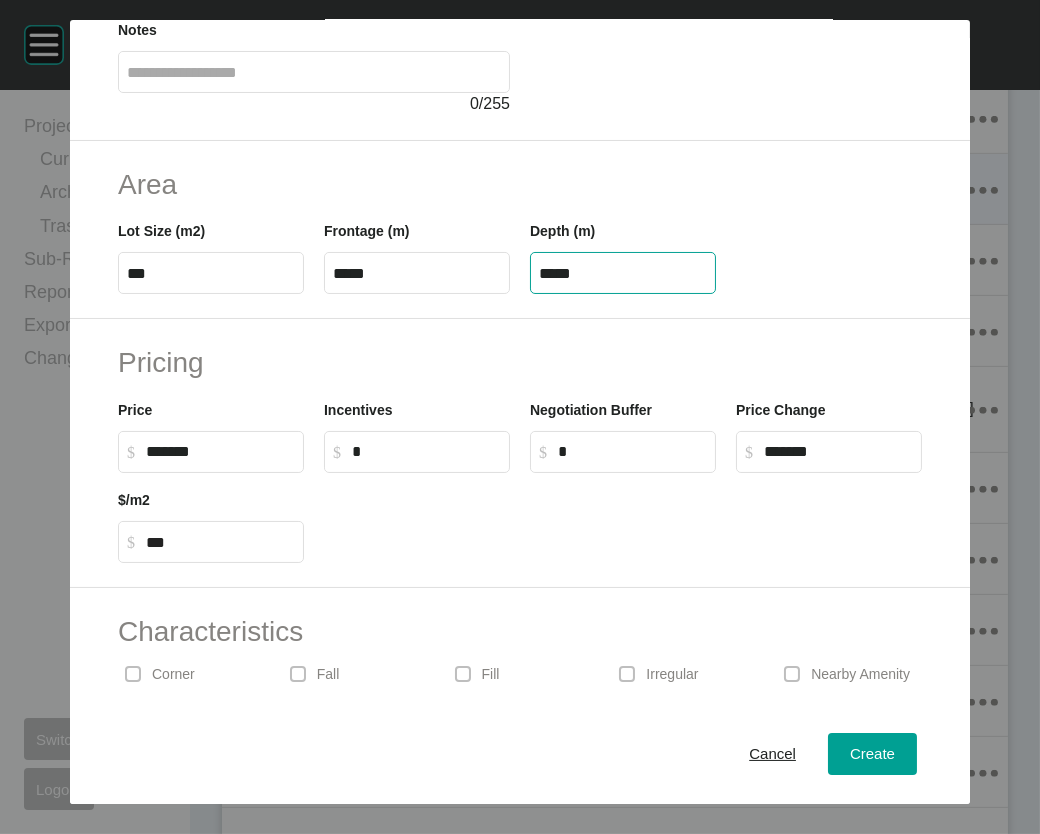 type on "*****" 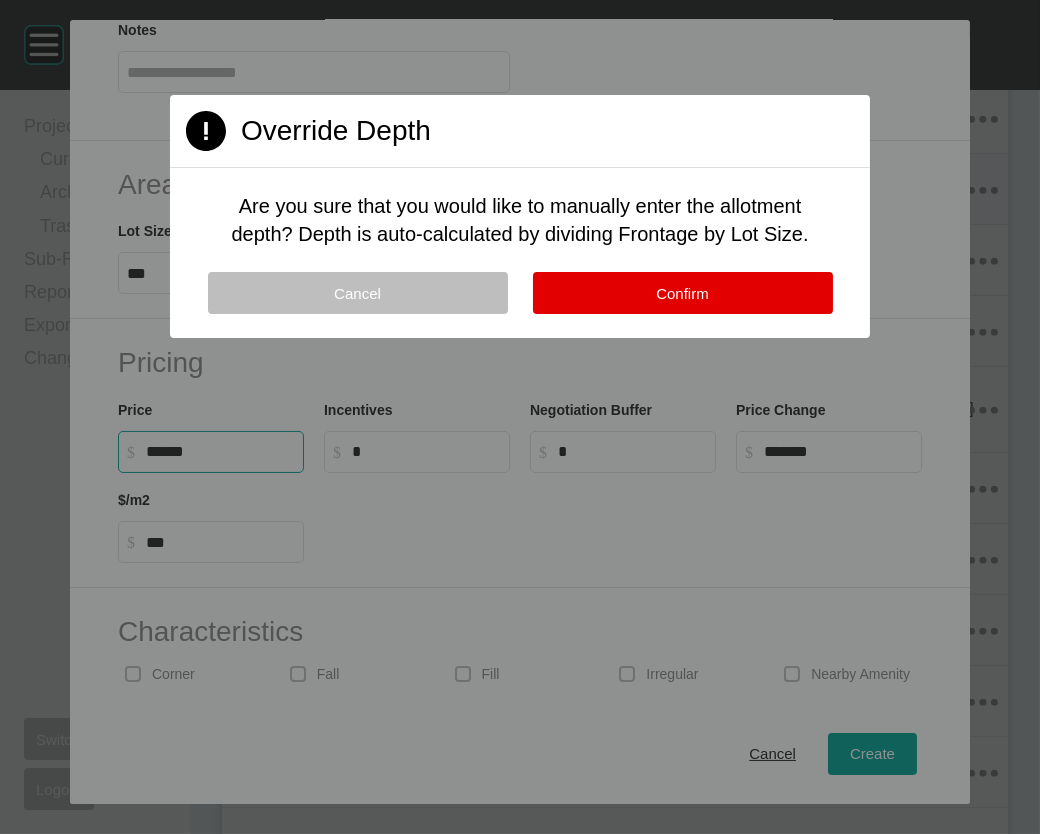 drag, startPoint x: 229, startPoint y: 610, endPoint x: -76, endPoint y: 600, distance: 305.16388 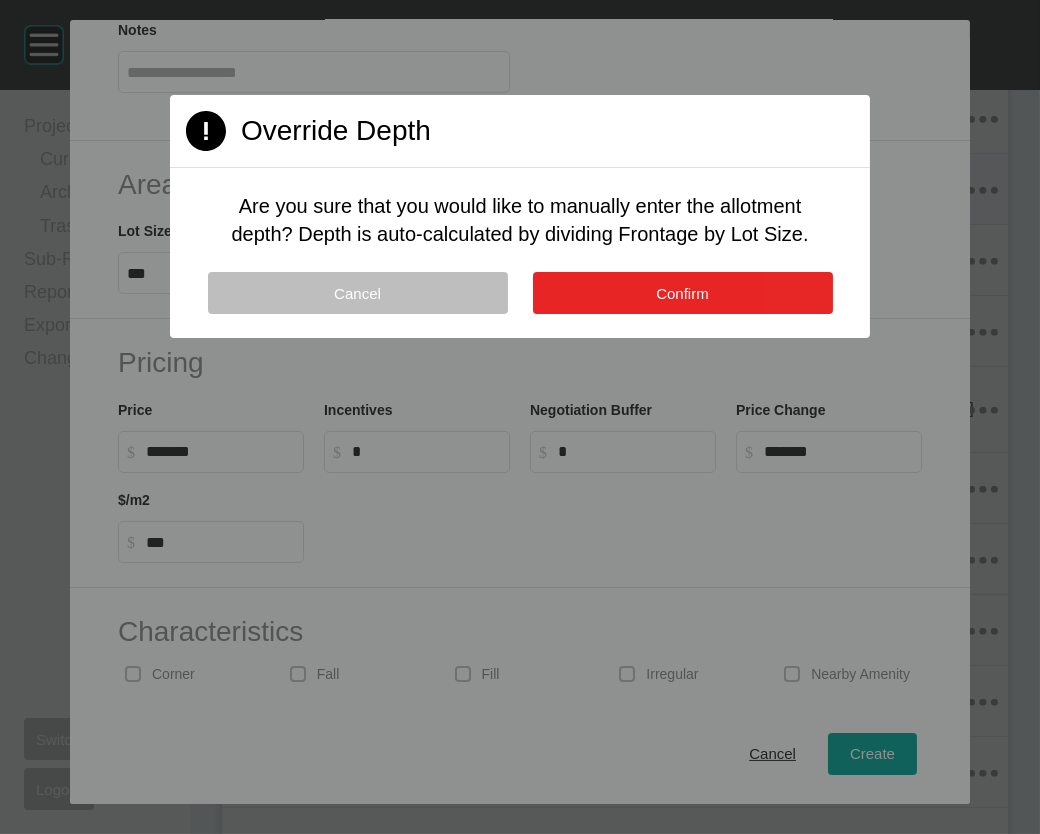 click on "Confirm" at bounding box center (683, 293) 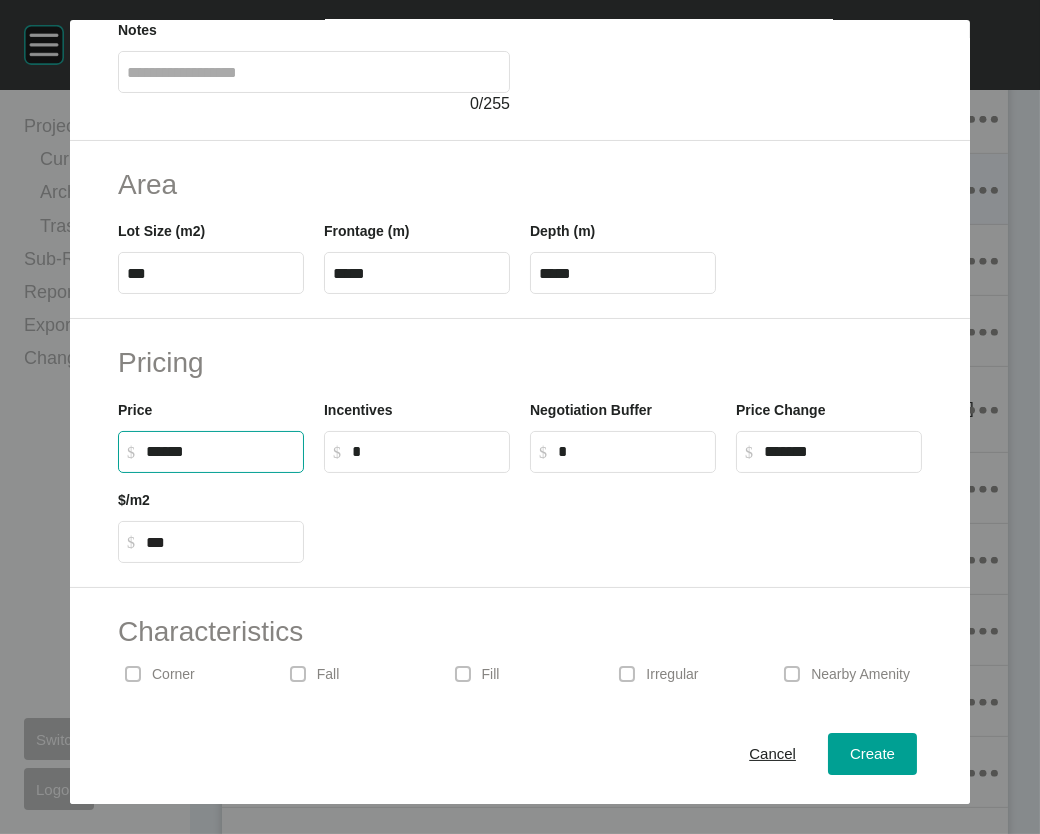 drag, startPoint x: 209, startPoint y: 614, endPoint x: -21, endPoint y: 604, distance: 230.21729 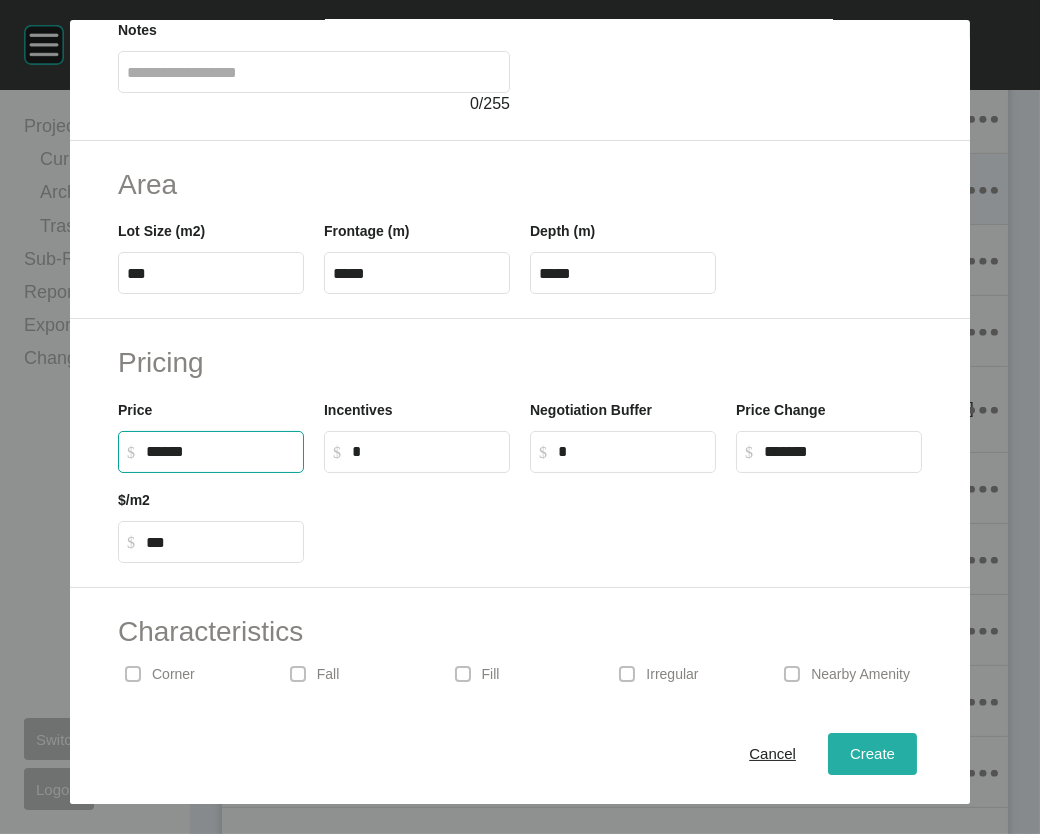 type on "*******" 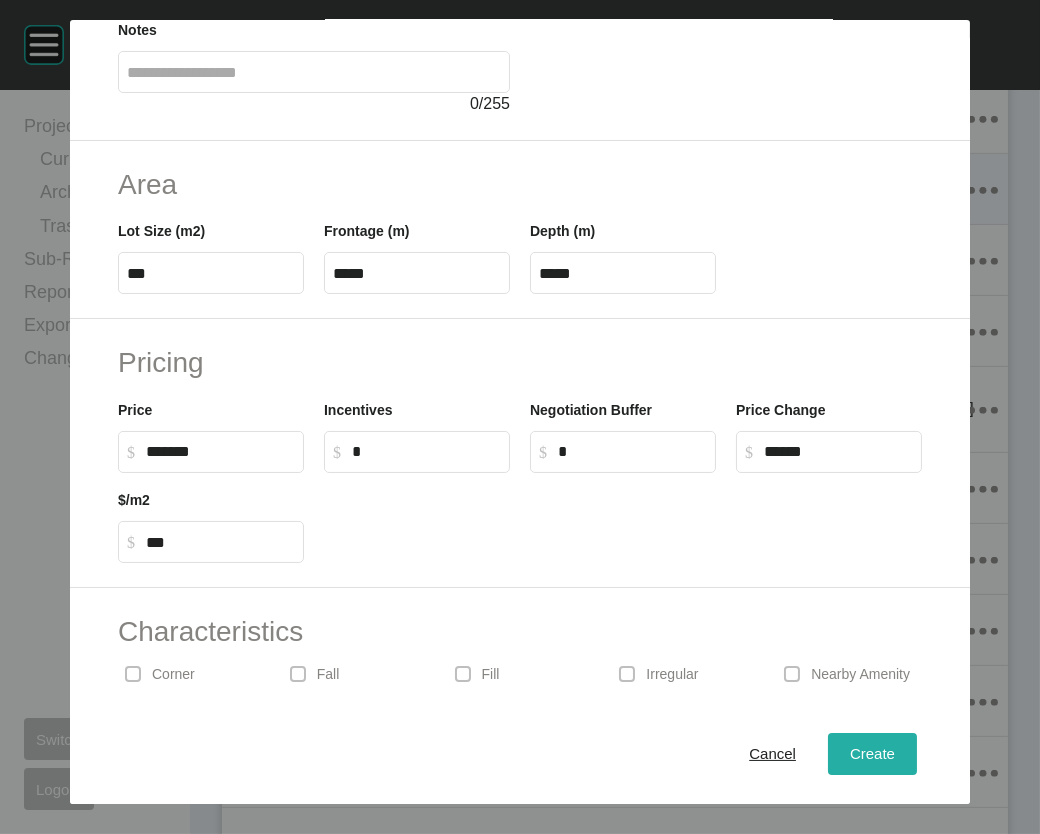 click on "Create" at bounding box center [872, 753] 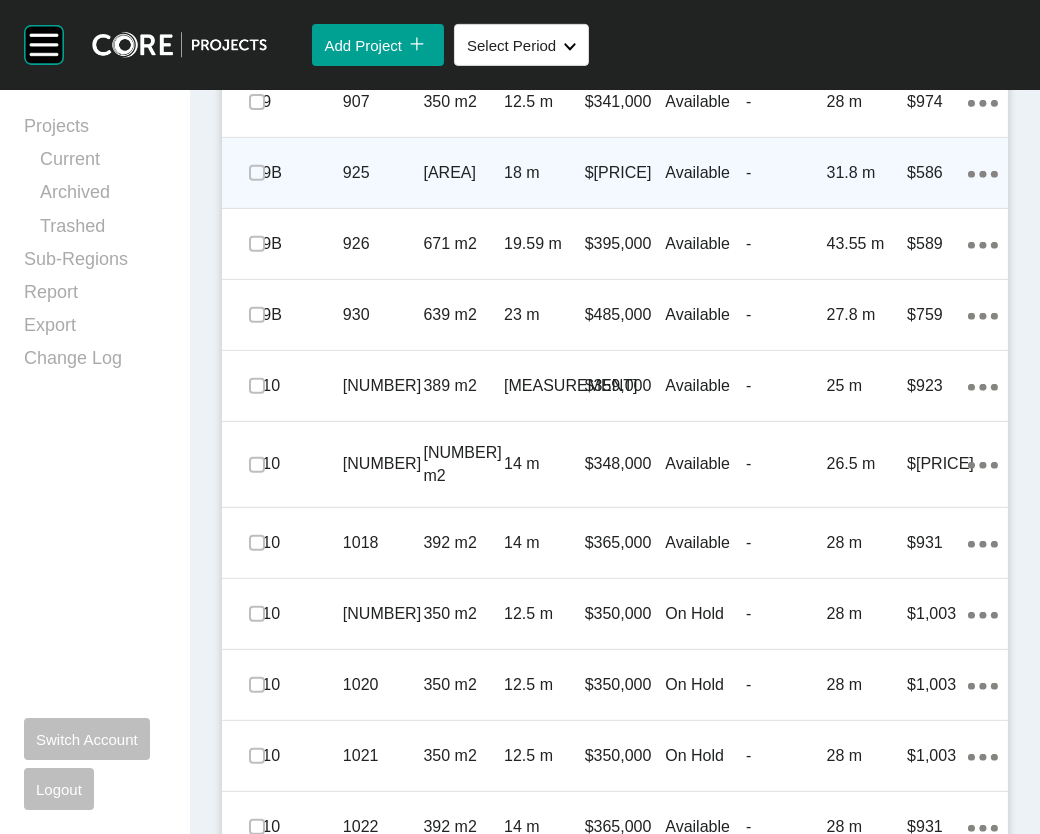 scroll, scrollTop: 1580, scrollLeft: 0, axis: vertical 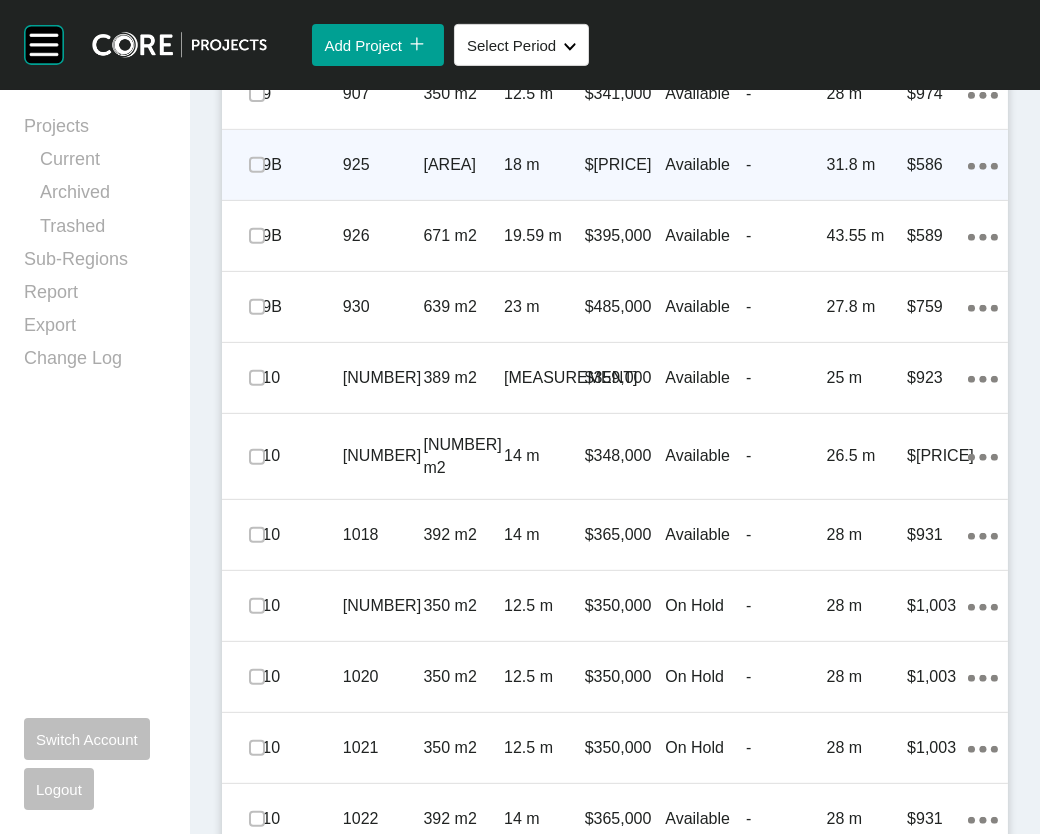 click on "Add Lot" at bounding box center [926, -176] 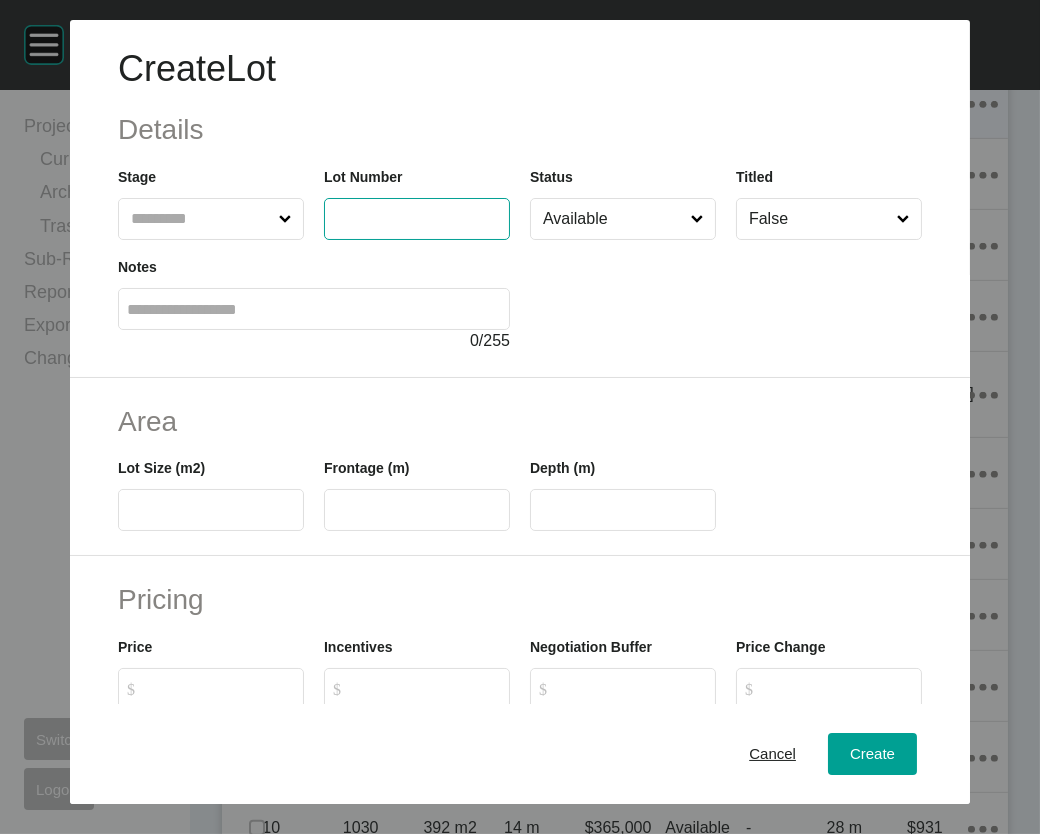 click at bounding box center (417, 218) 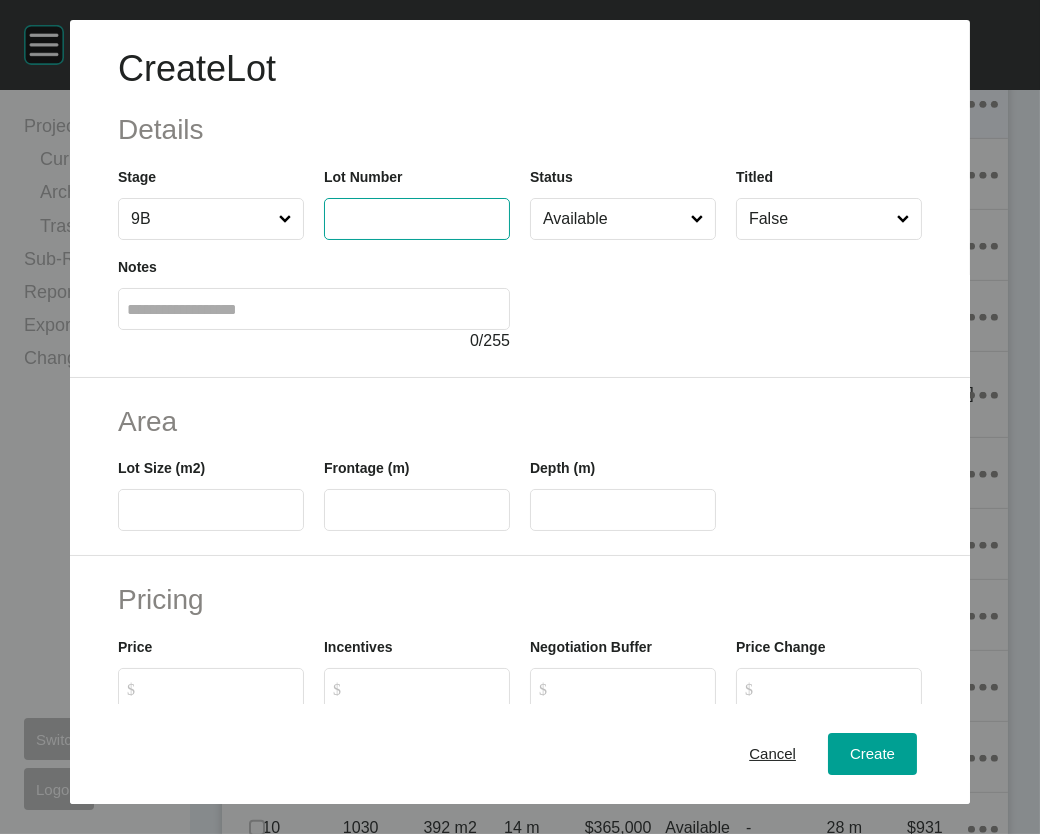 click at bounding box center (417, 218) 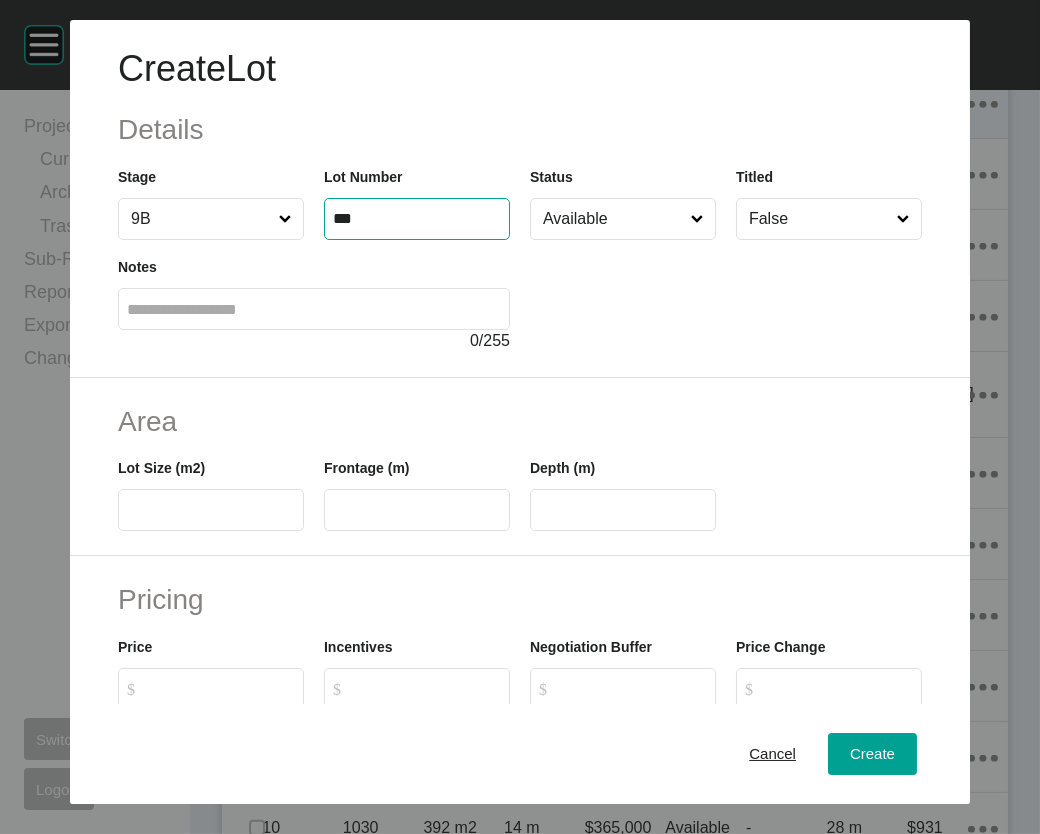 type on "***" 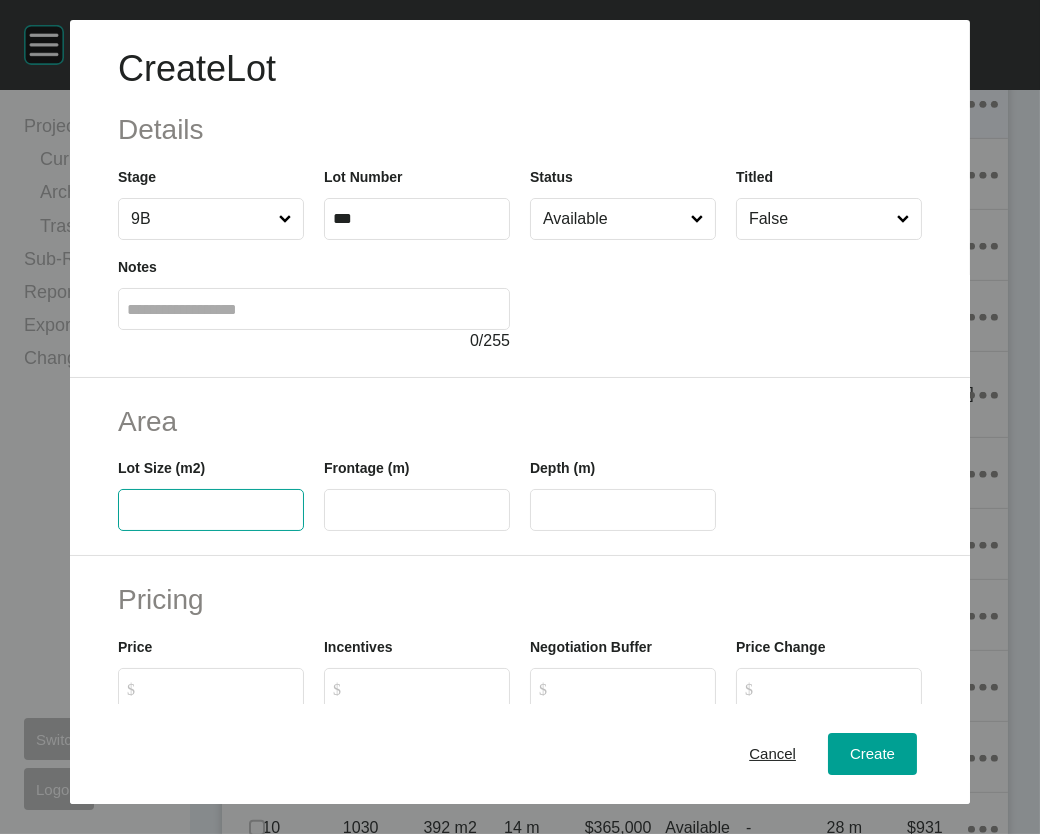click at bounding box center [211, 510] 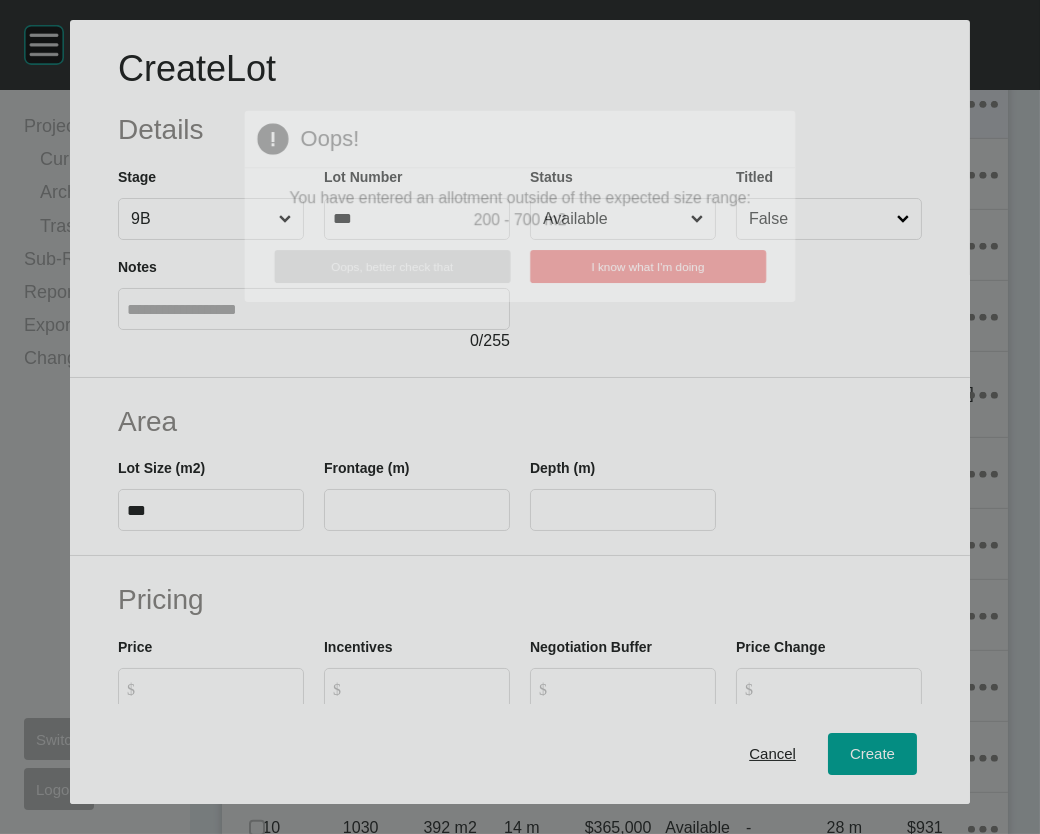 click on "Create  Lot Details Stage 9B Lot Number *** Status Available Titled False Notes 0 / 255 Area Lot Size (m2) *** Frontage (m) Depth (m) Pricing Price $ Created with Sketch. $ Incentives $ Created with Sketch. $ Negotiation Buffer $ Created with Sketch. $ Price Change $ Created with Sketch. $ $/m2 $ Created with Sketch. $ Characteristics Corner Fall Fill Irregular Nearby Amenity Park / Wetlands Powerlines Substation Double Storey Orientation Cancel Create Page 1 Created with Sketch.   Oops! You have entered an allotment outside of the expected size range: 200 - 700 m2 Oops, better check that I know what I'm doing" at bounding box center [520, 417] 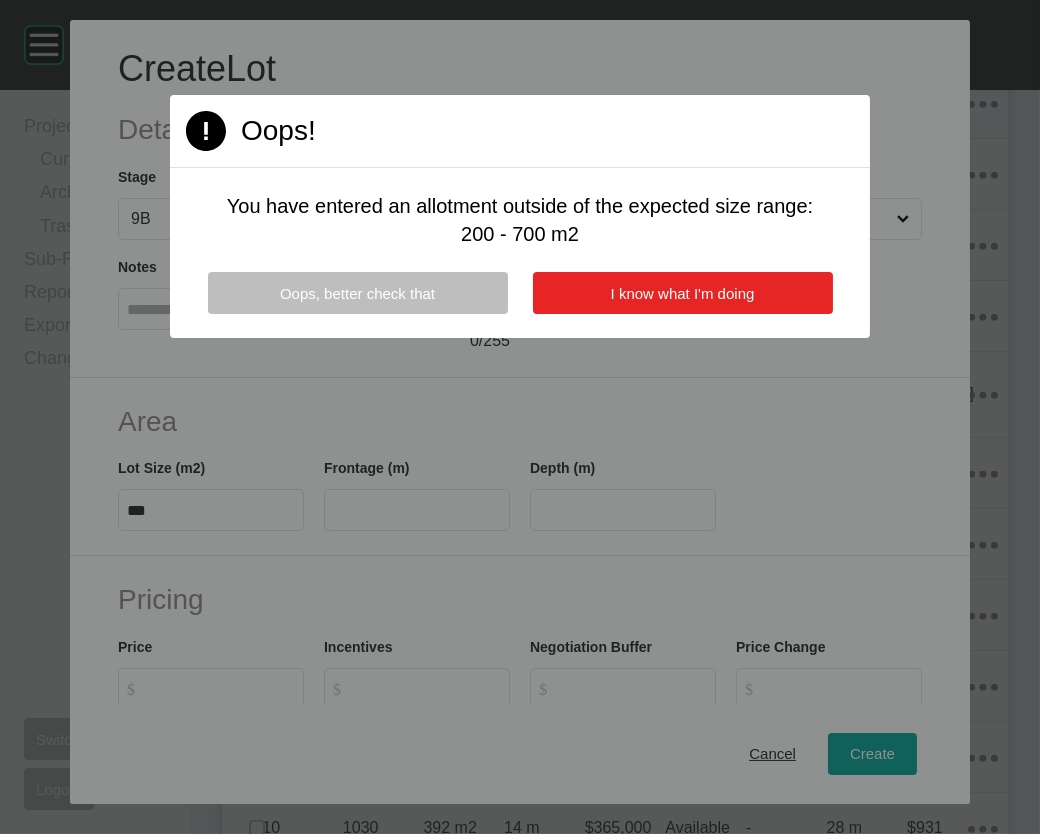 click on "I know what I'm doing" at bounding box center (683, 293) 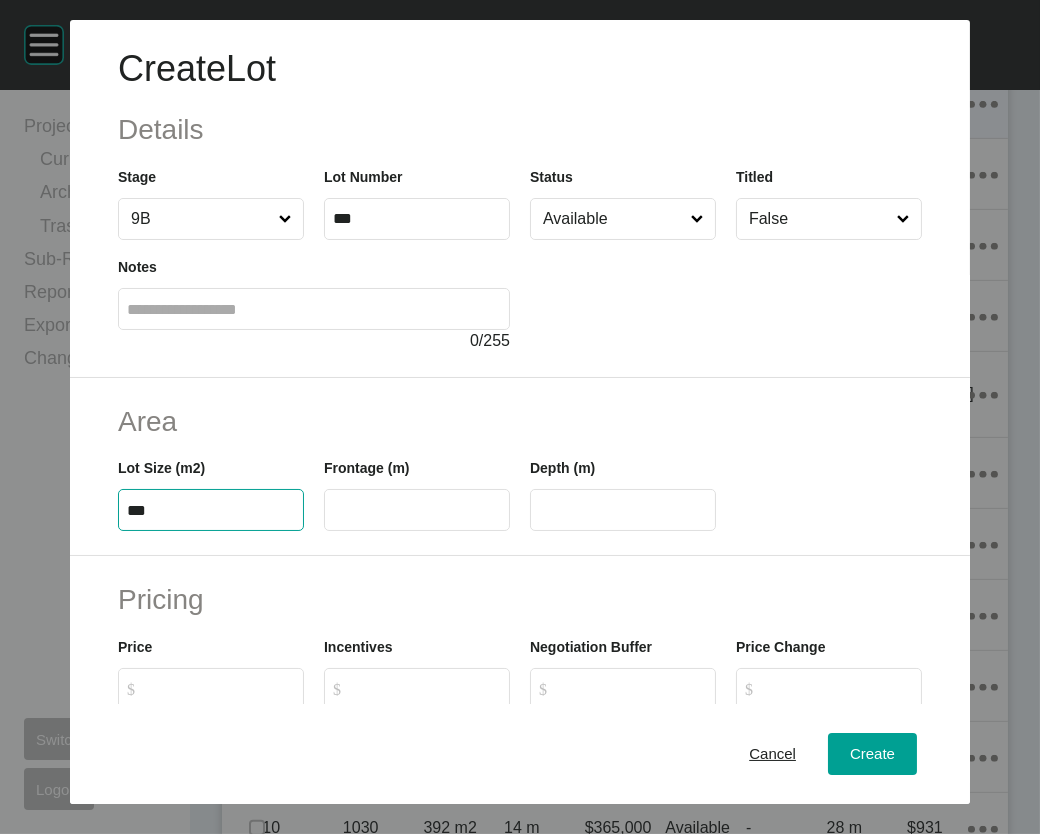 drag, startPoint x: 98, startPoint y: 630, endPoint x: 109, endPoint y: 626, distance: 11.7046995 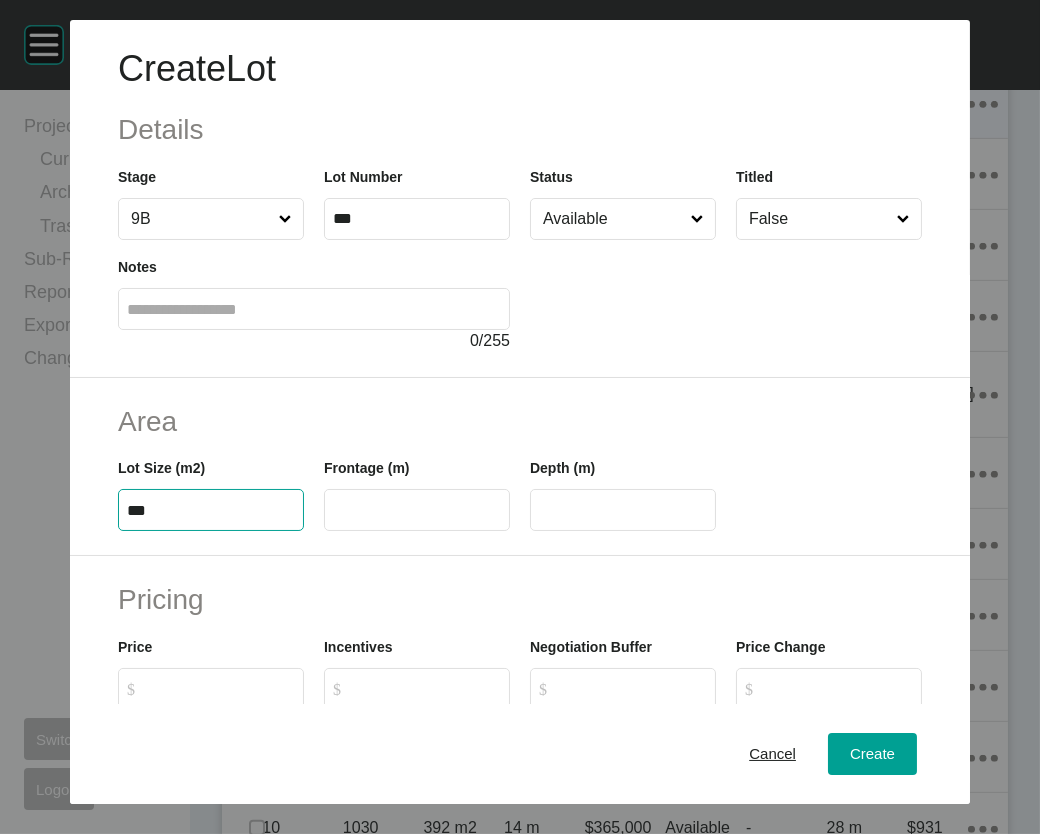 type on "***" 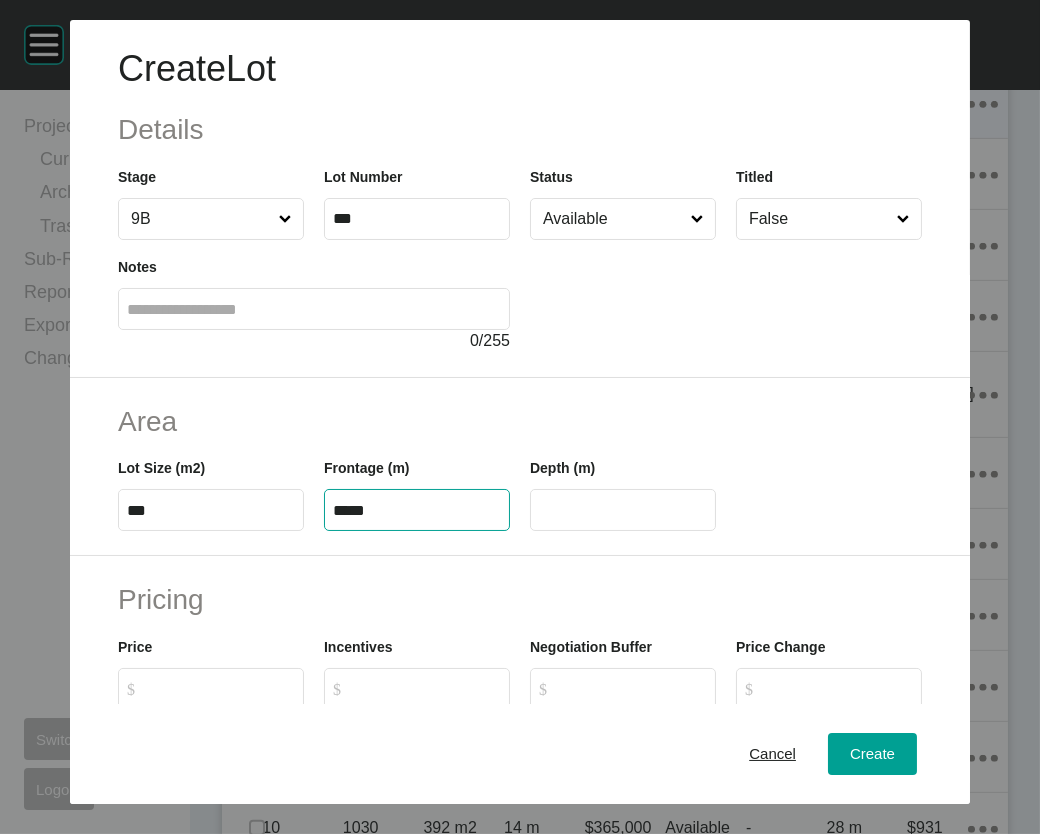 type on "*****" 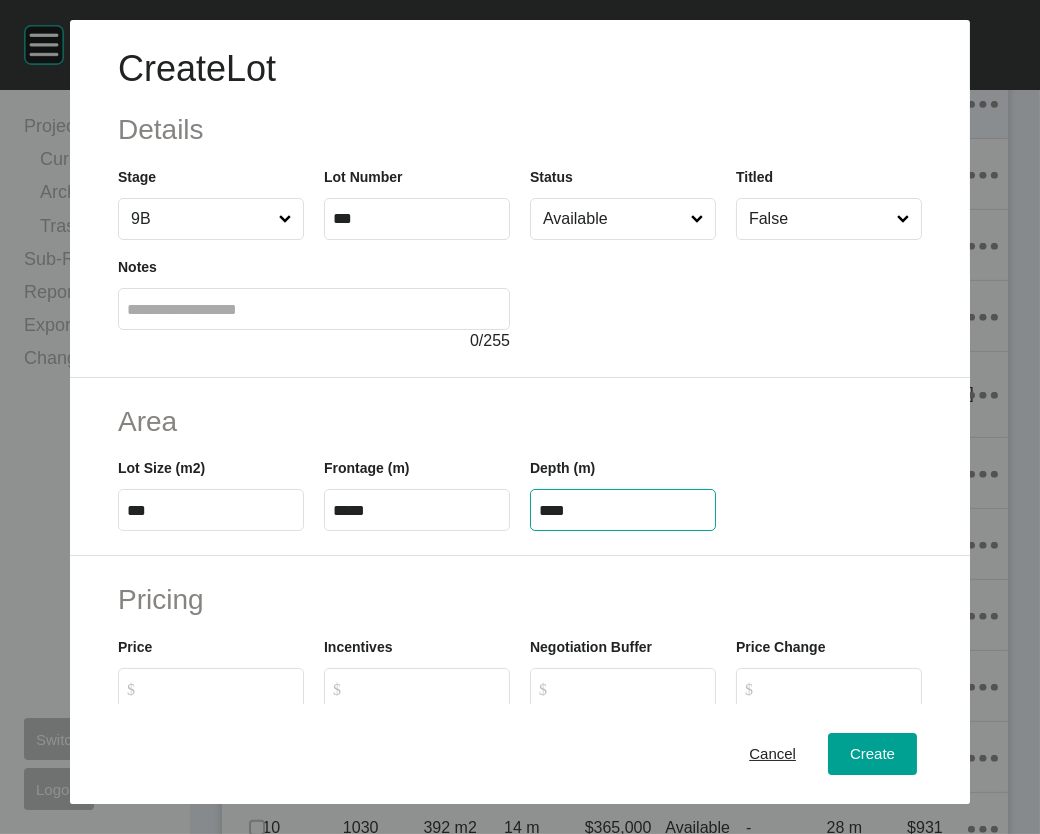 click on "****" at bounding box center (623, 510) 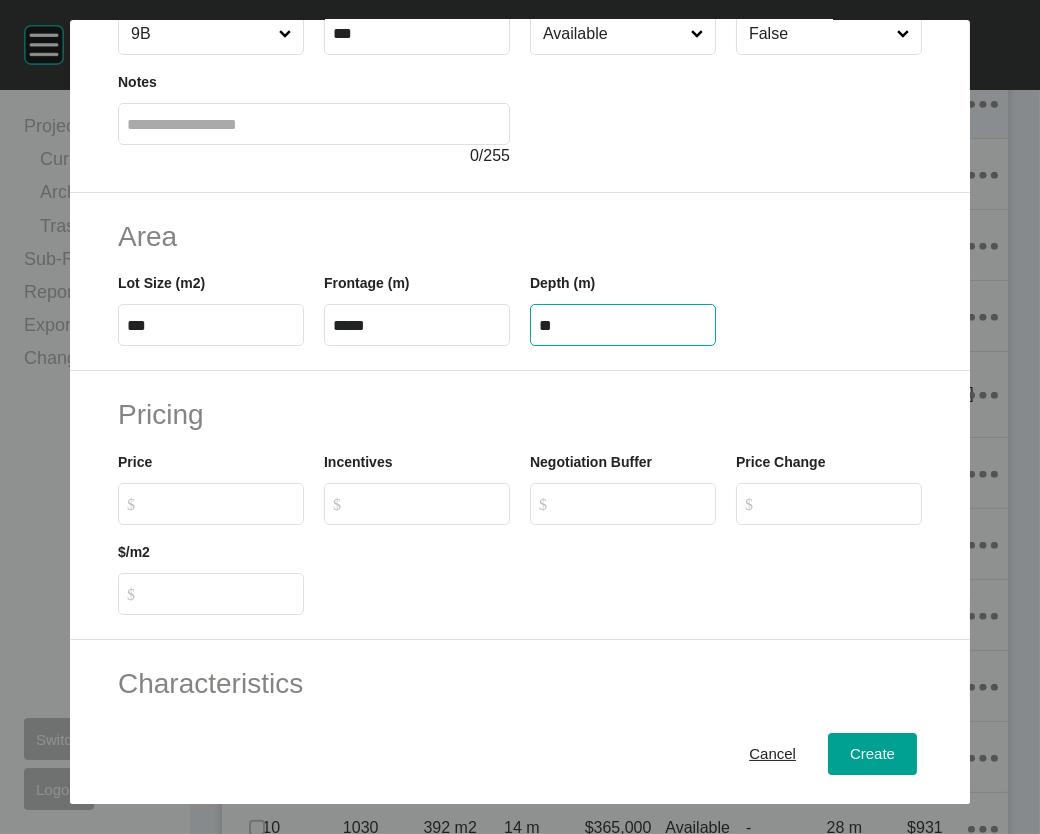 scroll, scrollTop: 194, scrollLeft: 0, axis: vertical 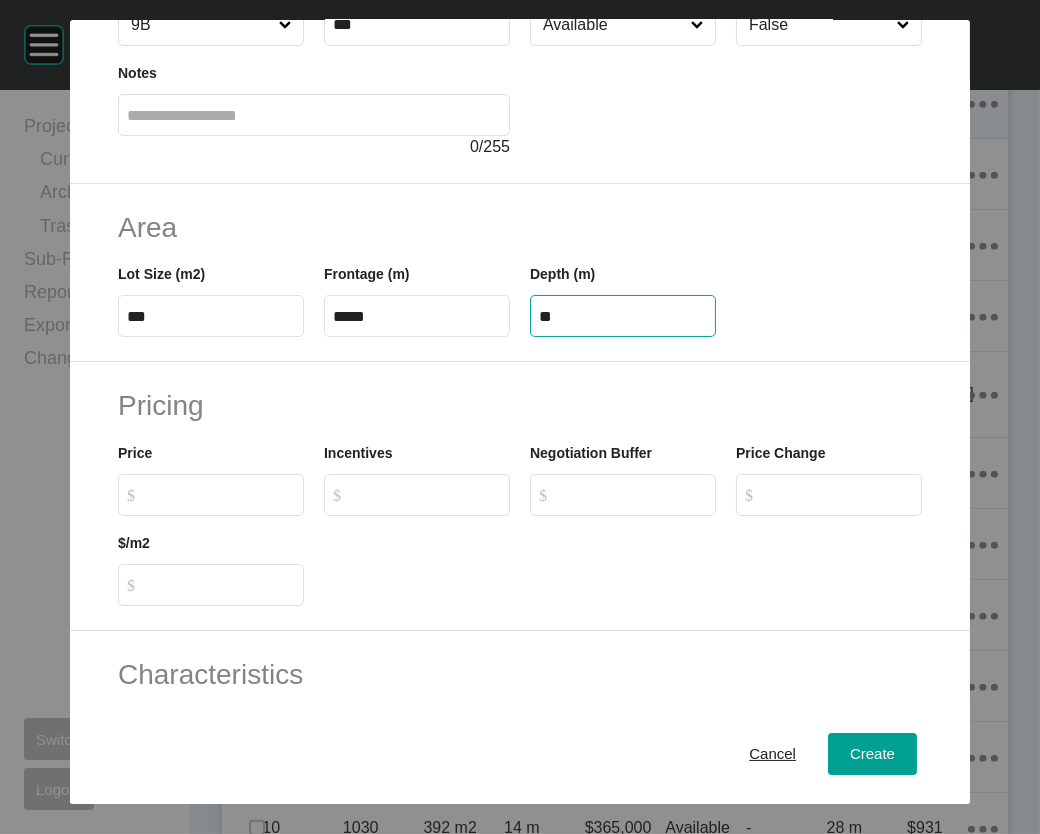 type on "**" 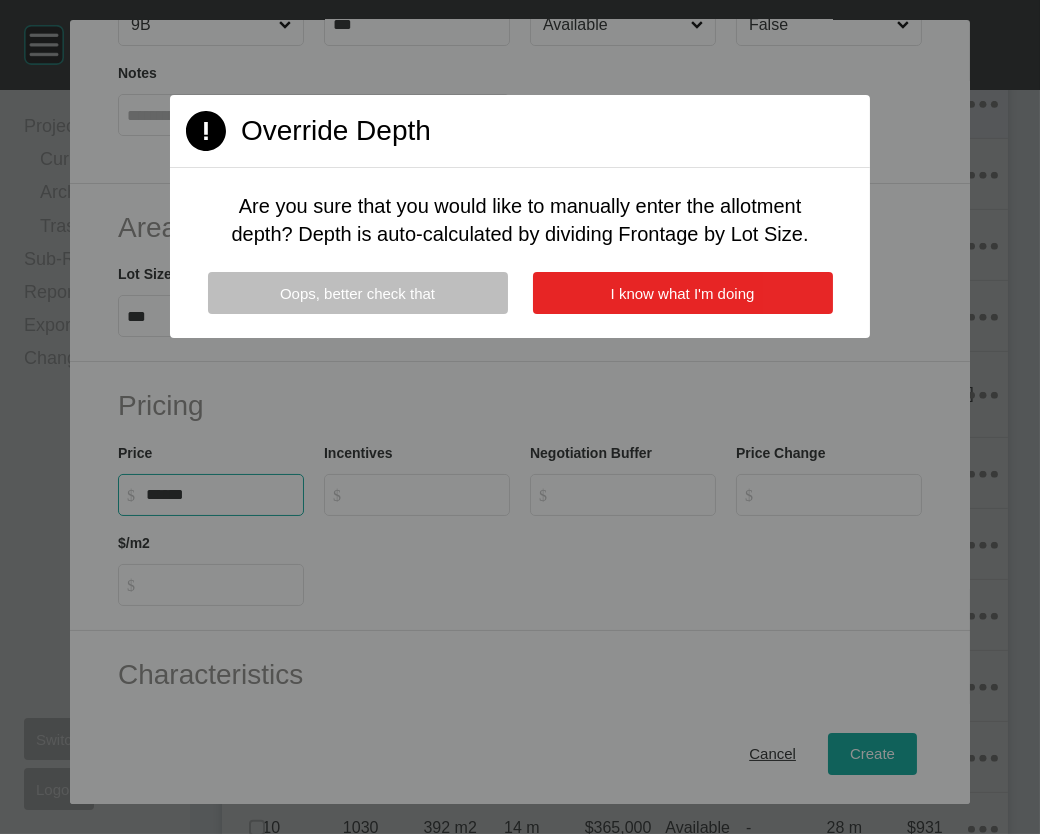 type on "*******" 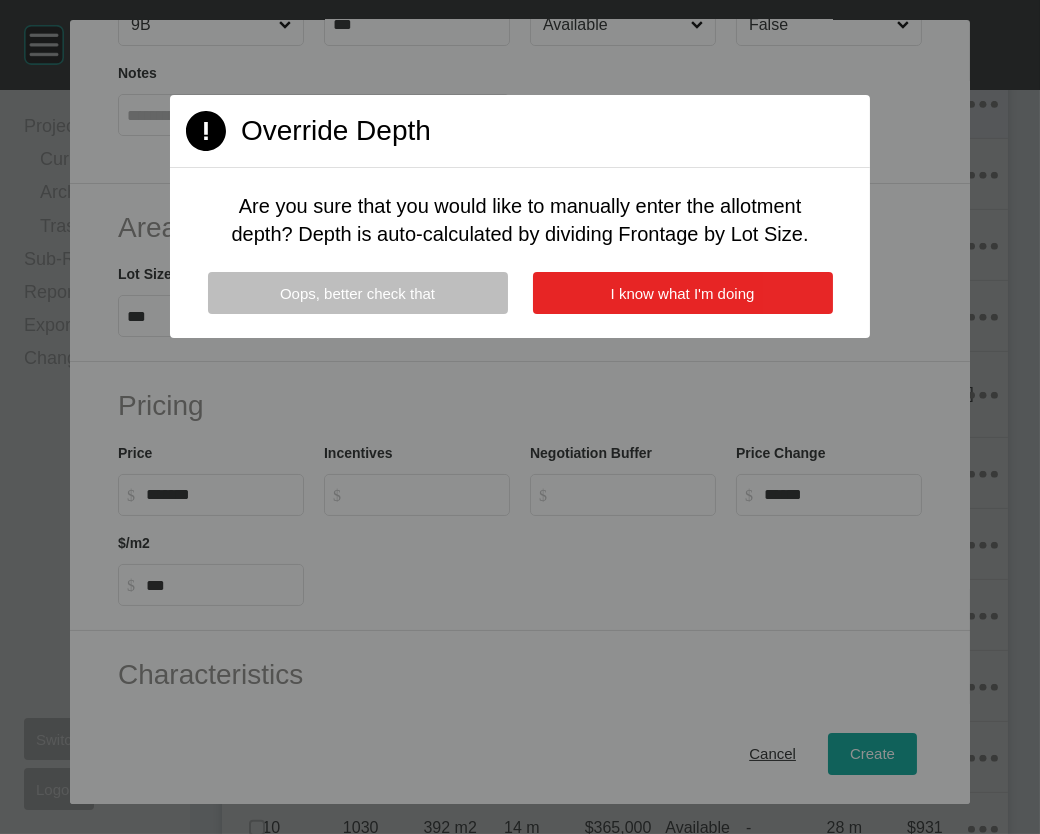 click on "I know what I'm doing" at bounding box center (683, 293) 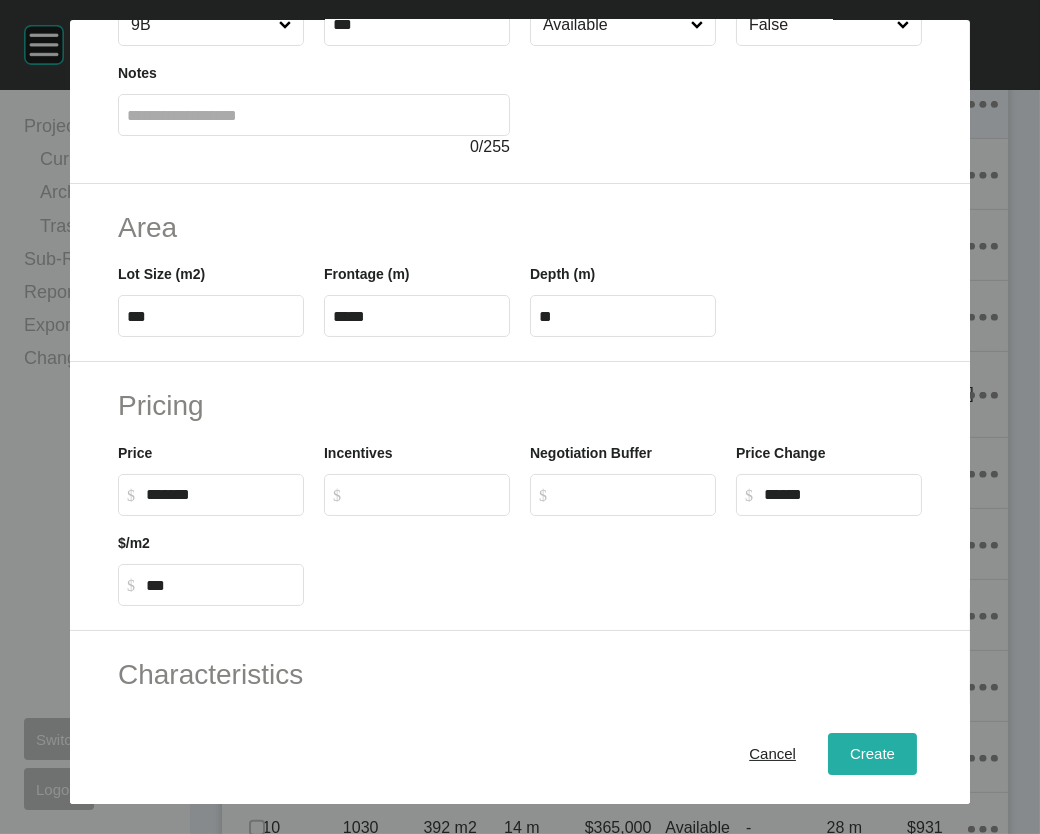 click on "Create" at bounding box center (872, 753) 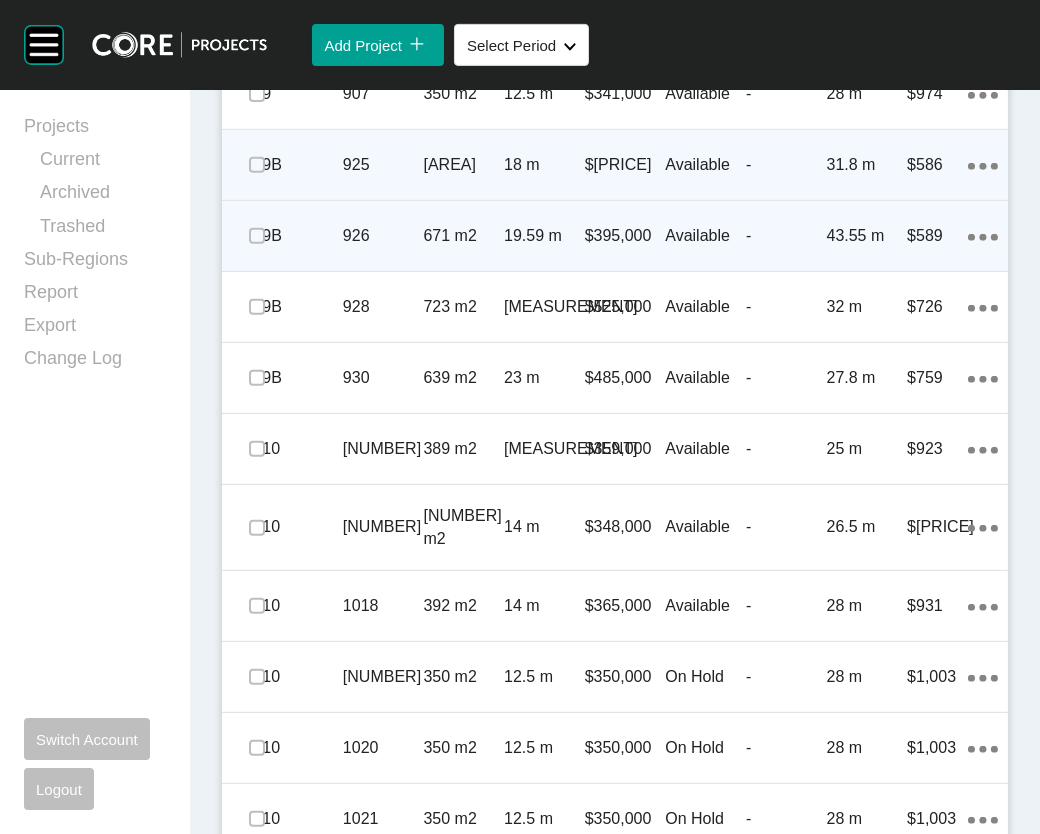 click on "Available" at bounding box center [705, 236] 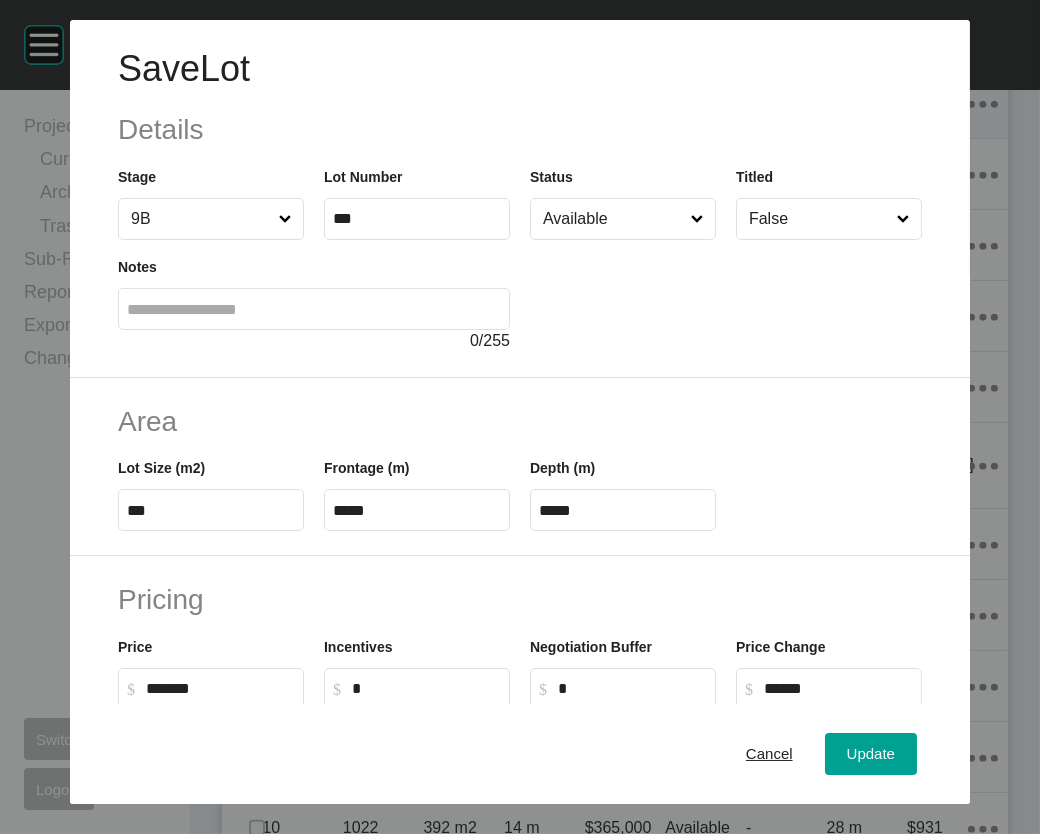 click on "Available" at bounding box center [613, 219] 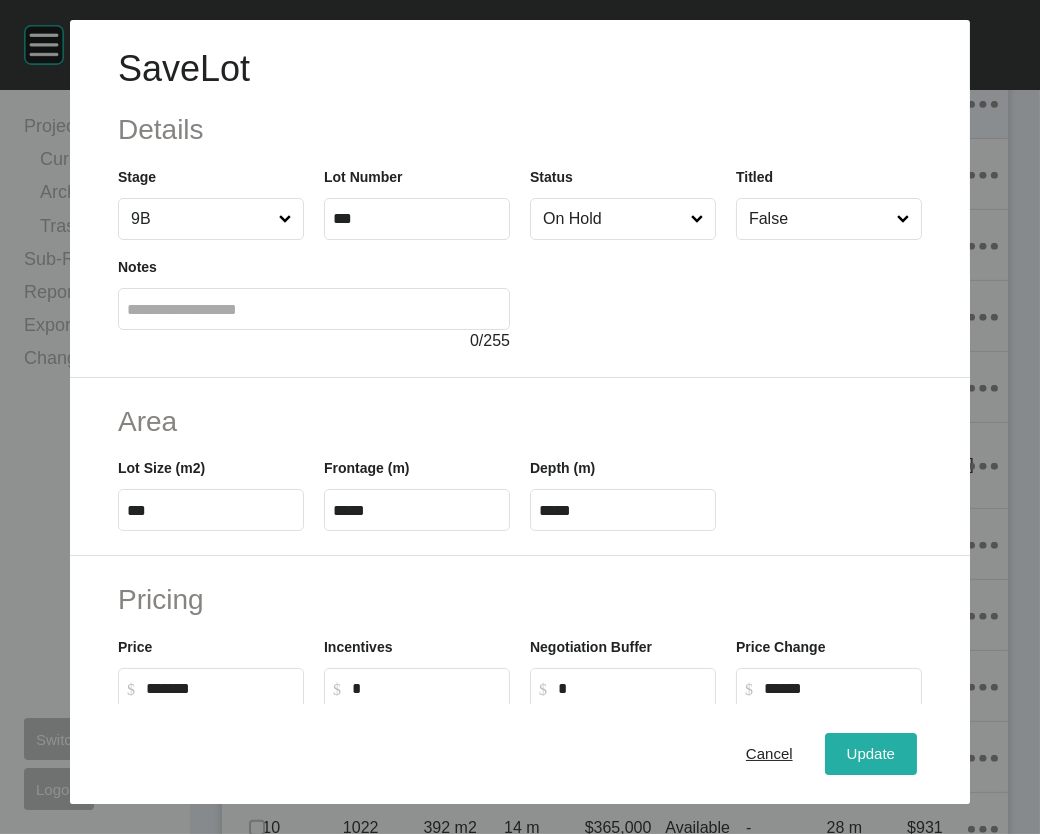 click on "Update" at bounding box center (871, 753) 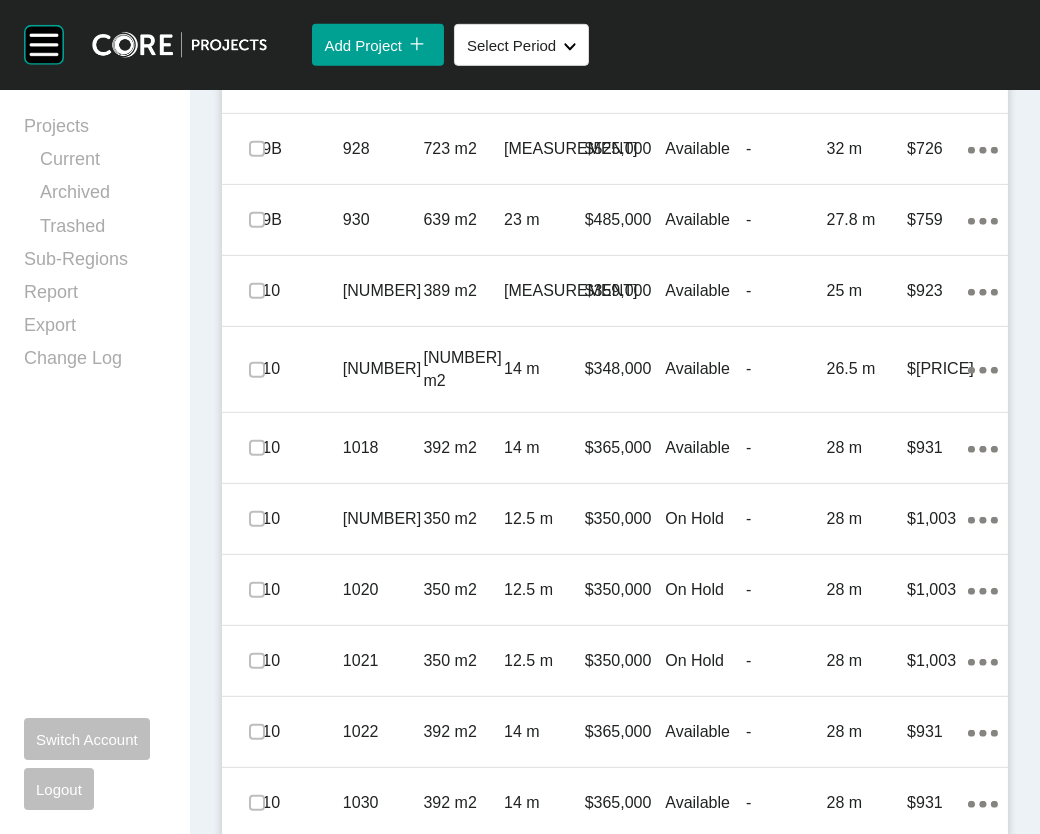 scroll, scrollTop: 1750, scrollLeft: 0, axis: vertical 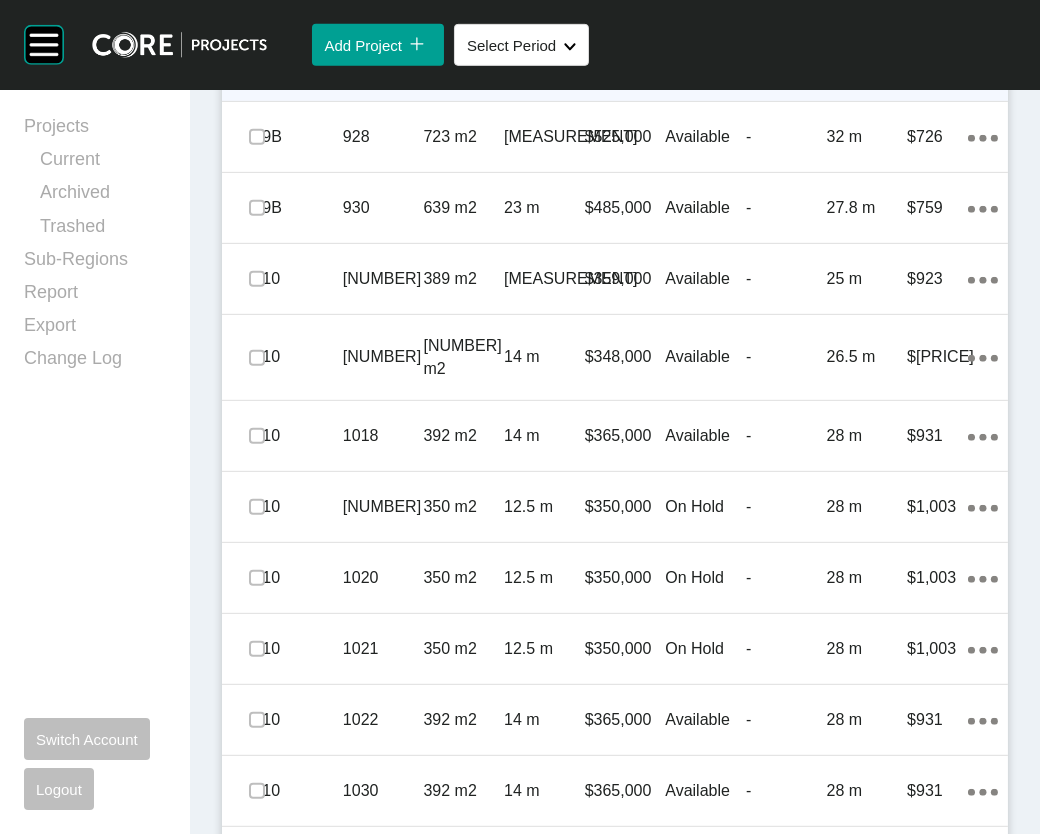 click on "Action Menu Dots Copy 6 Created with Sketch." 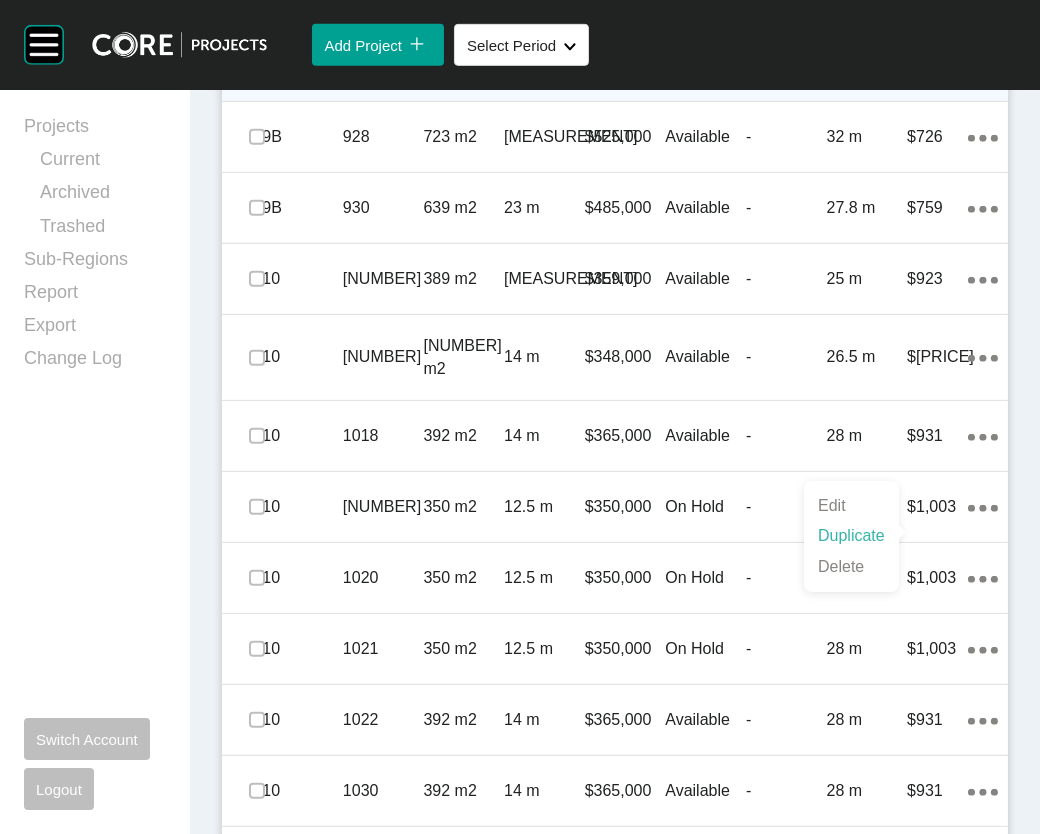 click on "Duplicate" at bounding box center [851, 536] 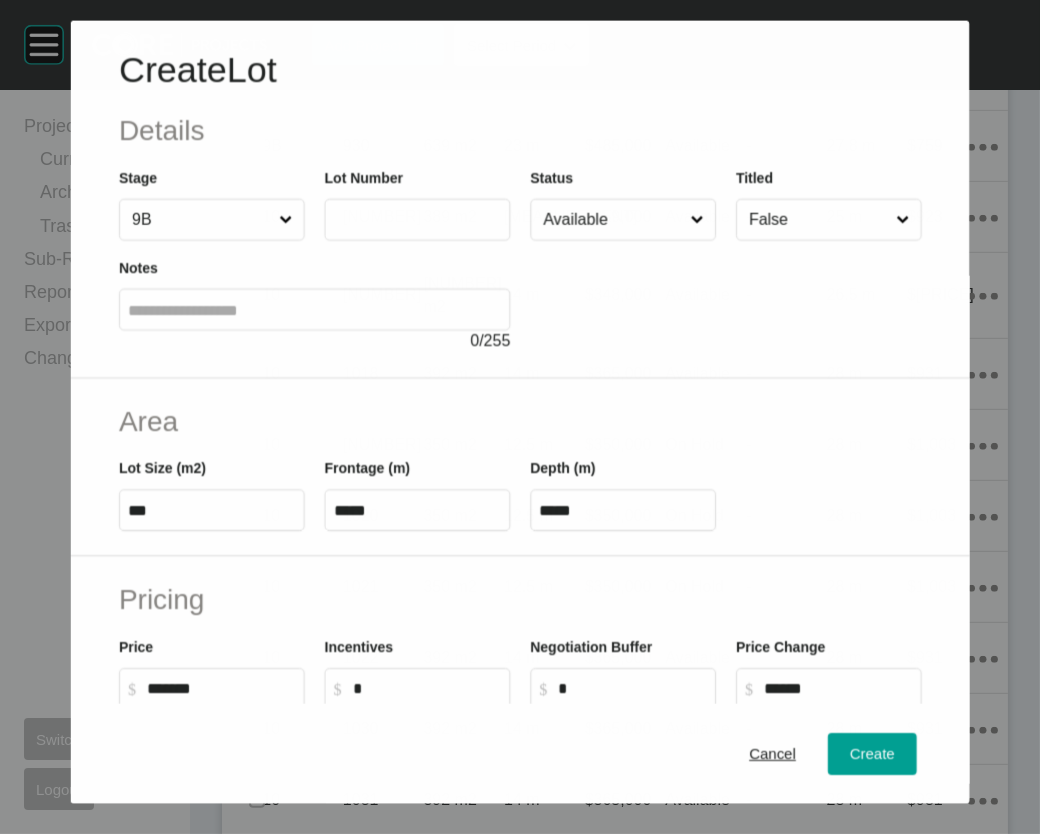 scroll, scrollTop: 1673, scrollLeft: 0, axis: vertical 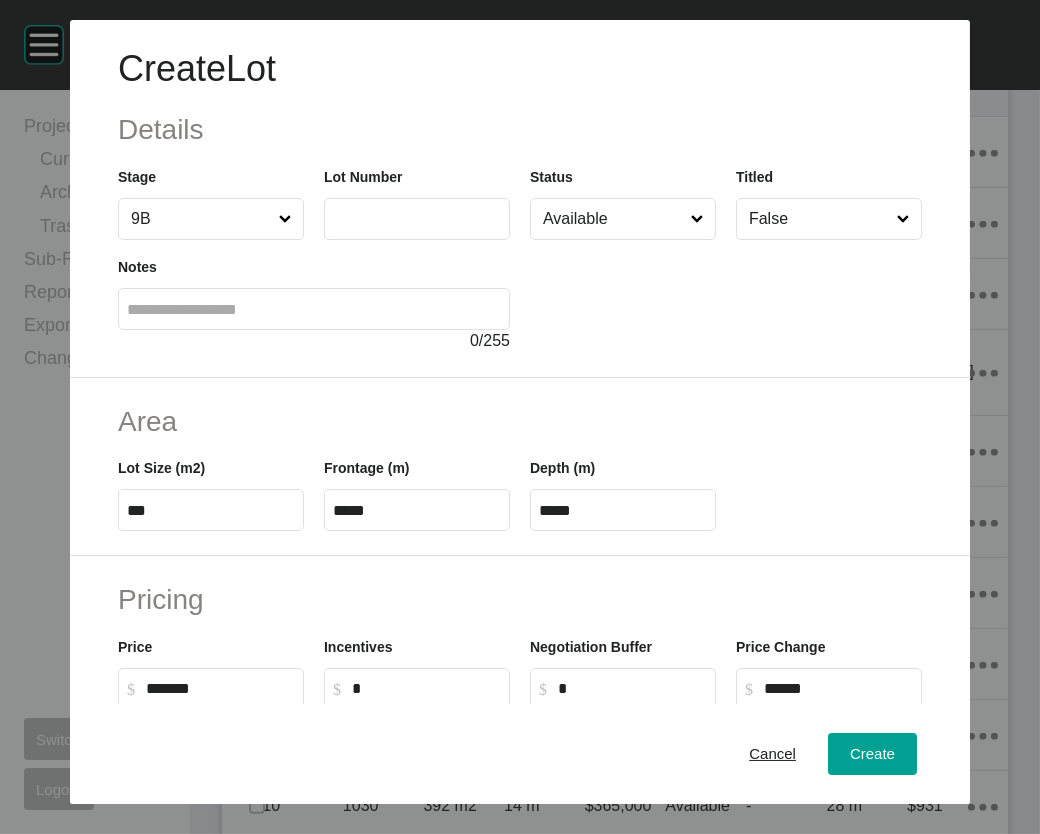 click at bounding box center (417, 218) 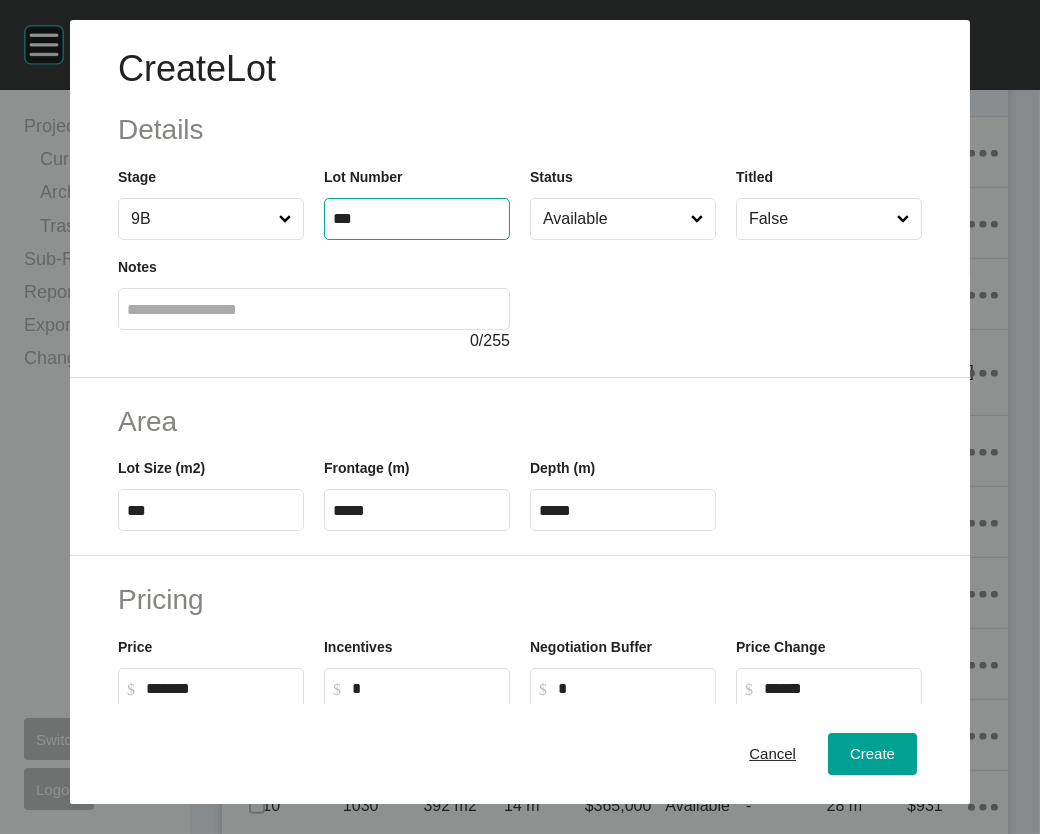 type on "***" 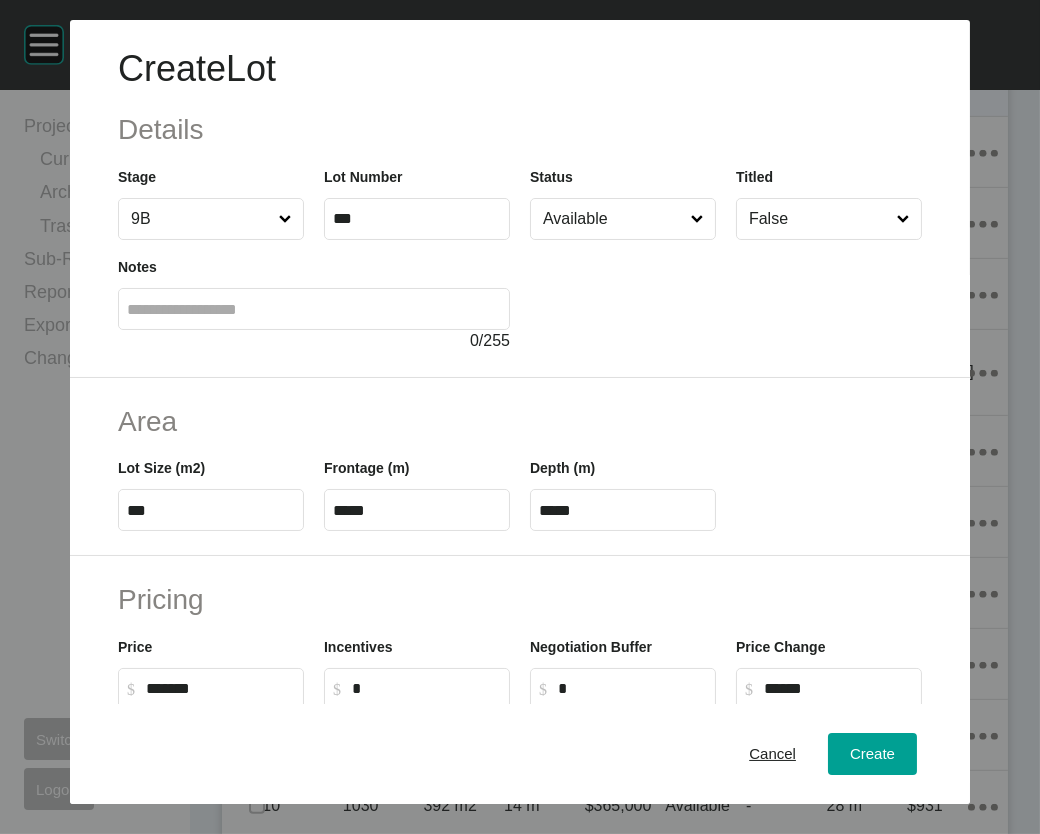 type on "******" 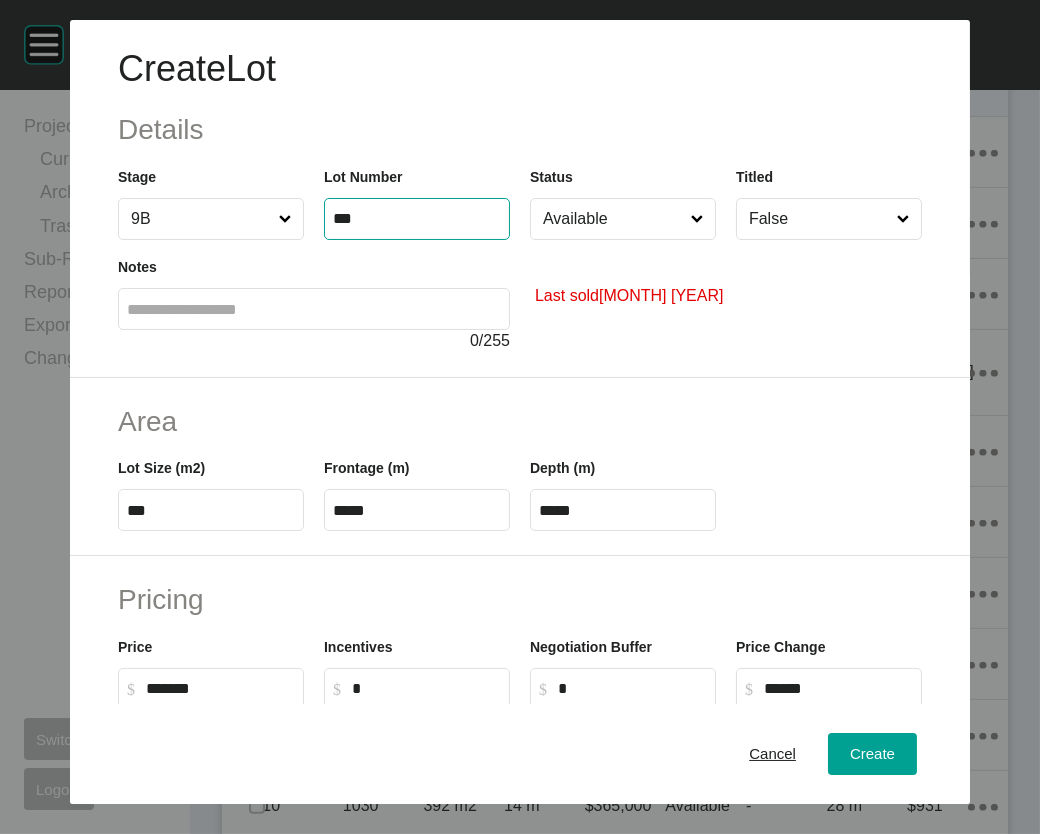 drag, startPoint x: 315, startPoint y: 276, endPoint x: 270, endPoint y: 281, distance: 45.276924 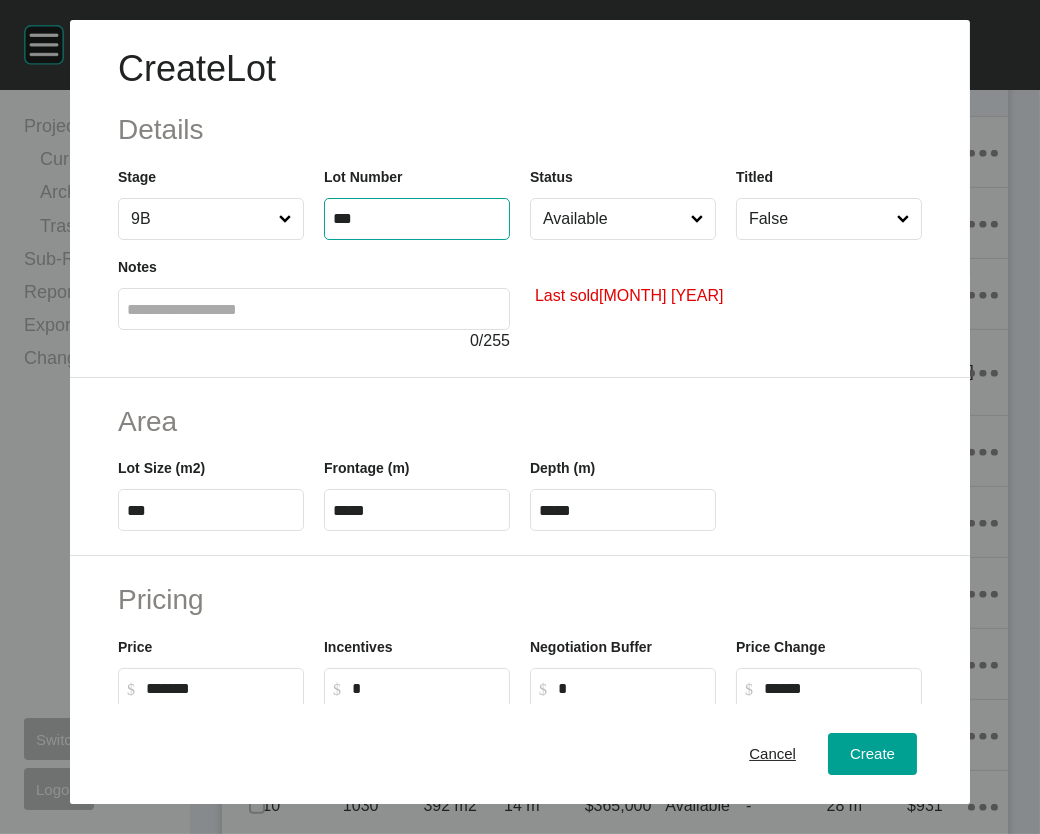 type on "***" 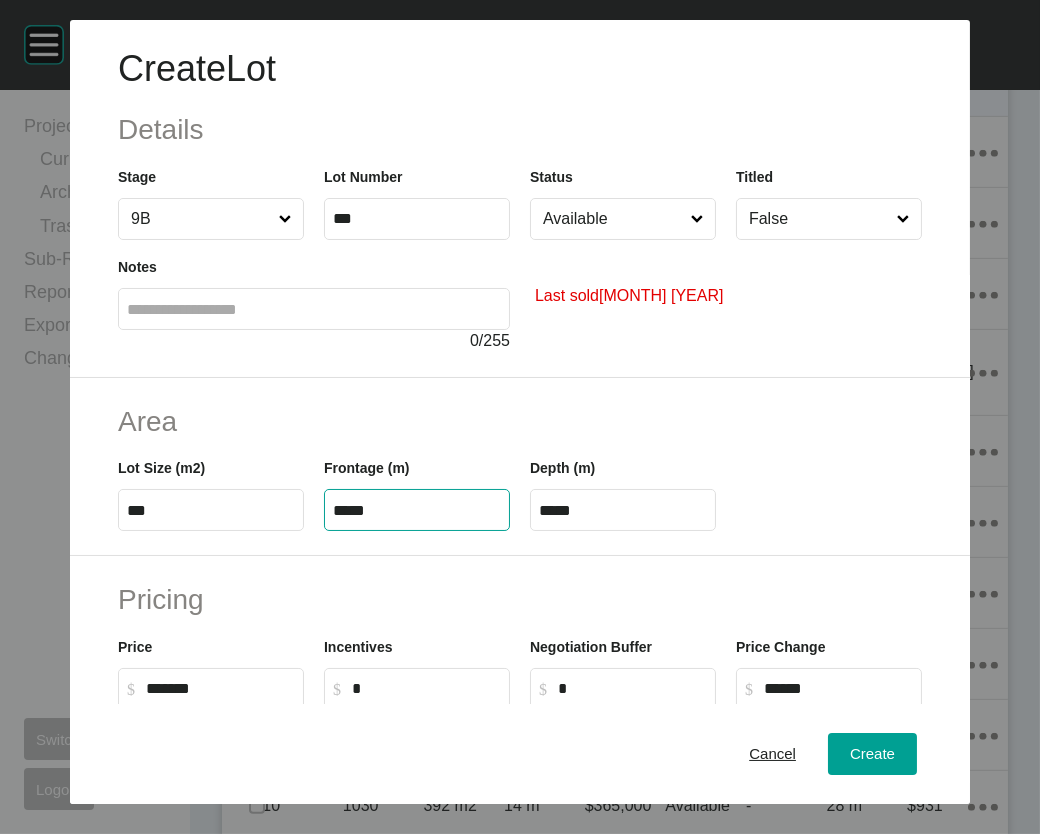 type on "******" 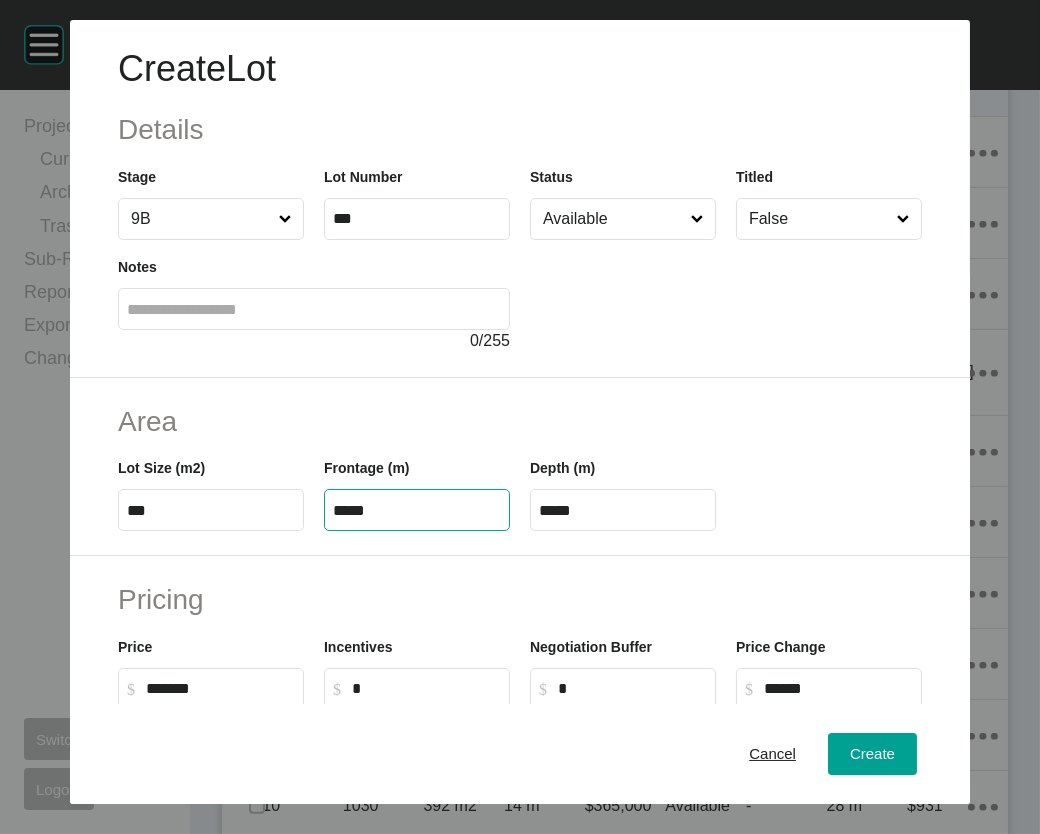 type on "****" 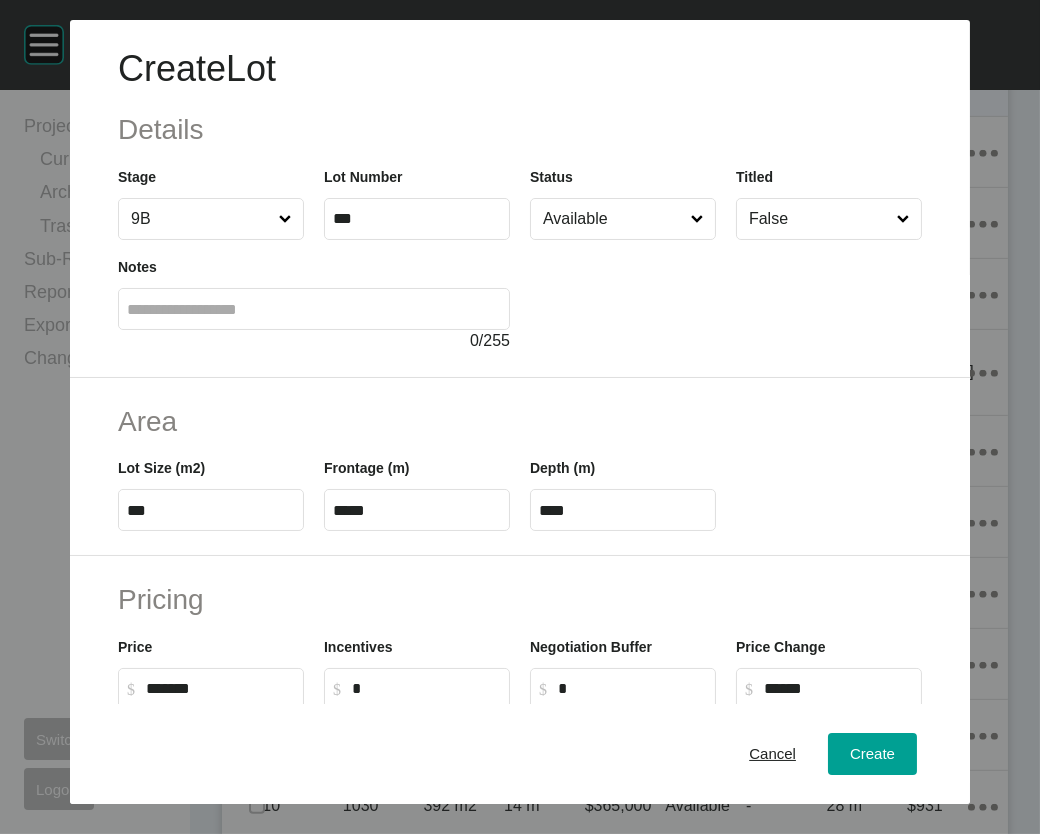 drag, startPoint x: 103, startPoint y: 619, endPoint x: 34, endPoint y: 618, distance: 69.00725 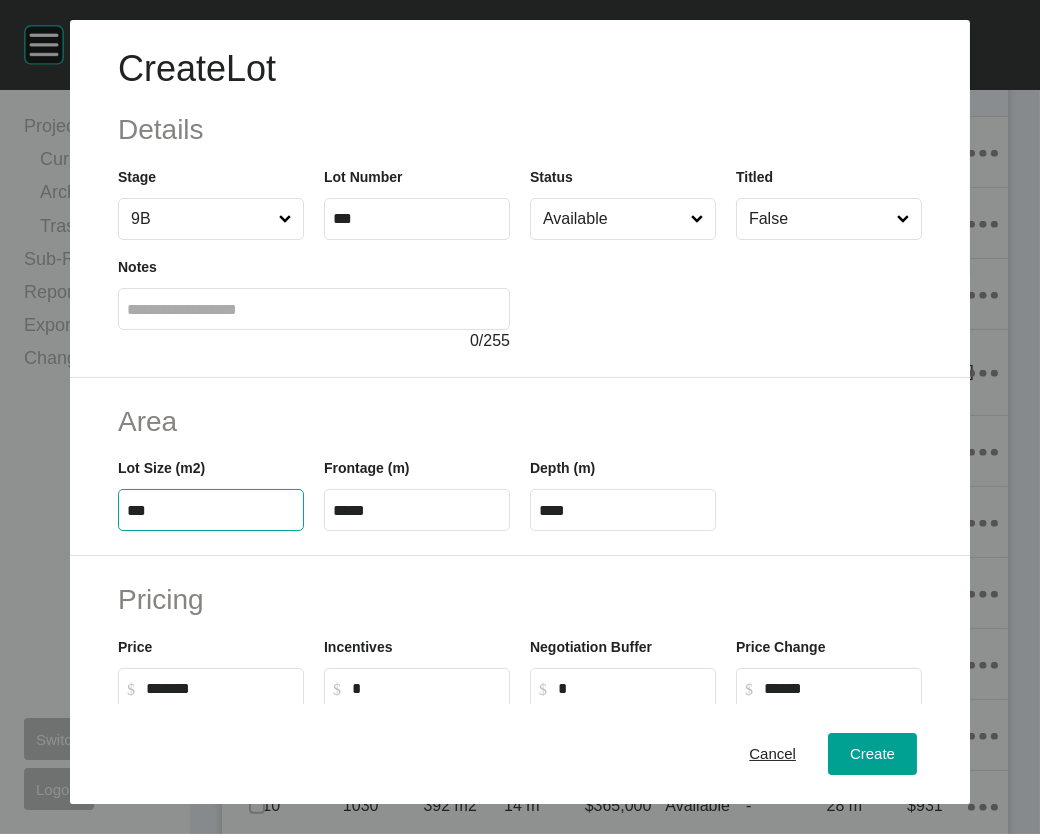 drag, startPoint x: 105, startPoint y: 635, endPoint x: 65, endPoint y: 634, distance: 40.012497 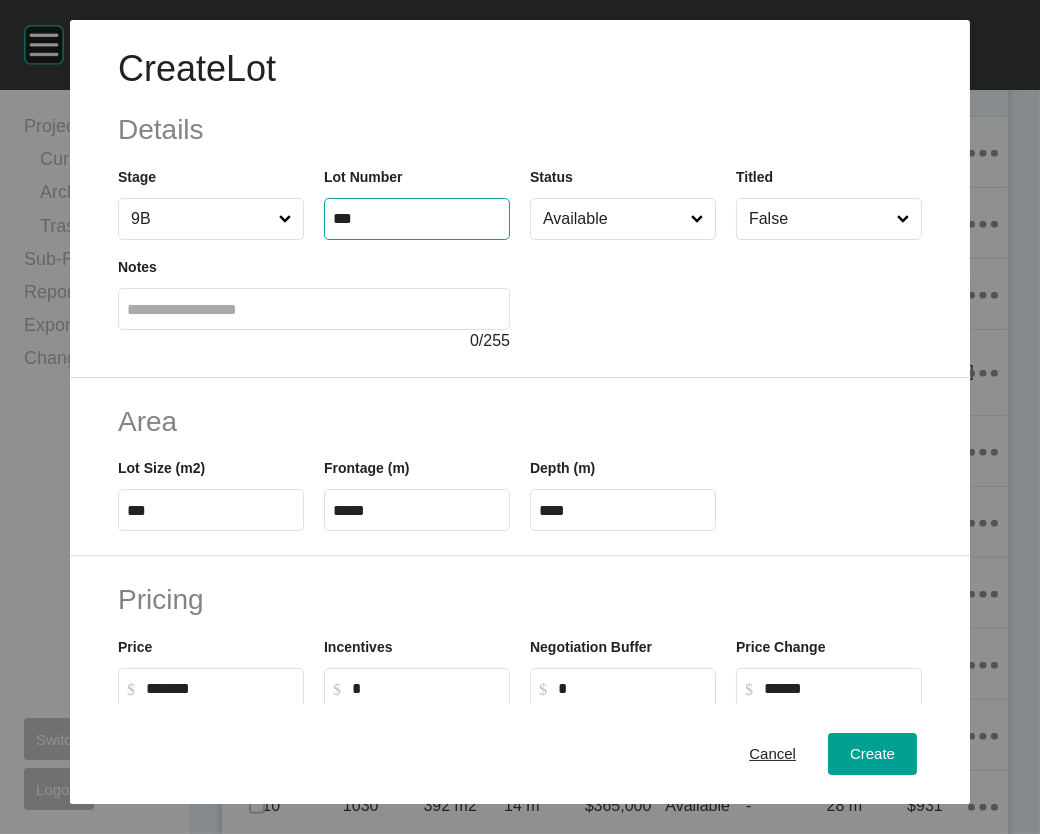 drag, startPoint x: 321, startPoint y: 271, endPoint x: 344, endPoint y: 272, distance: 23.021729 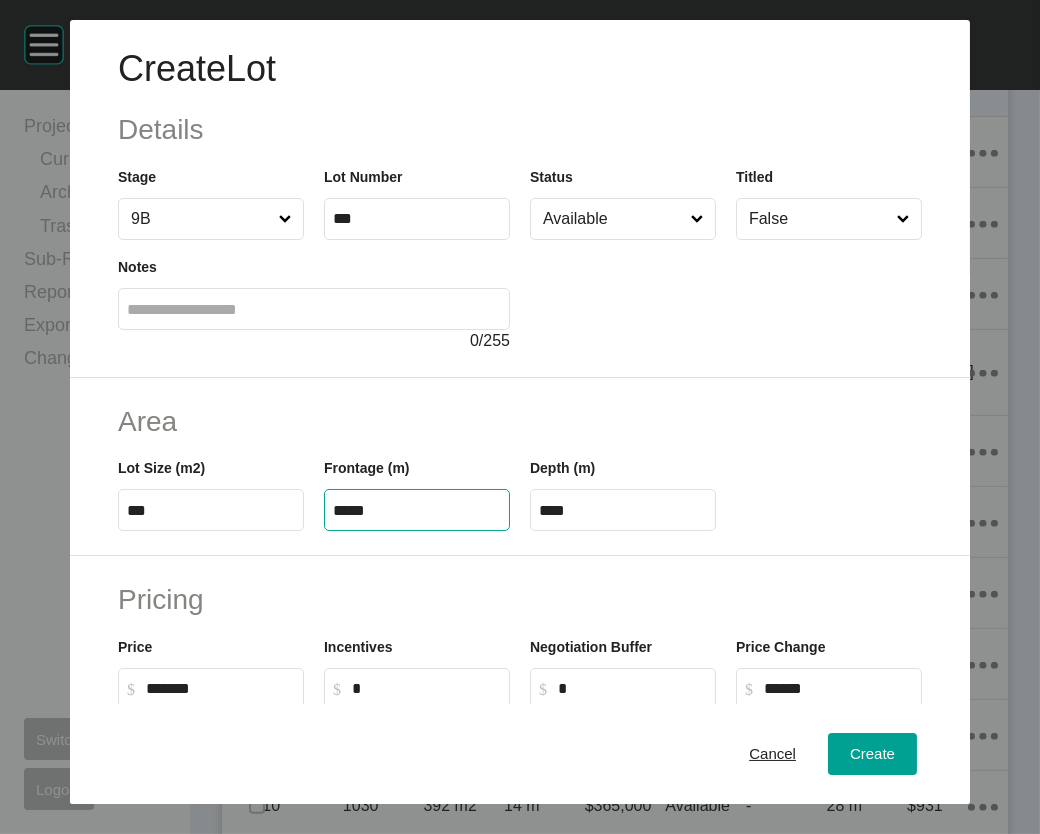 drag, startPoint x: 397, startPoint y: 628, endPoint x: 267, endPoint y: 621, distance: 130.18832 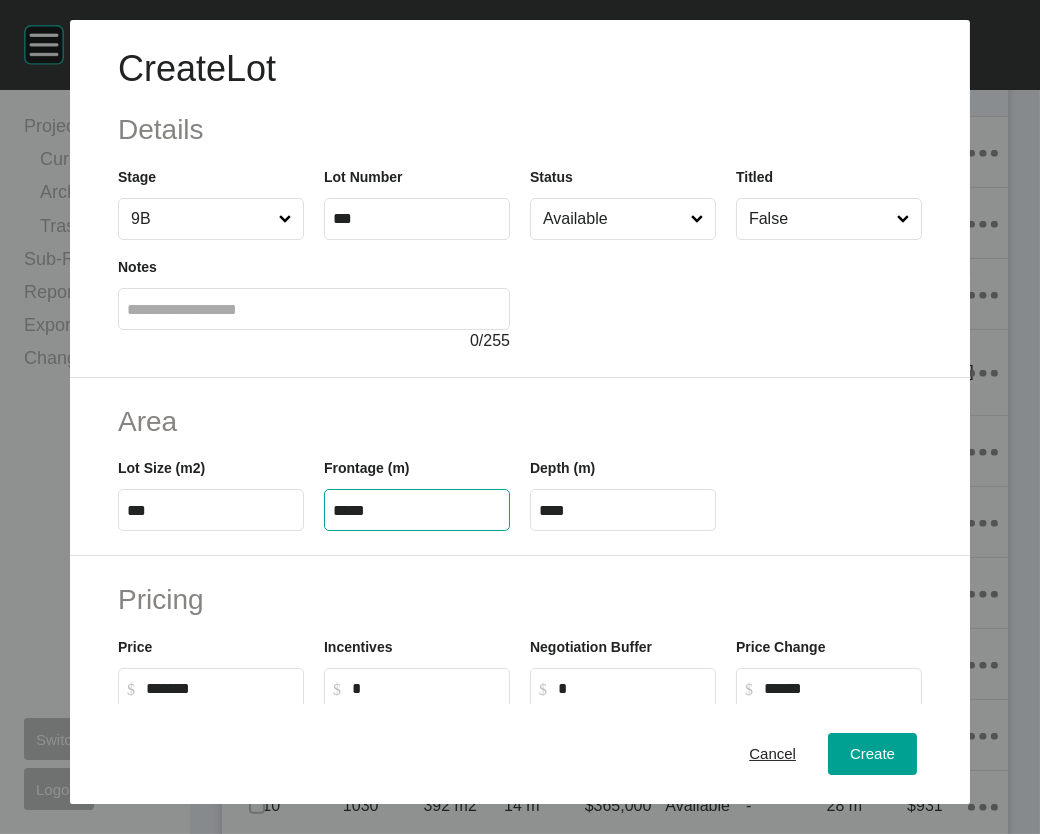 type on "*****" 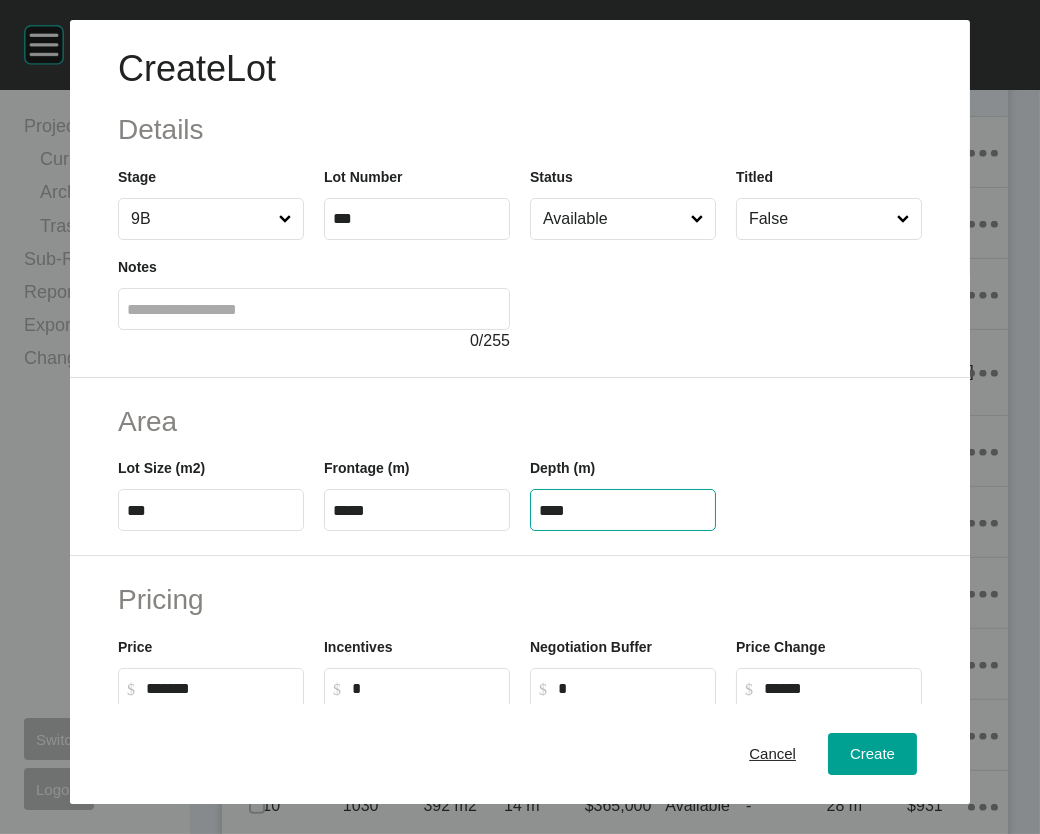 drag, startPoint x: 604, startPoint y: 632, endPoint x: 440, endPoint y: 643, distance: 164.36848 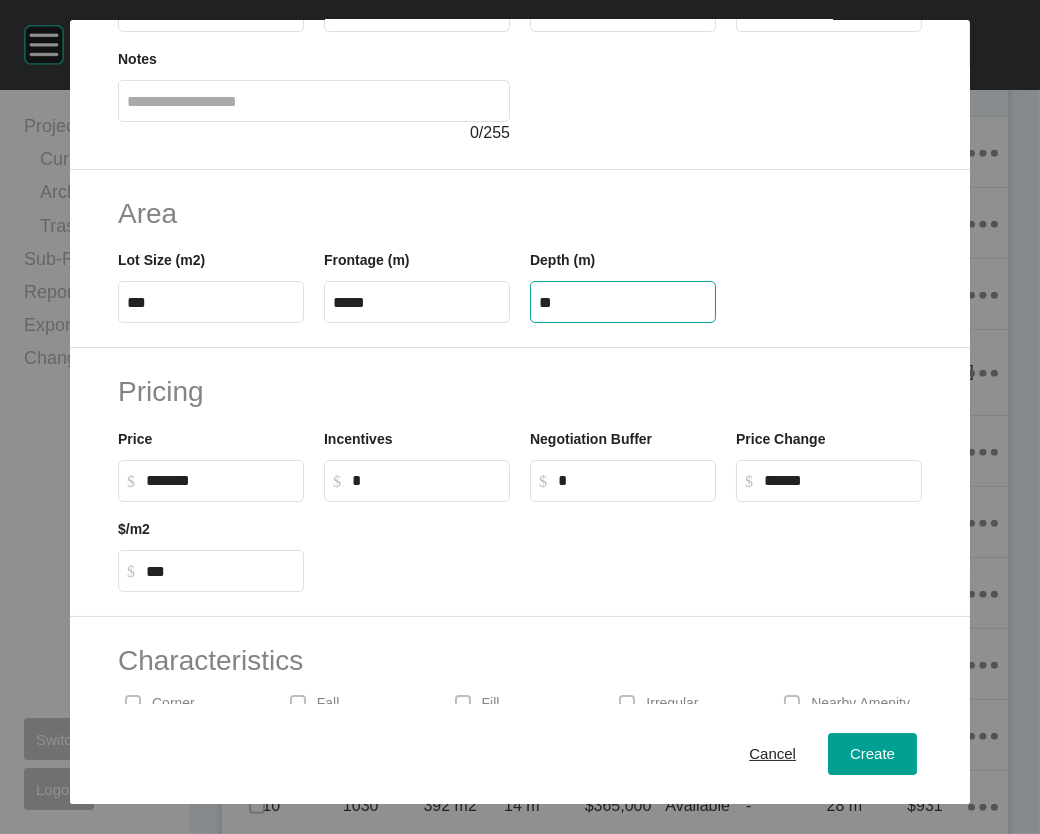 scroll, scrollTop: 211, scrollLeft: 0, axis: vertical 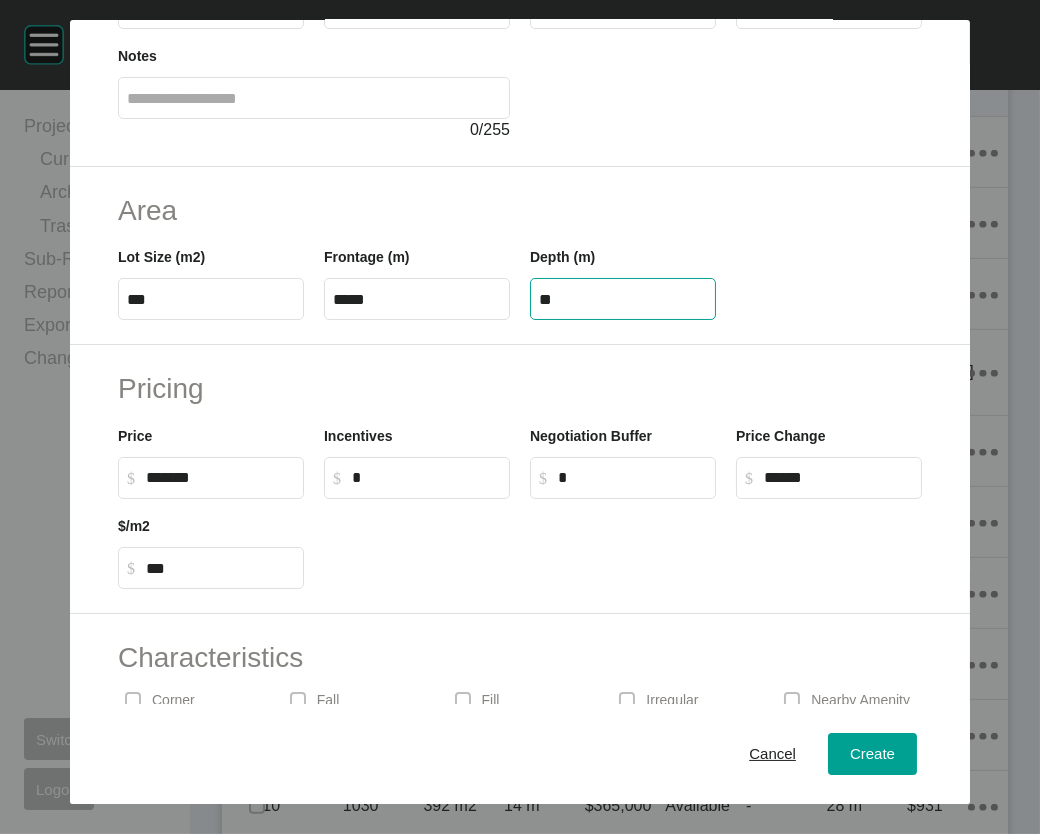 type on "**" 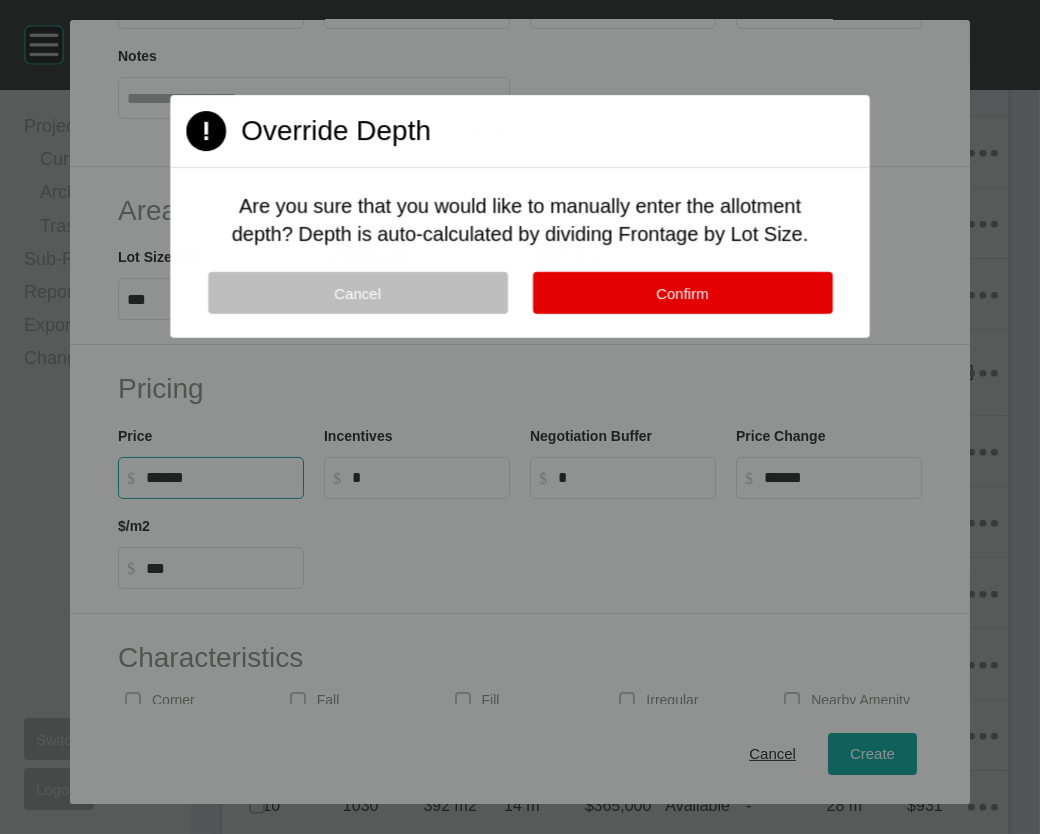 drag, startPoint x: 120, startPoint y: 633, endPoint x: 104, endPoint y: 633, distance: 16 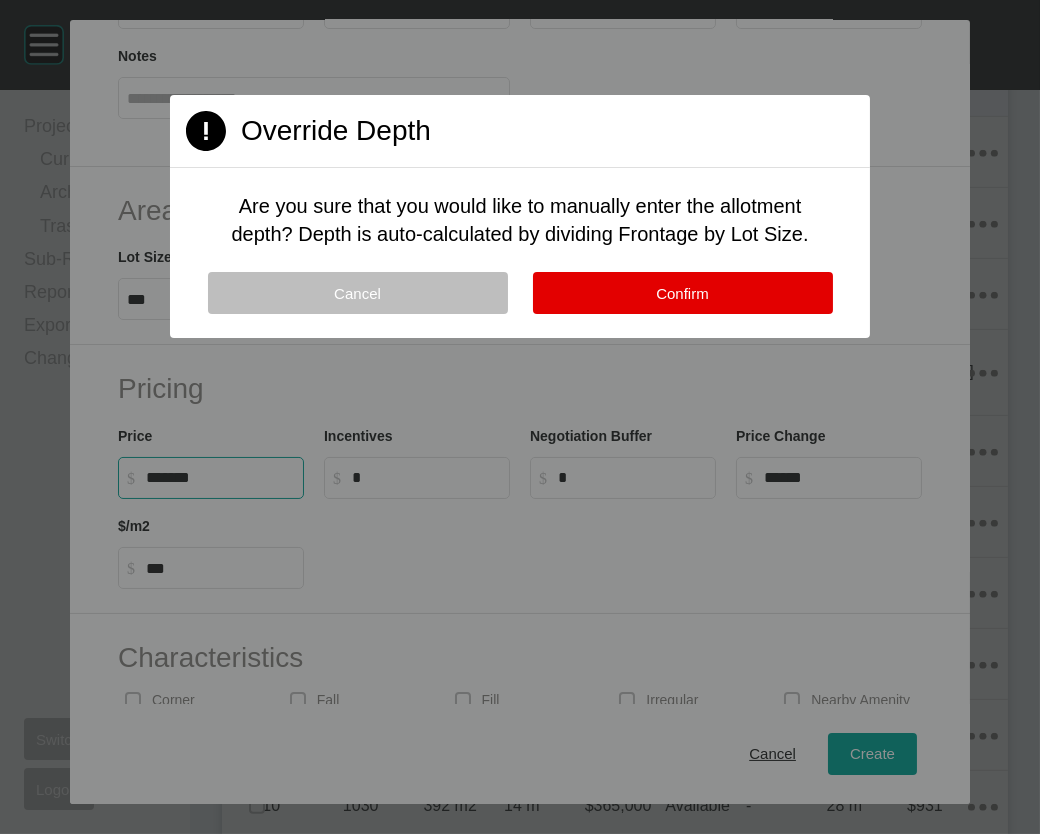 click at bounding box center (520, 417) 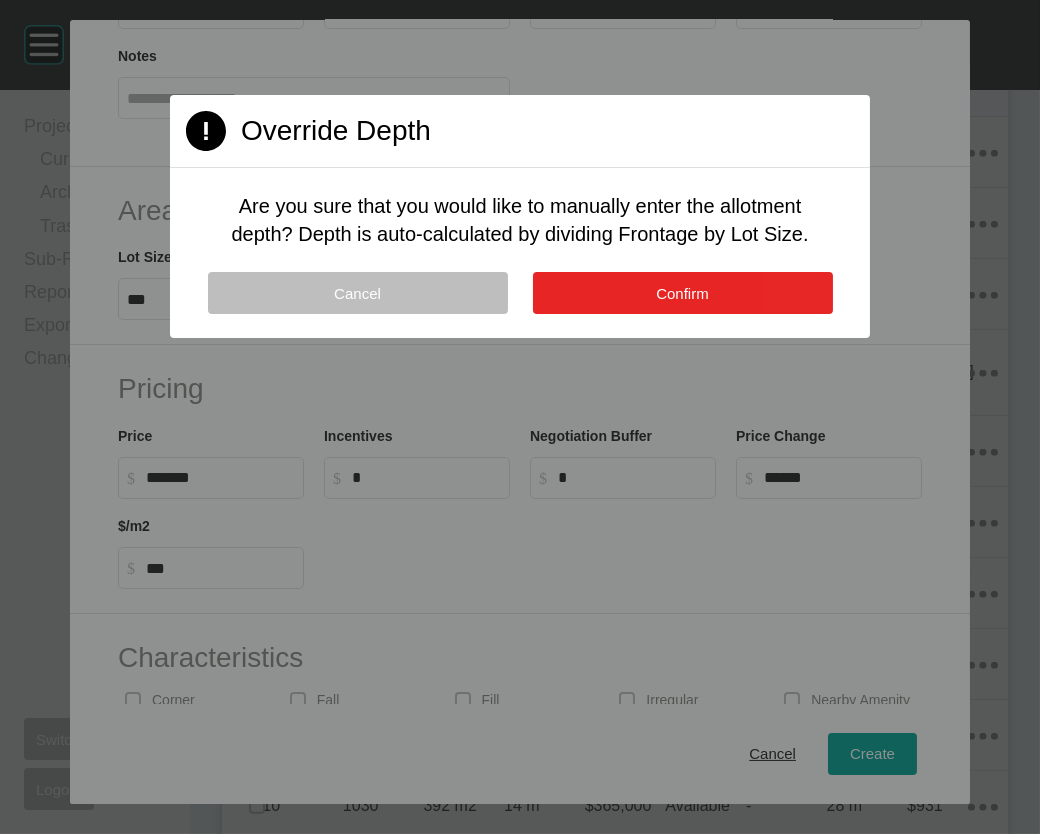 click on "Confirm" at bounding box center (683, 293) 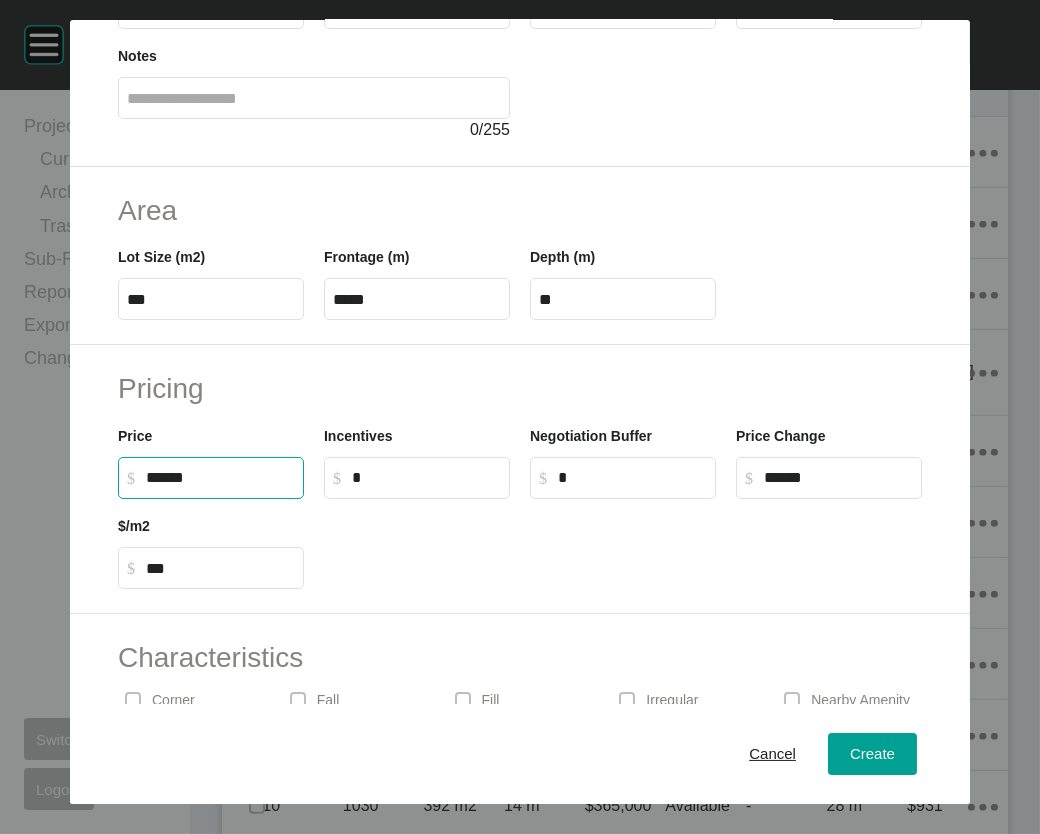 drag, startPoint x: 112, startPoint y: 642, endPoint x: 82, endPoint y: 642, distance: 30 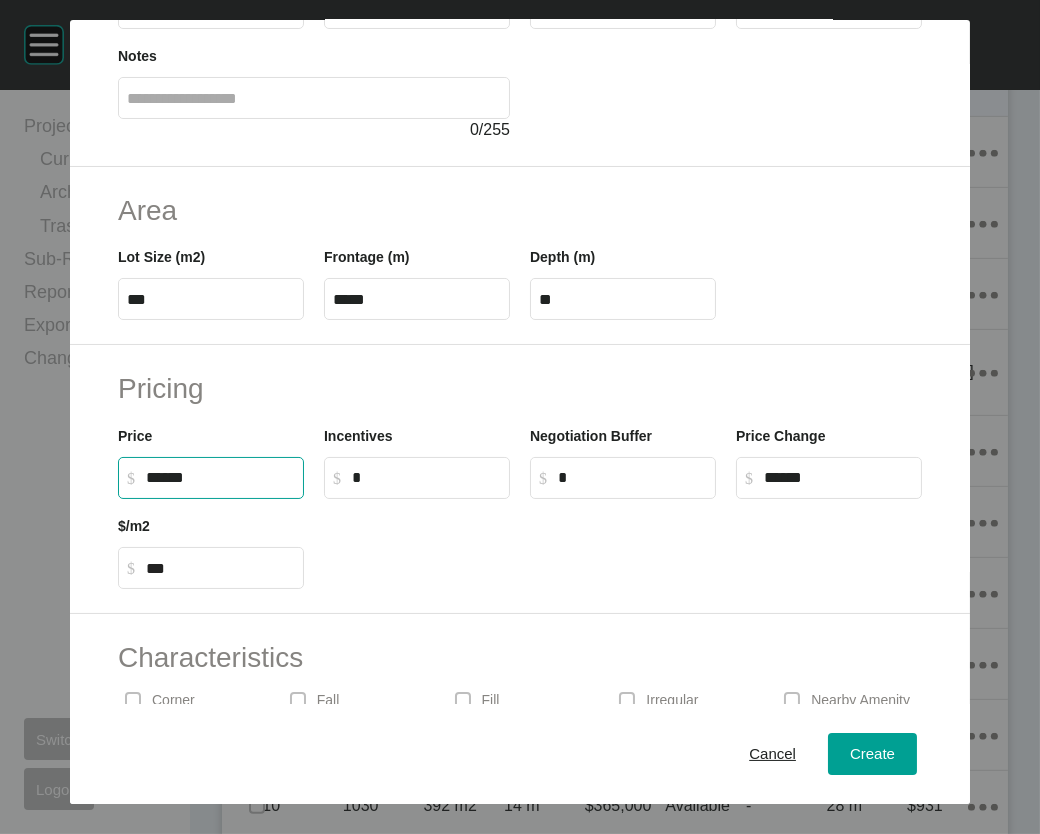 type on "*******" 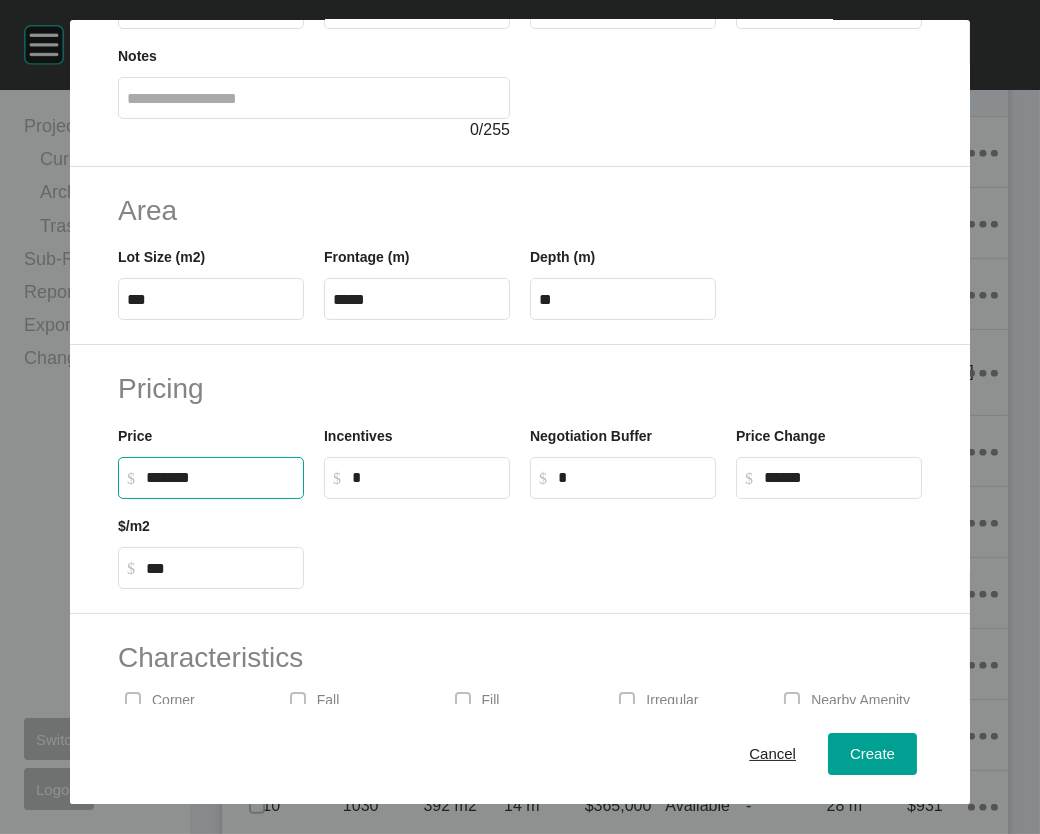 type on "*******" 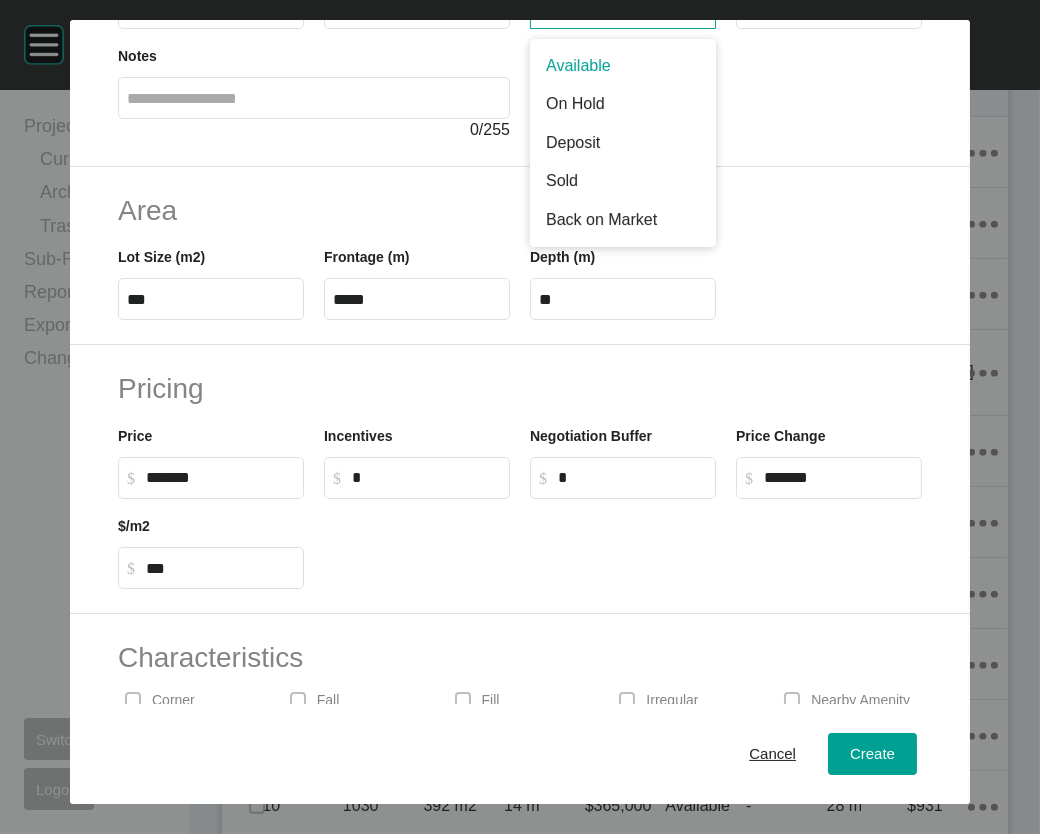 click on "Available" at bounding box center (613, 8) 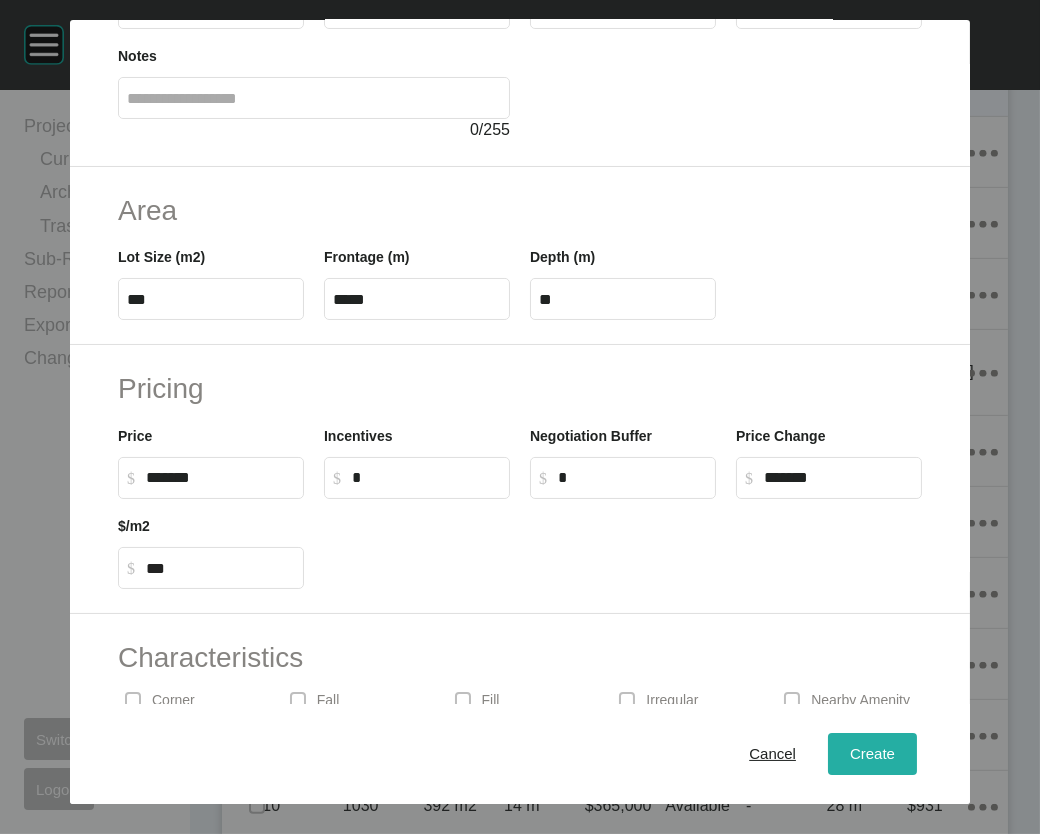 click on "Create" at bounding box center (872, 753) 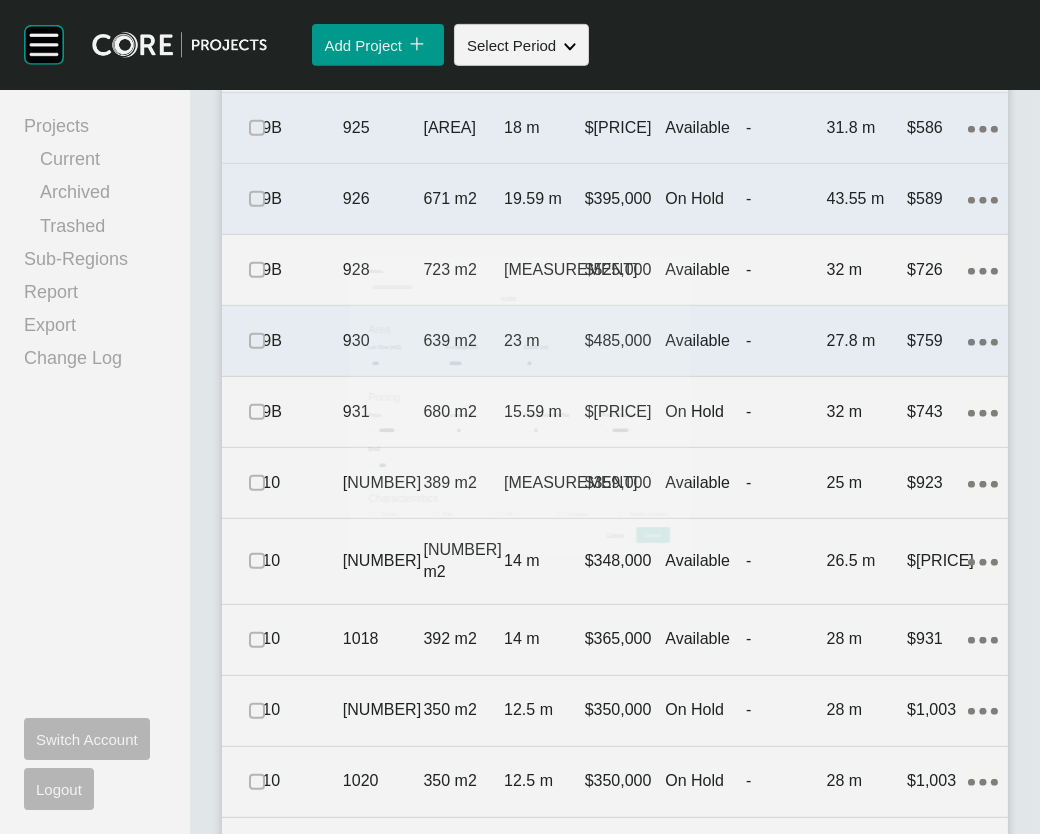 scroll, scrollTop: 1750, scrollLeft: 0, axis: vertical 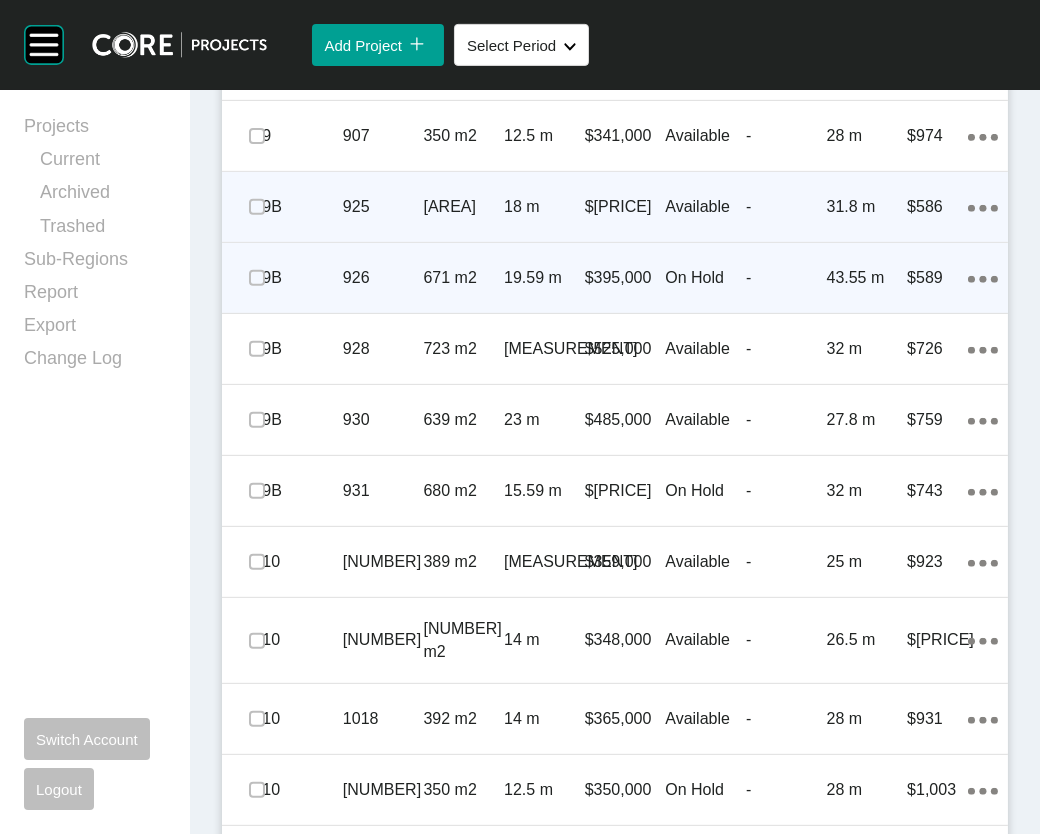 click on "Add Lot" at bounding box center [926, -134] 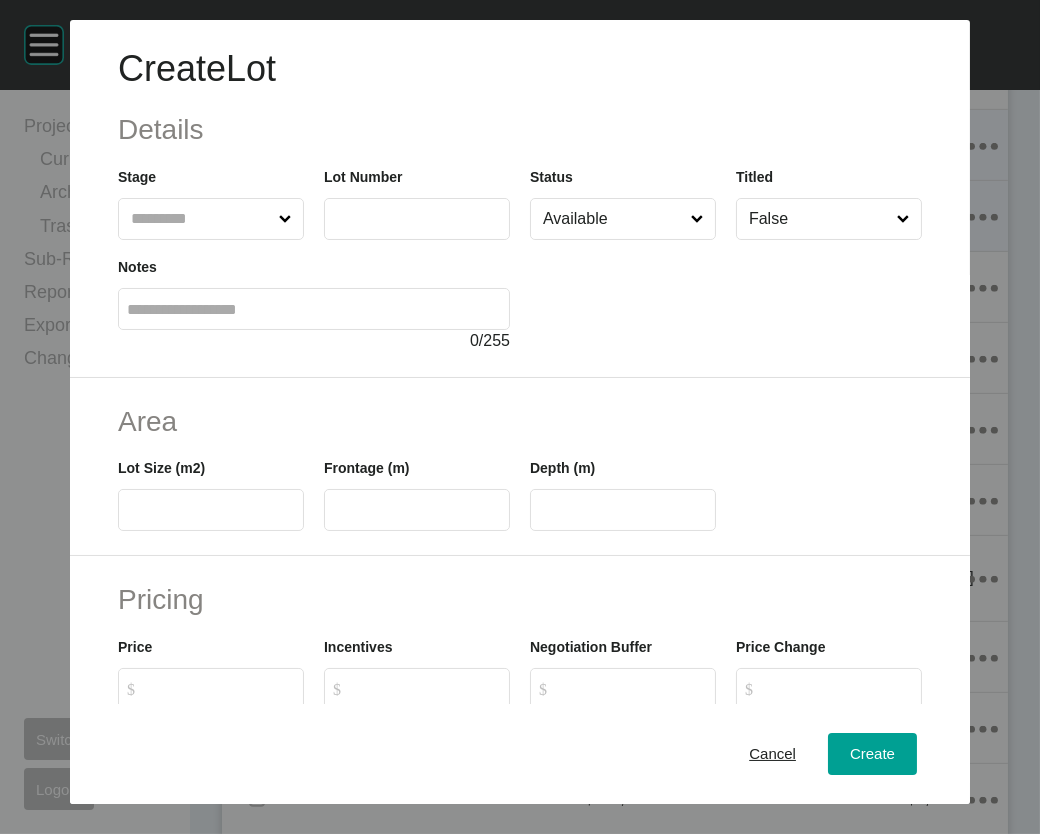 click at bounding box center [201, 219] 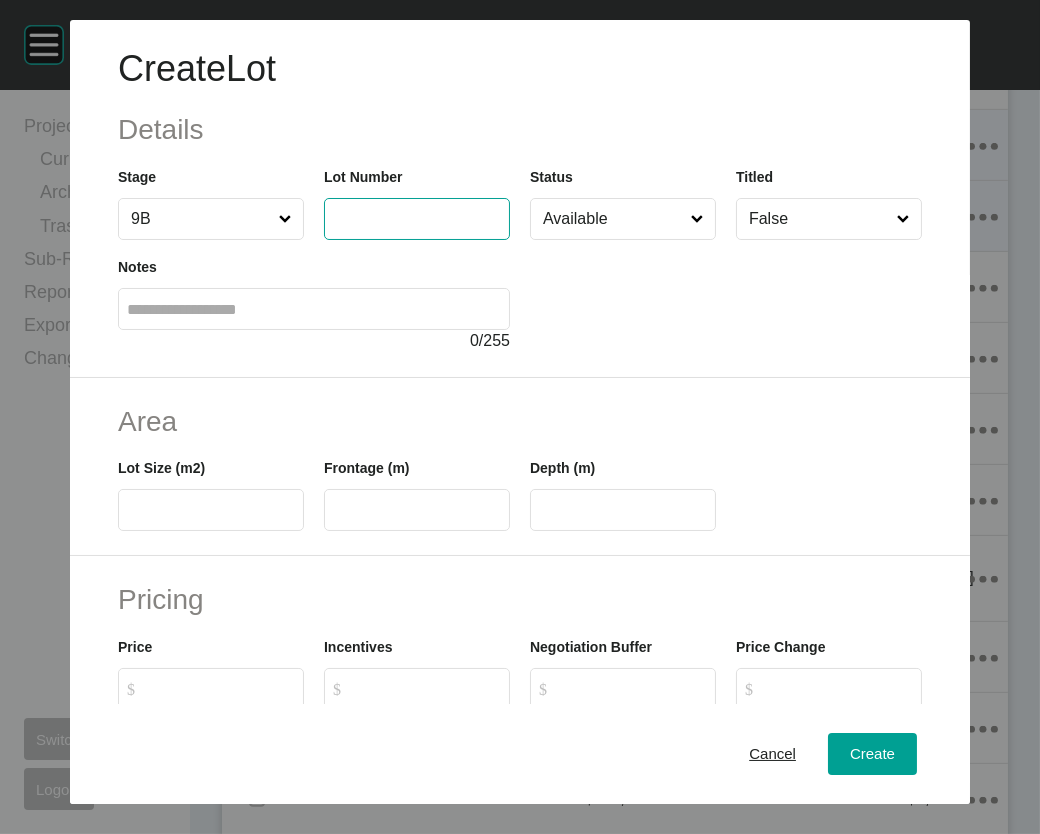click at bounding box center [417, 218] 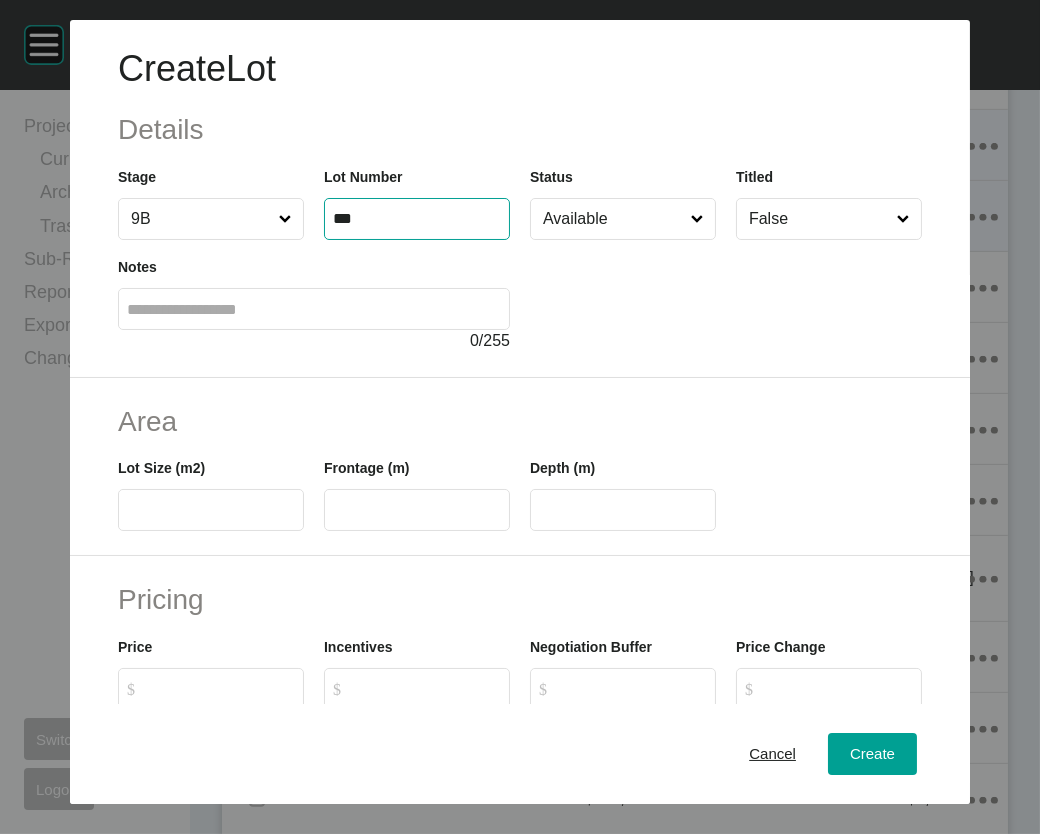 type on "***" 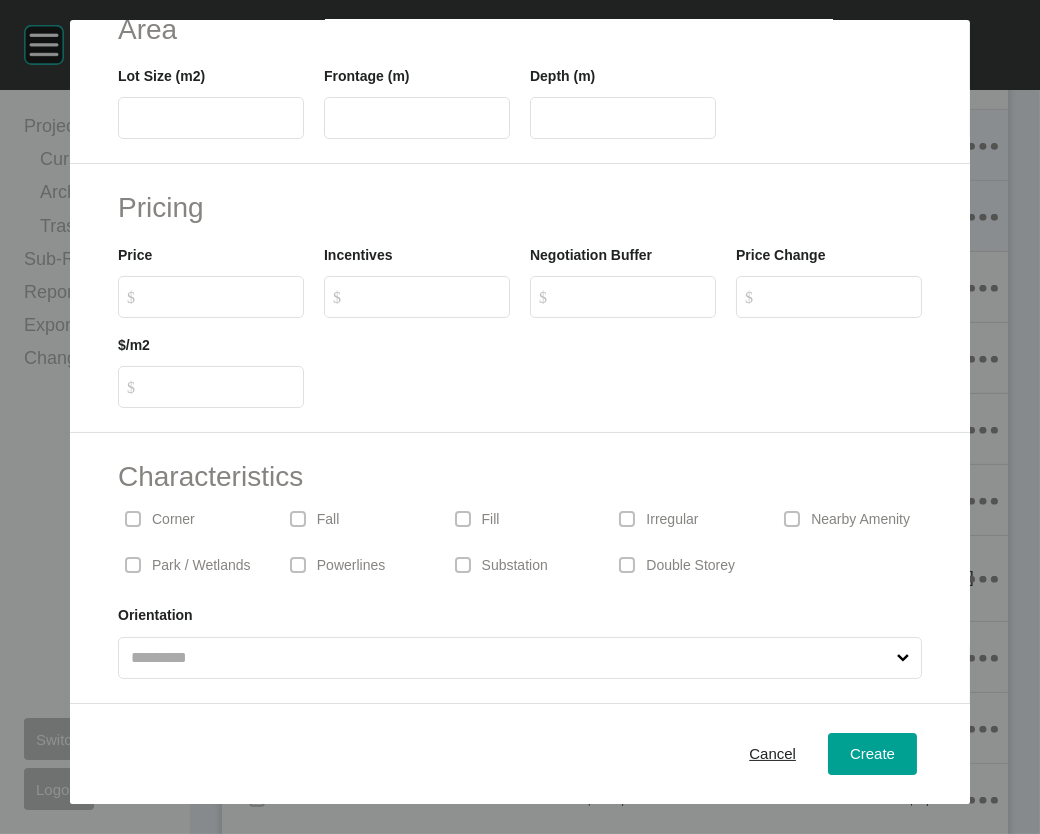 scroll, scrollTop: 647, scrollLeft: 0, axis: vertical 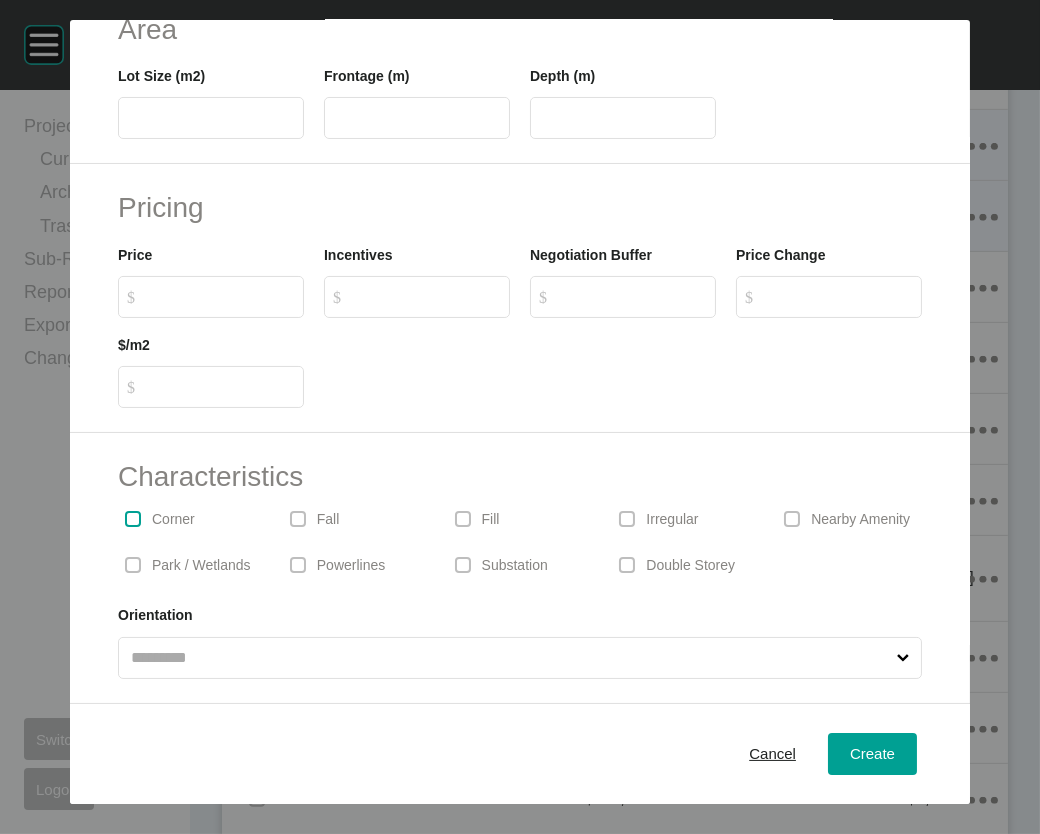 click at bounding box center [133, 519] 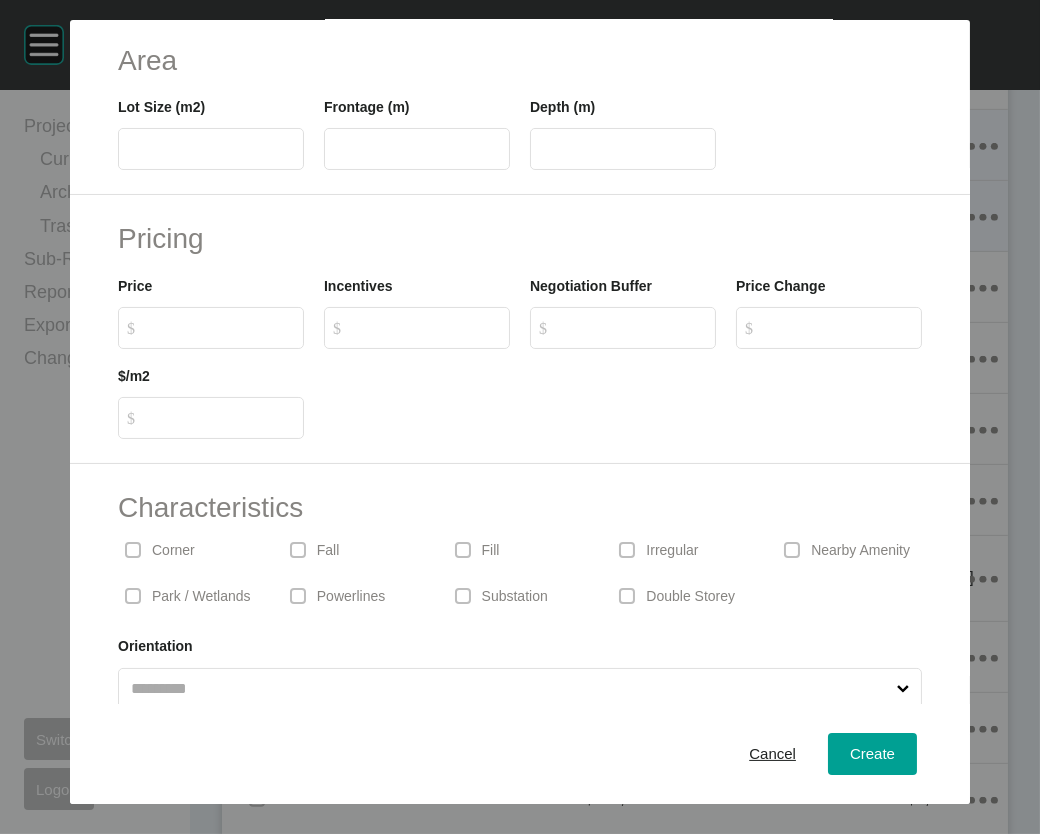 click at bounding box center [211, 149] 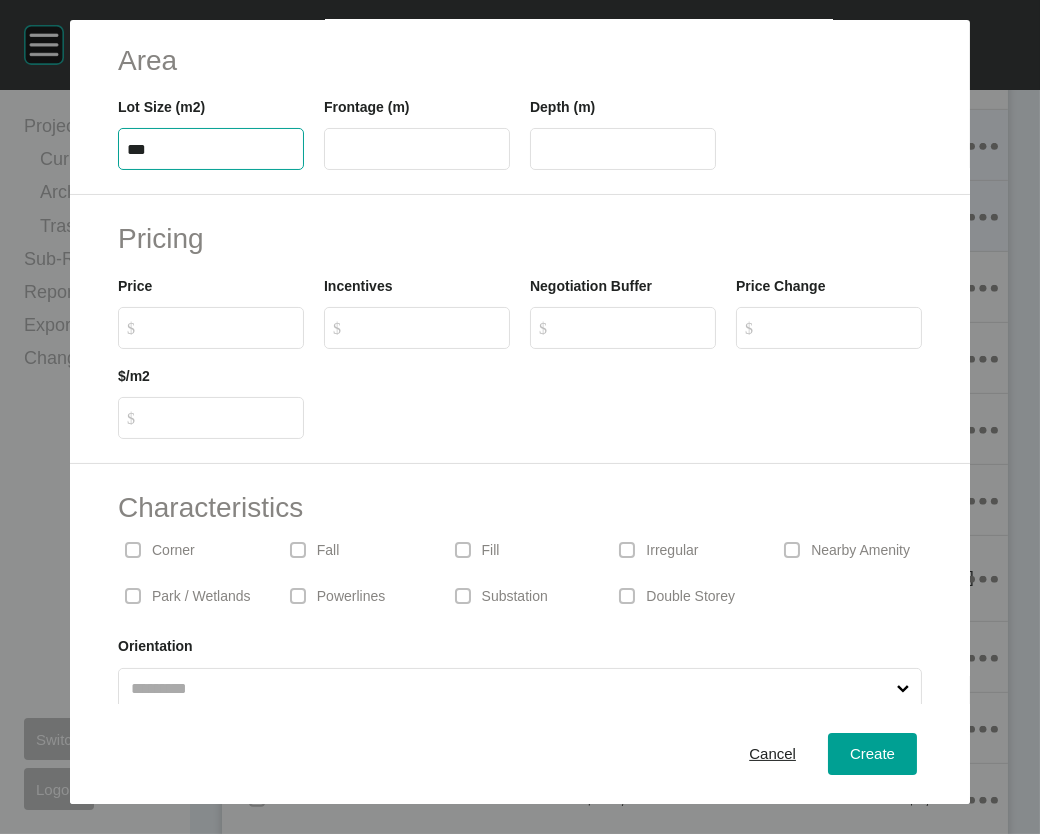 type on "***" 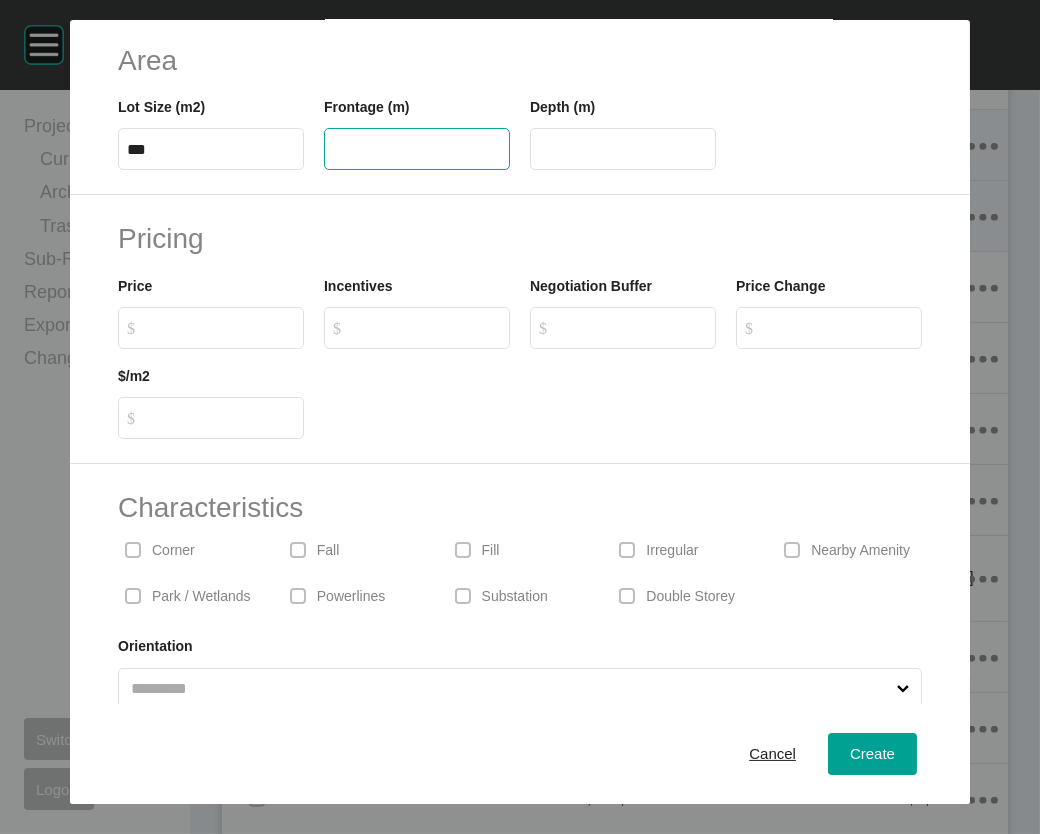 click at bounding box center (417, 149) 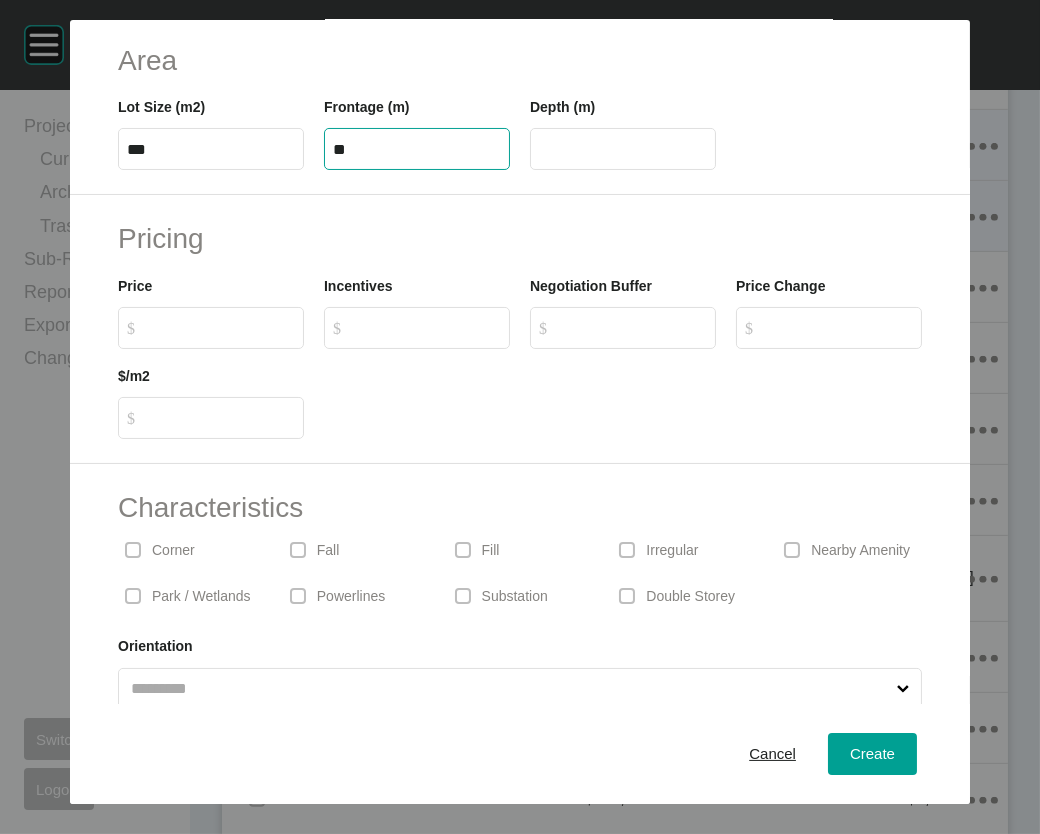 type on "**" 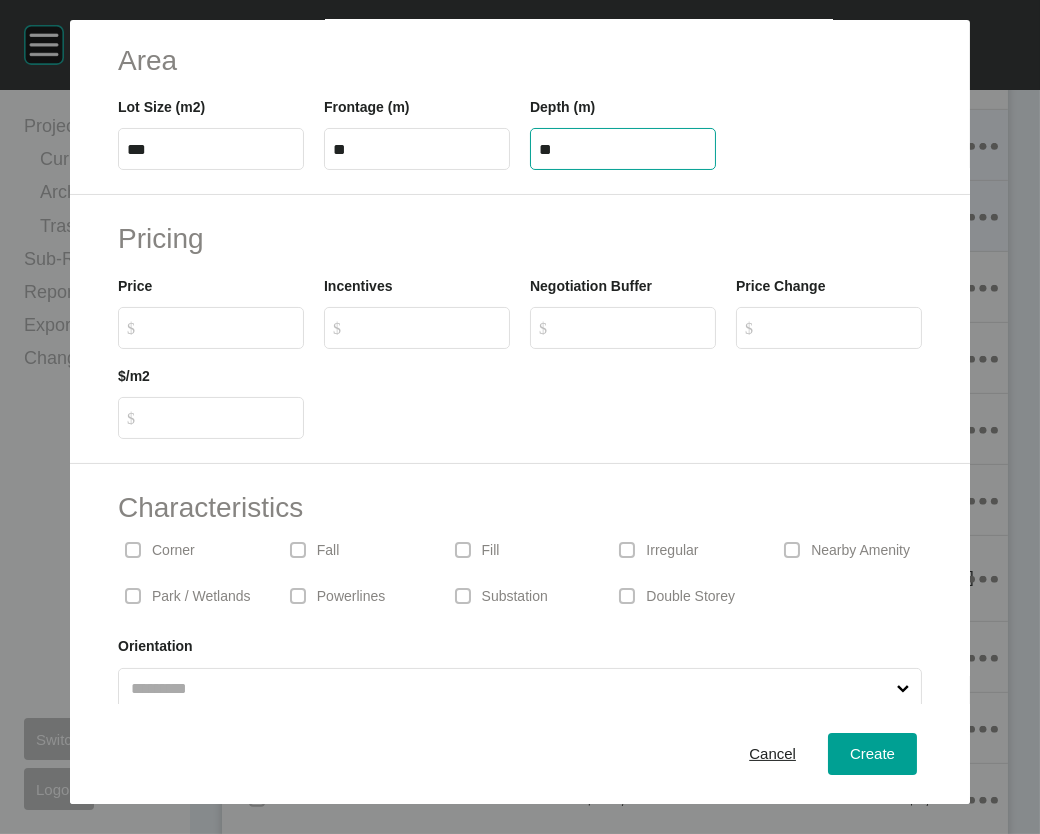 click on "**" at bounding box center [623, 149] 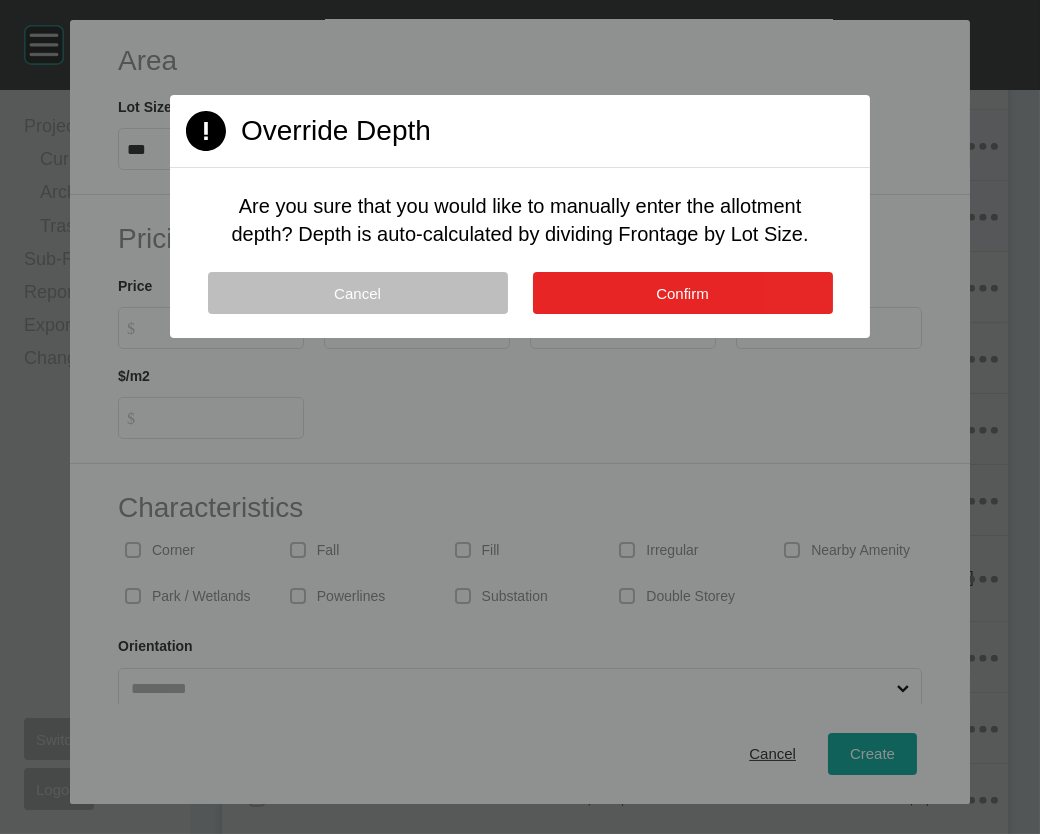 click on "Confirm" at bounding box center (683, 293) 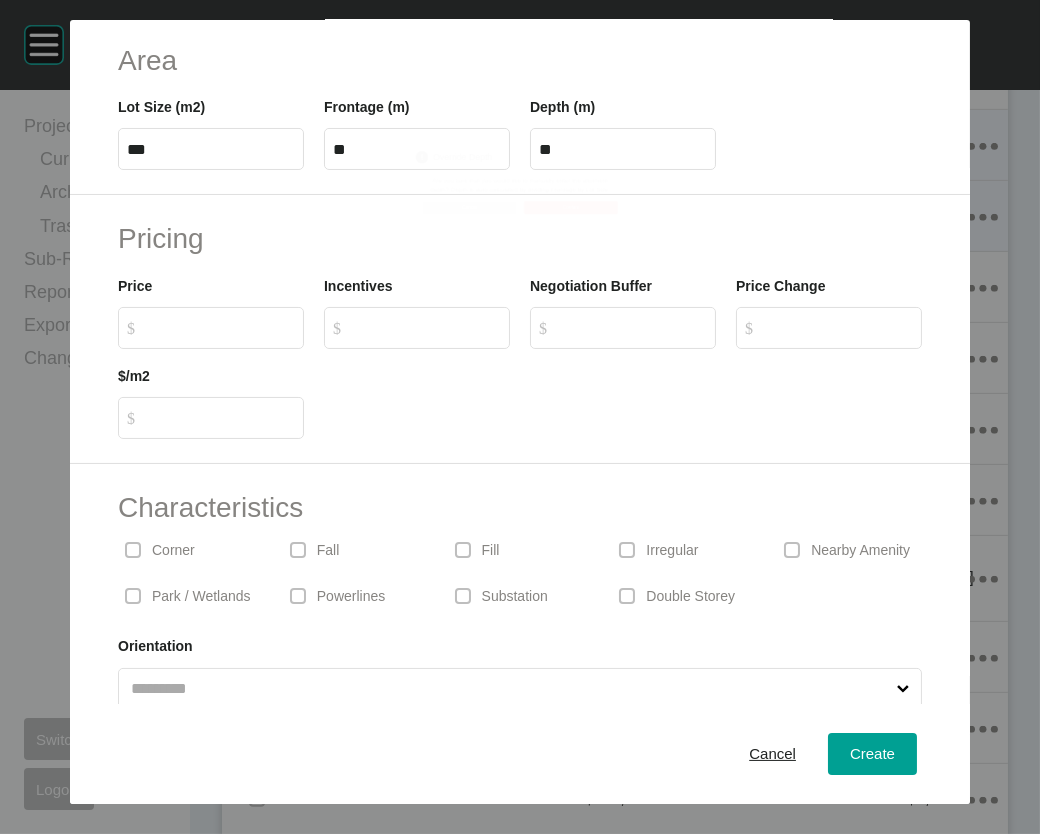 click on "$ Created with Sketch. $" at bounding box center [220, 327] 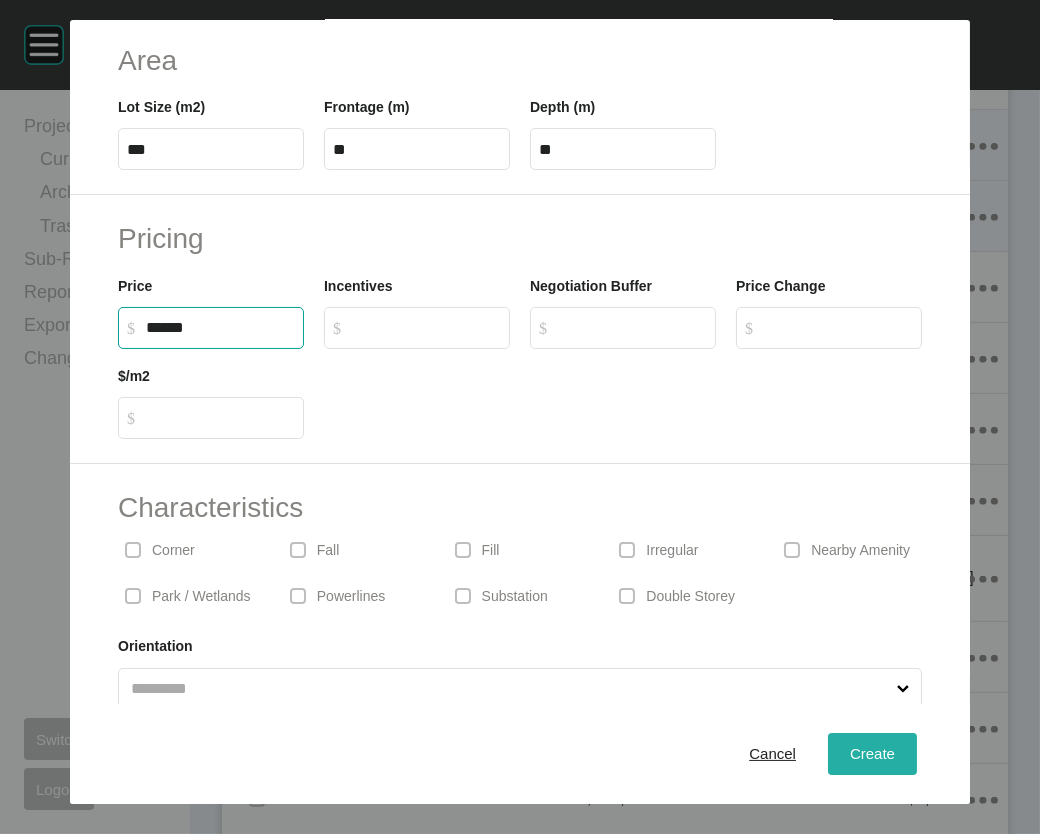 type on "*******" 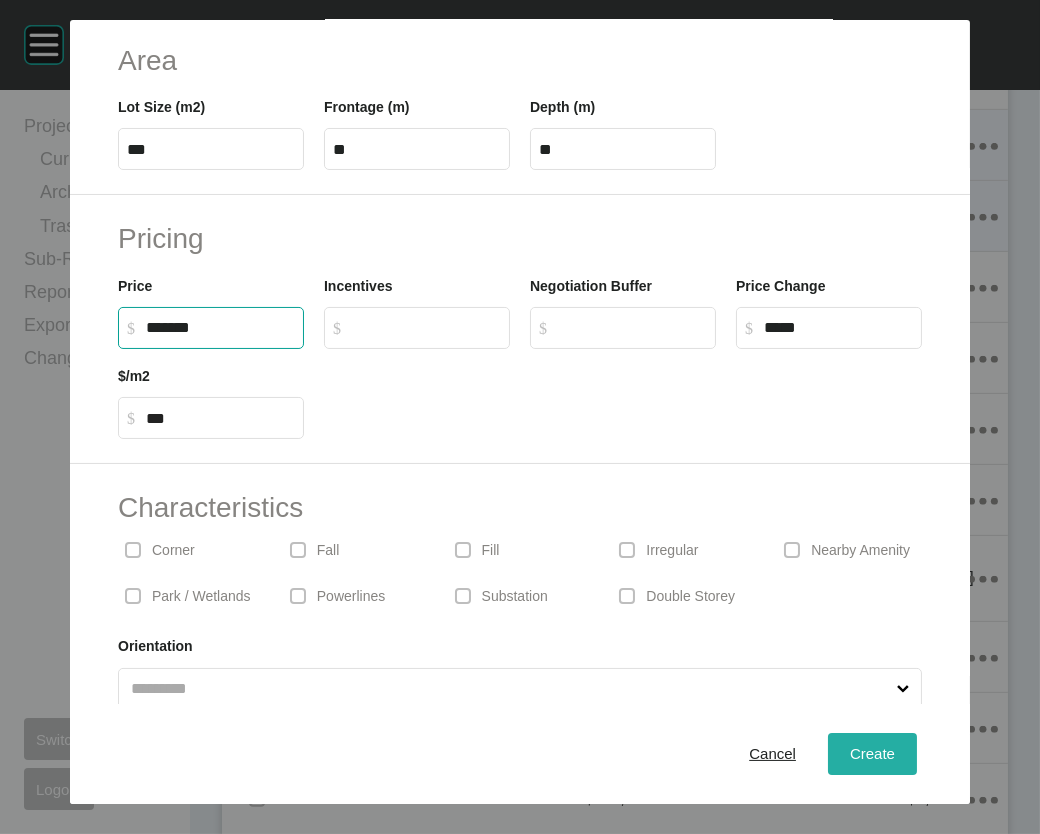 click on "Create" at bounding box center [872, 753] 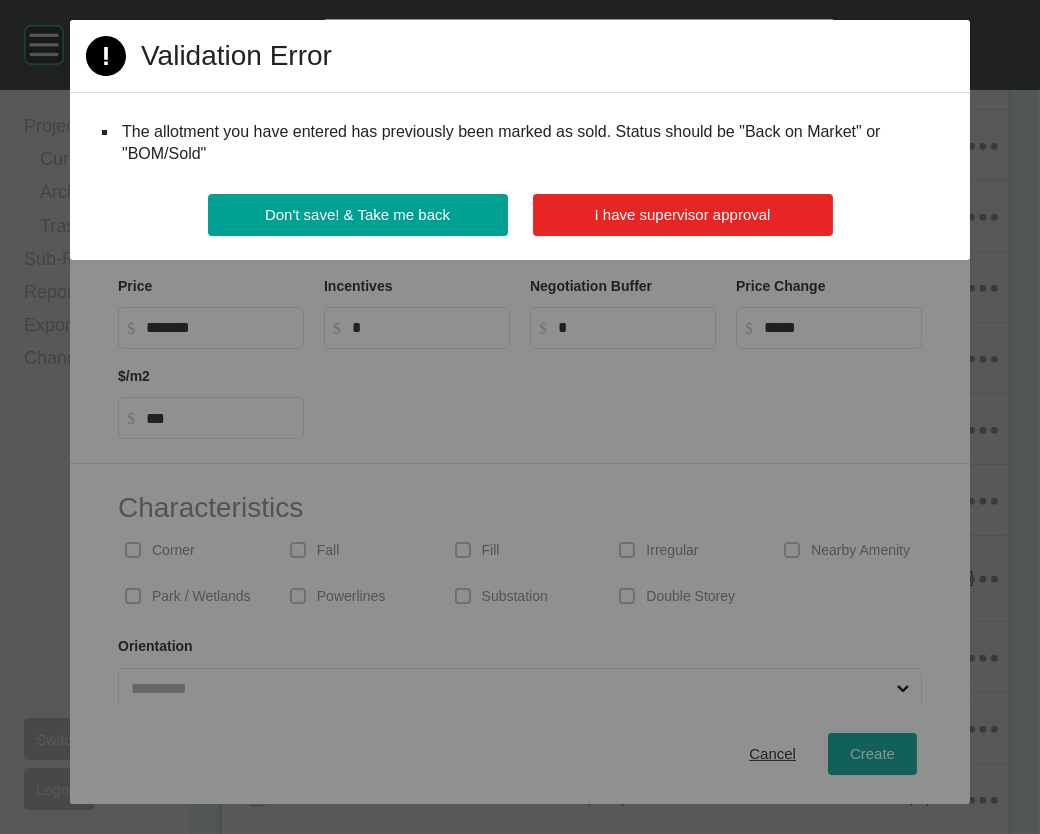 click on "I have supervisor approval" at bounding box center [683, 214] 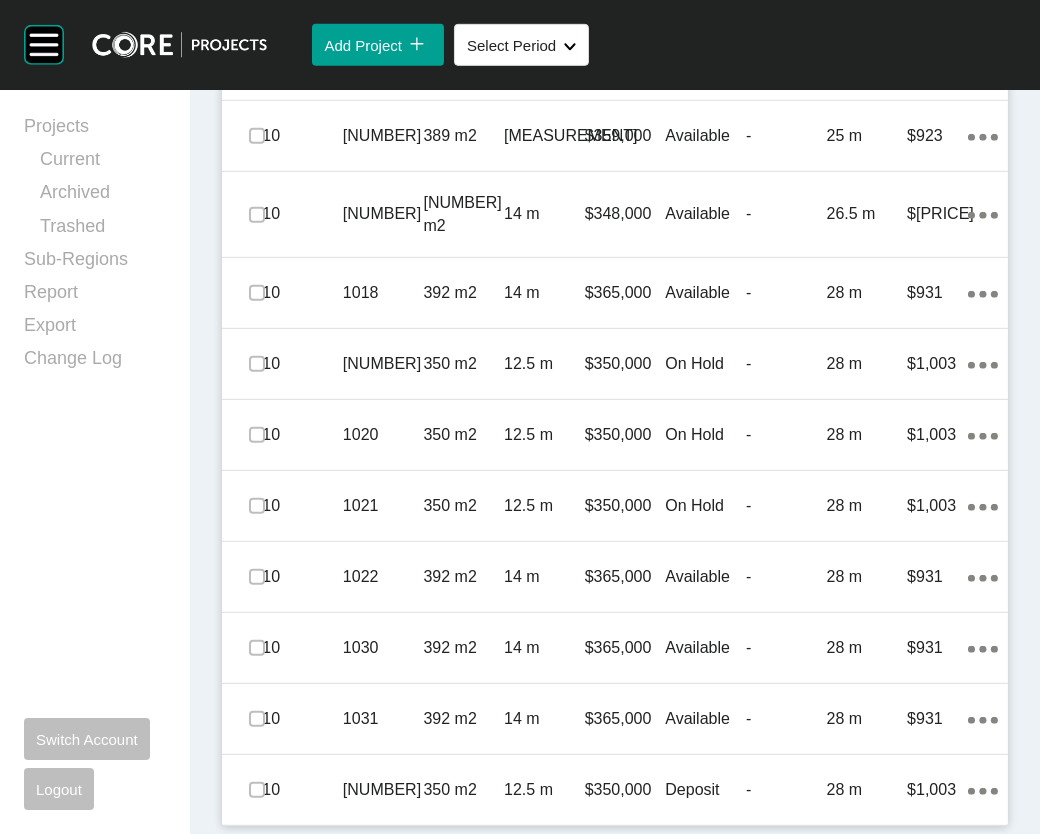 scroll, scrollTop: 2143, scrollLeft: 0, axis: vertical 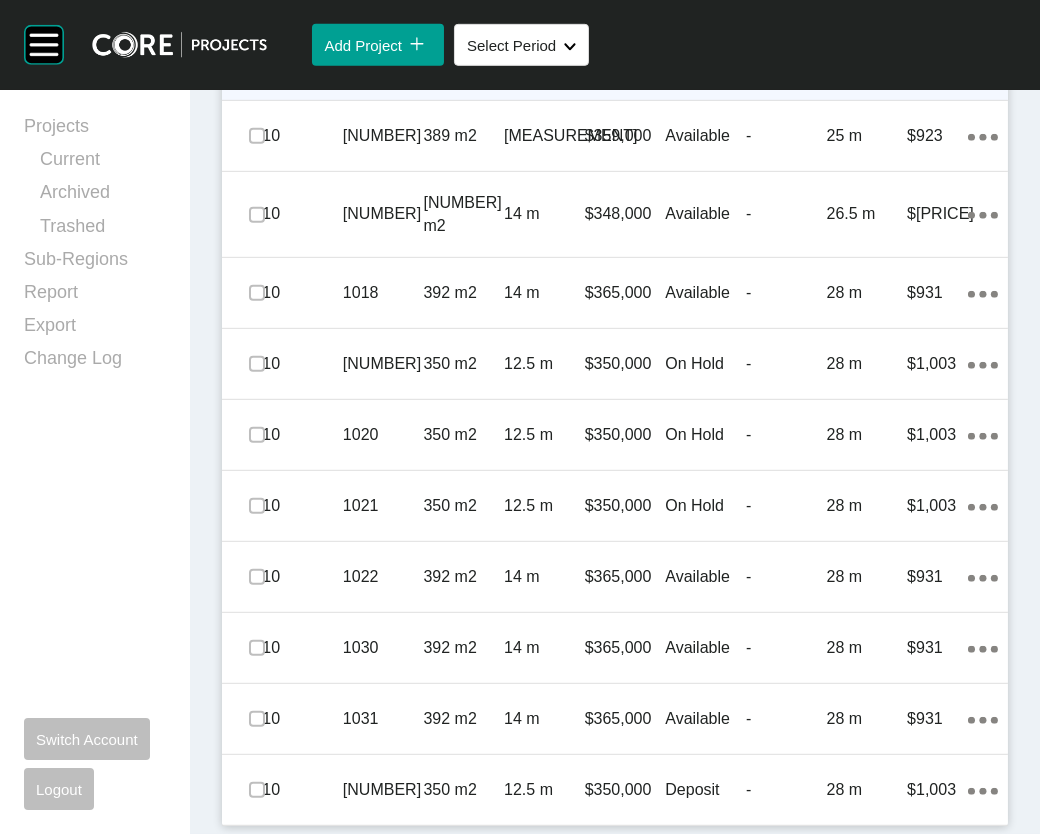 click on "25 m" at bounding box center (867, 65) 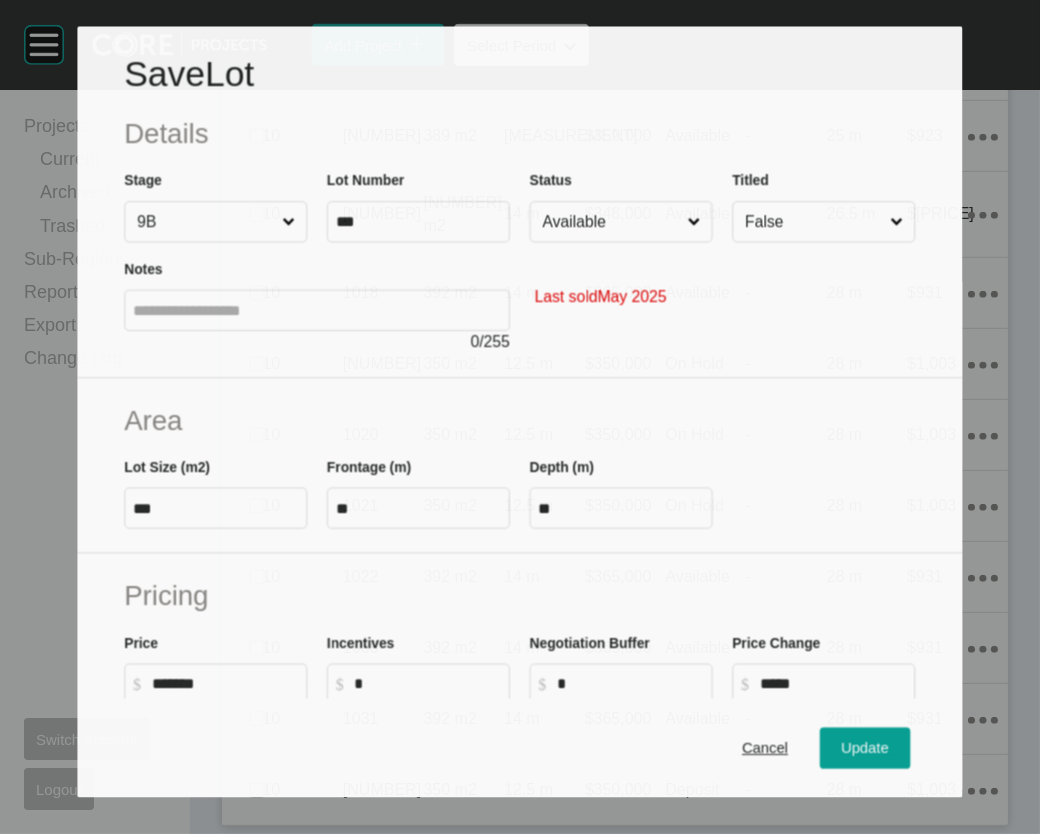 scroll, scrollTop: 2065, scrollLeft: 0, axis: vertical 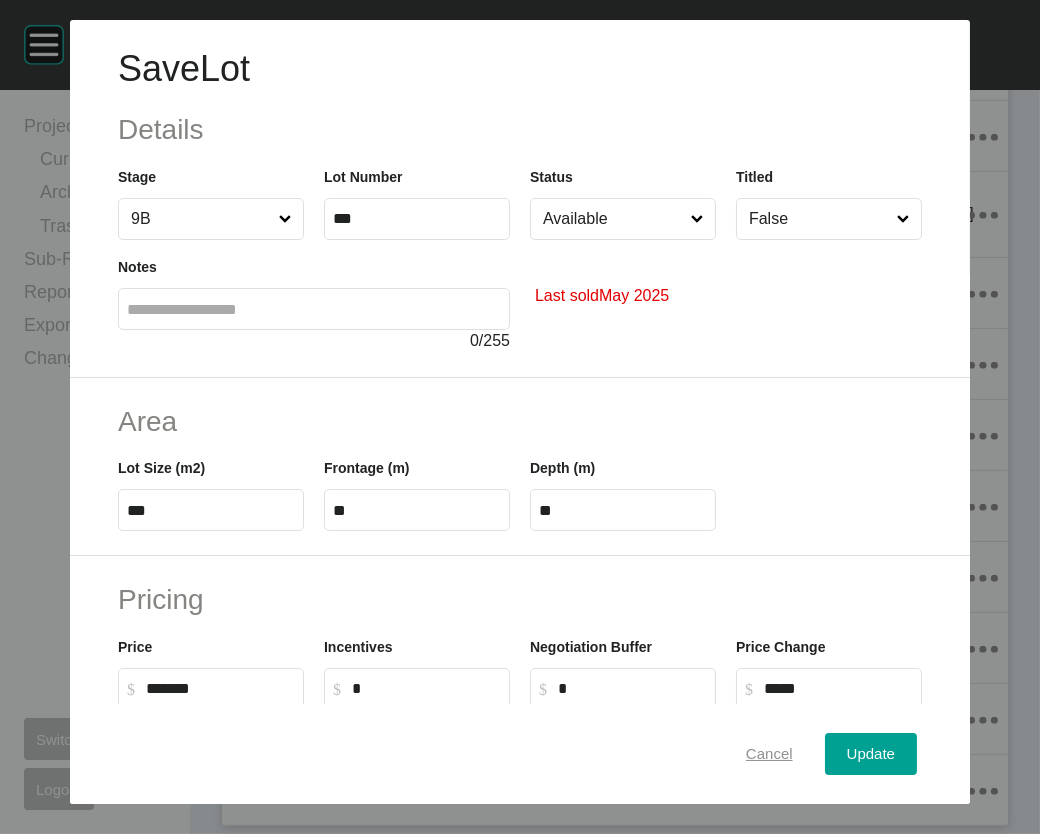 click on "Cancel" at bounding box center [769, 753] 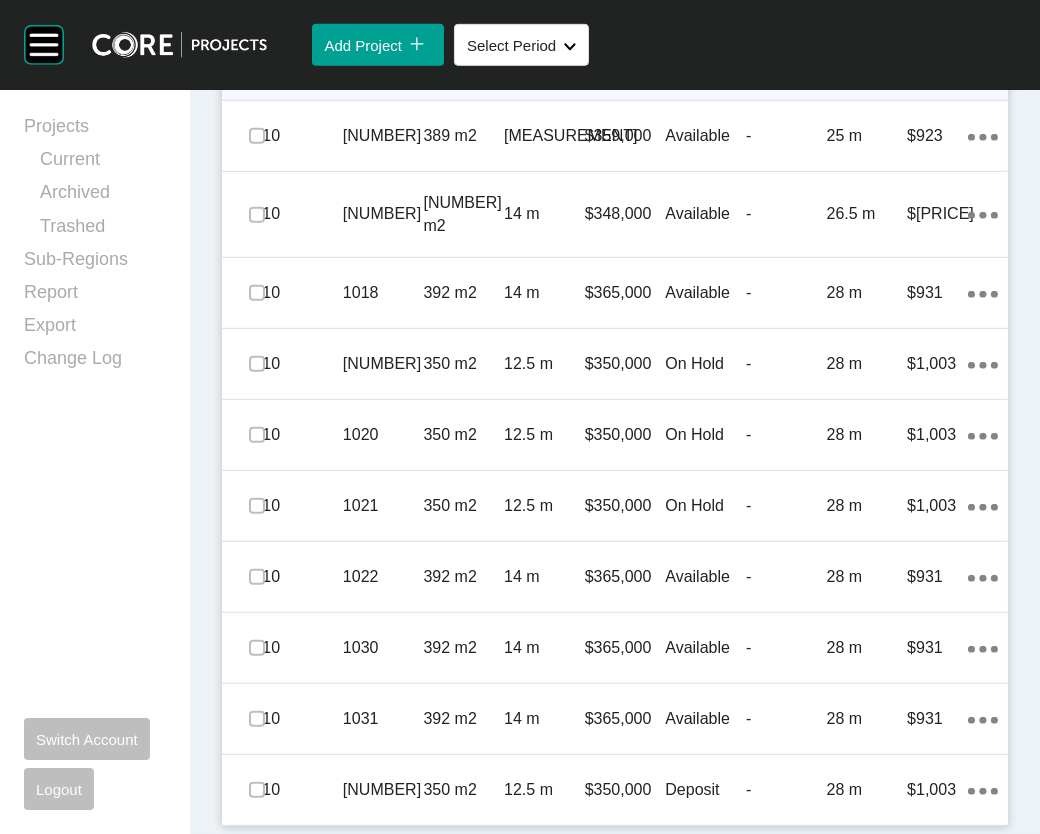click on "Action Menu Dots Copy 6 Created with Sketch." 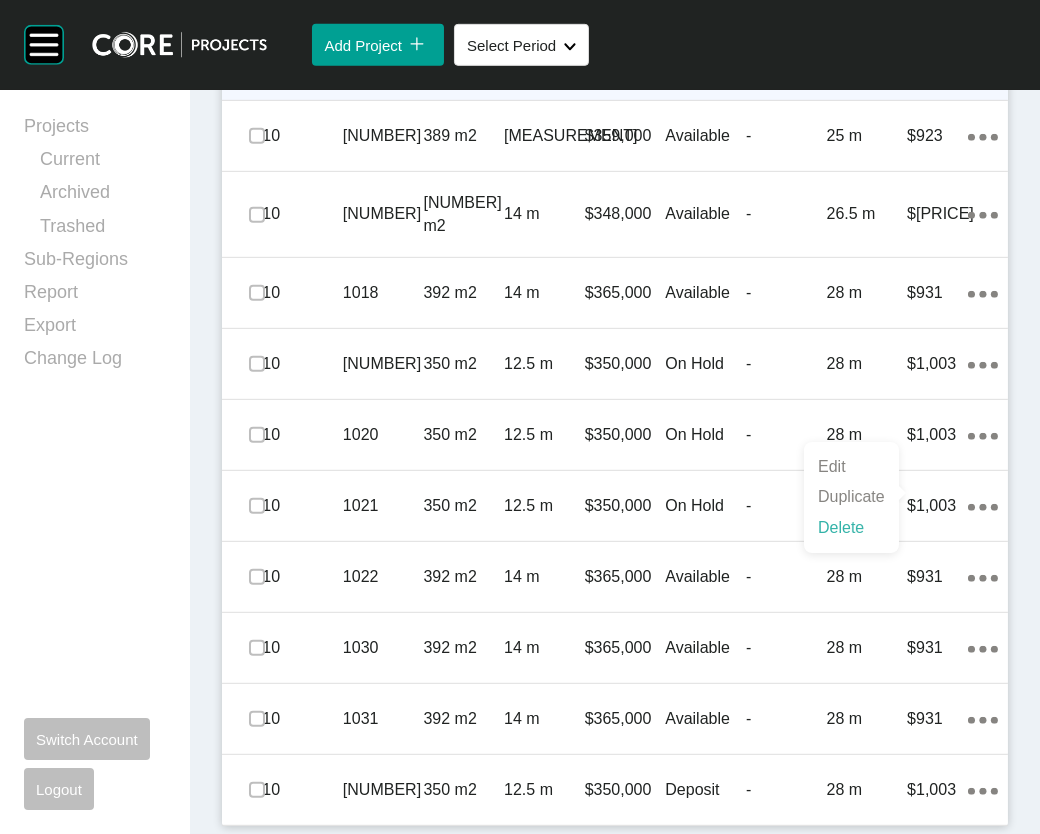 click on "Delete" at bounding box center [851, 528] 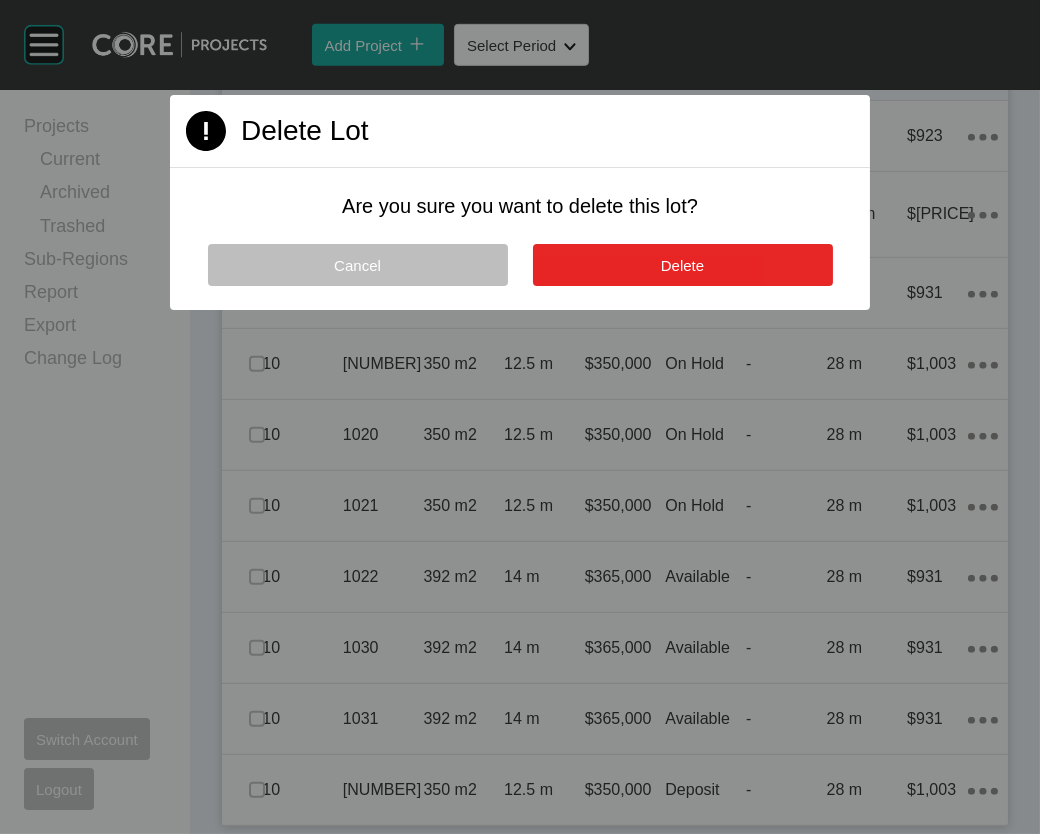 click on "Delete" at bounding box center [683, 265] 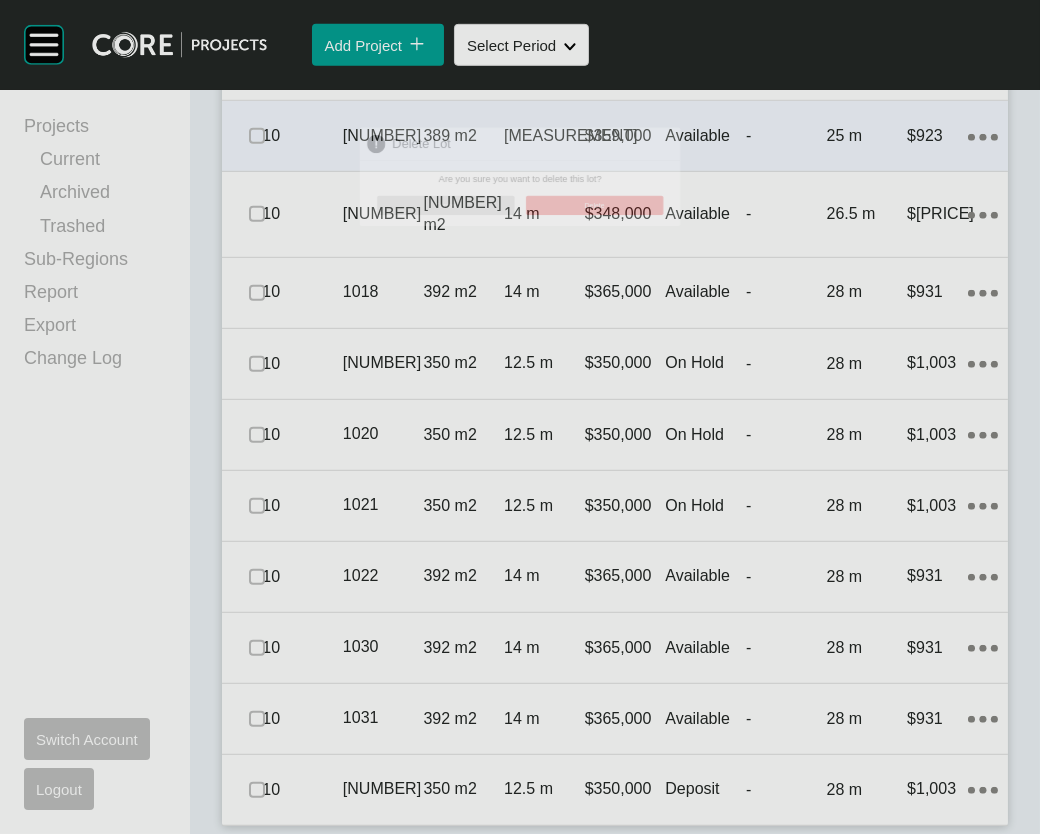scroll, scrollTop: 2143, scrollLeft: 0, axis: vertical 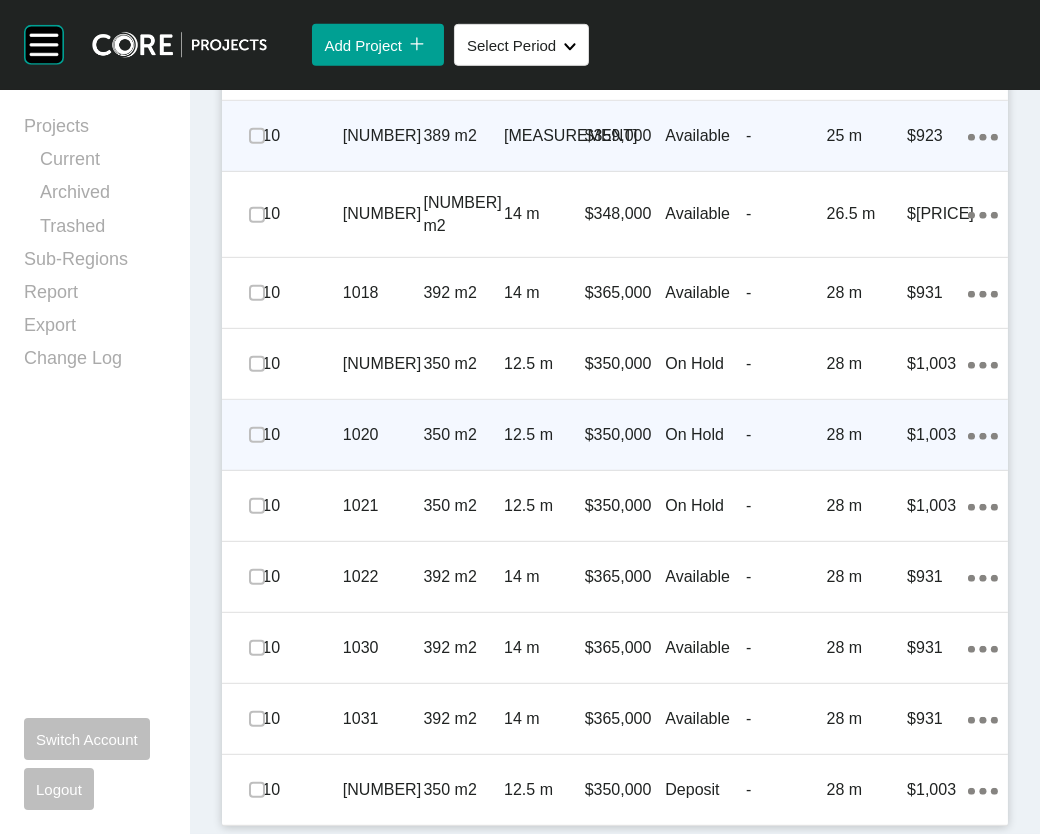 click on "$350,000" at bounding box center [625, 435] 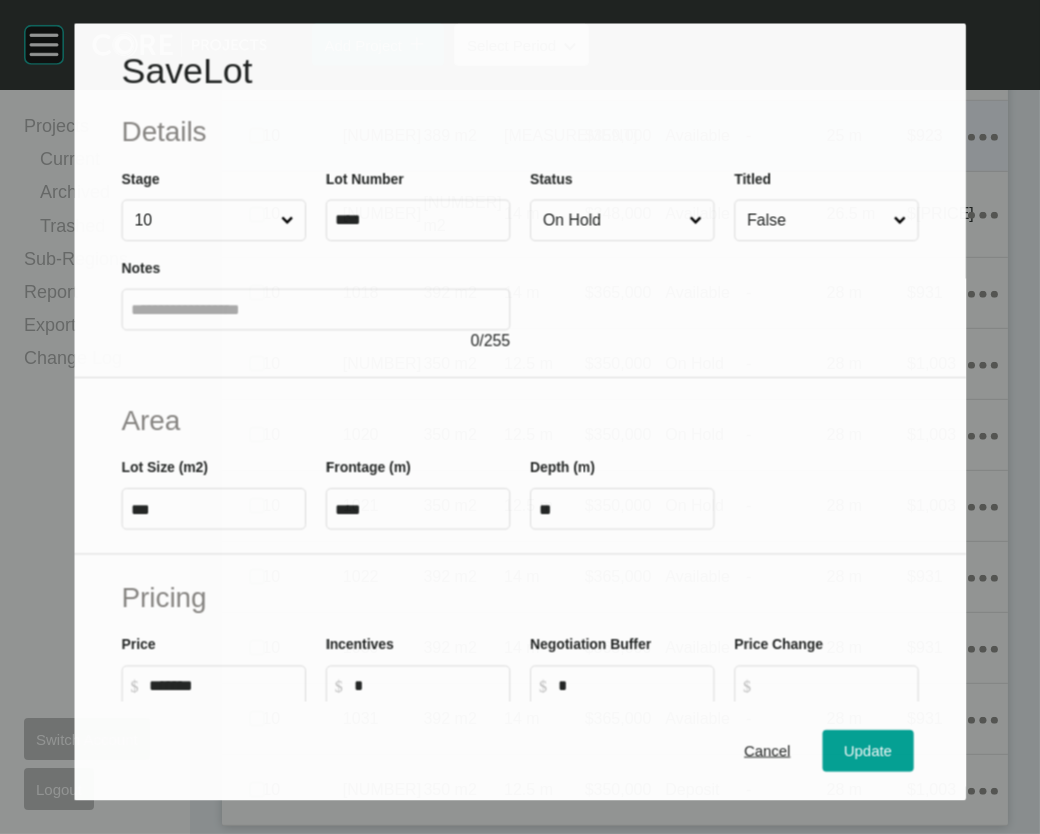 scroll, scrollTop: 2396, scrollLeft: 0, axis: vertical 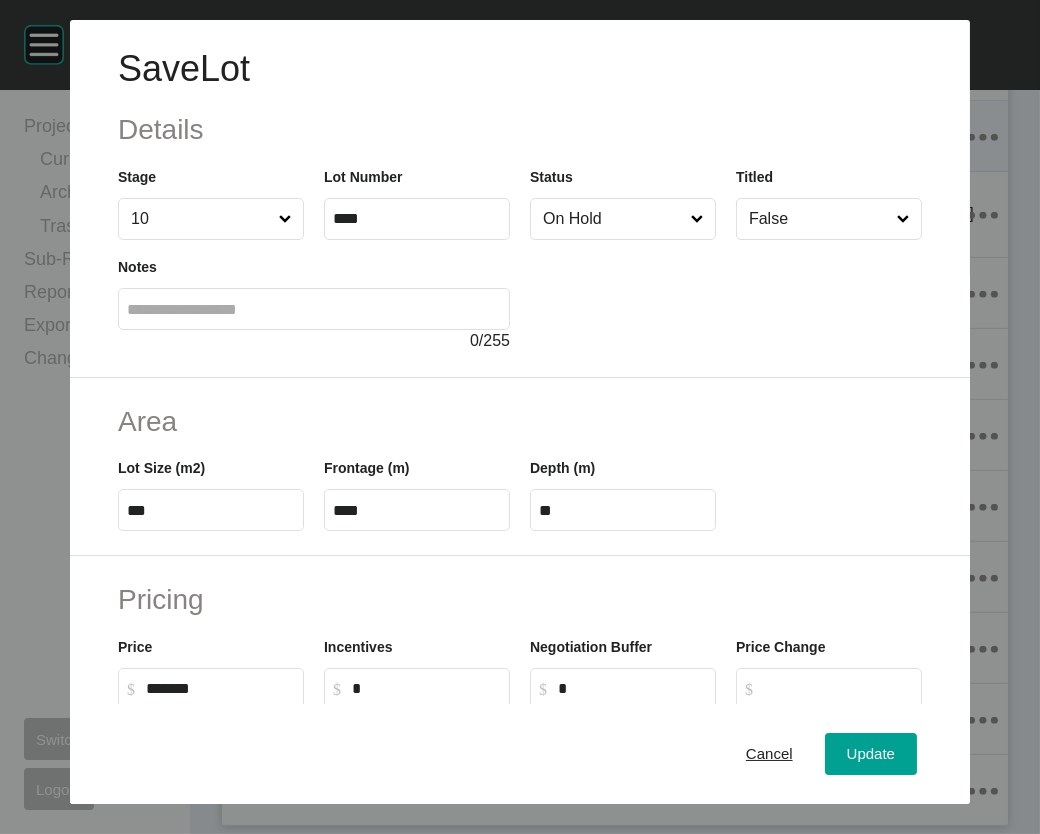 click on "On Hold" at bounding box center [613, 219] 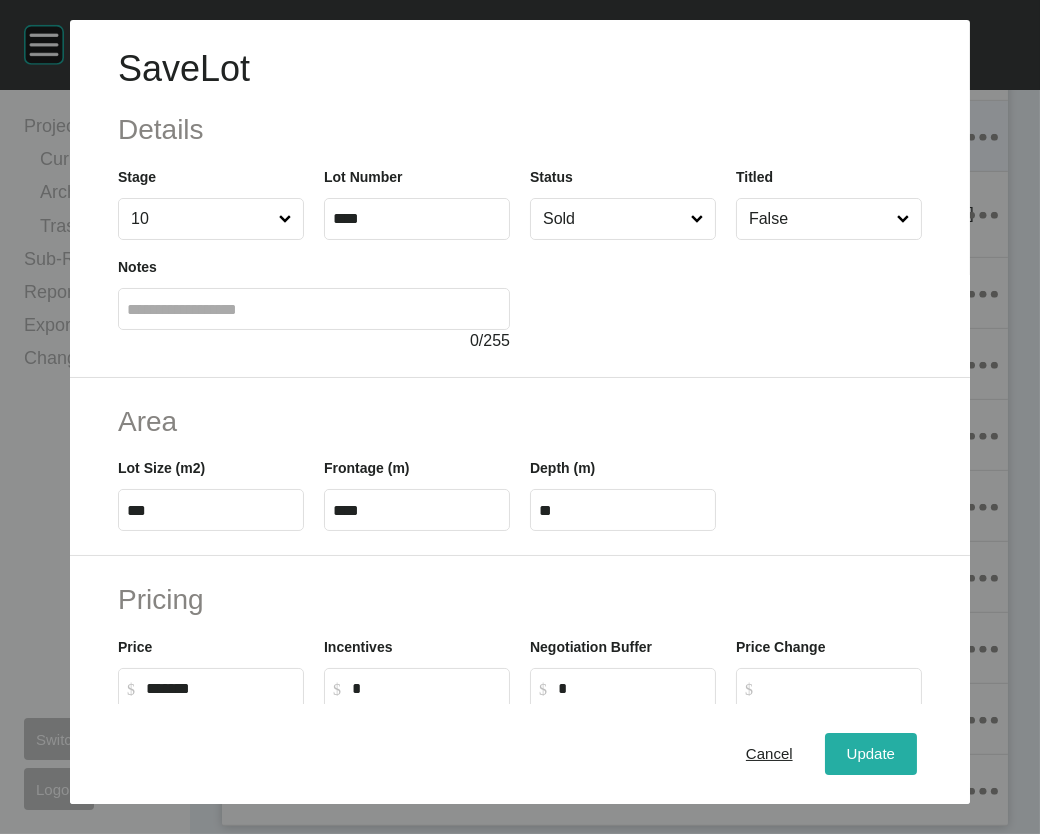 click on "Update" at bounding box center (871, 753) 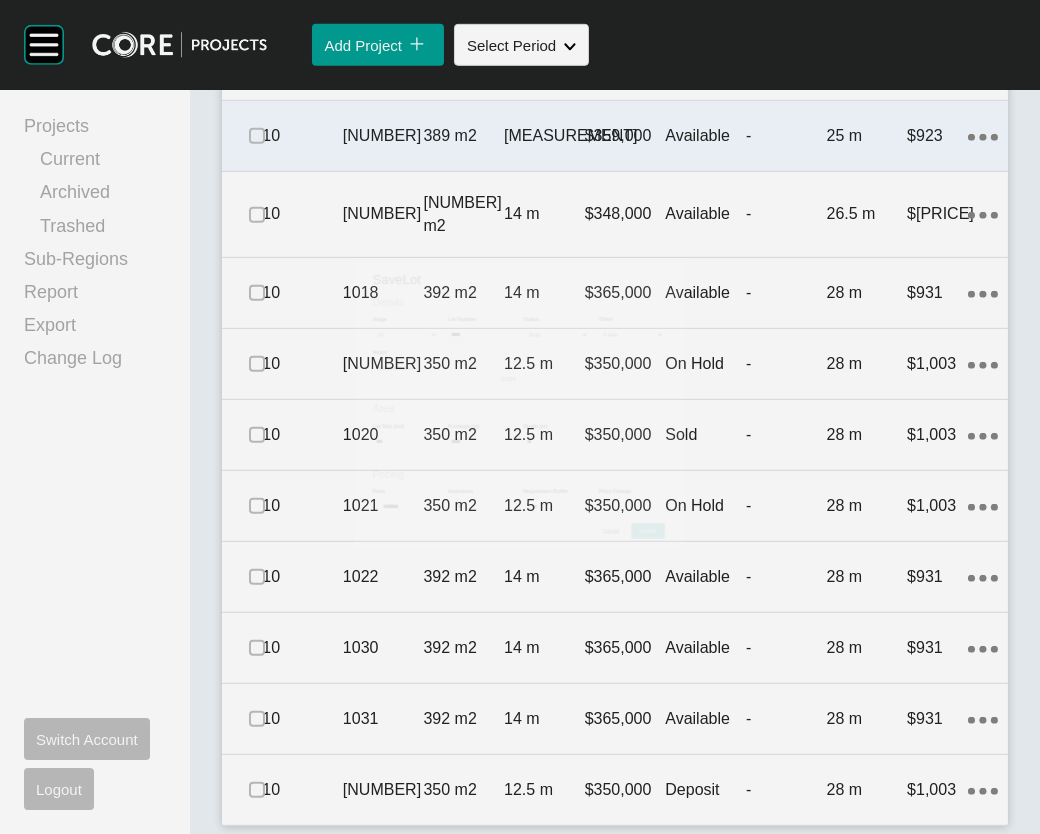 scroll, scrollTop: 2474, scrollLeft: 0, axis: vertical 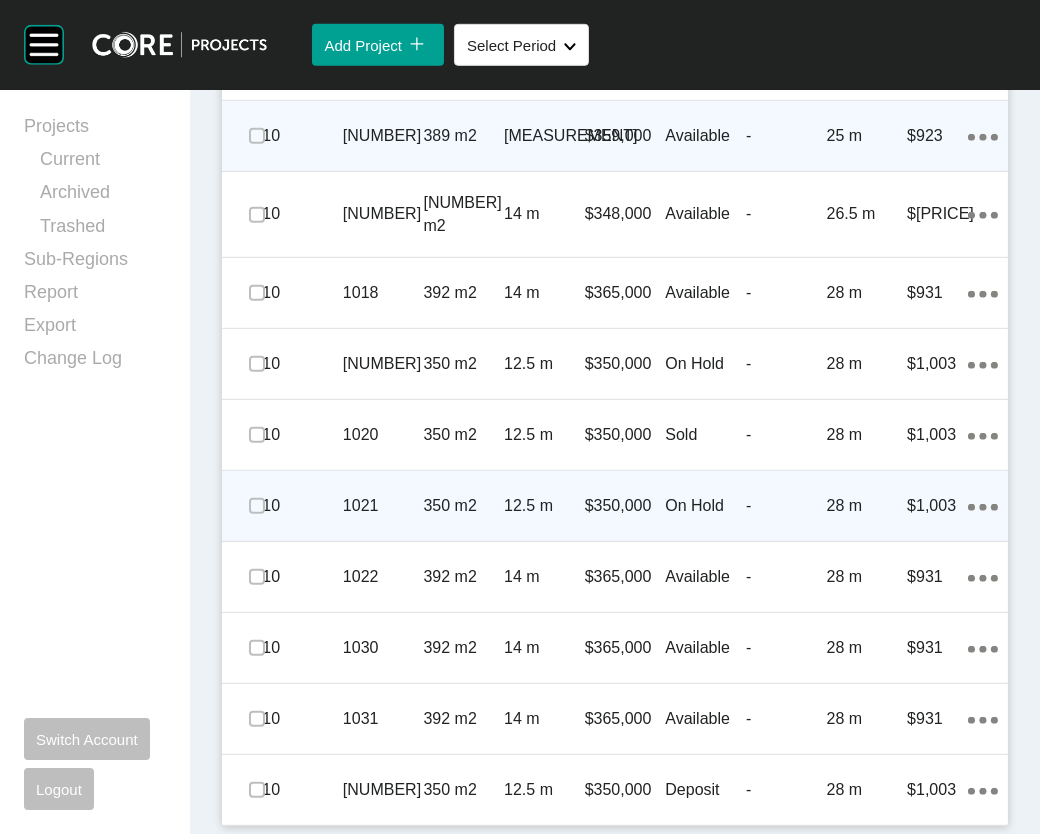 click on "On Hold" at bounding box center (705, 506) 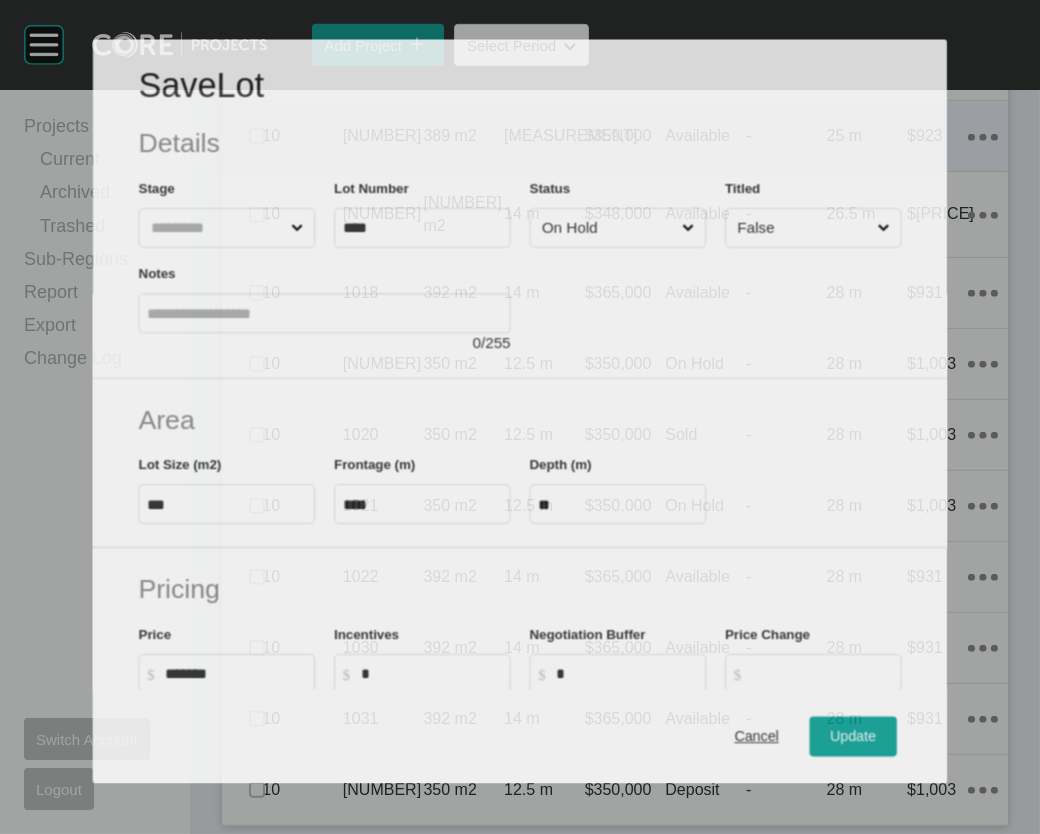 scroll, scrollTop: 2396, scrollLeft: 0, axis: vertical 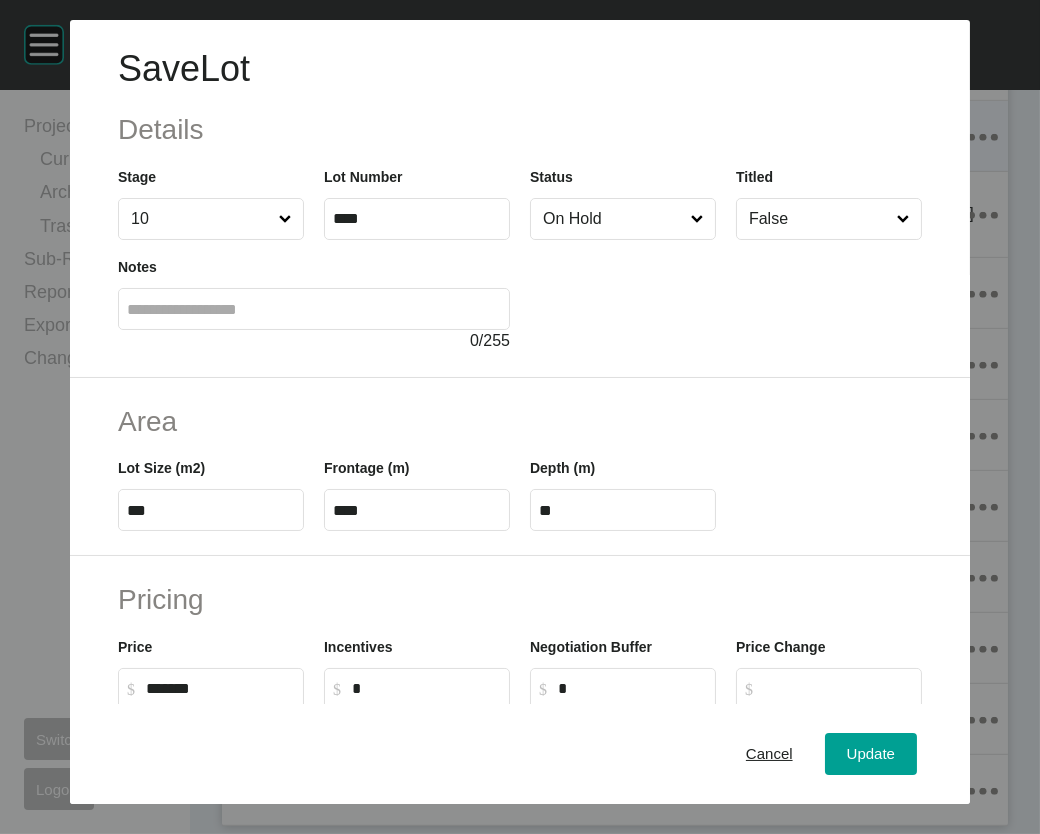 click at bounding box center (726, 296) 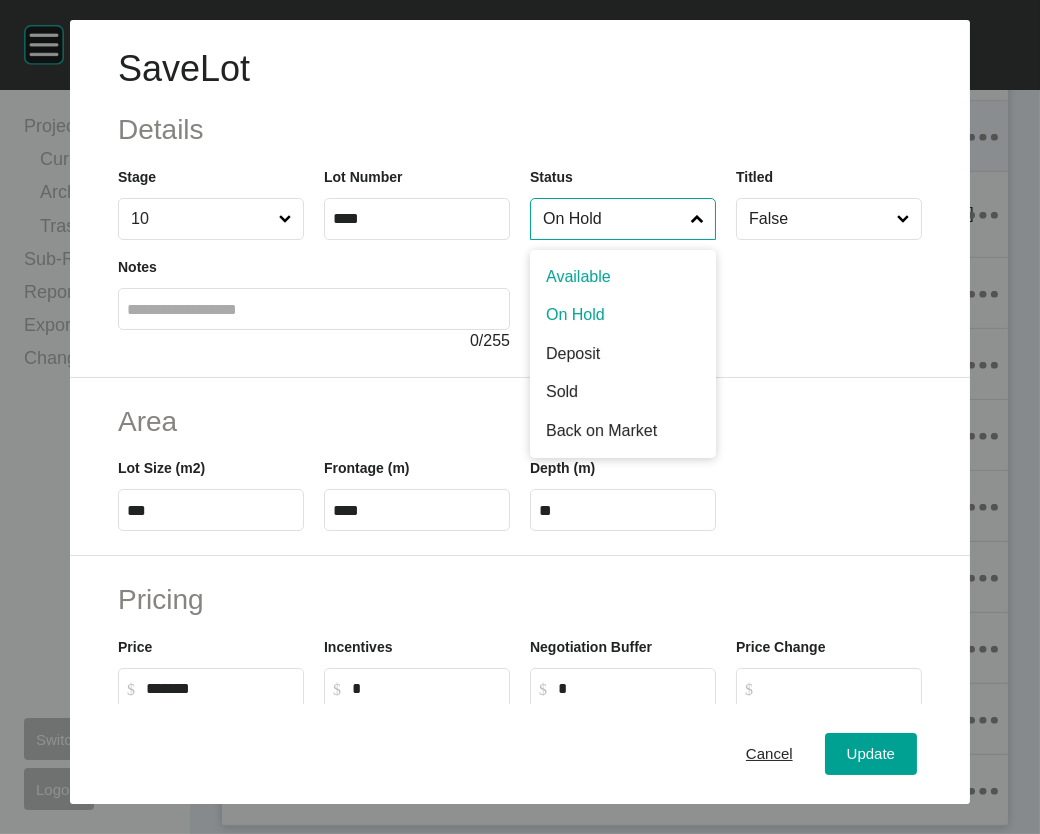 click on "On Hold" at bounding box center (613, 219) 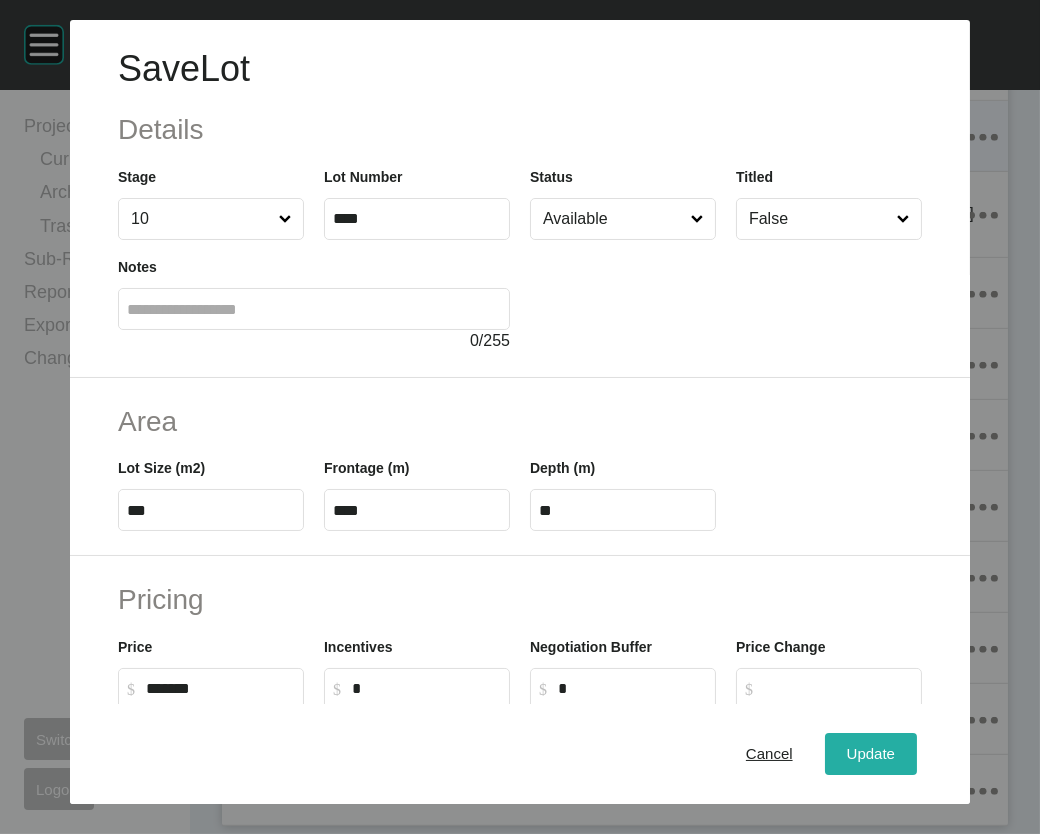 click on "Update" at bounding box center (871, 753) 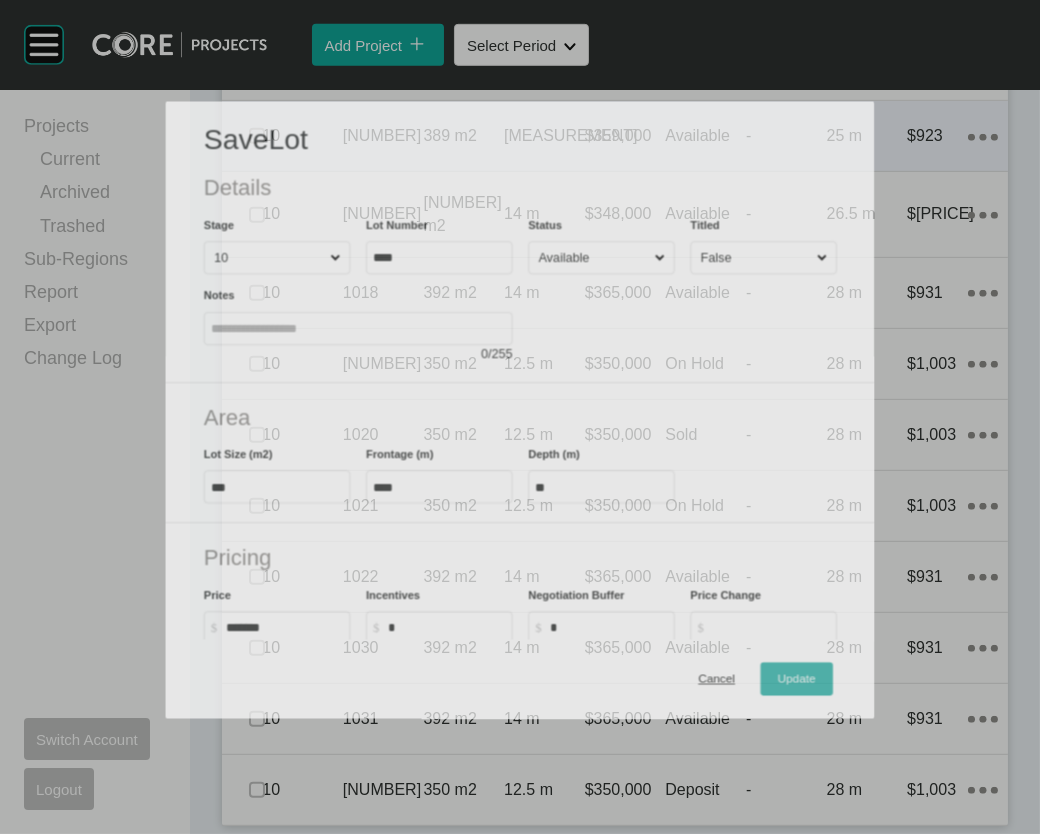 scroll, scrollTop: 2474, scrollLeft: 0, axis: vertical 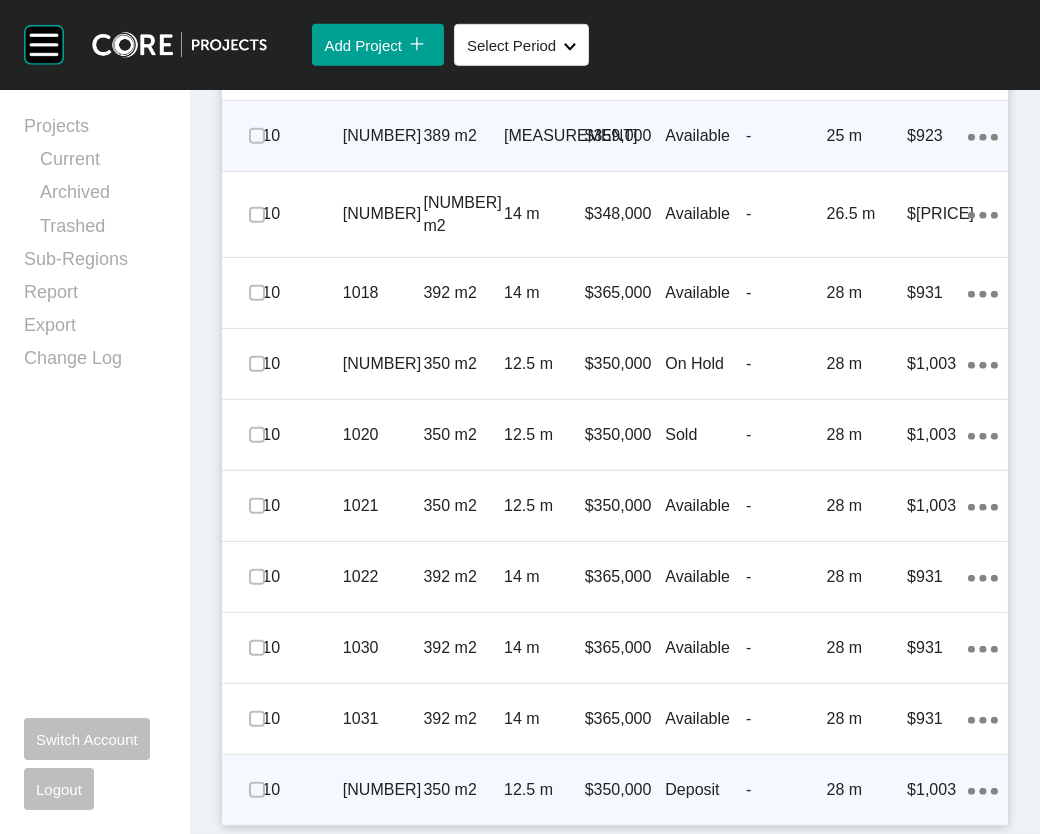 click on "350 m2" at bounding box center [464, 790] 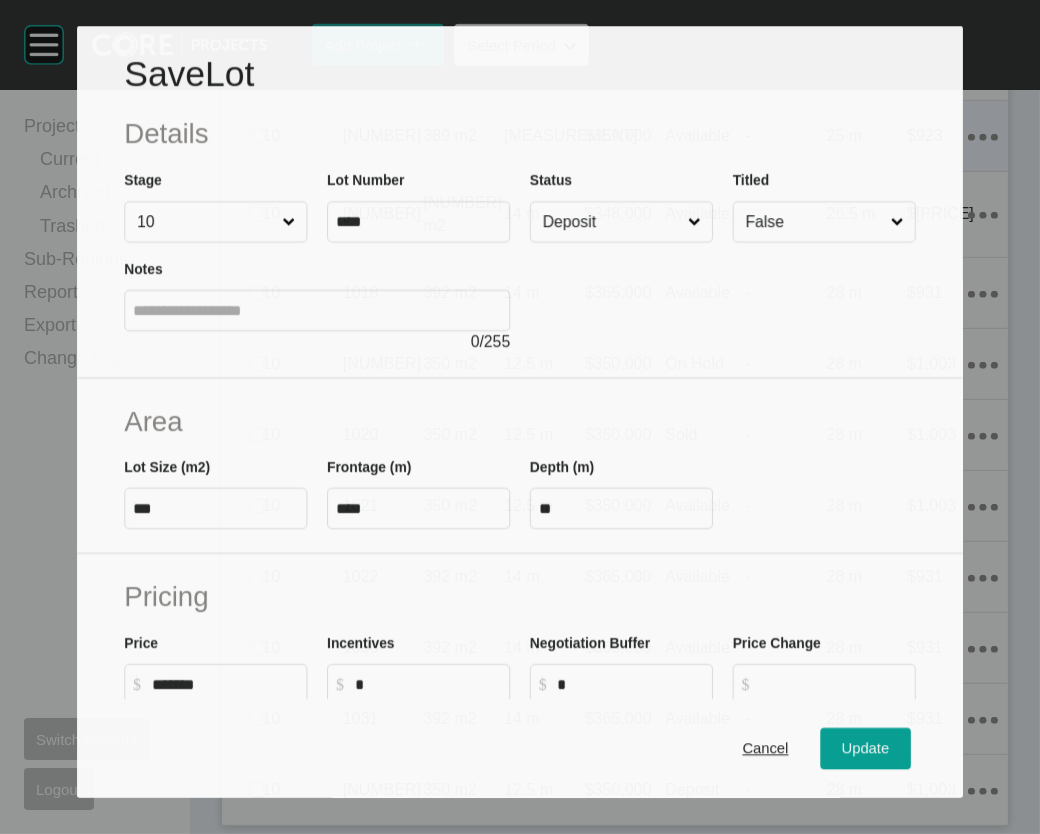 scroll, scrollTop: 2578, scrollLeft: 0, axis: vertical 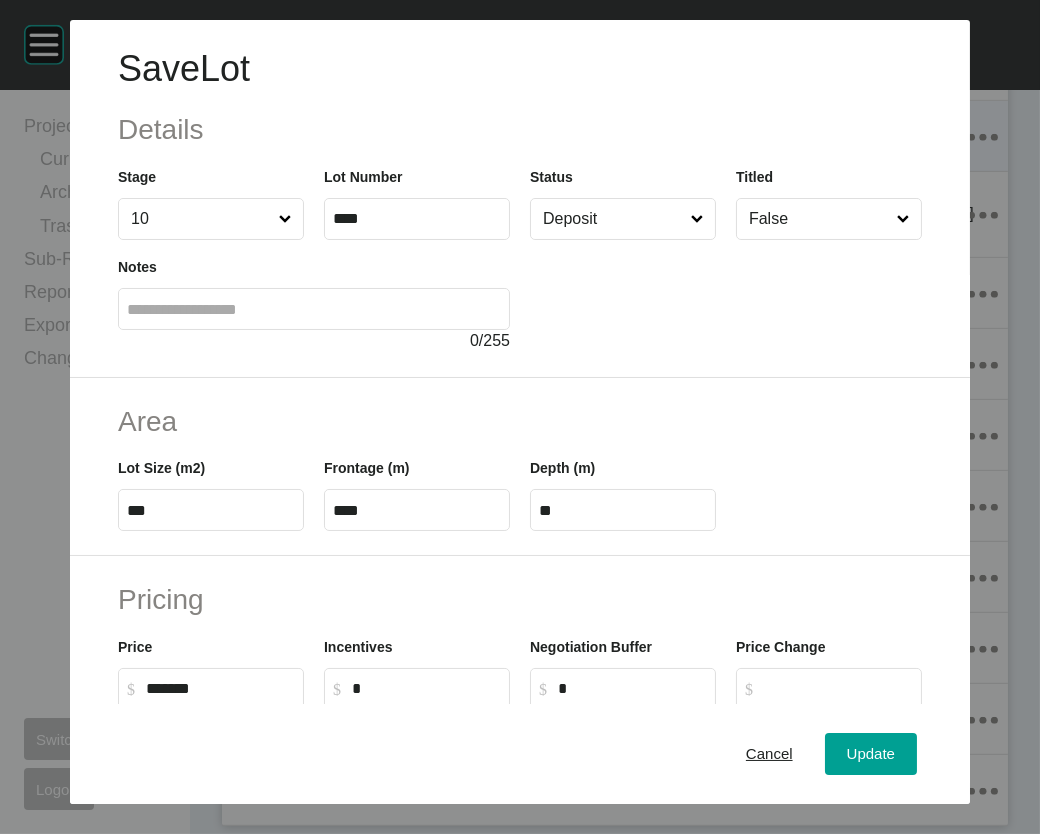 click on "Deposit" at bounding box center [613, 219] 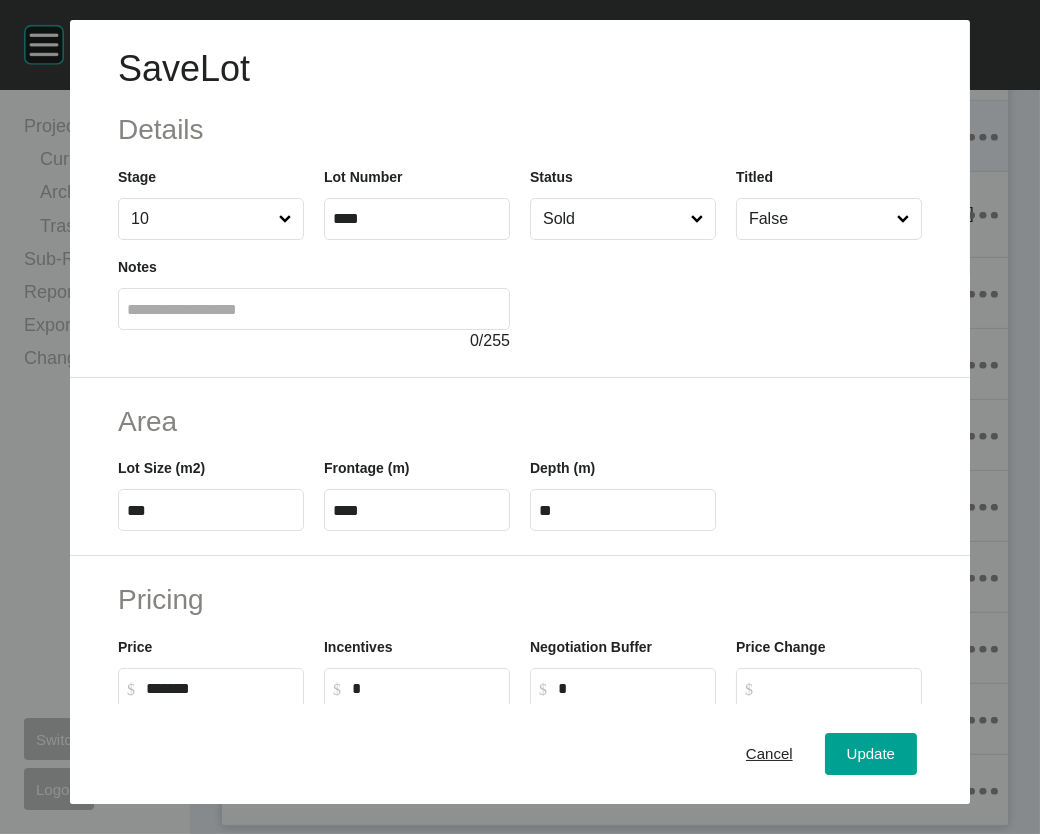 click on "Cancel Update" at bounding box center (520, 754) 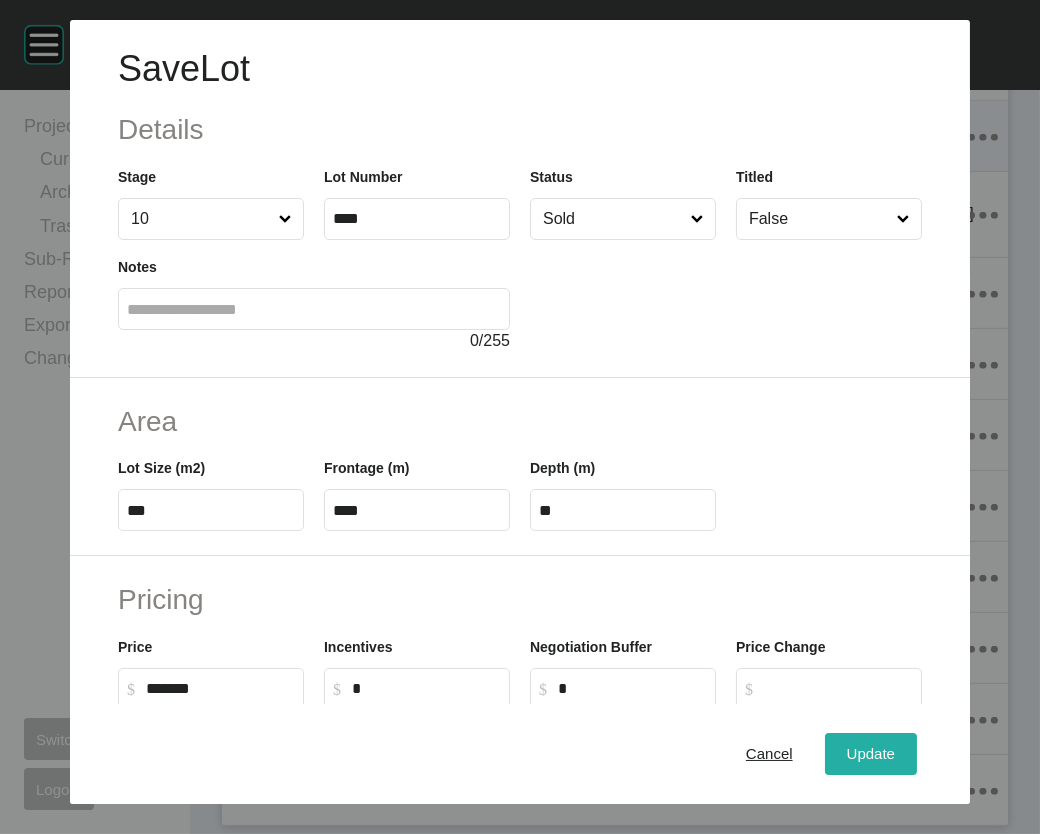 click on "Update" at bounding box center [871, 754] 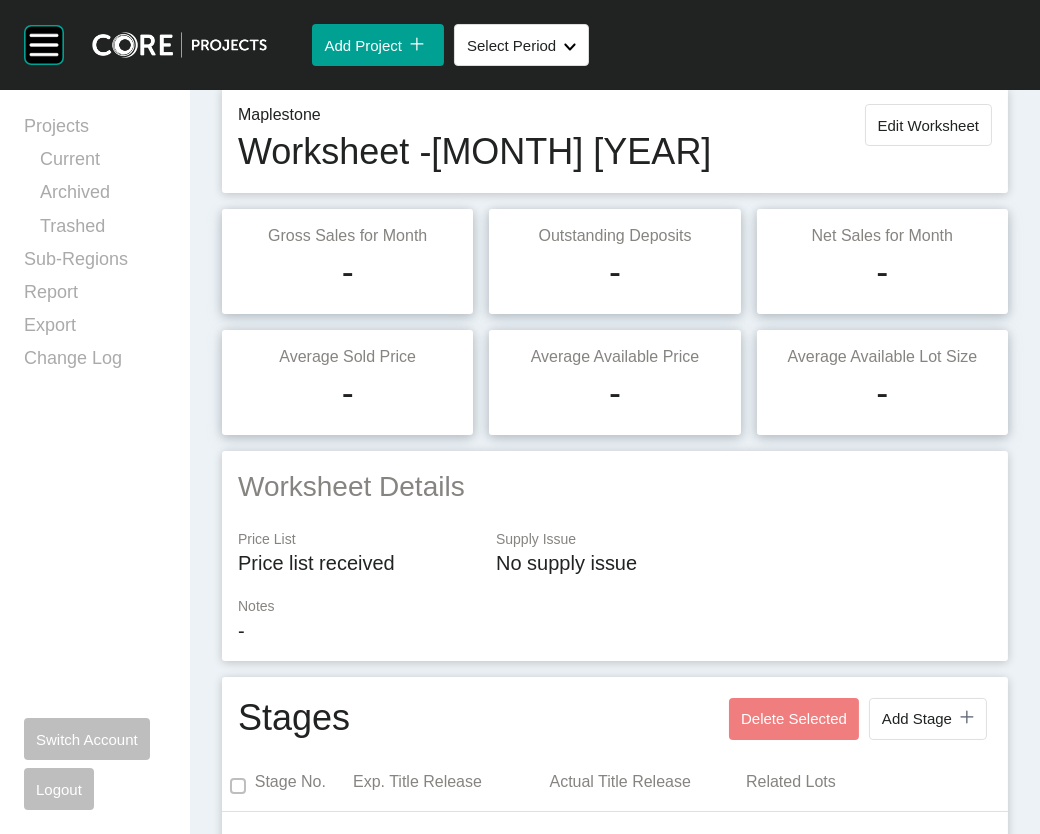 scroll, scrollTop: 81, scrollLeft: 0, axis: vertical 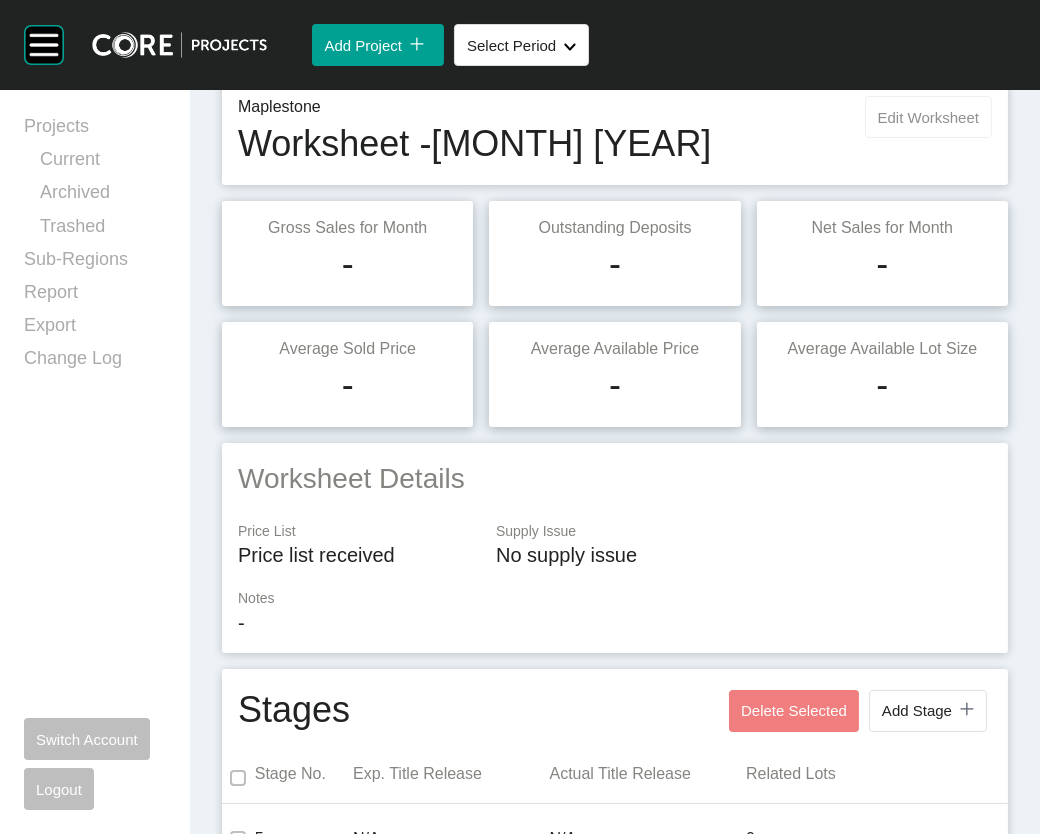 click on "Edit Worksheet" at bounding box center (928, 117) 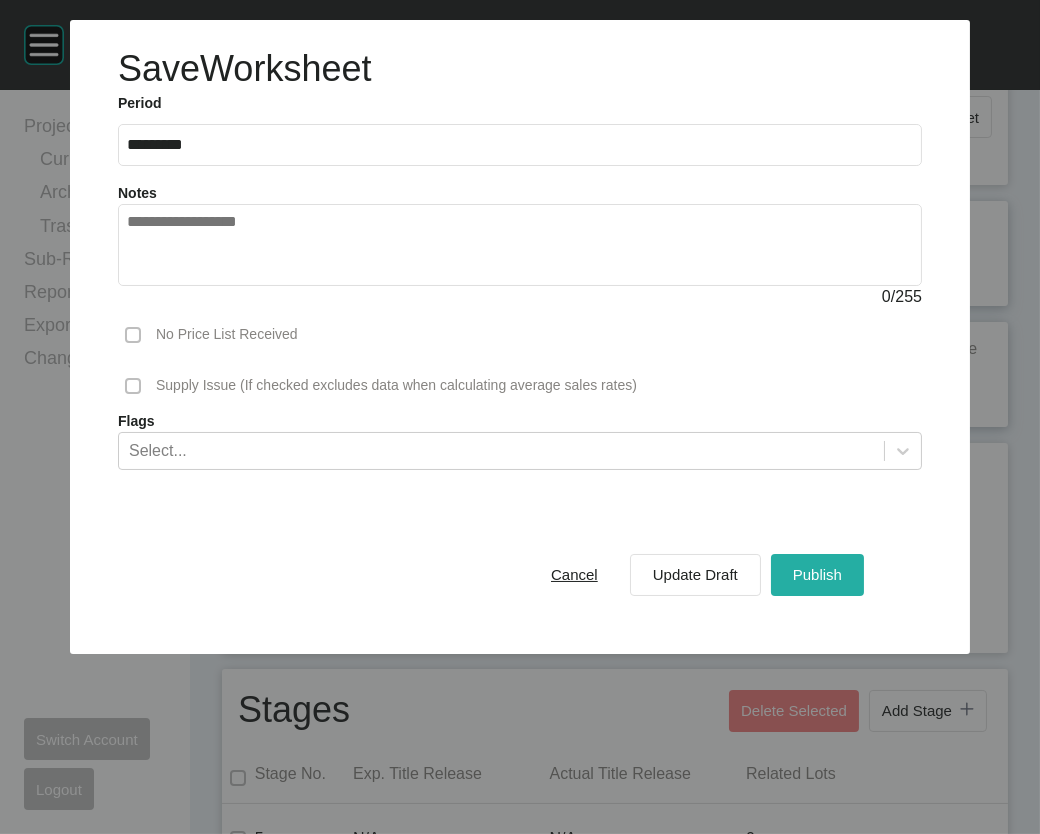 click on "Publish" at bounding box center [817, 574] 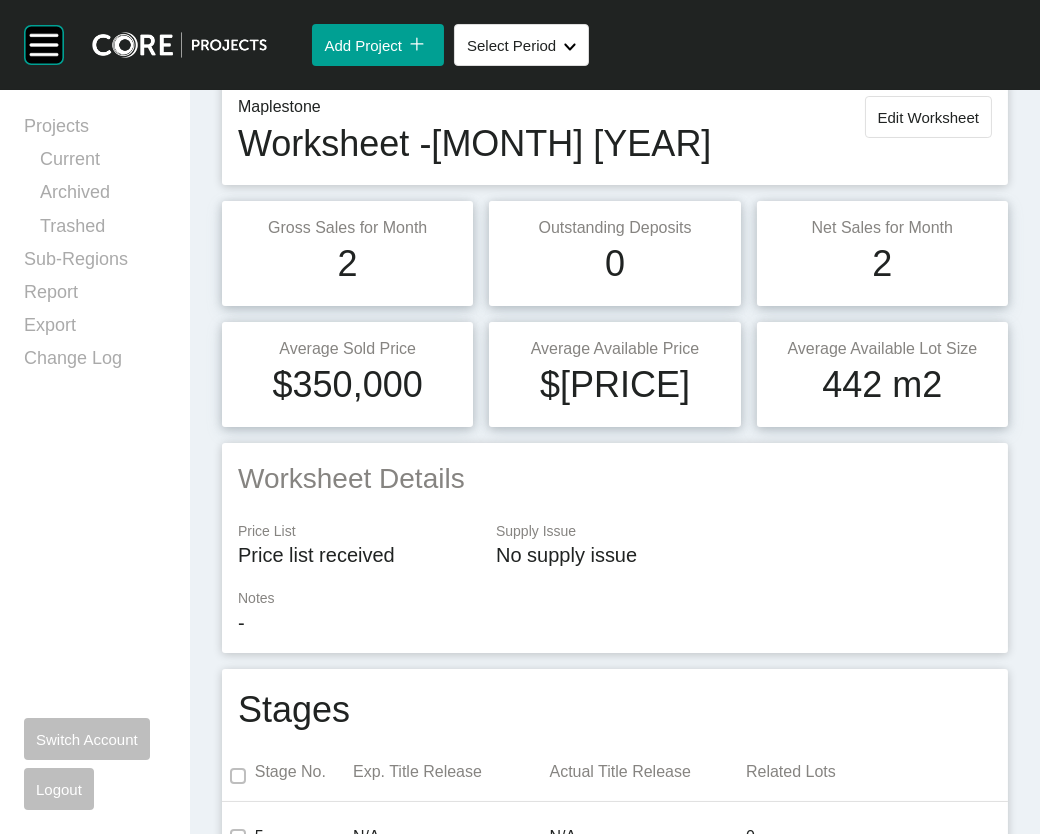 scroll, scrollTop: 0, scrollLeft: 0, axis: both 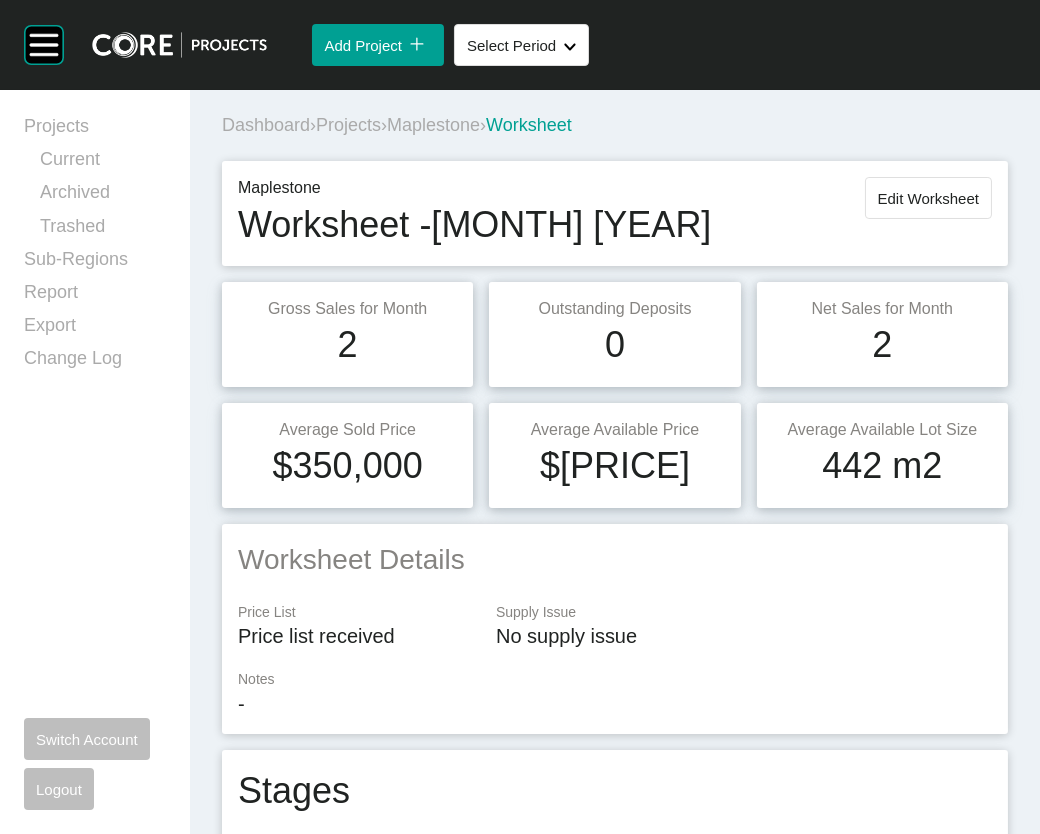 click on "Projects" at bounding box center (348, 125) 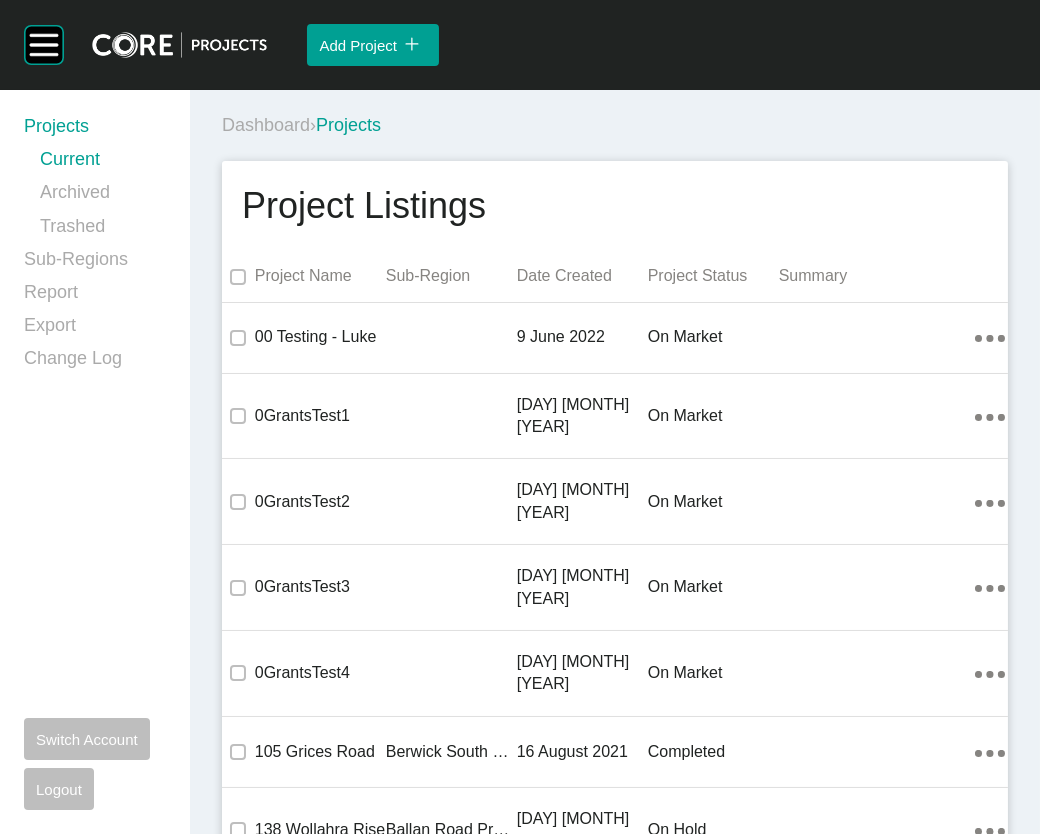scroll, scrollTop: 45948, scrollLeft: 0, axis: vertical 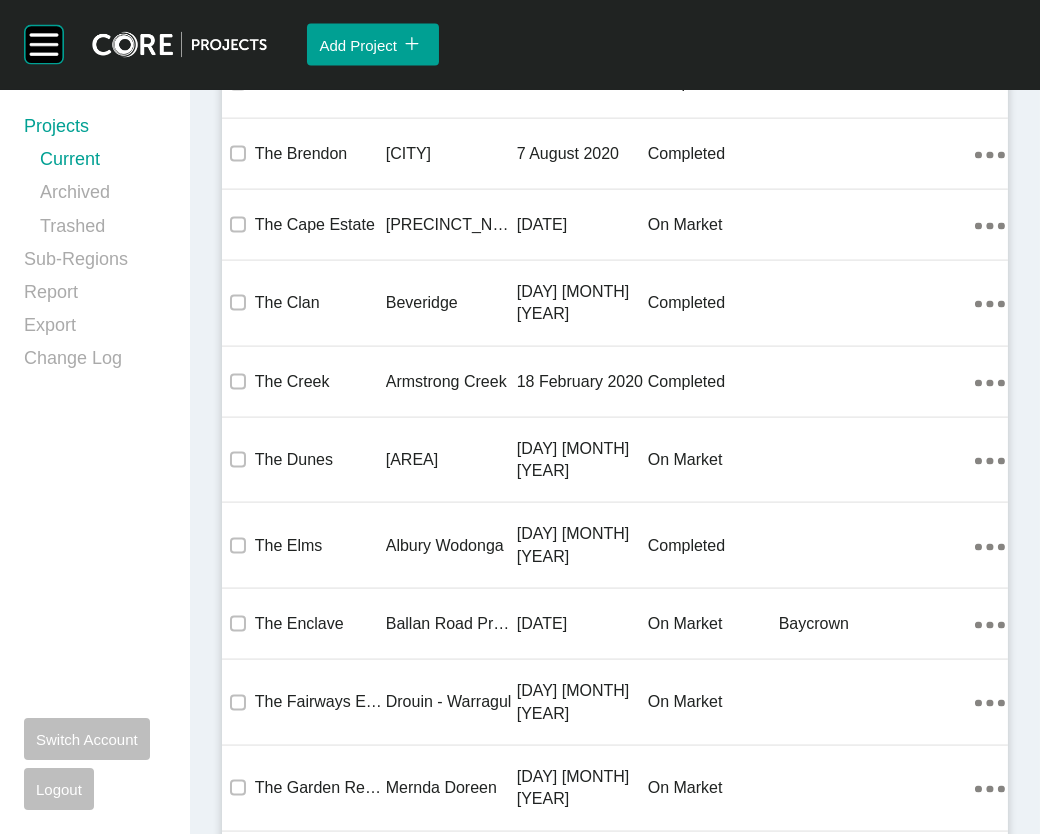 click on "[DATE]" at bounding box center [582, -7262] 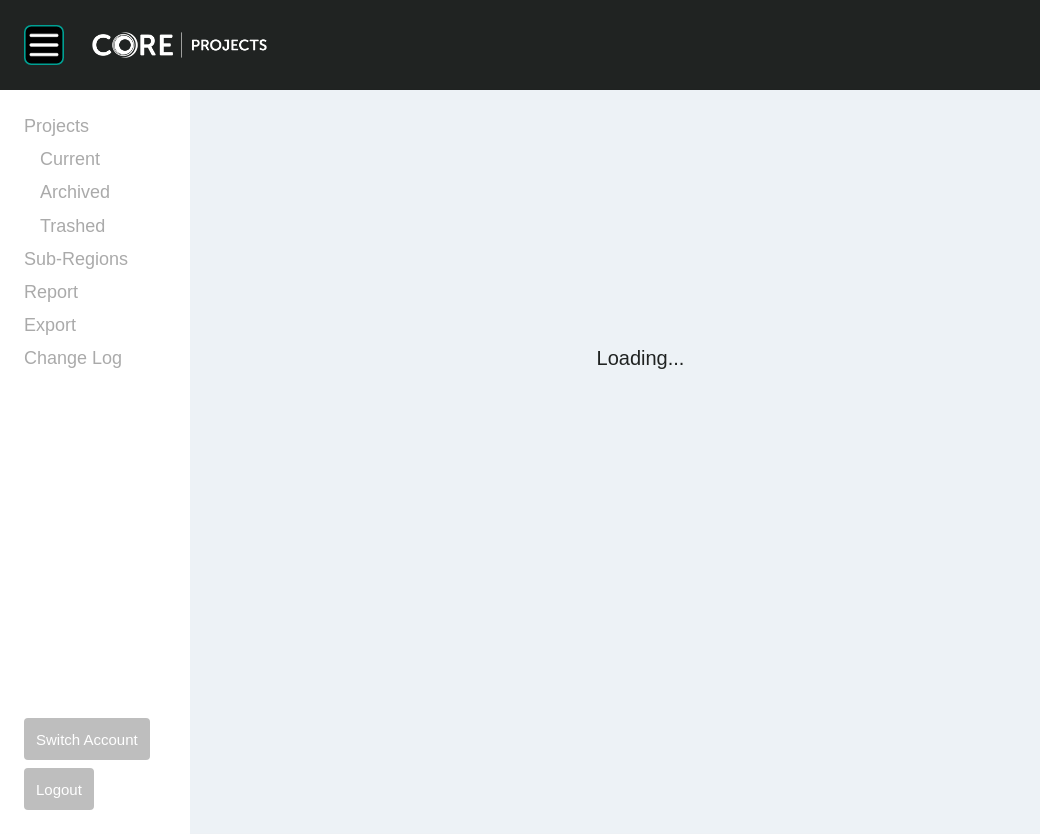 scroll, scrollTop: 0, scrollLeft: 0, axis: both 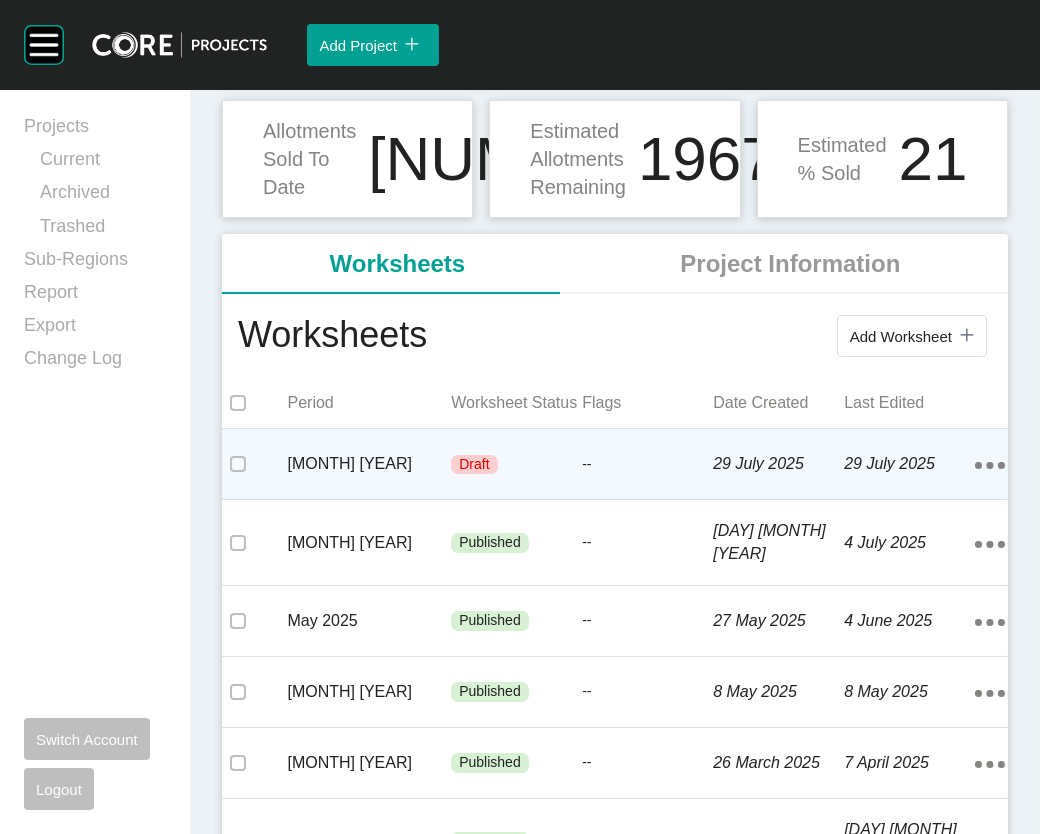click at bounding box center [271, 464] 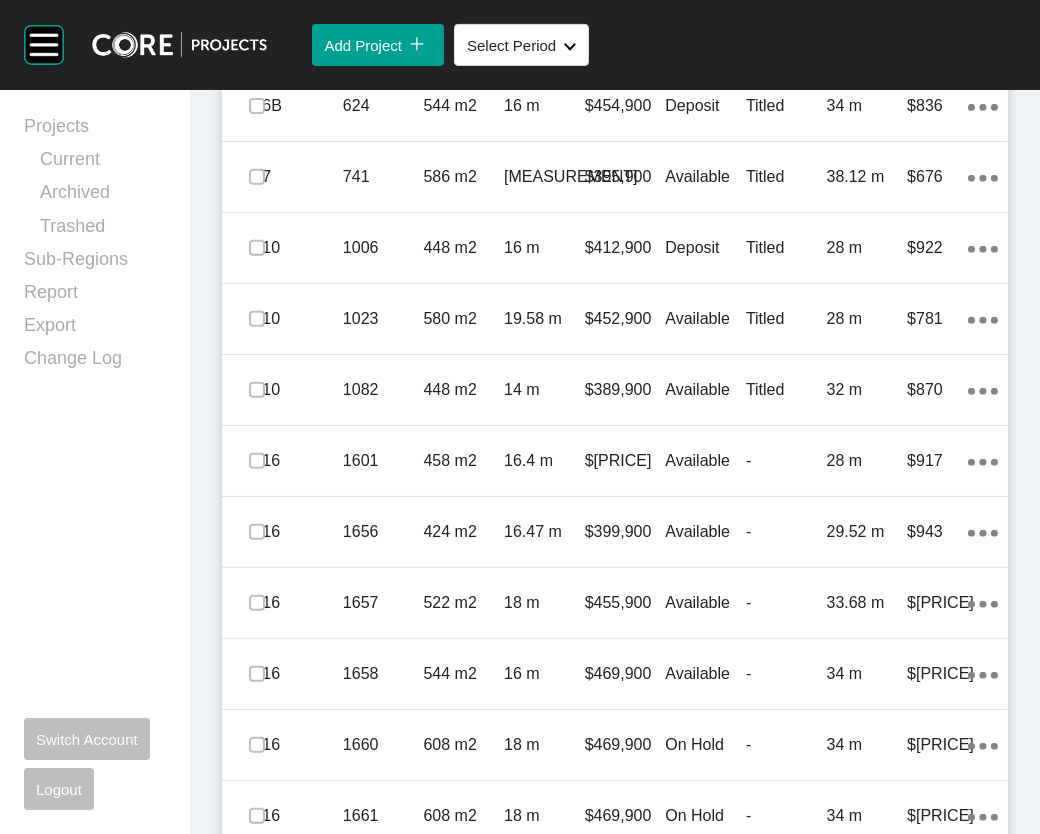 scroll, scrollTop: 1582, scrollLeft: 0, axis: vertical 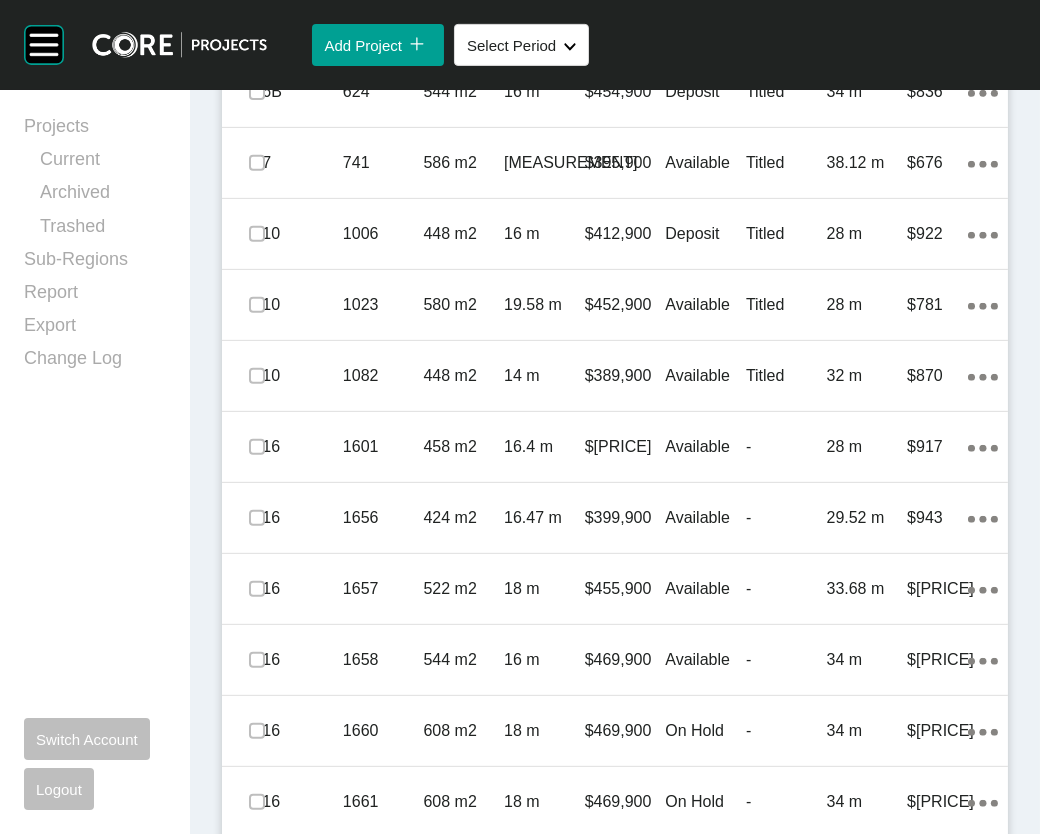 click on "$424,900" at bounding box center (625, -50) 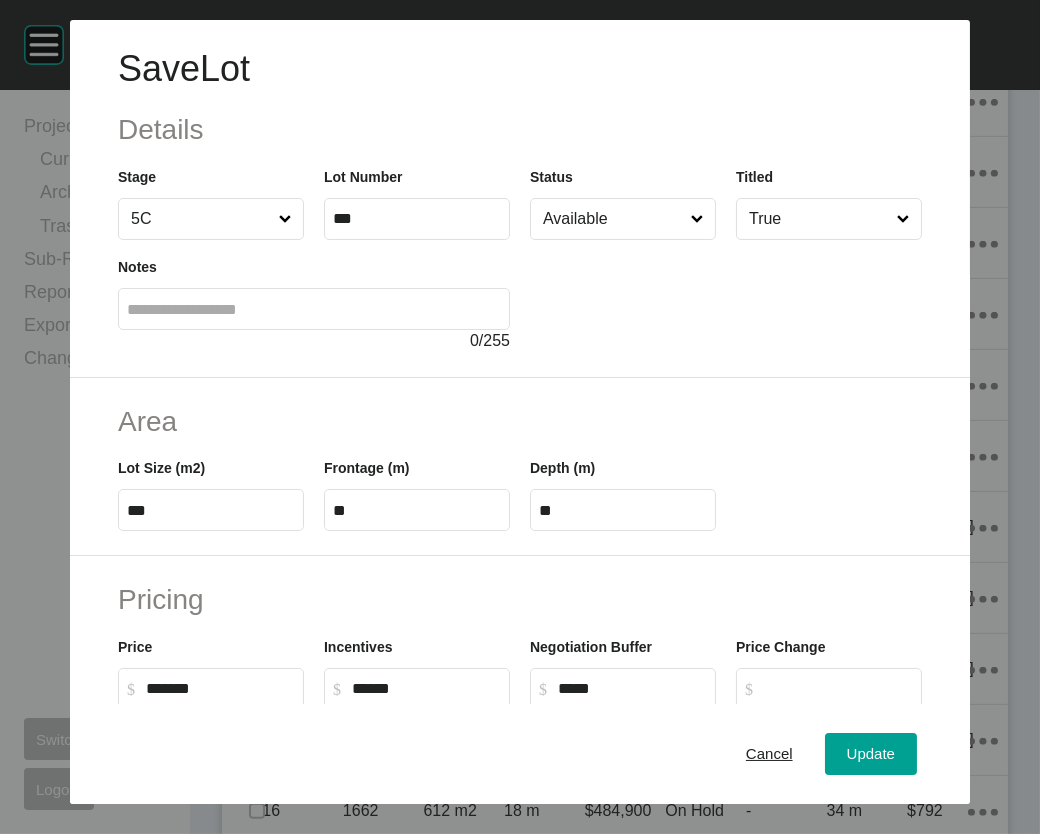 click on "Available" at bounding box center [613, 219] 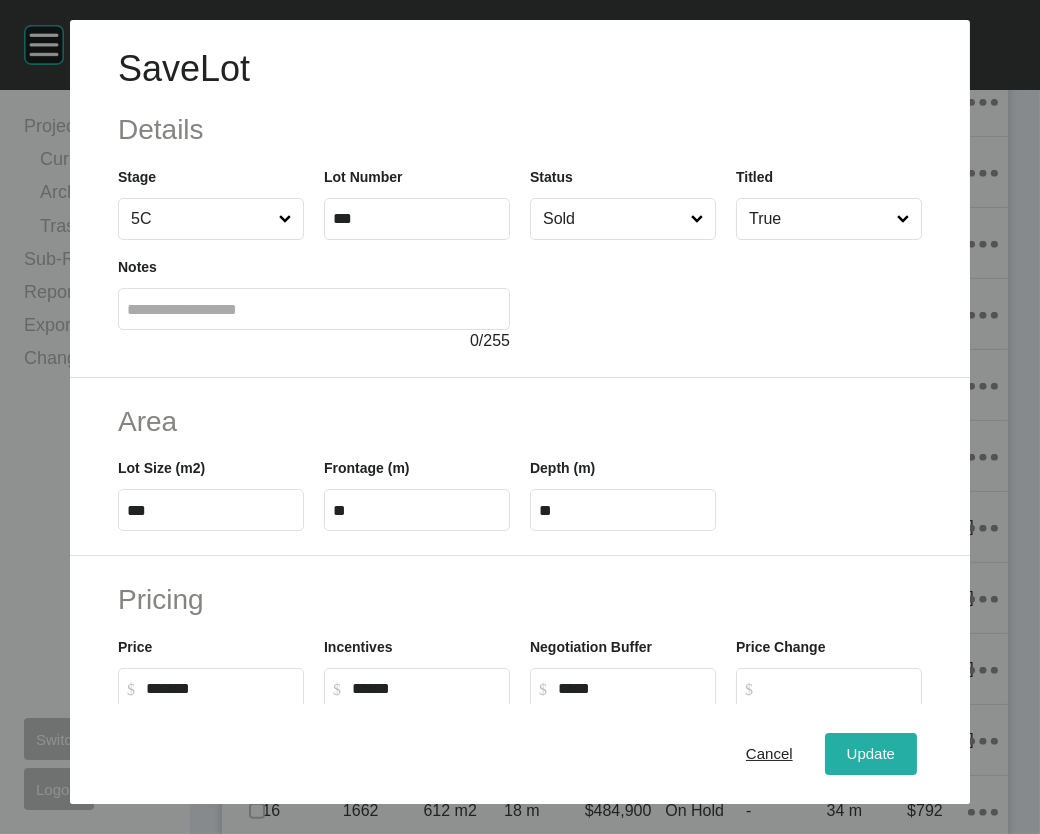 click on "Update" at bounding box center (871, 754) 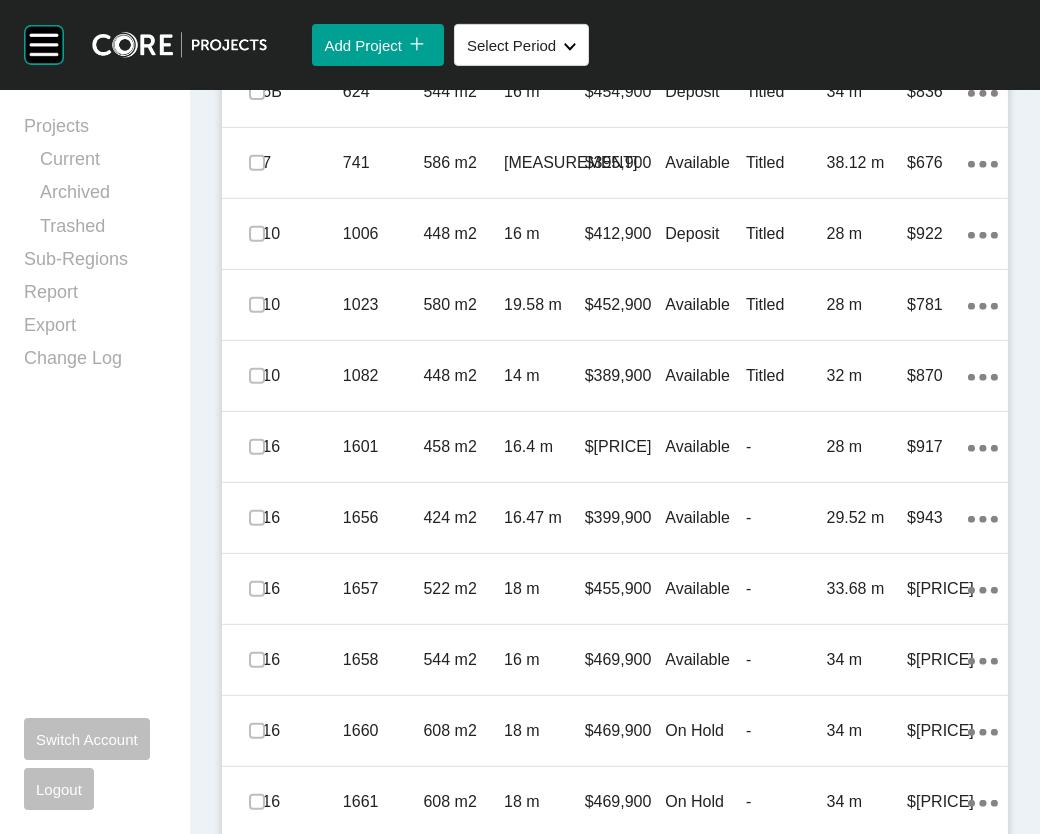 click on "Titled" at bounding box center [786, 21] 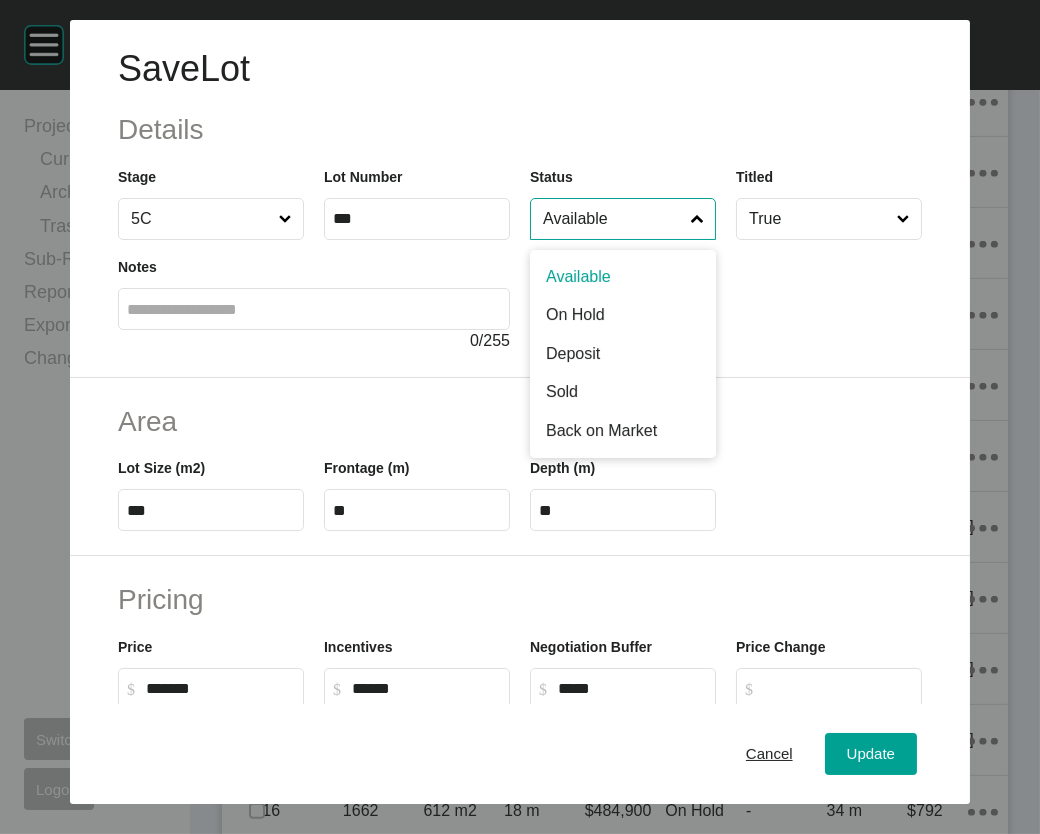 click on "Available" at bounding box center [613, 219] 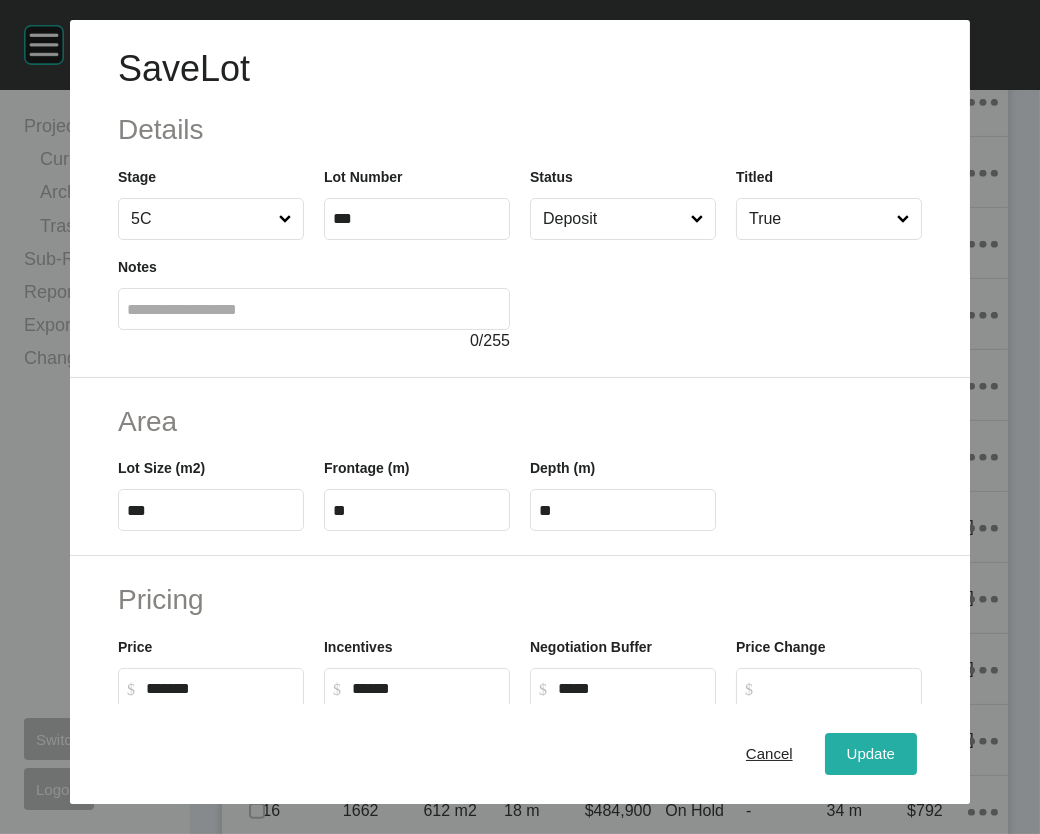 click on "Update" at bounding box center (871, 753) 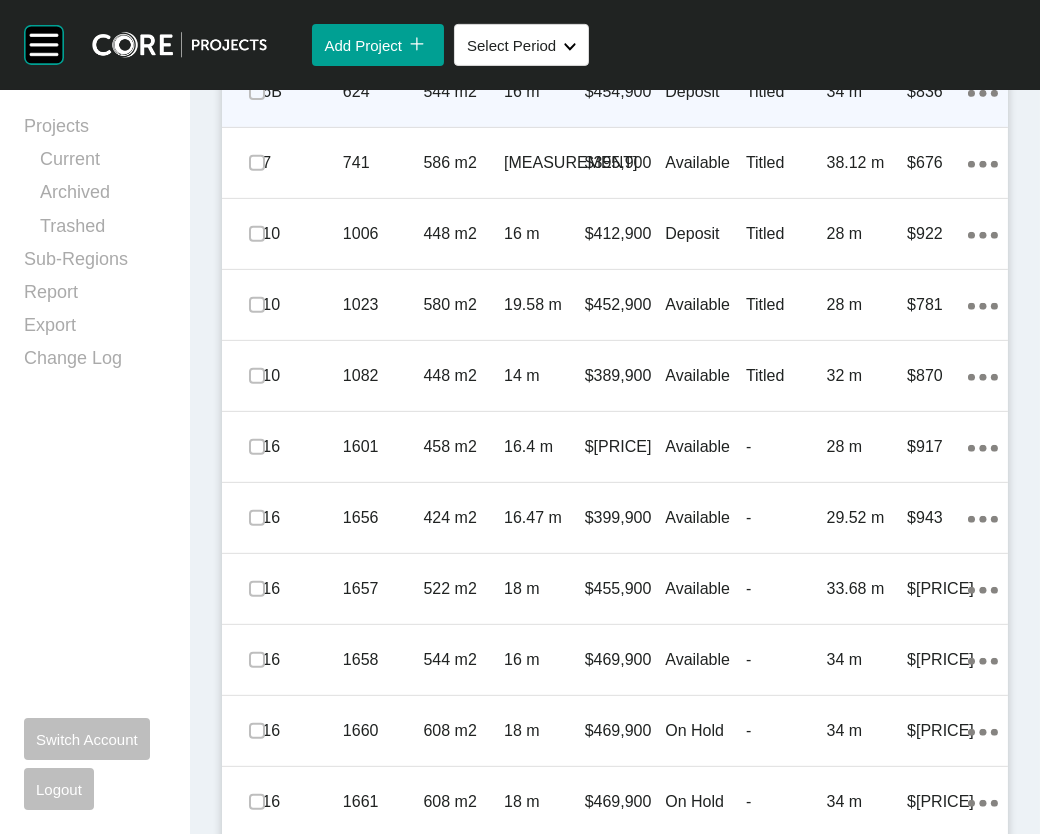 click on "$454,900" at bounding box center [625, 92] 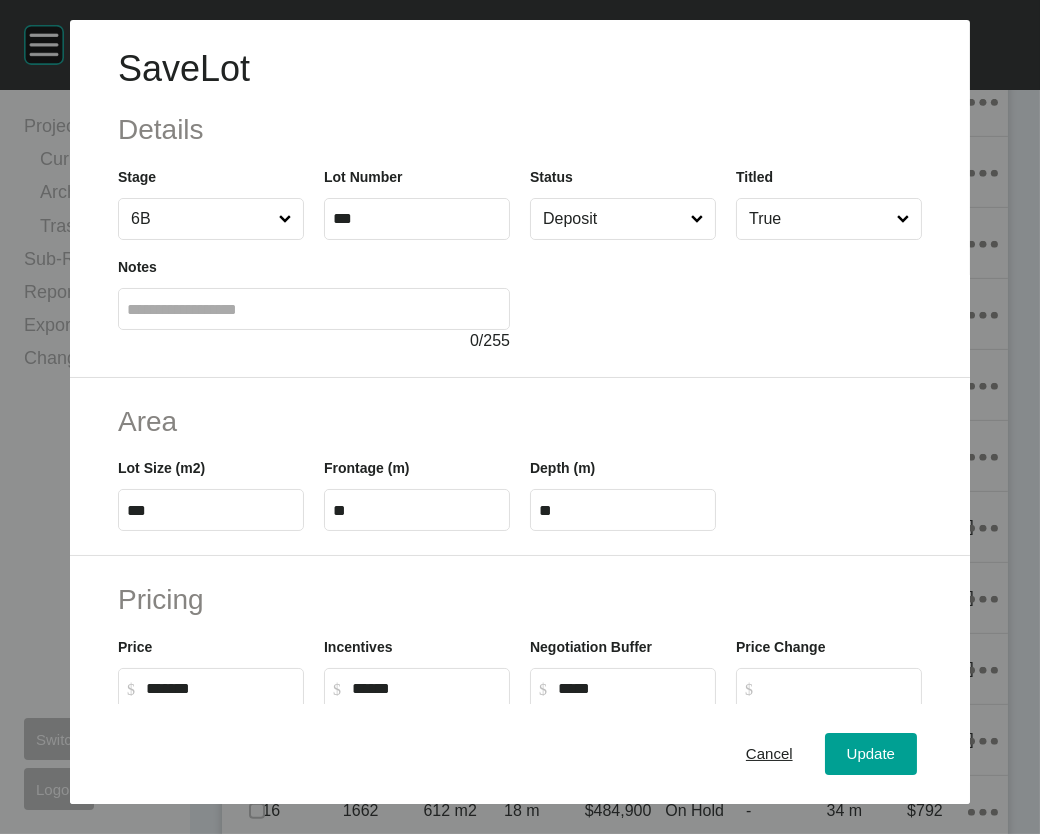 click on "Deposit" at bounding box center [613, 219] 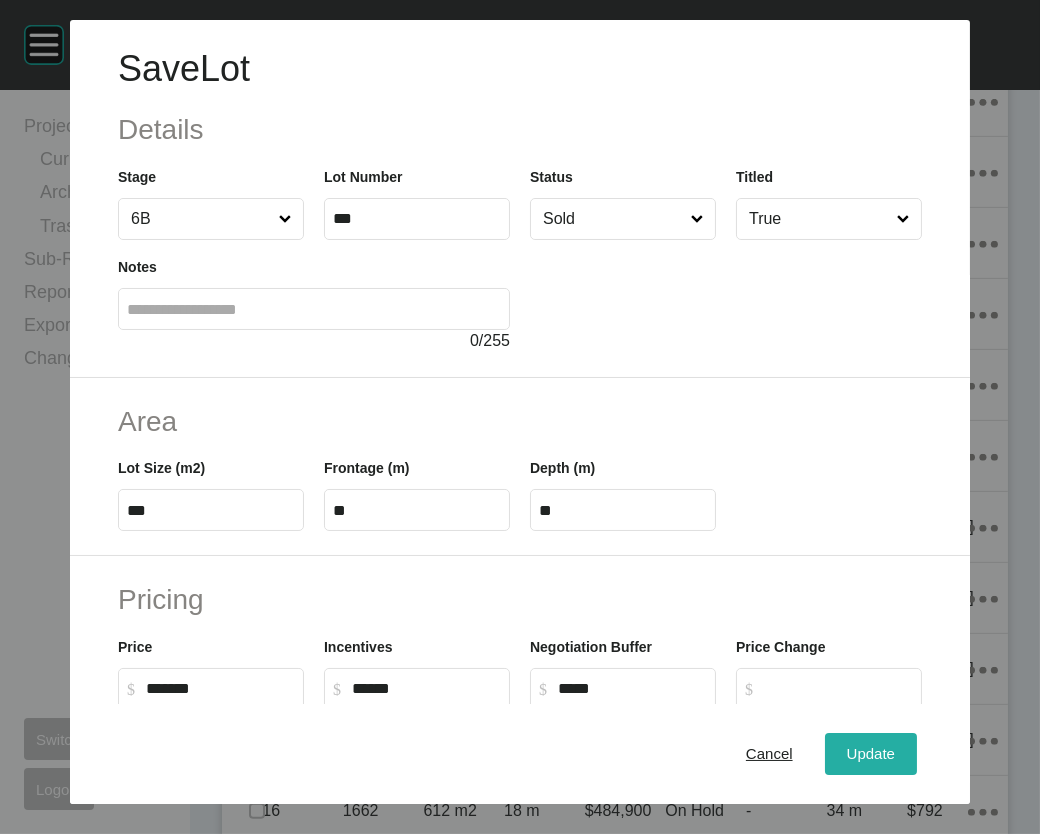 click on "Update" at bounding box center [871, 753] 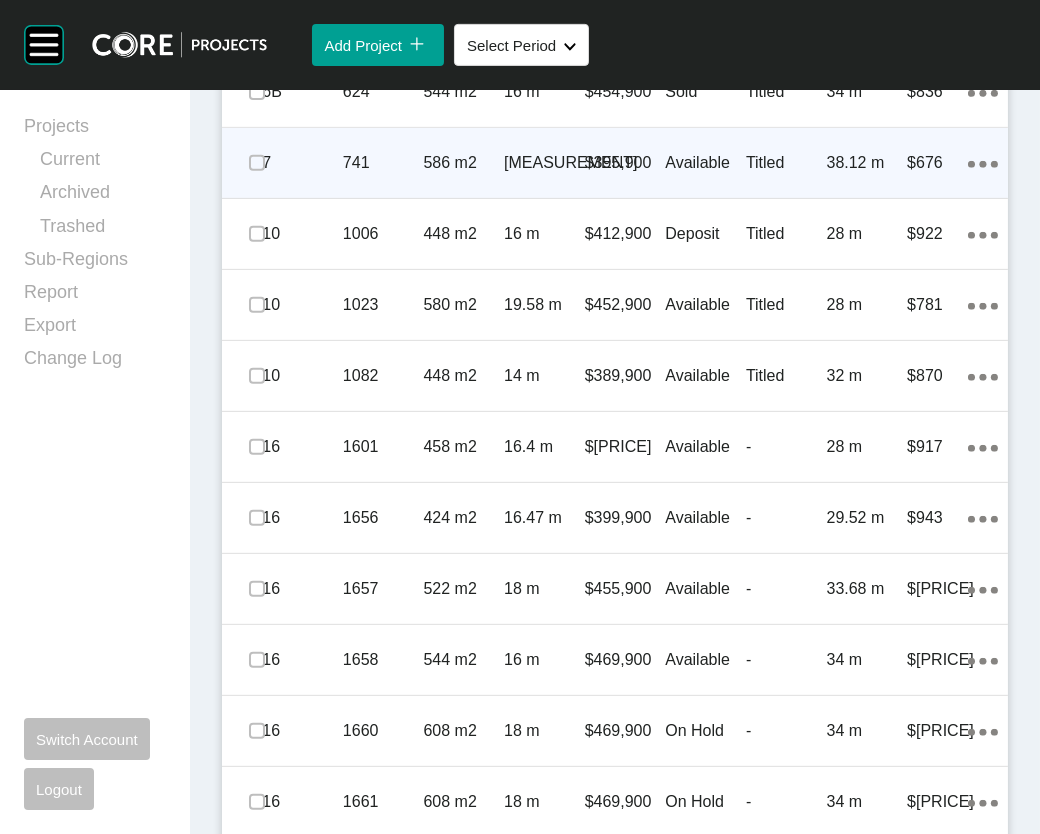 click on "Titled" at bounding box center [786, 163] 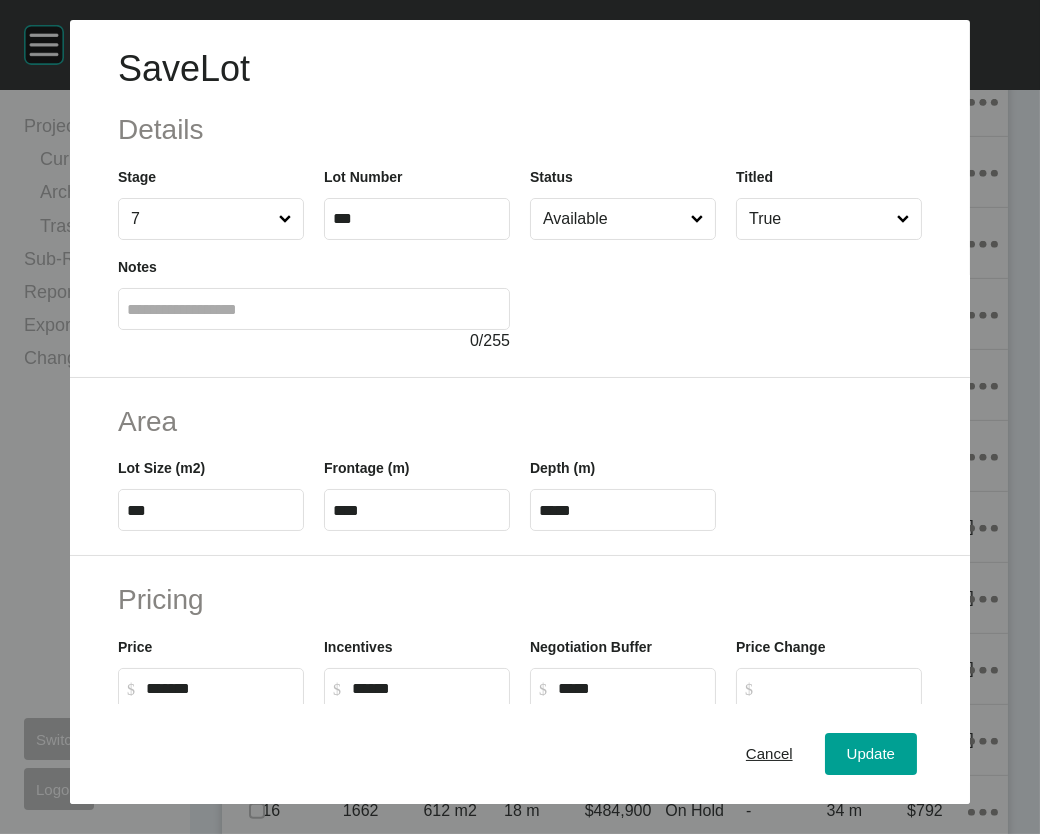 click on "Available" at bounding box center (613, 219) 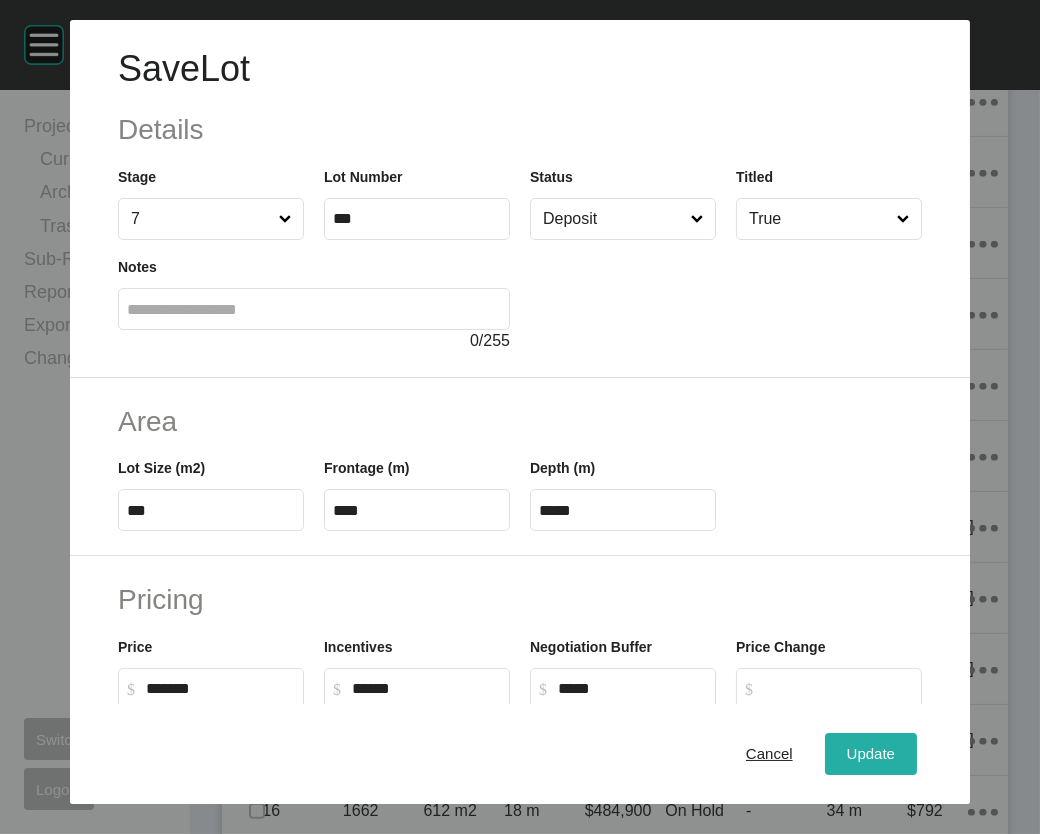 click on "Update" at bounding box center (871, 753) 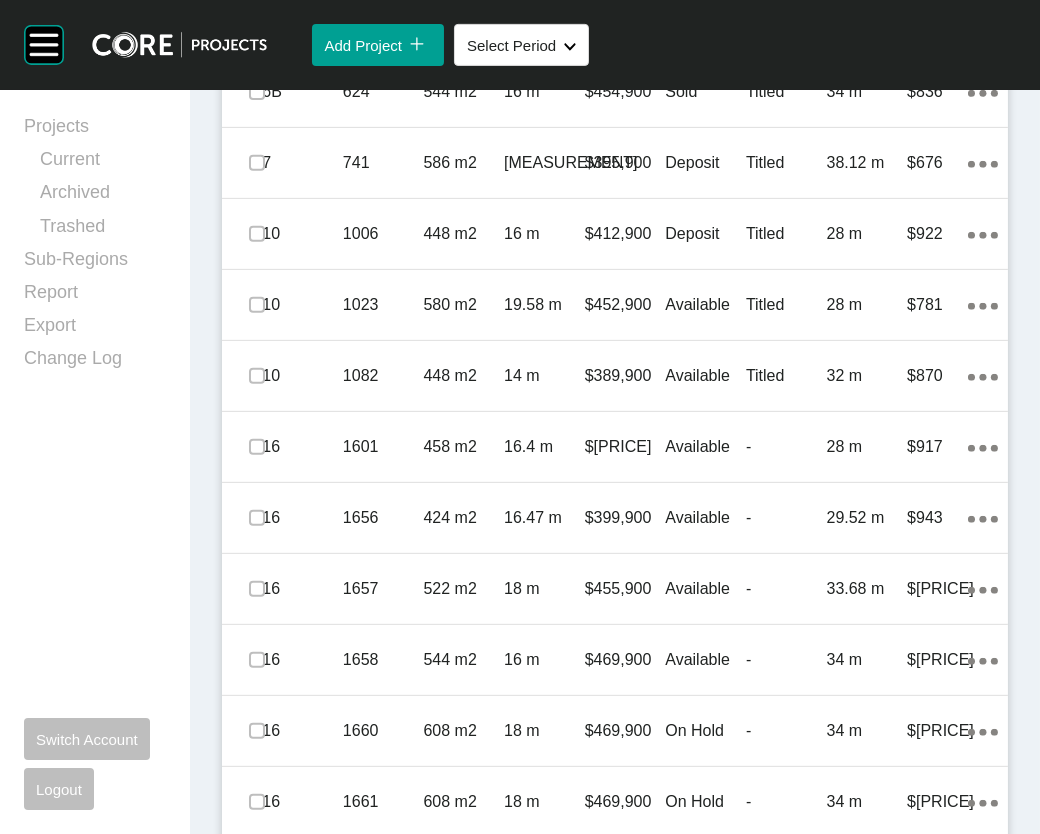 click on "Deposit" at bounding box center [705, 234] 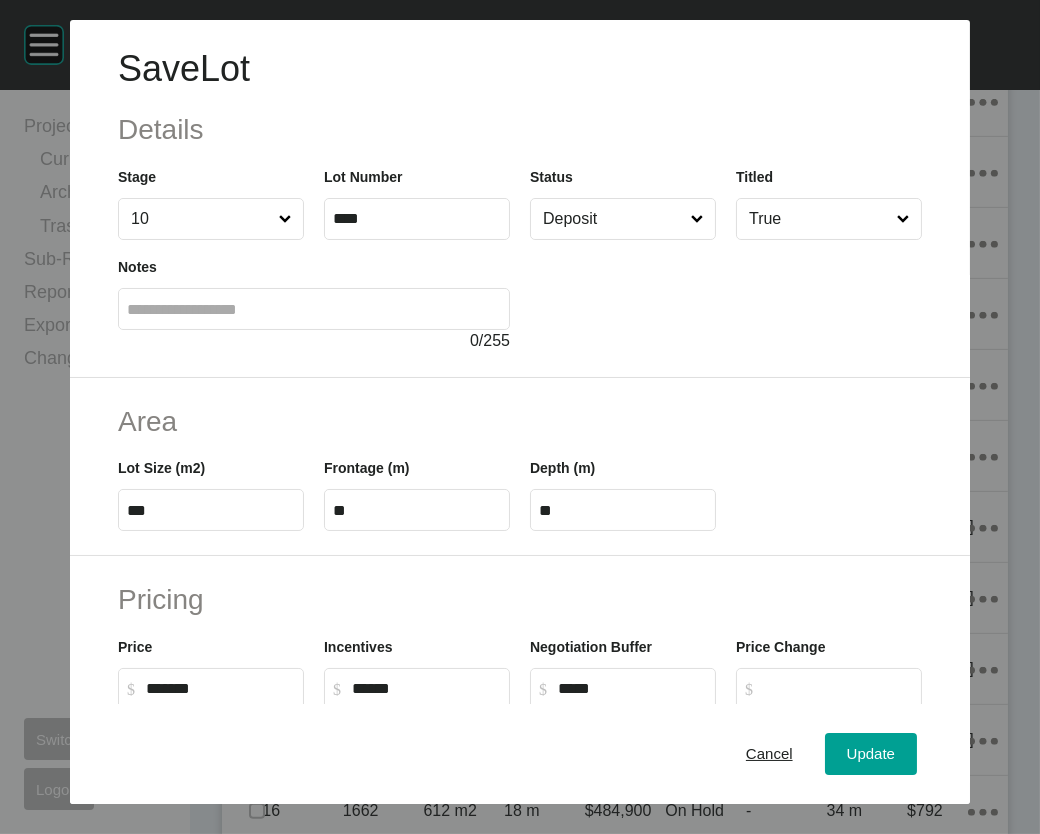 click on "Deposit" at bounding box center (613, 219) 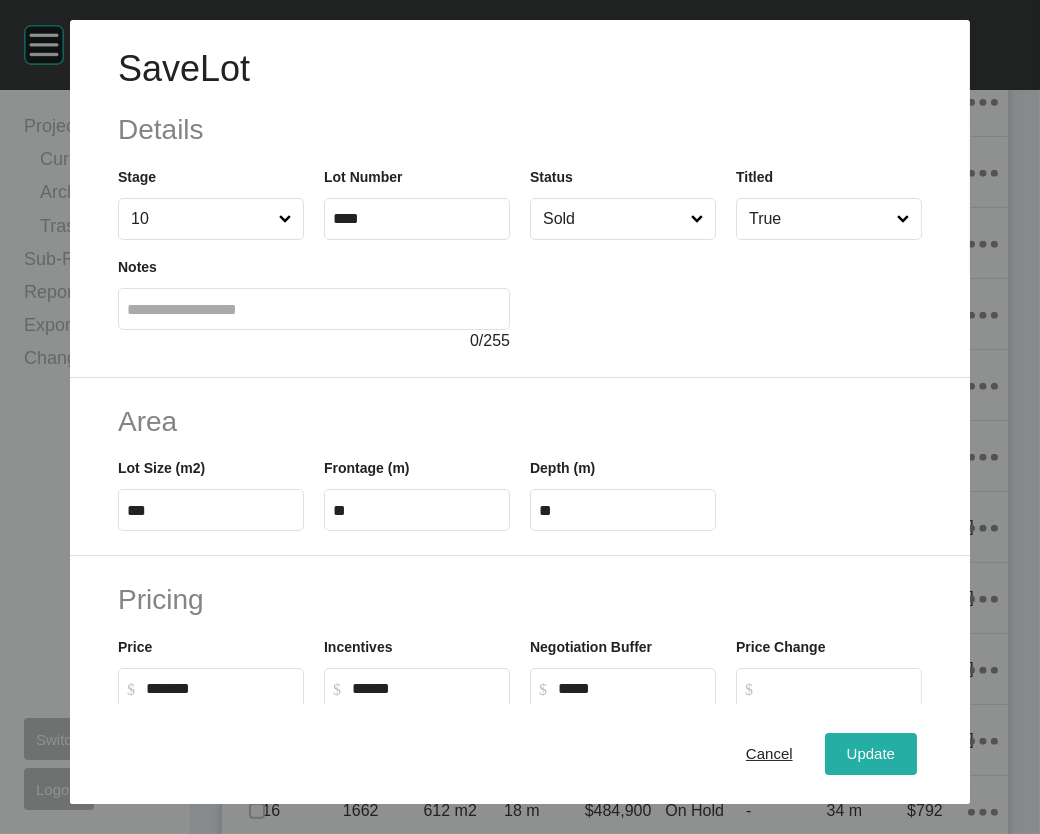 click on "Update" at bounding box center [871, 753] 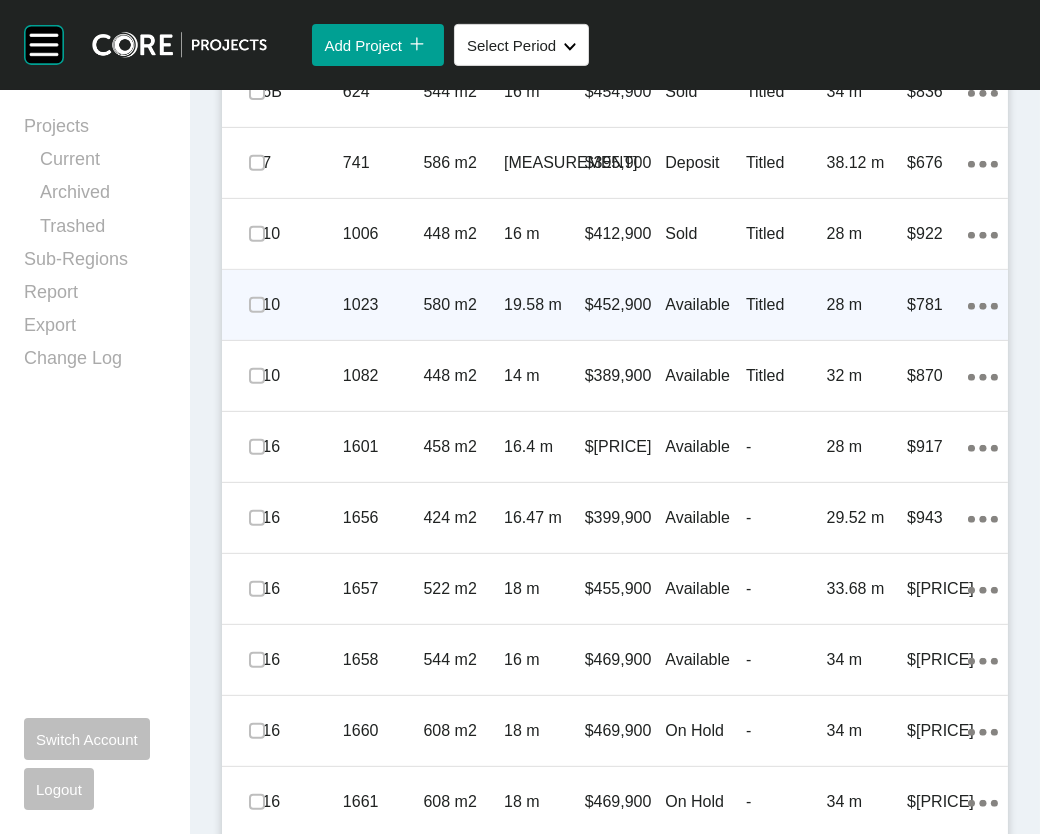 click on "$452,900" at bounding box center [625, 305] 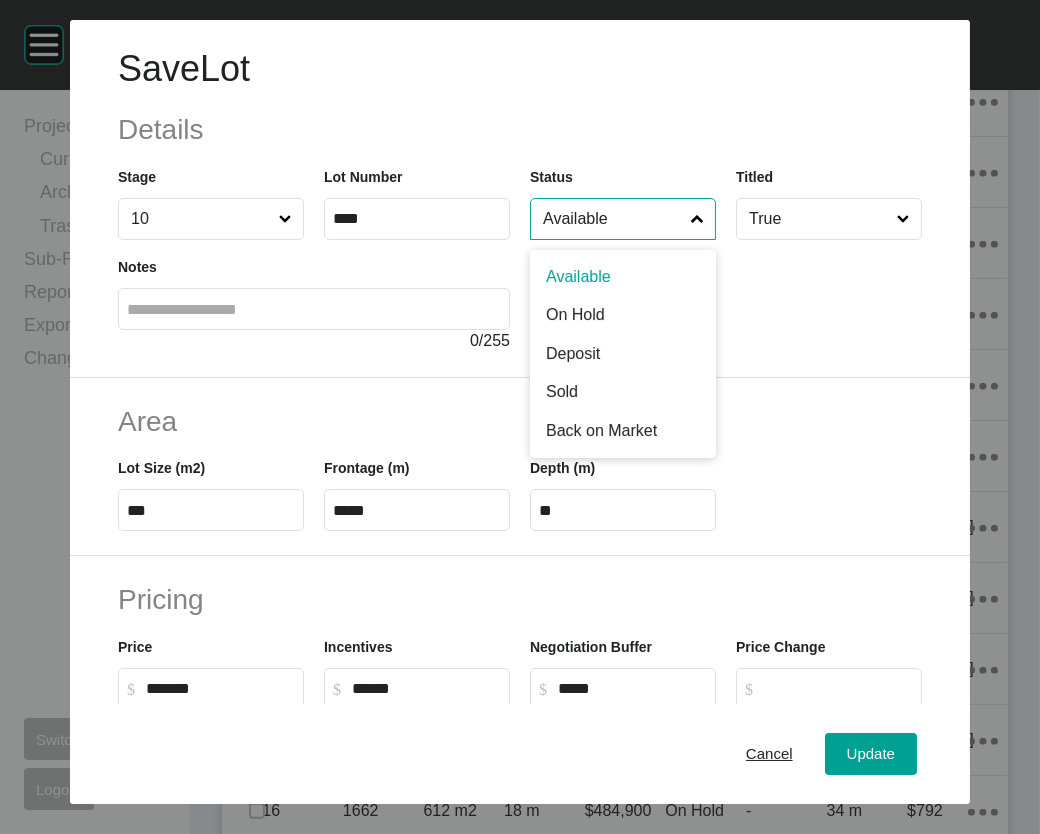 drag, startPoint x: 666, startPoint y: 273, endPoint x: 654, endPoint y: 281, distance: 14.422205 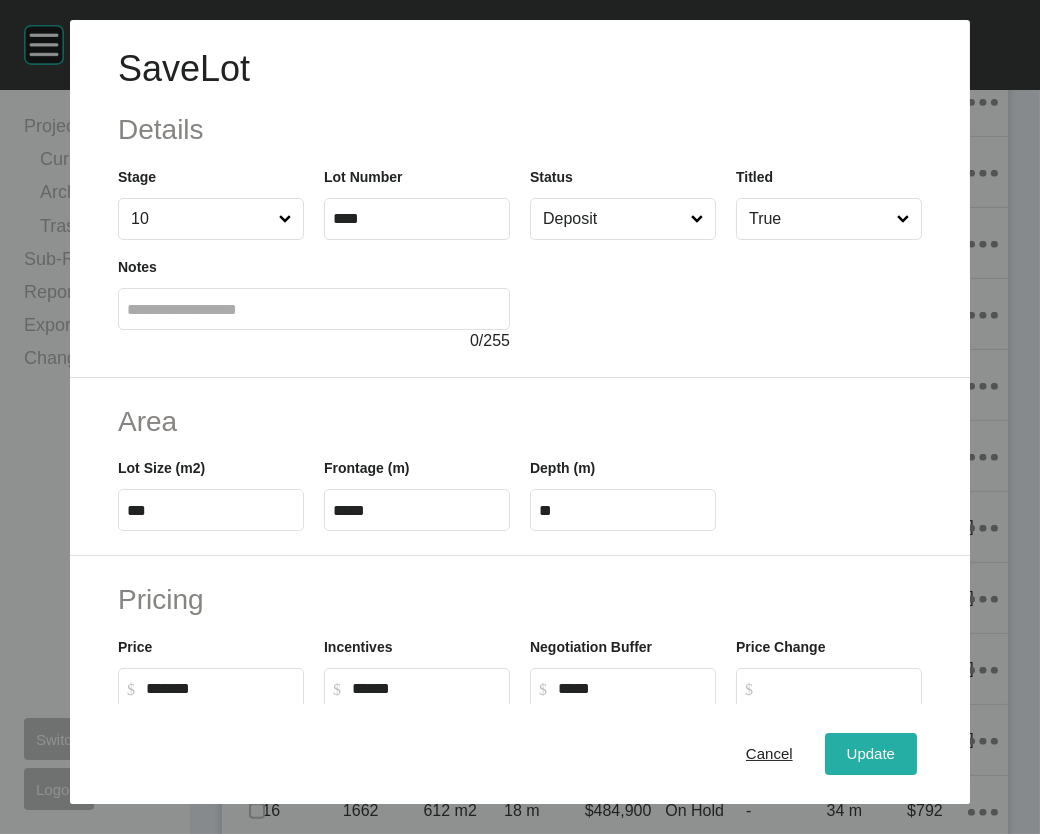 click on "Update" at bounding box center [871, 753] 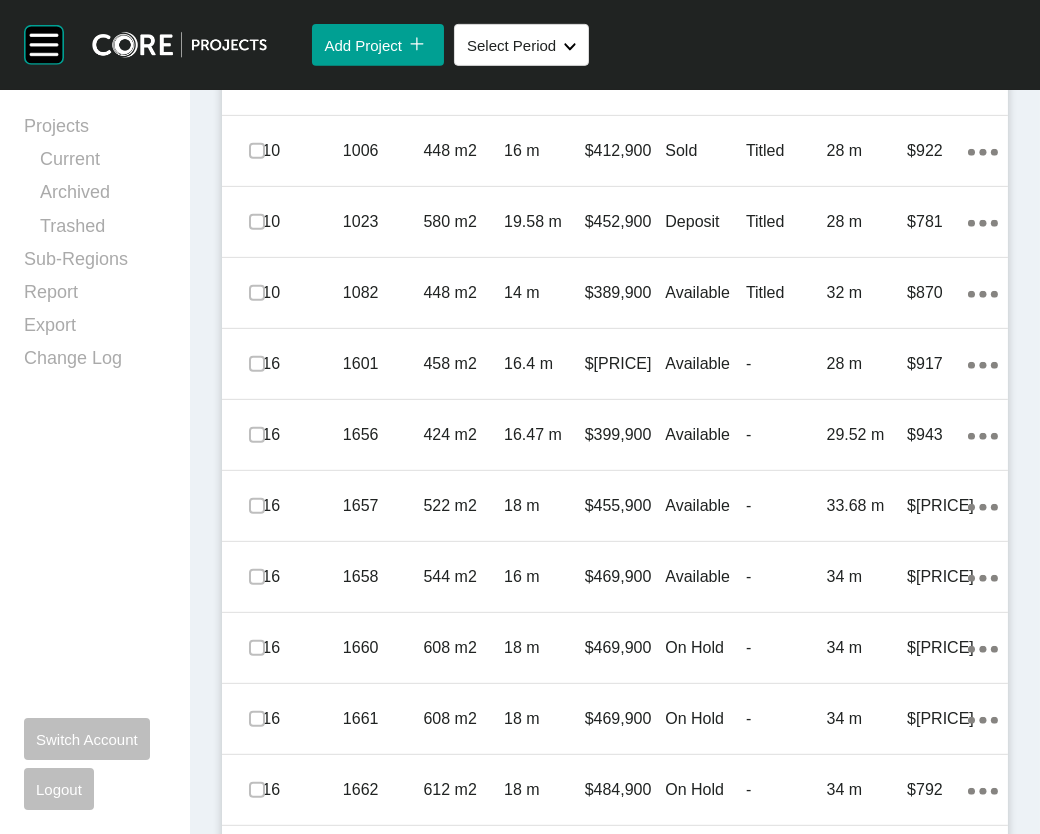 scroll, scrollTop: 1671, scrollLeft: 0, axis: vertical 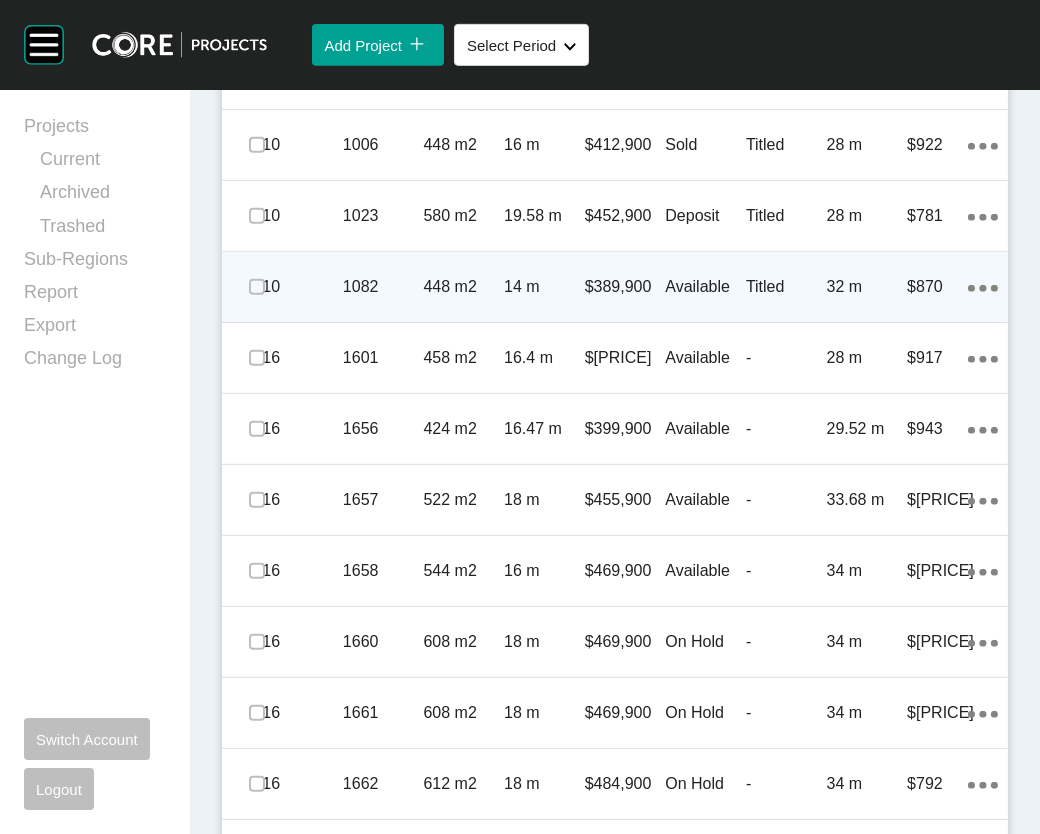 click on "[DAY] m" at bounding box center [544, 287] 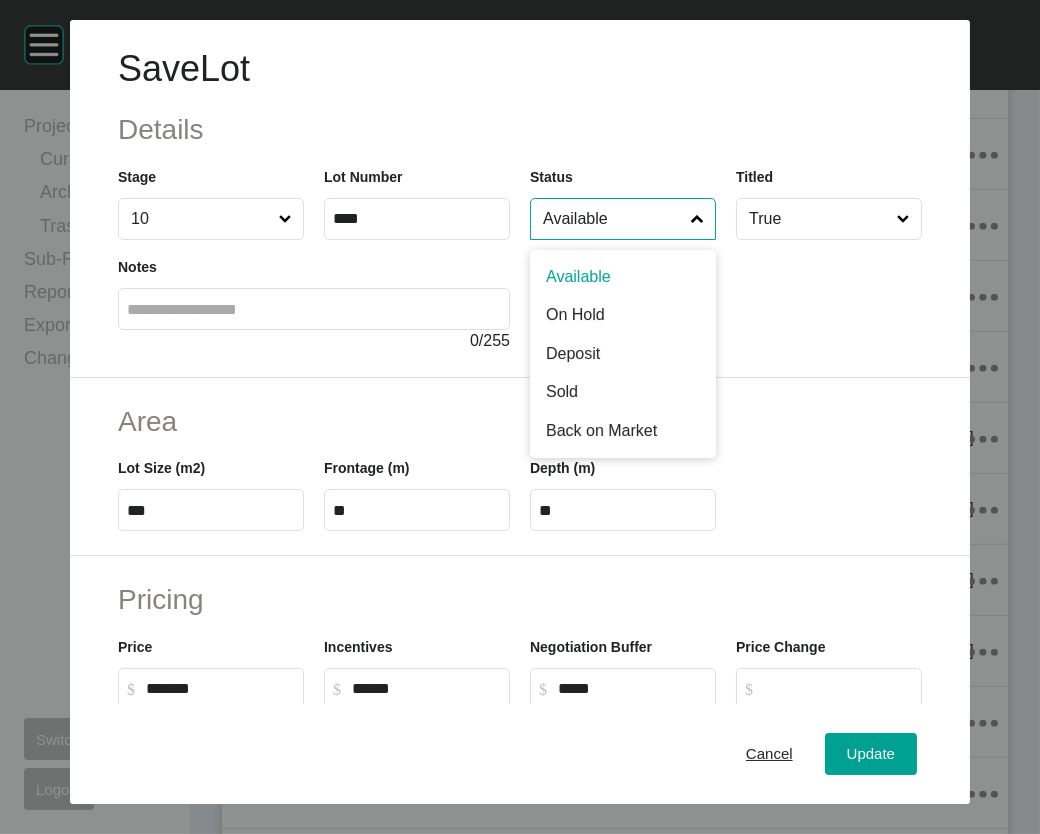 click on "Available" at bounding box center (613, 219) 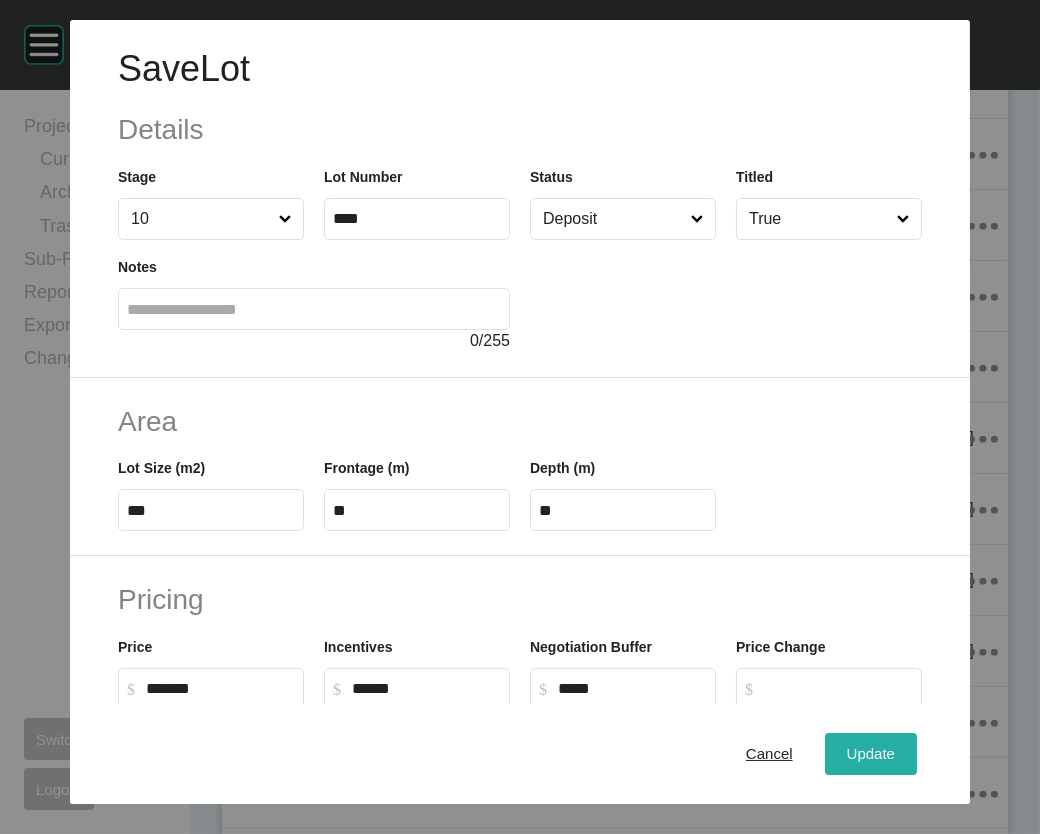click on "Update" at bounding box center (871, 754) 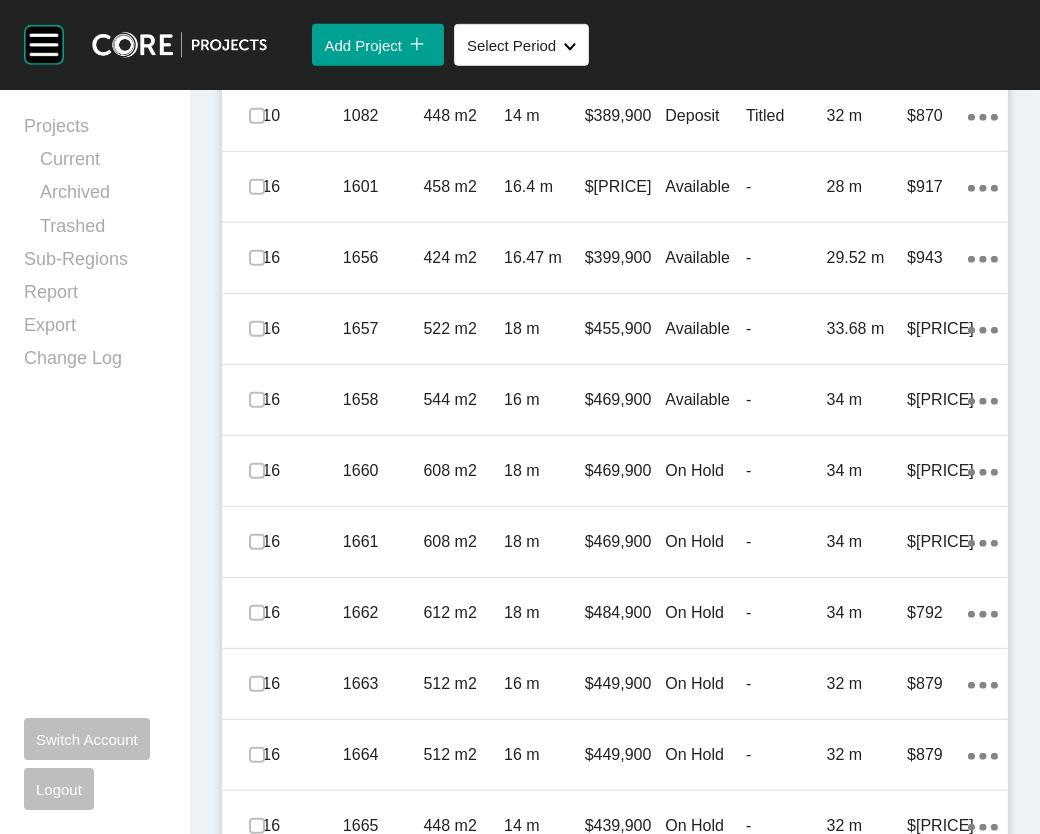 scroll, scrollTop: 1800, scrollLeft: 0, axis: vertical 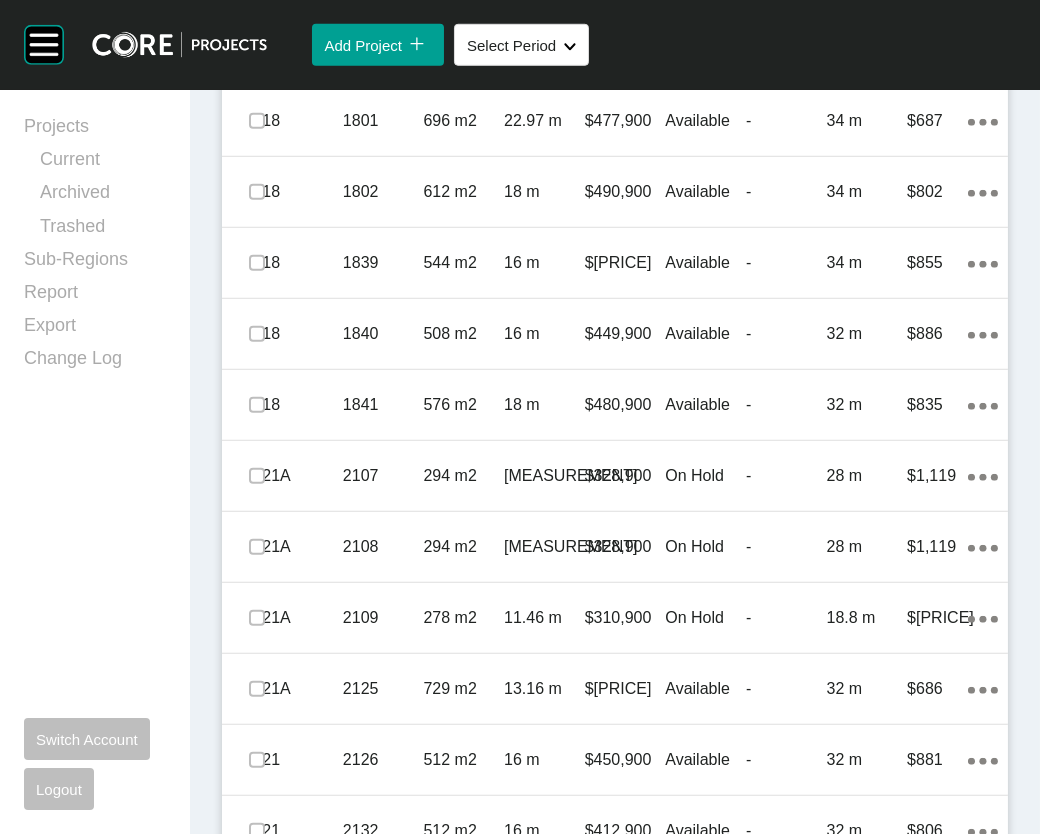 click on "512 m2" at bounding box center [464, -305] 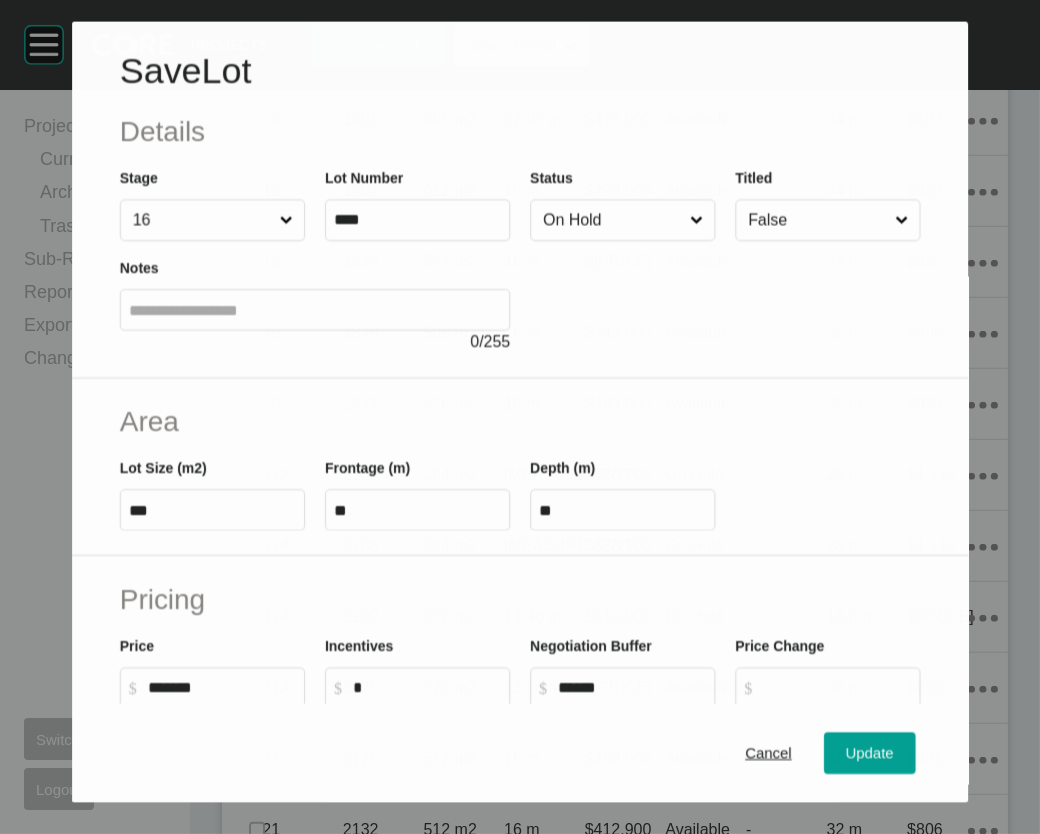 scroll, scrollTop: 2769, scrollLeft: 0, axis: vertical 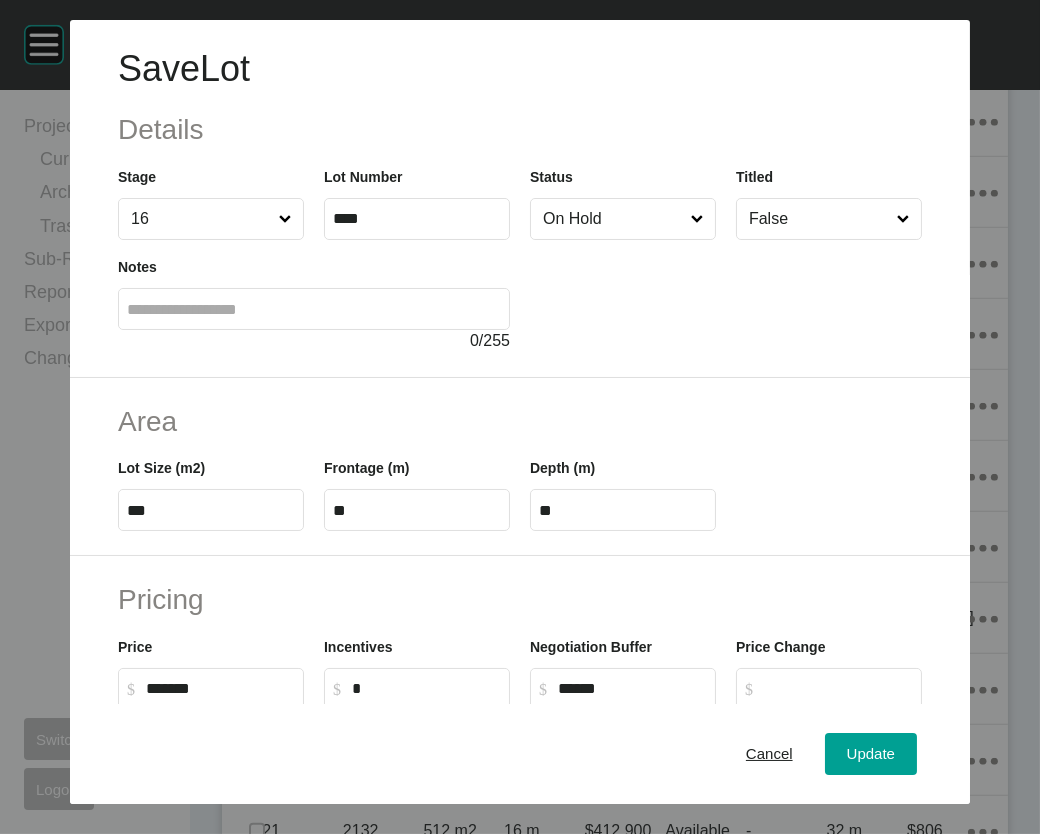 drag, startPoint x: 608, startPoint y: 282, endPoint x: 602, endPoint y: 297, distance: 16.155495 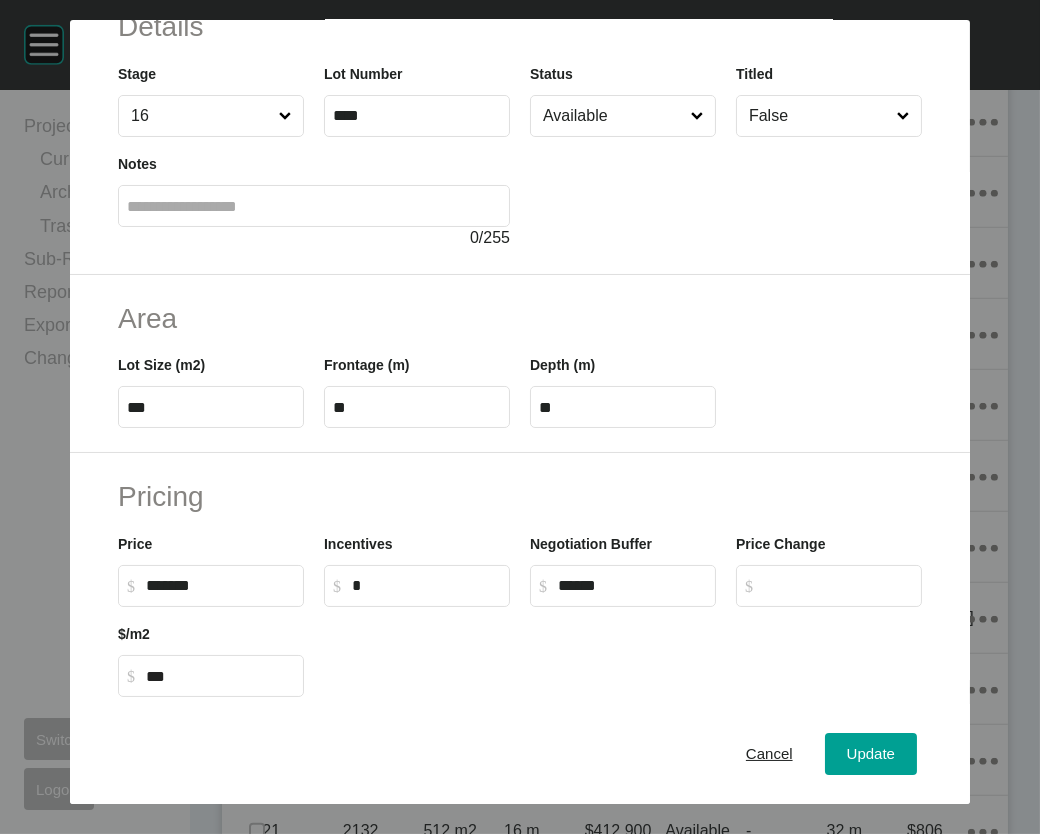 scroll, scrollTop: 168, scrollLeft: 0, axis: vertical 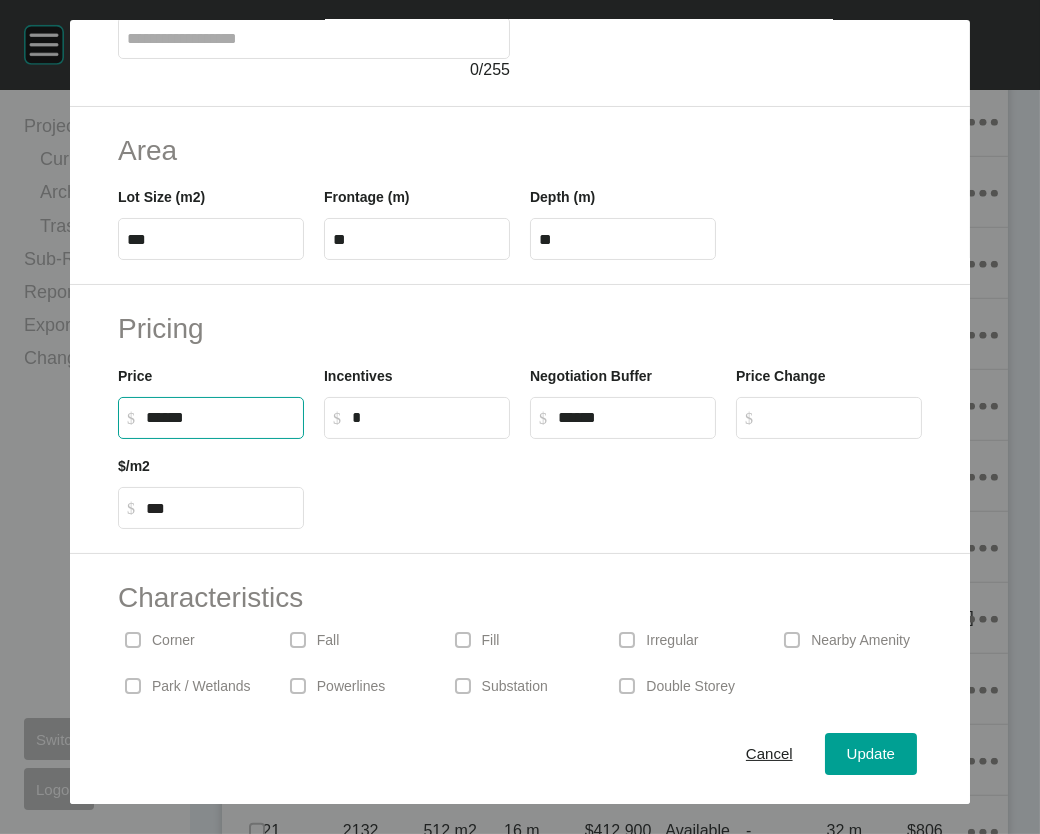 drag, startPoint x: 99, startPoint y: 587, endPoint x: 110, endPoint y: 571, distance: 19.416489 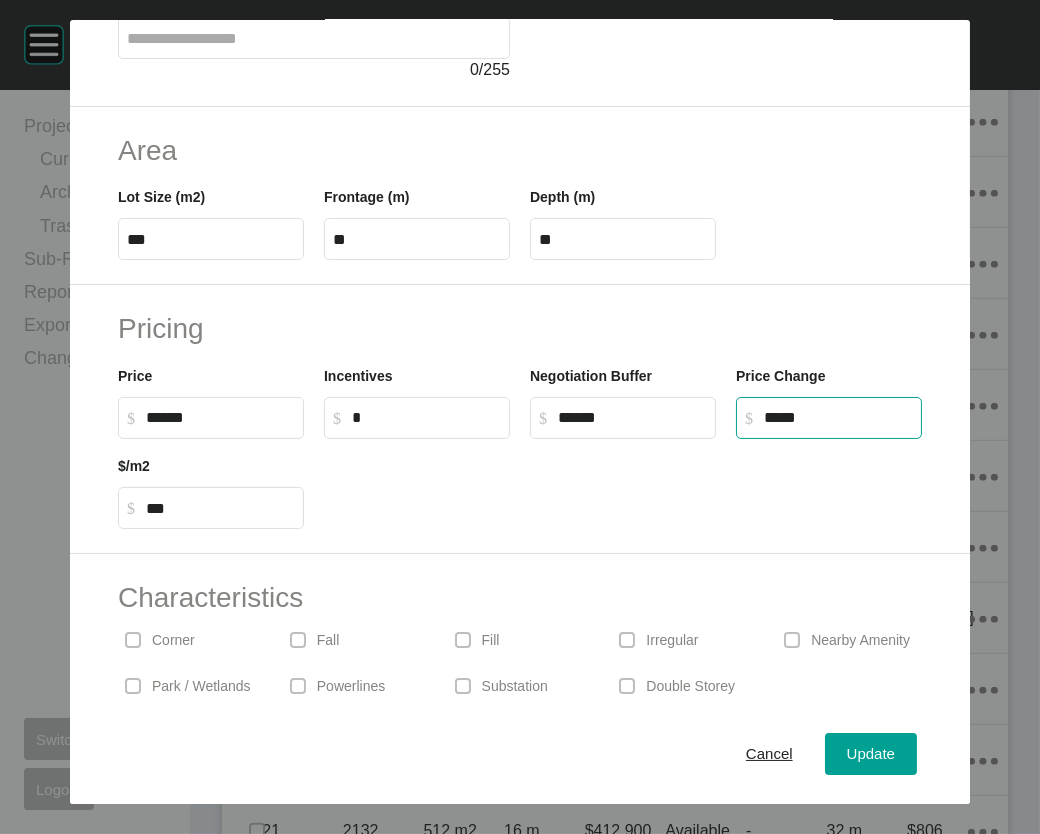 type on "*******" 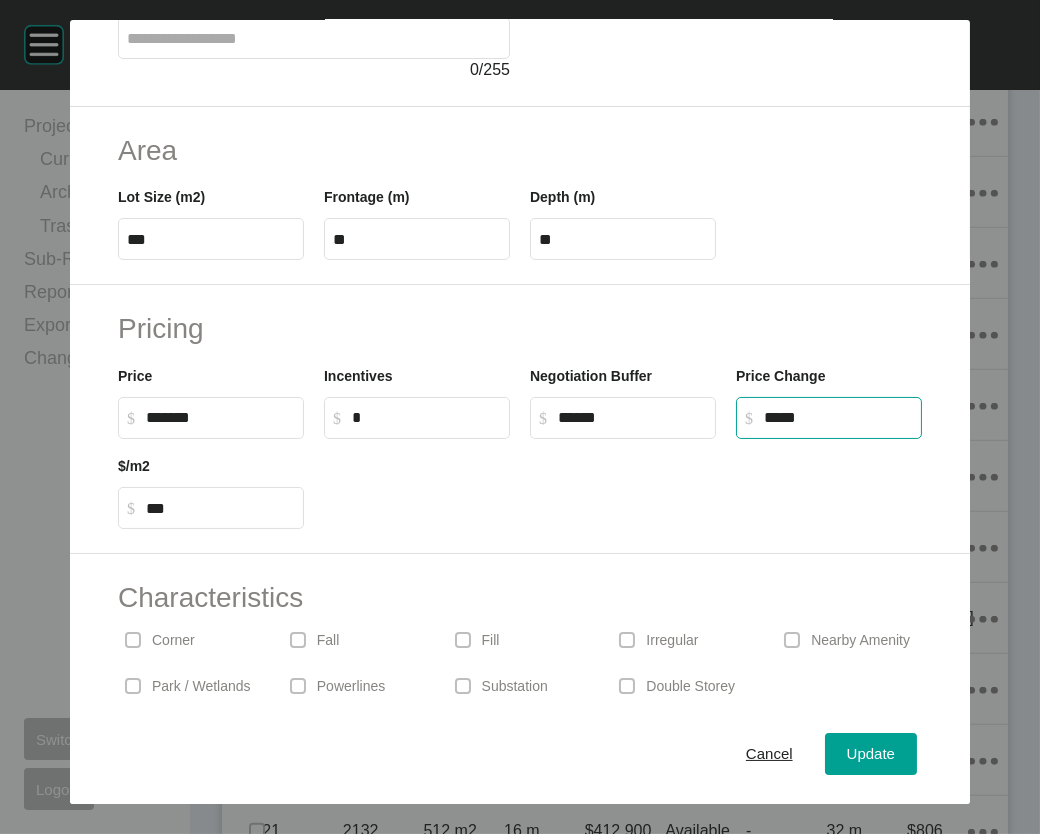 click on "*****" at bounding box center [838, 417] 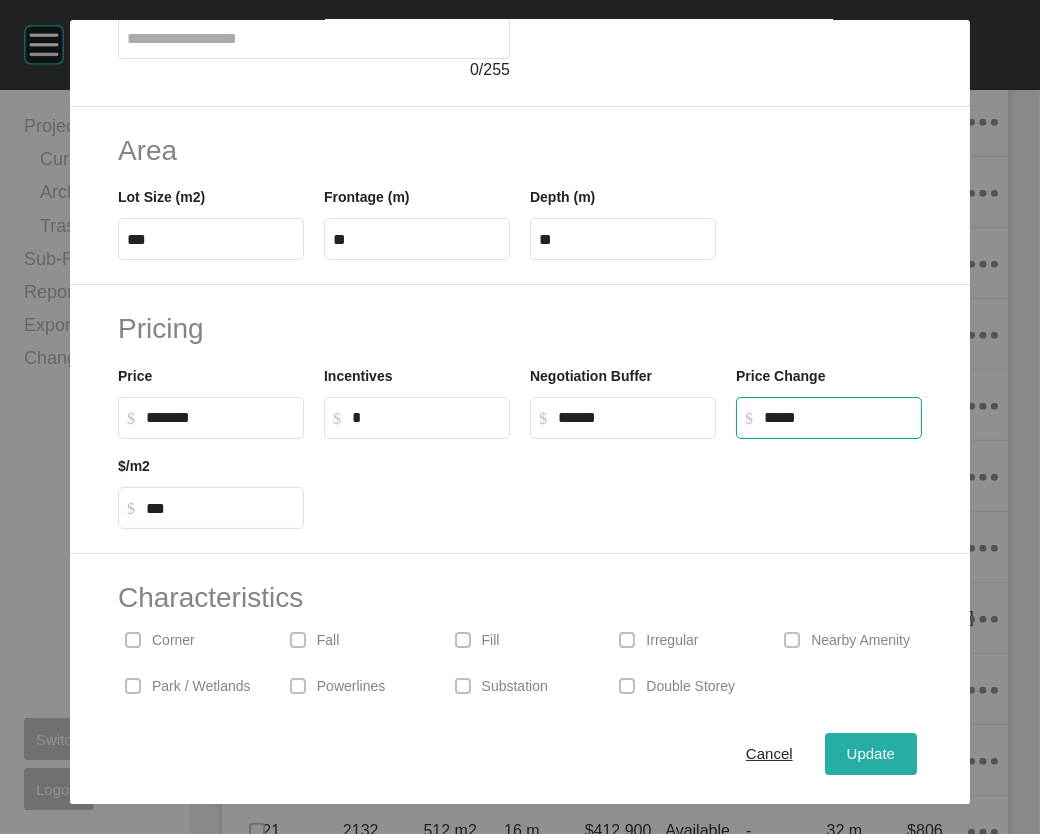 type on "******" 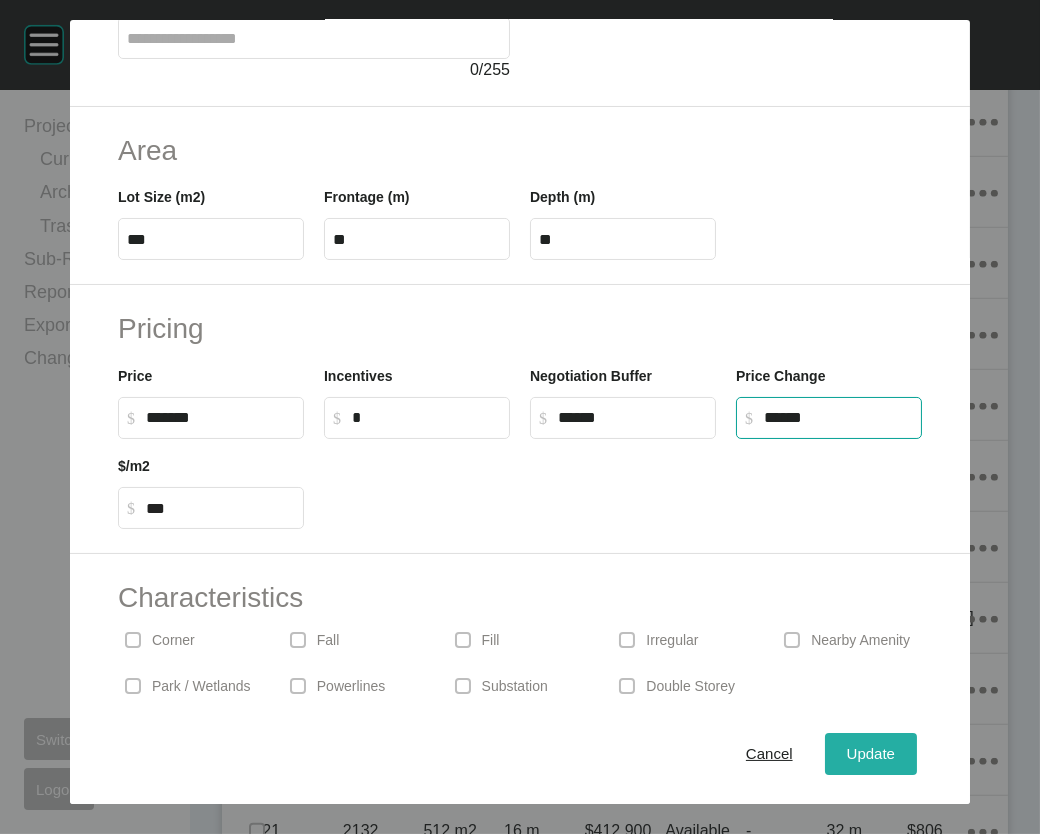 click on "Update" at bounding box center [871, 753] 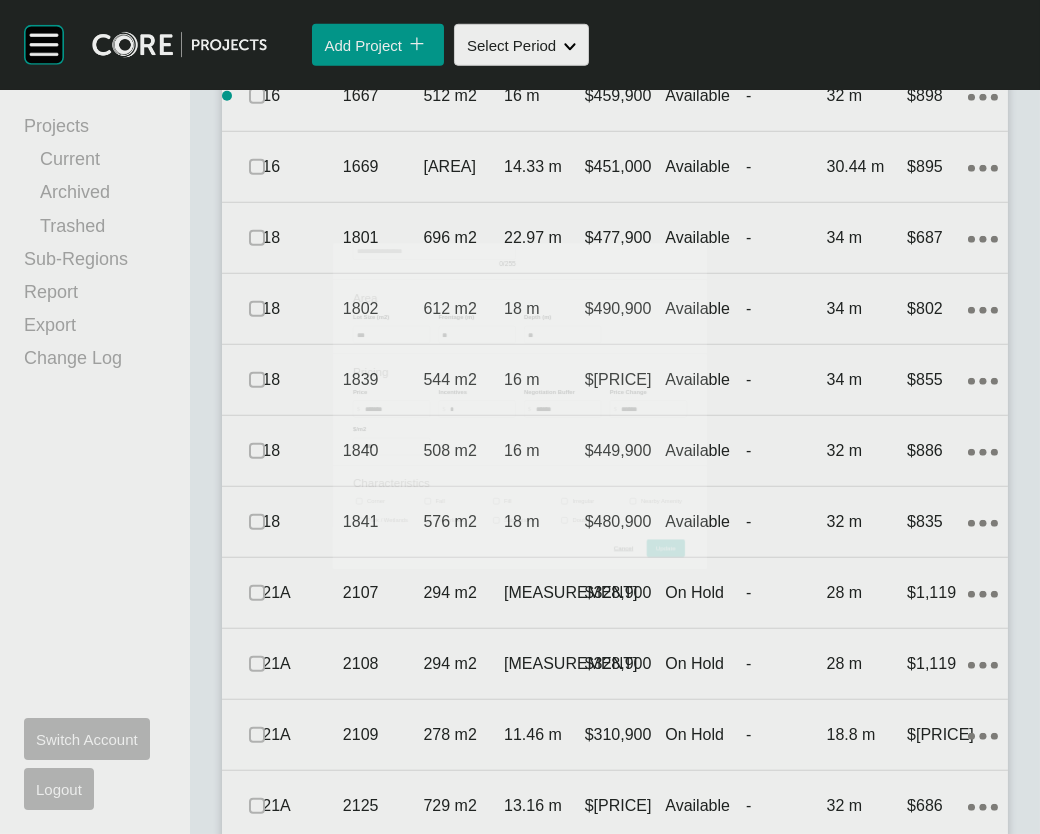 scroll, scrollTop: 2847, scrollLeft: 0, axis: vertical 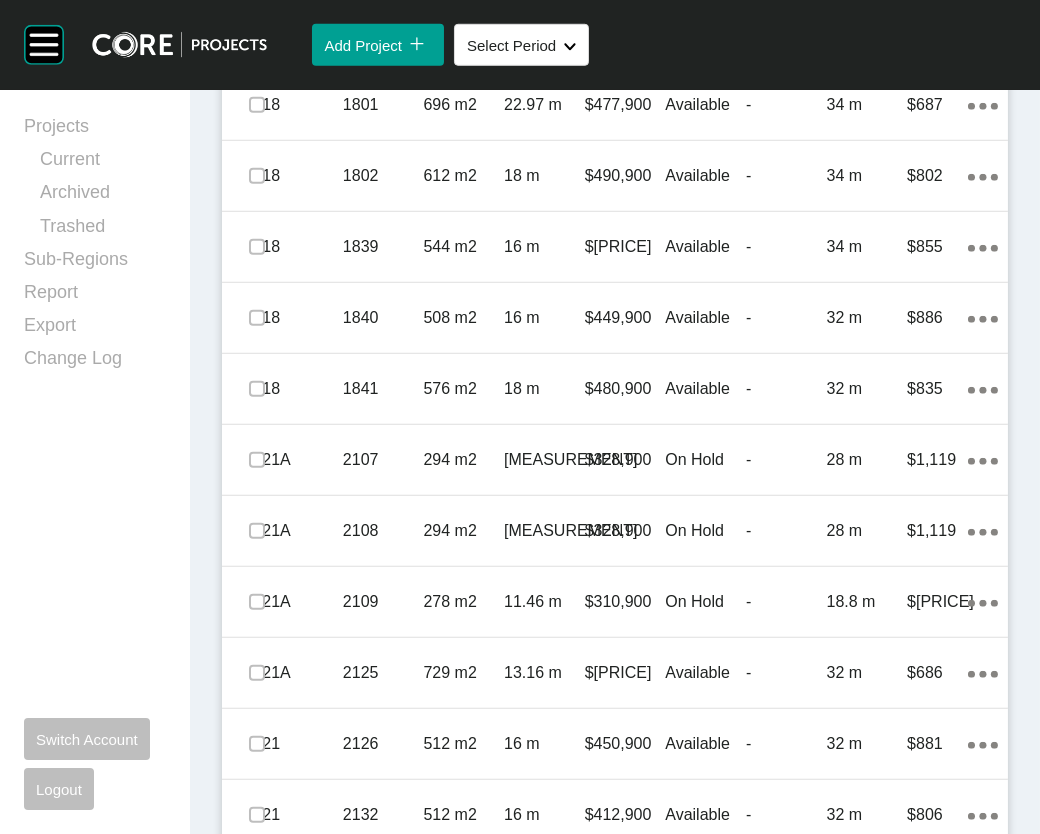 click on "$449,900" at bounding box center (625, -250) 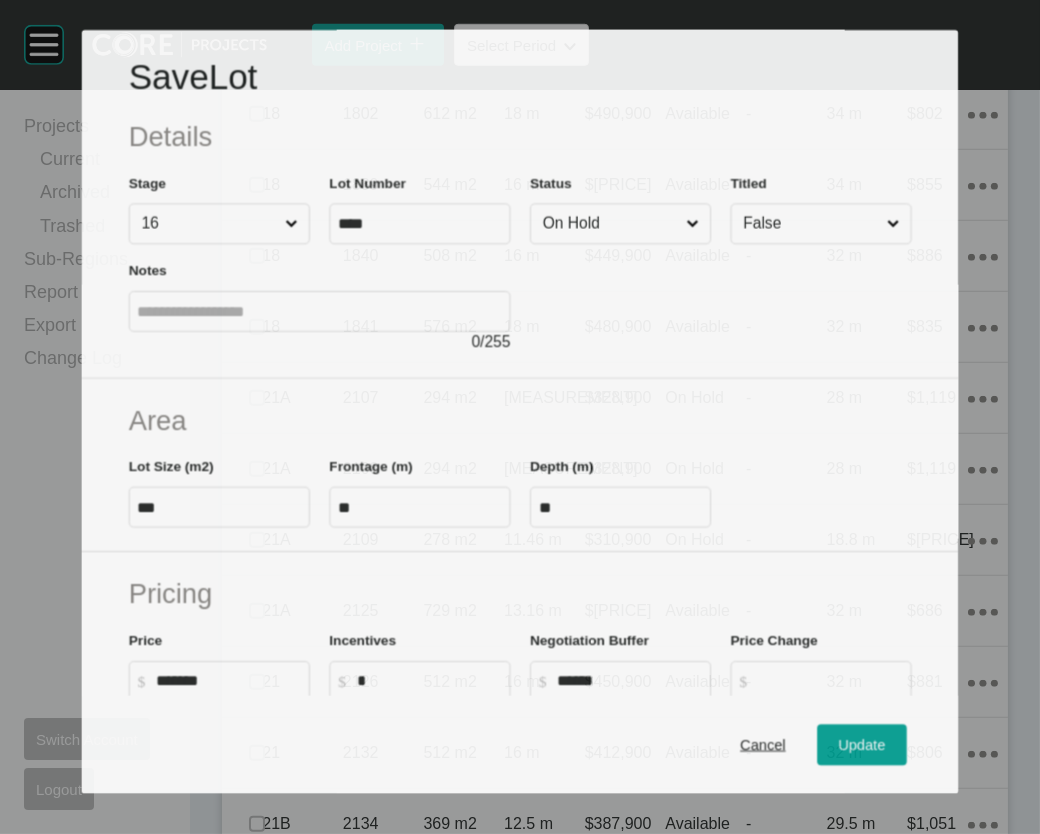 scroll, scrollTop: 2769, scrollLeft: 0, axis: vertical 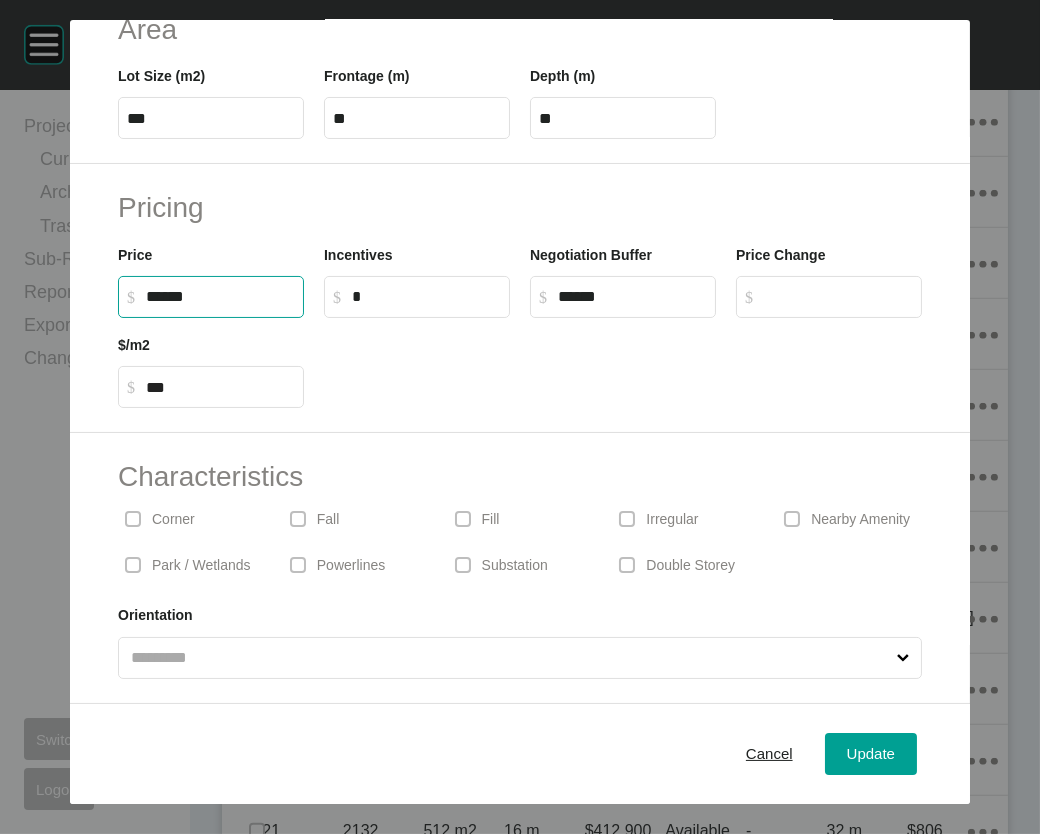 drag, startPoint x: 120, startPoint y: 166, endPoint x: 107, endPoint y: 168, distance: 13.152946 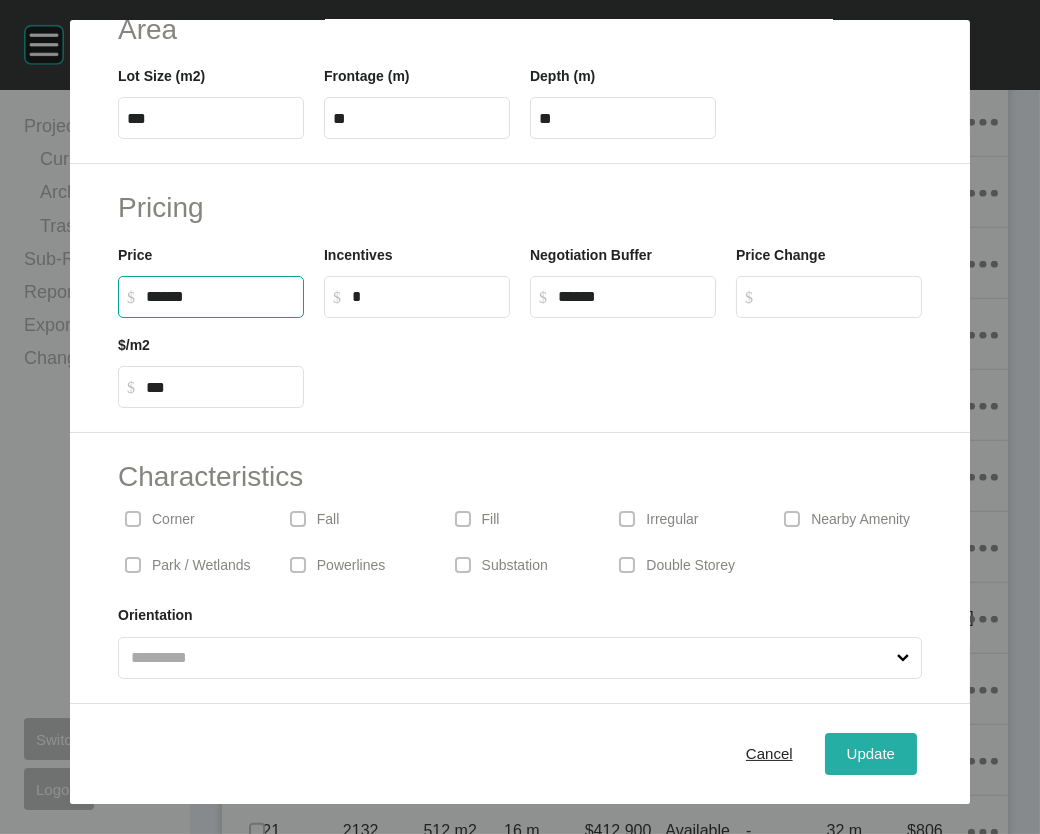 type on "*******" 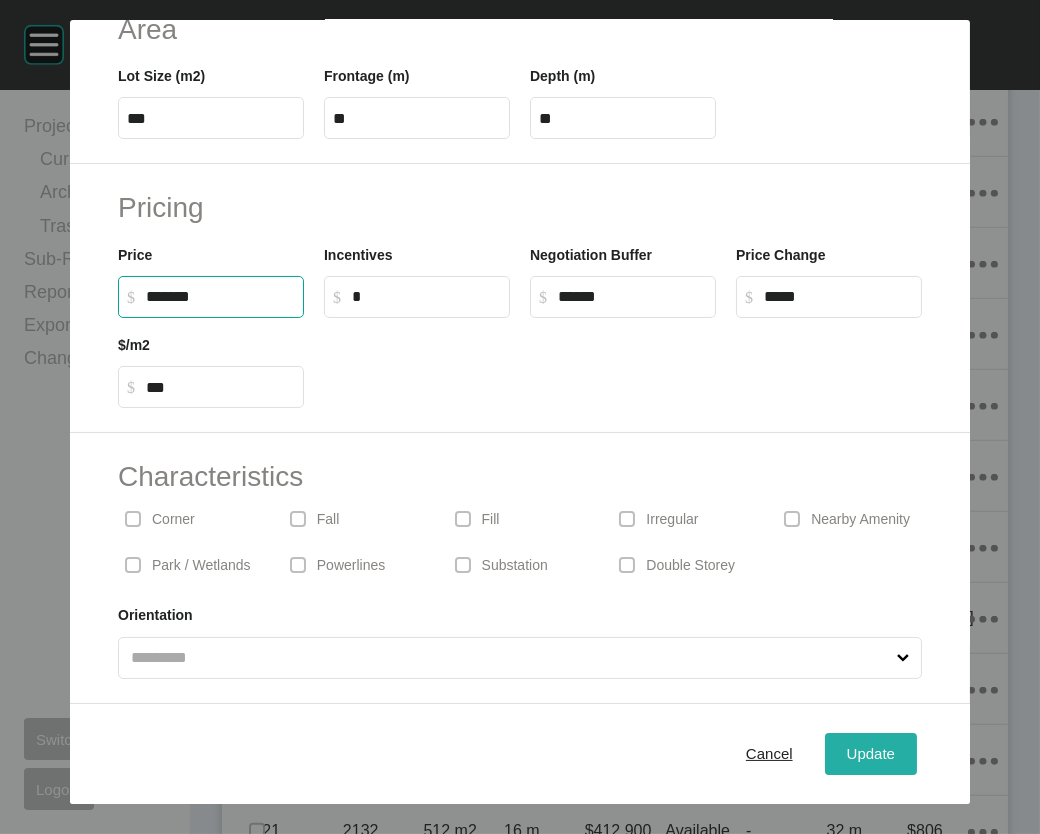 click on "Update" at bounding box center [871, 753] 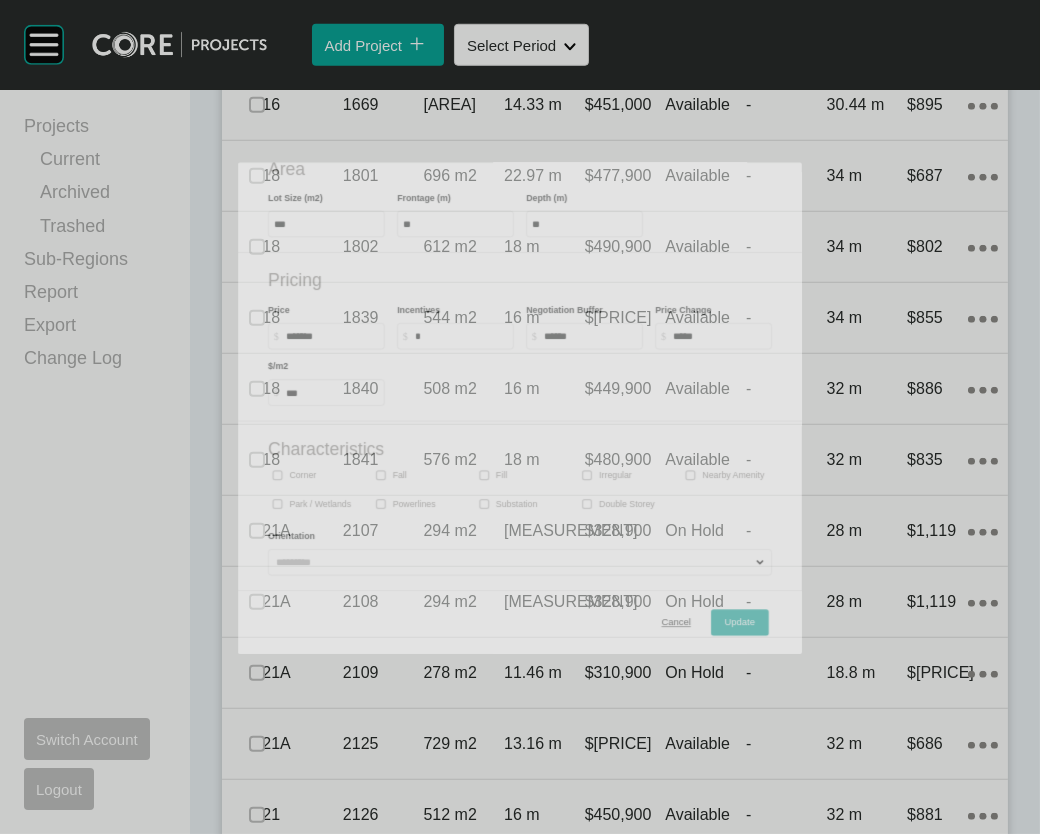 scroll, scrollTop: 2847, scrollLeft: 0, axis: vertical 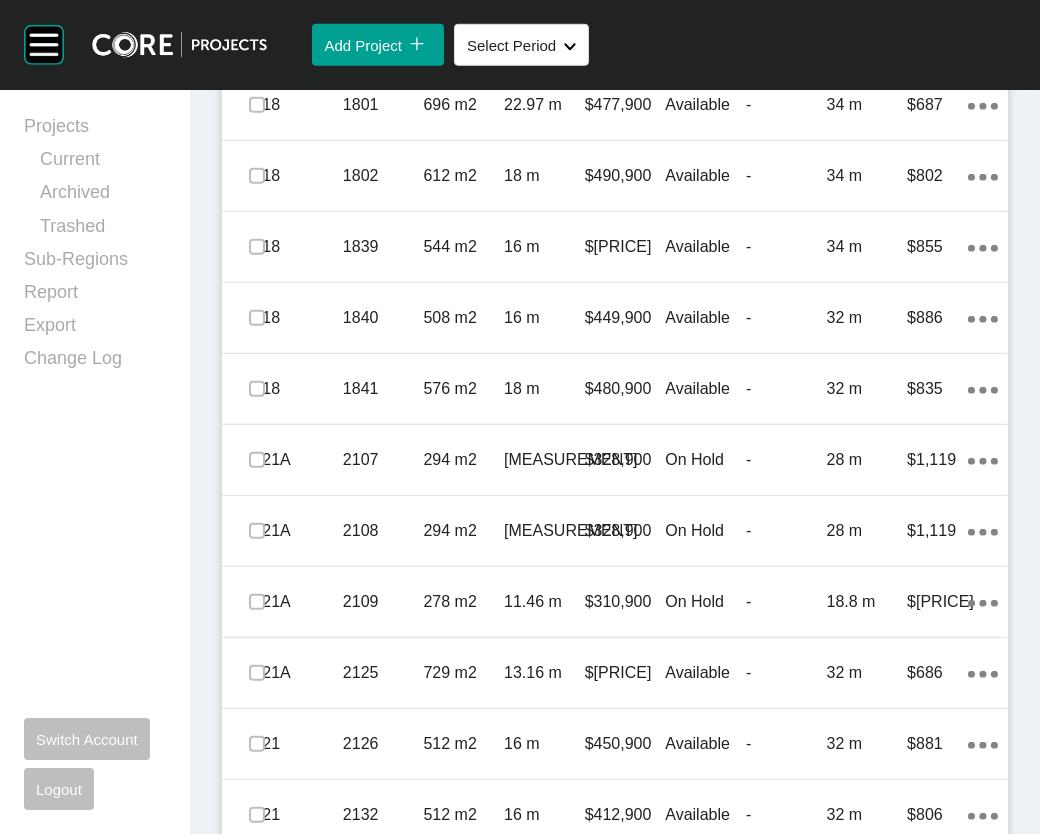 click on "-" at bounding box center [786, -250] 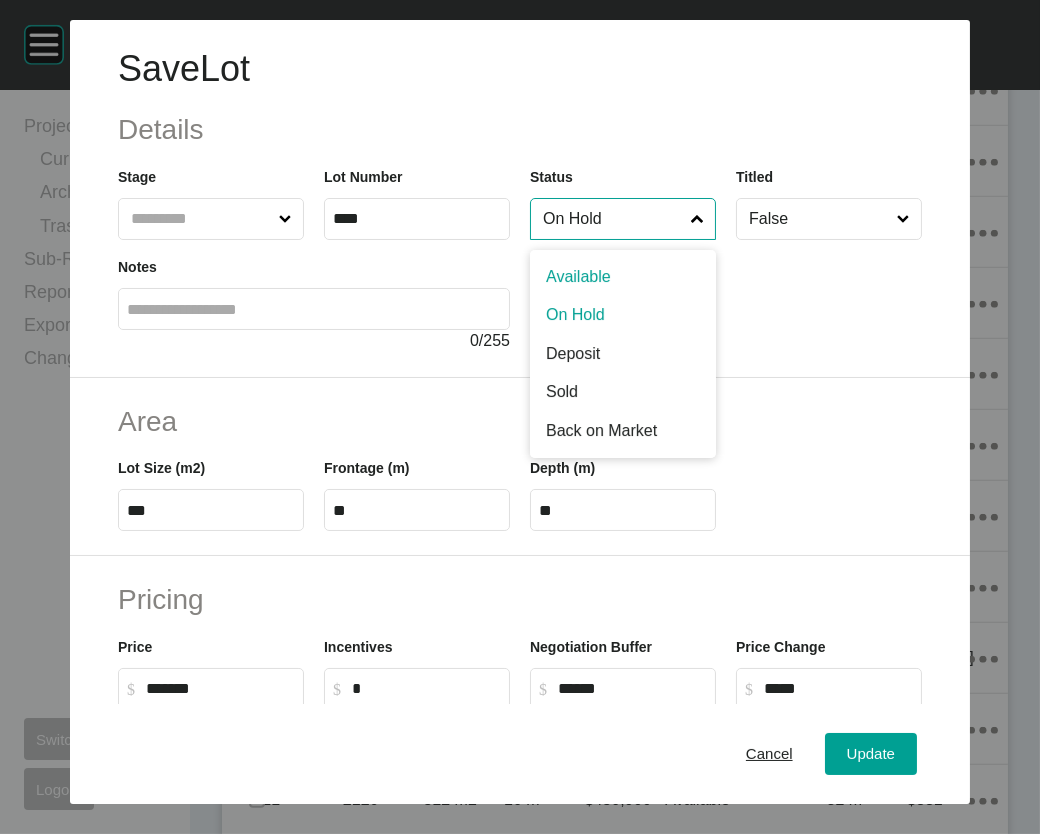 click on "On Hold" at bounding box center [613, 219] 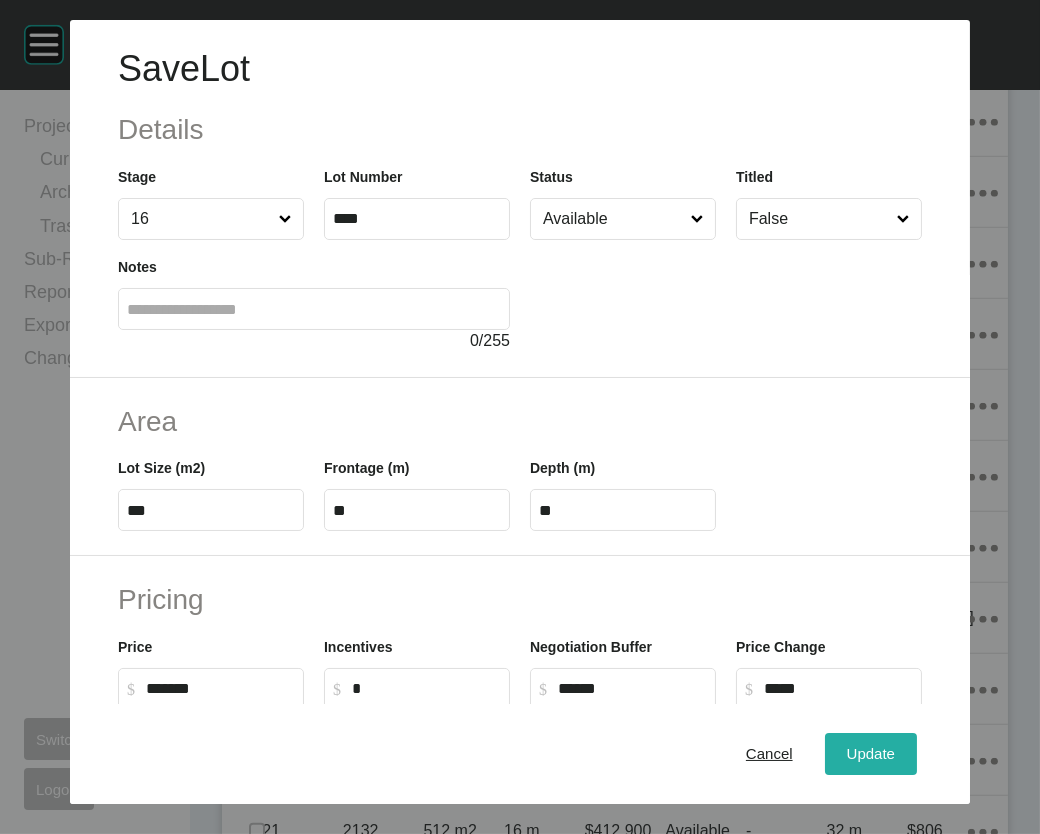 click on "Update" at bounding box center (871, 753) 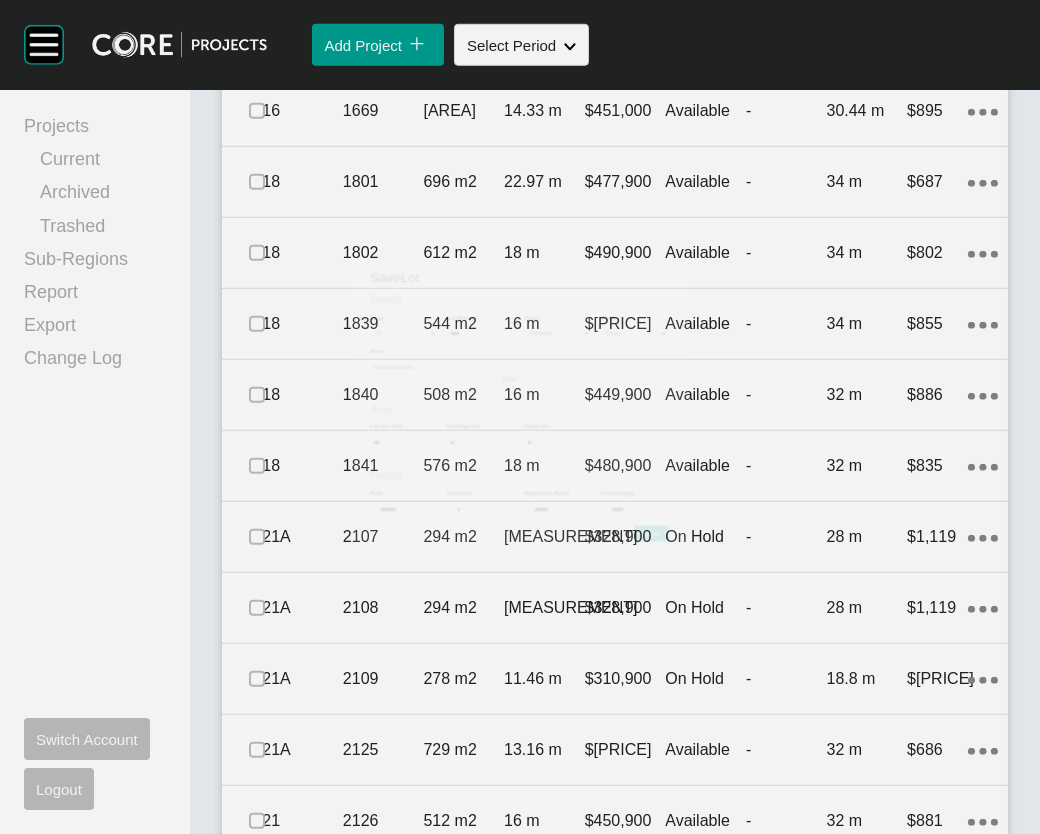 scroll, scrollTop: 2847, scrollLeft: 0, axis: vertical 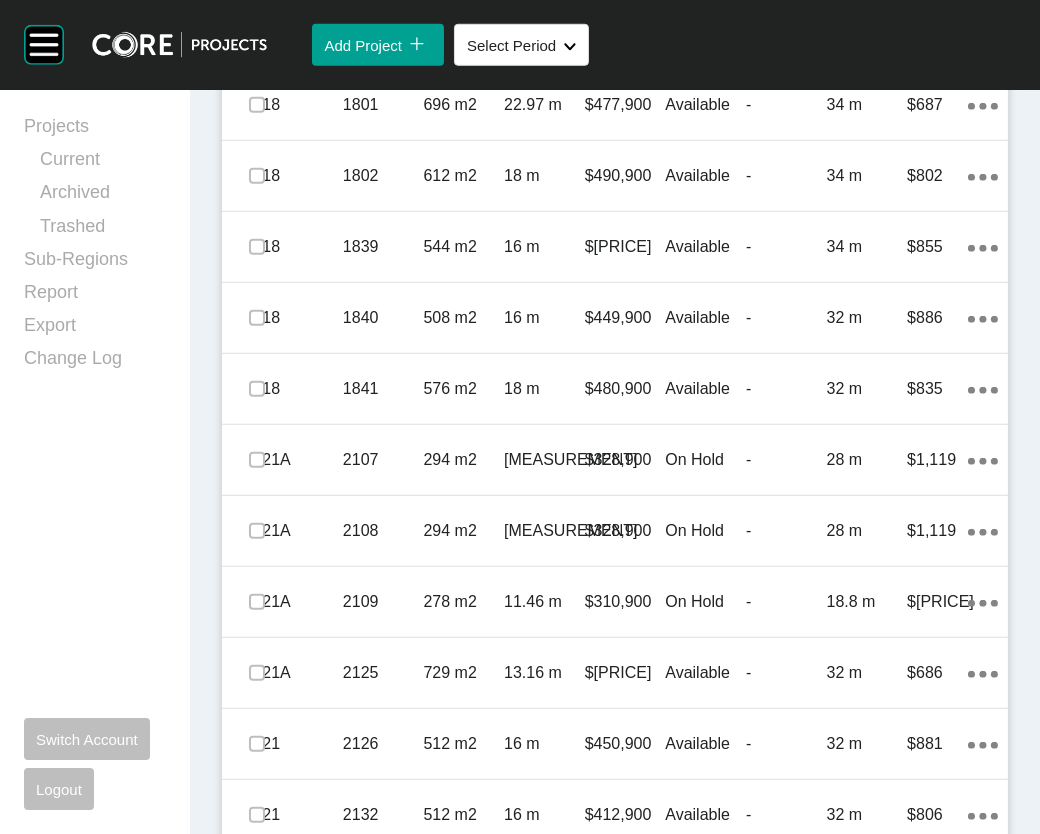 click on "-" at bounding box center (786, -179) 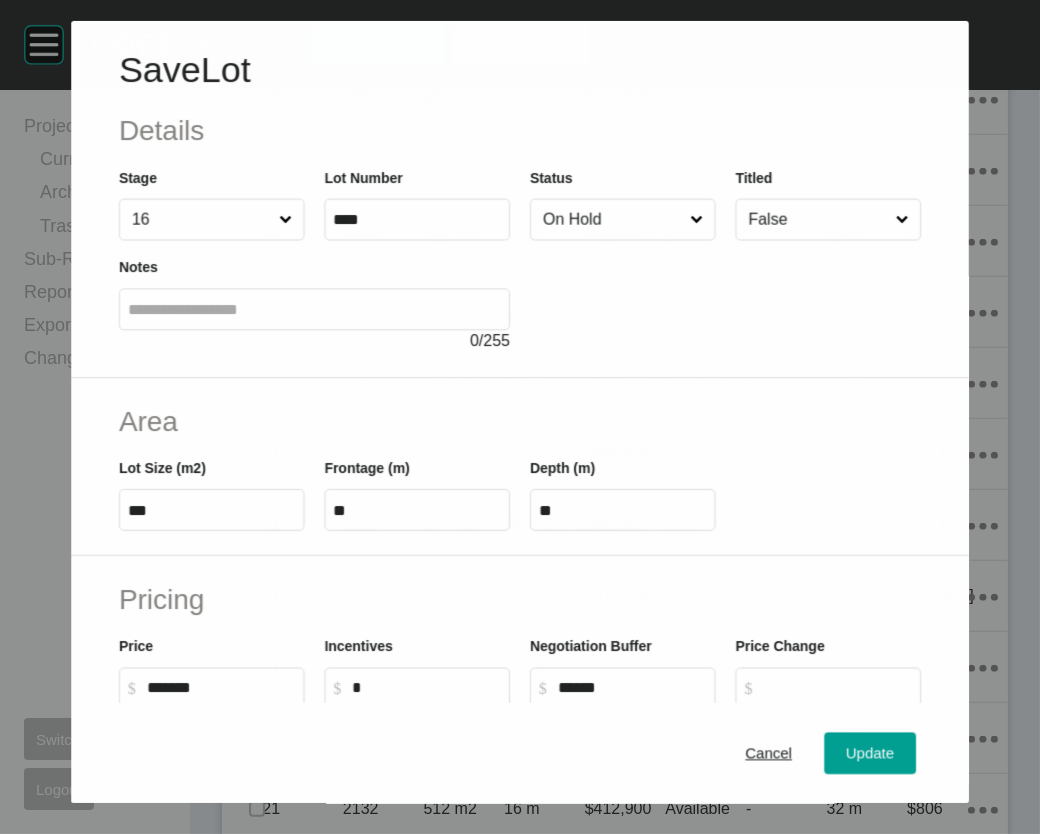 scroll, scrollTop: 2769, scrollLeft: 0, axis: vertical 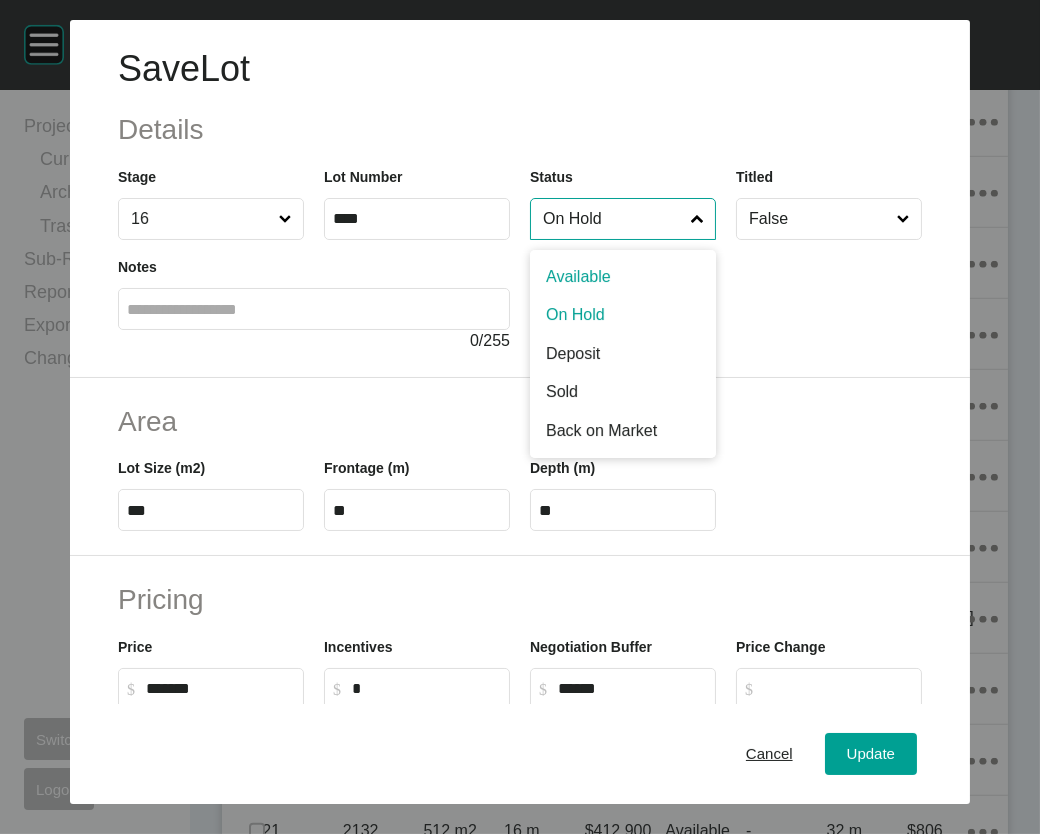 click on "On Hold" at bounding box center (613, 219) 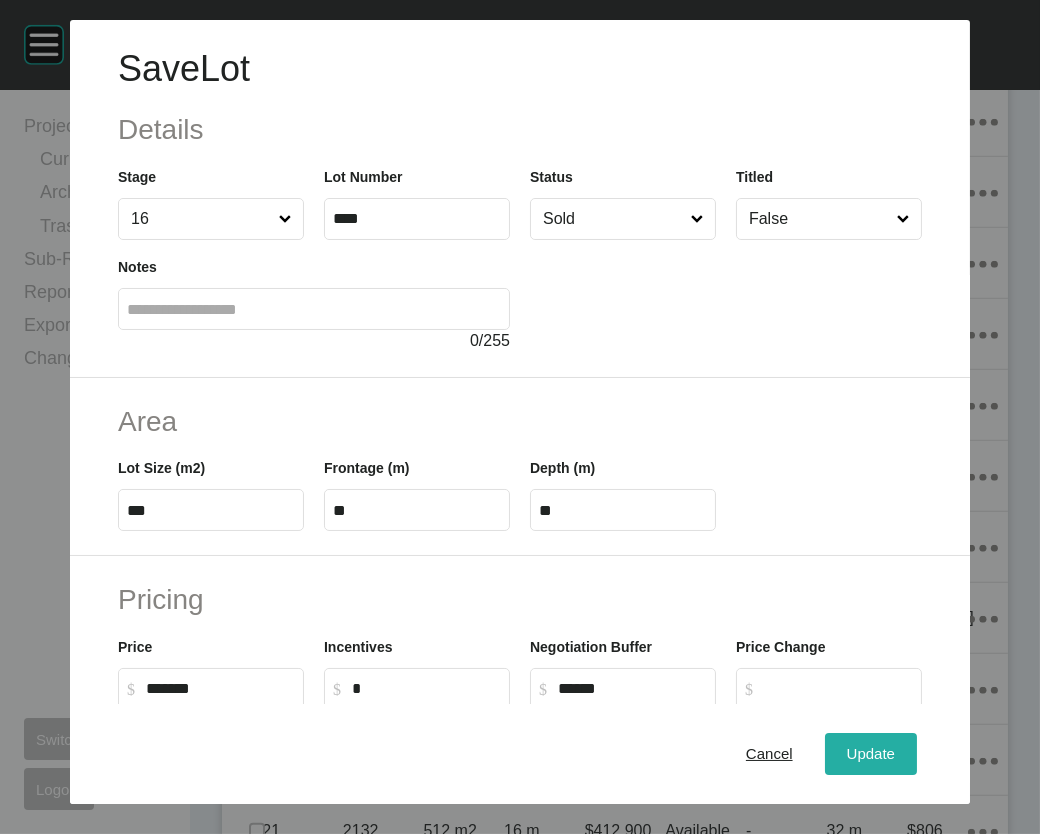 click on "Update" at bounding box center [871, 754] 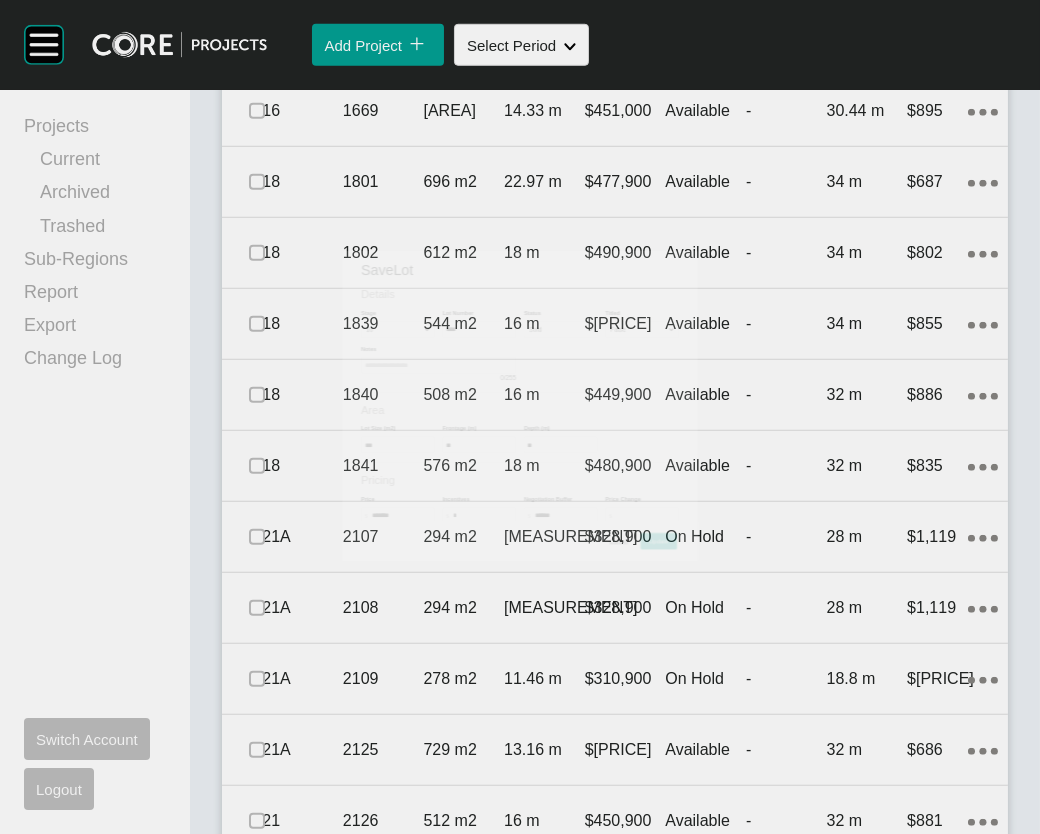 scroll, scrollTop: 2847, scrollLeft: 0, axis: vertical 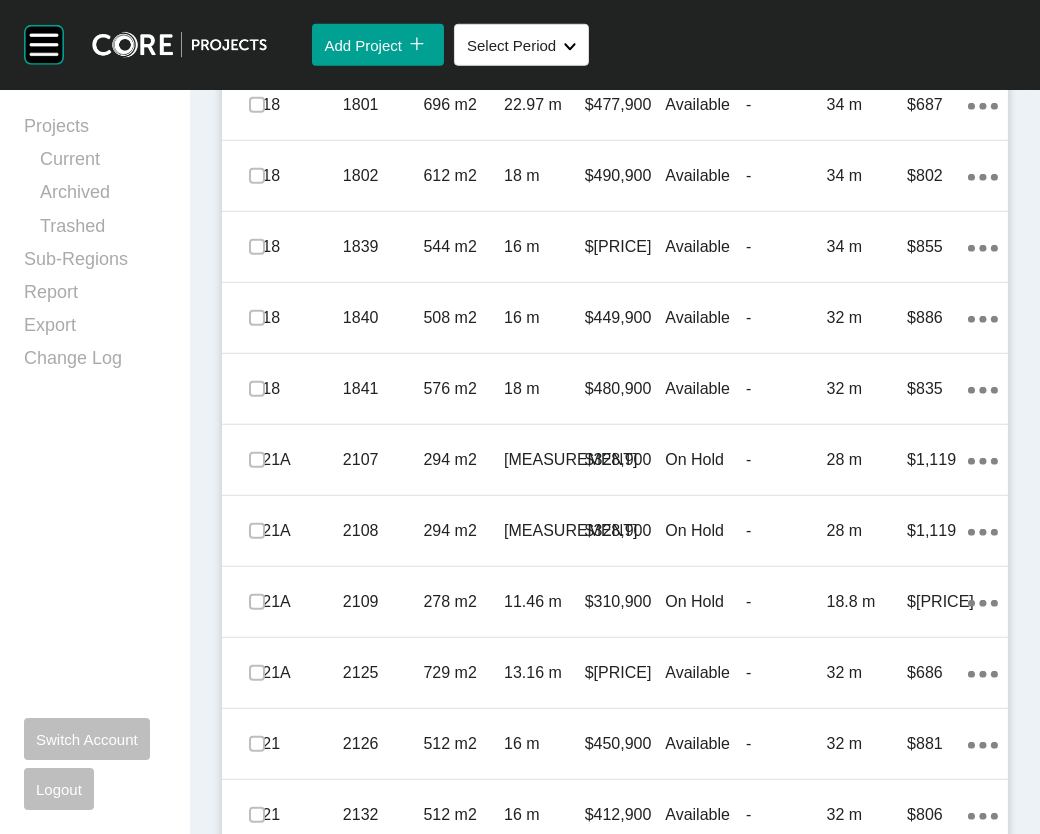 click on "-" at bounding box center [786, -108] 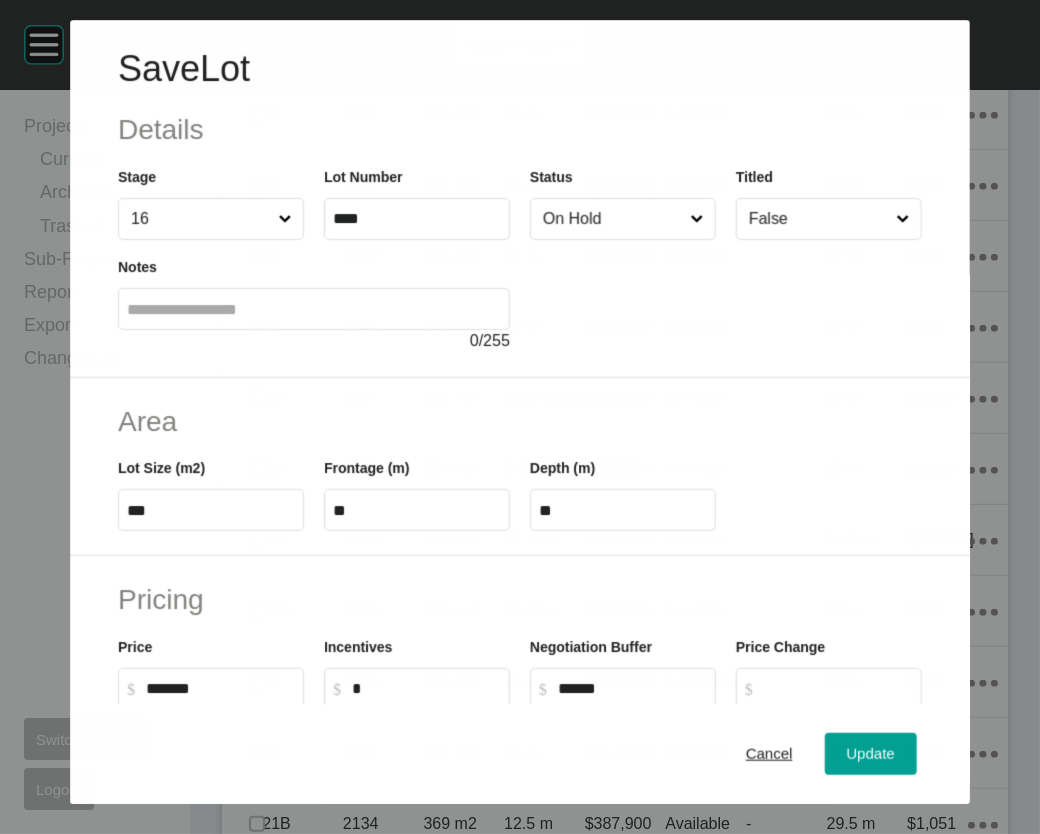 scroll, scrollTop: 2769, scrollLeft: 0, axis: vertical 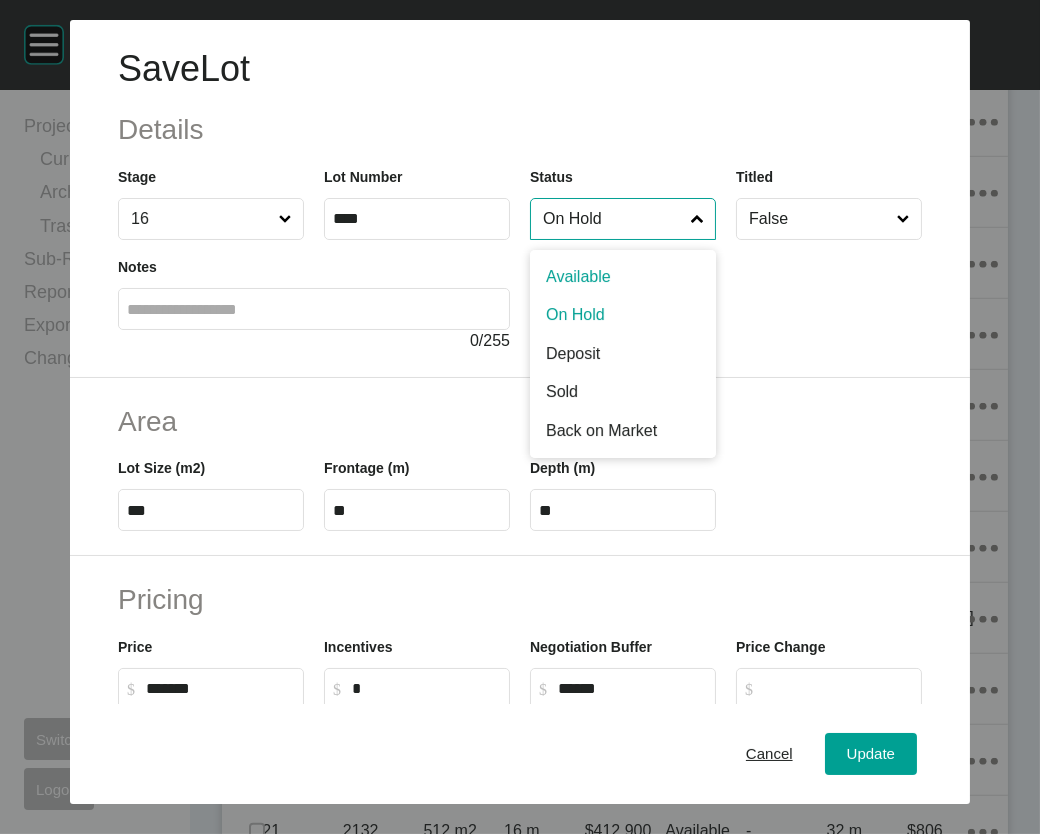 drag, startPoint x: 649, startPoint y: 279, endPoint x: 630, endPoint y: 296, distance: 25.495098 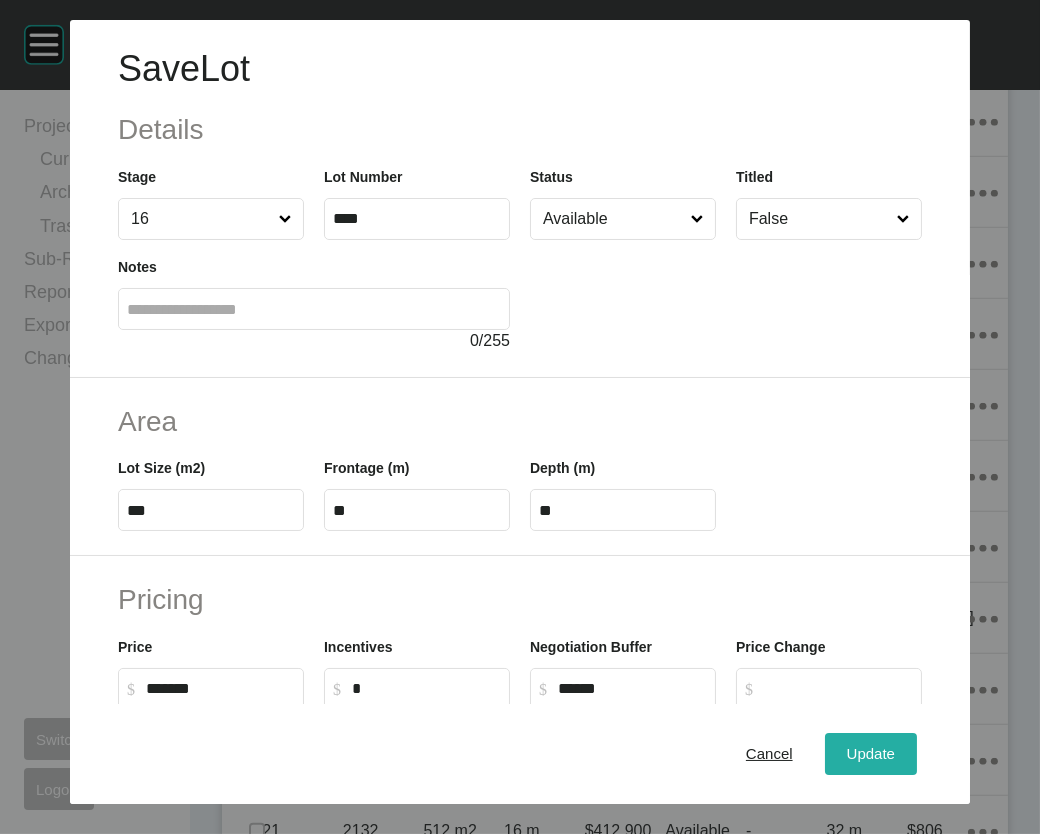 click on "Update" at bounding box center (871, 753) 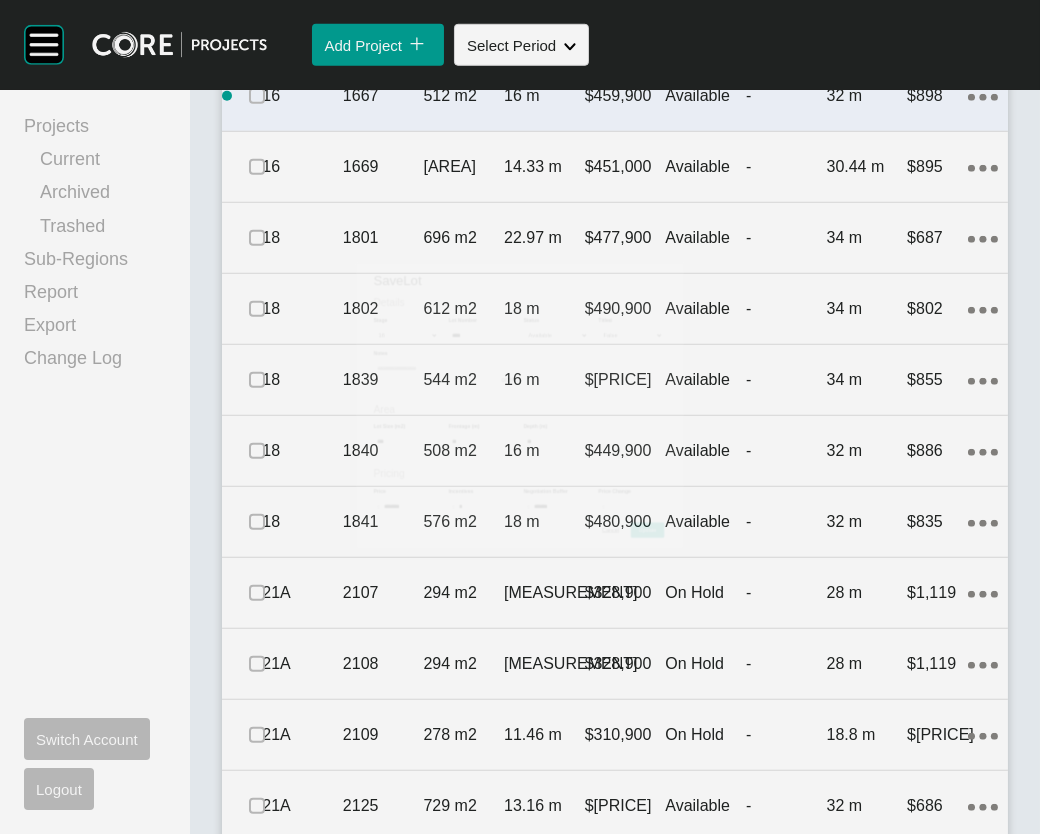 scroll, scrollTop: 2847, scrollLeft: 0, axis: vertical 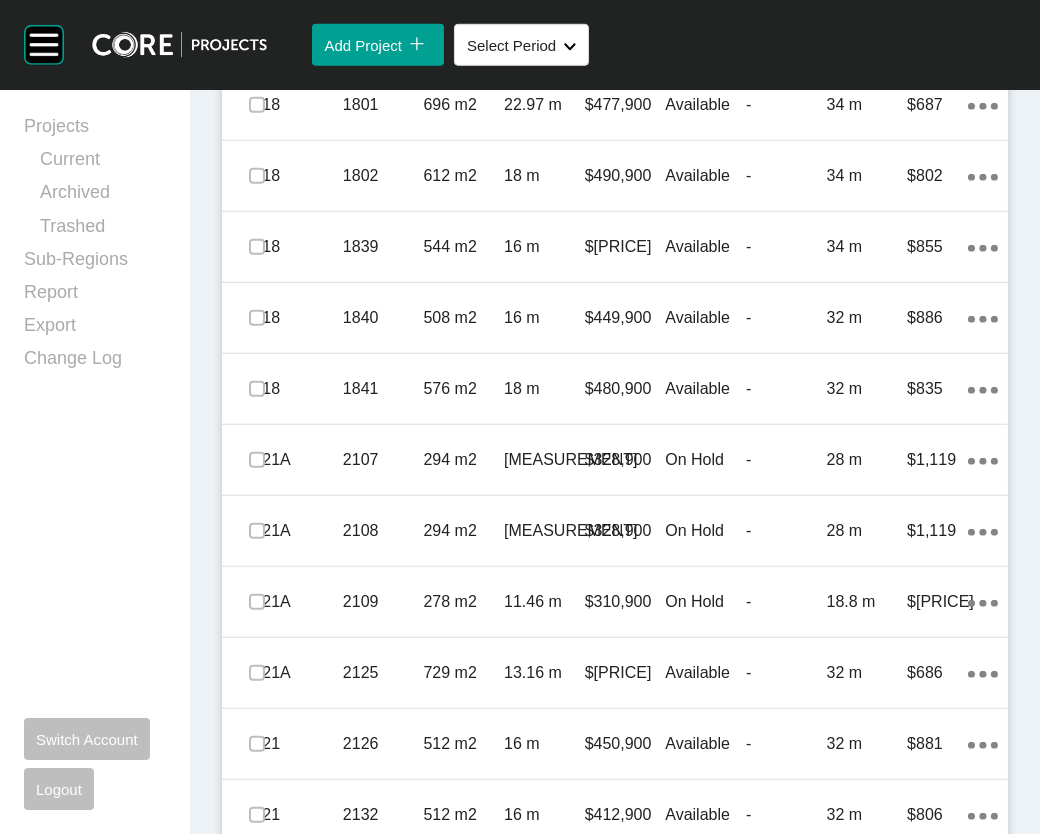 click on "$454,900" at bounding box center [625, -108] 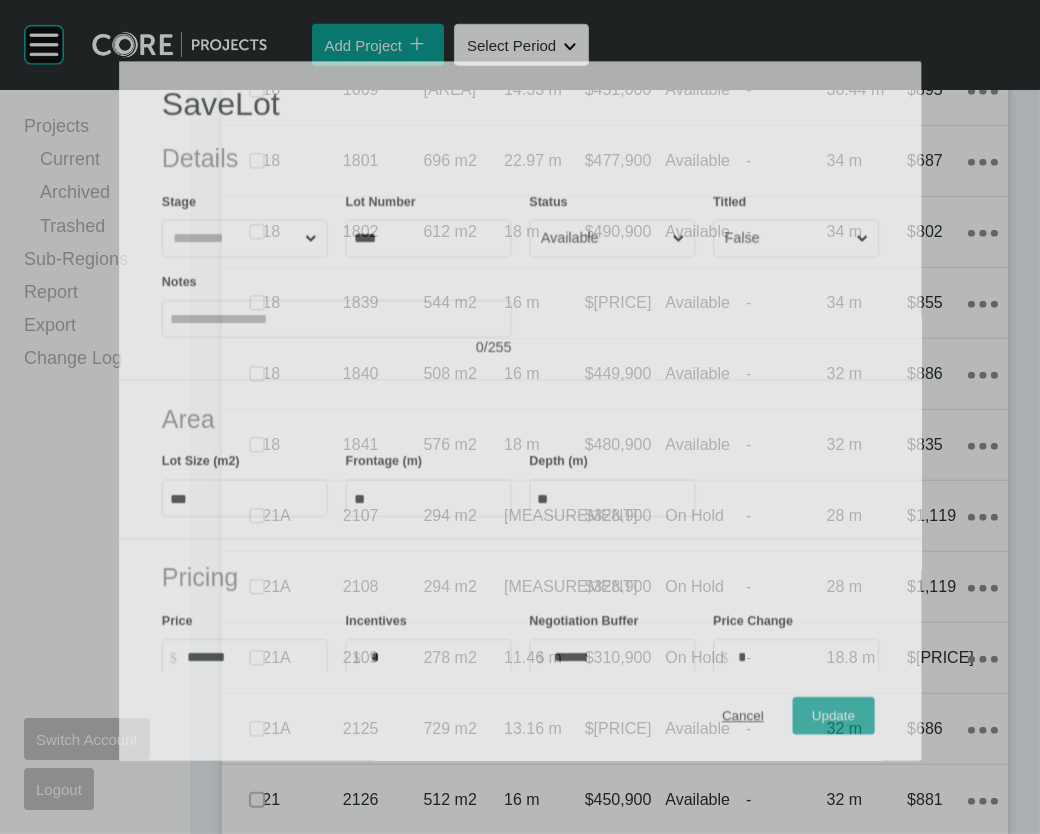 scroll, scrollTop: 2769, scrollLeft: 0, axis: vertical 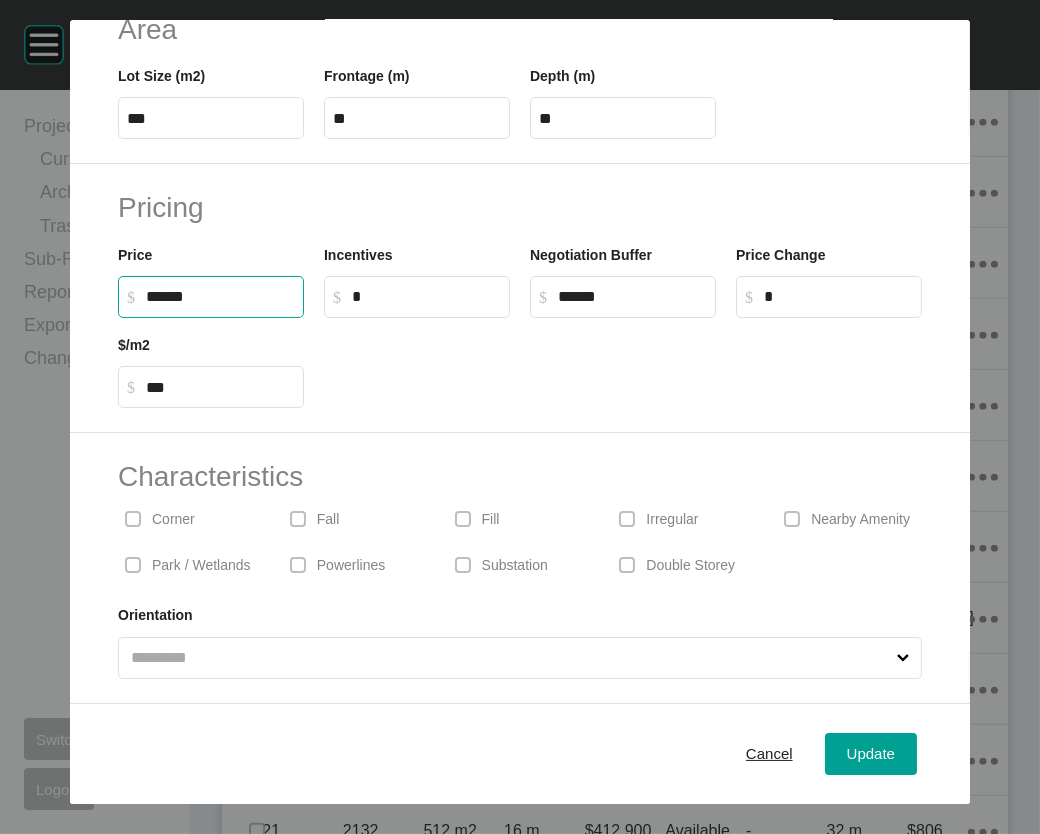 drag, startPoint x: 106, startPoint y: 175, endPoint x: 124, endPoint y: 161, distance: 22.803509 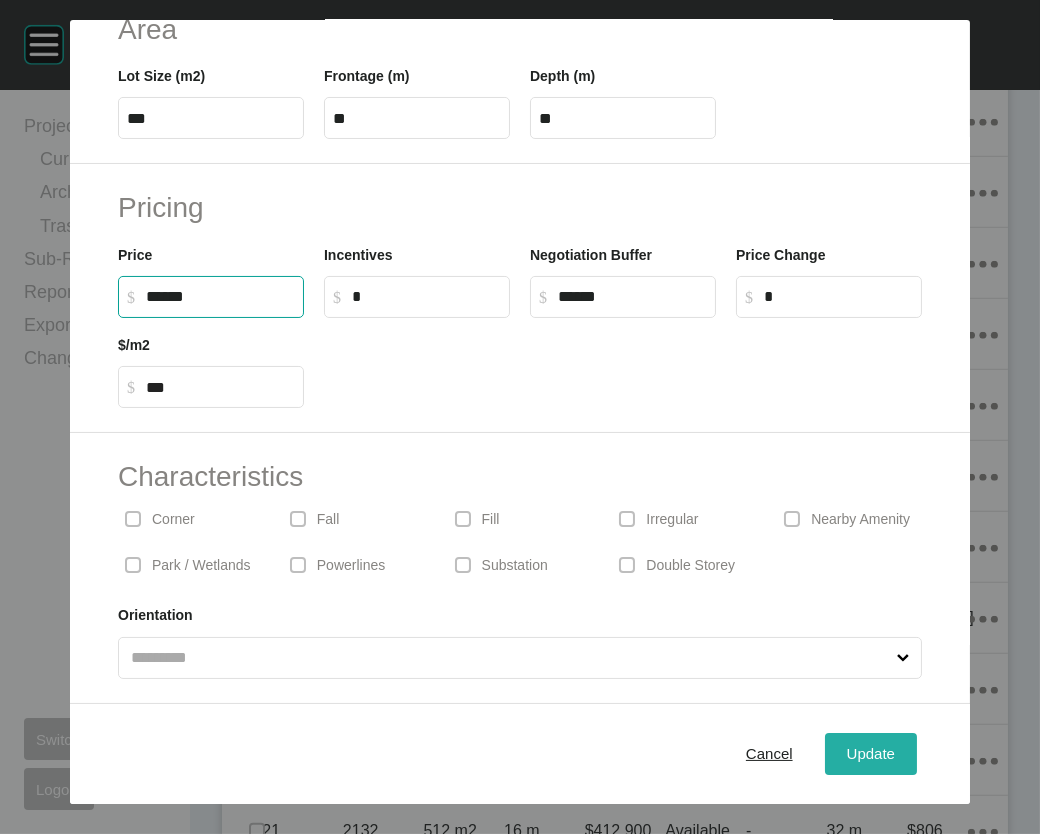 type on "*******" 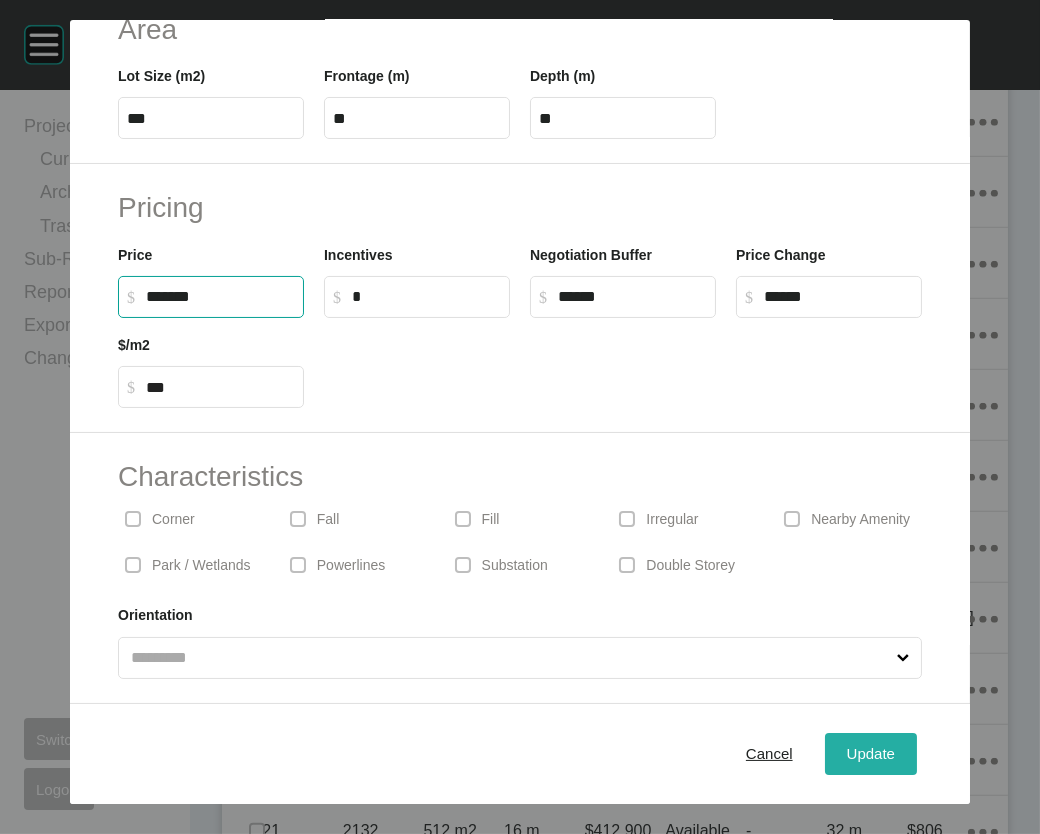 click on "Update" at bounding box center [871, 753] 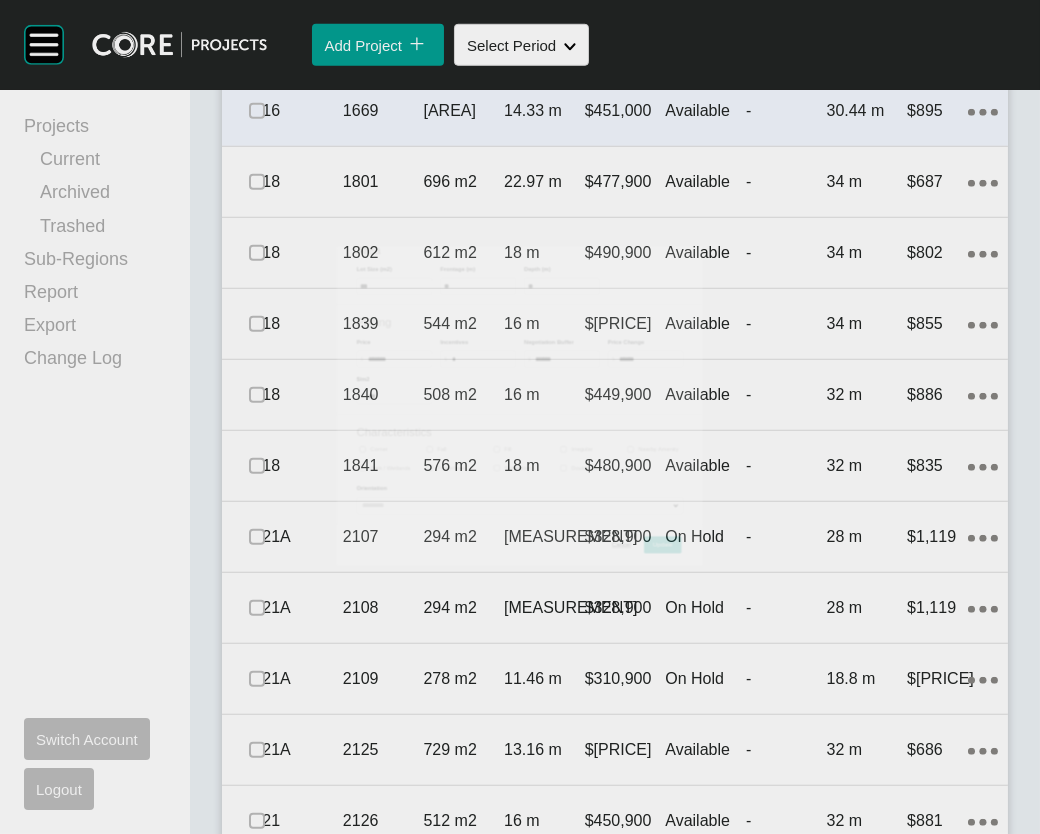 scroll, scrollTop: 2847, scrollLeft: 0, axis: vertical 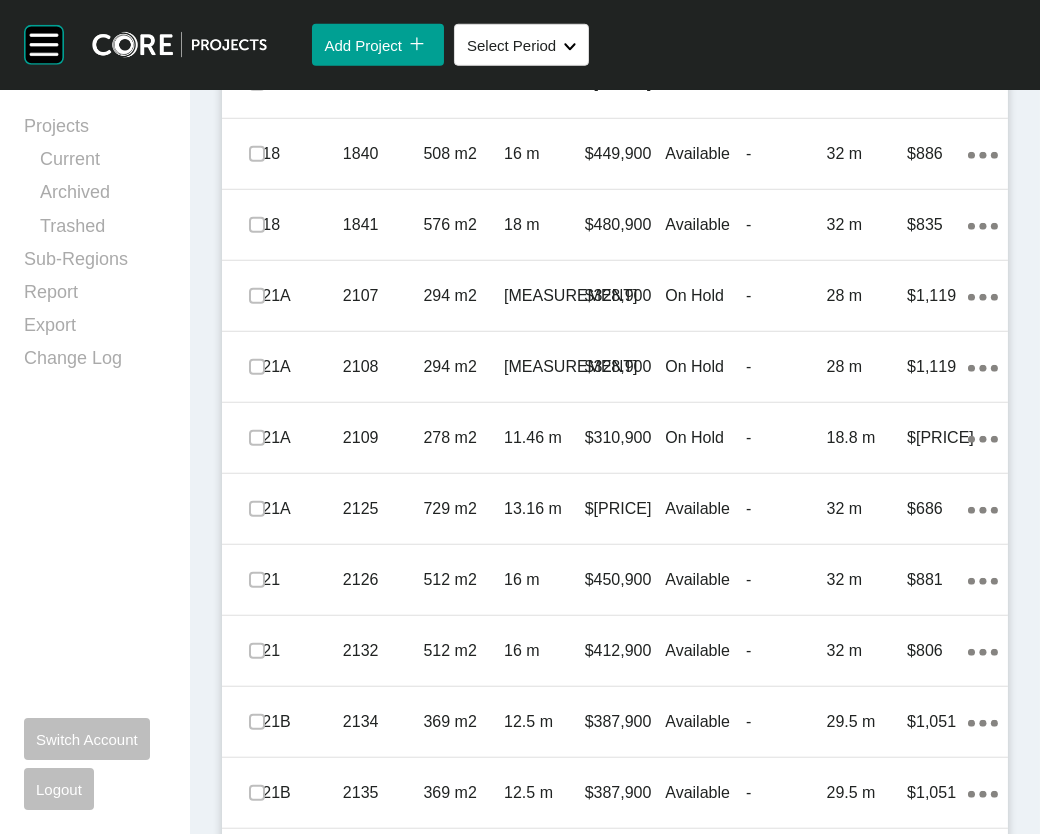 click on "Available" at bounding box center [705, 12] 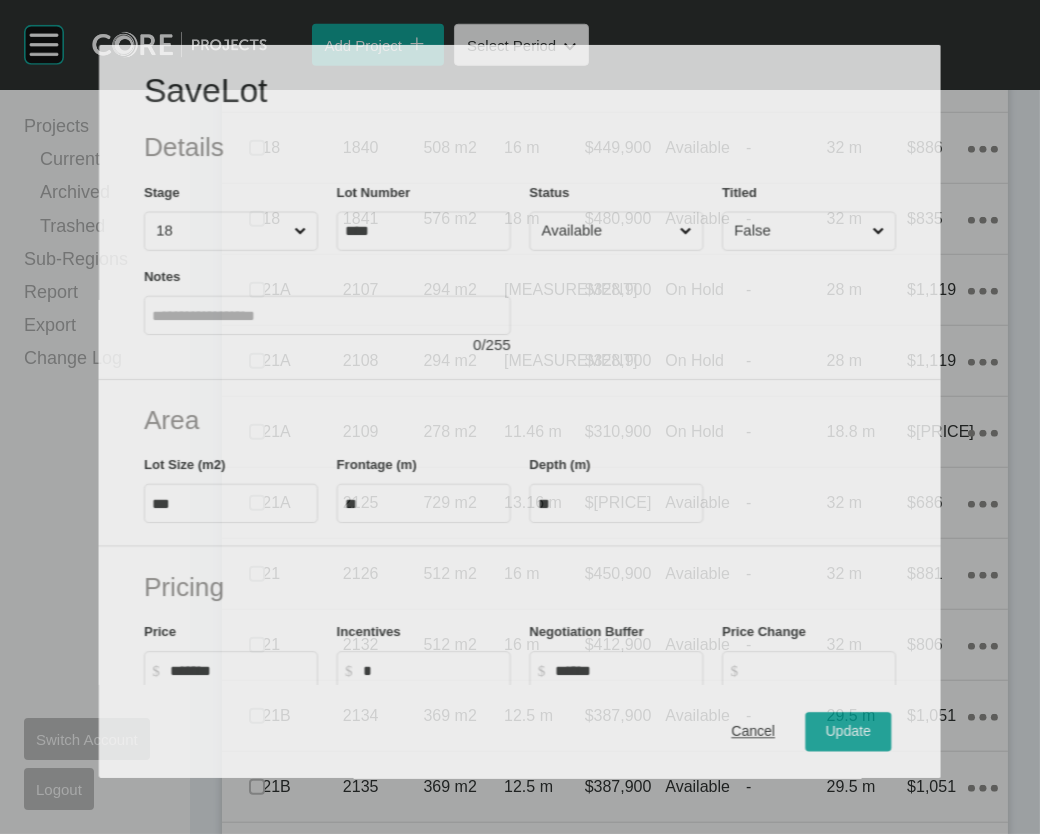 scroll, scrollTop: 2933, scrollLeft: 0, axis: vertical 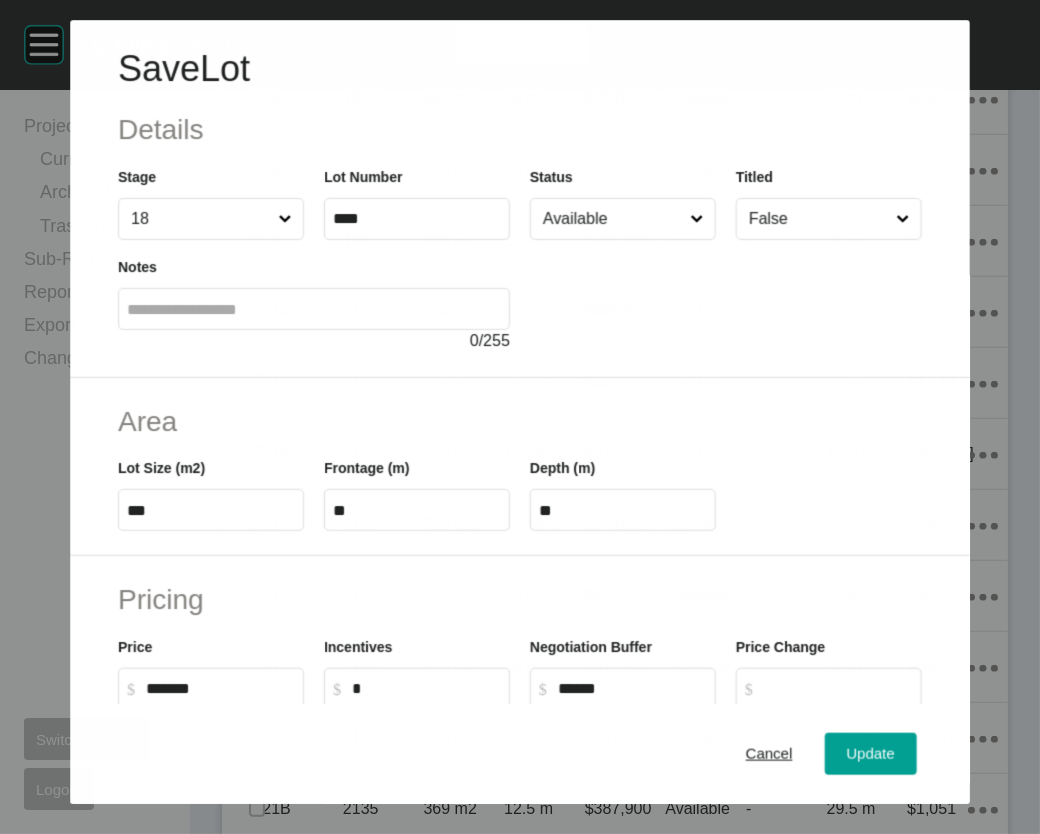 click on "Available" at bounding box center [612, 219] 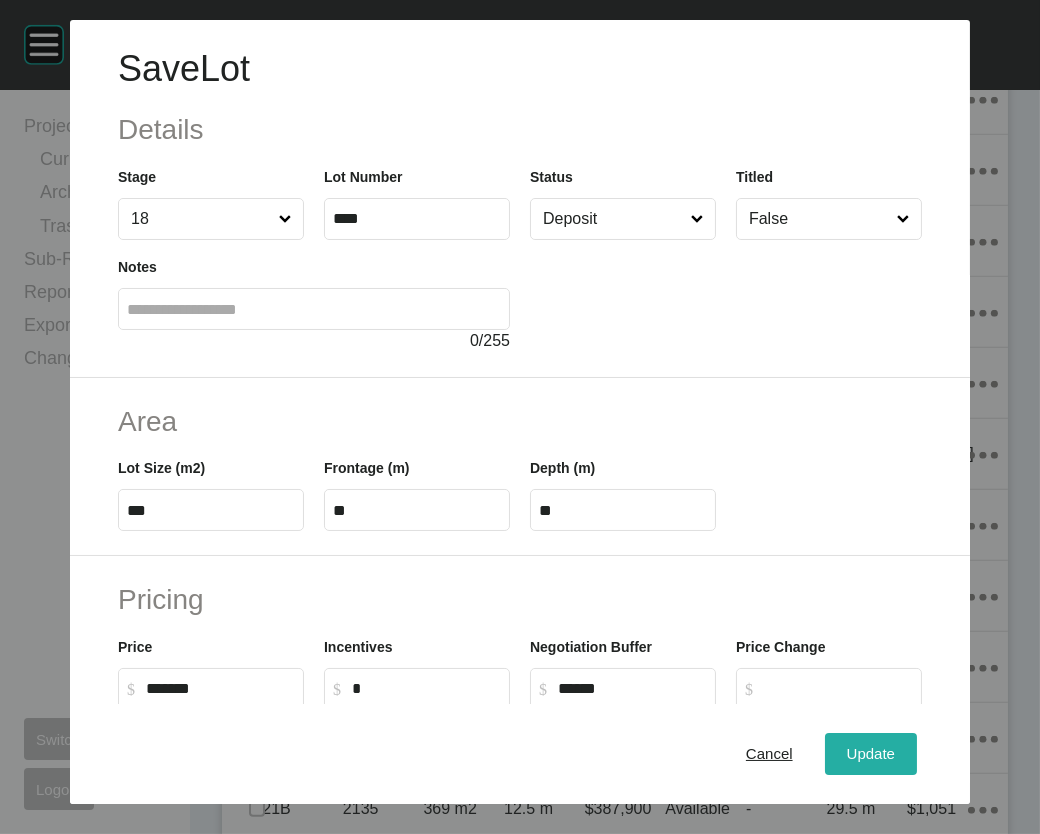 click on "Update" at bounding box center [871, 753] 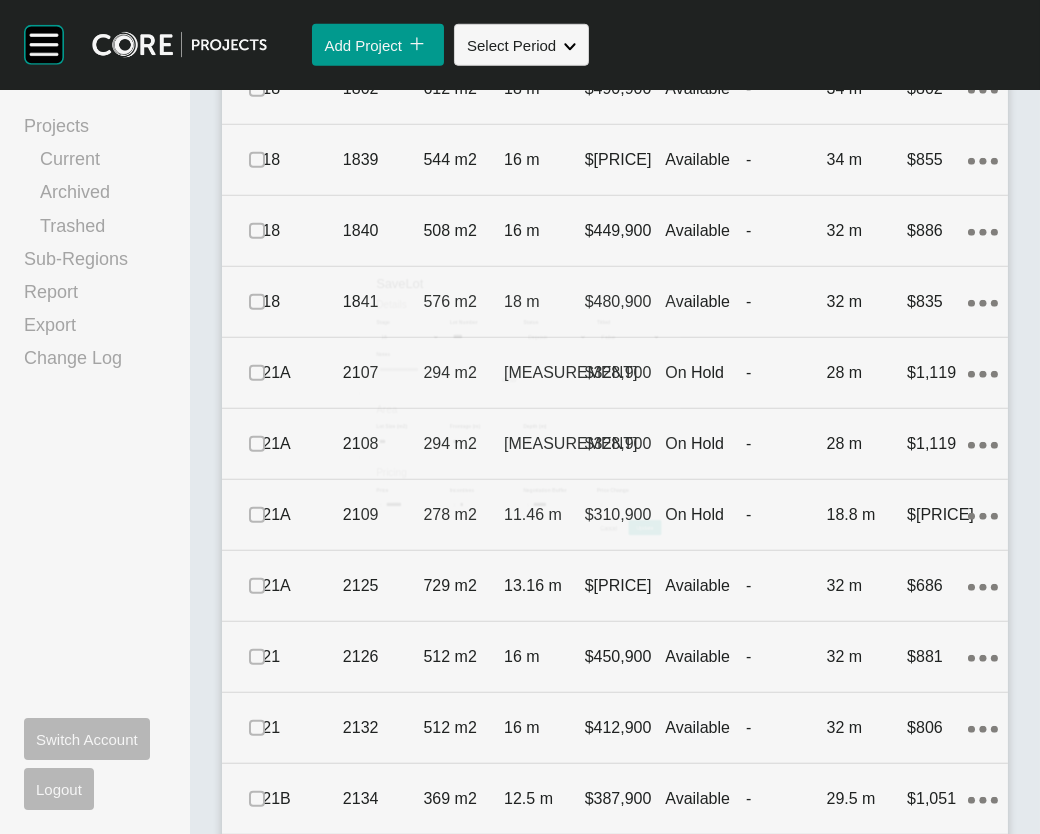 scroll, scrollTop: 3011, scrollLeft: 0, axis: vertical 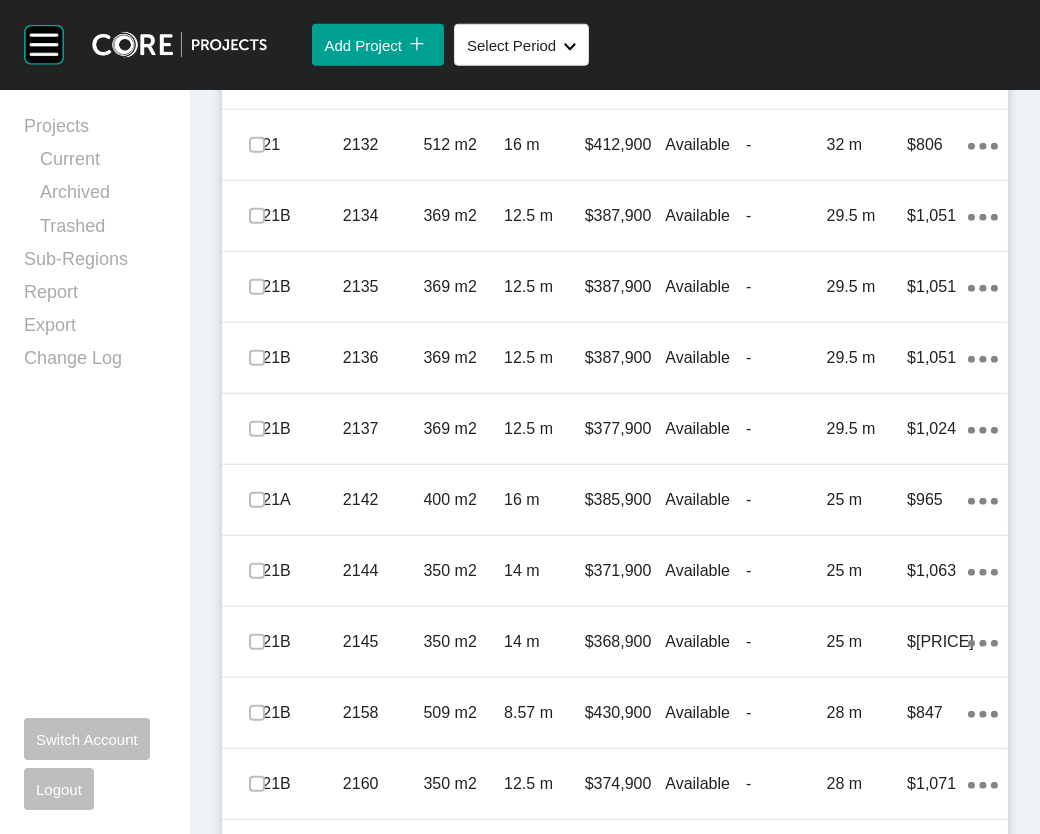 click on "-" at bounding box center (786, -210) 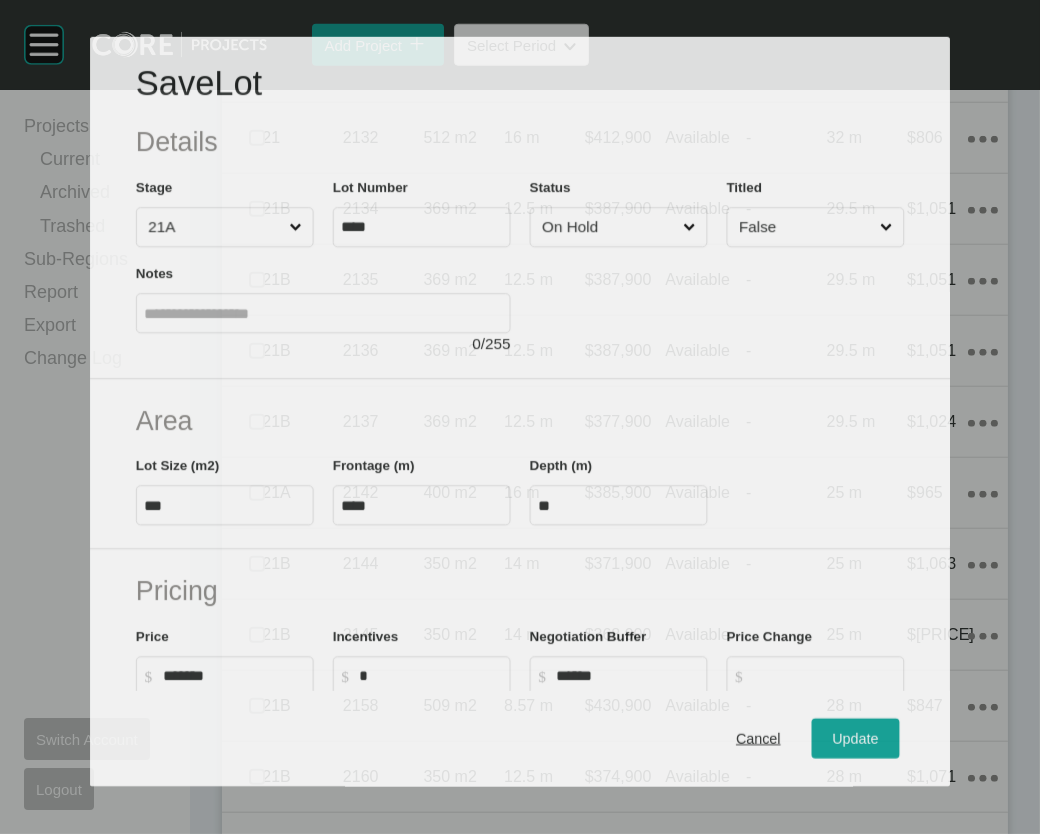 scroll, scrollTop: 3439, scrollLeft: 0, axis: vertical 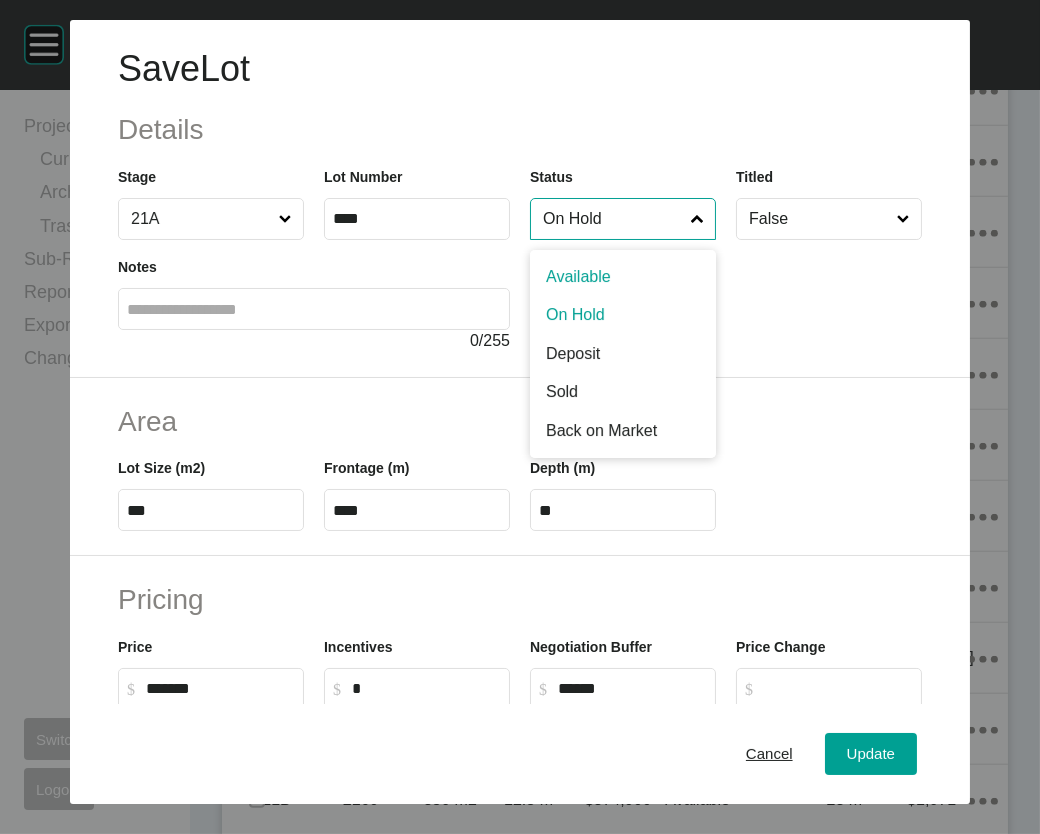 click on "On Hold" at bounding box center [613, 219] 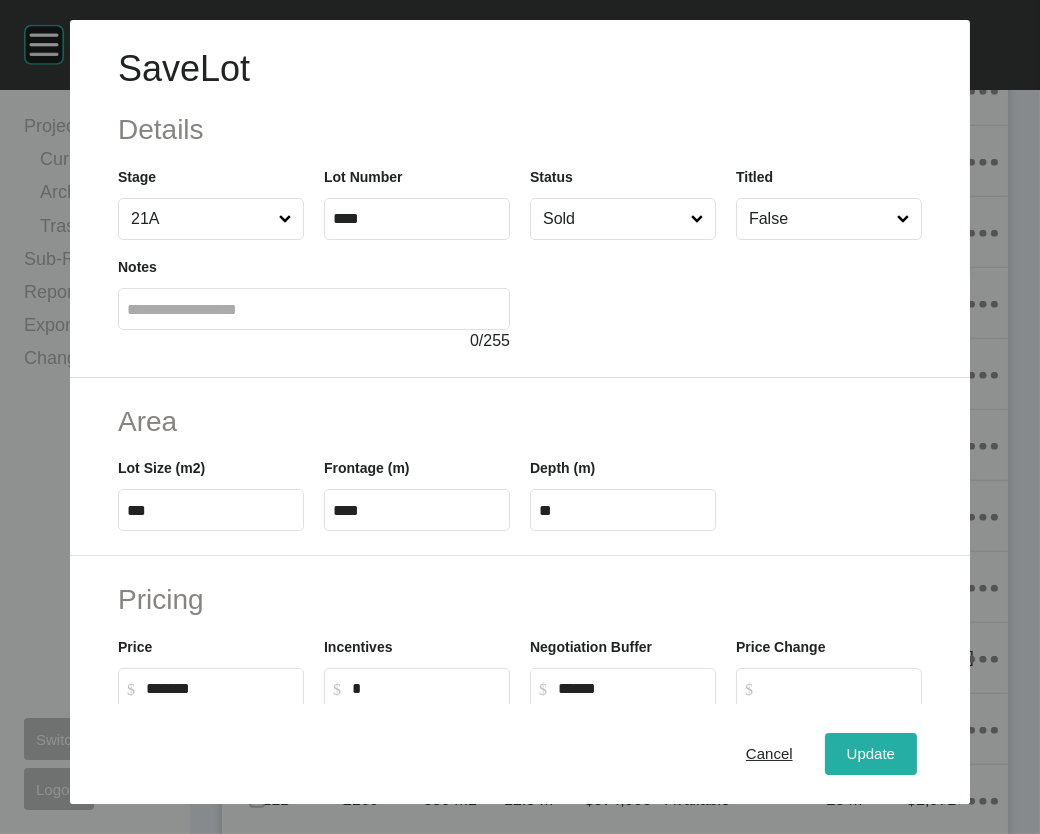 click on "Update" at bounding box center (871, 753) 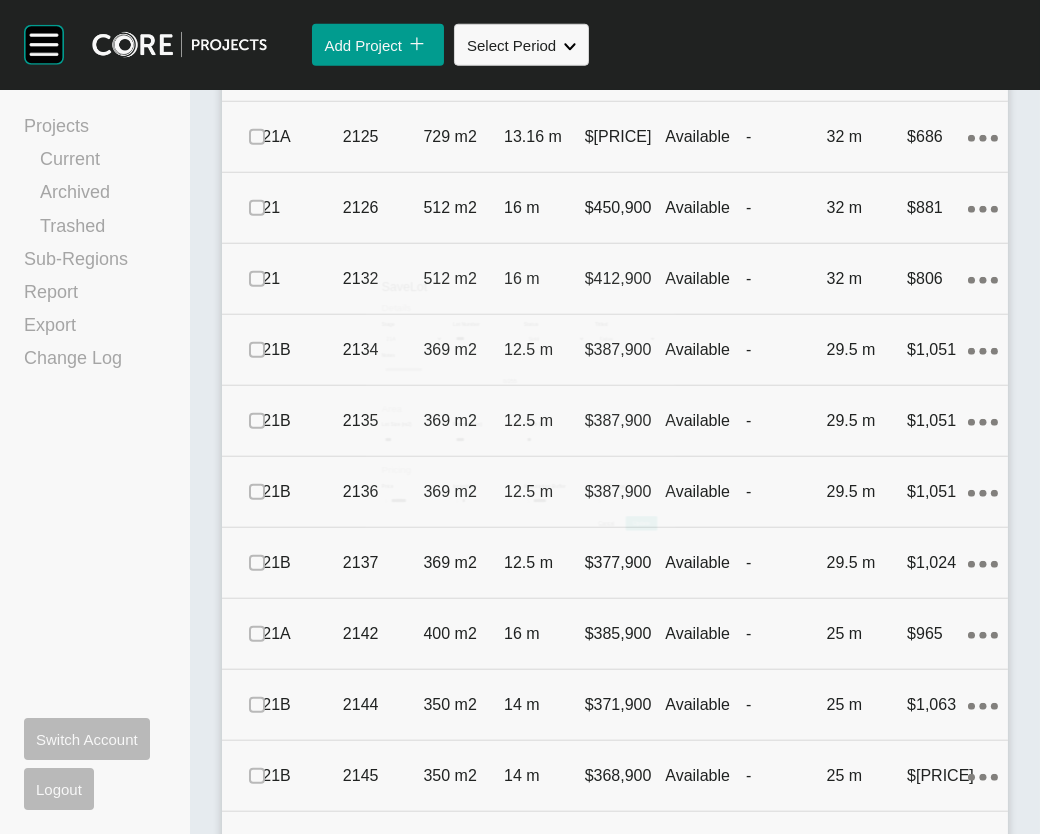 scroll, scrollTop: 3517, scrollLeft: 0, axis: vertical 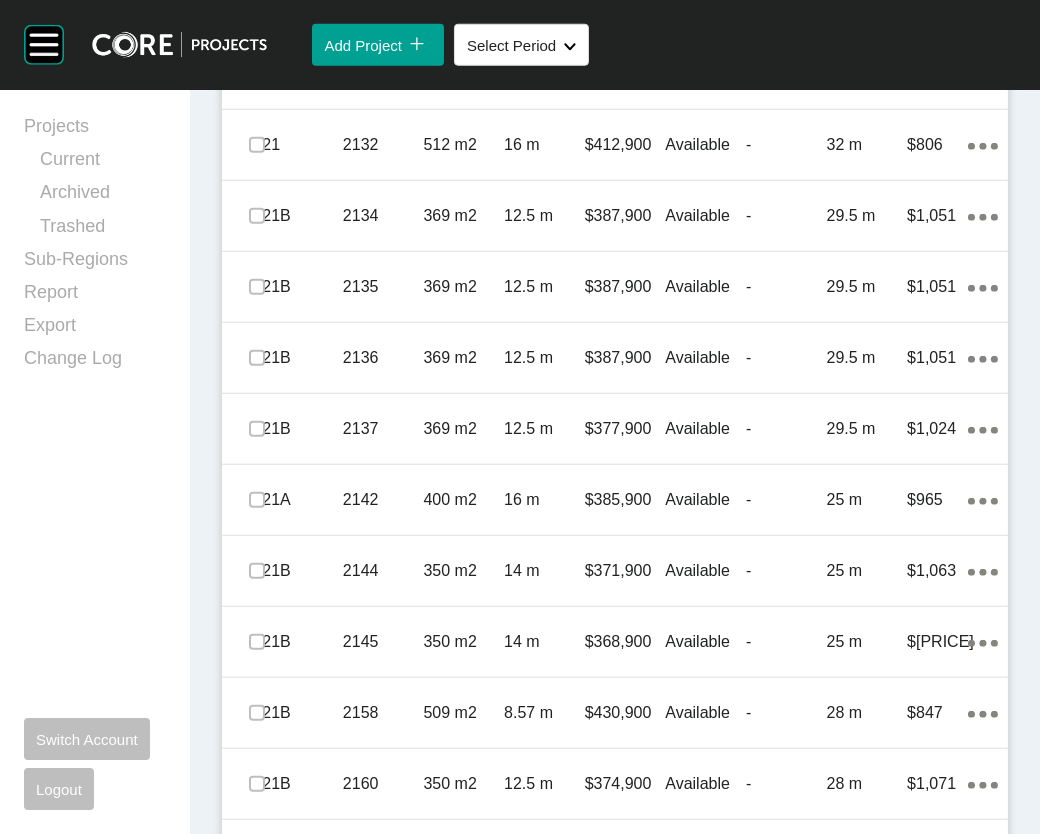 click on "On Hold" at bounding box center (705, -139) 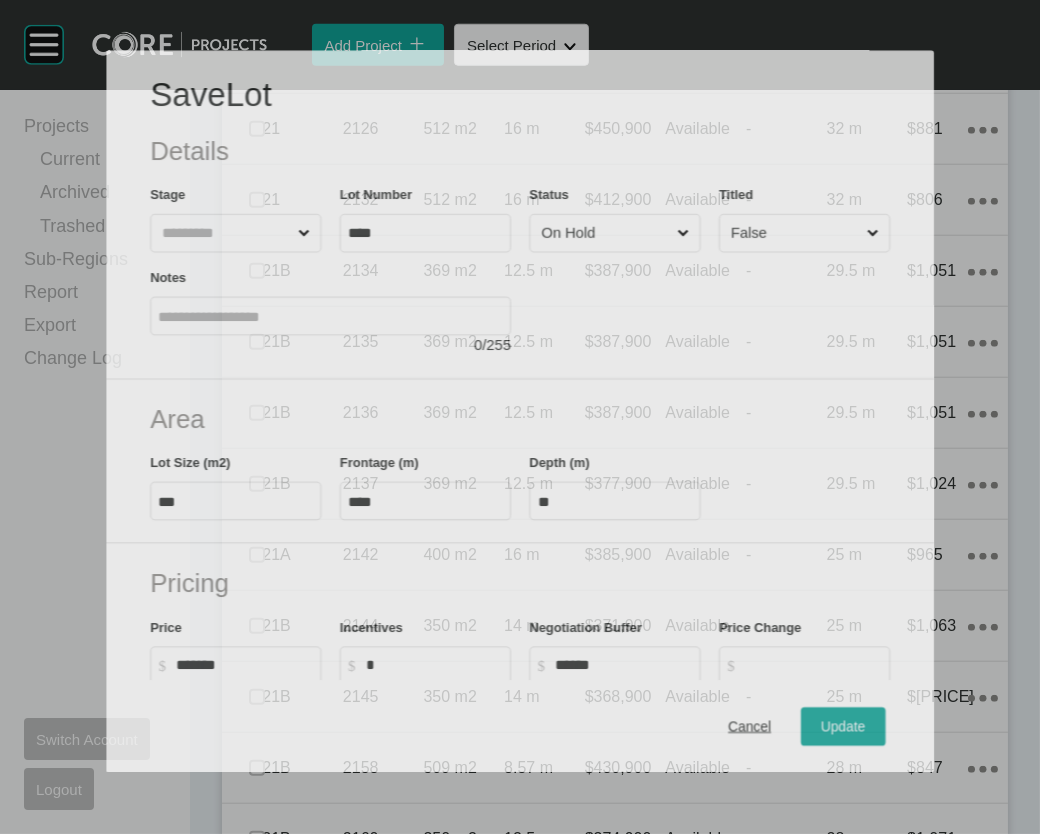 scroll, scrollTop: 3439, scrollLeft: 0, axis: vertical 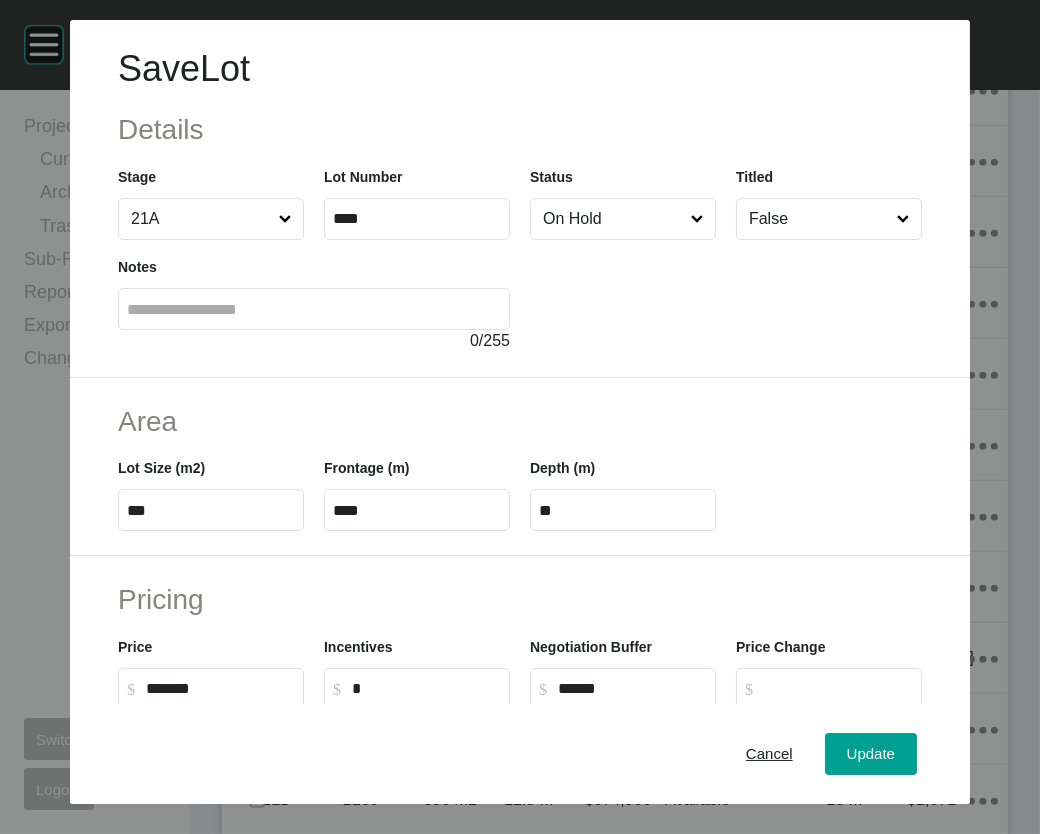 click on "On Hold" at bounding box center [613, 219] 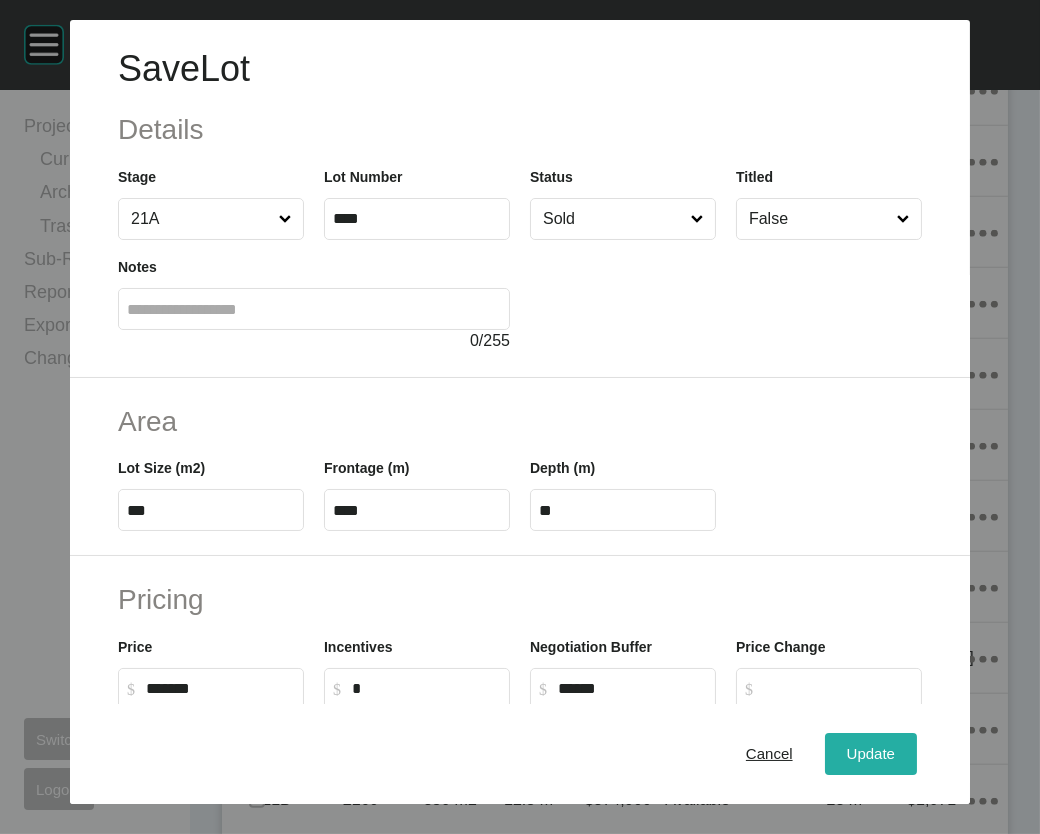 click on "Update" at bounding box center (871, 753) 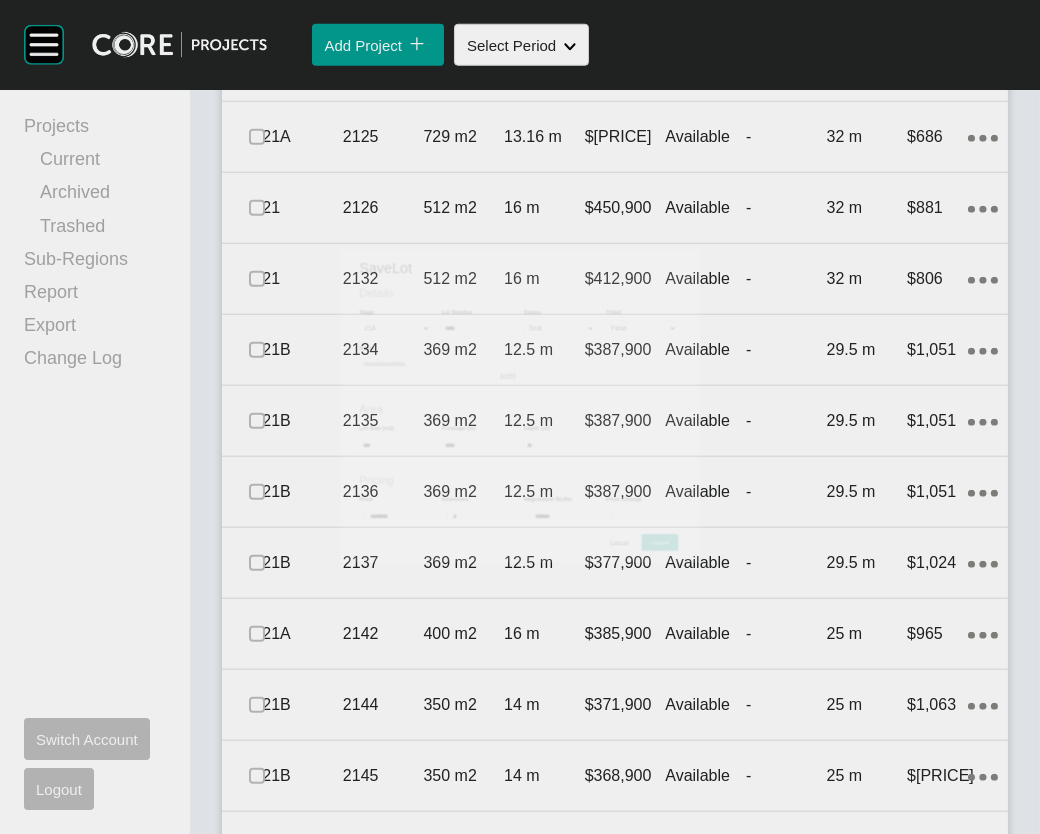 scroll, scrollTop: 3517, scrollLeft: 0, axis: vertical 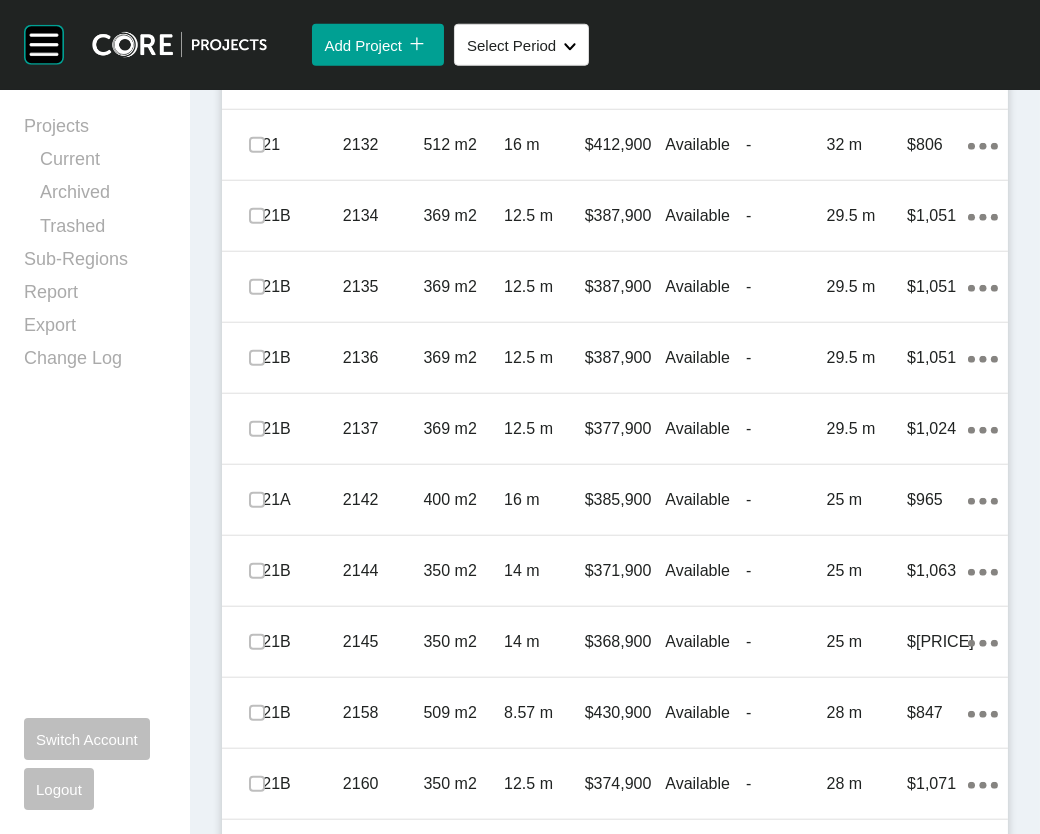 click on "18.8 m" at bounding box center (867, -68) 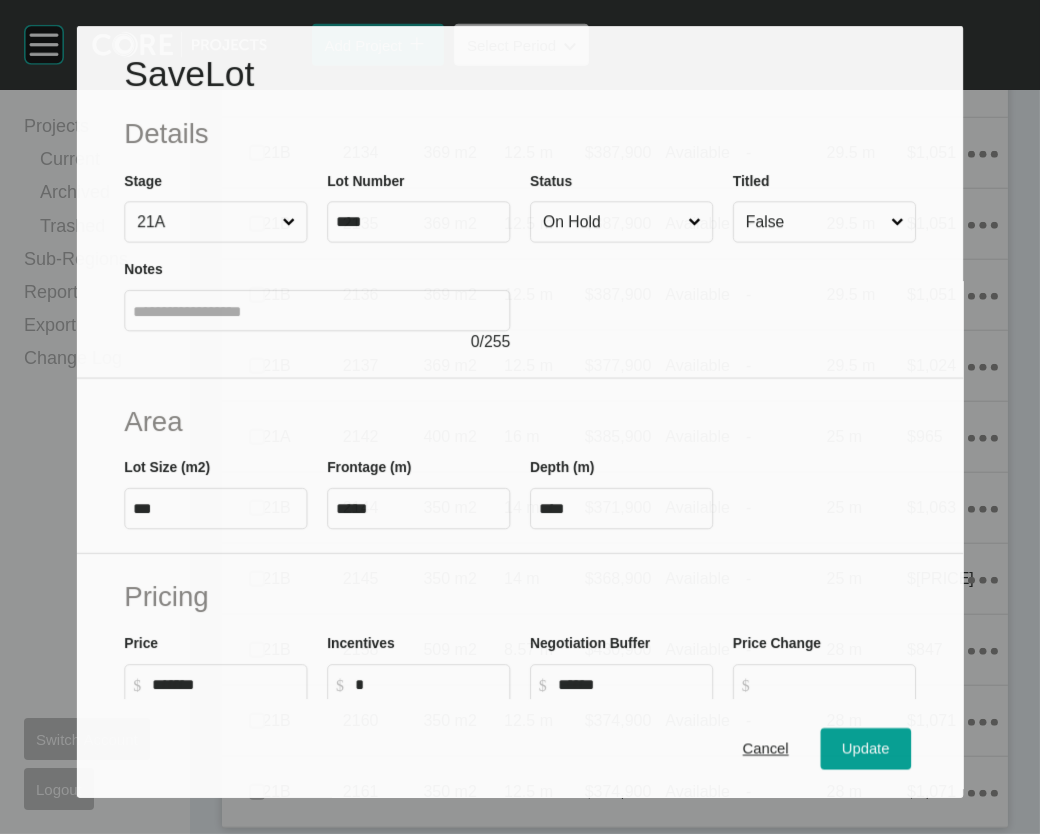 scroll, scrollTop: 3439, scrollLeft: 0, axis: vertical 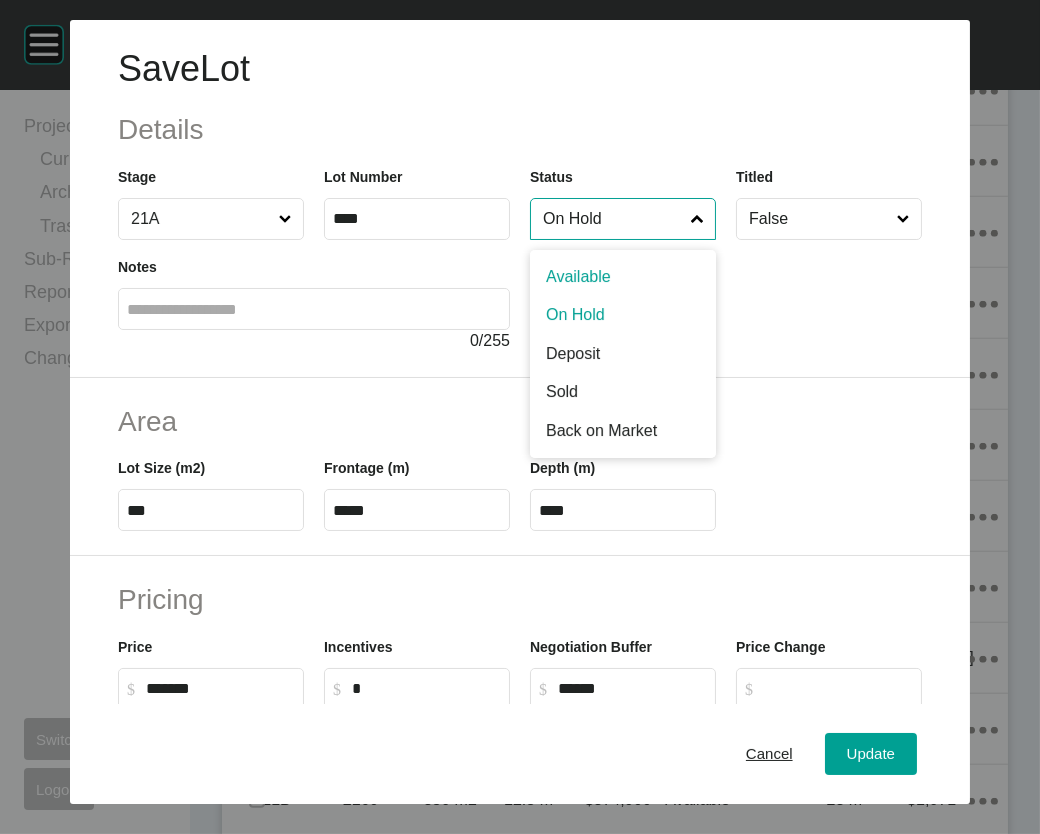 click on "On Hold" at bounding box center [613, 219] 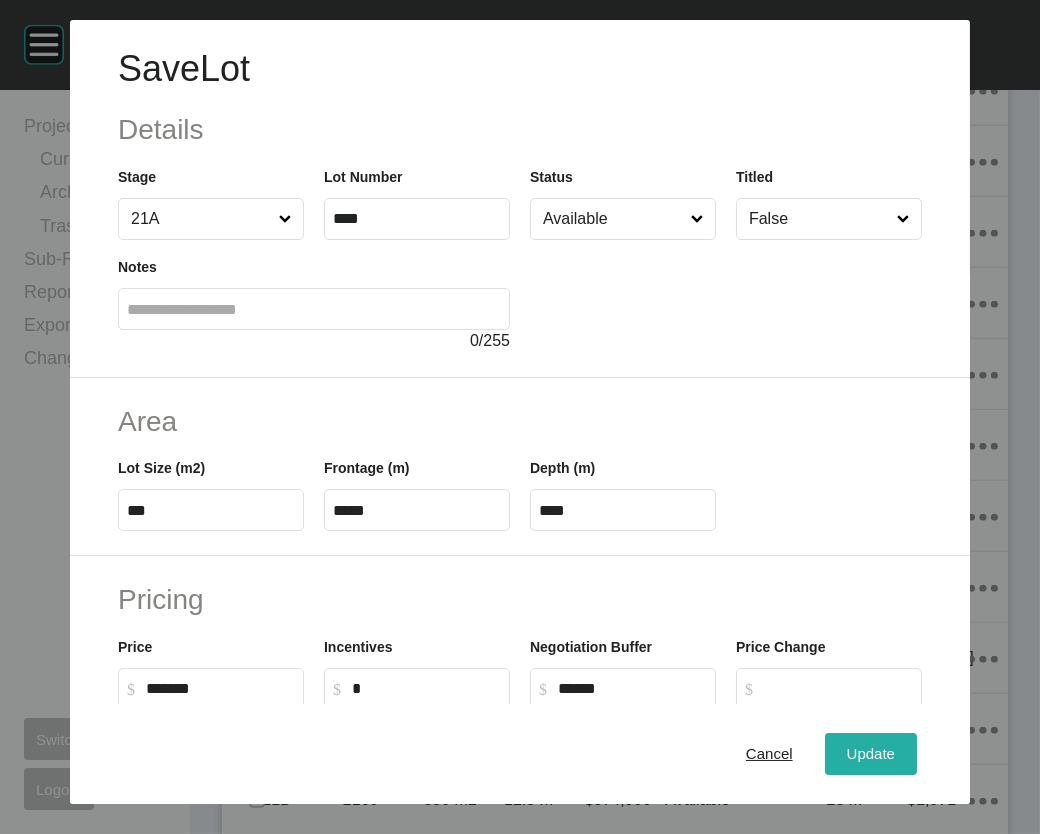 click on "Update" at bounding box center [871, 754] 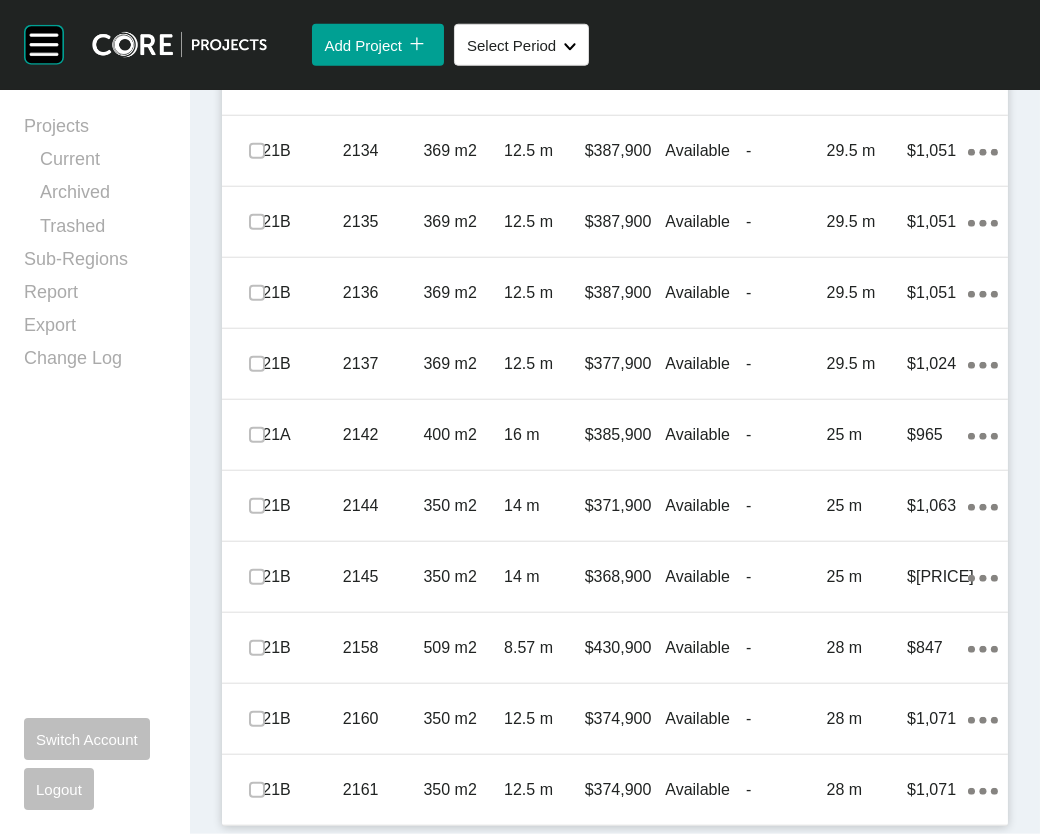scroll, scrollTop: 4001, scrollLeft: 0, axis: vertical 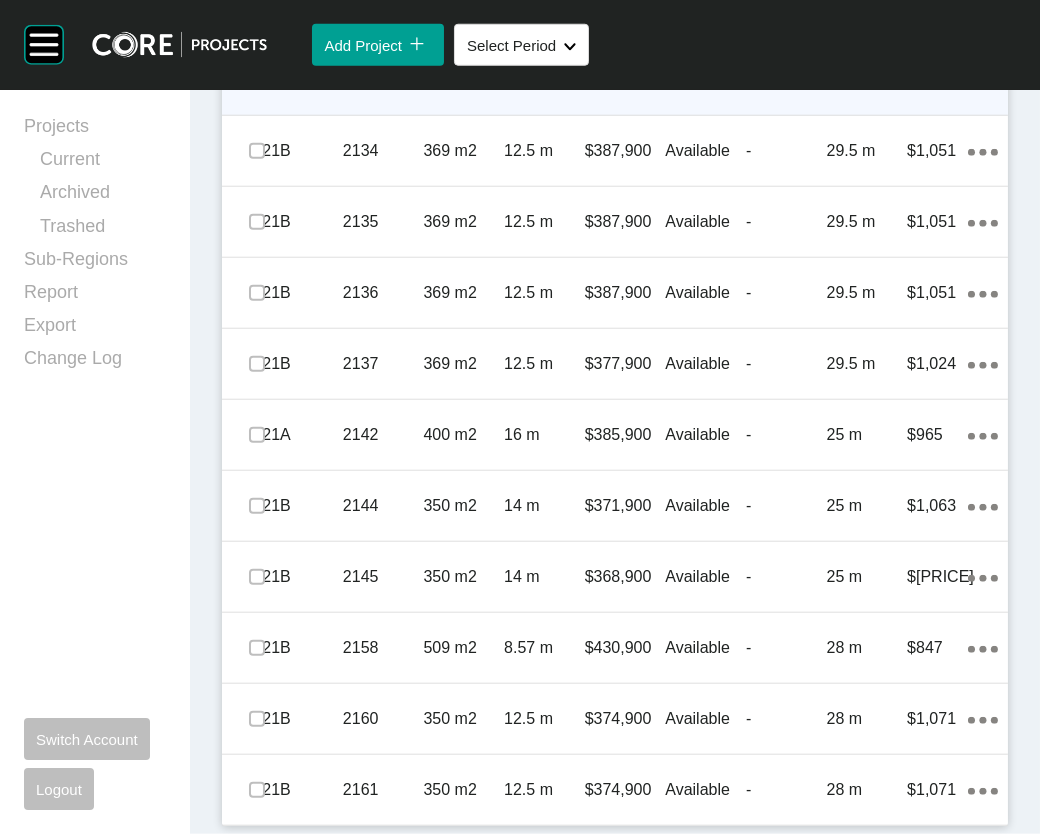 click on "Available" at bounding box center (705, 80) 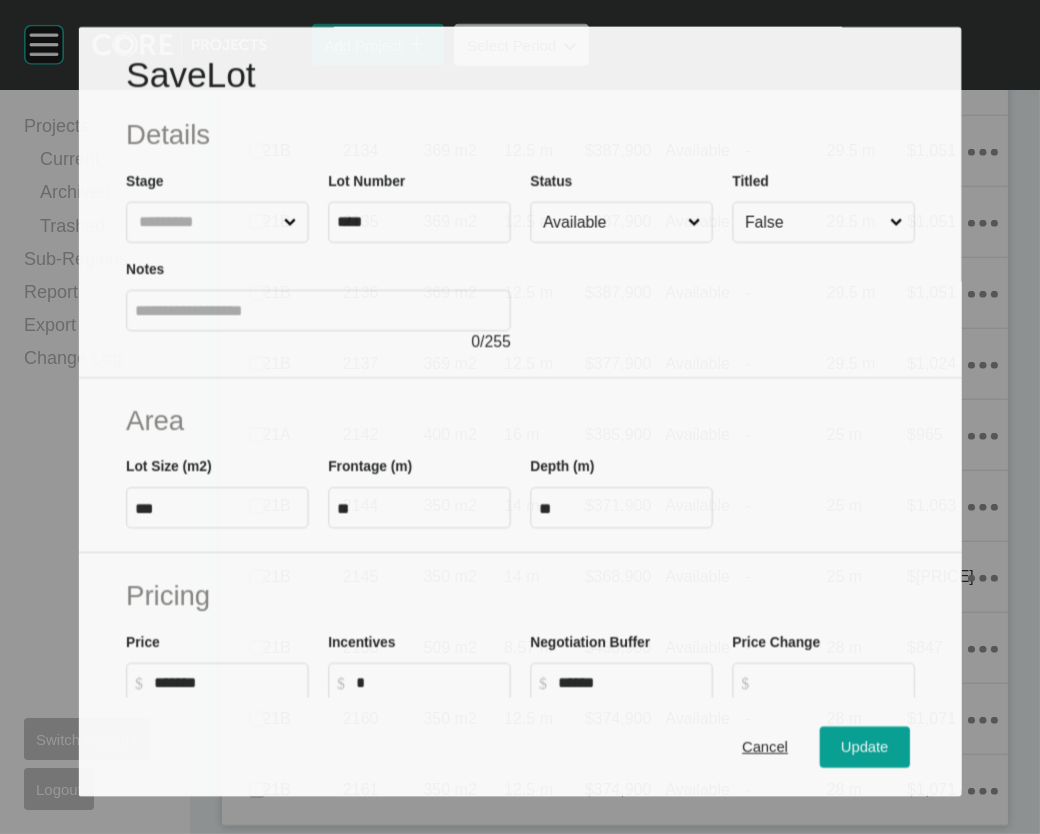 scroll, scrollTop: 3923, scrollLeft: 0, axis: vertical 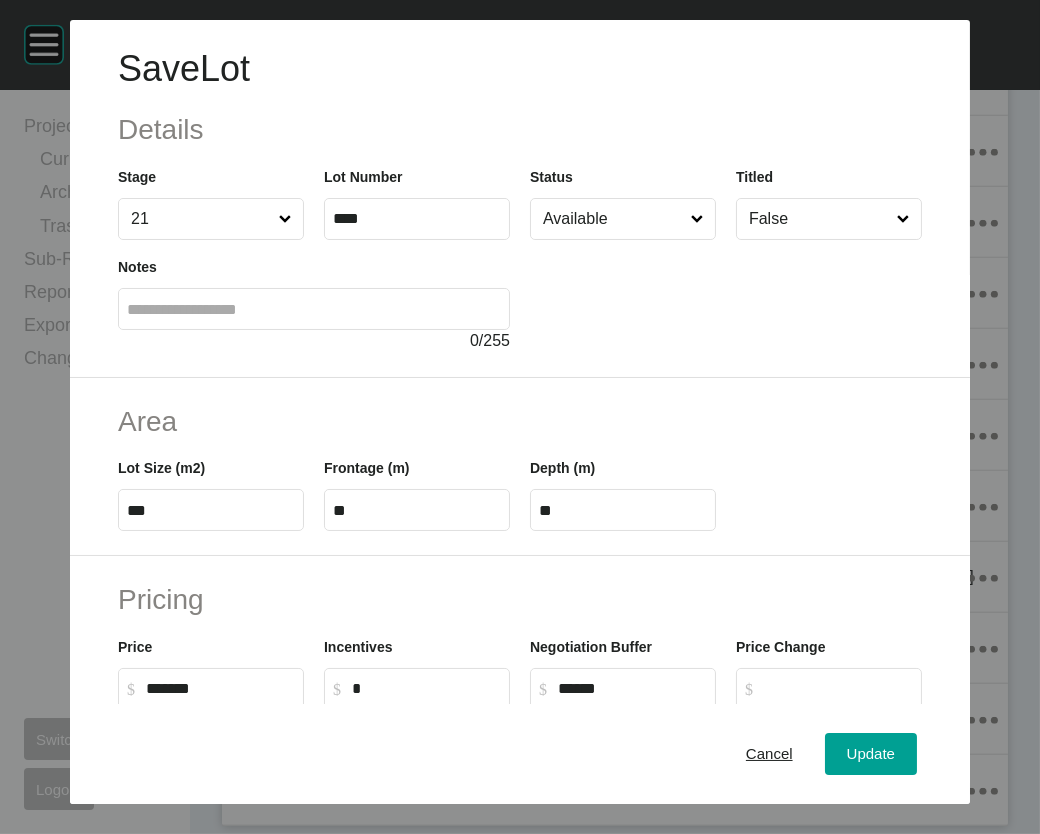 click at bounding box center (726, 296) 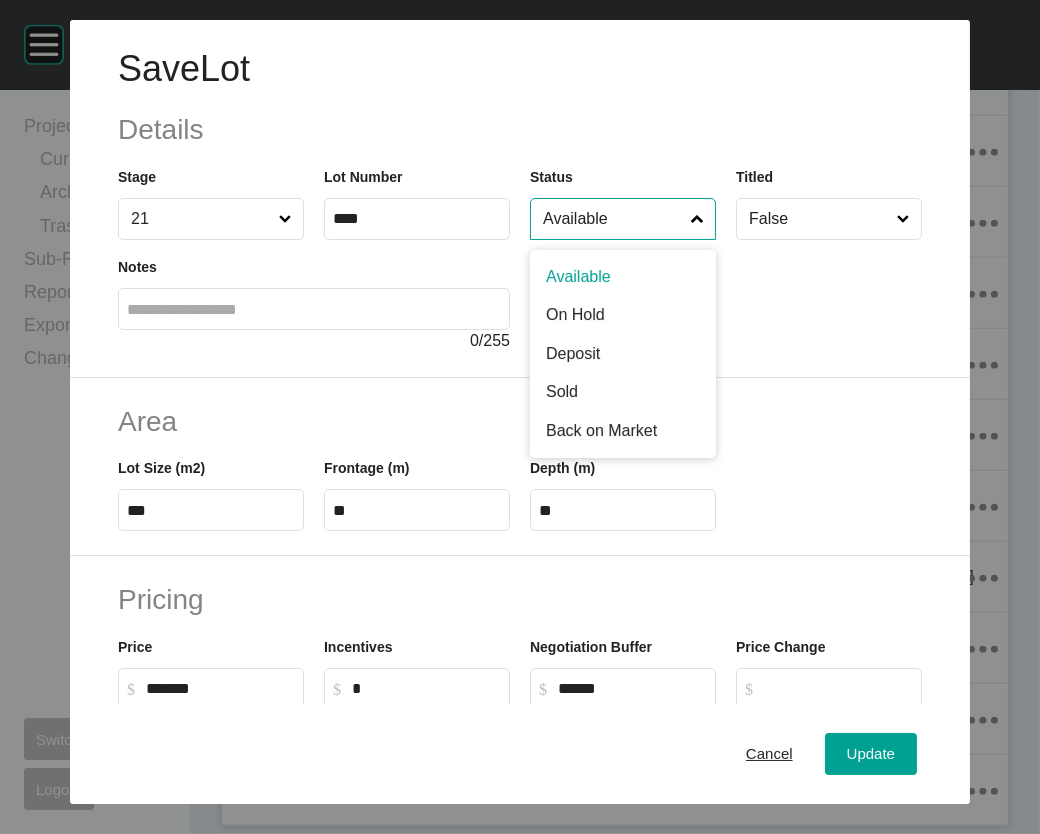 click on "Available" at bounding box center [613, 219] 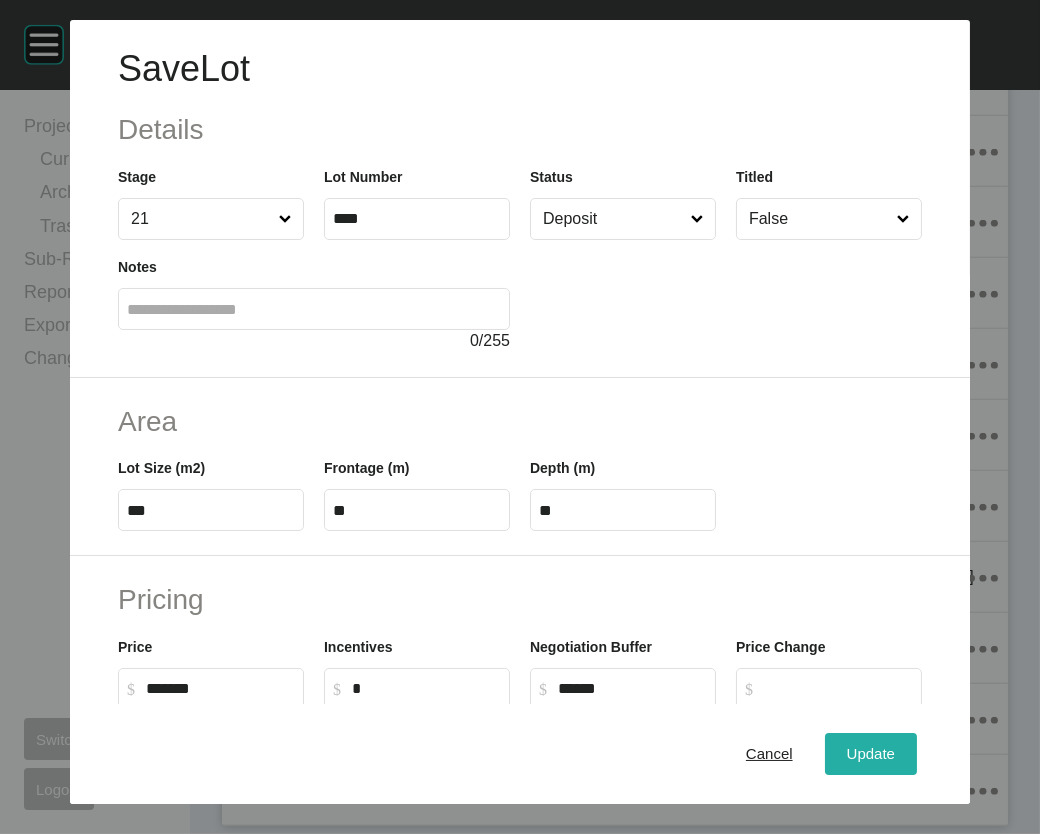 click on "Update" at bounding box center [871, 753] 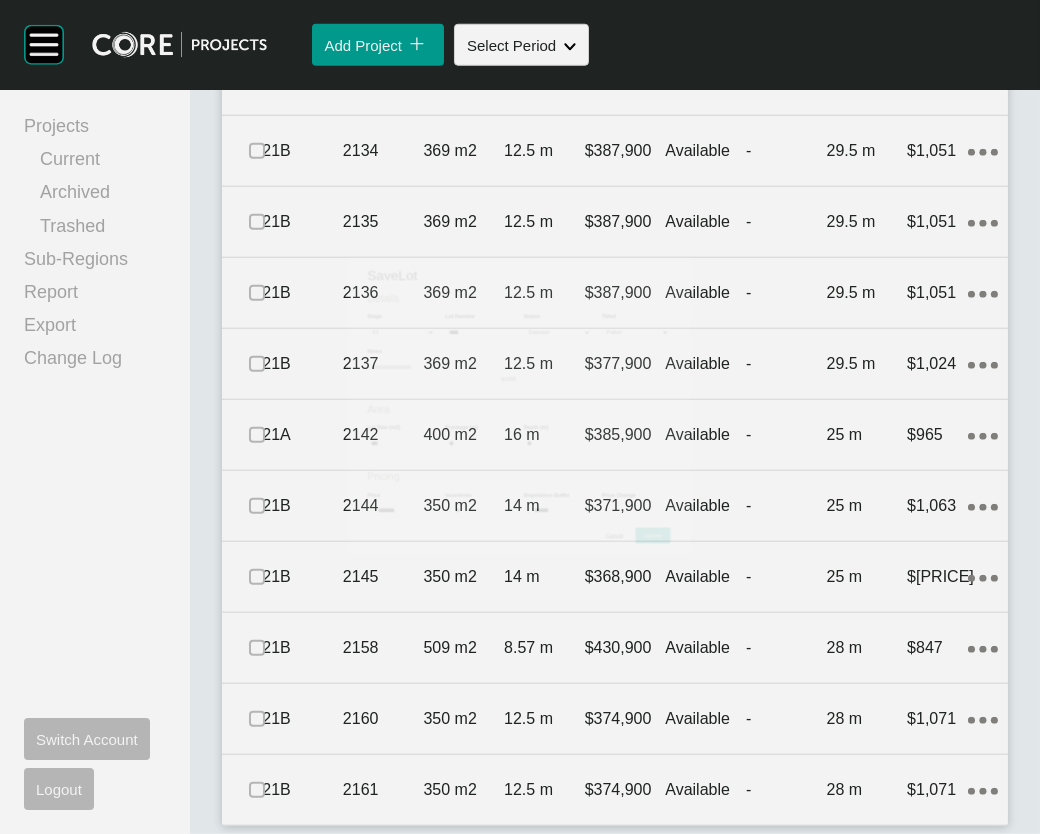 scroll, scrollTop: 4001, scrollLeft: 0, axis: vertical 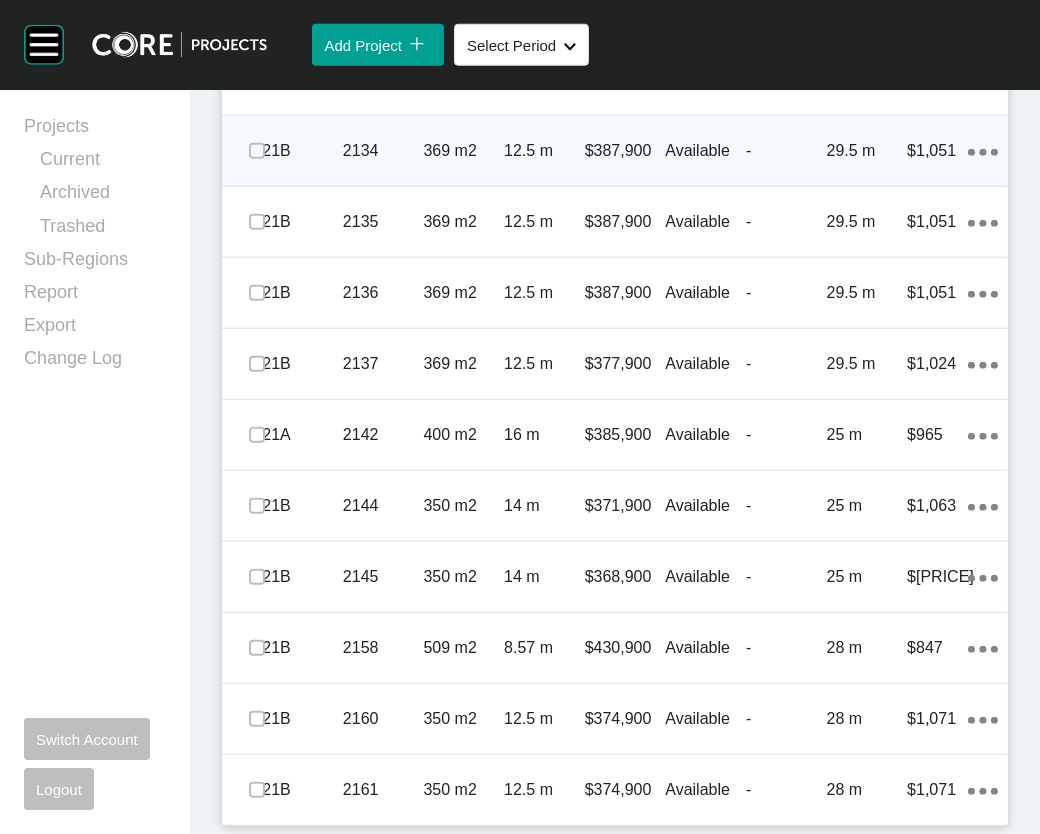 click on "12.5 m" at bounding box center (544, 151) 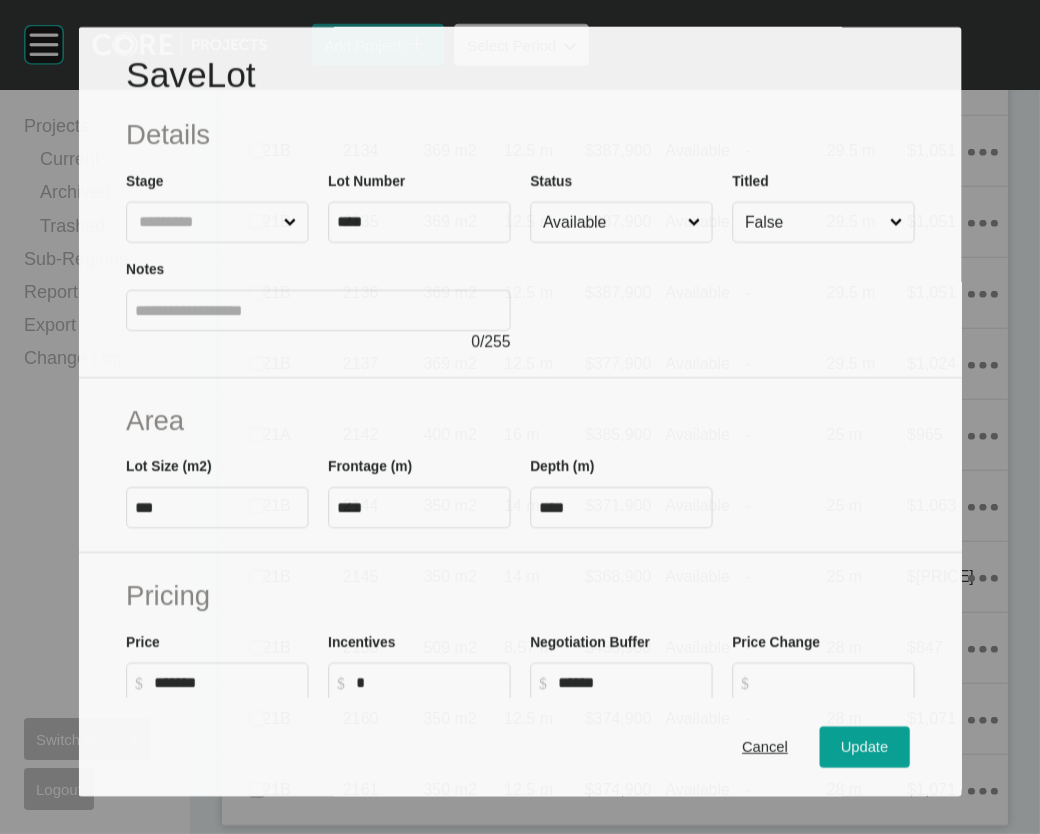 scroll, scrollTop: 3923, scrollLeft: 0, axis: vertical 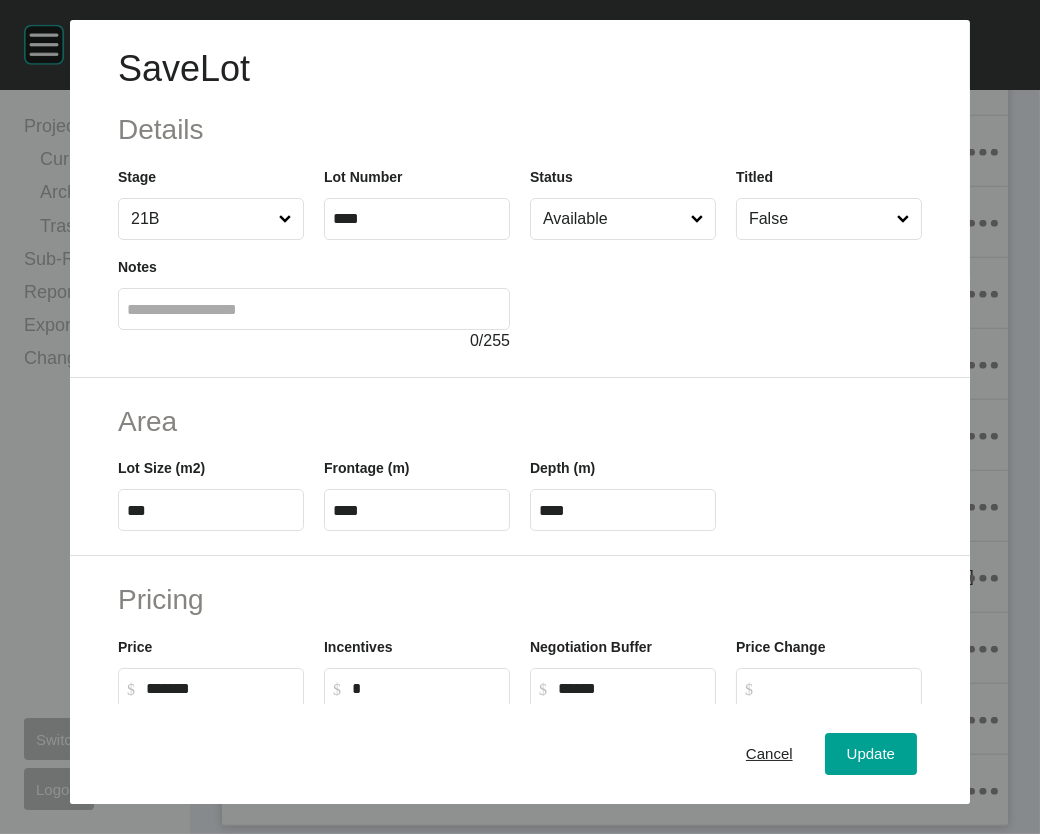 drag, startPoint x: 635, startPoint y: 282, endPoint x: 634, endPoint y: 302, distance: 20.024984 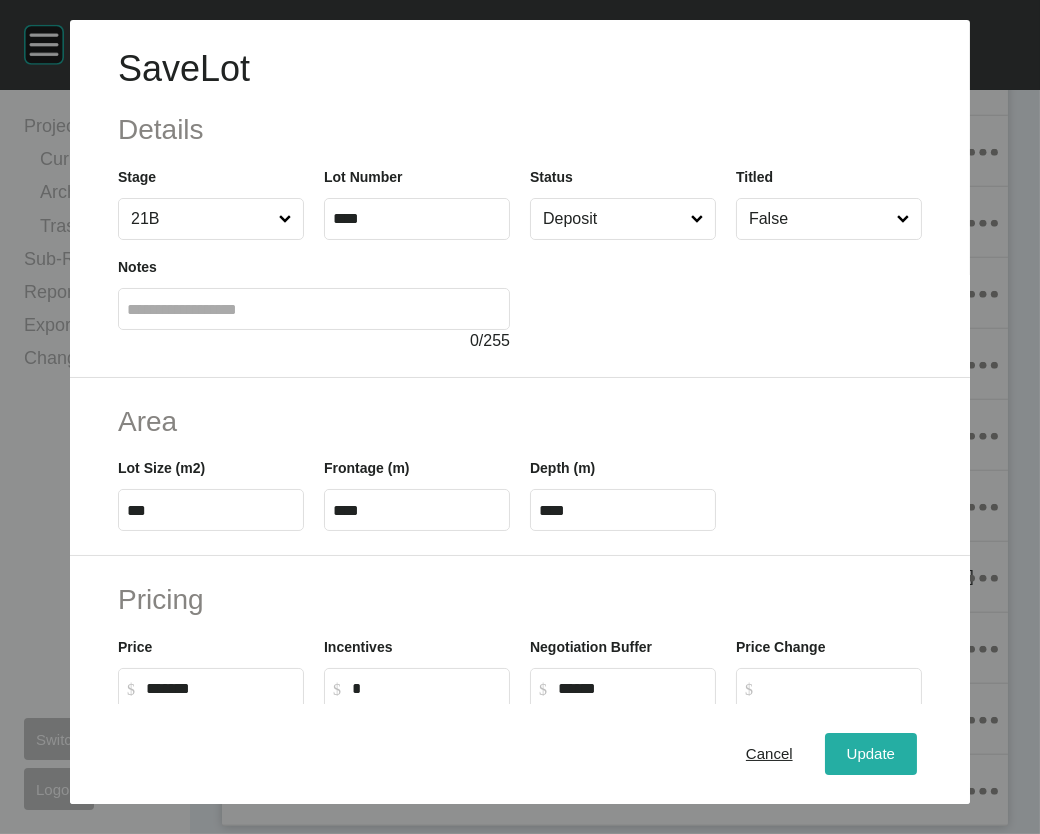 click on "Update" at bounding box center [871, 753] 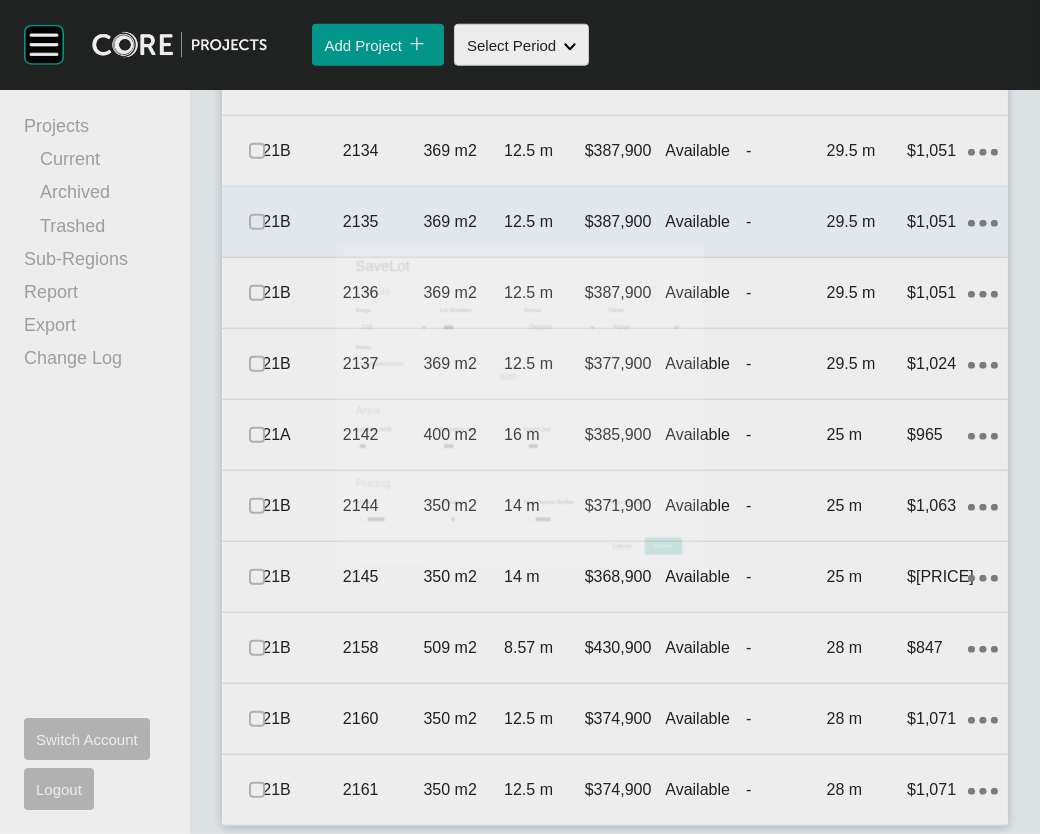 scroll, scrollTop: 4001, scrollLeft: 0, axis: vertical 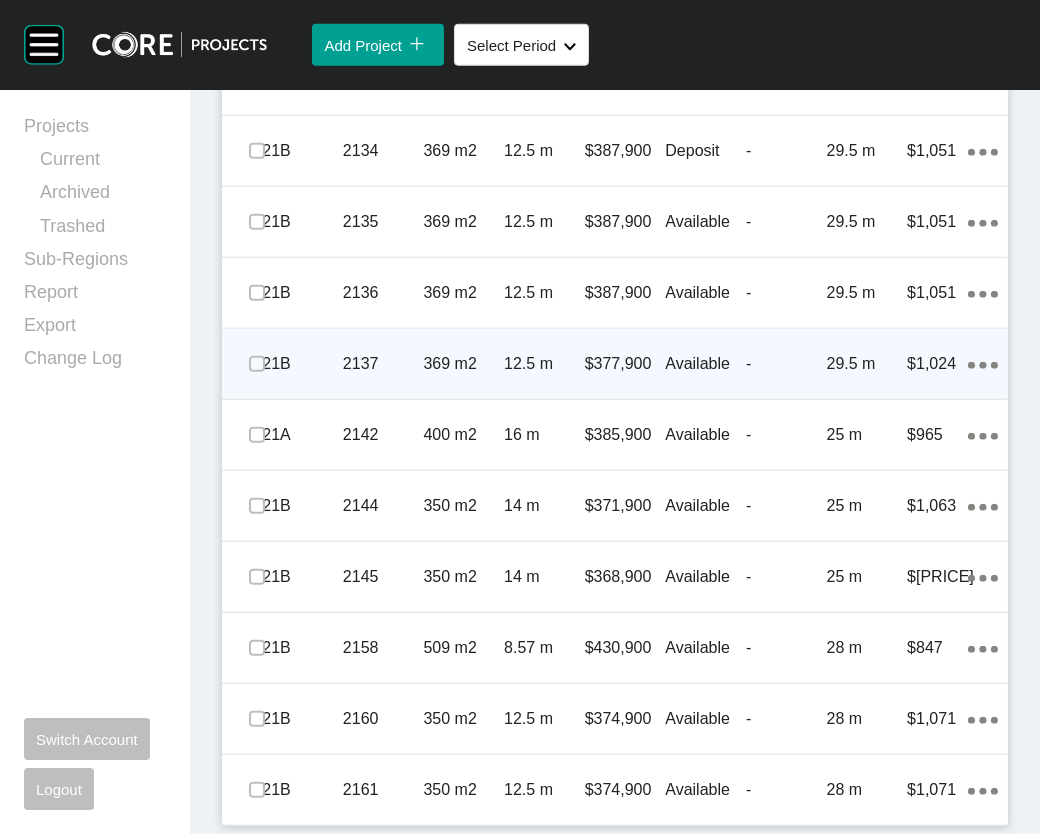 click on "-" at bounding box center (786, 364) 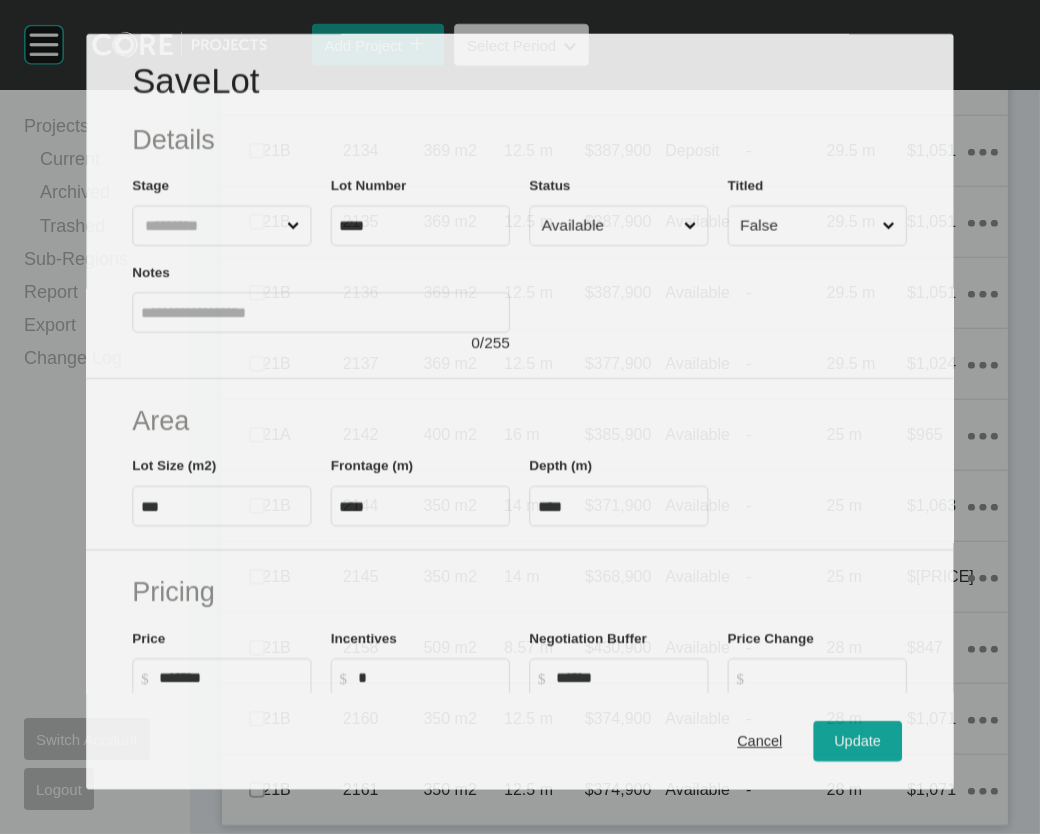 scroll, scrollTop: 4115, scrollLeft: 0, axis: vertical 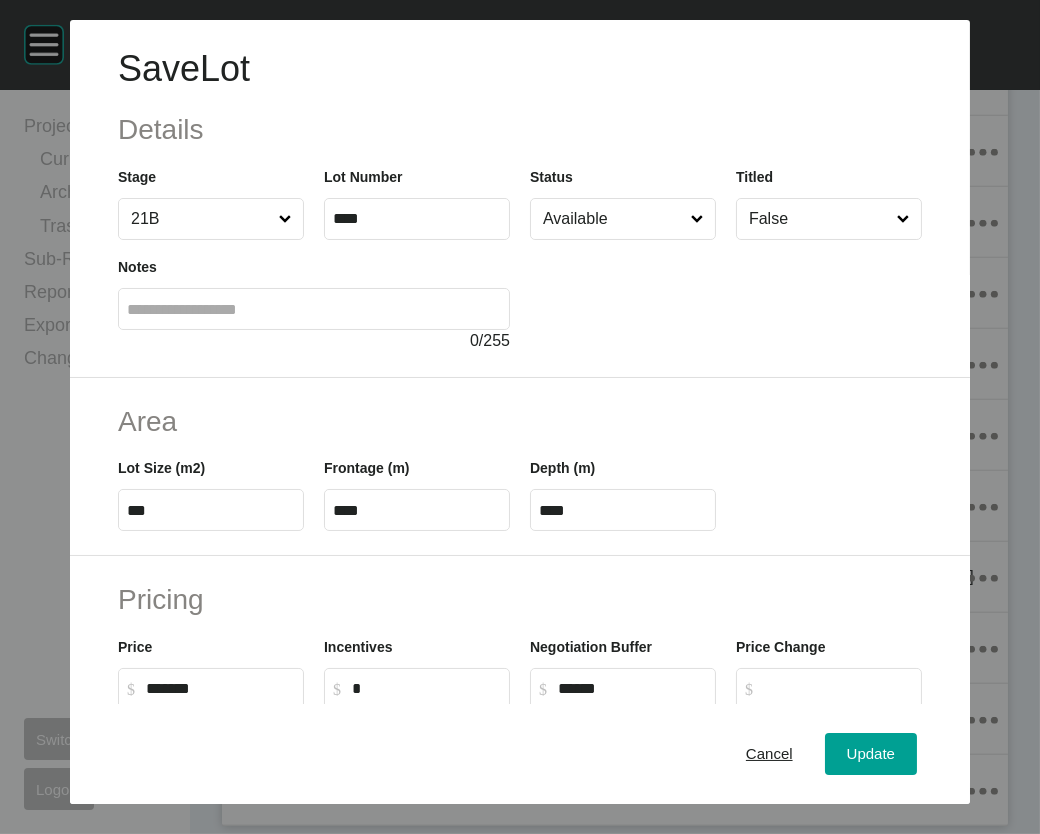 click on "Available" at bounding box center [613, 219] 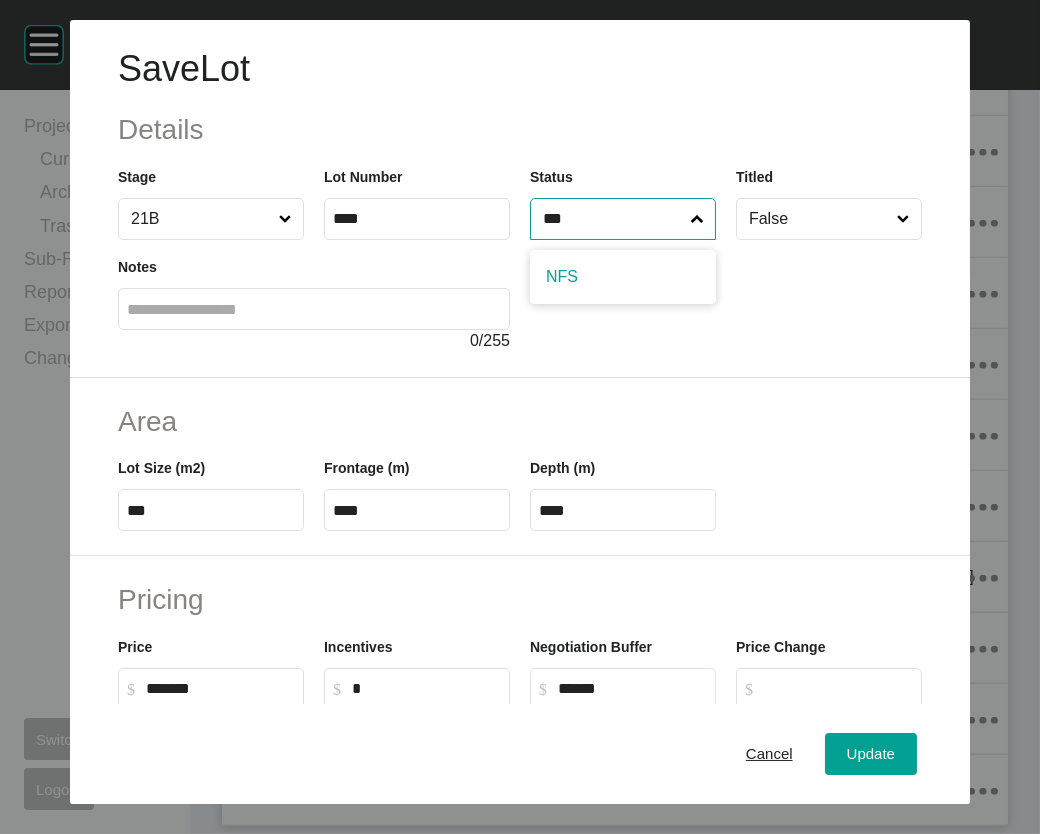 type on "***" 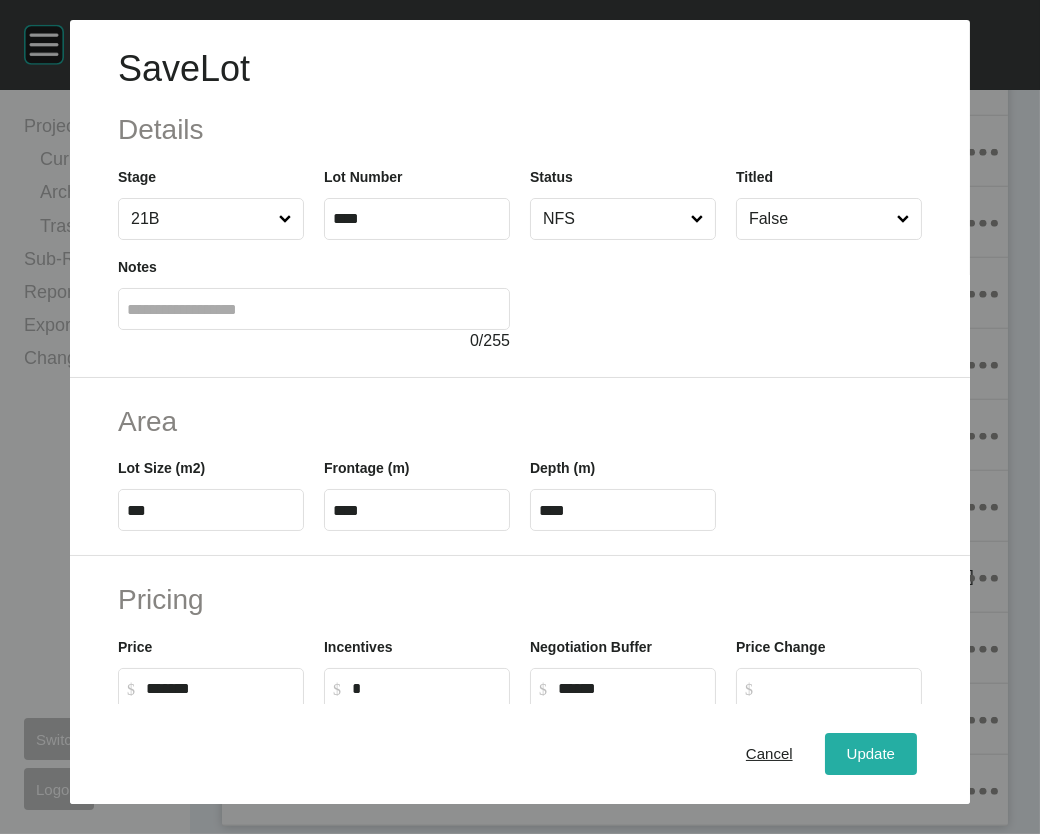 click on "Update" at bounding box center [871, 753] 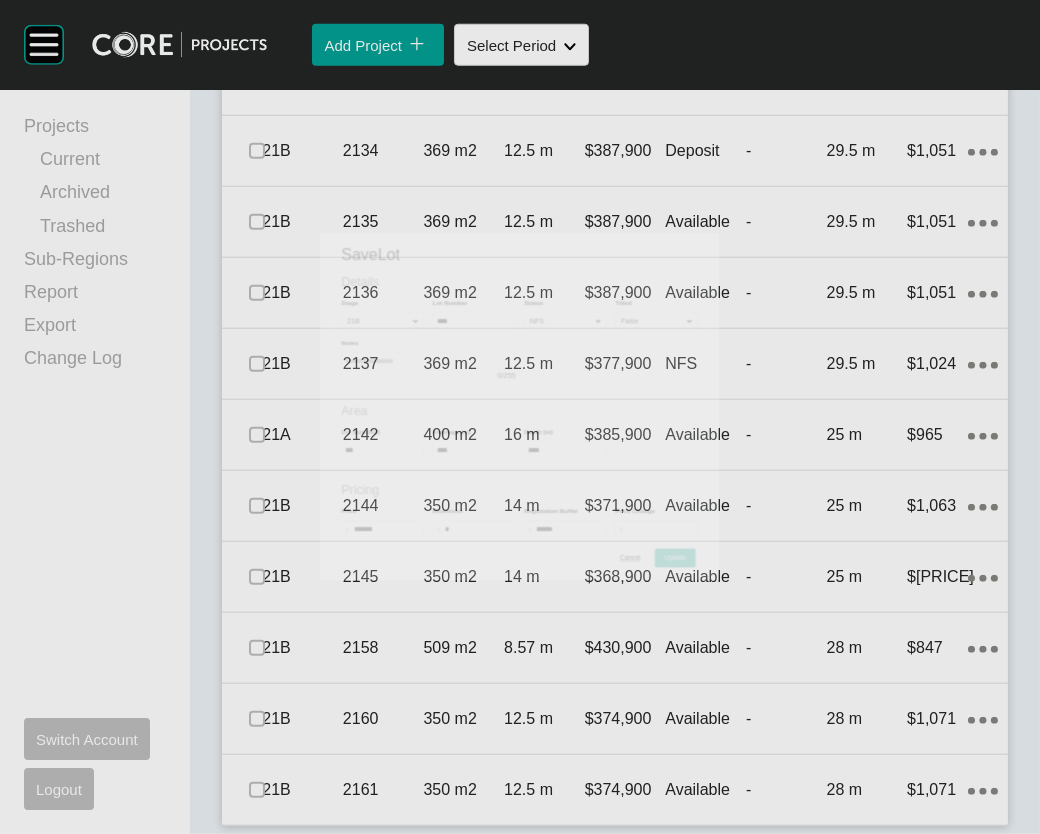 scroll, scrollTop: 4192, scrollLeft: 0, axis: vertical 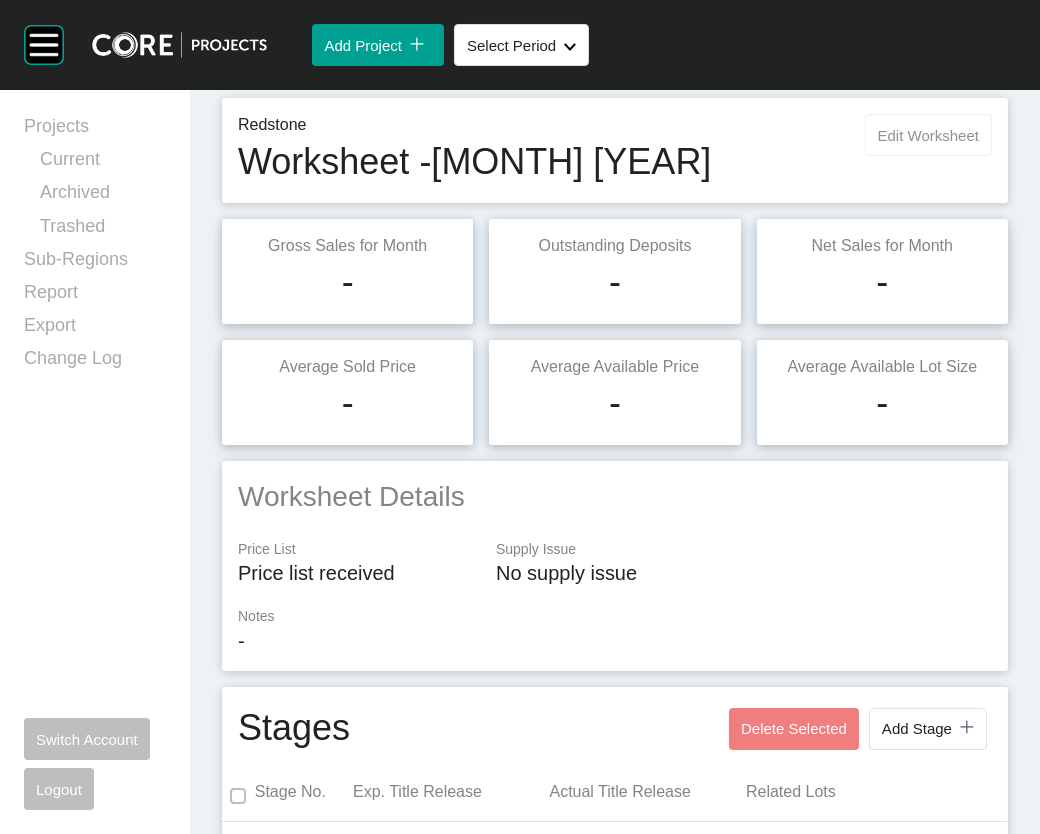 click on "Edit Worksheet" at bounding box center (928, 135) 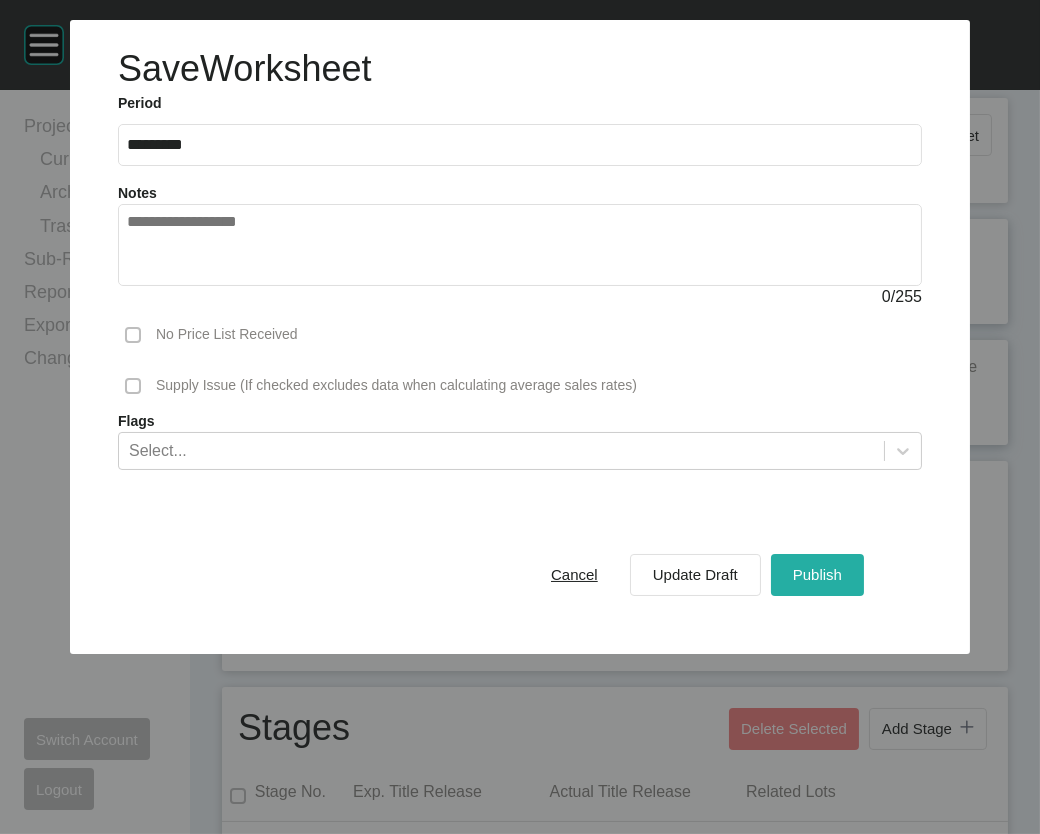 click on "Publish" at bounding box center [817, 574] 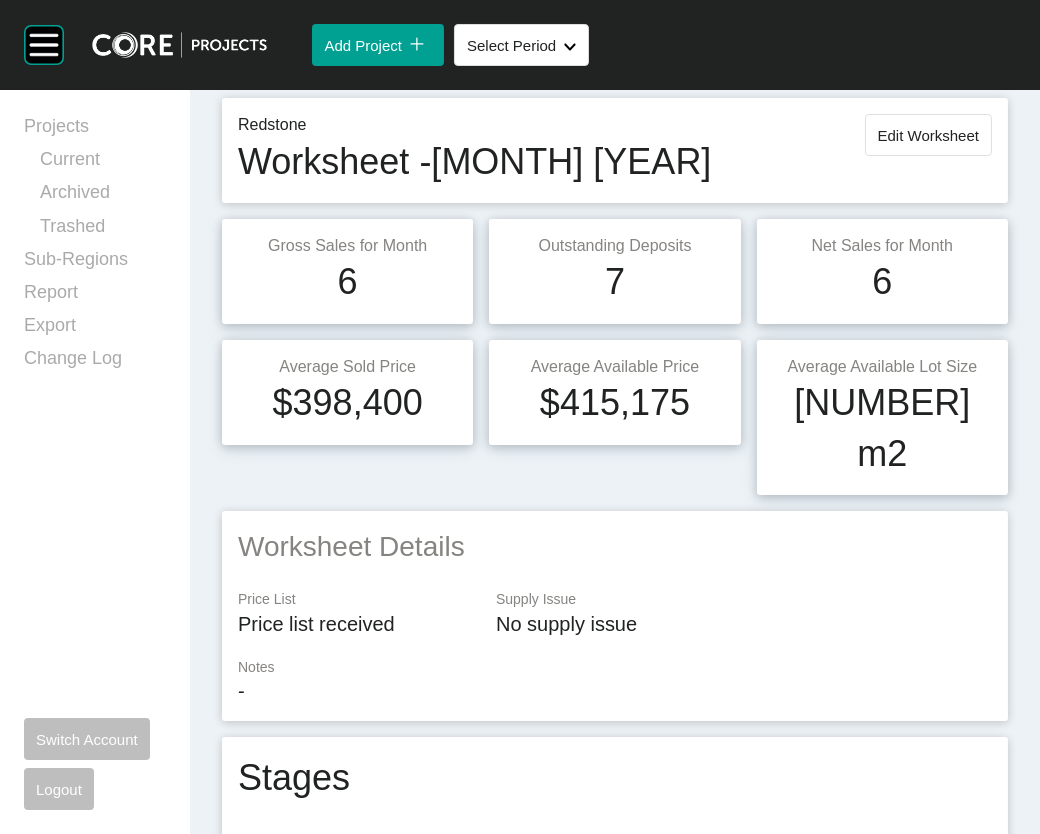 scroll, scrollTop: 0, scrollLeft: 0, axis: both 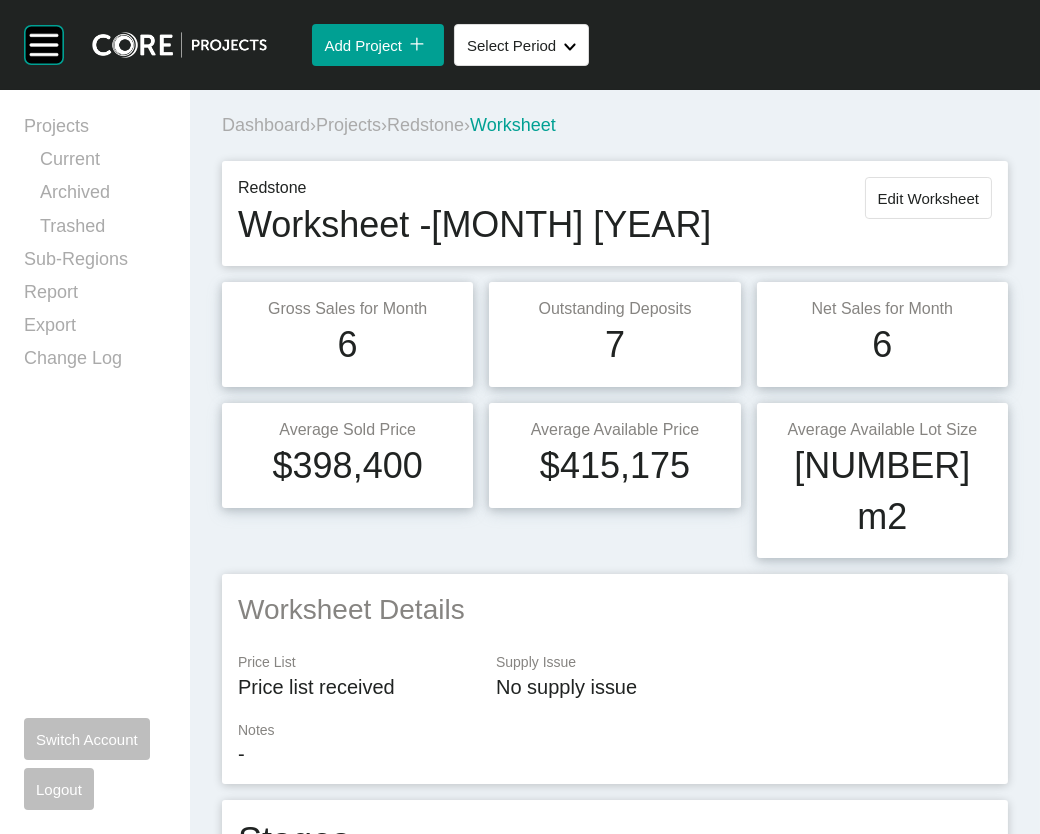click on "Projects" at bounding box center (348, 125) 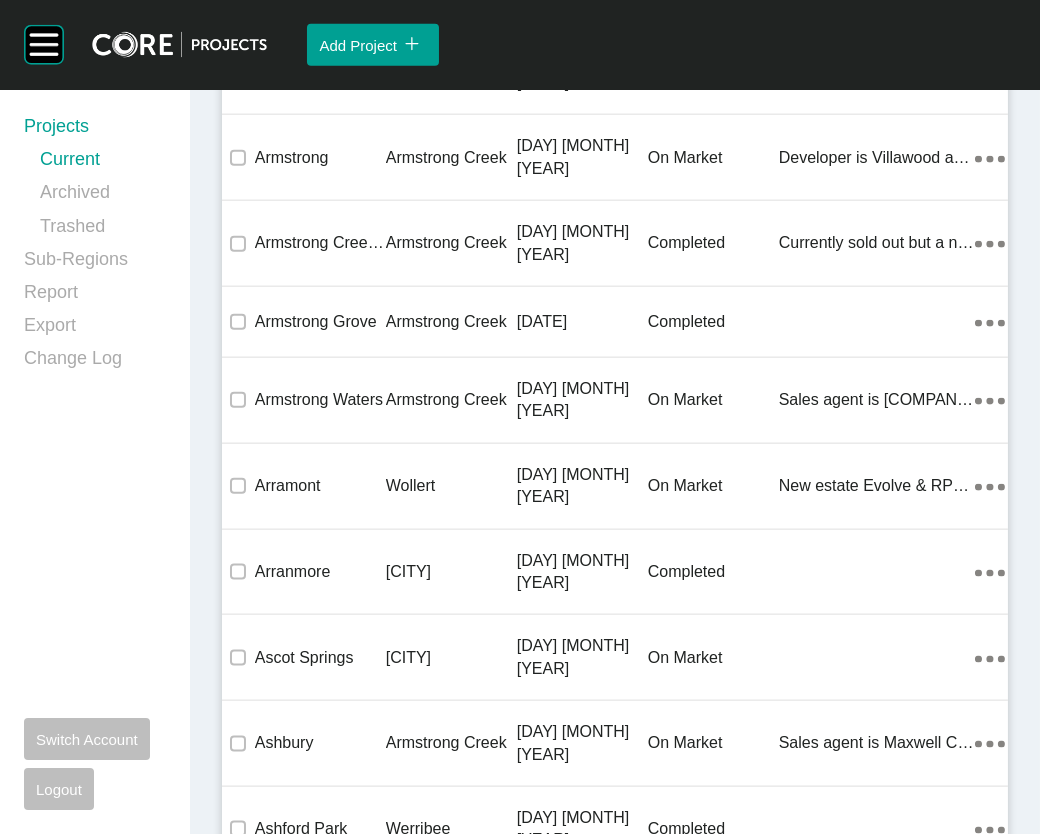 scroll, scrollTop: 48106, scrollLeft: 0, axis: vertical 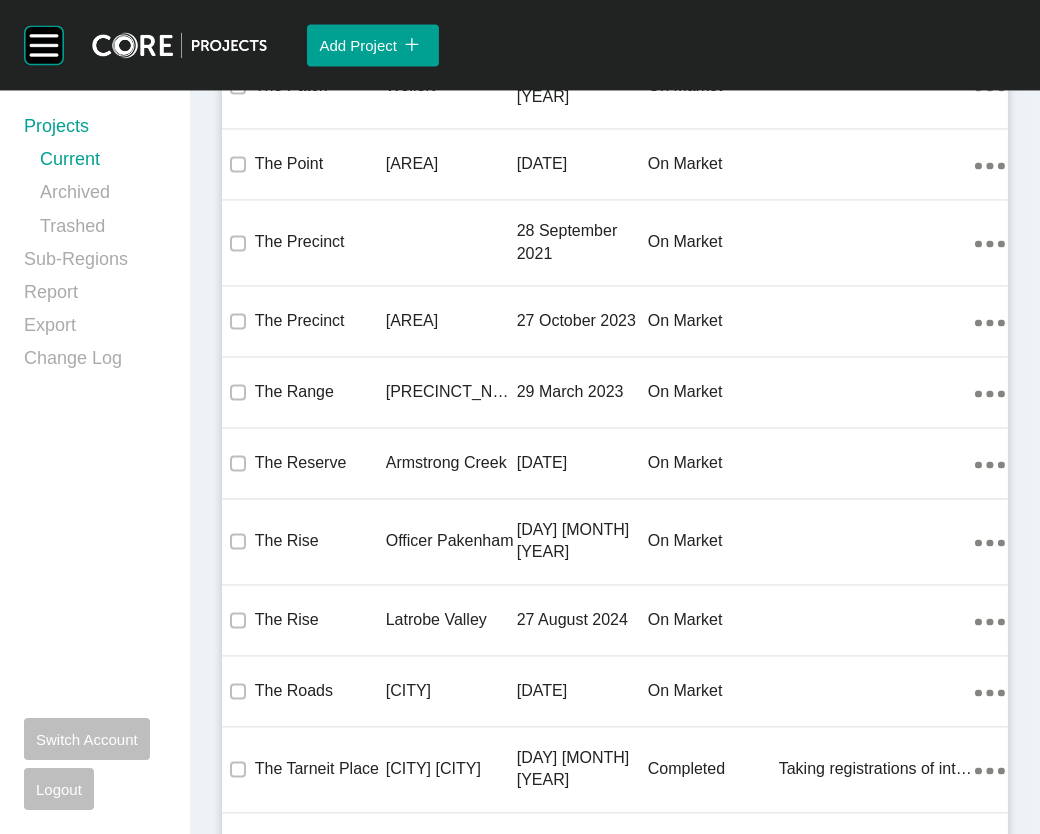 click on "RPM
Estate manager: Joseph Barbic" at bounding box center (877, -7629) 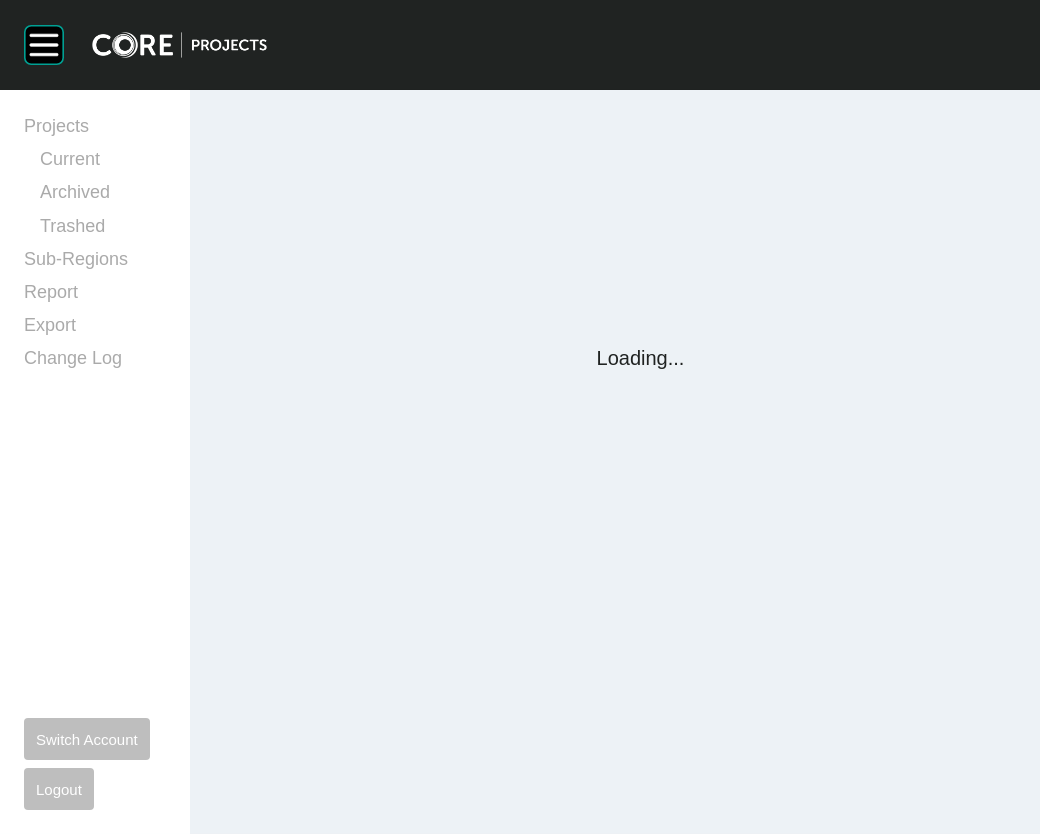 scroll, scrollTop: 0, scrollLeft: 0, axis: both 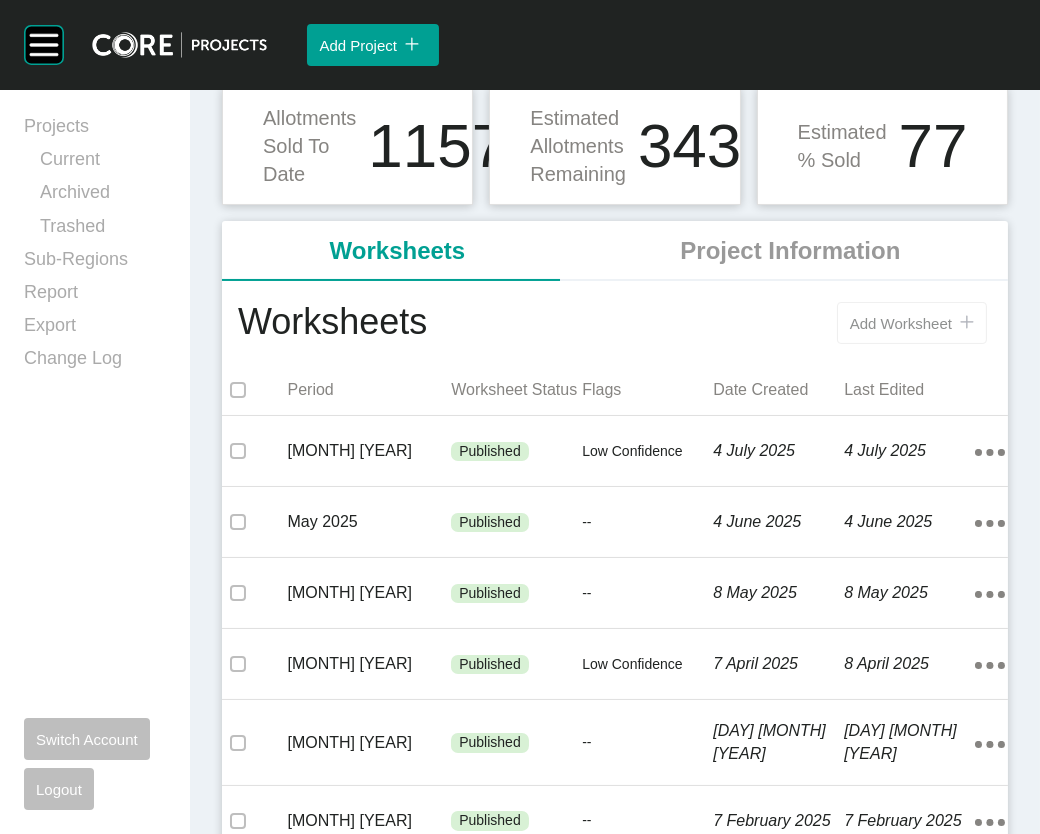 click on "Add Worksheet" at bounding box center [901, 323] 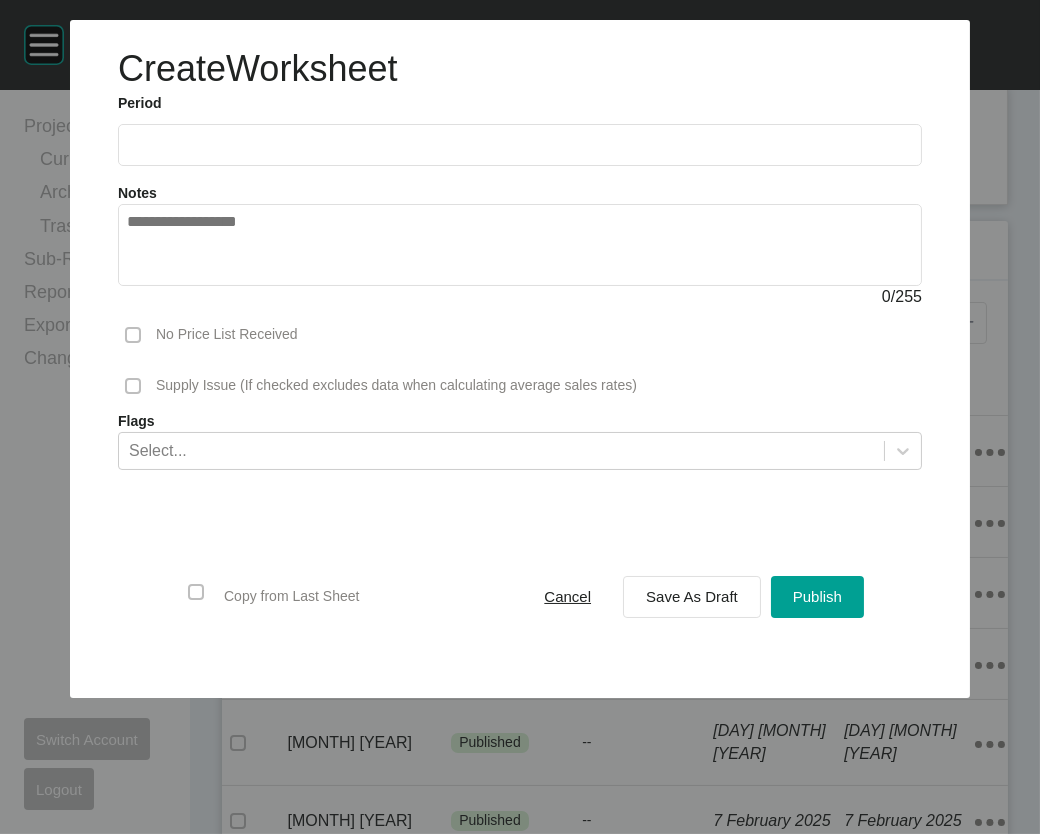 click at bounding box center [520, 145] 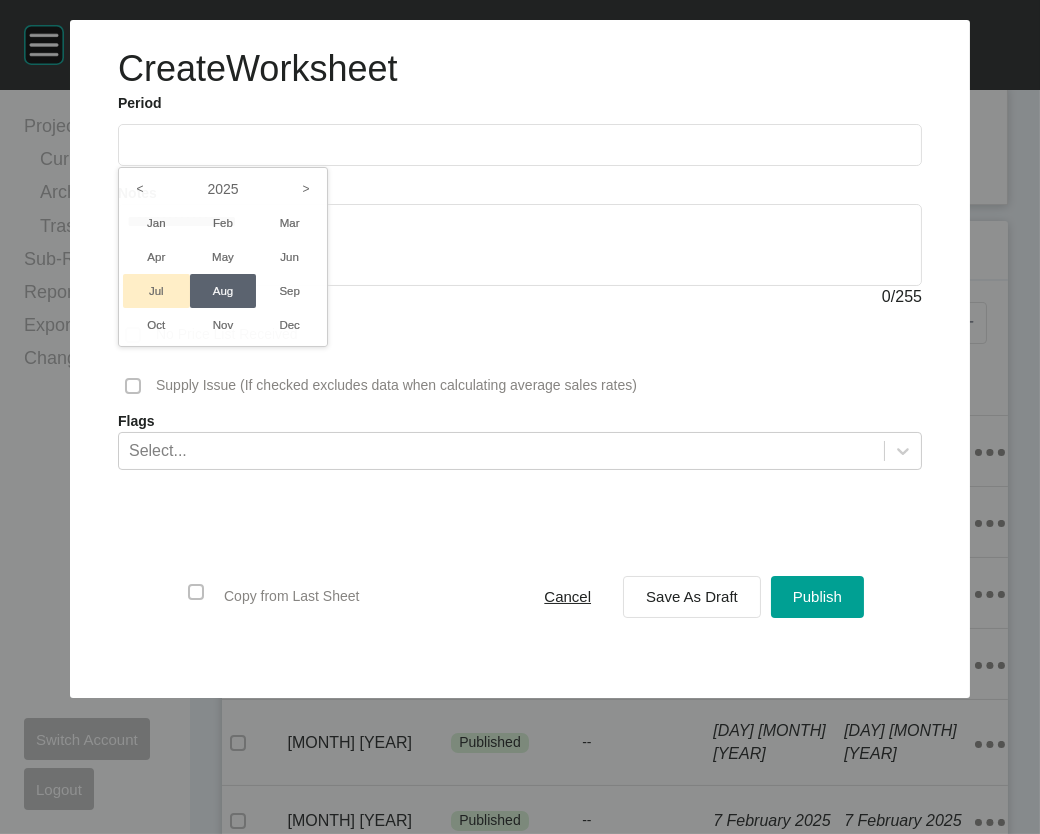 click on "Jul" at bounding box center (156, 291) 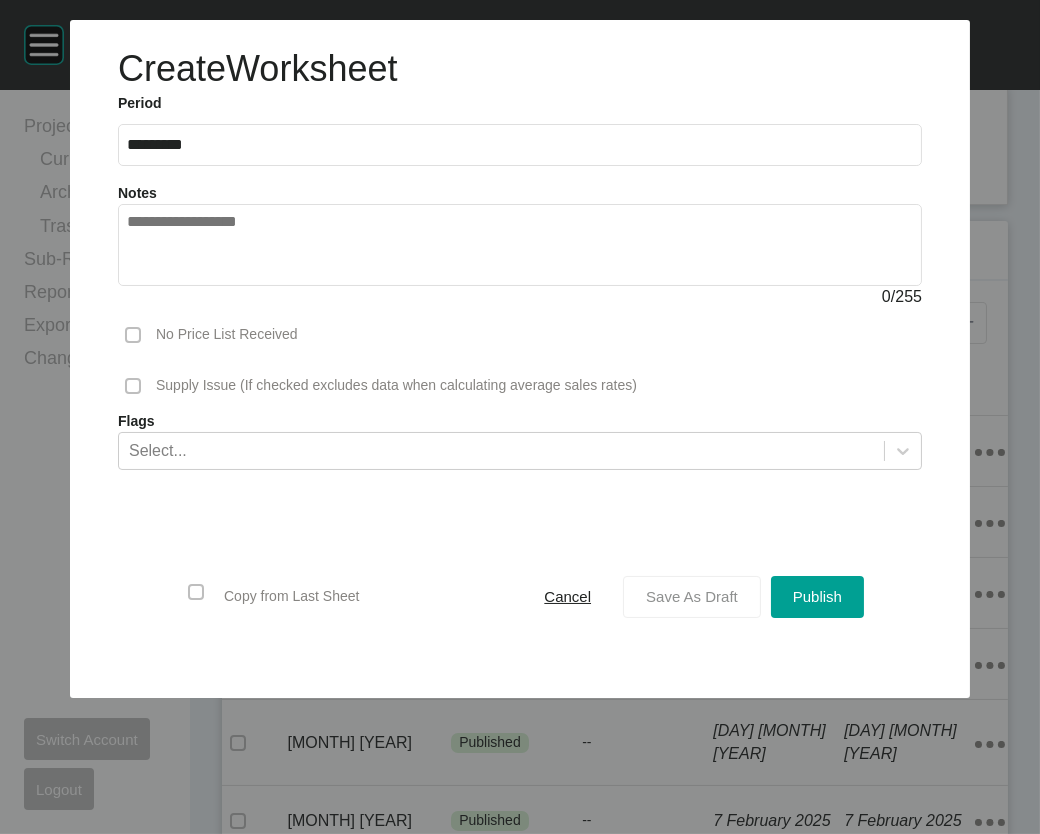 click on "Save As Draft" at bounding box center (692, 596) 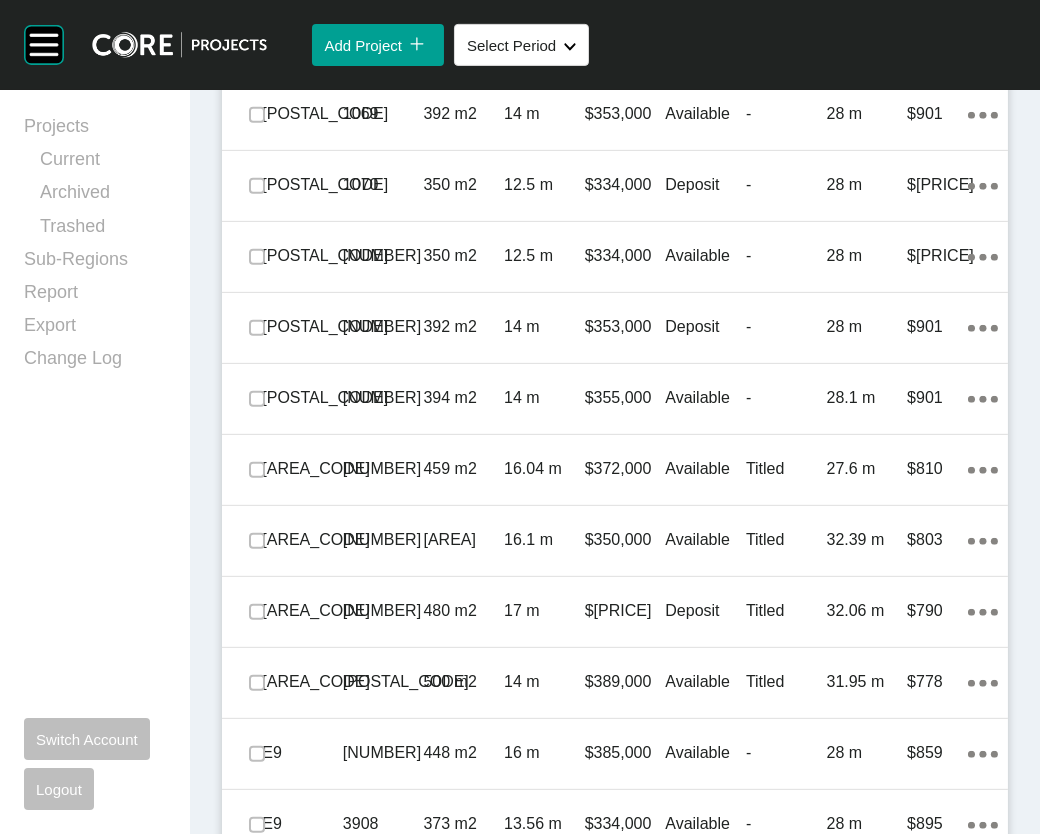 scroll, scrollTop: 1636, scrollLeft: 0, axis: vertical 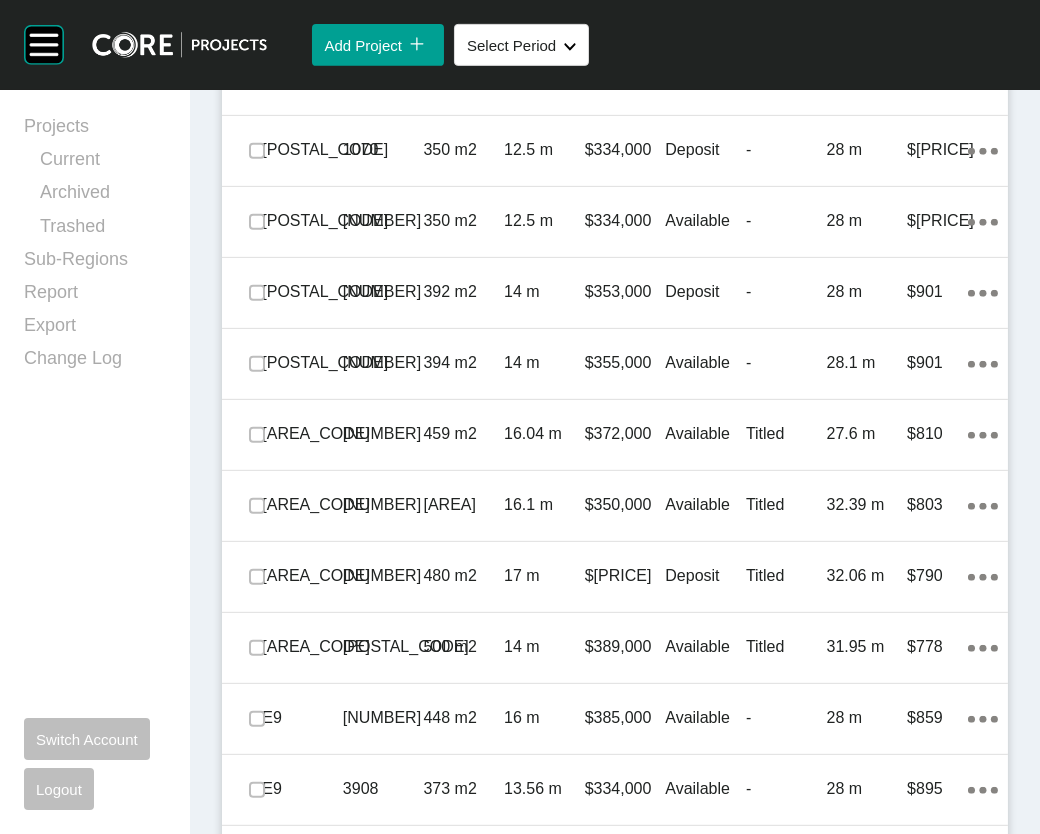 click at bounding box center [257, -194] 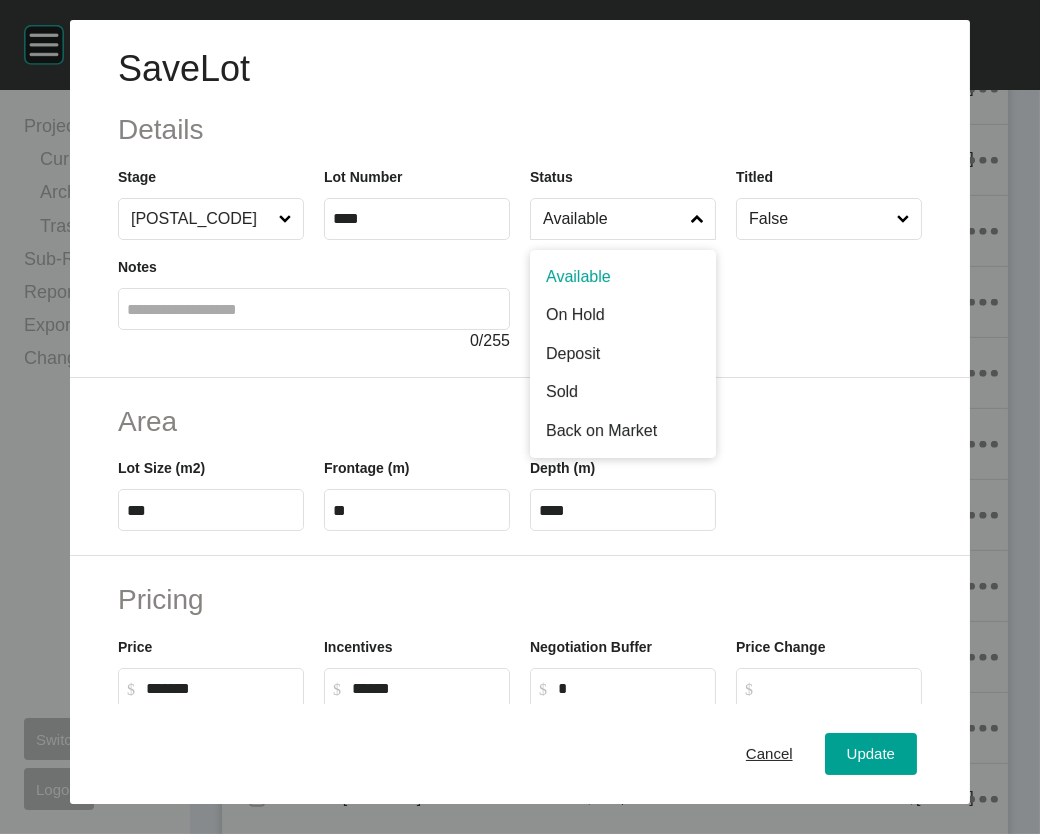 click on "Available" at bounding box center [623, 219] 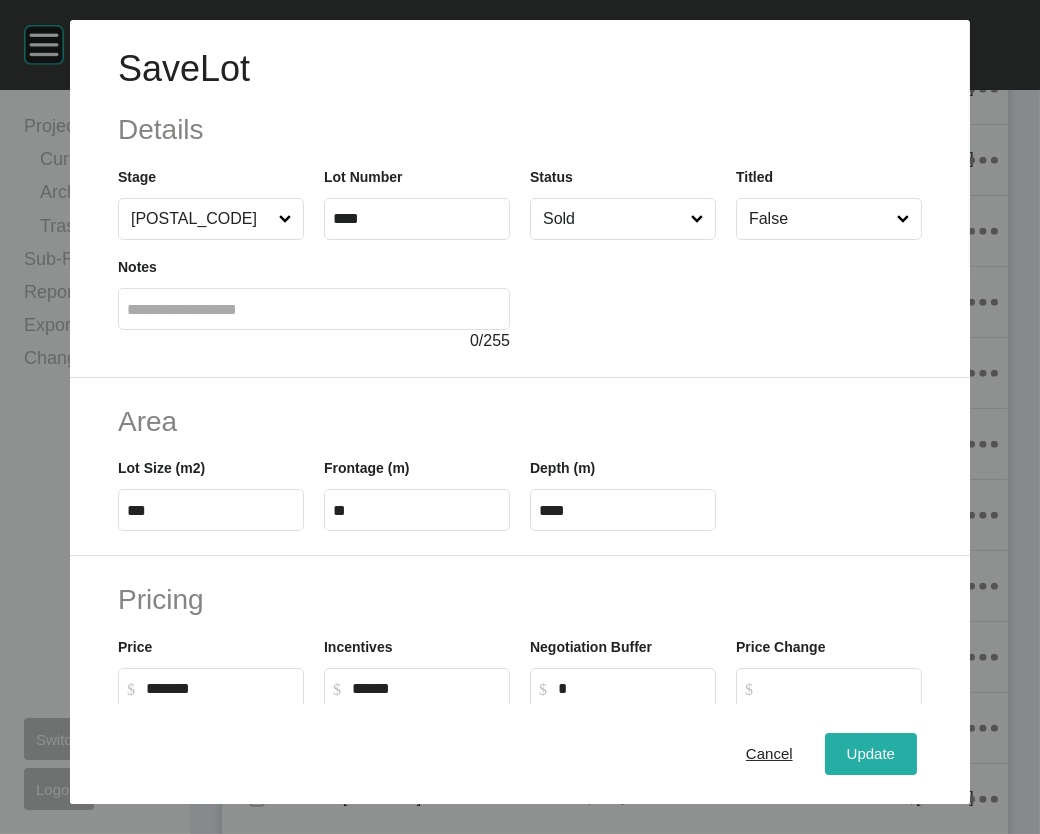 click on "Update" at bounding box center [871, 753] 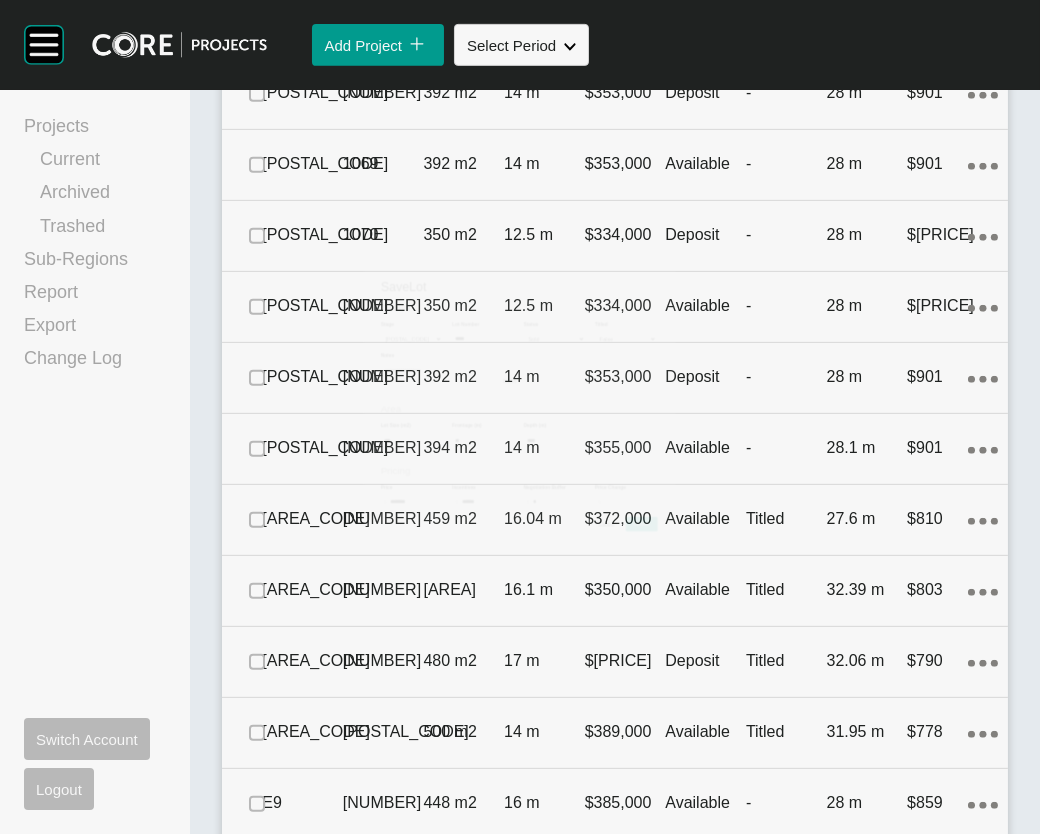 scroll, scrollTop: 1713, scrollLeft: 0, axis: vertical 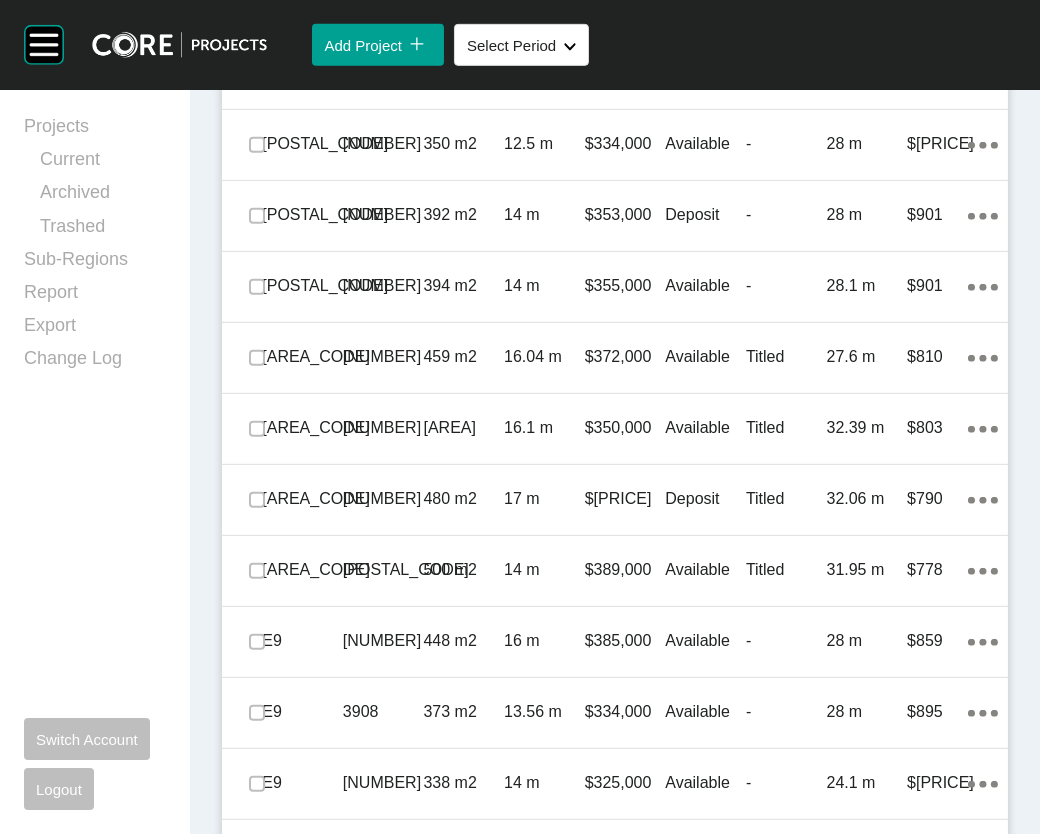 click at bounding box center [257, -210] 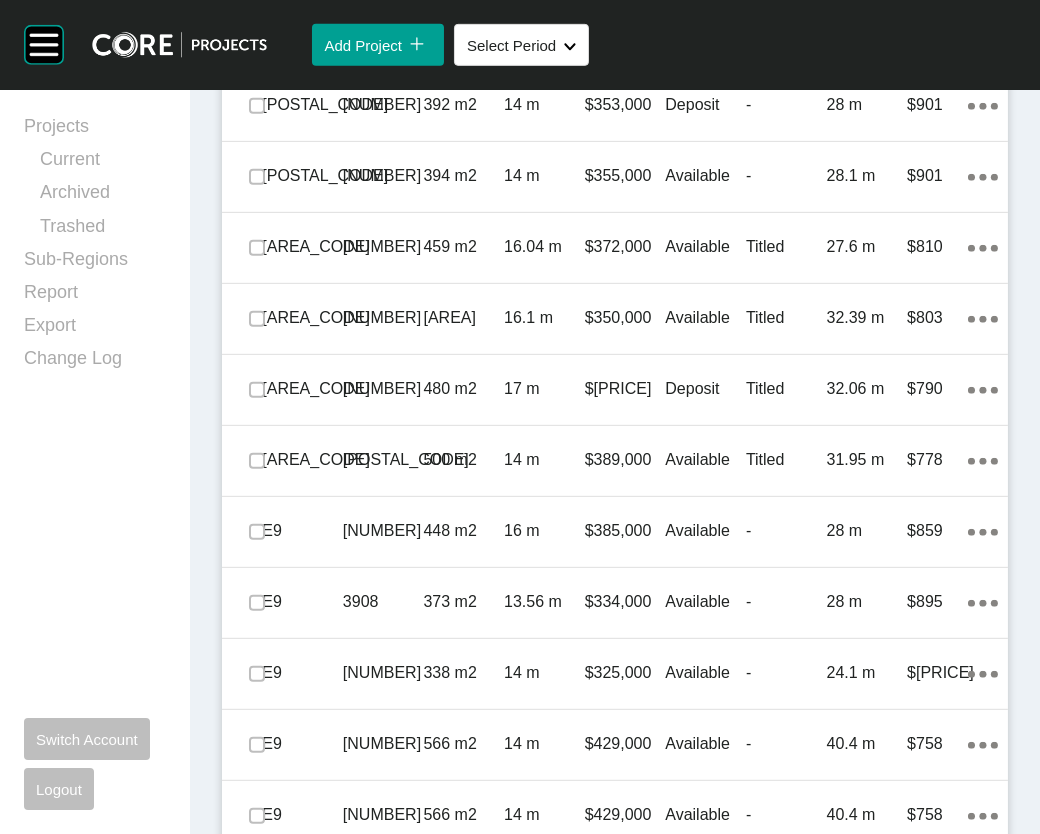 scroll, scrollTop: 1833, scrollLeft: 0, axis: vertical 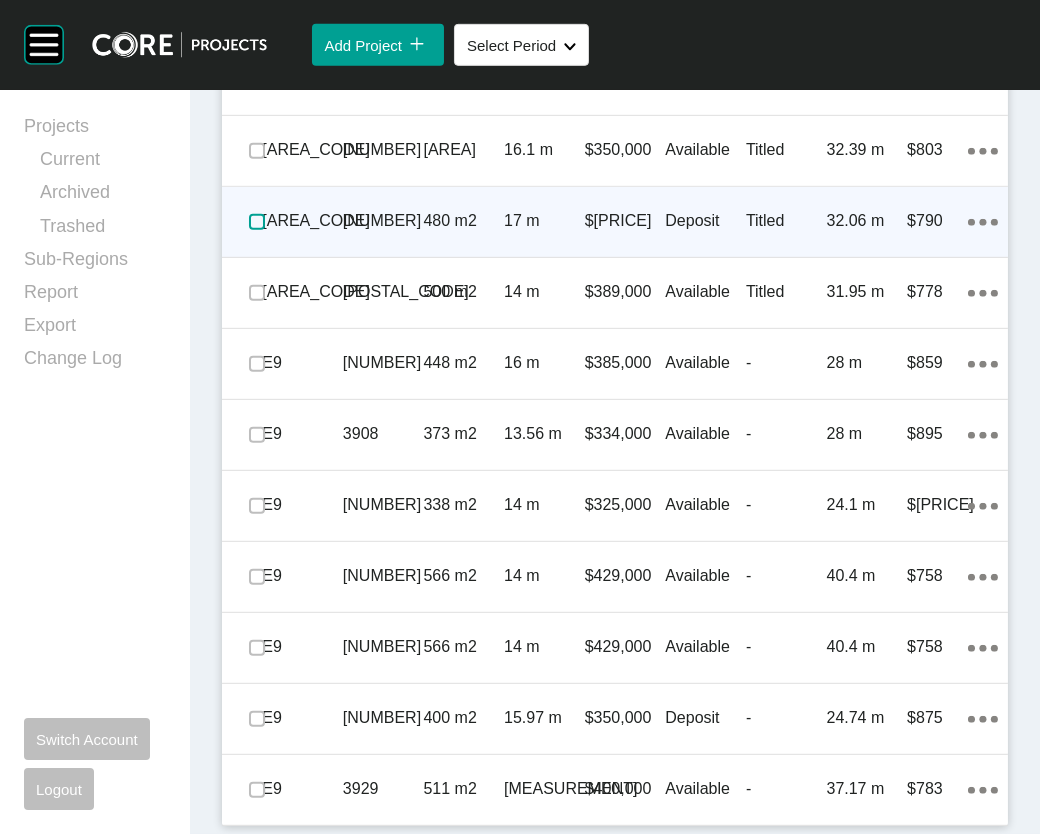 click at bounding box center (257, 222) 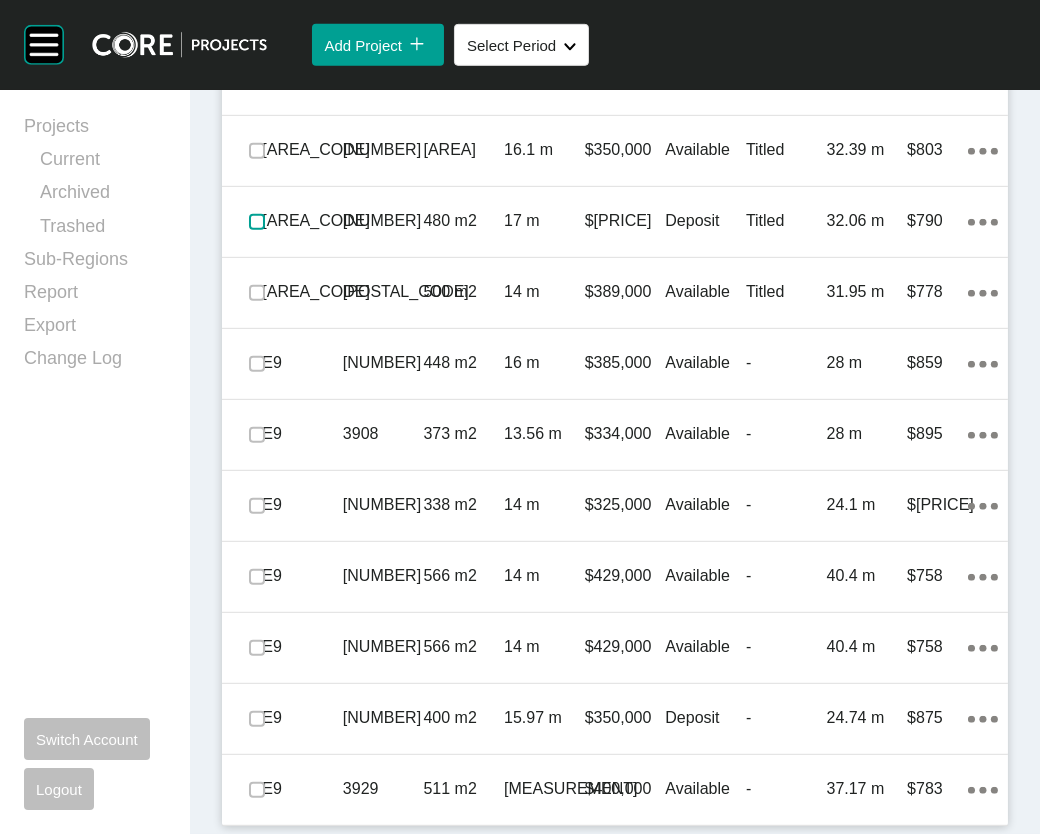 scroll, scrollTop: 2136, scrollLeft: 0, axis: vertical 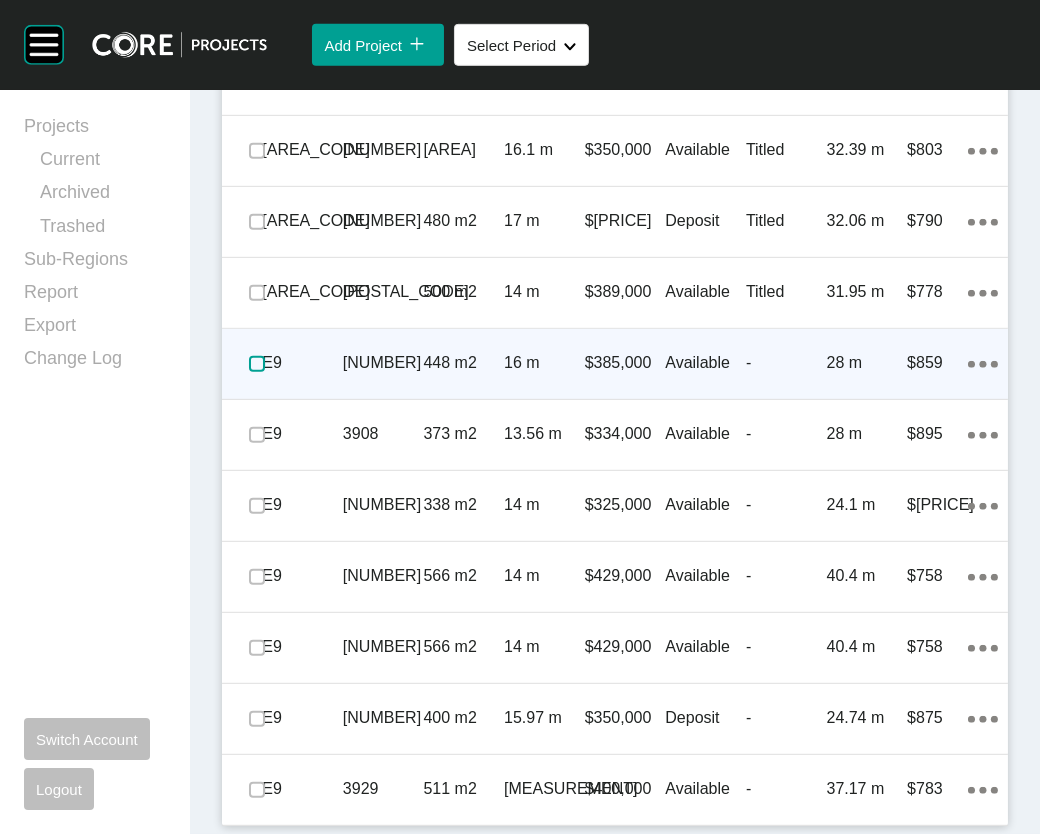 click at bounding box center (257, 364) 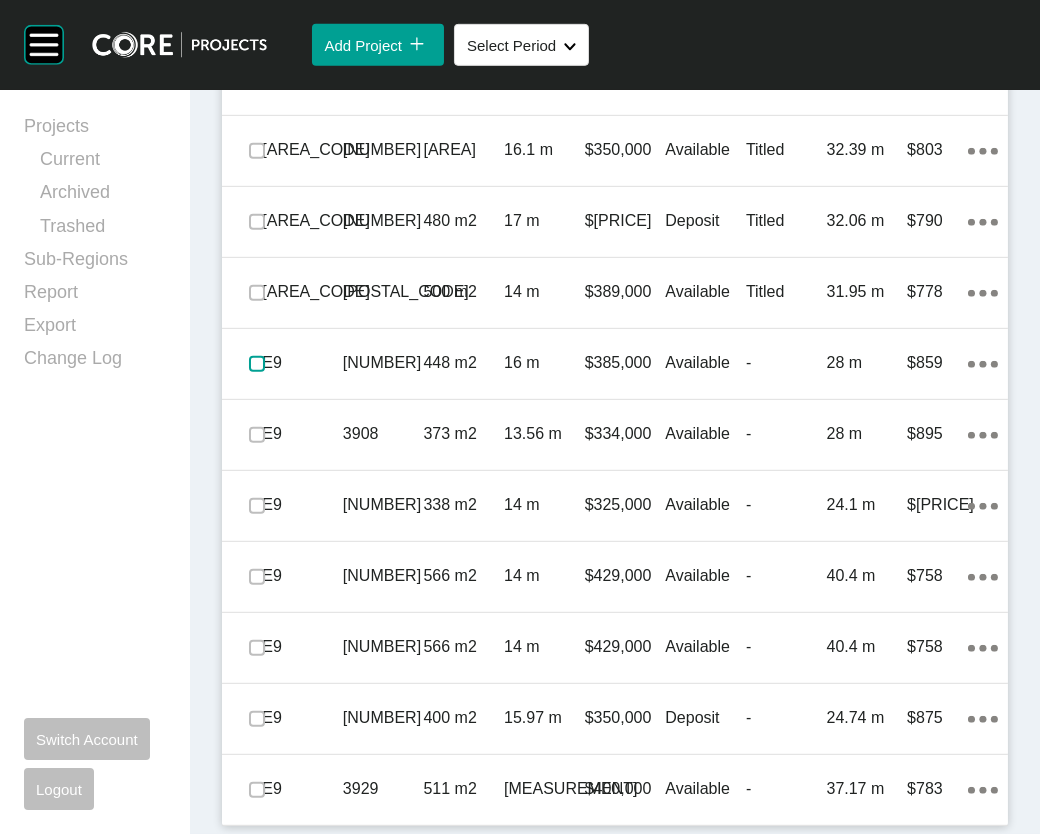 scroll, scrollTop: 2744, scrollLeft: 0, axis: vertical 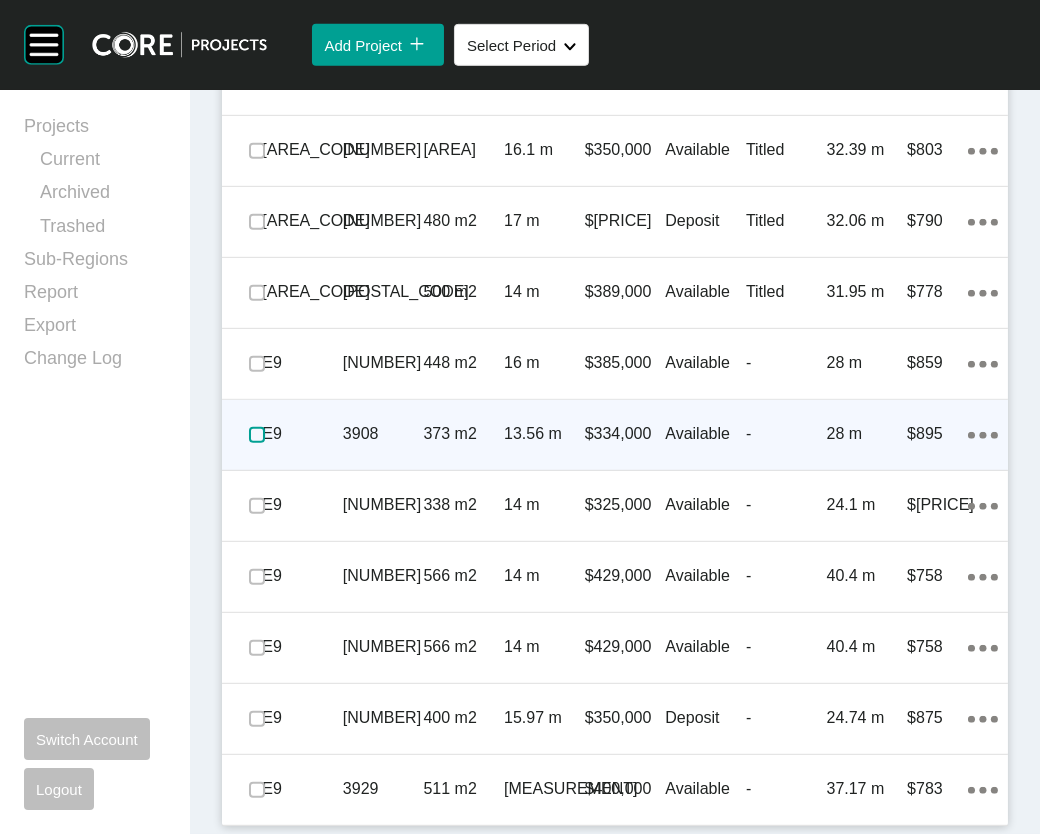 click at bounding box center [257, 435] 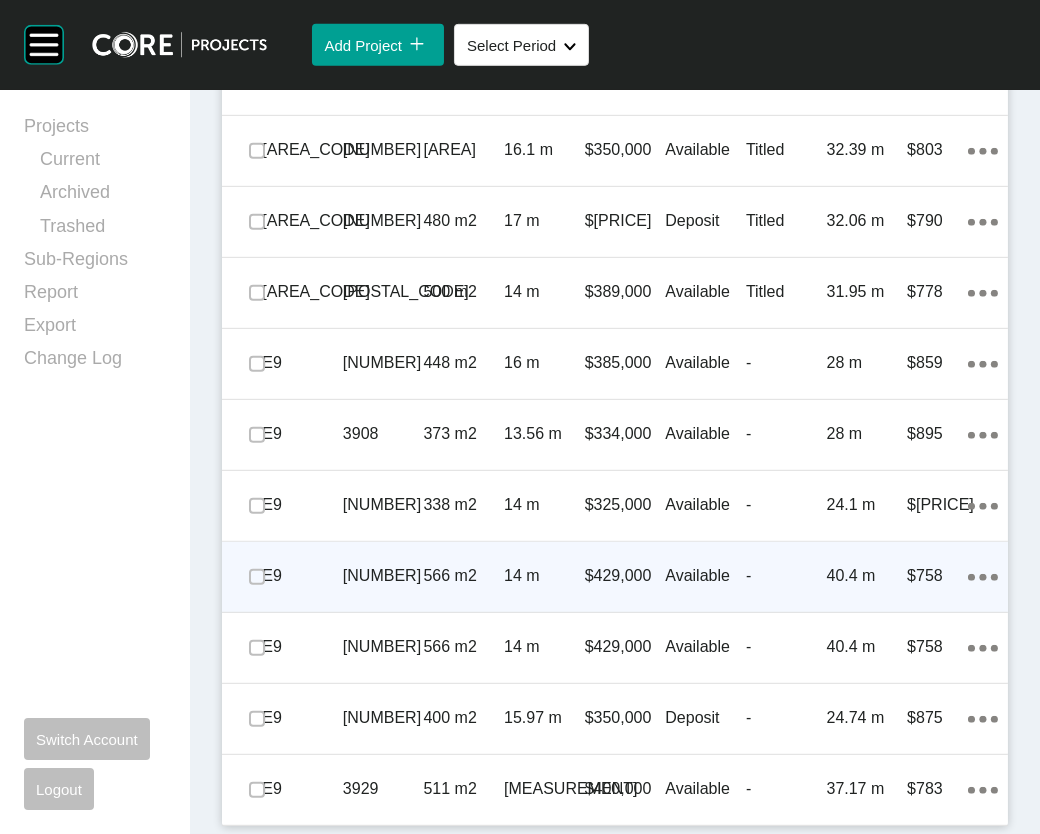 click on "E9" at bounding box center [302, 576] 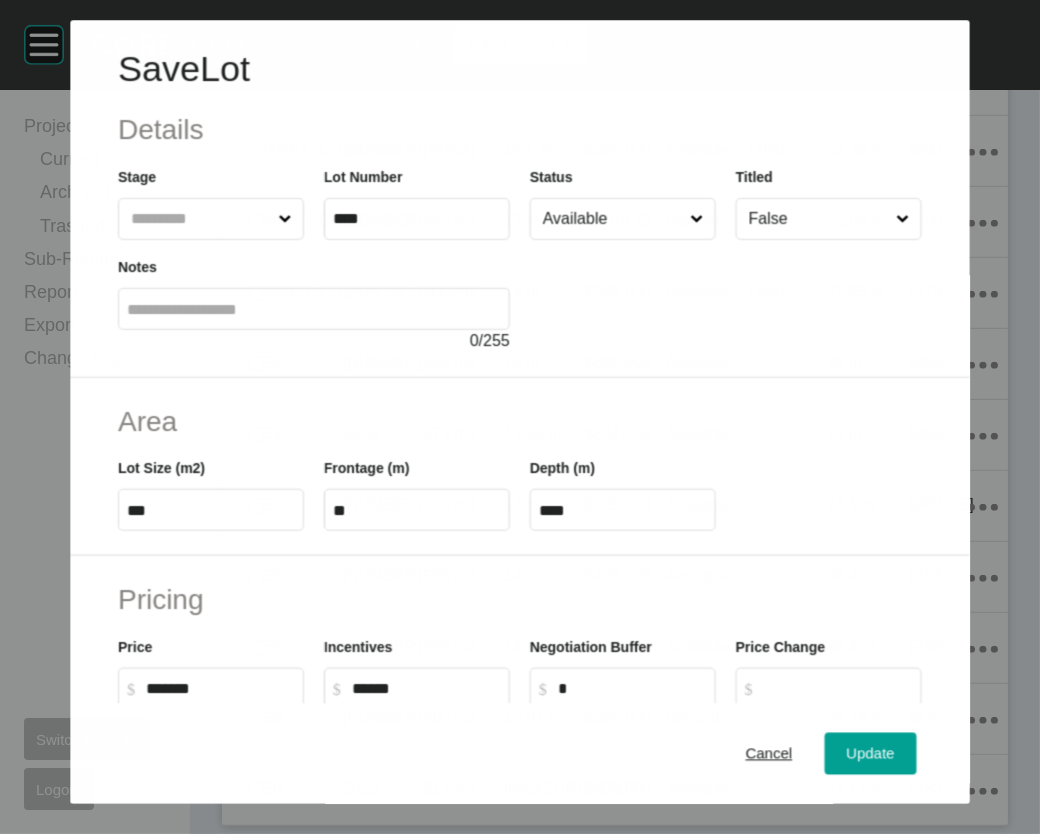 scroll, scrollTop: 2666, scrollLeft: 0, axis: vertical 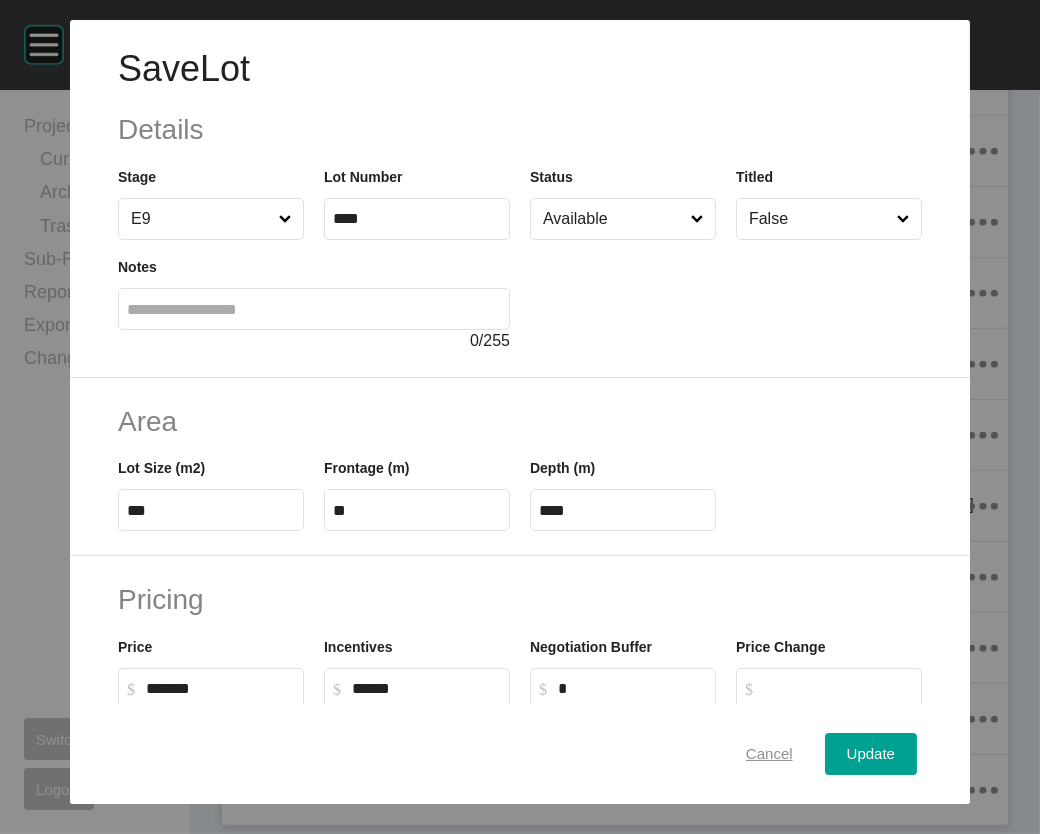 click on "Cancel" at bounding box center (769, 753) 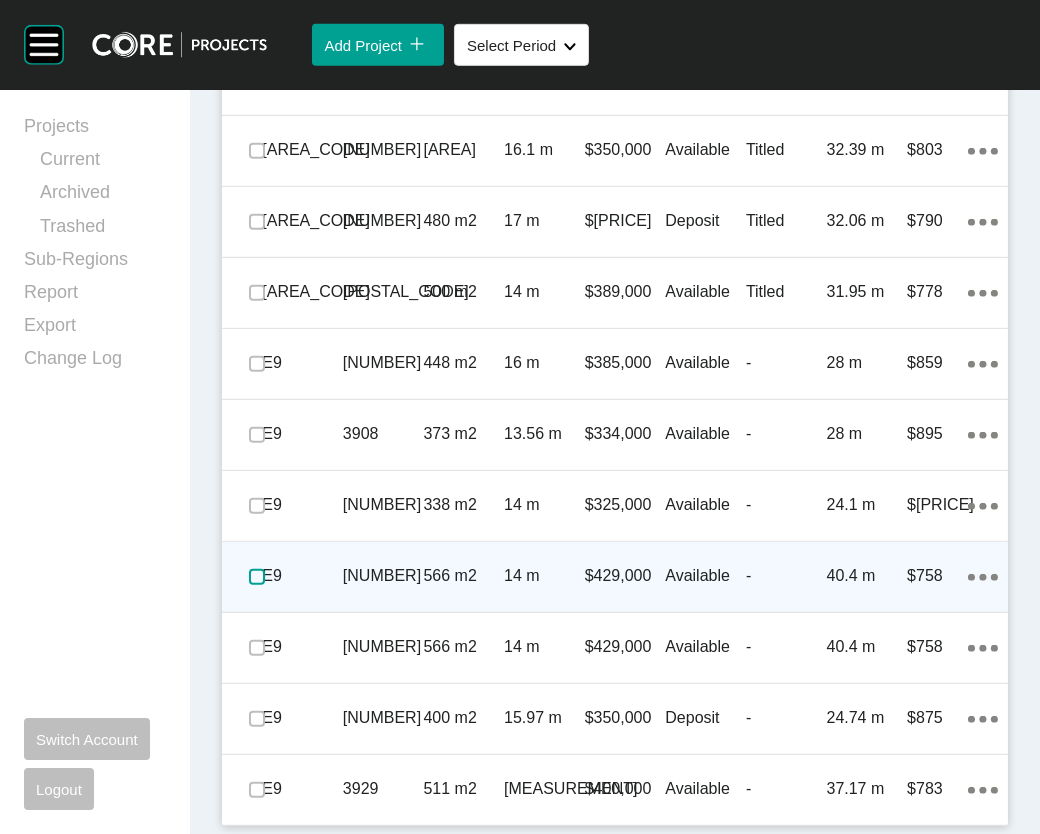 click at bounding box center (257, 577) 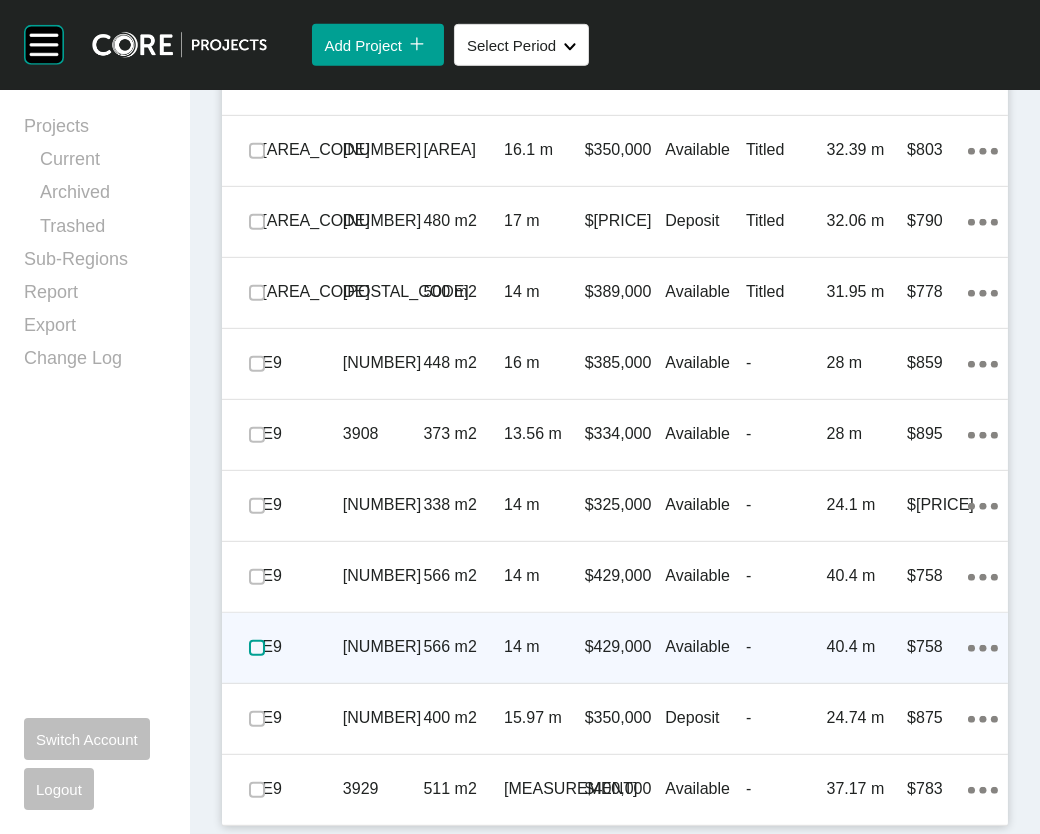click at bounding box center (257, 648) 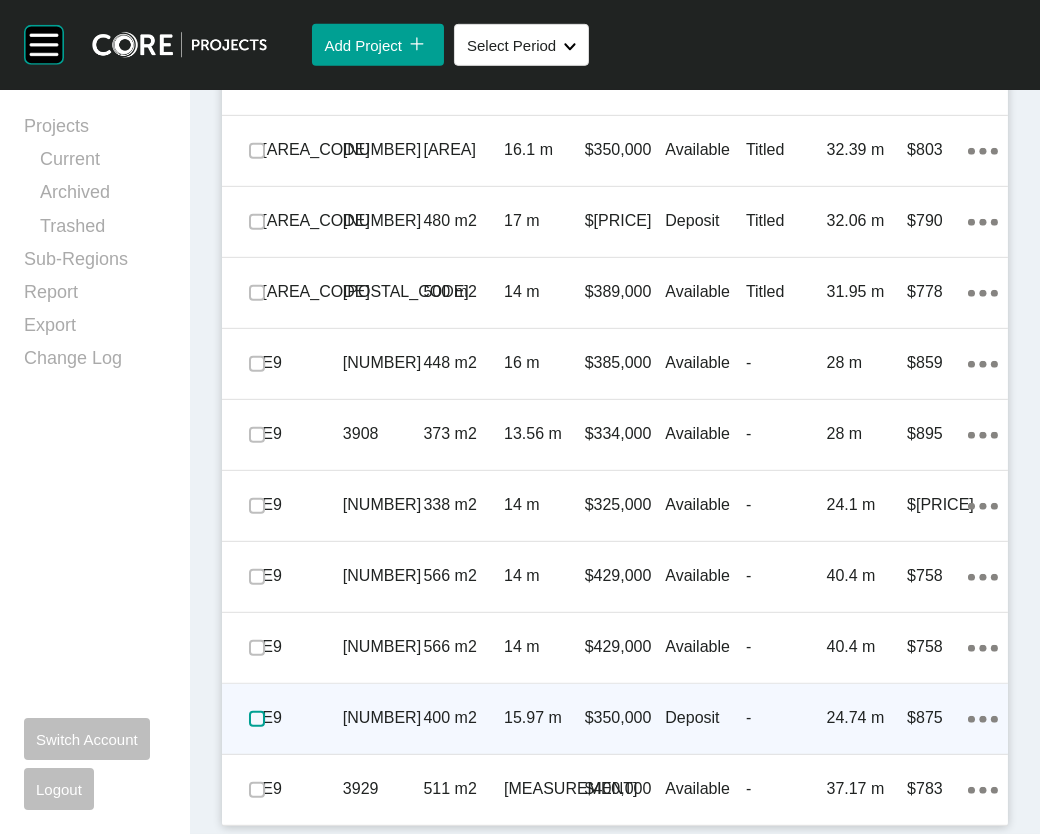 click at bounding box center [257, 719] 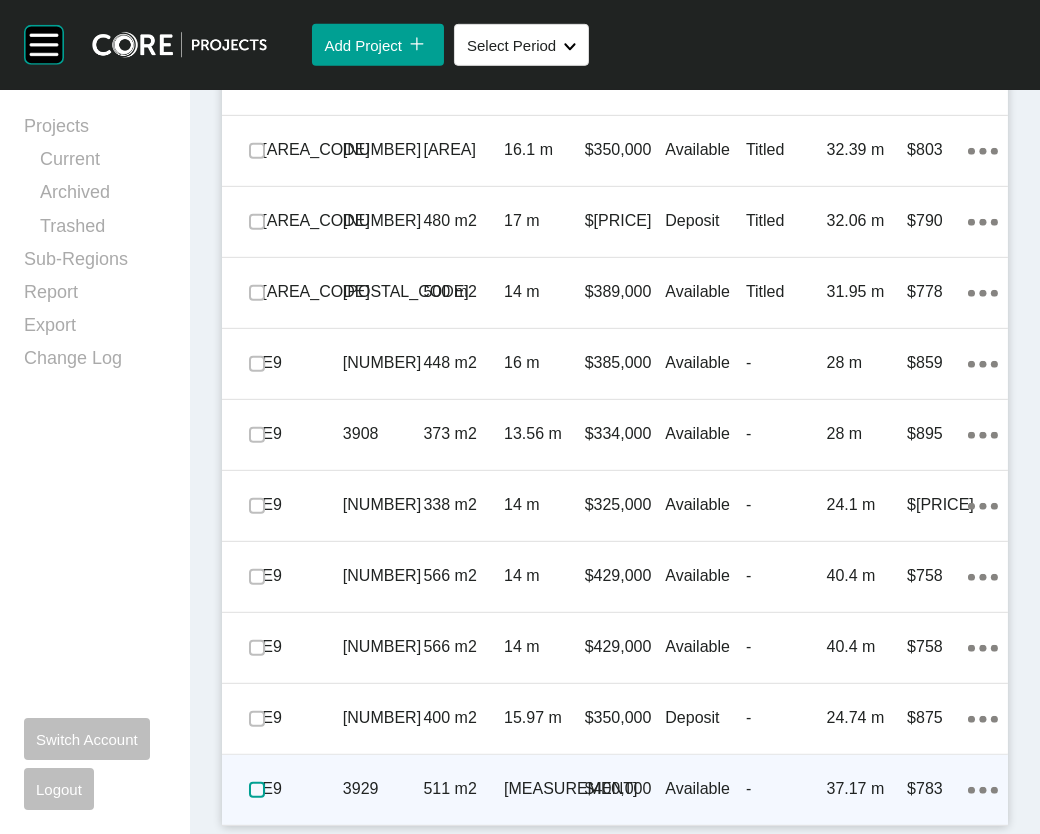 click at bounding box center (257, 790) 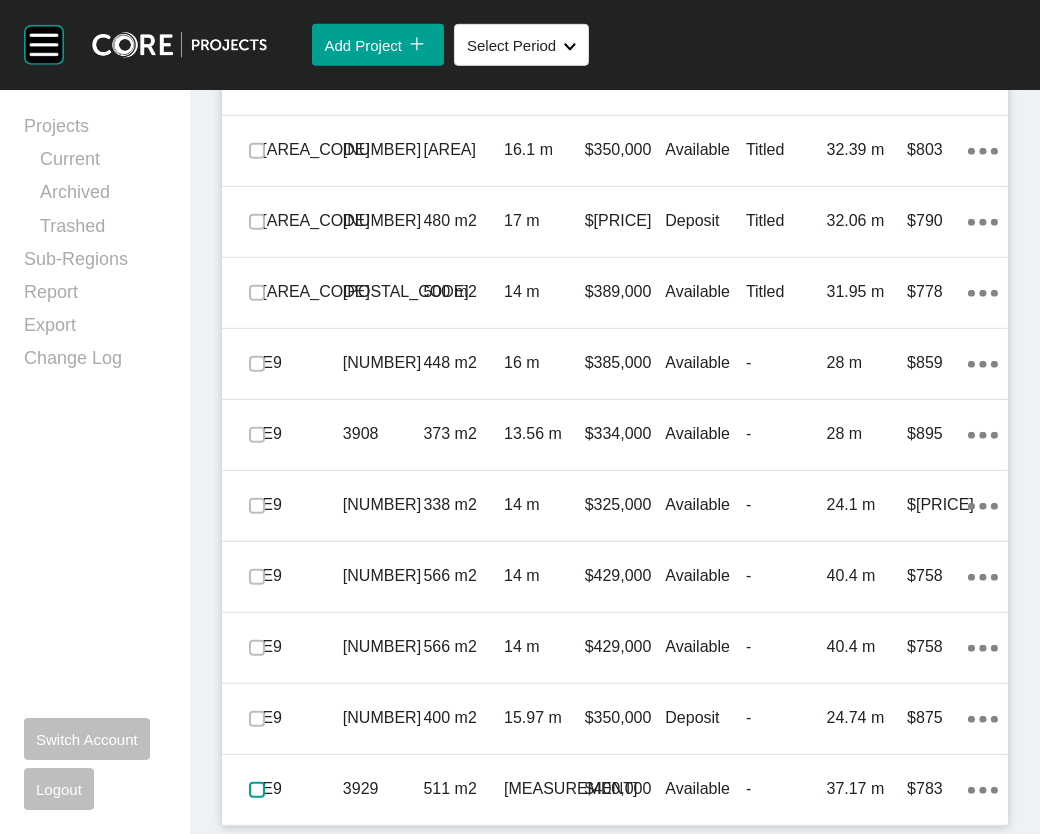 scroll, scrollTop: 2209, scrollLeft: 0, axis: vertical 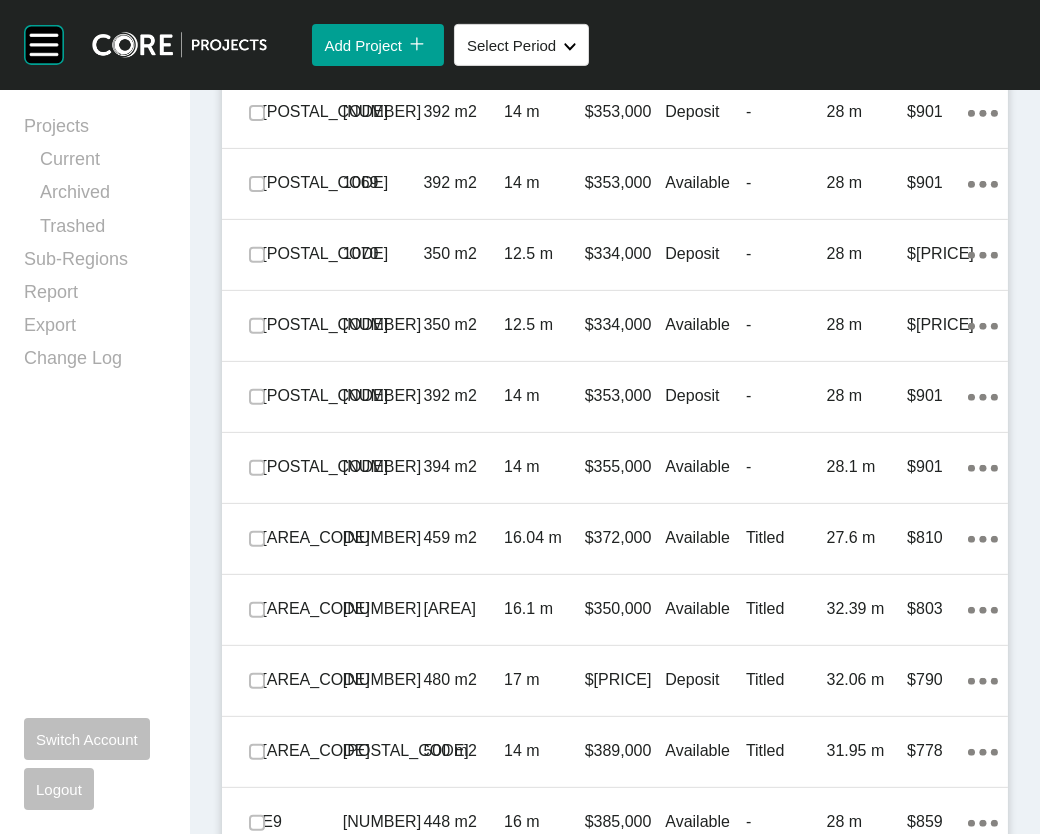 click on "Edit Selected" at bounding box center [681, -158] 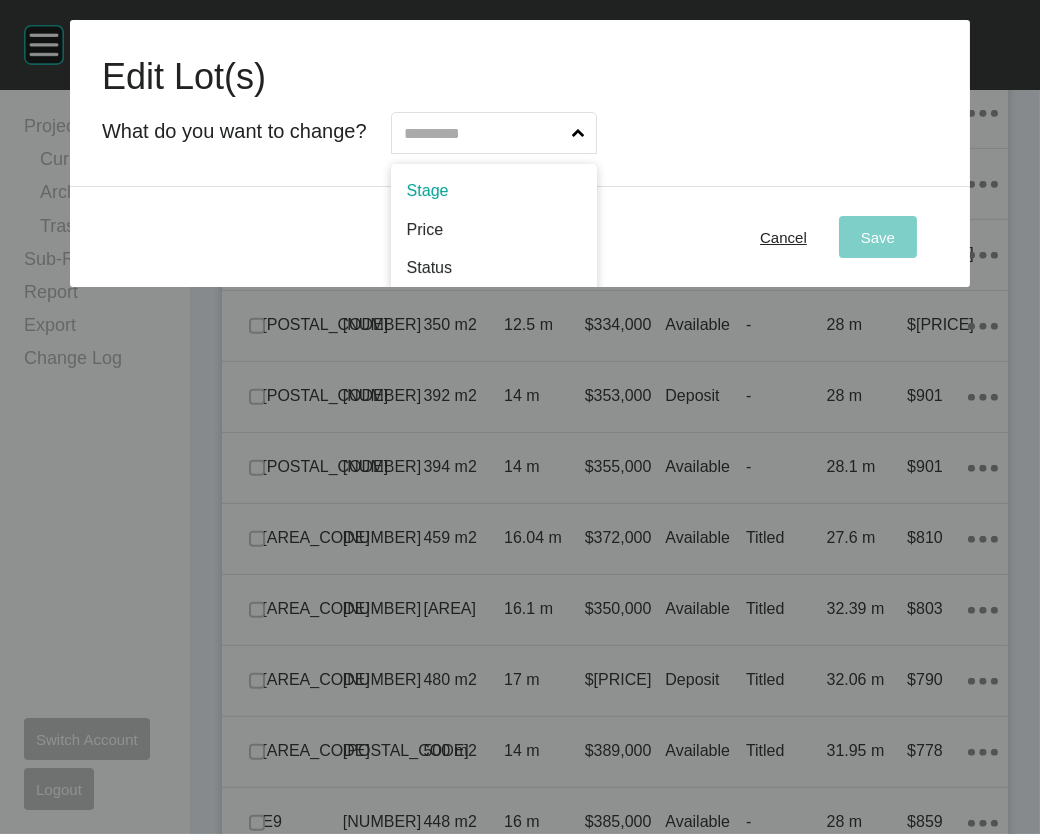 click at bounding box center (484, 133) 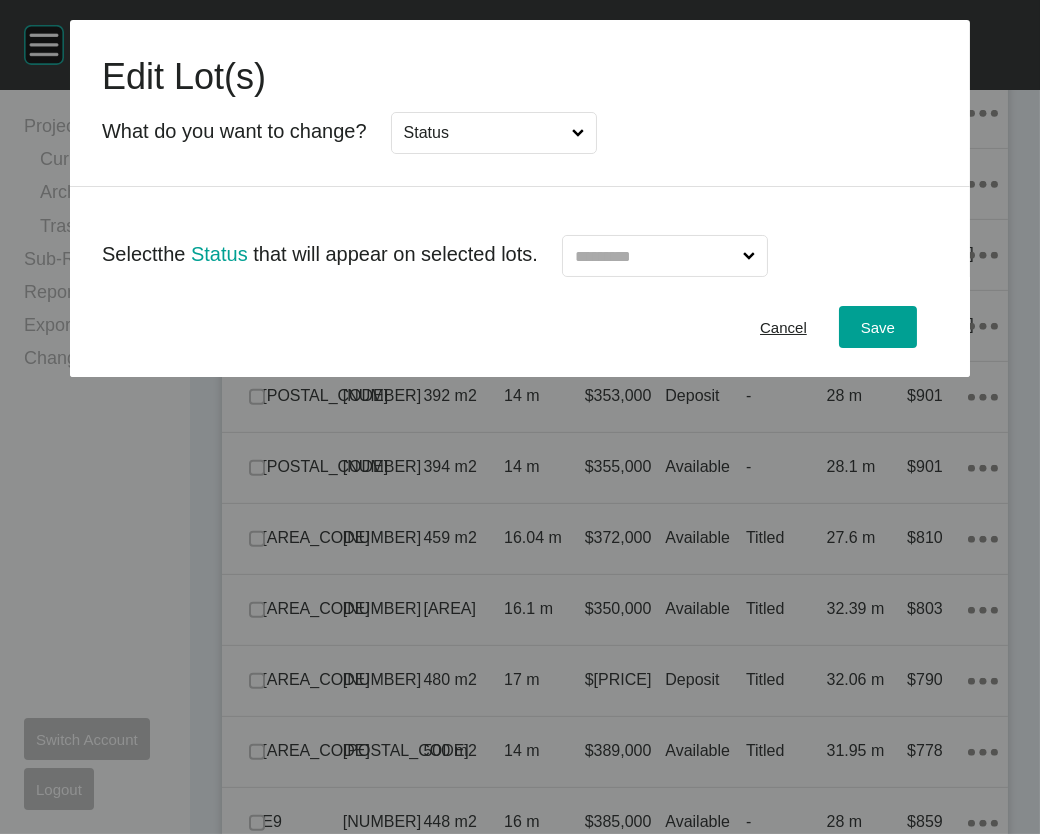 click at bounding box center [655, 256] 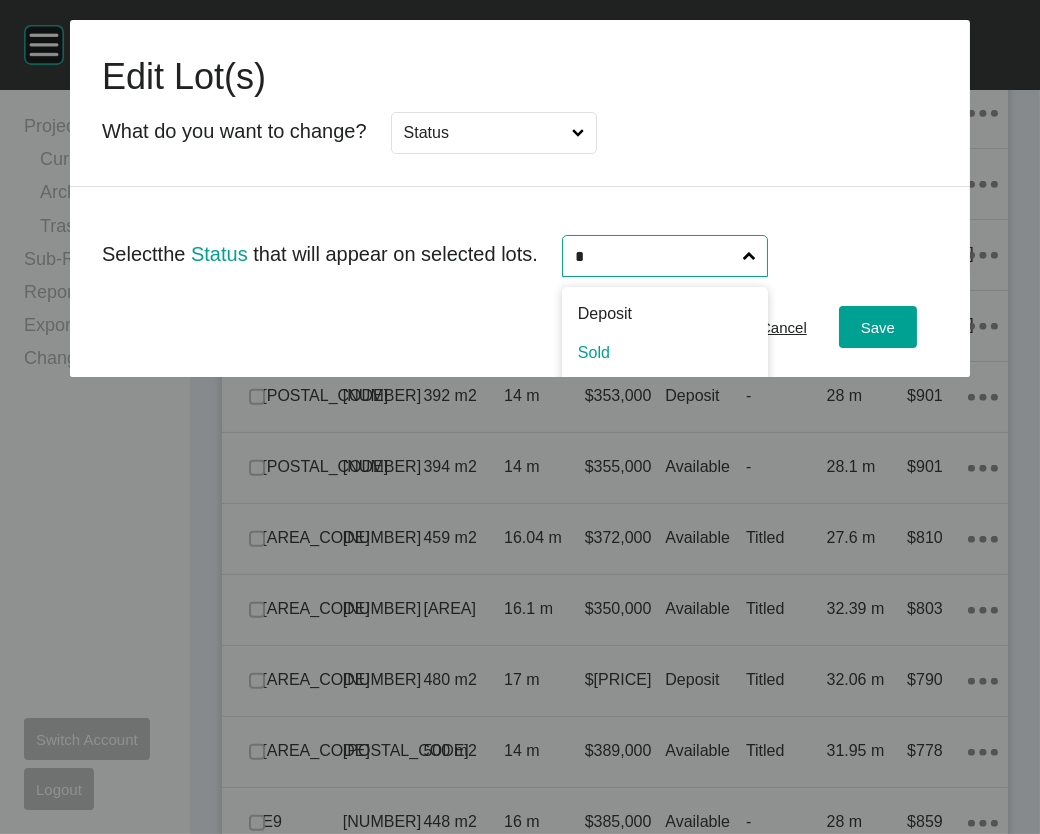 type on "*" 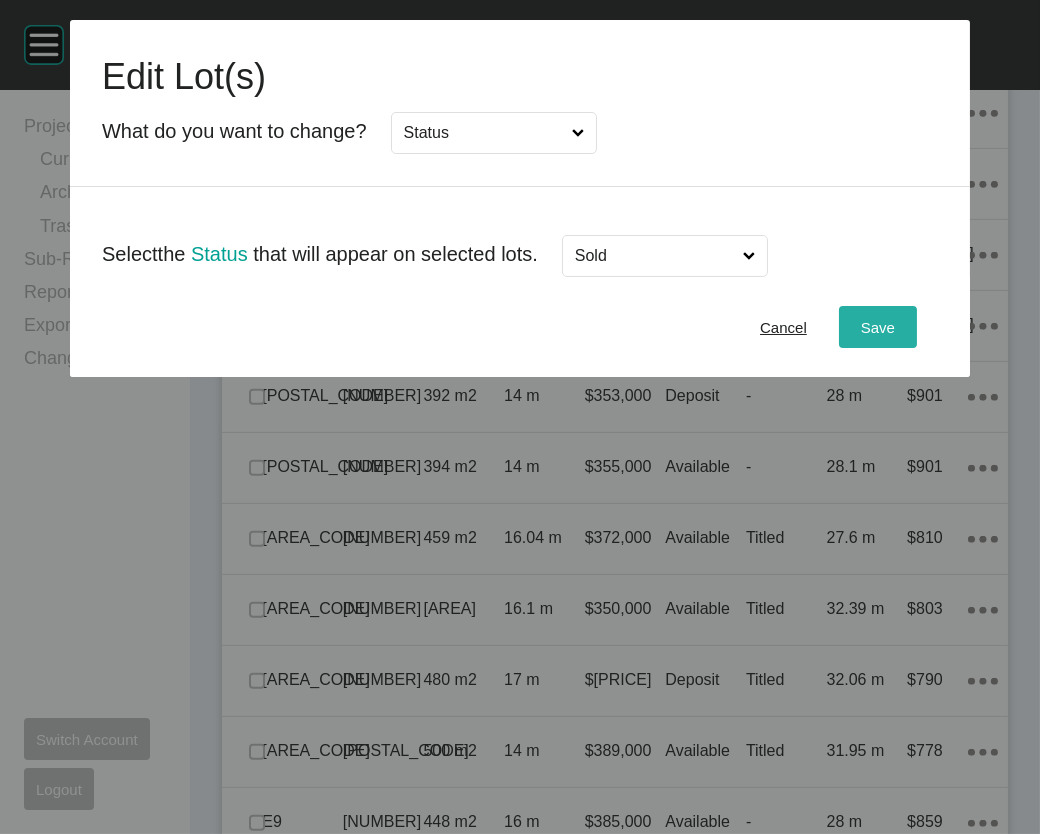 click on "Save" at bounding box center (878, 327) 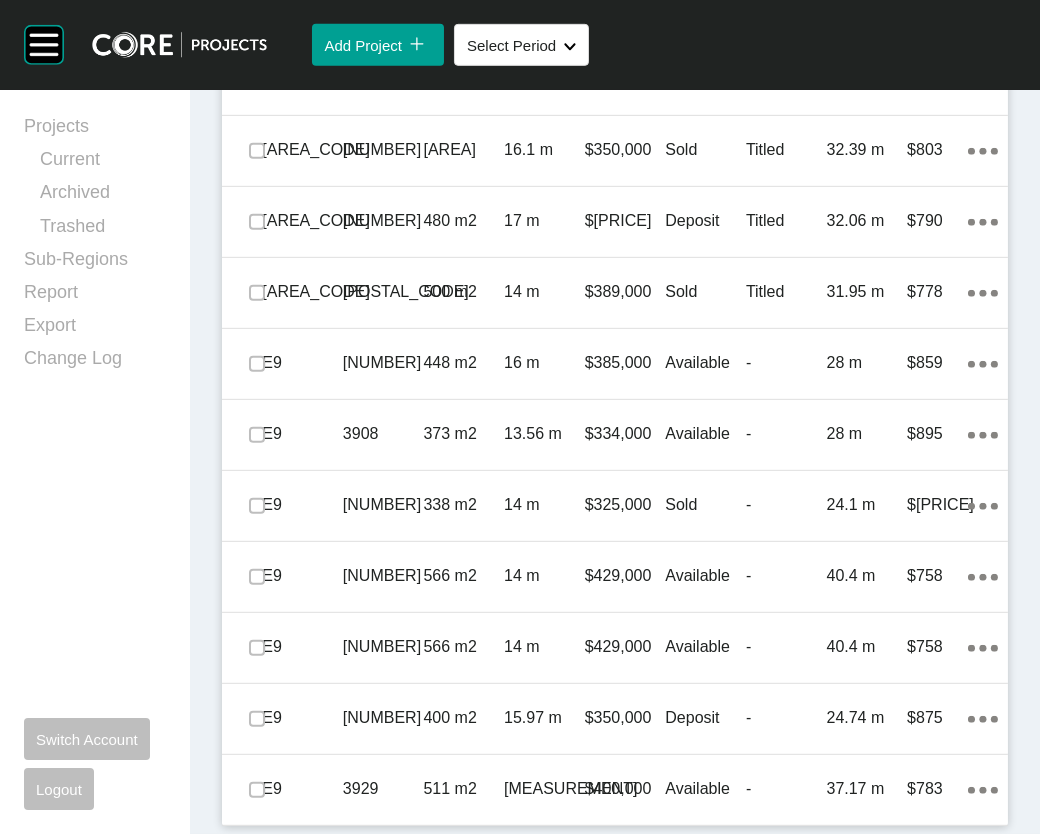 scroll, scrollTop: 2209, scrollLeft: 0, axis: vertical 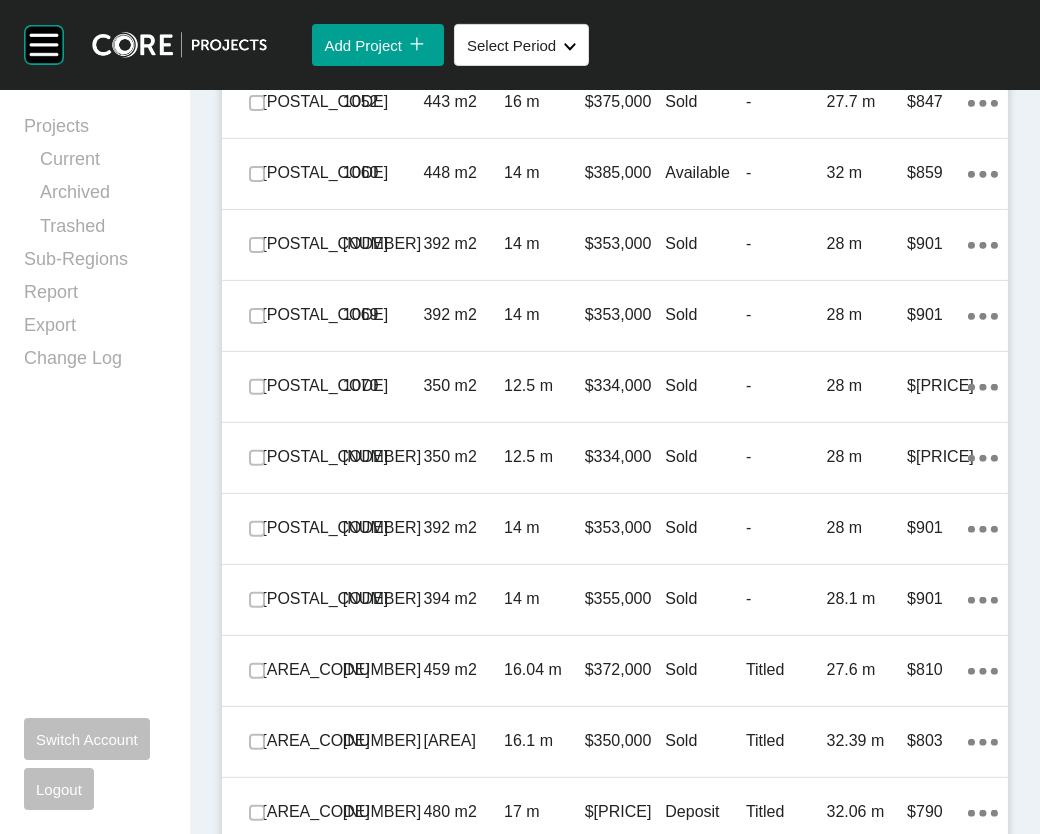 click on "Add Lot" at bounding box center (926, -26) 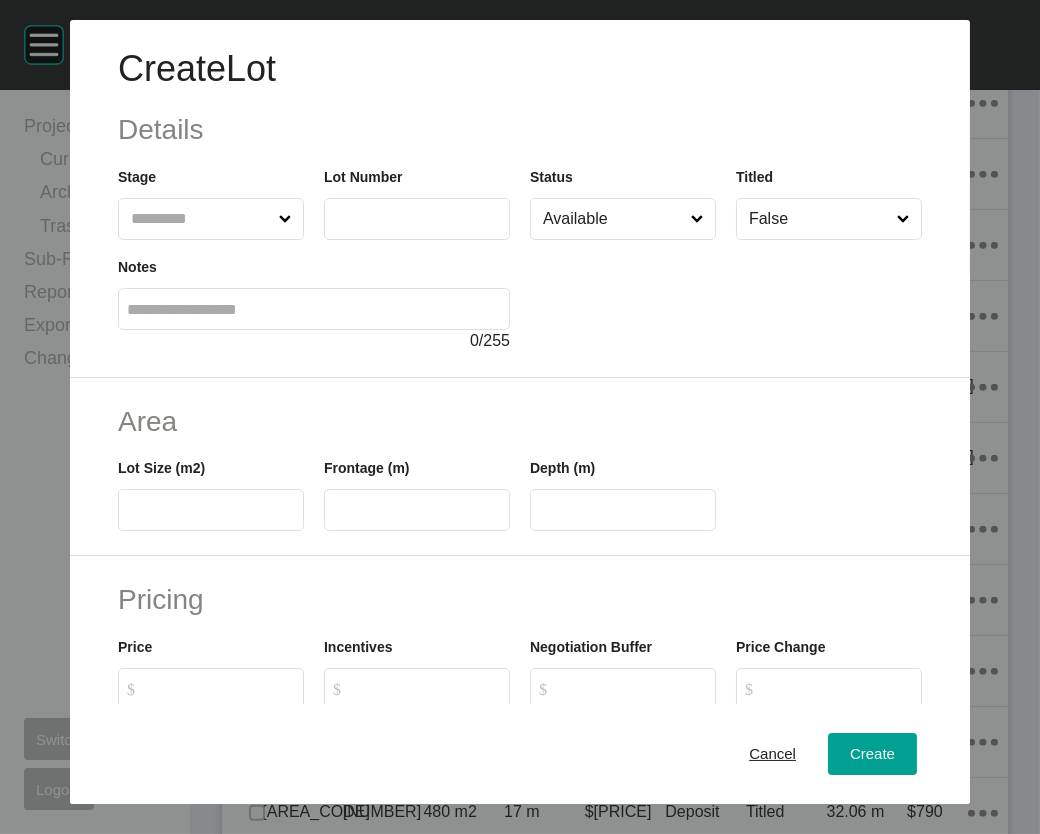 click at bounding box center [201, 219] 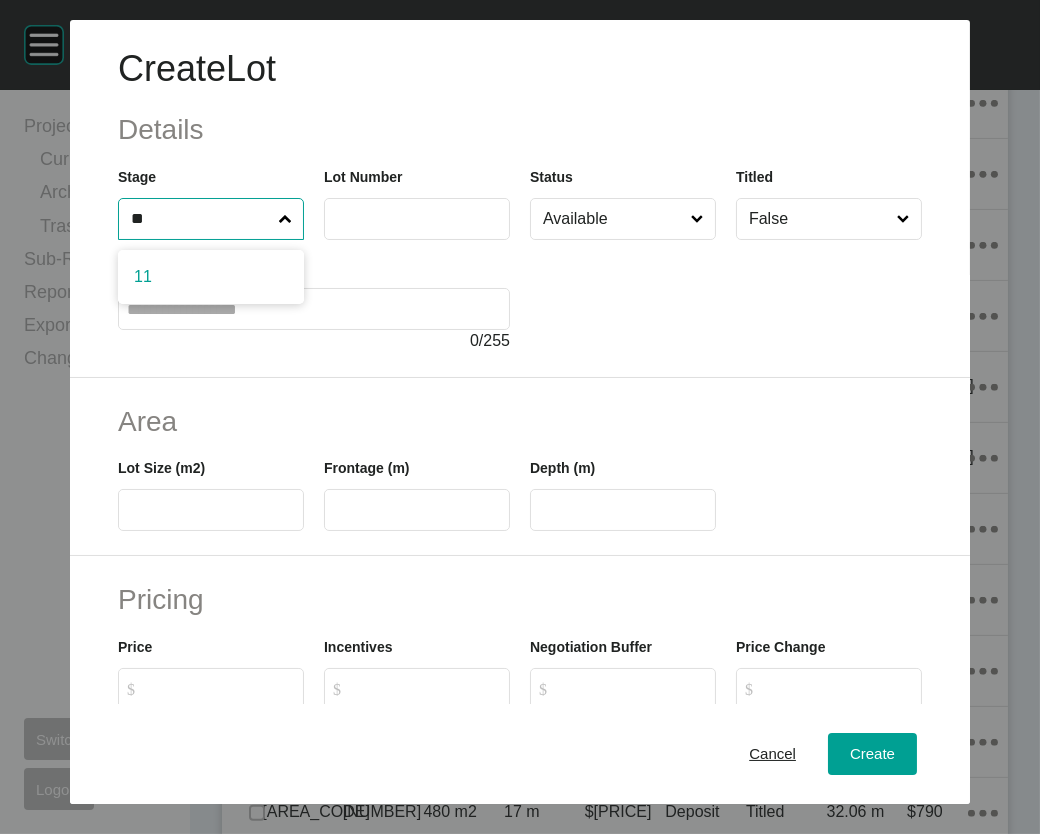 type on "**" 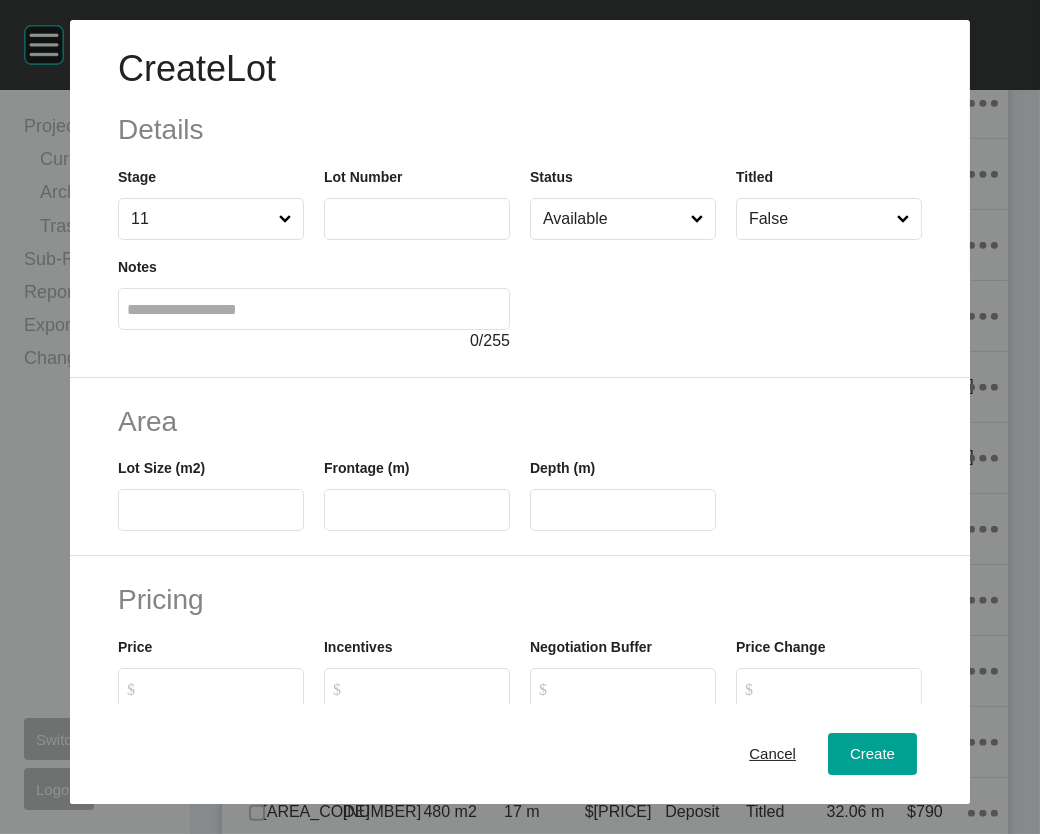 click at bounding box center (417, 219) 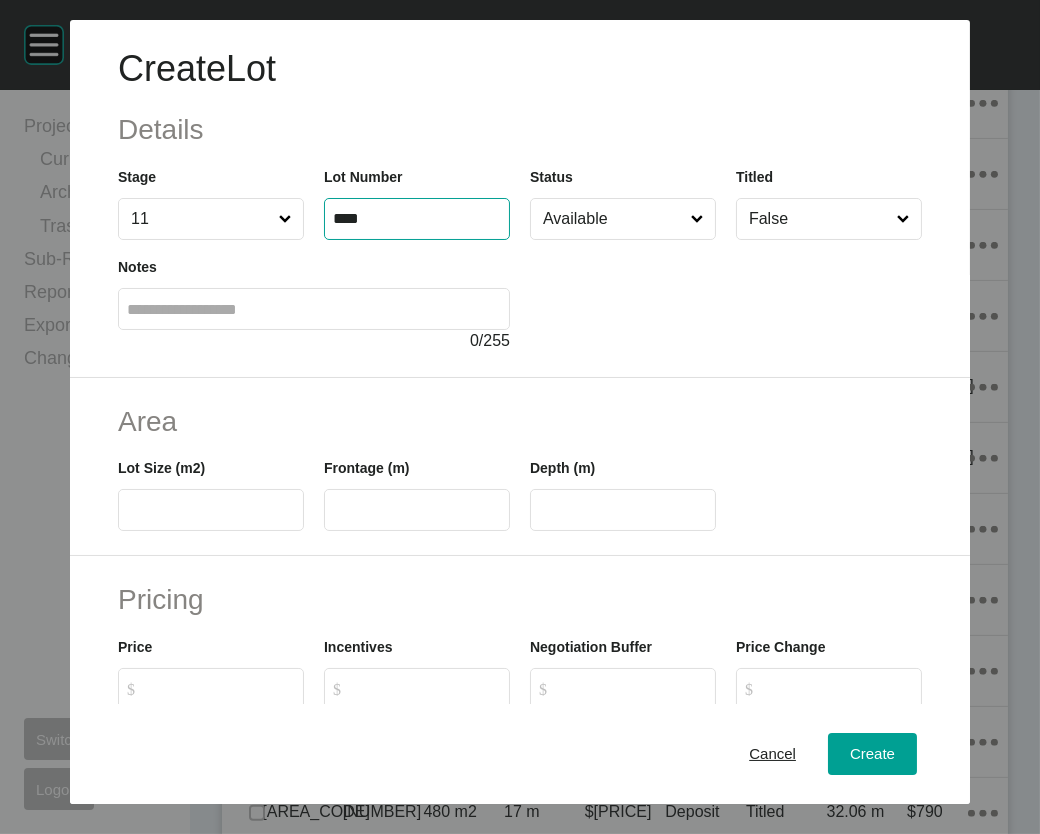 type on "****" 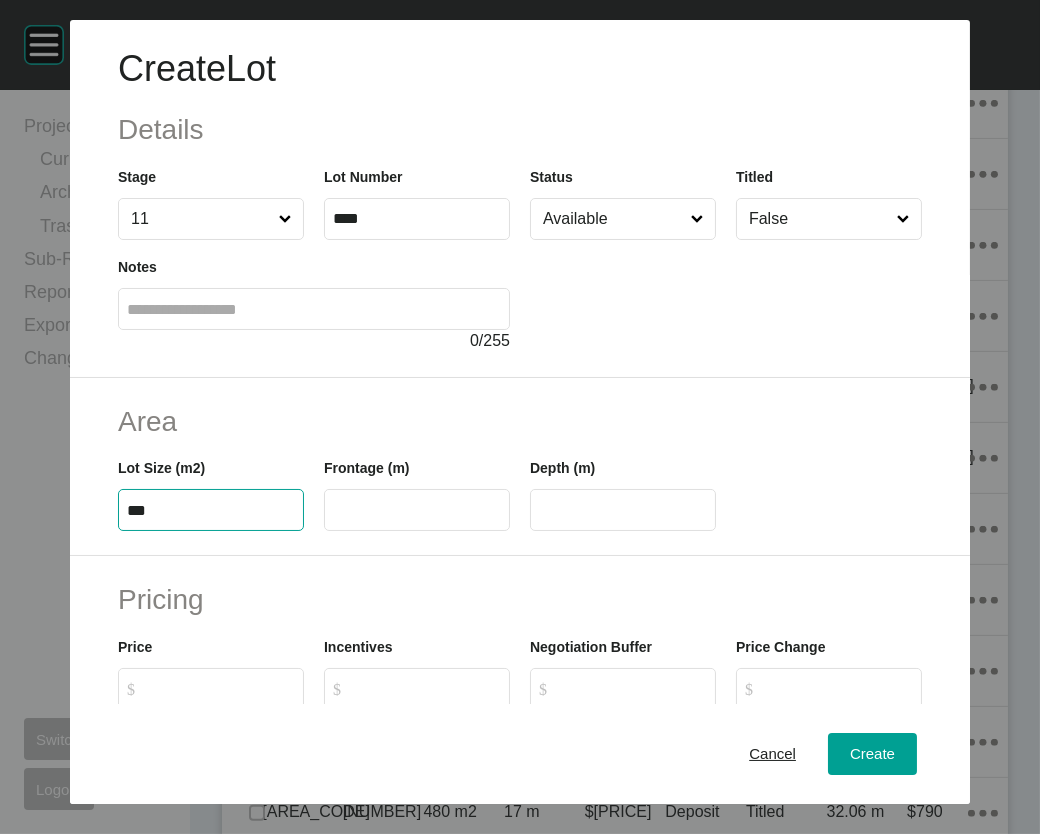 type on "***" 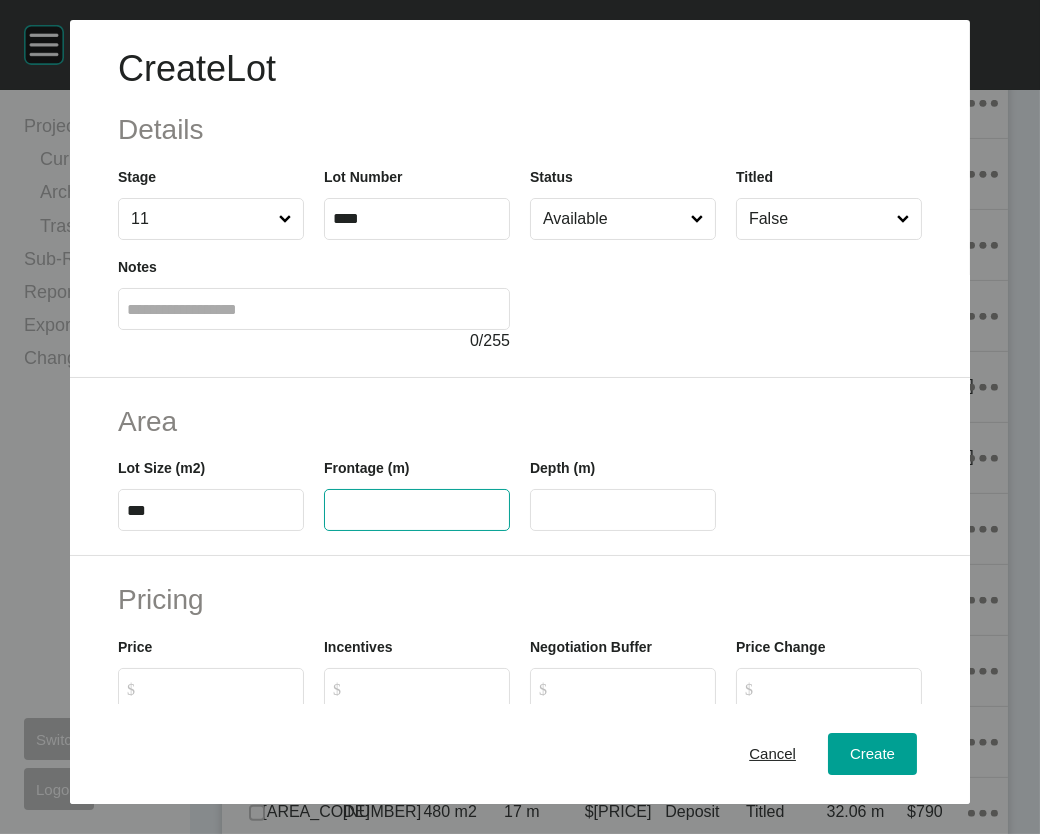 click at bounding box center [417, 510] 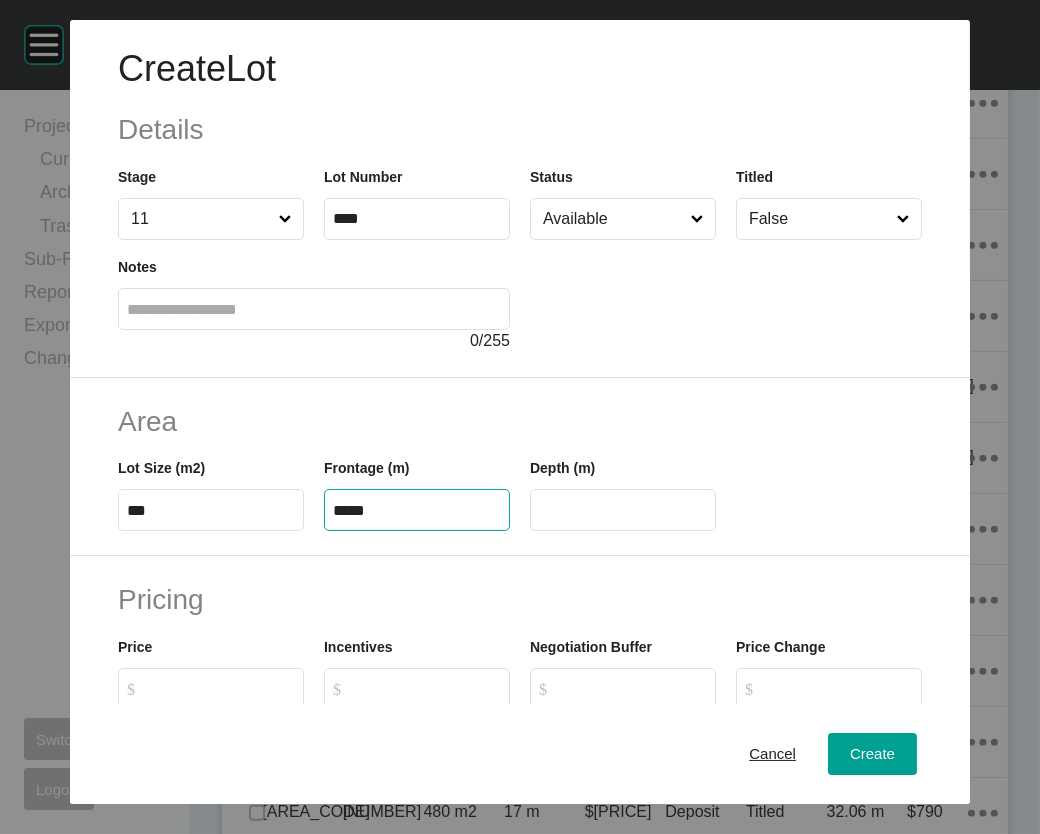 type on "*****" 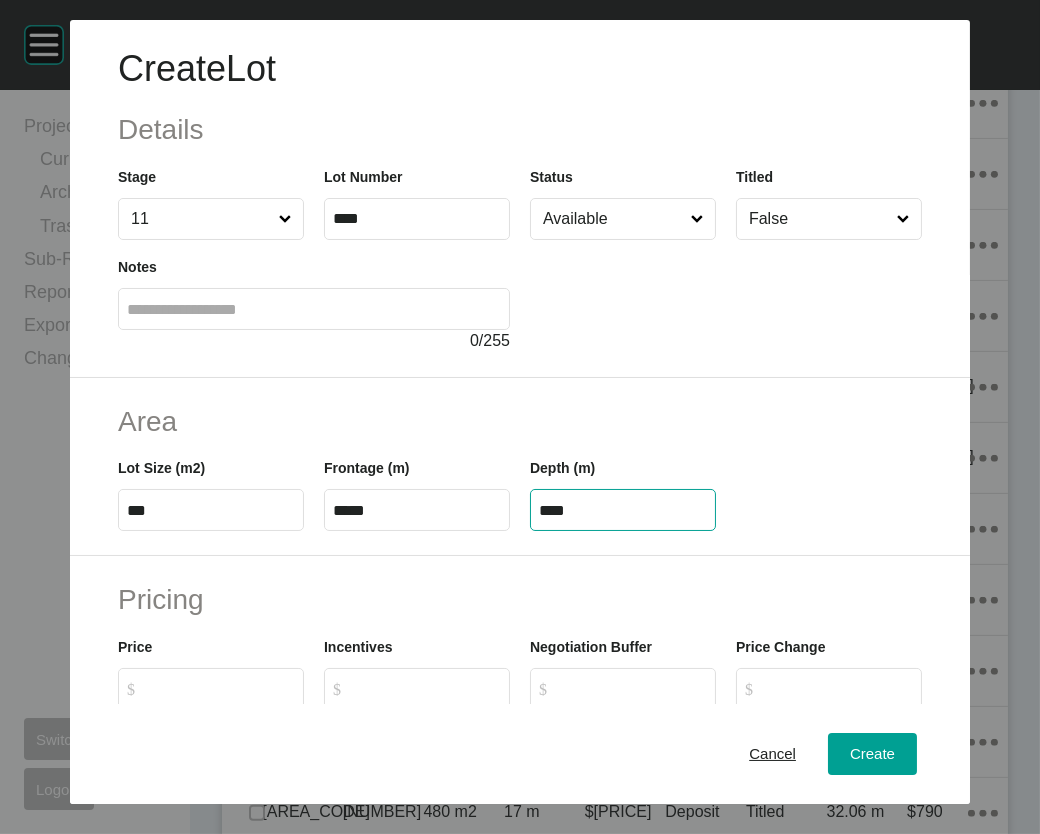 click on "****" at bounding box center [623, 510] 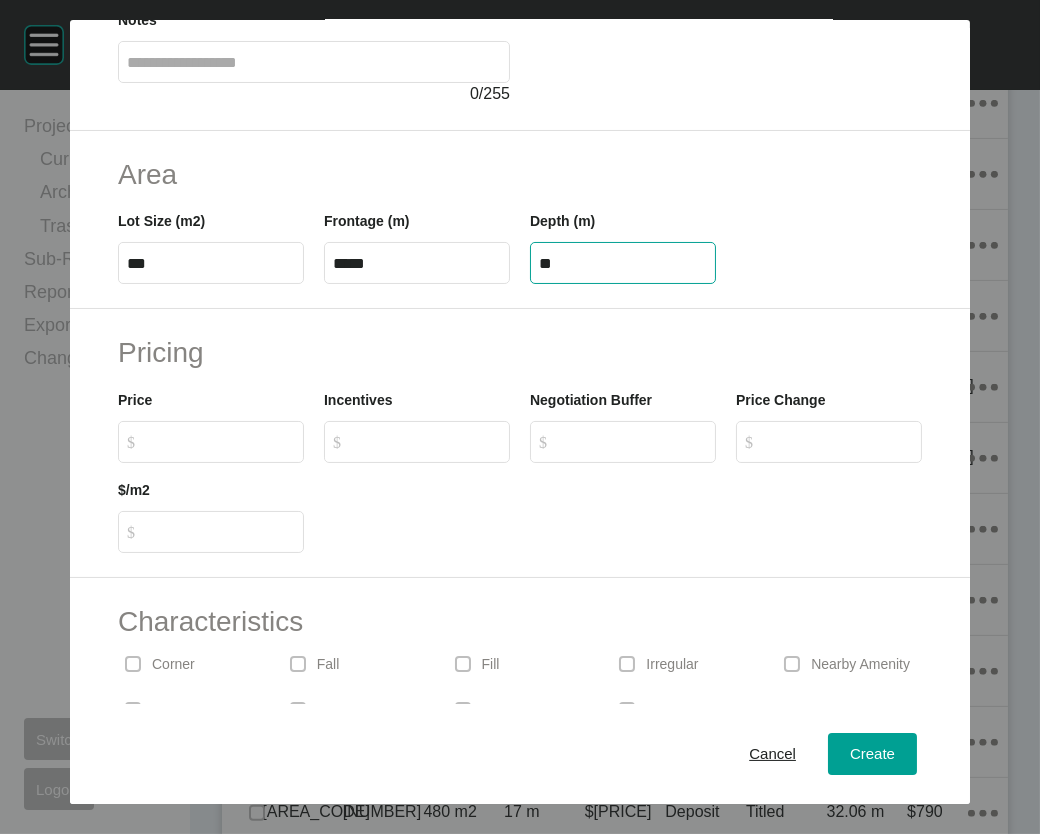 scroll, scrollTop: 254, scrollLeft: 0, axis: vertical 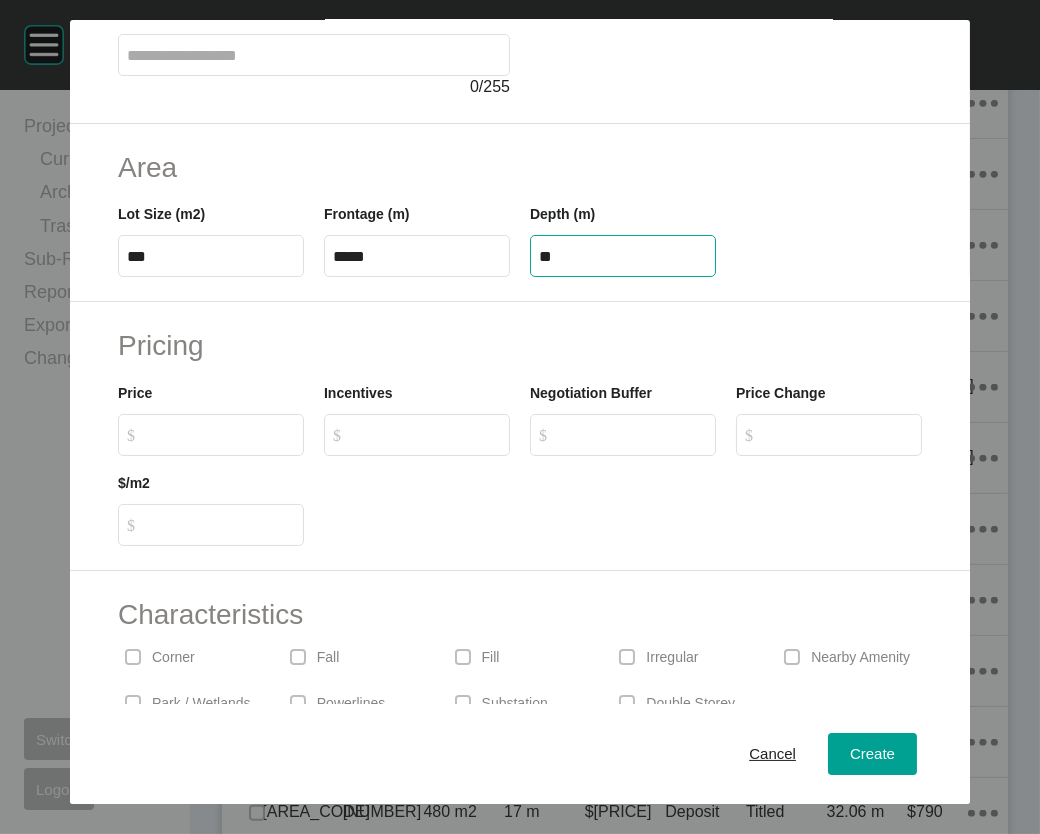 type on "**" 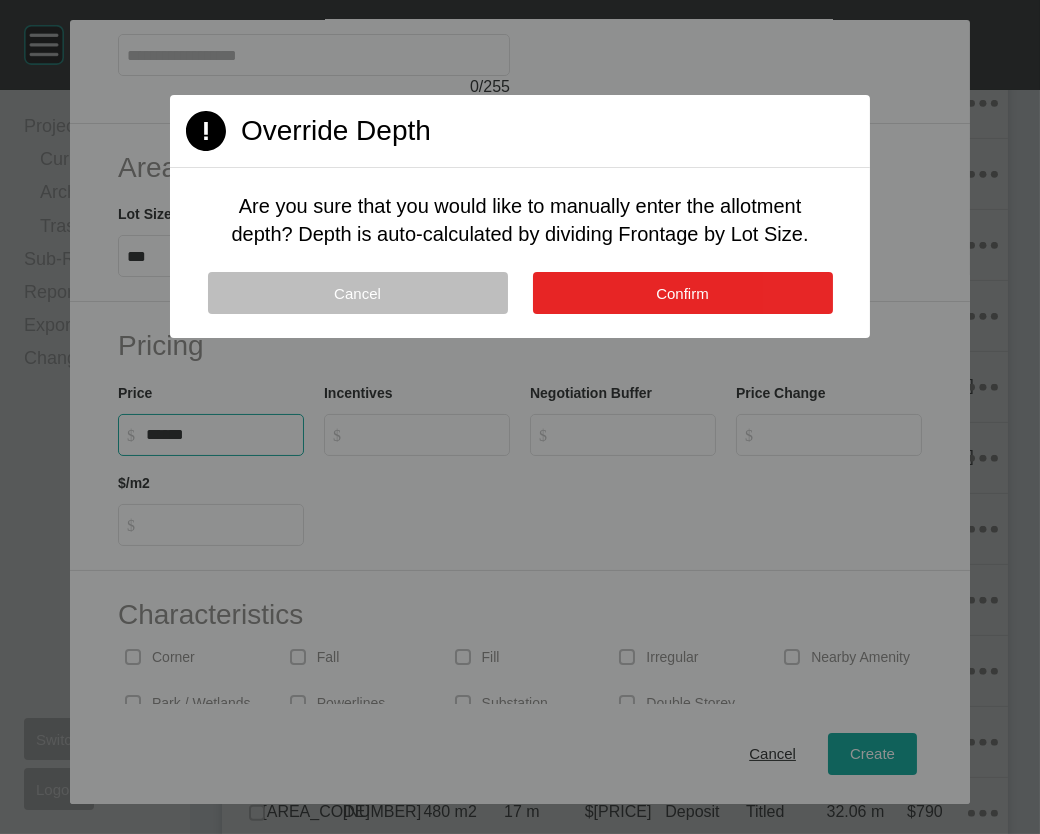 type on "*******" 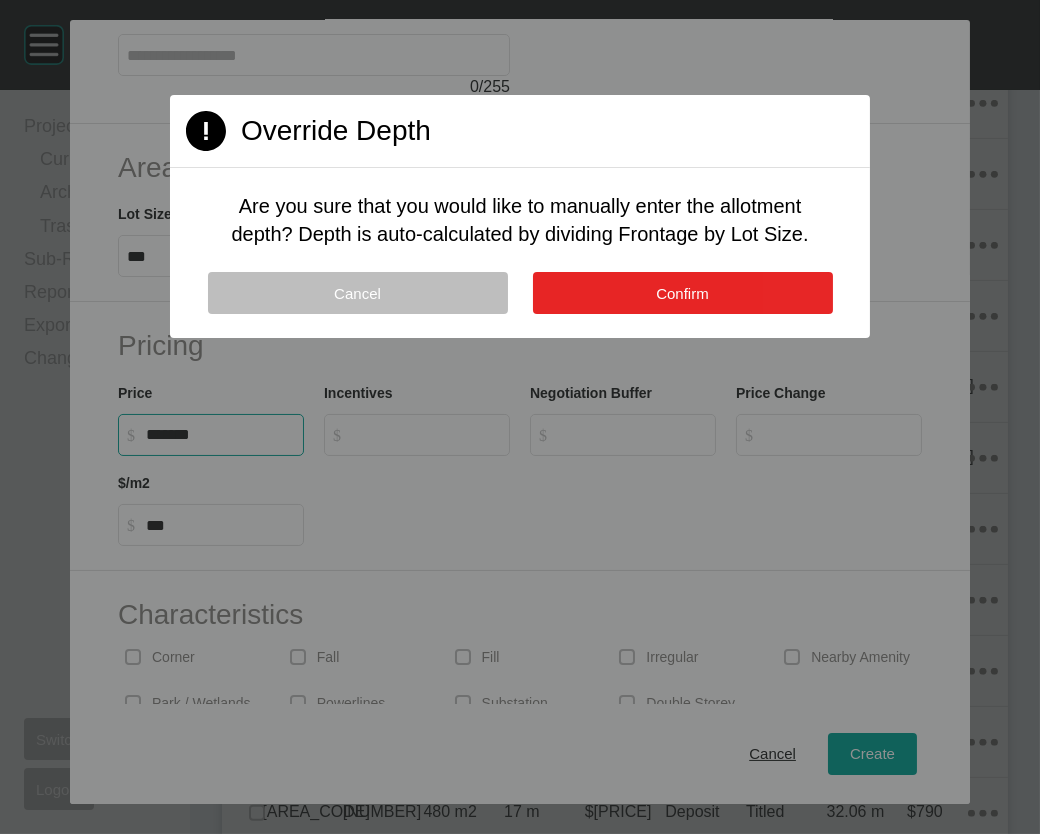 click on "Confirm" at bounding box center [683, 293] 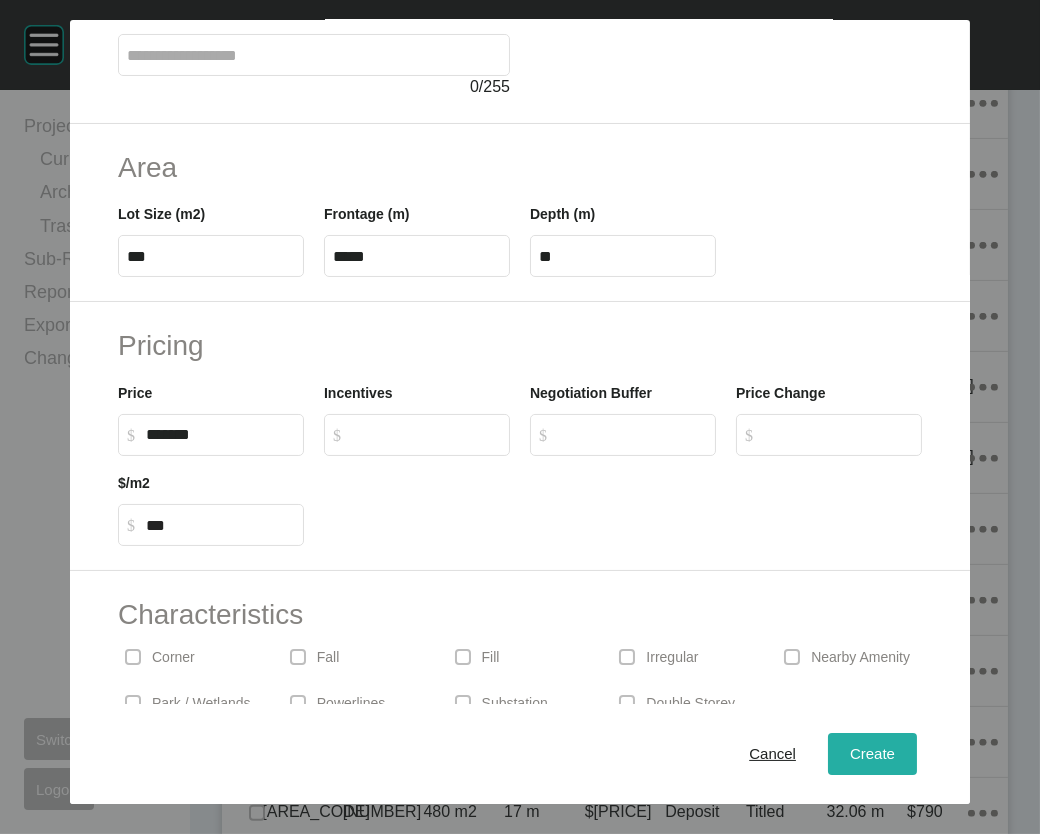 click on "Create" at bounding box center [872, 753] 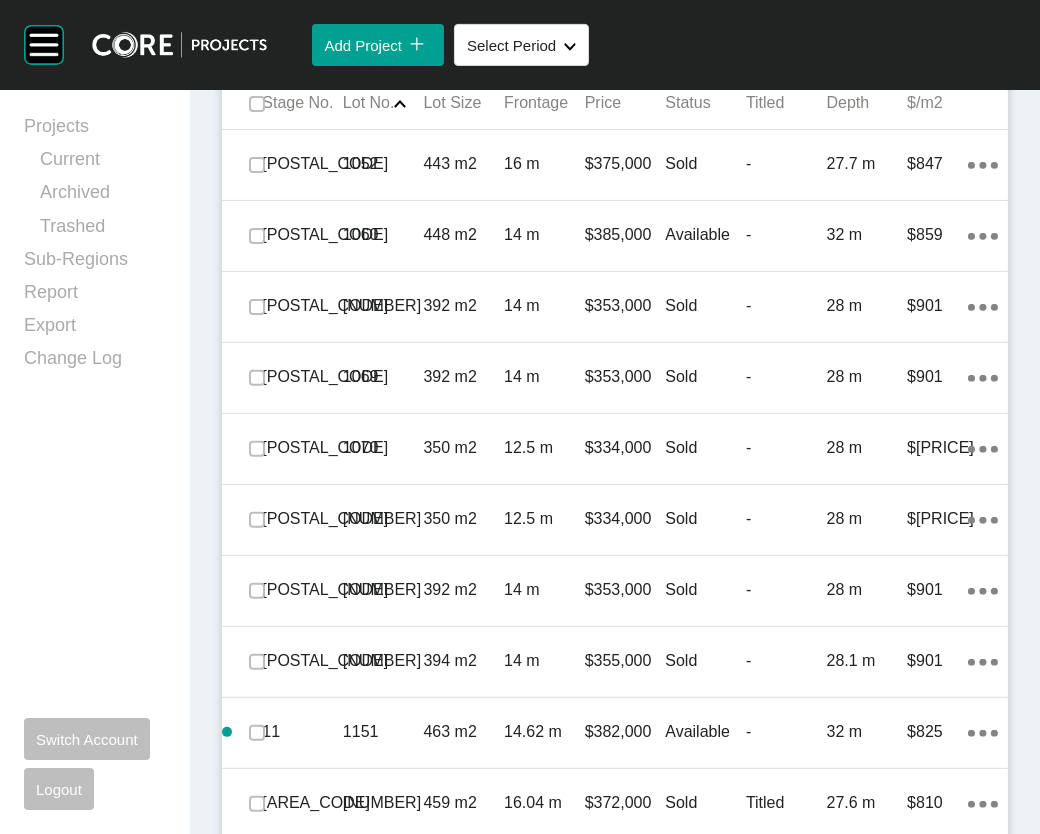 click on "Add Lot" at bounding box center [926, 36] 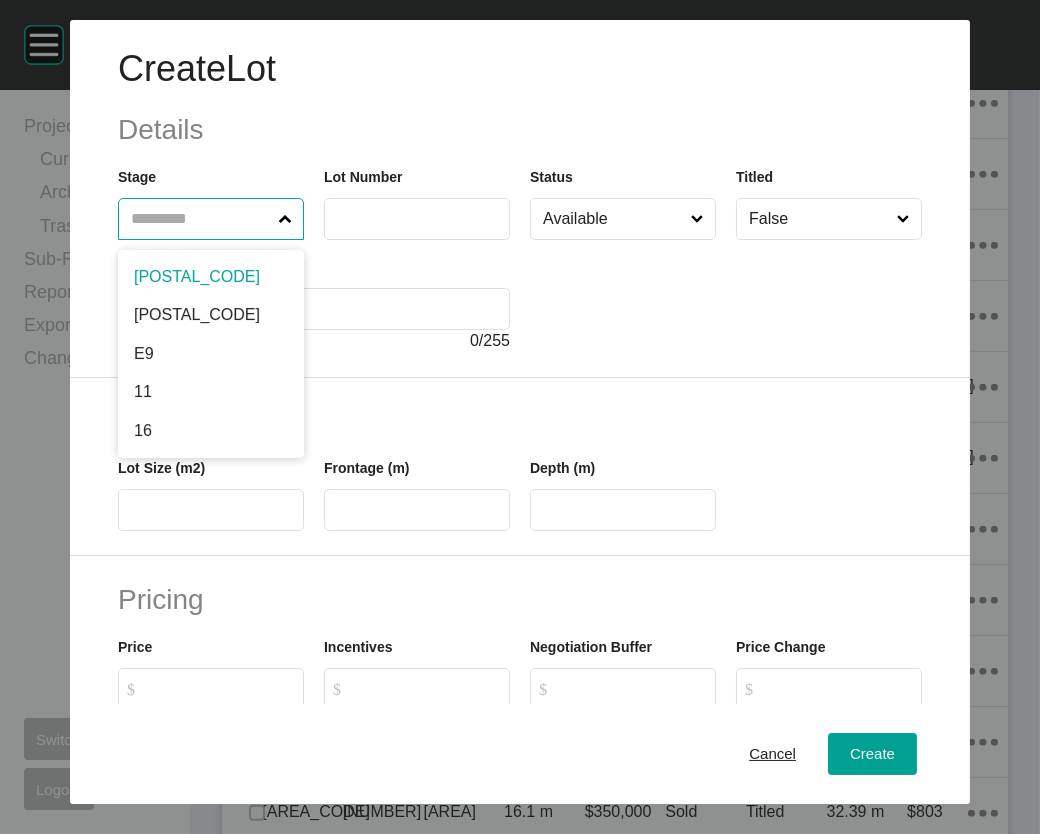 click at bounding box center [201, 219] 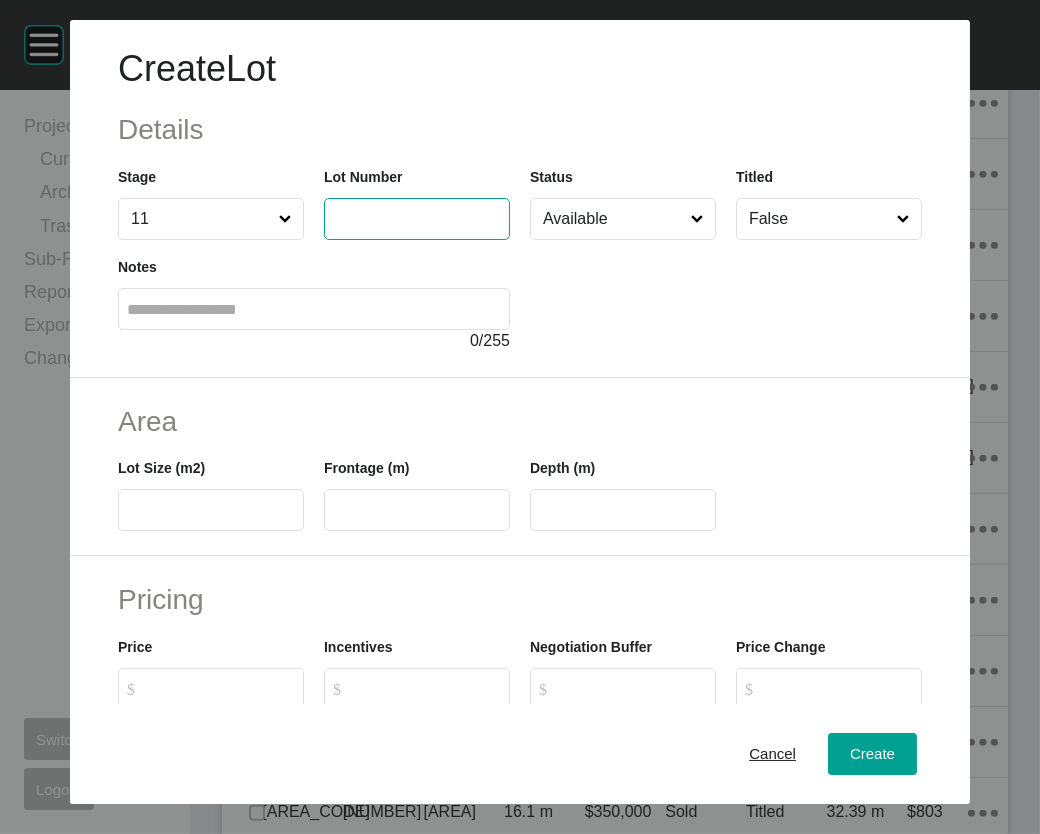click at bounding box center (417, 218) 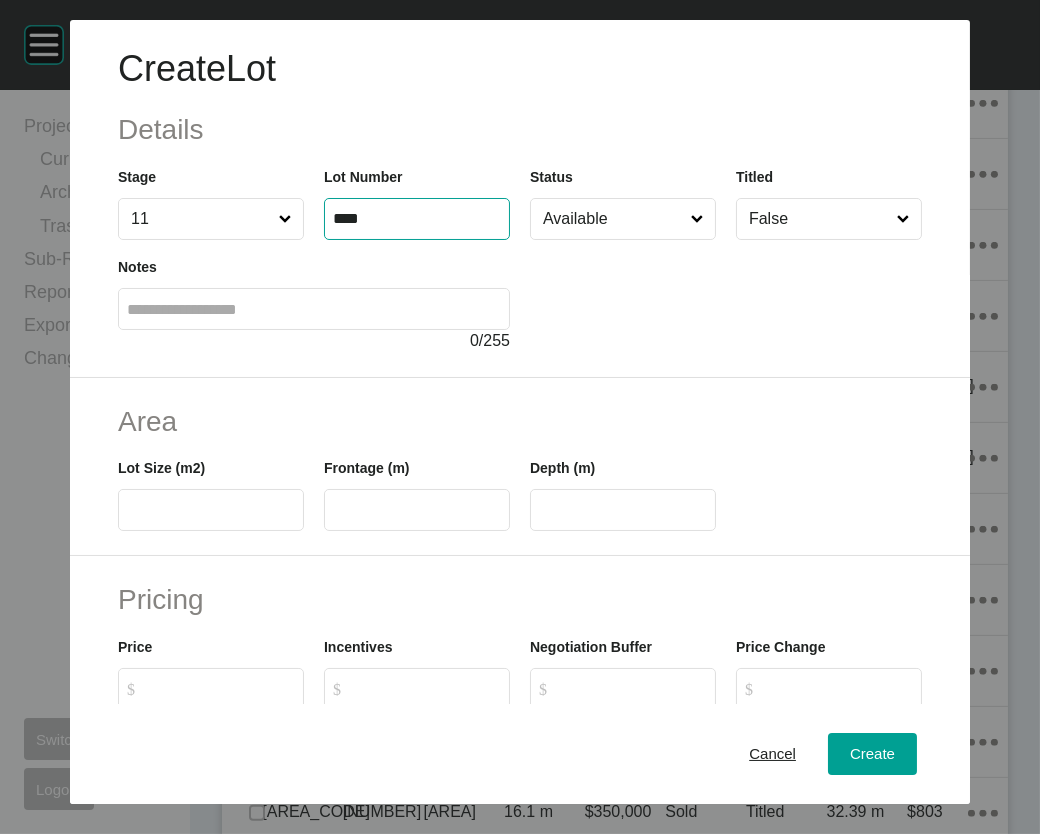 type on "****" 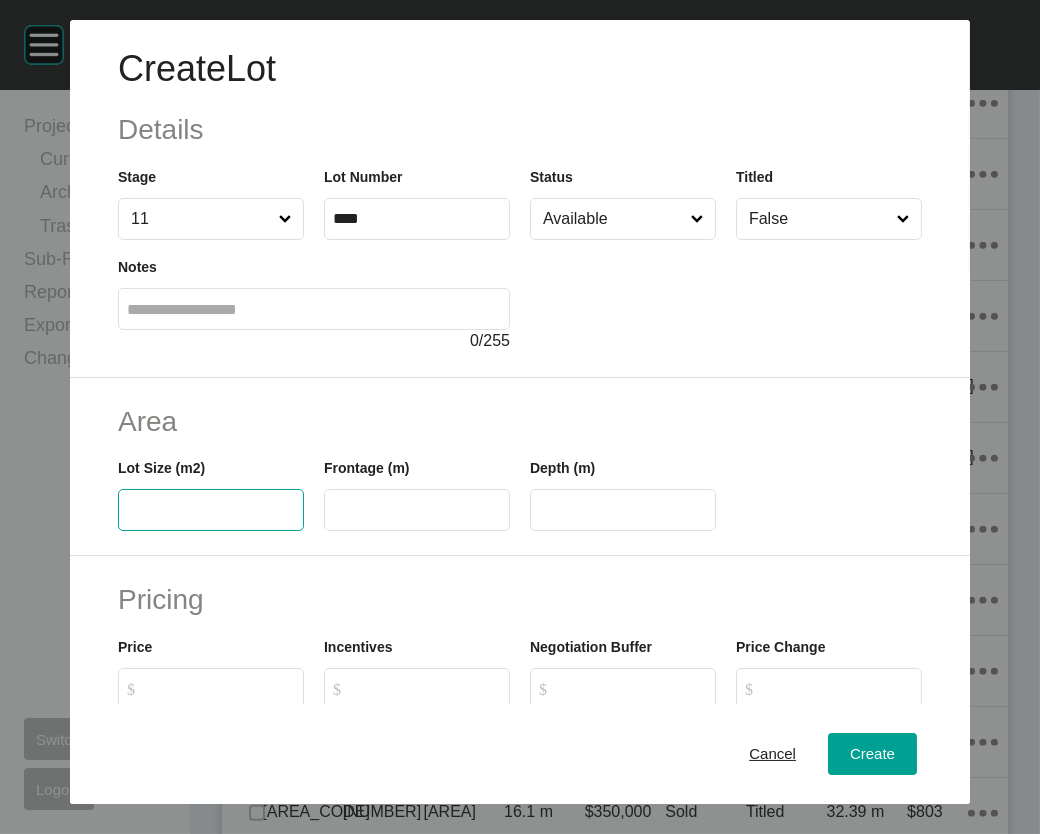 click at bounding box center [211, 510] 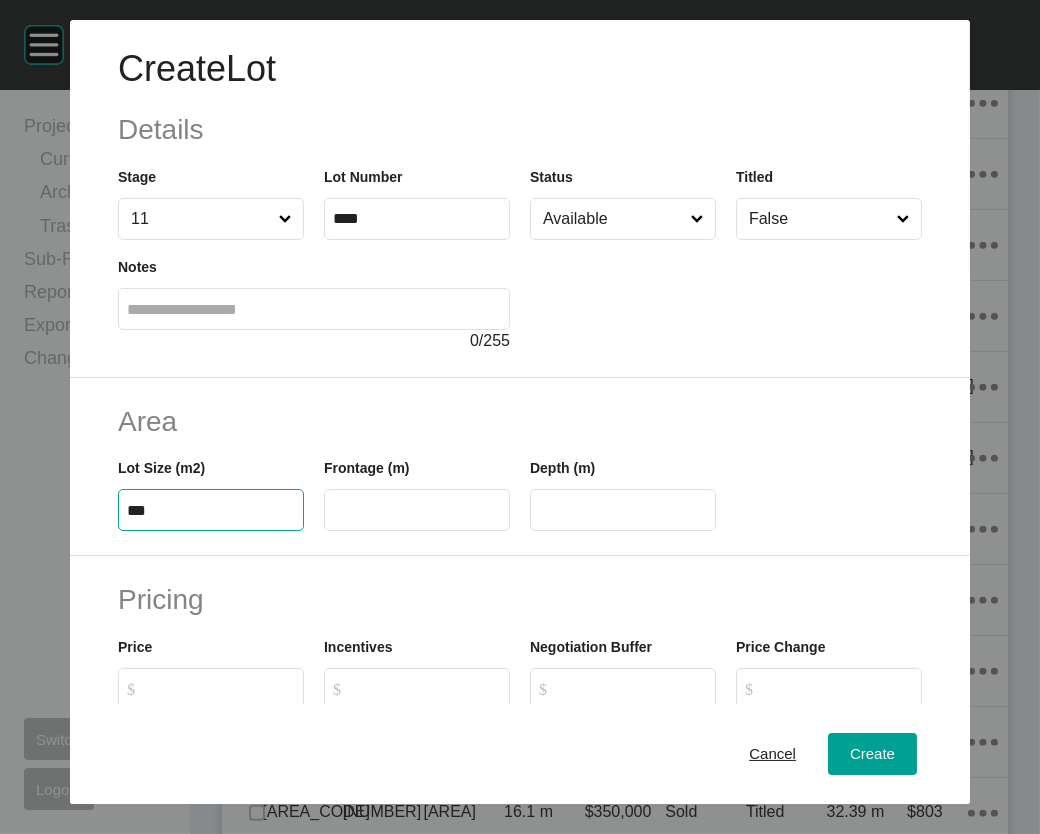 type on "***" 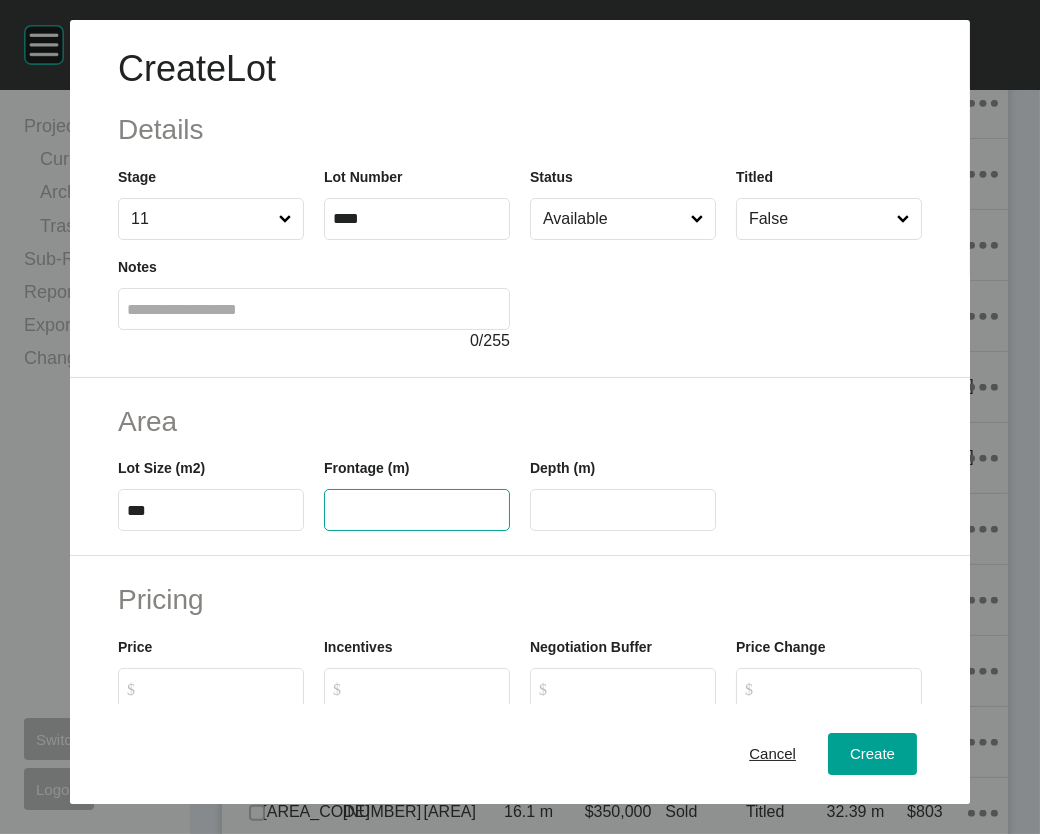 click at bounding box center [417, 510] 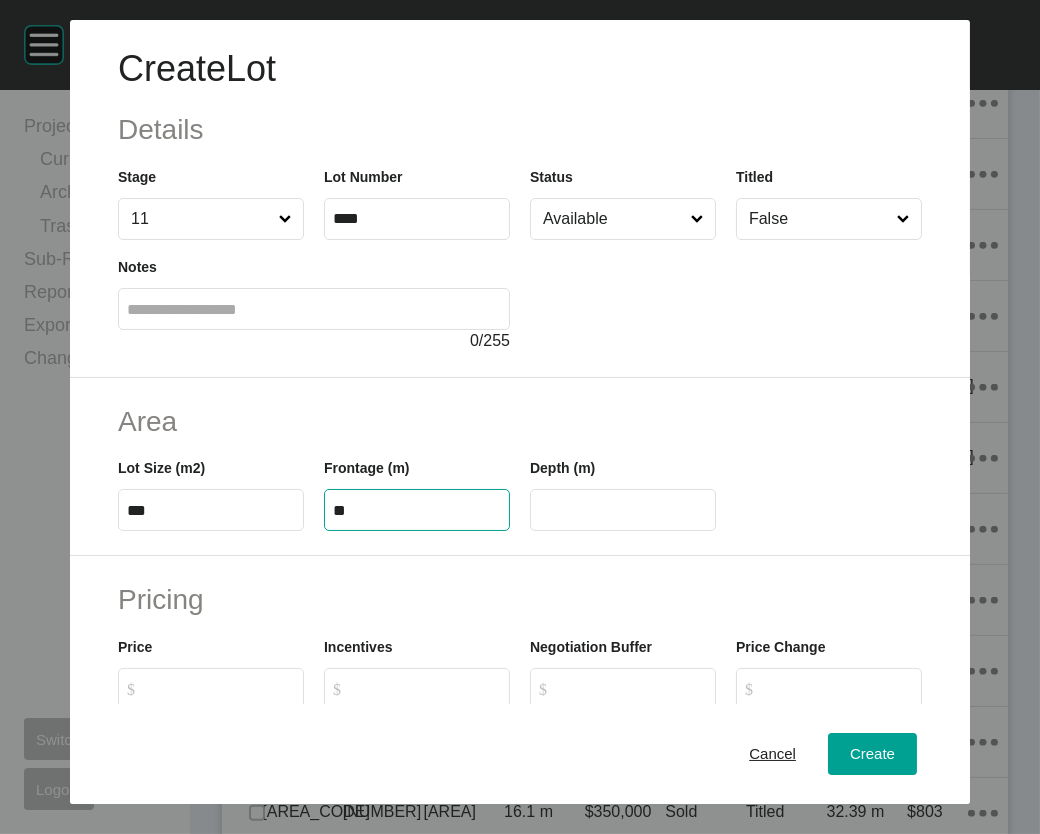 type on "**" 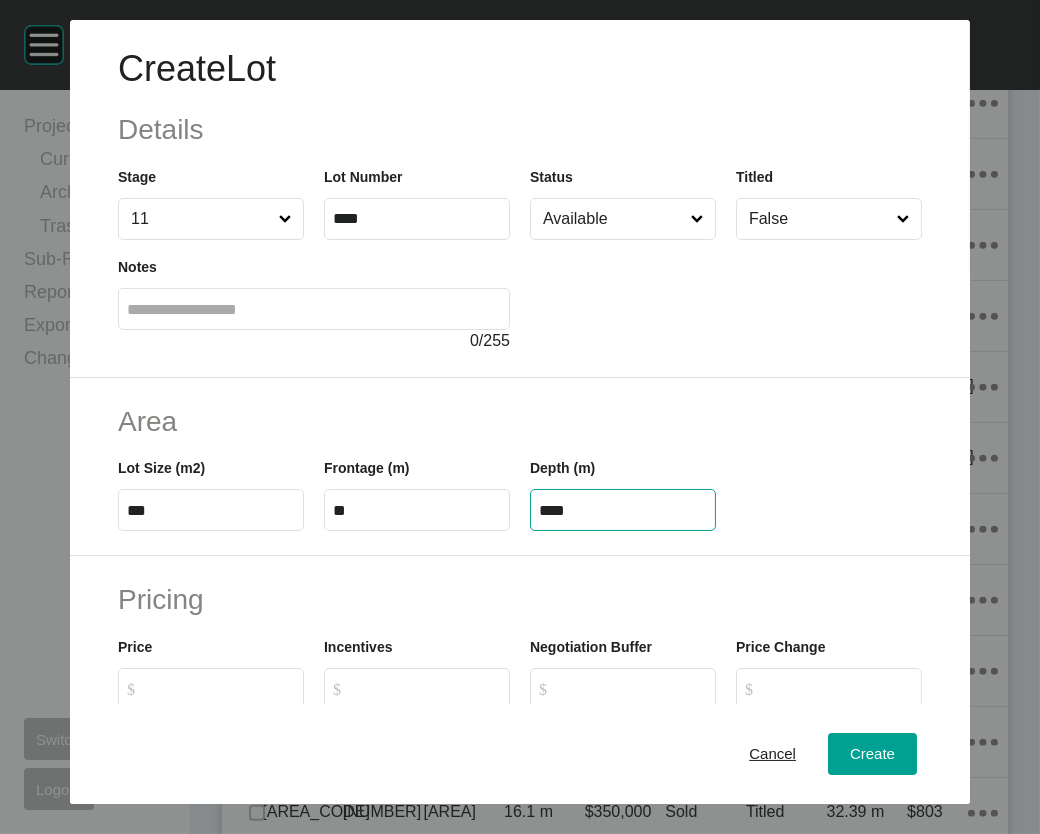 click on "****" at bounding box center [623, 510] 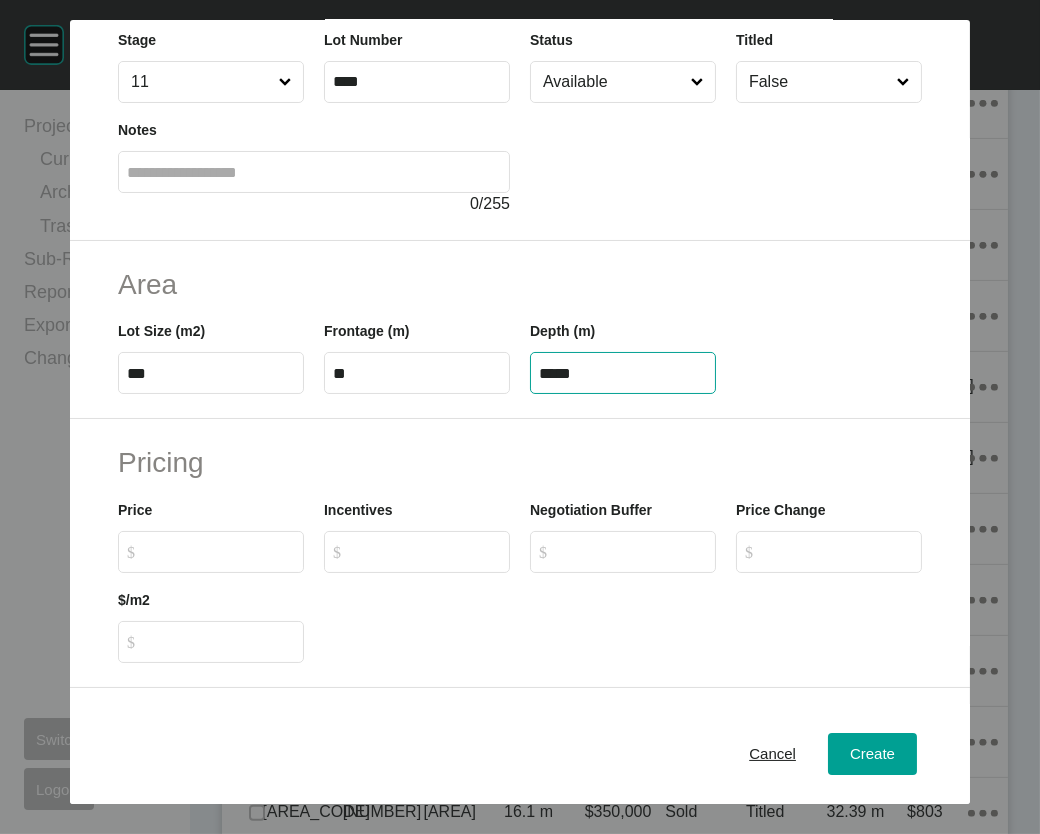 scroll, scrollTop: 142, scrollLeft: 0, axis: vertical 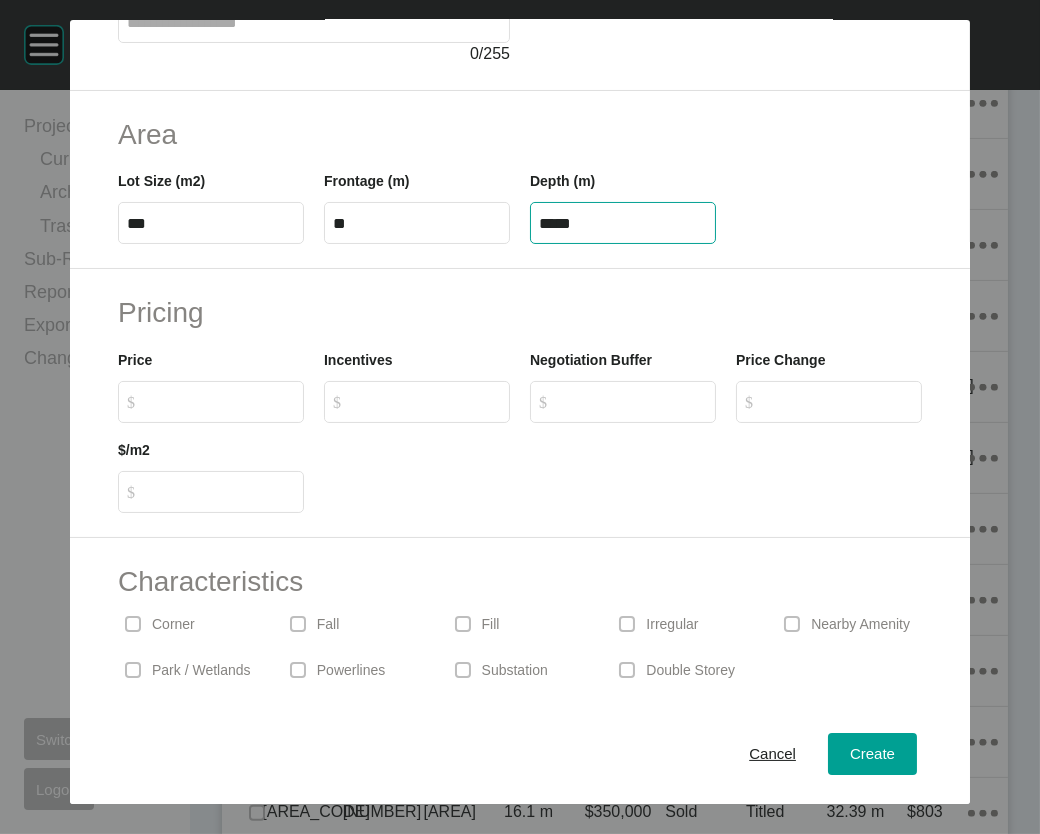 type on "*****" 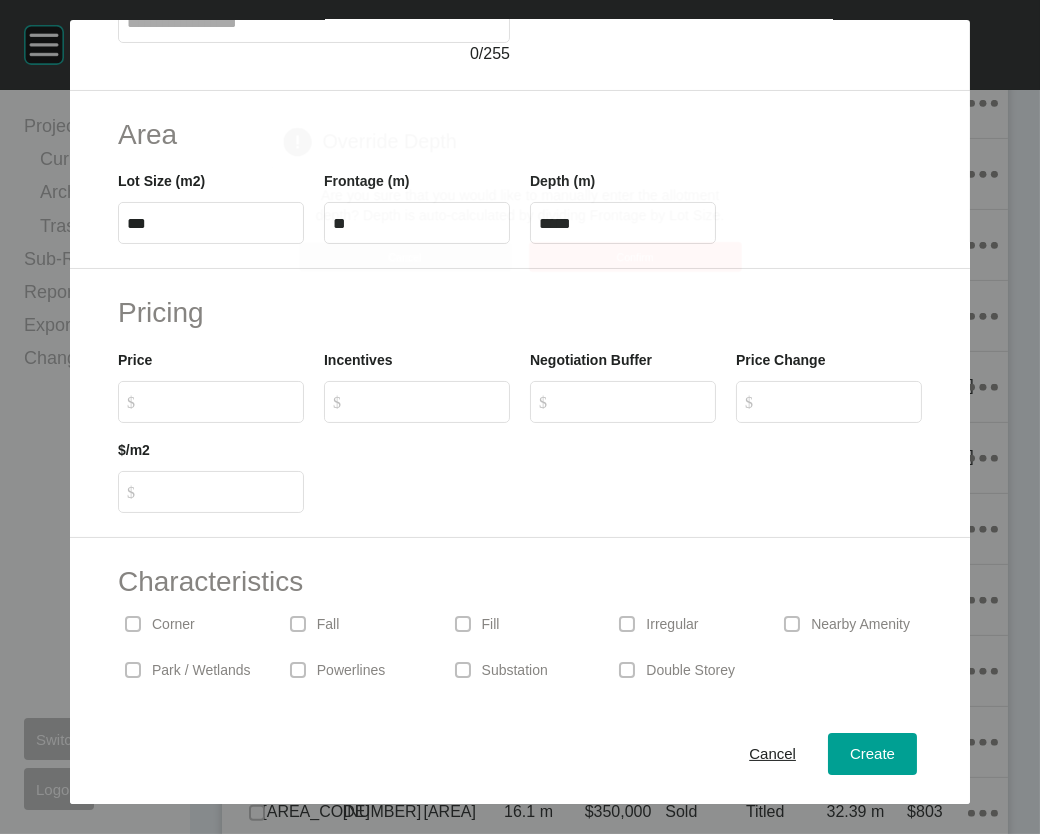 click on "Create  Lot Details Stage 11 Lot Number **** Status Available Titled False Notes 0 / 255 Area Lot Size (m2) *** Frontage (m) ** Depth (m) ***** Pricing Price $ Created with Sketch. $ Incentives $ Created with Sketch. $ Negotiation Buffer $ Created with Sketch. $ Price Change $ Created with Sketch. $ $/m2 $ Created with Sketch. $ Characteristics Corner Fall Fill Irregular Nearby Amenity Park / Wetlands Powerlines Substation Double Storey Orientation Cancel Create Page 1 Created with Sketch.   Override Depth Are you sure that you would like to manually enter the allotment depth? Depth is auto-calculated by dividing Frontage by Lot Size. Cancel Confirm" at bounding box center [520, 417] 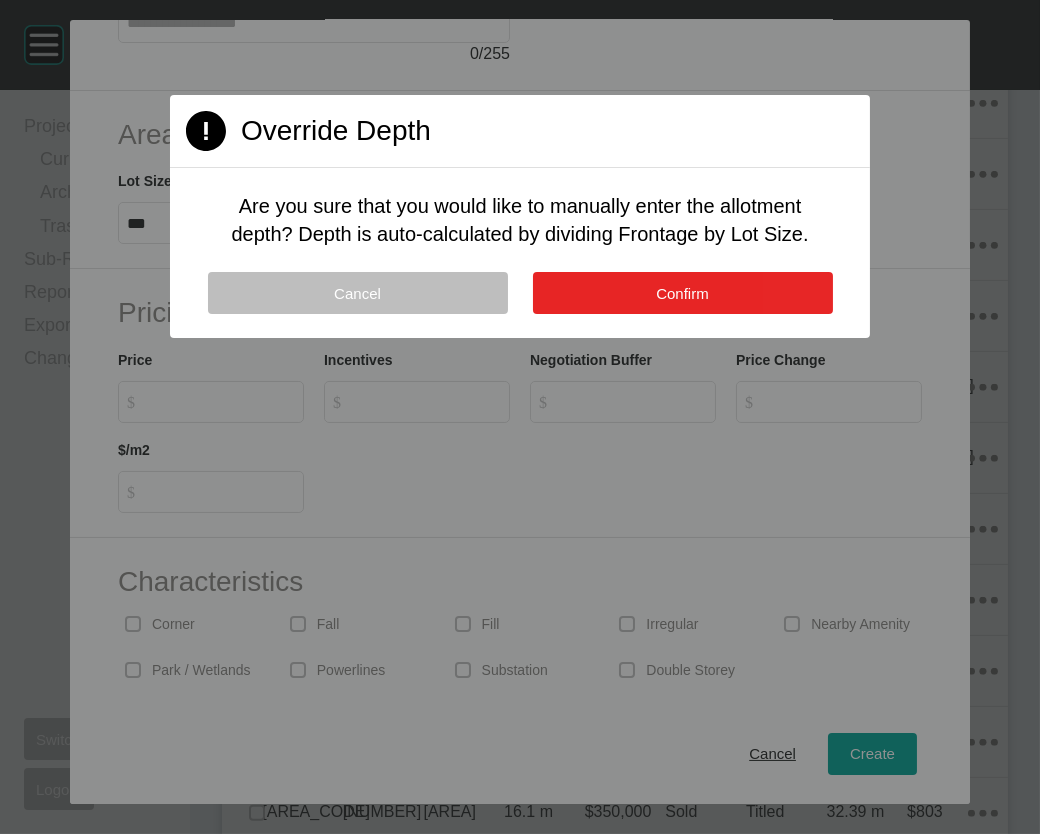click on "Confirm" at bounding box center (683, 293) 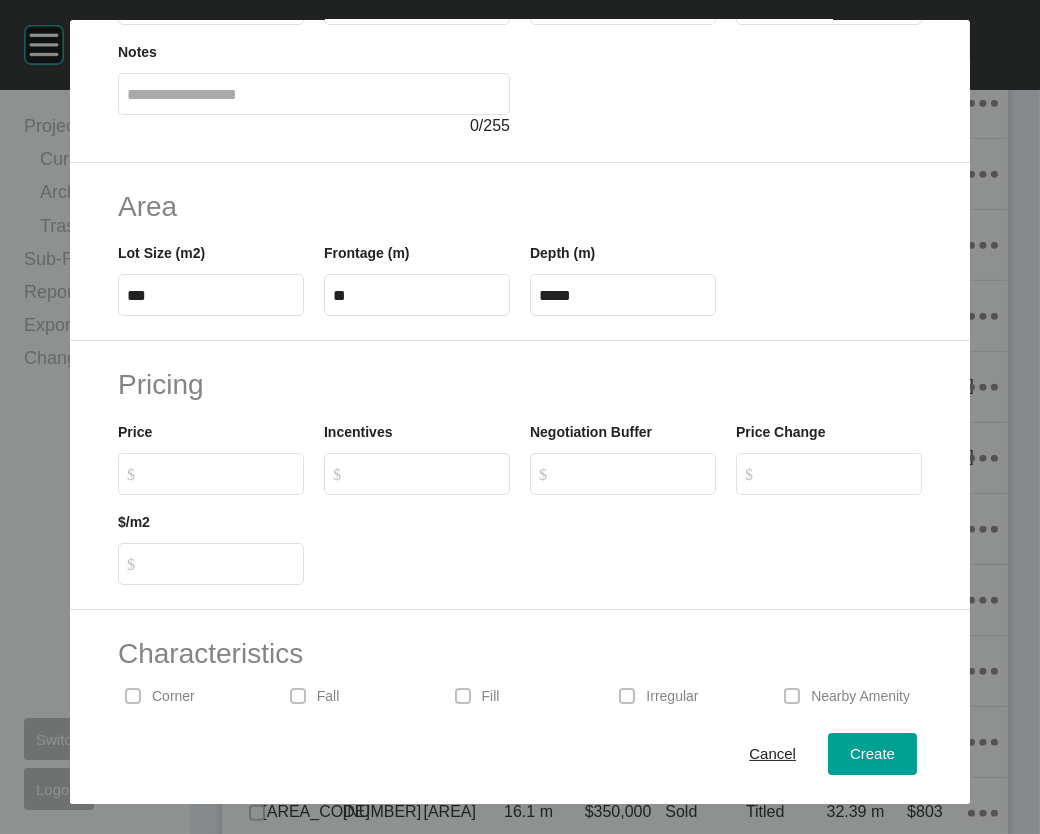 scroll, scrollTop: 211, scrollLeft: 0, axis: vertical 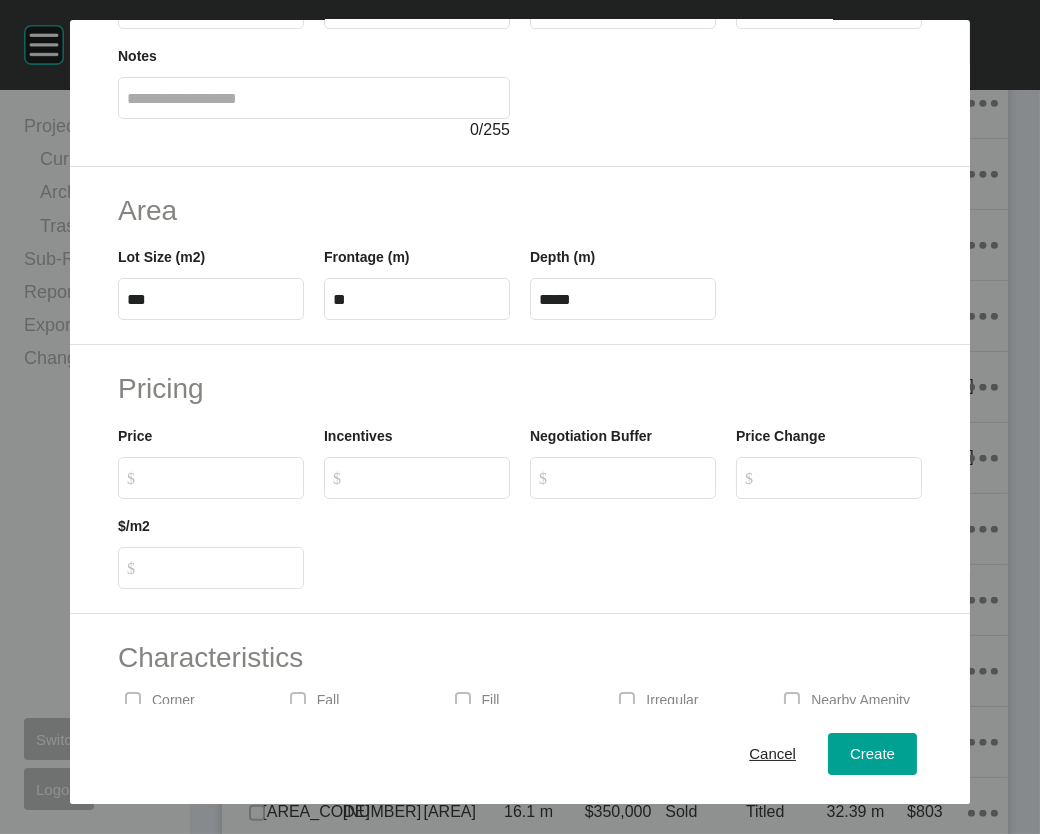 click on "$ Created with Sketch. $" at bounding box center [220, 477] 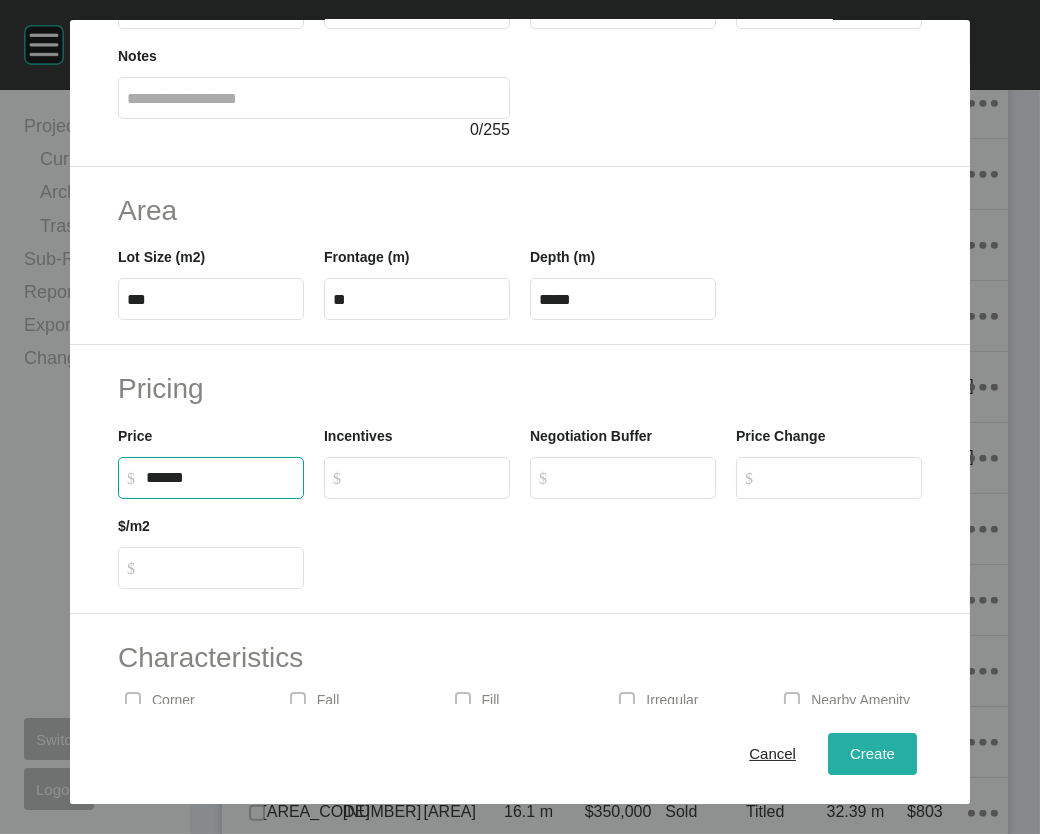 type on "*******" 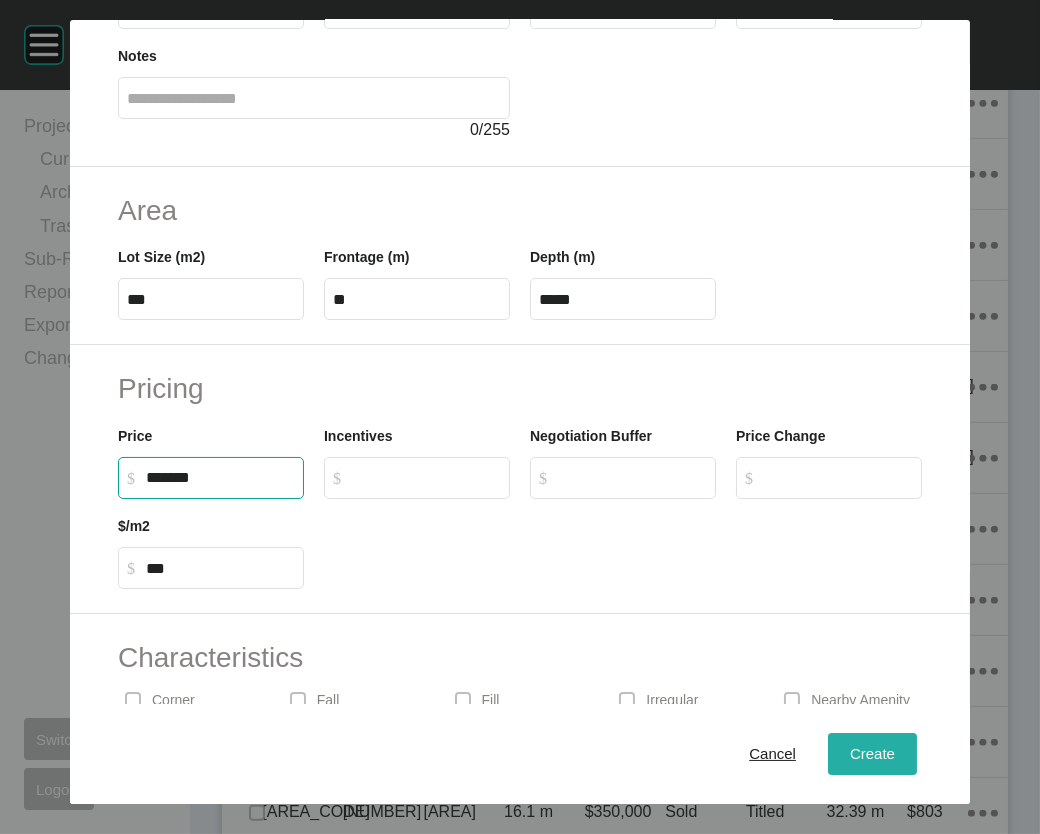 click on "Create" at bounding box center [872, 753] 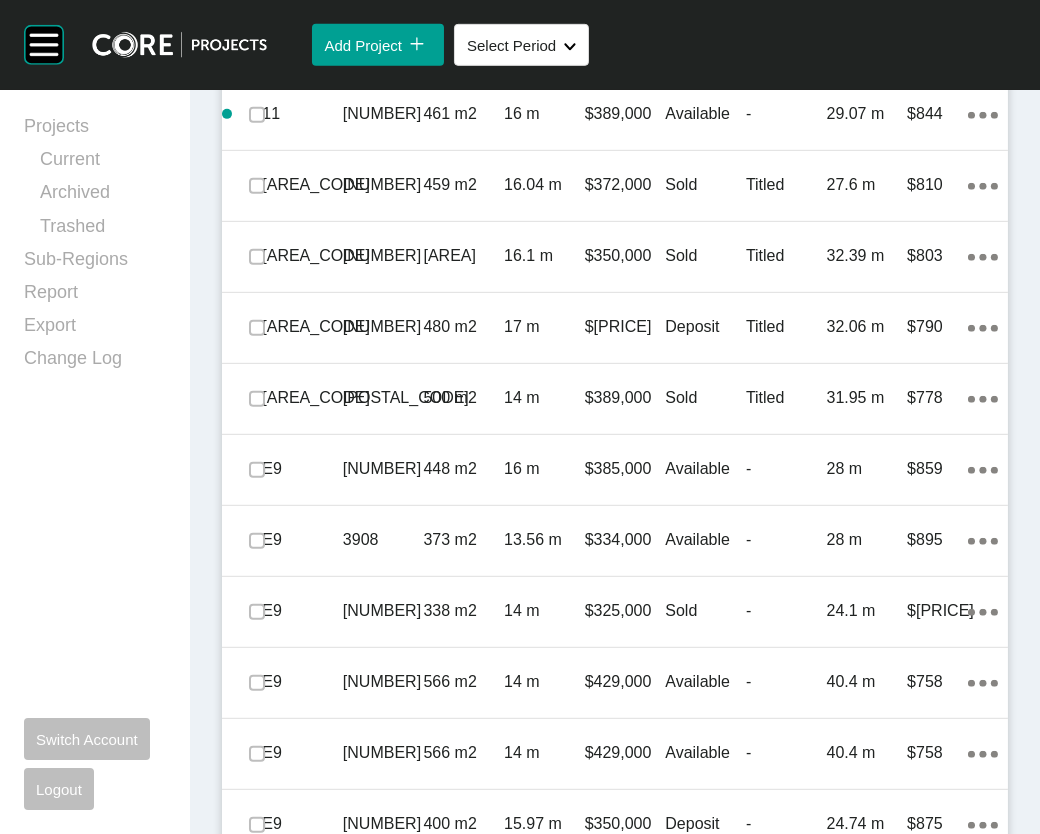 scroll, scrollTop: 2036, scrollLeft: 0, axis: vertical 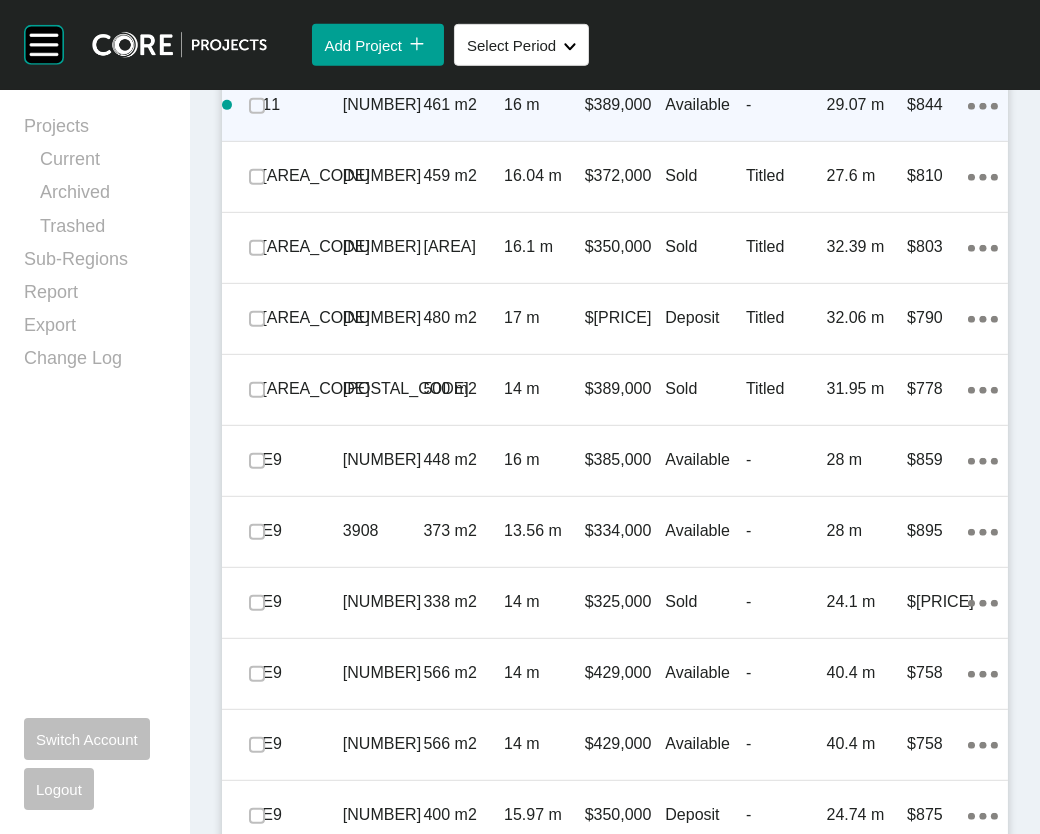click on "Action Menu Dots Copy 6 Created with Sketch." 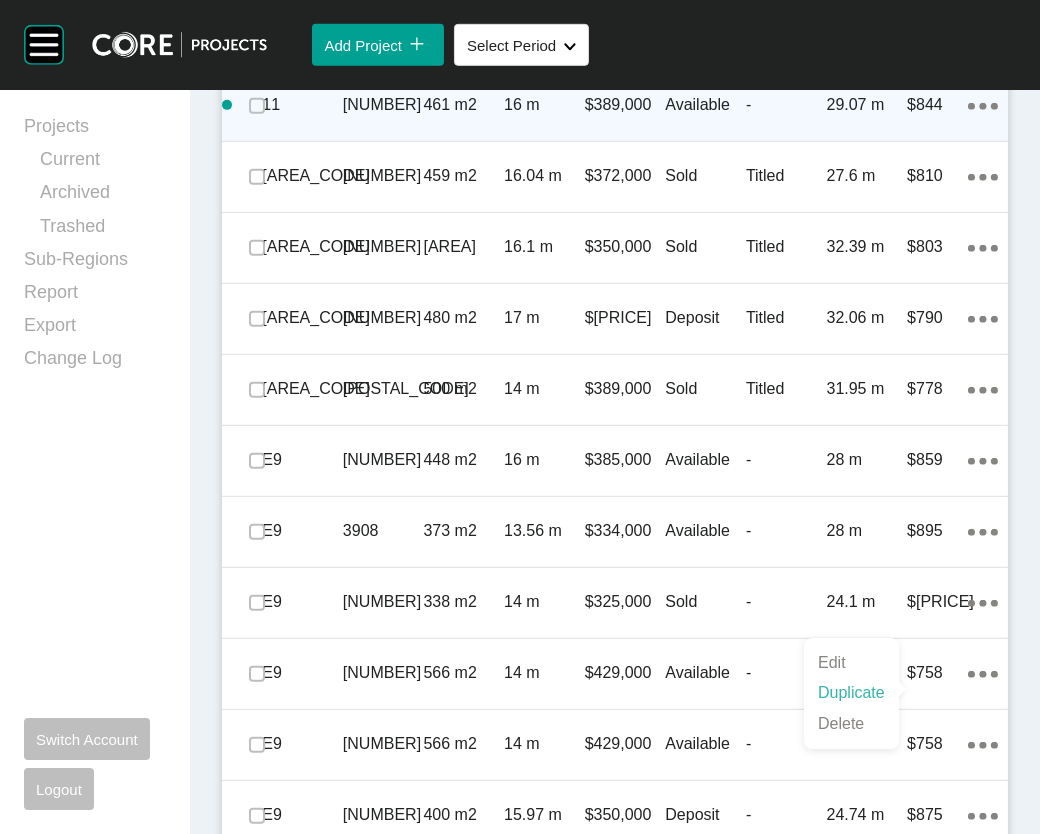 click on "Duplicate" at bounding box center (851, 693) 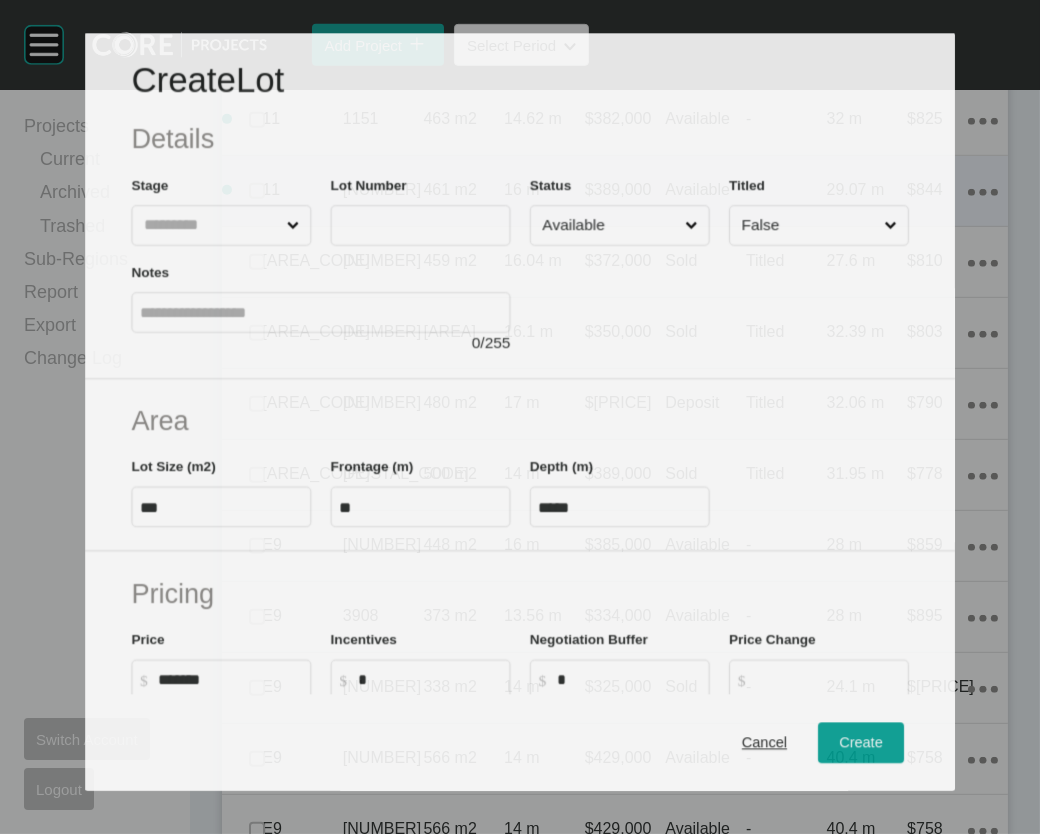 scroll, scrollTop: 1958, scrollLeft: 0, axis: vertical 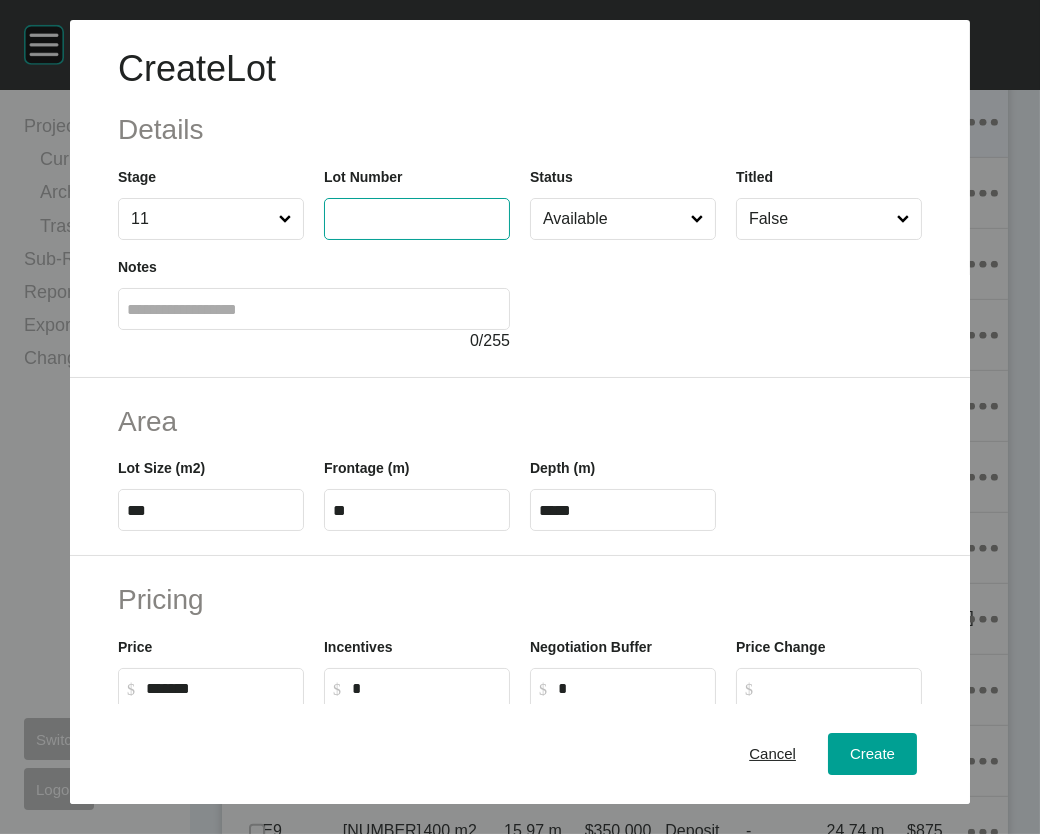 click at bounding box center [417, 218] 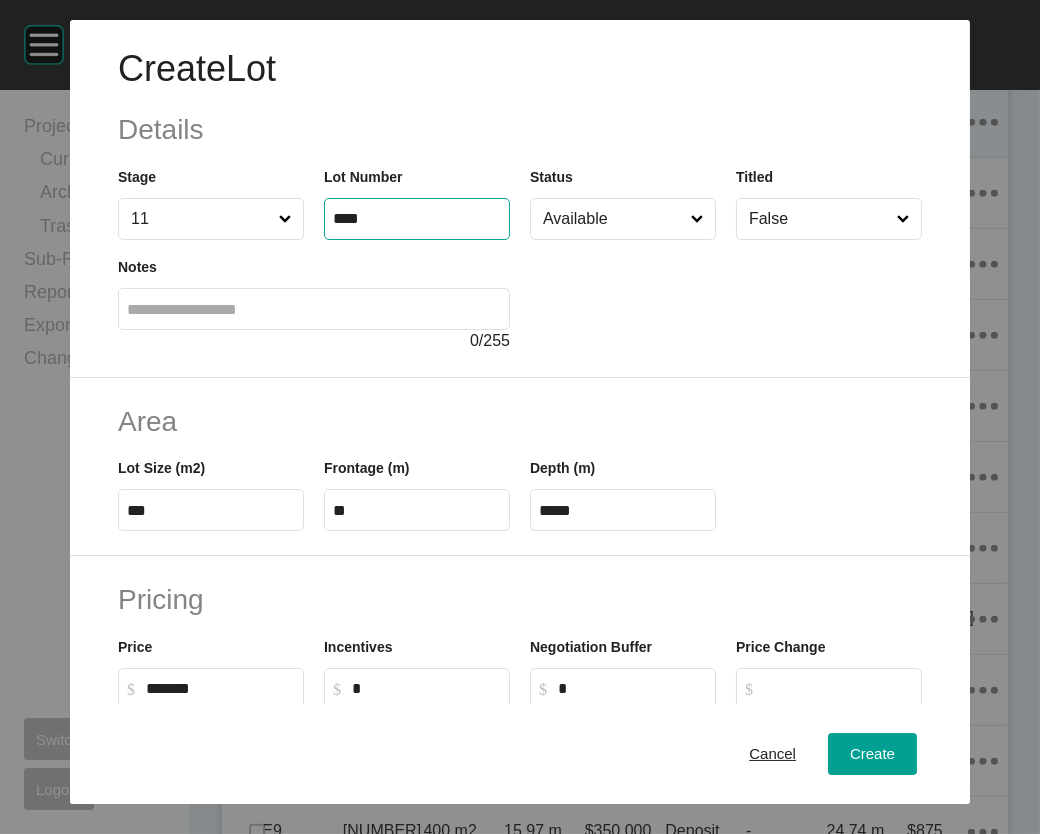 type on "****" 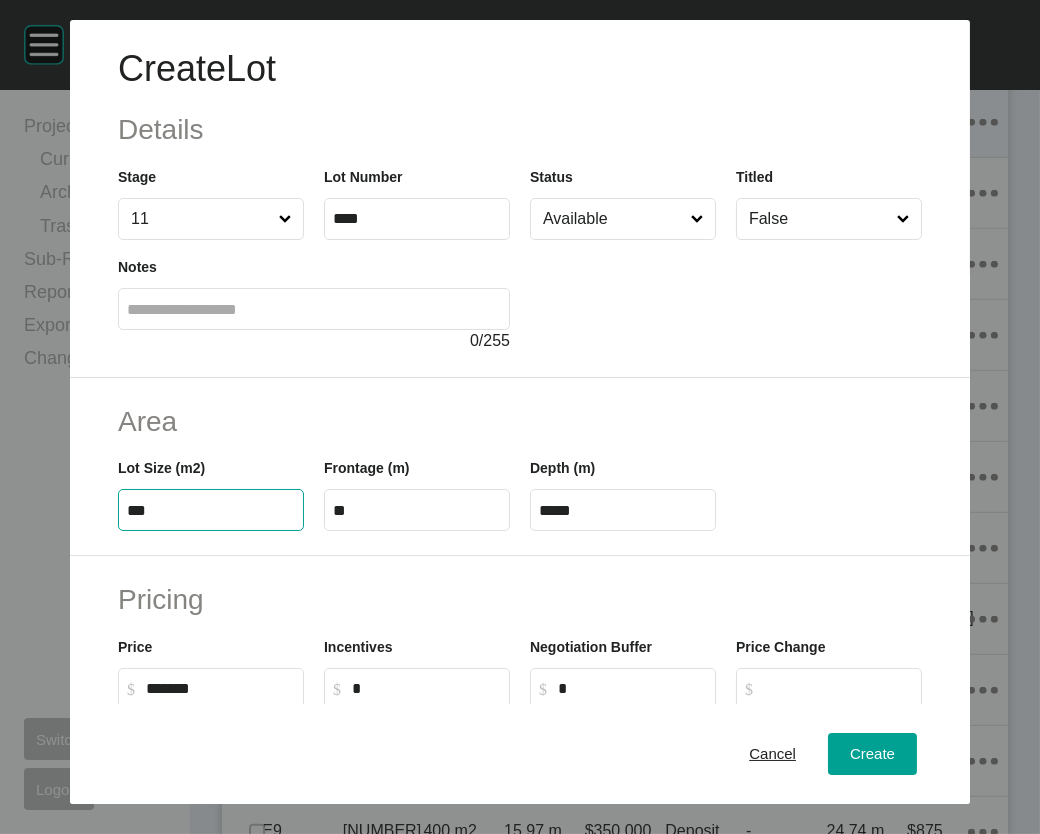 drag, startPoint x: 209, startPoint y: 622, endPoint x: -17, endPoint y: 614, distance: 226.14156 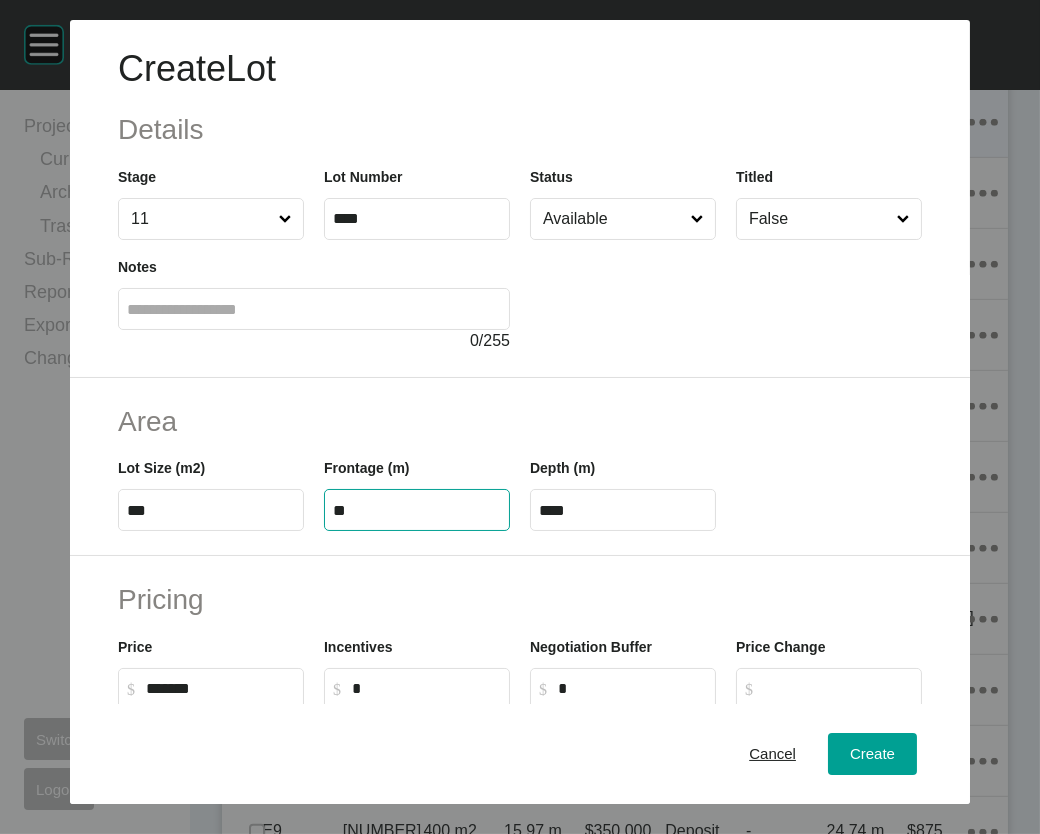 drag, startPoint x: 372, startPoint y: 637, endPoint x: 199, endPoint y: 616, distance: 174.26991 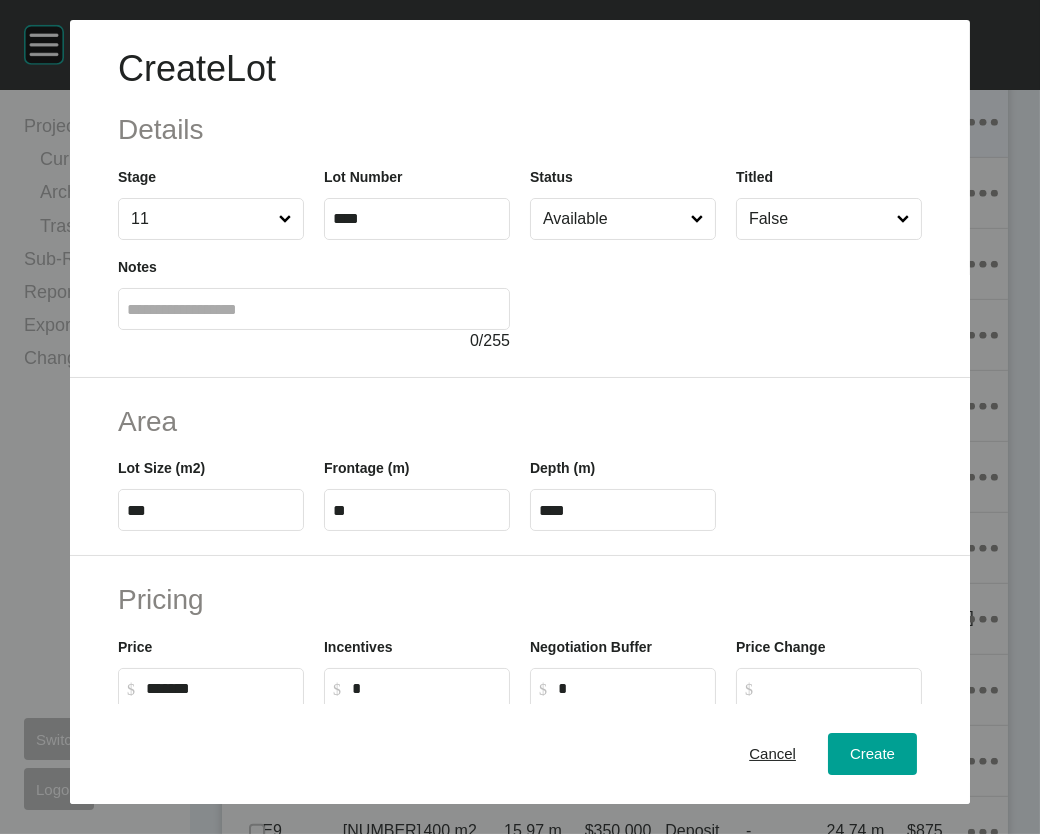 click on "****" at bounding box center [623, 510] 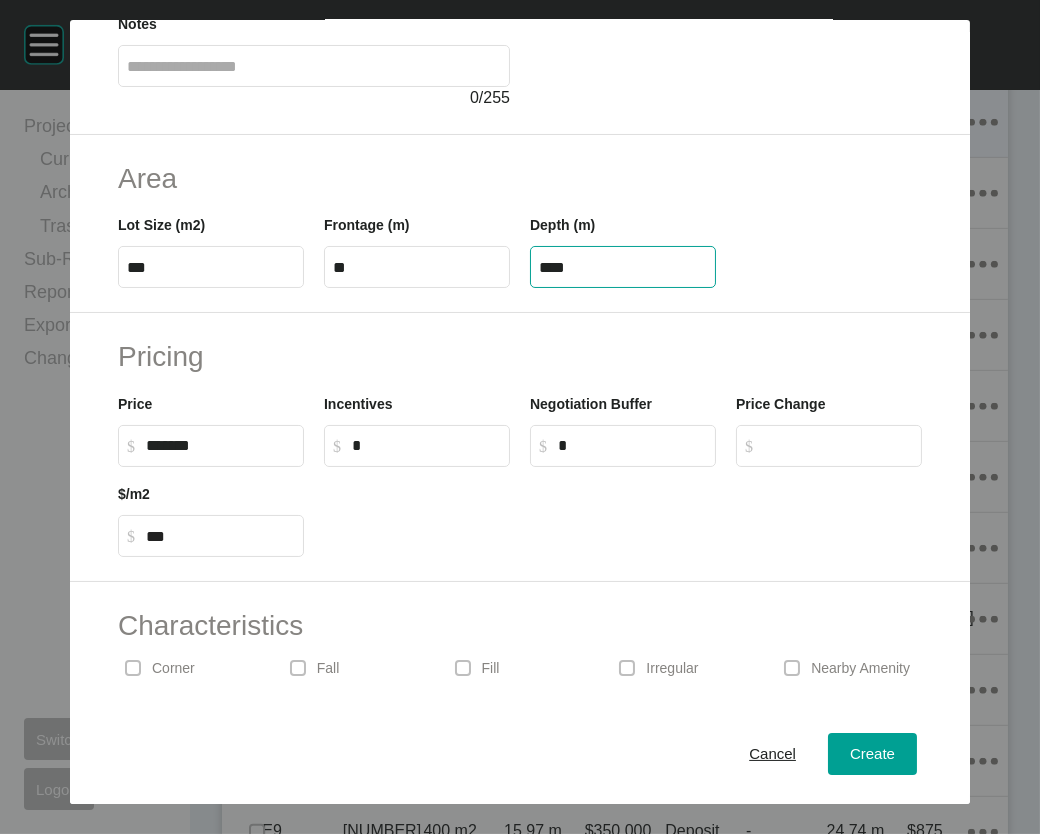 scroll, scrollTop: 249, scrollLeft: 0, axis: vertical 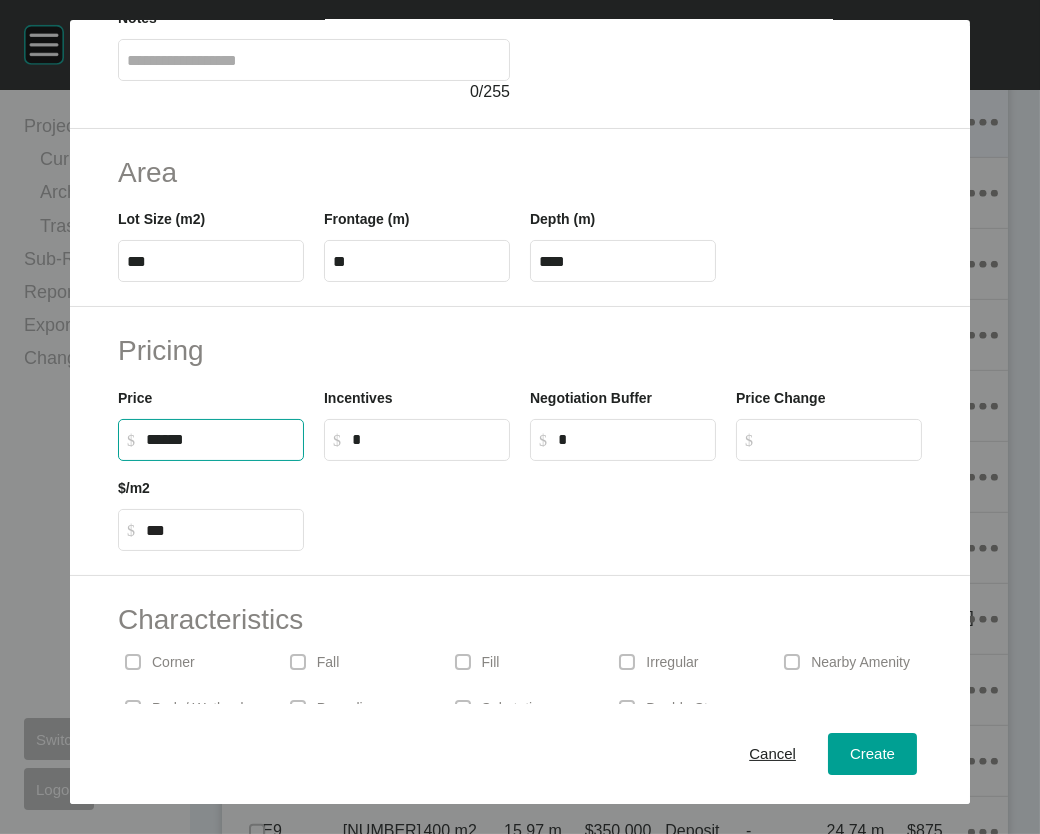 click on "******" at bounding box center (220, 439) 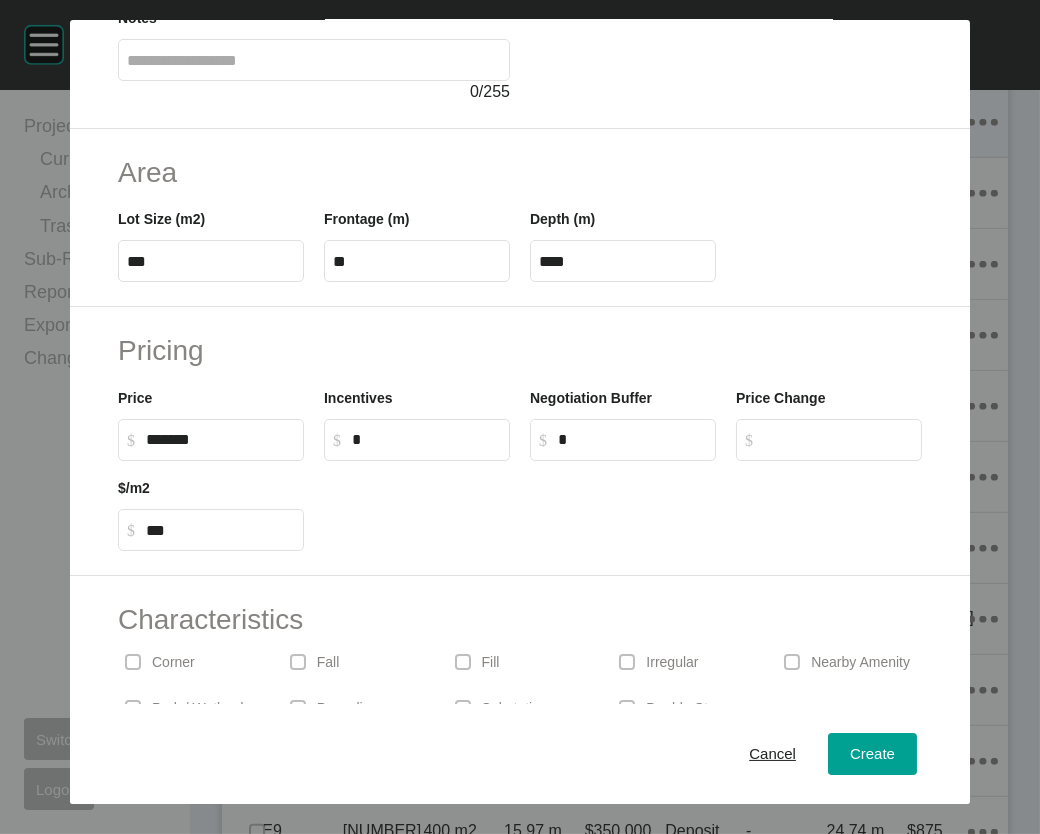 click on "$ Created with Sketch. $ *" at bounding box center (417, 440) 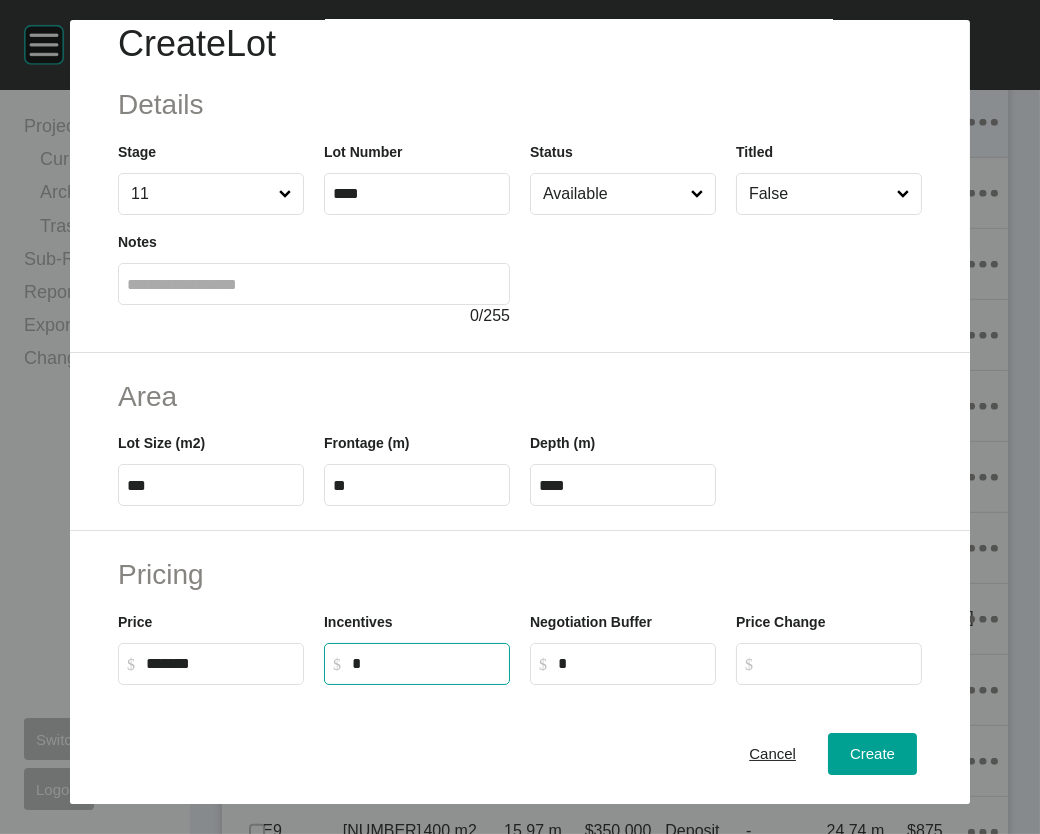 scroll, scrollTop: 0, scrollLeft: 0, axis: both 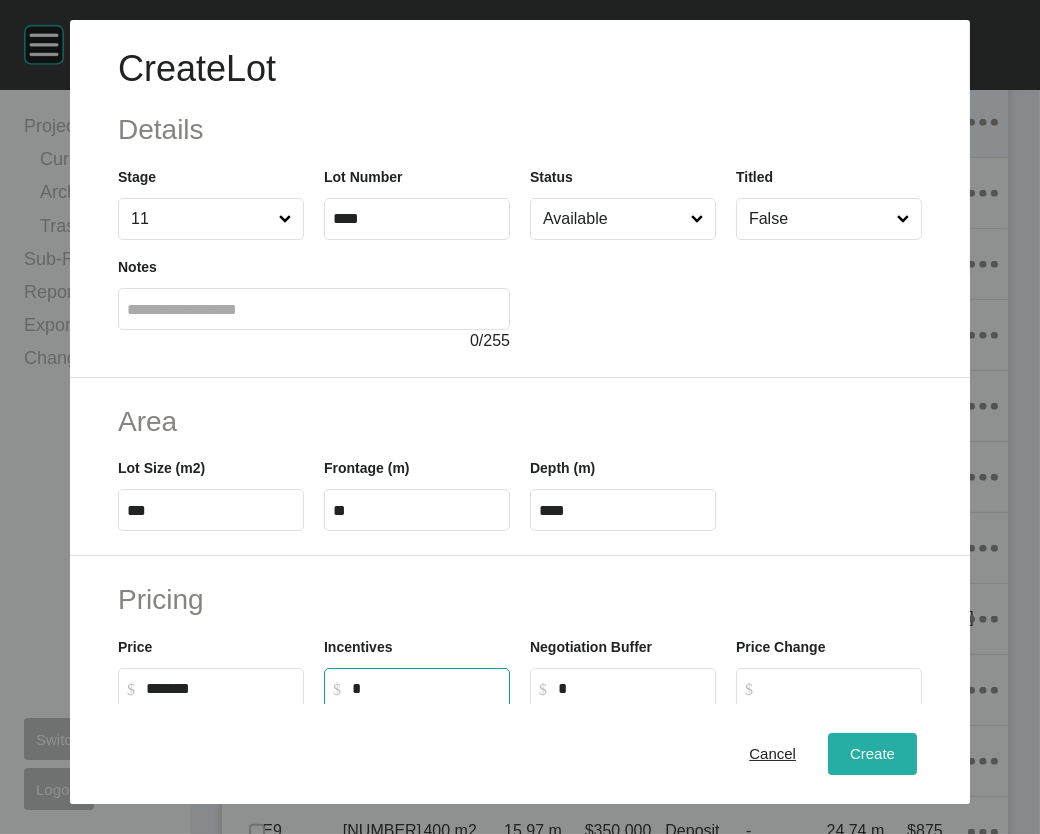click on "Create" at bounding box center (872, 753) 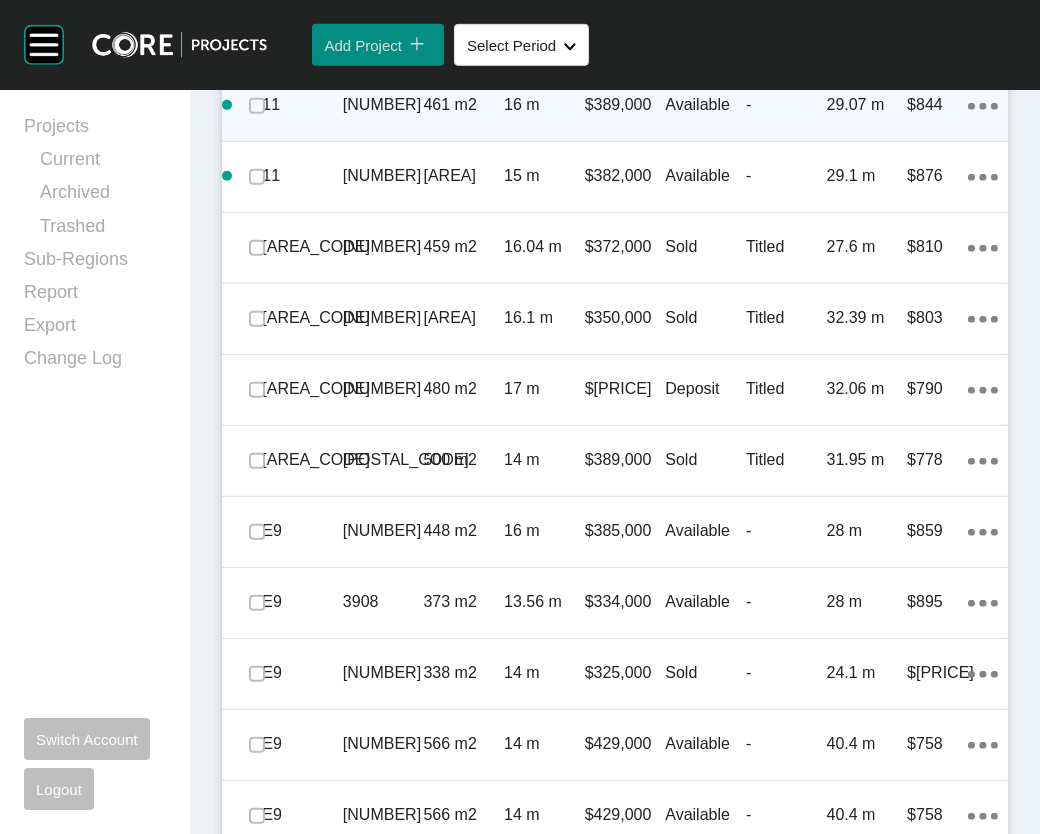 scroll, scrollTop: 147, scrollLeft: 0, axis: vertical 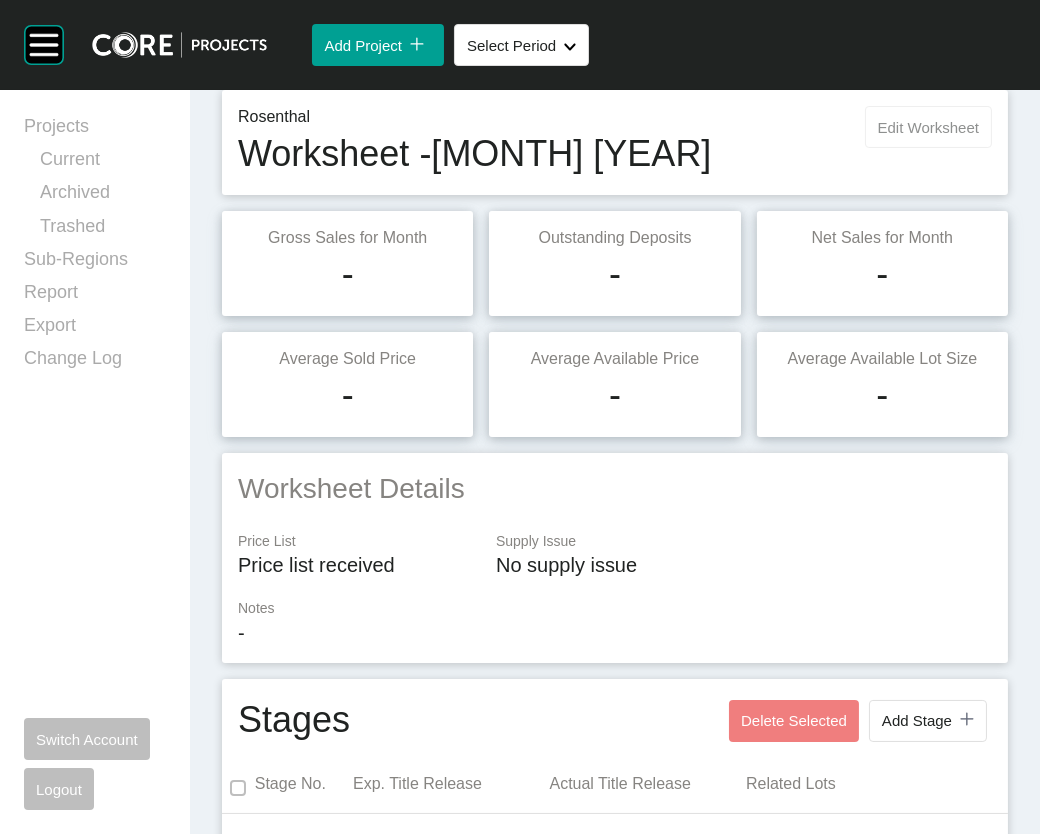 click on "Edit Worksheet" at bounding box center (928, 127) 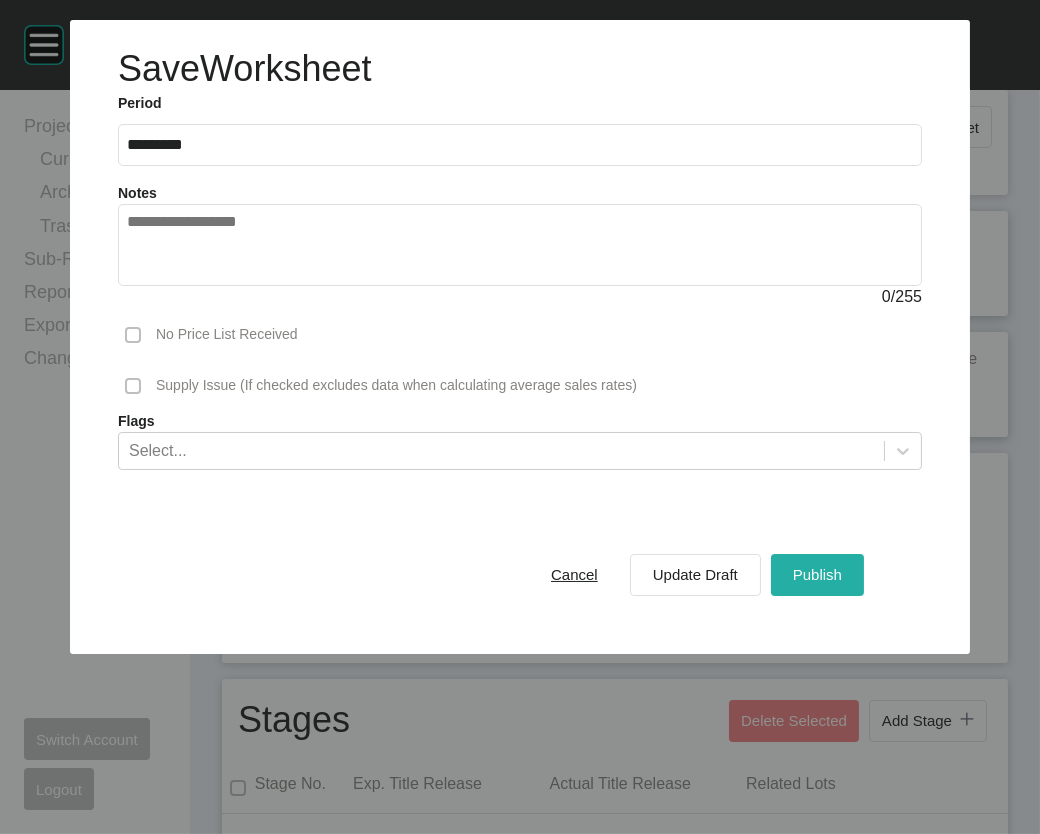 click on "Publish" at bounding box center [817, 574] 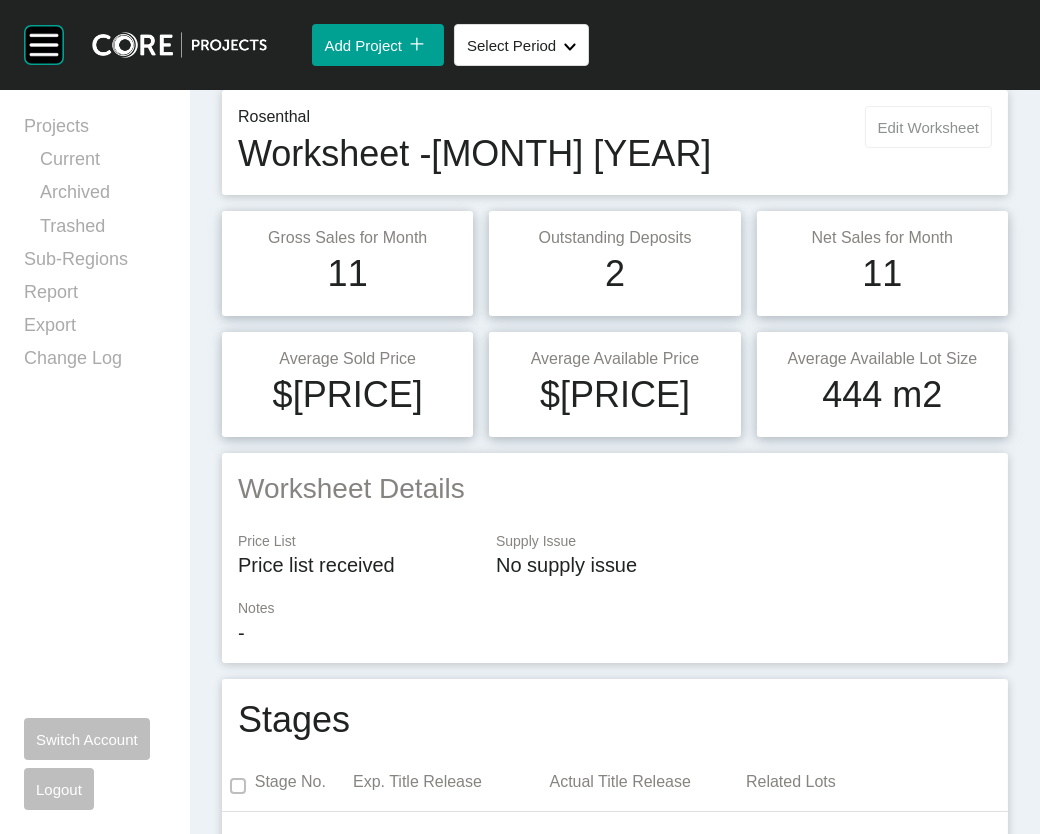 click on "Edit Worksheet" at bounding box center [928, 127] 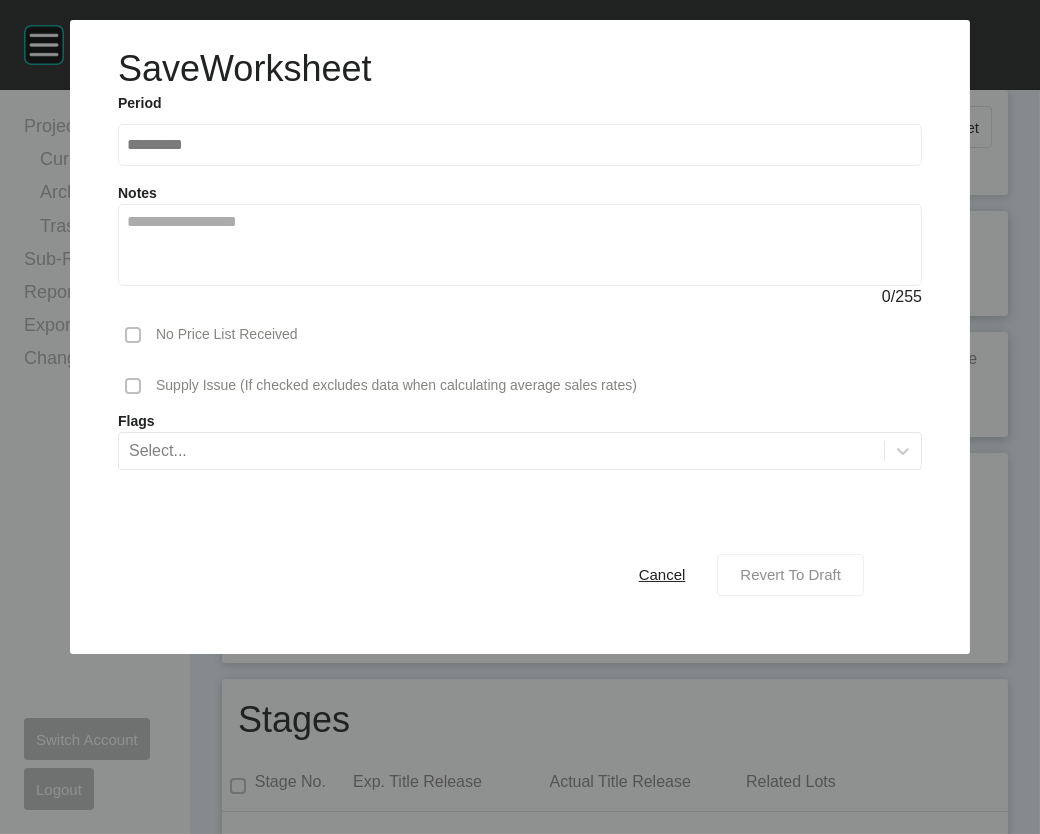 click on "Revert To Draft" at bounding box center (790, 574) 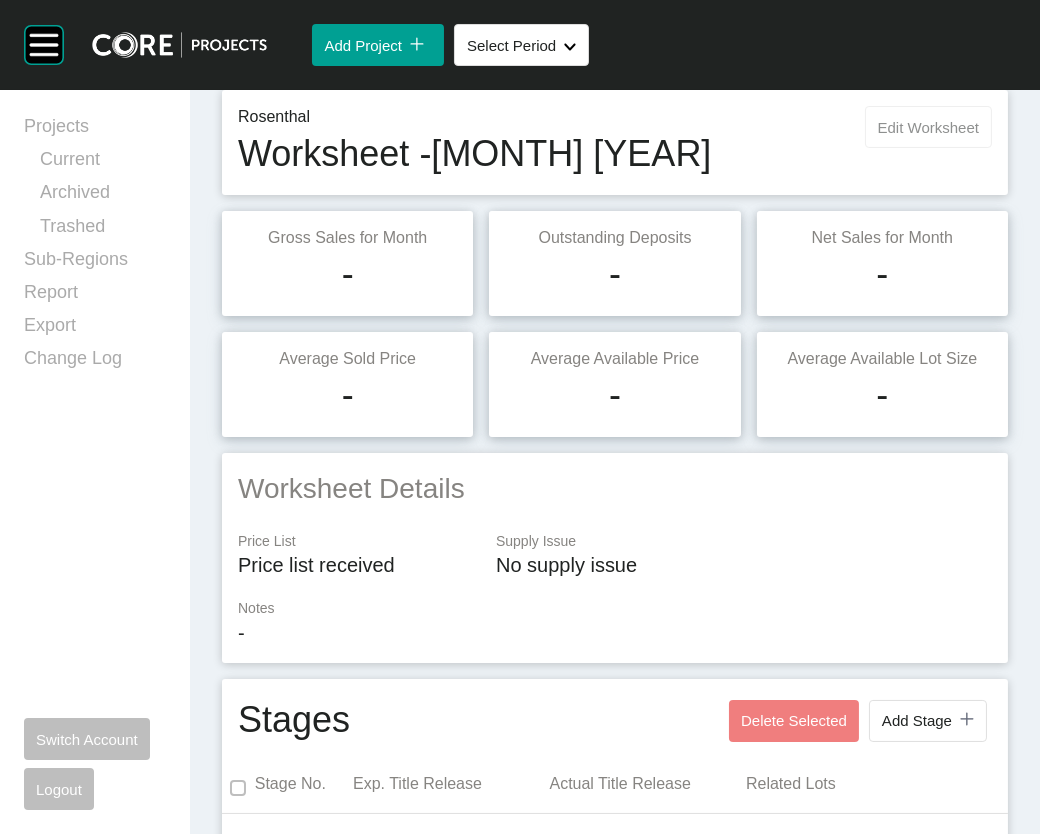 click on "Edit Worksheet" at bounding box center (928, 127) 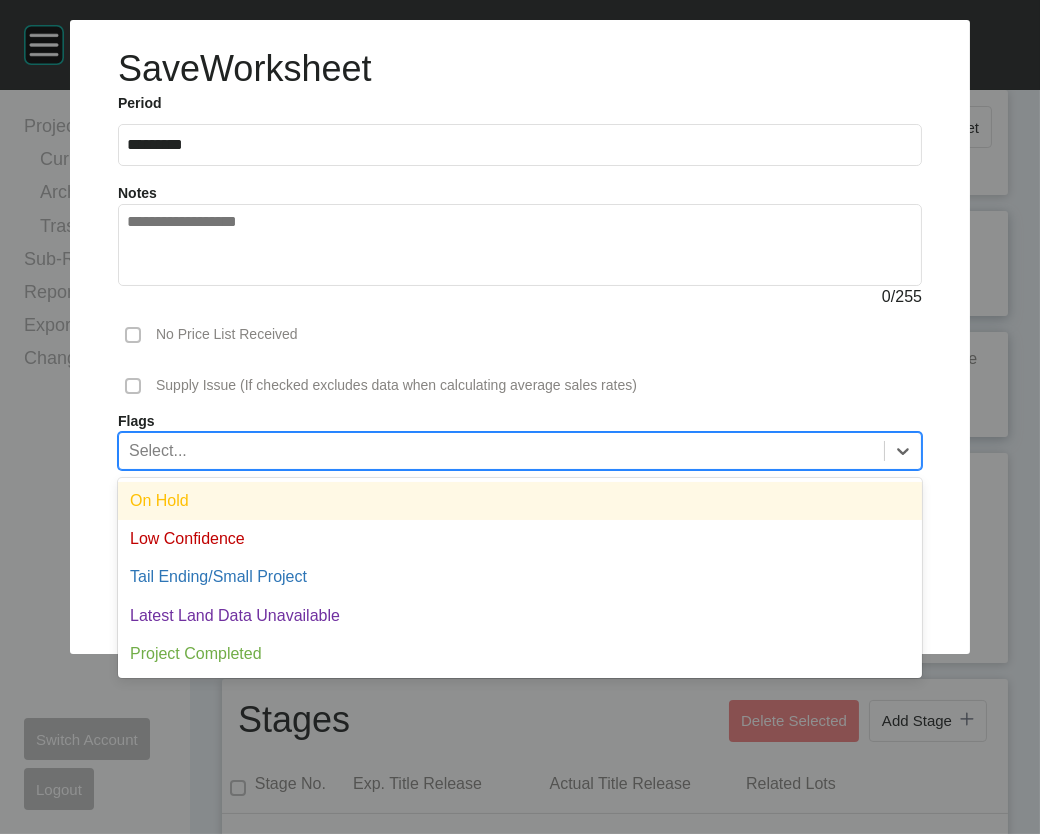 click on "Select..." at bounding box center [501, 450] 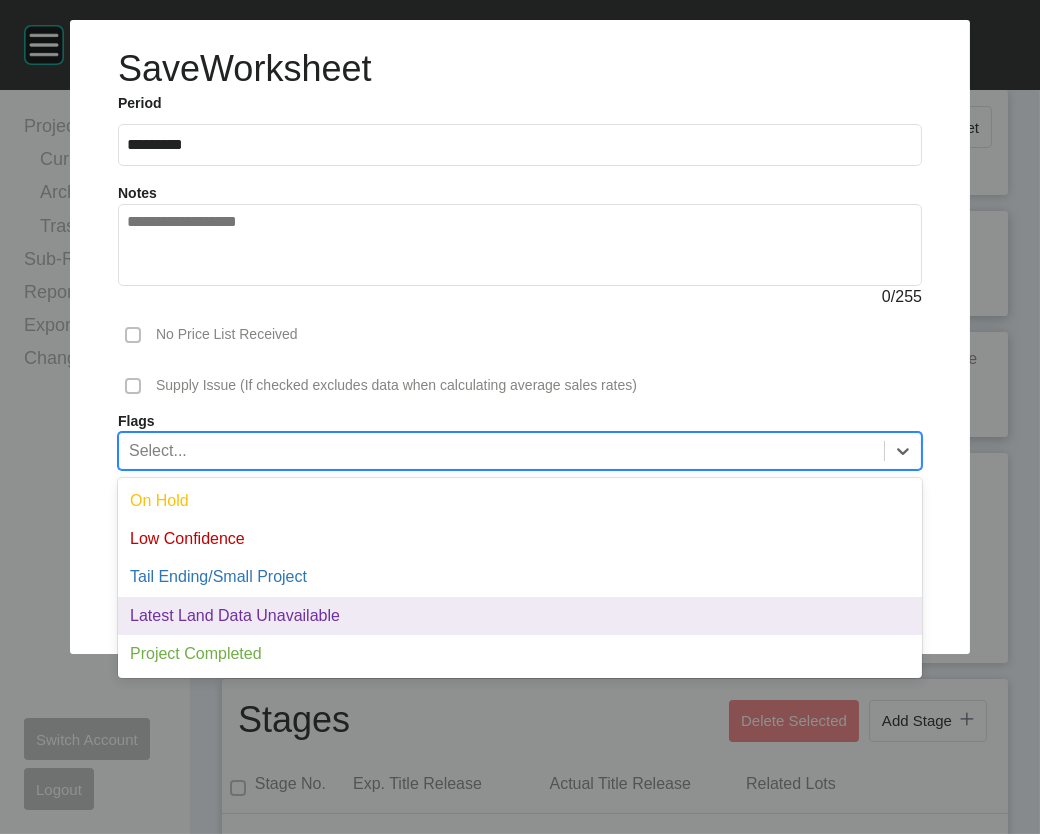 click on "Latest Land Data Unavailable" at bounding box center [520, 616] 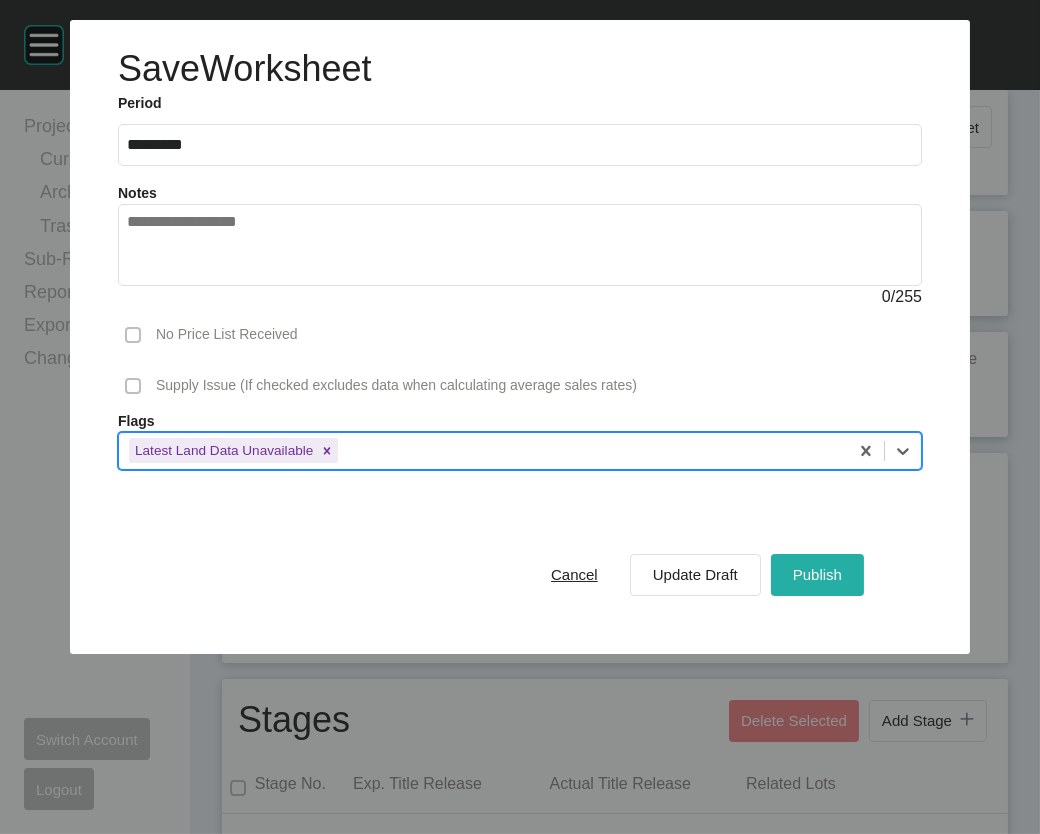 click on "Publish" at bounding box center (817, 574) 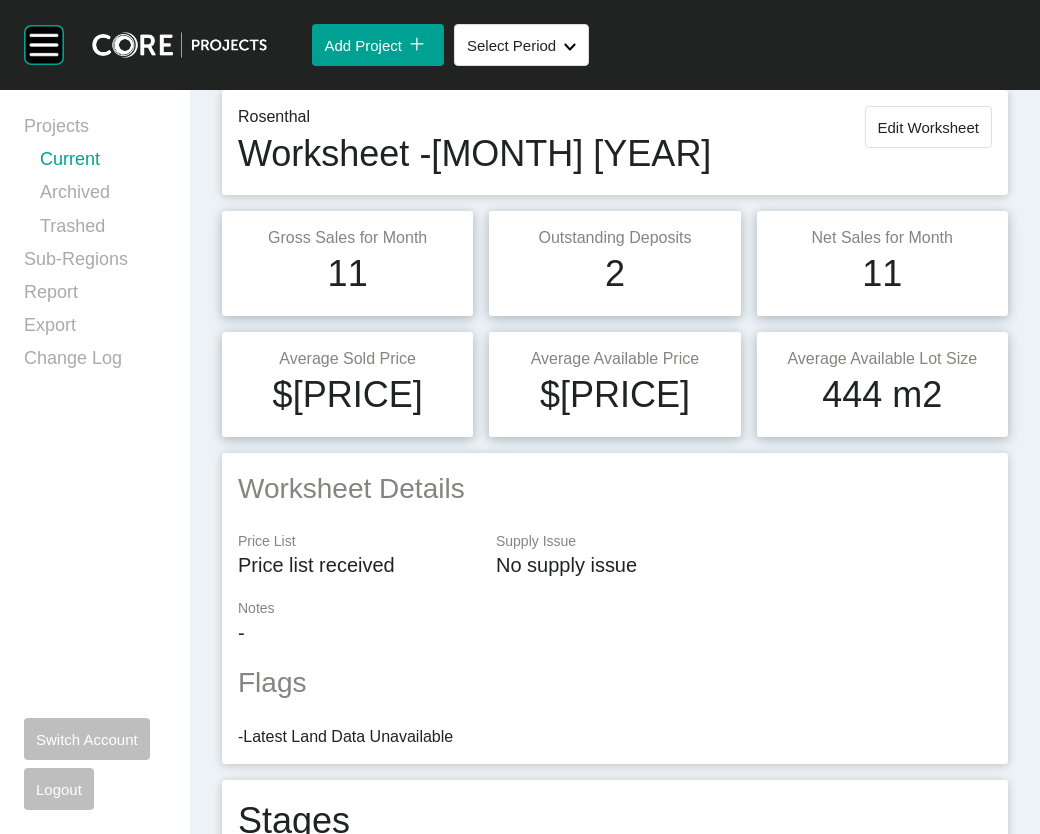 click on "Current" at bounding box center [103, 163] 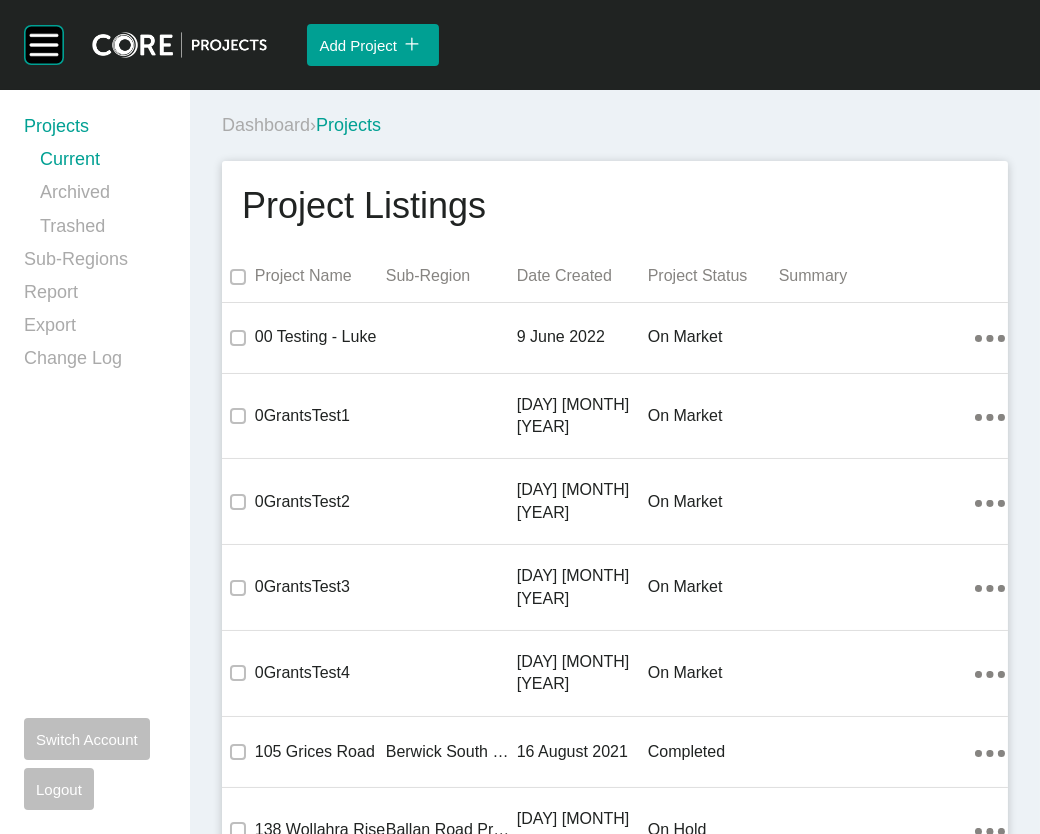 scroll, scrollTop: 50032, scrollLeft: 0, axis: vertical 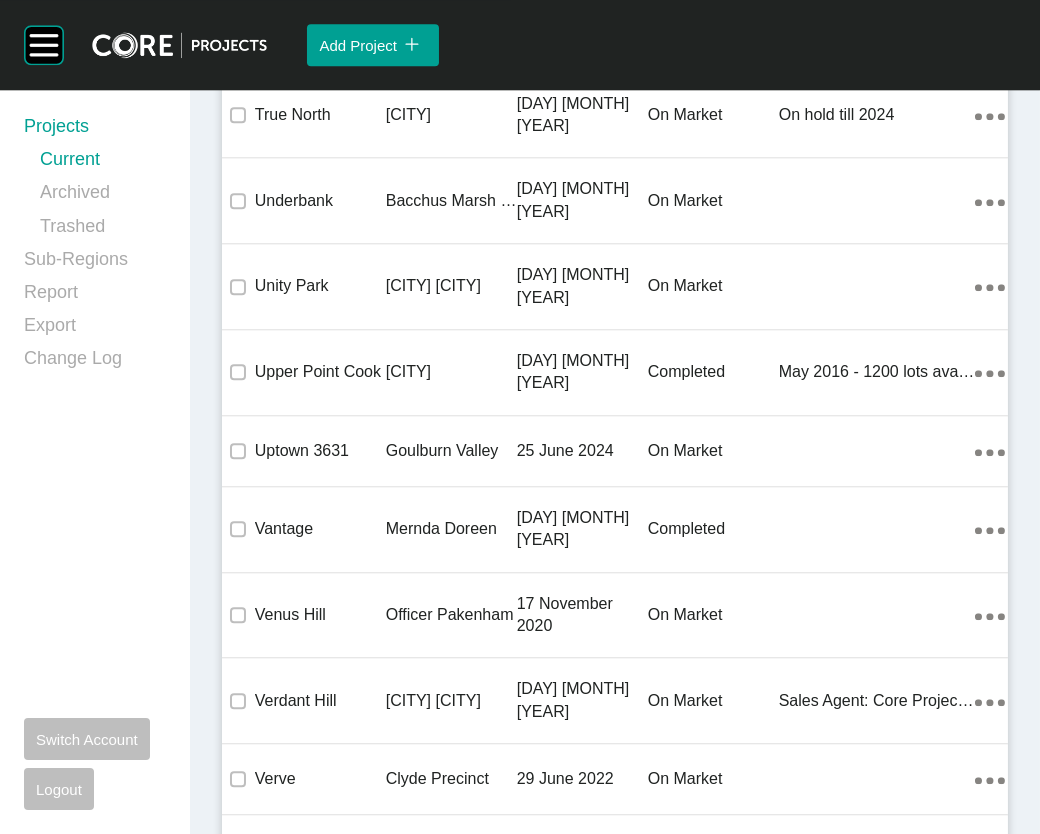 click on "Sherwood Grange" at bounding box center (320, -7980) 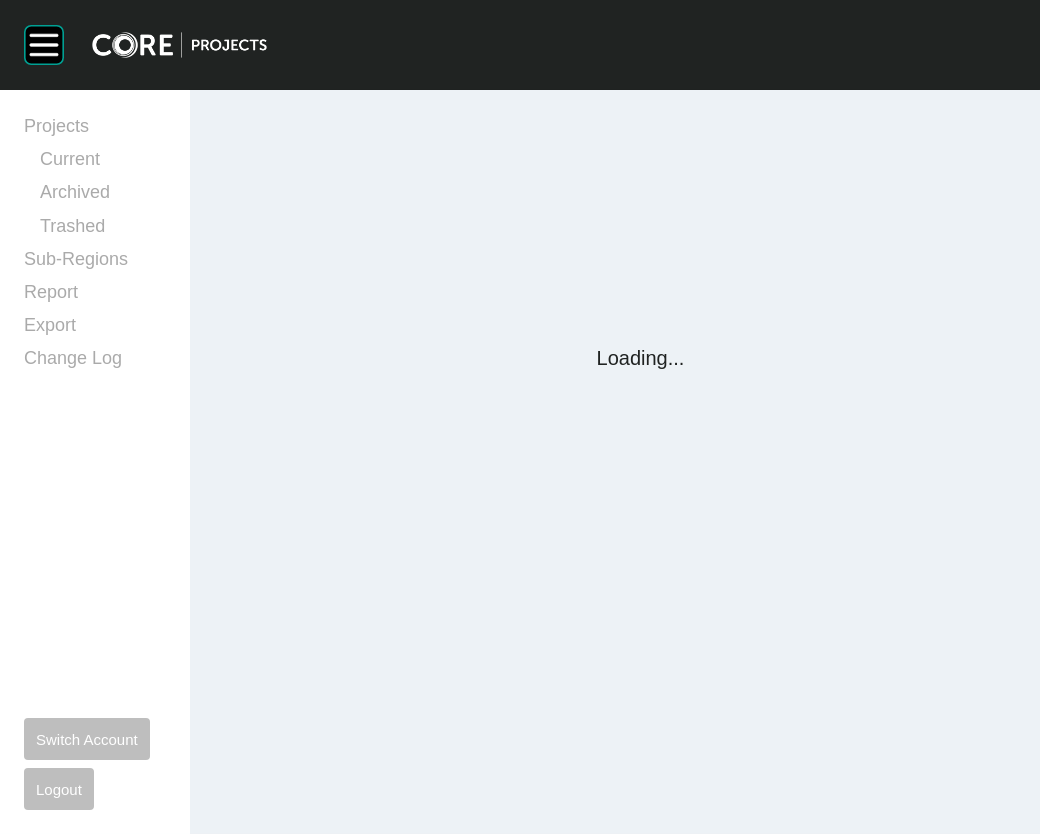 scroll, scrollTop: 0, scrollLeft: 0, axis: both 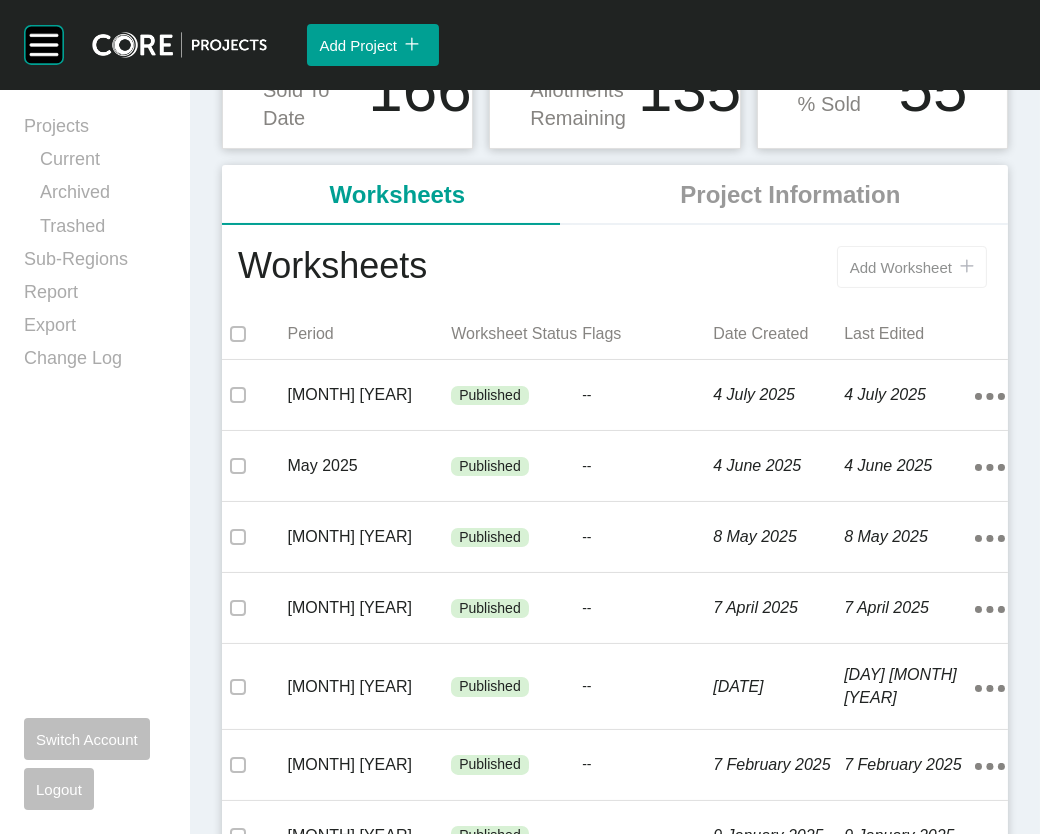 click on "Add Worksheet icon/tick copy 11 Created with Sketch." at bounding box center (912, 267) 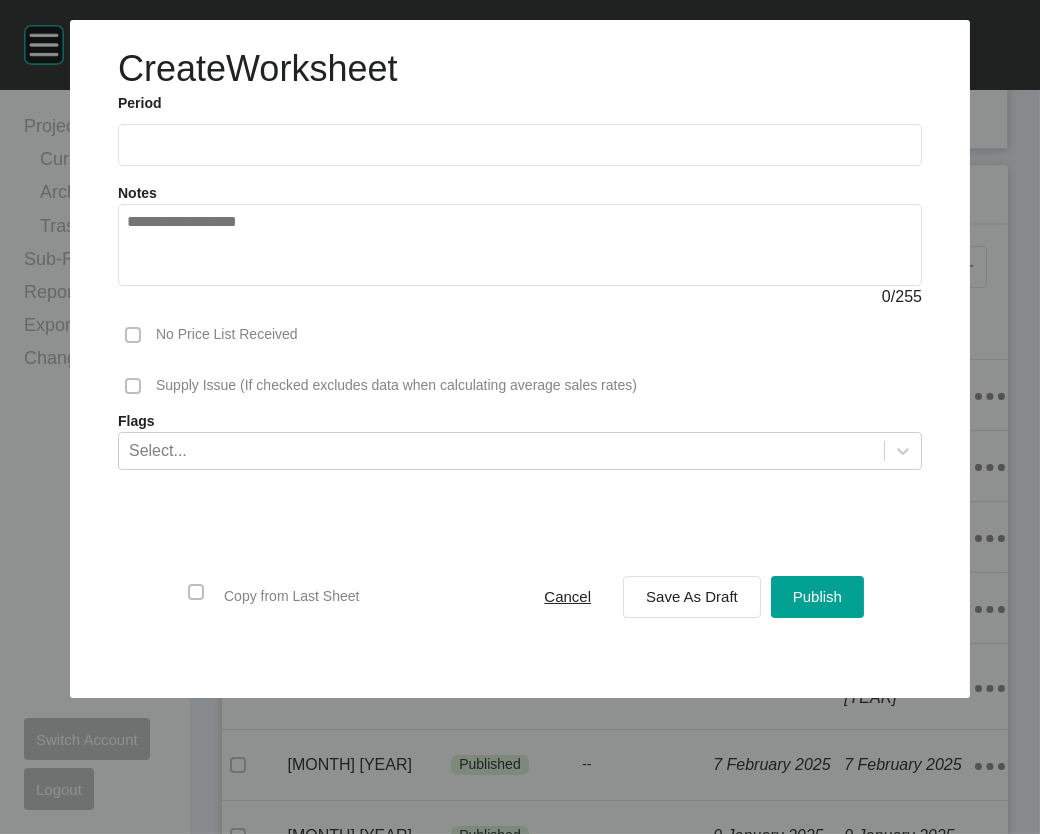 click at bounding box center (520, 145) 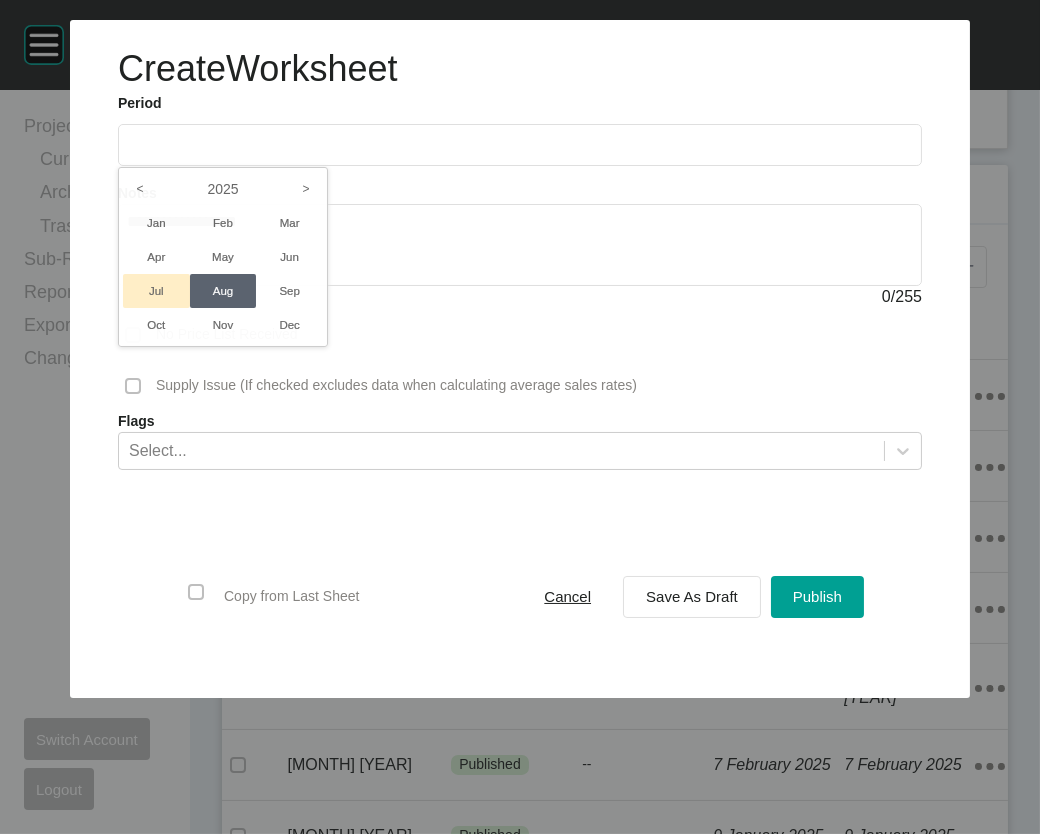 click on "Jul" at bounding box center (156, 291) 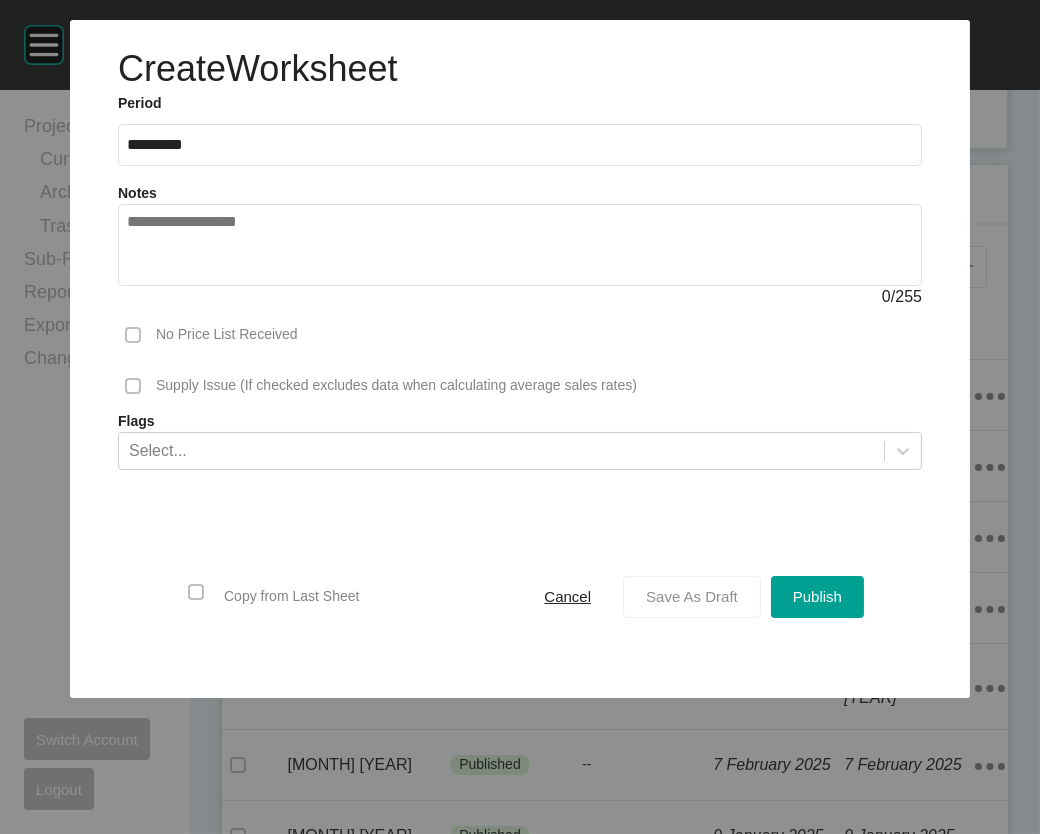click on "Save As Draft" at bounding box center [692, 596] 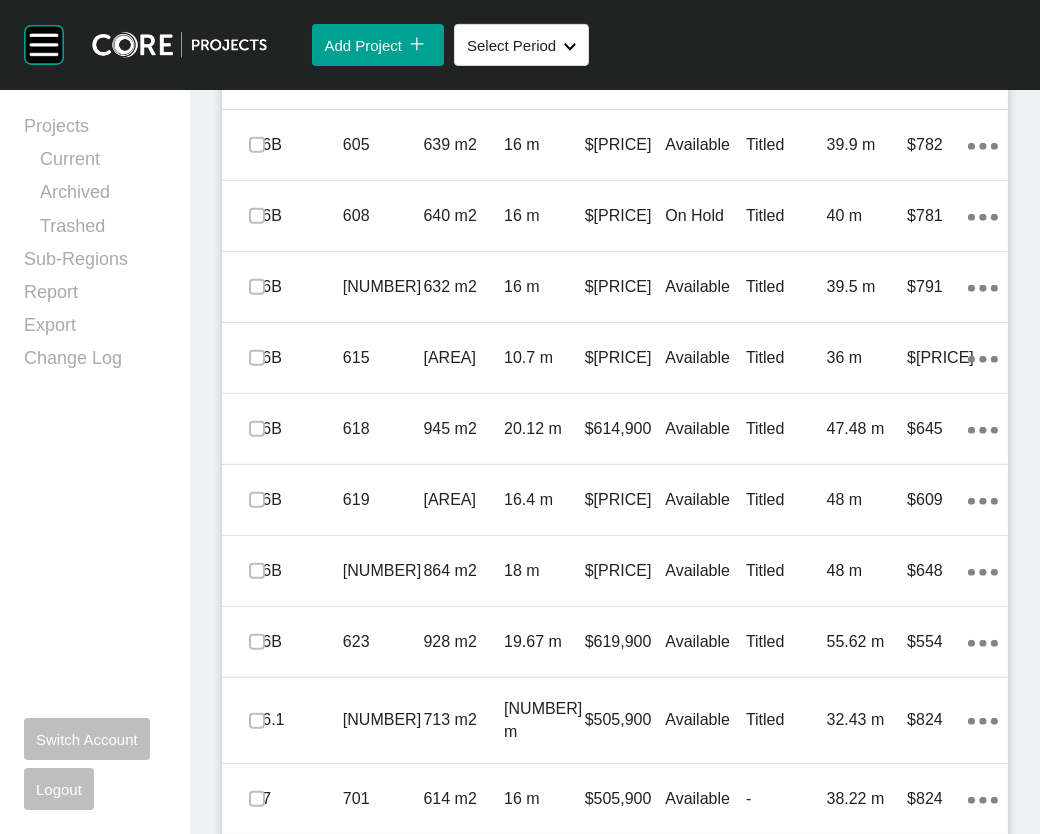 scroll, scrollTop: 1605, scrollLeft: 0, axis: vertical 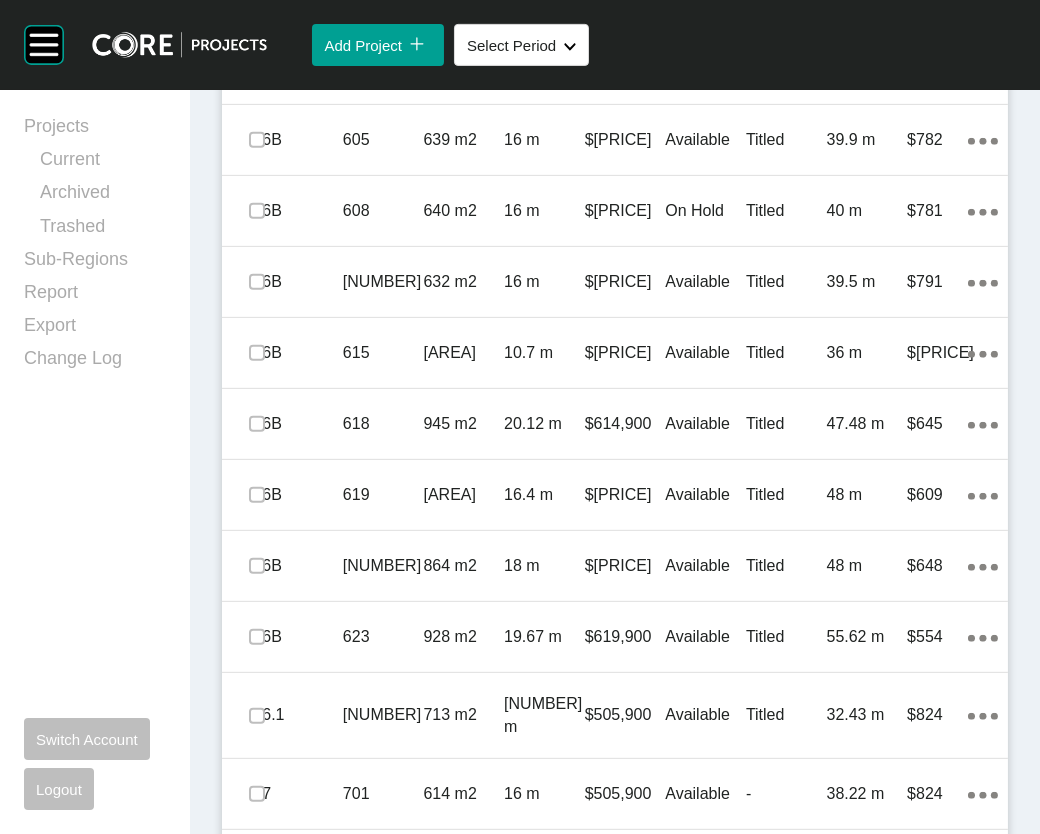 click at bounding box center (257, -73) 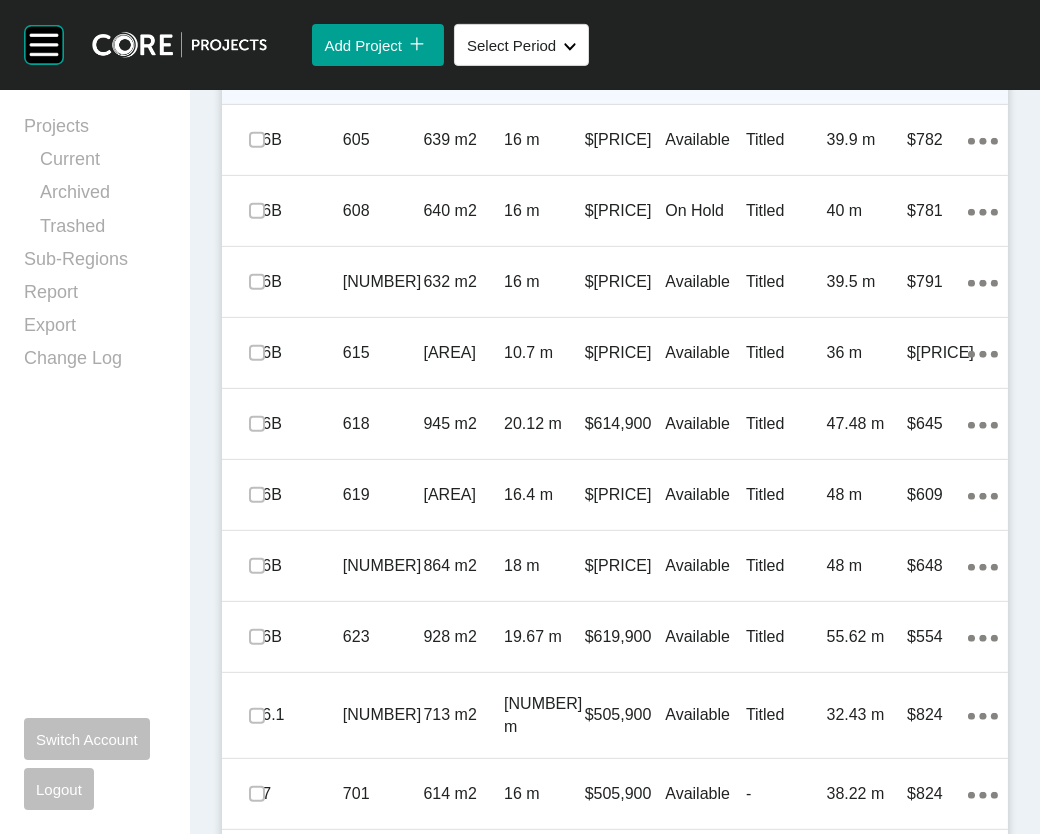 click at bounding box center (257, 69) 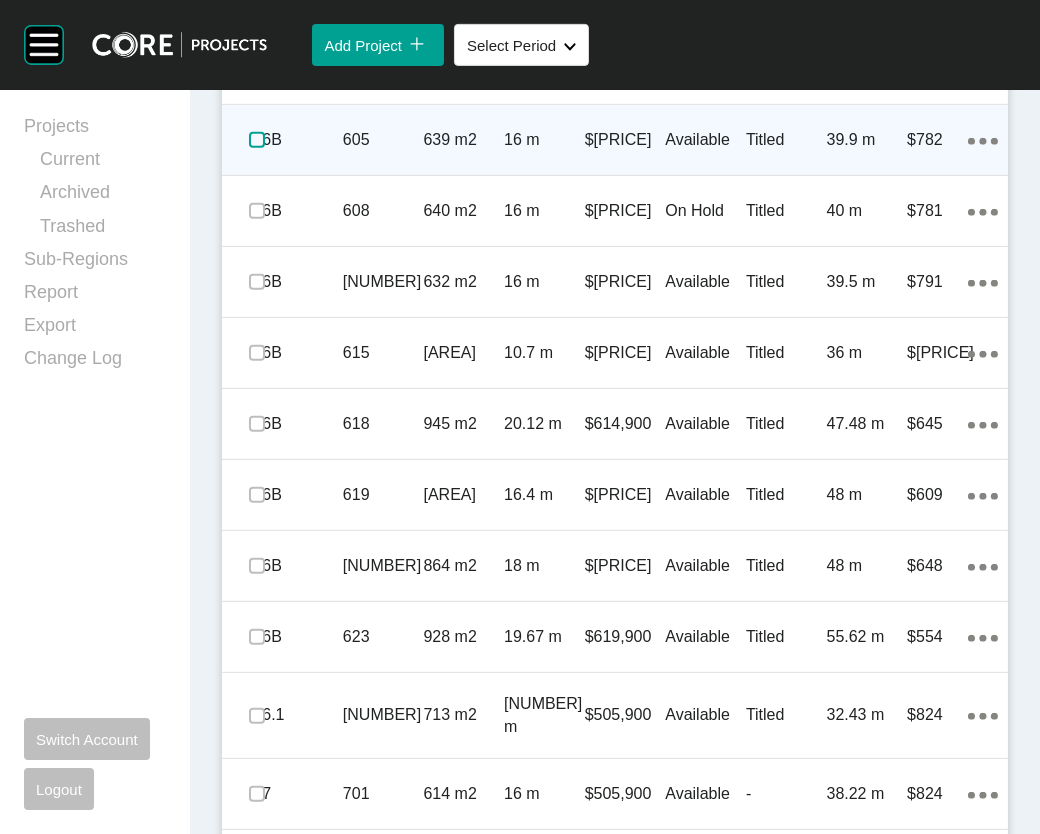 click at bounding box center [257, 140] 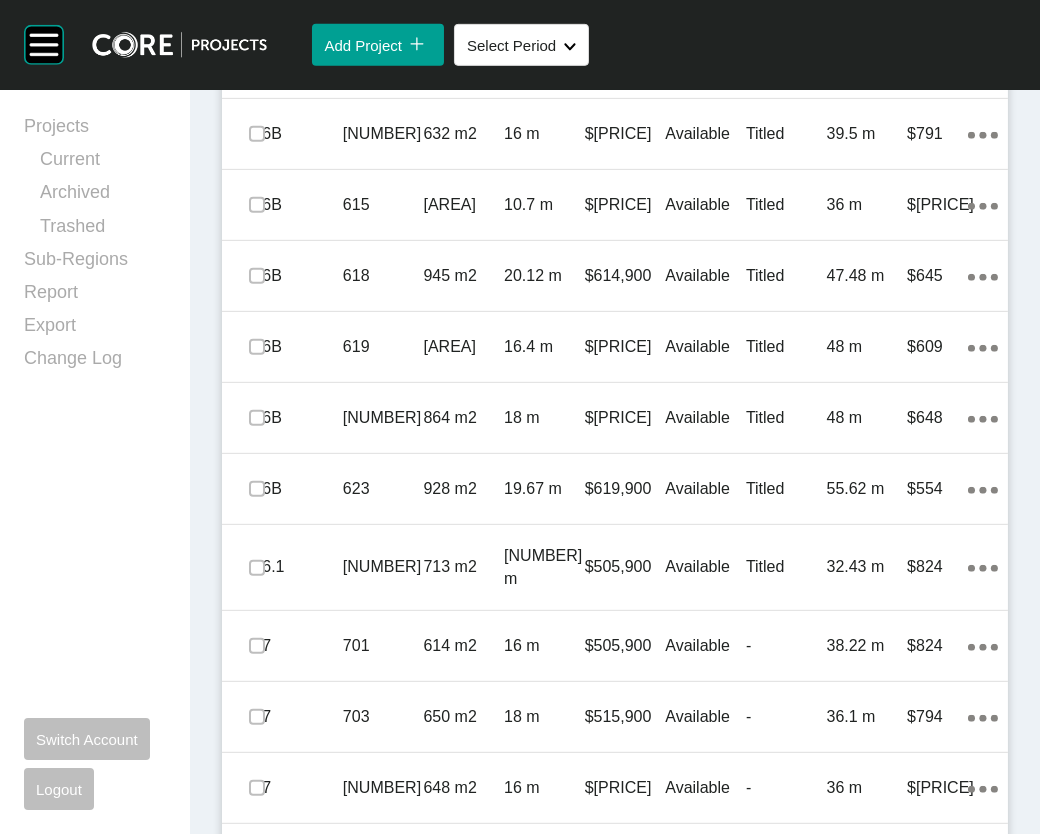 scroll, scrollTop: 1792, scrollLeft: 0, axis: vertical 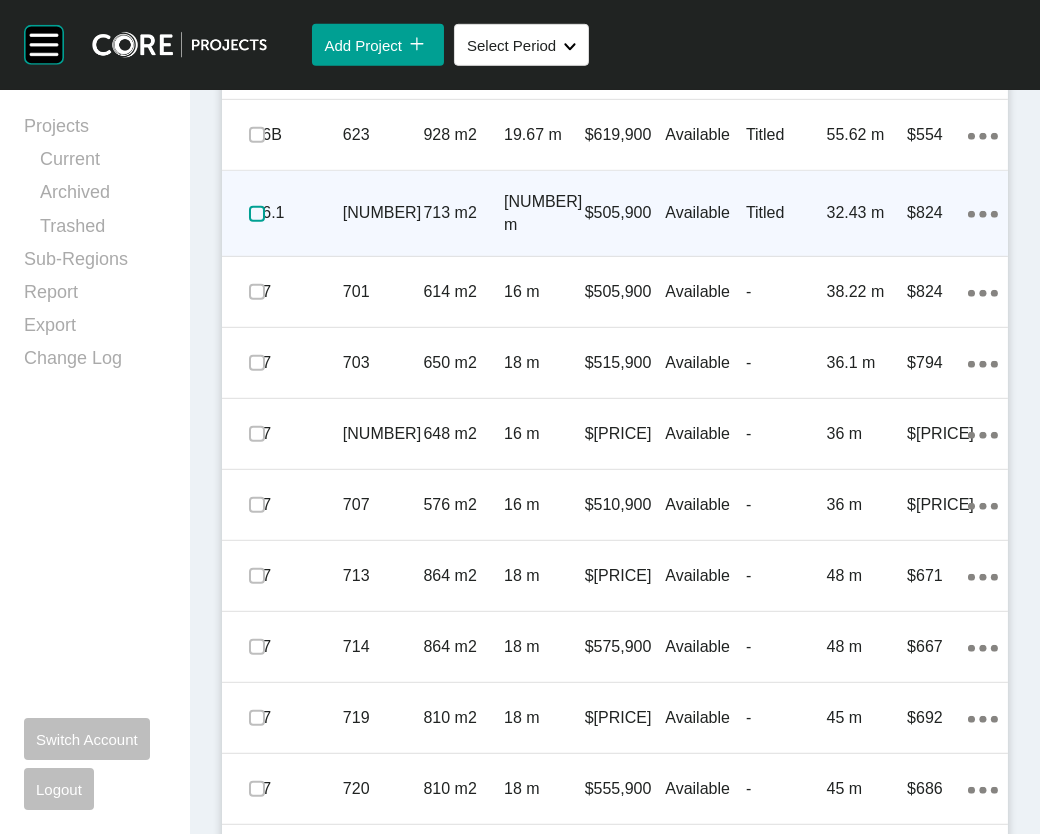 click at bounding box center (257, 214) 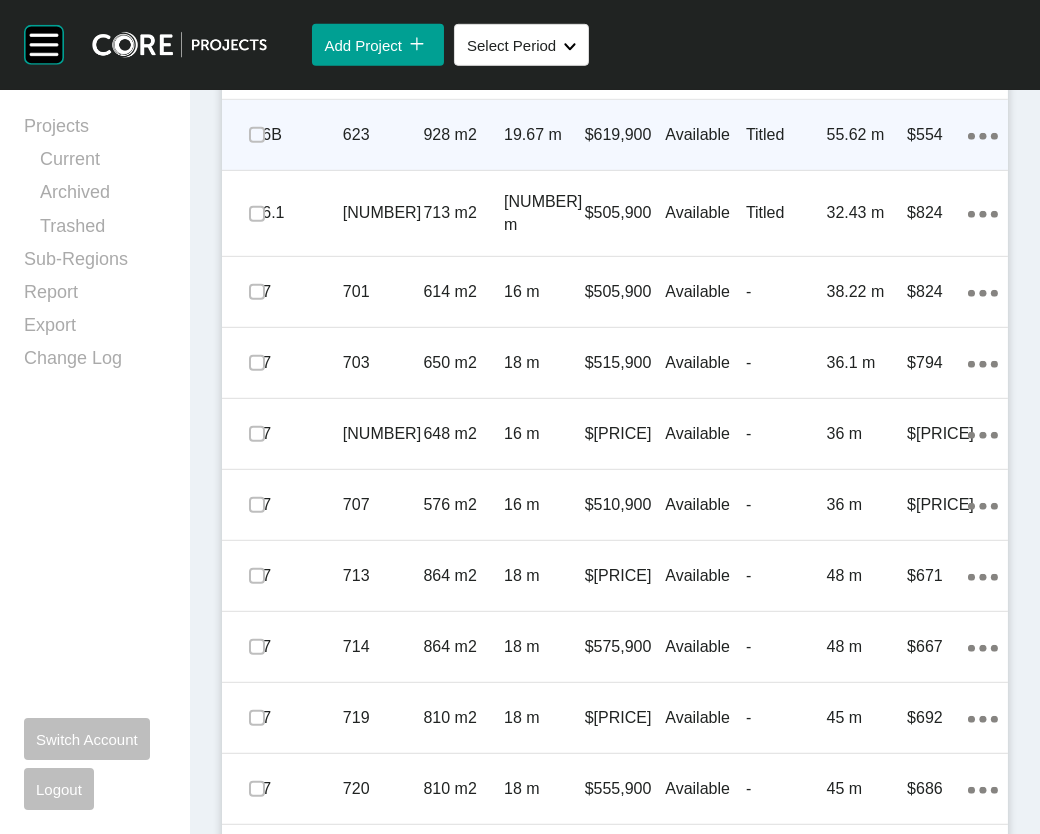 click on "Action Menu Dots Copy 6 Created with Sketch." 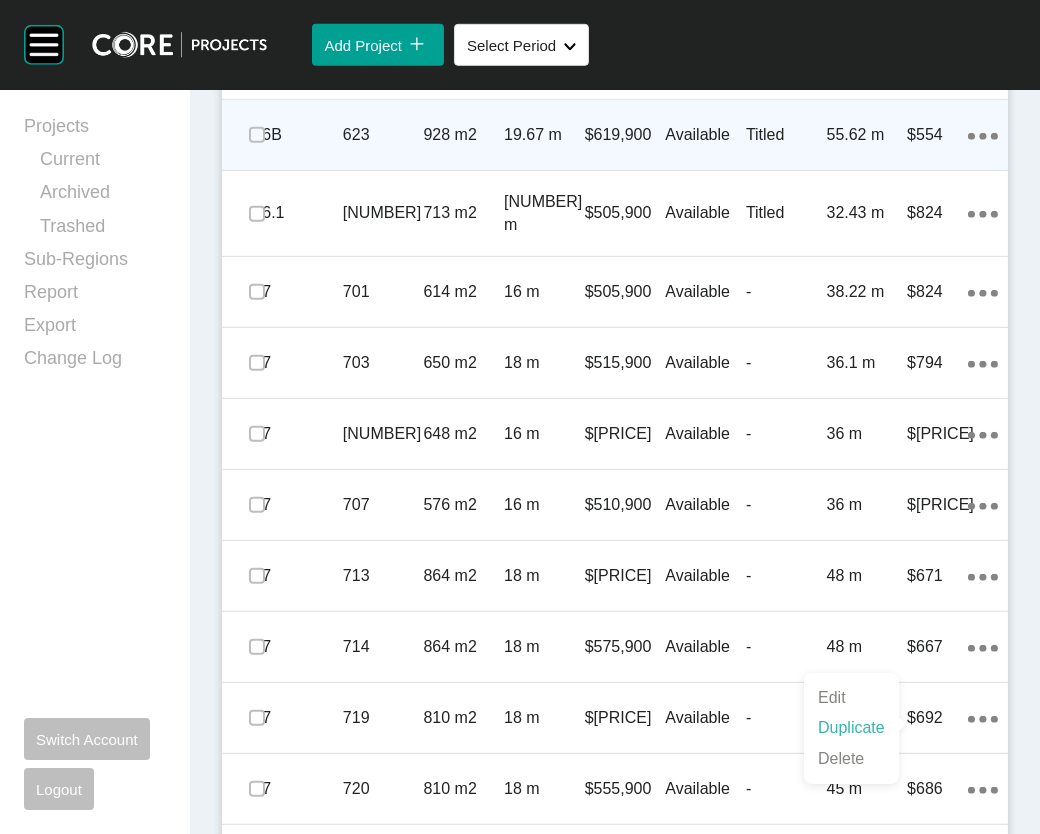 click on "Duplicate" at bounding box center (851, 728) 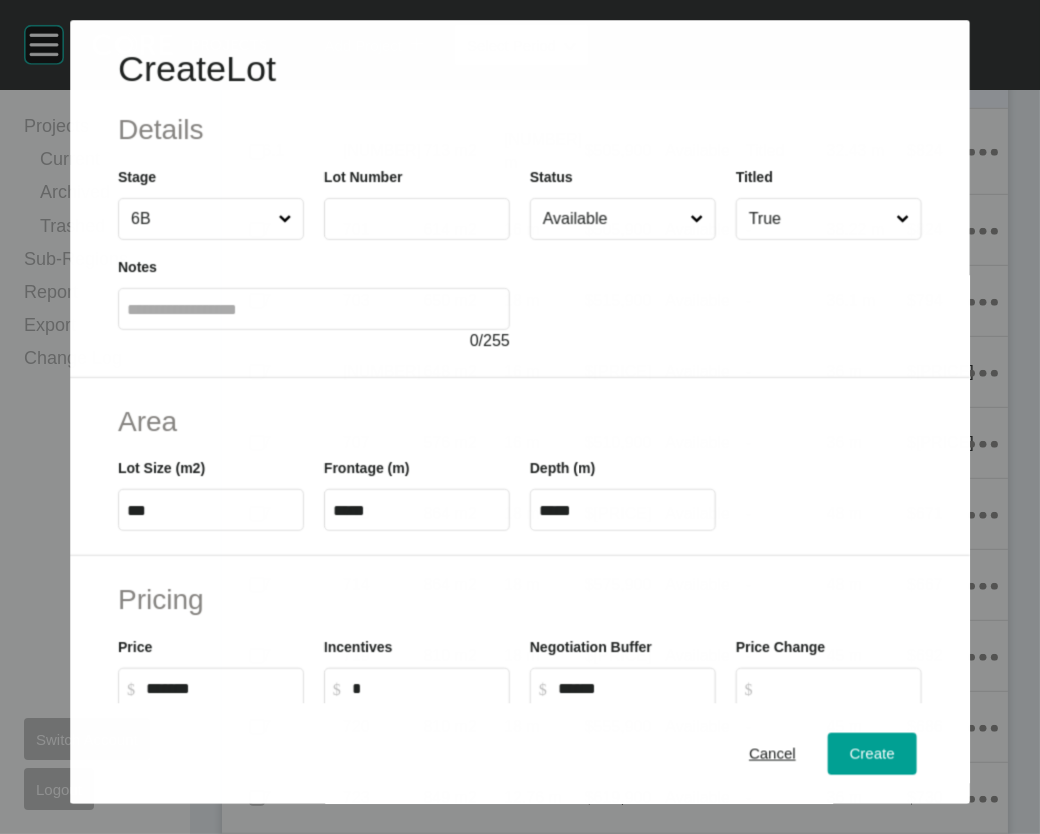 scroll, scrollTop: 2030, scrollLeft: 0, axis: vertical 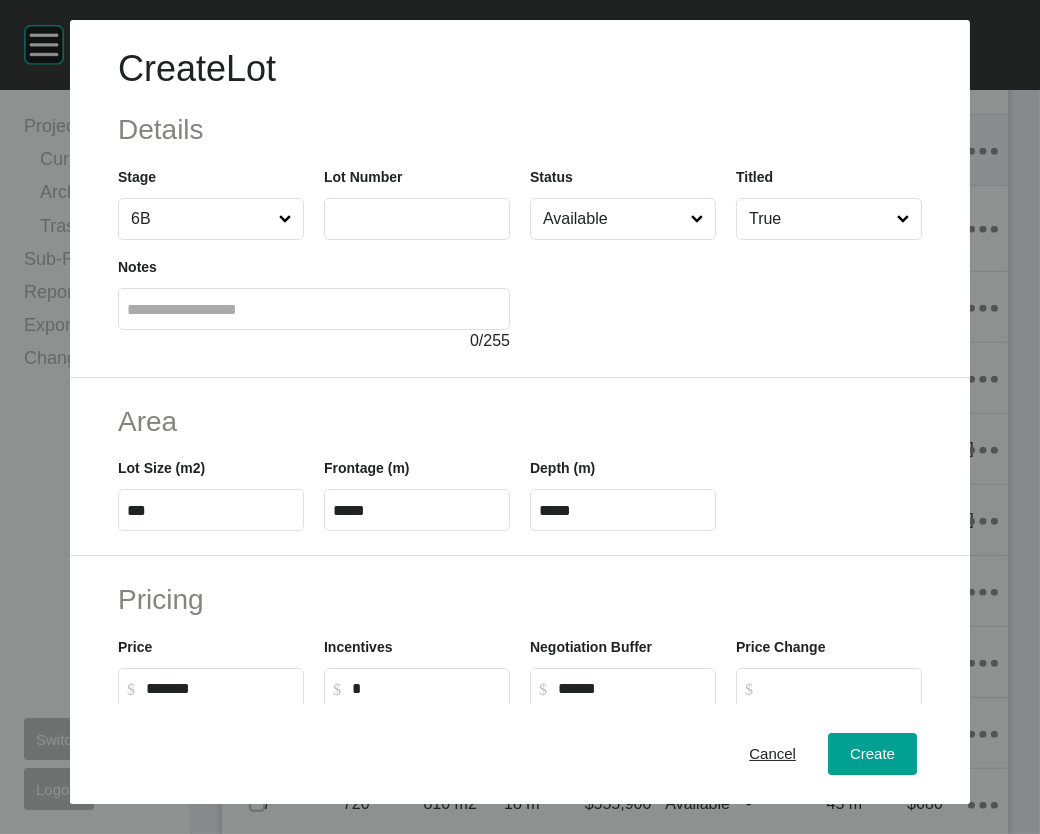 click at bounding box center (417, 218) 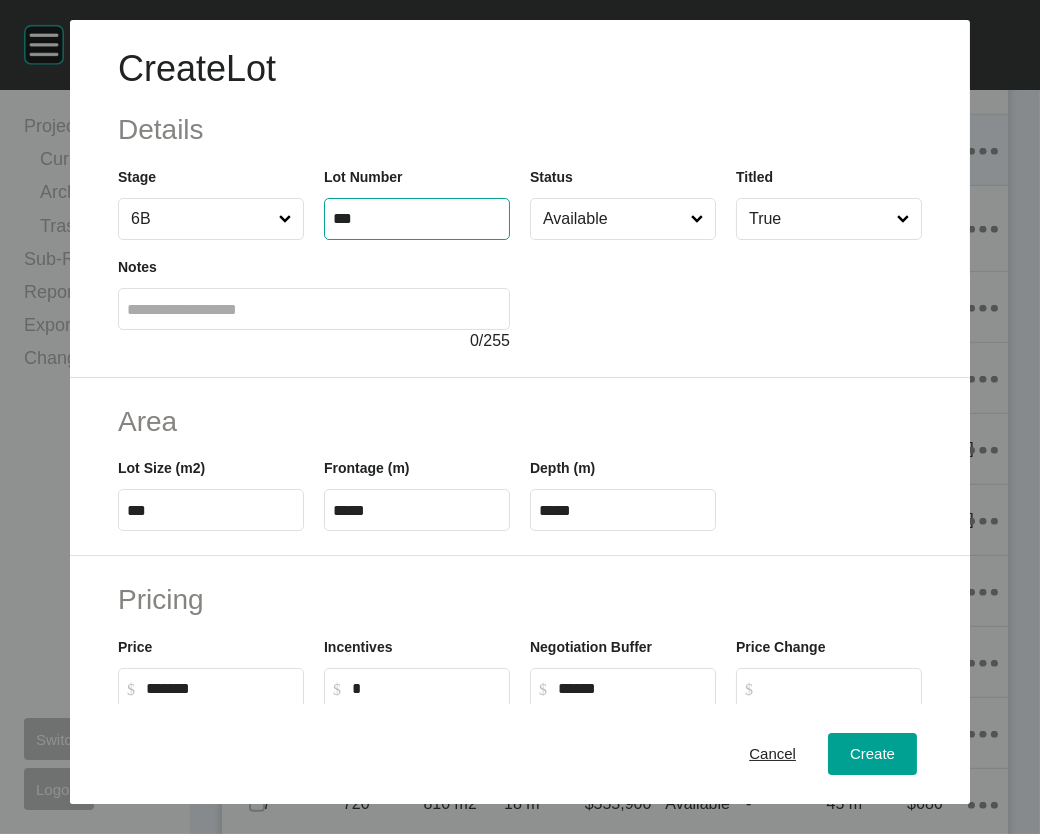 type on "***" 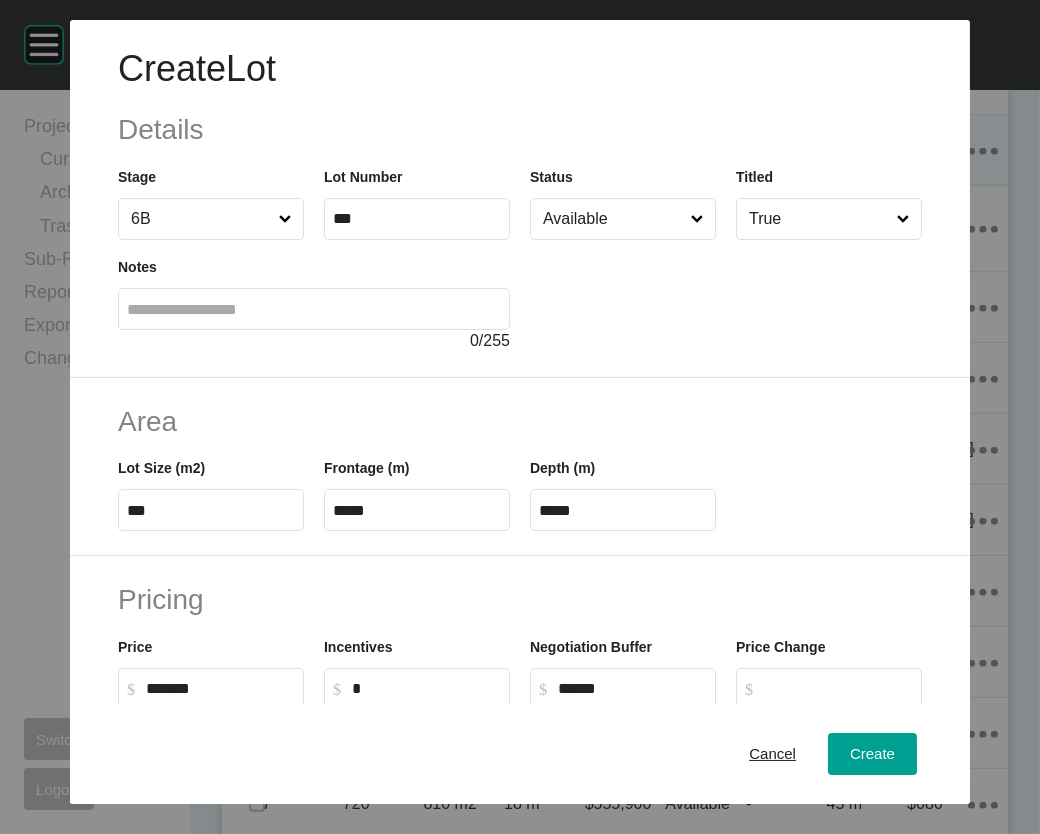 click at bounding box center [314, 309] 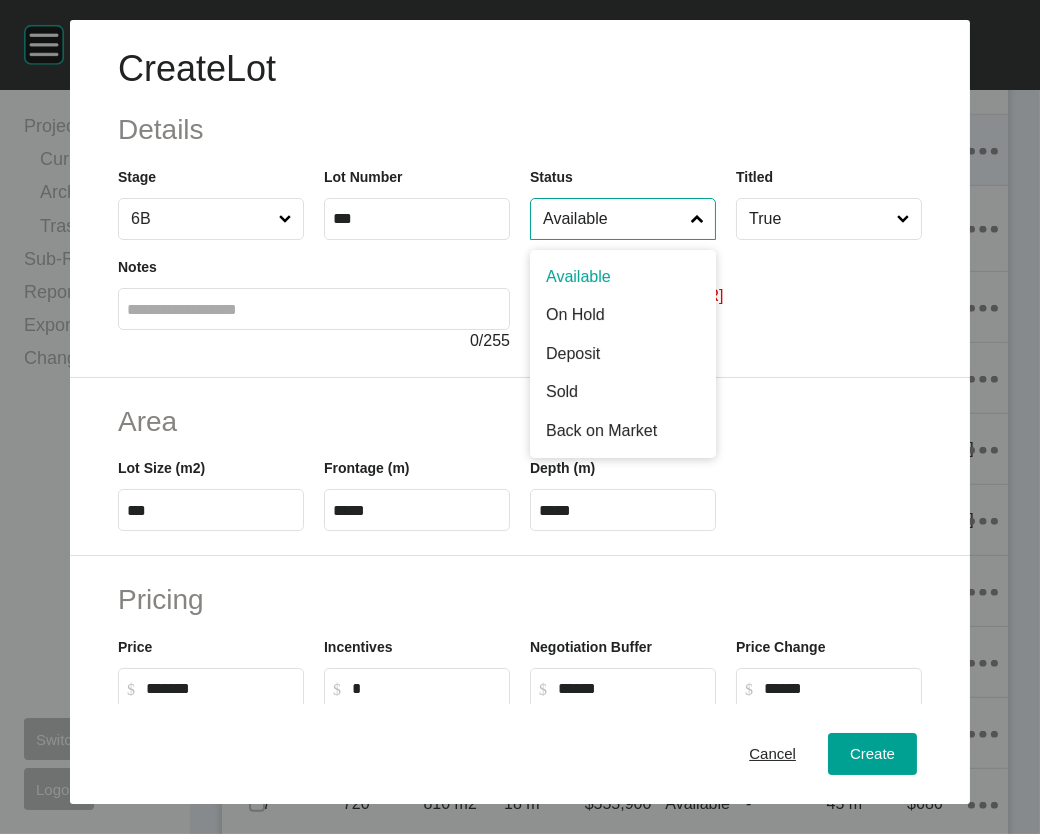 click on "Available" at bounding box center [613, 219] 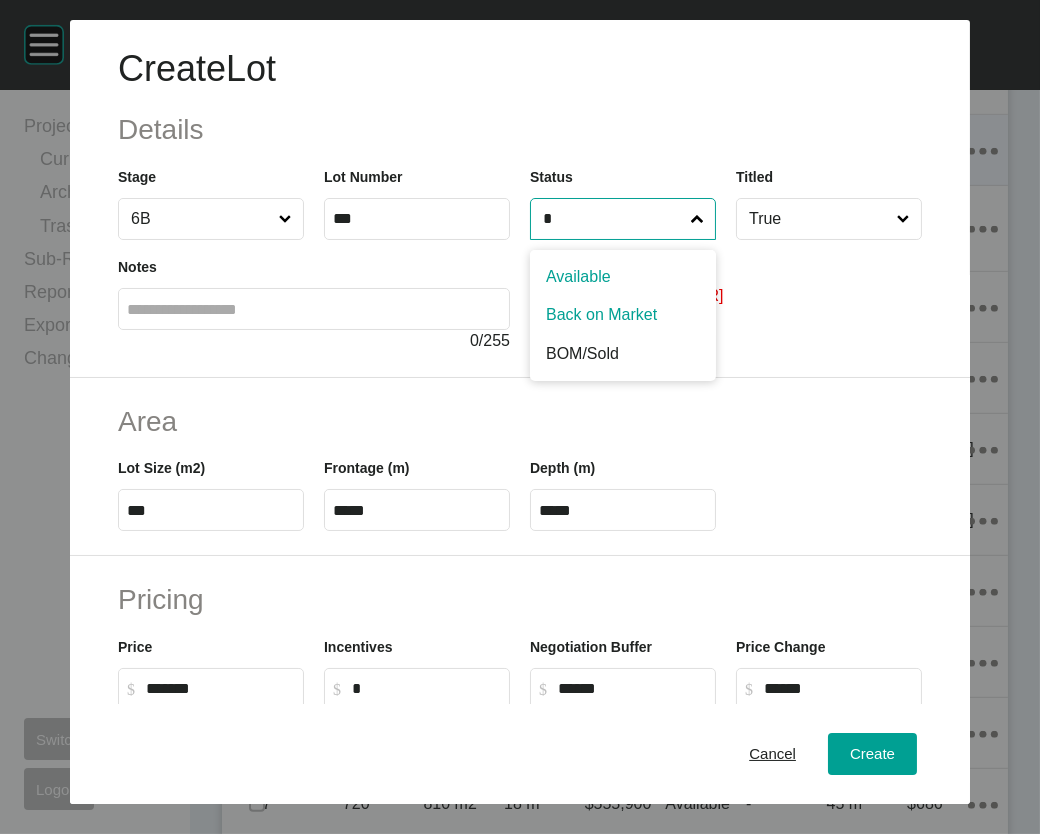 type on "*" 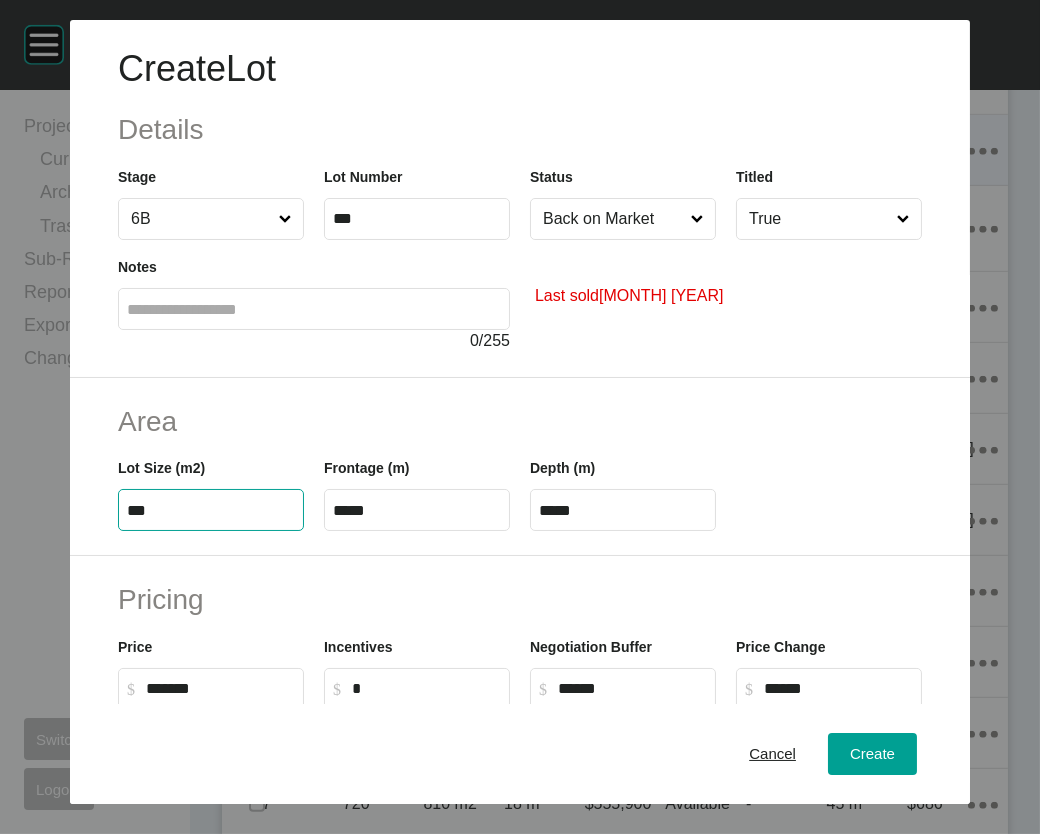 drag, startPoint x: 134, startPoint y: 624, endPoint x: -19, endPoint y: 628, distance: 153.05228 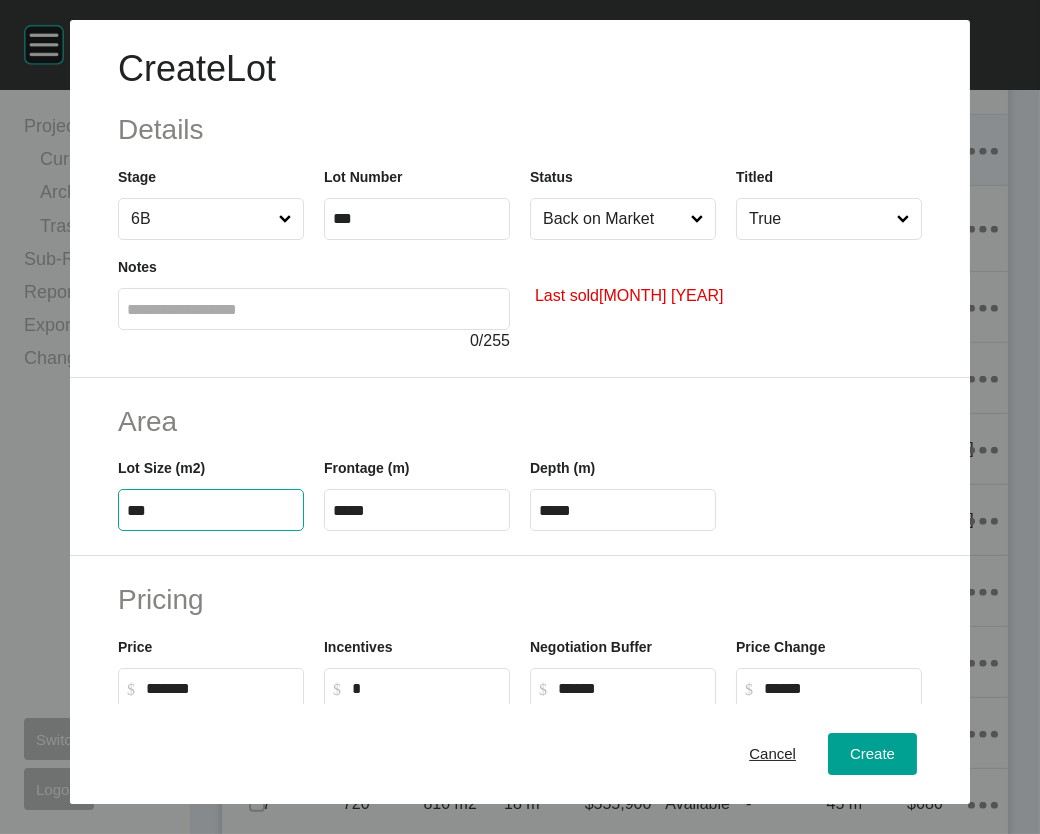 type on "***" 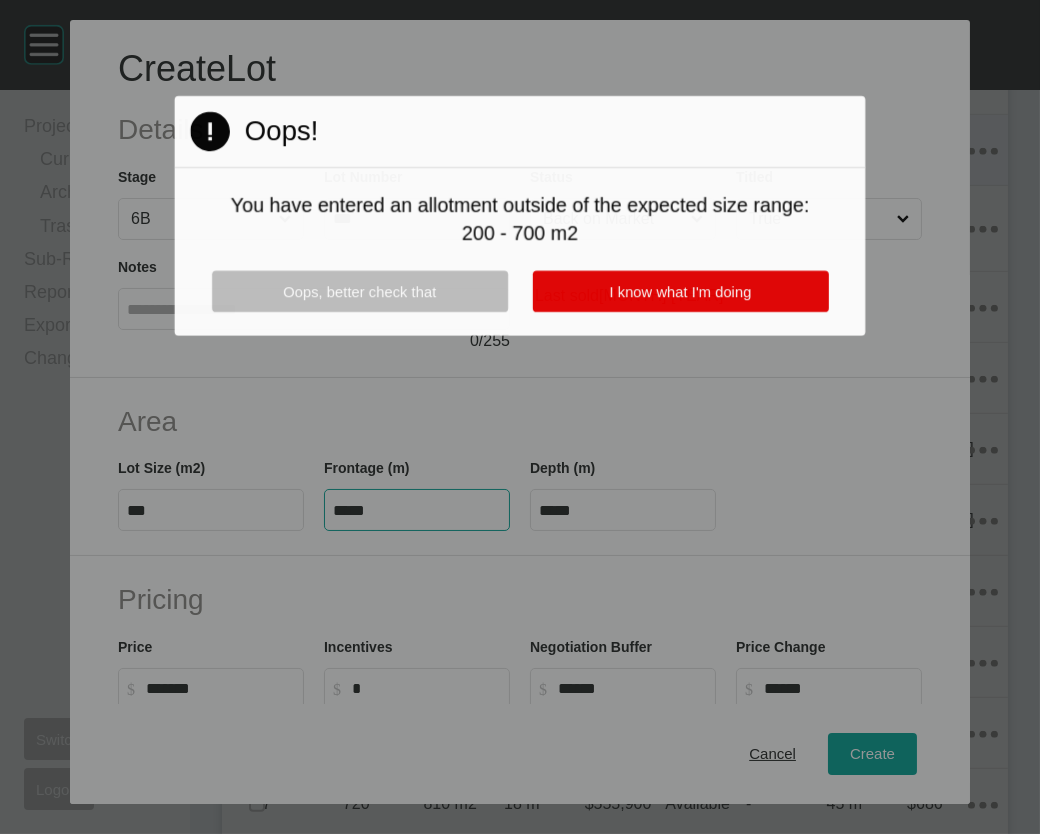 drag, startPoint x: 390, startPoint y: 634, endPoint x: 261, endPoint y: 650, distance: 129.98846 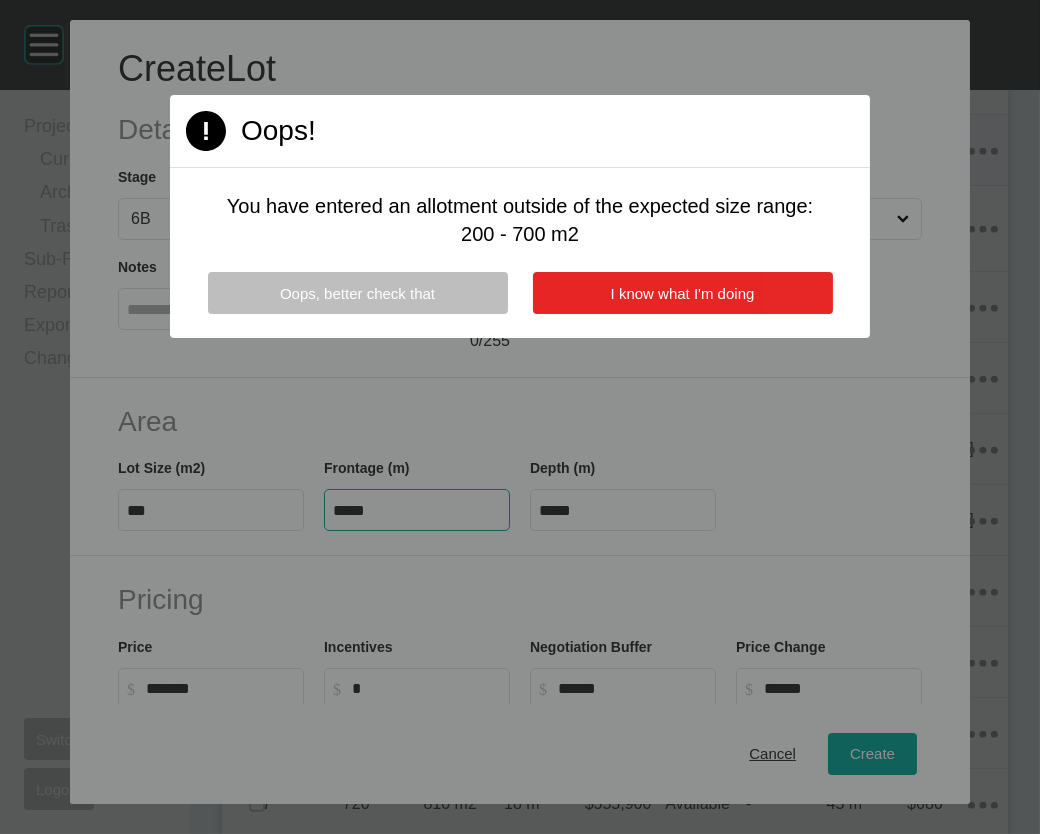 type on "*****" 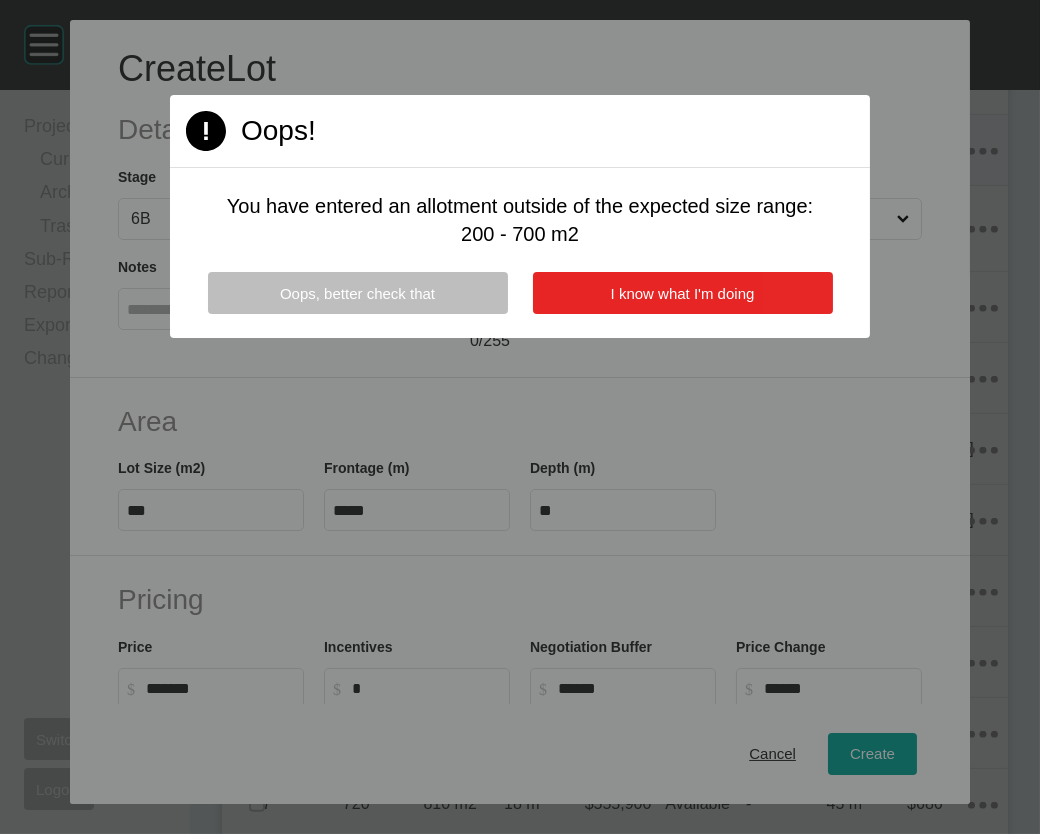click on "I know what I'm doing" at bounding box center [683, 293] 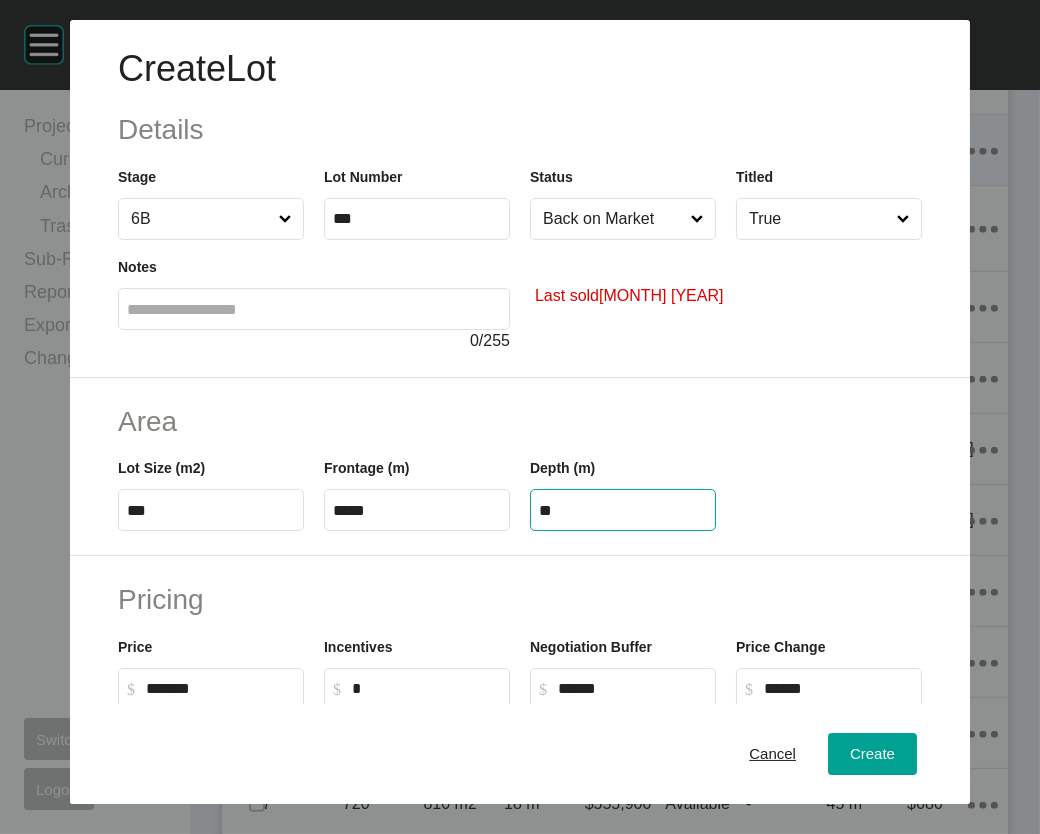 drag, startPoint x: 568, startPoint y: 639, endPoint x: 386, endPoint y: 630, distance: 182.2224 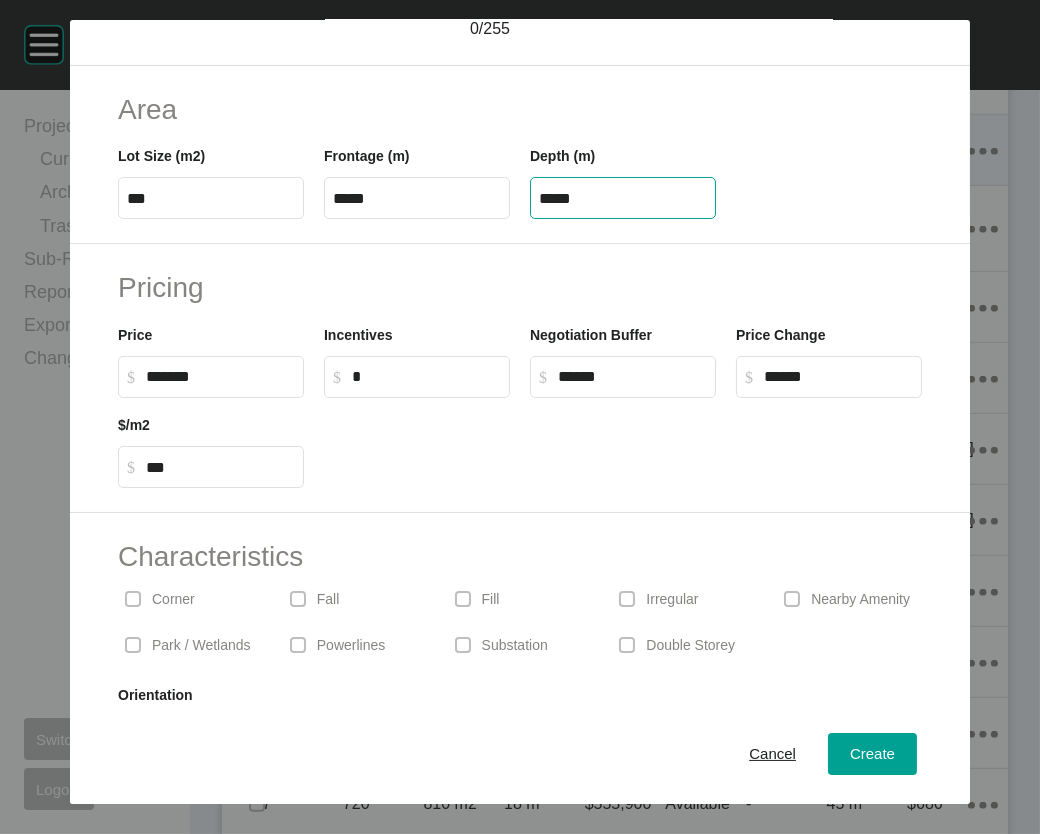 scroll, scrollTop: 313, scrollLeft: 0, axis: vertical 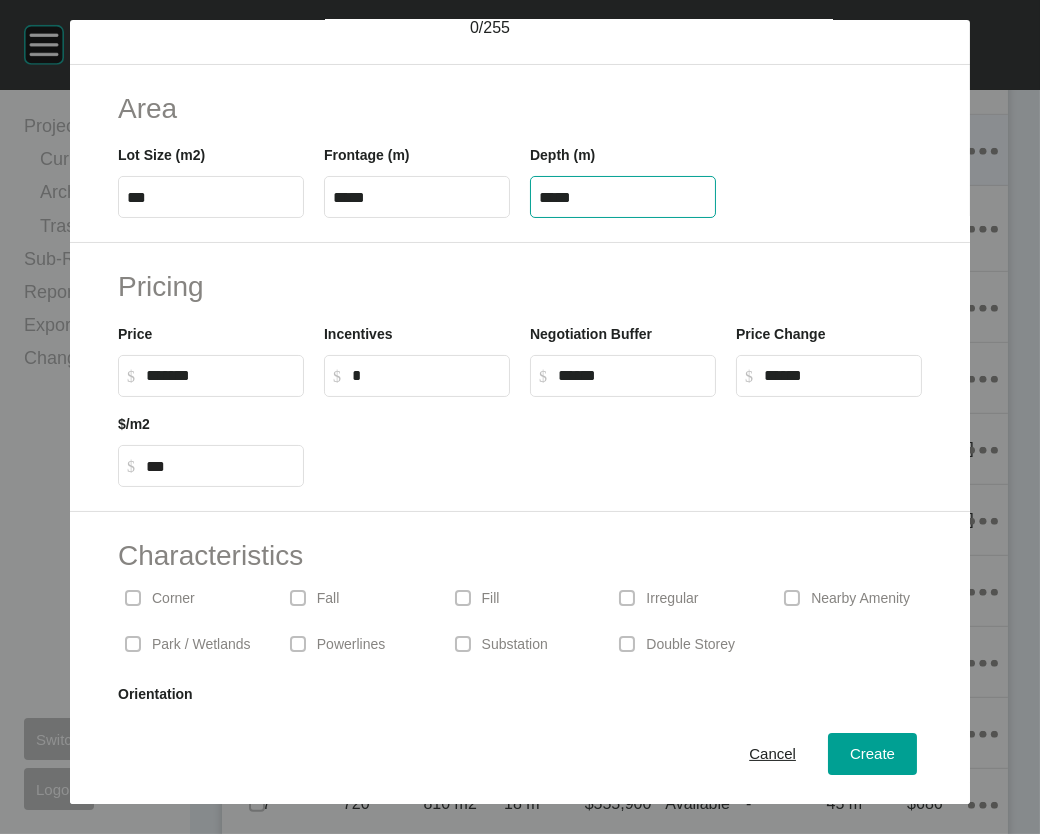 type on "*****" 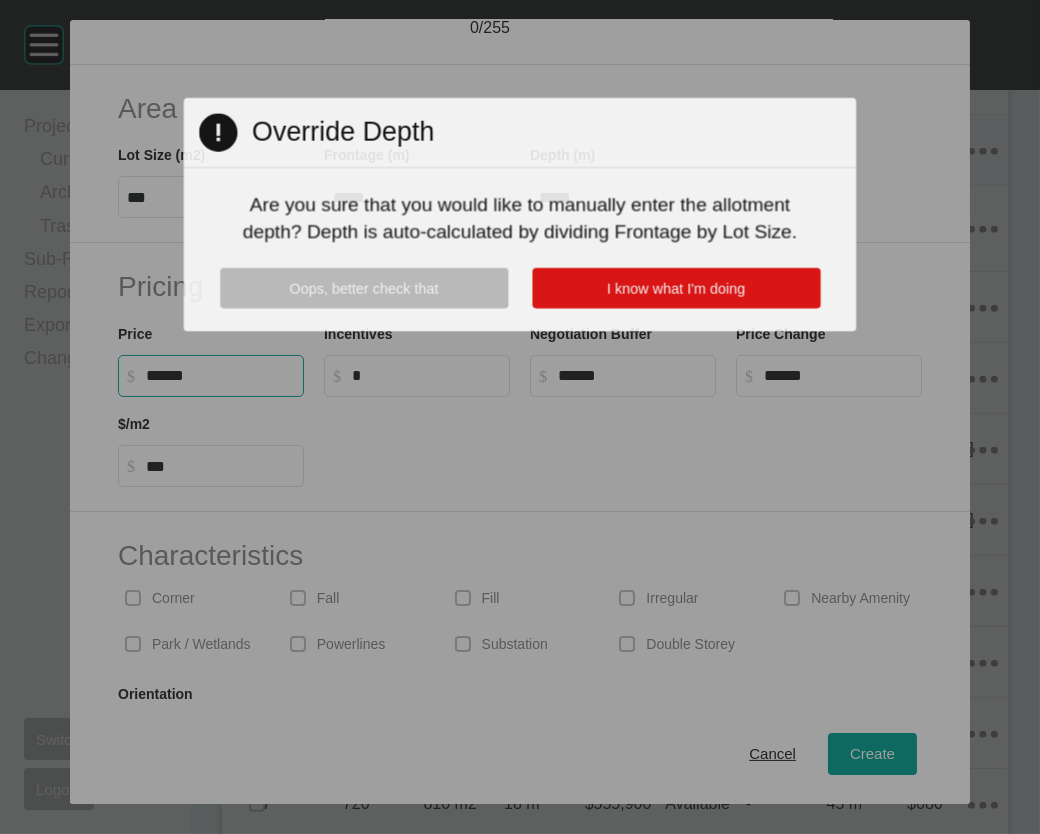 drag, startPoint x: 112, startPoint y: 534, endPoint x: 68, endPoint y: 534, distance: 44 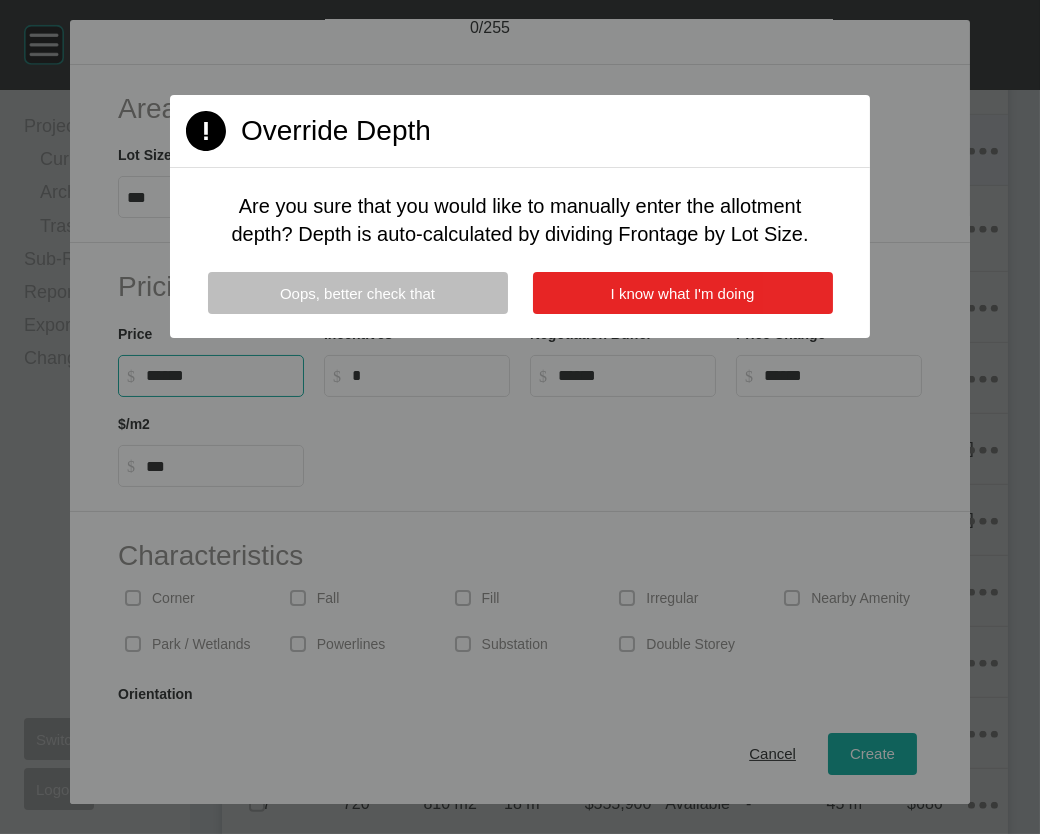 type on "*******" 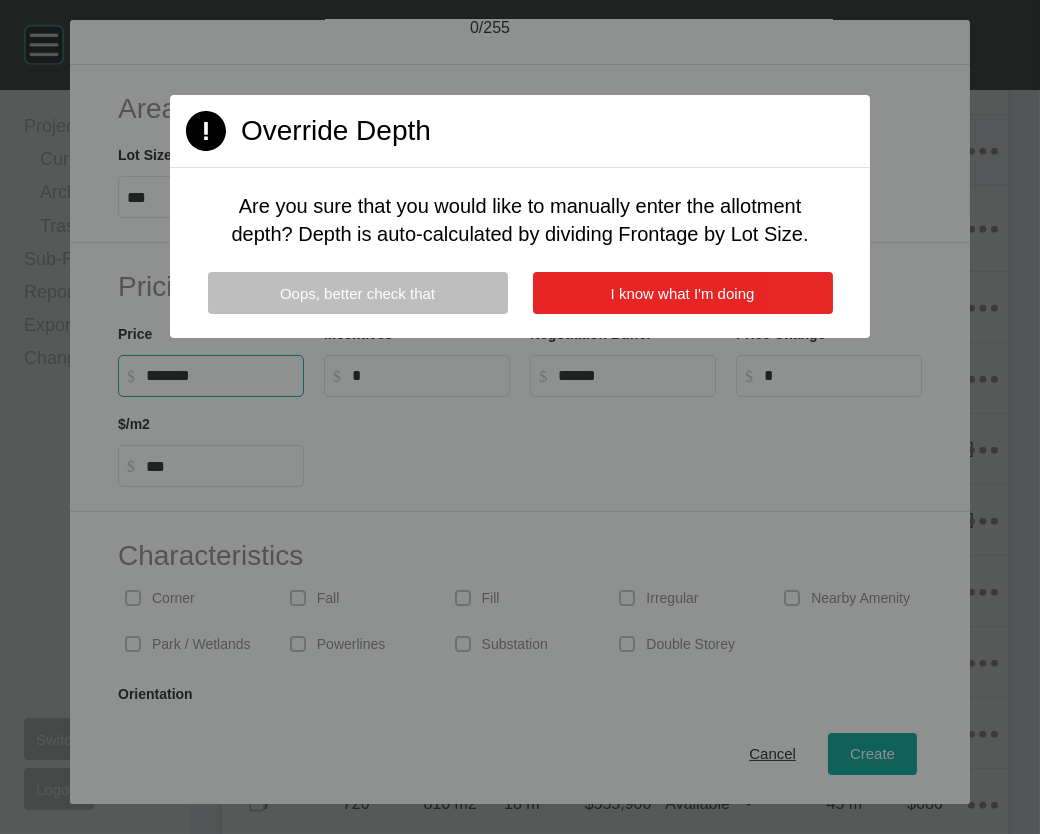 click on "I know what I'm doing" at bounding box center (683, 293) 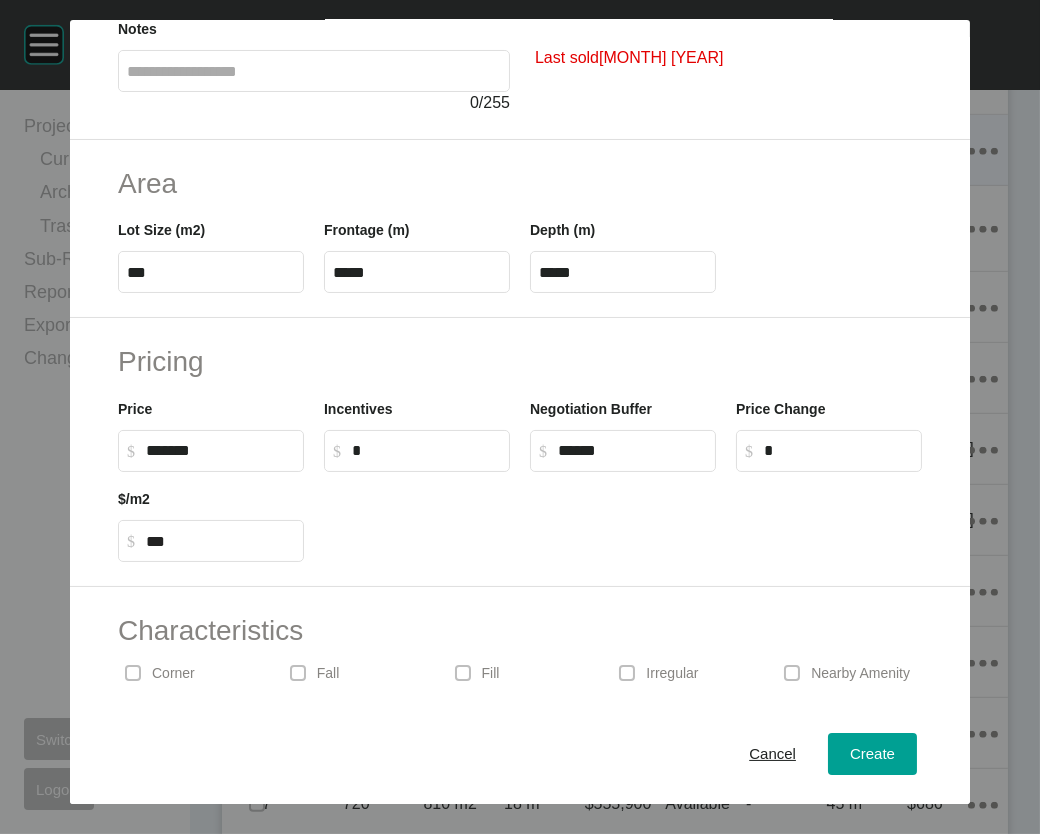 scroll, scrollTop: 232, scrollLeft: 0, axis: vertical 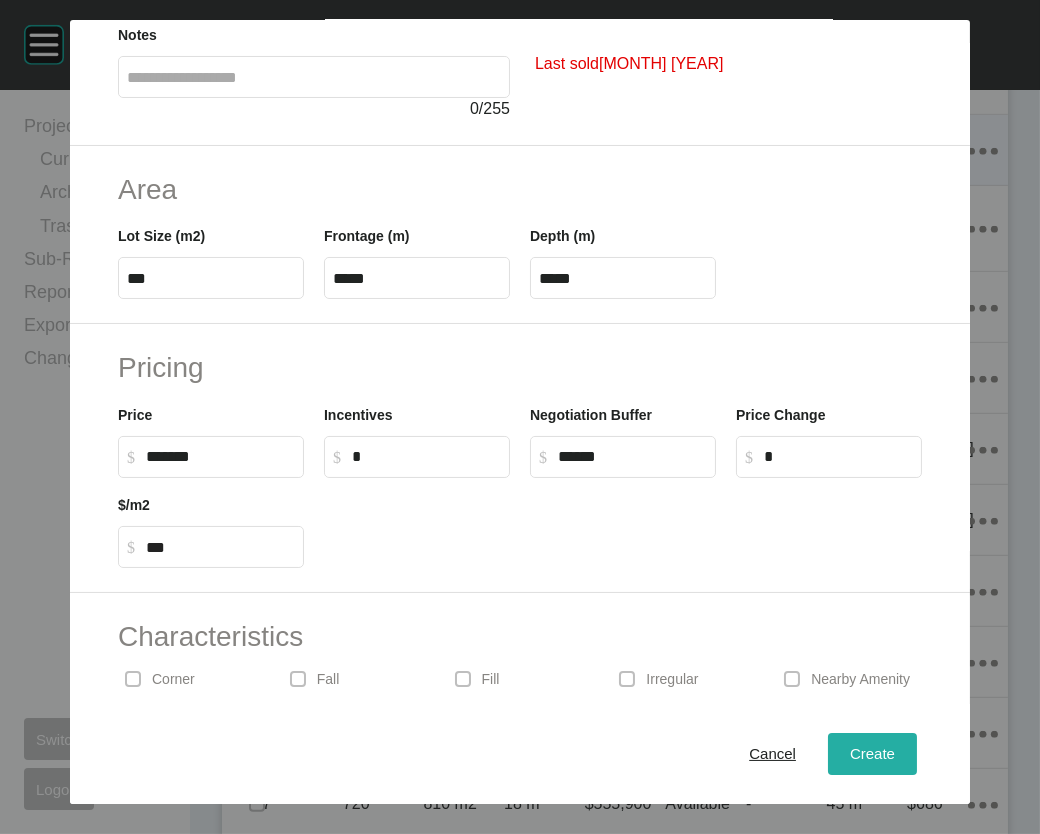 click on "Create" at bounding box center (872, 753) 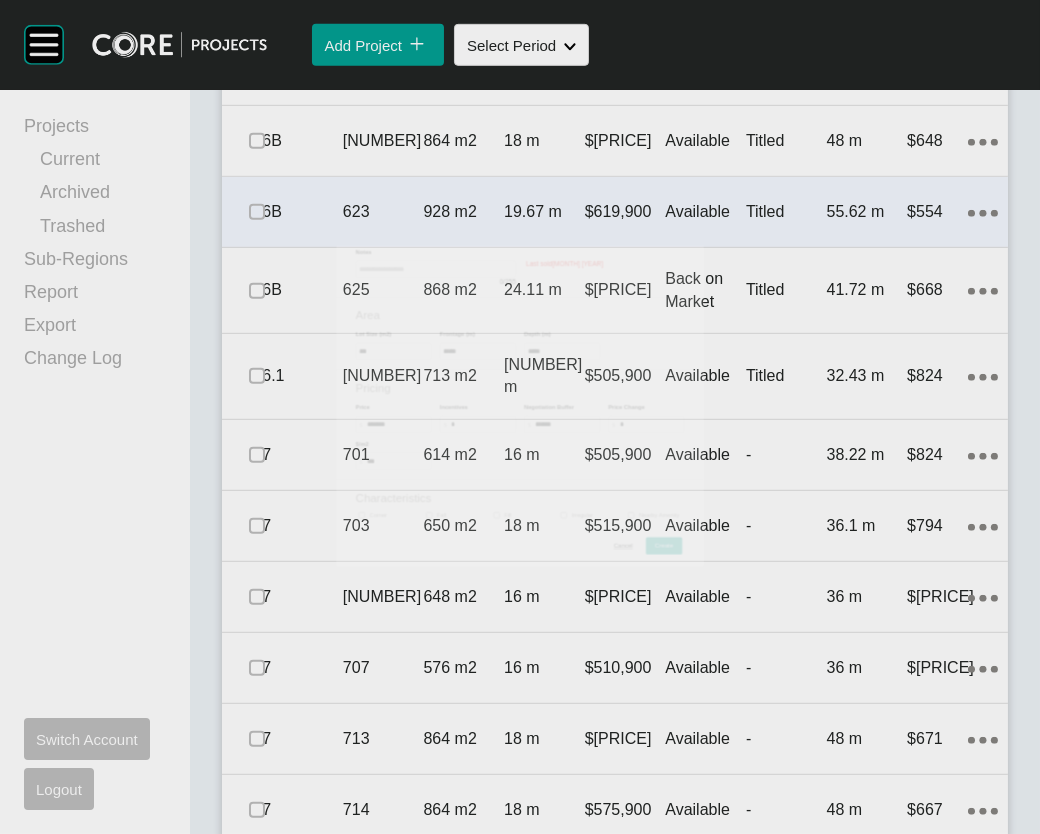 scroll, scrollTop: 2107, scrollLeft: 0, axis: vertical 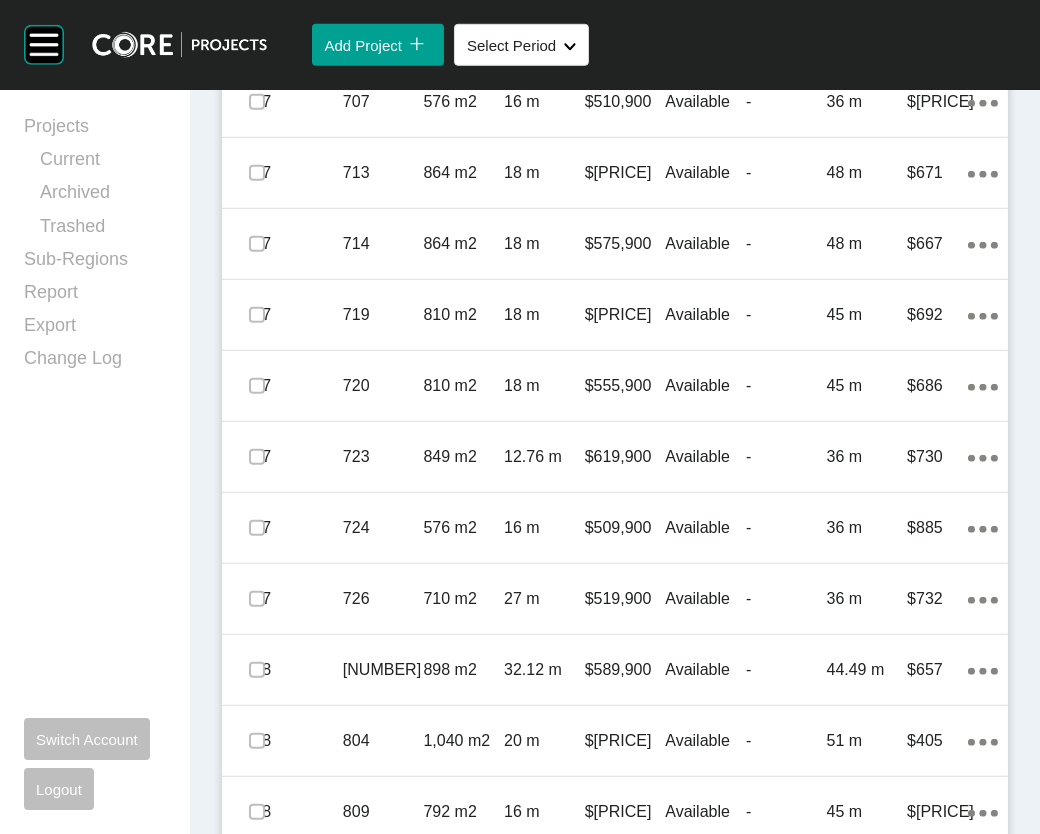 click on "Available" at bounding box center [705, 31] 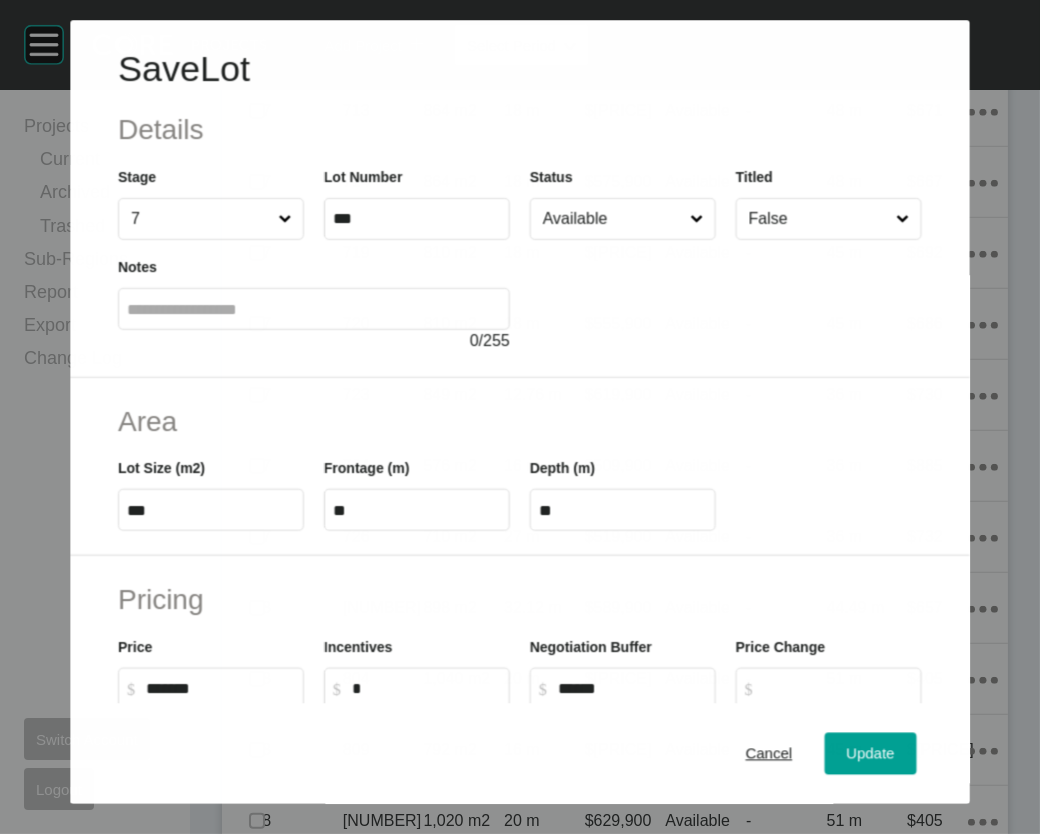 scroll, scrollTop: 2518, scrollLeft: 0, axis: vertical 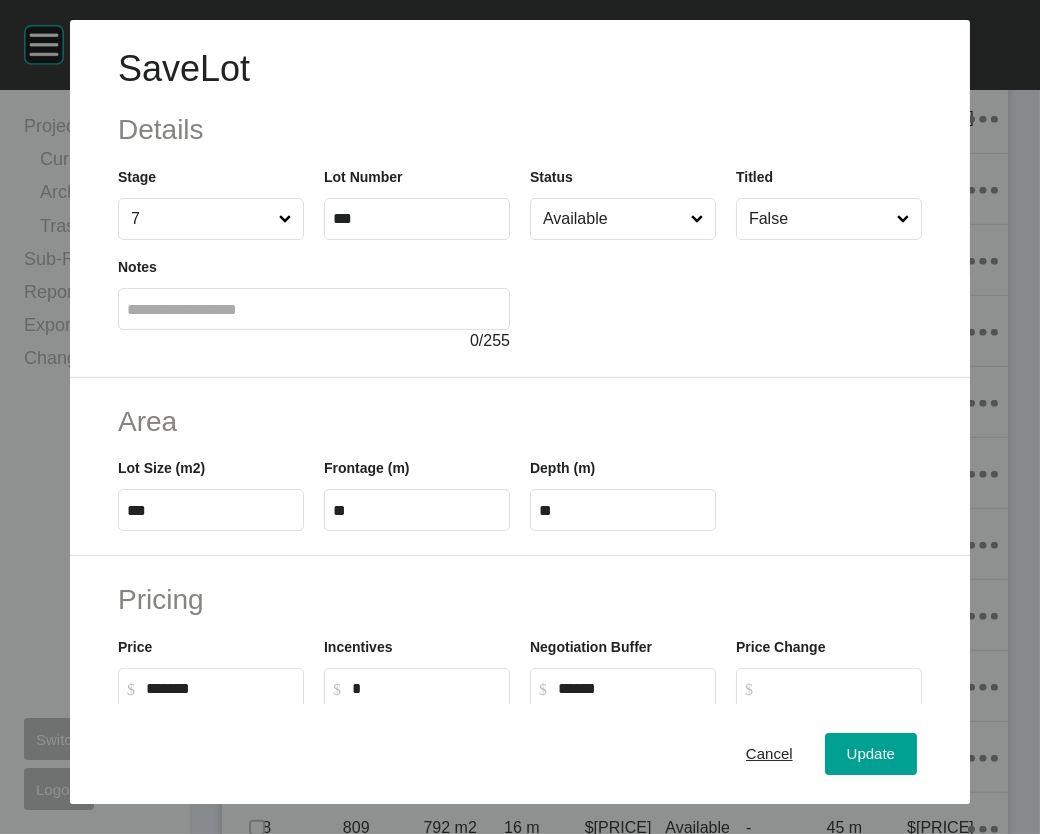 click on "Available" at bounding box center (613, 219) 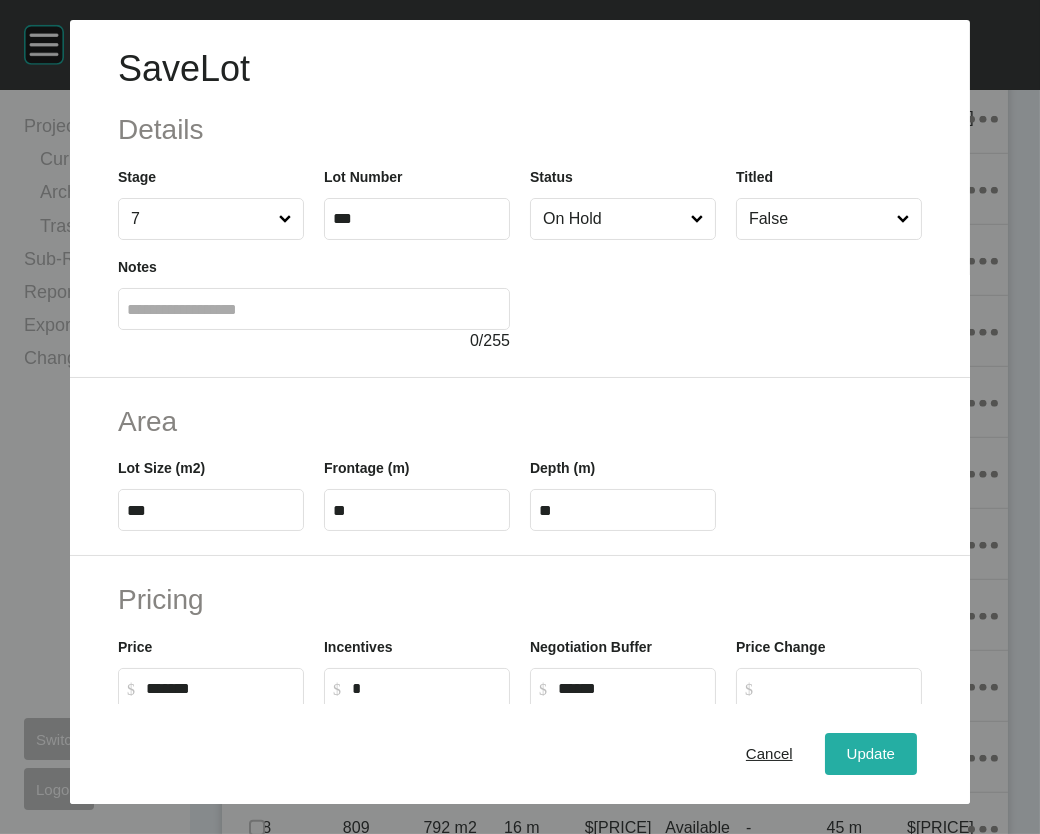 click on "Update" at bounding box center [871, 754] 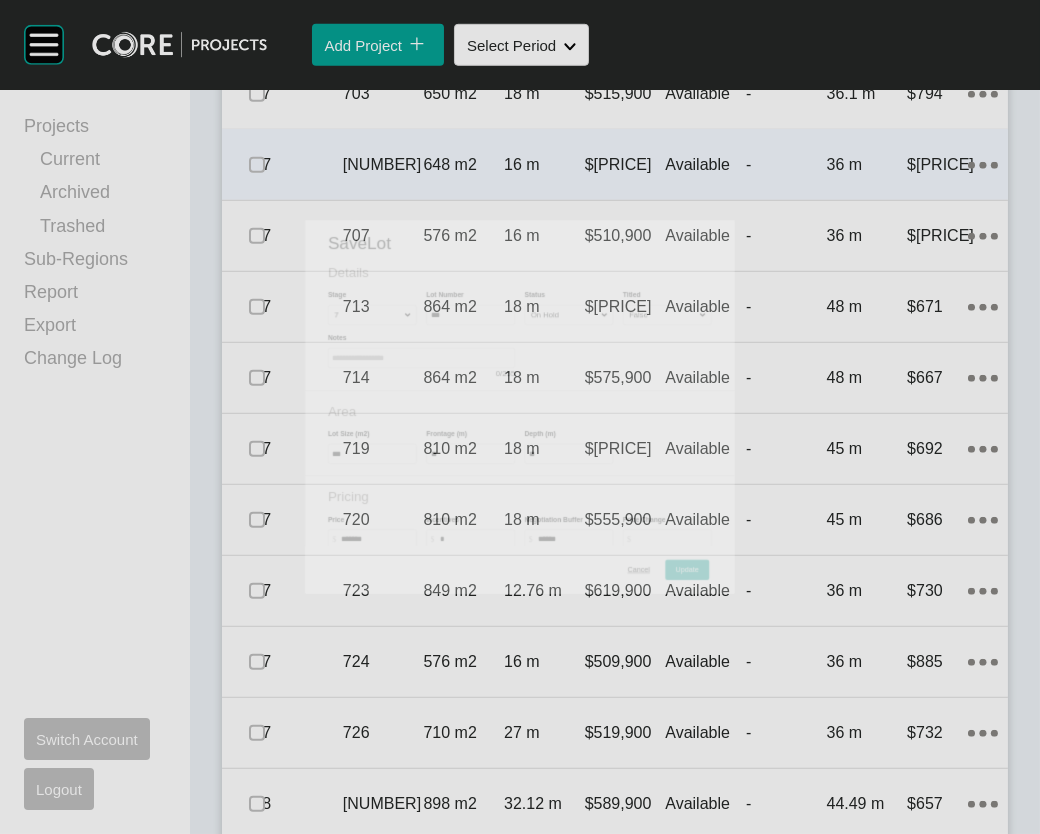 scroll, scrollTop: 2595, scrollLeft: 0, axis: vertical 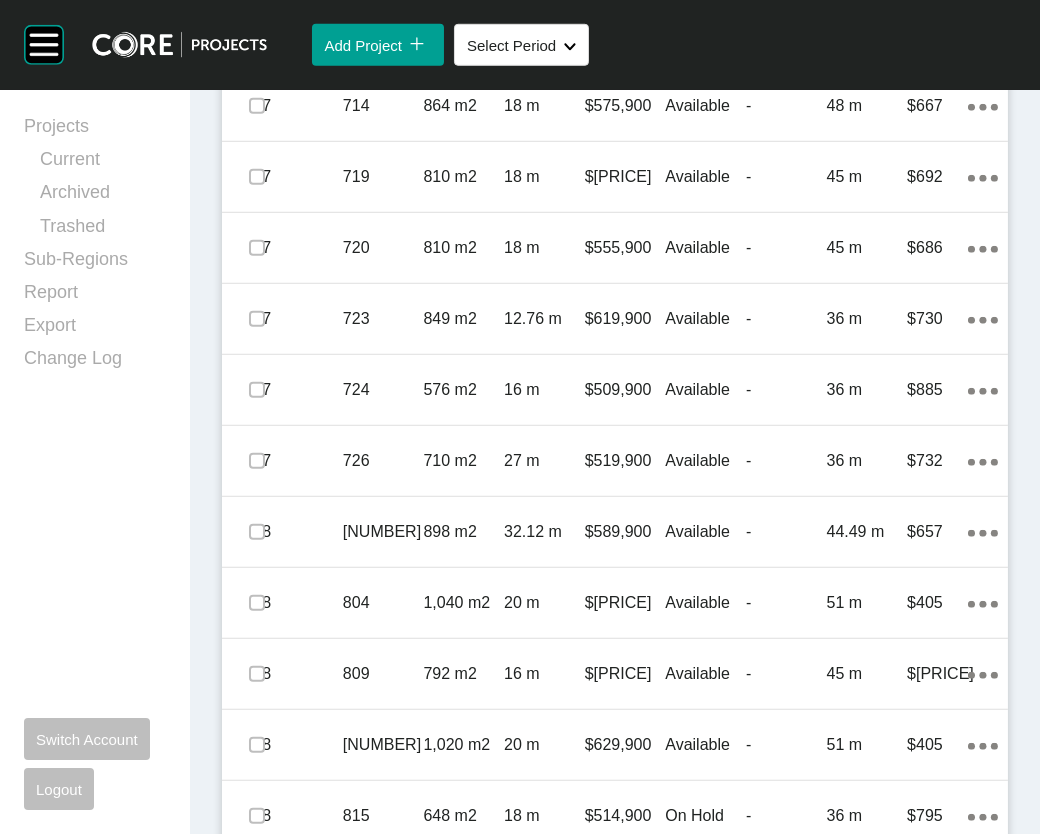 click on "-" at bounding box center [786, -36] 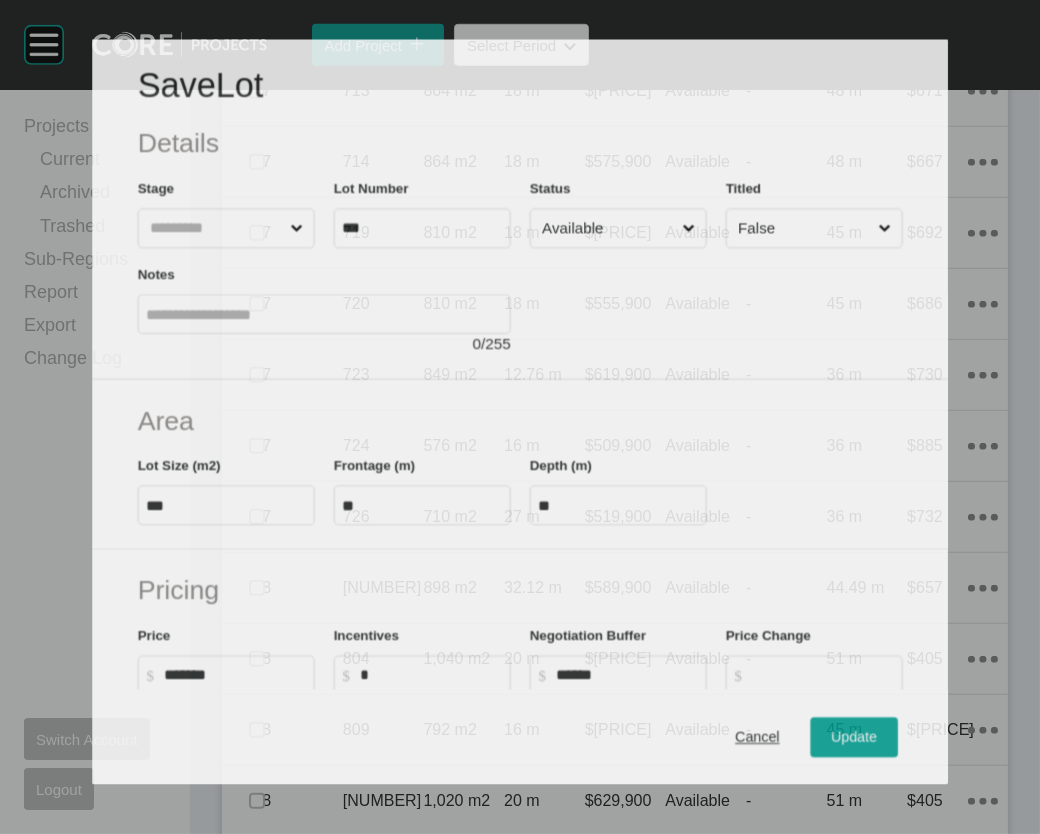 scroll, scrollTop: 2657, scrollLeft: 0, axis: vertical 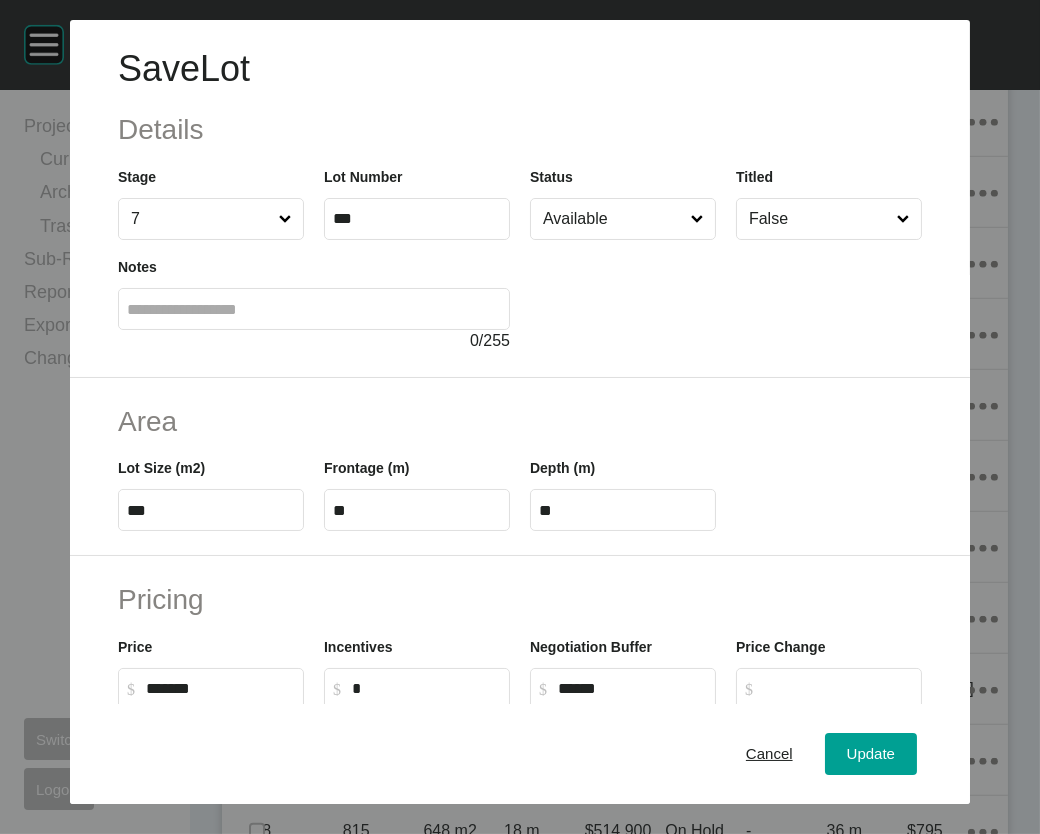 click on "Available" at bounding box center (613, 219) 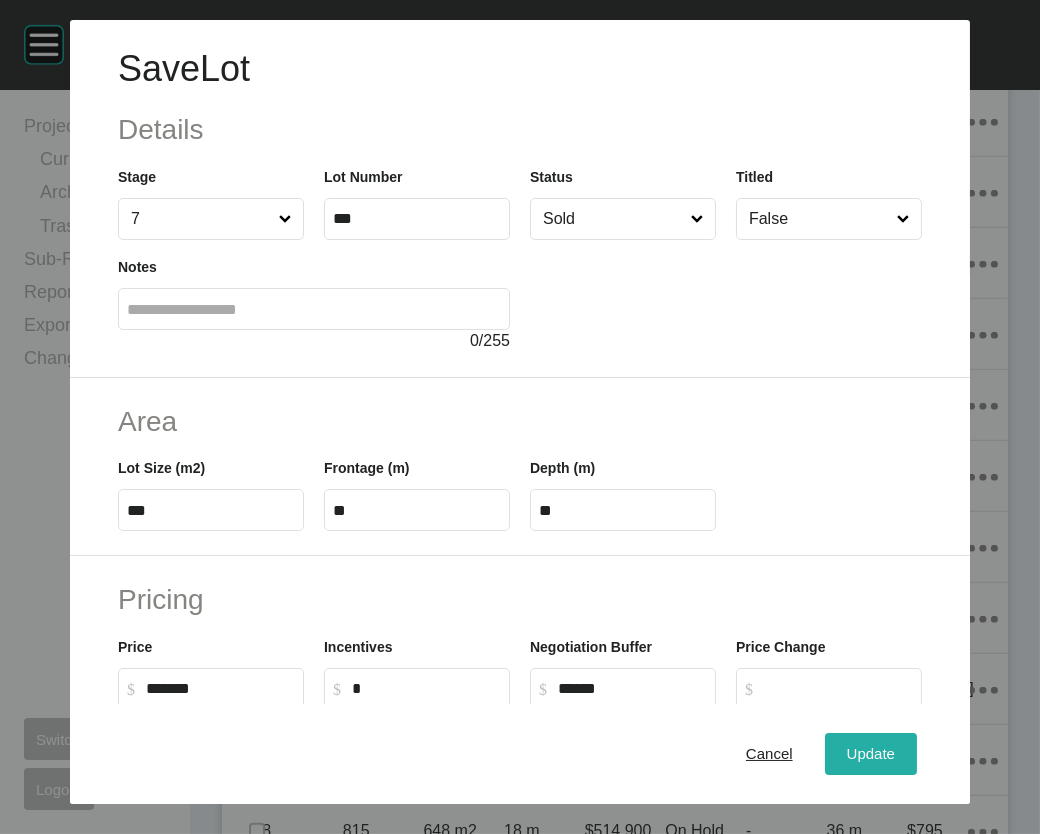 click on "Update" at bounding box center [871, 753] 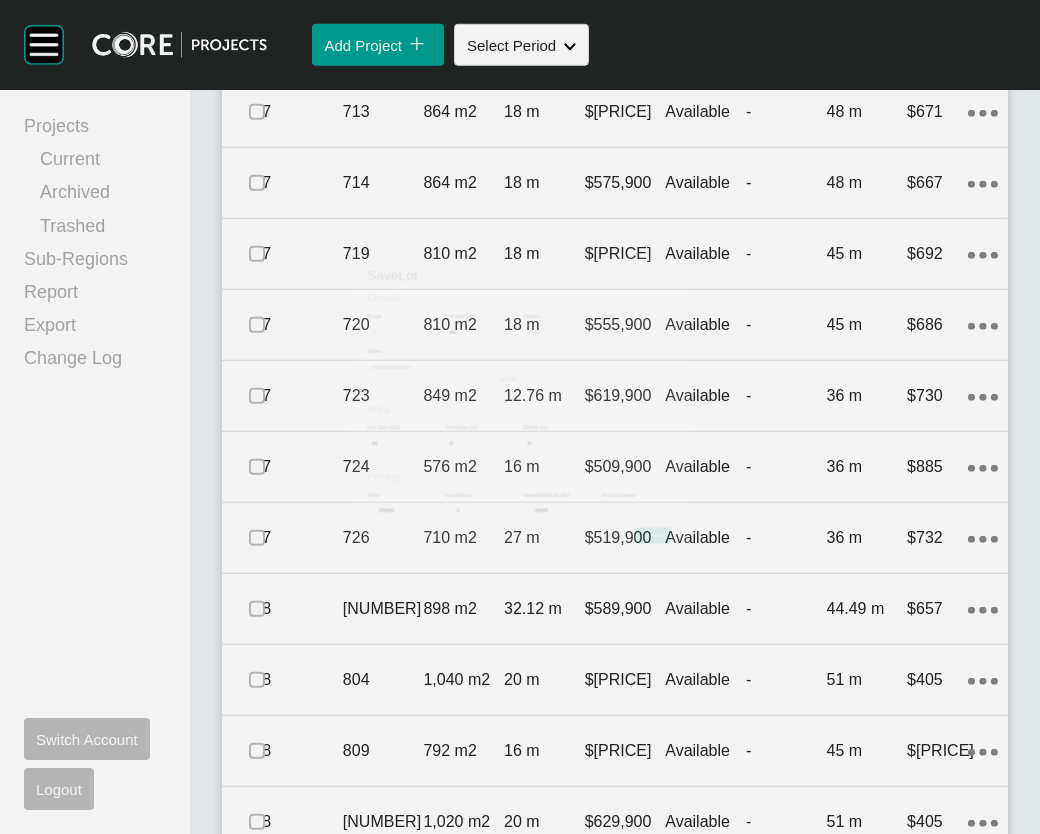 scroll, scrollTop: 2734, scrollLeft: 0, axis: vertical 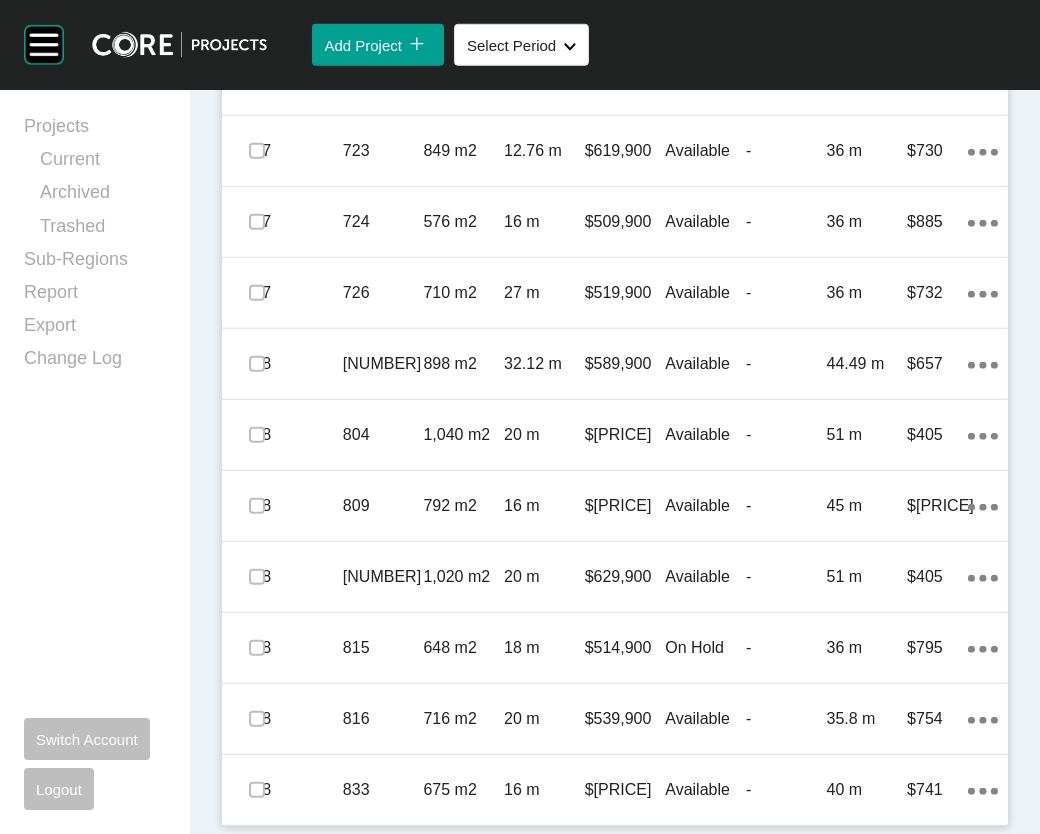 click on "-" at bounding box center [786, -62] 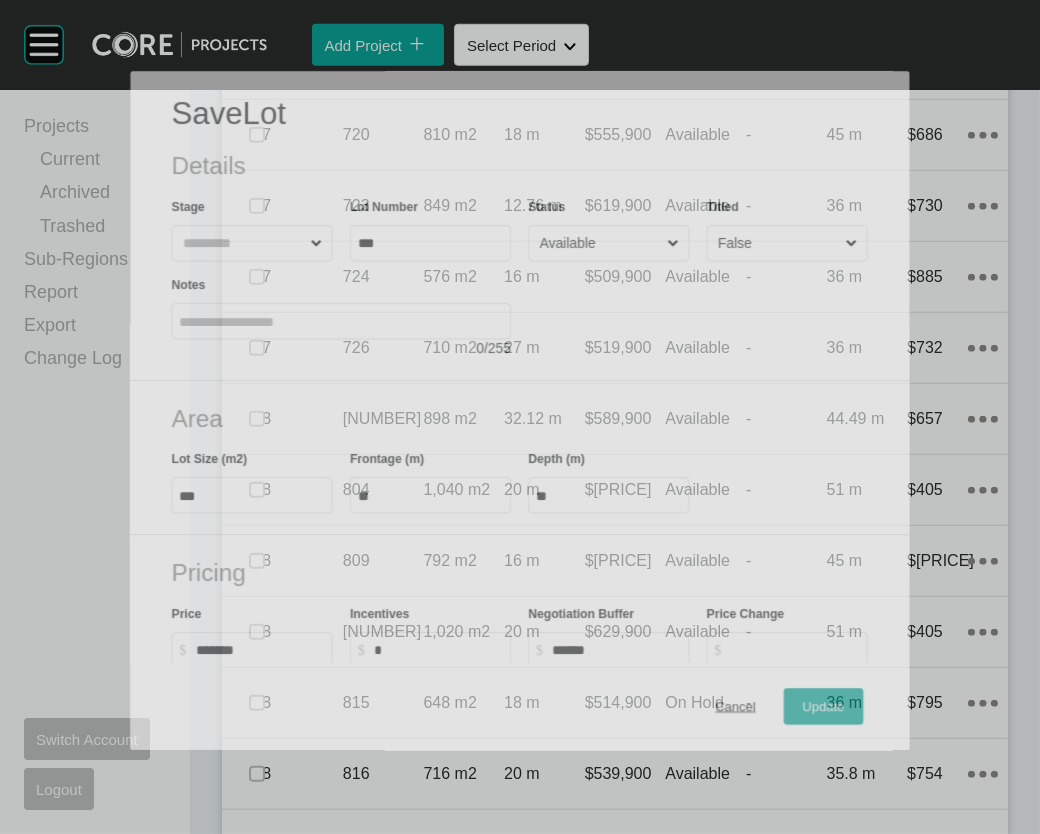 scroll, scrollTop: 2826, scrollLeft: 0, axis: vertical 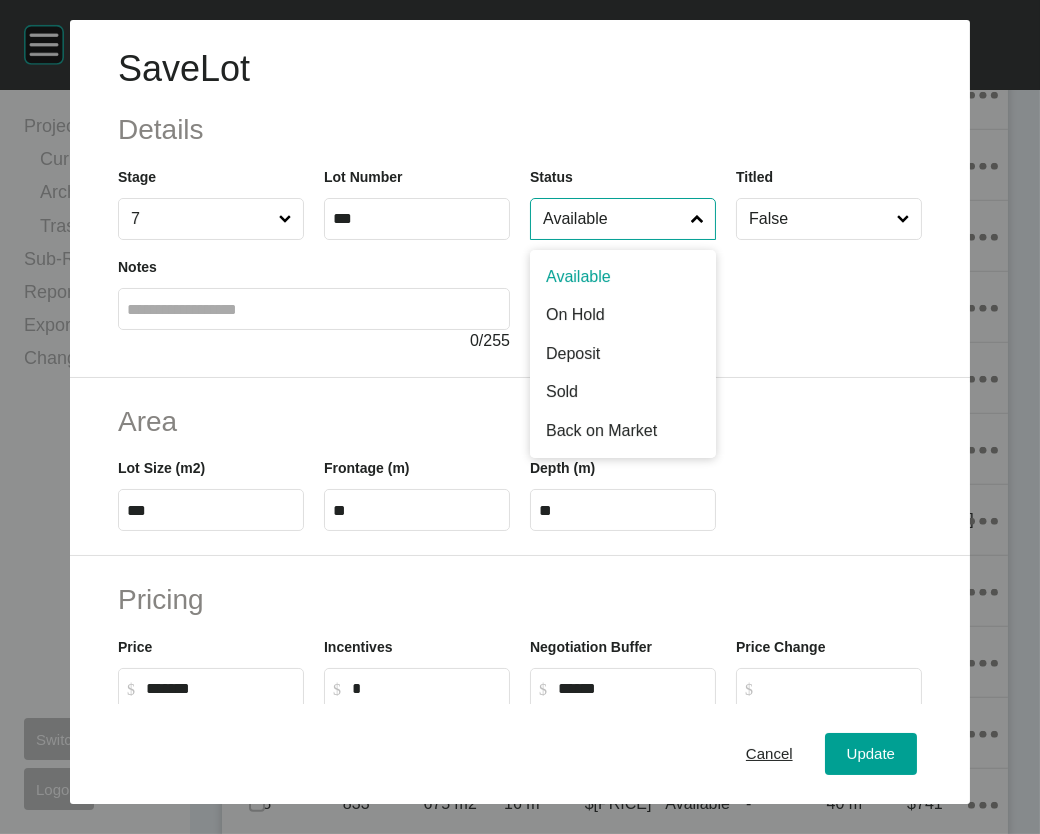 drag, startPoint x: 611, startPoint y: 282, endPoint x: 598, endPoint y: 302, distance: 23.853722 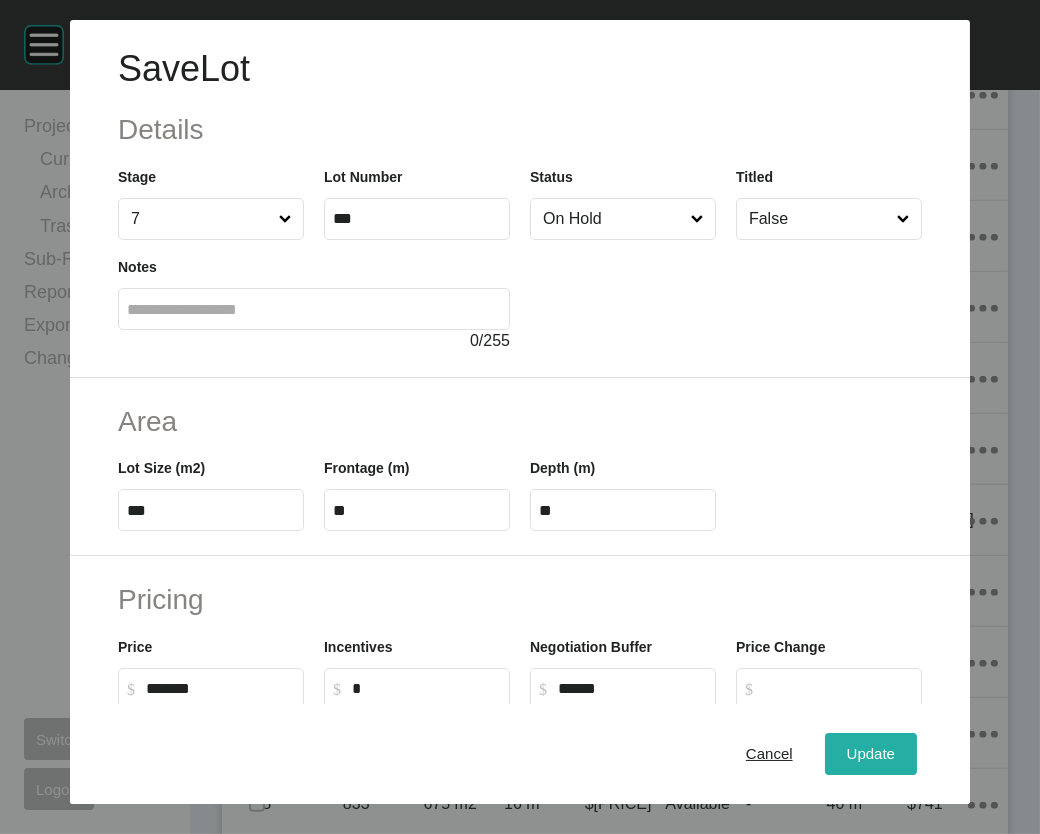 click on "Update" at bounding box center [871, 753] 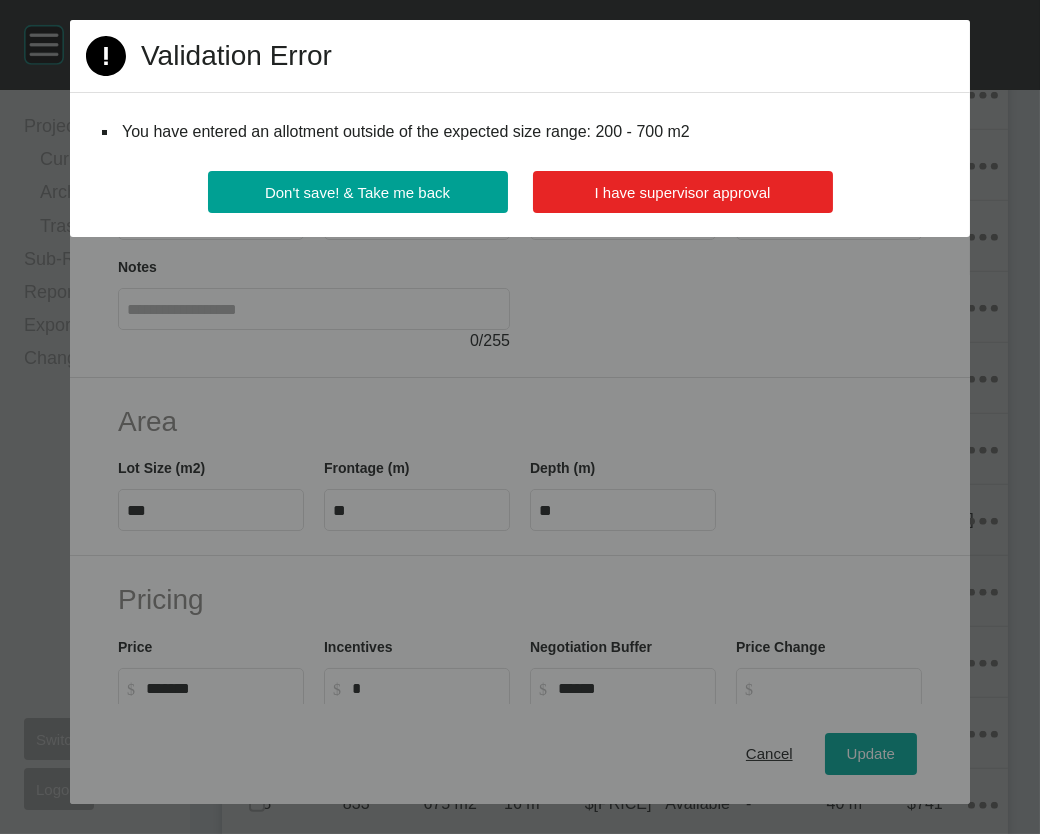 click on "I have supervisor approval" at bounding box center (683, 192) 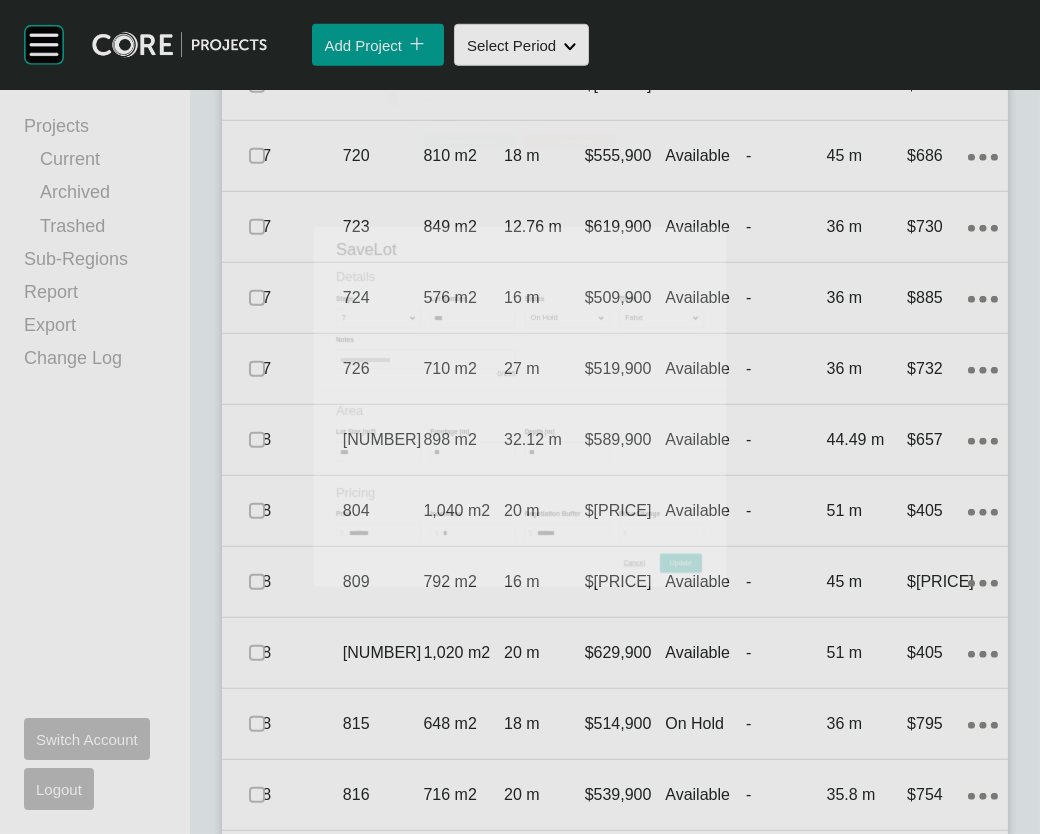 scroll, scrollTop: 2903, scrollLeft: 0, axis: vertical 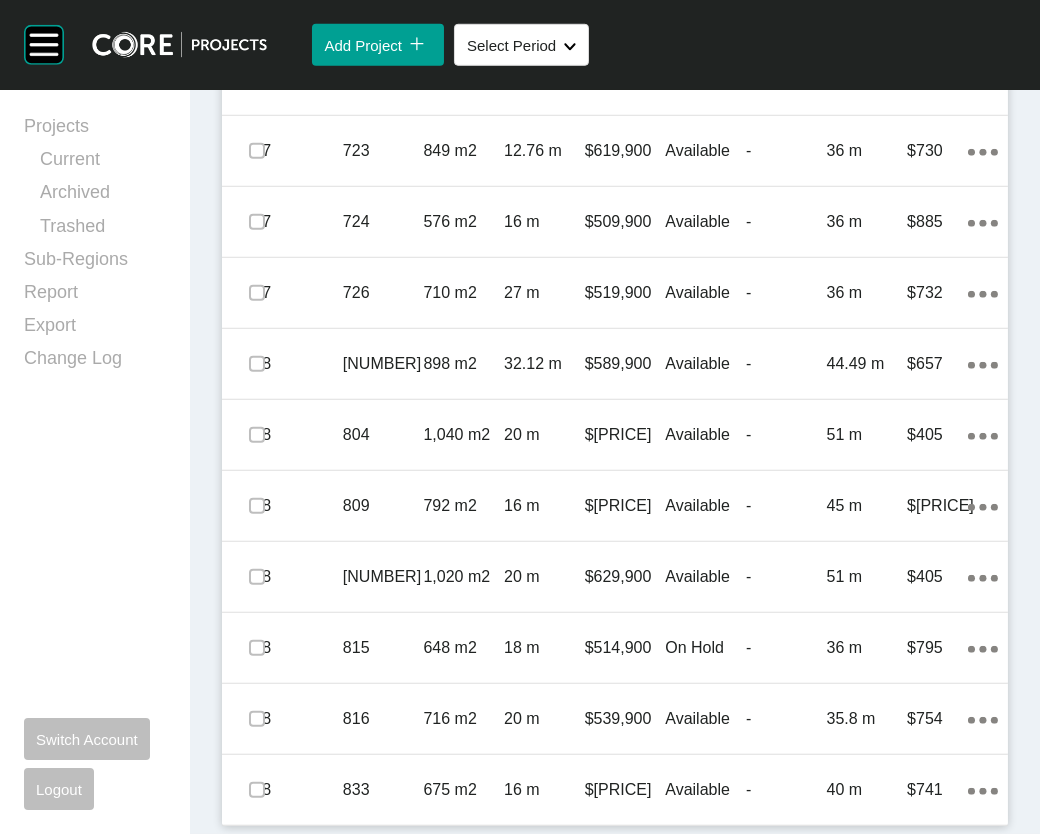 click on "Available" at bounding box center [705, 9] 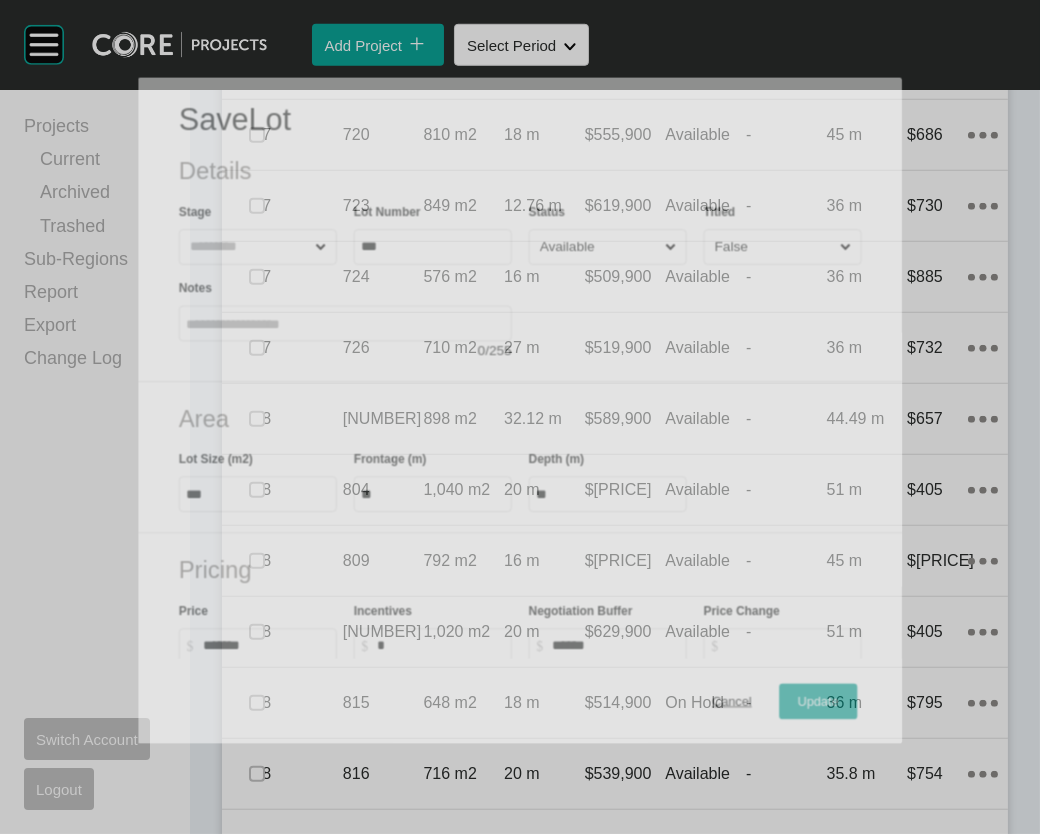 scroll, scrollTop: 2826, scrollLeft: 0, axis: vertical 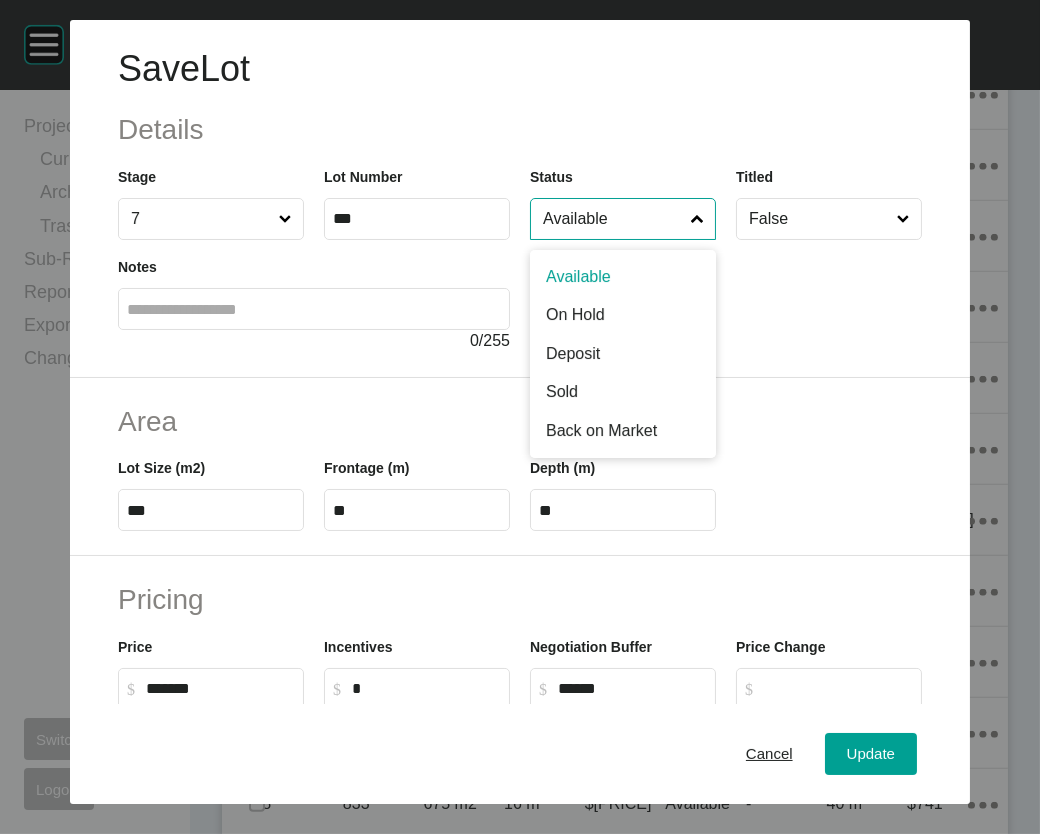 click on "Available" at bounding box center [613, 219] 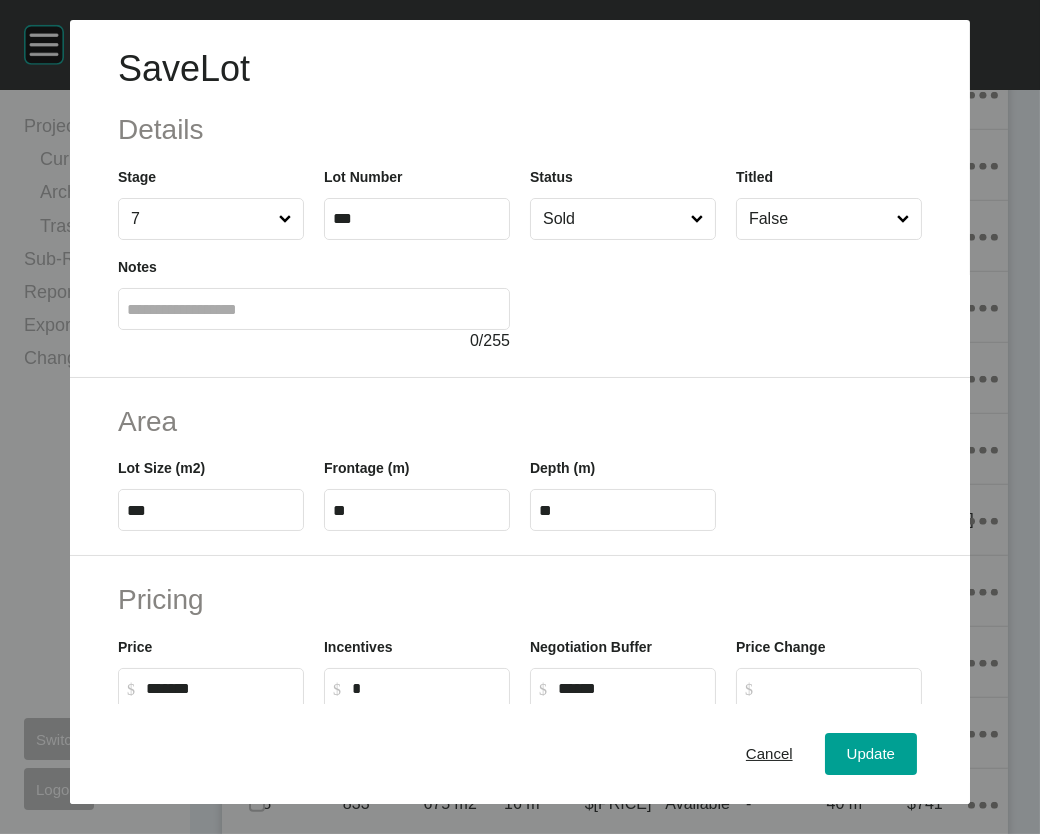 drag, startPoint x: 548, startPoint y: 484, endPoint x: 588, endPoint y: 510, distance: 47.707443 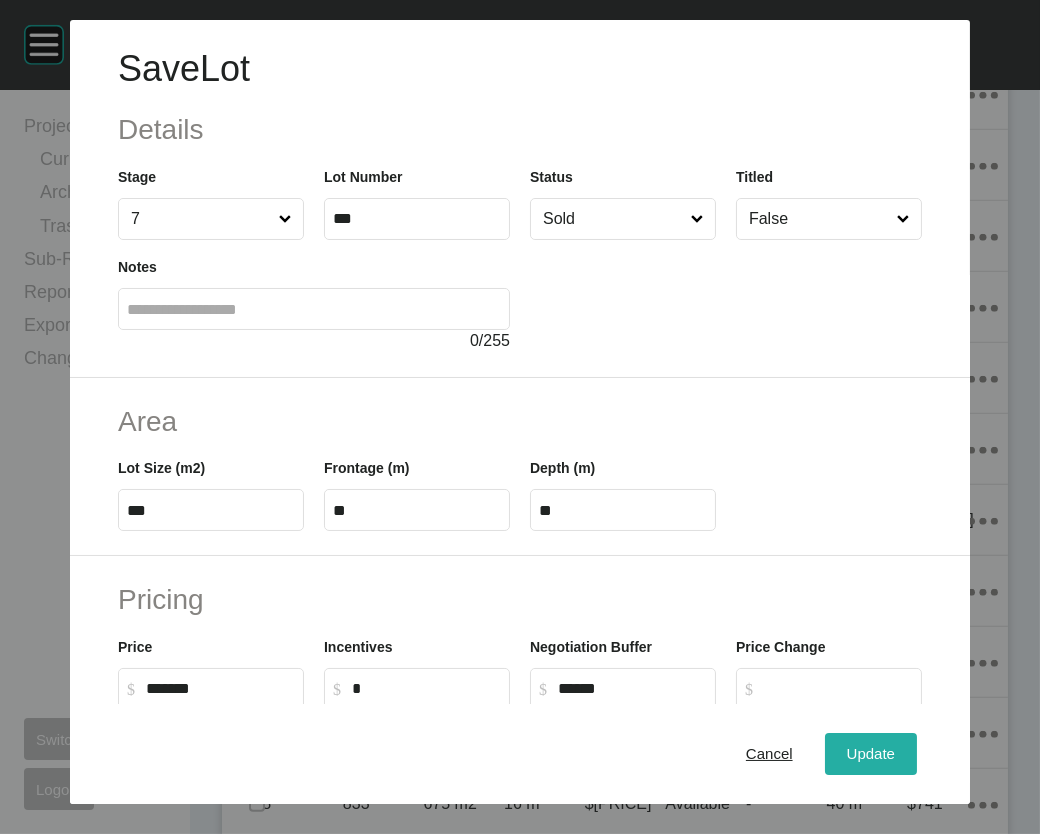 click on "Update" at bounding box center (871, 753) 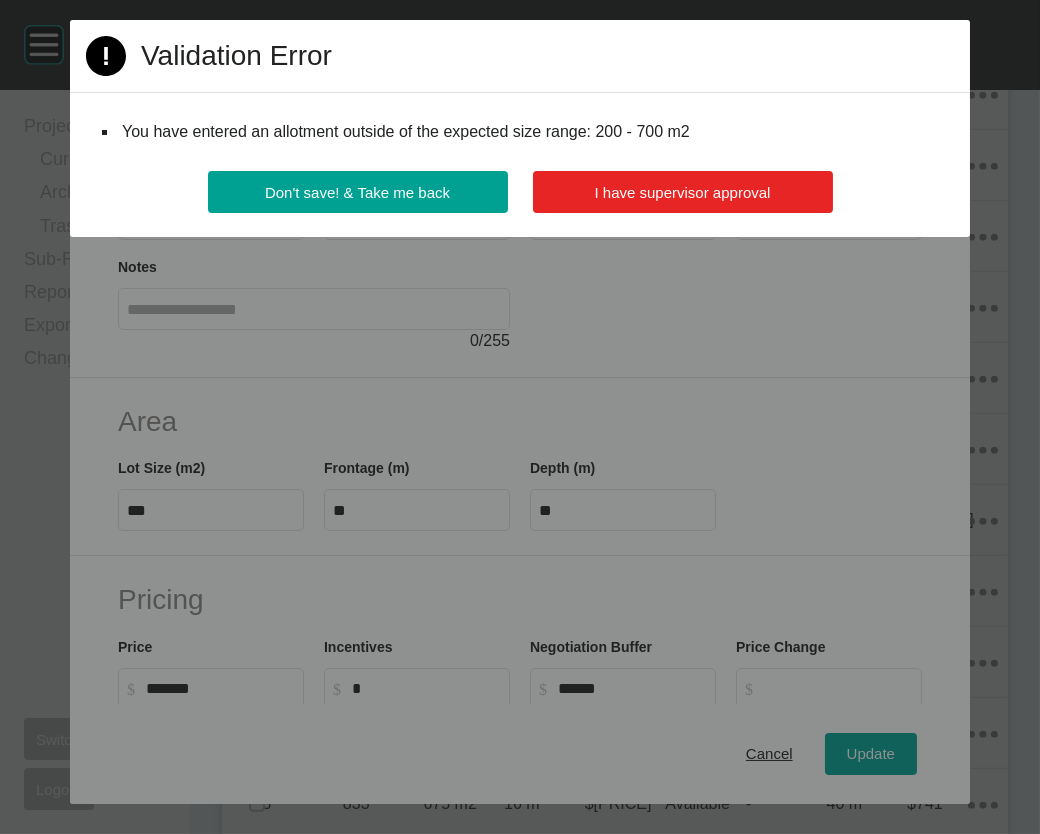 click on "I have supervisor approval" at bounding box center (683, 192) 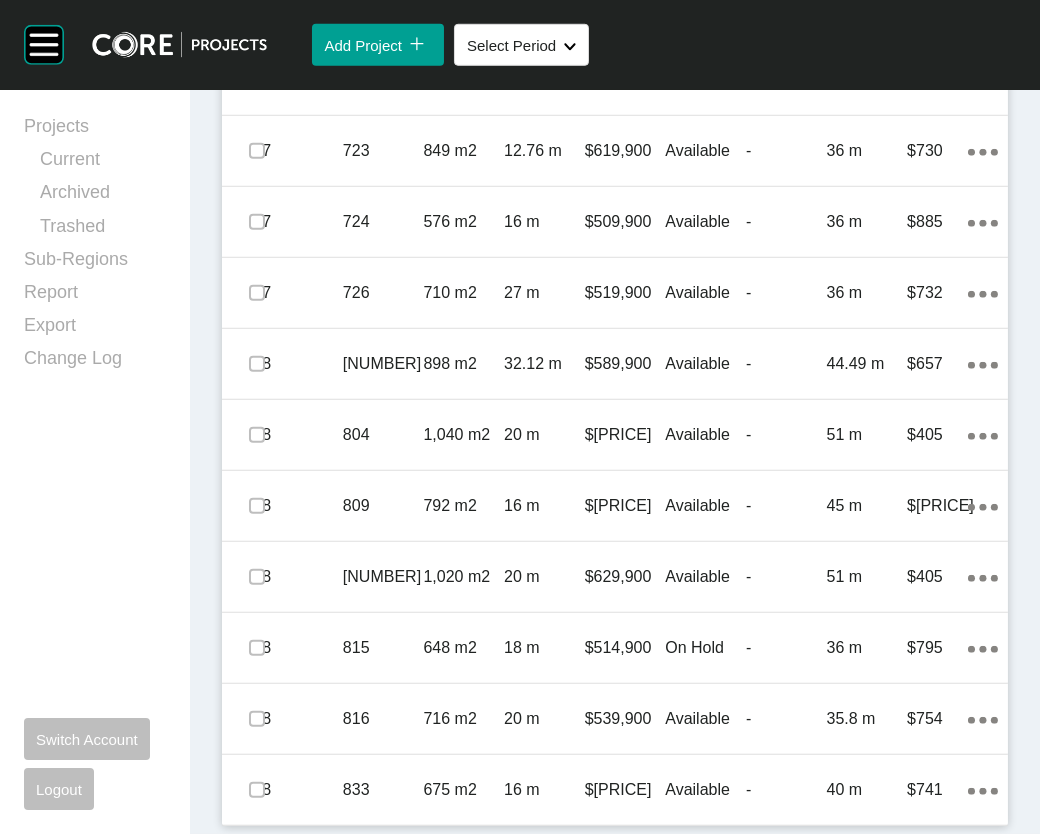 scroll, scrollTop: 3249, scrollLeft: 0, axis: vertical 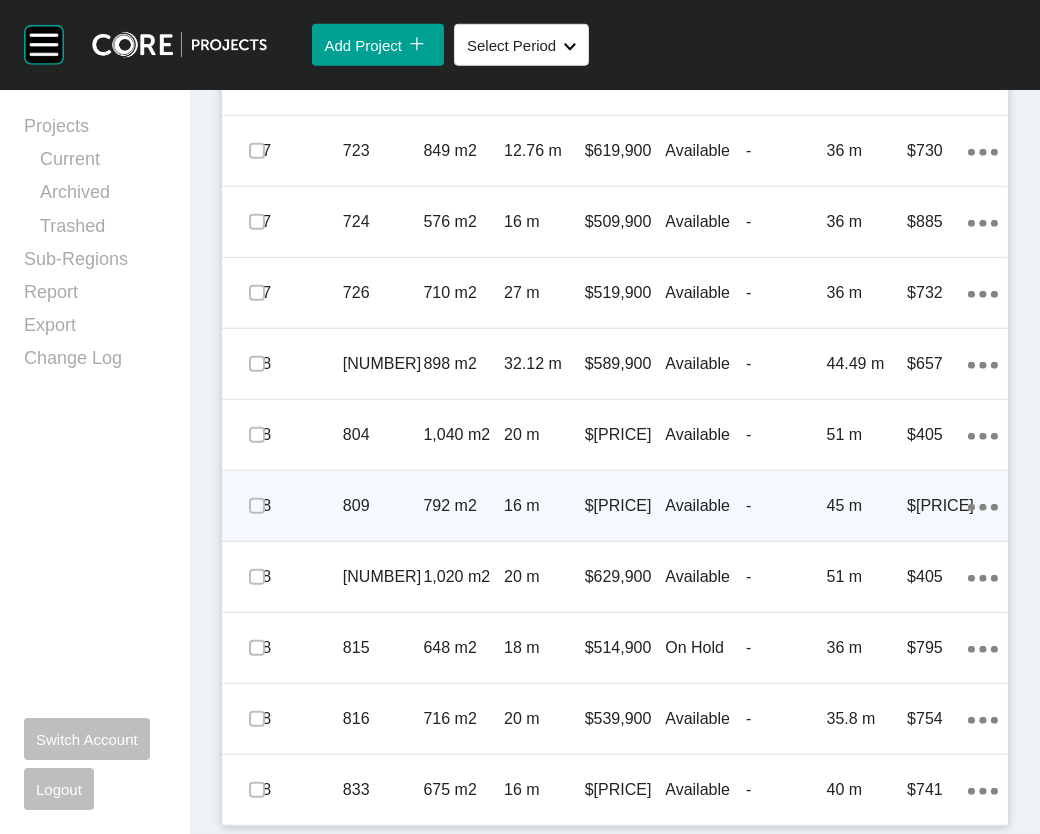 click on "-" at bounding box center [786, 506] 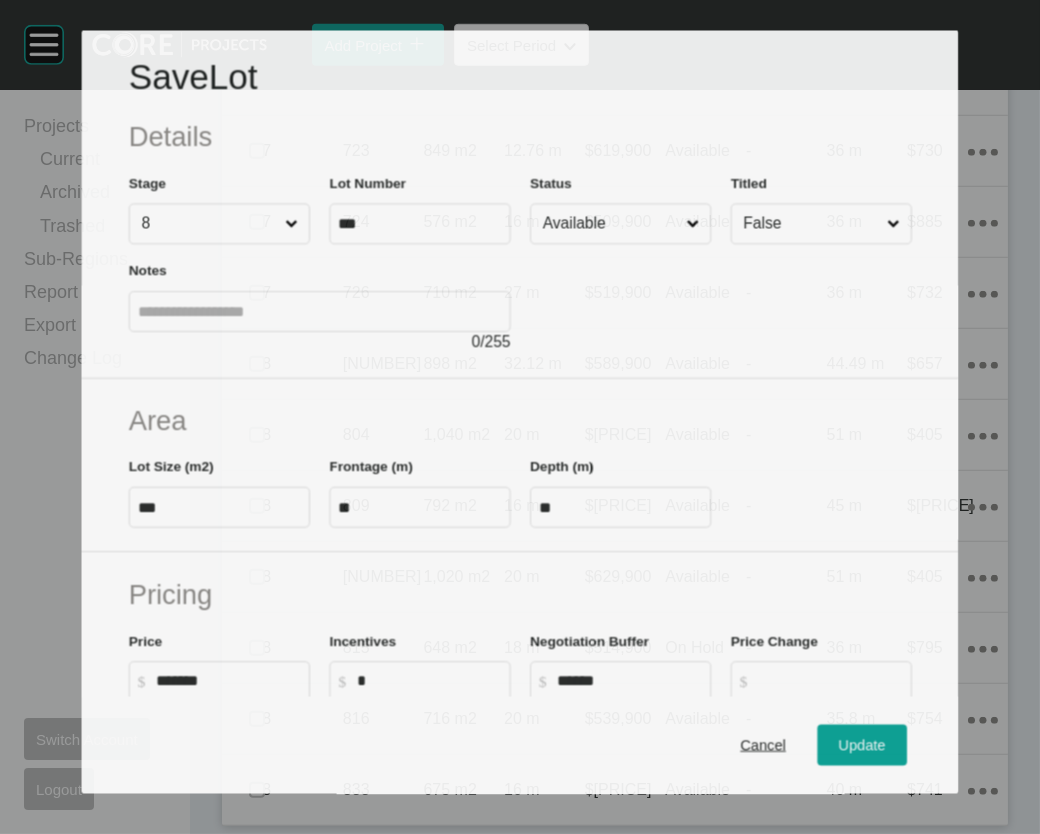 scroll, scrollTop: 3670, scrollLeft: 0, axis: vertical 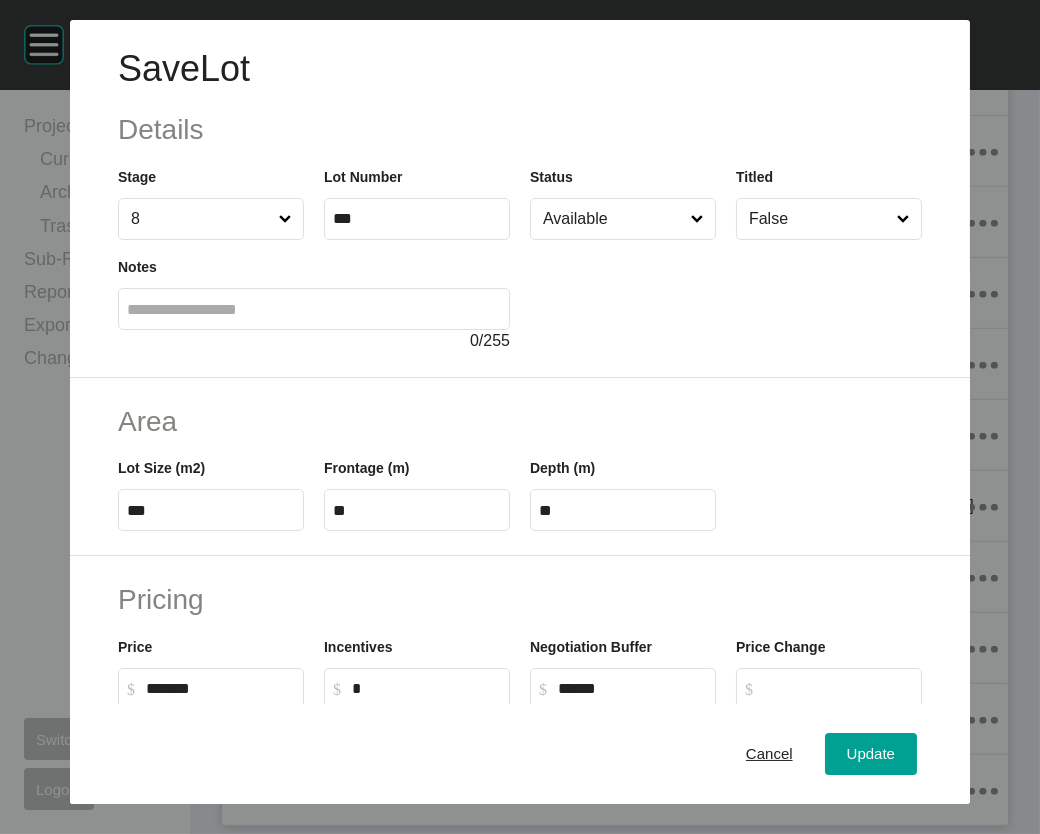 click on "Available" at bounding box center (613, 219) 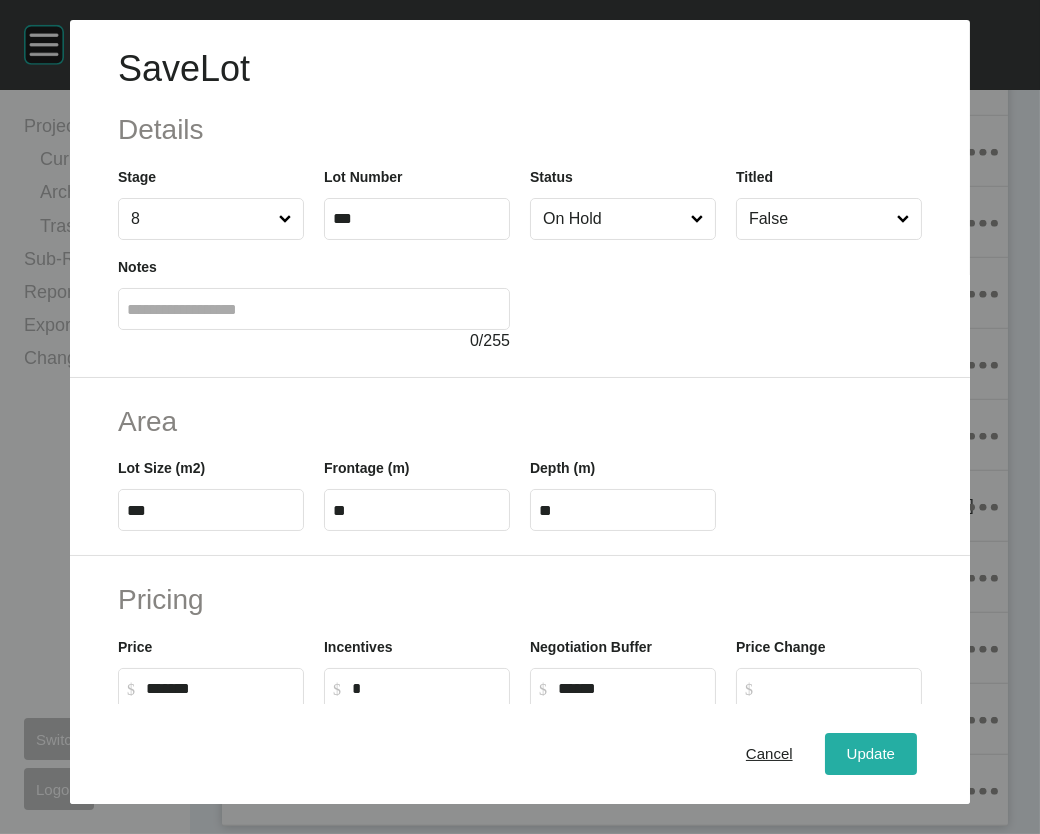 click on "Update" at bounding box center (871, 754) 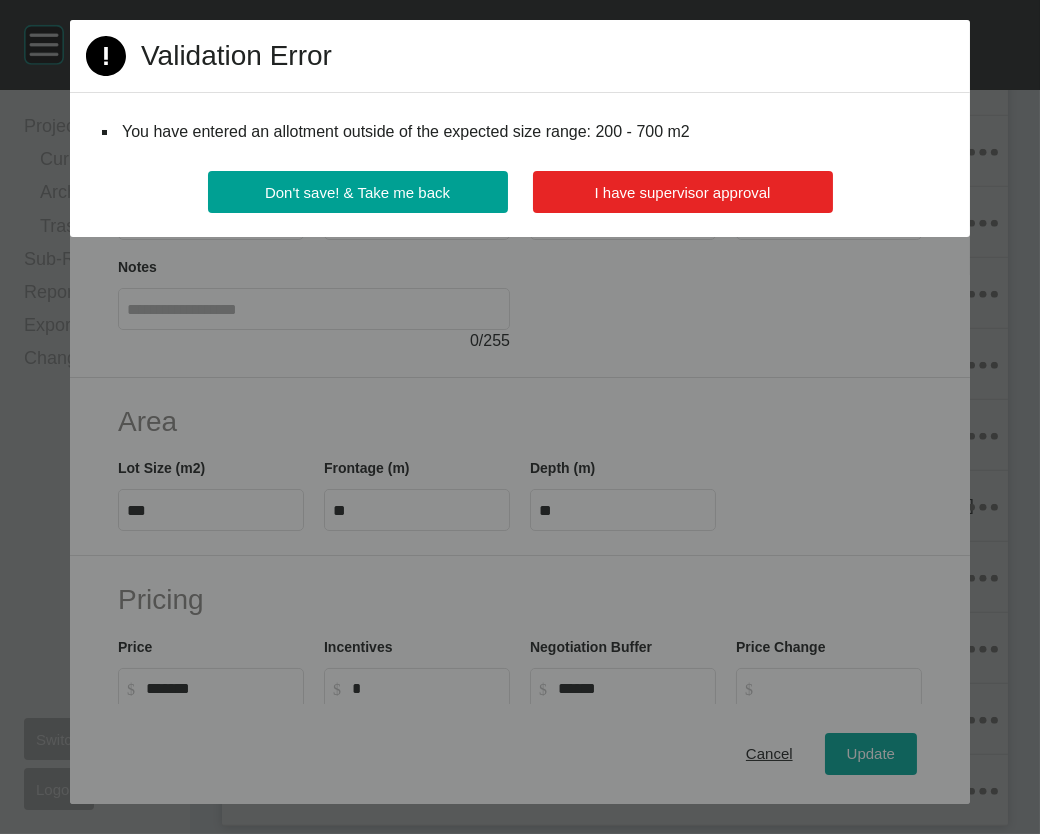 click on "I have supervisor approval" at bounding box center (683, 192) 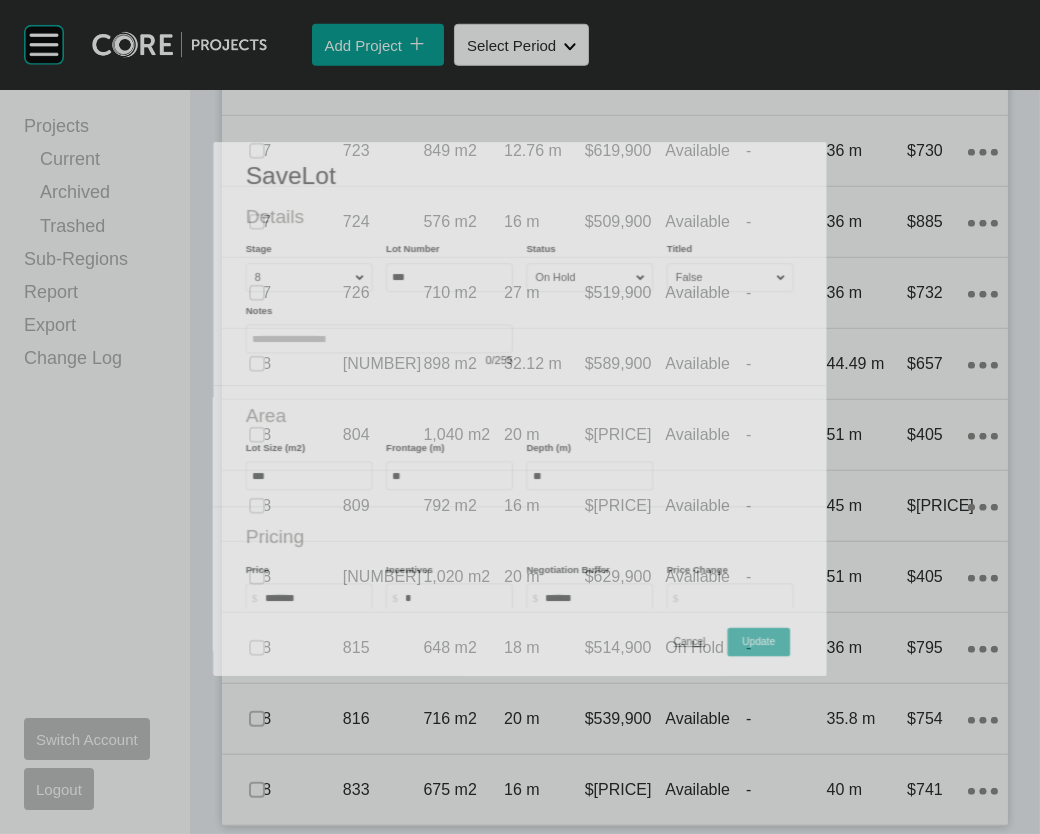 scroll, scrollTop: 3748, scrollLeft: 0, axis: vertical 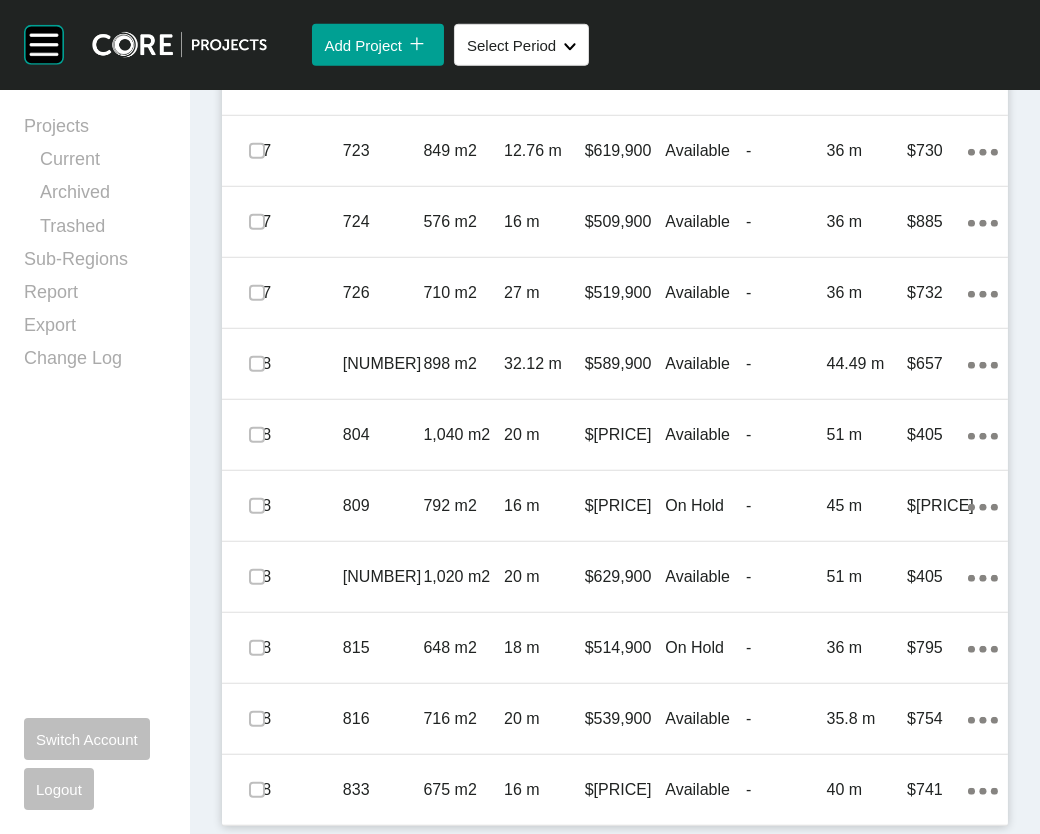 click on "On Hold" at bounding box center (705, 648) 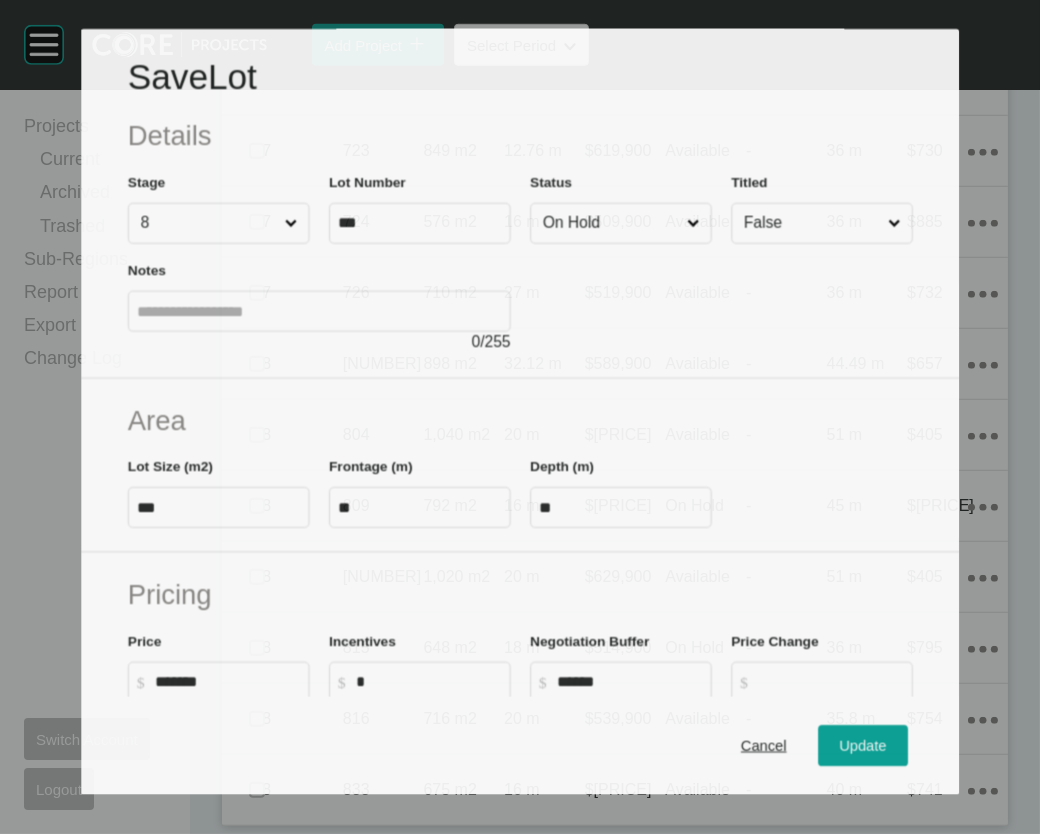 scroll, scrollTop: 3670, scrollLeft: 0, axis: vertical 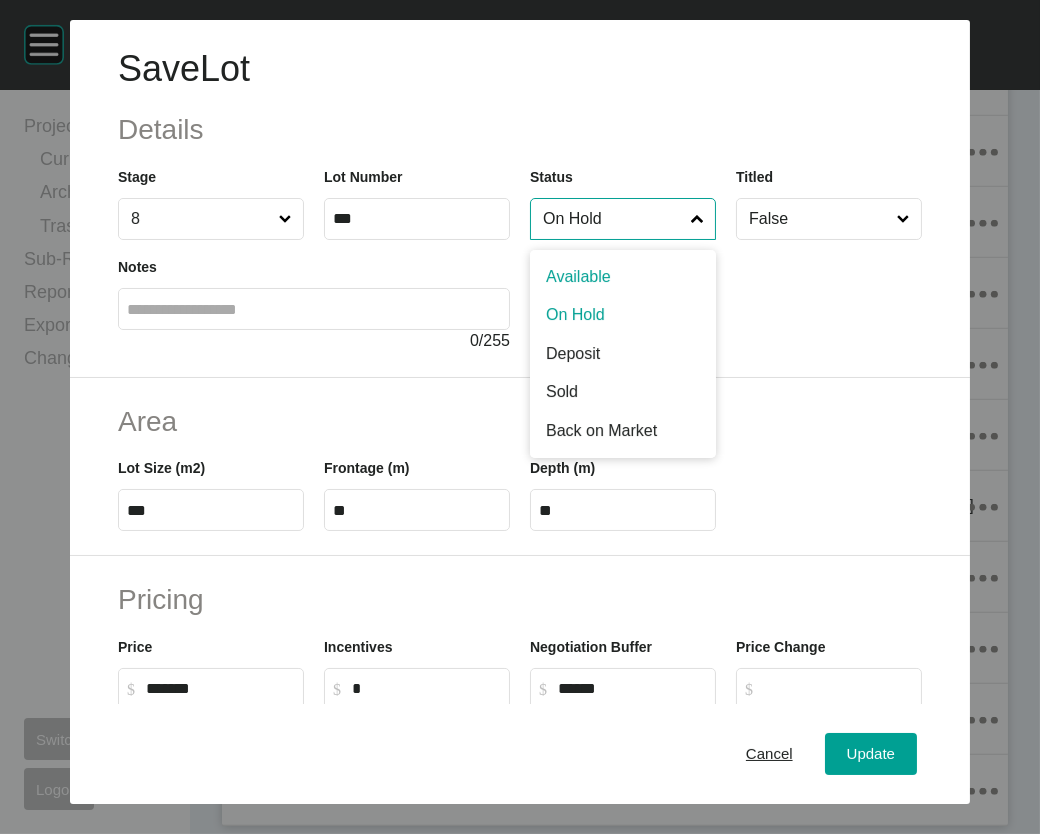 click on "On Hold" at bounding box center [613, 219] 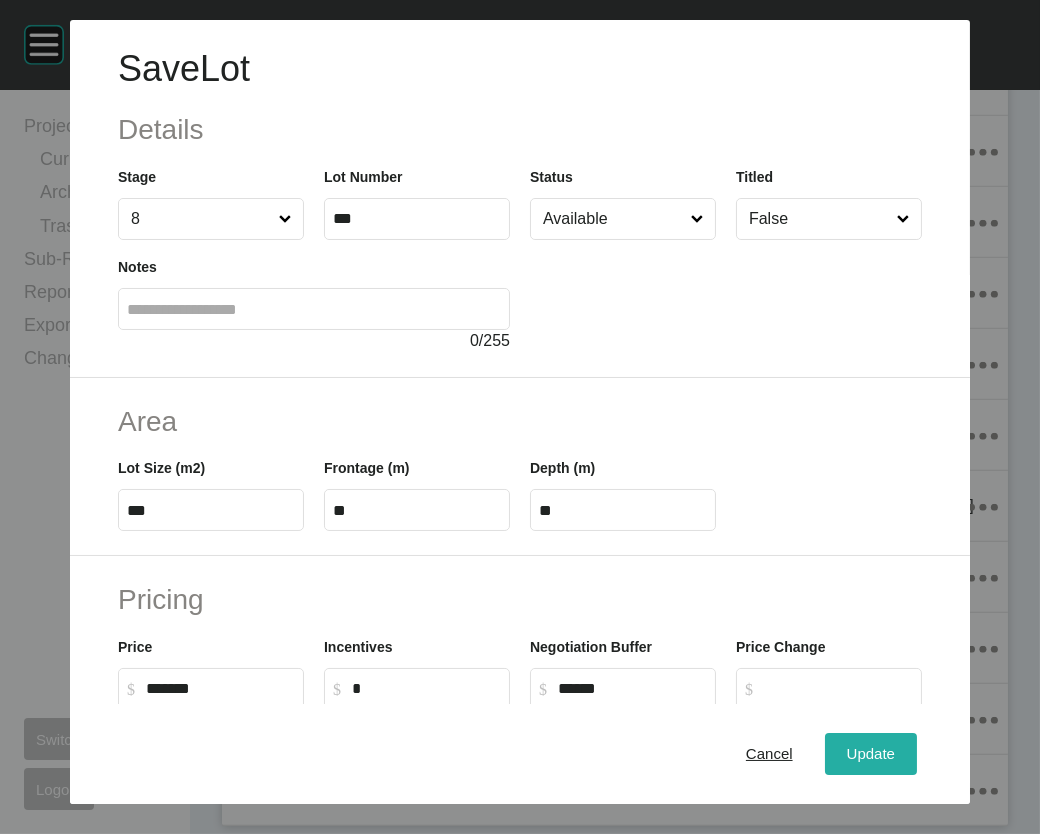 click on "Update" at bounding box center [871, 753] 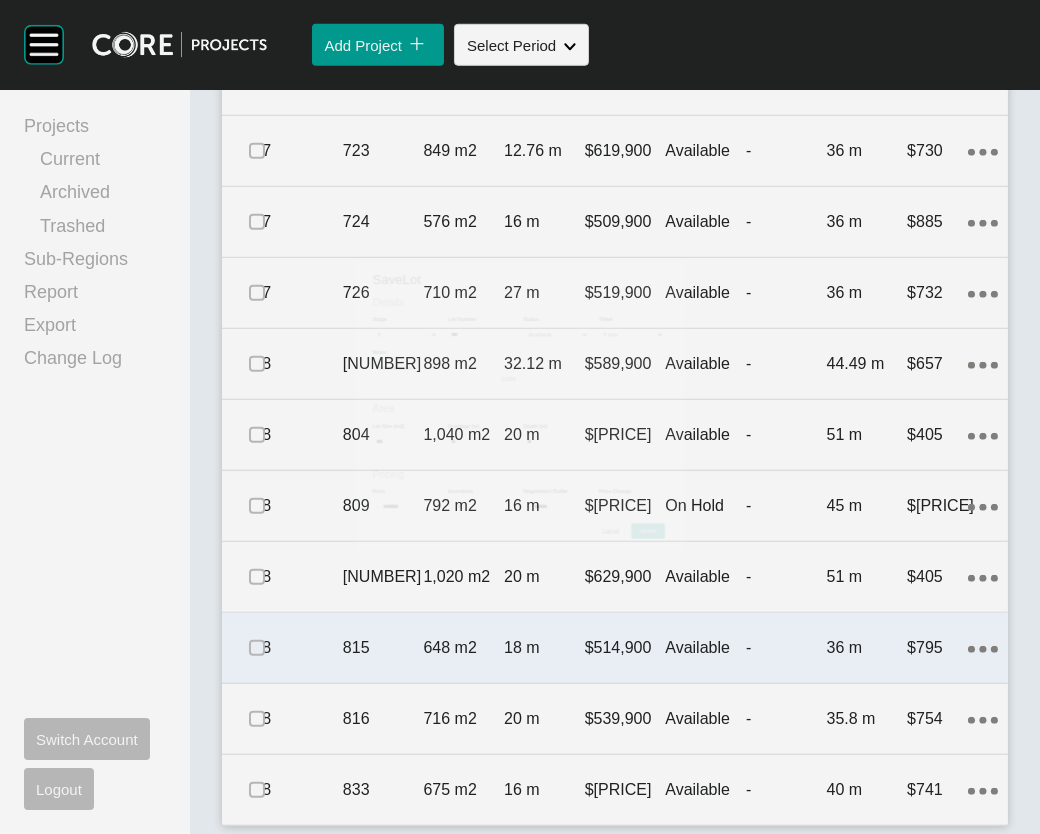 scroll, scrollTop: 3748, scrollLeft: 0, axis: vertical 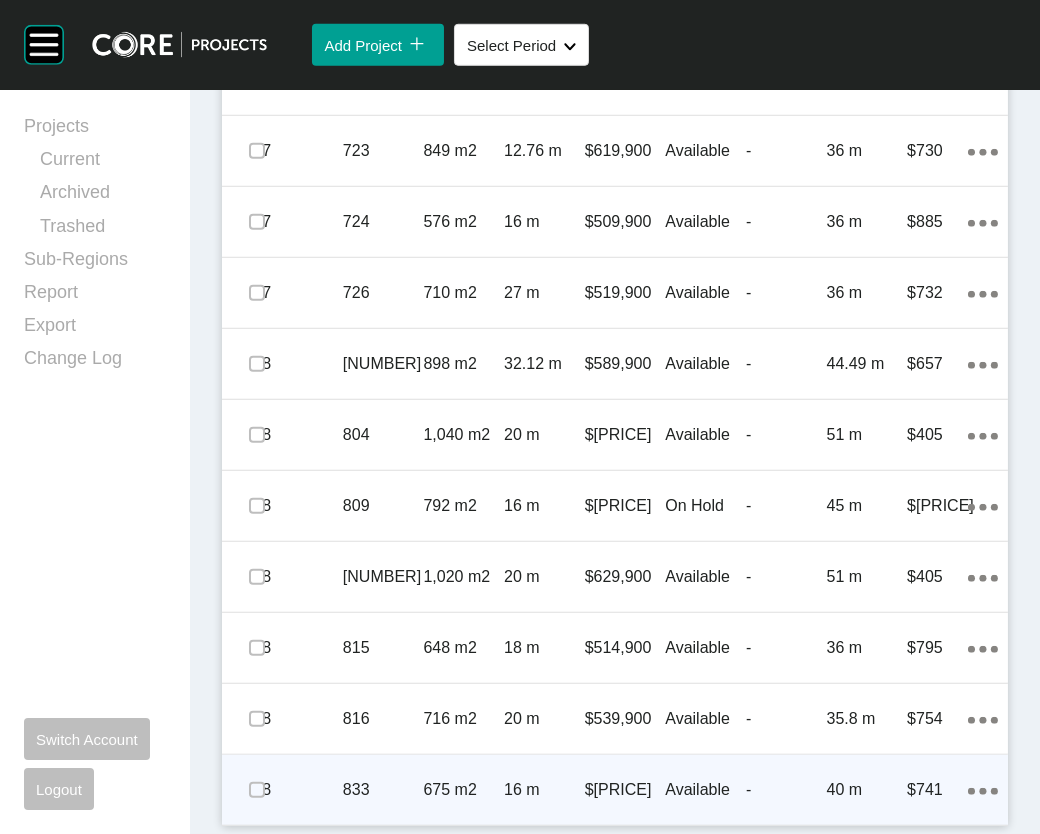 click on "Available" at bounding box center [705, 790] 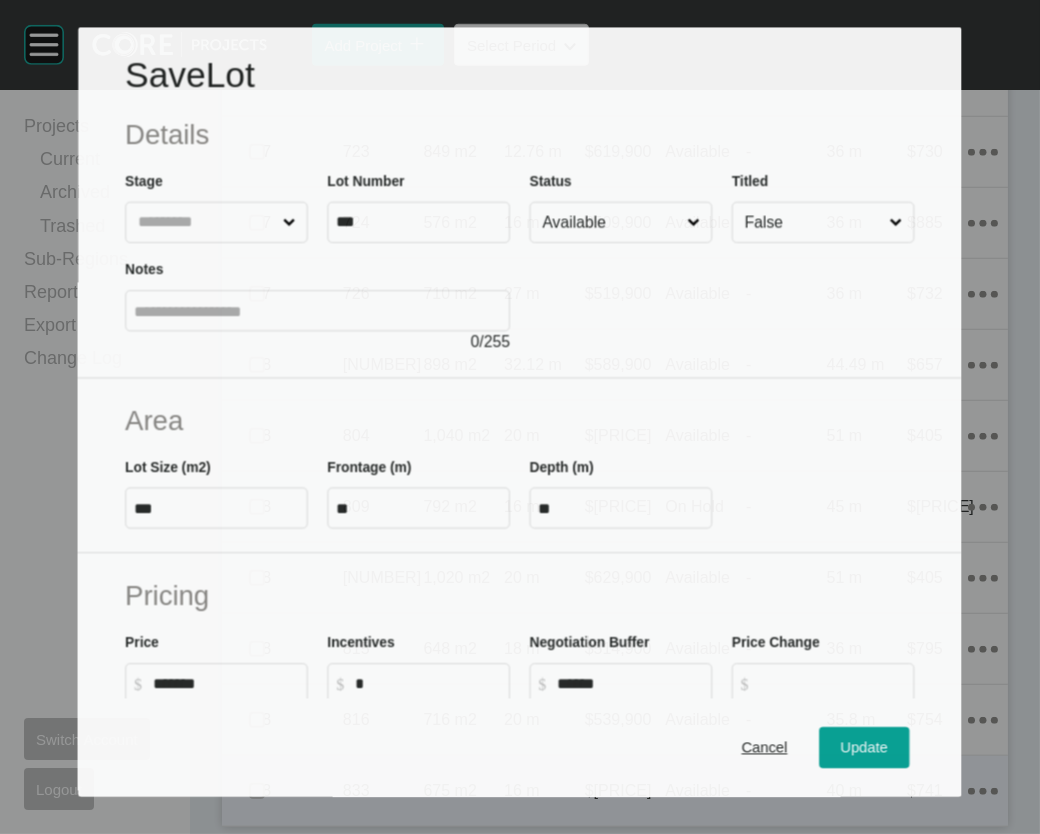 scroll, scrollTop: 3802, scrollLeft: 0, axis: vertical 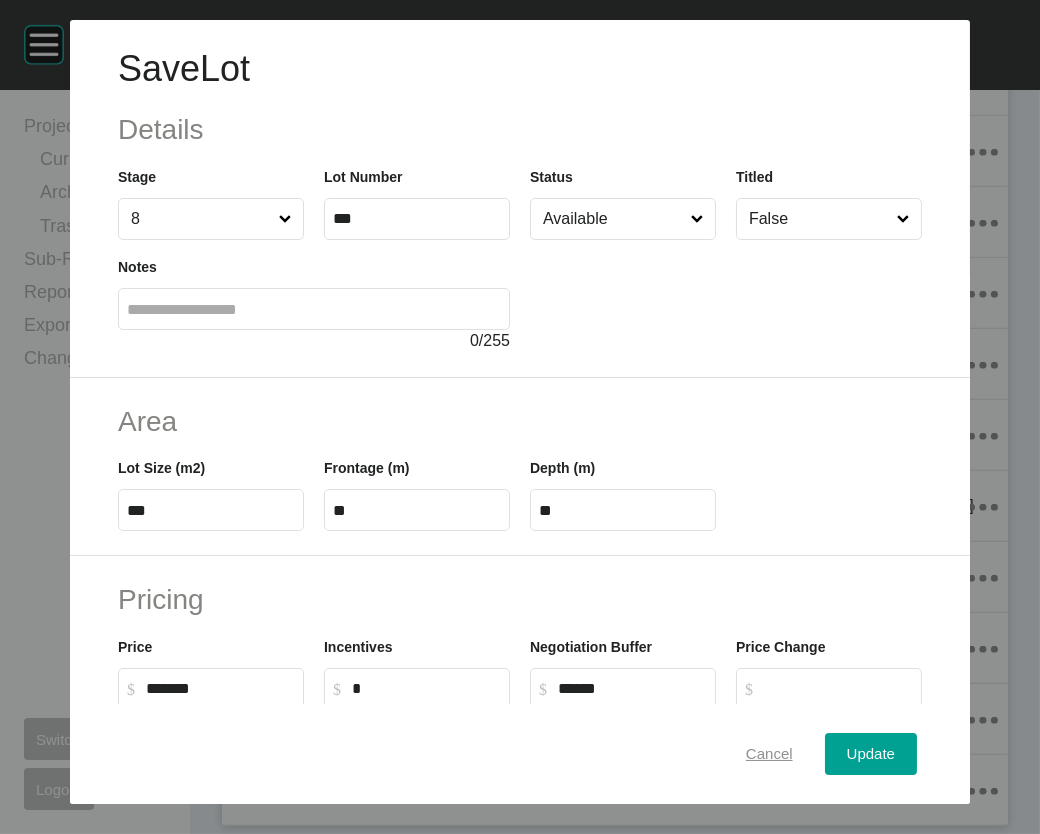 click on "Cancel" at bounding box center (769, 753) 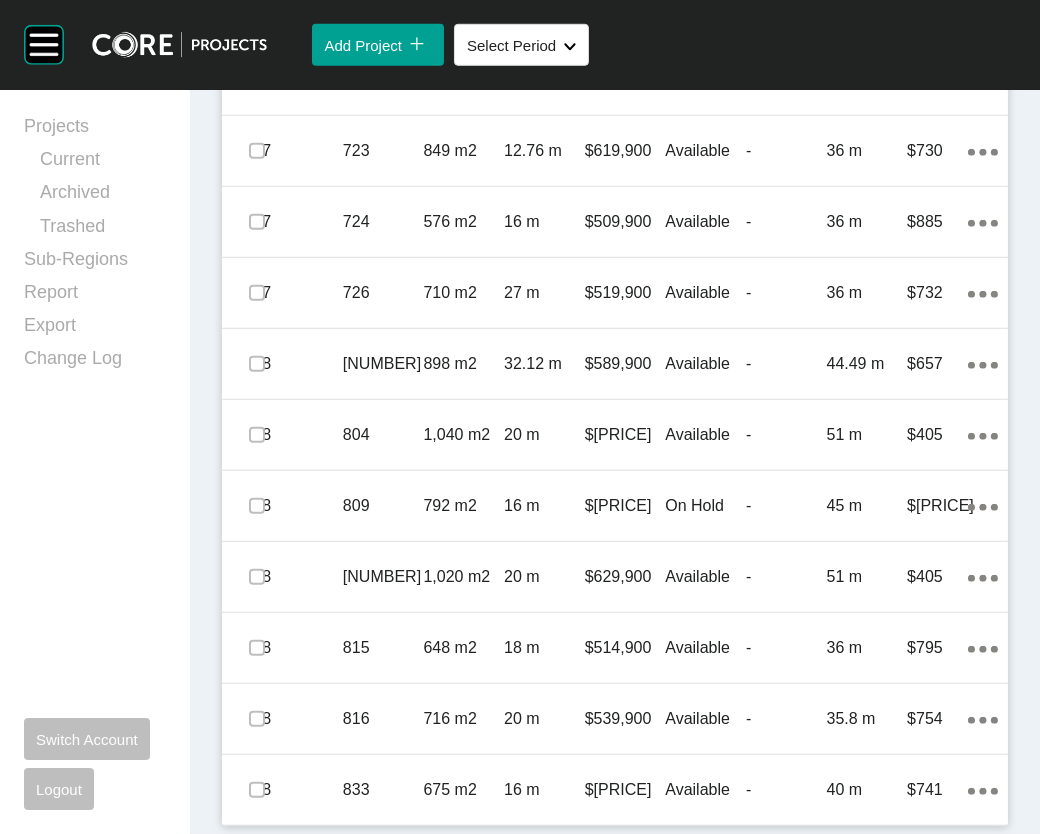 drag, startPoint x: 663, startPoint y: 760, endPoint x: 648, endPoint y: 745, distance: 21.213203 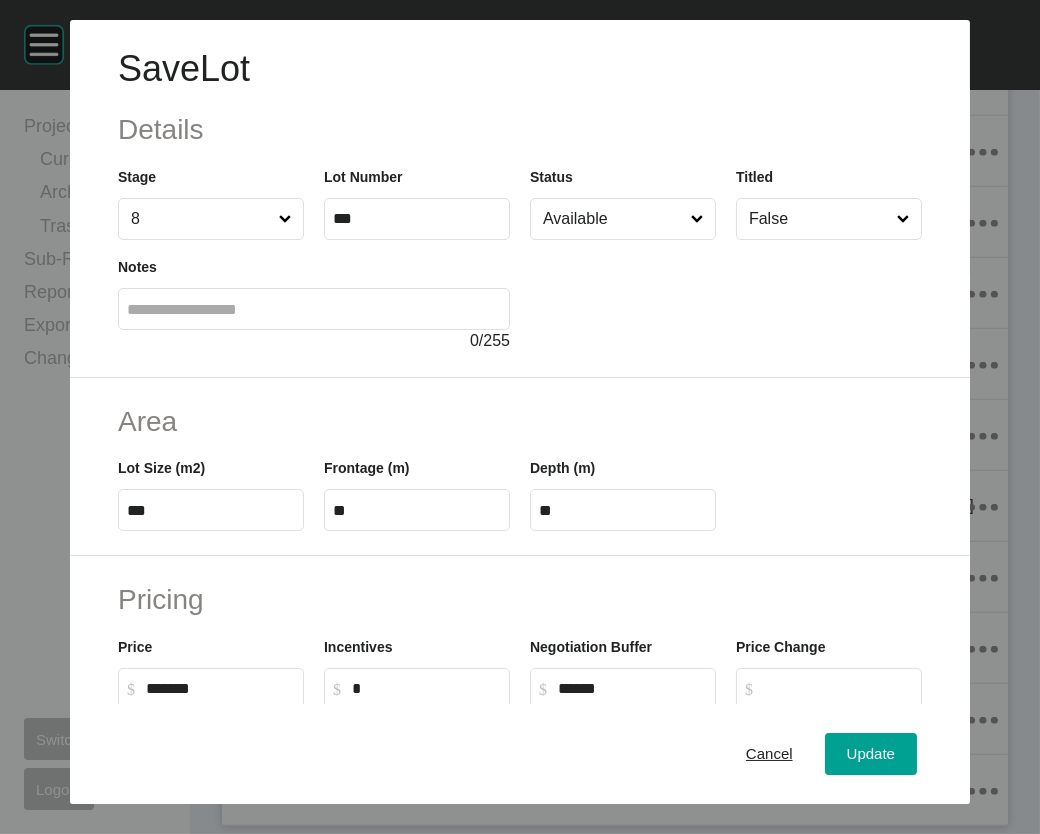 click on "Available" at bounding box center (613, 219) 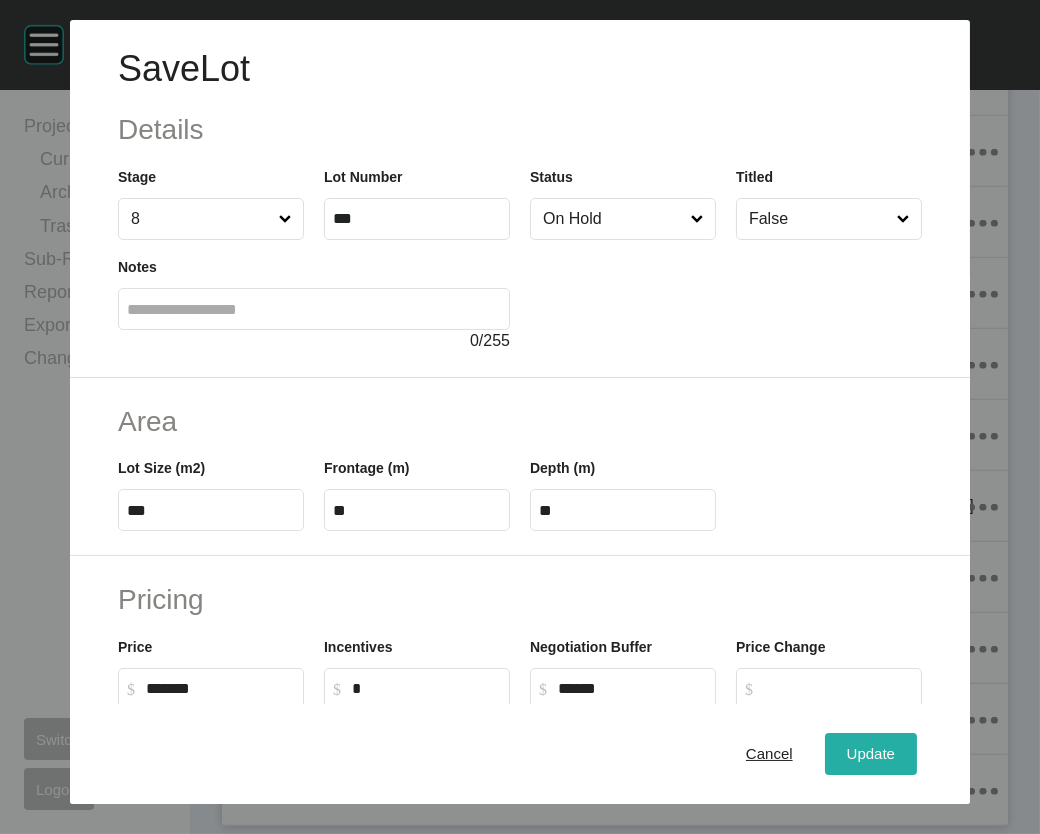 click on "Update" at bounding box center [871, 753] 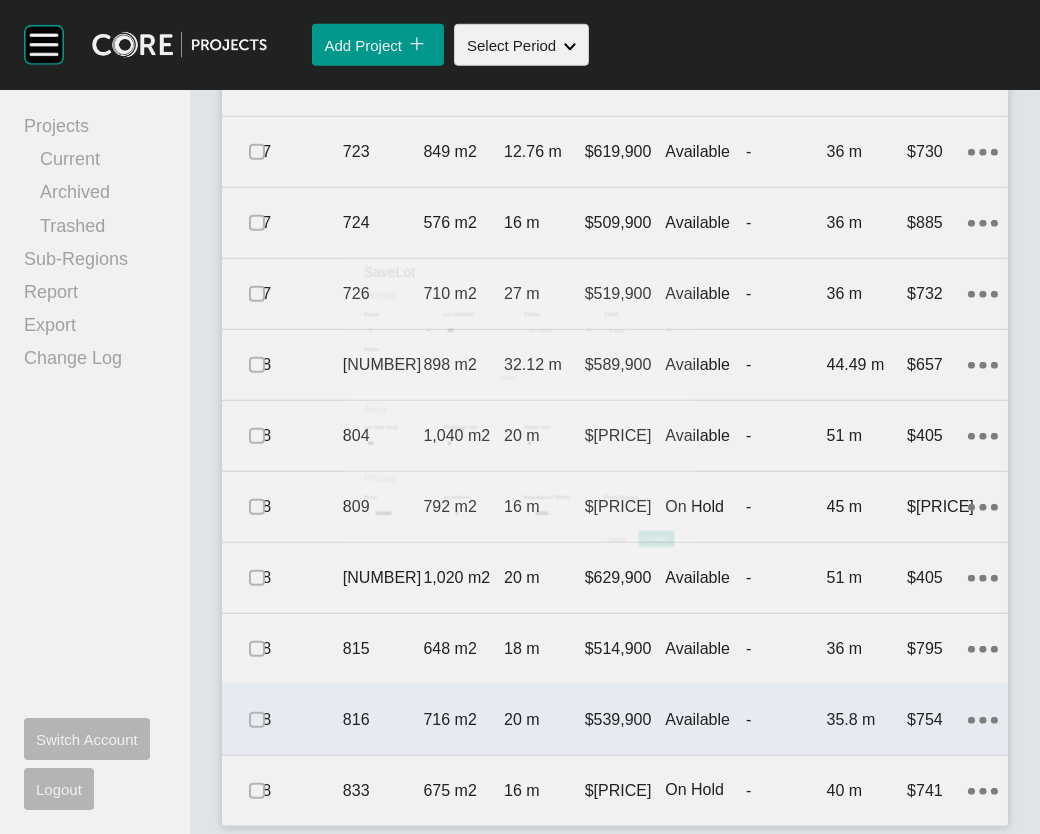scroll, scrollTop: 3879, scrollLeft: 0, axis: vertical 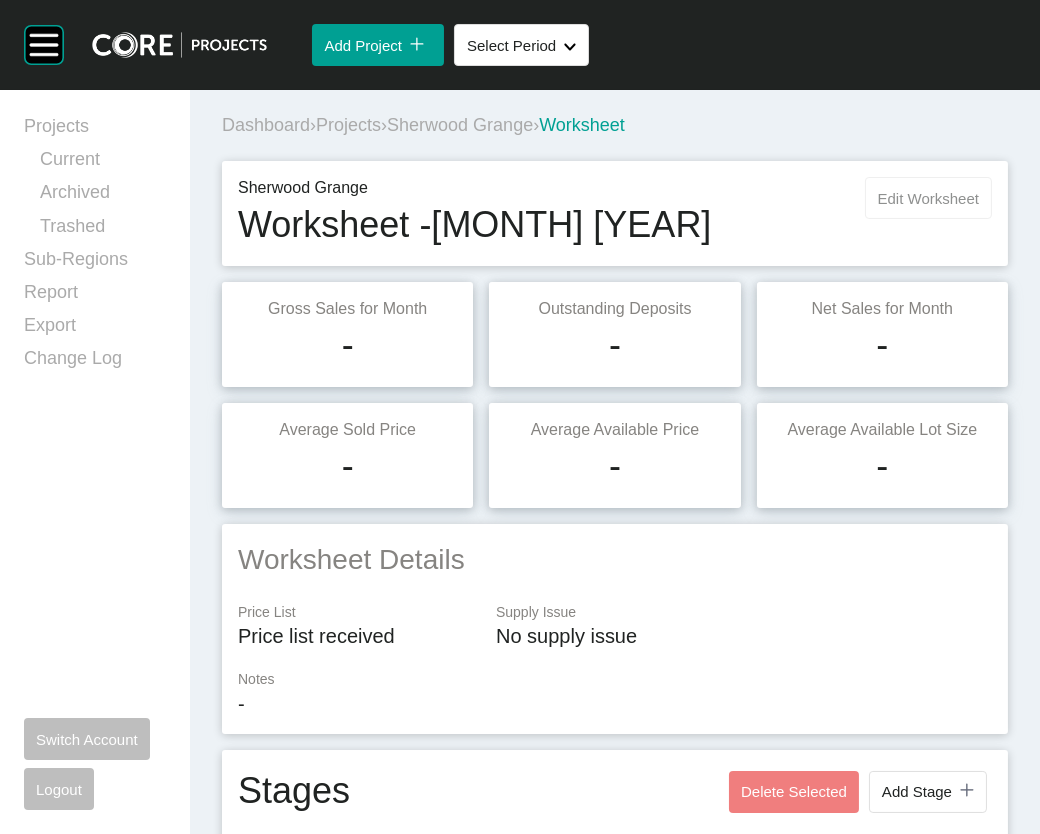 click on "Edit Worksheet" at bounding box center [928, 198] 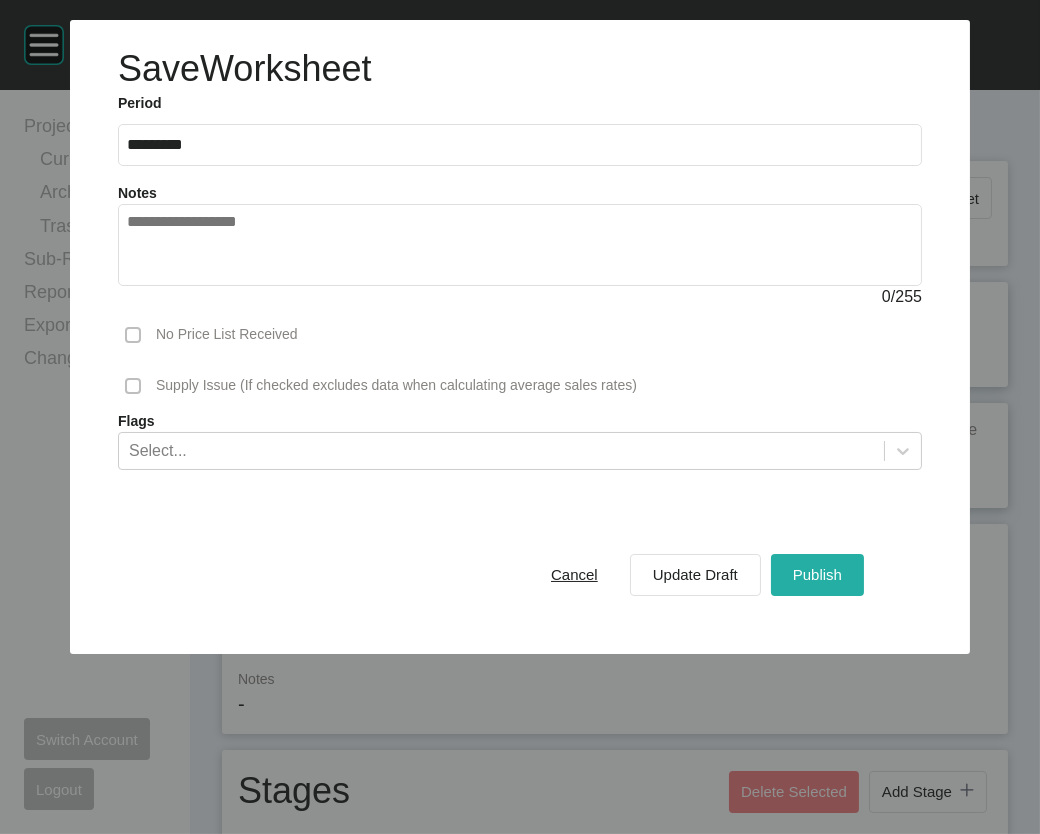 click on "Publish" at bounding box center (817, 574) 